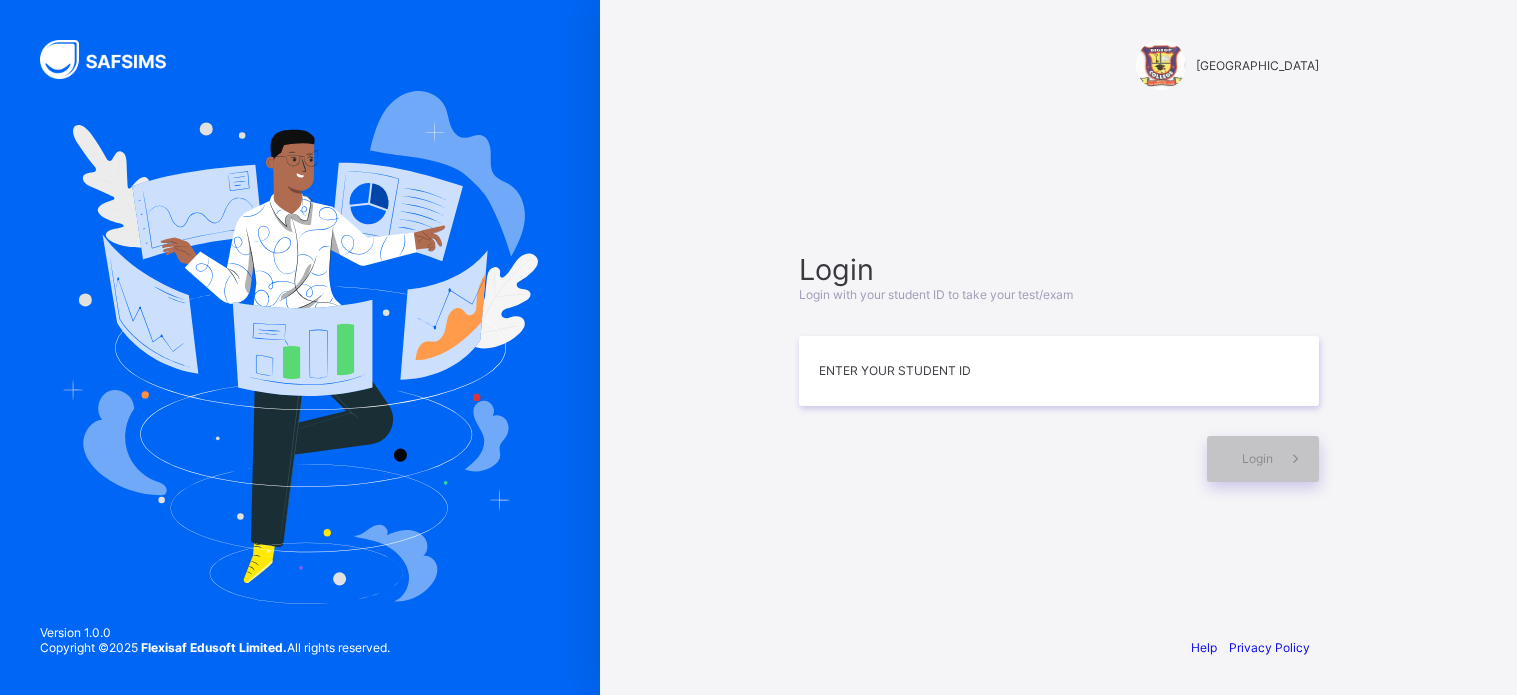 scroll, scrollTop: 0, scrollLeft: 0, axis: both 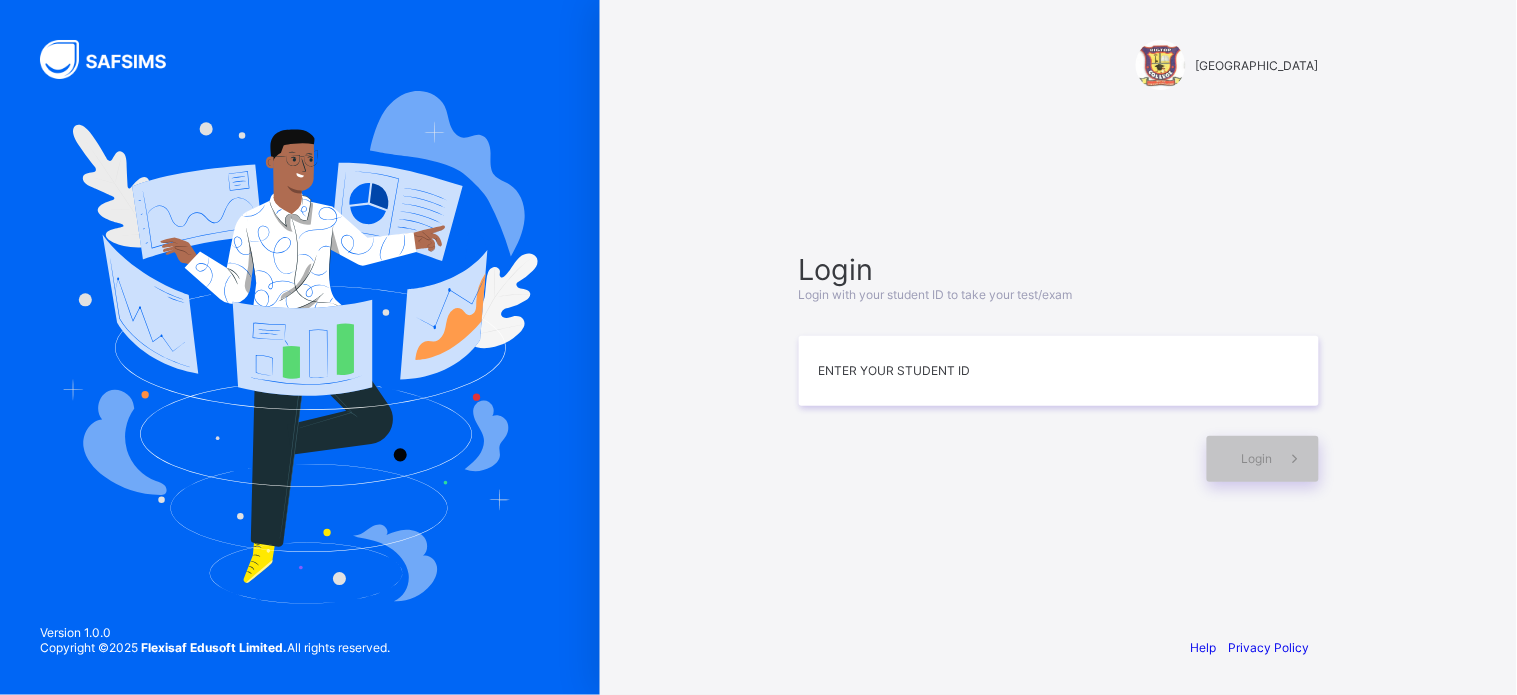 click at bounding box center (998, 459) 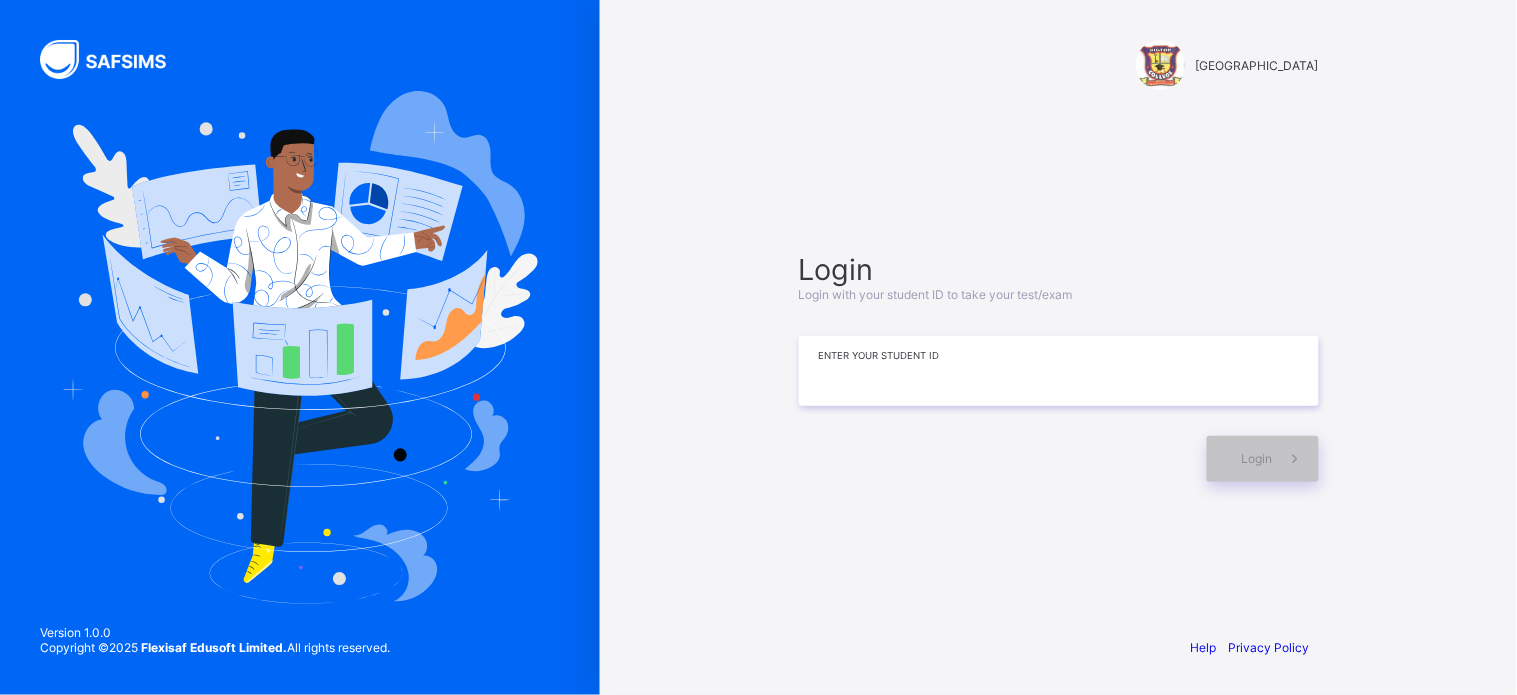 click at bounding box center [1059, 371] 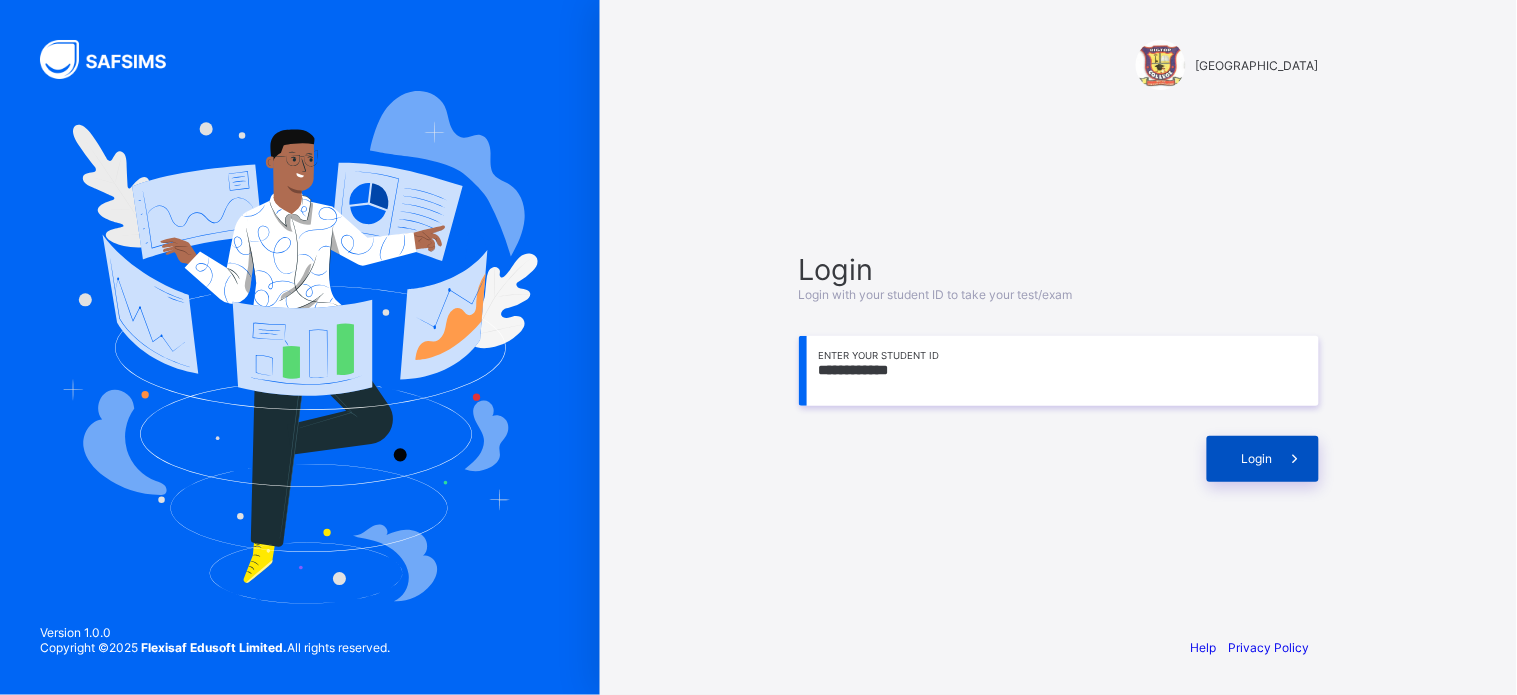 type on "**********" 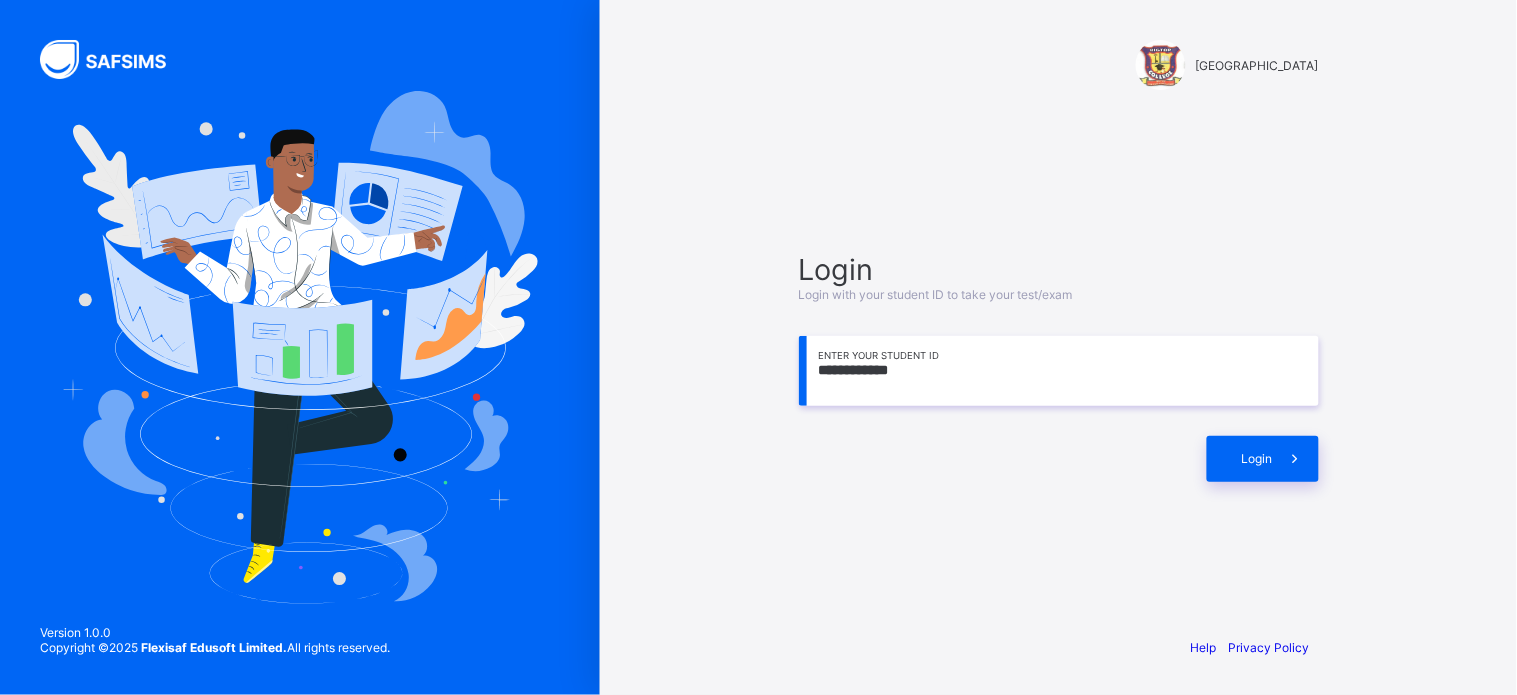 click on "**********" at bounding box center [1058, 347] 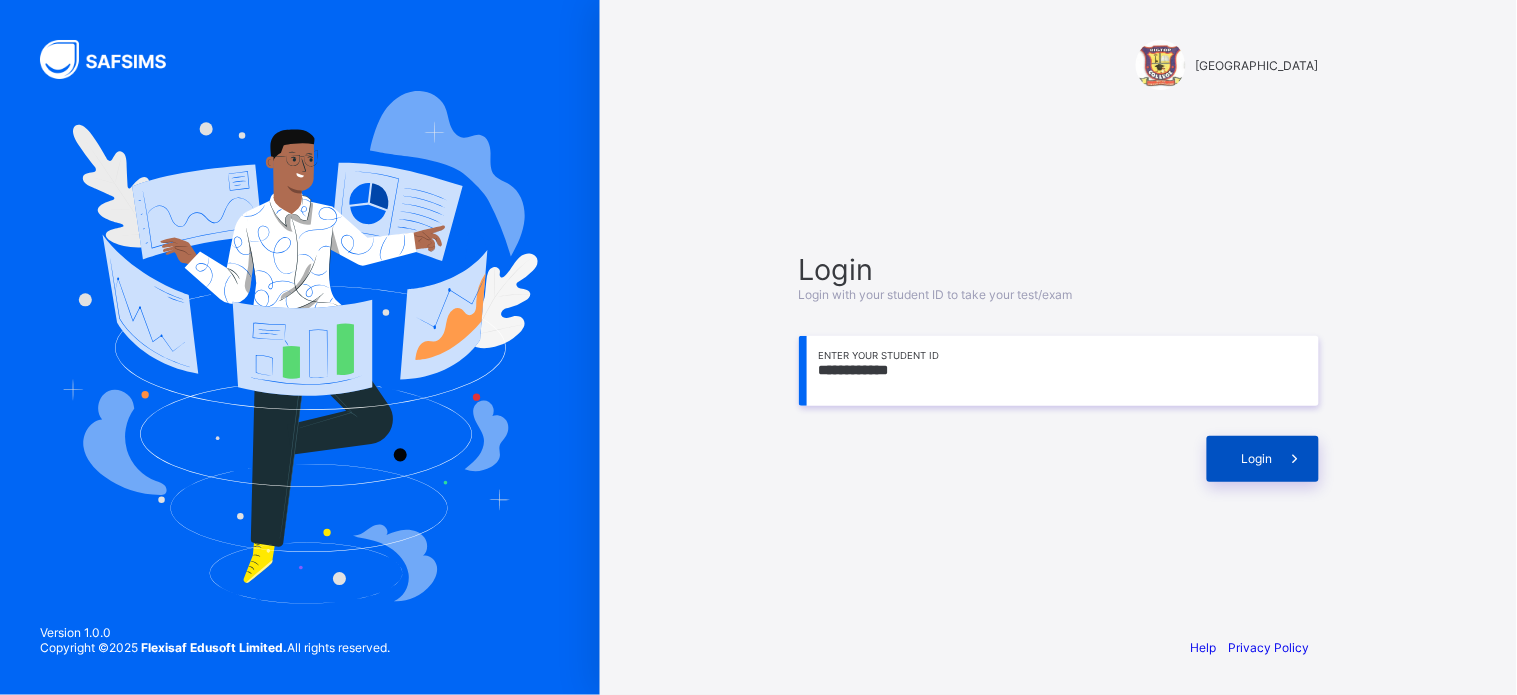 click at bounding box center [1295, 458] 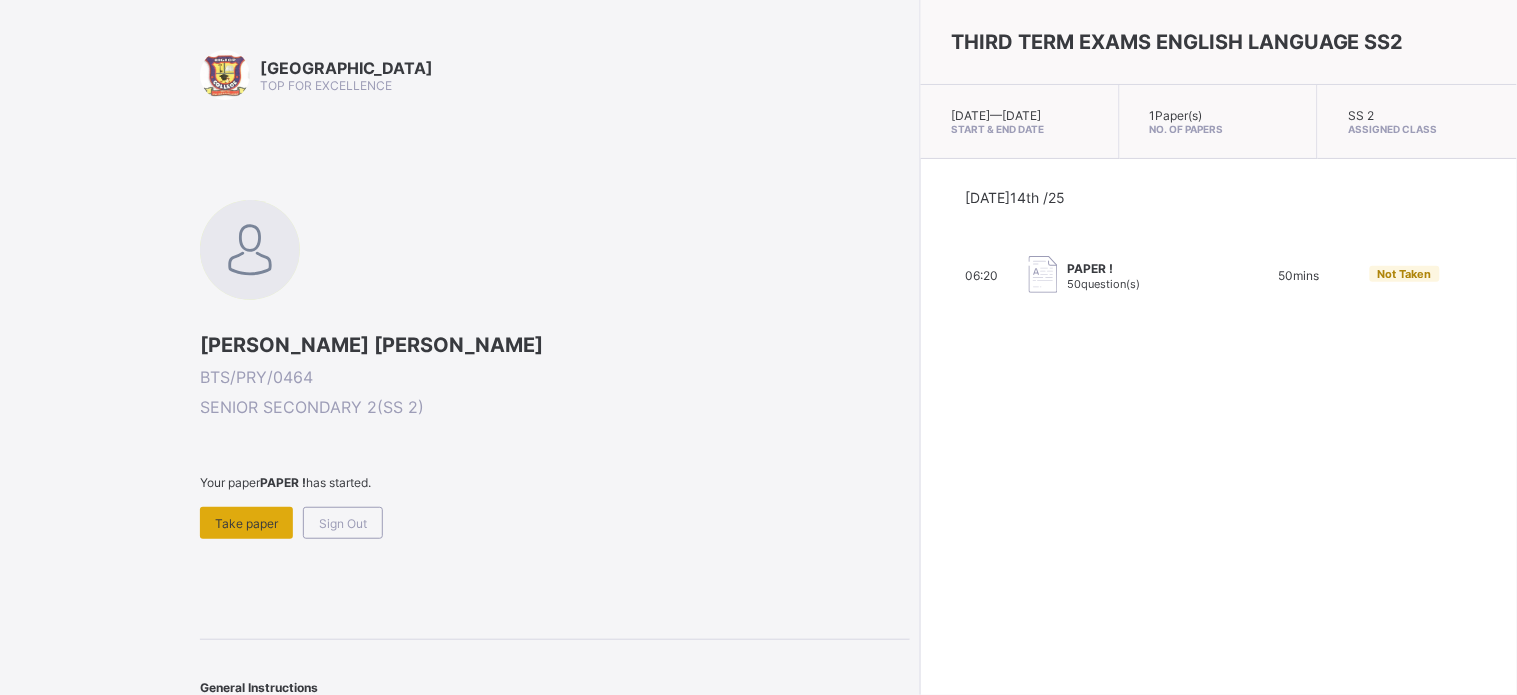 click on "Take paper" at bounding box center (246, 523) 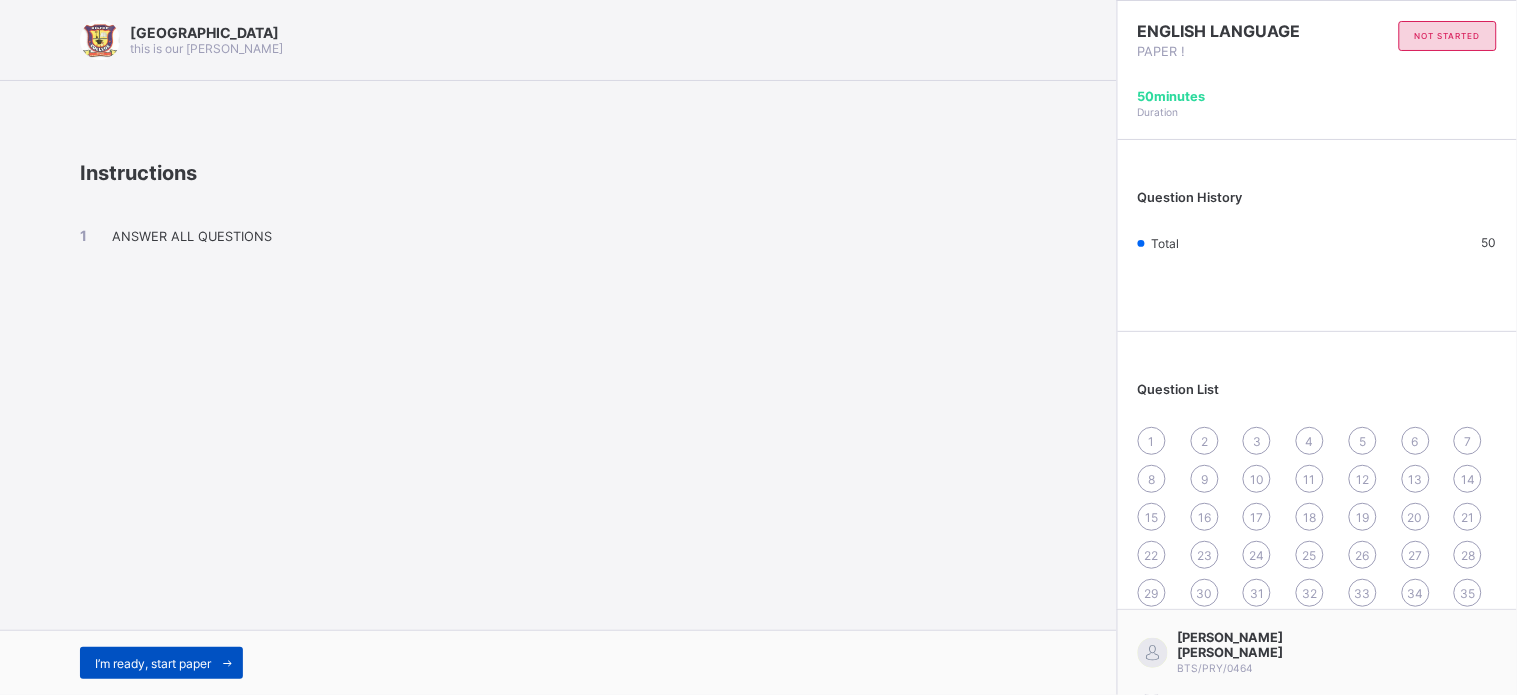 click at bounding box center (227, 663) 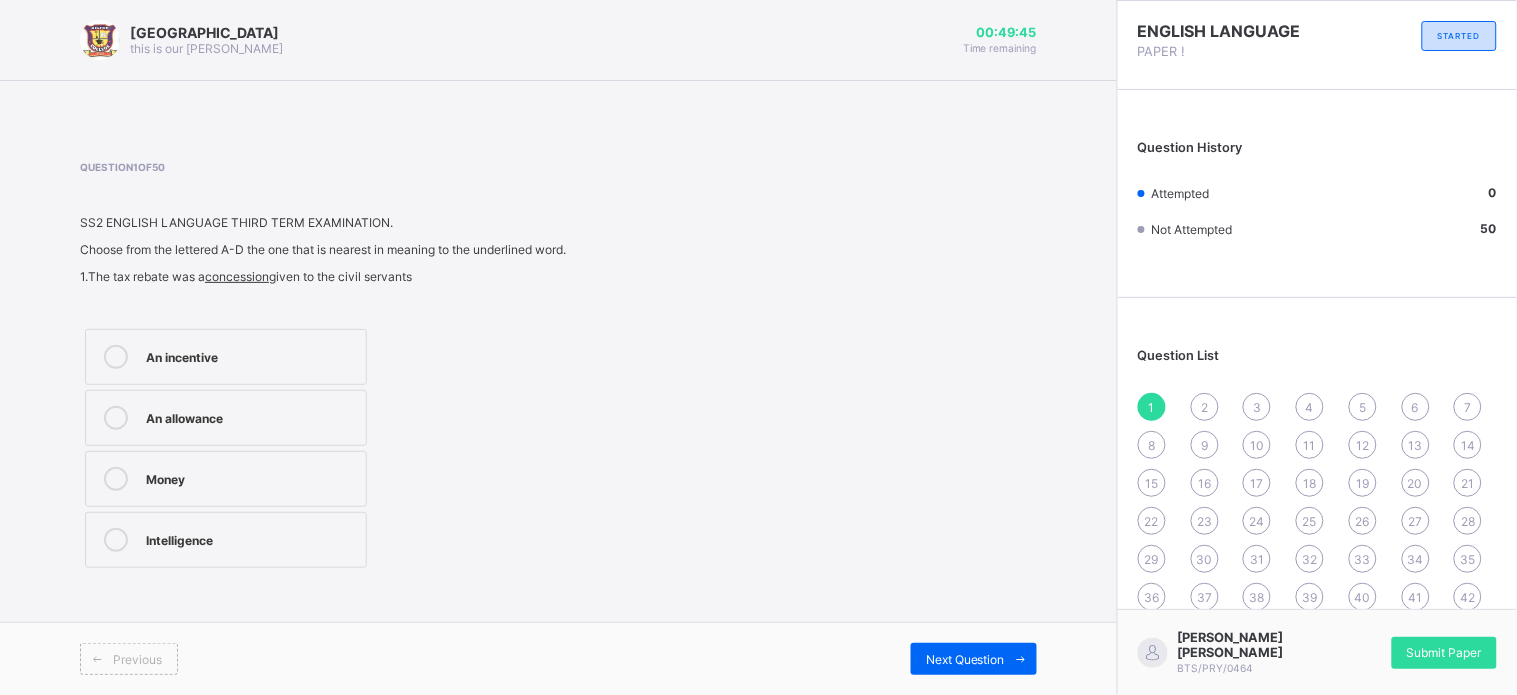click on "An allowance" at bounding box center (226, 418) 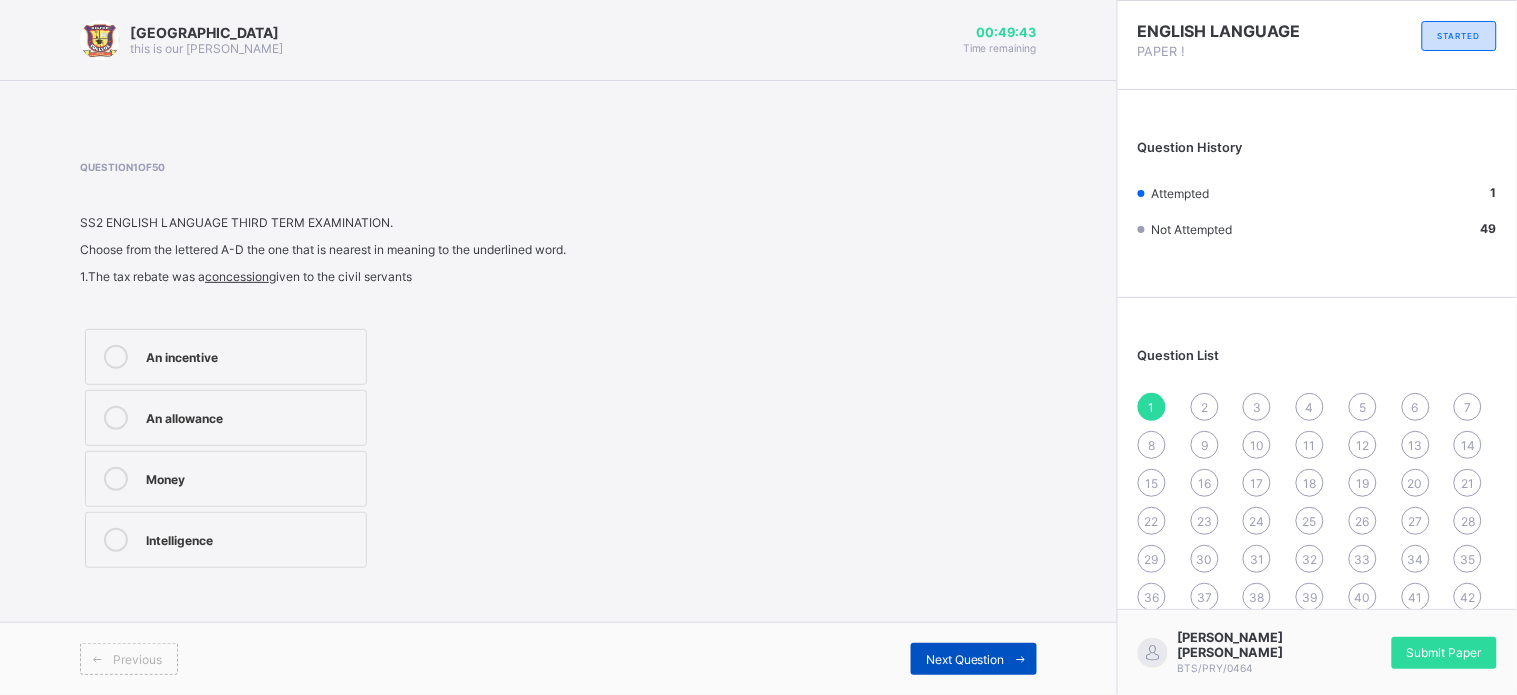 click on "Next Question" at bounding box center [974, 659] 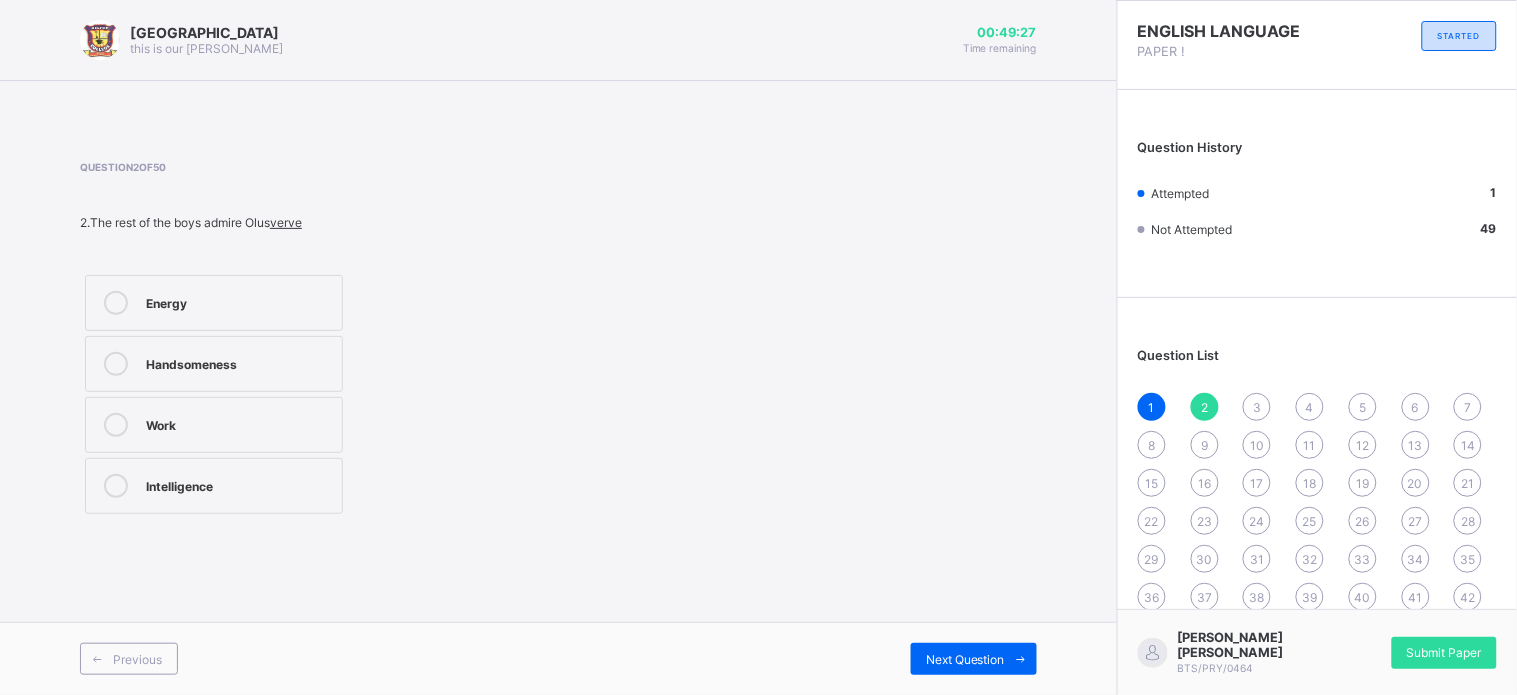 click on "Intelligence" at bounding box center (239, 486) 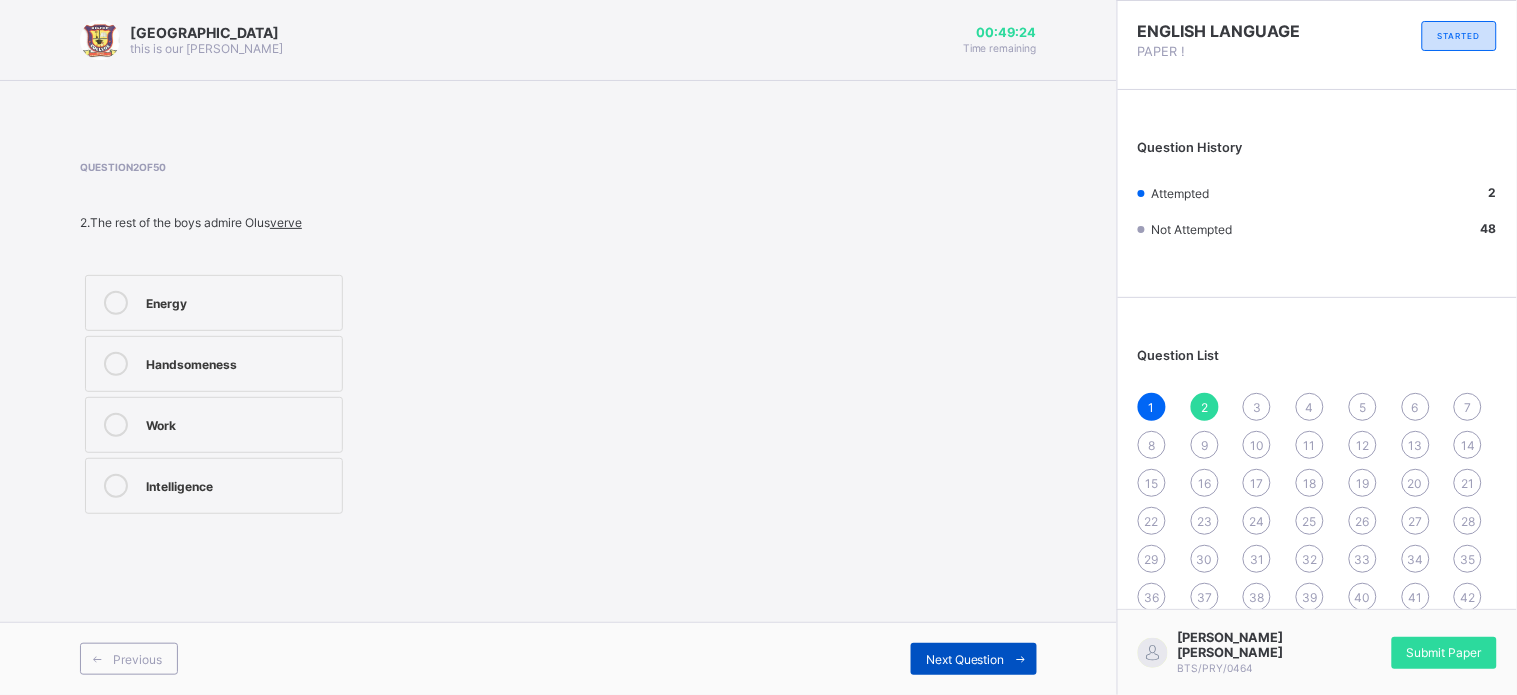 click on "Next Question" at bounding box center [965, 659] 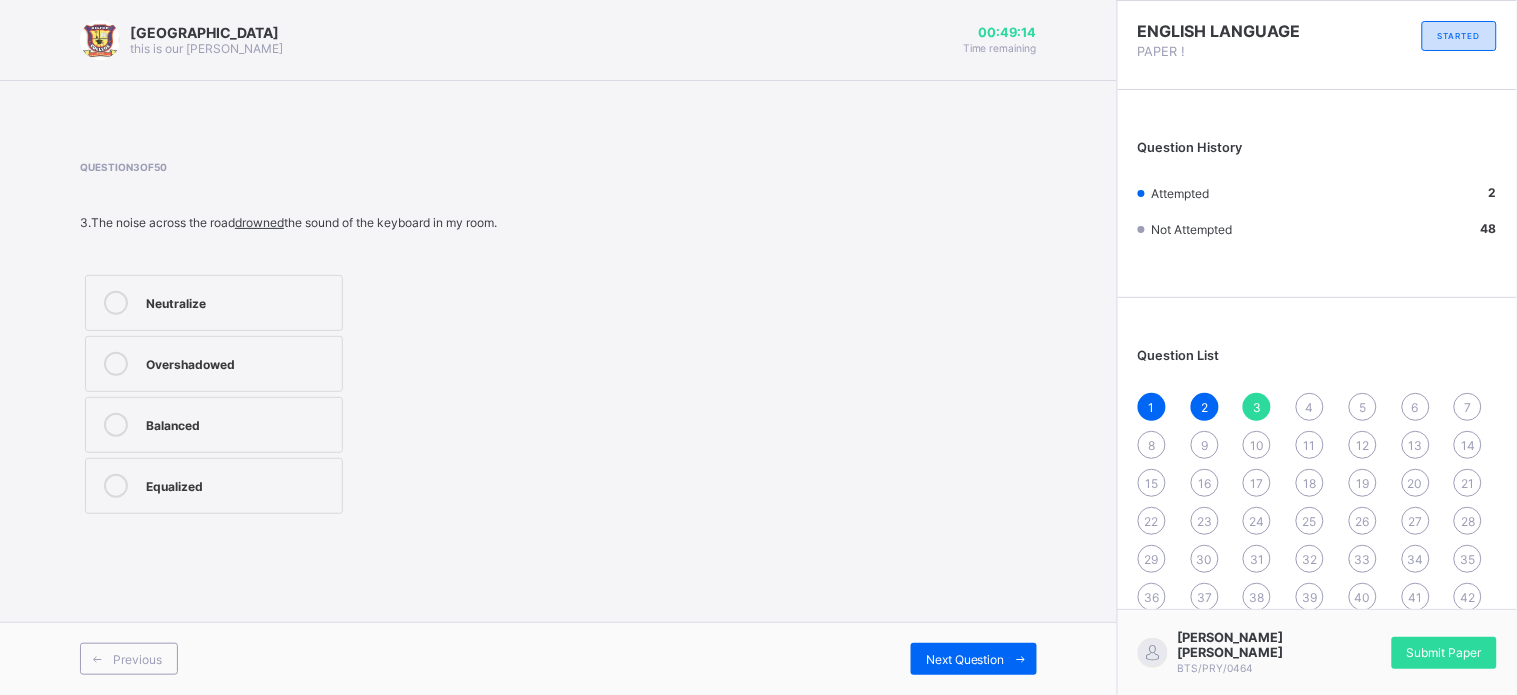 click on "Overshadowed" at bounding box center (239, 362) 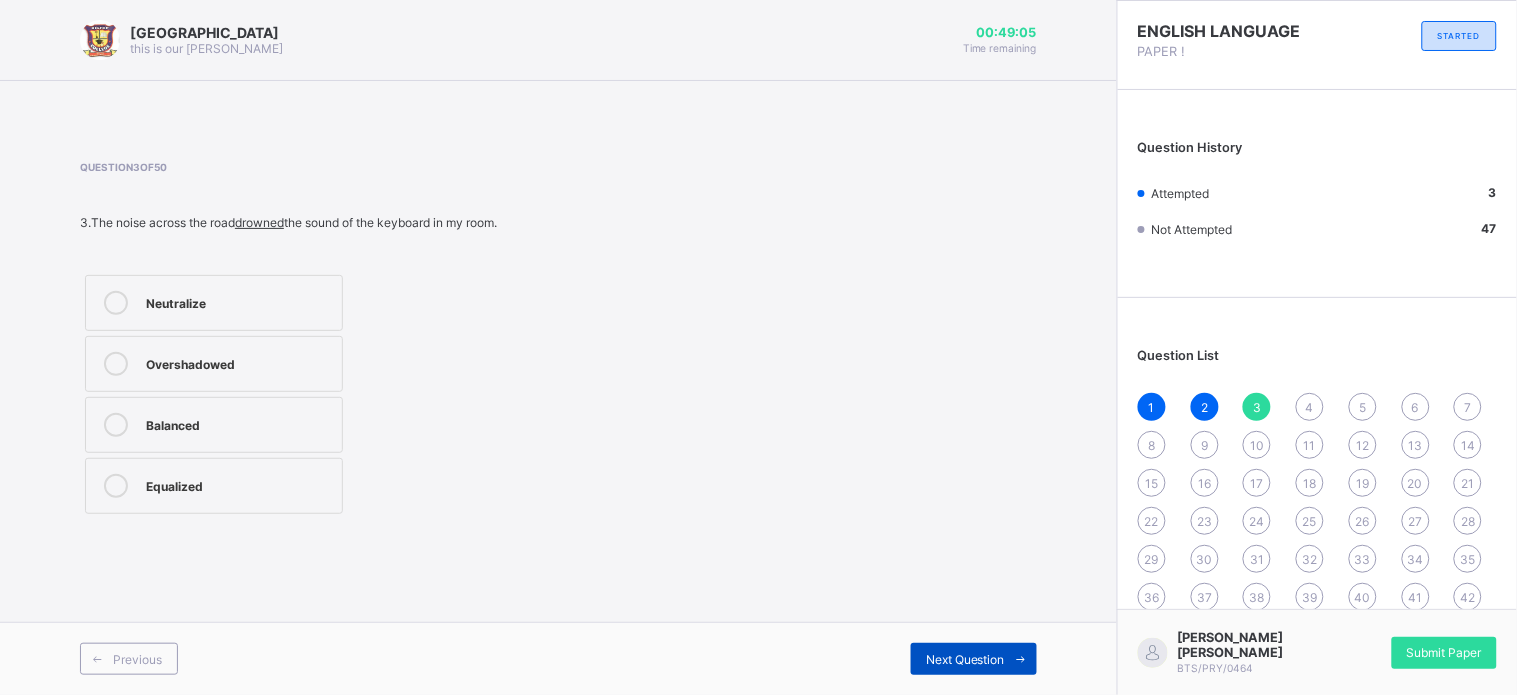 click at bounding box center [1021, 659] 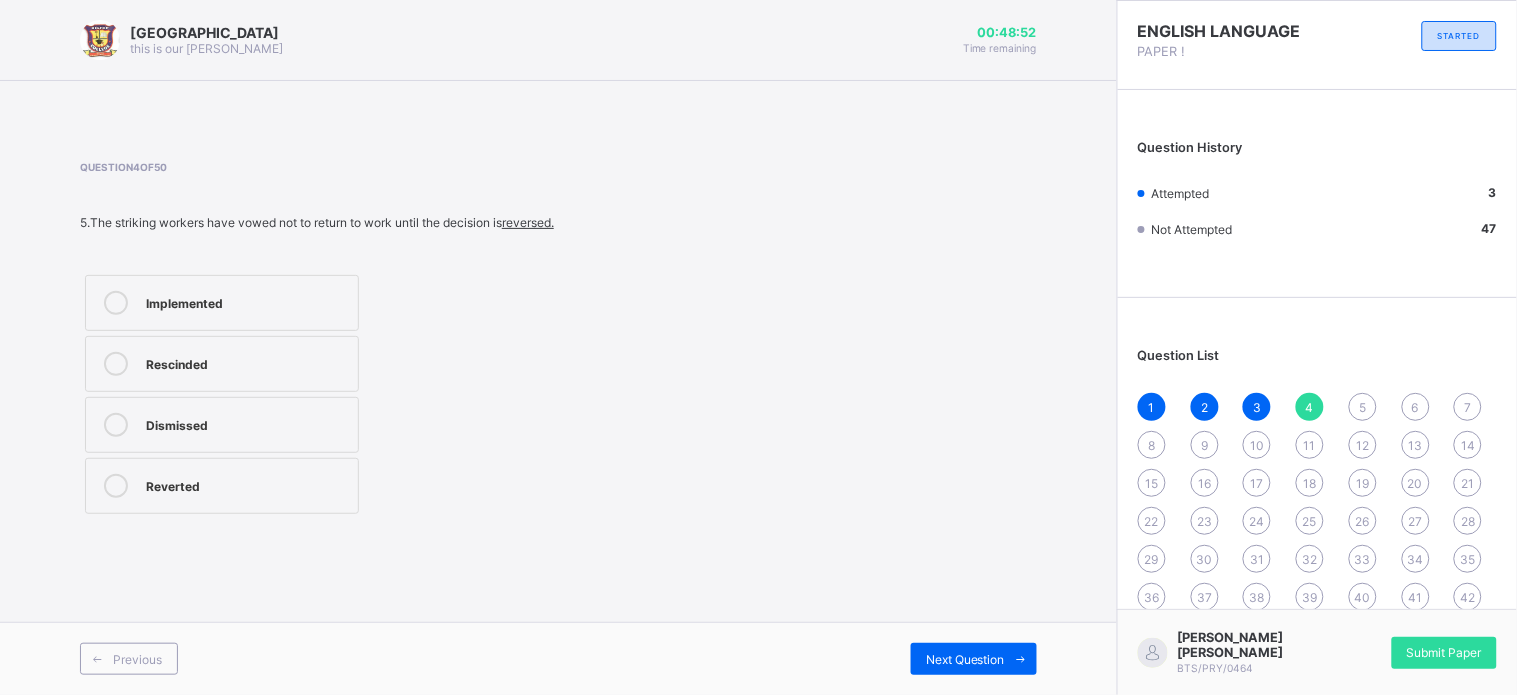 click on "Implemented" at bounding box center [222, 303] 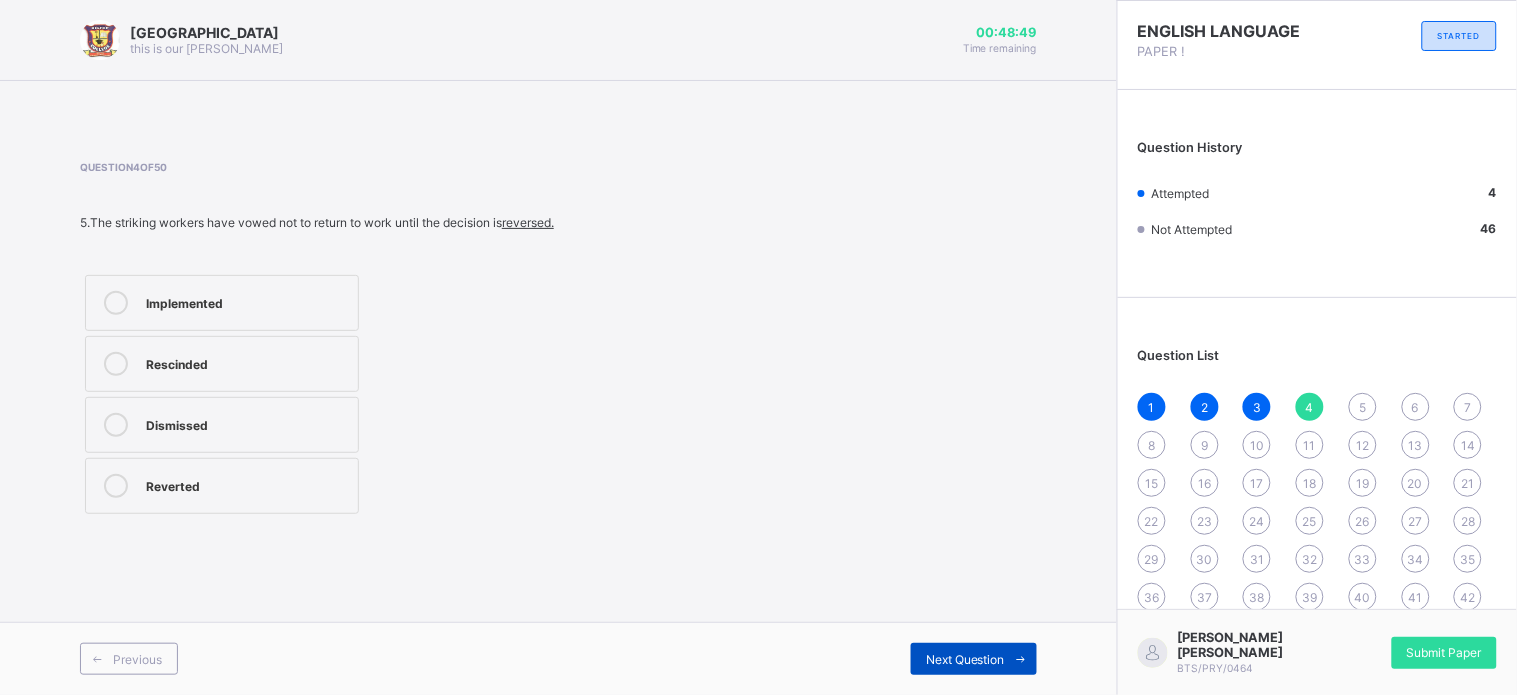 click on "Next Question" at bounding box center [965, 659] 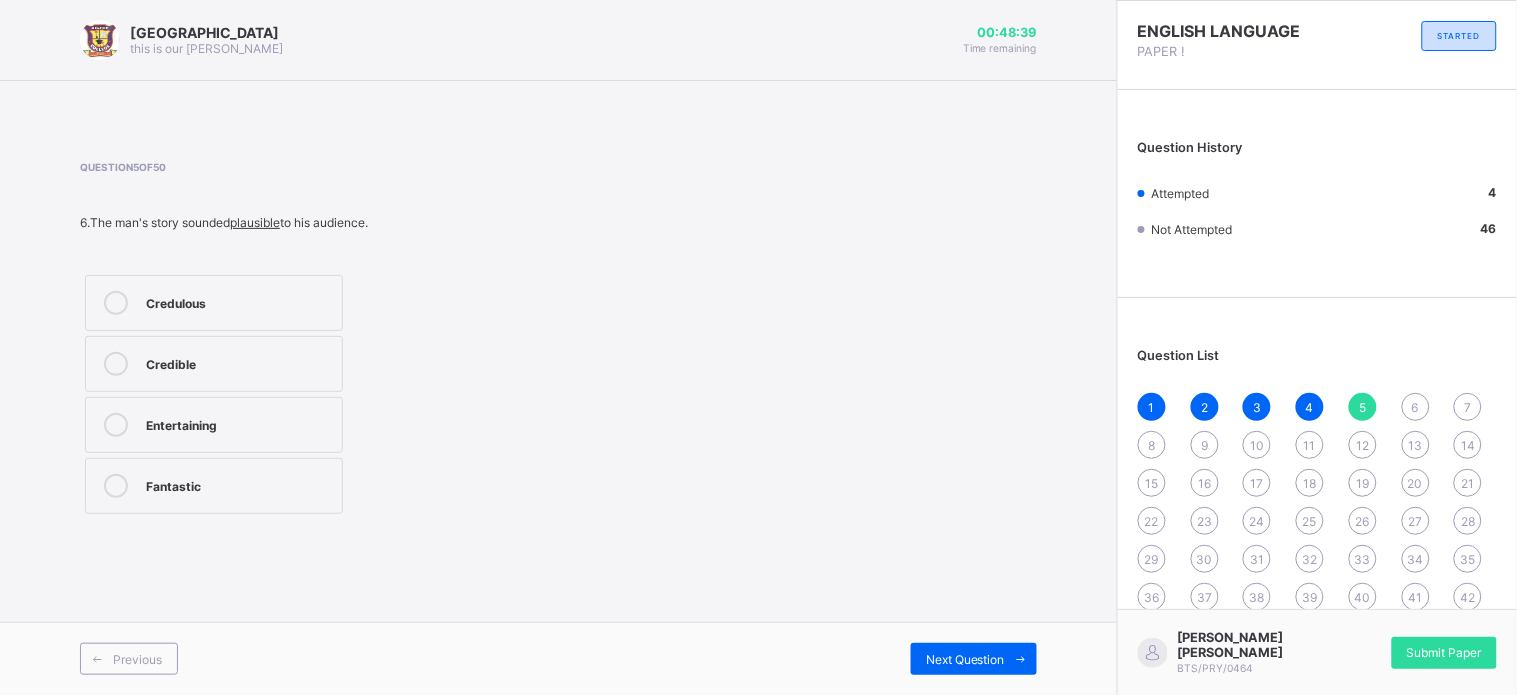 click on "Credible" at bounding box center [239, 362] 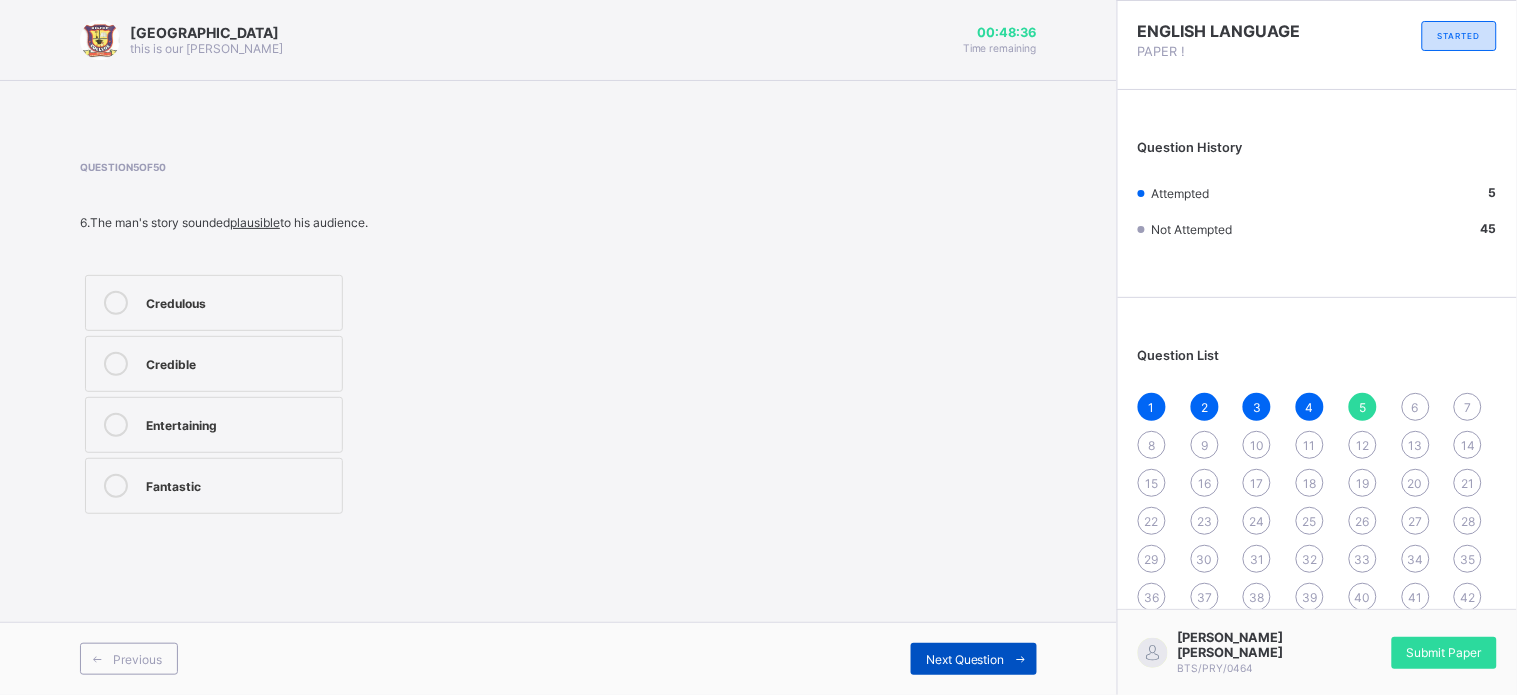 click on "Next Question" at bounding box center (974, 659) 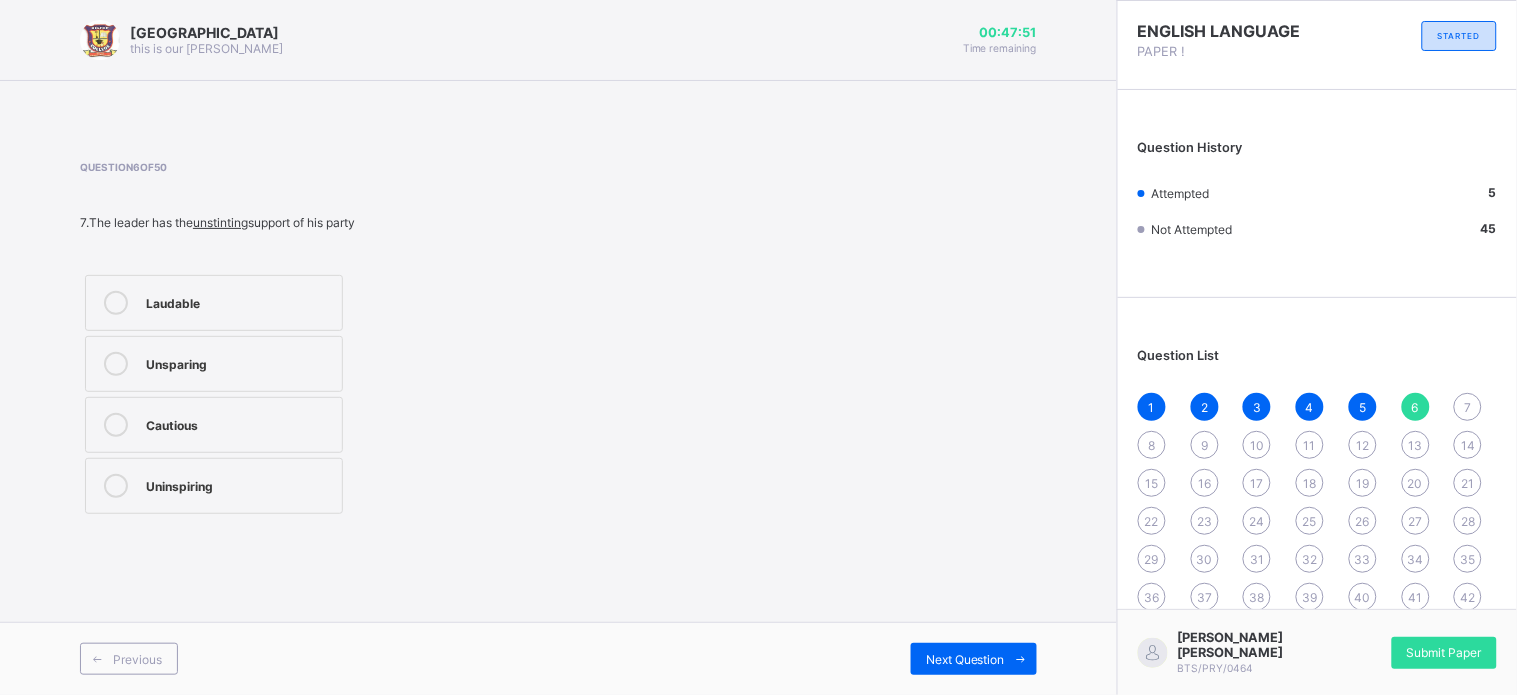 click on "Unsparing" at bounding box center [239, 362] 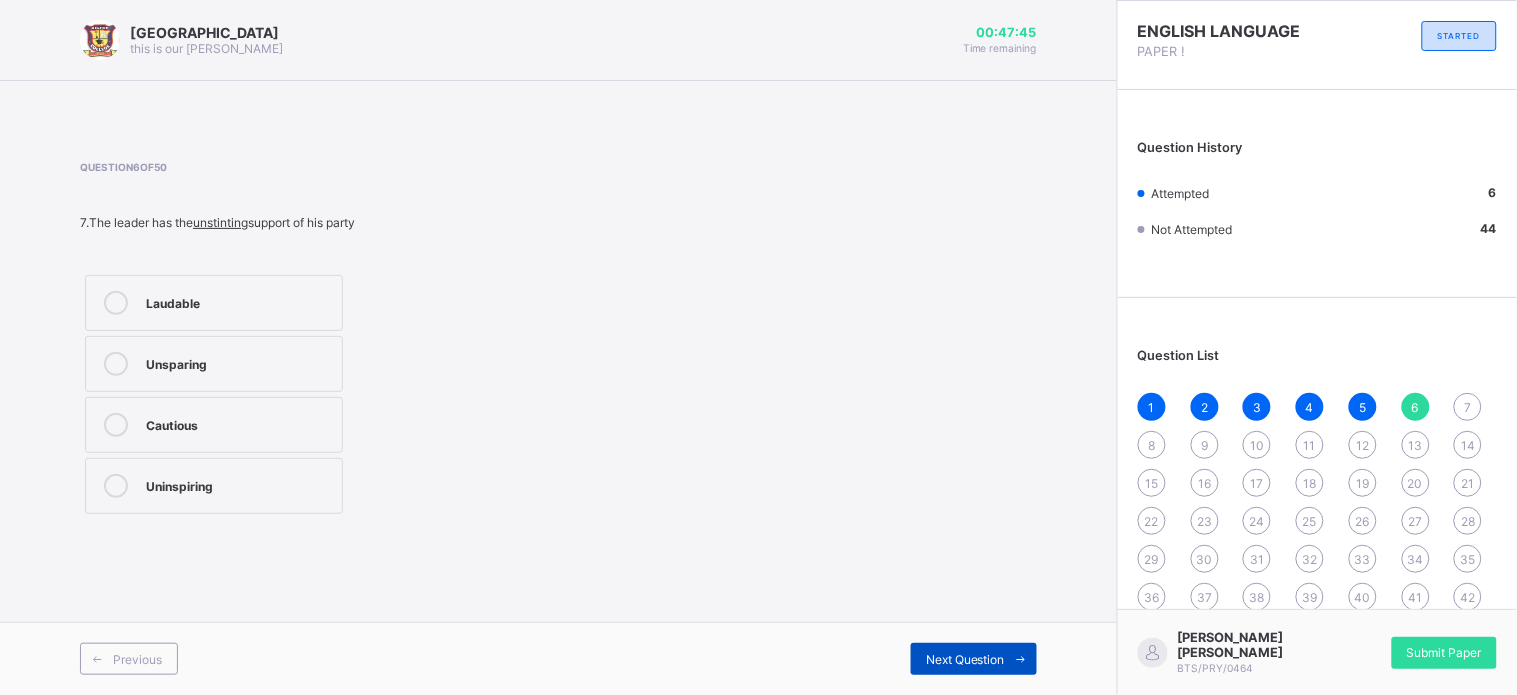 click on "Next Question" at bounding box center [974, 659] 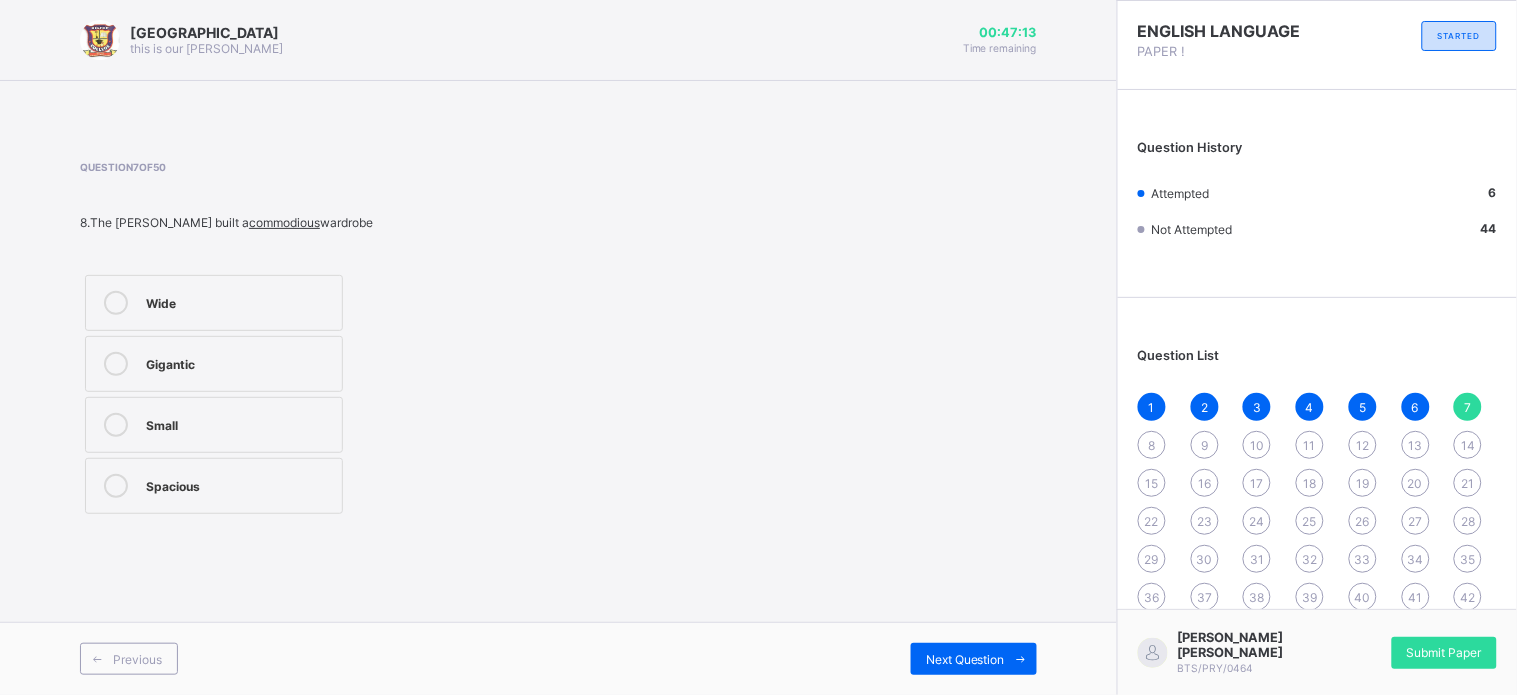 click on "Small" at bounding box center (214, 425) 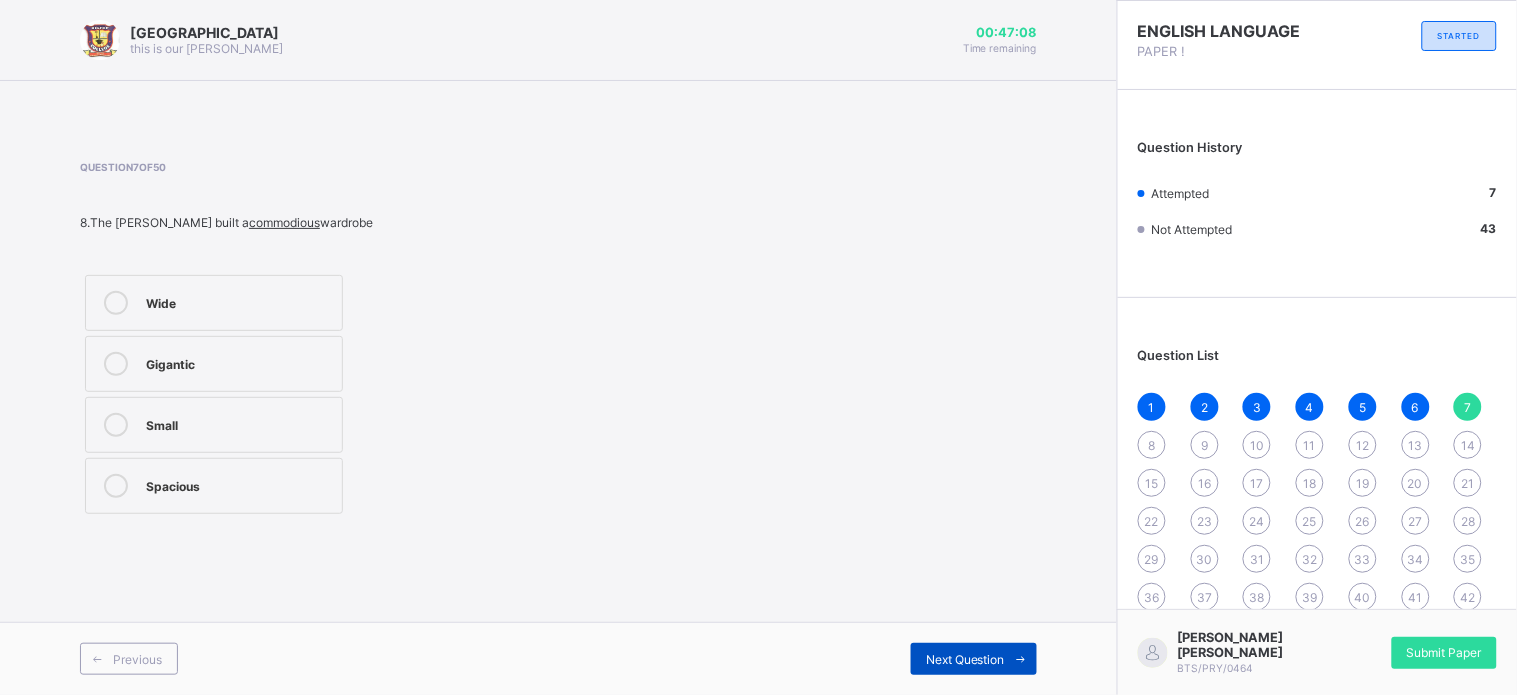 click on "Next Question" at bounding box center [965, 659] 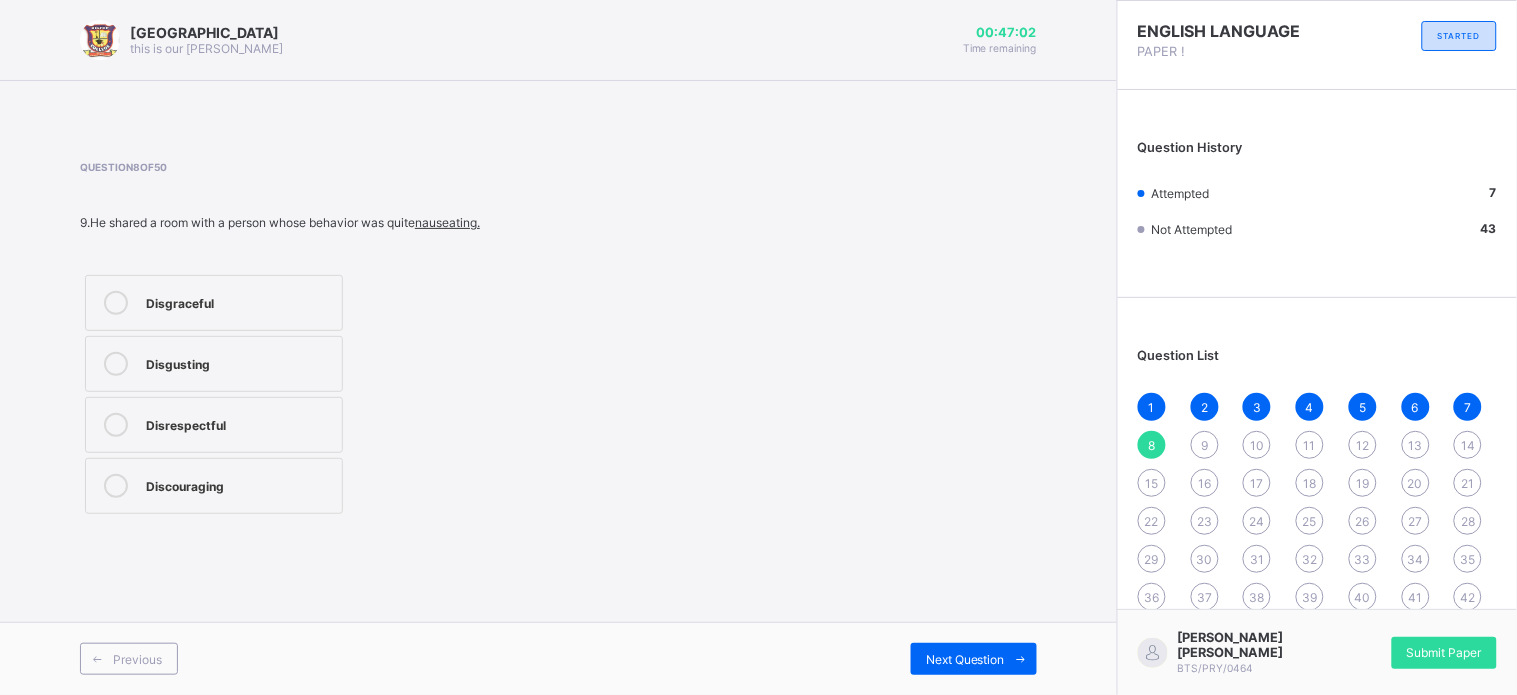 click on "Disgusting" at bounding box center (239, 362) 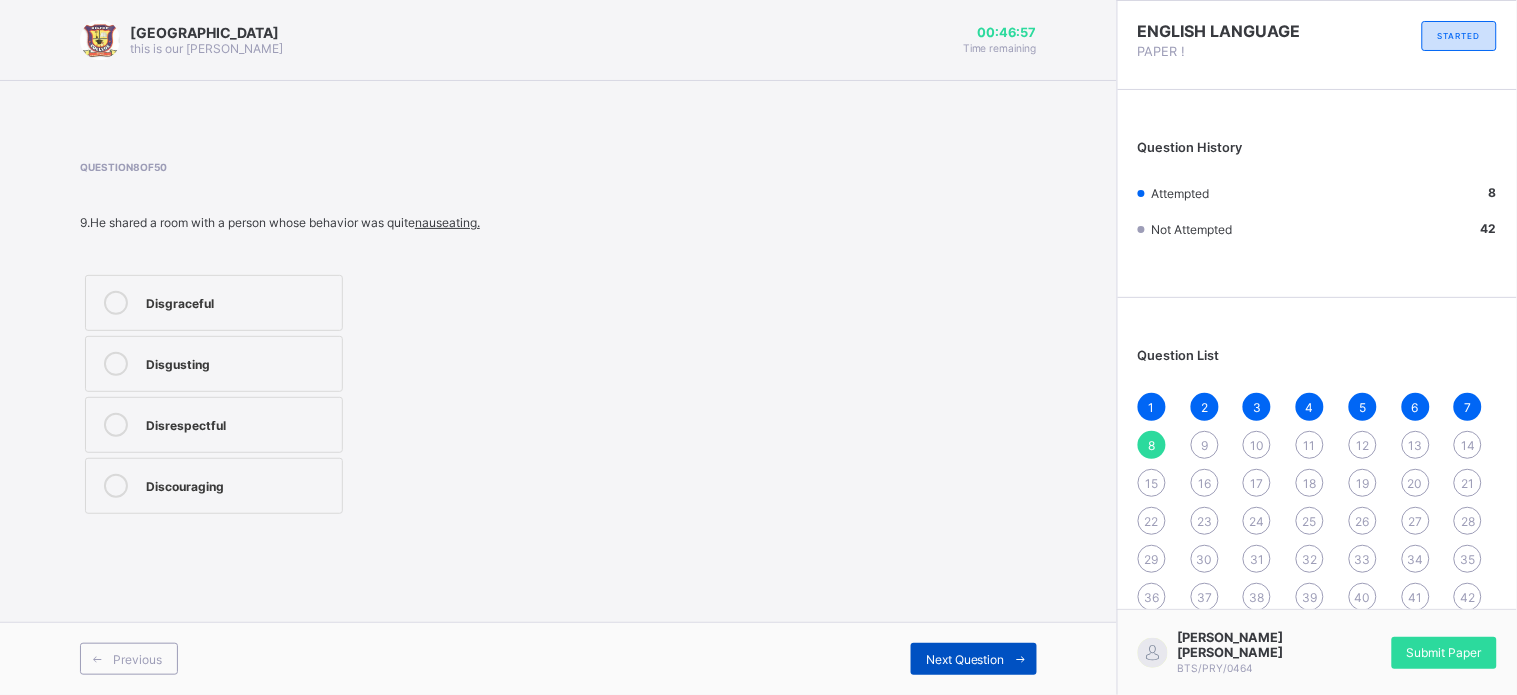 click on "Next Question" at bounding box center [965, 659] 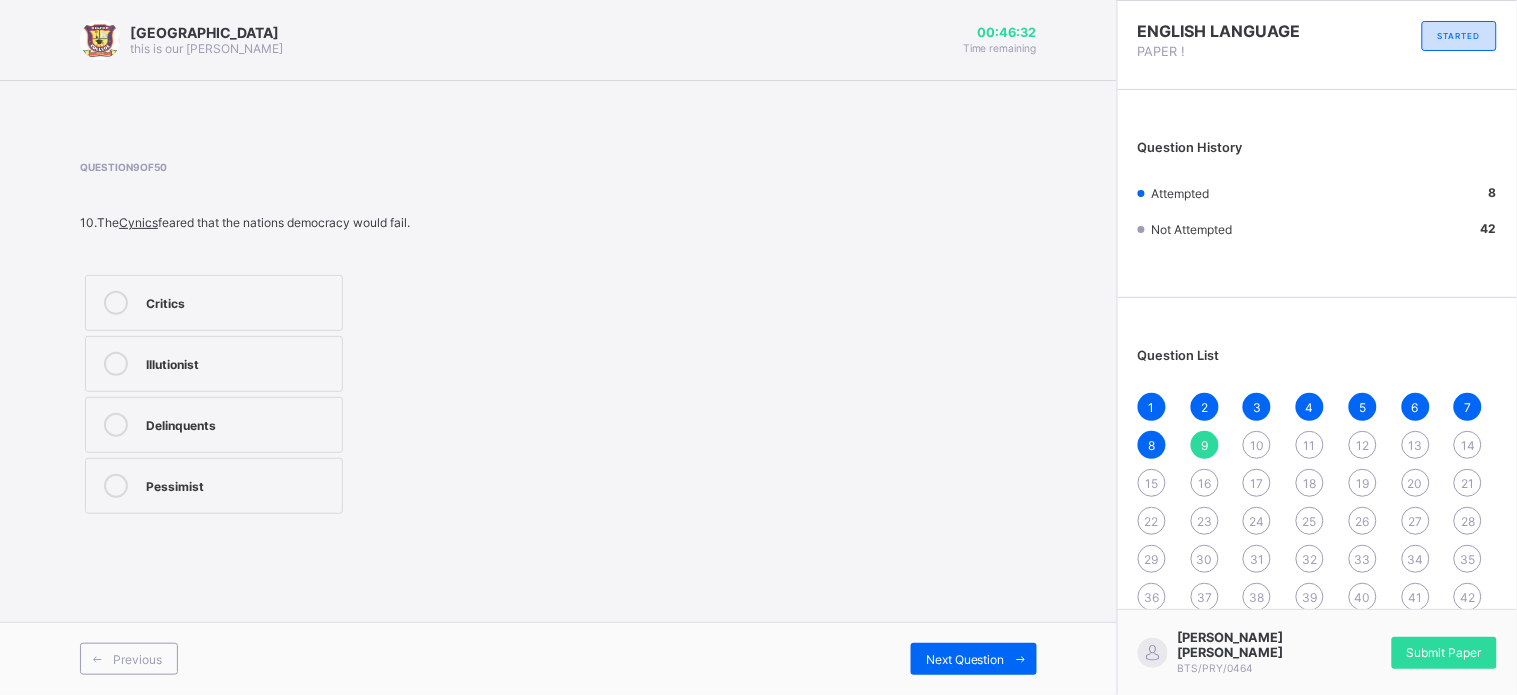 click on "Critics" at bounding box center (214, 303) 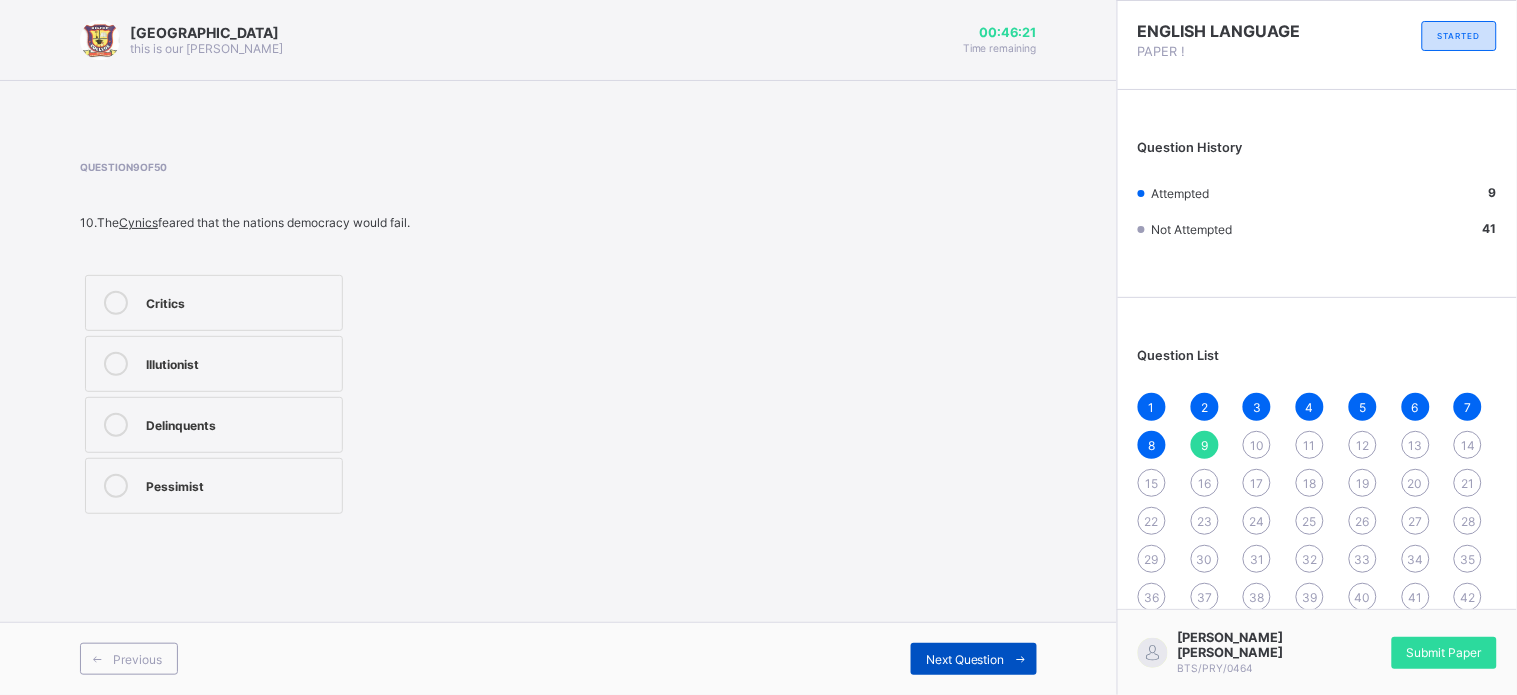 click on "Next Question" at bounding box center (965, 659) 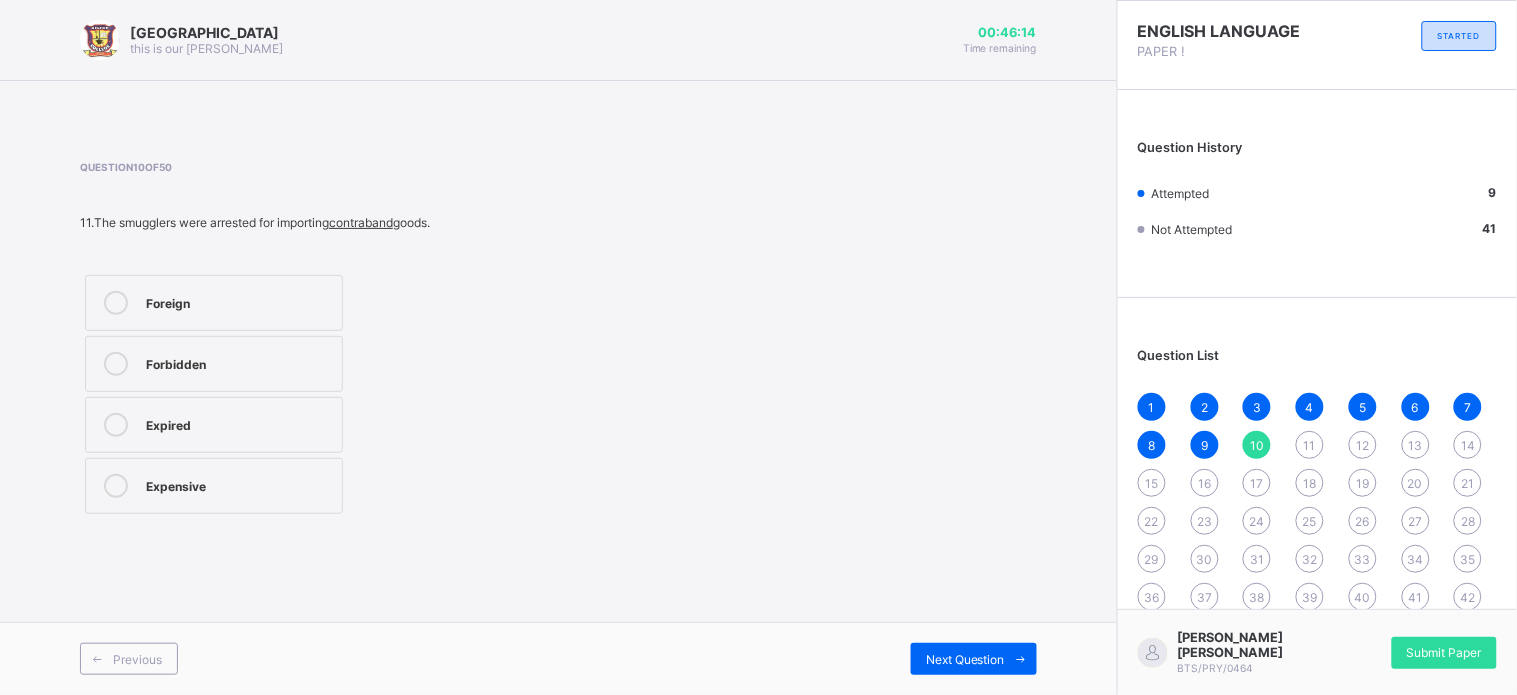 click on "Forbidden" at bounding box center (214, 364) 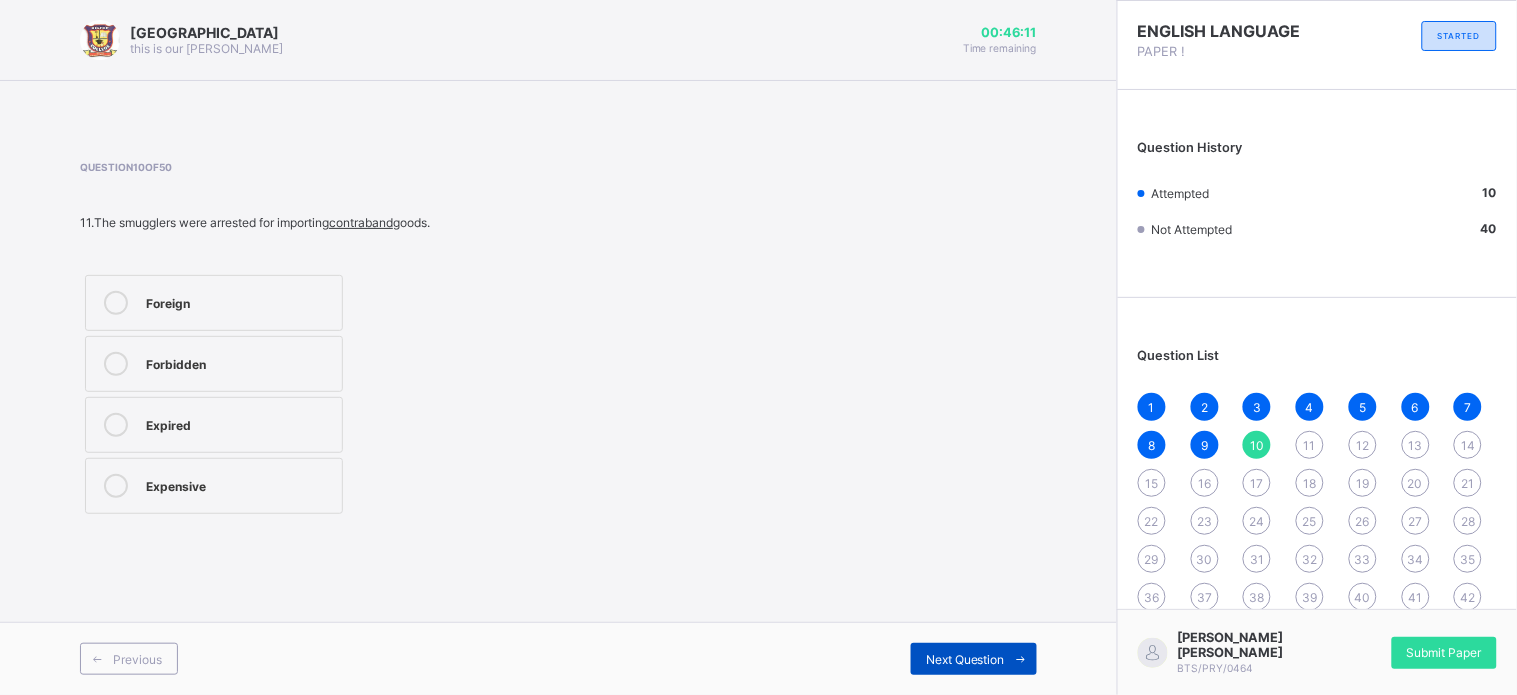 click on "Next Question" at bounding box center [965, 659] 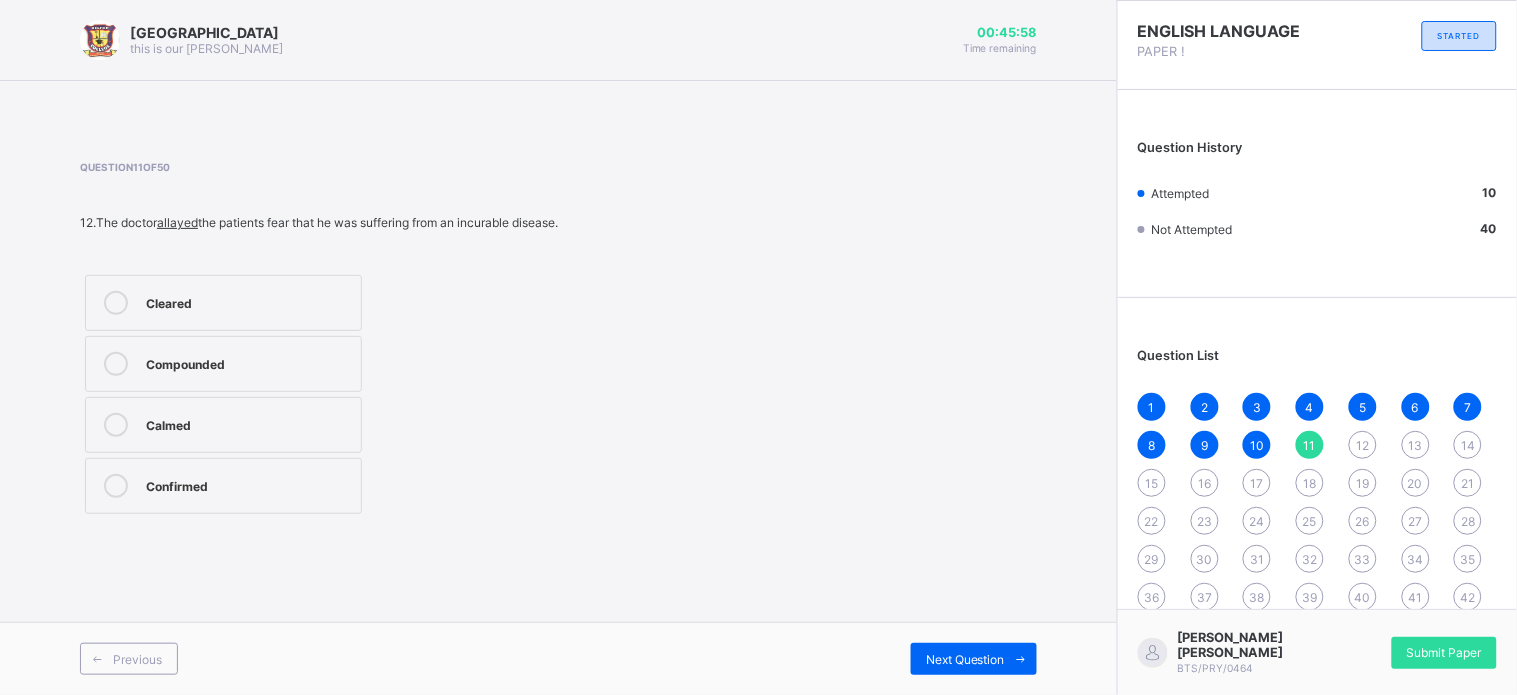 click on "Calmed" at bounding box center (248, 423) 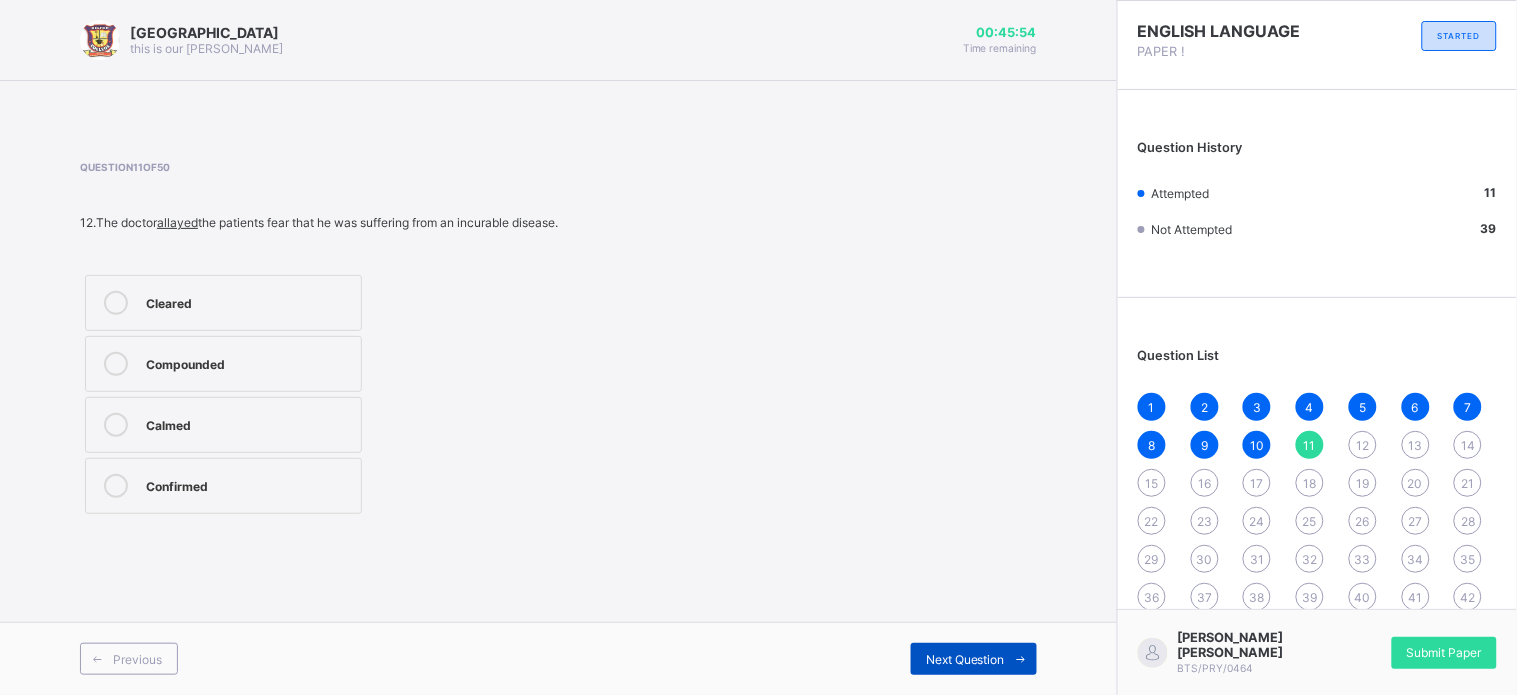 click on "Next Question" at bounding box center [965, 659] 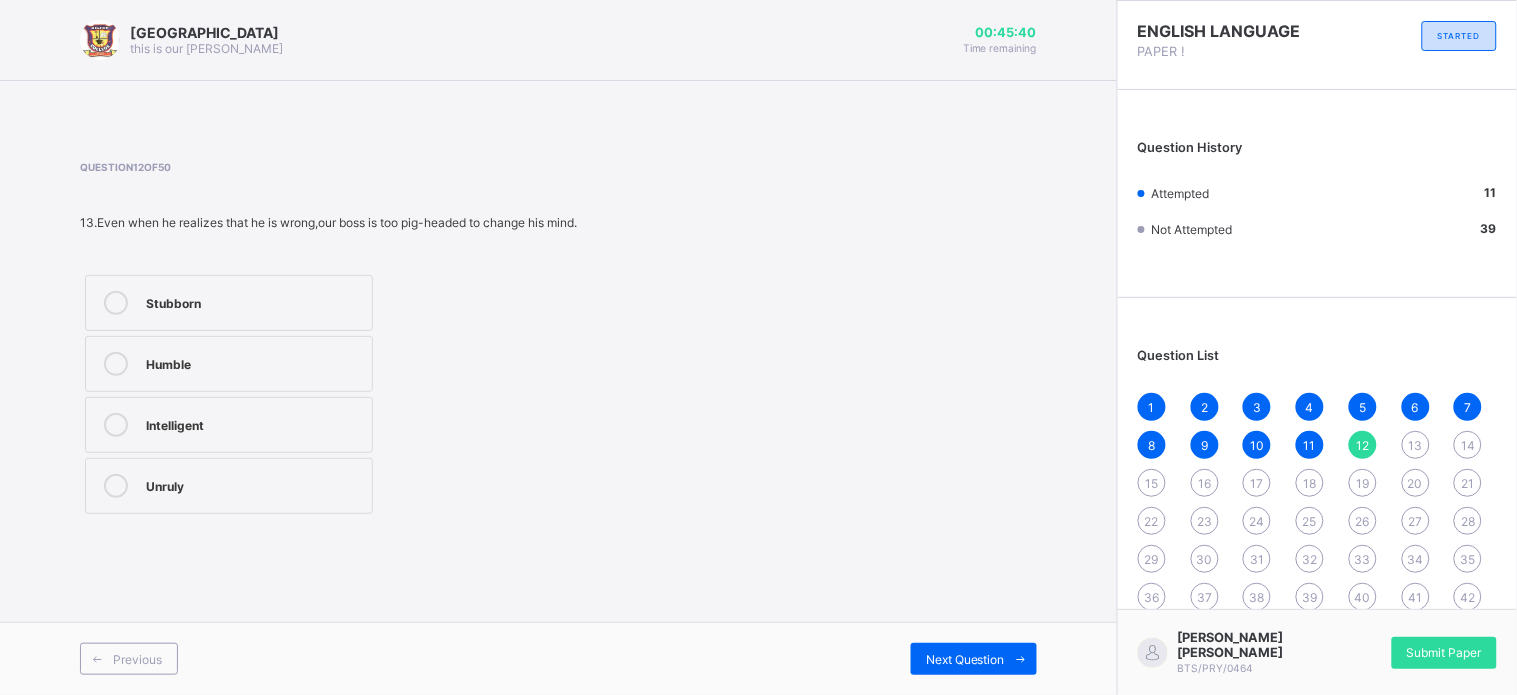 click on "Stubborn" at bounding box center (254, 301) 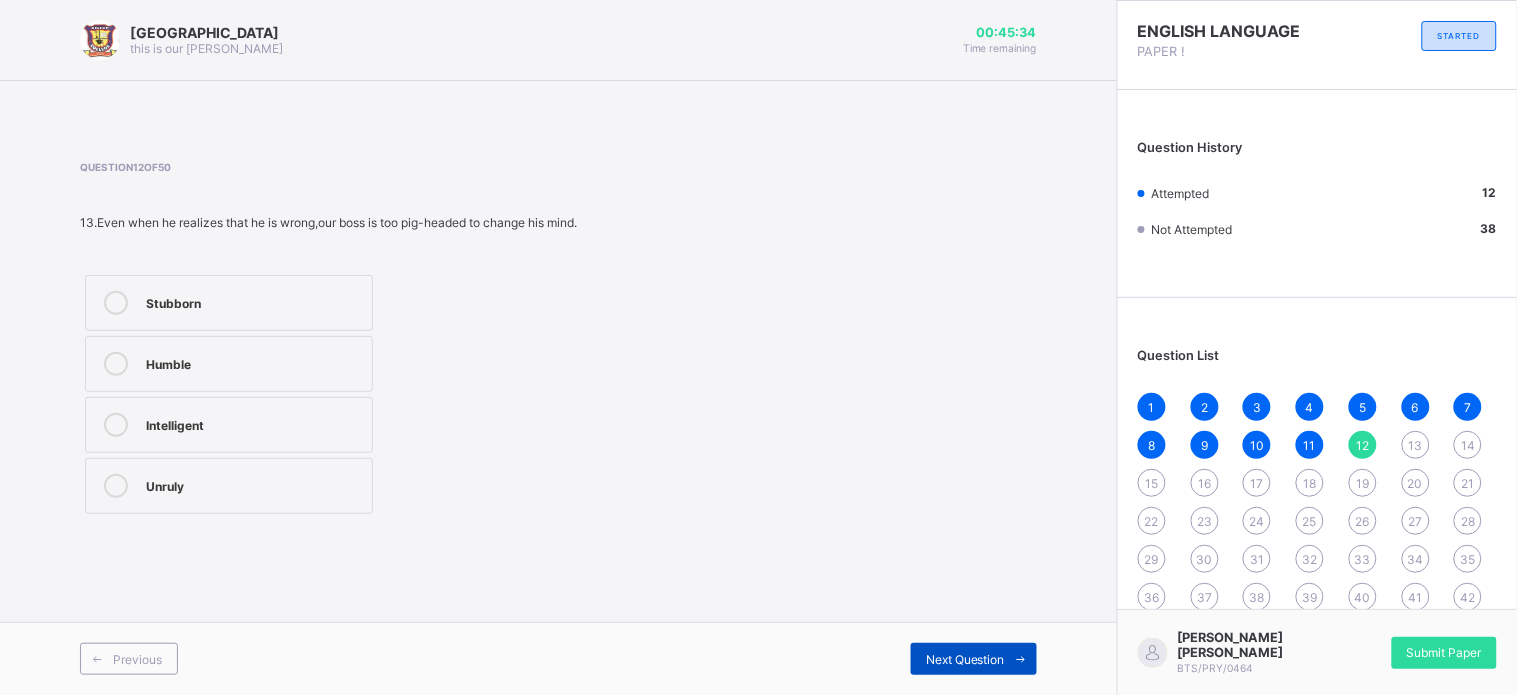 click on "Next Question" at bounding box center (974, 659) 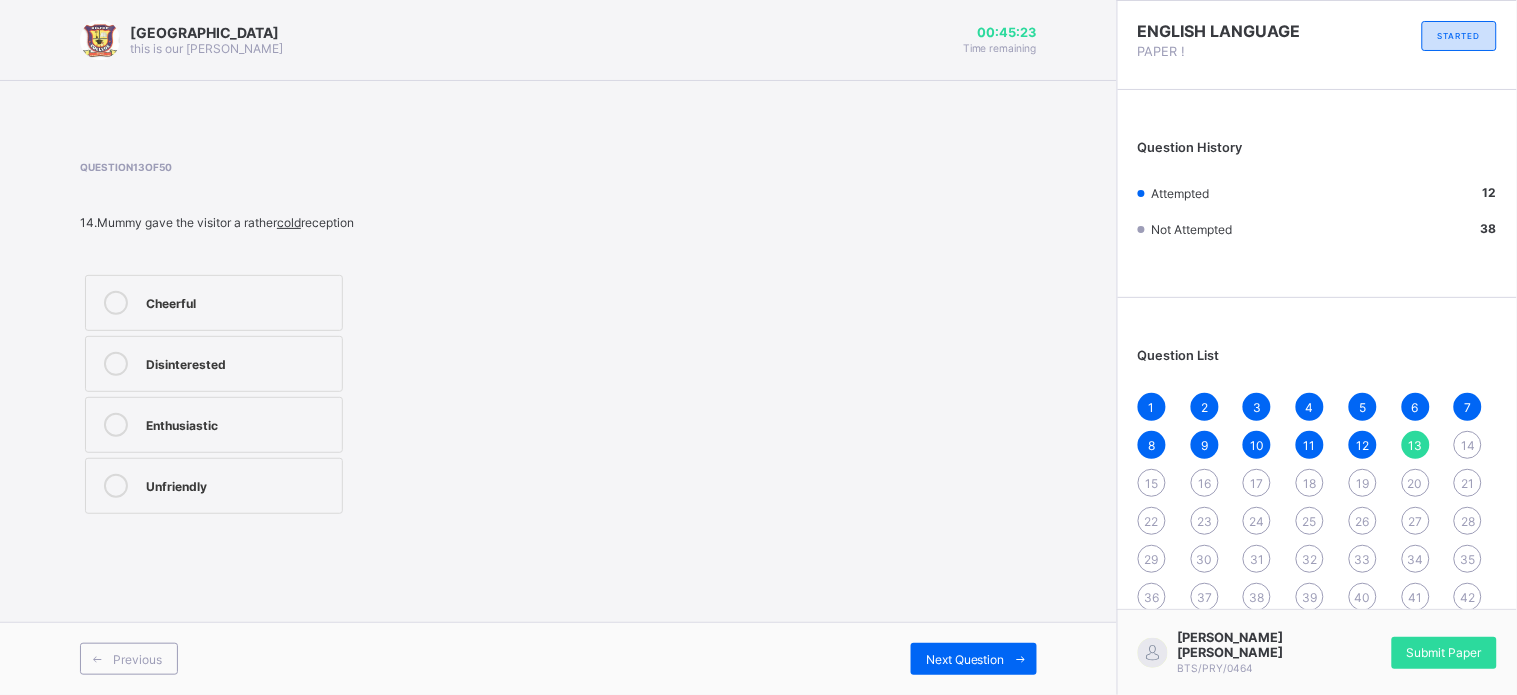 click on "Enthusiastic" at bounding box center (239, 423) 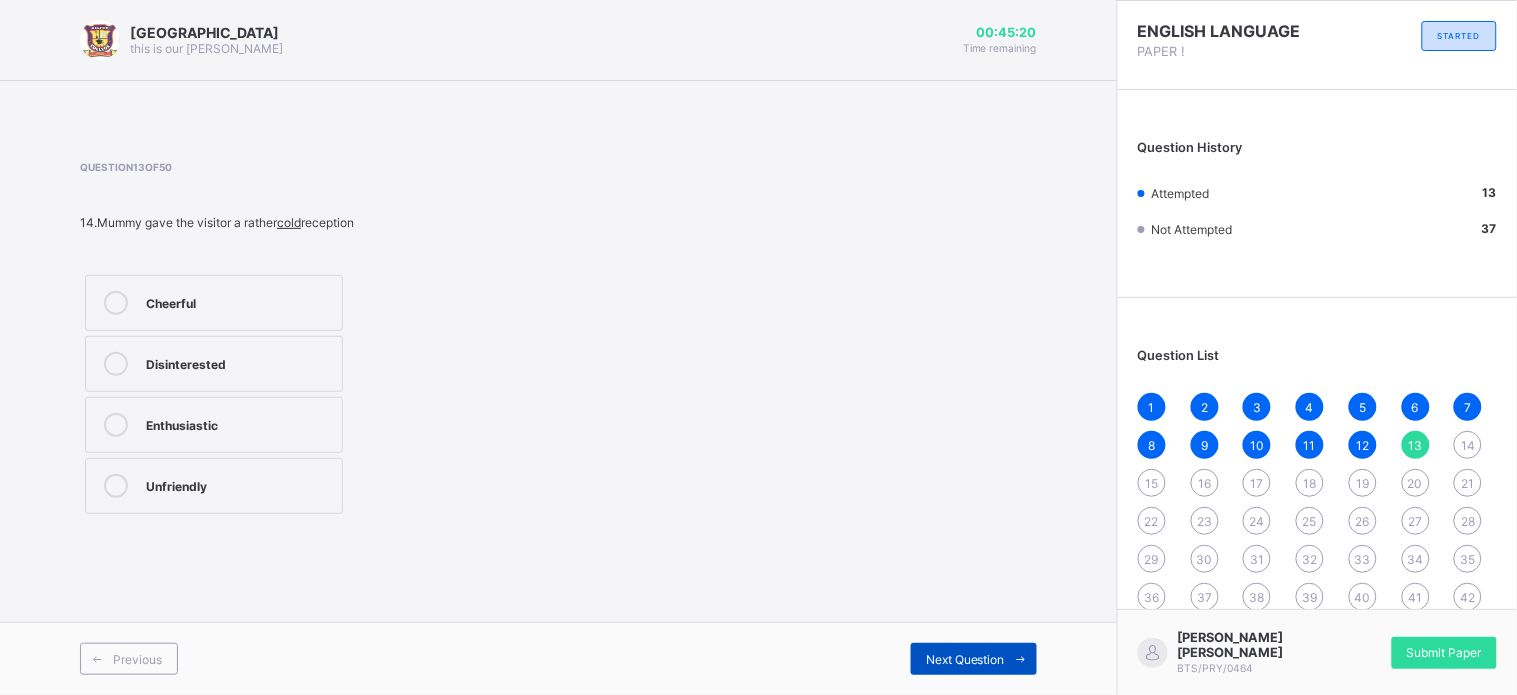 click on "Next Question" at bounding box center [965, 659] 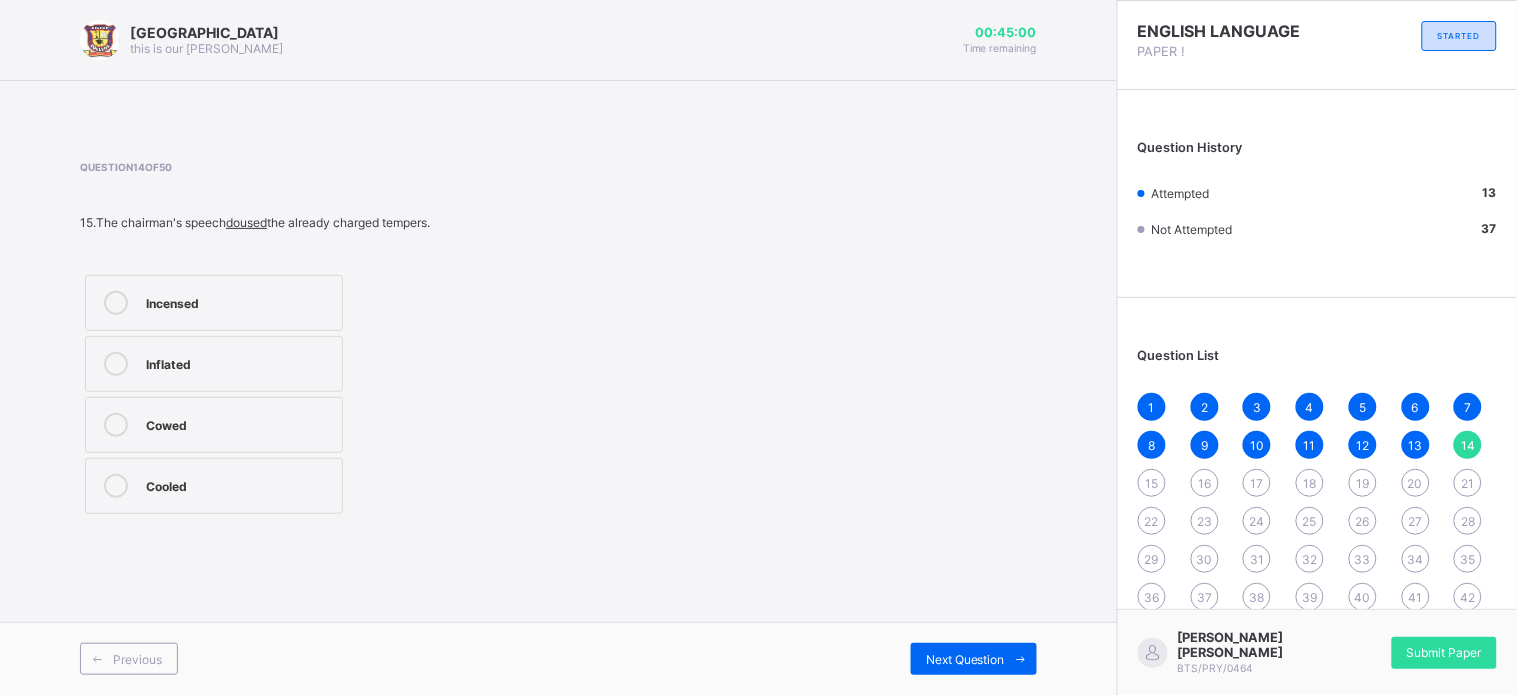 click on "Cooled" at bounding box center [214, 486] 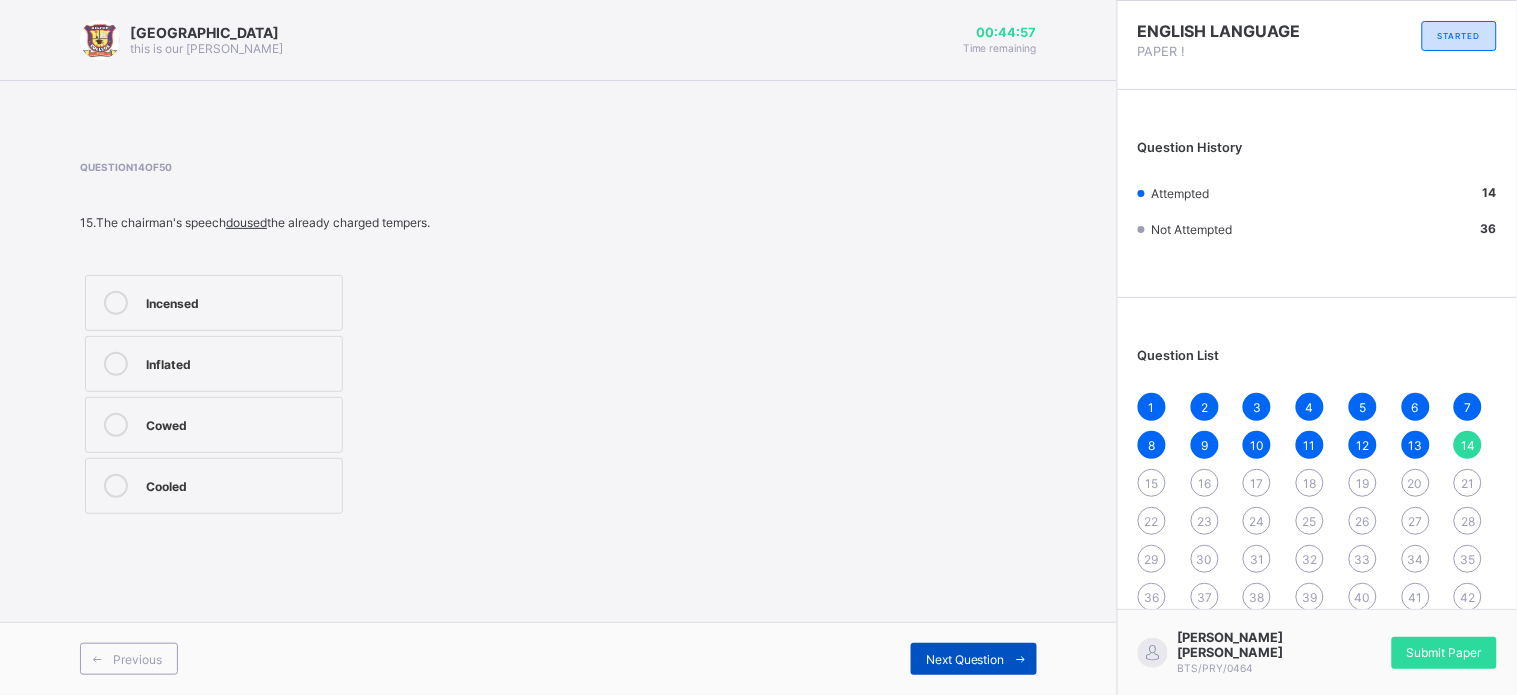 click on "Next Question" at bounding box center [965, 659] 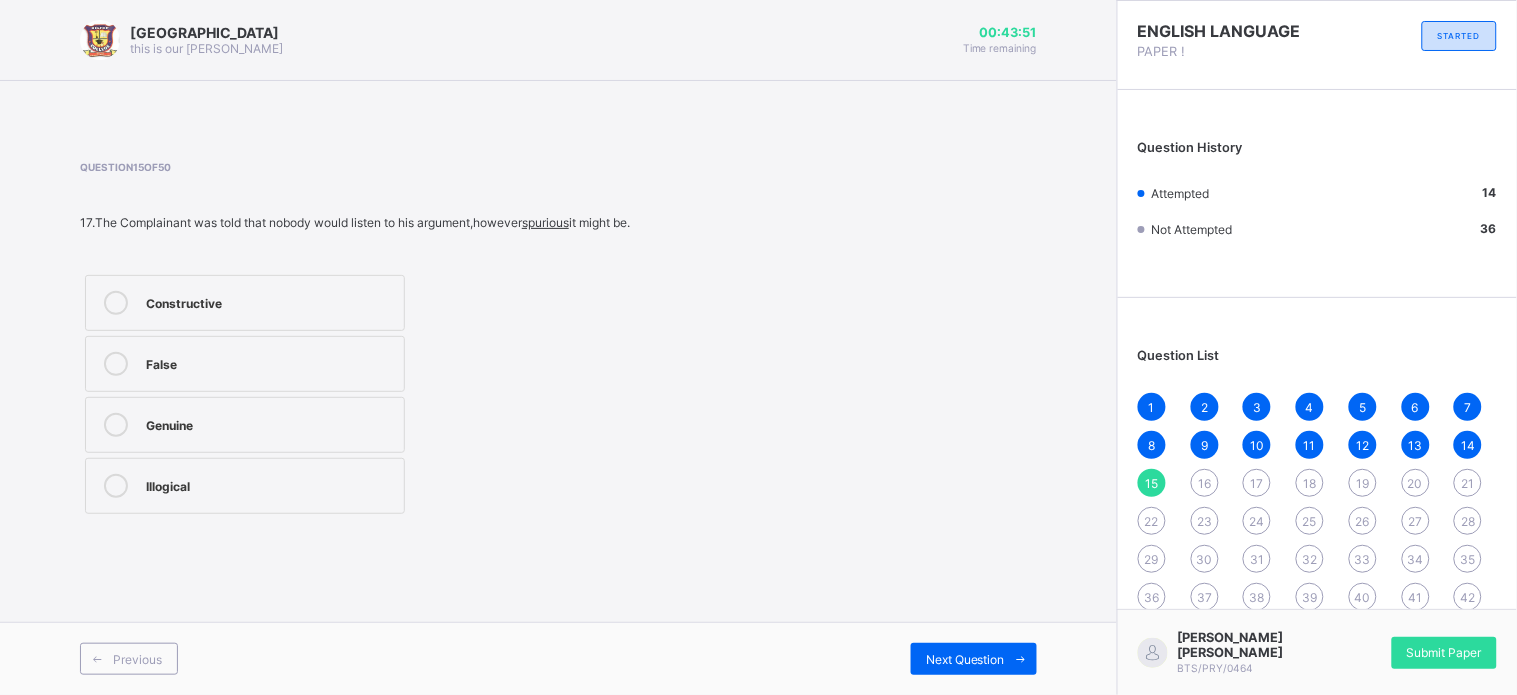 click on "Genuine" at bounding box center (245, 425) 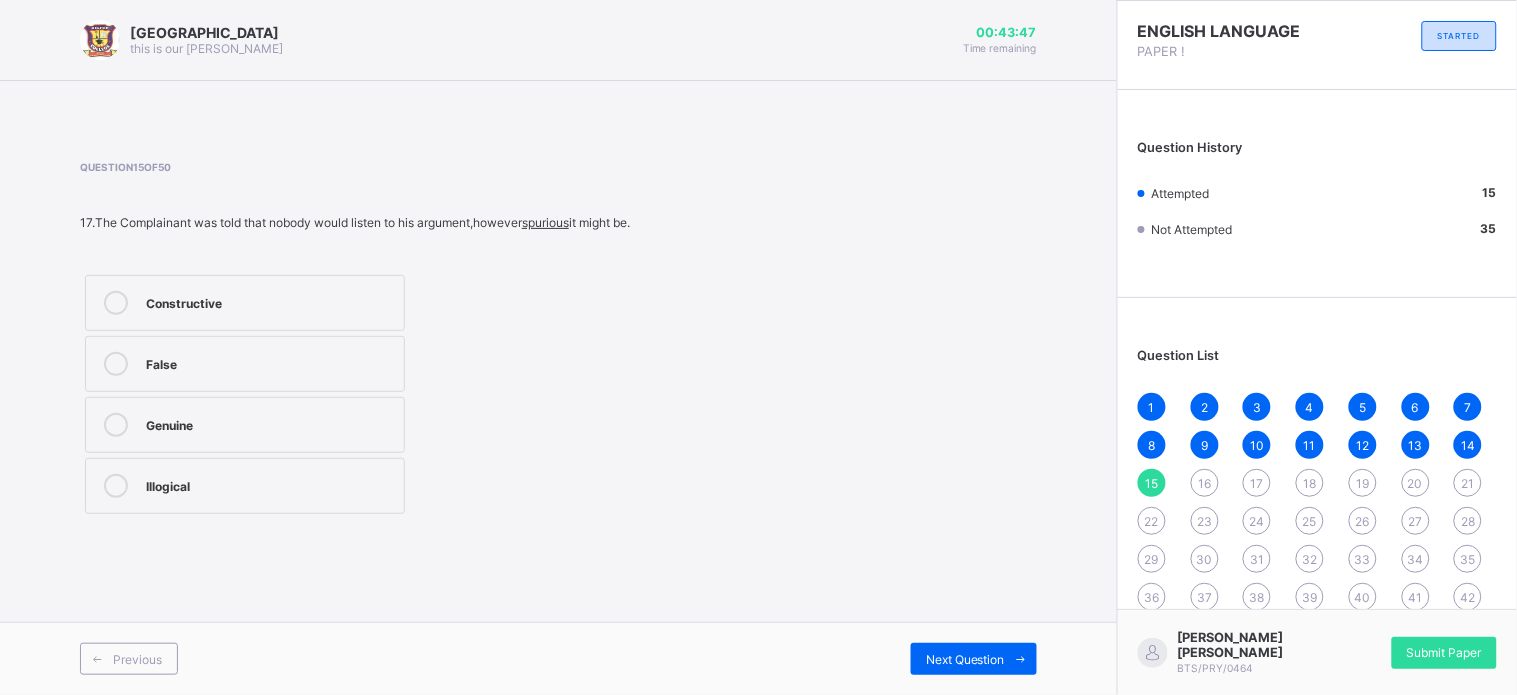 click on "14" at bounding box center [1468, 445] 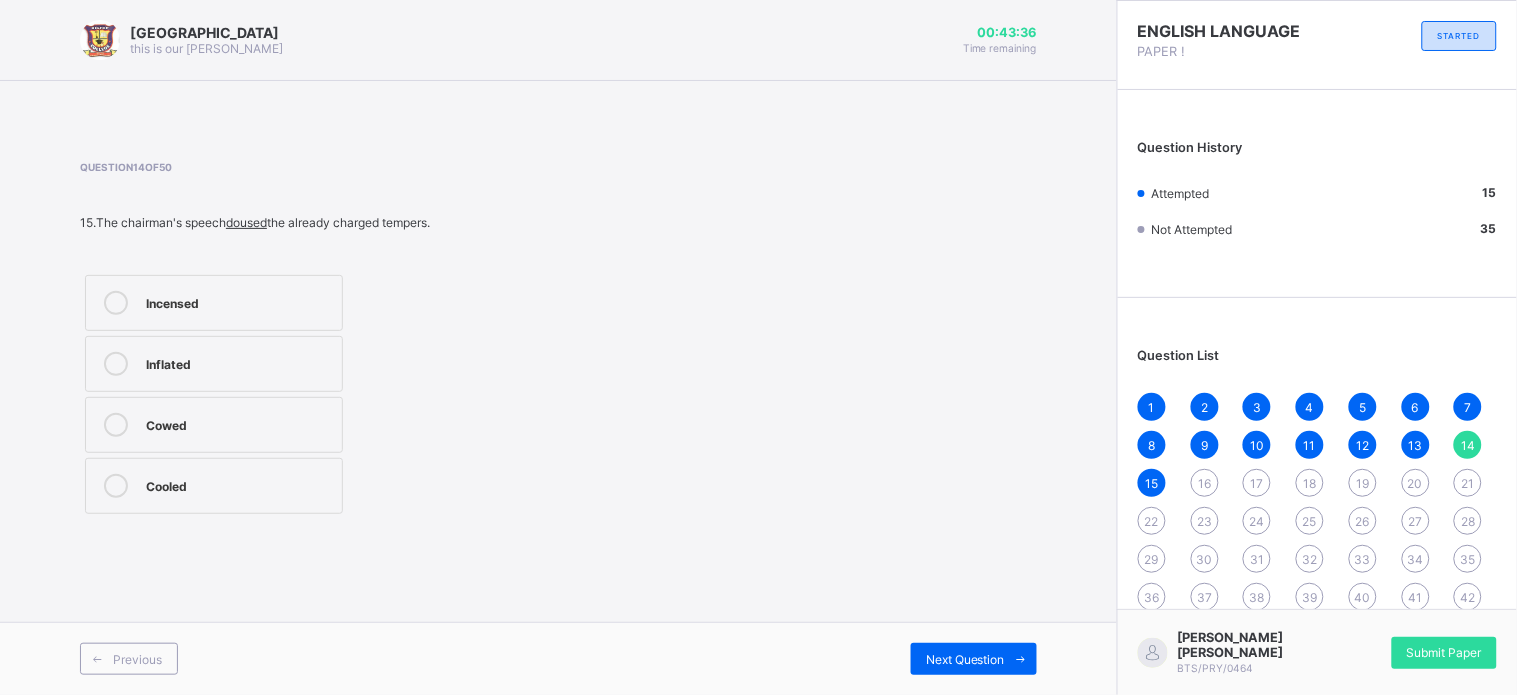 click on "Previous Next Question" at bounding box center (558, 658) 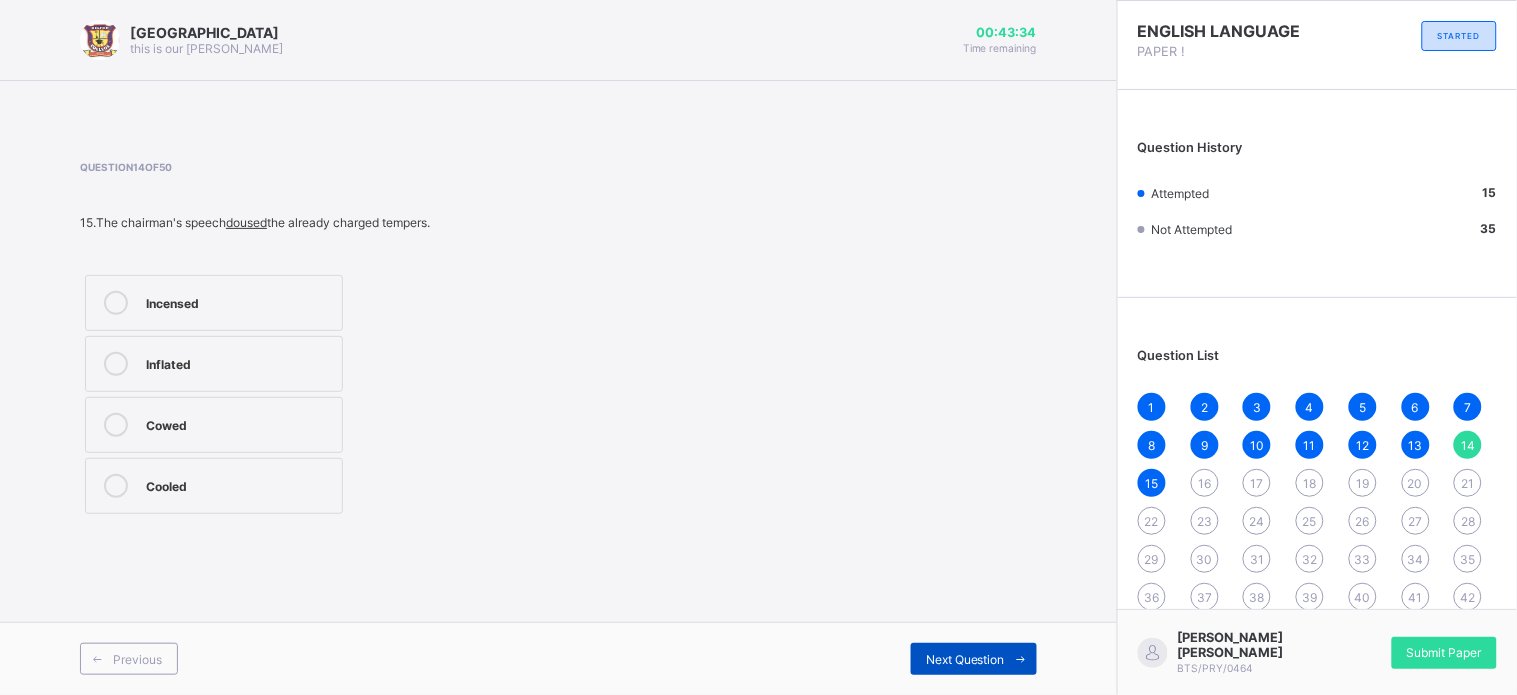 click on "Next Question" at bounding box center (965, 659) 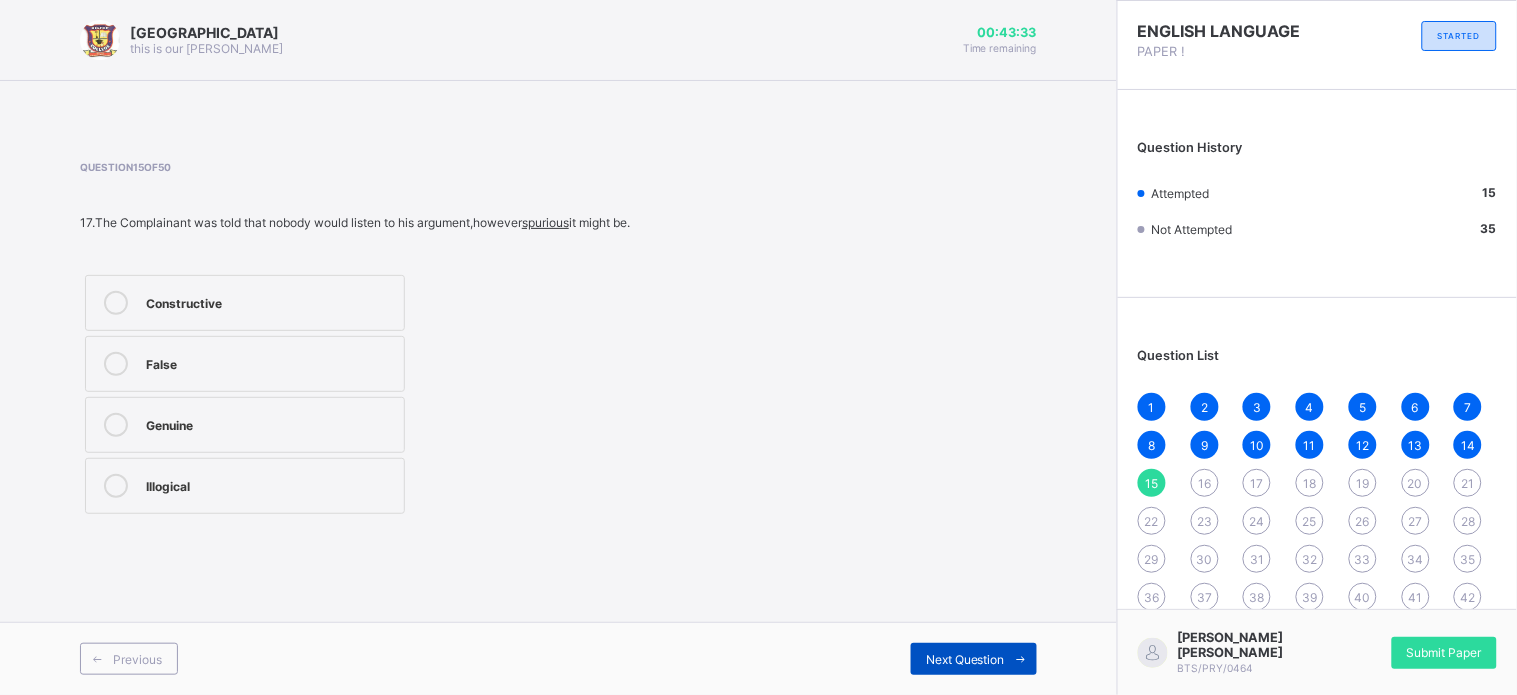 click on "Next Question" at bounding box center [965, 659] 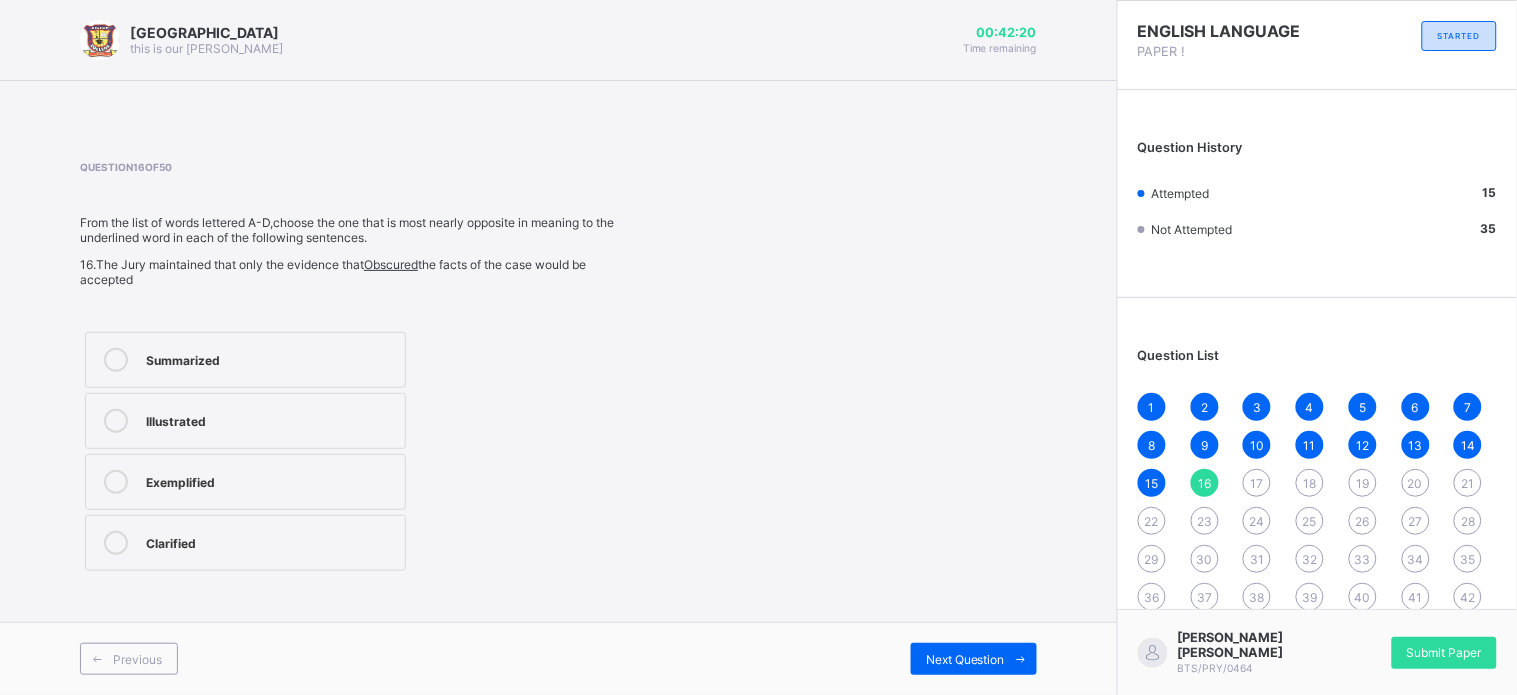 click on "Clarified" at bounding box center (245, 543) 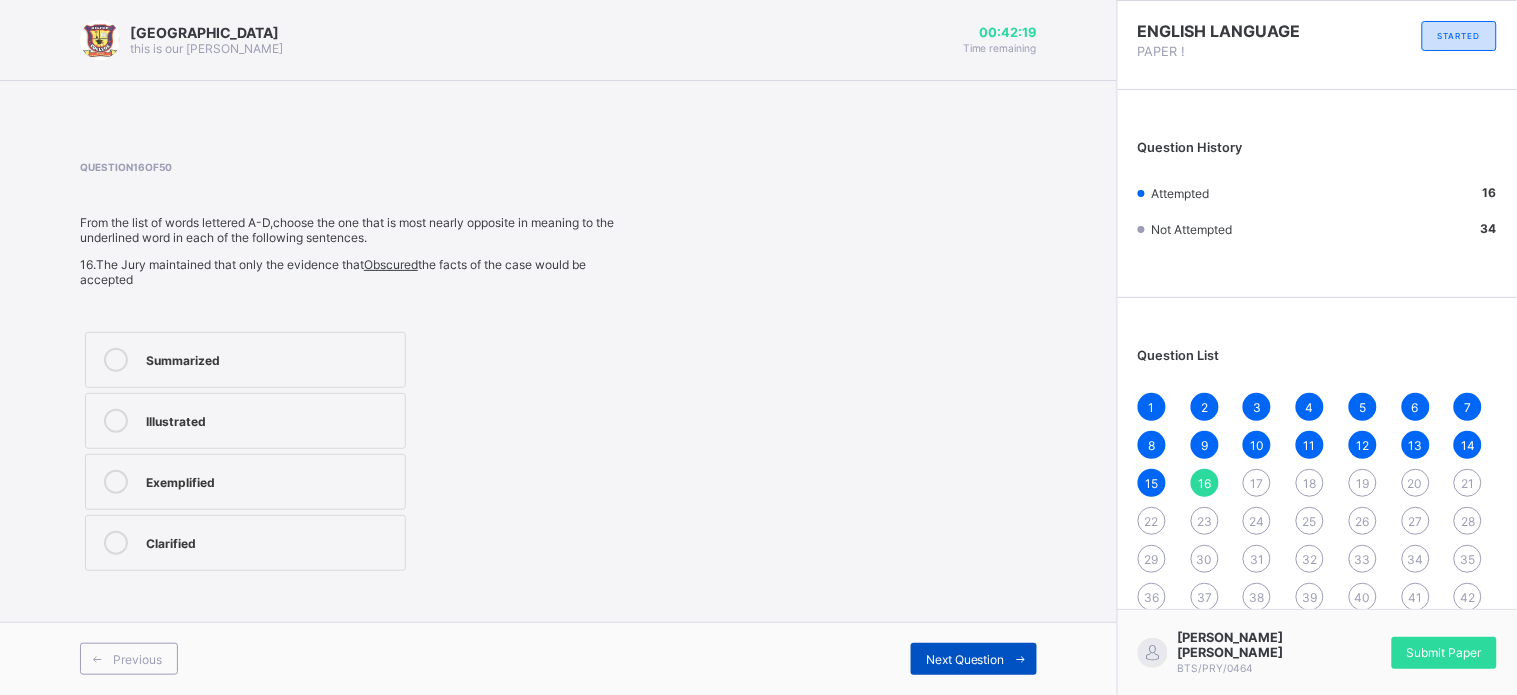 click on "Next Question" at bounding box center [965, 659] 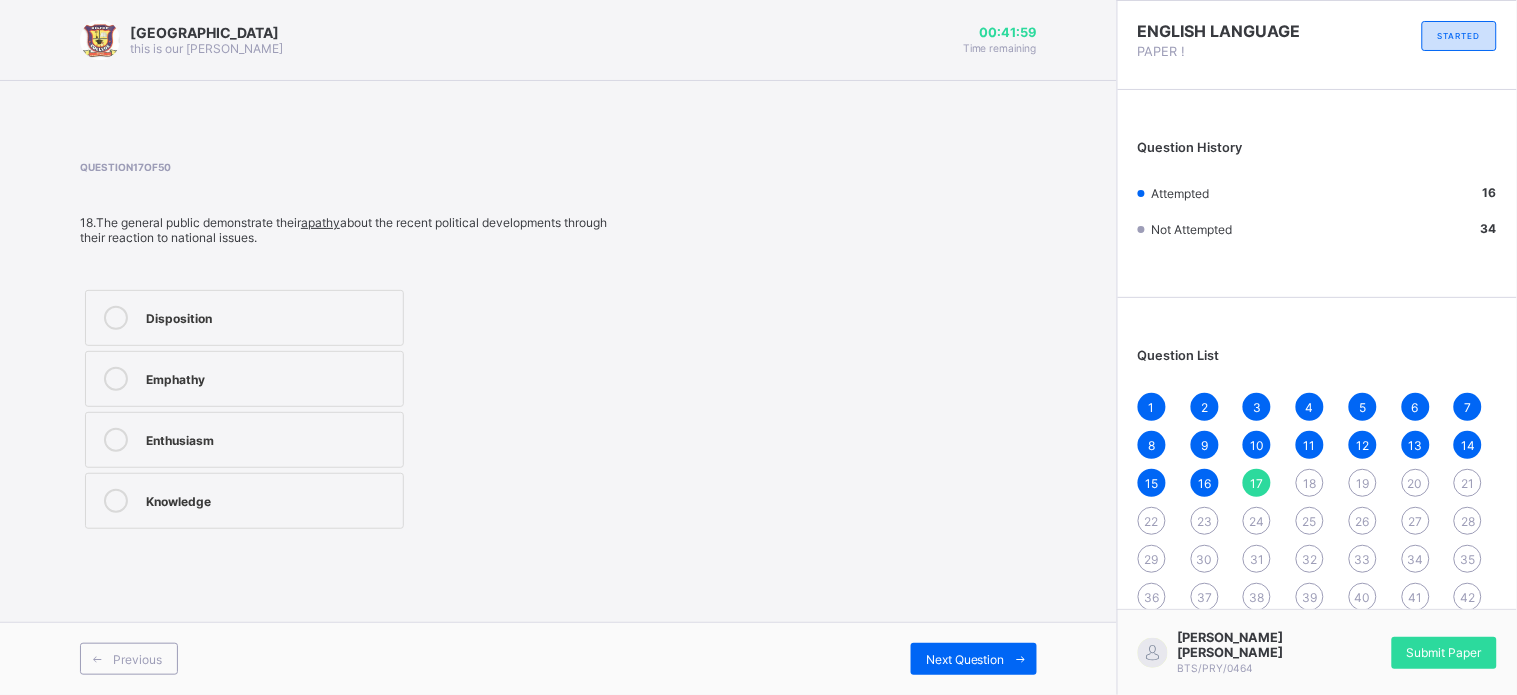 click on "16" at bounding box center (1204, 483) 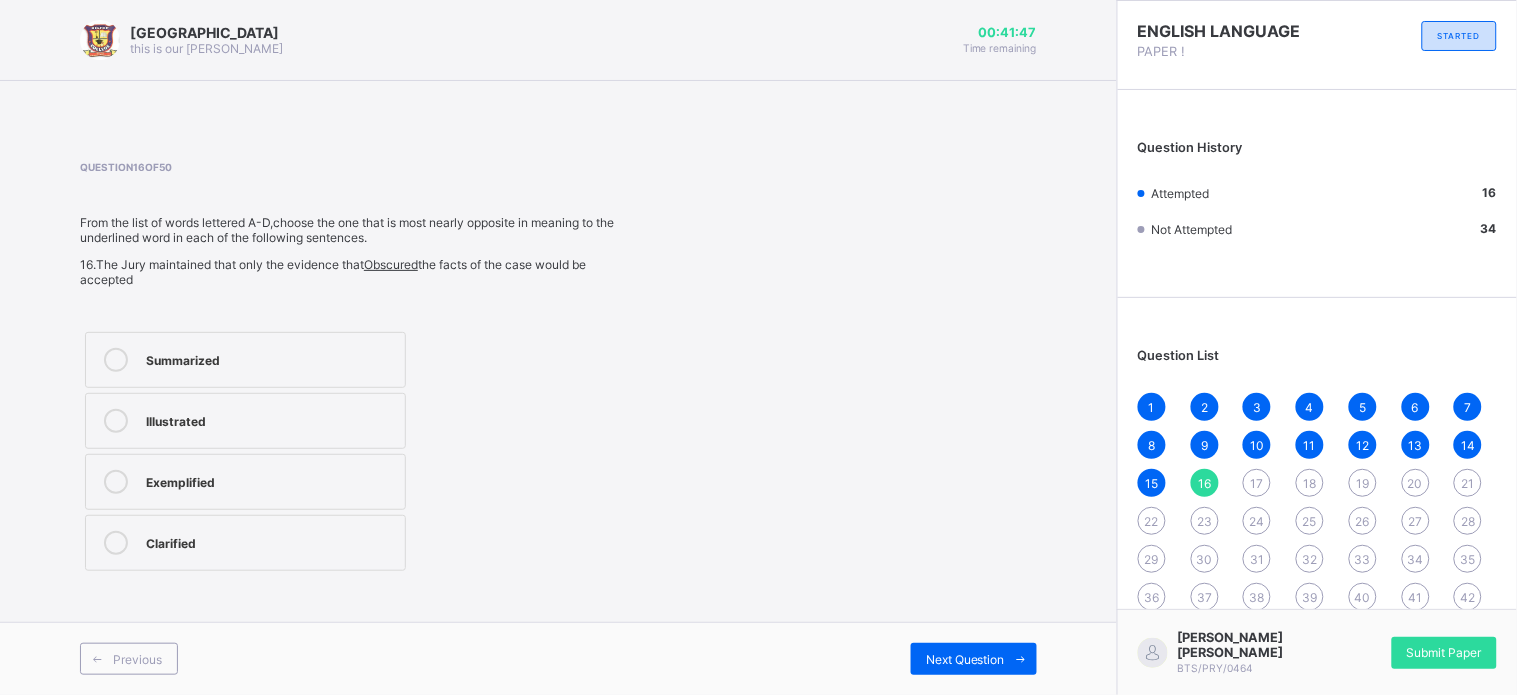 click on "17" at bounding box center [1257, 483] 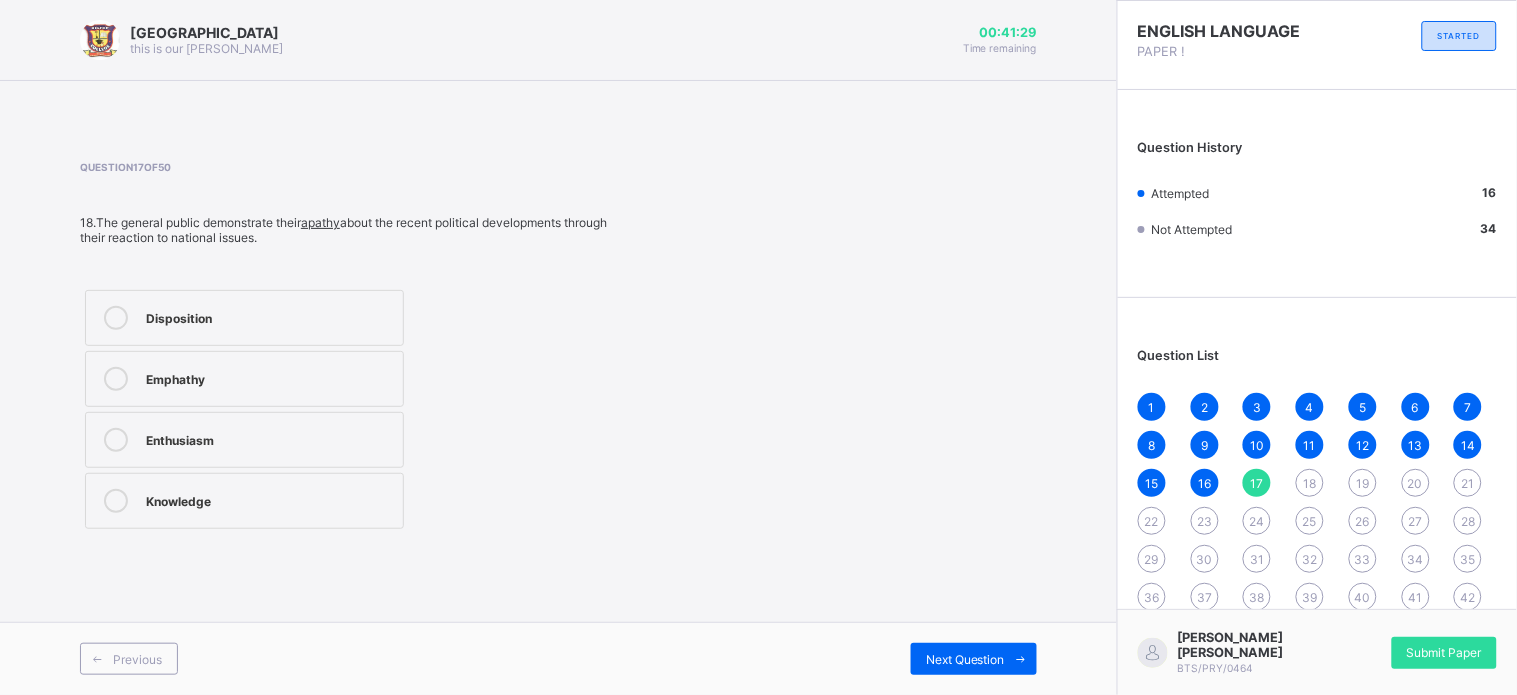 click on "Knowledge" at bounding box center [244, 501] 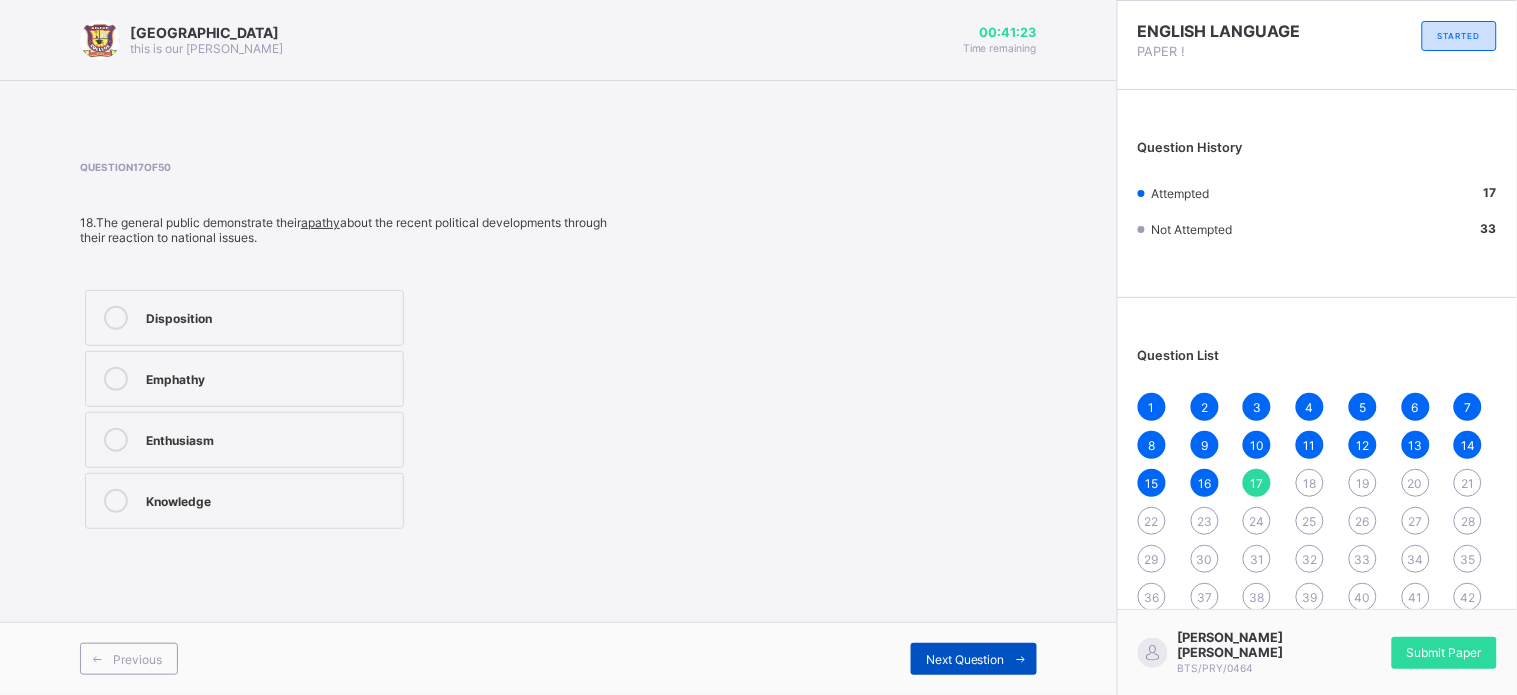 click on "Next Question" at bounding box center (965, 659) 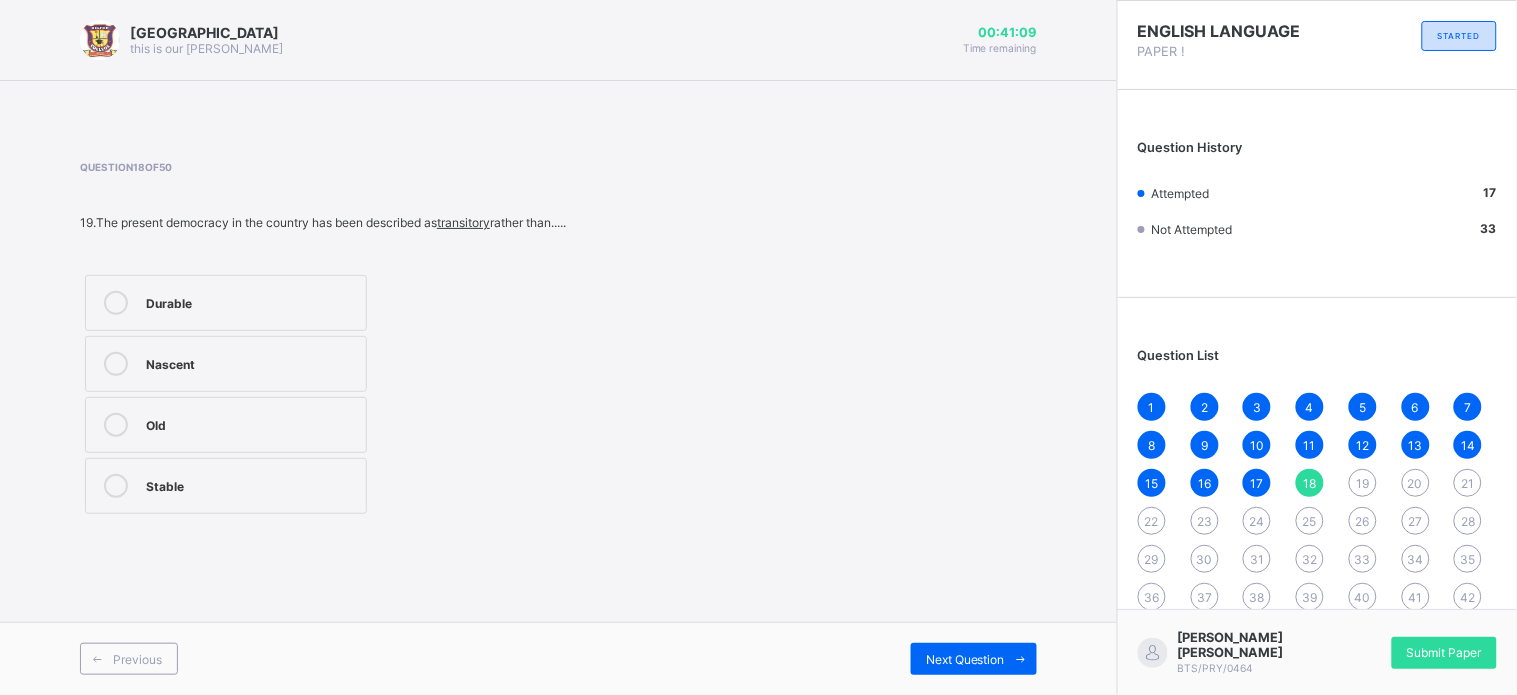 click on "Stable" at bounding box center [226, 486] 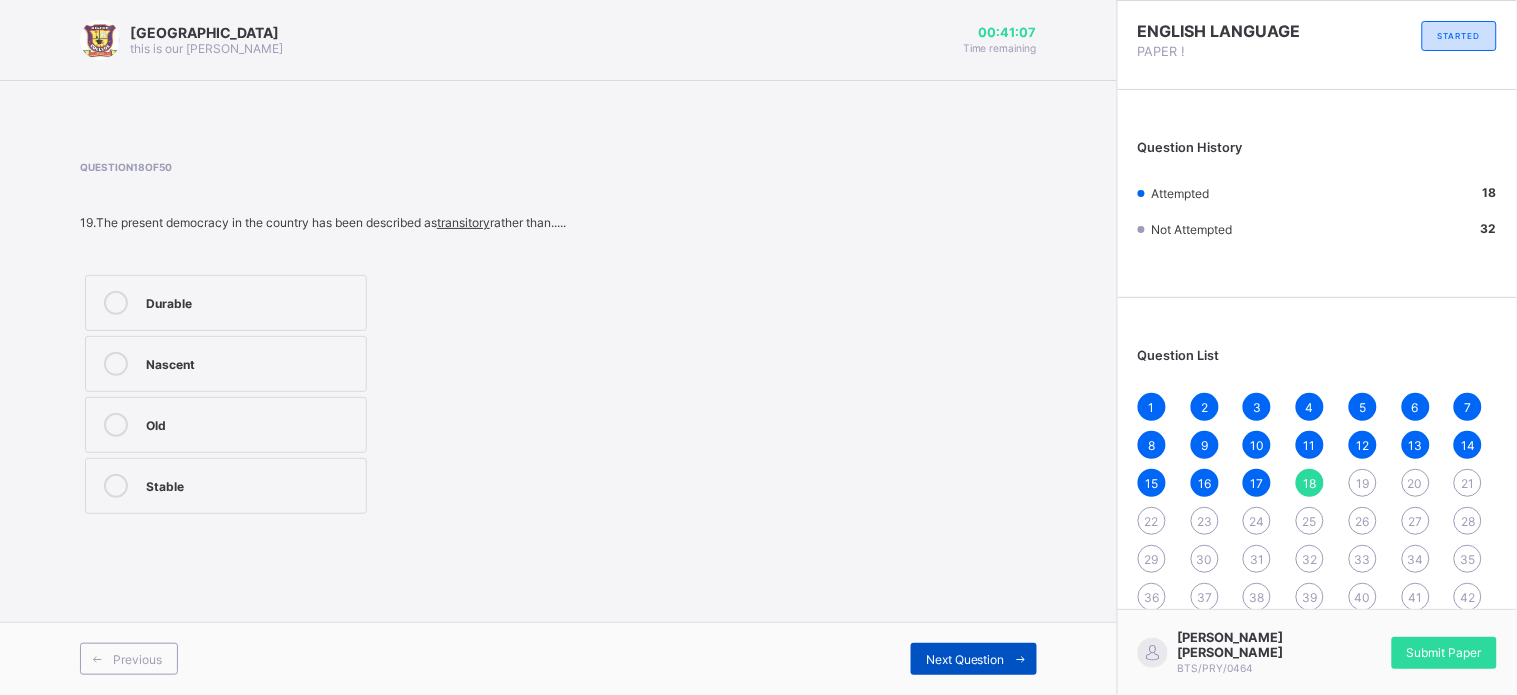 click on "Next Question" at bounding box center [974, 659] 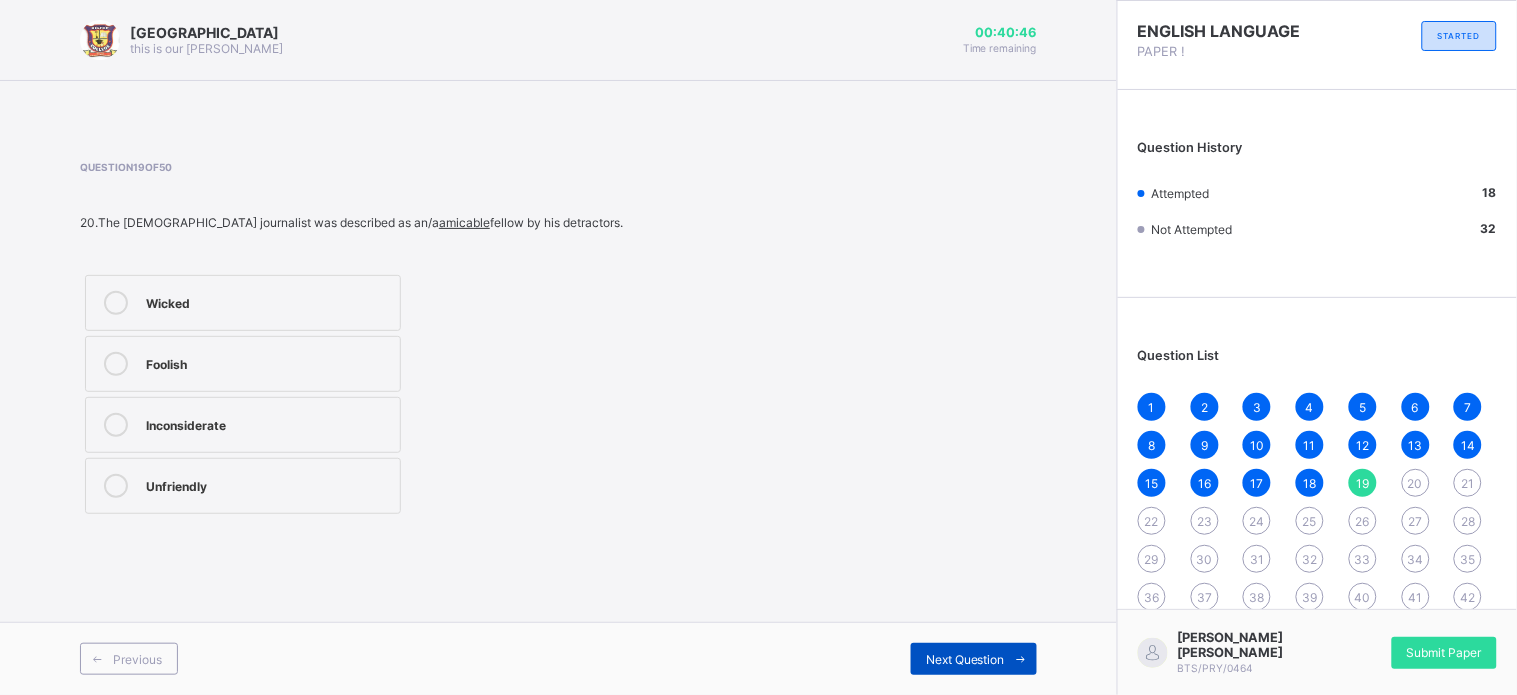 scroll, scrollTop: 10, scrollLeft: 0, axis: vertical 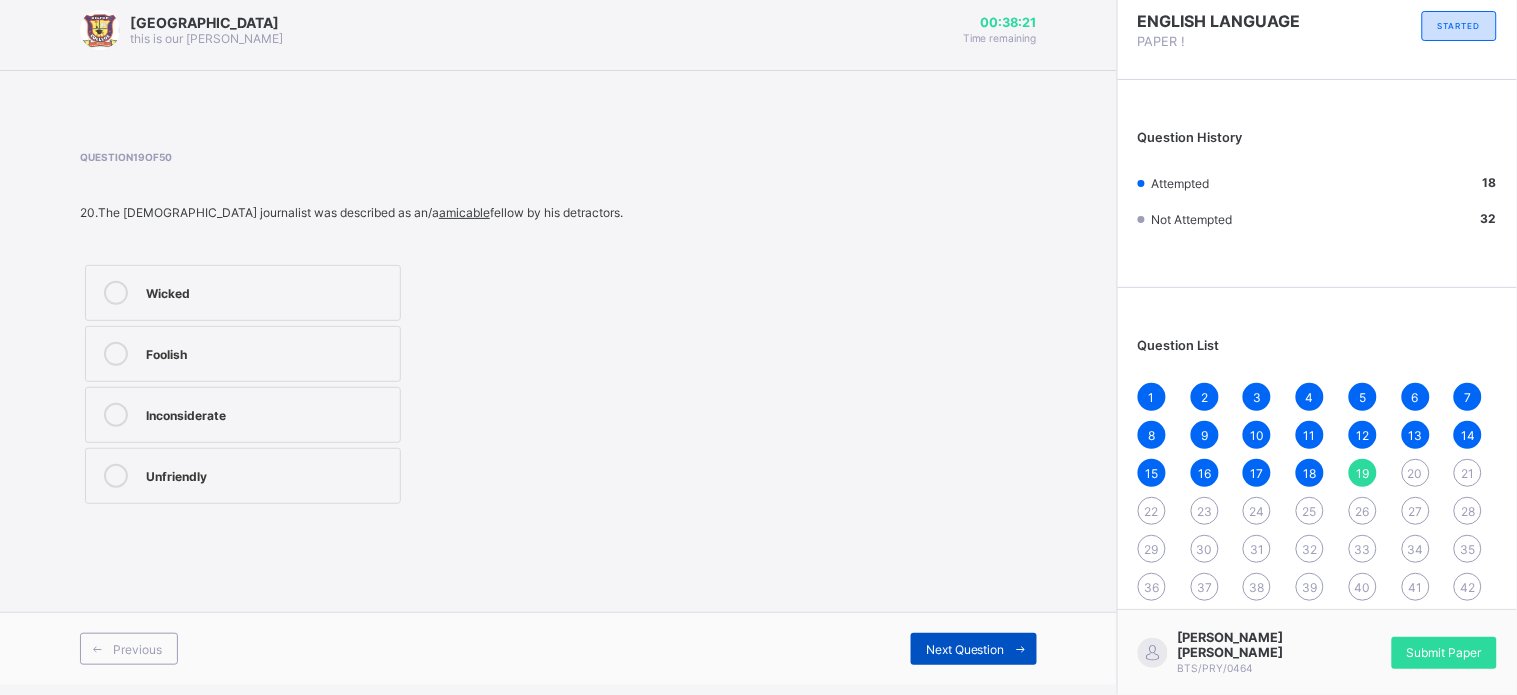 click on "Next Question" at bounding box center (965, 649) 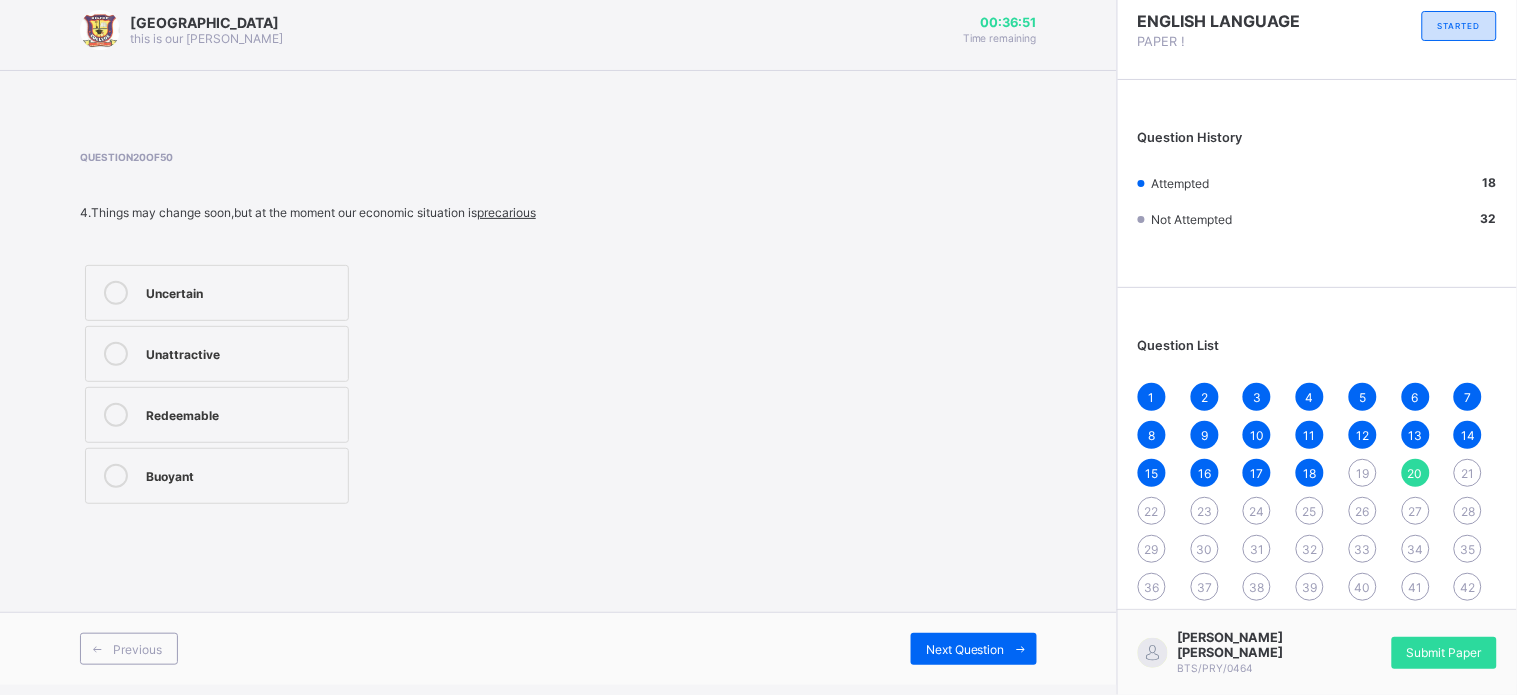 click on "Redeemable" at bounding box center [242, 413] 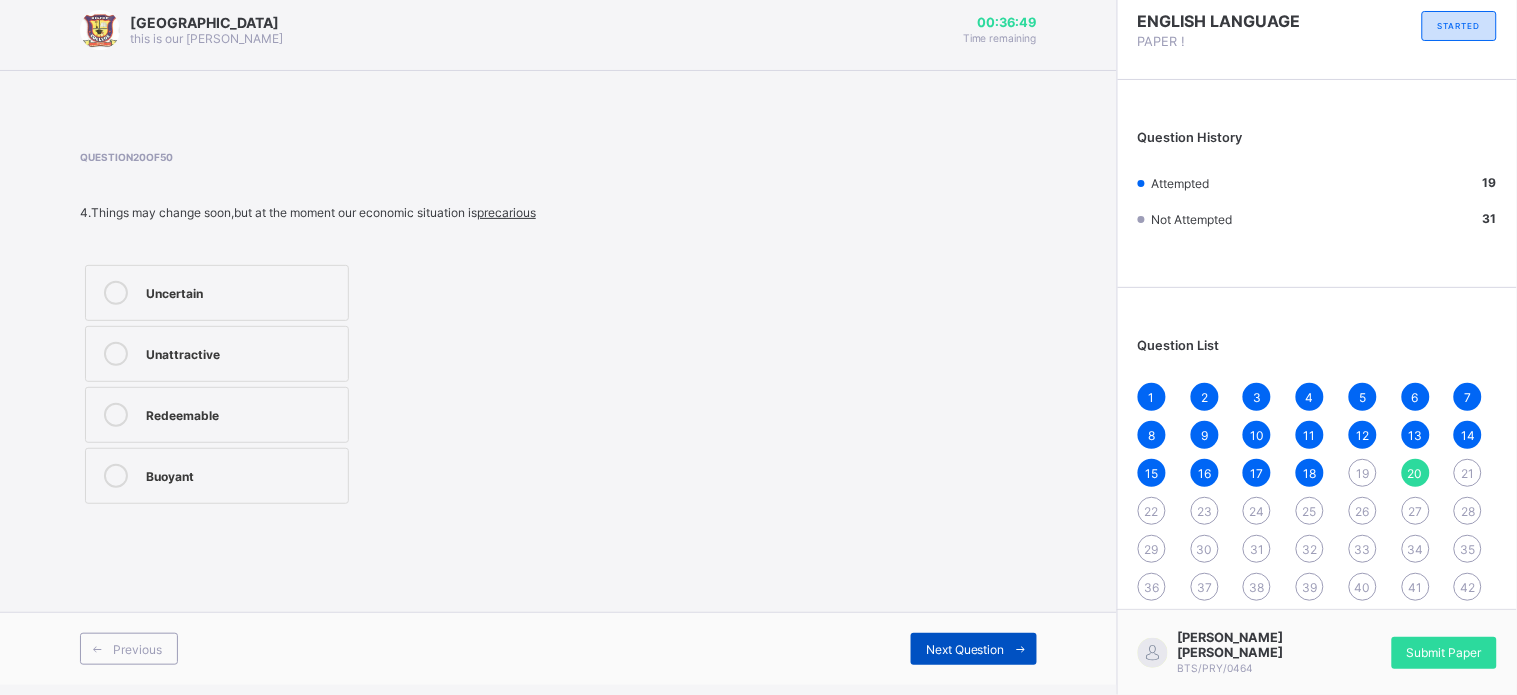 click at bounding box center [1021, 649] 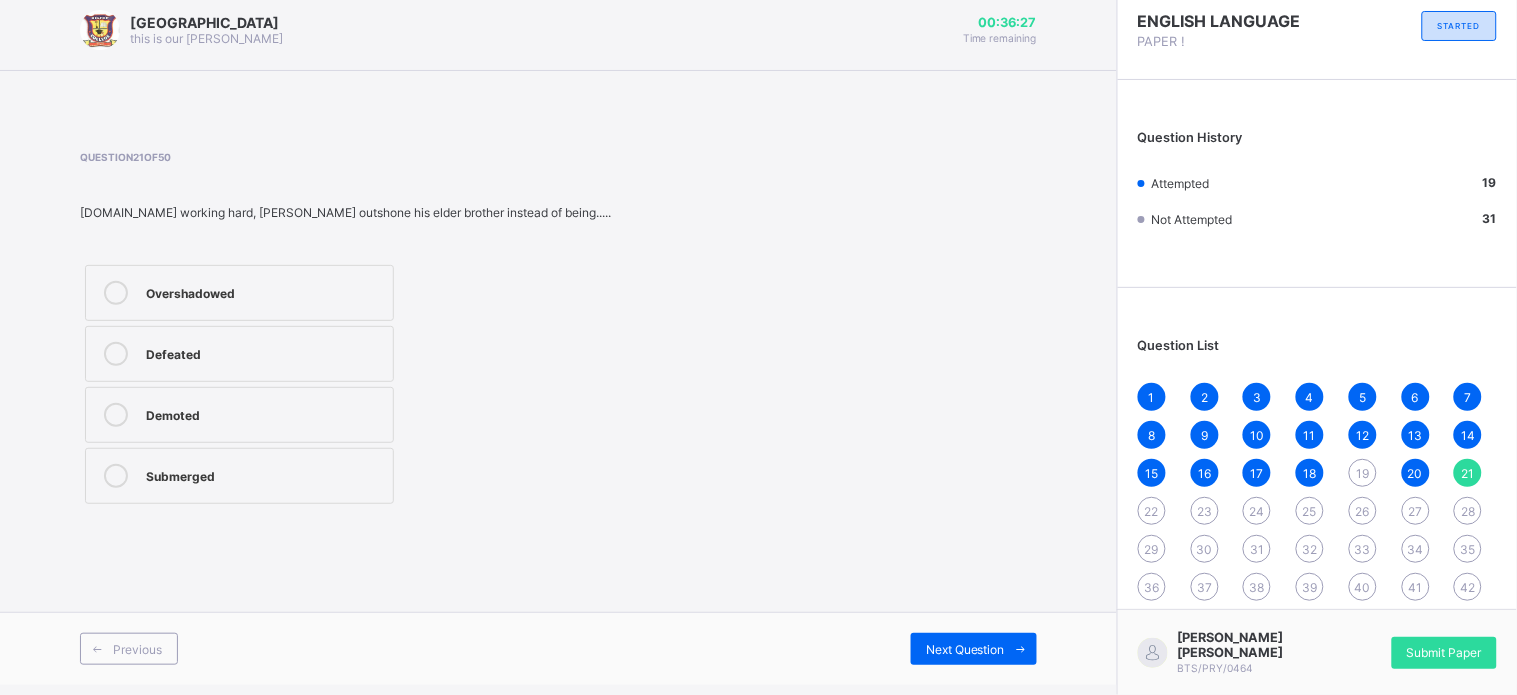 click on "Overshadowed" at bounding box center [264, 291] 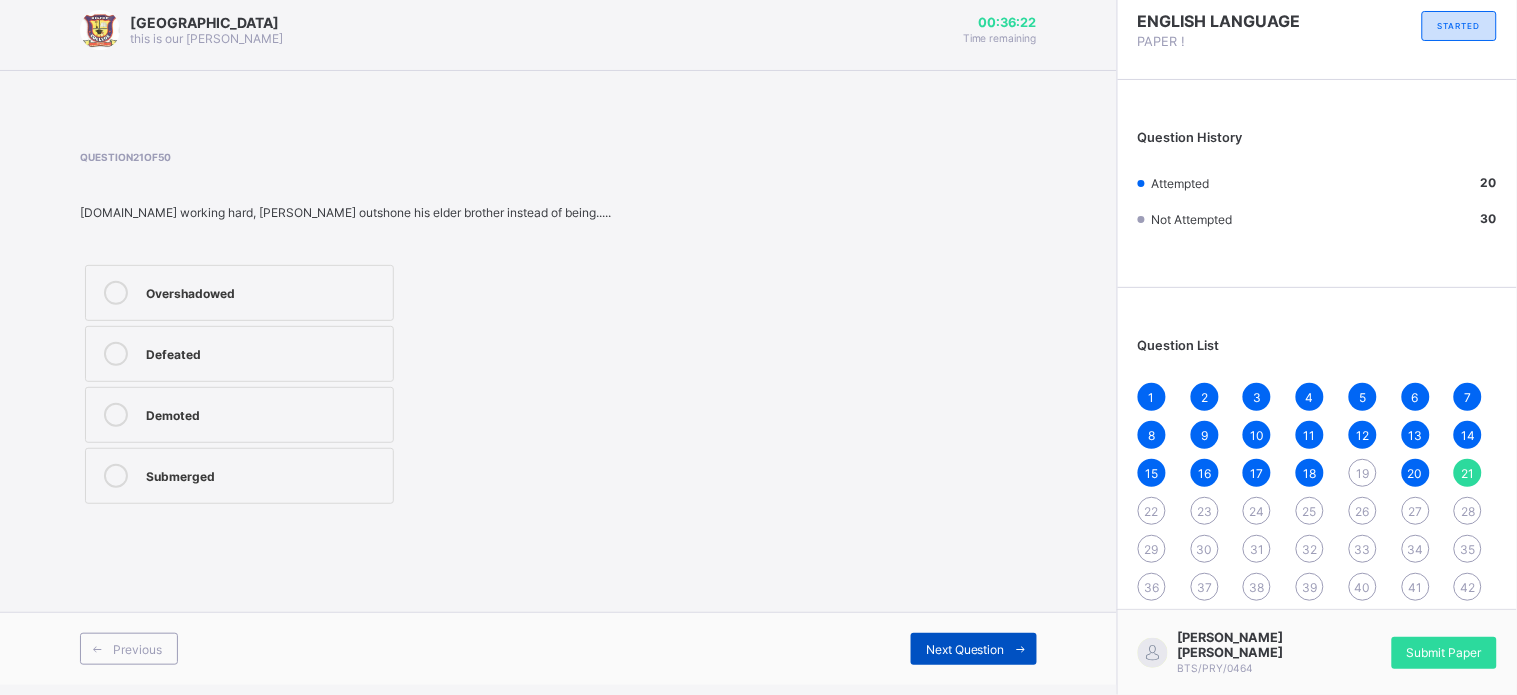 click on "Next Question" at bounding box center [965, 649] 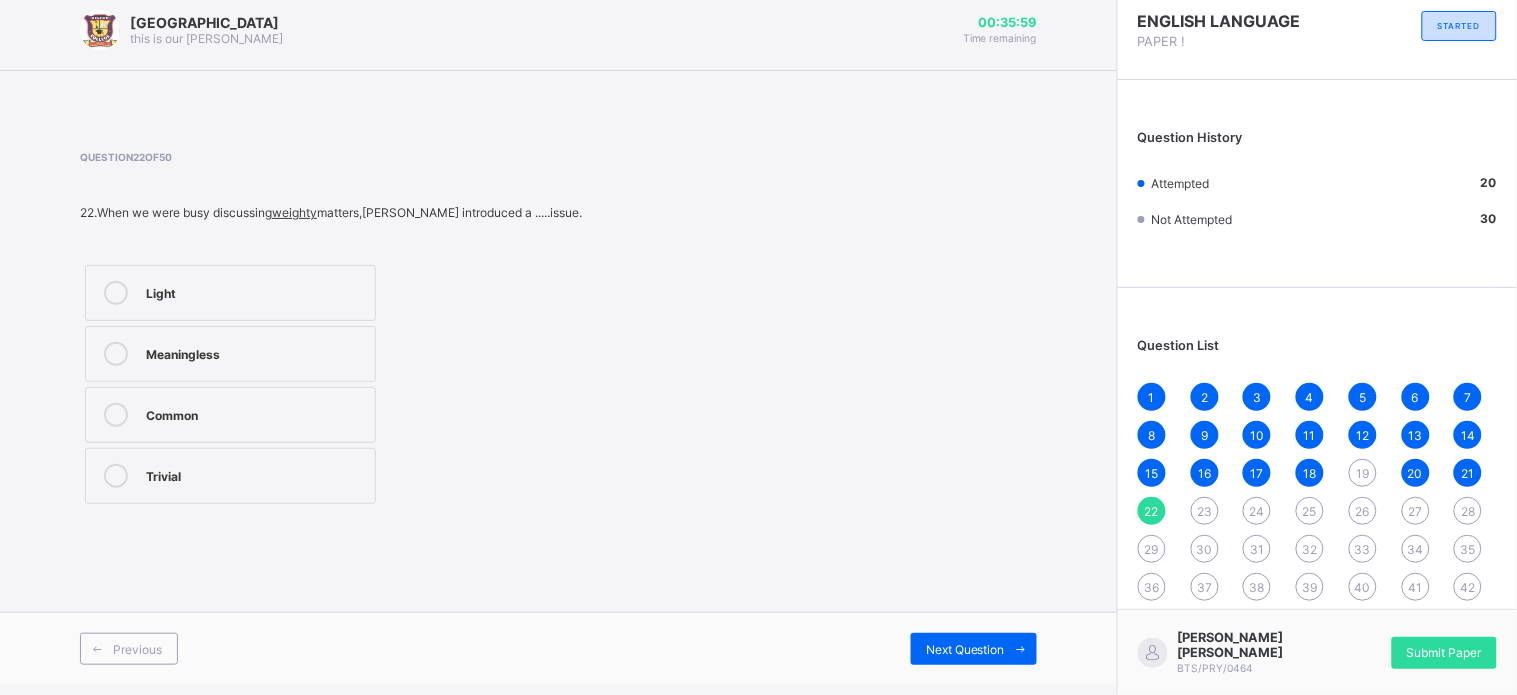 click on "Light" at bounding box center (255, 291) 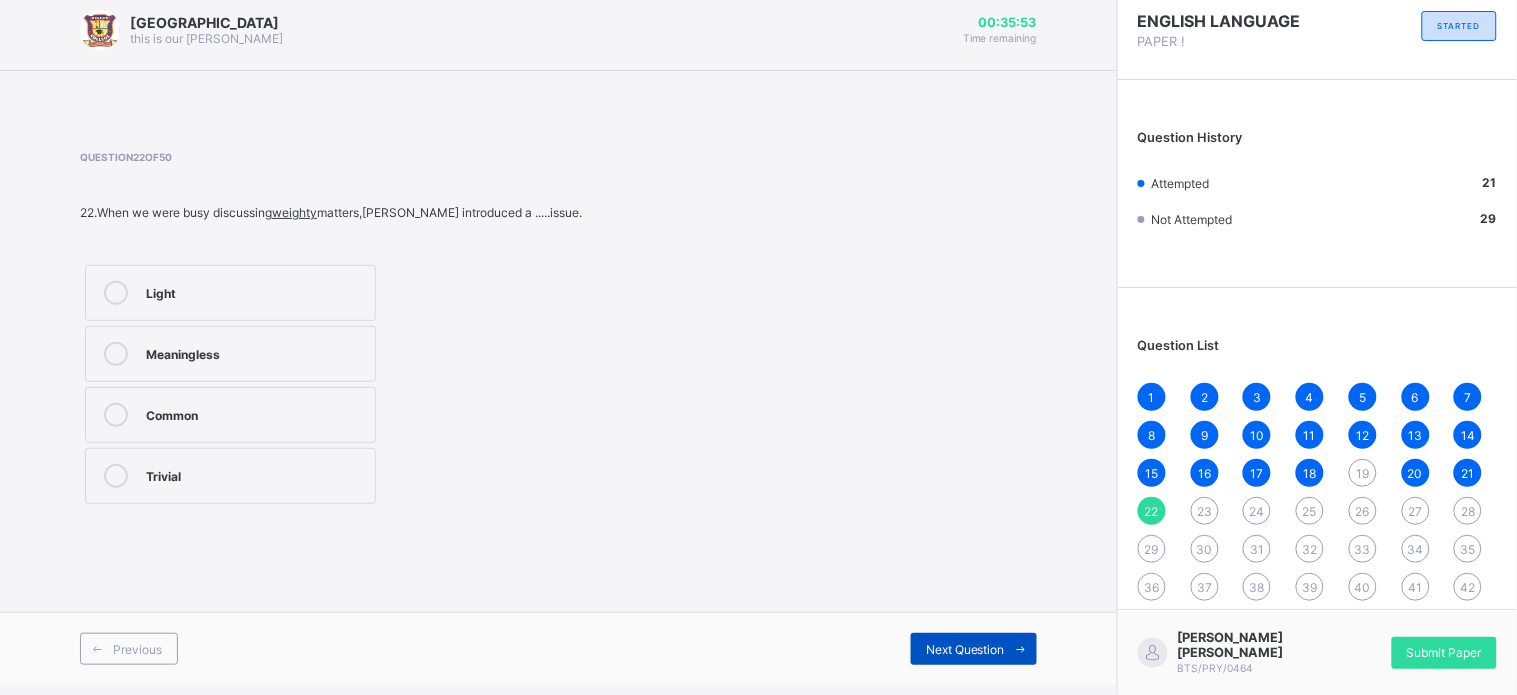 click on "Next Question" at bounding box center [965, 649] 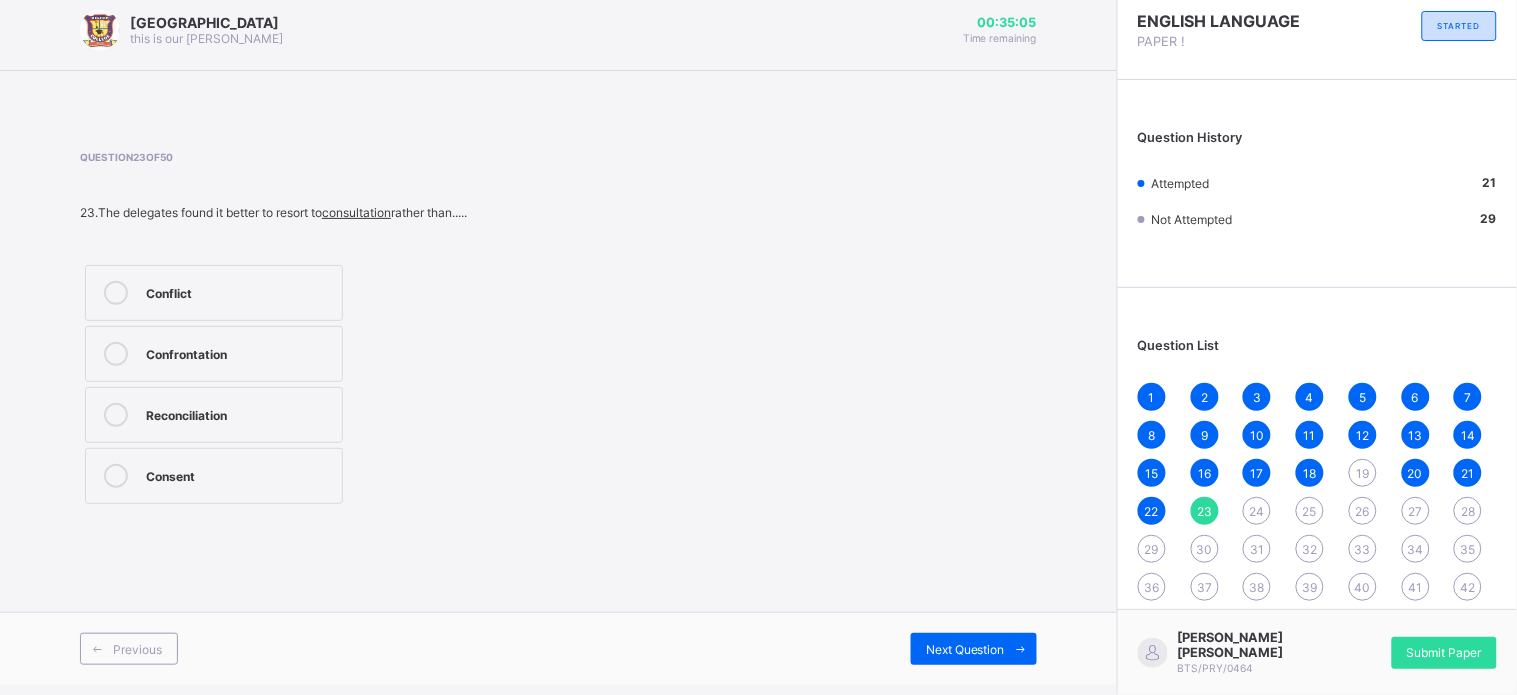 click on "Question  23  of  50 23.The delegates found it better to resort to  consultation  rather than..... Conflict  Confrontation  Reconciliation  Consent" at bounding box center [558, 330] 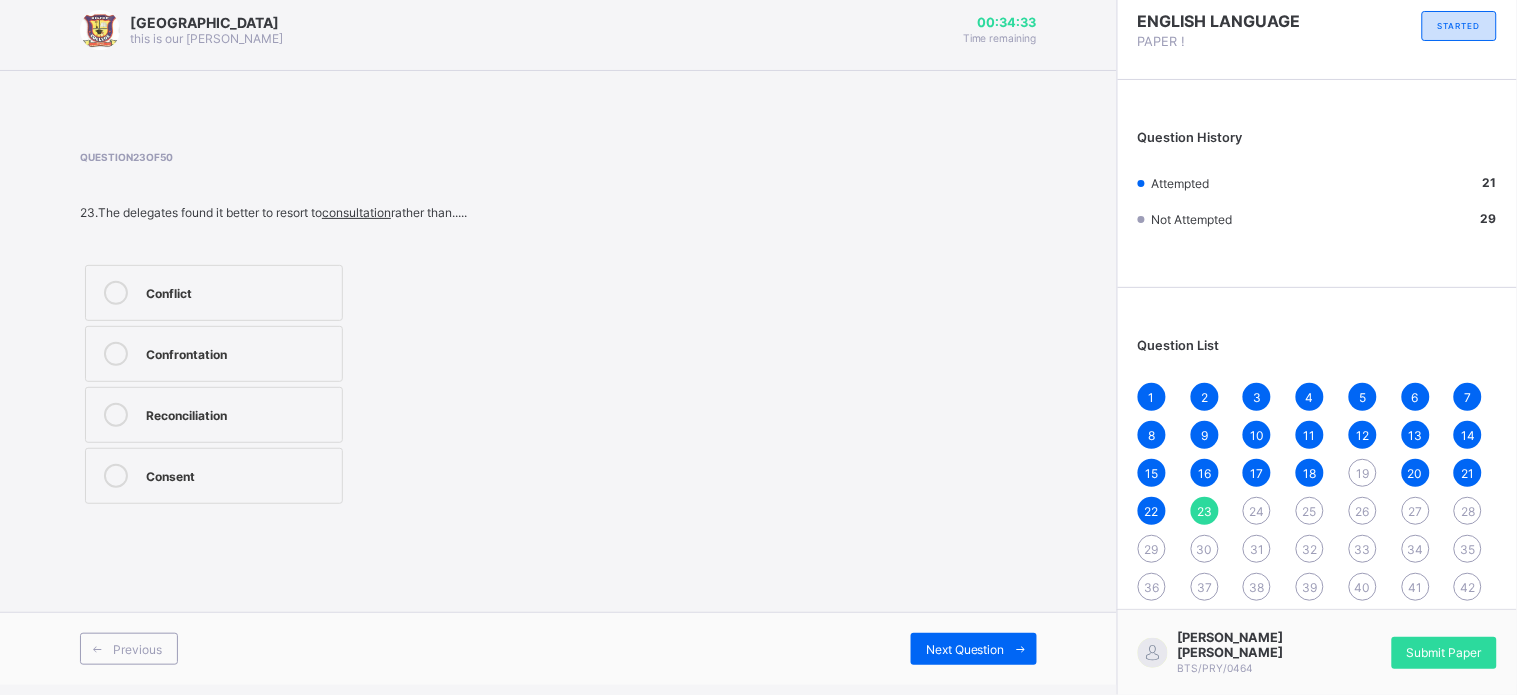 click on "42" at bounding box center (1468, 587) 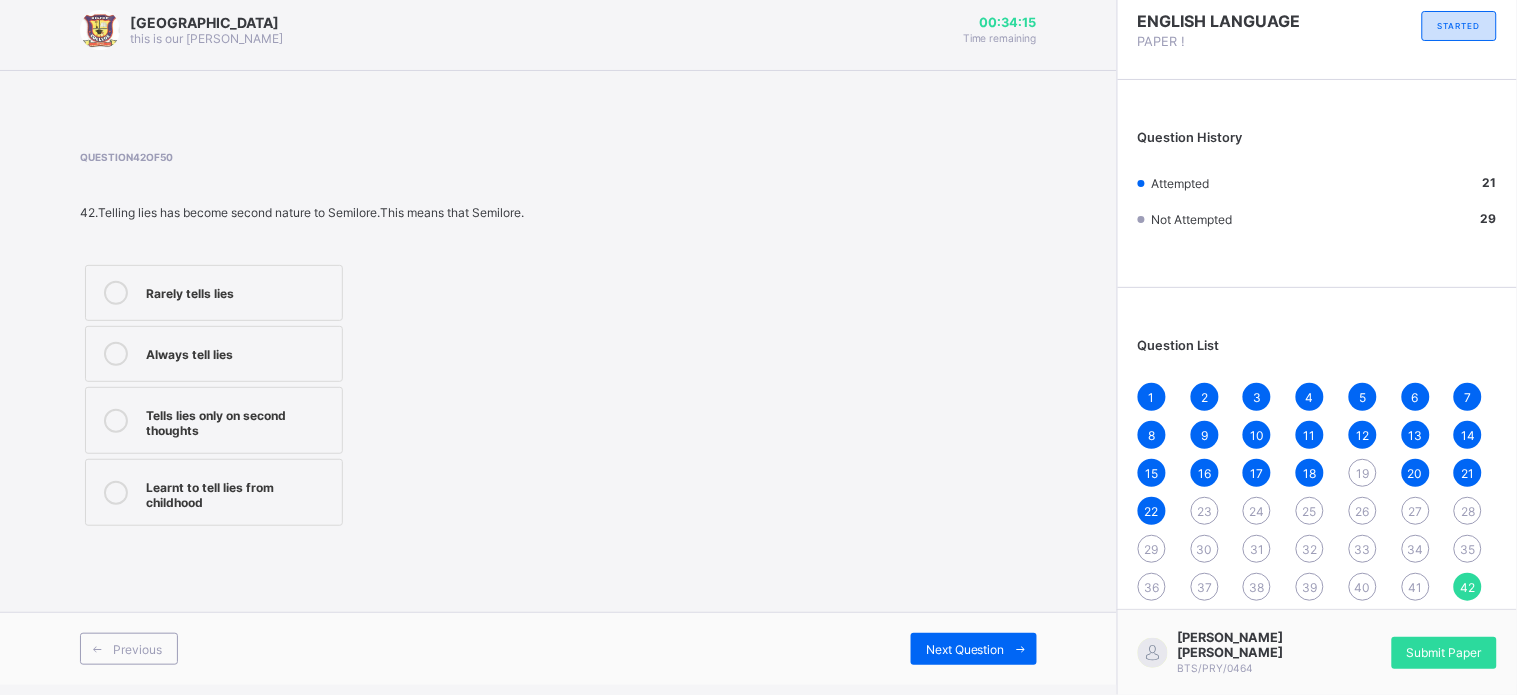 click on "Always tell lies" at bounding box center [239, 352] 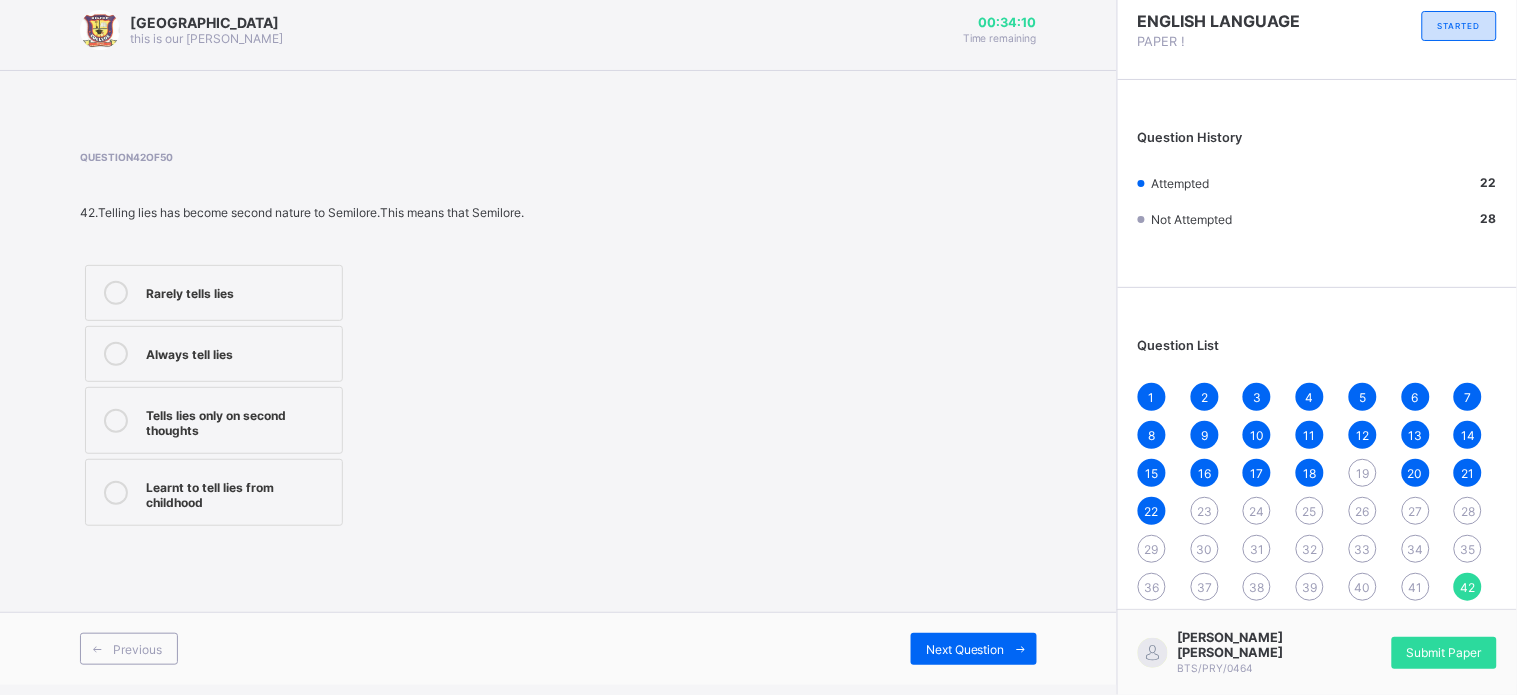 click on "41" at bounding box center [1416, 587] 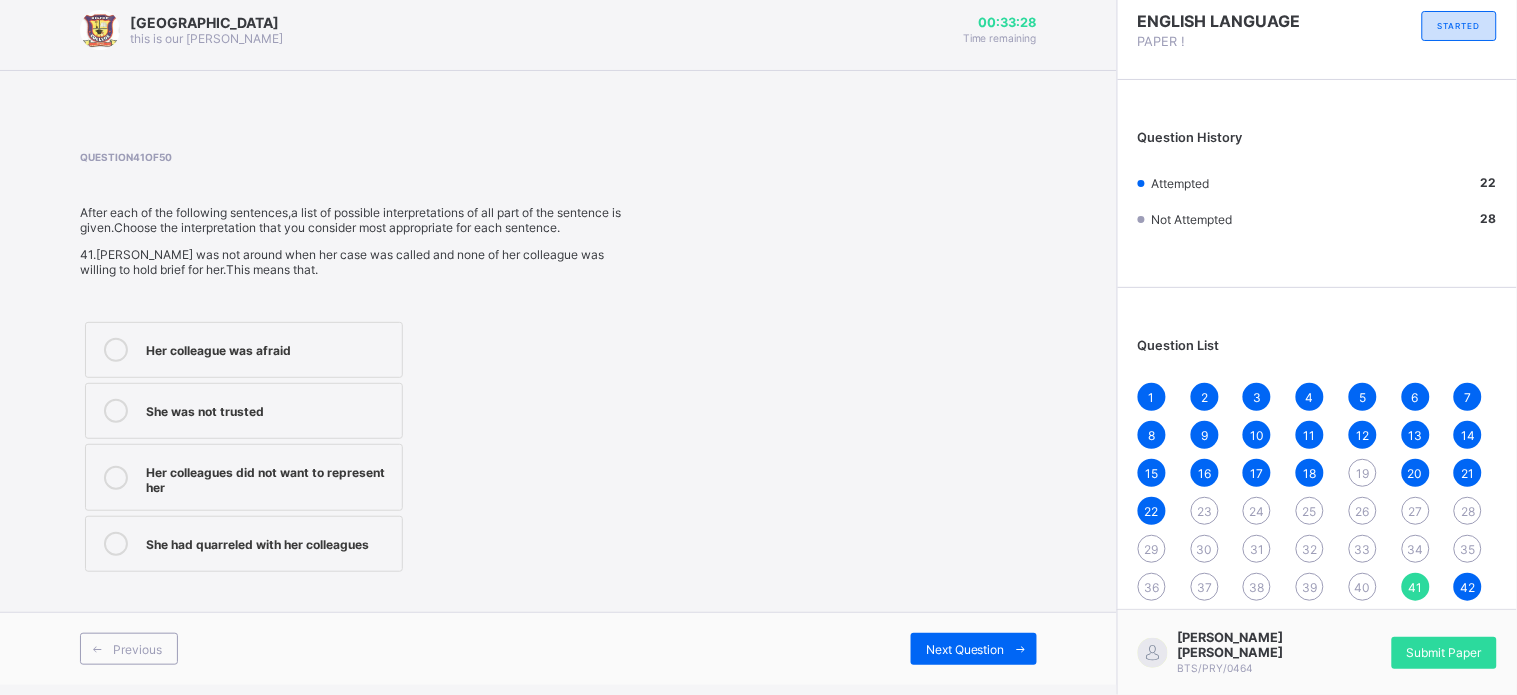click on "Her colleagues did not want to represent her" at bounding box center [269, 477] 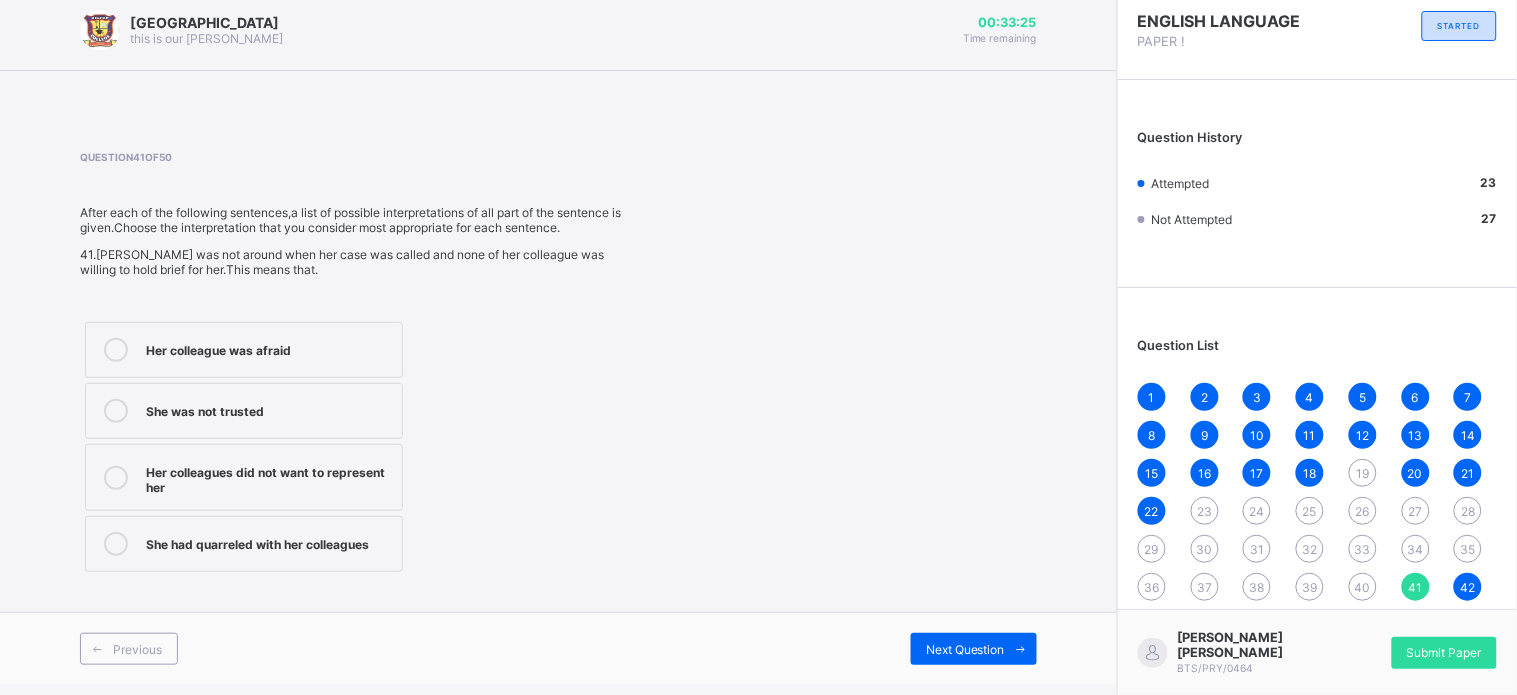 click on "40" at bounding box center (1363, 587) 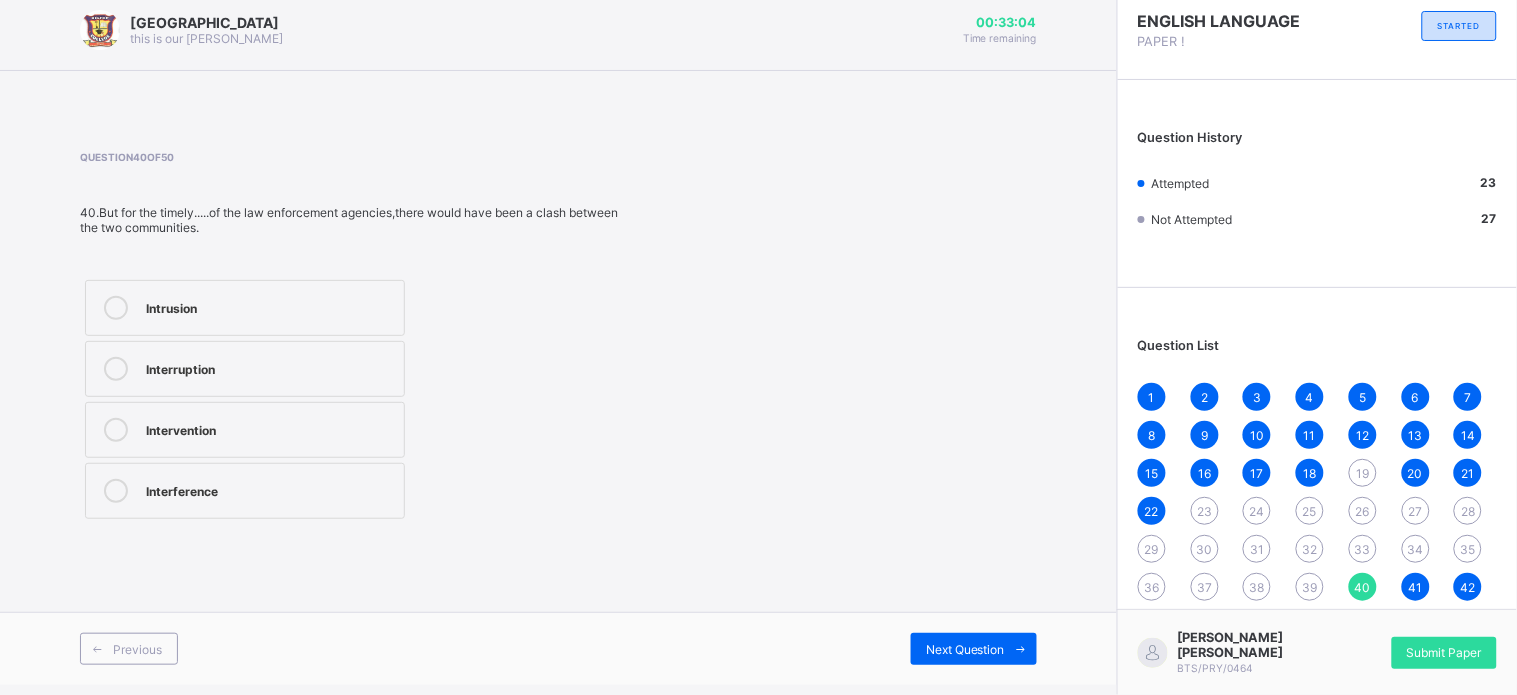click on "42" at bounding box center [1468, 587] 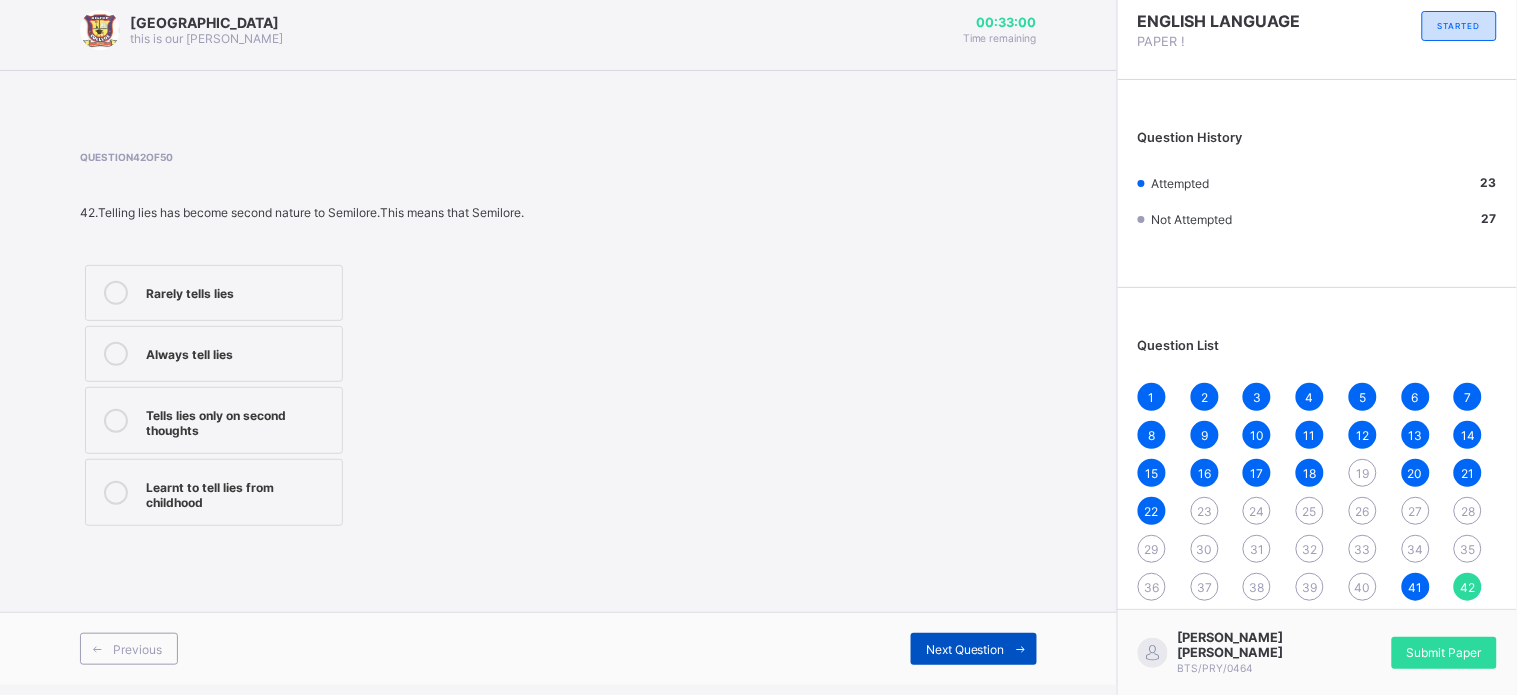 click on "Next Question" at bounding box center (965, 649) 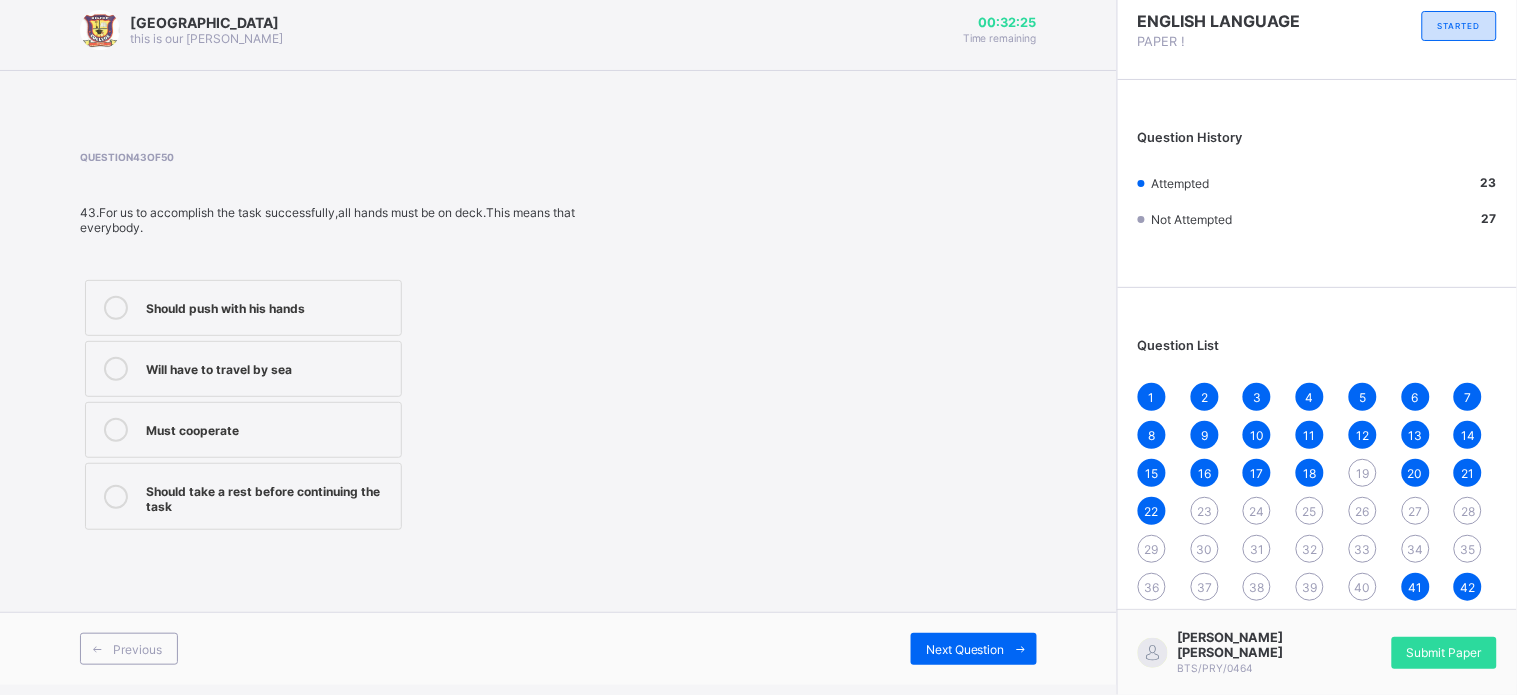 click on "ENGLISH LANGUAGE PAPER ! STARTED Question History Attempted   23 Not Attempted 27 Question List 1 2 3 4 5 6 7 8 9 10 11 12 13 14 15 16 17 18 19 20 21 22 23 24 25 26 27 28 29 30 31 32 33 34 35 36 37 38 39 40 41 42 43 44 45 46 47 48 49 50" at bounding box center (1317, 344) 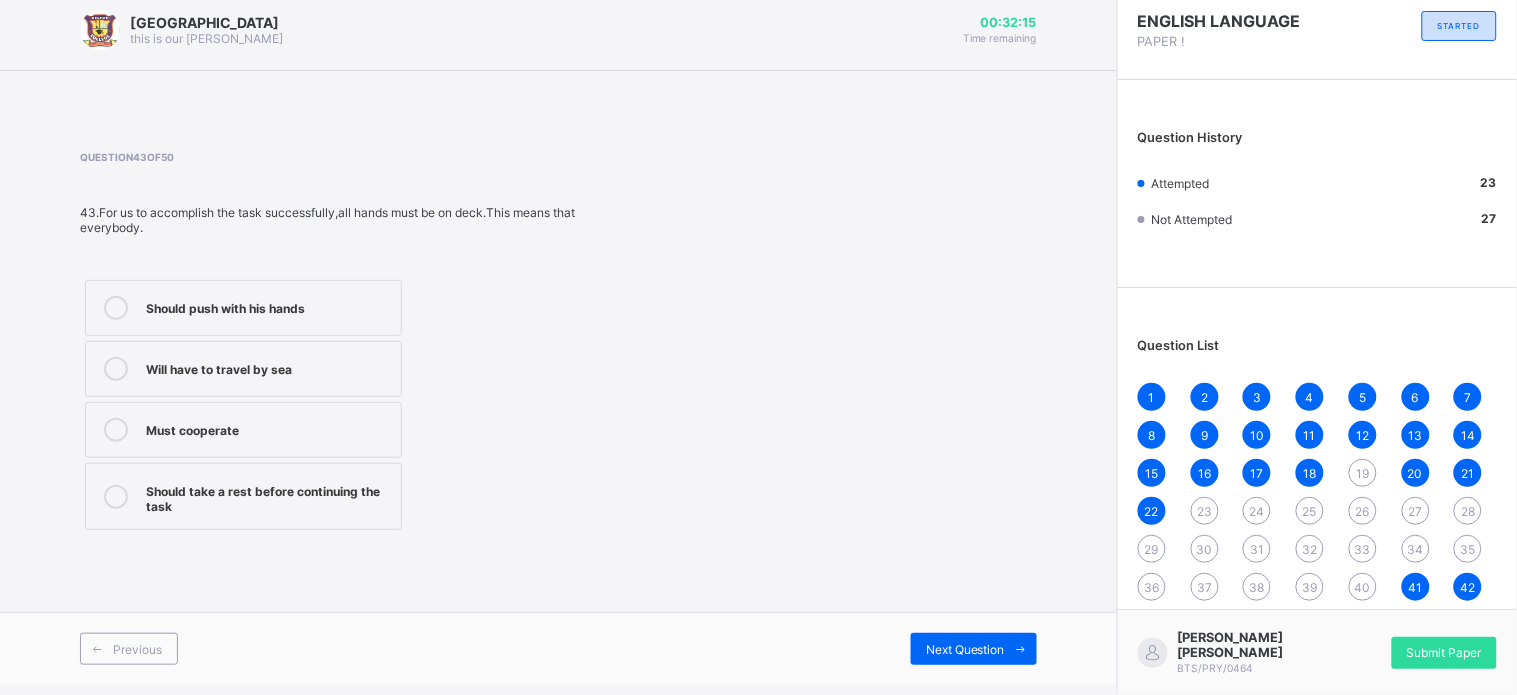 scroll, scrollTop: 0, scrollLeft: 0, axis: both 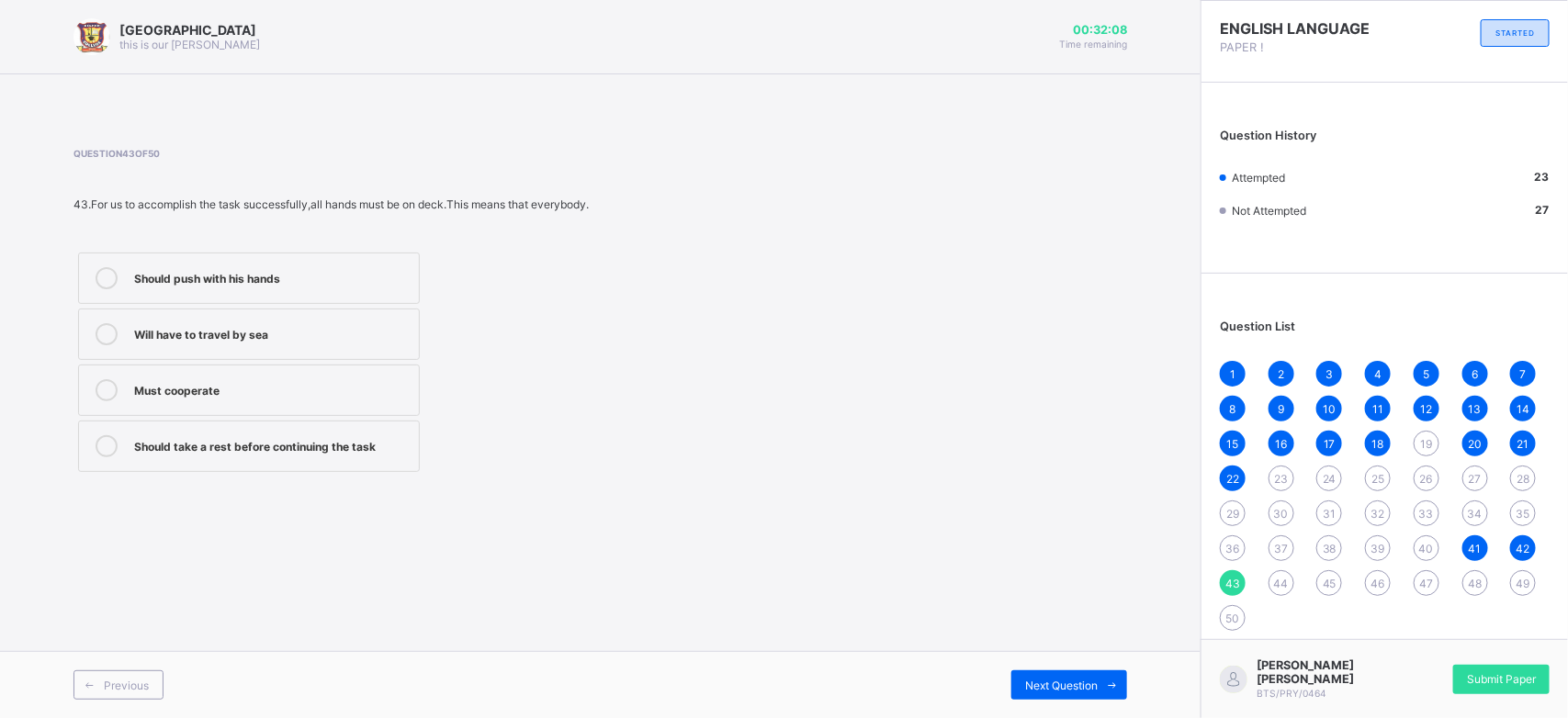 click on "50" at bounding box center (1233, 618) 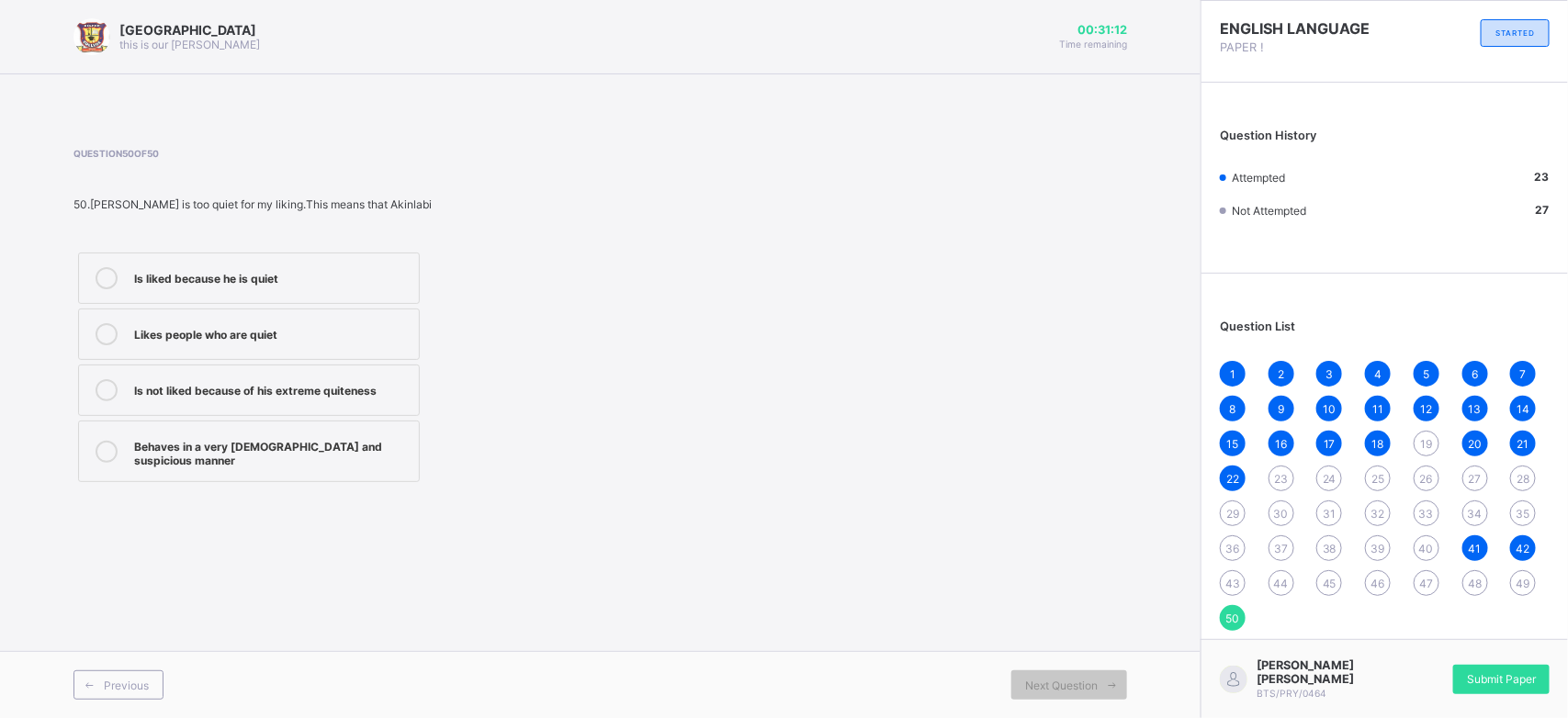 click on "Is liked because he is quiet" at bounding box center [272, 276] 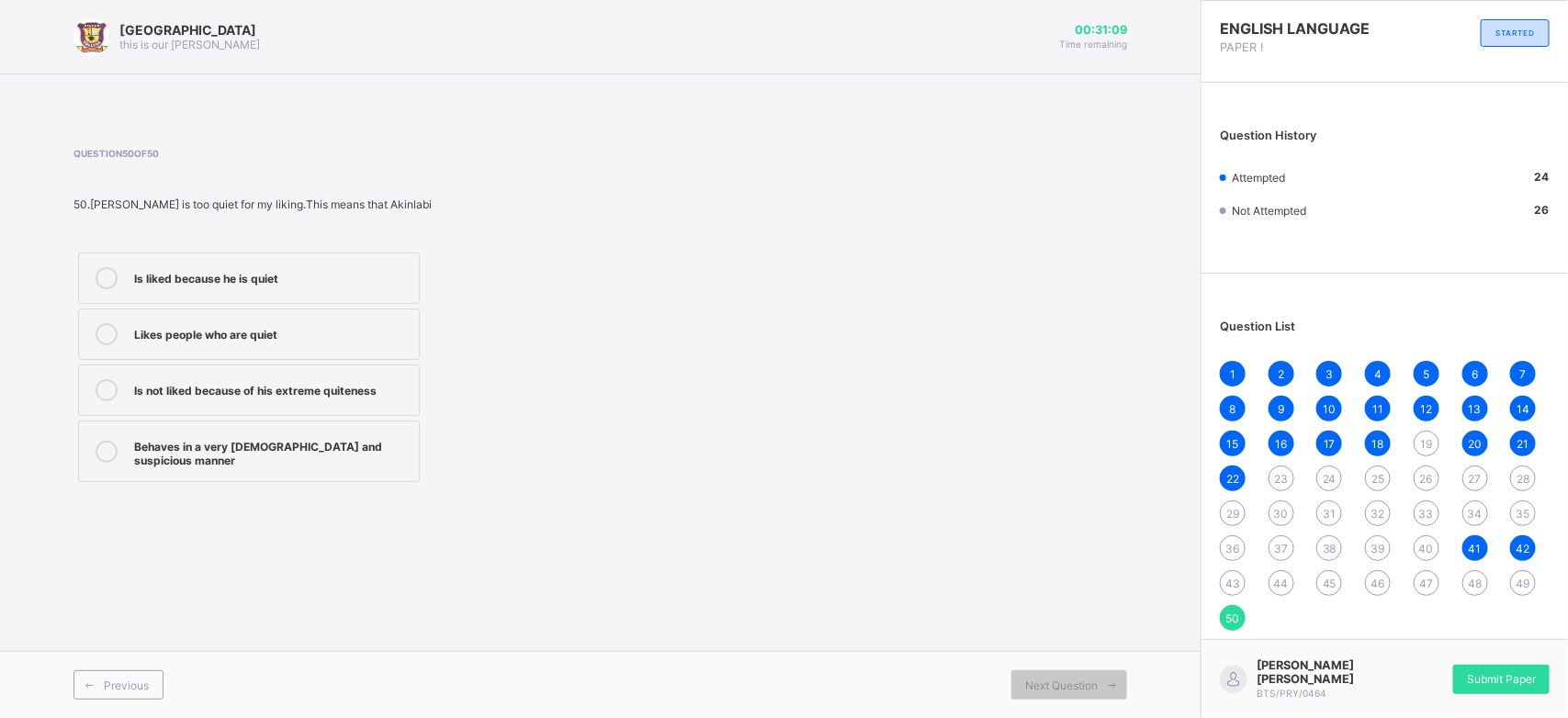 click on "49" at bounding box center [1523, 583] 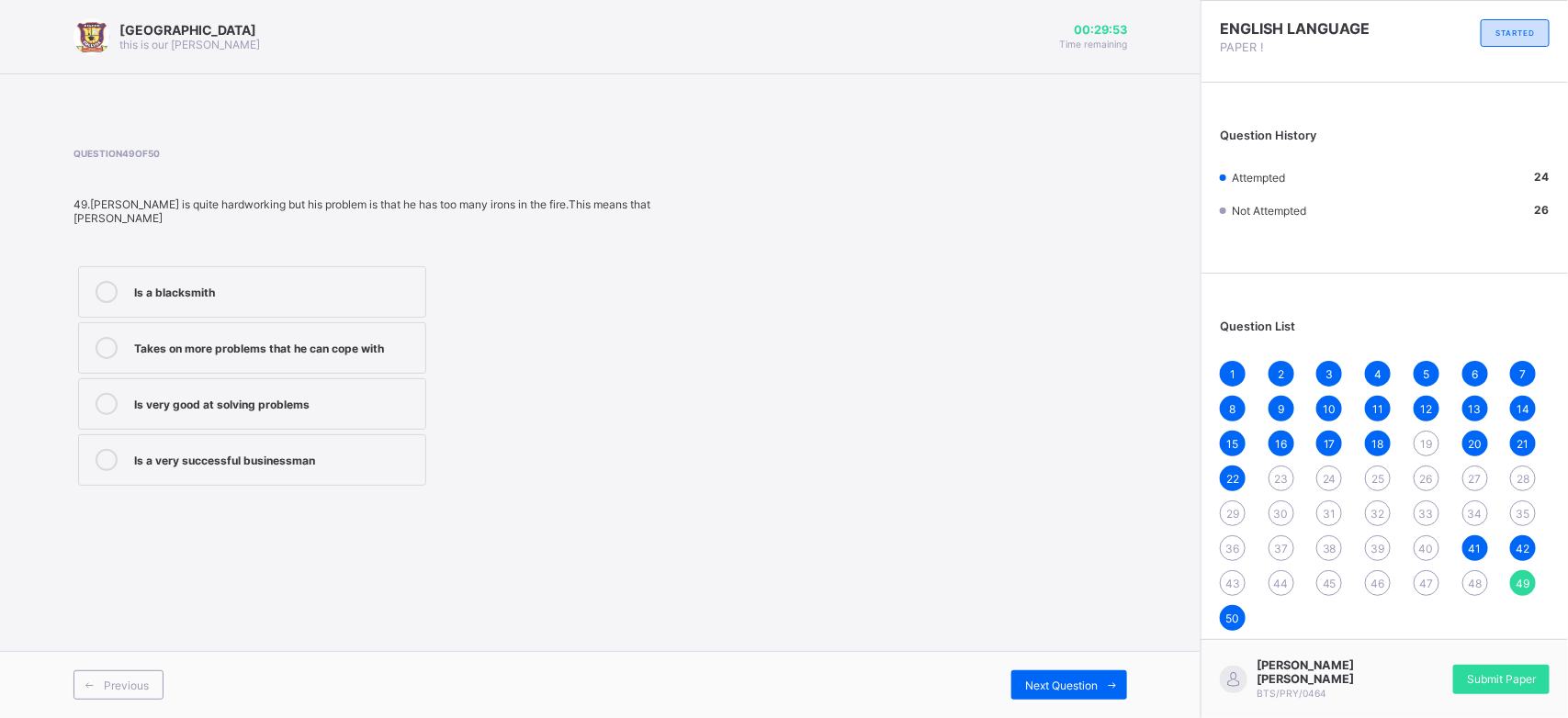 click on "33" at bounding box center (1427, 513) 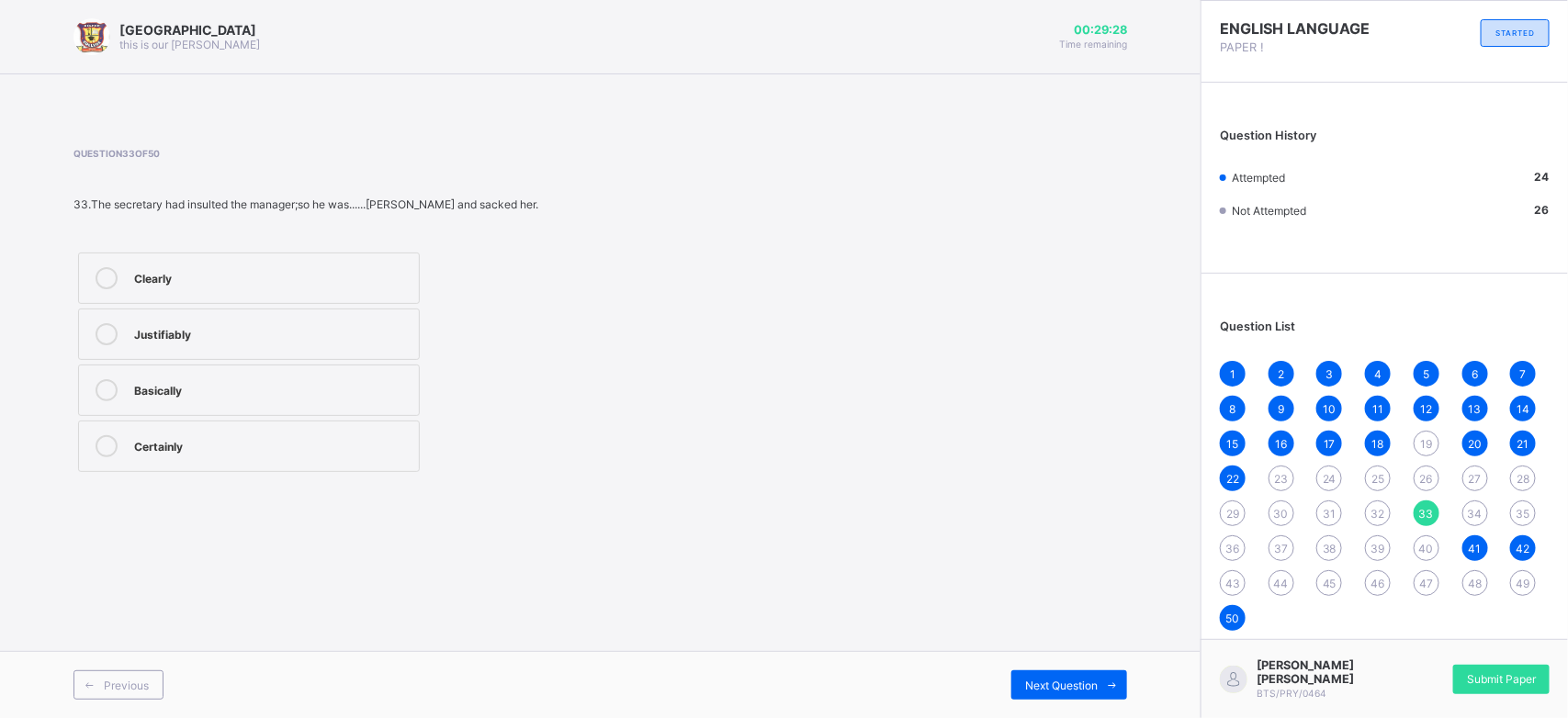click on "Clearly" at bounding box center (272, 276) 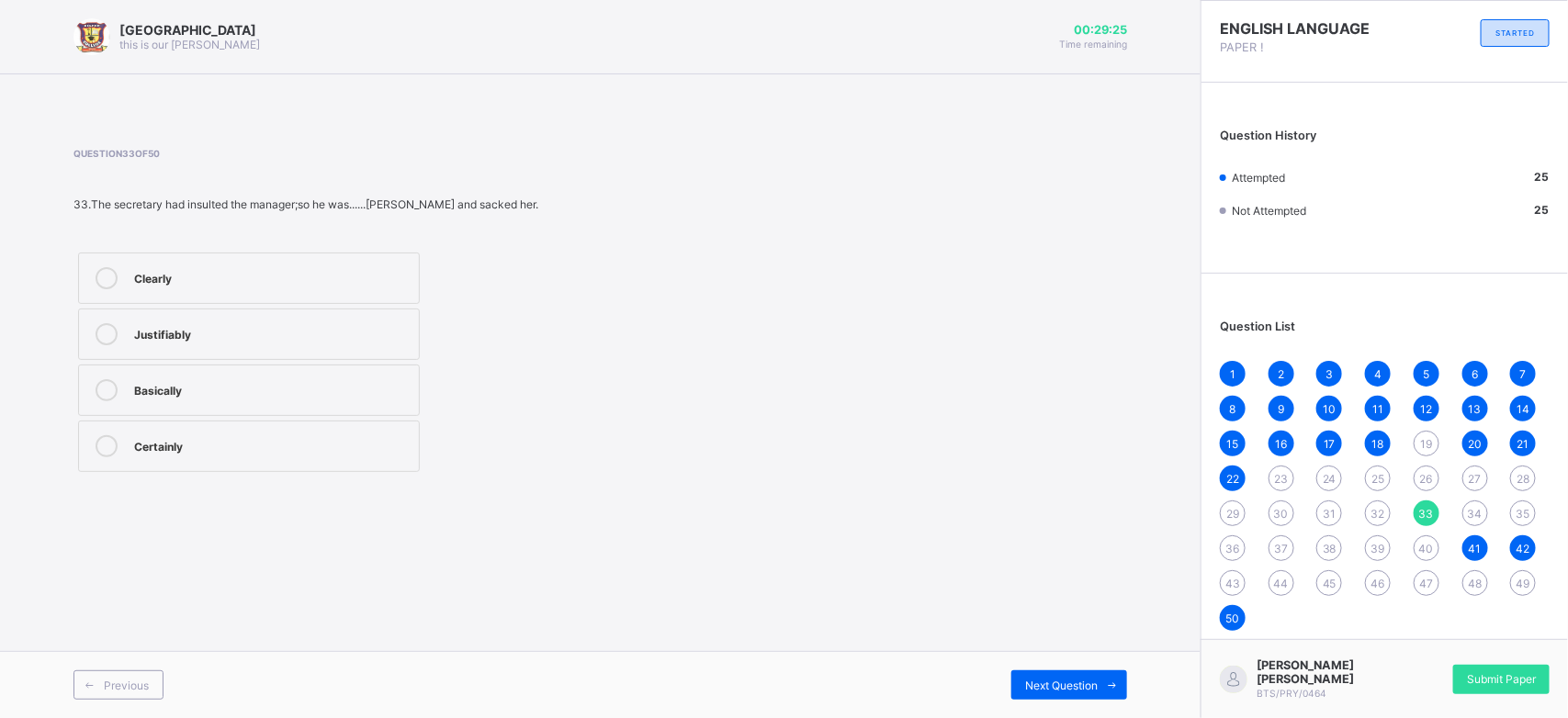 click on "32" at bounding box center [1378, 513] 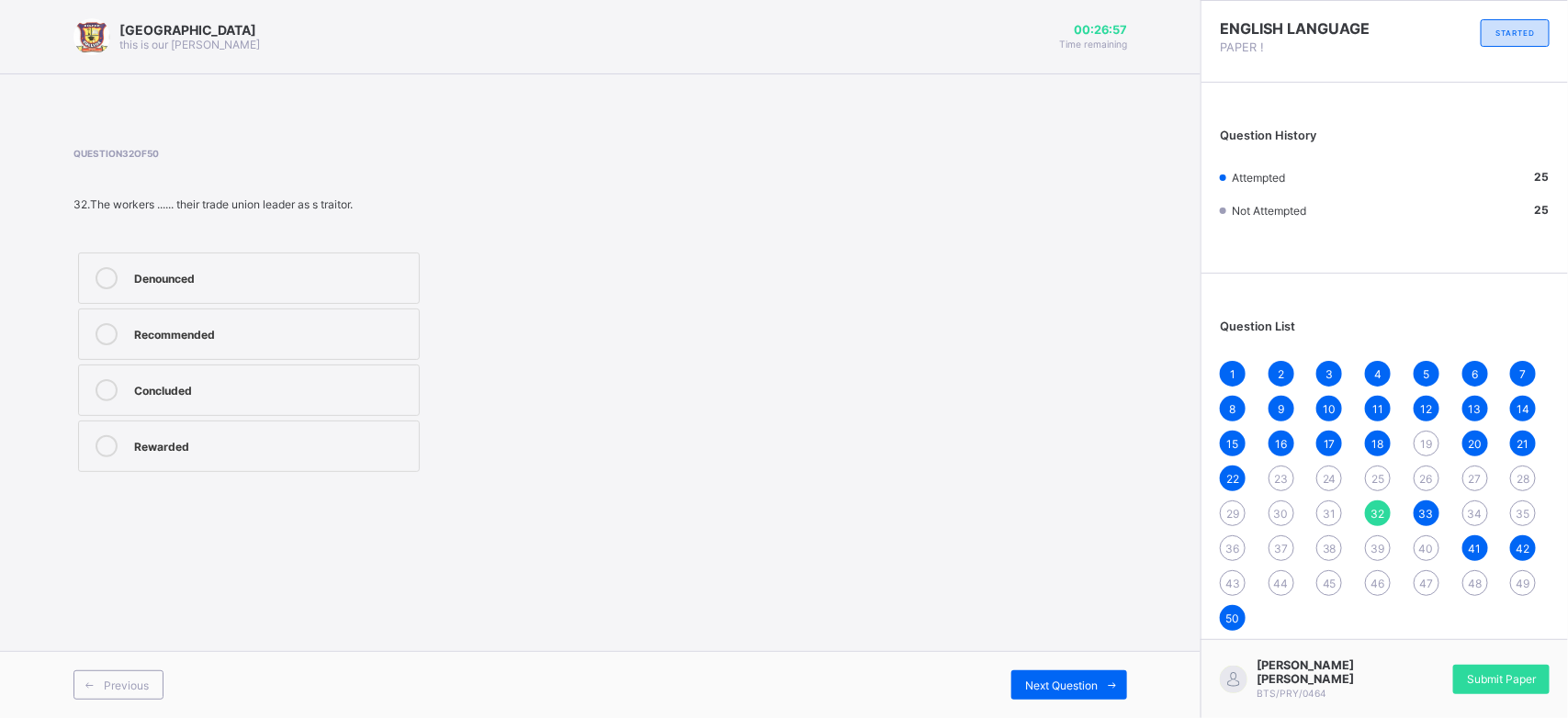 click on "Rewarded" at bounding box center (272, 444) 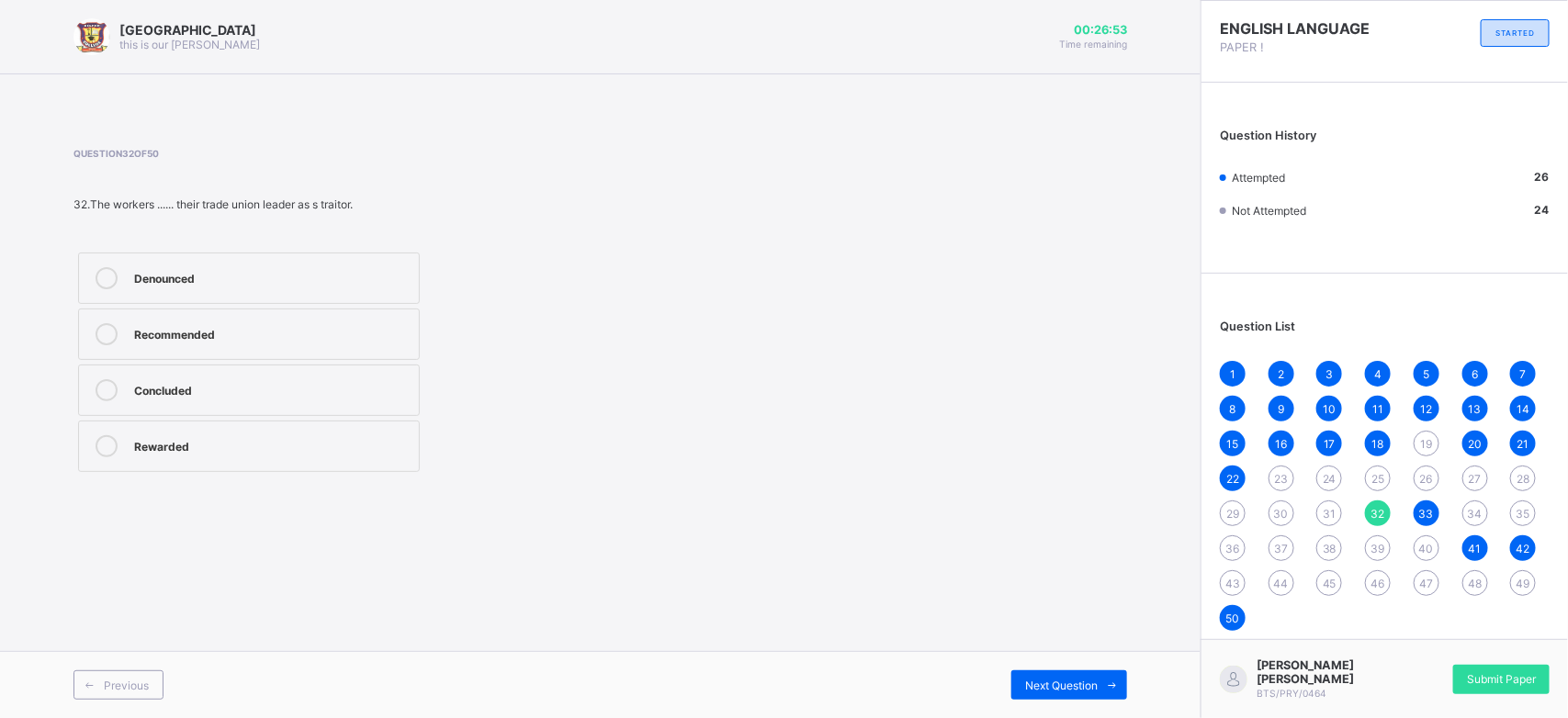click on "36" at bounding box center [1233, 548] 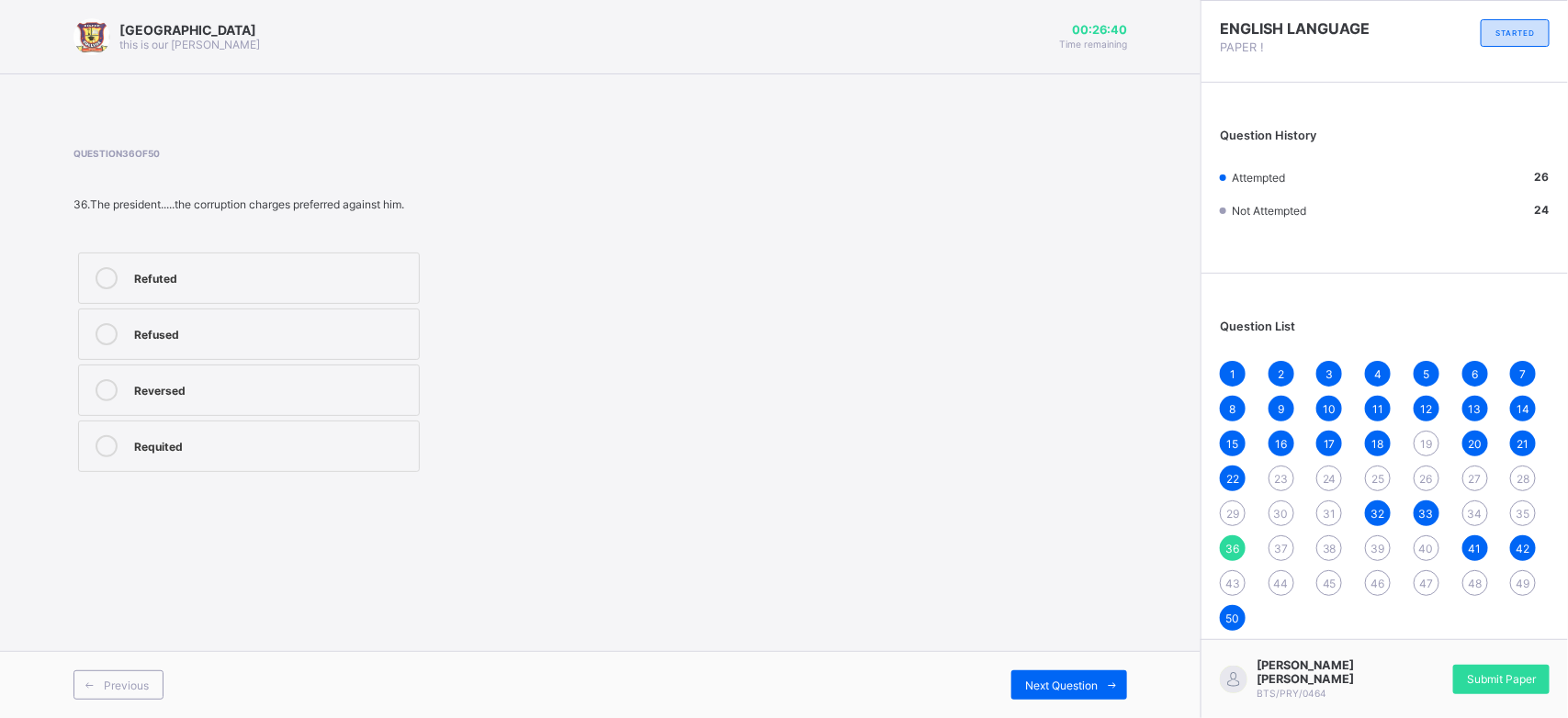 click on "Reversed" at bounding box center [249, 390] 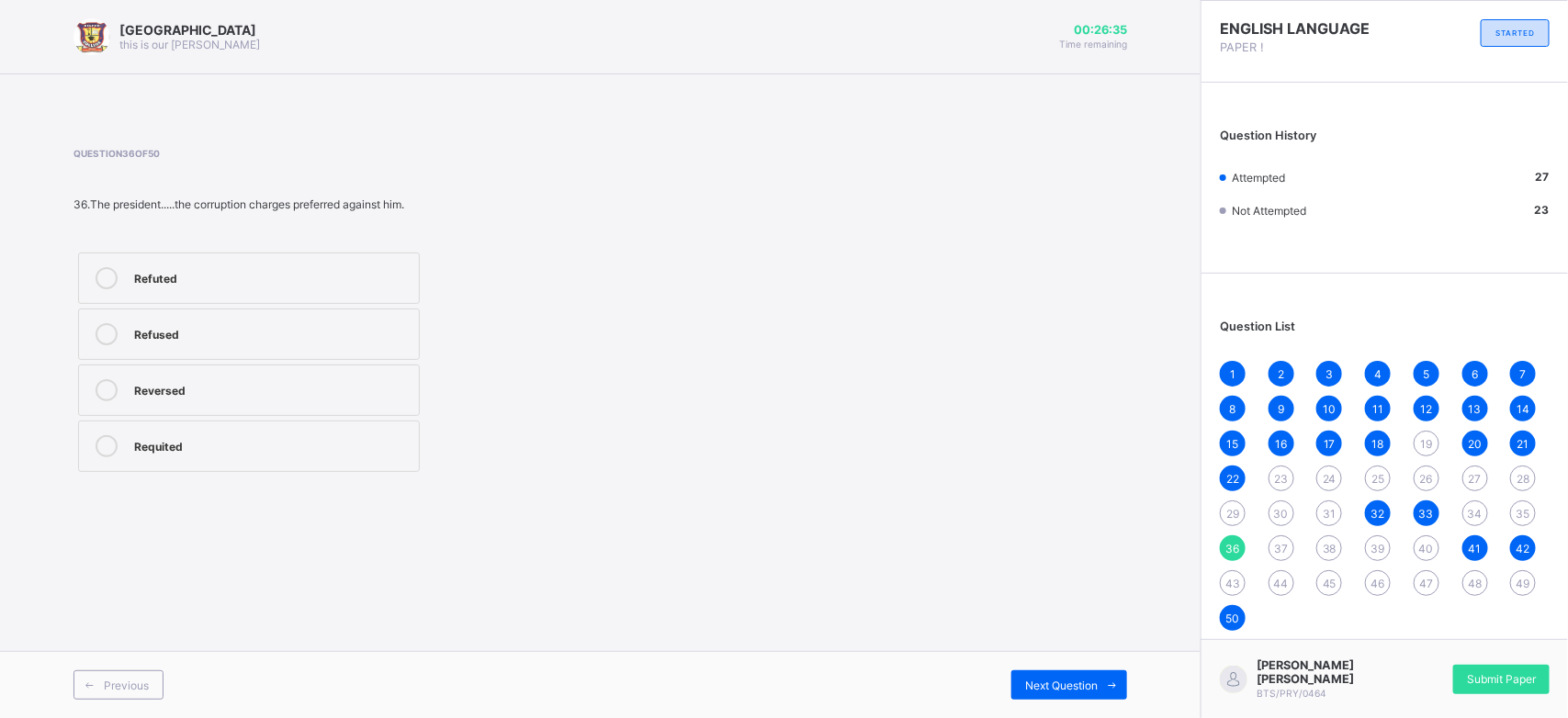 click on "44" at bounding box center (1281, 583) 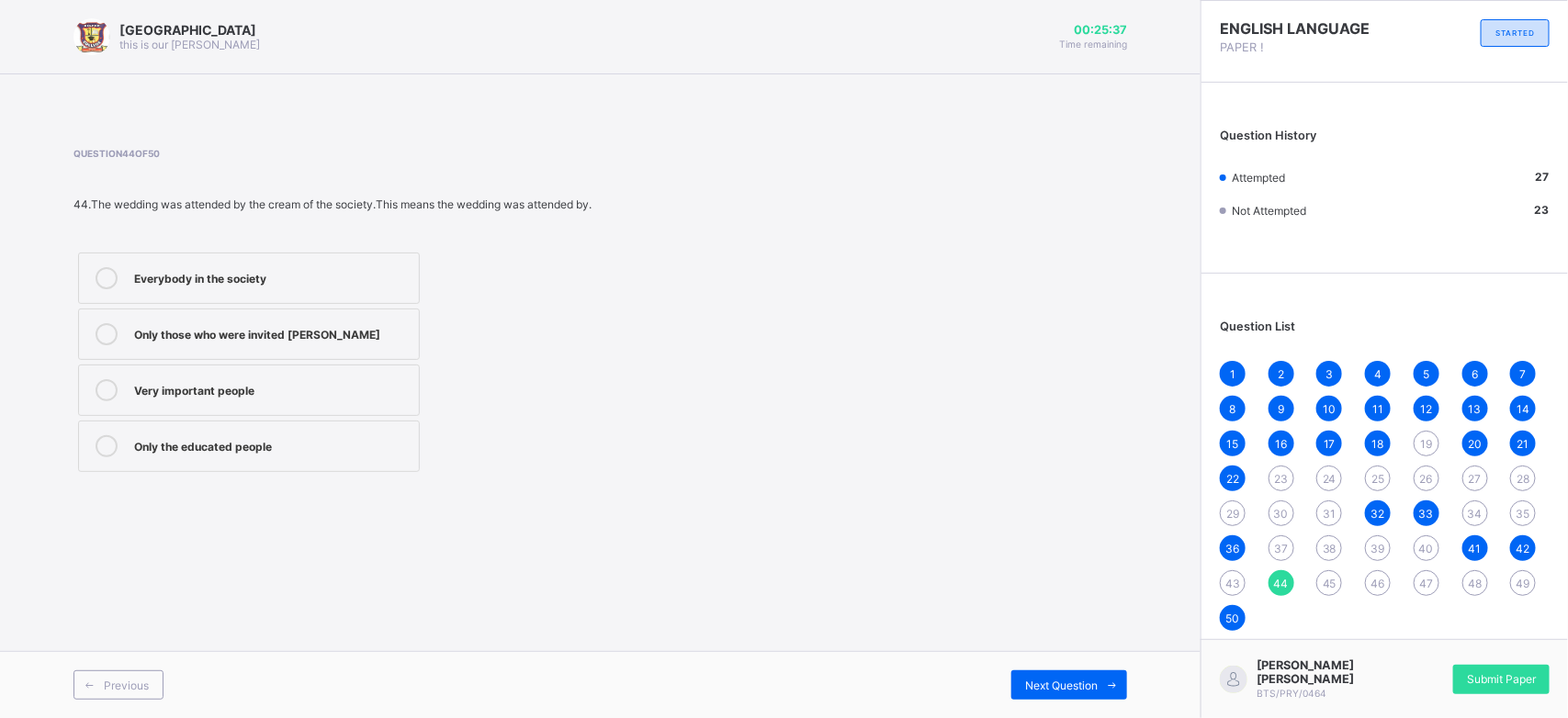 click on "Only those who were invited [PERSON_NAME]" at bounding box center [272, 332] 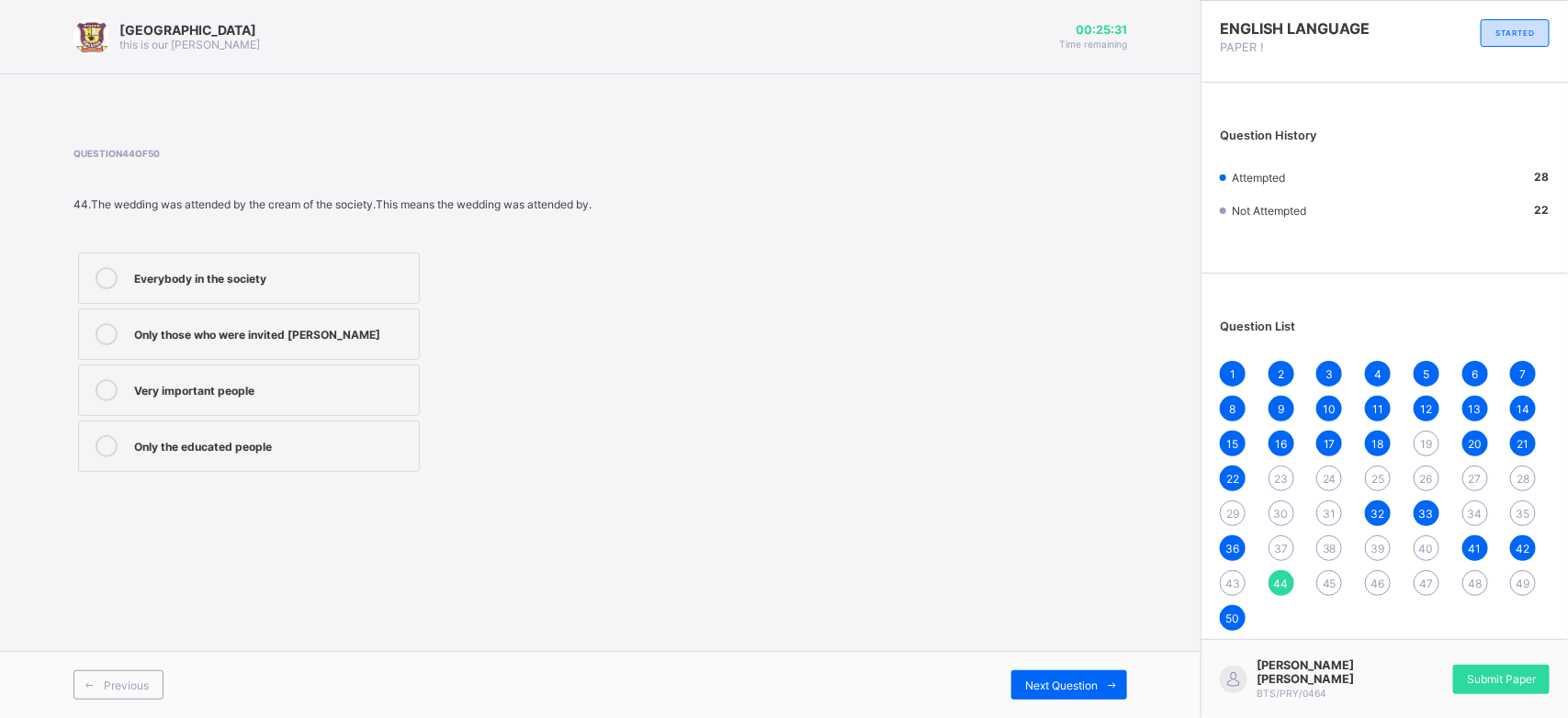 click on "45" at bounding box center [1329, 583] 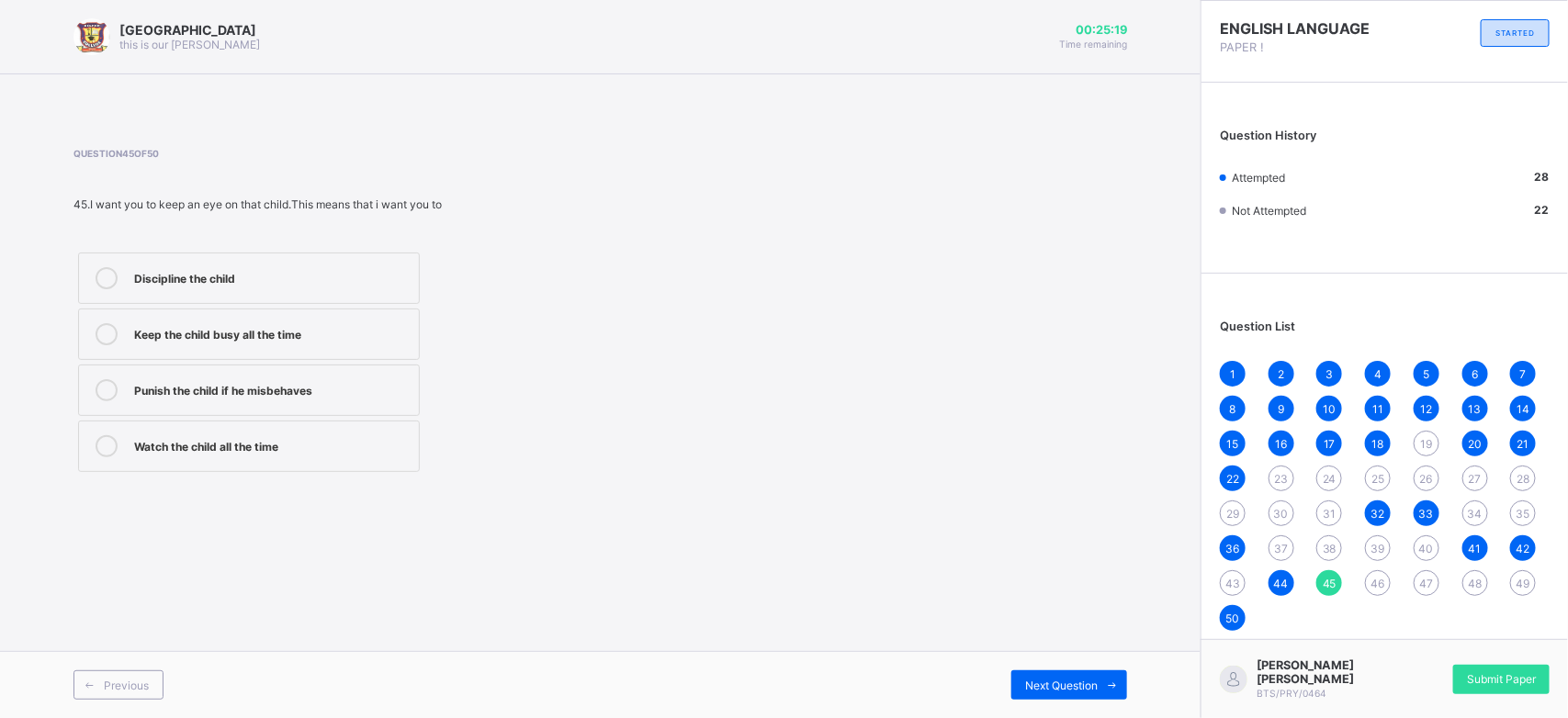 click on "Watch the child all the time" at bounding box center (249, 446) 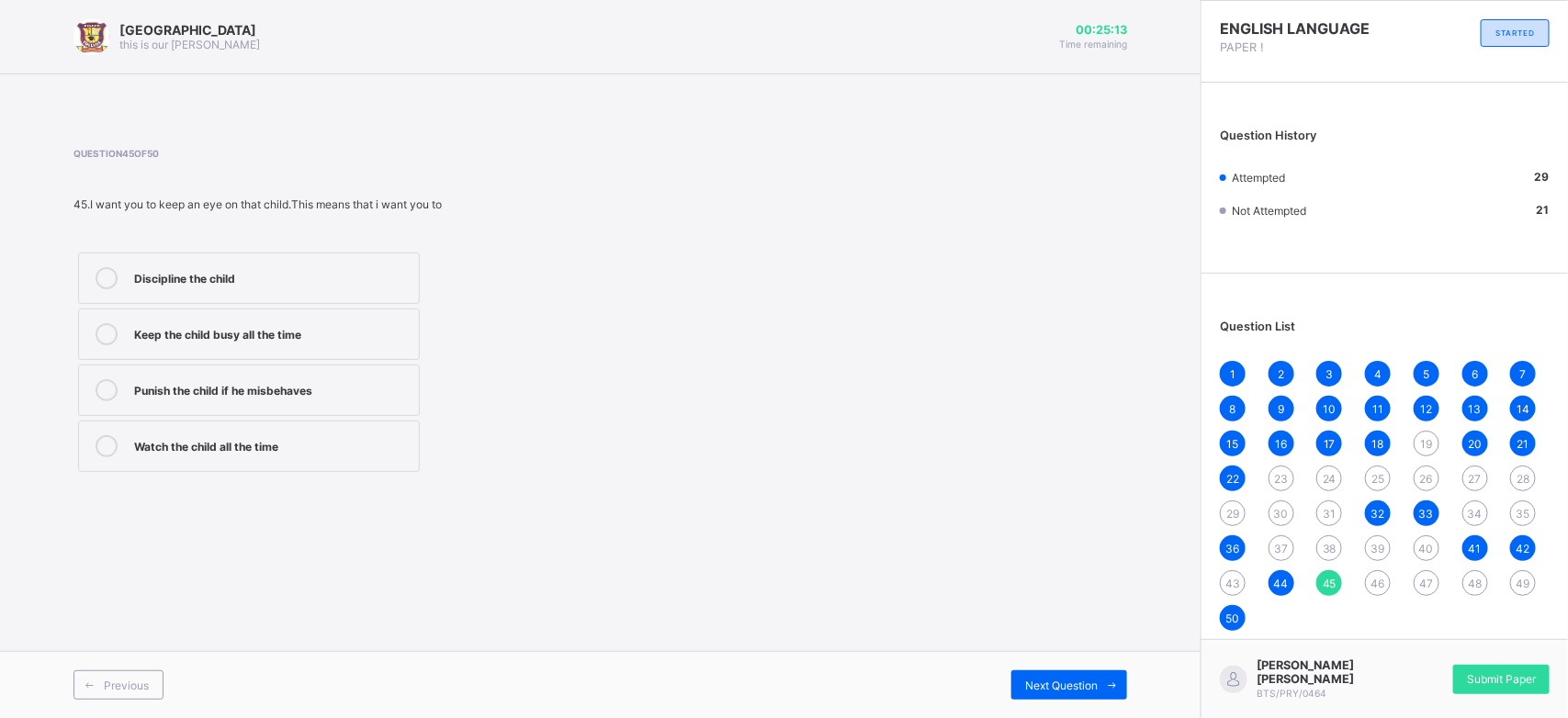click on "46" at bounding box center (1378, 583) 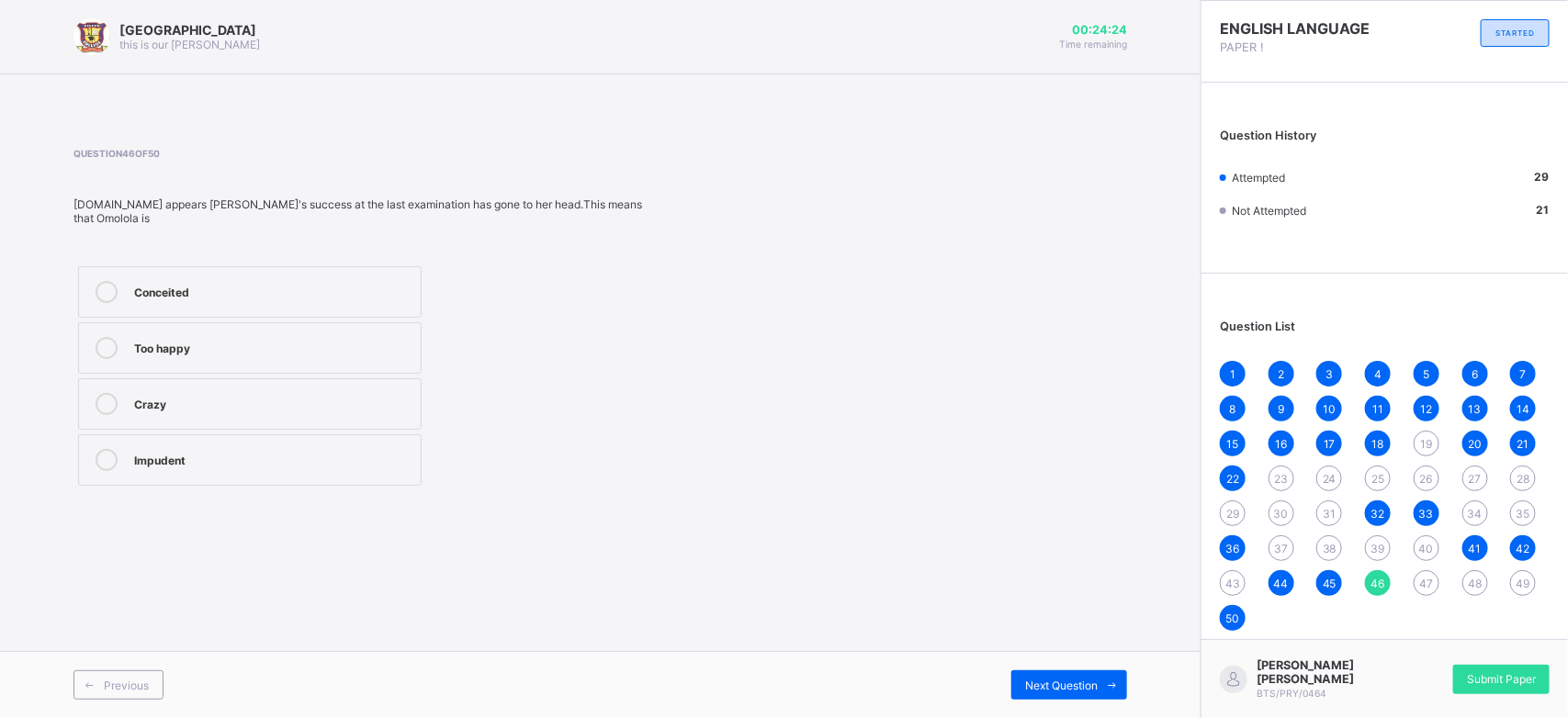 click on "Too happy" at bounding box center [273, 346] 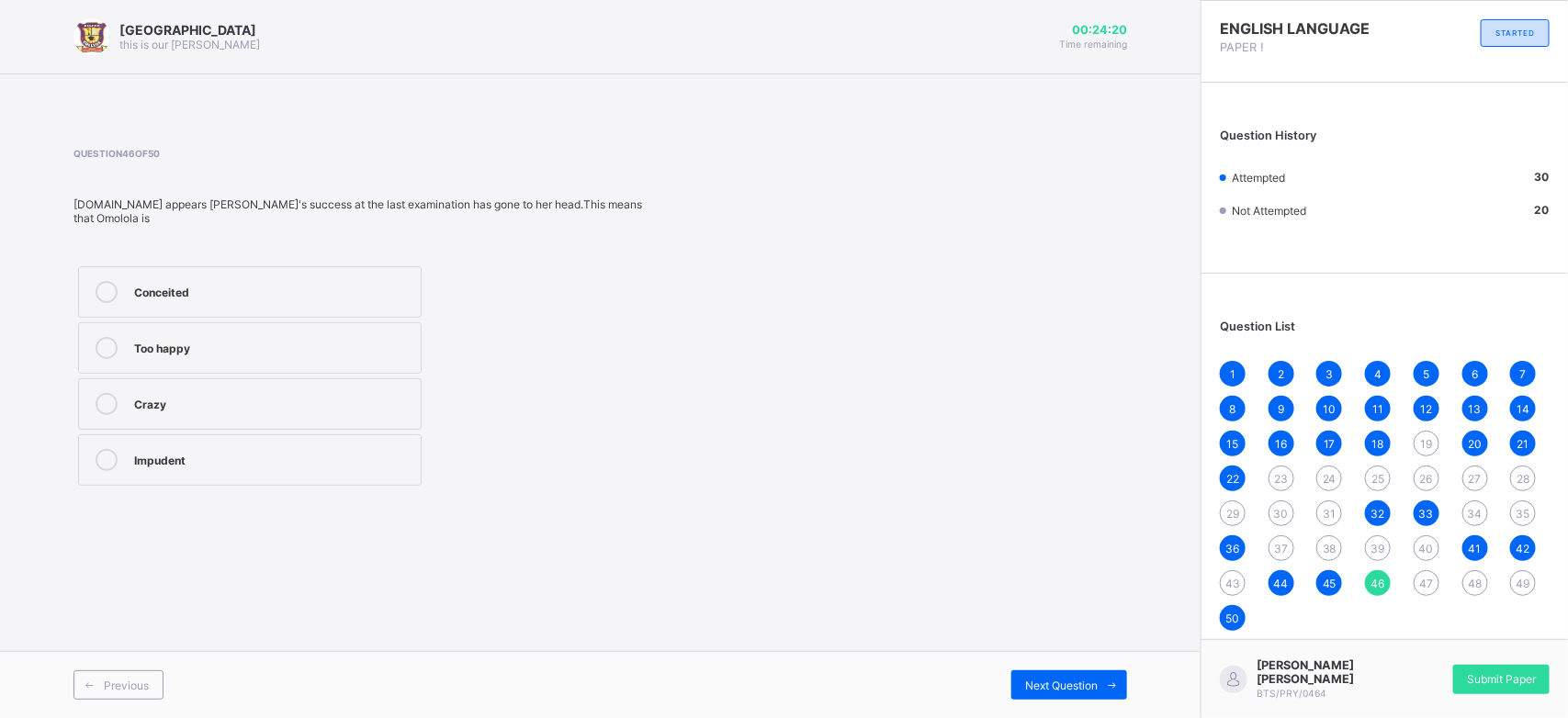 click on "47" at bounding box center (1427, 583) 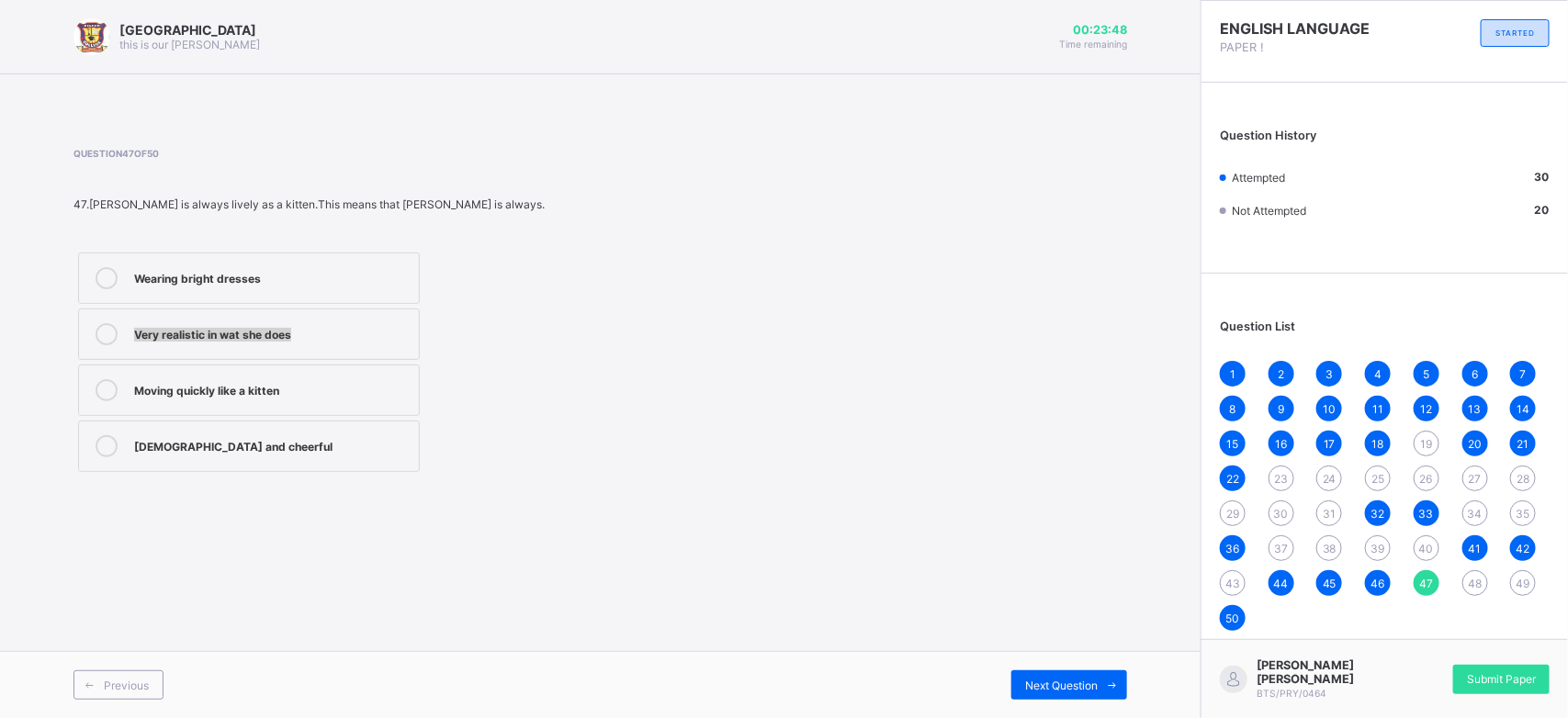 drag, startPoint x: 230, startPoint y: 350, endPoint x: 596, endPoint y: 283, distance: 372.082 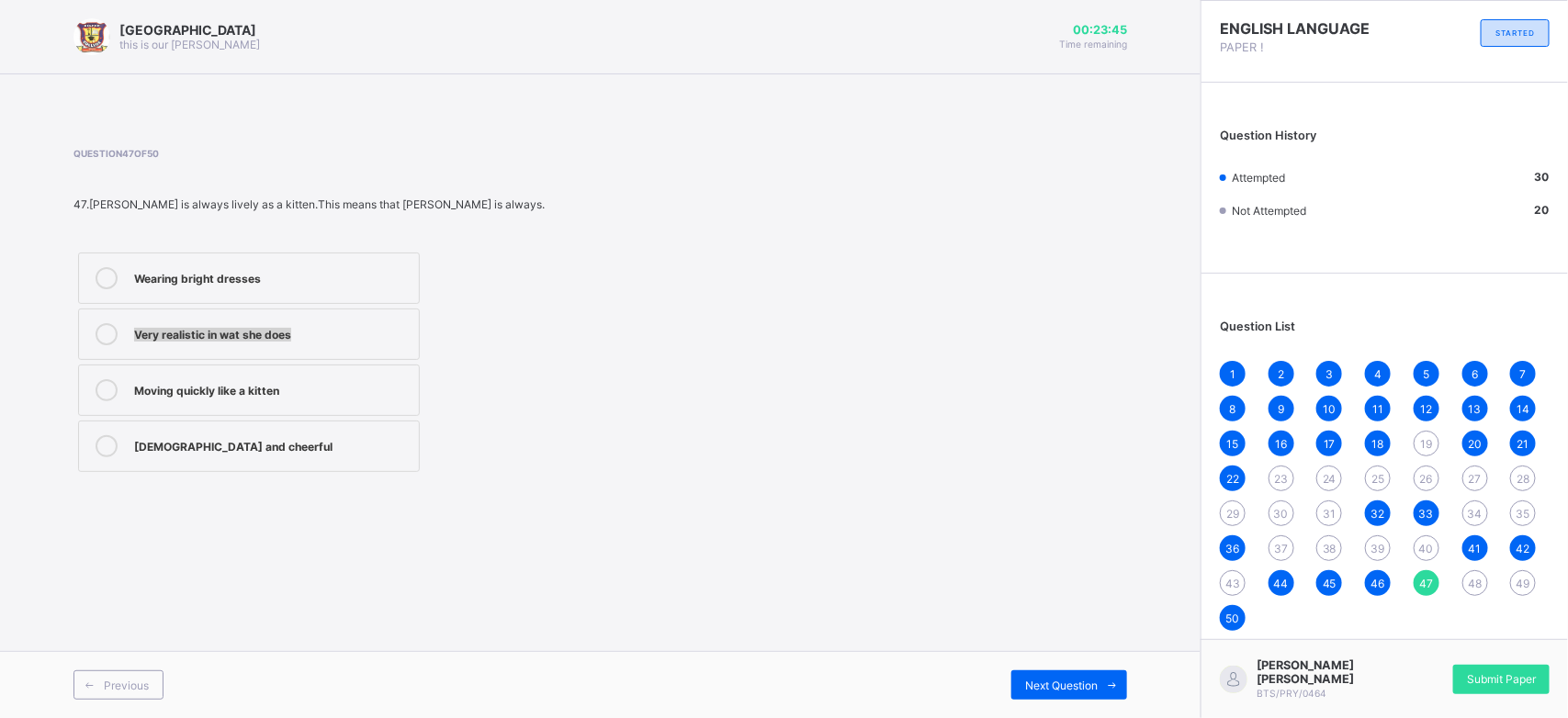 click on "Wearing bright dresses Very realistic in wat she does  Moving quickly like a kitten  [DEMOGRAPHIC_DATA] and cheerful" at bounding box center [366, 362] 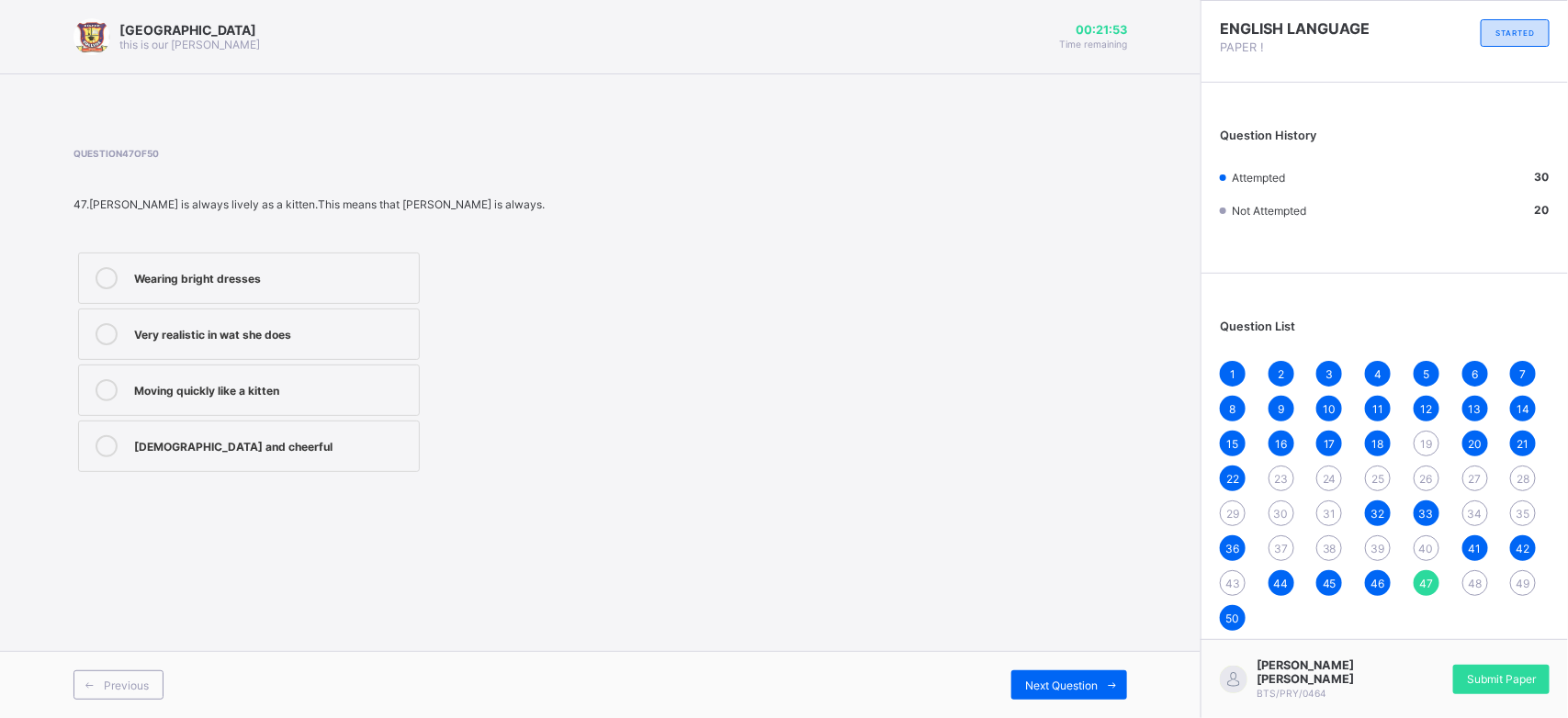 click on "38" at bounding box center [1329, 548] 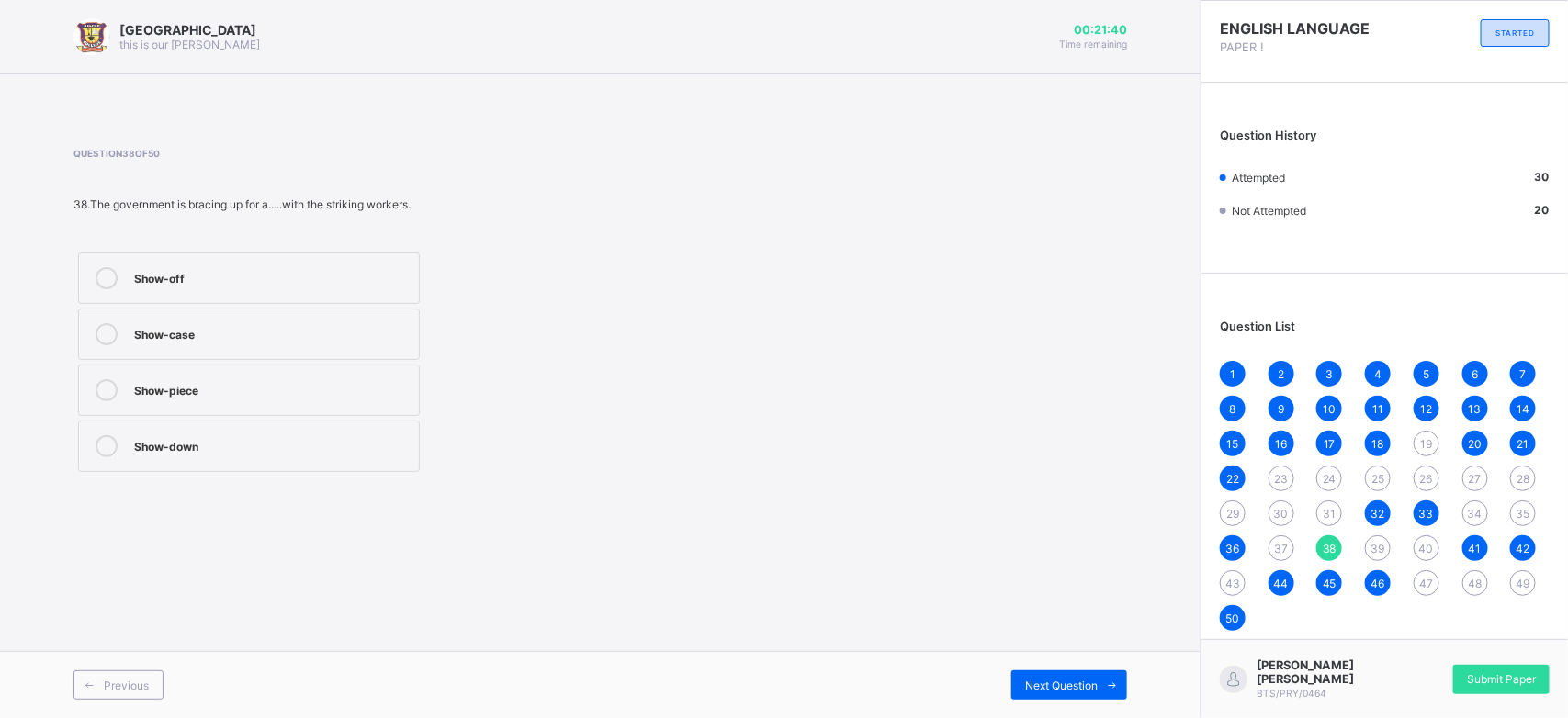 click on "Show-down" at bounding box center [272, 444] 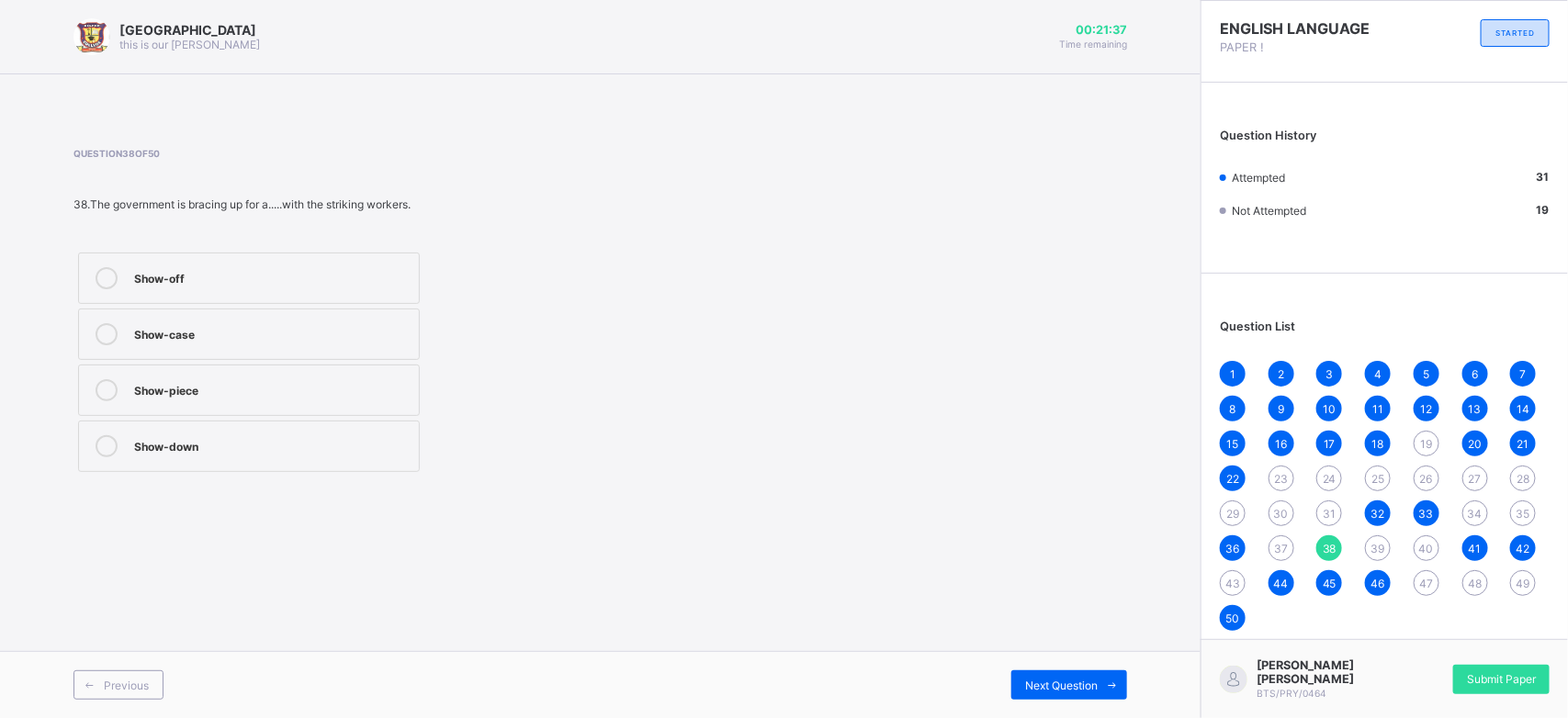 click on "49" at bounding box center (1523, 583) 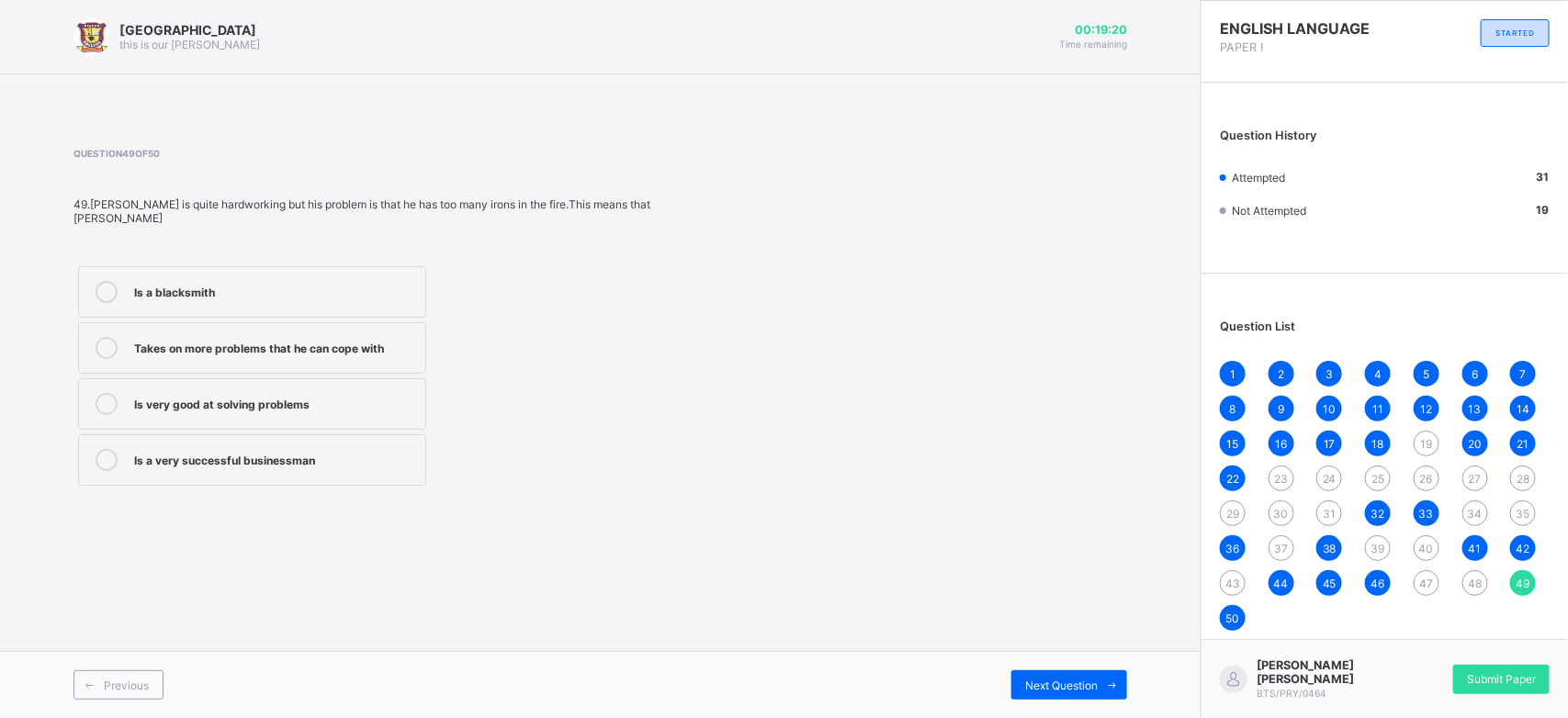 click on "Is a very successful businessman" at bounding box center (275, 458) 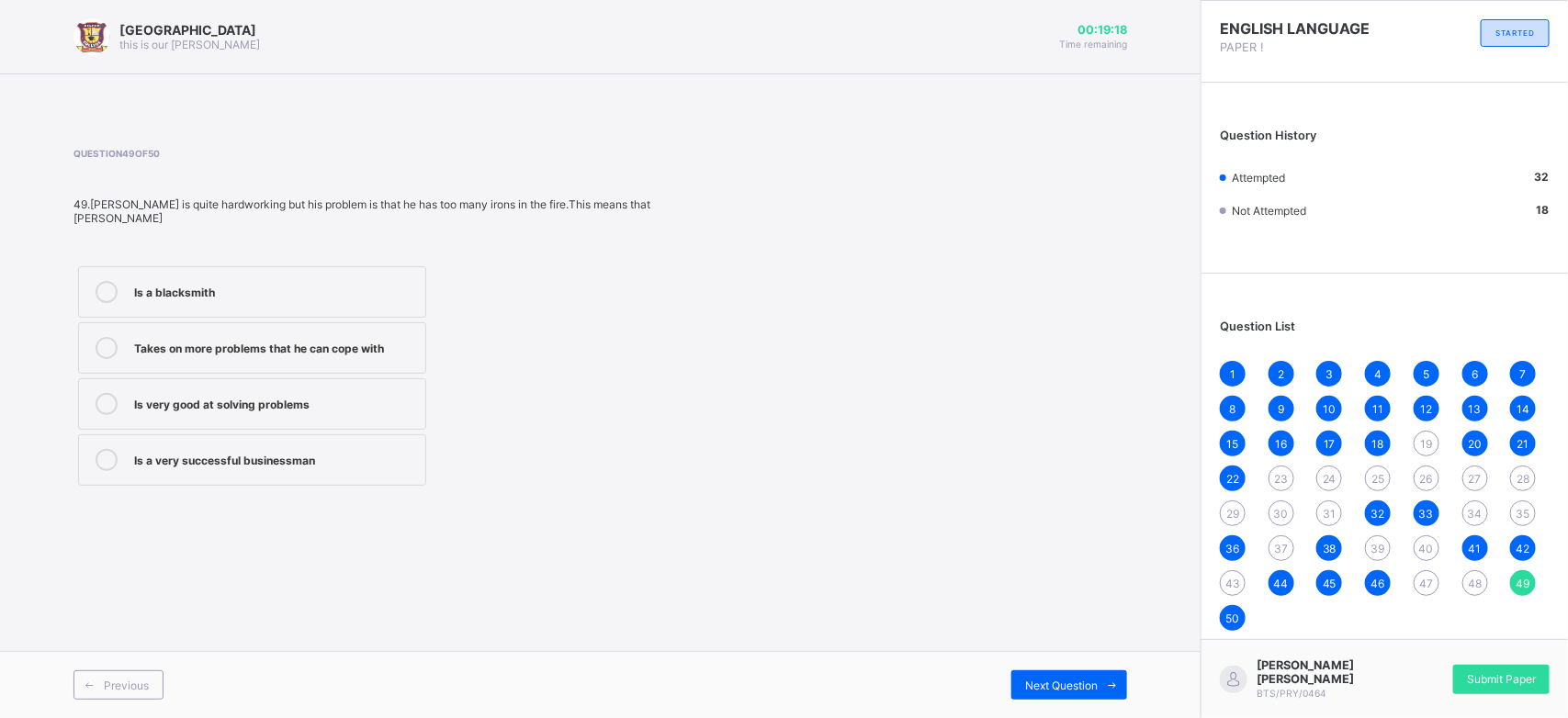 click on "29" at bounding box center (1233, 513) 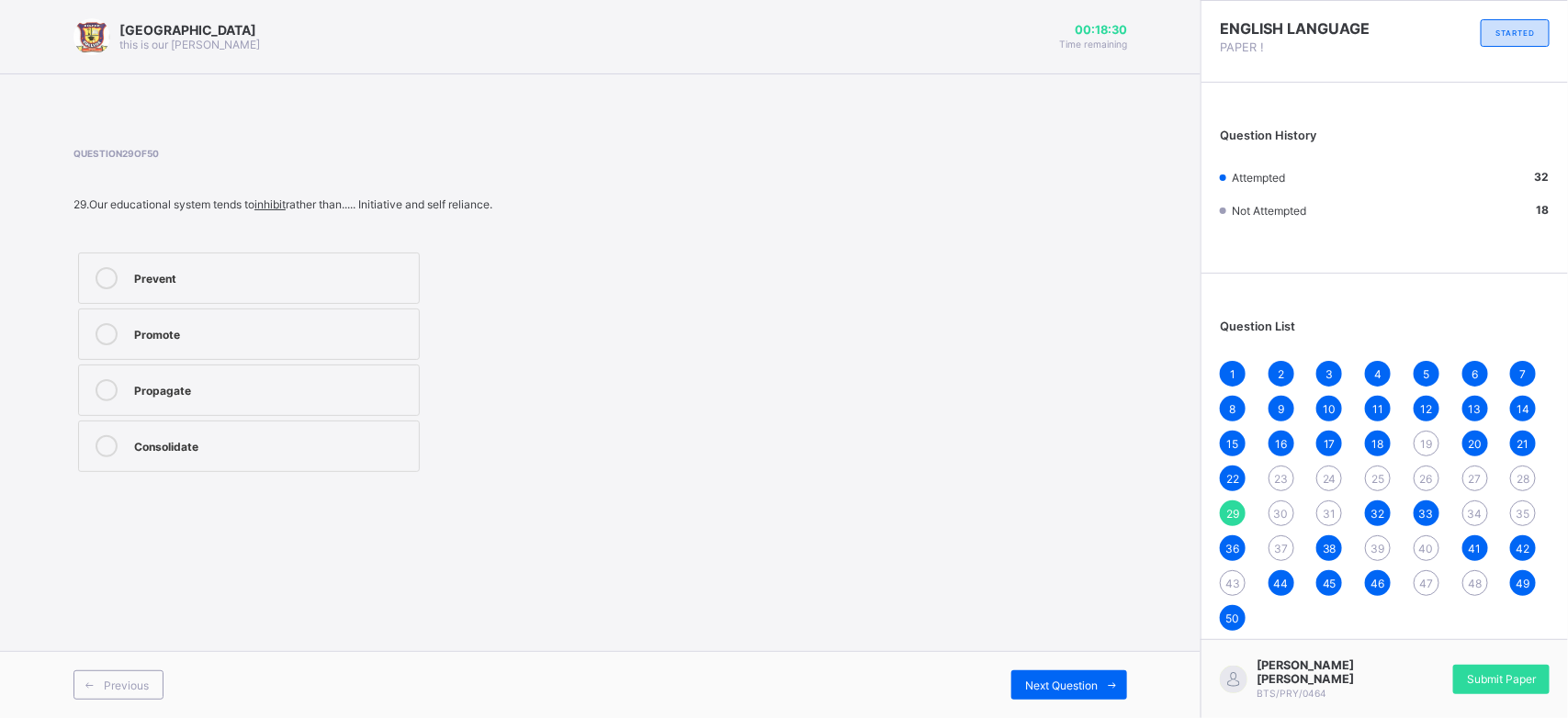 click on "Promote" at bounding box center [249, 334] 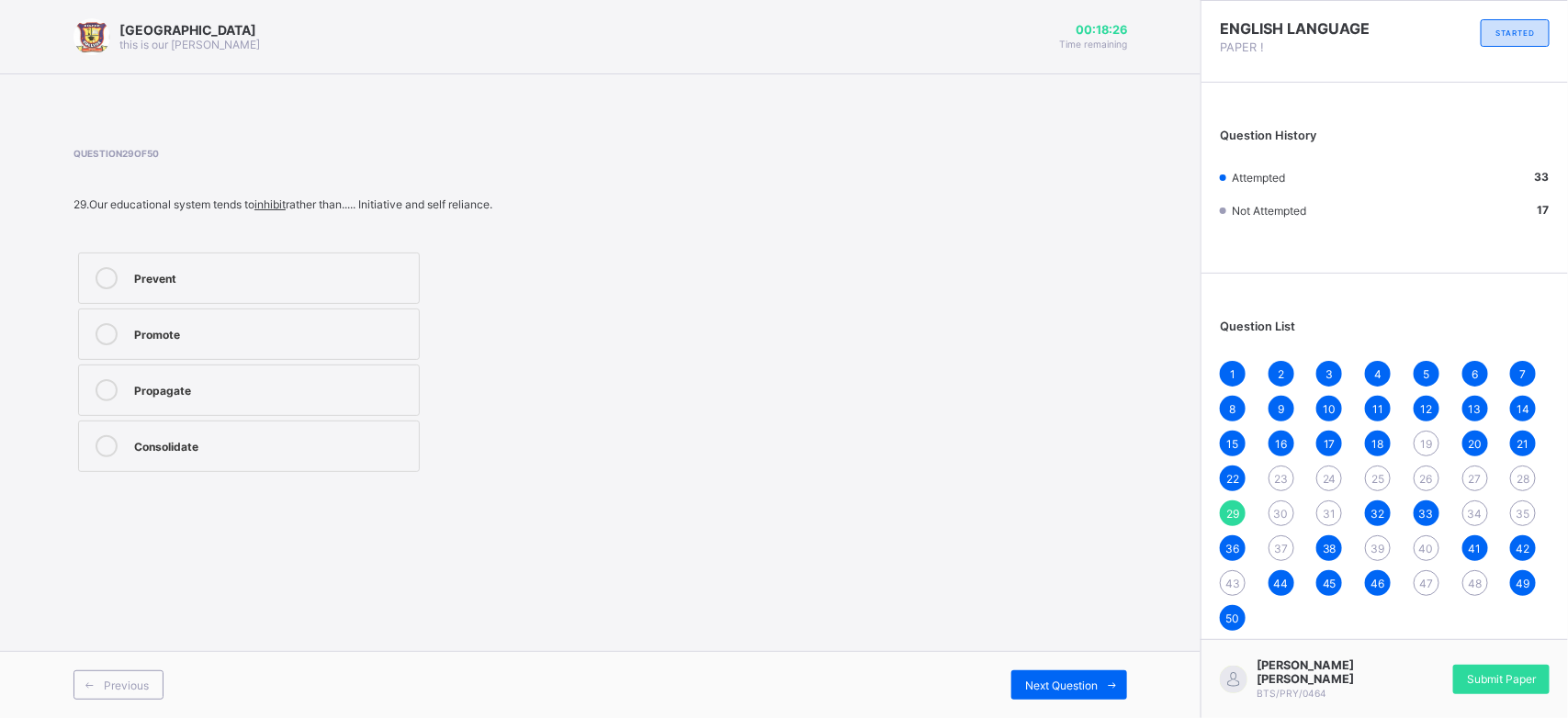 click on "30" at bounding box center [1281, 513] 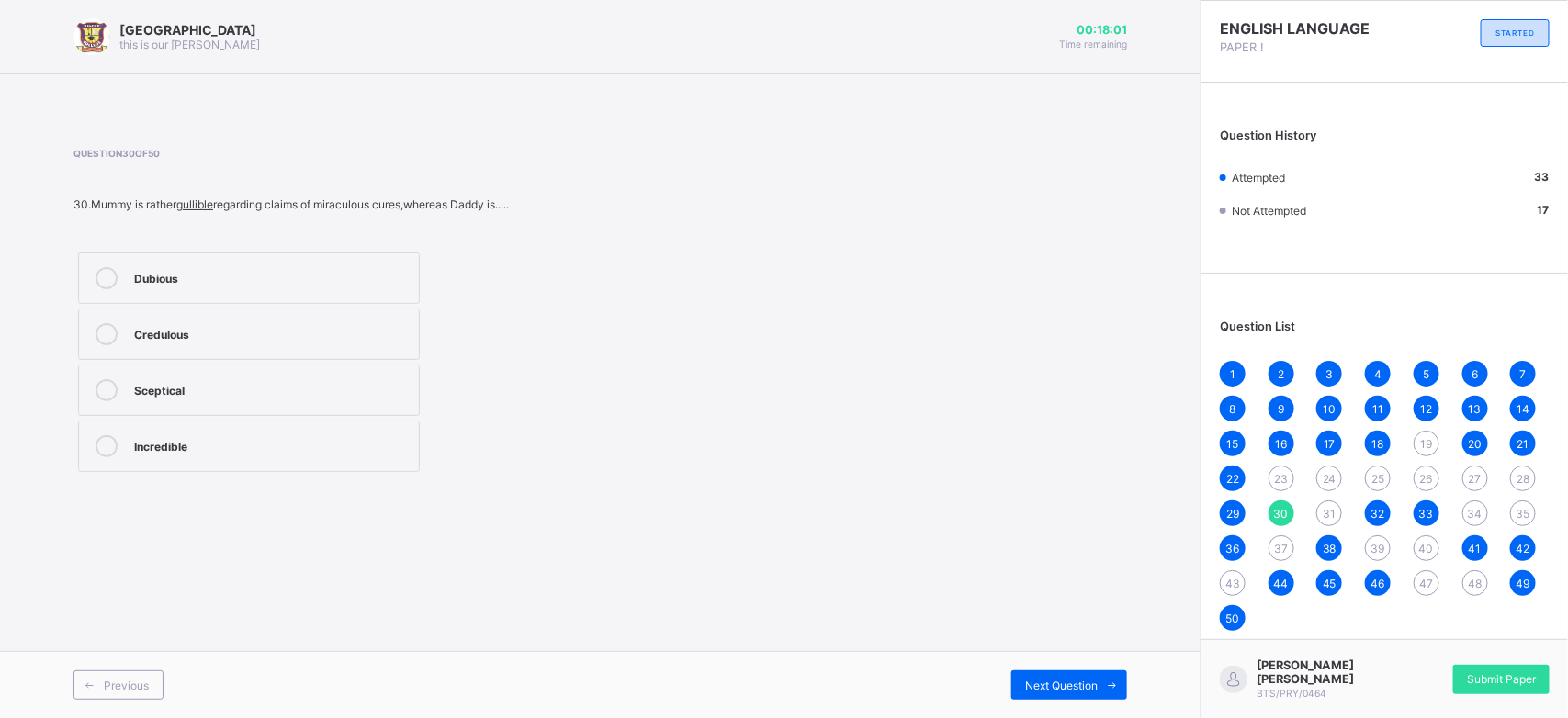 click on "Credulous" at bounding box center (272, 332) 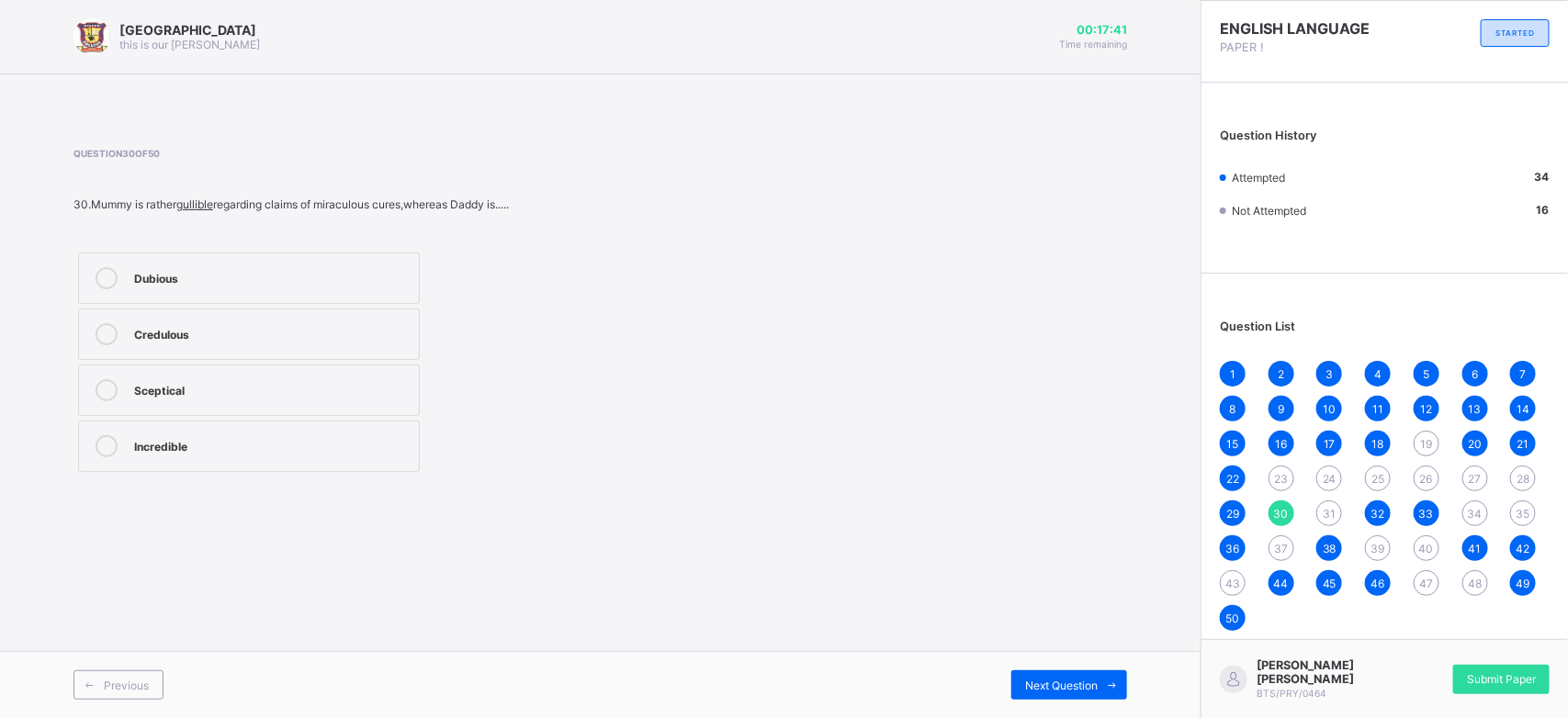 click on "39" at bounding box center (1378, 548) 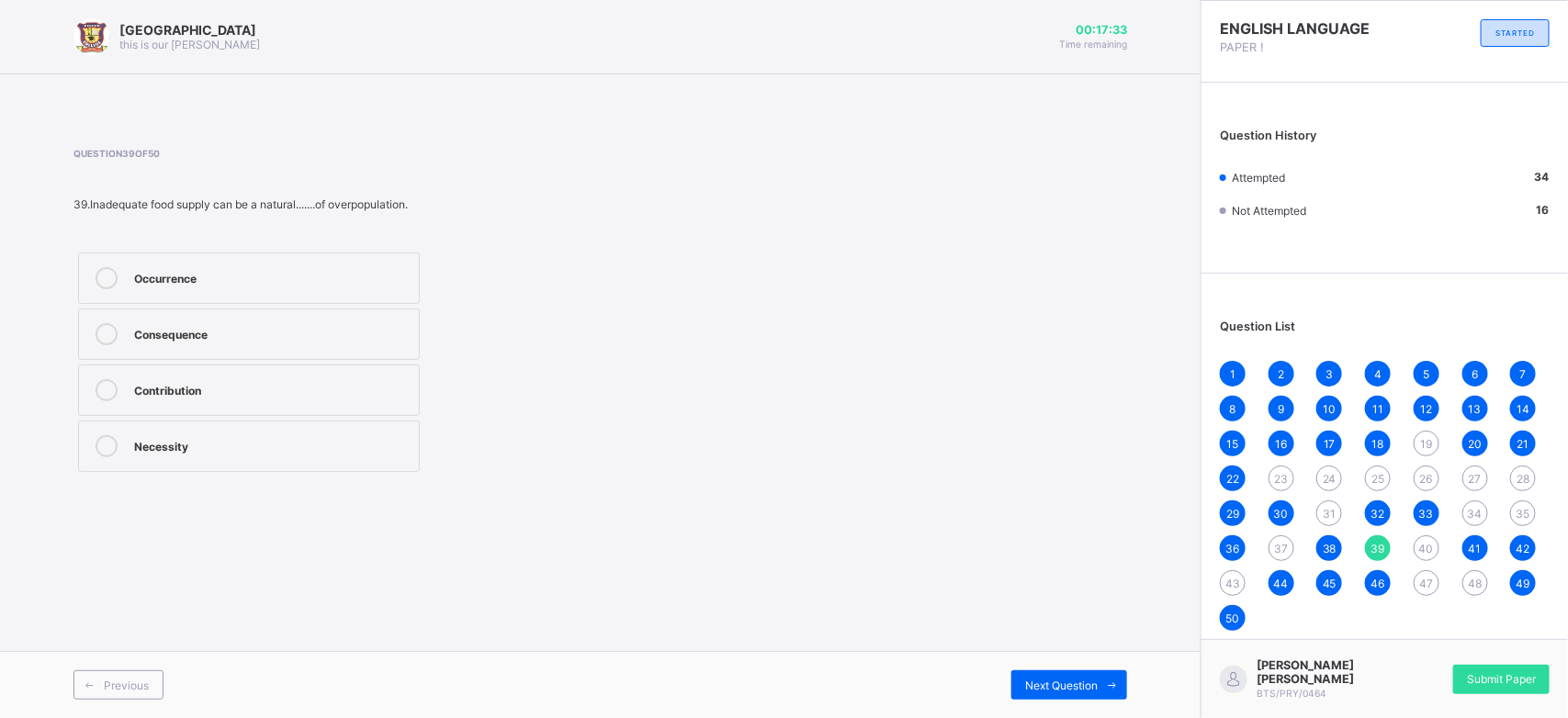 click on "Consequence" at bounding box center (272, 334) 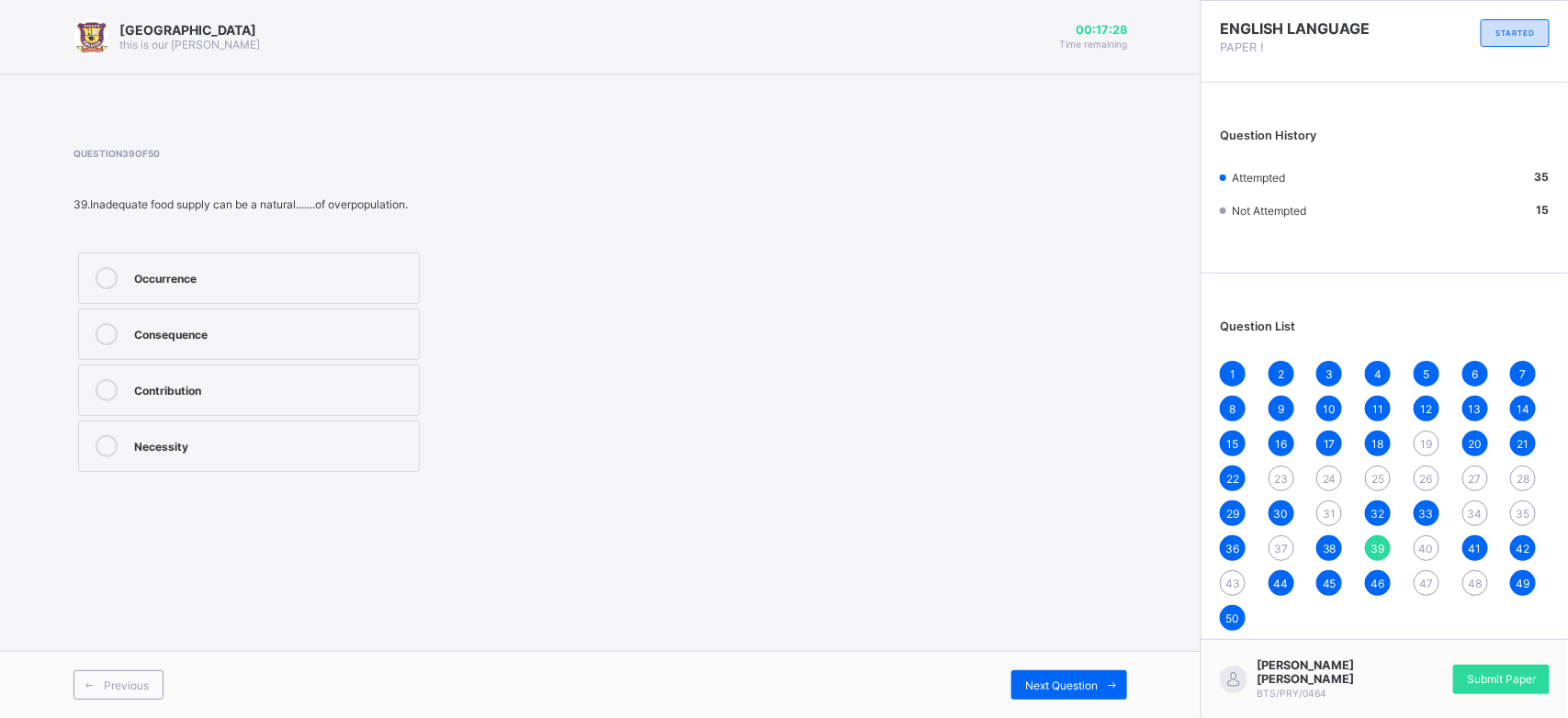 click on "40" at bounding box center [1427, 548] 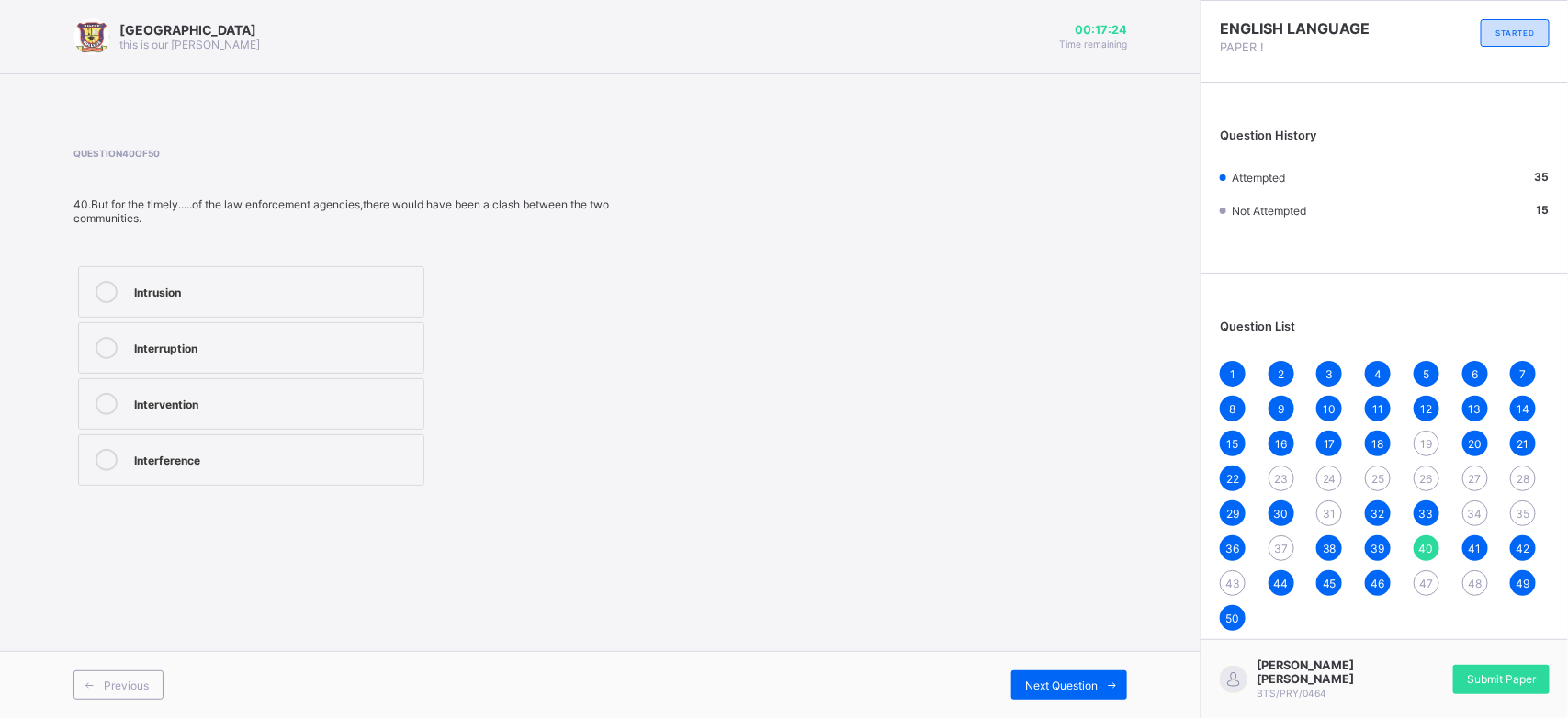 click on "48" at bounding box center (1474, 583) 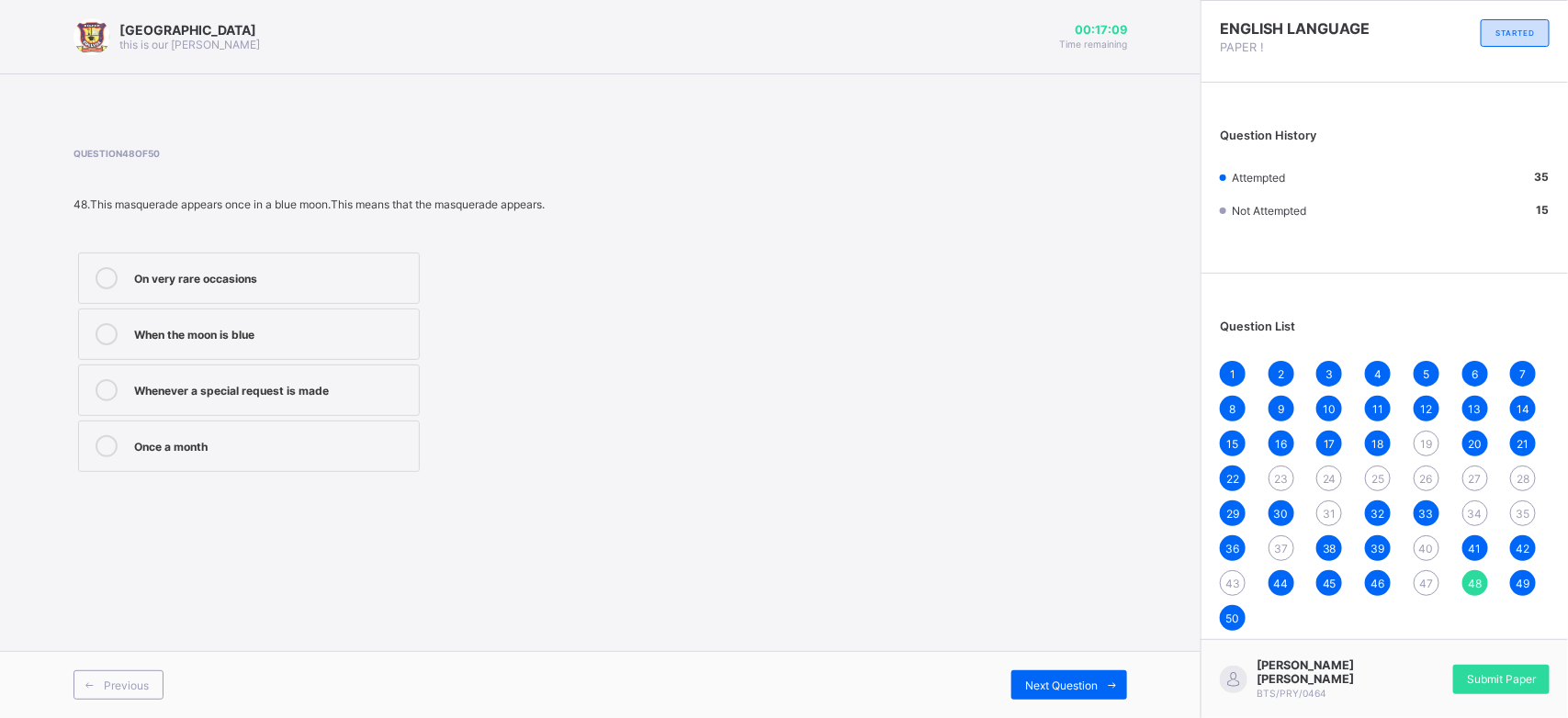 click on "On very rare occasions" at bounding box center [249, 278] 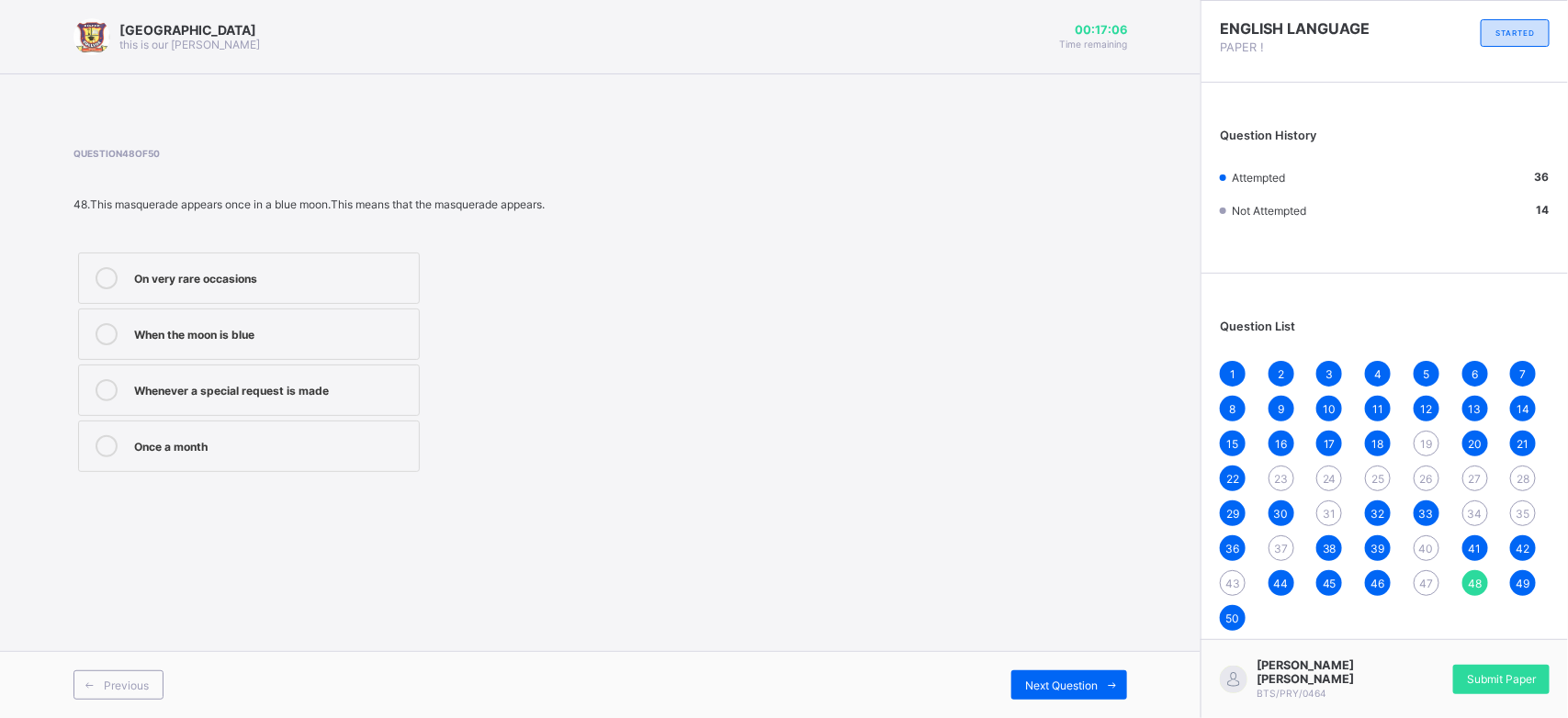 click on "47" at bounding box center [1426, 583] 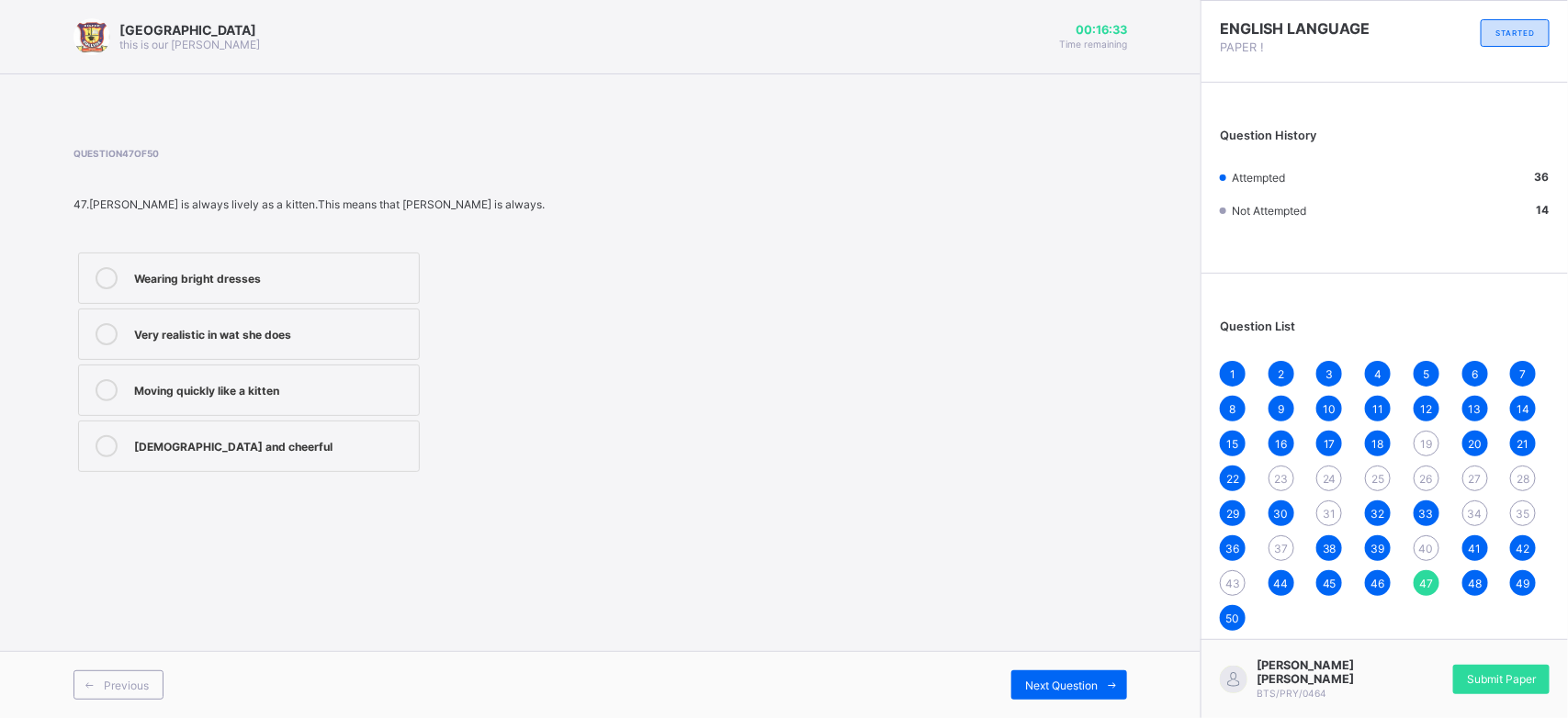 click on "[DEMOGRAPHIC_DATA] and cheerful" at bounding box center (249, 446) 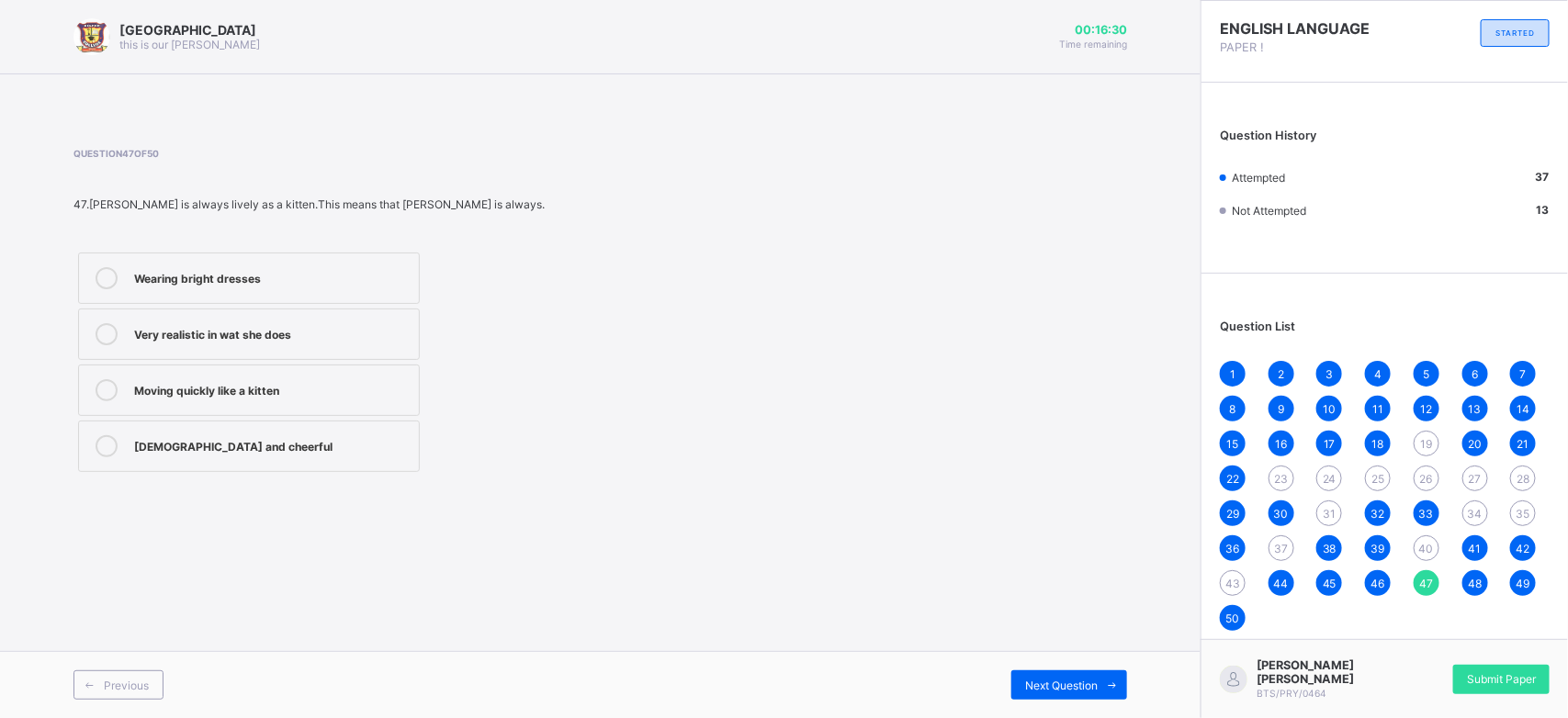click on "26" at bounding box center [1427, 478] 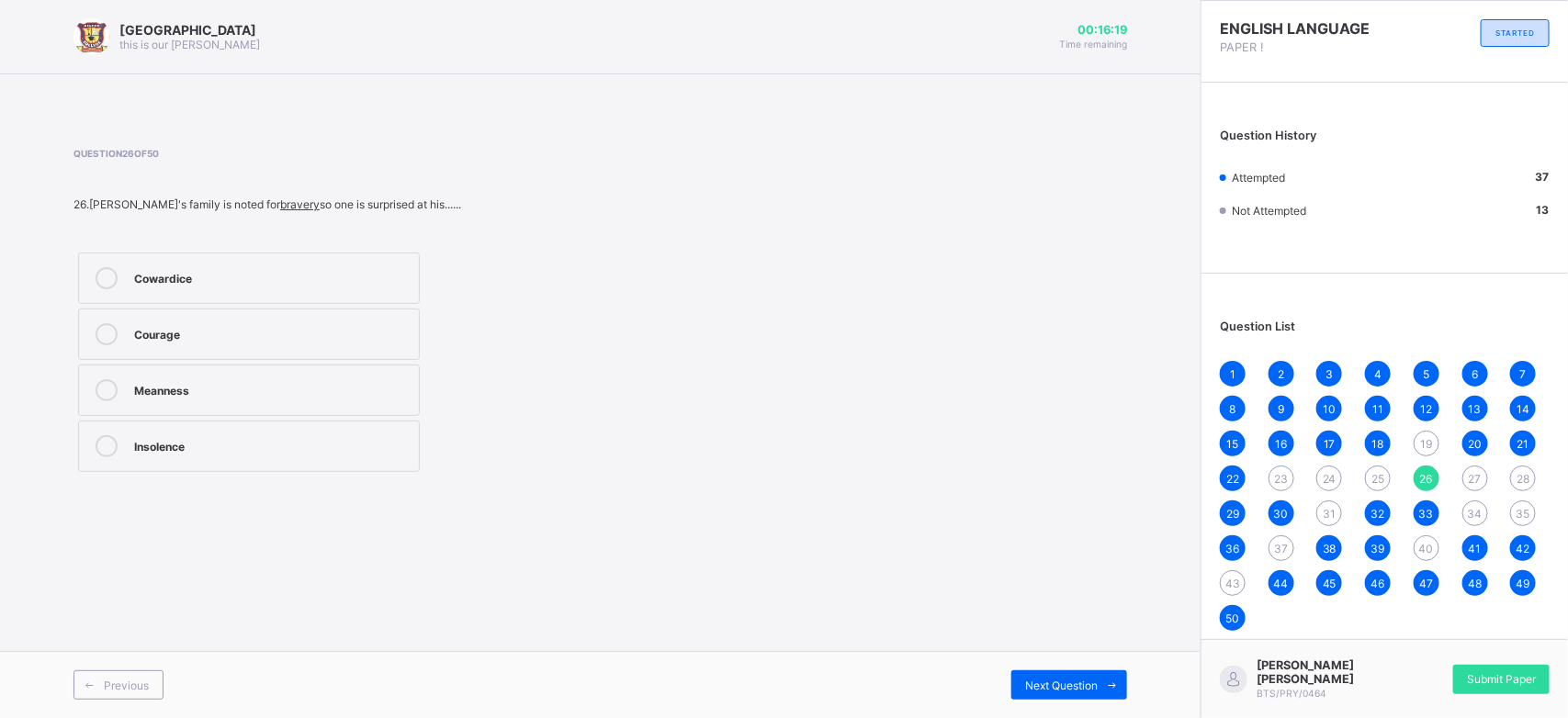 click on "Courage" at bounding box center (272, 332) 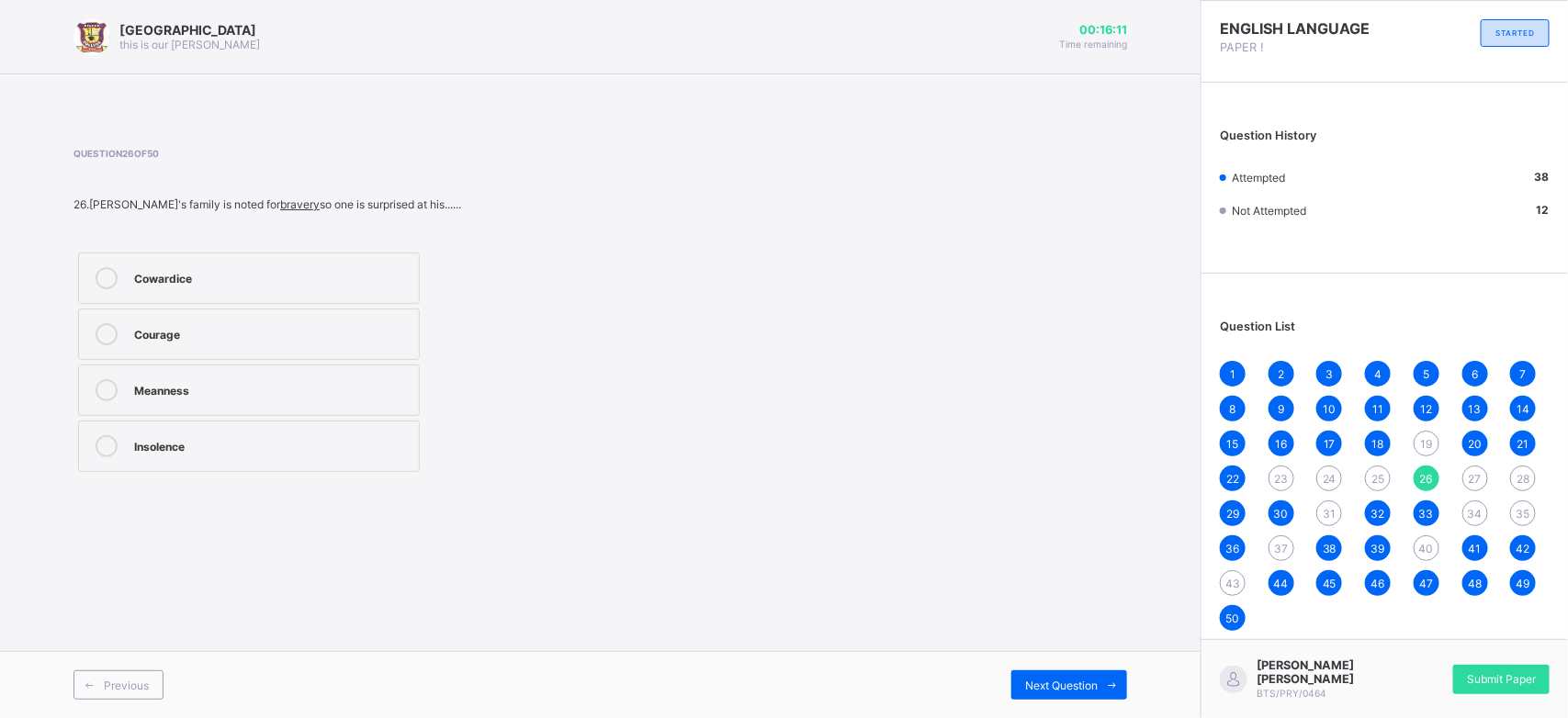 click on "27" at bounding box center [1475, 478] 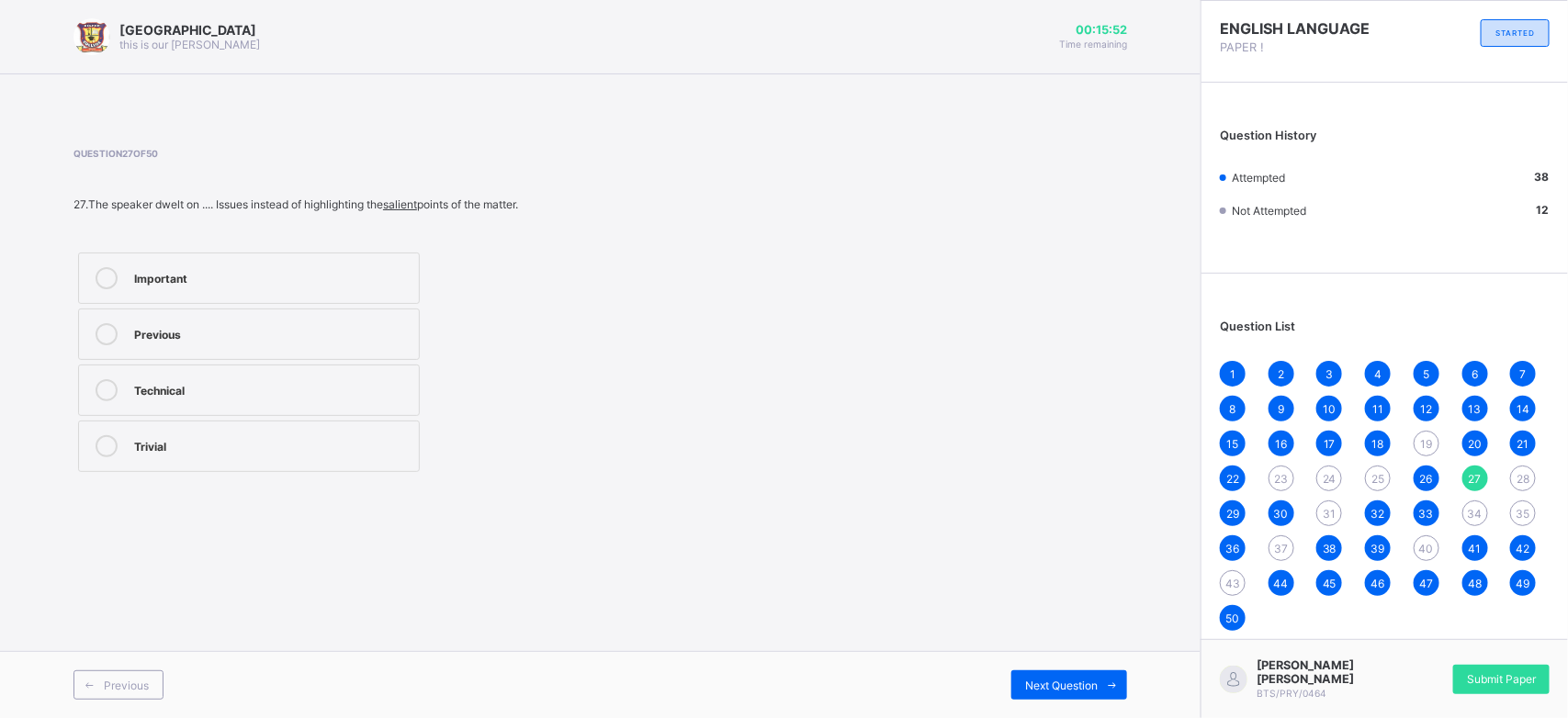 click on "Trivial" at bounding box center [272, 444] 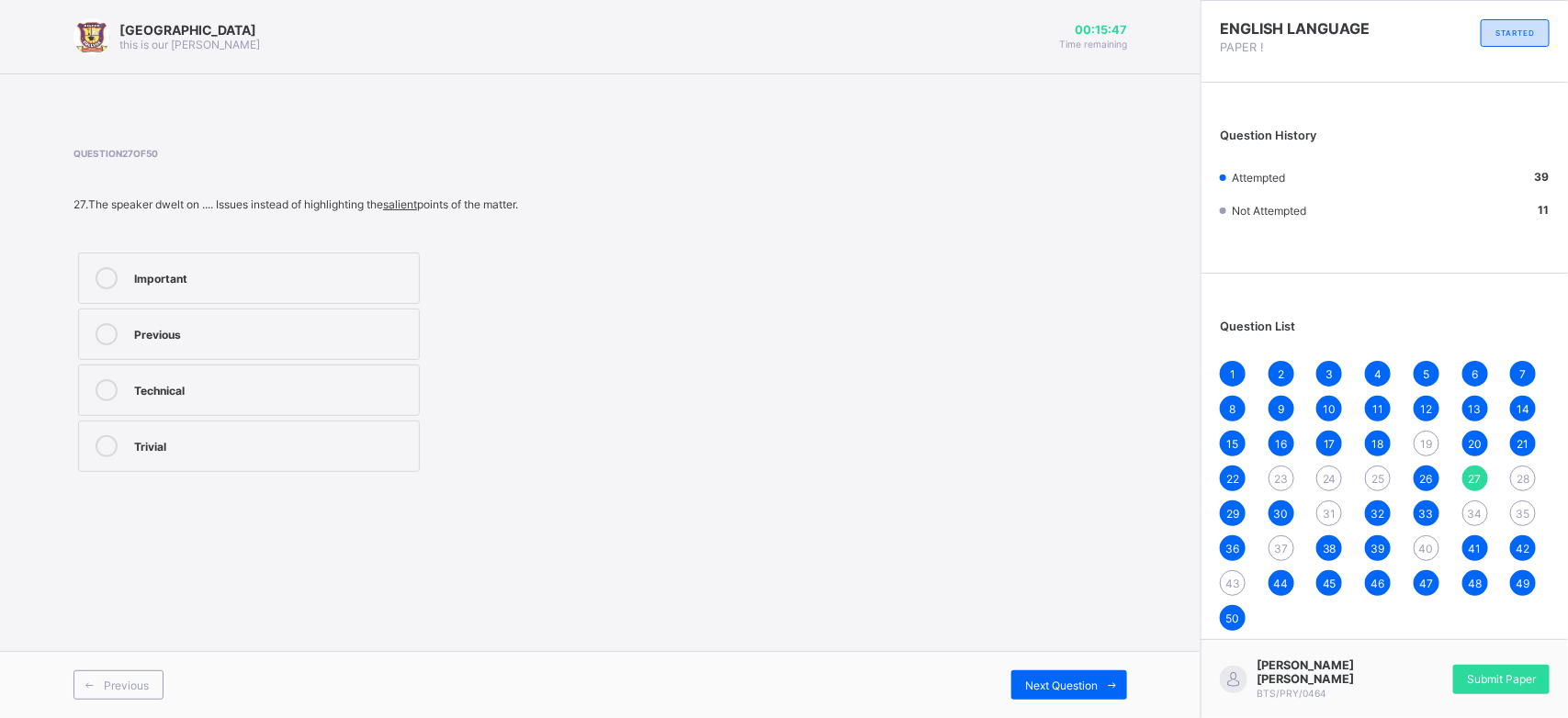 click on "24" at bounding box center [1329, 478] 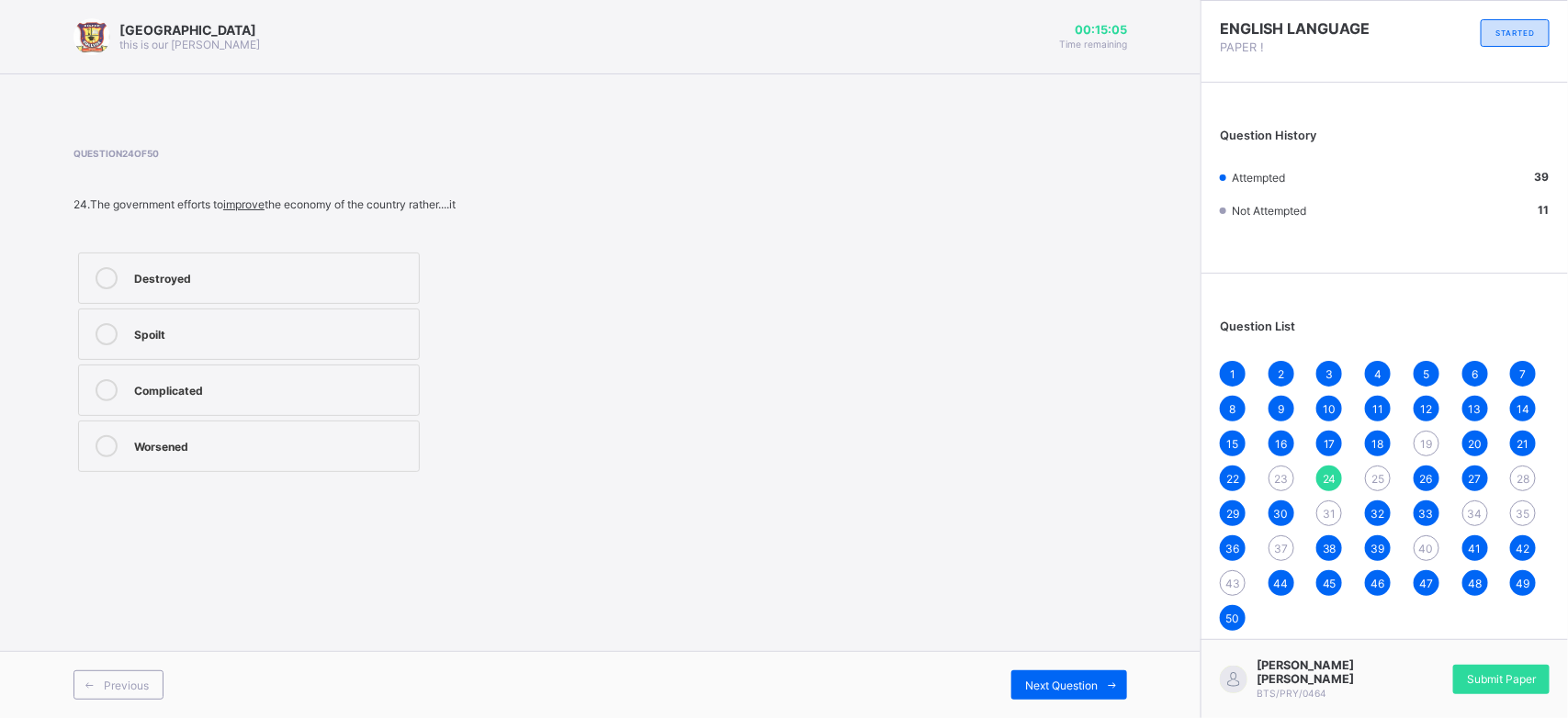 click on "Worsened" at bounding box center (272, 444) 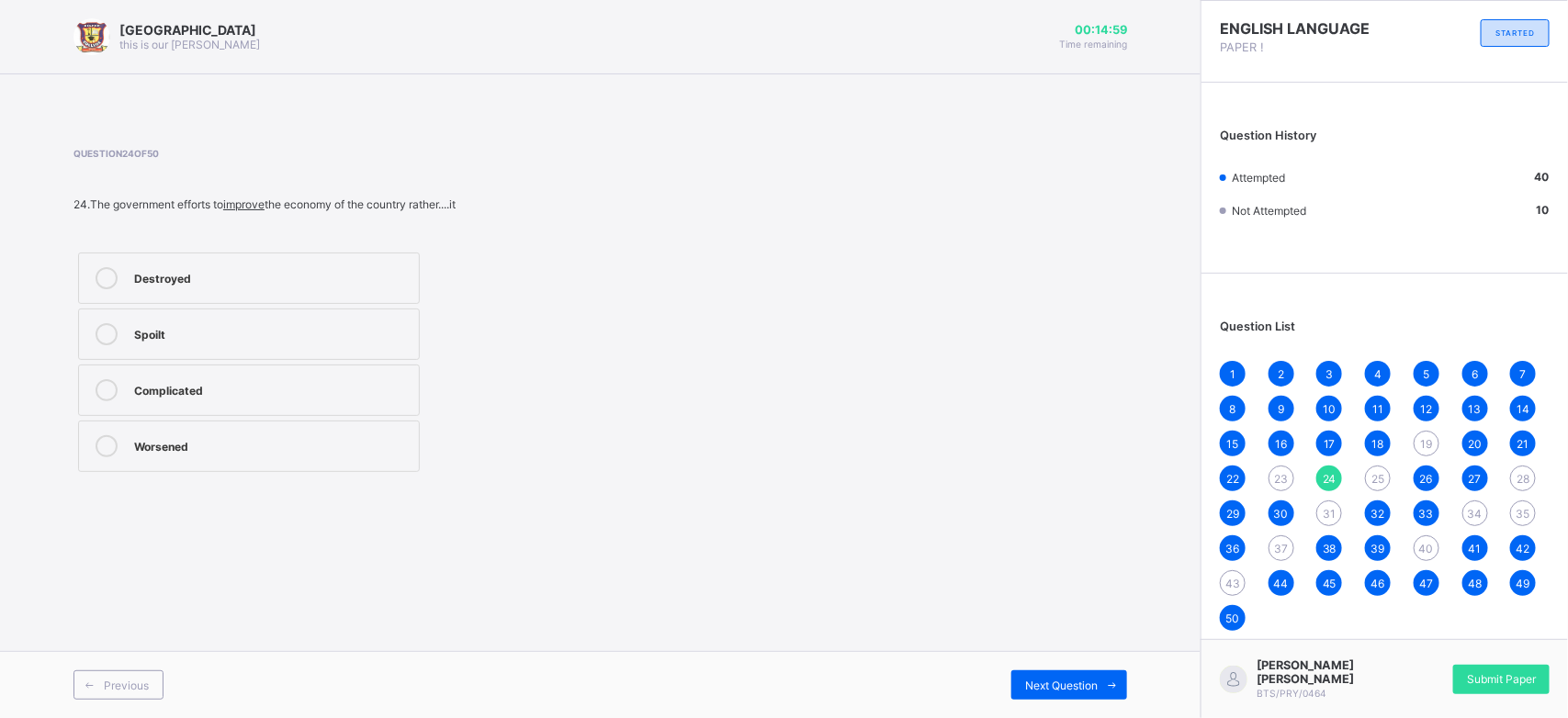 click on "34" at bounding box center [1475, 513] 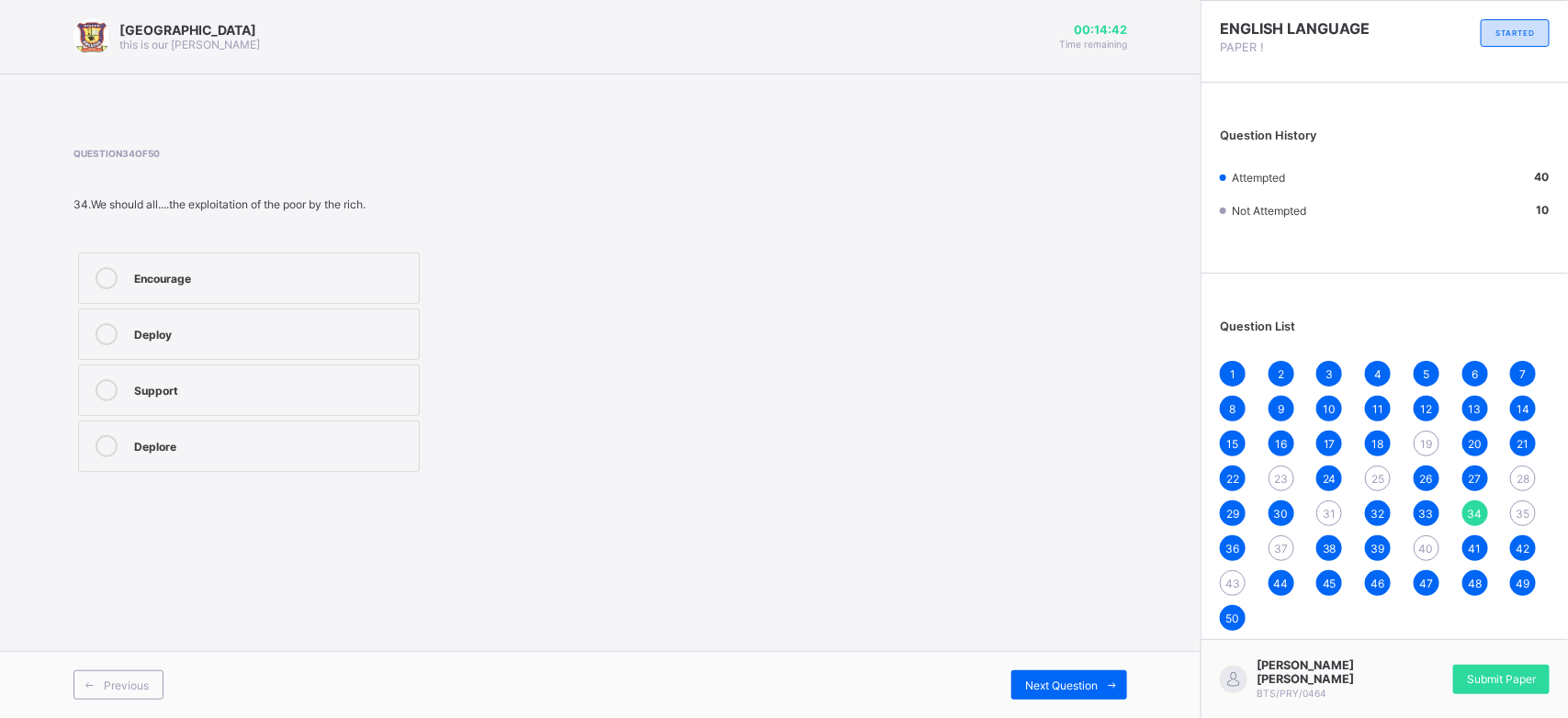 click on "Support" at bounding box center [249, 390] 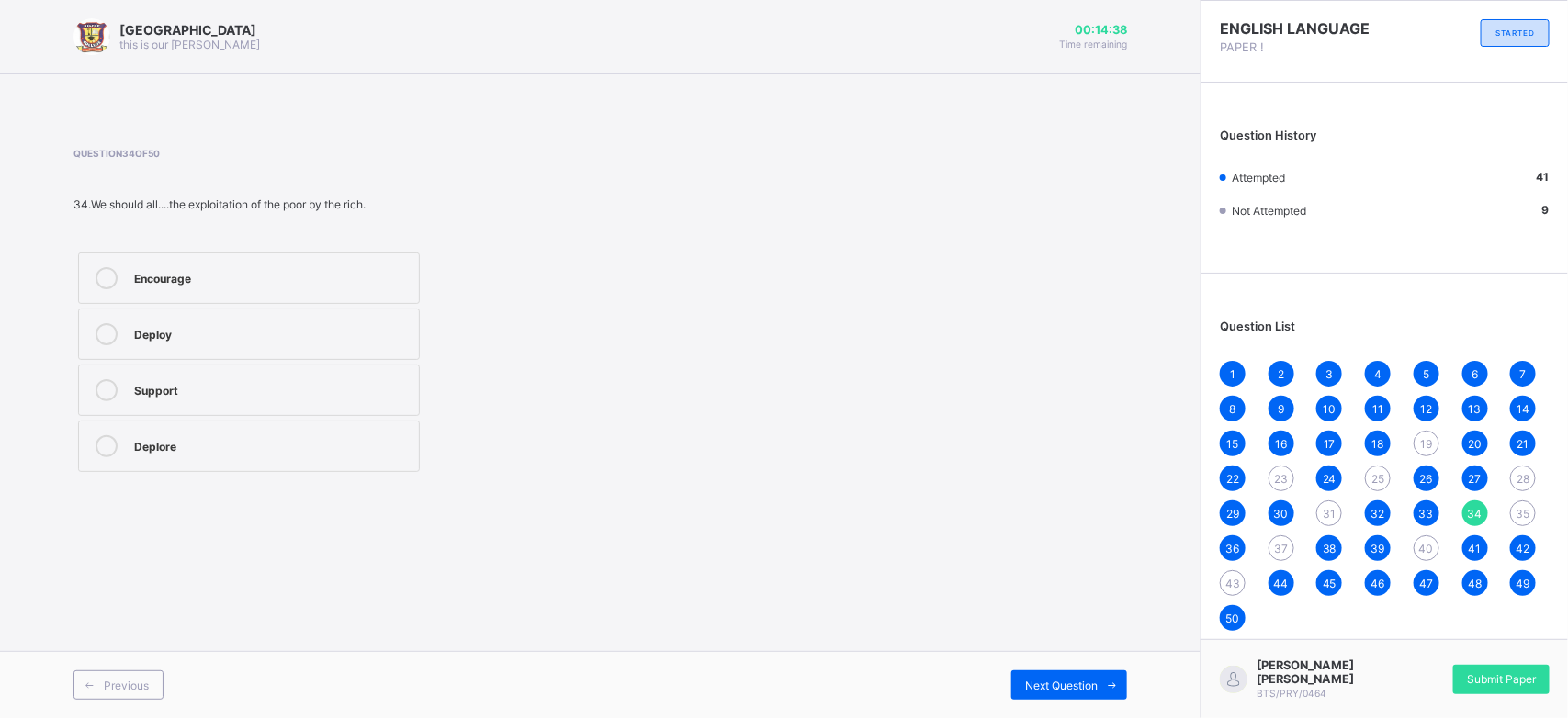 click on "43" at bounding box center (1233, 583) 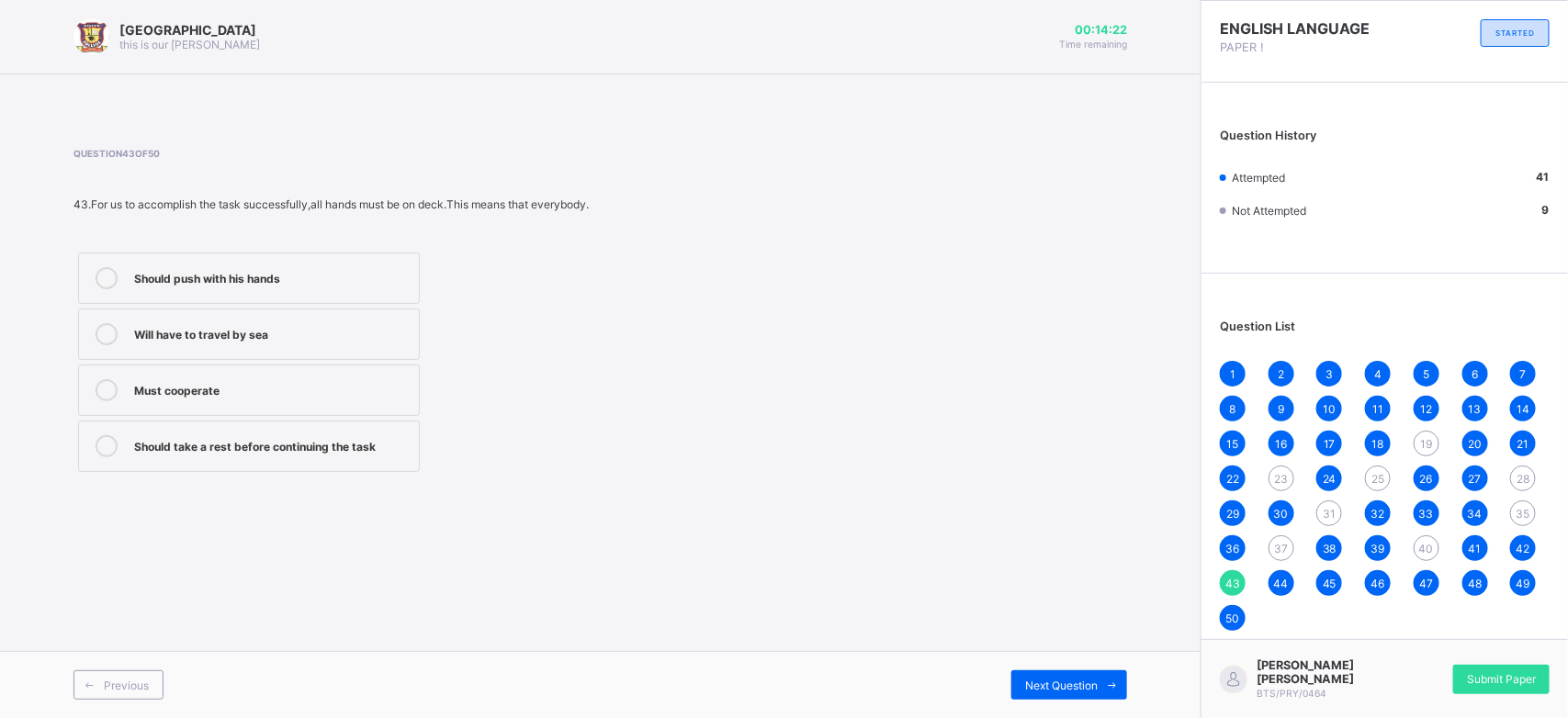 click on "Must cooperate" at bounding box center (272, 390) 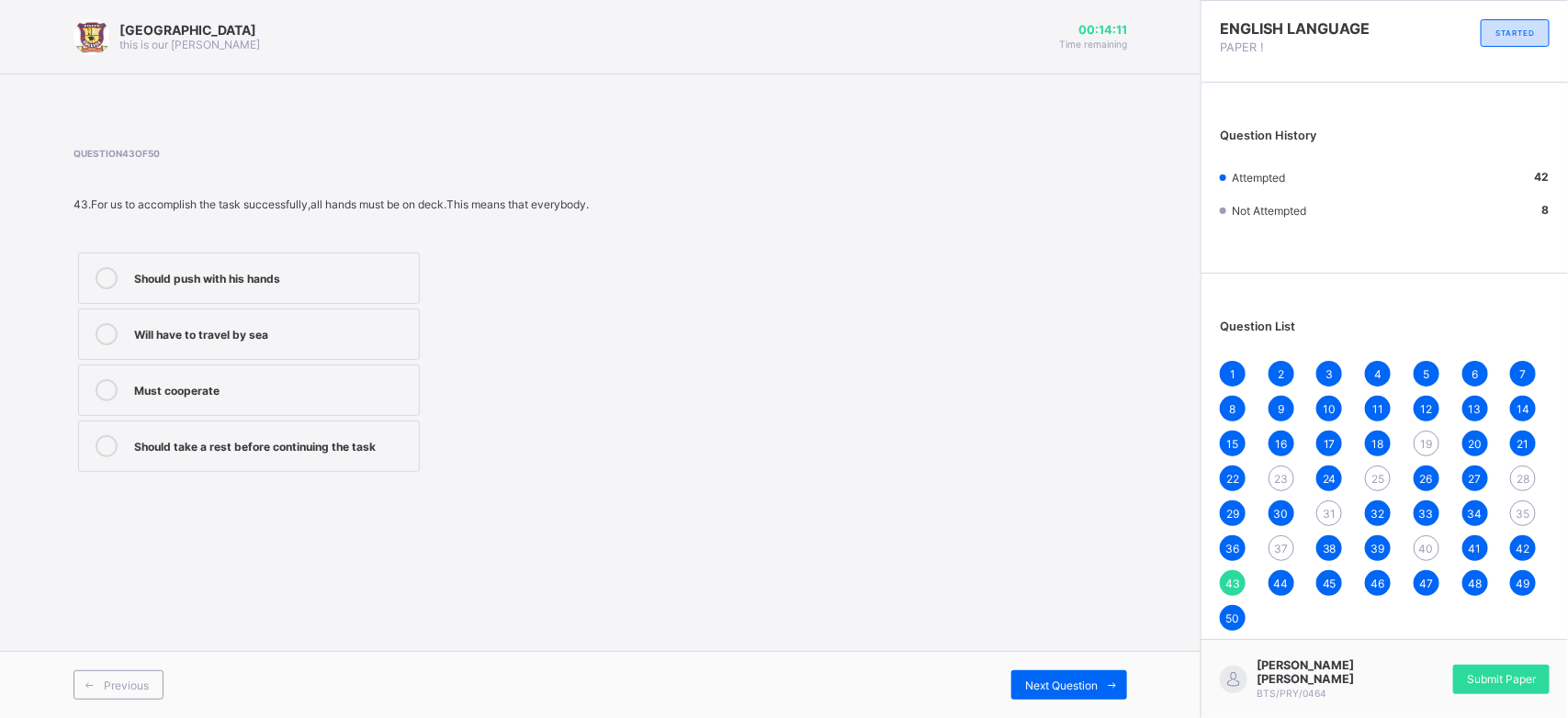click on "40" at bounding box center [1427, 548] 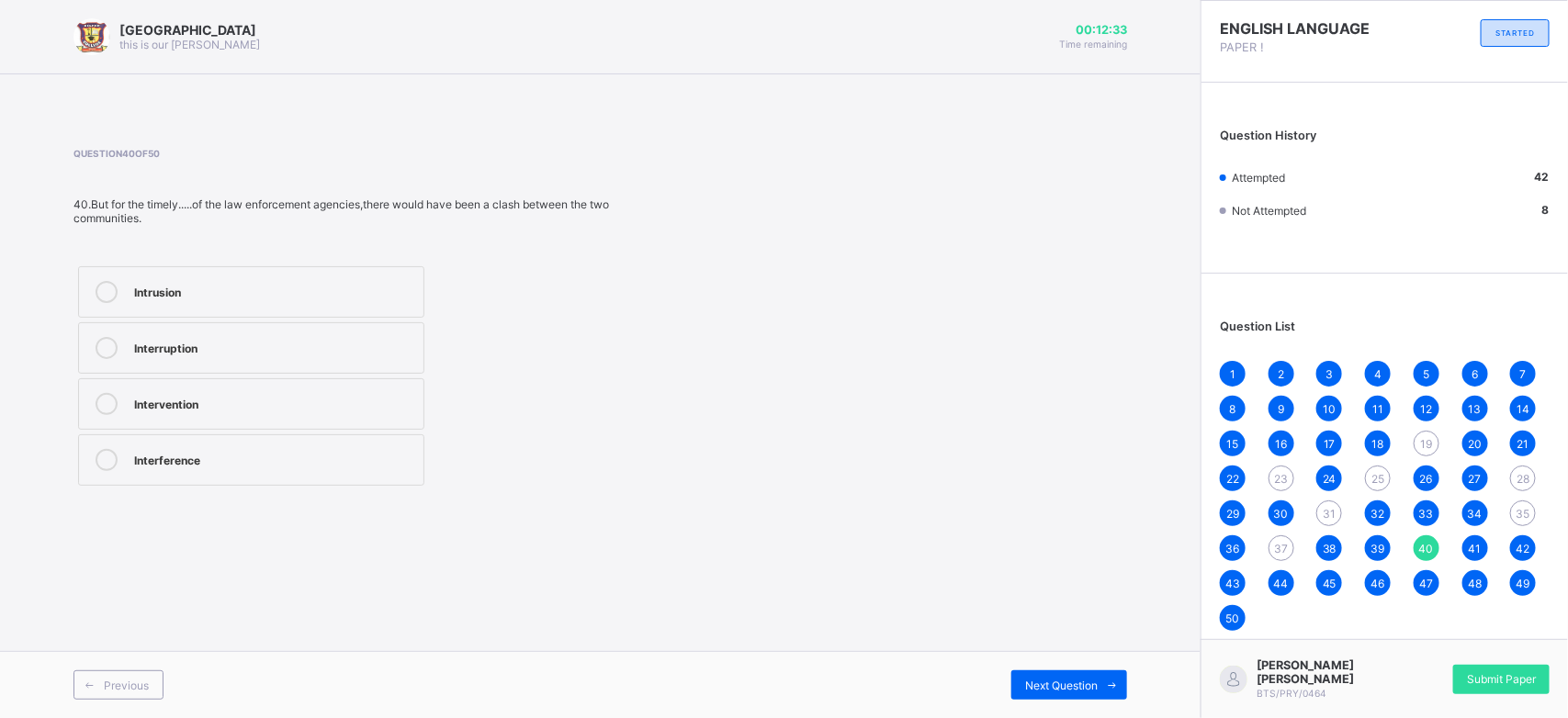 click on "Intervention" at bounding box center [274, 402] 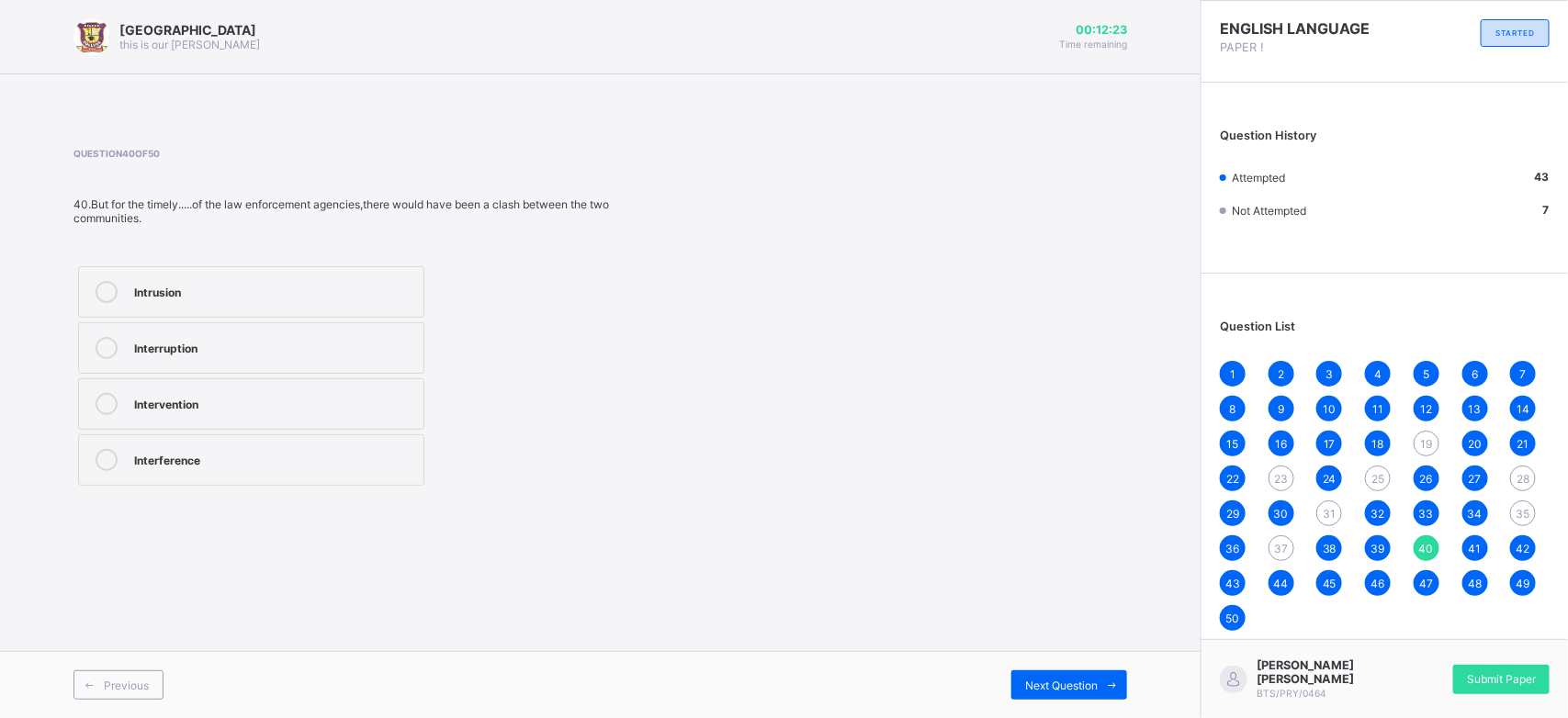 click on "35" at bounding box center (1523, 513) 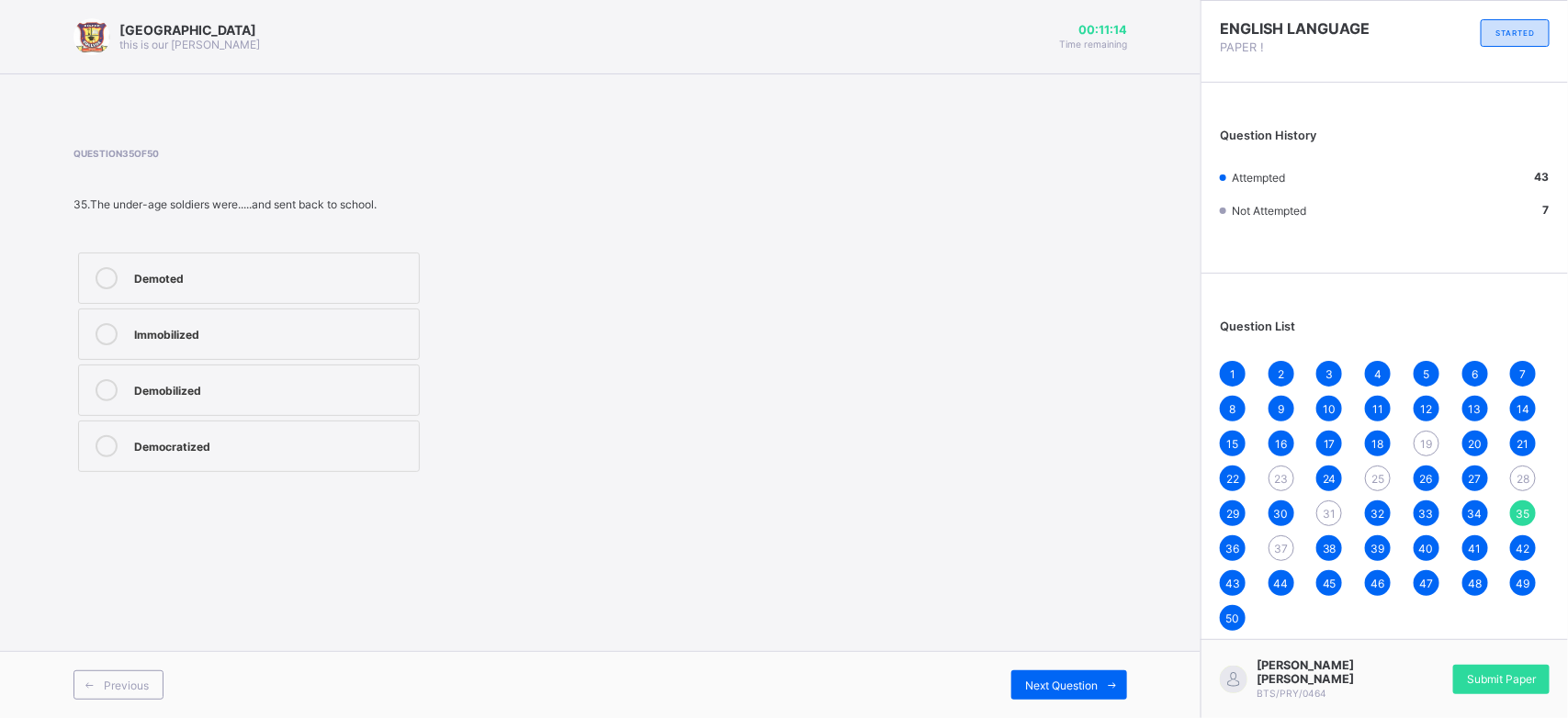 click on "Demoted" at bounding box center [249, 278] 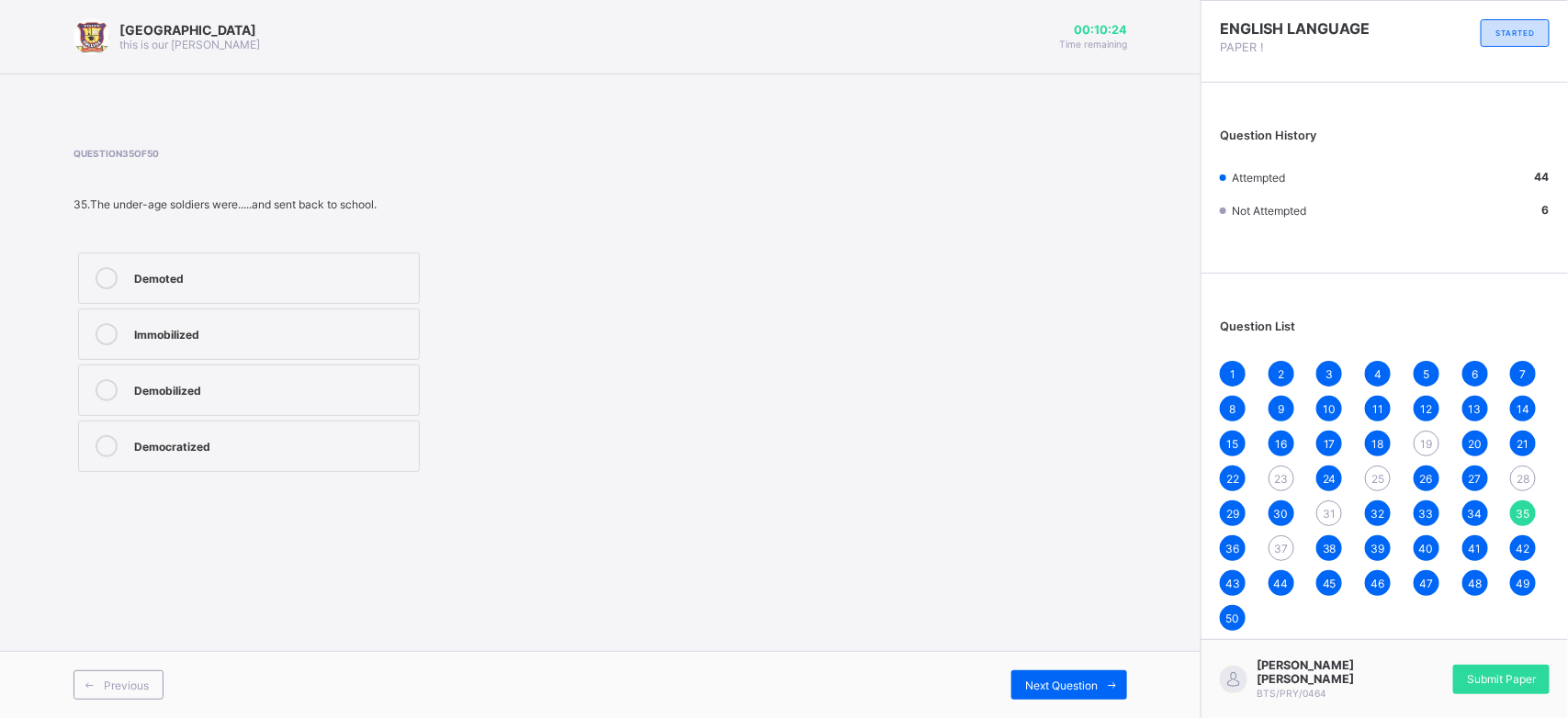 click on "19" at bounding box center [1426, 443] 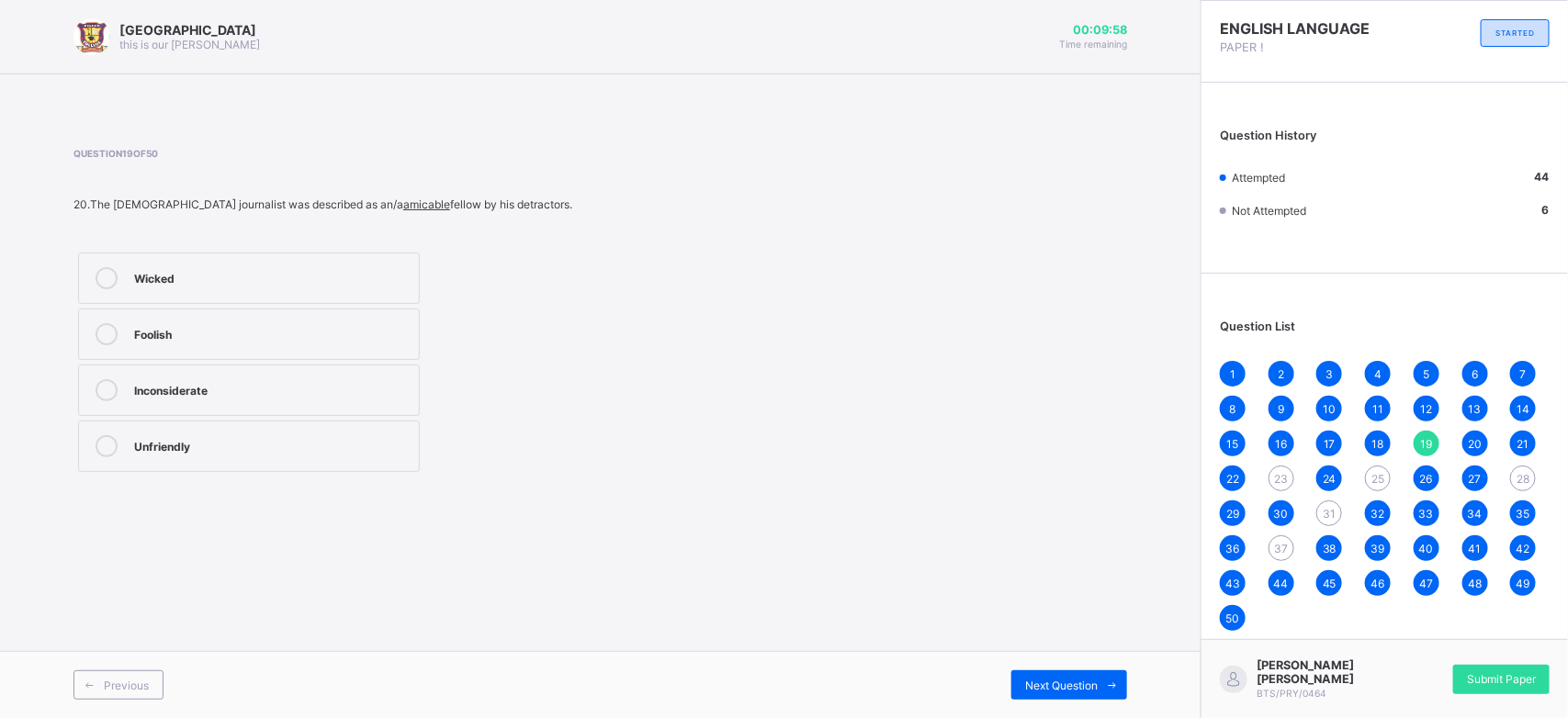 click on "Unfriendly" at bounding box center (272, 444) 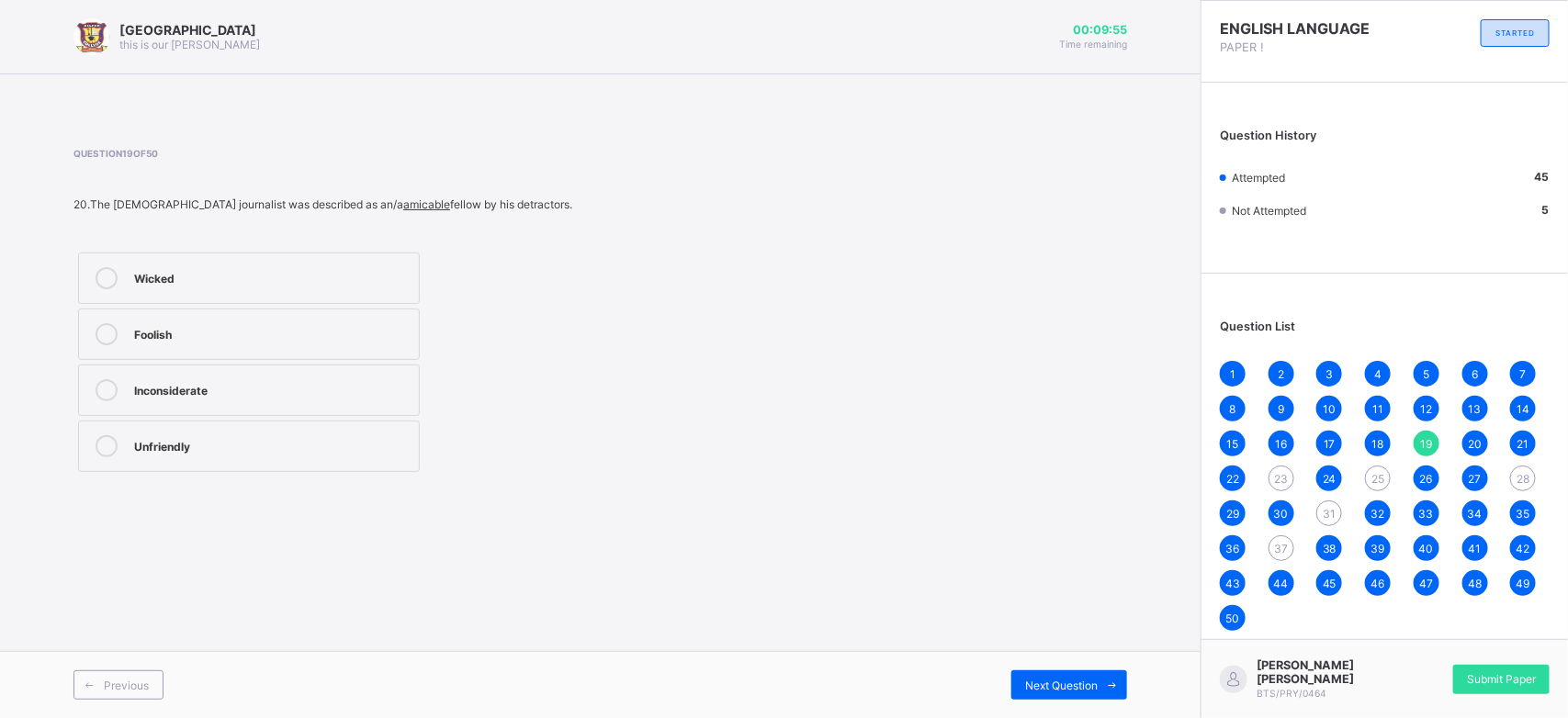 click on "37" at bounding box center [1281, 548] 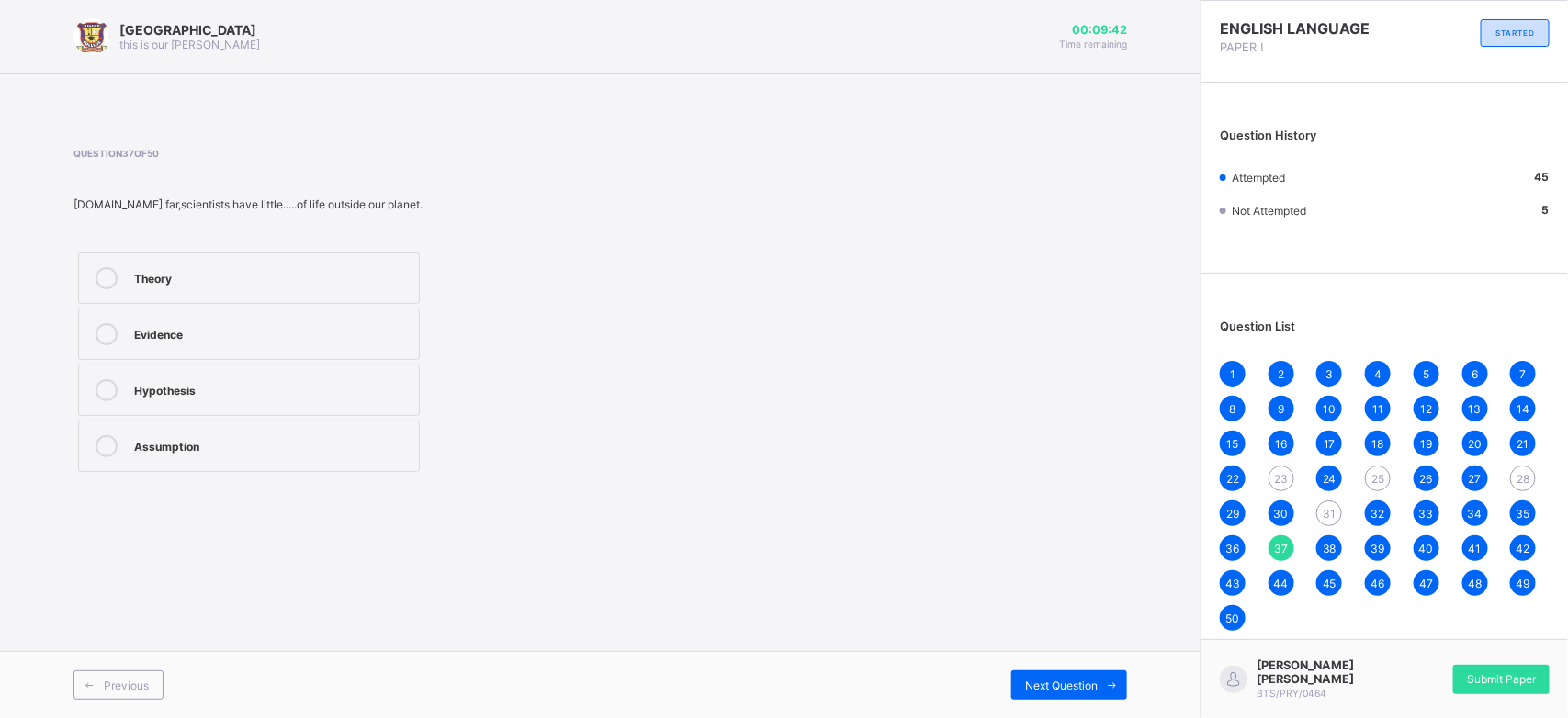 click on "Theory" at bounding box center (272, 276) 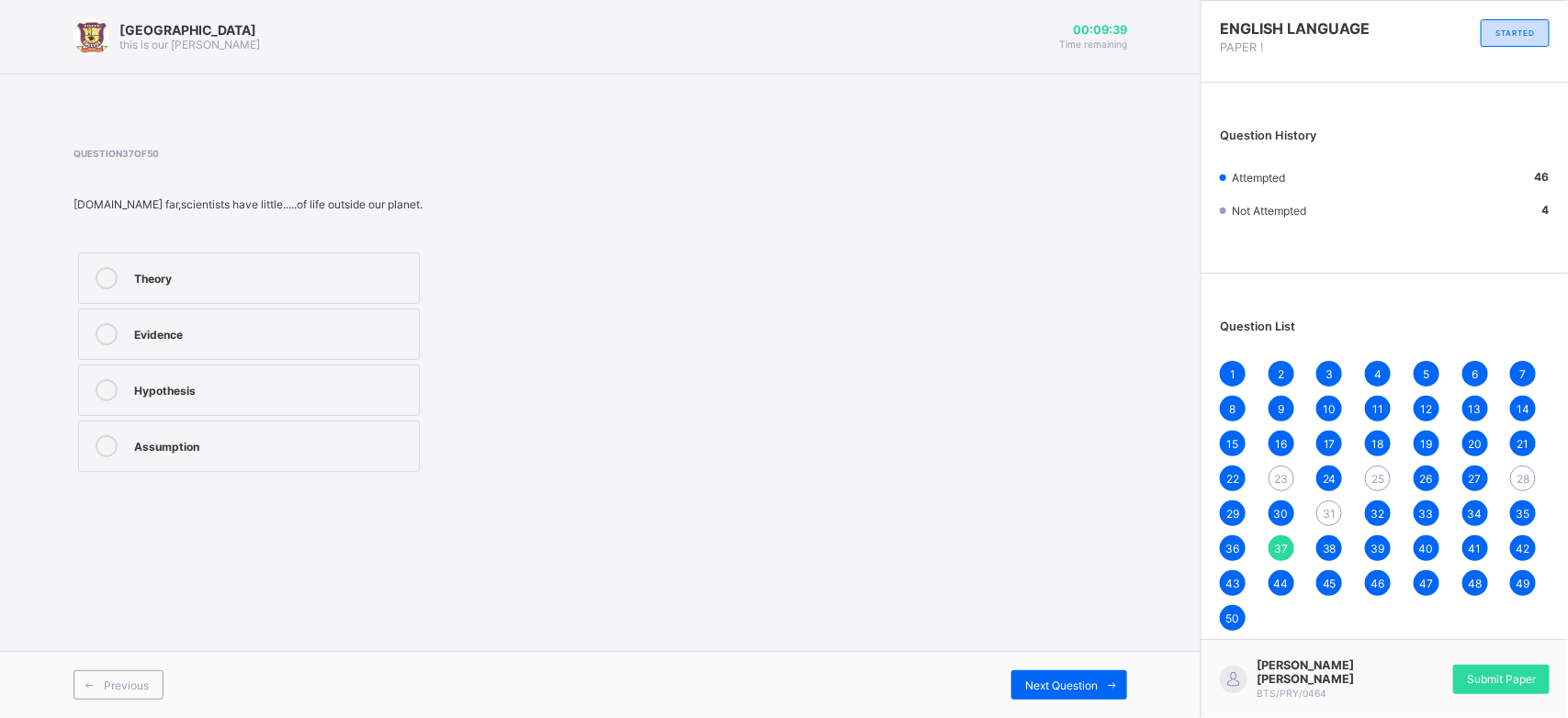 click on "31" at bounding box center [1329, 513] 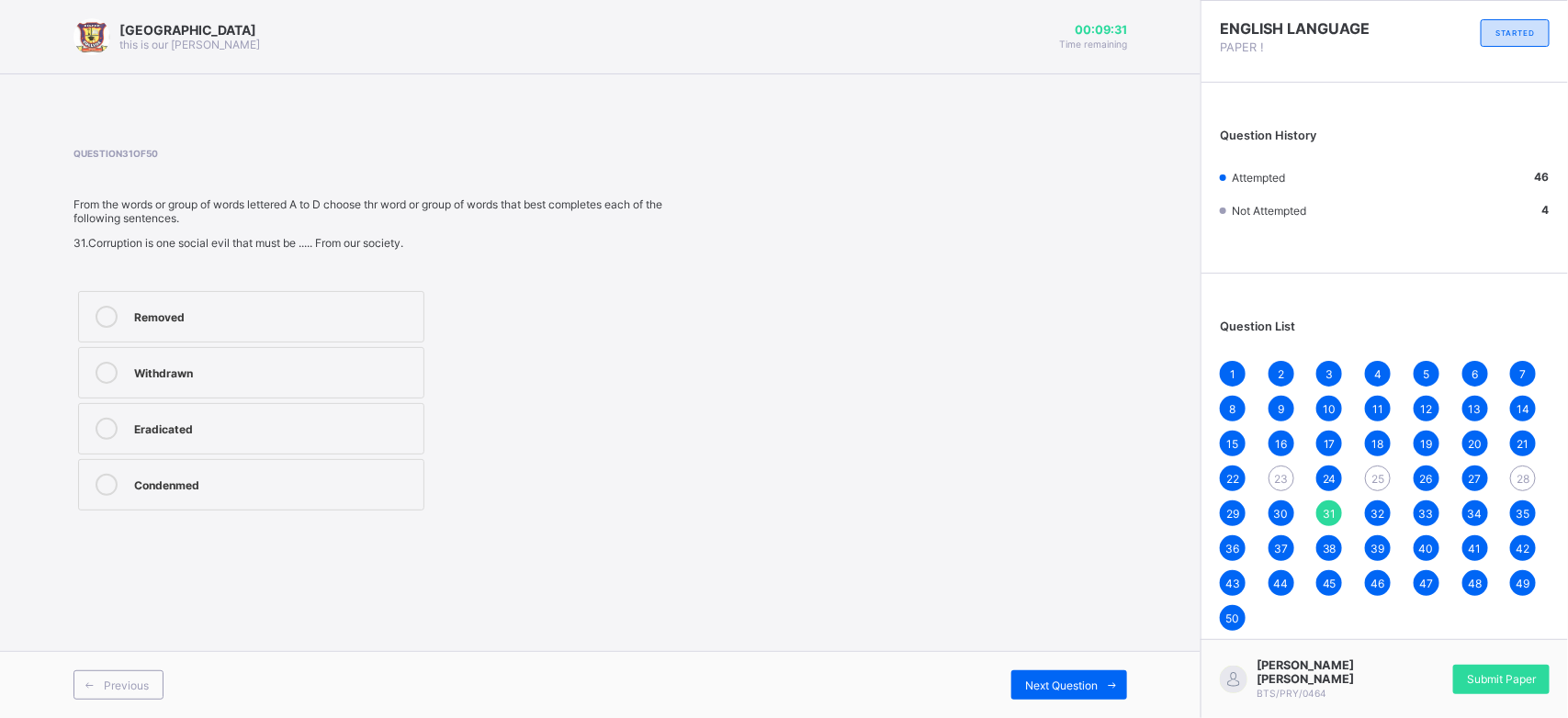 click on "Eradicated" at bounding box center (251, 429) 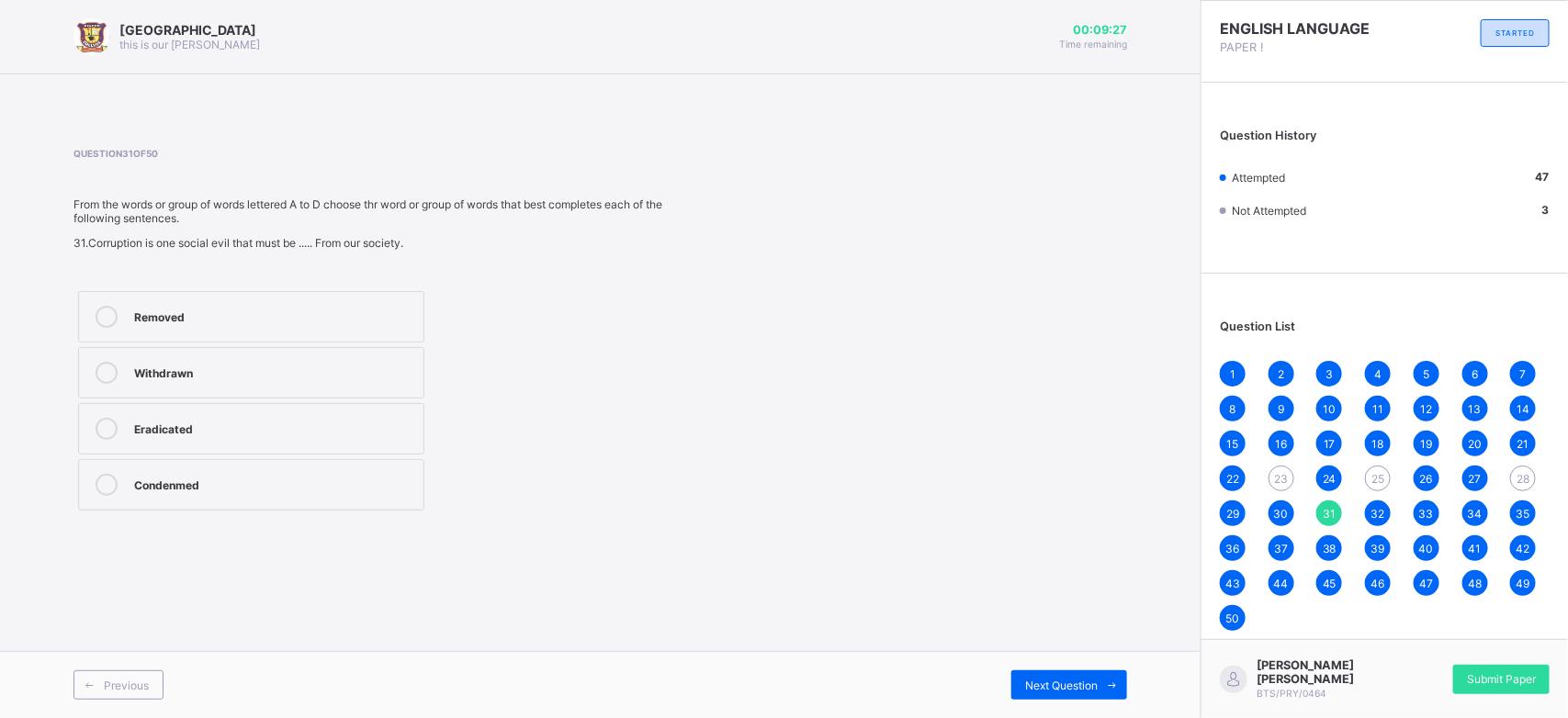 click on "25" at bounding box center [1378, 478] 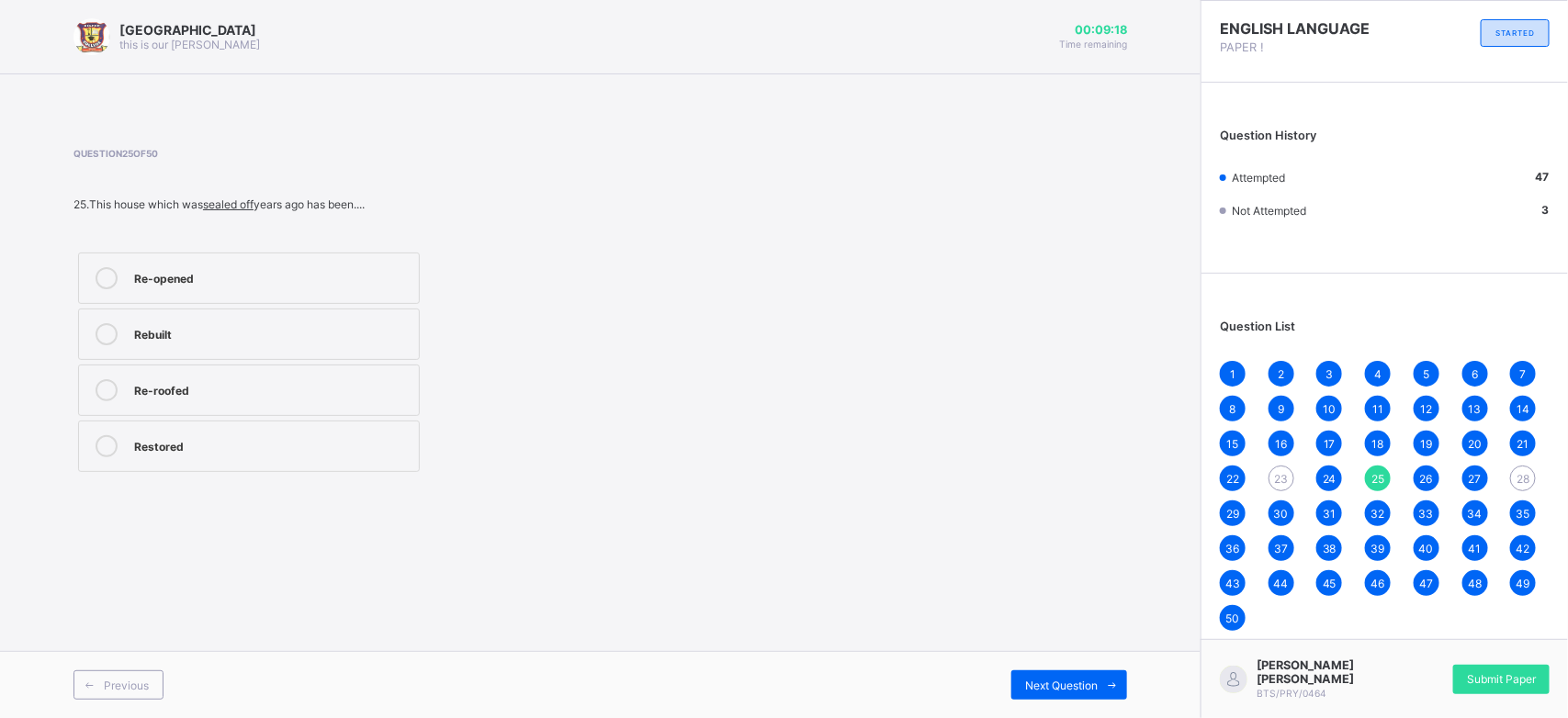 click on "Re-opened" at bounding box center [272, 276] 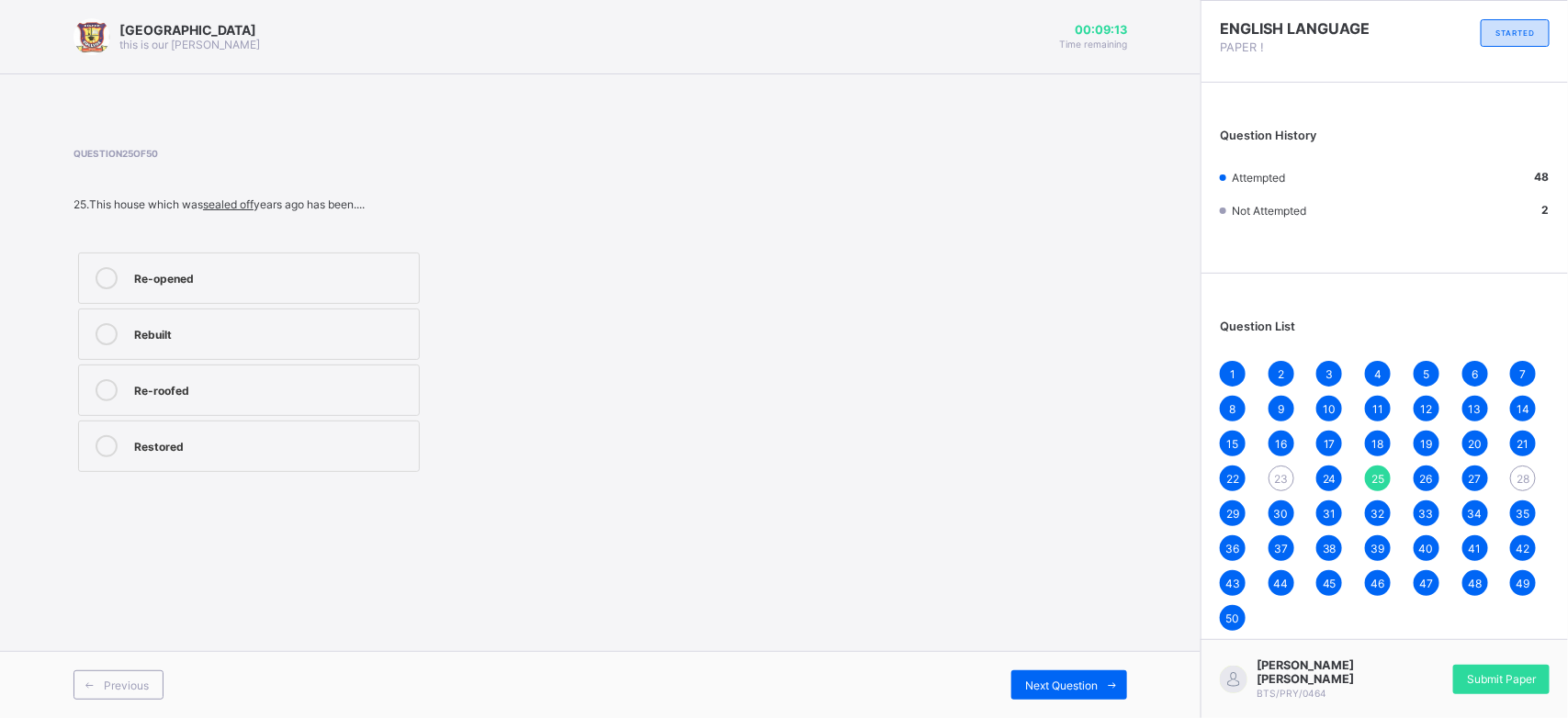 click on "28" at bounding box center [1523, 478] 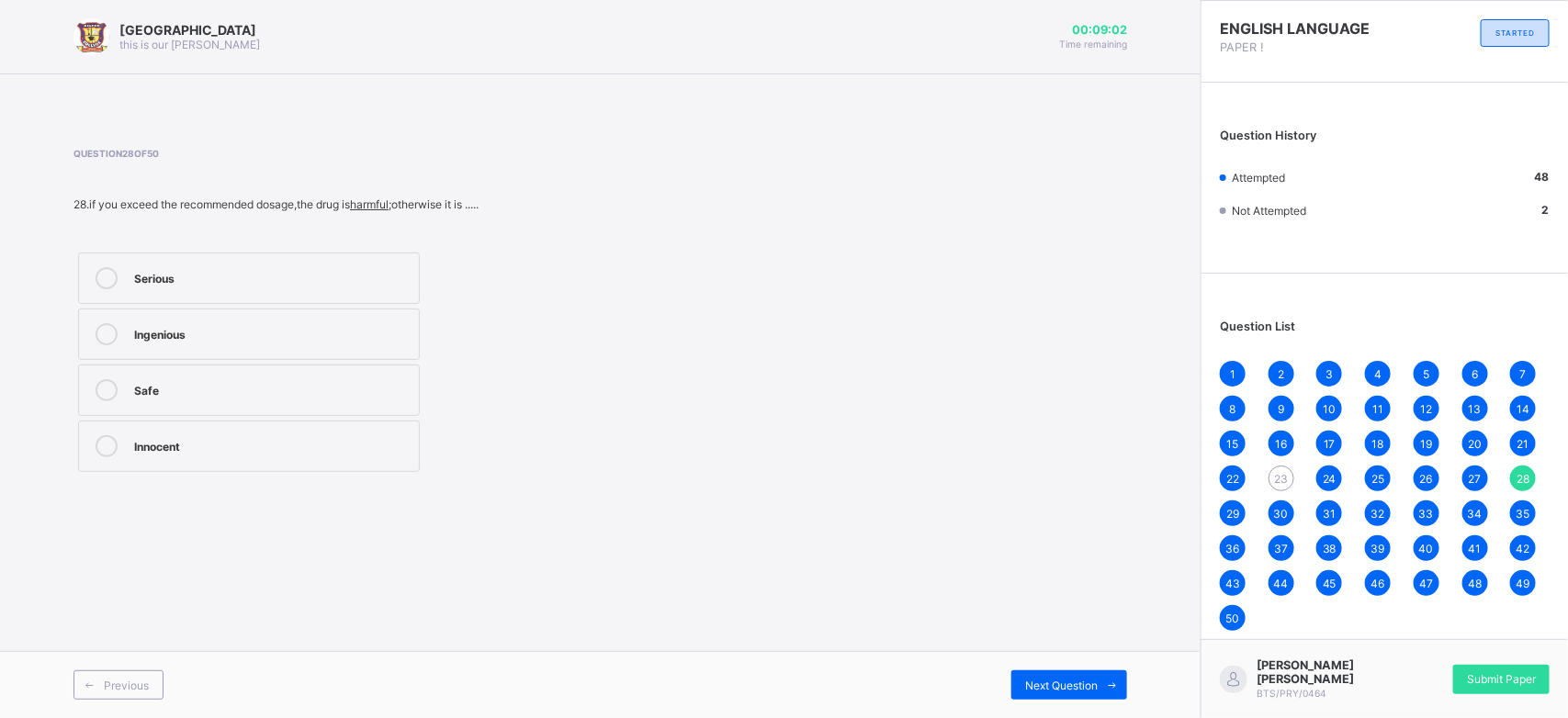 click on "Safe" at bounding box center [272, 388] 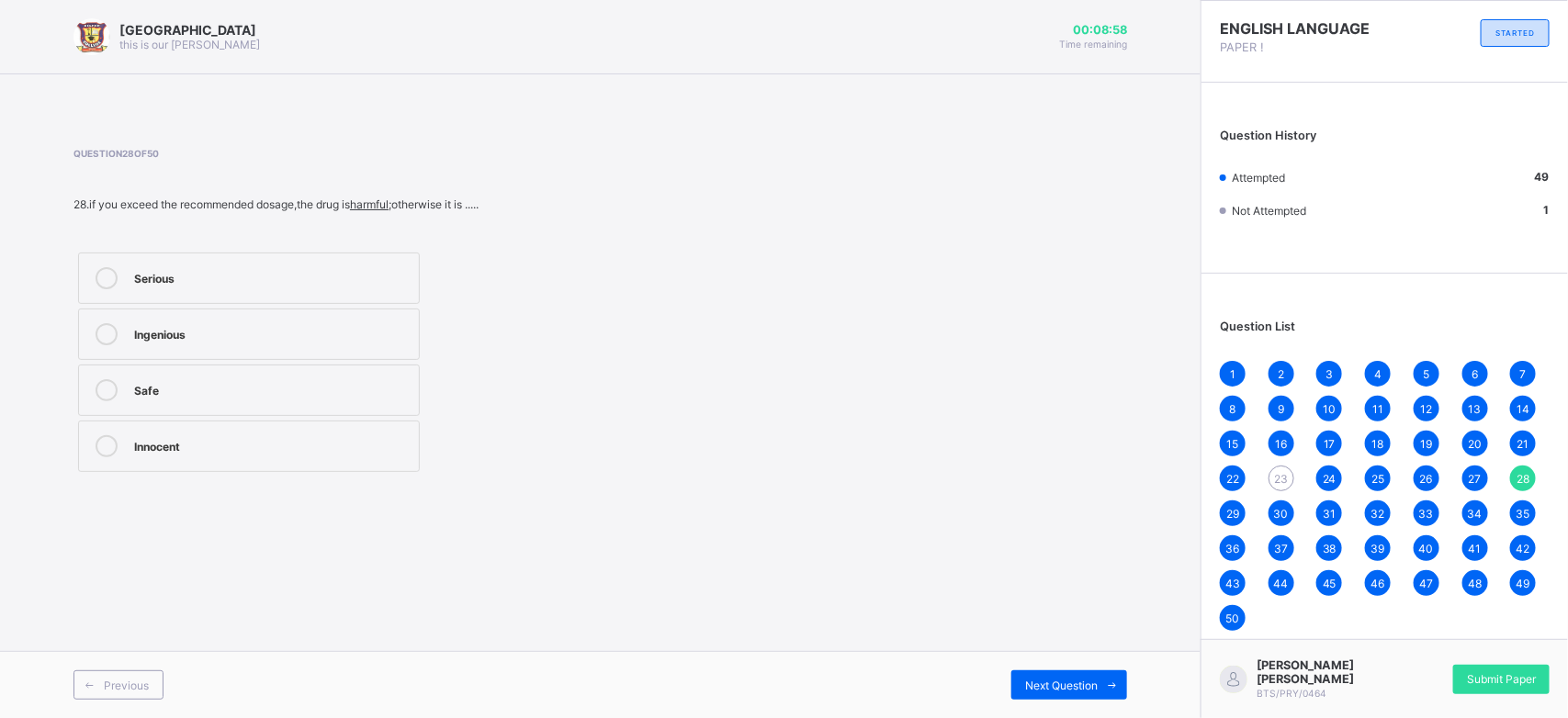 click on "23" at bounding box center (1281, 478) 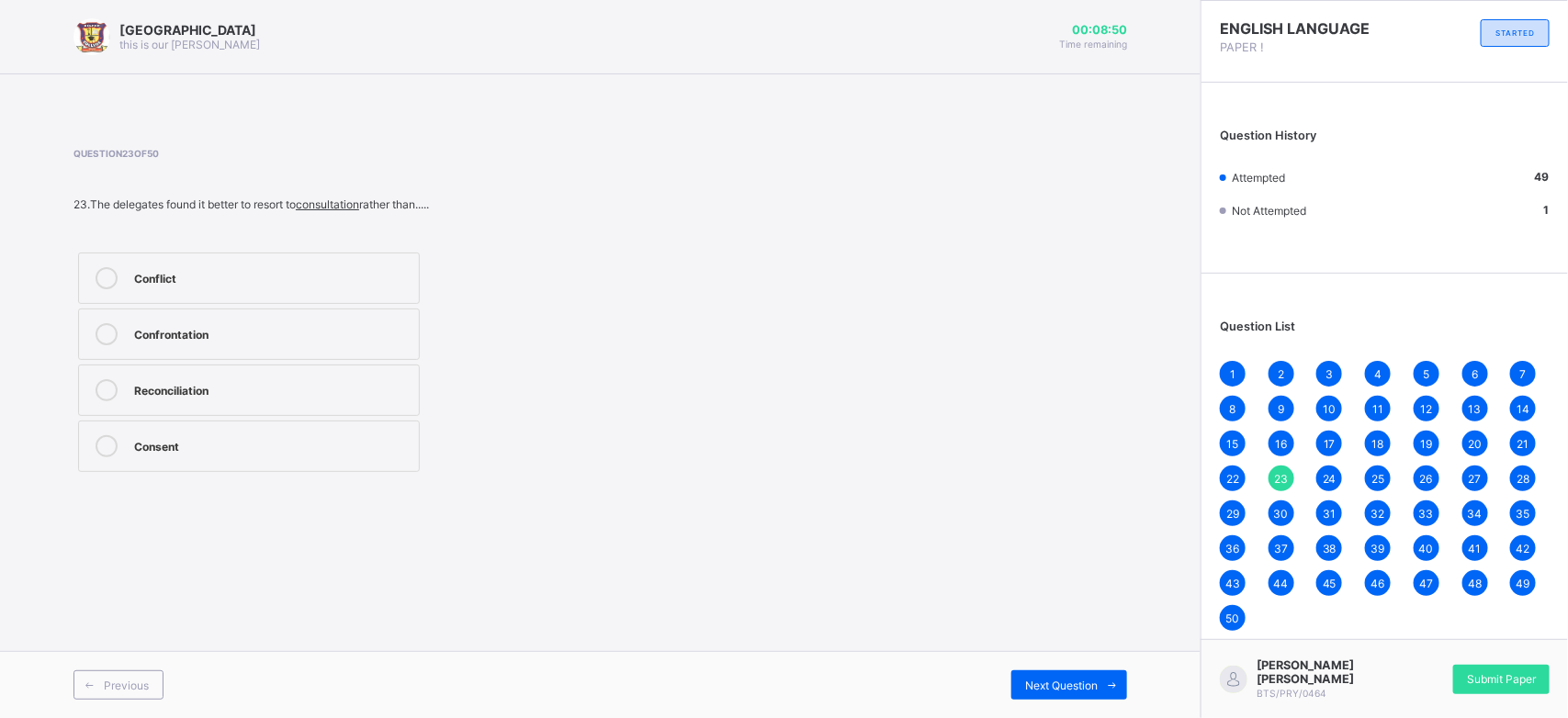click on "Conflict" at bounding box center [272, 276] 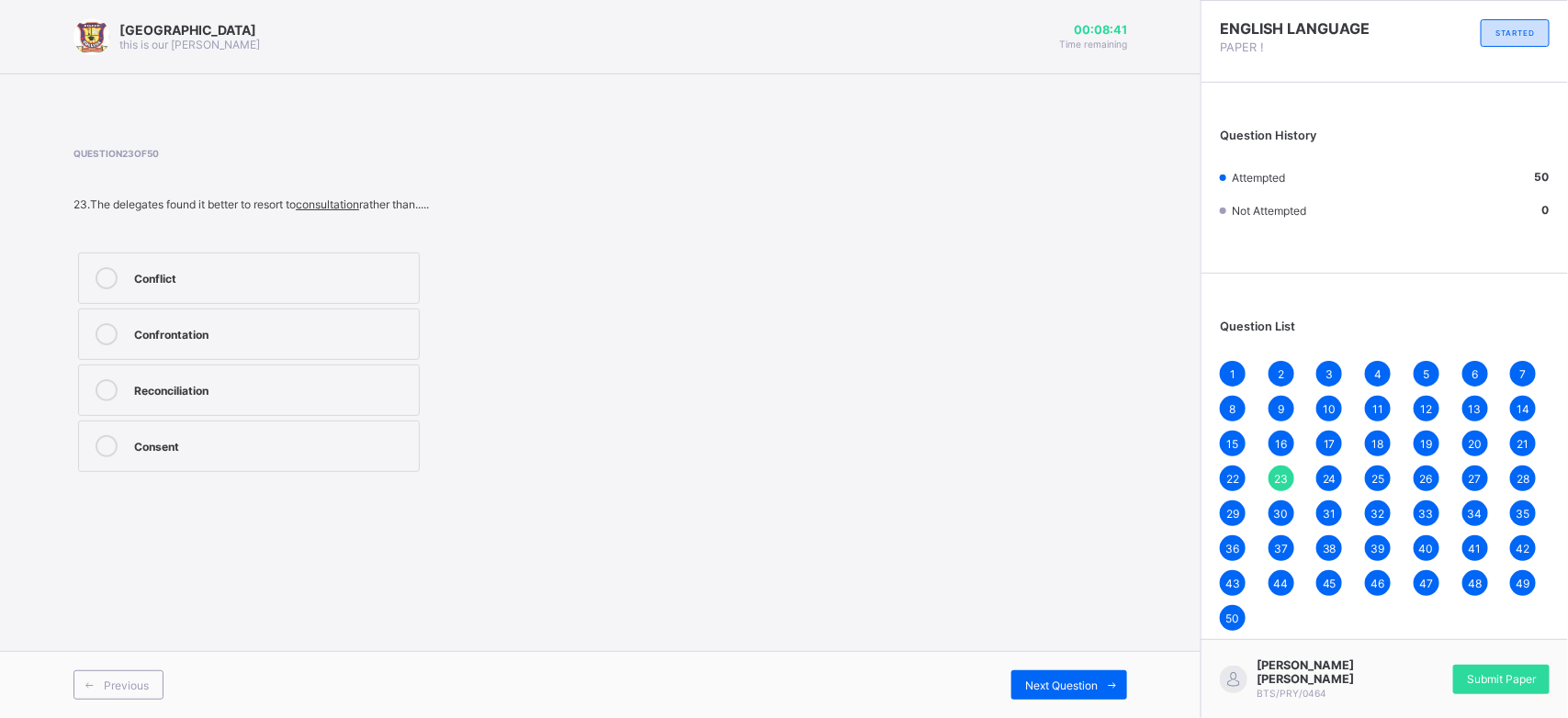 click on "1" at bounding box center (1233, 374) 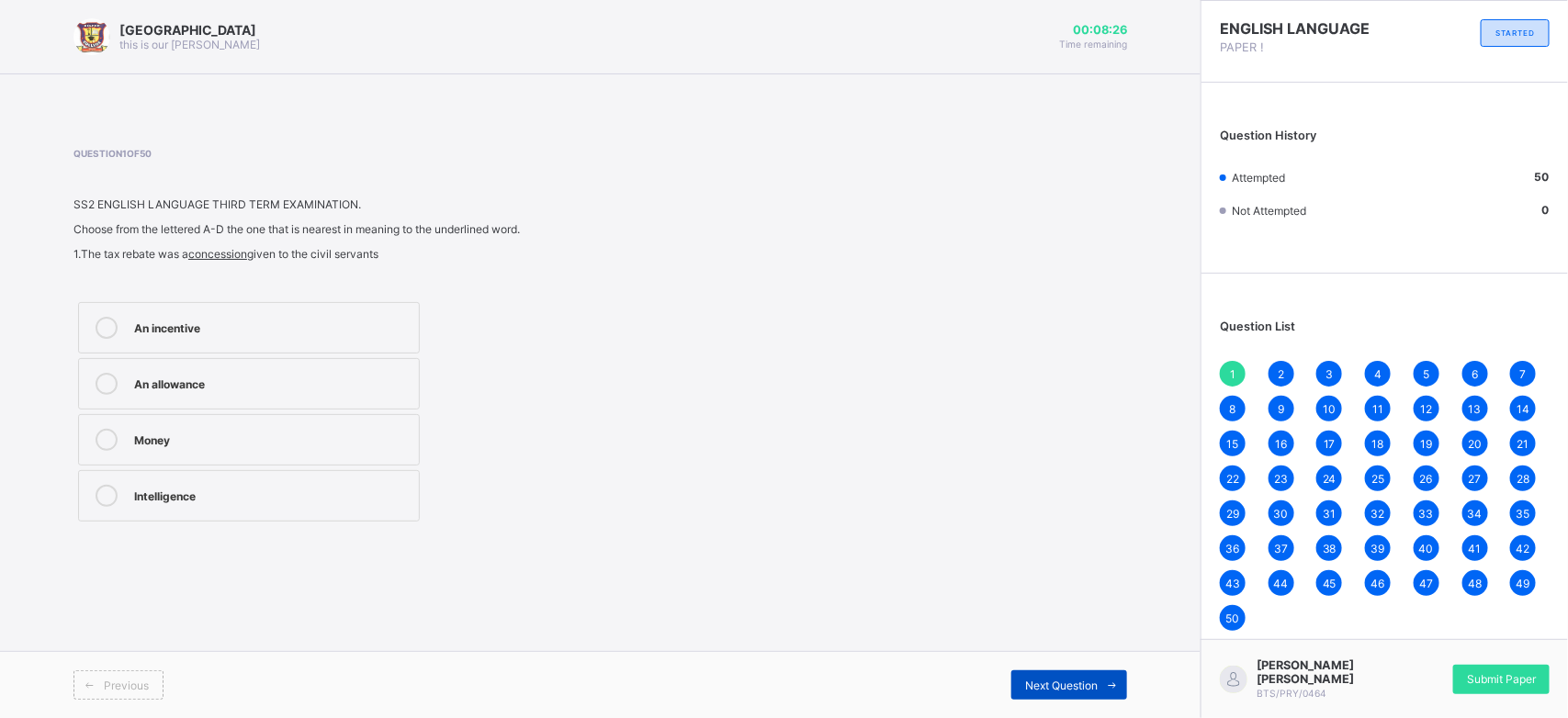 click on "Next Question" at bounding box center [1069, 685] 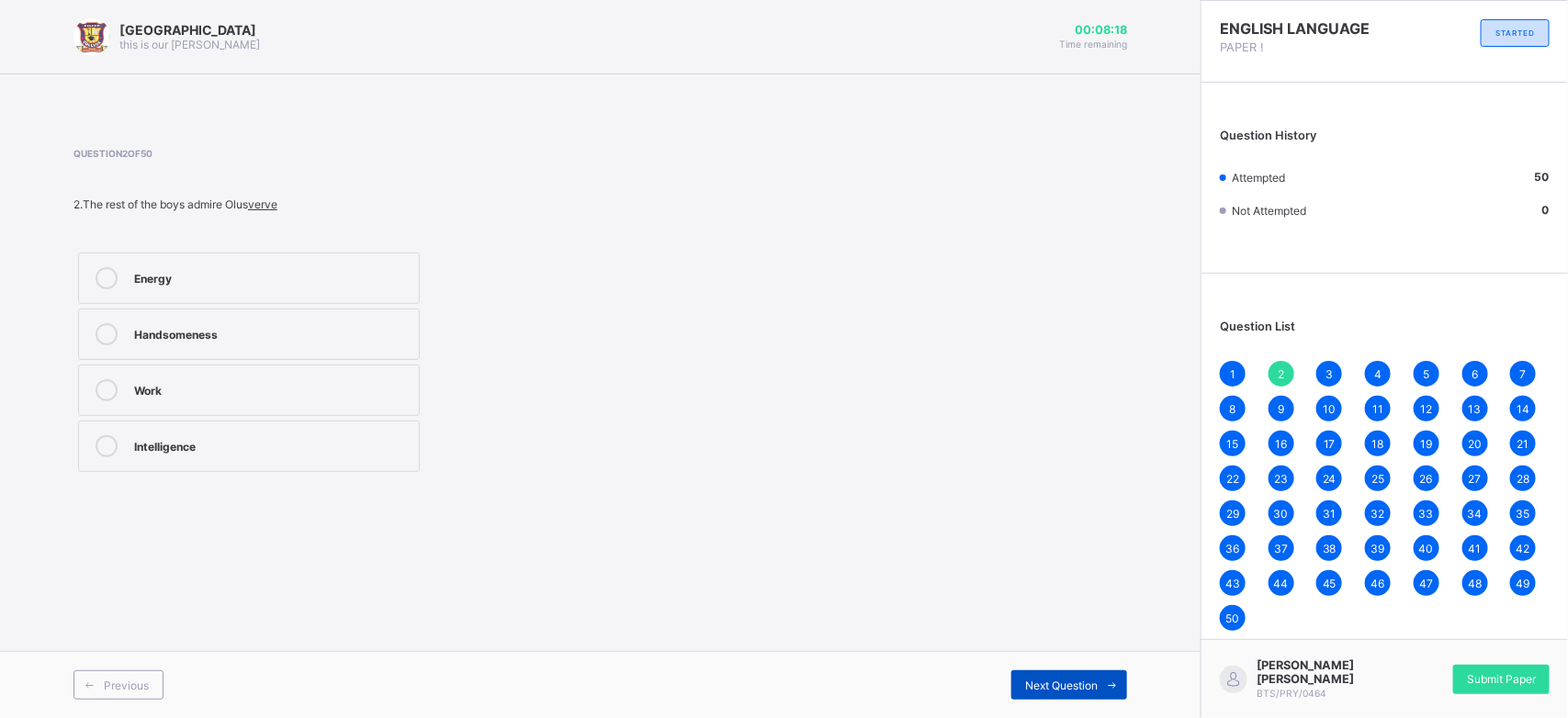 click on "Next Question" at bounding box center [1069, 685] 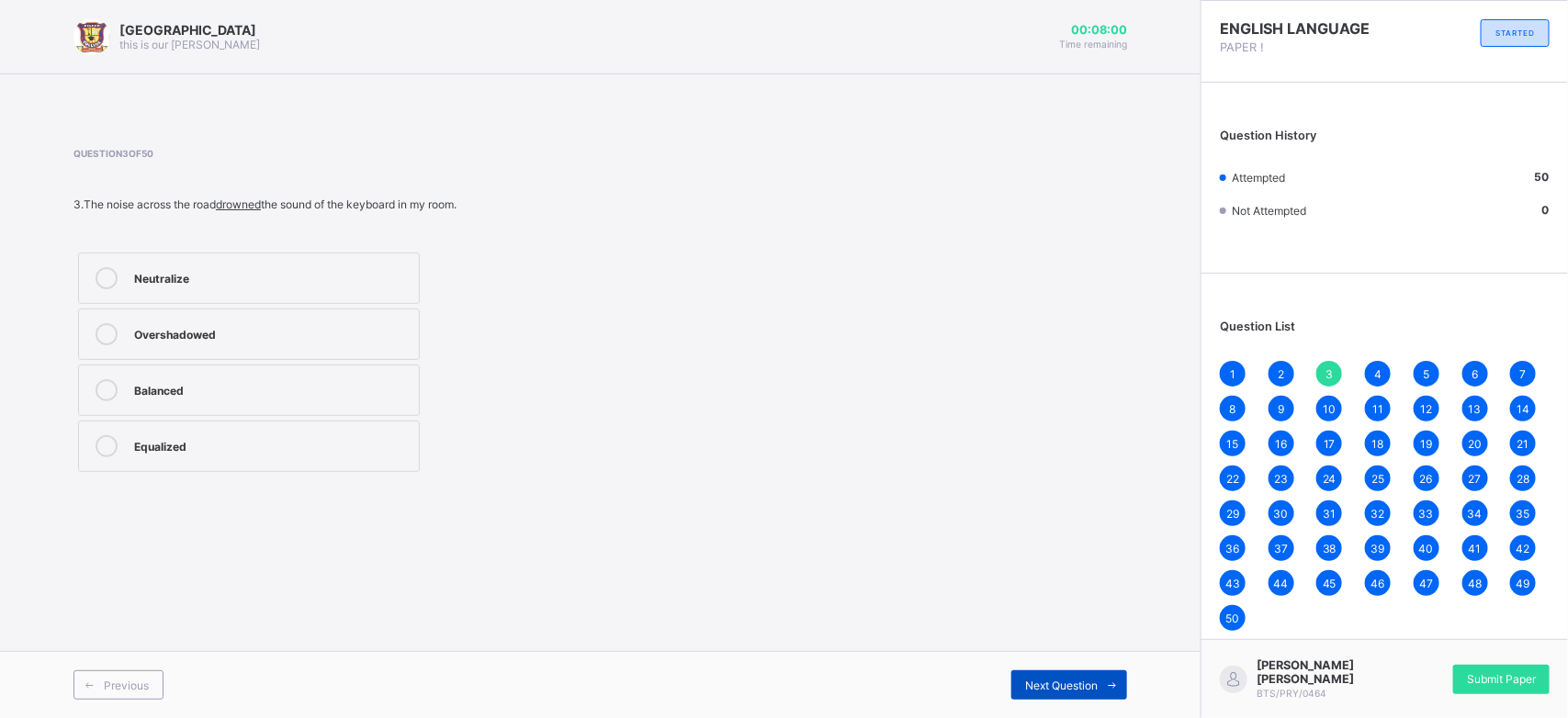 click on "Next Question" at bounding box center [1069, 685] 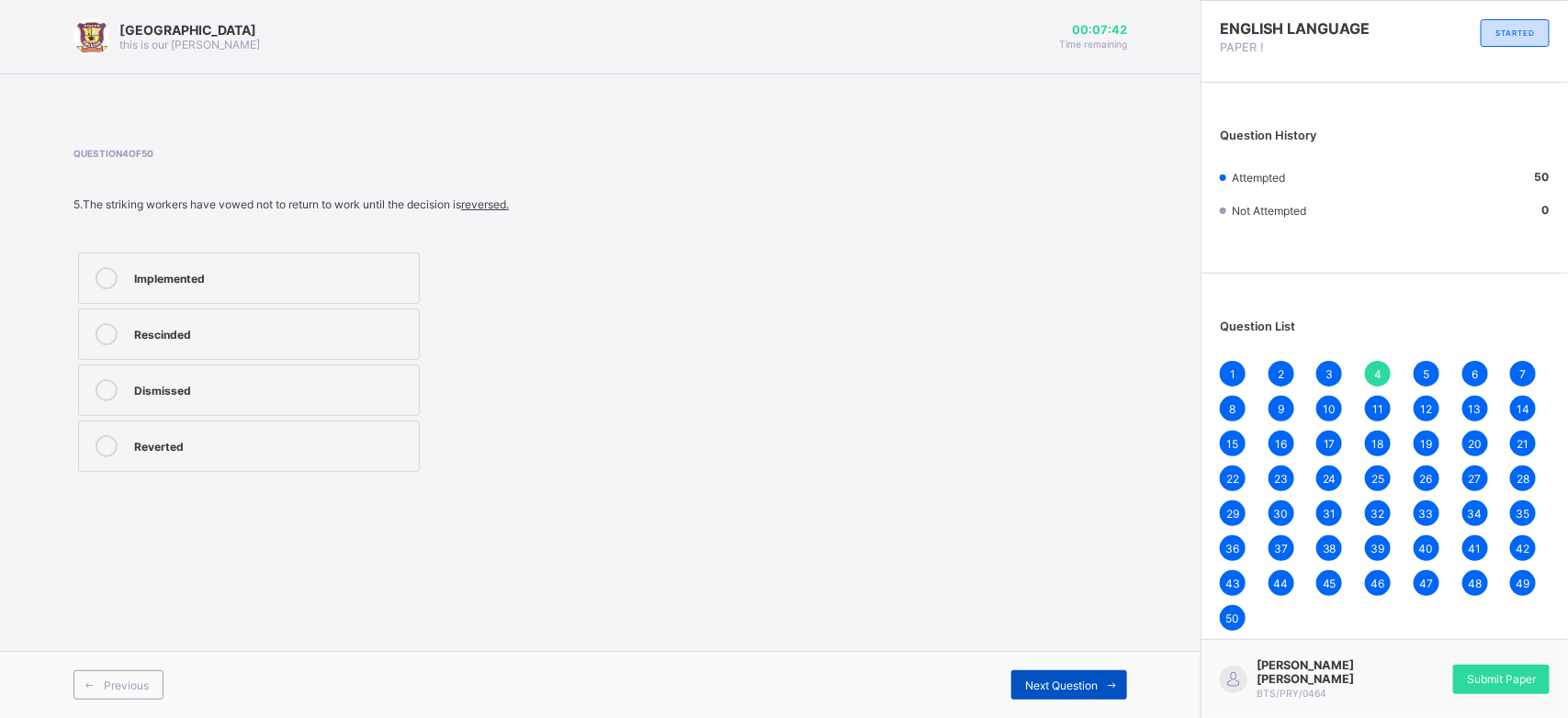 click on "Next Question" at bounding box center (1069, 685) 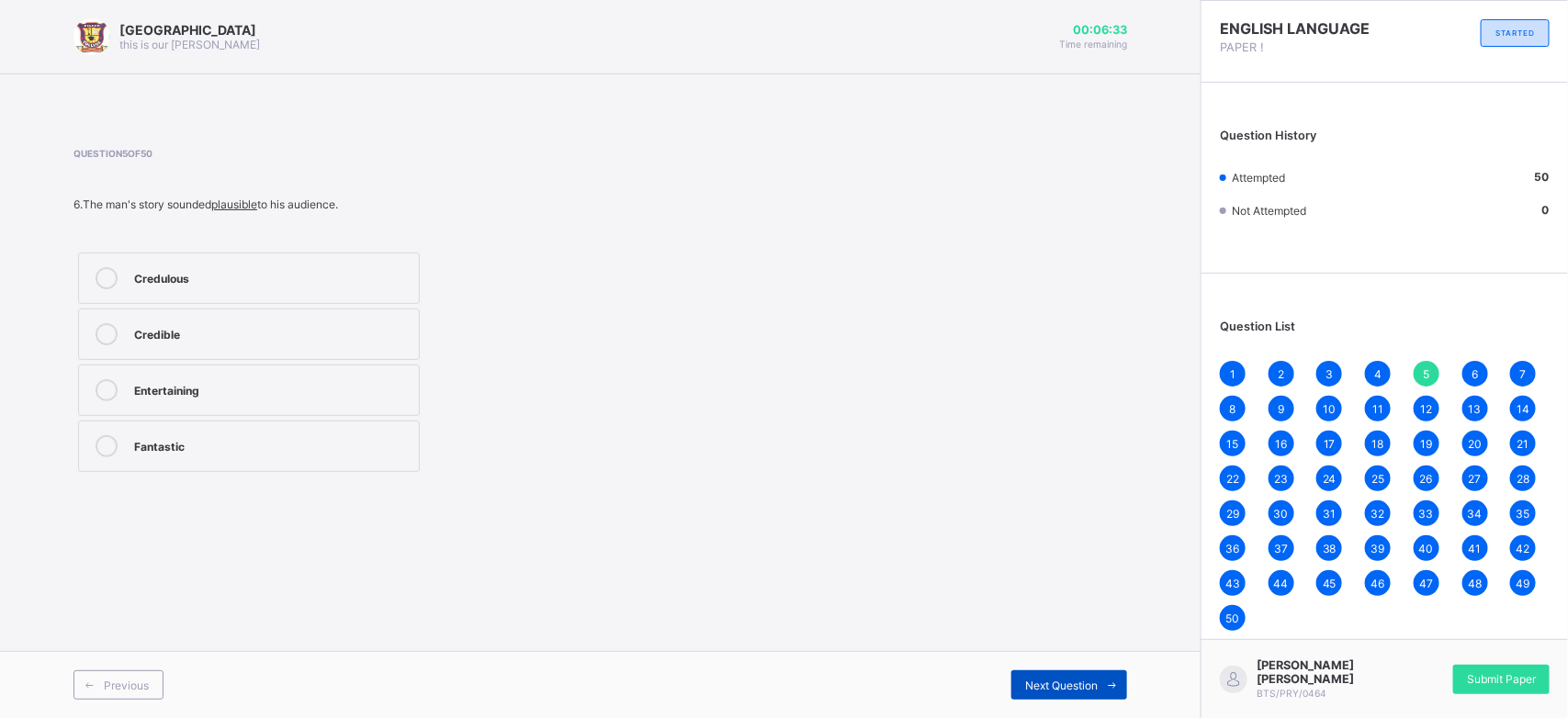 click on "Next Question" at bounding box center [1069, 685] 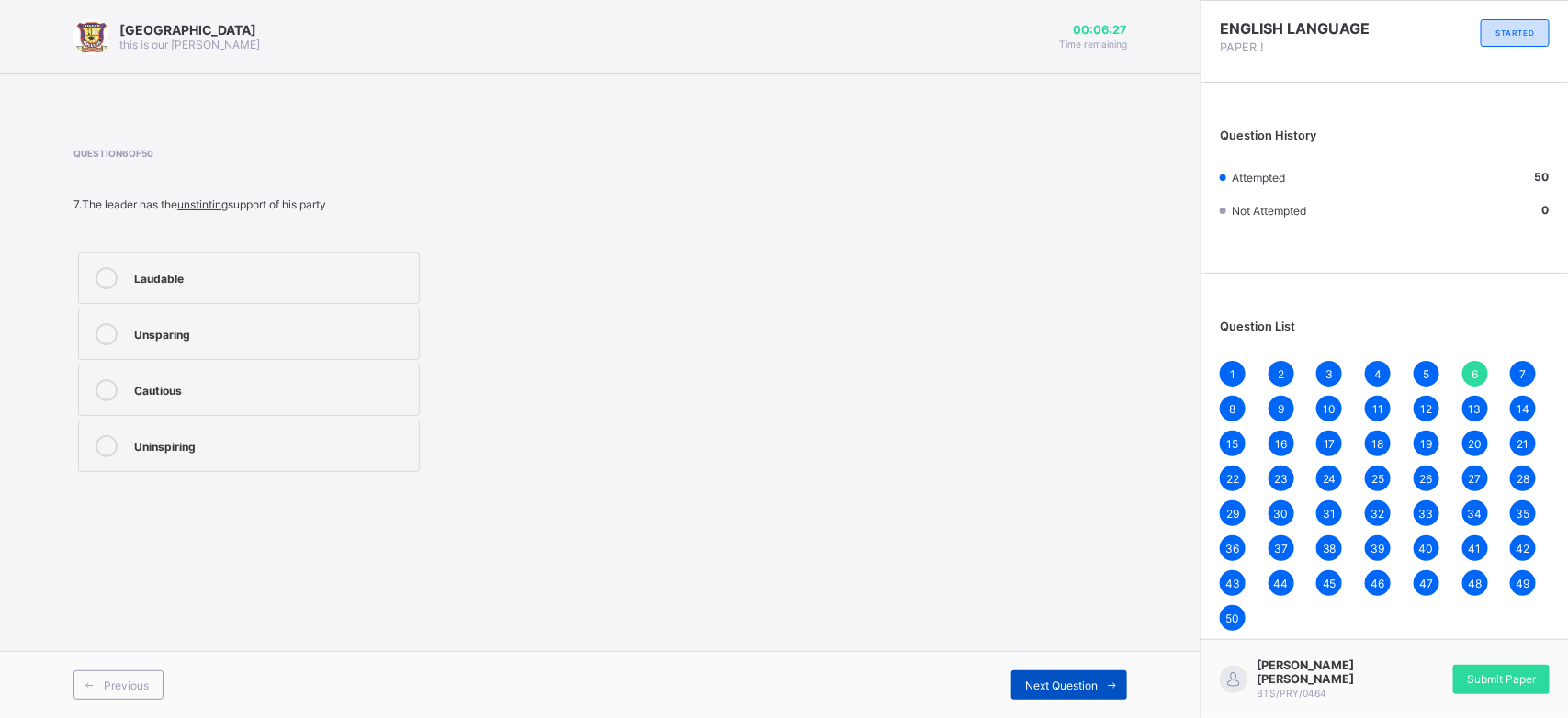 click on "Next Question" at bounding box center (1069, 685) 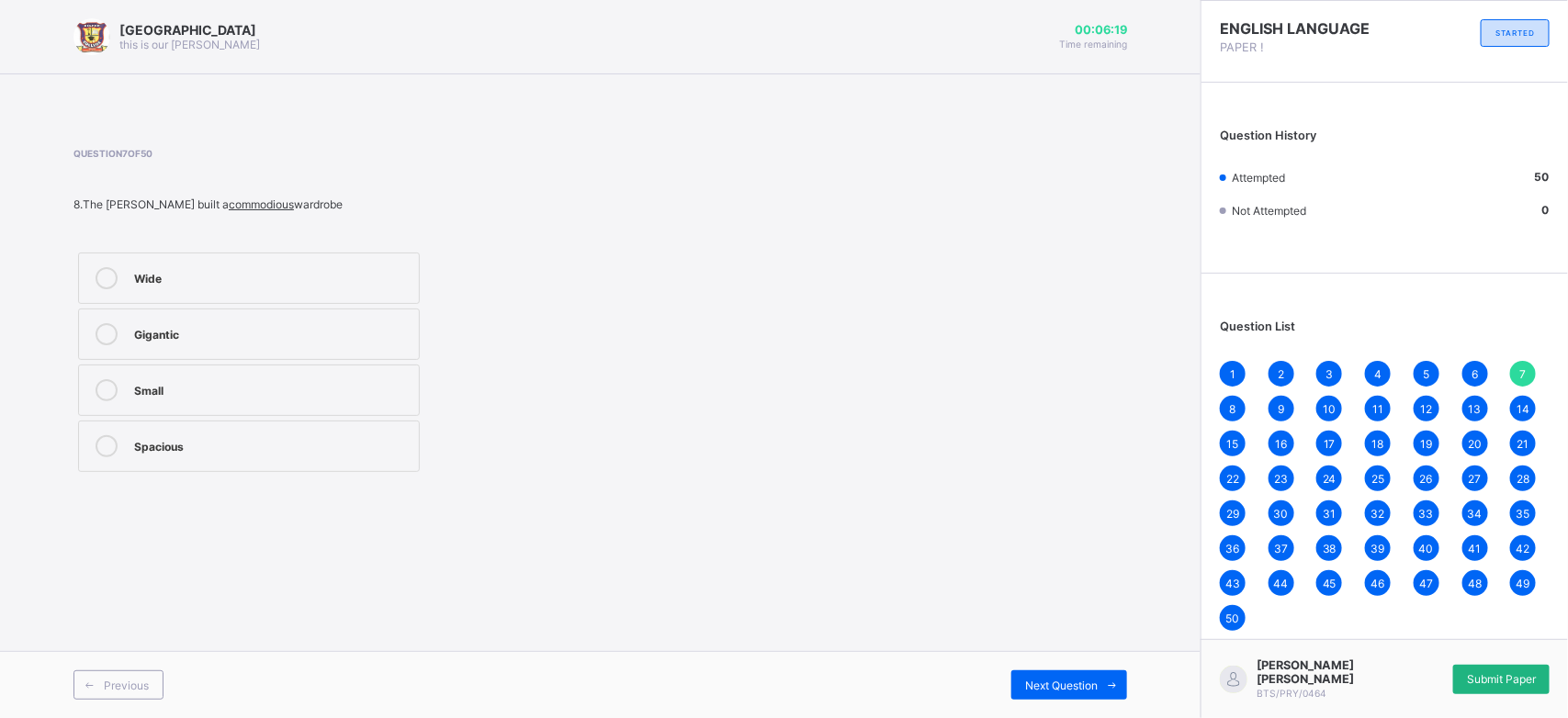 click on "Submit Paper" at bounding box center [1501, 679] 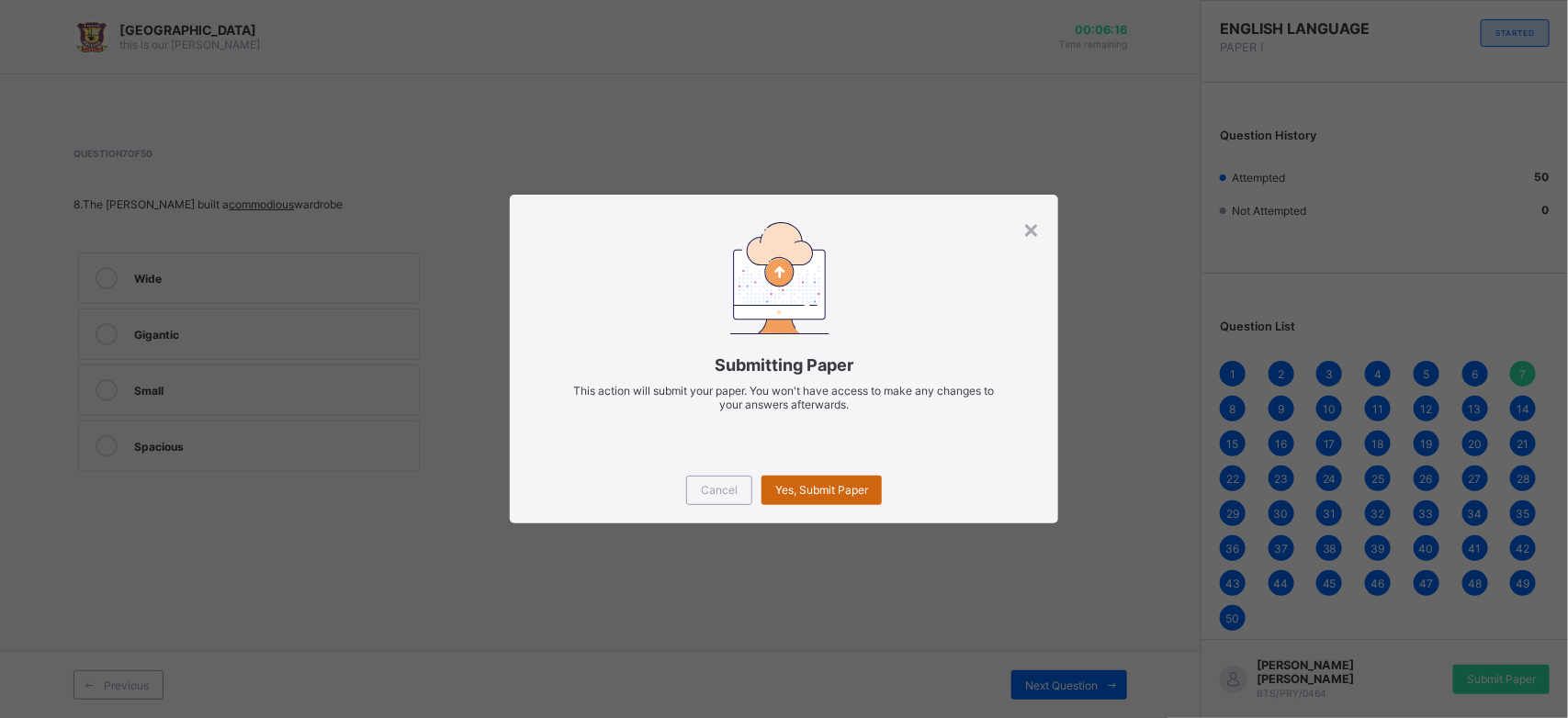 click on "Yes, Submit Paper" at bounding box center (821, 490) 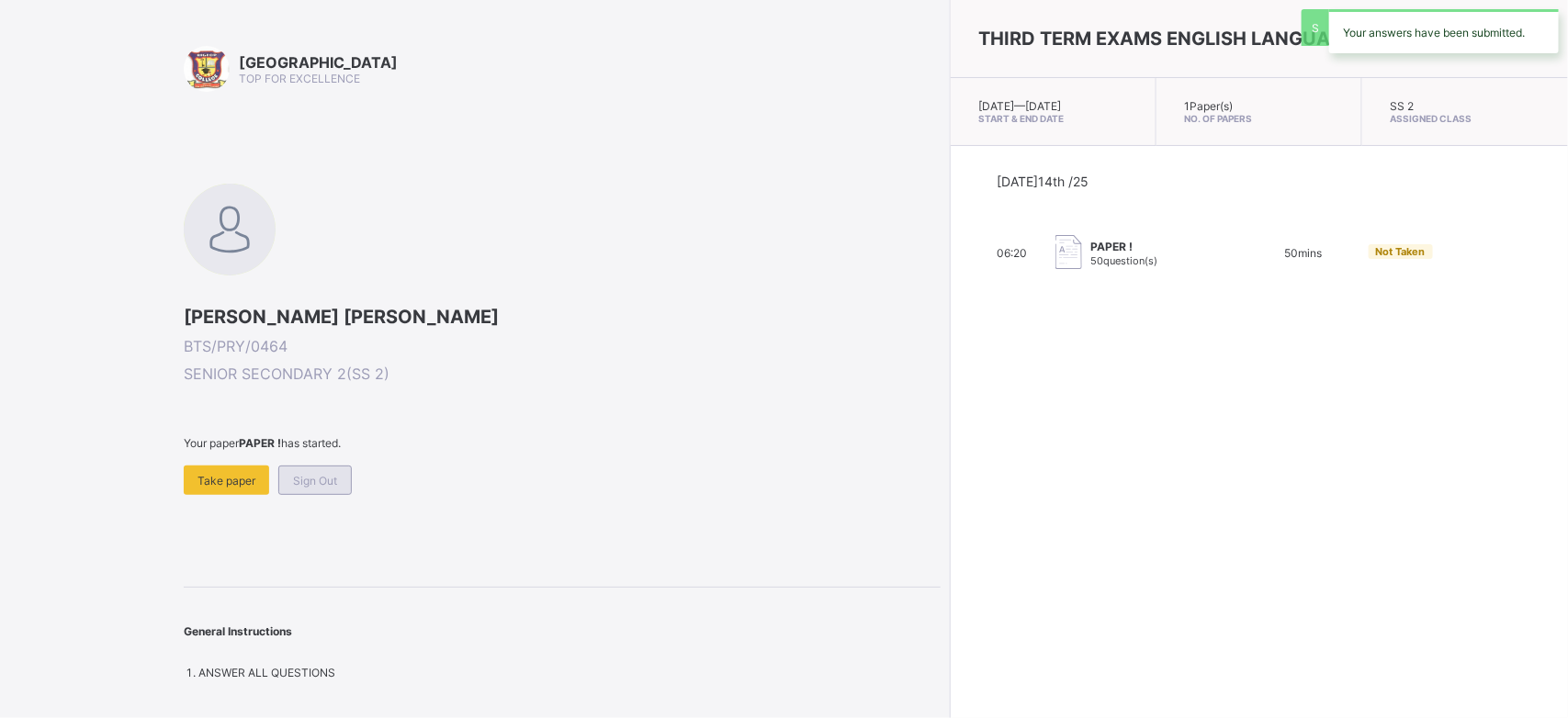 click on "Sign Out" at bounding box center (315, 480) 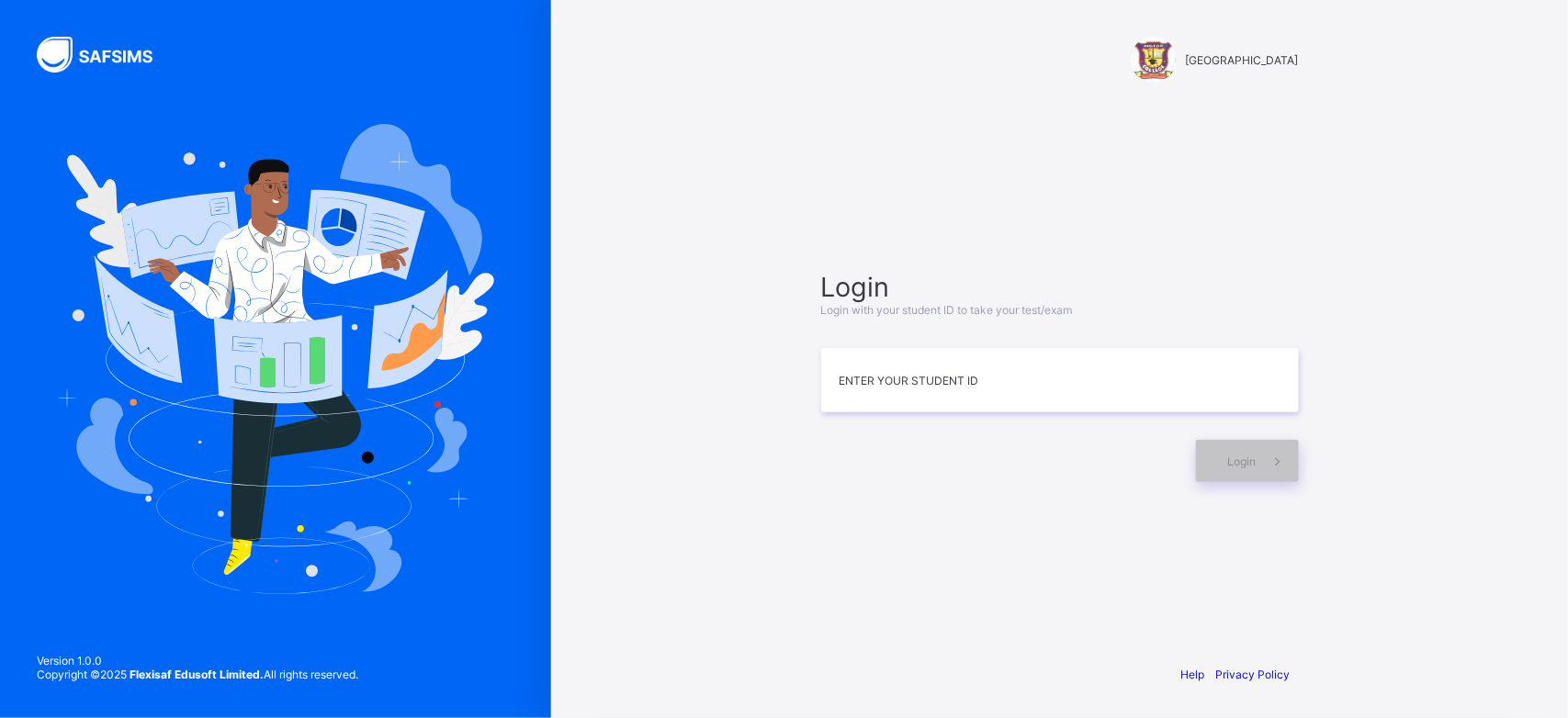 click on "BIGTOP COLLEGE Login Login with your student ID to take your test/exam Enter your Student ID Login   Help       Privacy Policy     Version 1.0.0 Copyright ©  2025   Flexisaf Edusoft Limited.  All rights reserved." at bounding box center [1059, 359] 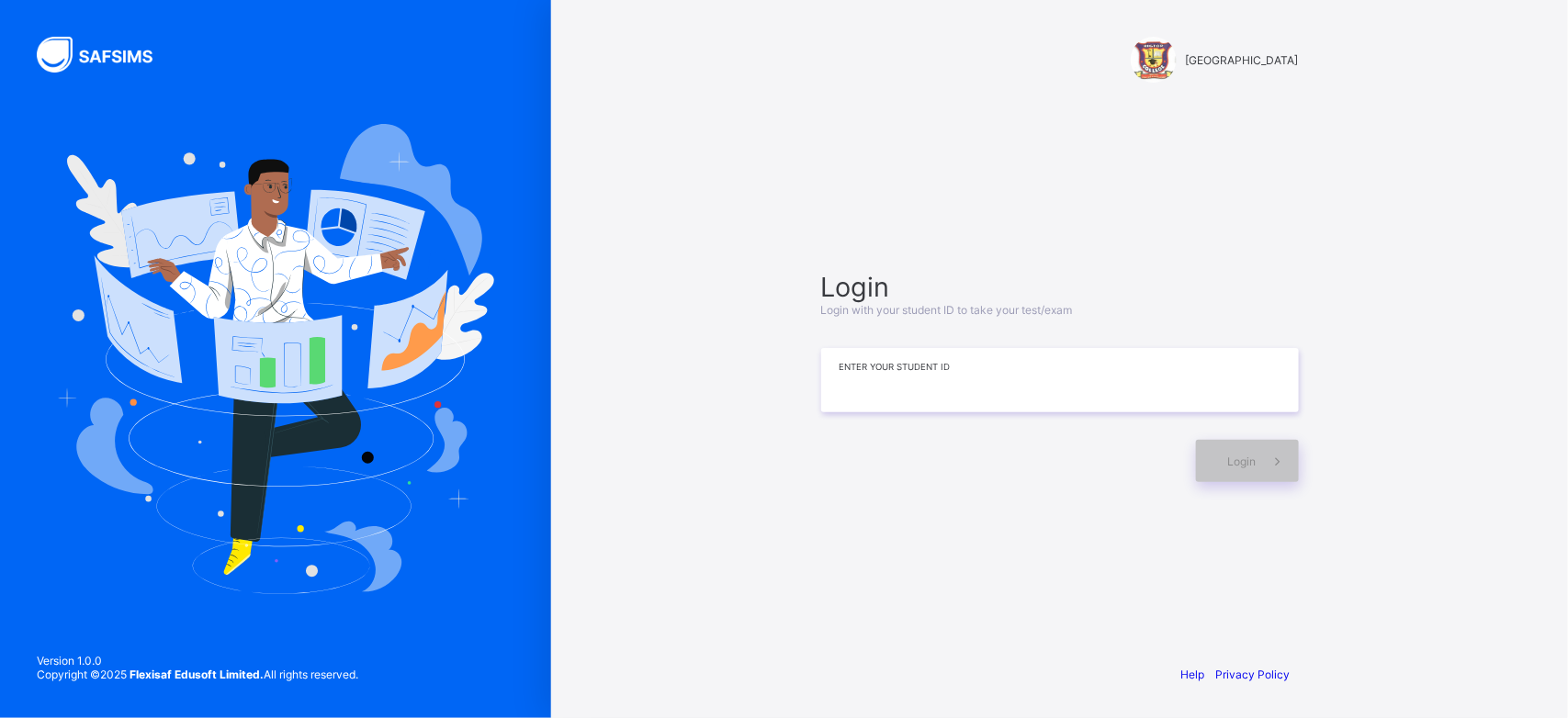 click at bounding box center (1060, 380) 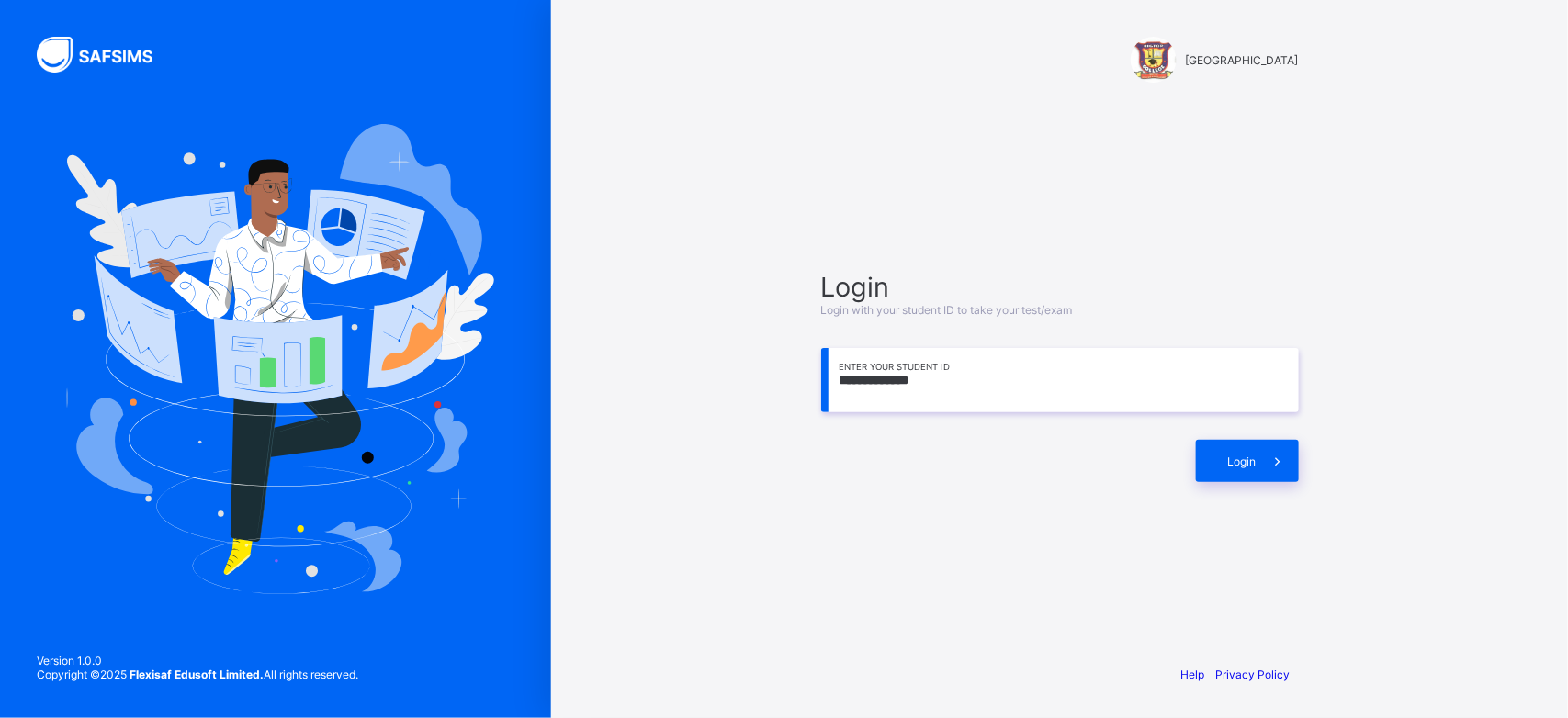 type on "**********" 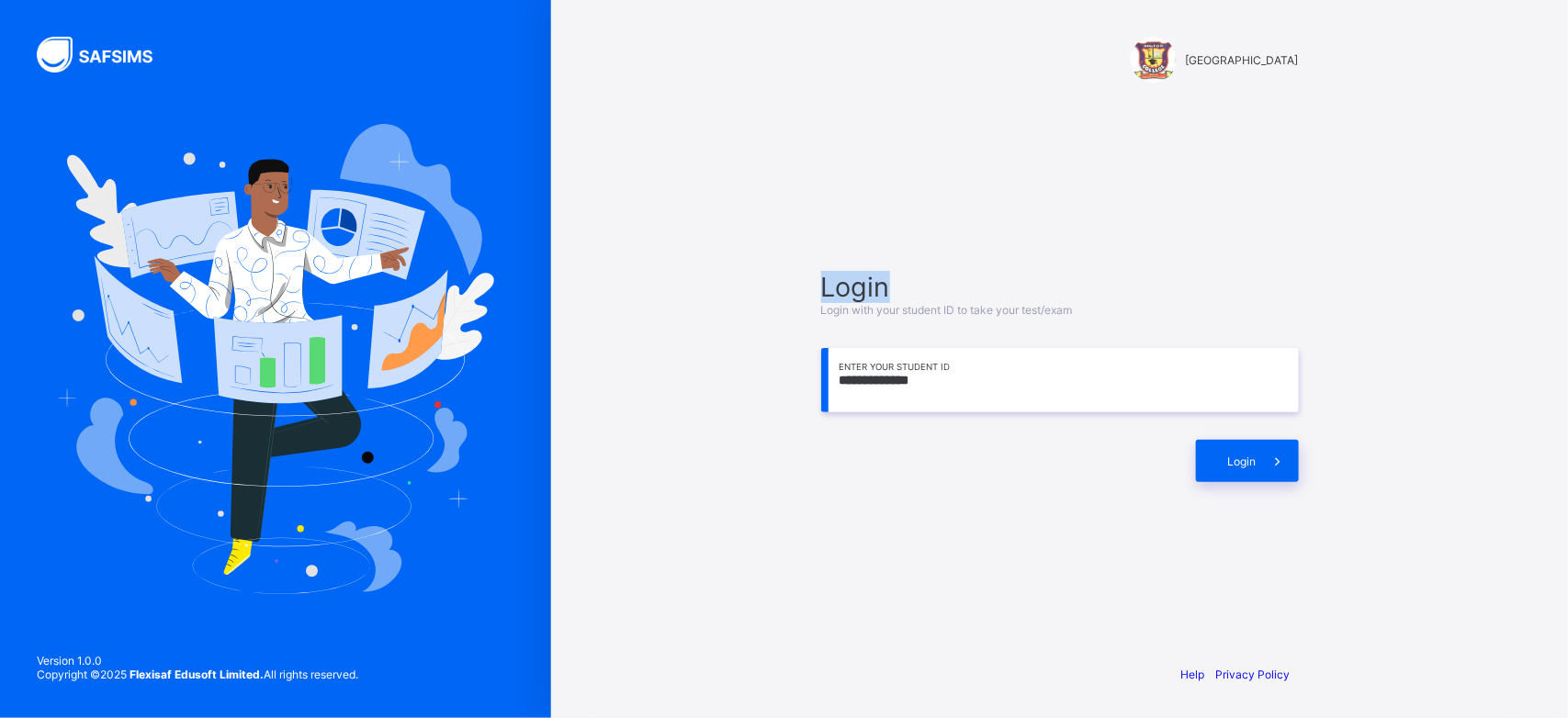click on "**********" at bounding box center [1060, 376] 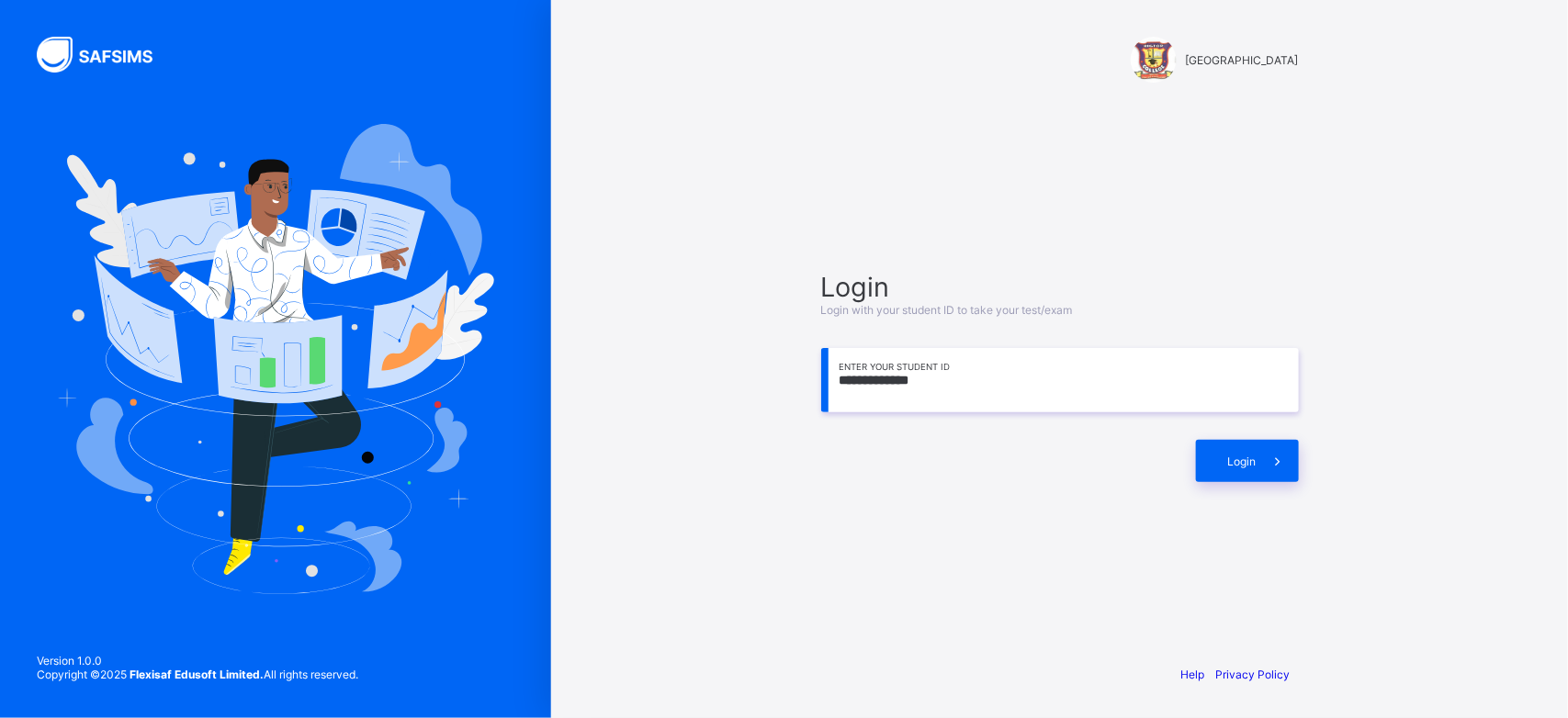 click on "**********" at bounding box center [1060, 376] 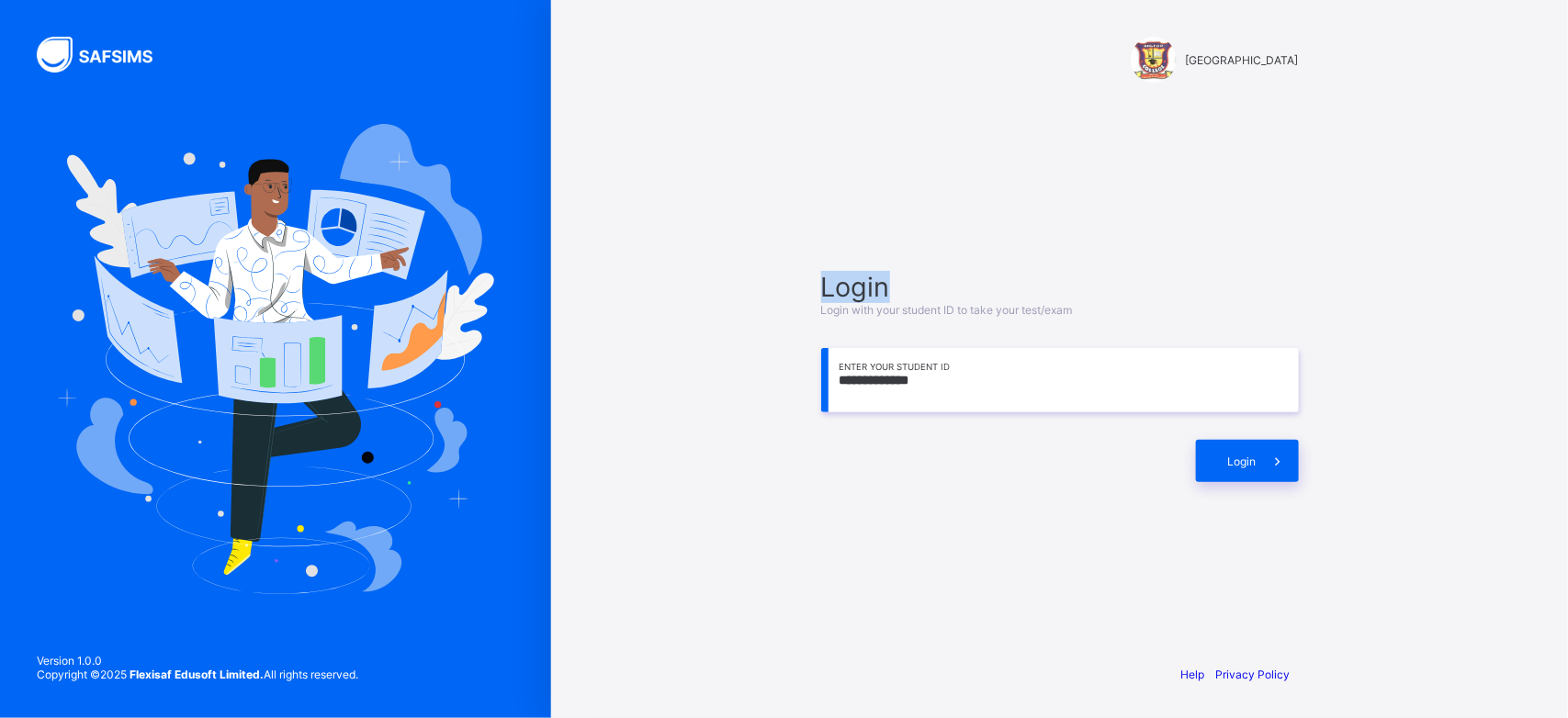click on "**********" at bounding box center [1060, 376] 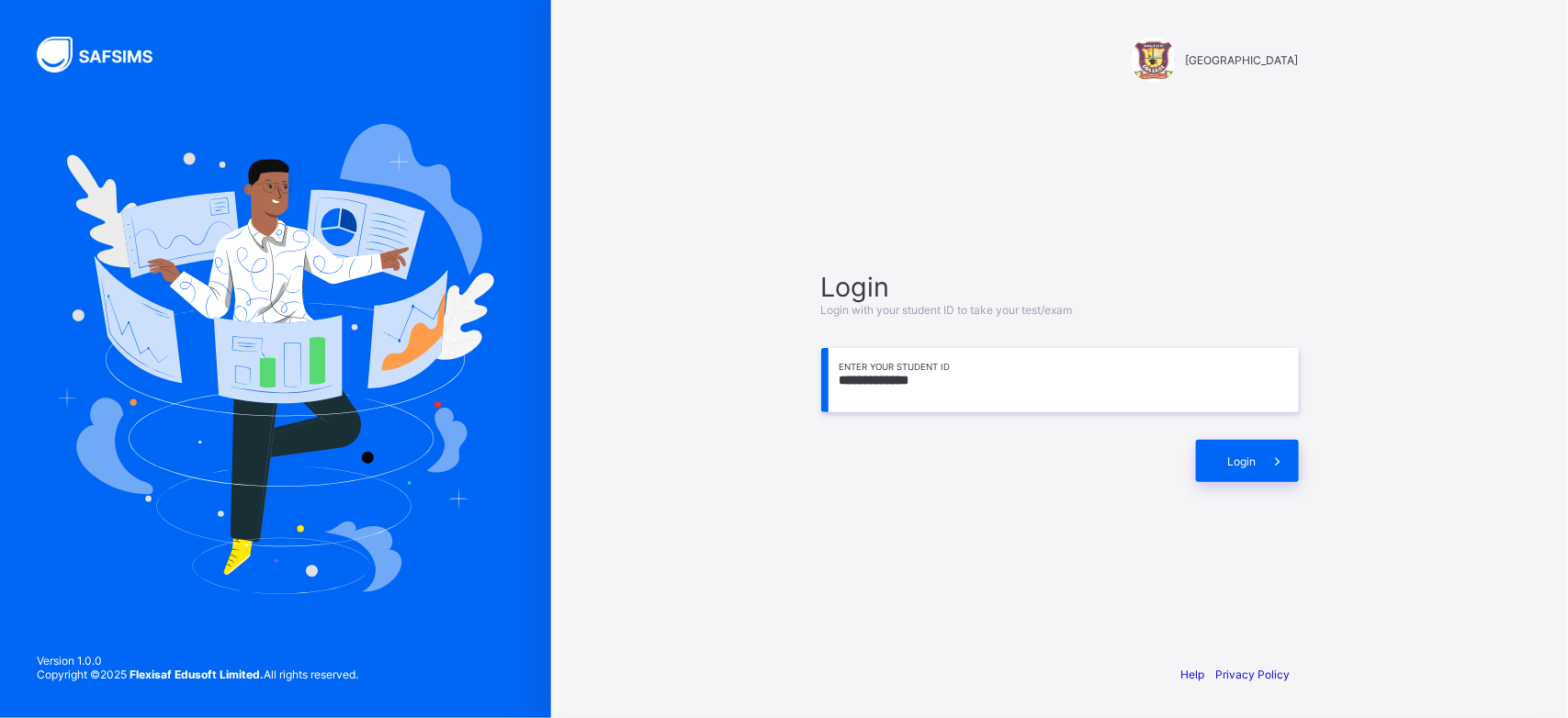 click on "**********" at bounding box center (1060, 376) 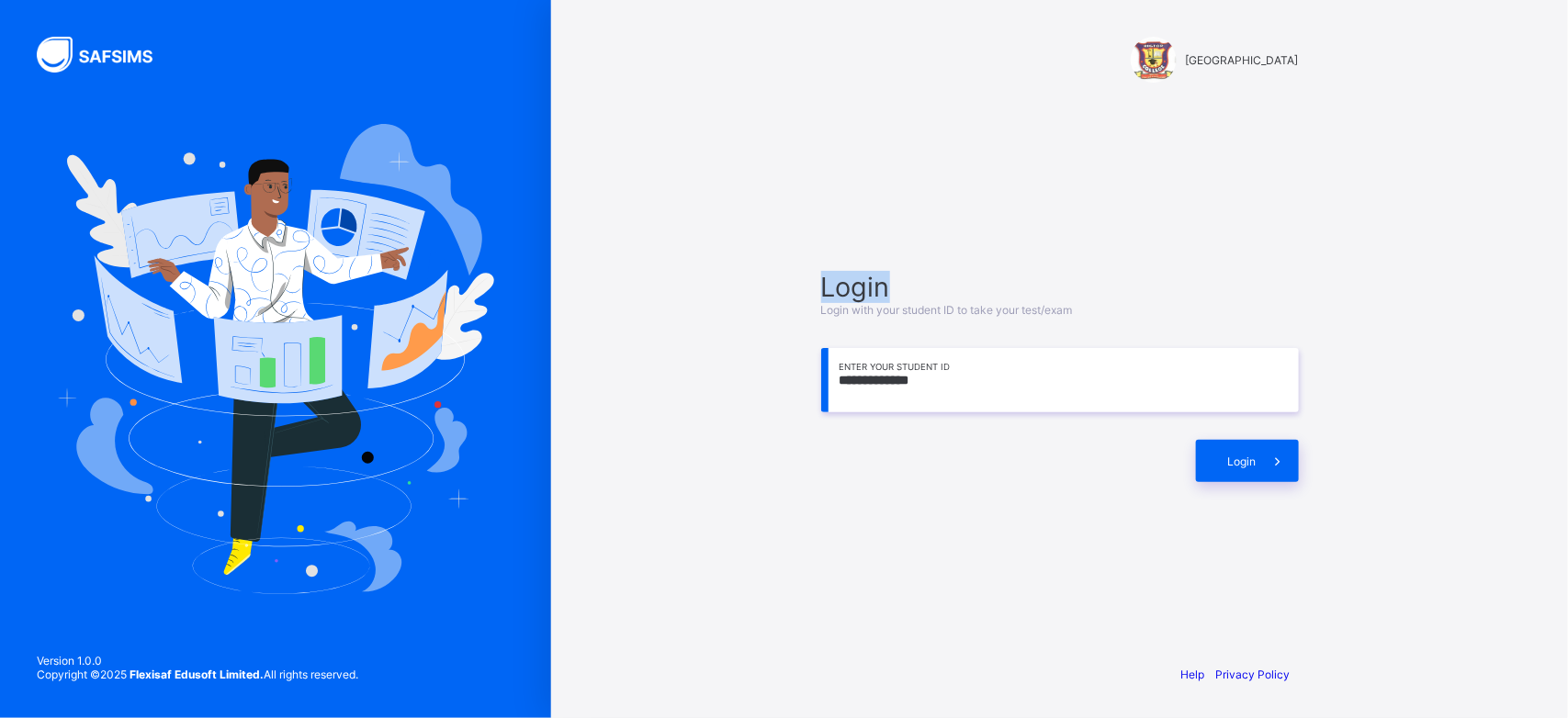 click on "**********" at bounding box center [1060, 376] 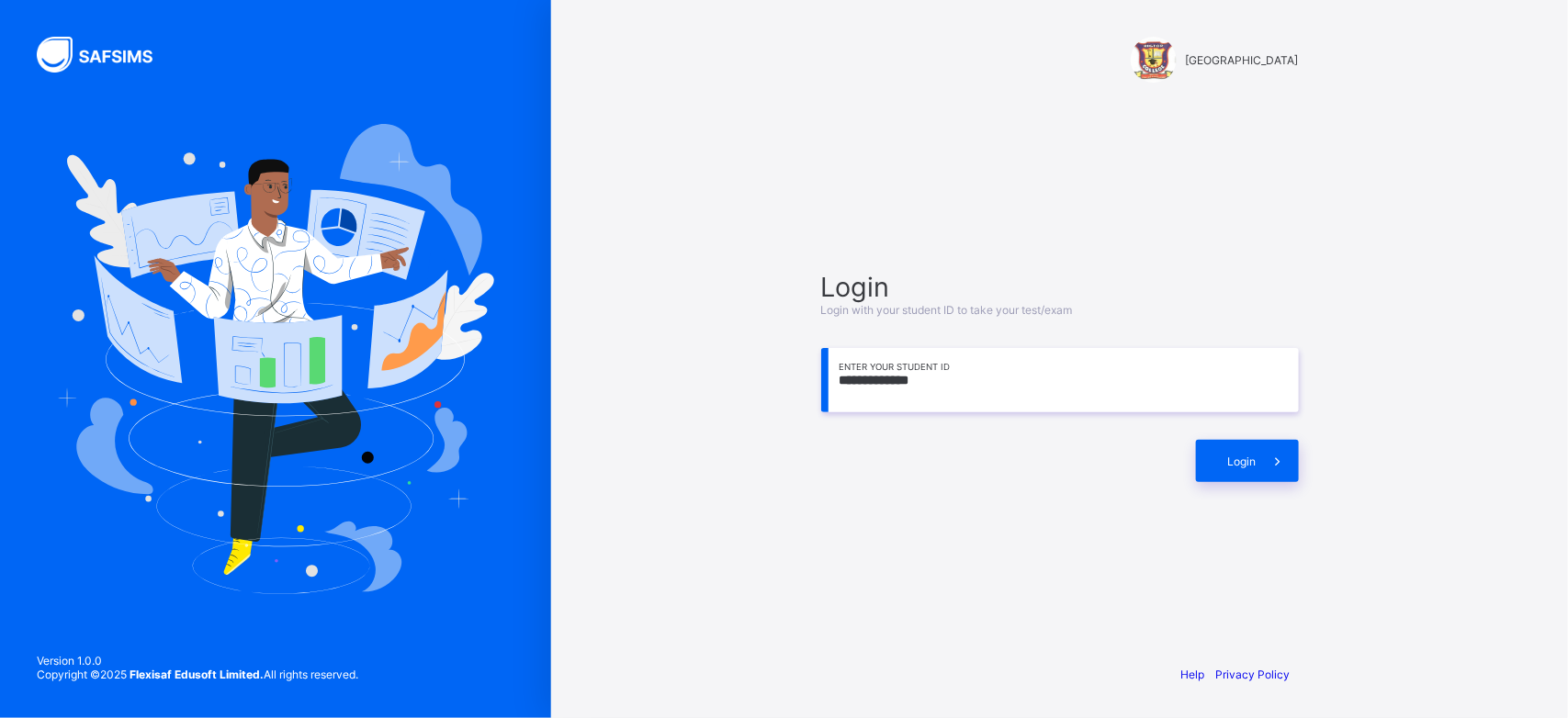 click on "**********" at bounding box center (1060, 376) 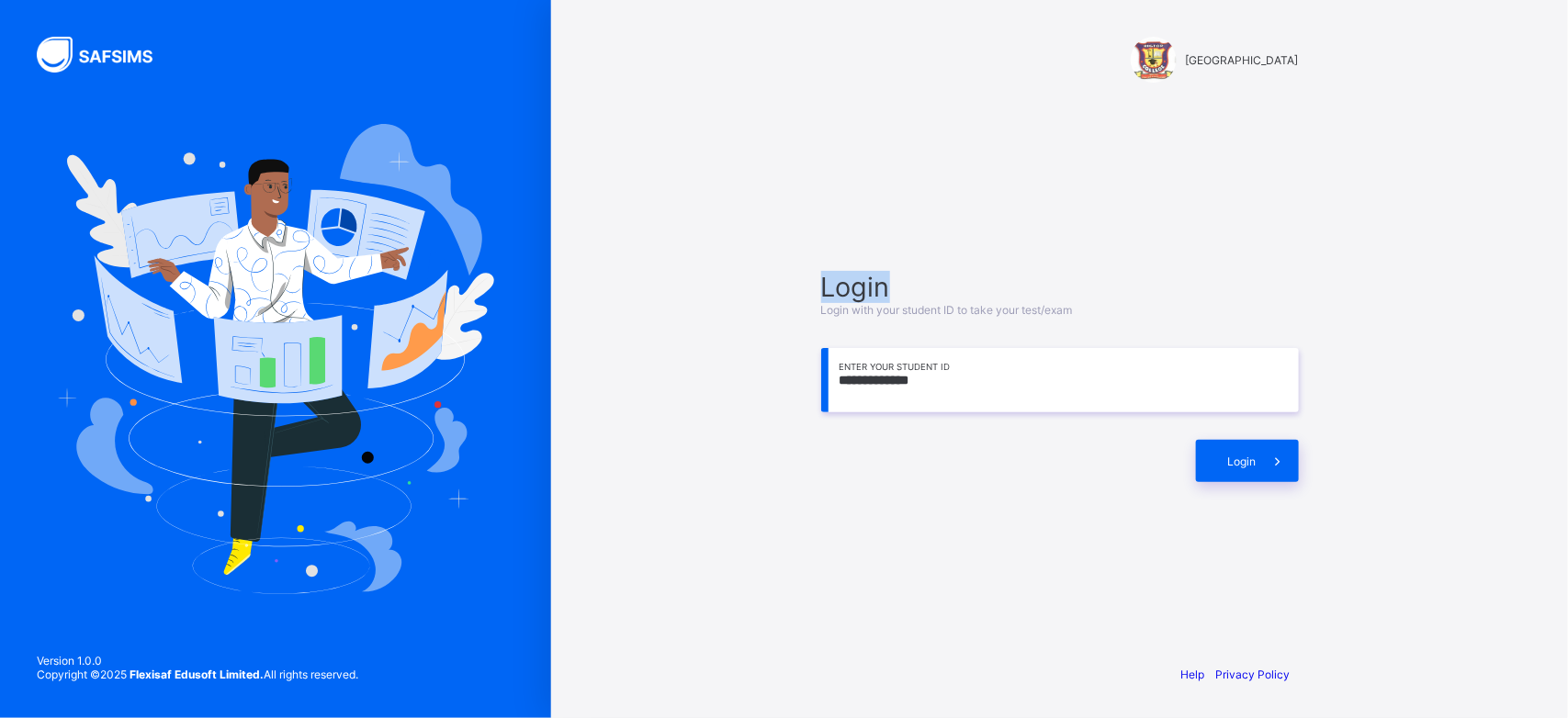 click on "**********" at bounding box center [1060, 376] 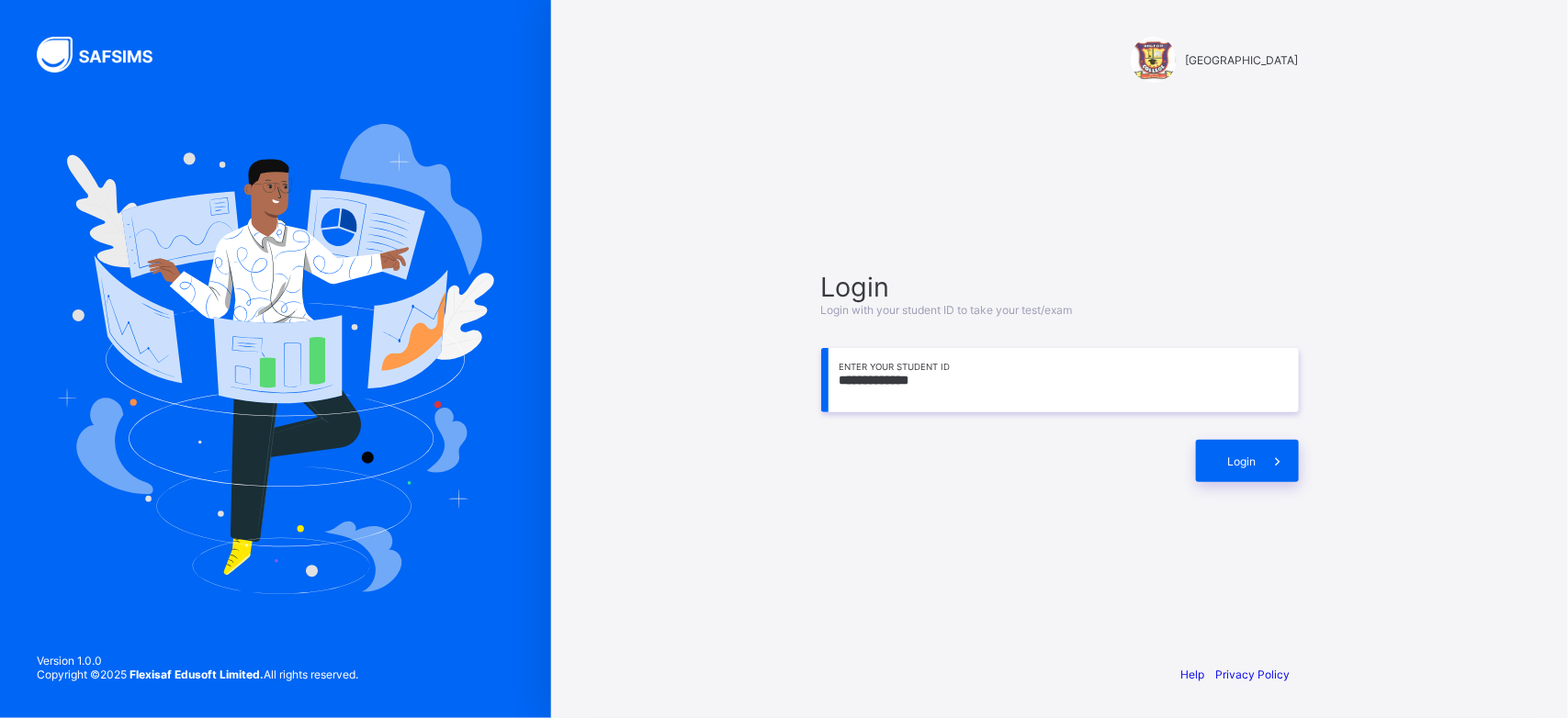 click on "**********" at bounding box center [1060, 376] 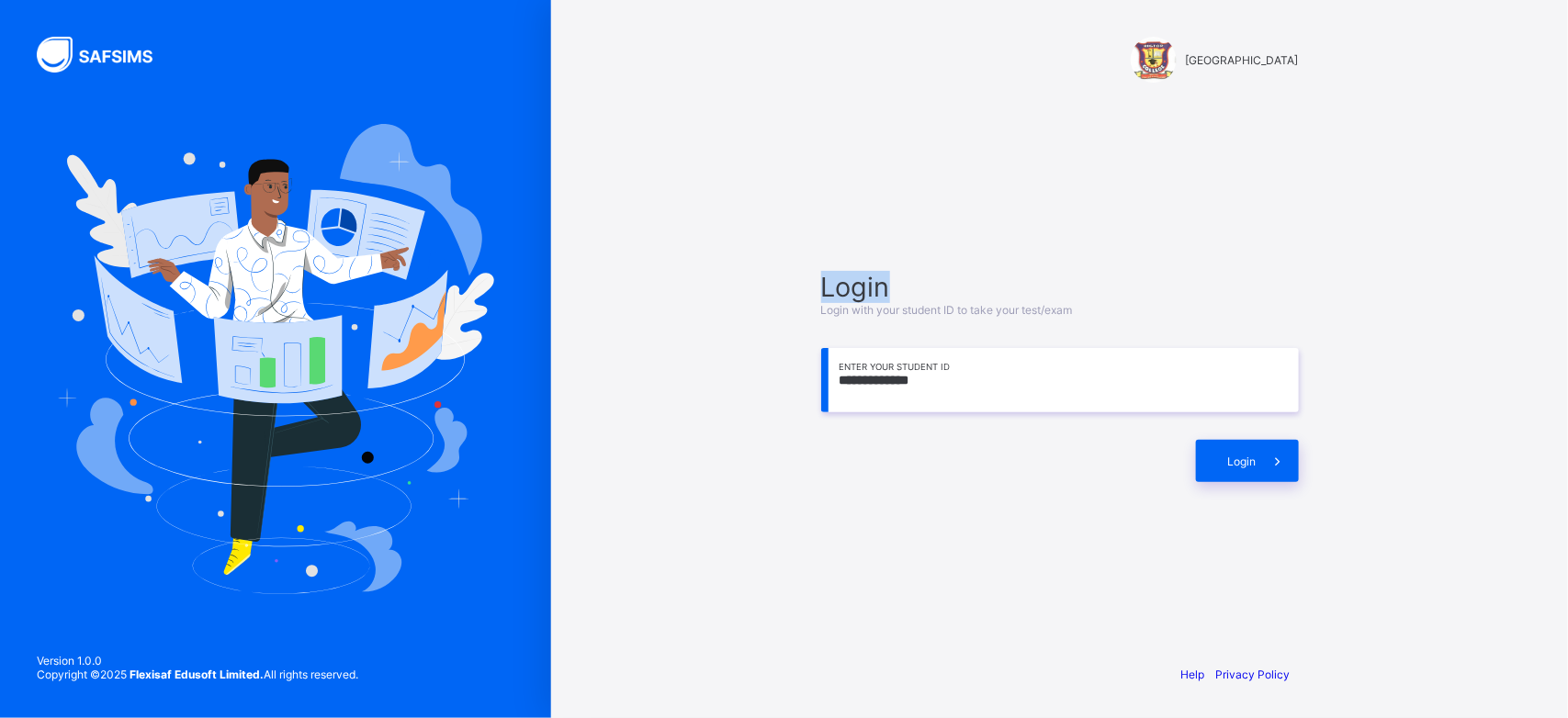 click on "**********" at bounding box center (1060, 376) 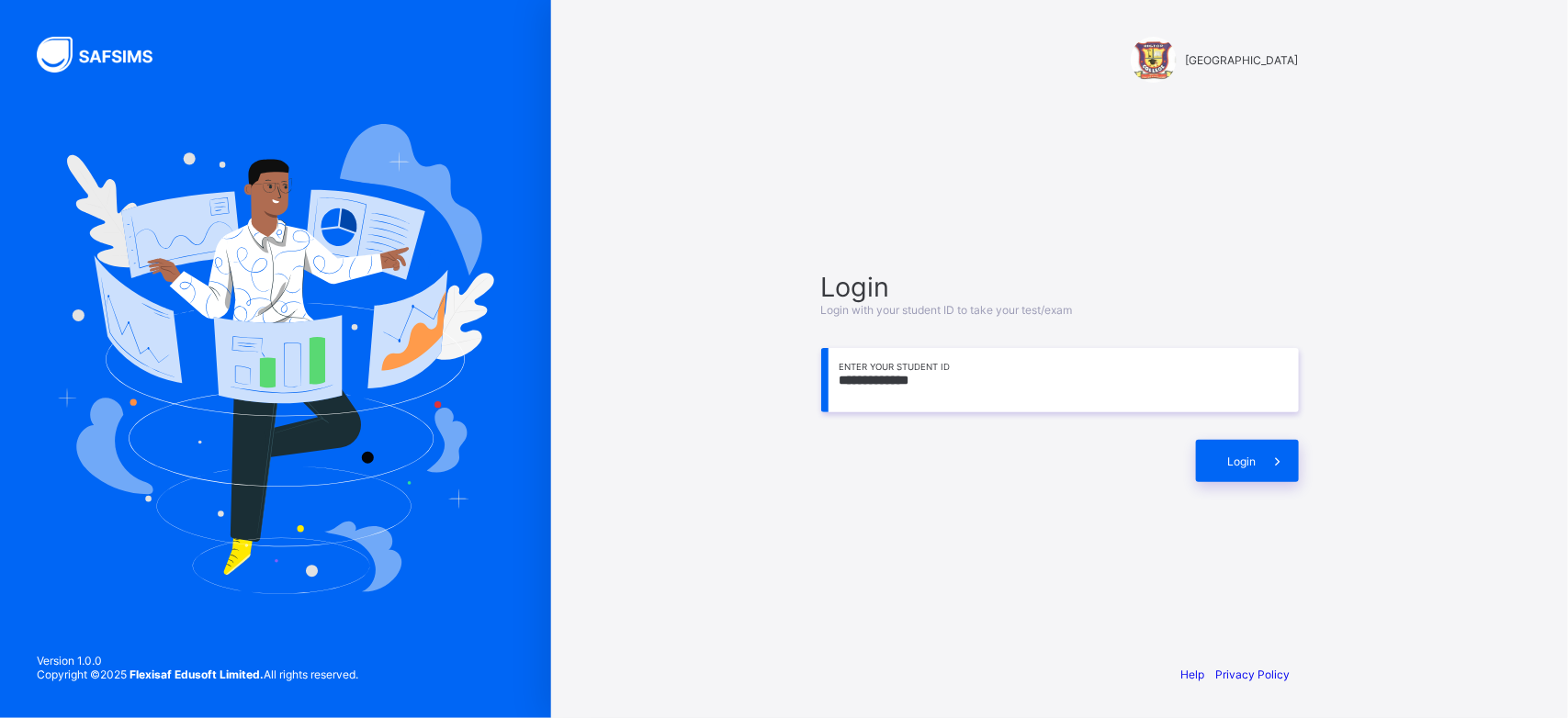 click on "**********" at bounding box center (1060, 376) 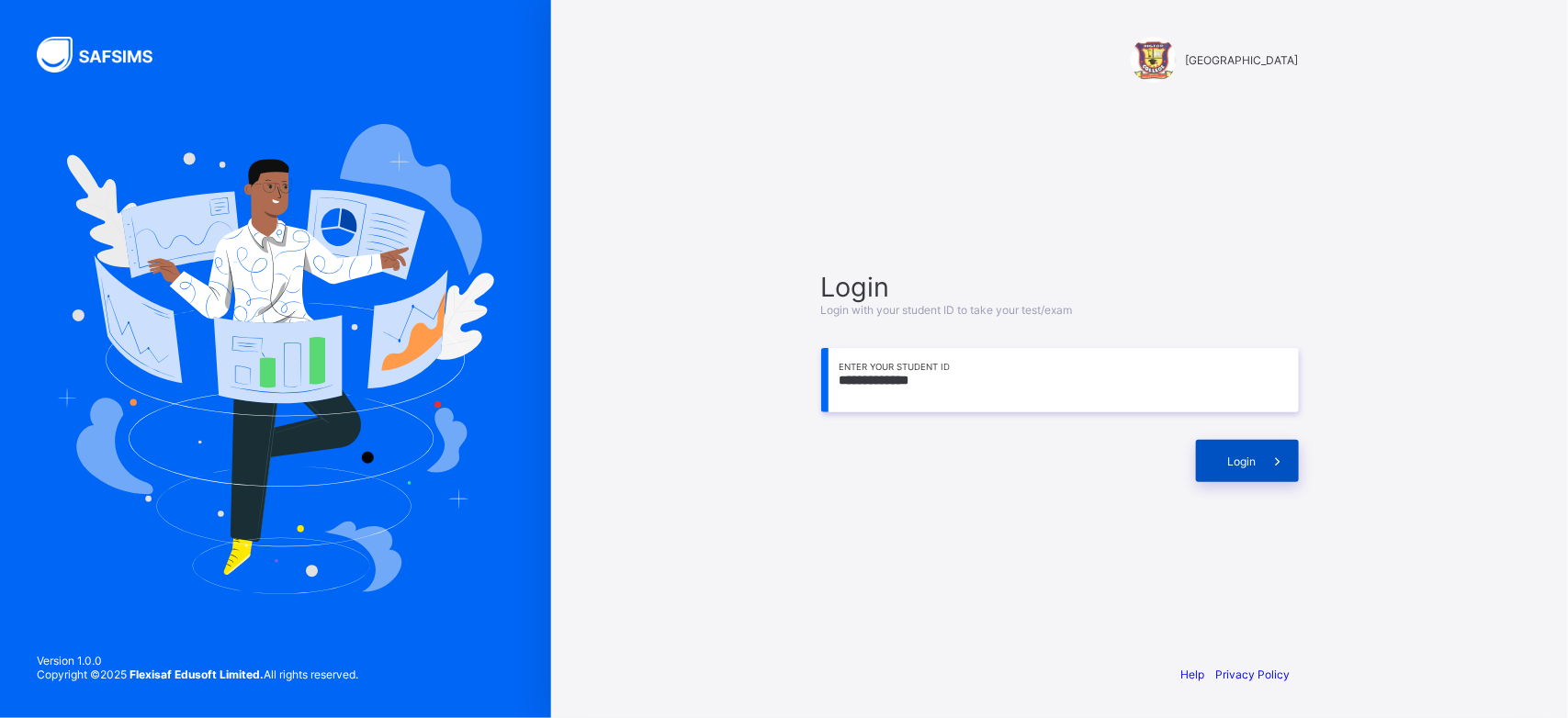 click on "Login" at bounding box center (1247, 461) 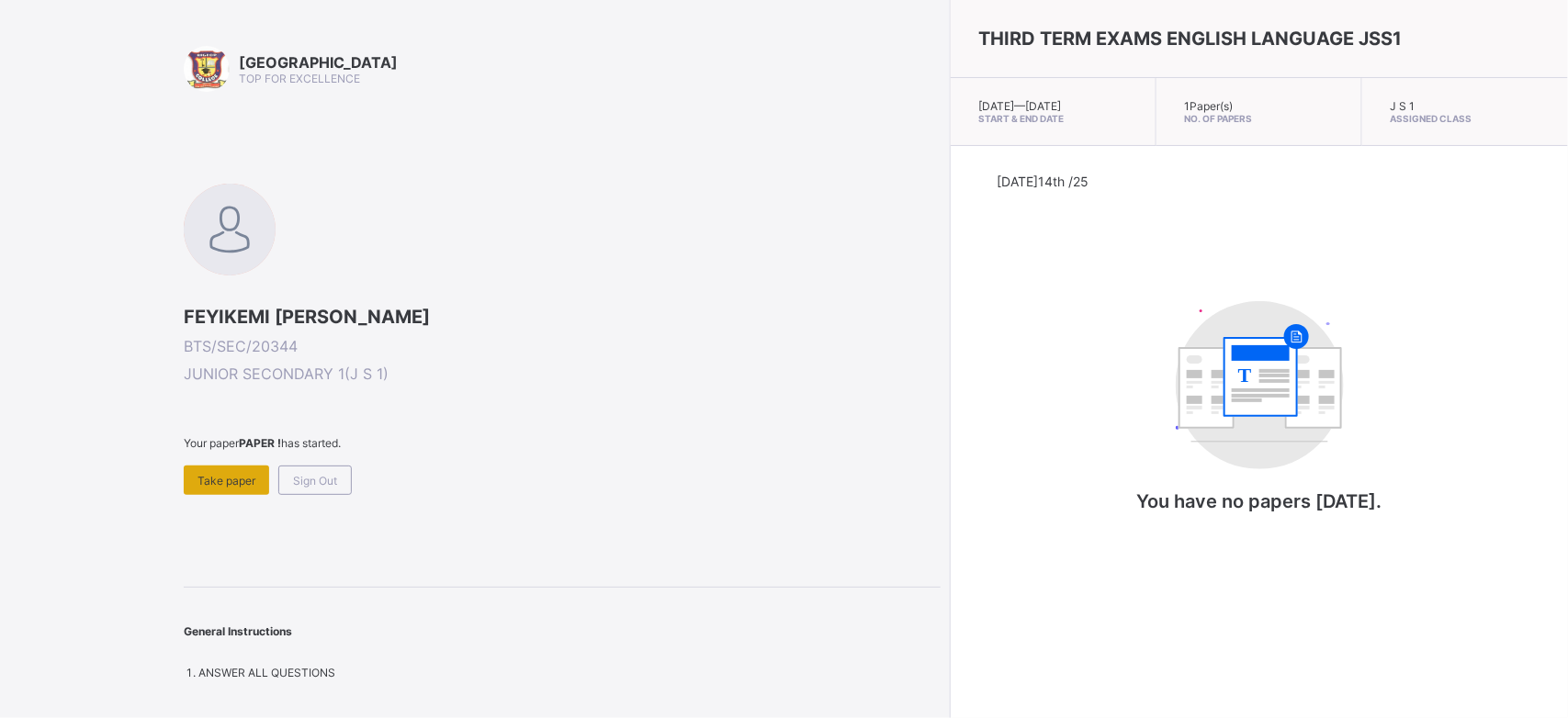 click on "Take paper" at bounding box center [226, 480] 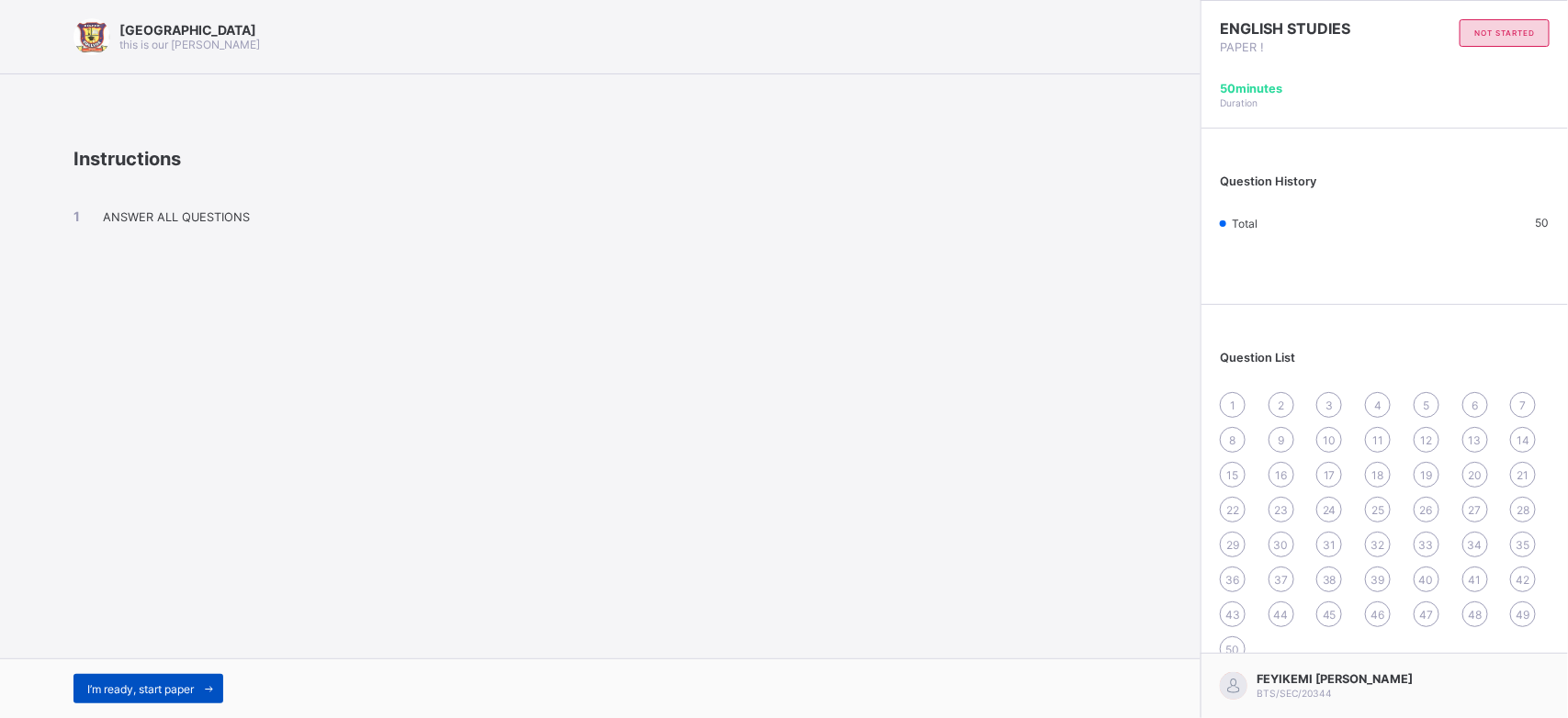 click on "I’m ready, start paper" at bounding box center [141, 689] 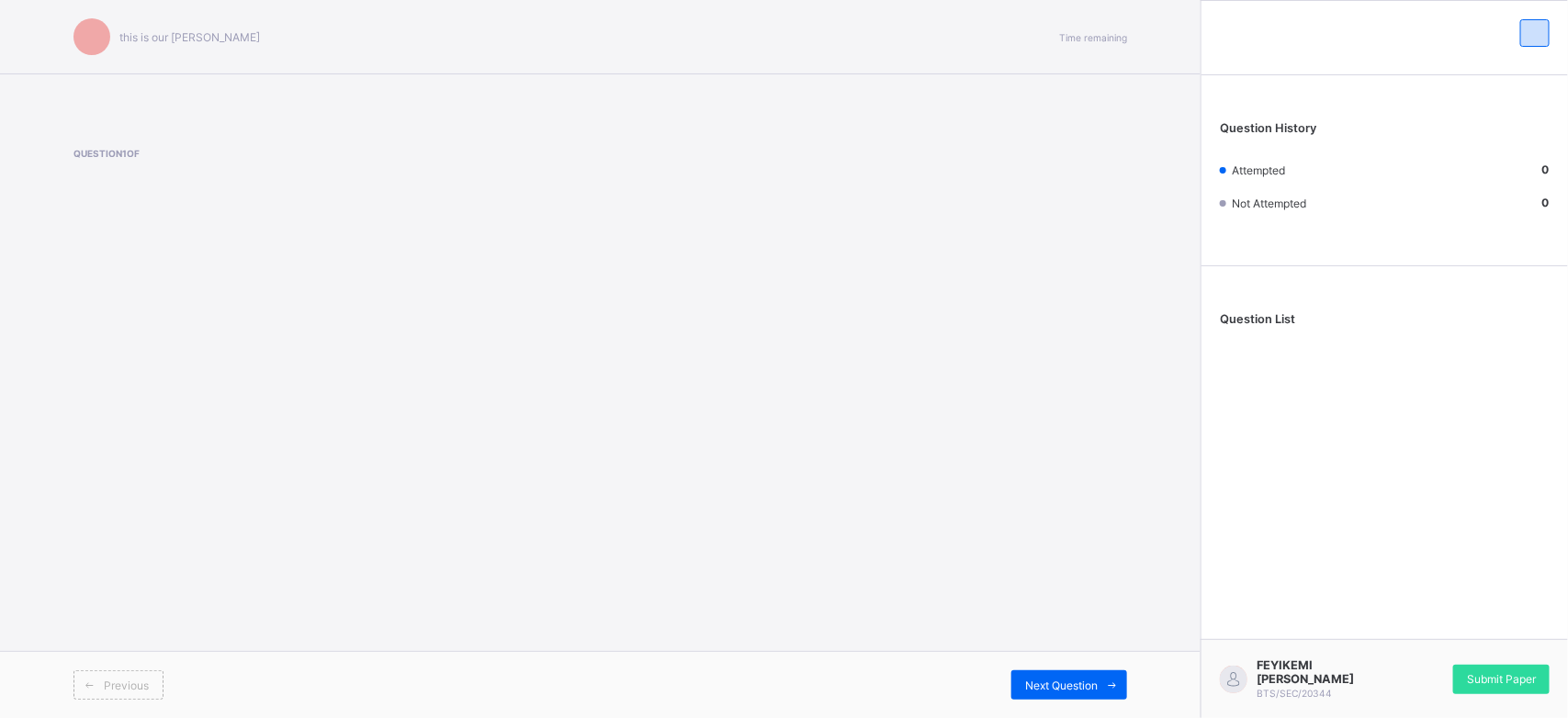 click on "Previous" at bounding box center (337, 685) 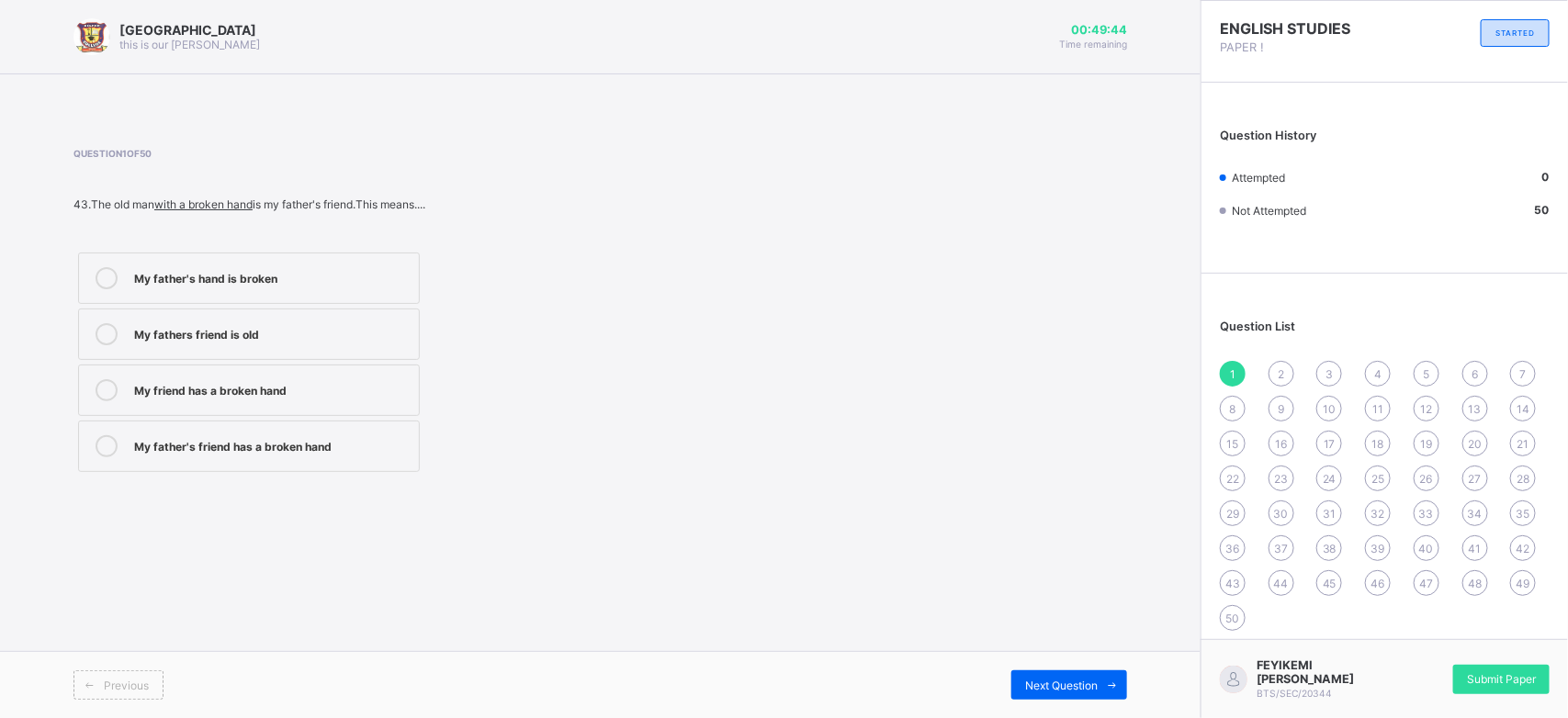 click on "My father's friend has a broken hand" at bounding box center (249, 446) 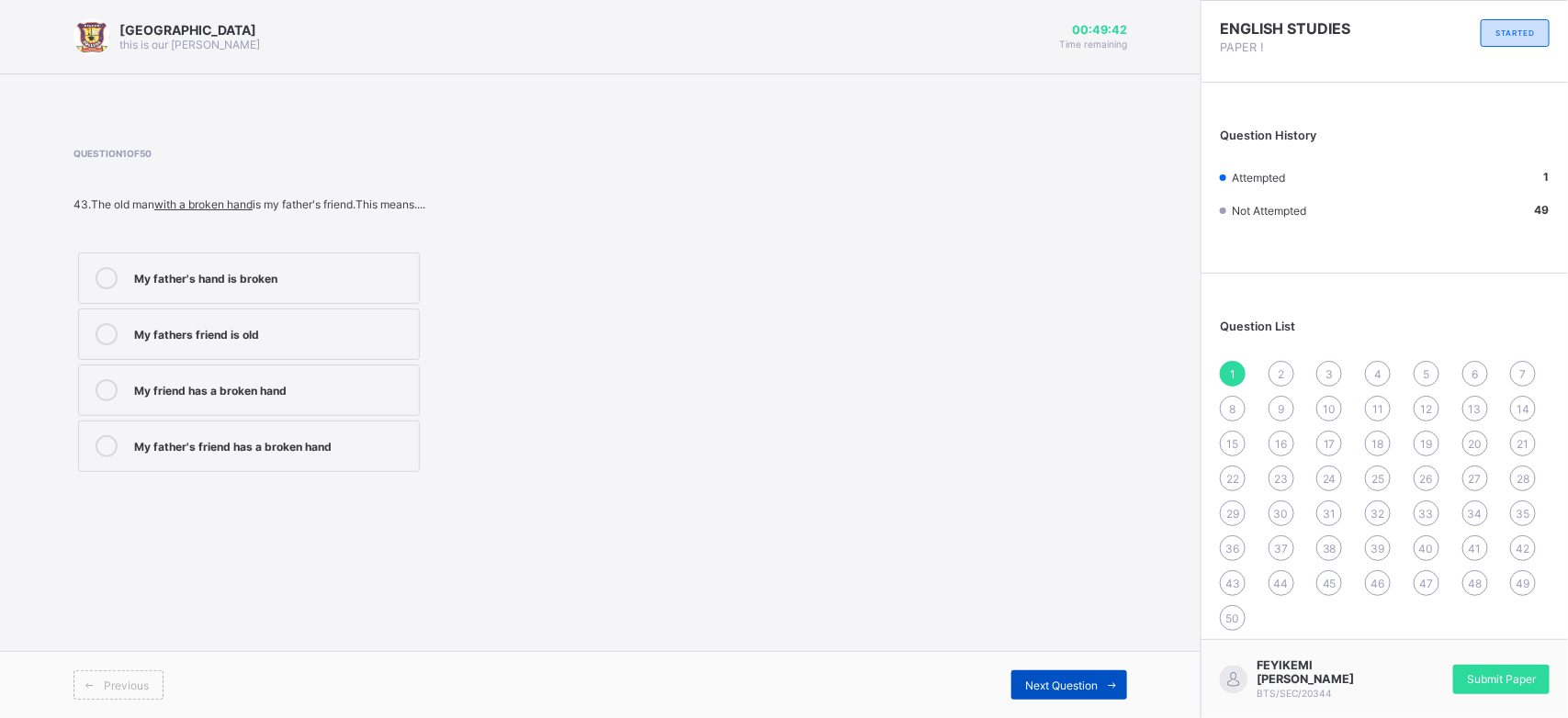 click on "Next Question" at bounding box center (1069, 685) 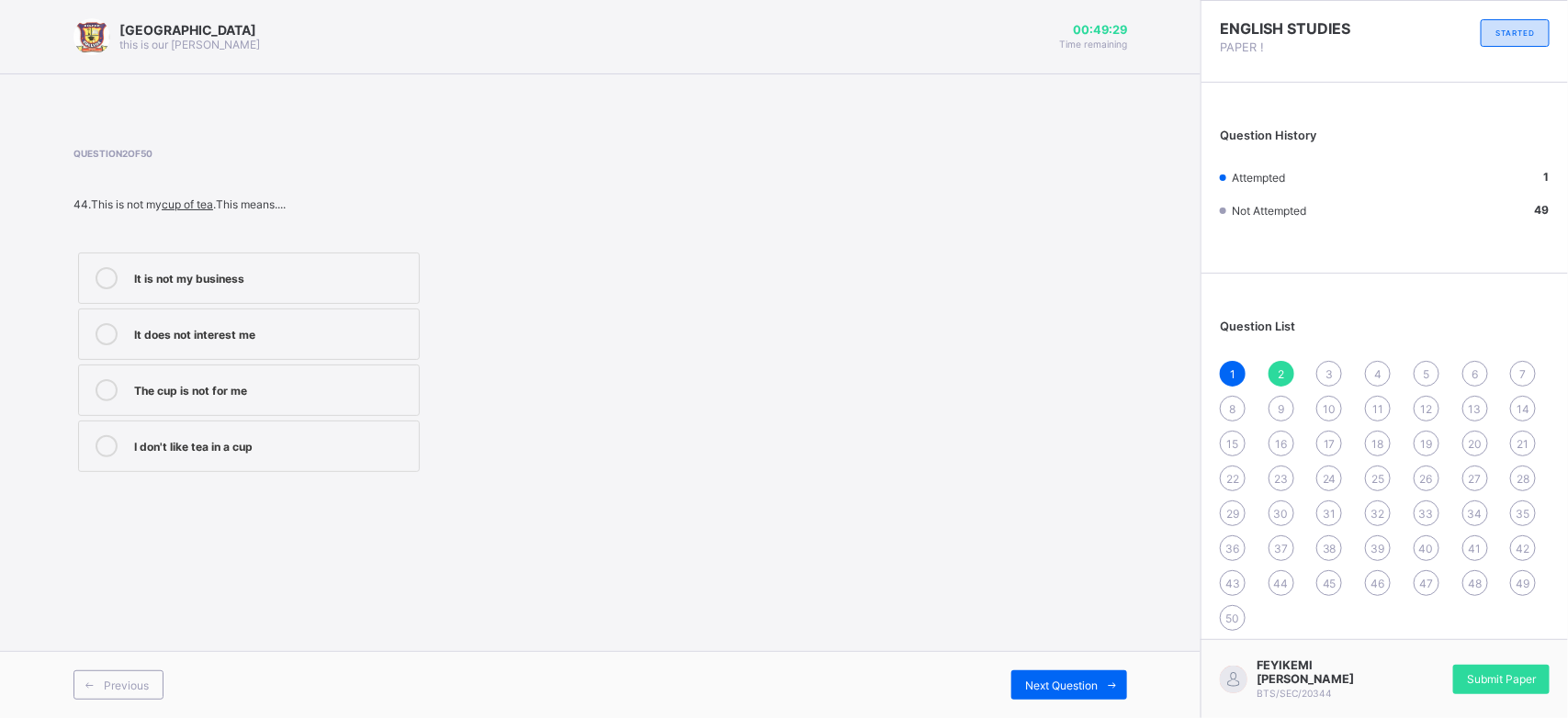 click on "The cup is not for me" at bounding box center [272, 388] 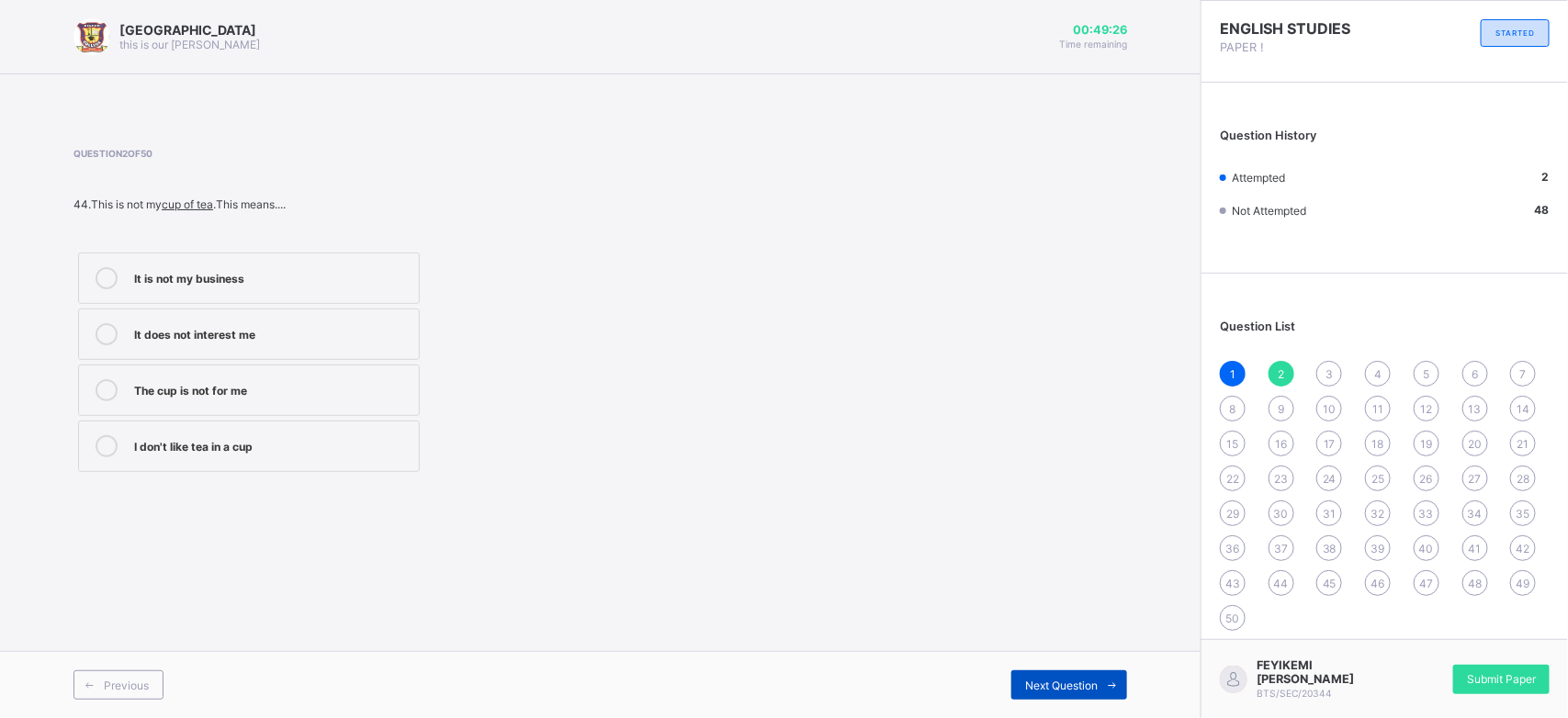 click on "Next Question" at bounding box center [1069, 685] 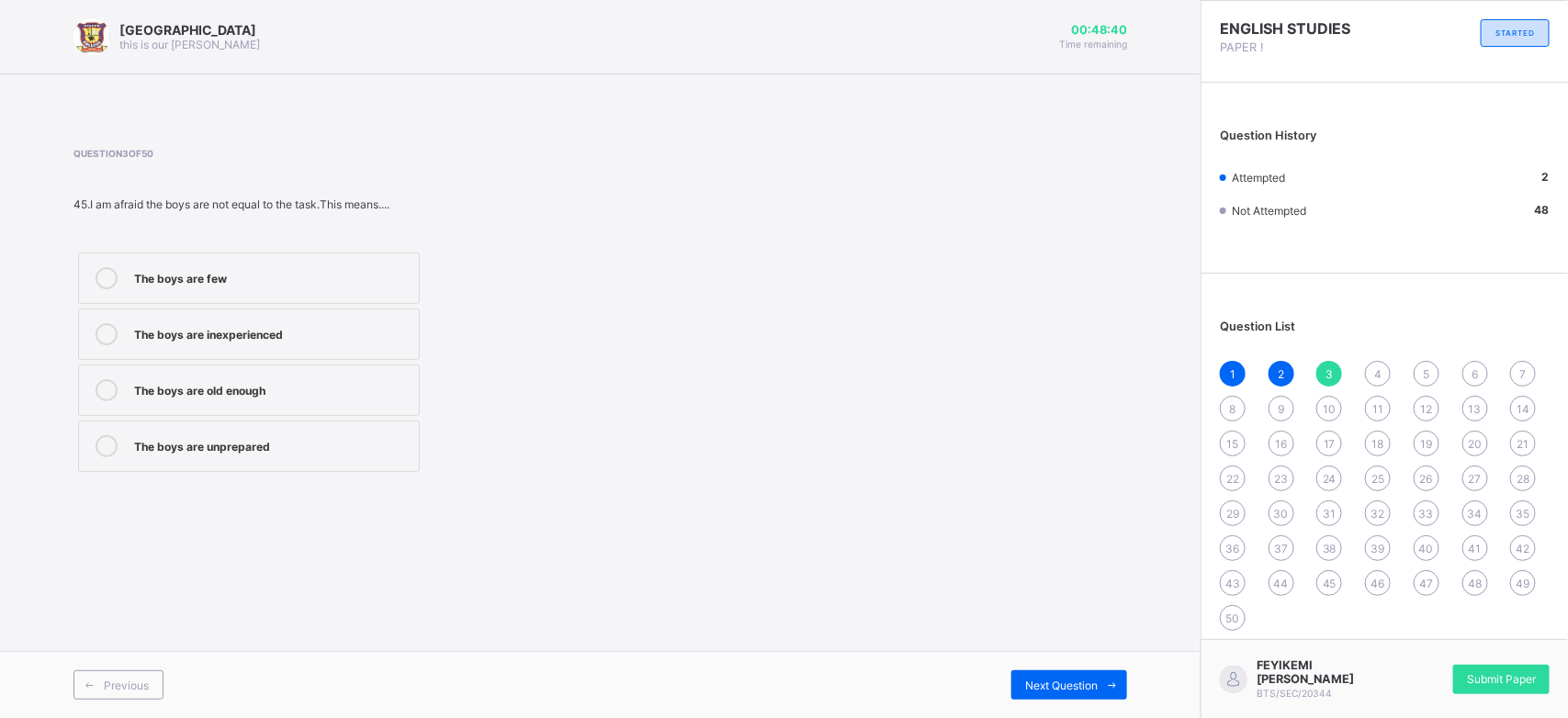 click on "The boys are unprepared" at bounding box center (249, 446) 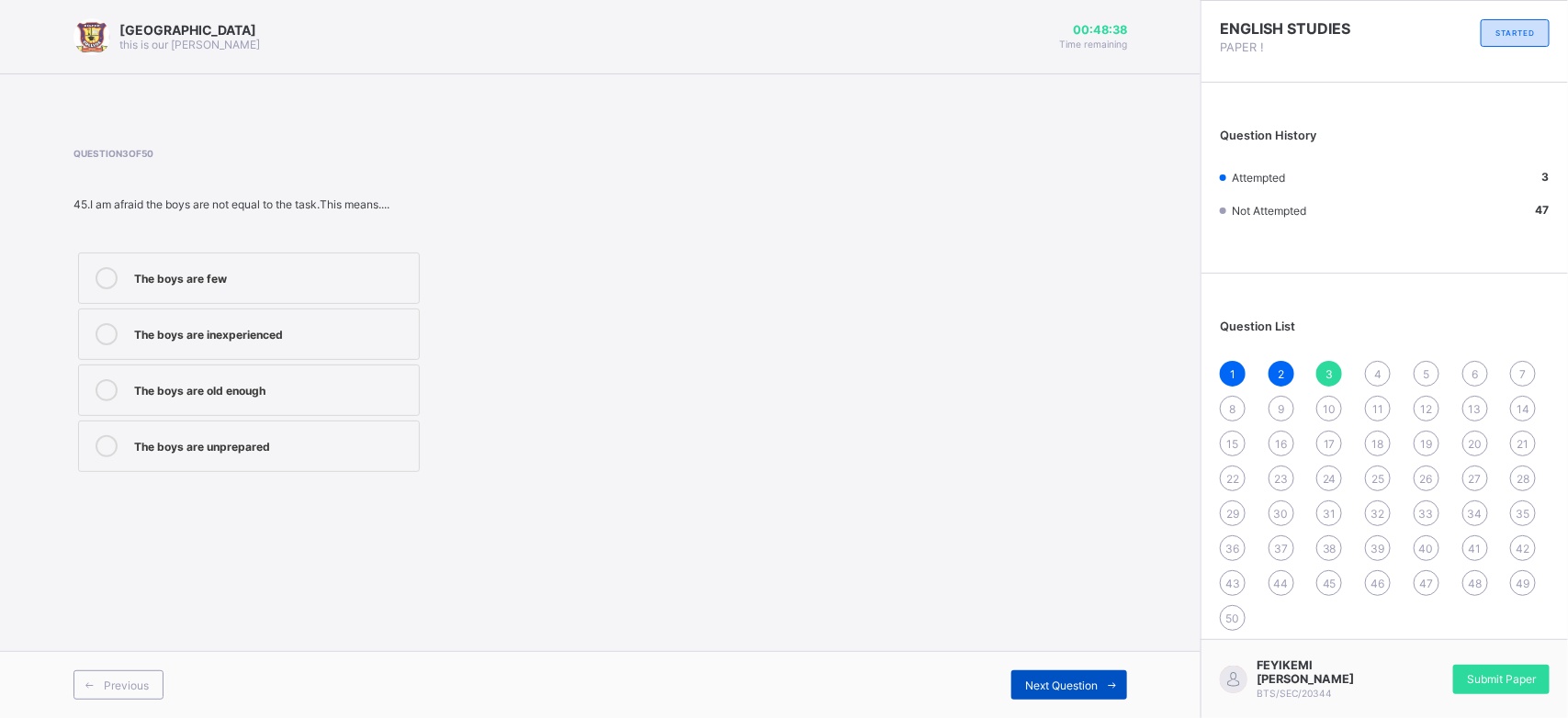 click on "Next Question" at bounding box center [1061, 685] 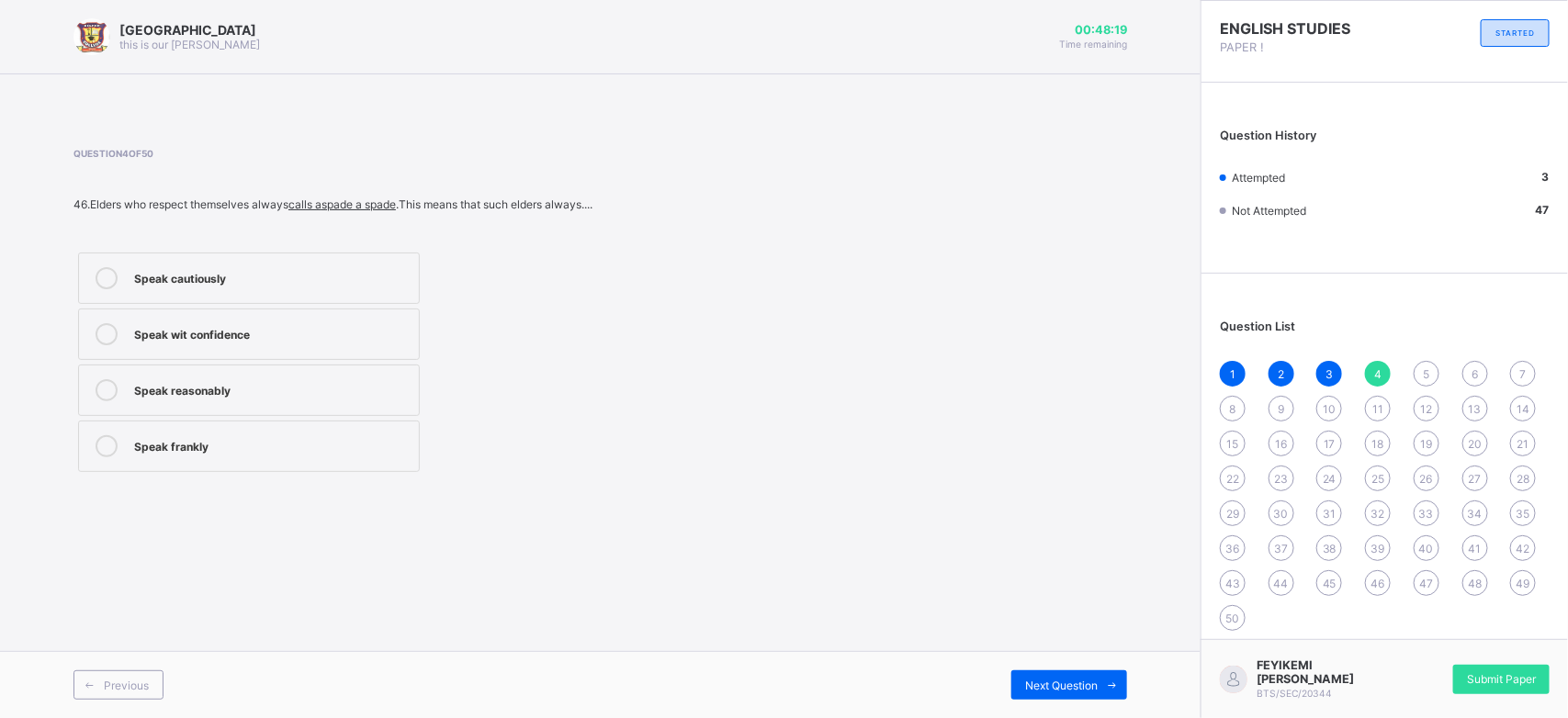 click on "Speak wit confidence" at bounding box center (272, 332) 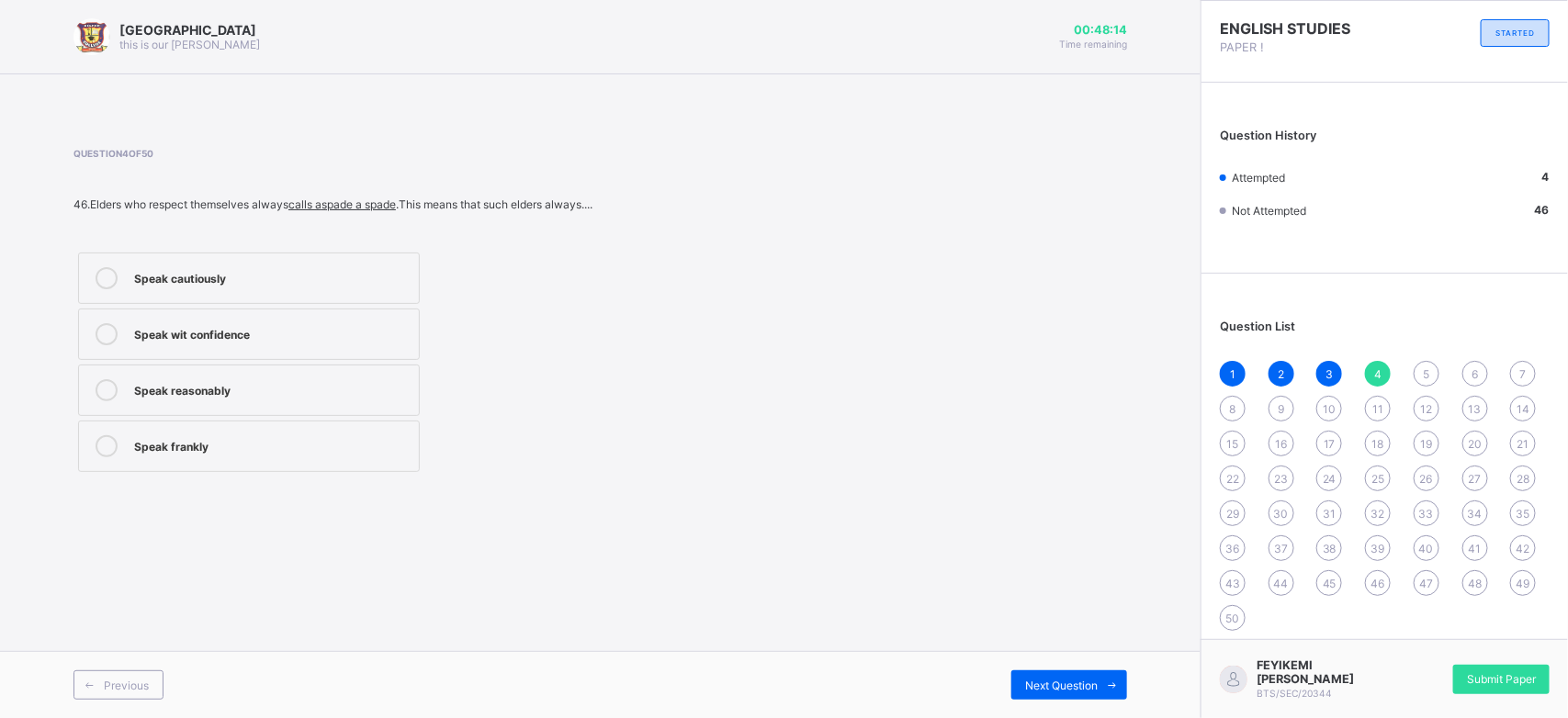 click on "Speak reasonably" at bounding box center [272, 388] 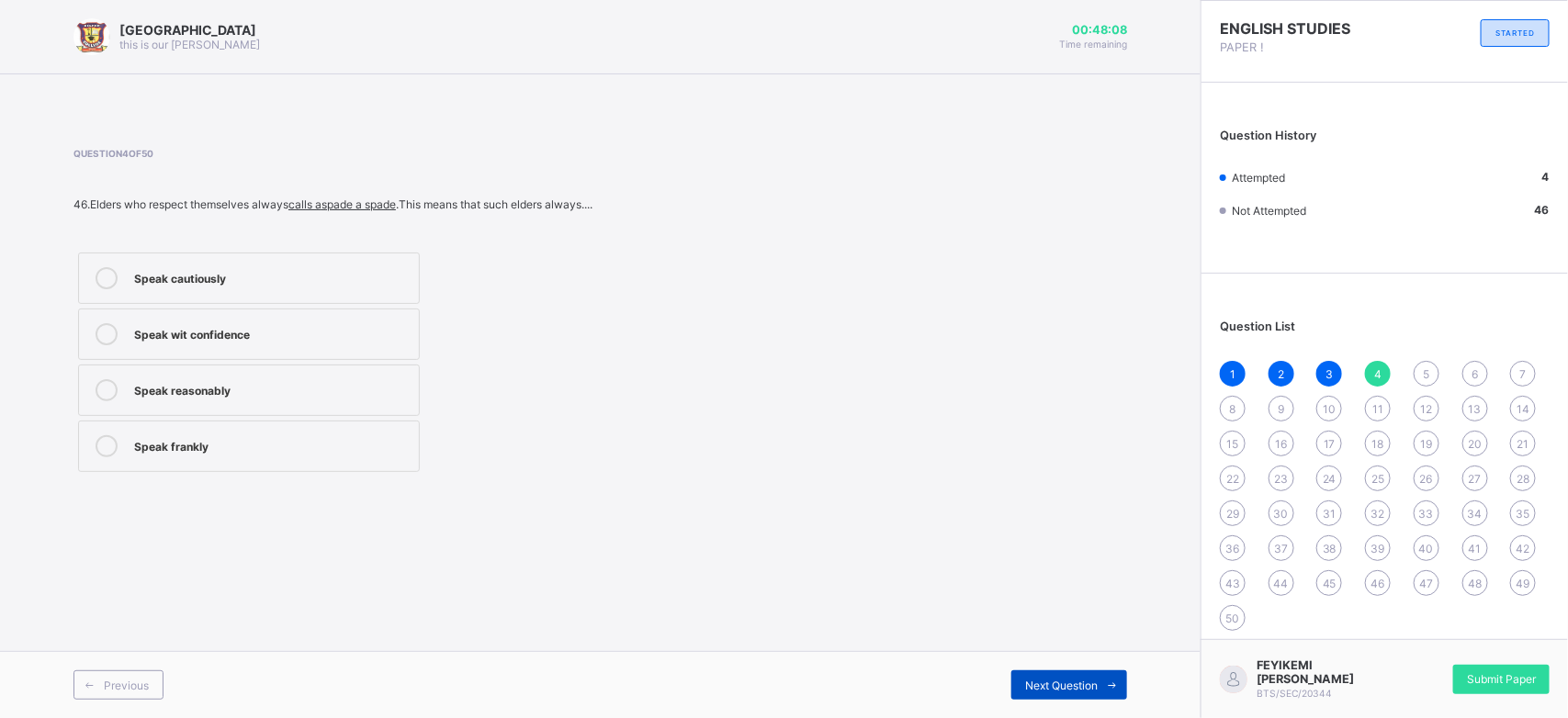 click on "Next Question" at bounding box center [1069, 685] 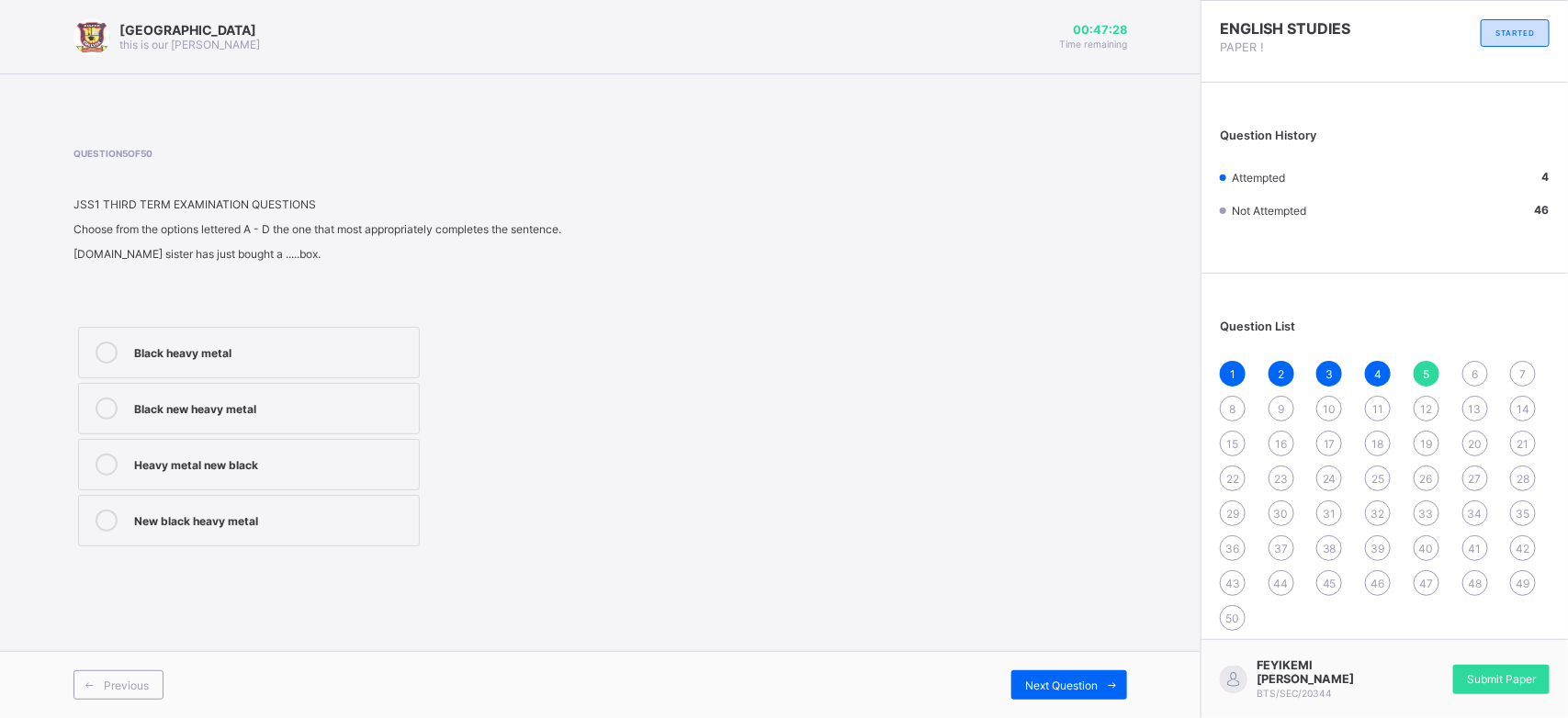 click on "Black heavy metal" at bounding box center [272, 353] 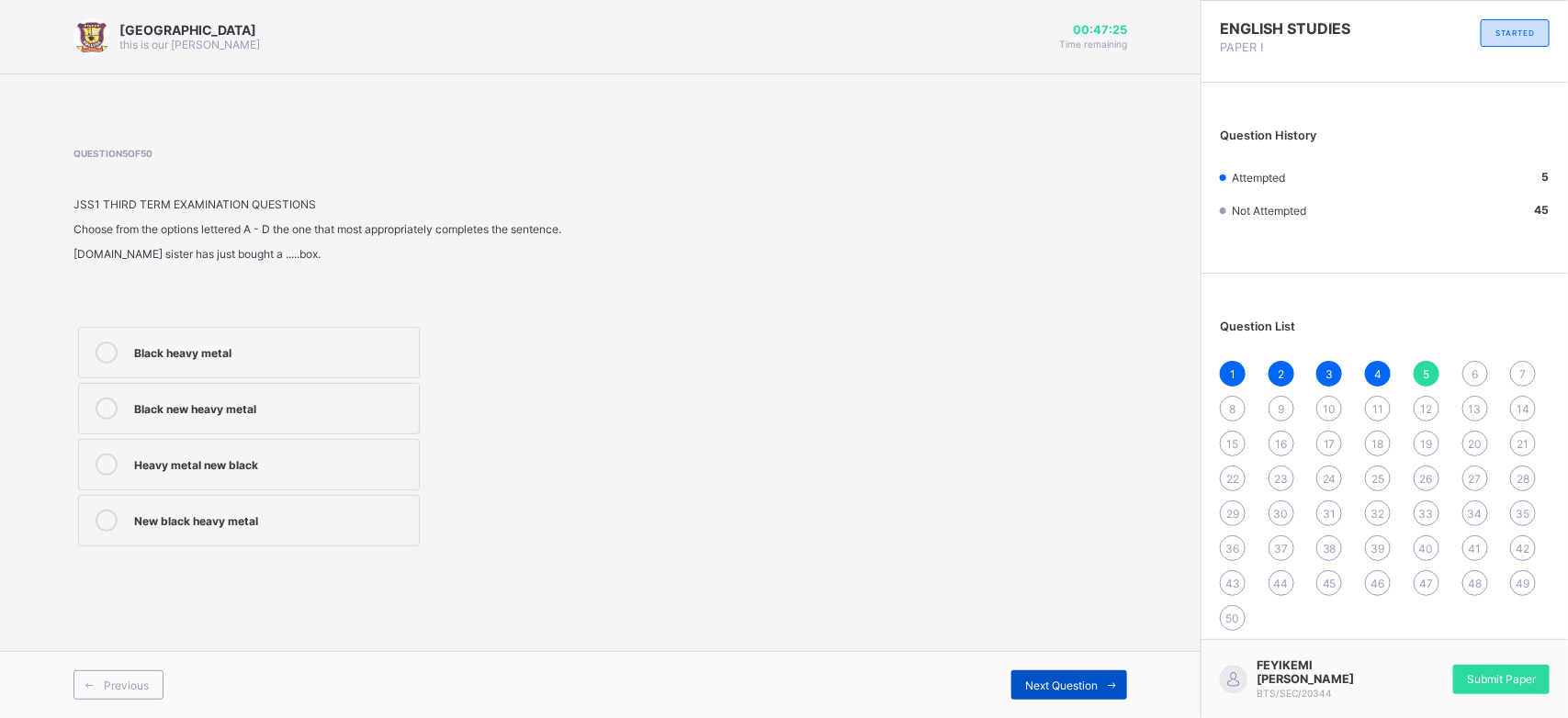 click on "Next Question" at bounding box center (1061, 685) 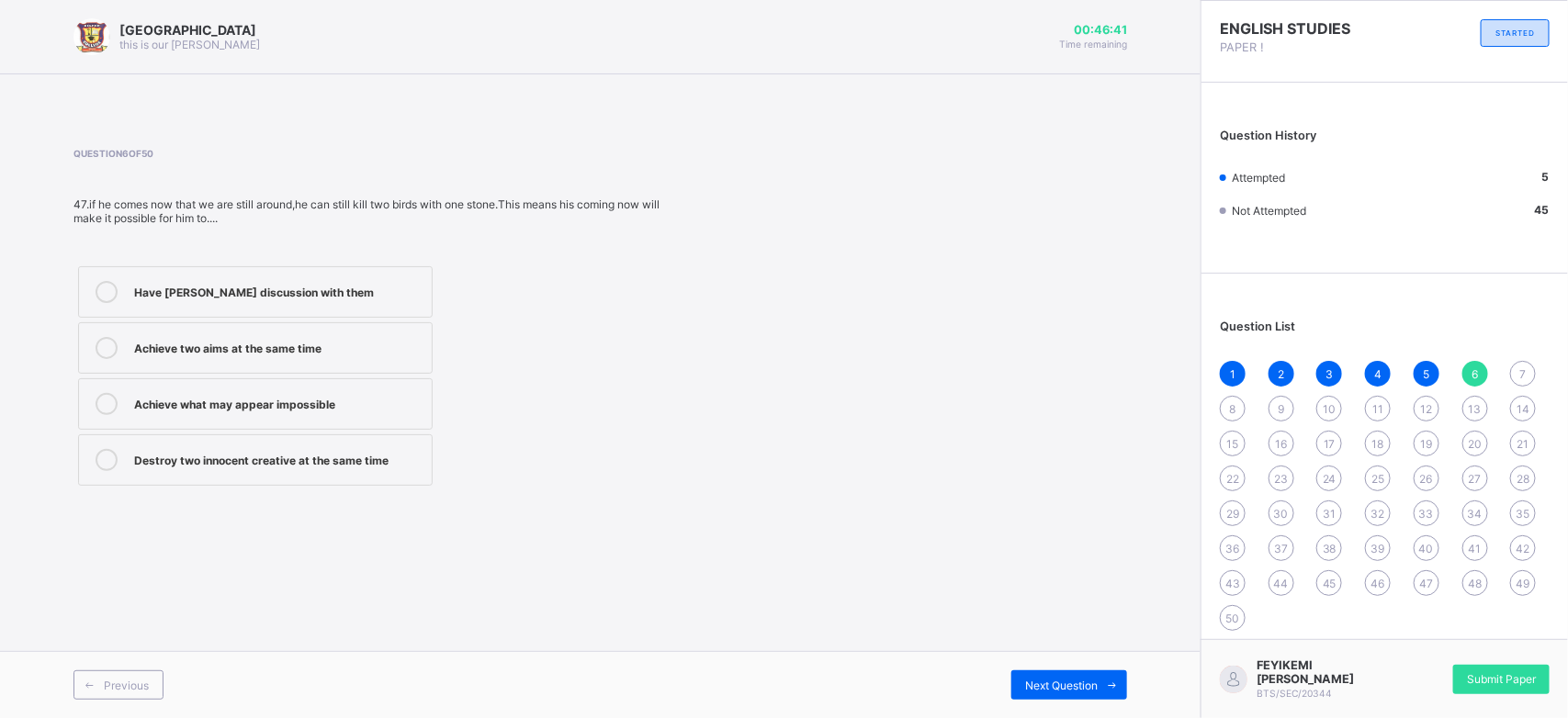 click on "Achieve two aims at the same time" at bounding box center [255, 348] 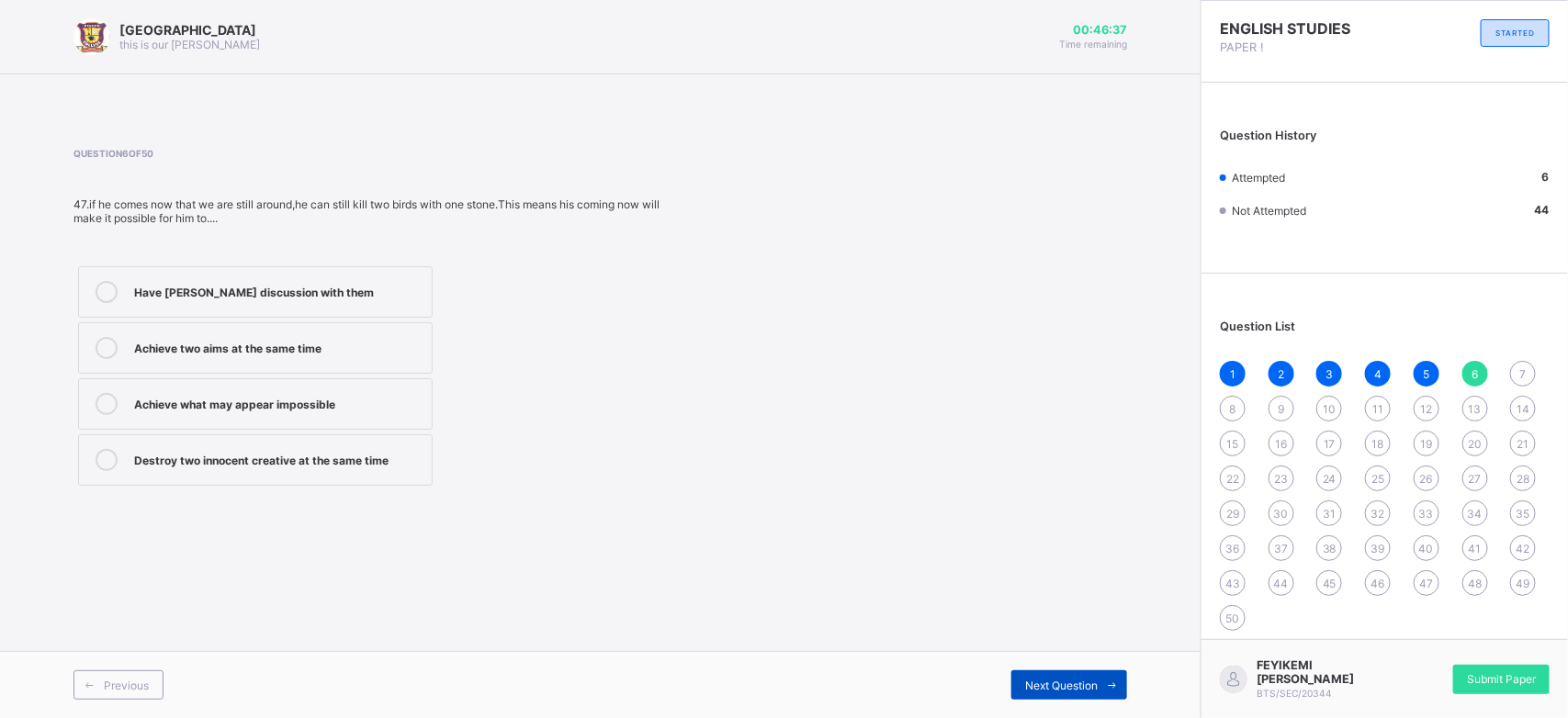 click on "Next Question" at bounding box center [1069, 685] 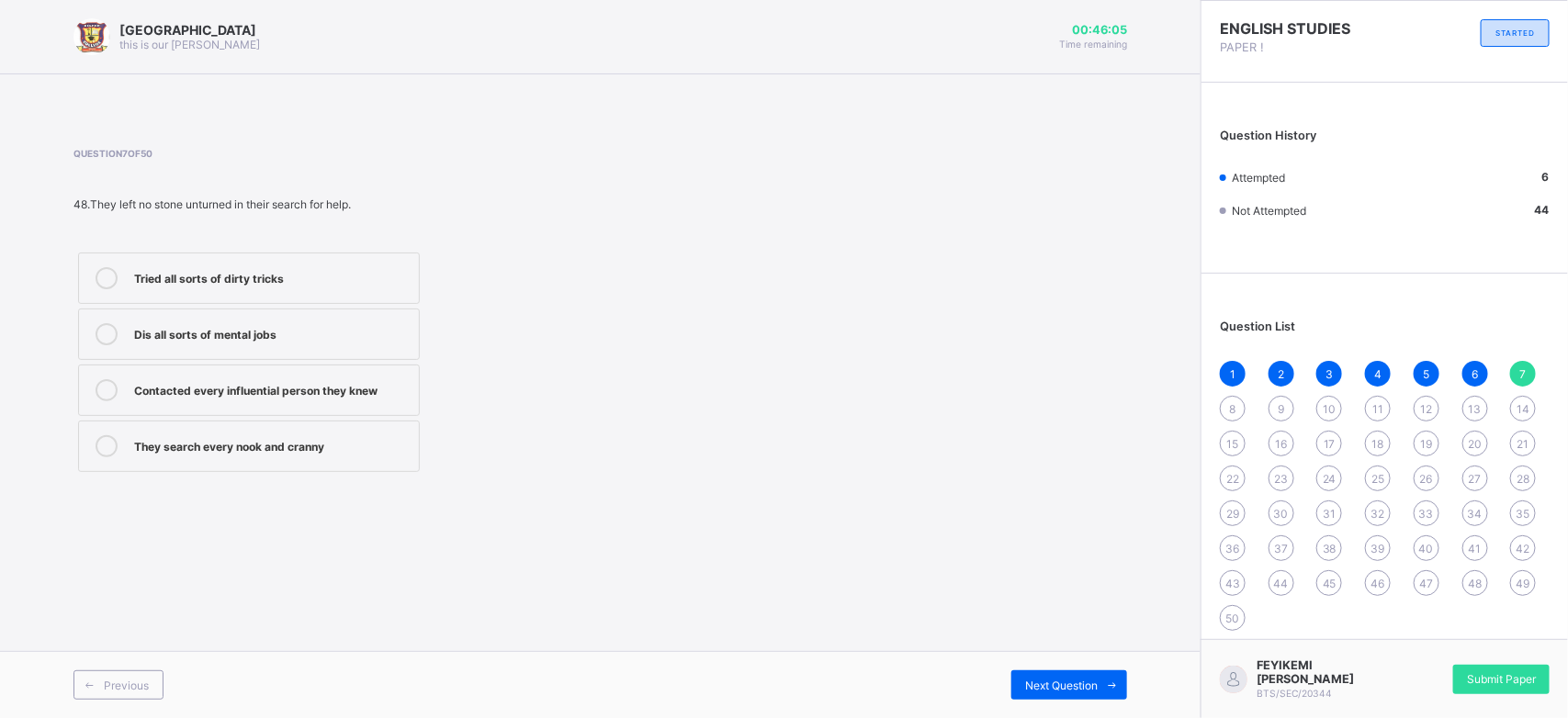 click on "They search every nook and cranny" at bounding box center [272, 444] 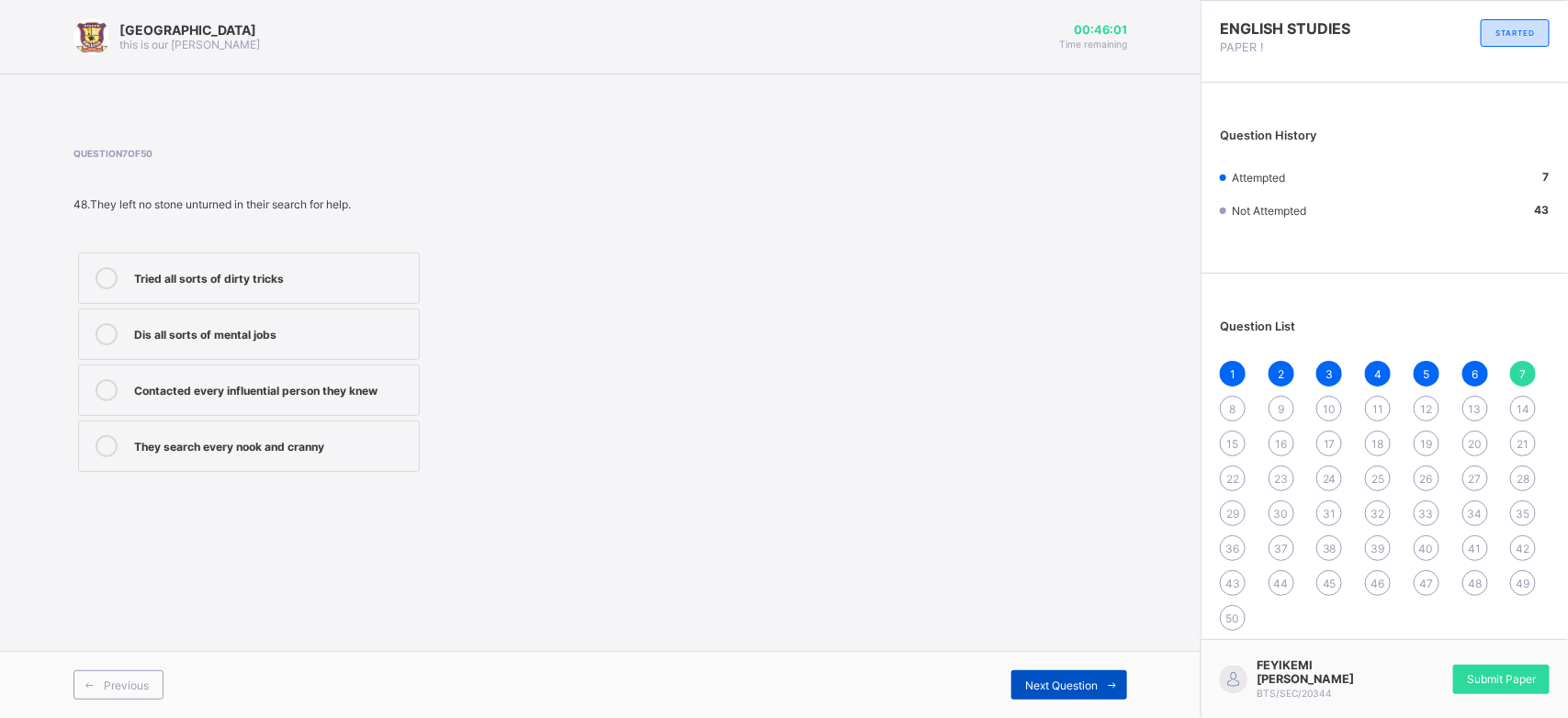 click on "Next Question" at bounding box center (1061, 685) 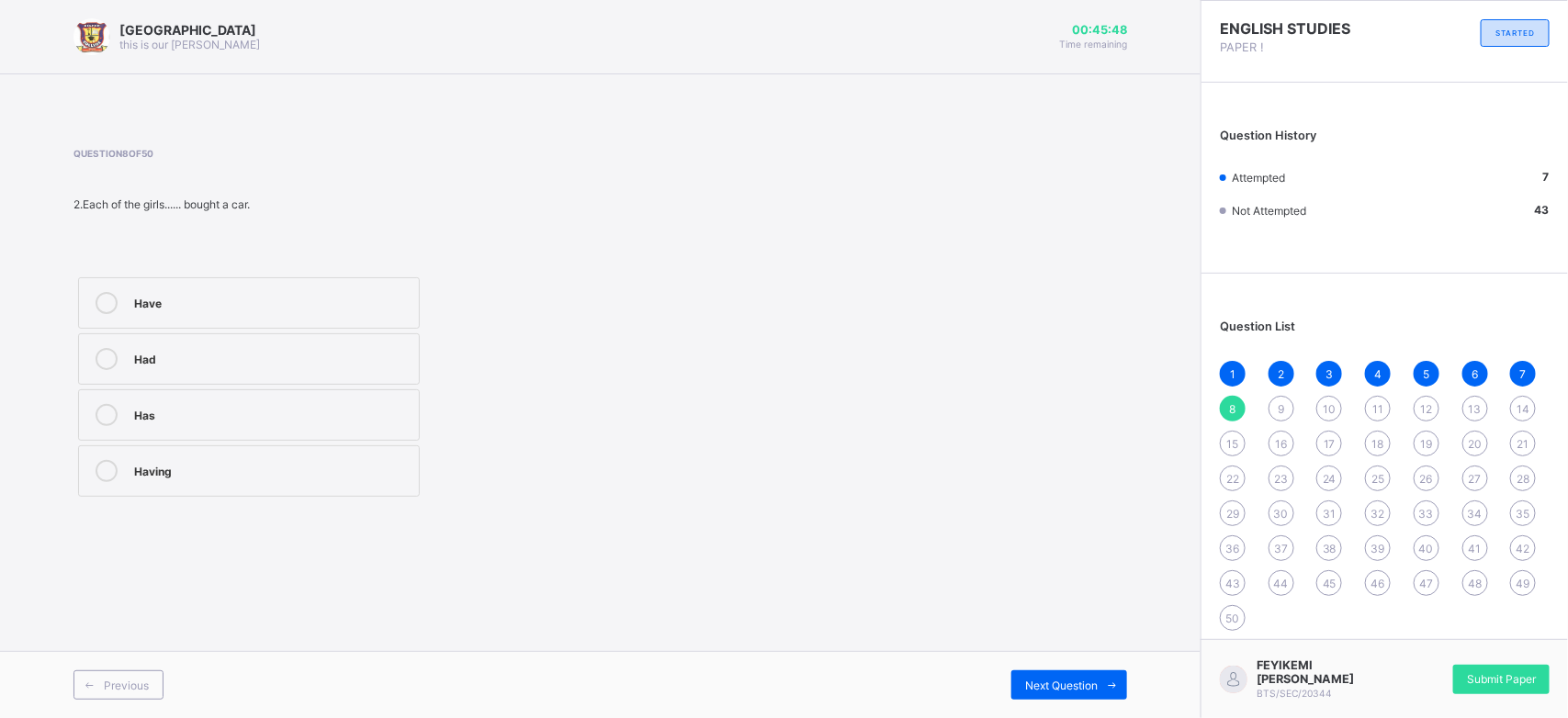 click on "Have Had Has Having" at bounding box center (249, 387) 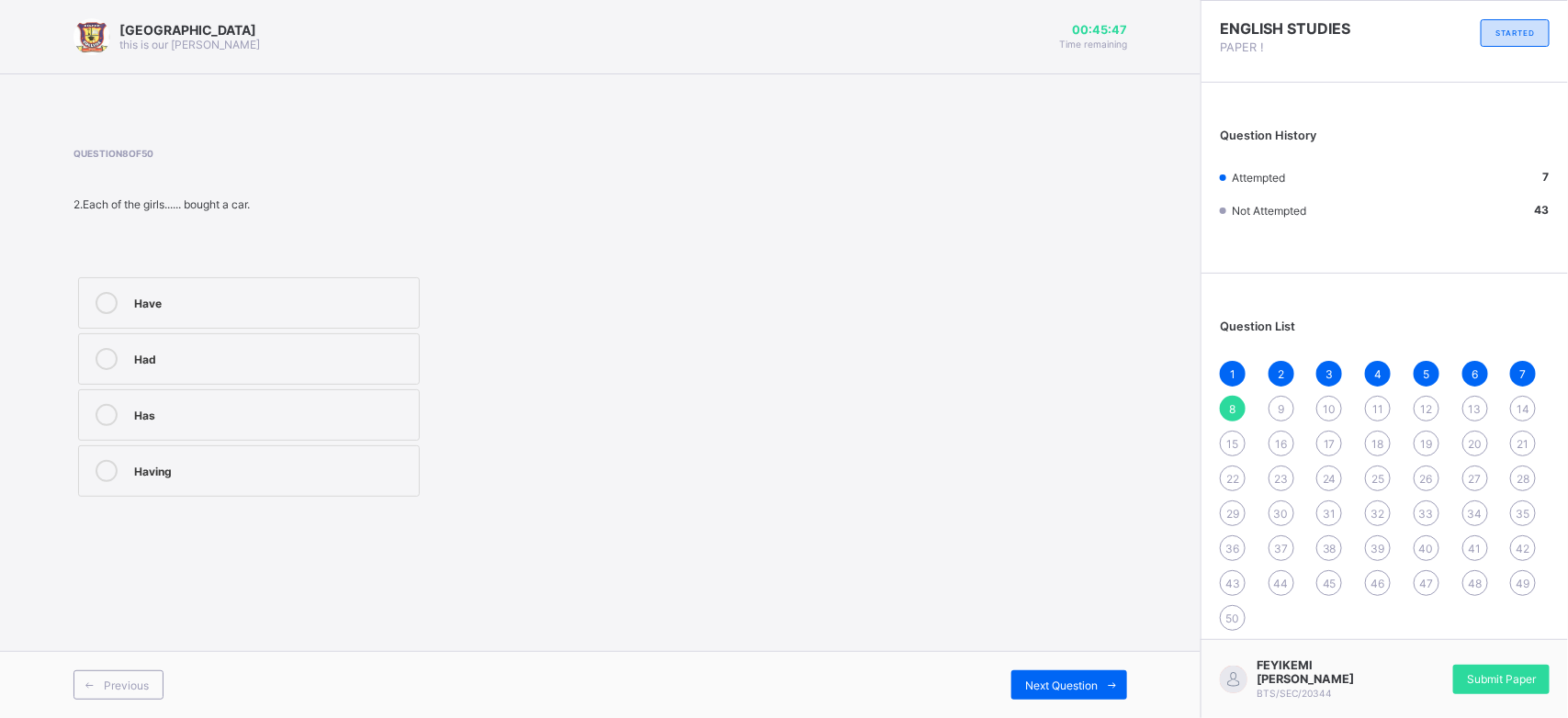 click on "Have Had Has Having" at bounding box center [249, 387] 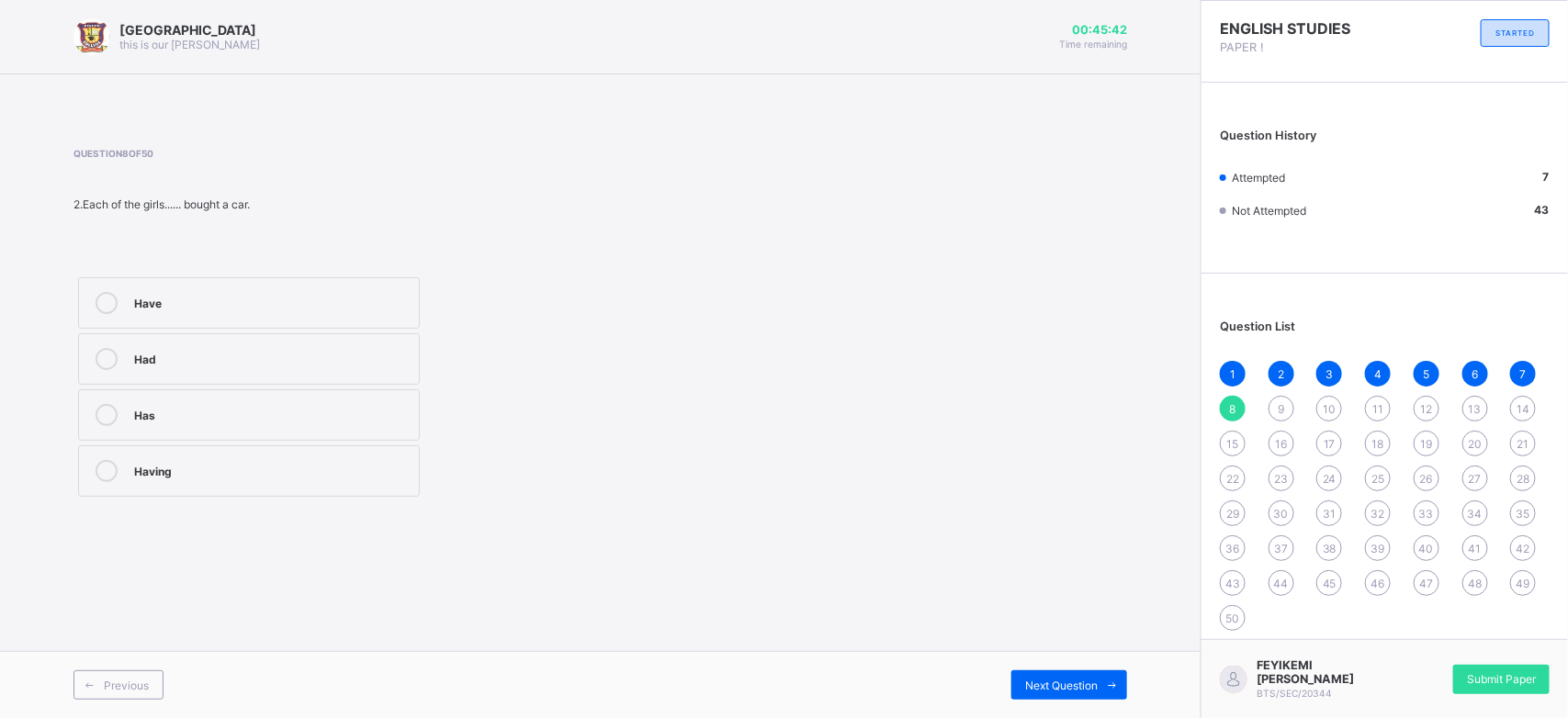 click on "Had" at bounding box center (272, 357) 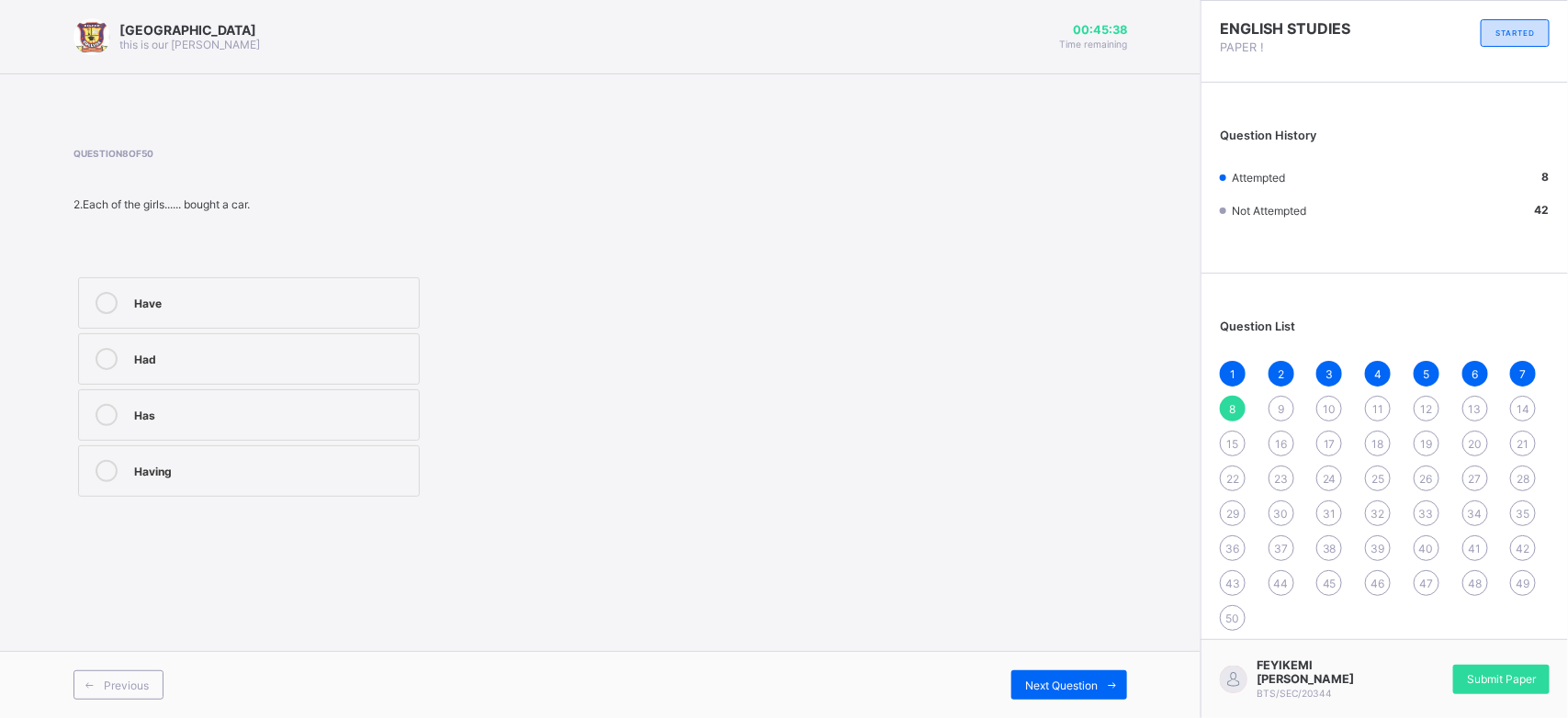 click on "Previous Next Question" at bounding box center [600, 684] 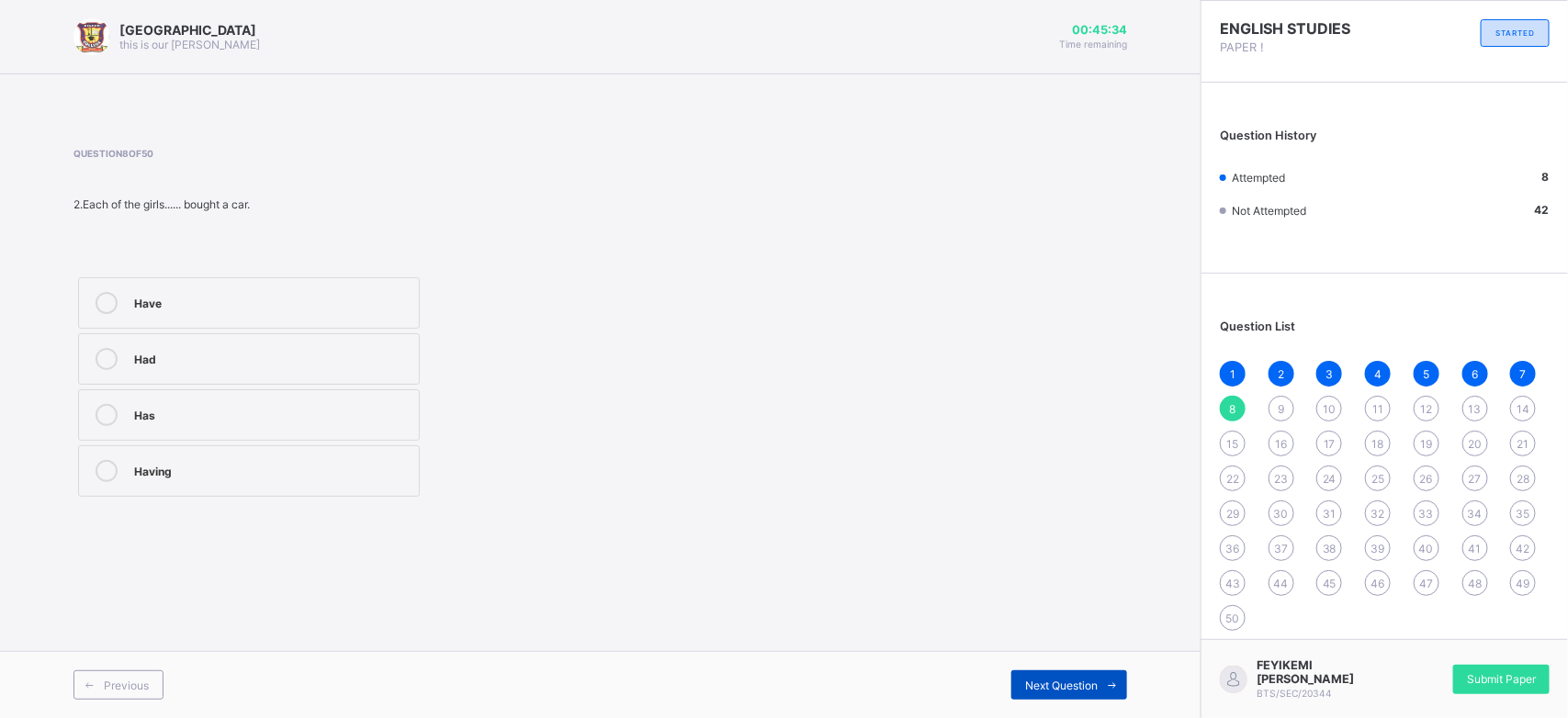 click on "Next Question" at bounding box center (1061, 685) 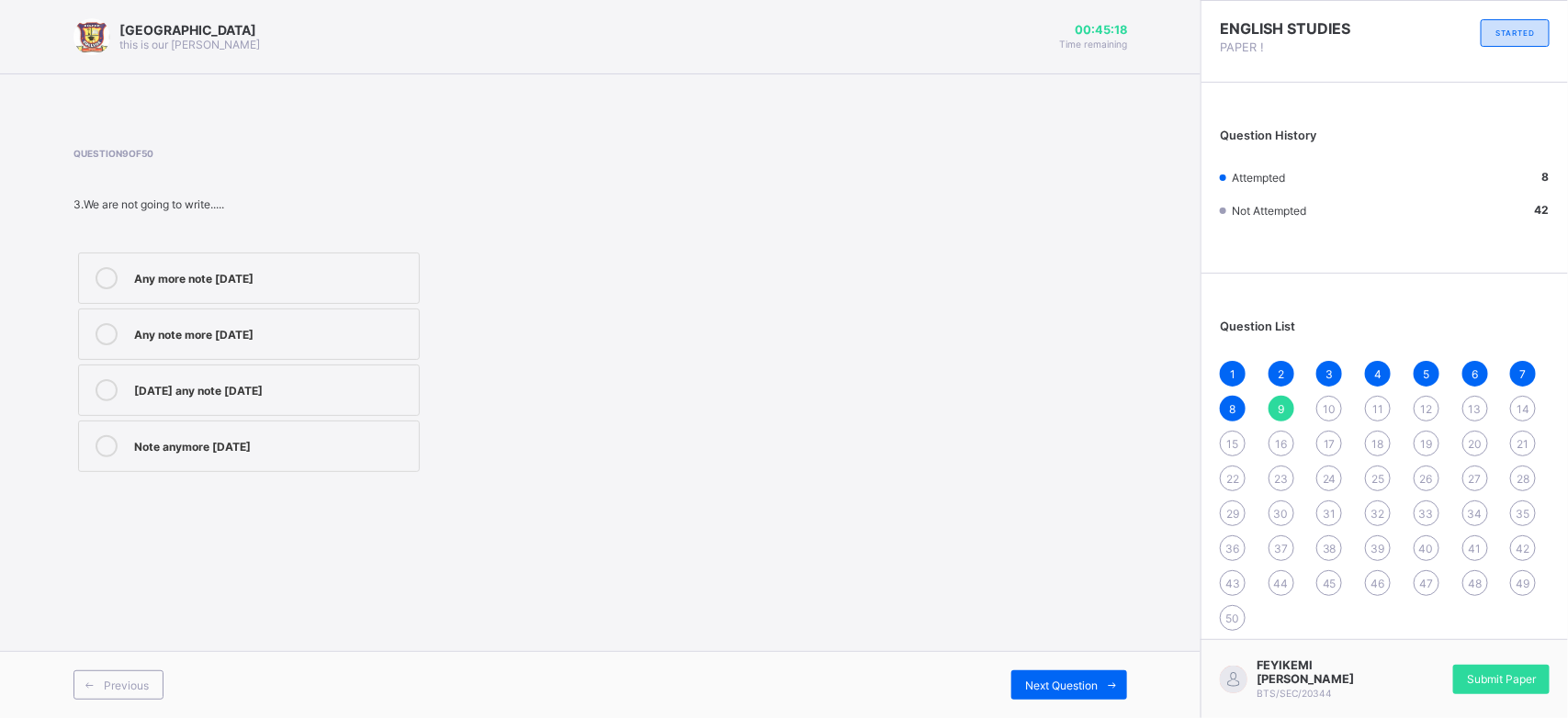 click on "Note anymore [DATE]" at bounding box center (272, 446) 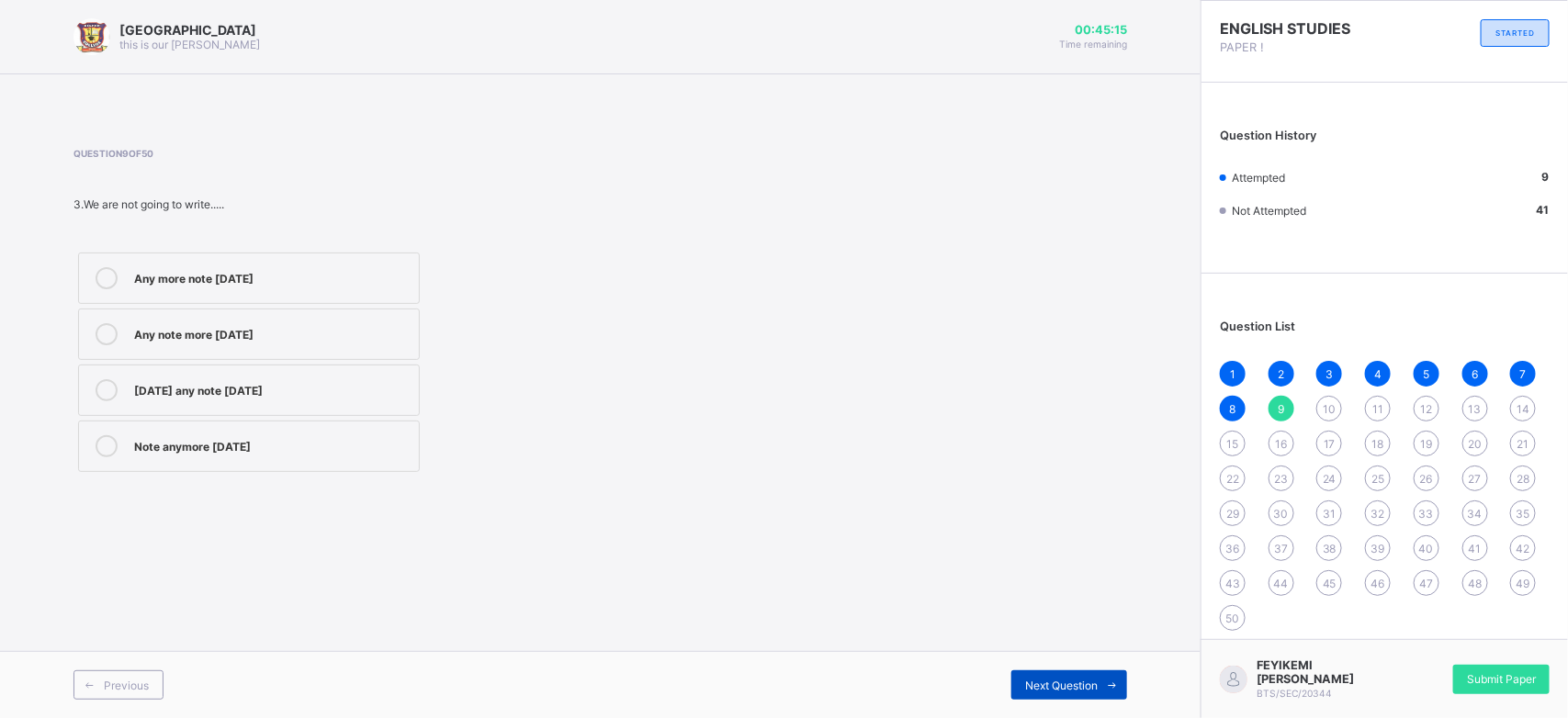 click on "Next Question" at bounding box center [1061, 685] 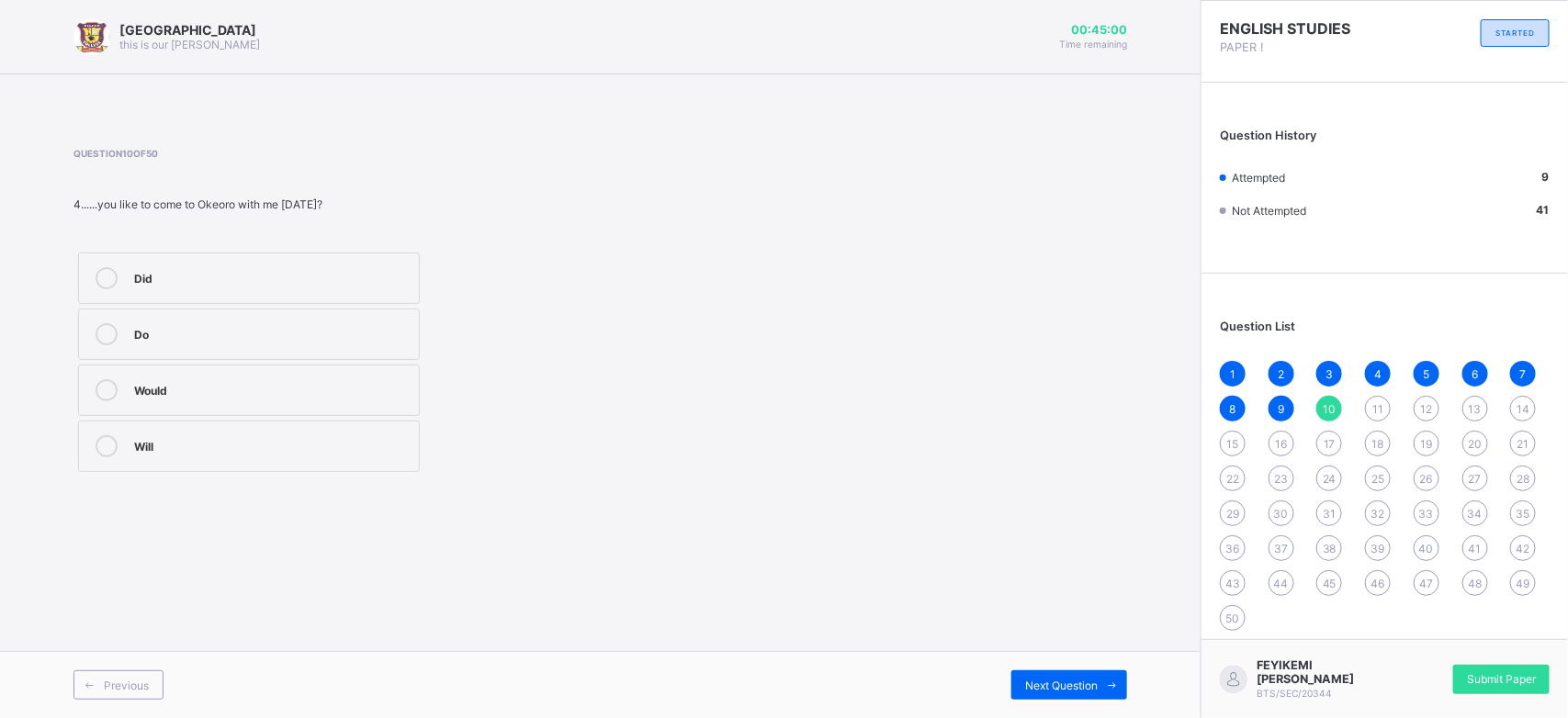 click on "Would" at bounding box center (272, 390) 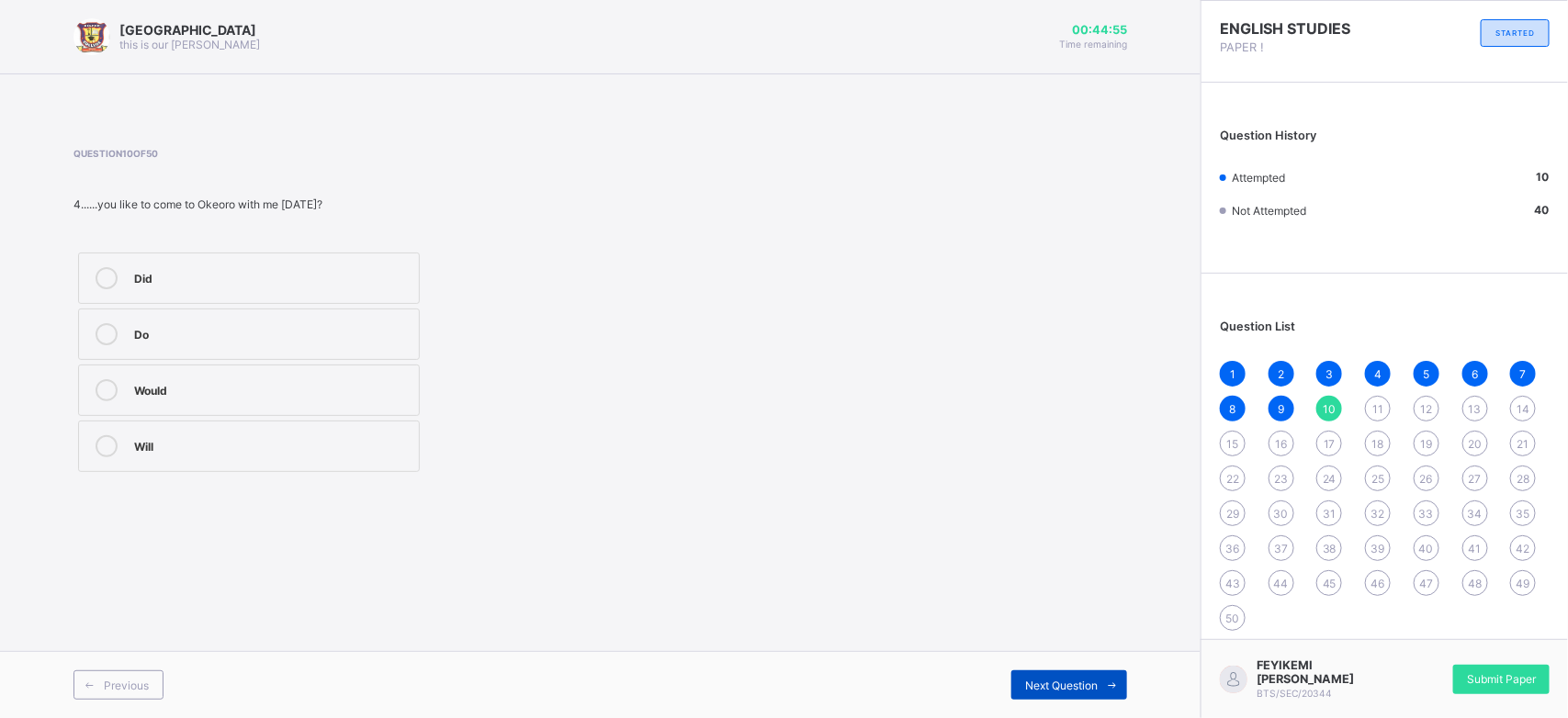 click on "Next Question" at bounding box center [1069, 685] 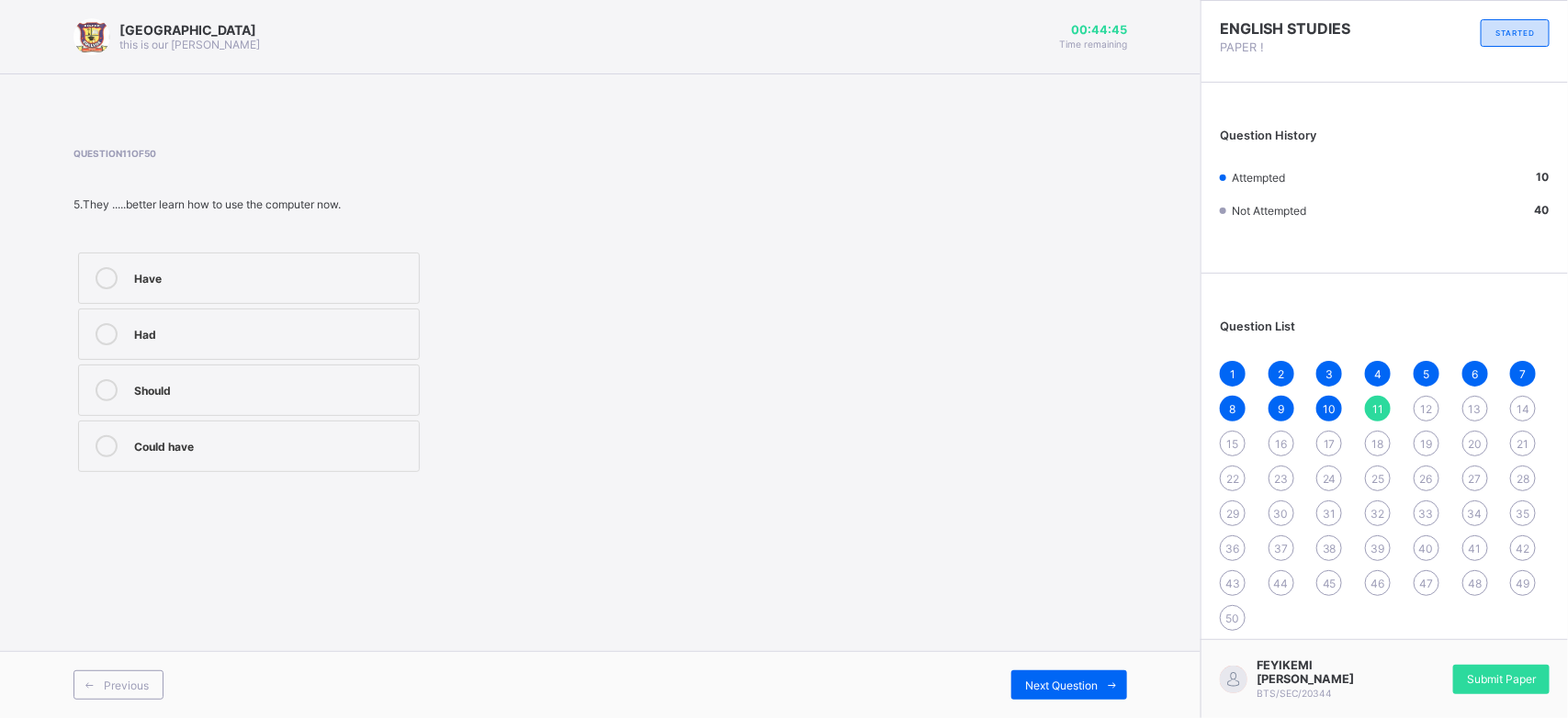 click on "Should" at bounding box center (249, 390) 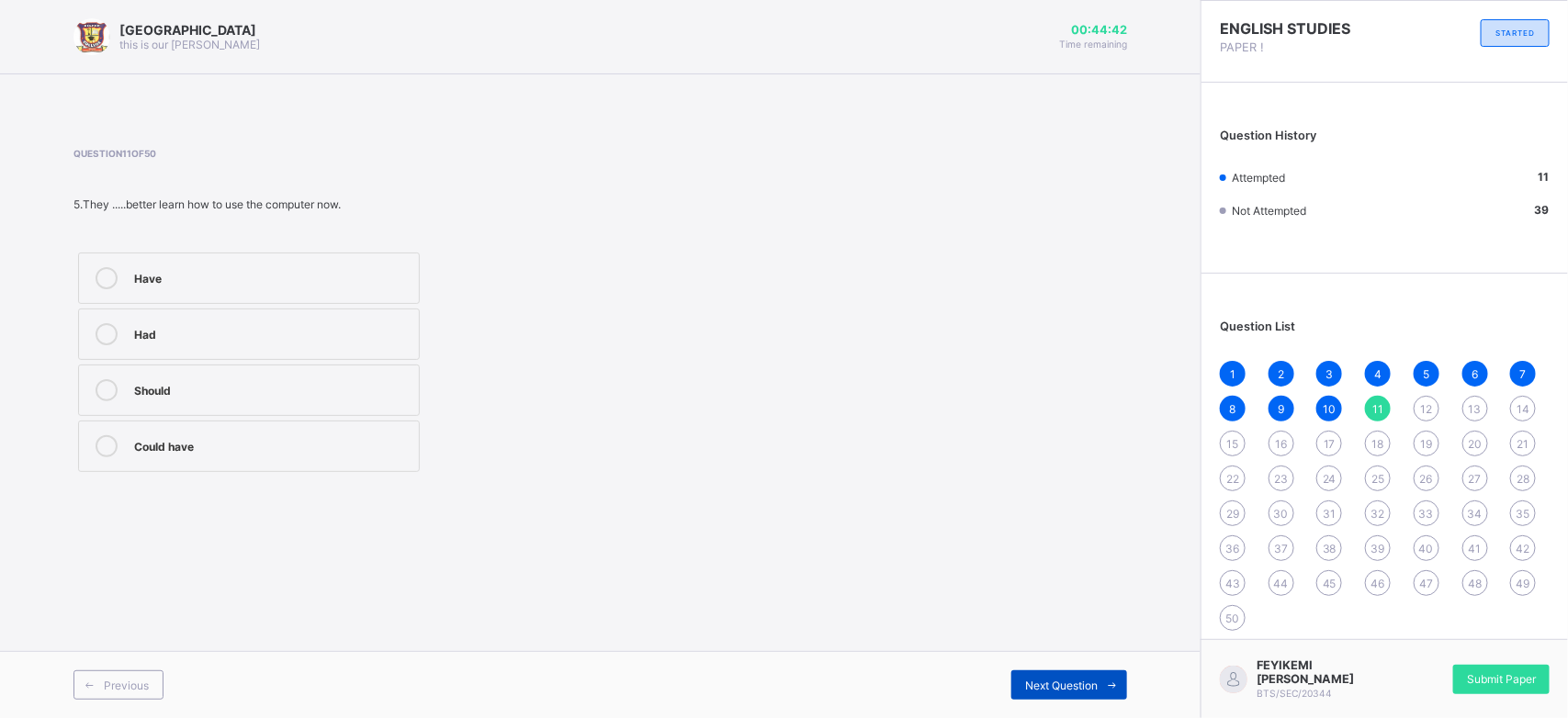 click on "Next Question" at bounding box center [1069, 685] 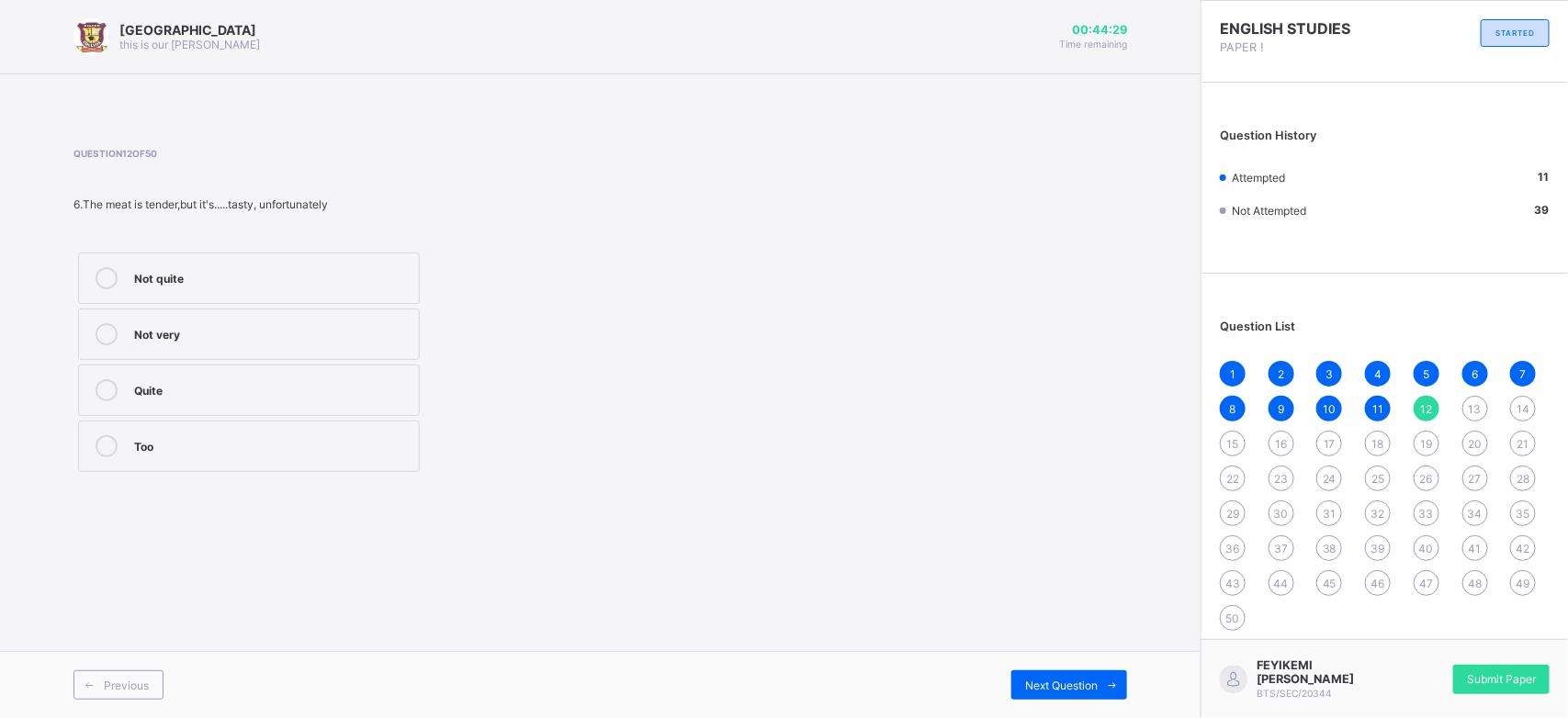 click on "Not very" at bounding box center [272, 334] 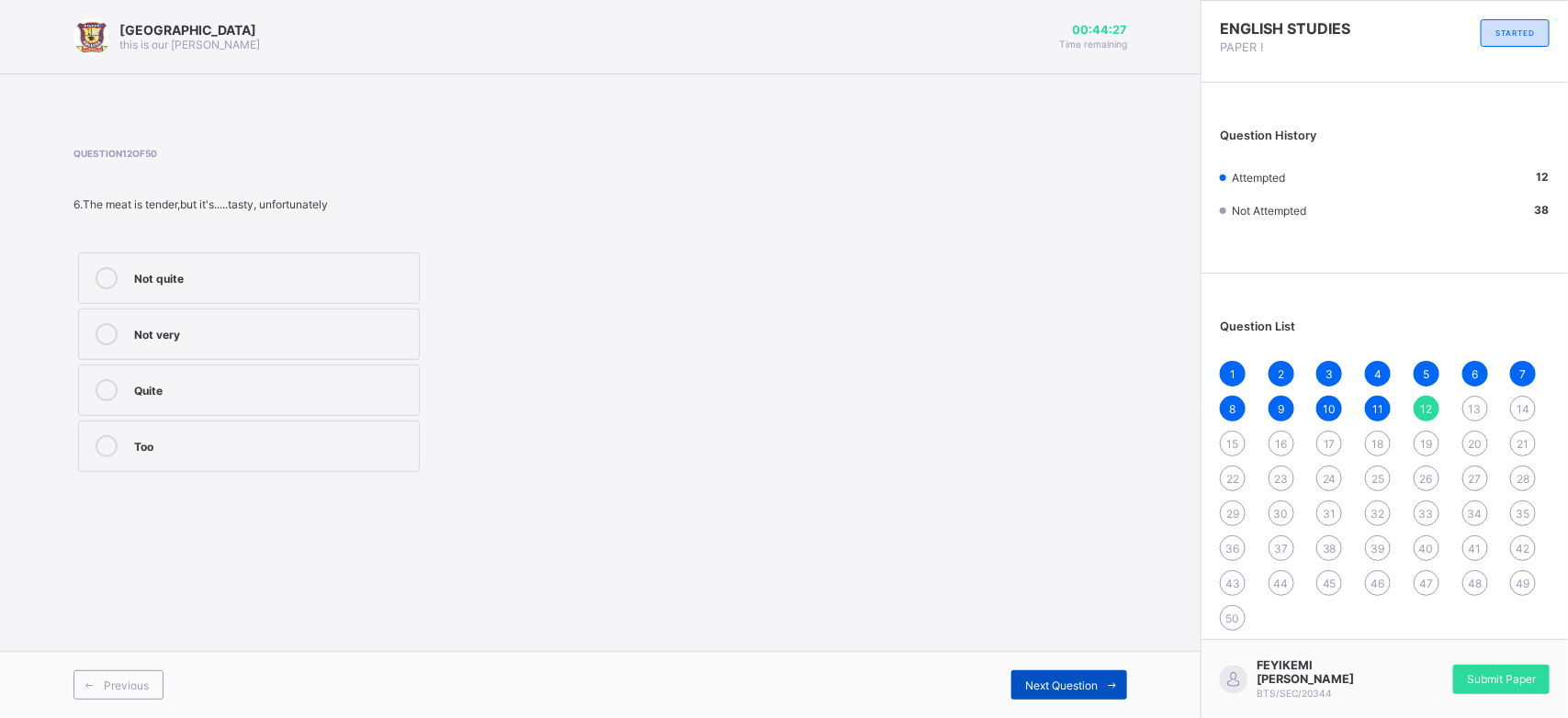 click on "Next Question" at bounding box center (1069, 685) 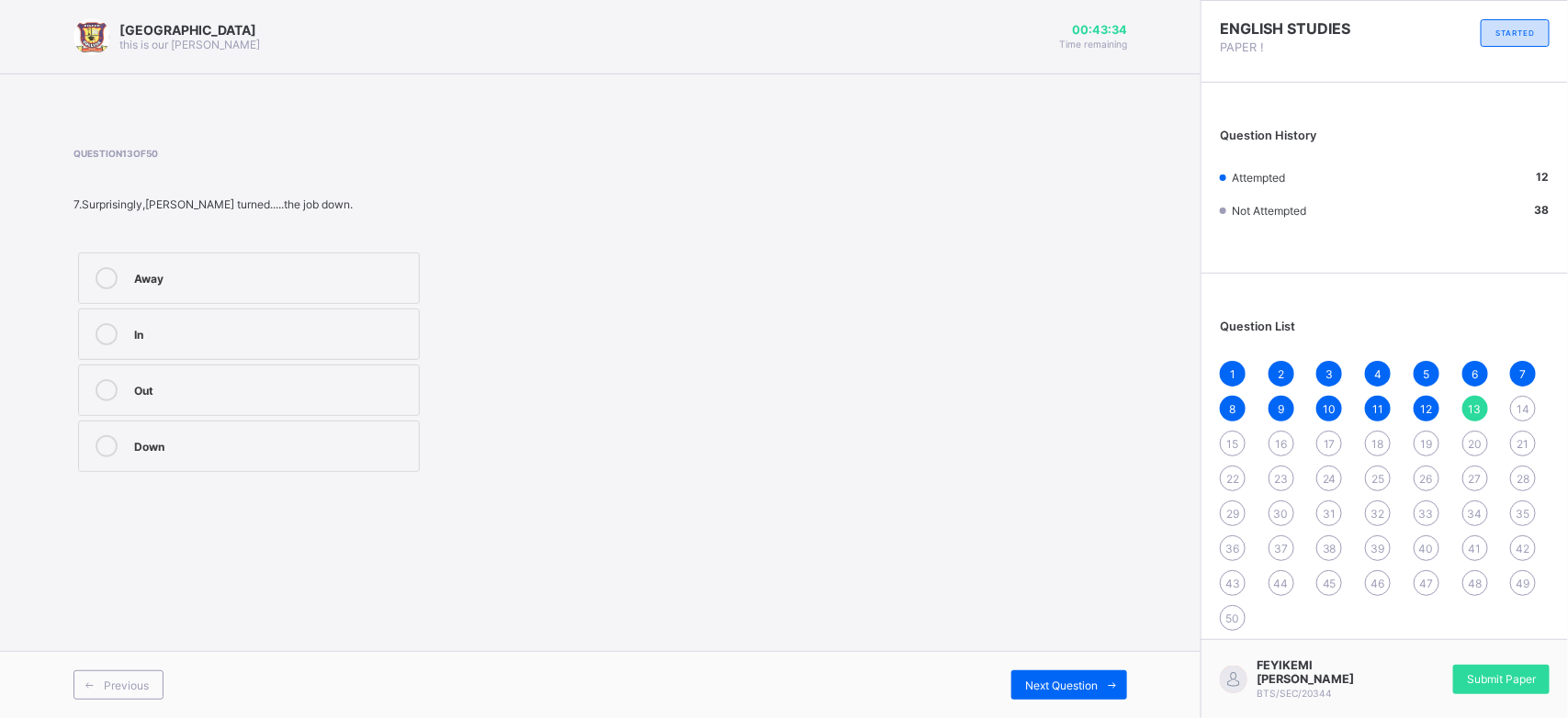click on "Out" at bounding box center [249, 390] 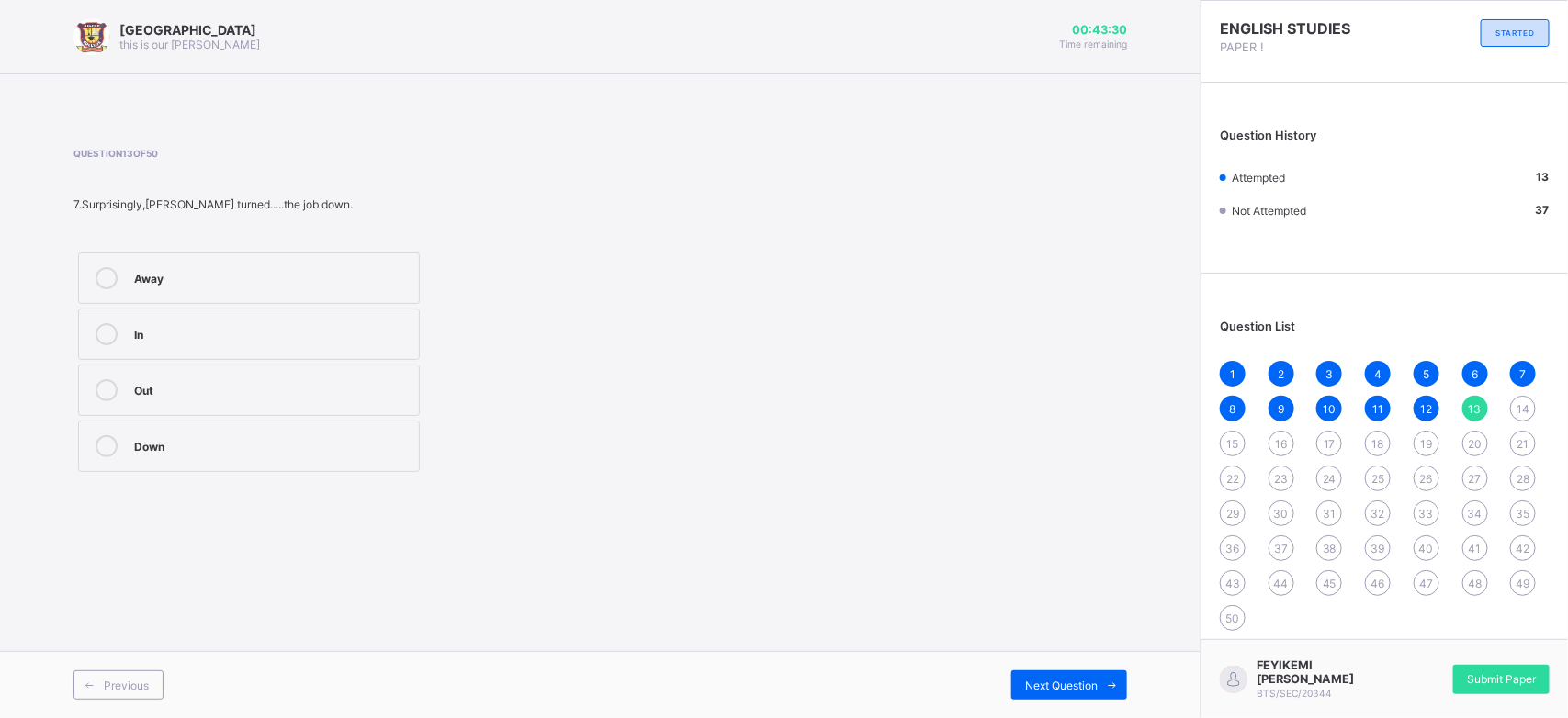 click on "Previous Next Question" at bounding box center (600, 684) 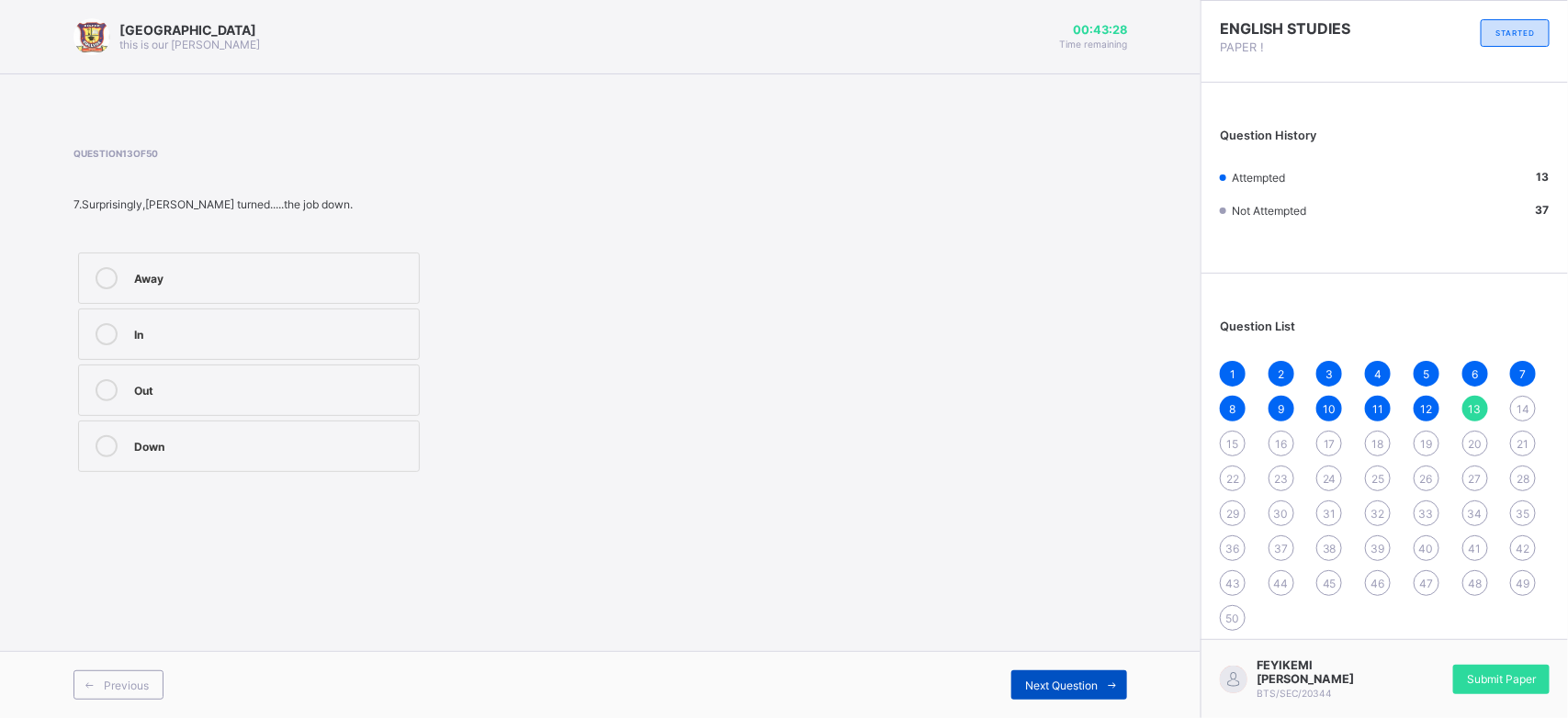 click at bounding box center [1112, 685] 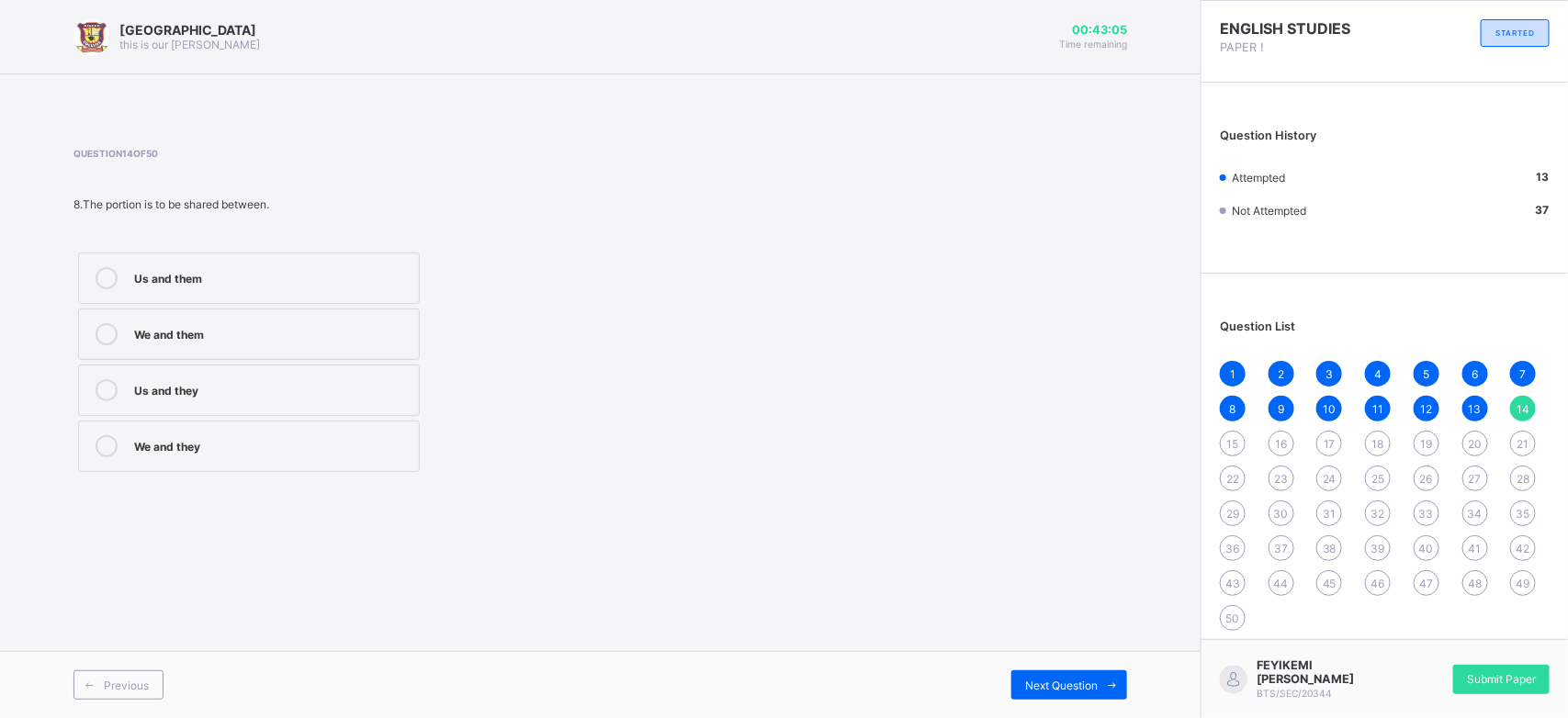 click on "We and they" at bounding box center (249, 446) 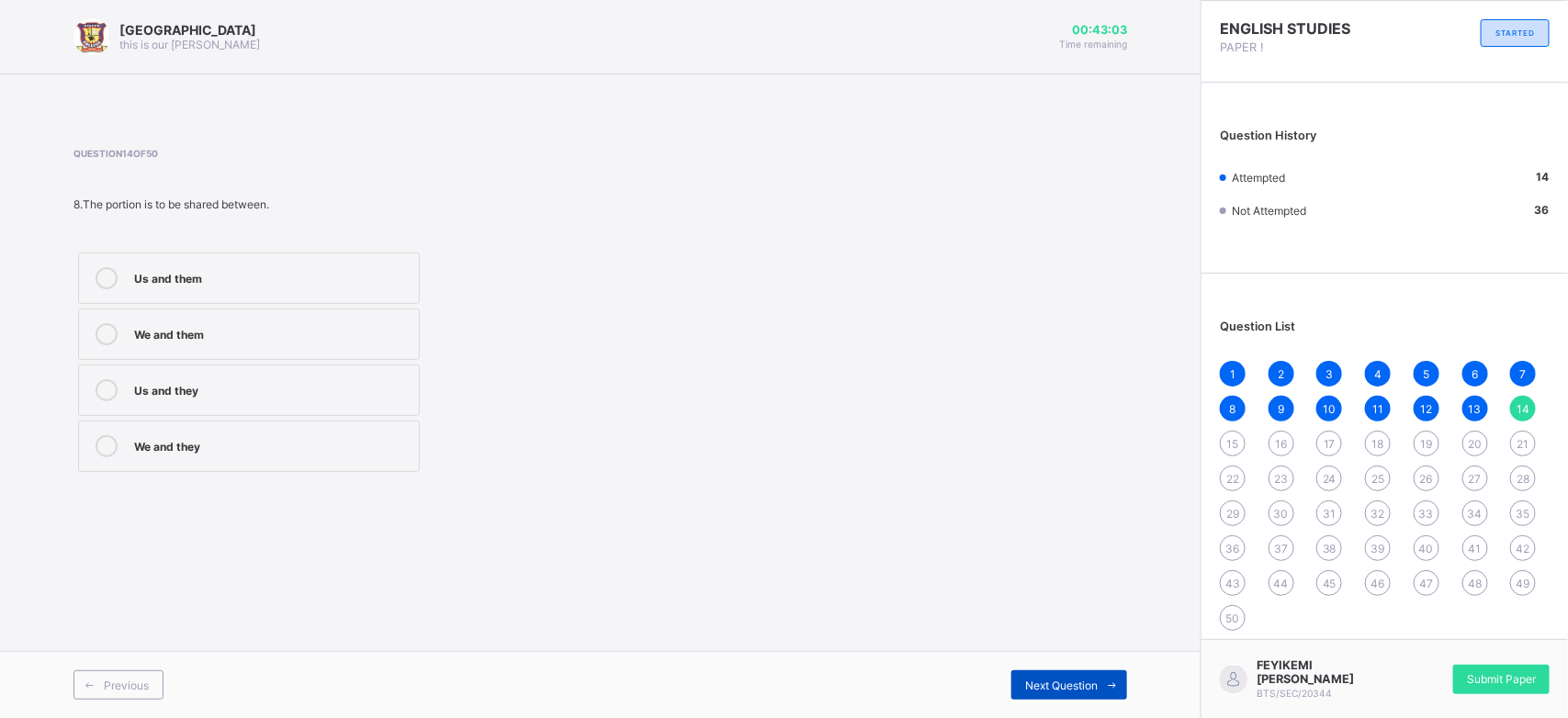 click on "Next Question" at bounding box center [1069, 685] 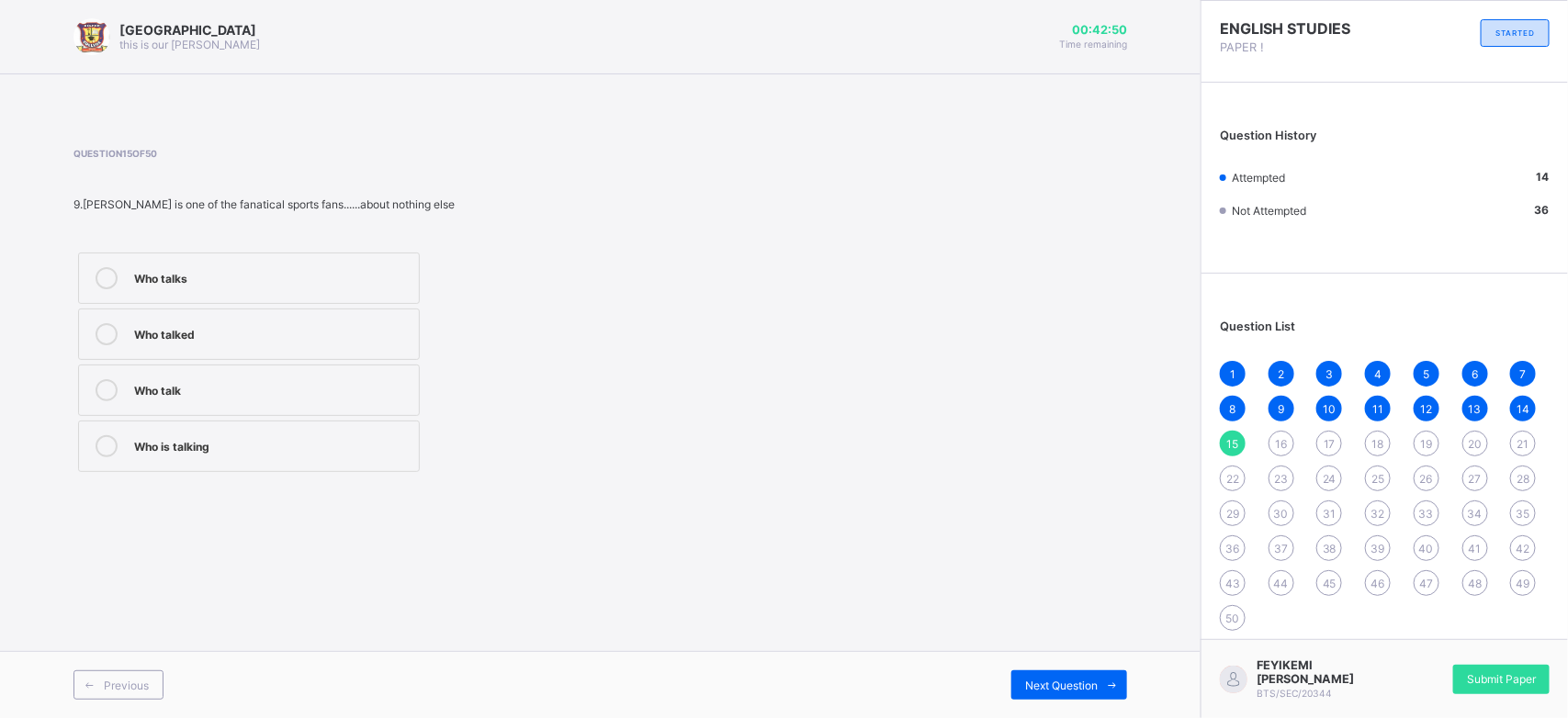 click on "Who talks" at bounding box center (272, 276) 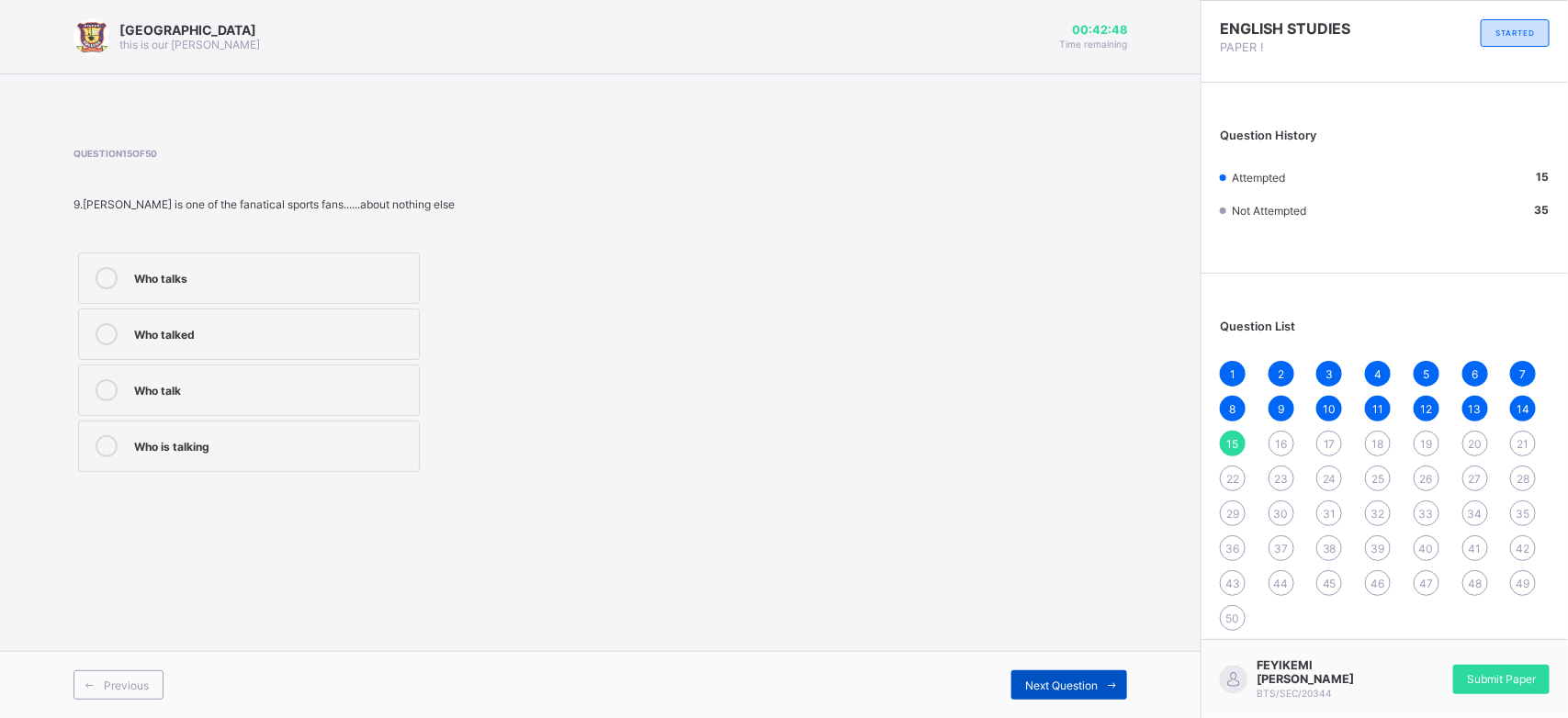 click on "Next Question" at bounding box center [1061, 685] 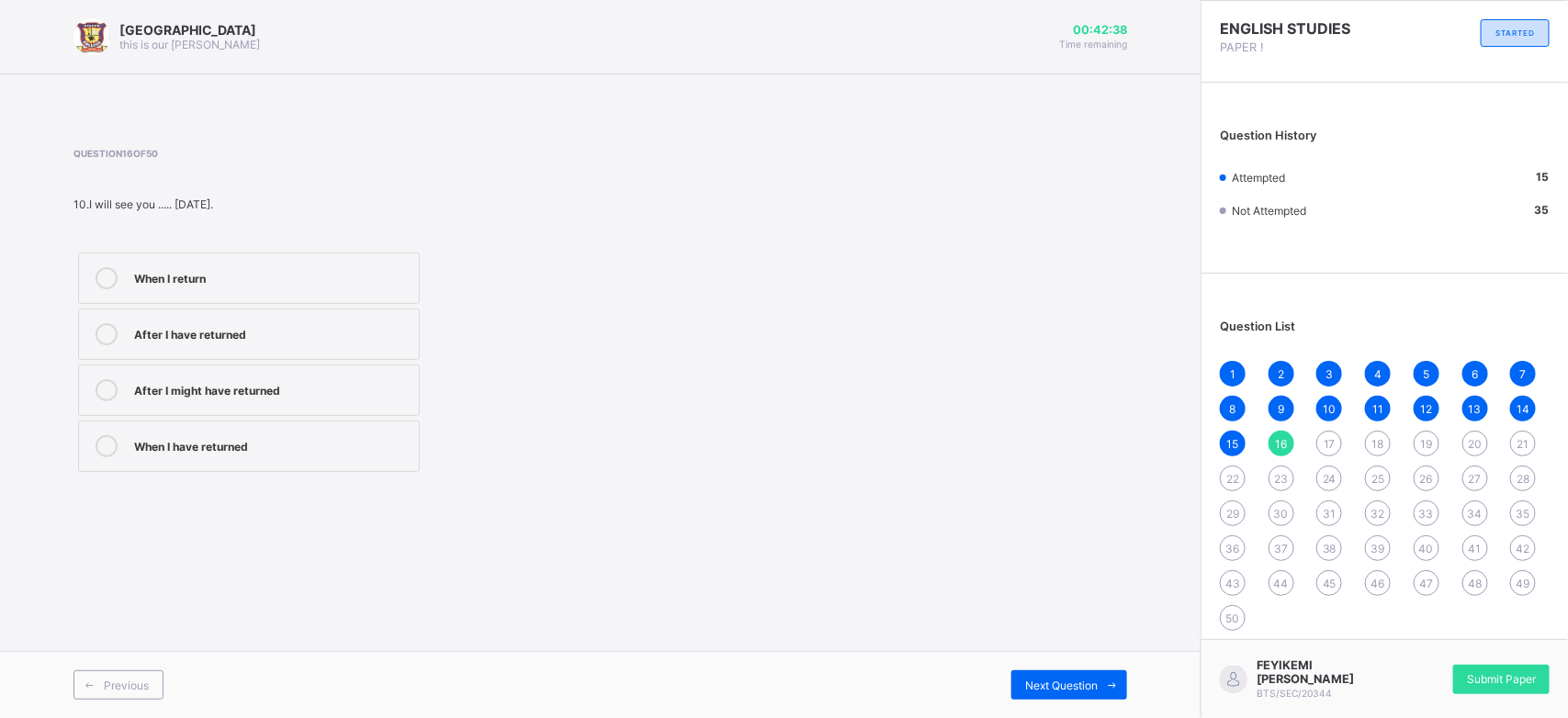 click on "When I return" at bounding box center [249, 278] 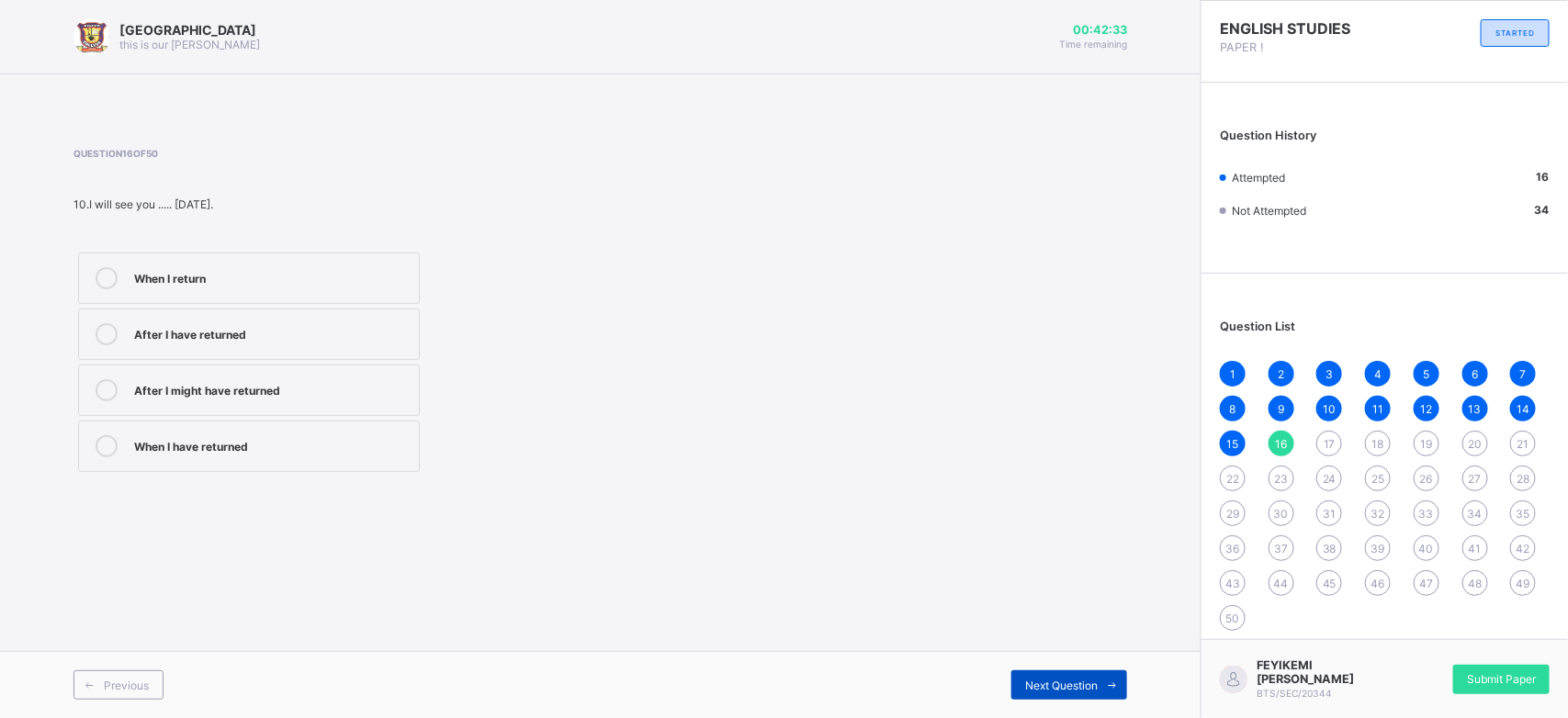 click on "Next Question" at bounding box center (1069, 685) 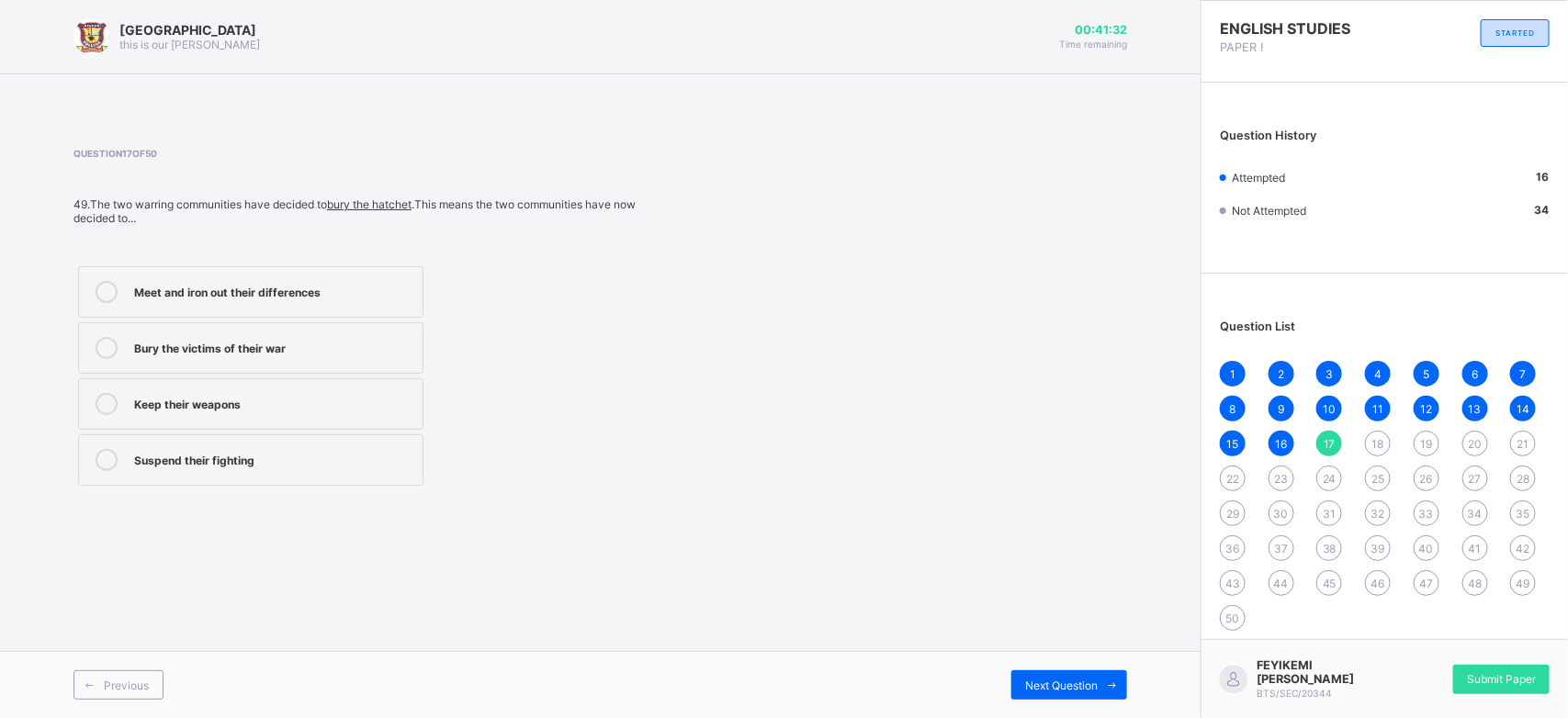 click on "Bury the victims of their war" at bounding box center (274, 348) 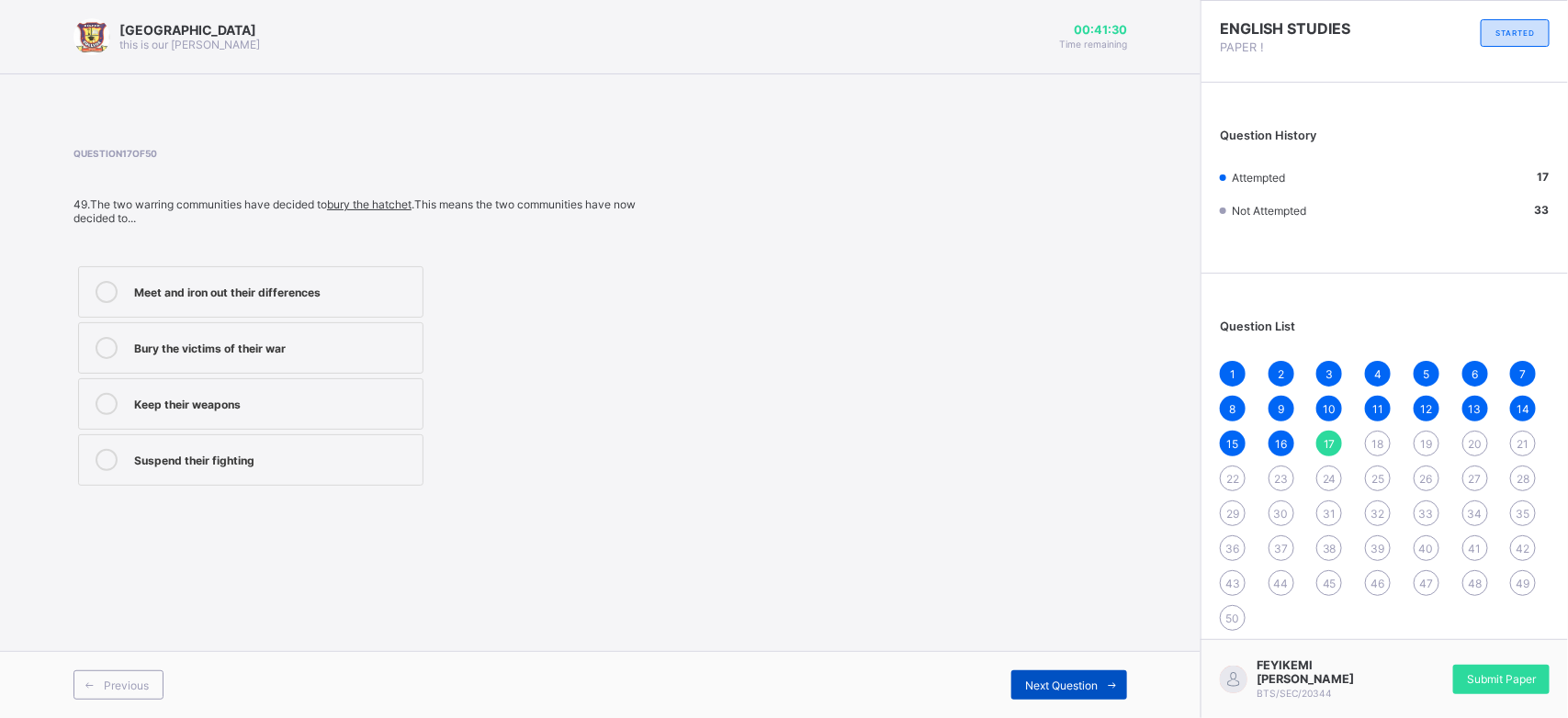 click on "Next Question" at bounding box center (1061, 685) 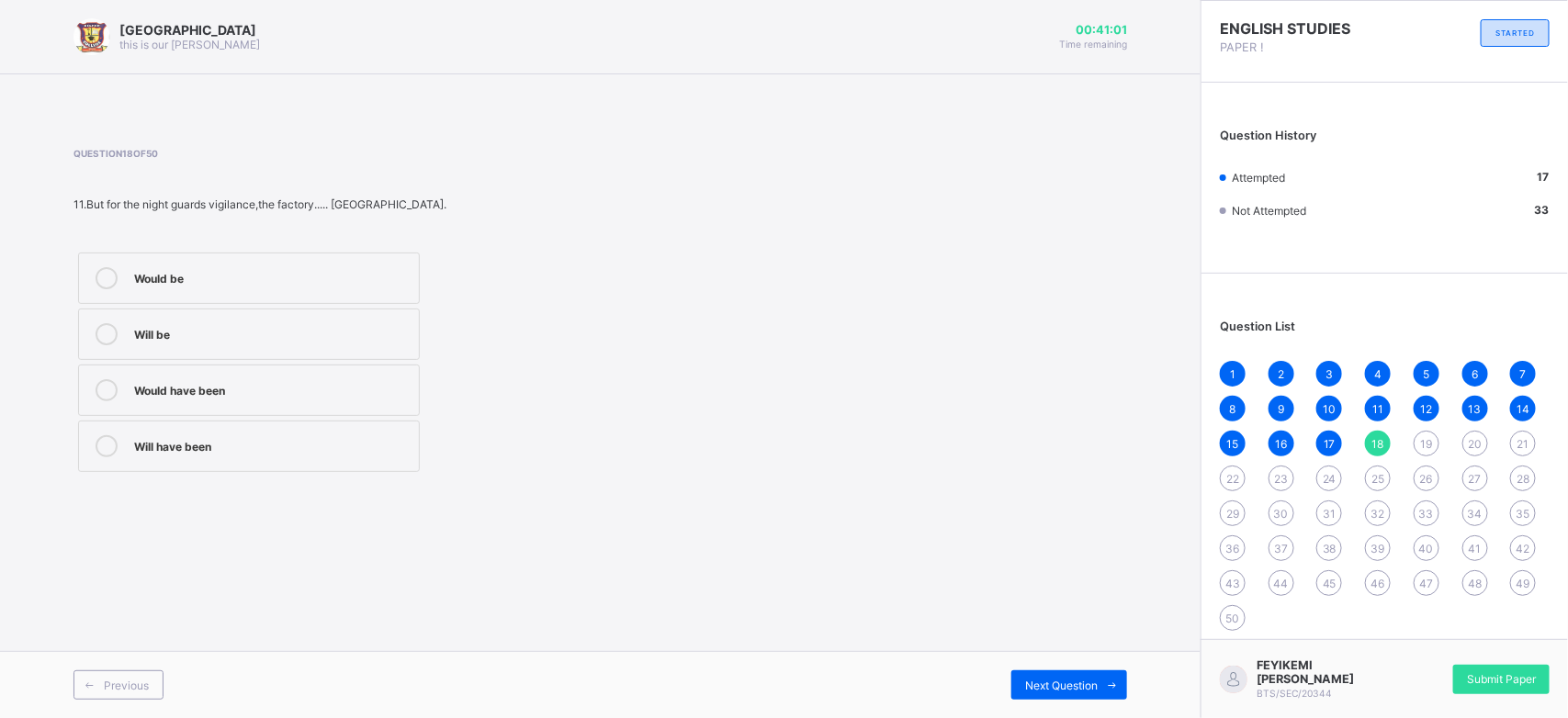 click on "Would be" at bounding box center (249, 278) 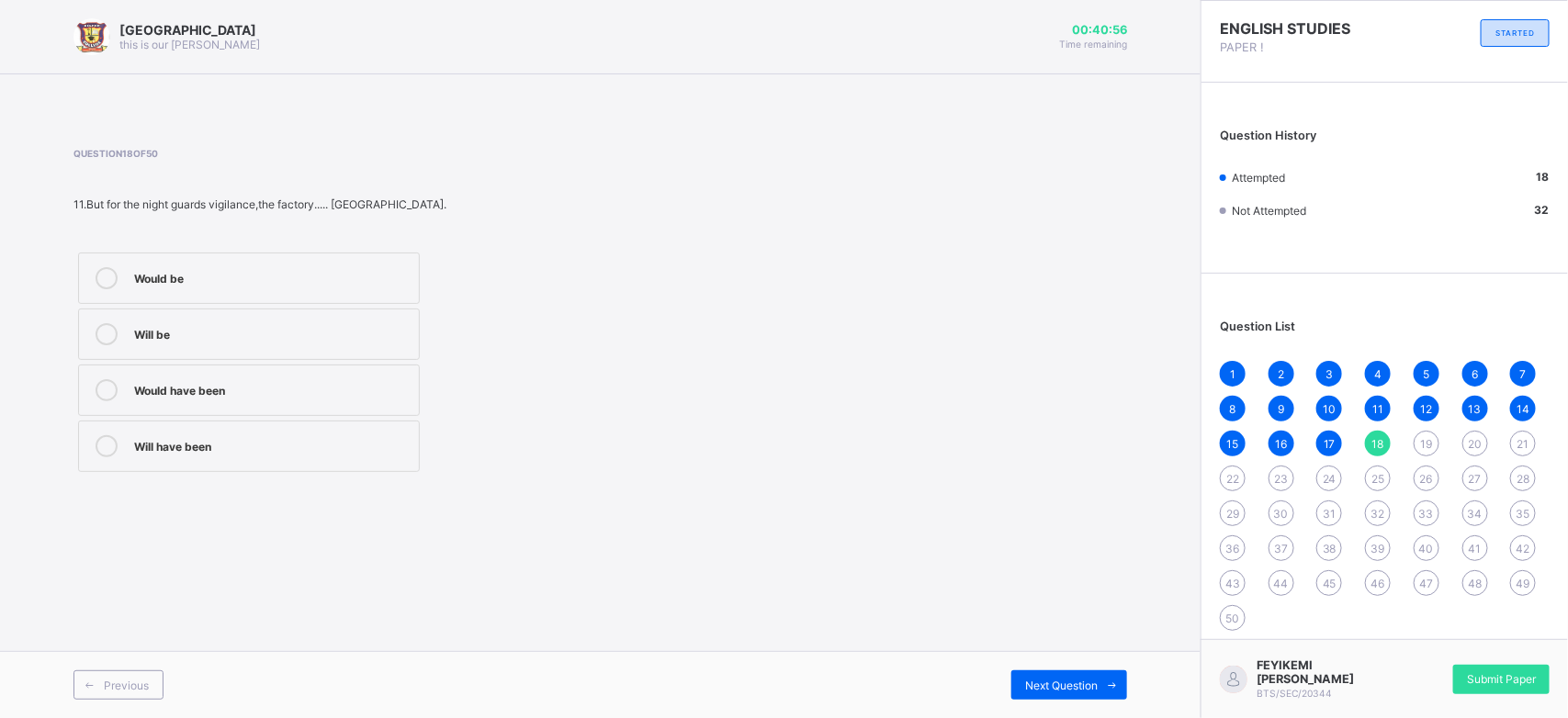 click on "Would have been" at bounding box center (272, 388) 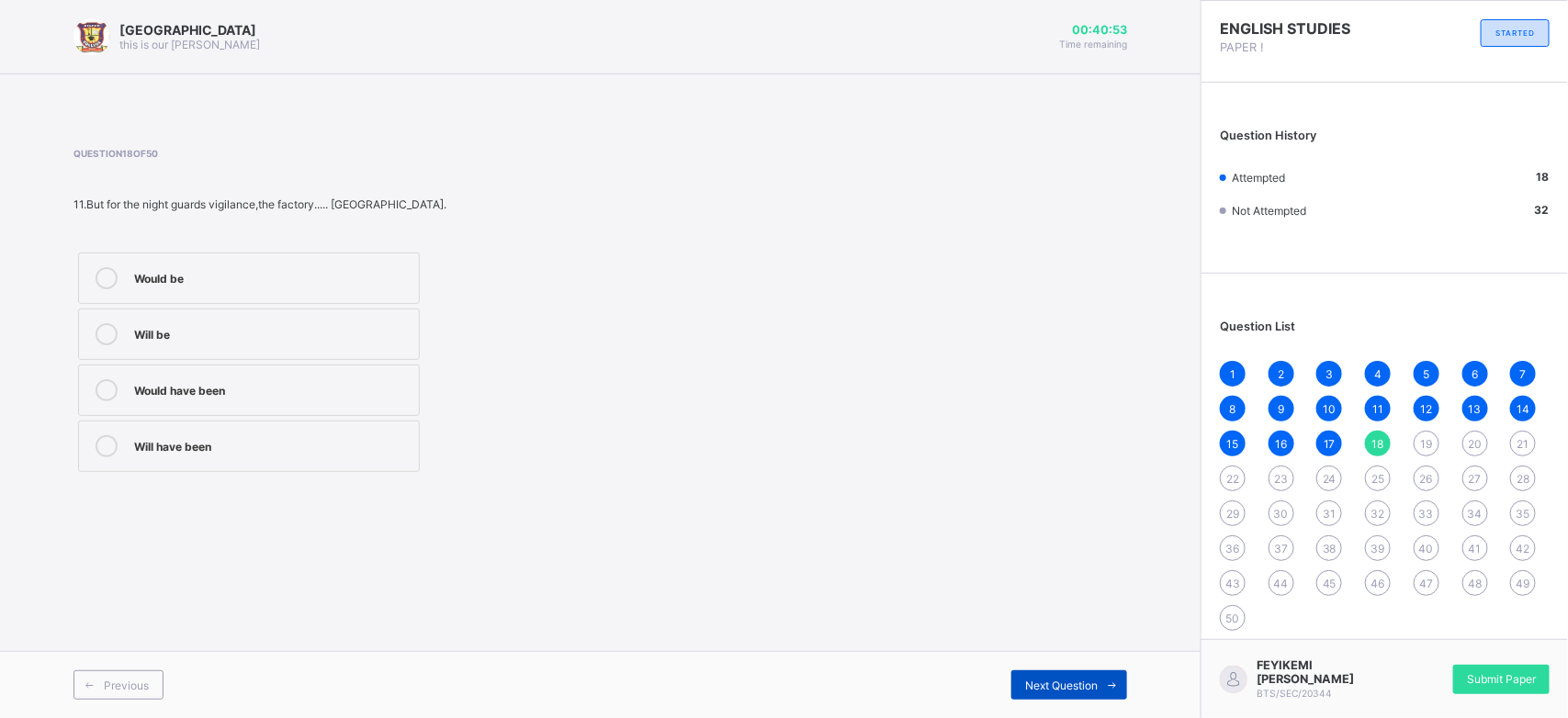 click on "Next Question" at bounding box center (1069, 685) 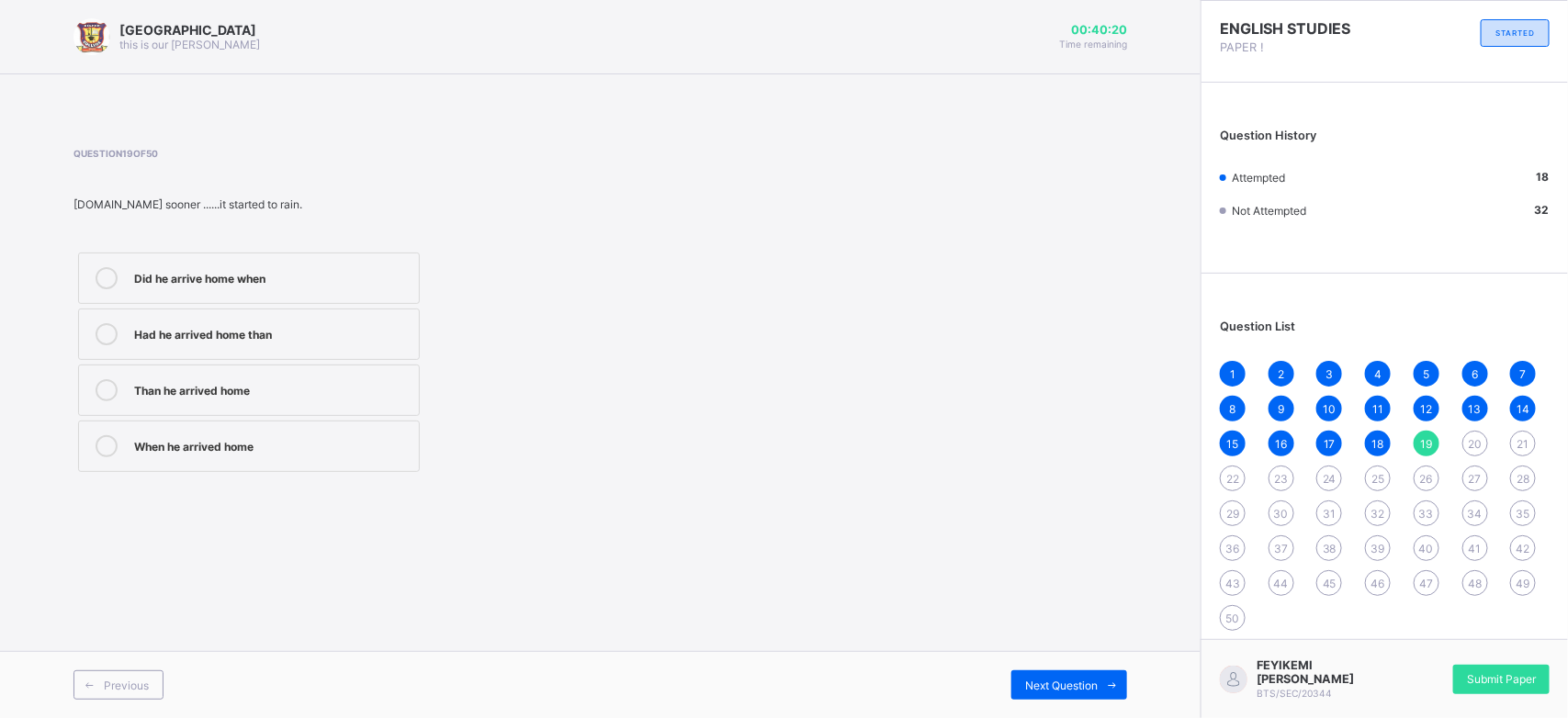 click on "Question  19  of  50 [DOMAIN_NAME] sooner ......it started to rain. Did he arrive home when Had he arrived home than Than he arrived home When he arrived home" at bounding box center (366, 312) 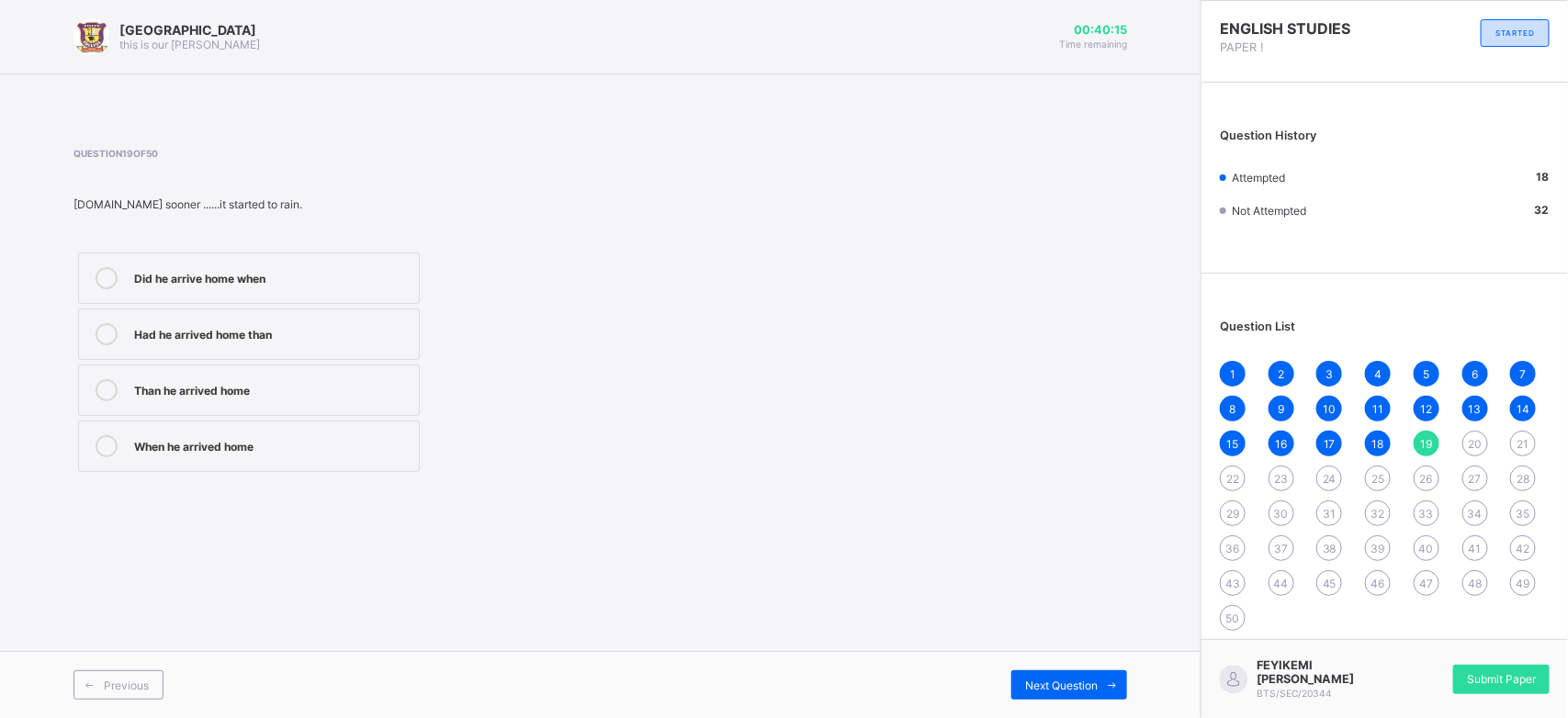 click on "Did he arrive home when" at bounding box center [249, 278] 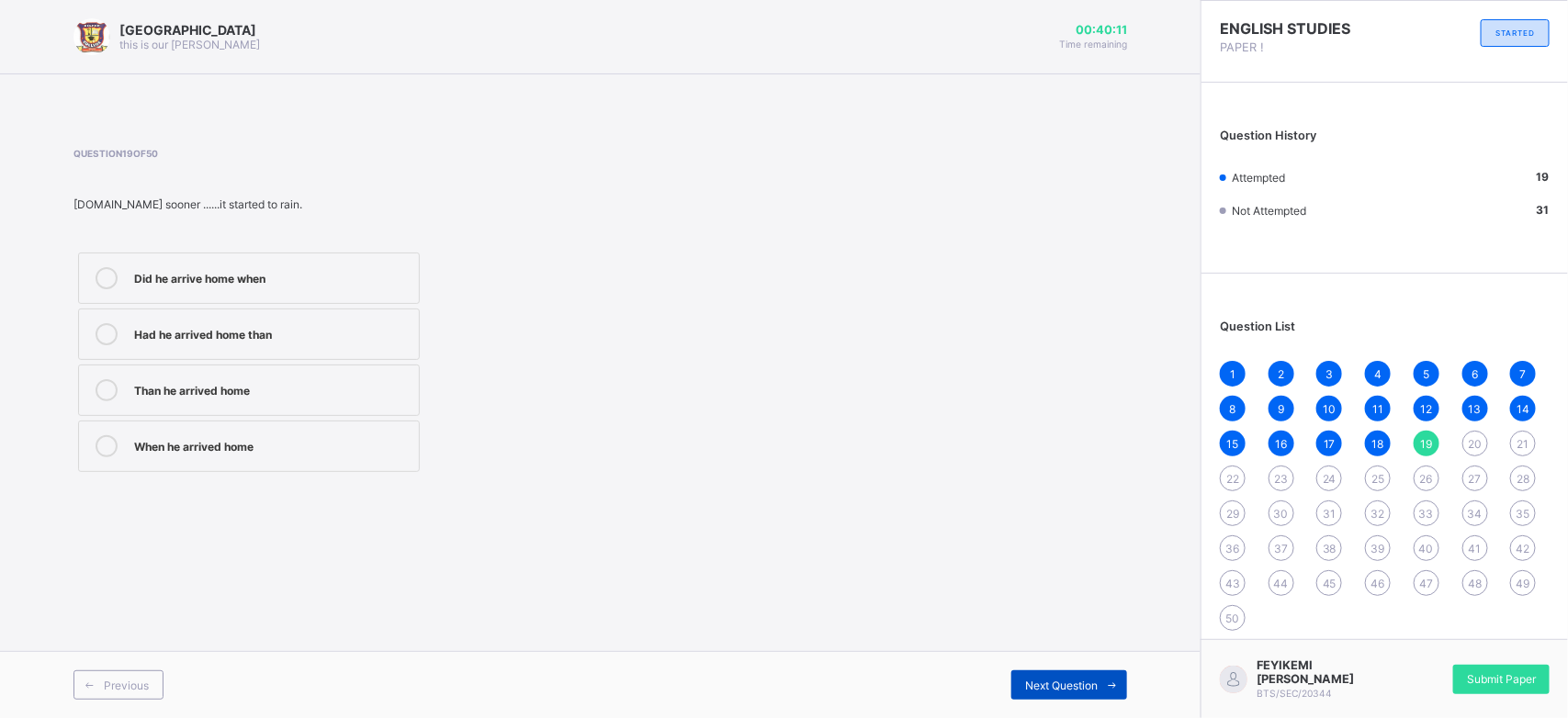 click on "Next Question" at bounding box center (1061, 685) 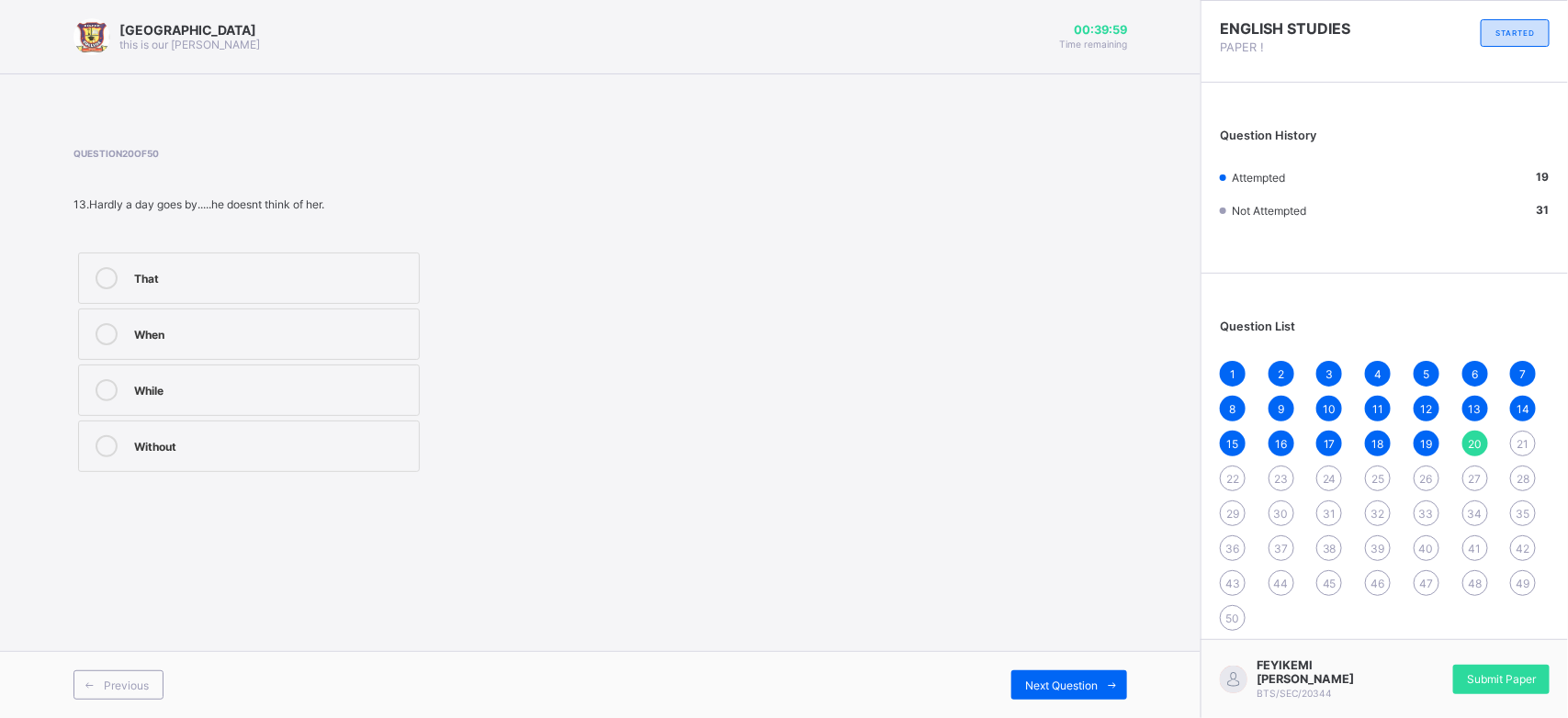 click on "When" at bounding box center (249, 334) 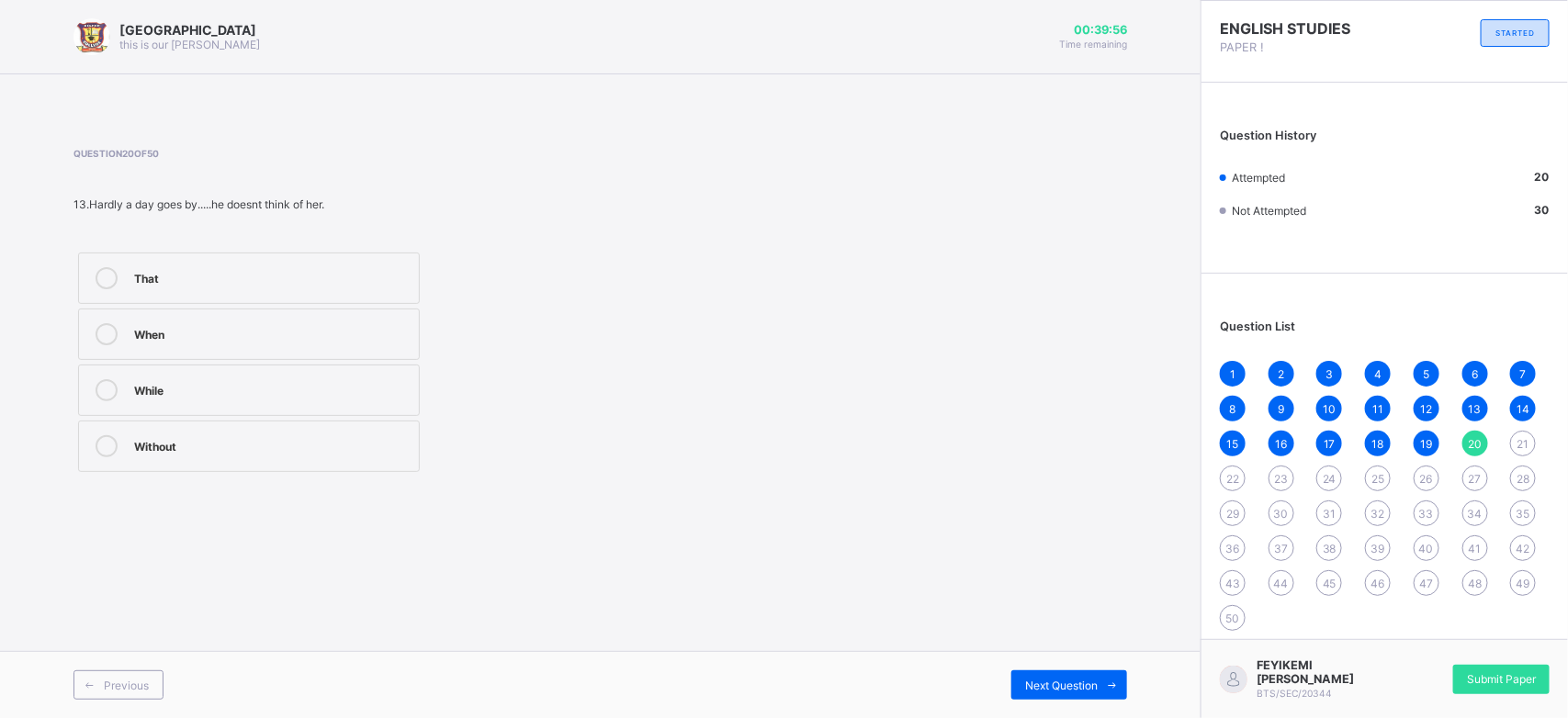 click on "Previous Next Question" at bounding box center [600, 684] 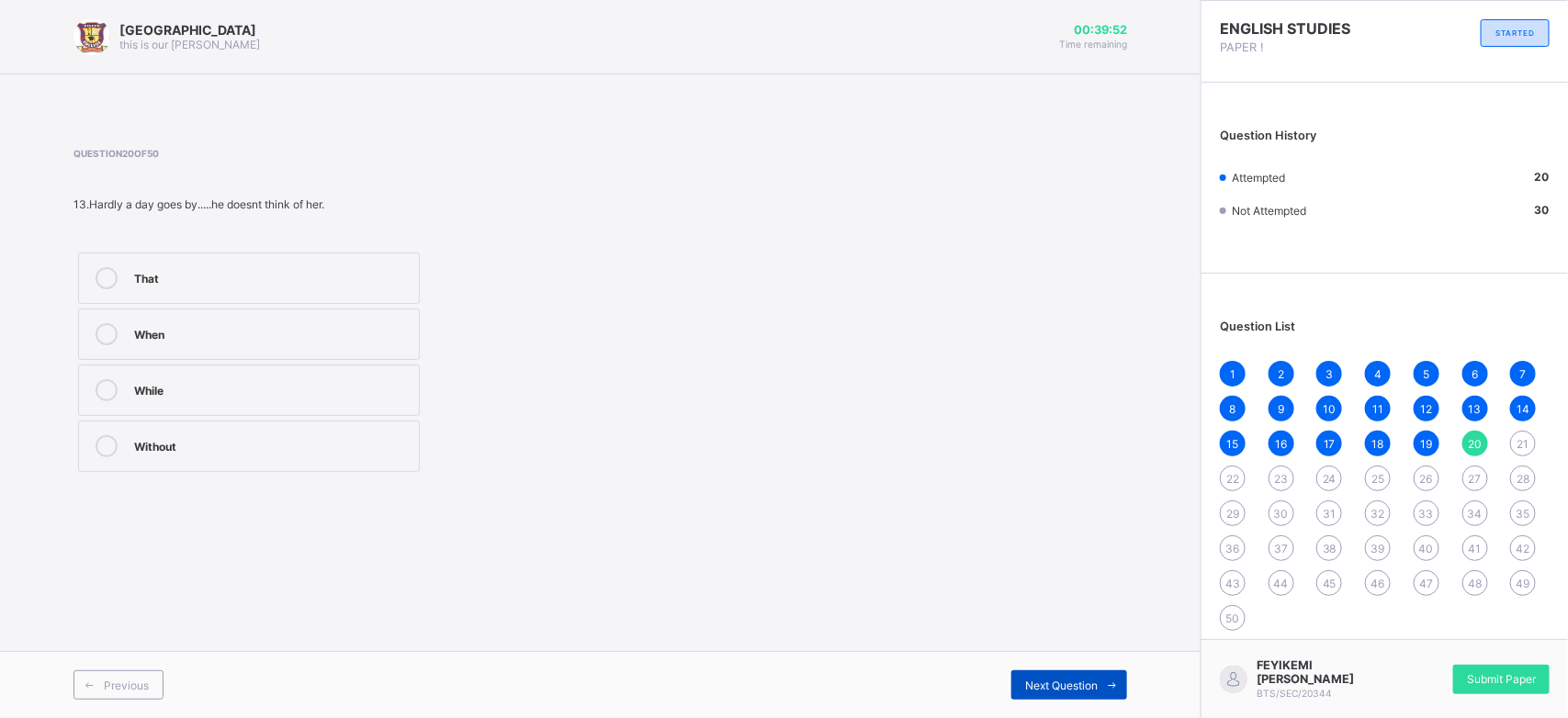 click on "Next Question" at bounding box center (1061, 685) 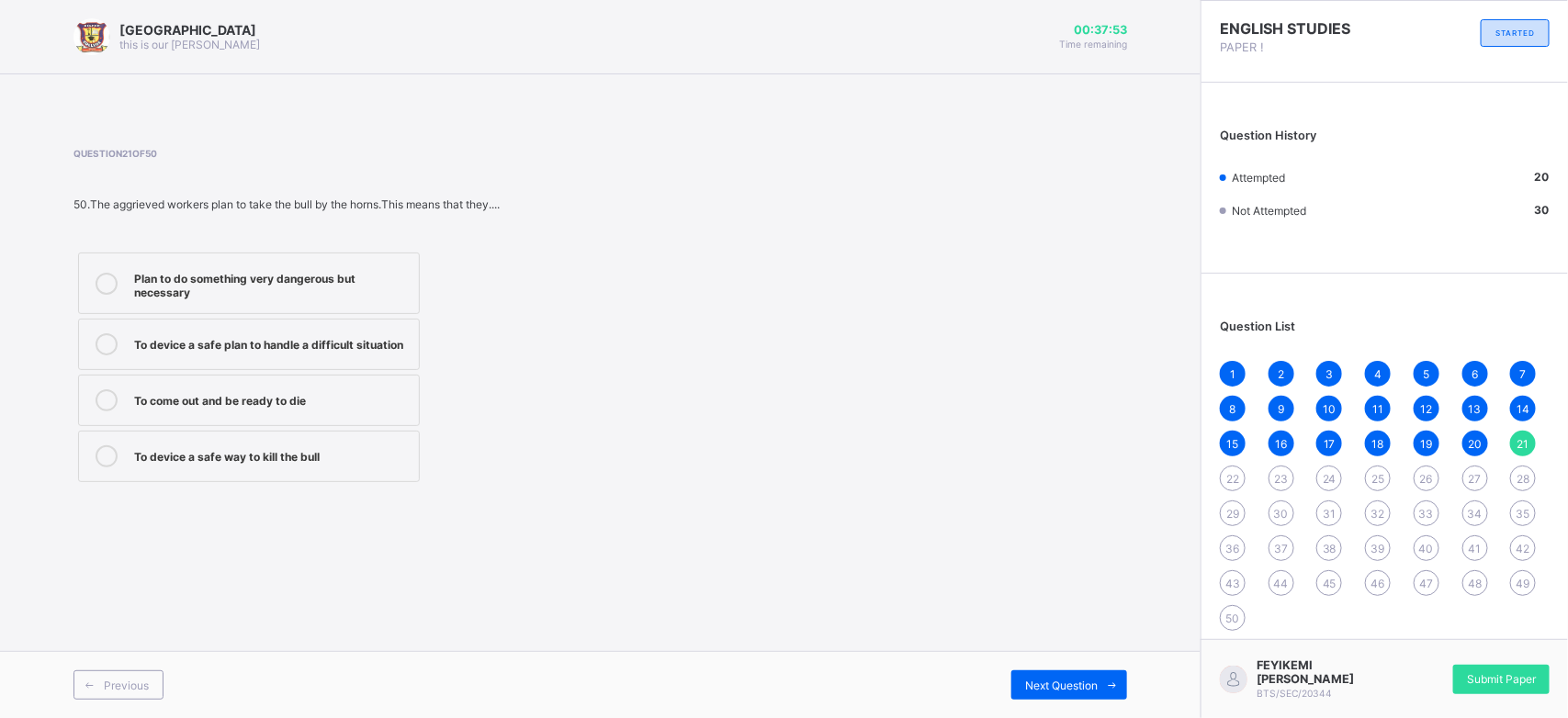 click on "To come out and be ready to die" at bounding box center [272, 398] 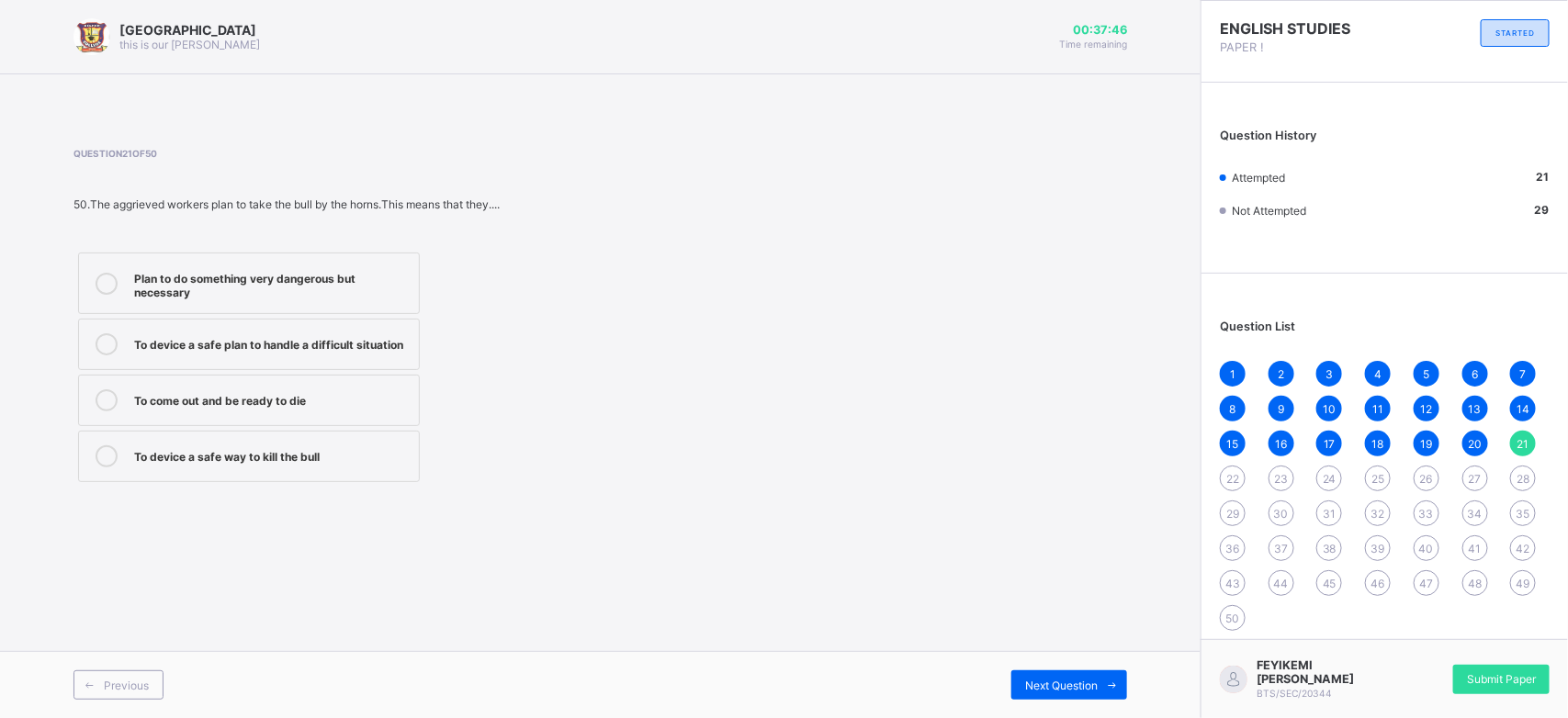 click on "Plan to do something very dangerous but necessary" at bounding box center (272, 283) 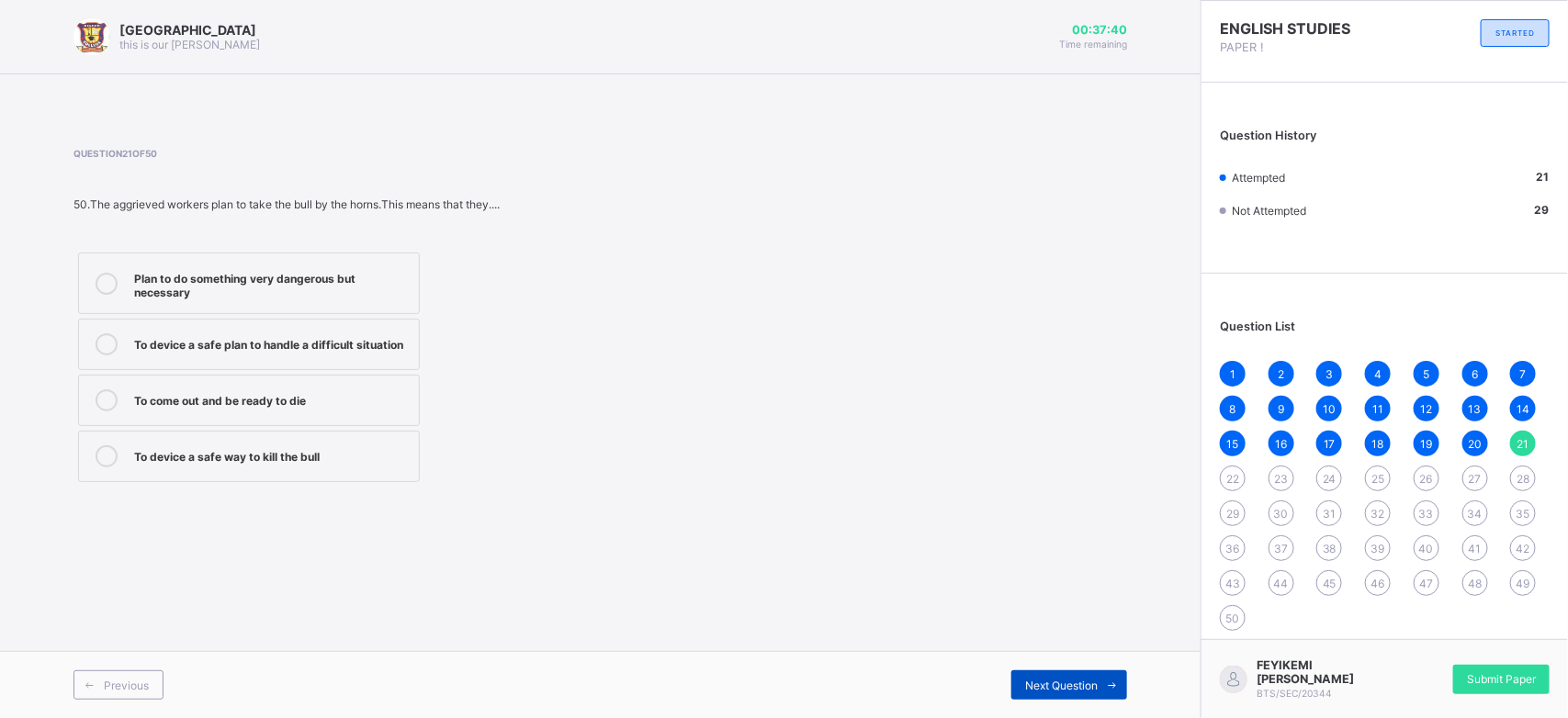 click on "Next Question" at bounding box center (1061, 685) 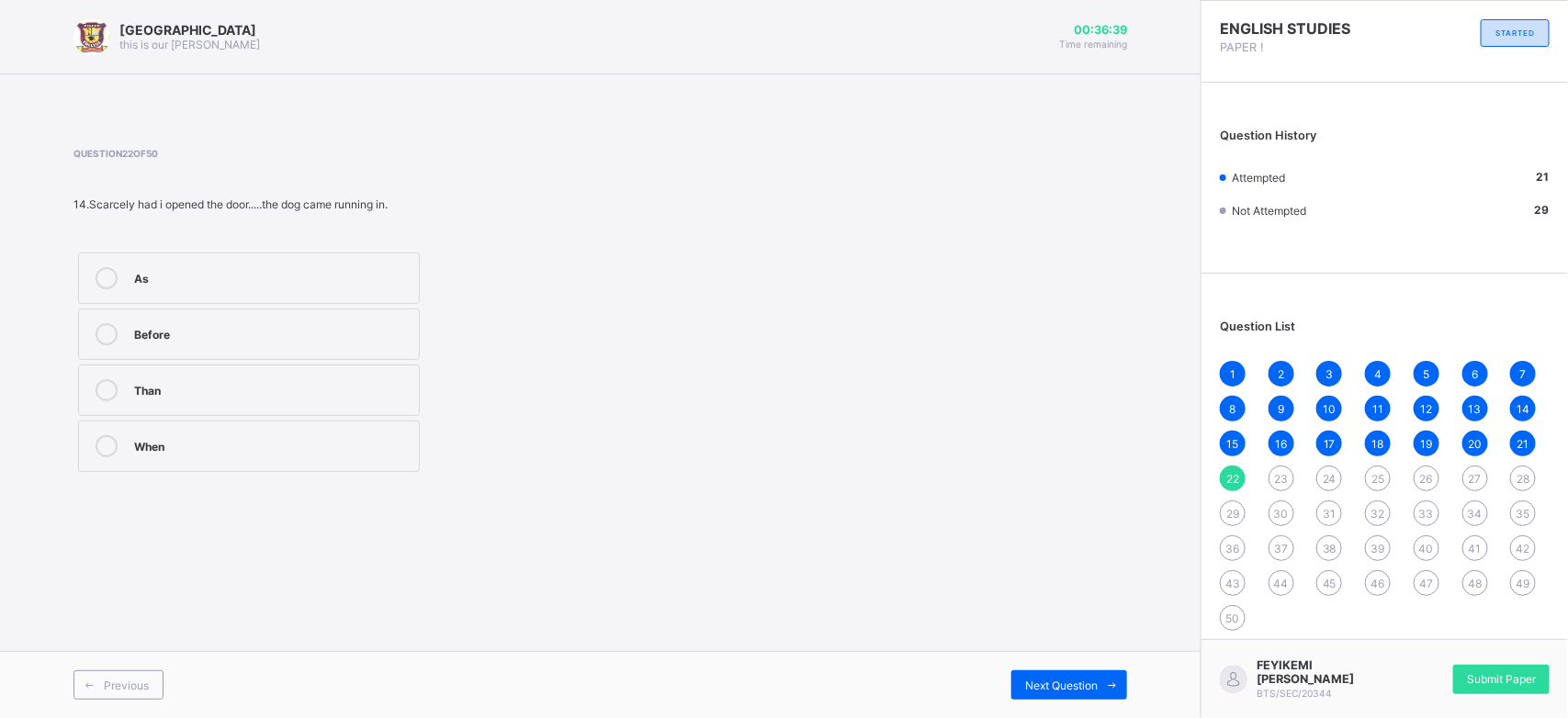 click on "As" at bounding box center (272, 276) 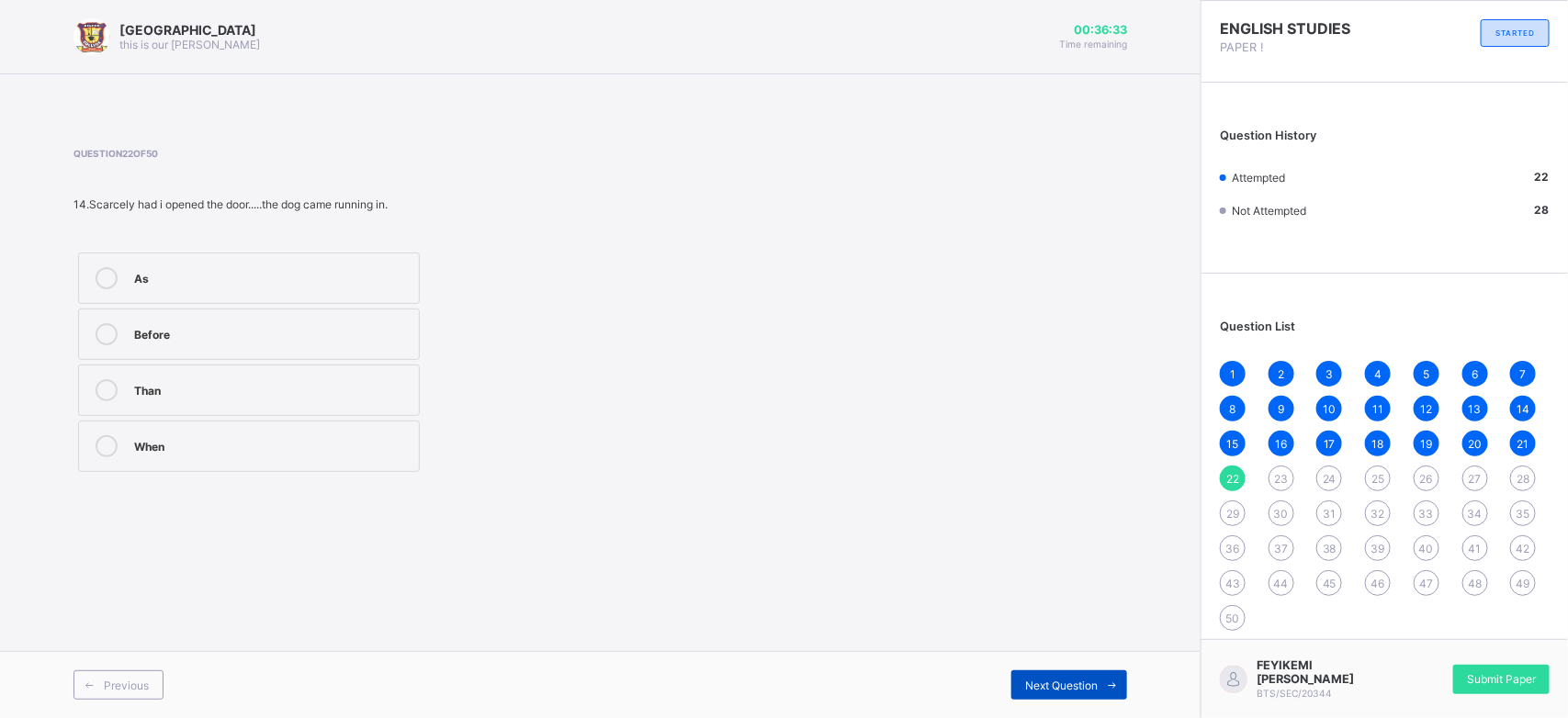 click on "Next Question" at bounding box center [1061, 685] 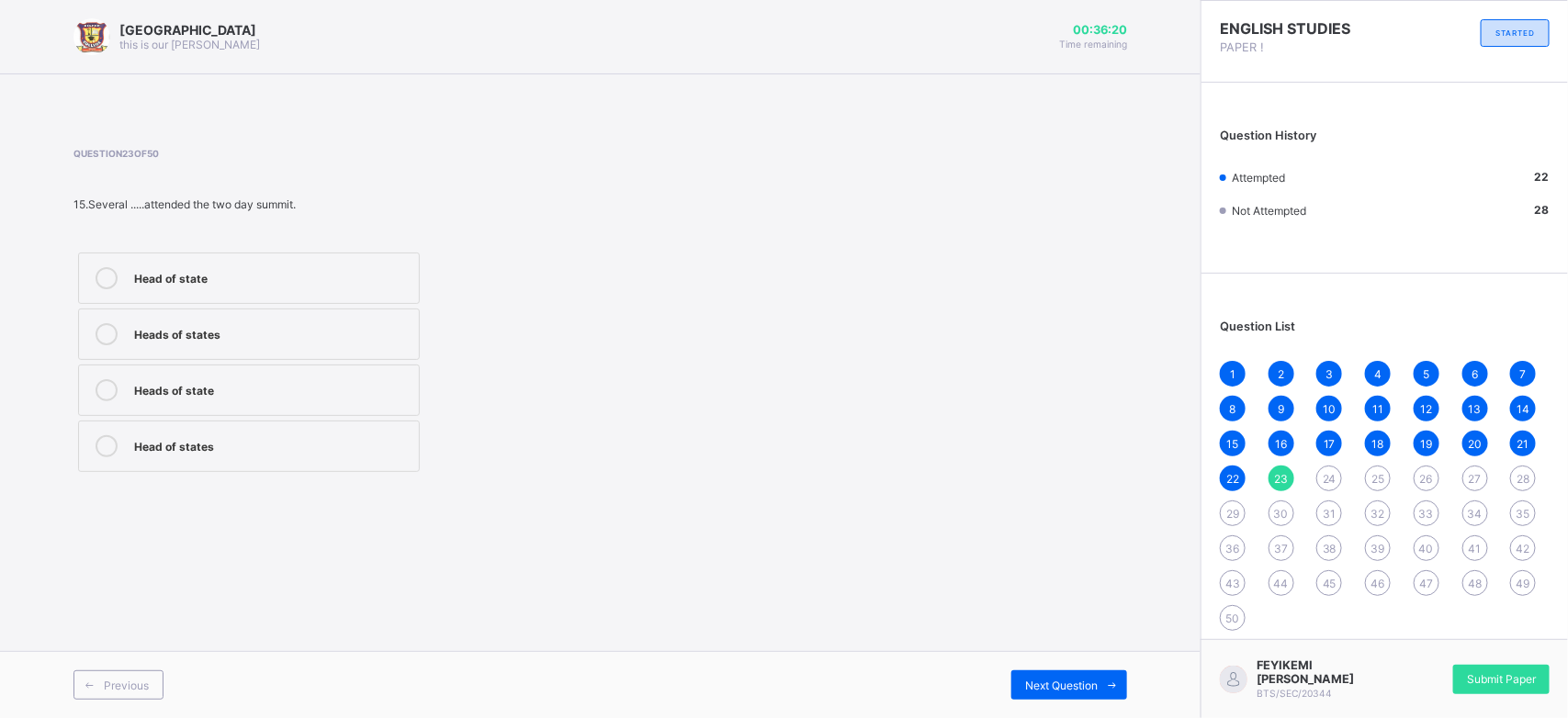 click on "Heads of states" at bounding box center (272, 332) 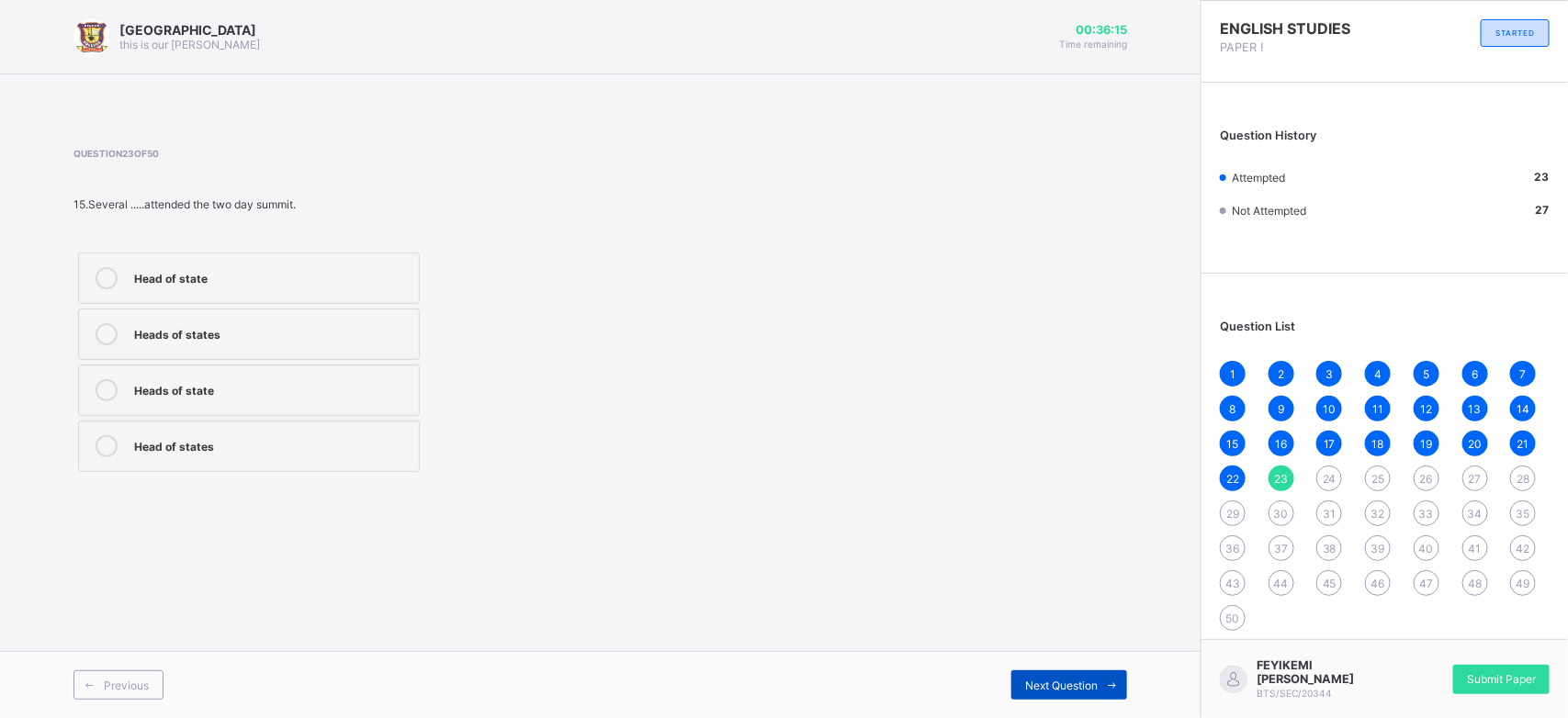 click on "Next Question" at bounding box center [1069, 685] 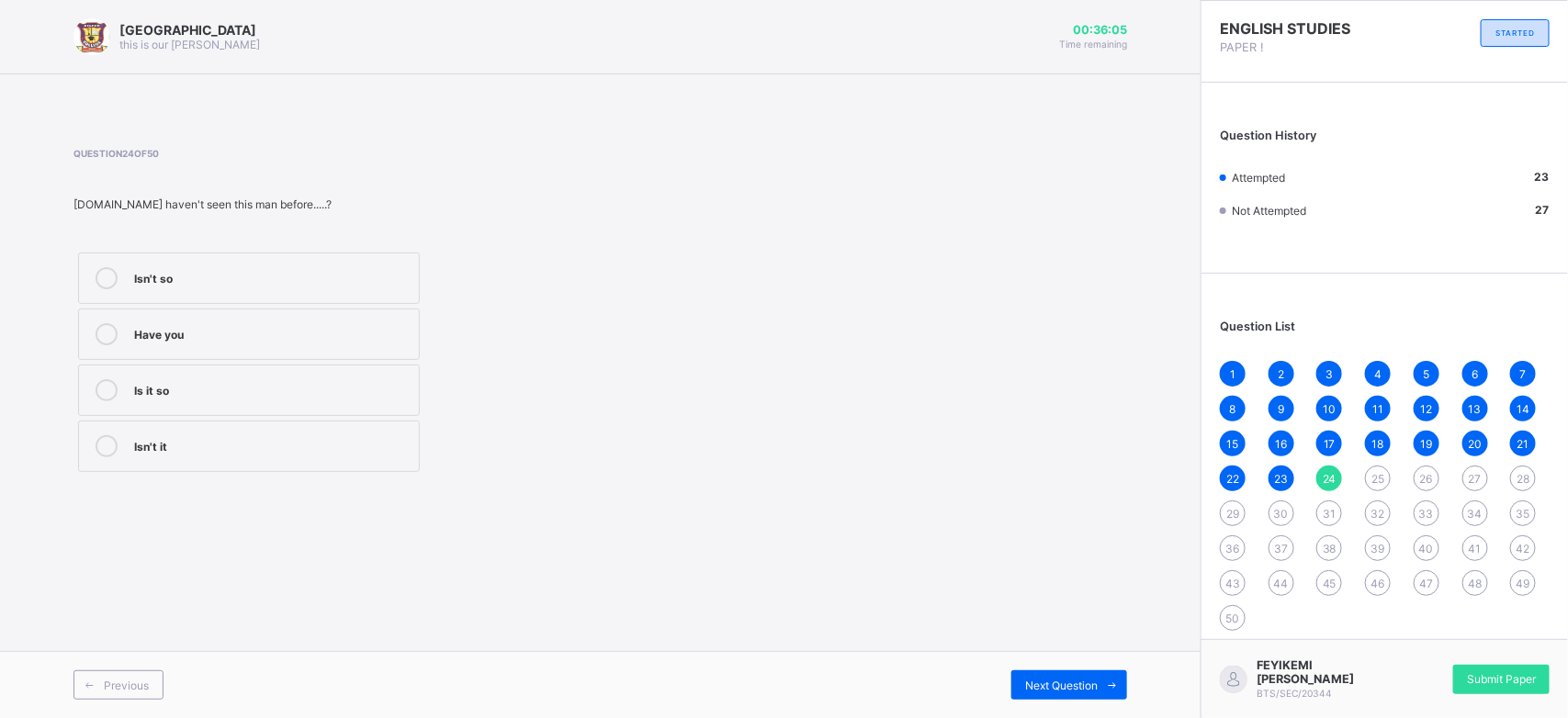 click on "Isn't it" at bounding box center [272, 444] 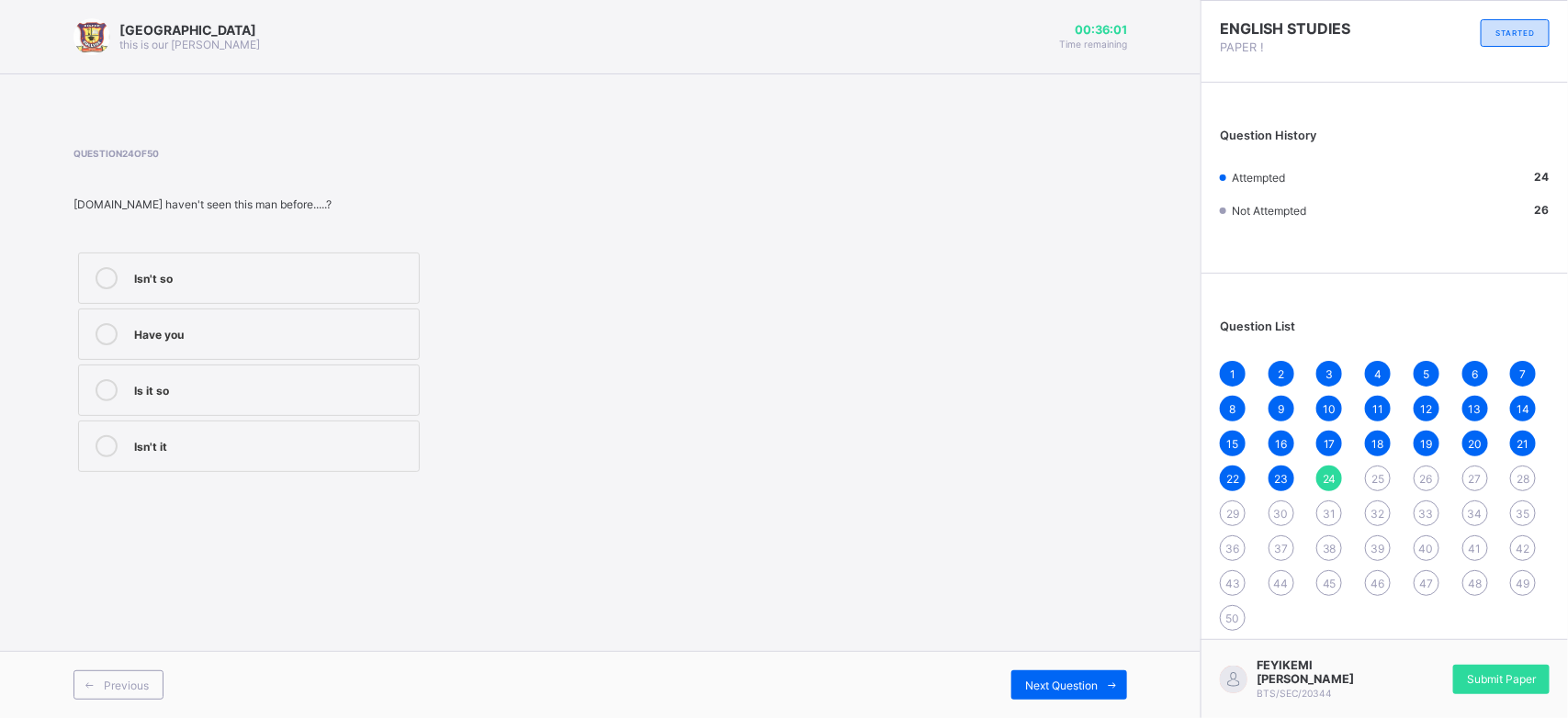 click on "Have you" at bounding box center [272, 332] 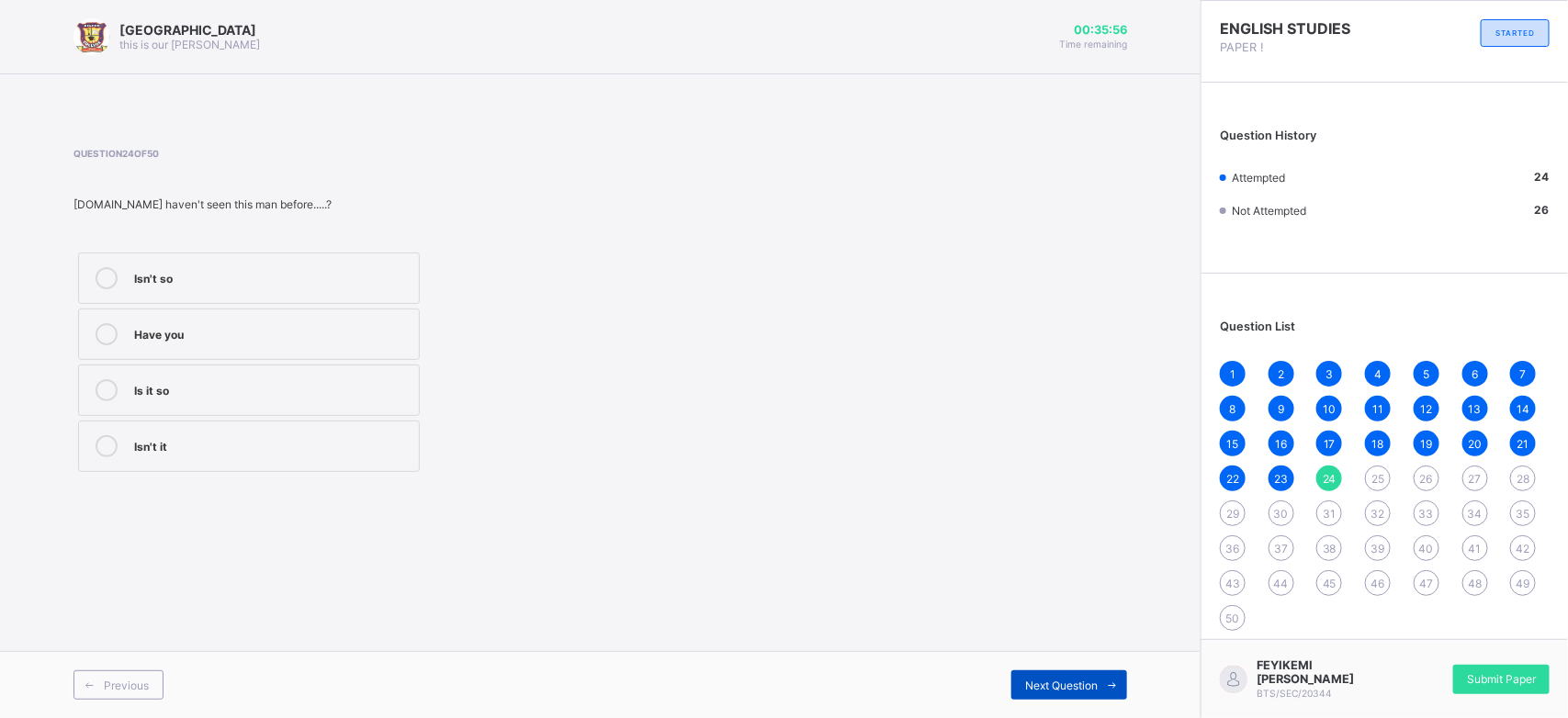 click on "Next Question" at bounding box center (1069, 685) 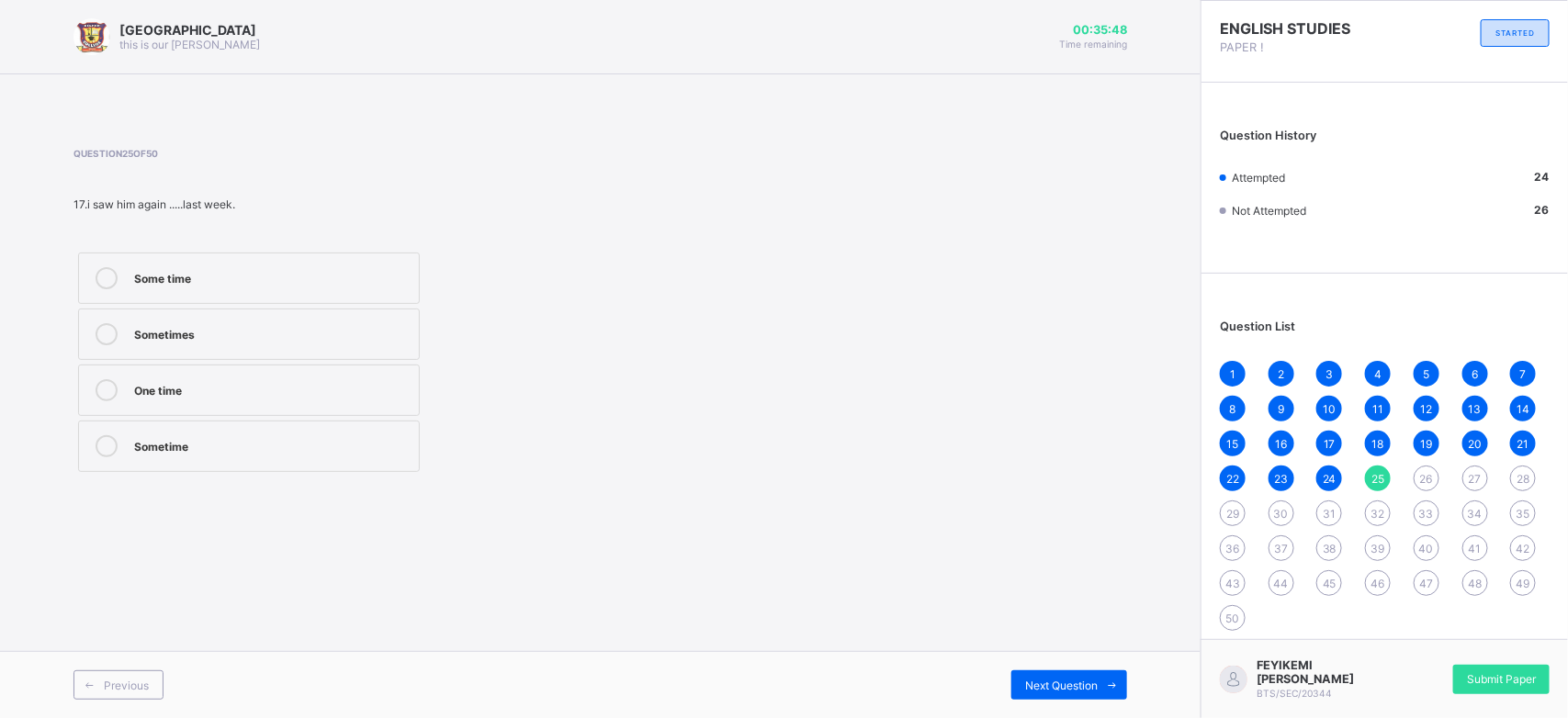 click on "Sometimes" at bounding box center [272, 332] 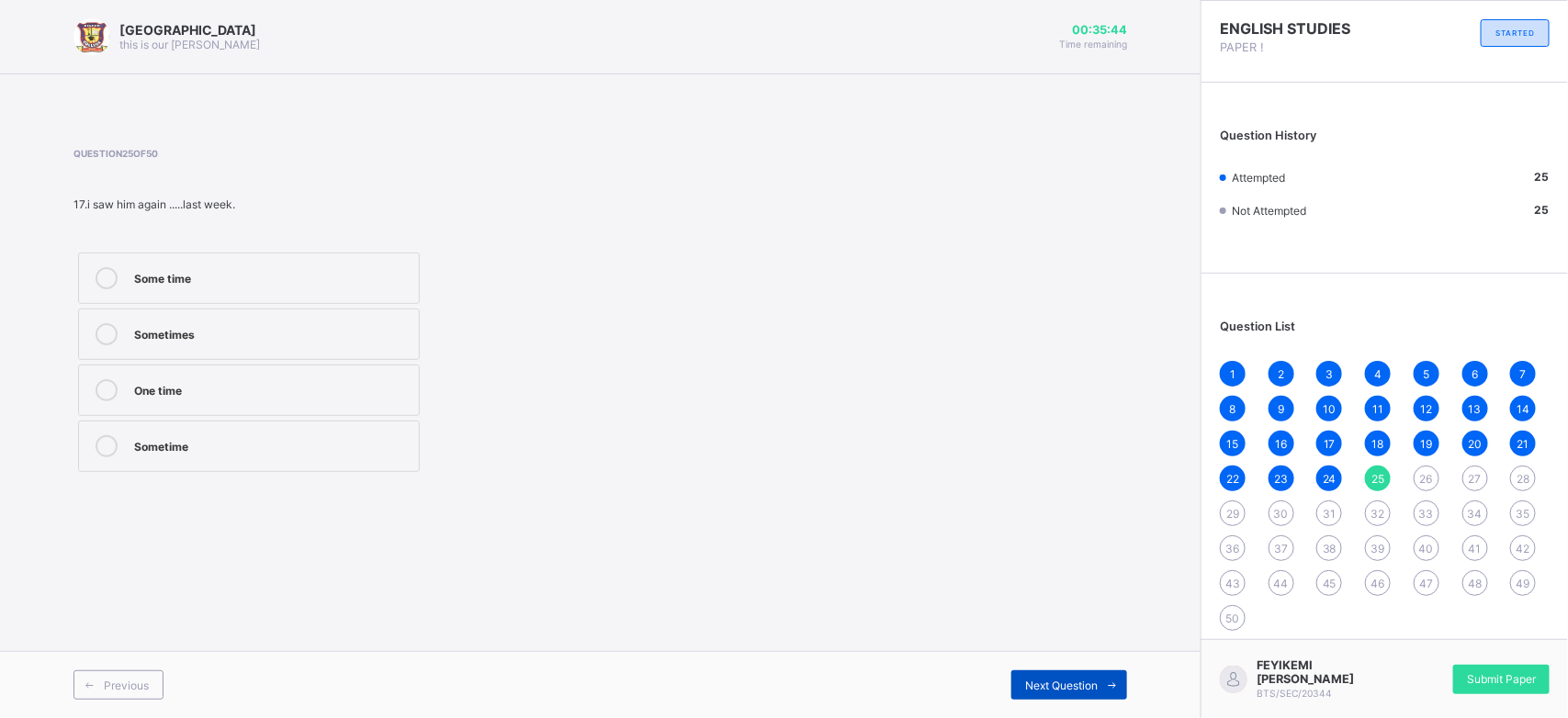 click on "Next Question" at bounding box center [1069, 685] 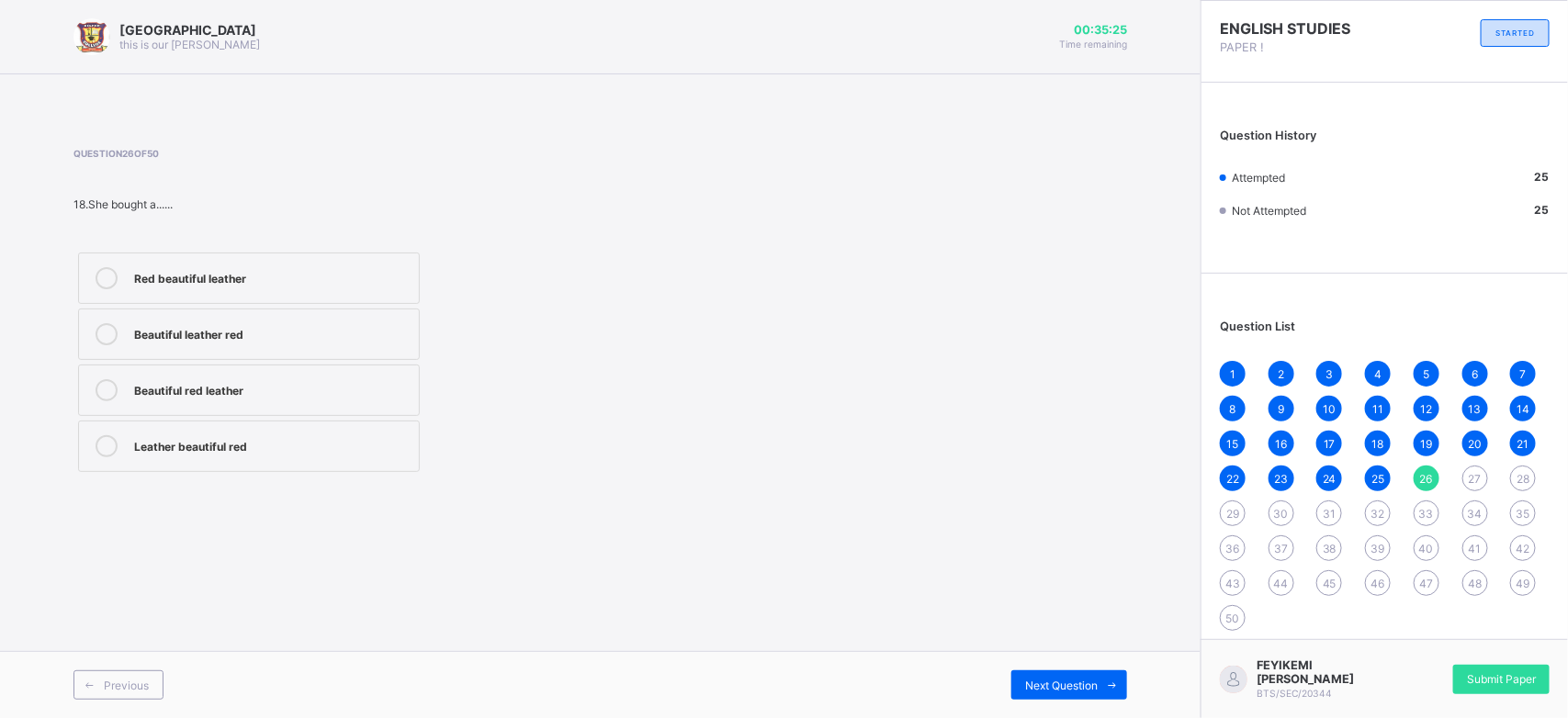 click on "Red beautiful leather Beautiful leather red Beautiful red leather  Leather beautiful red" at bounding box center [249, 362] 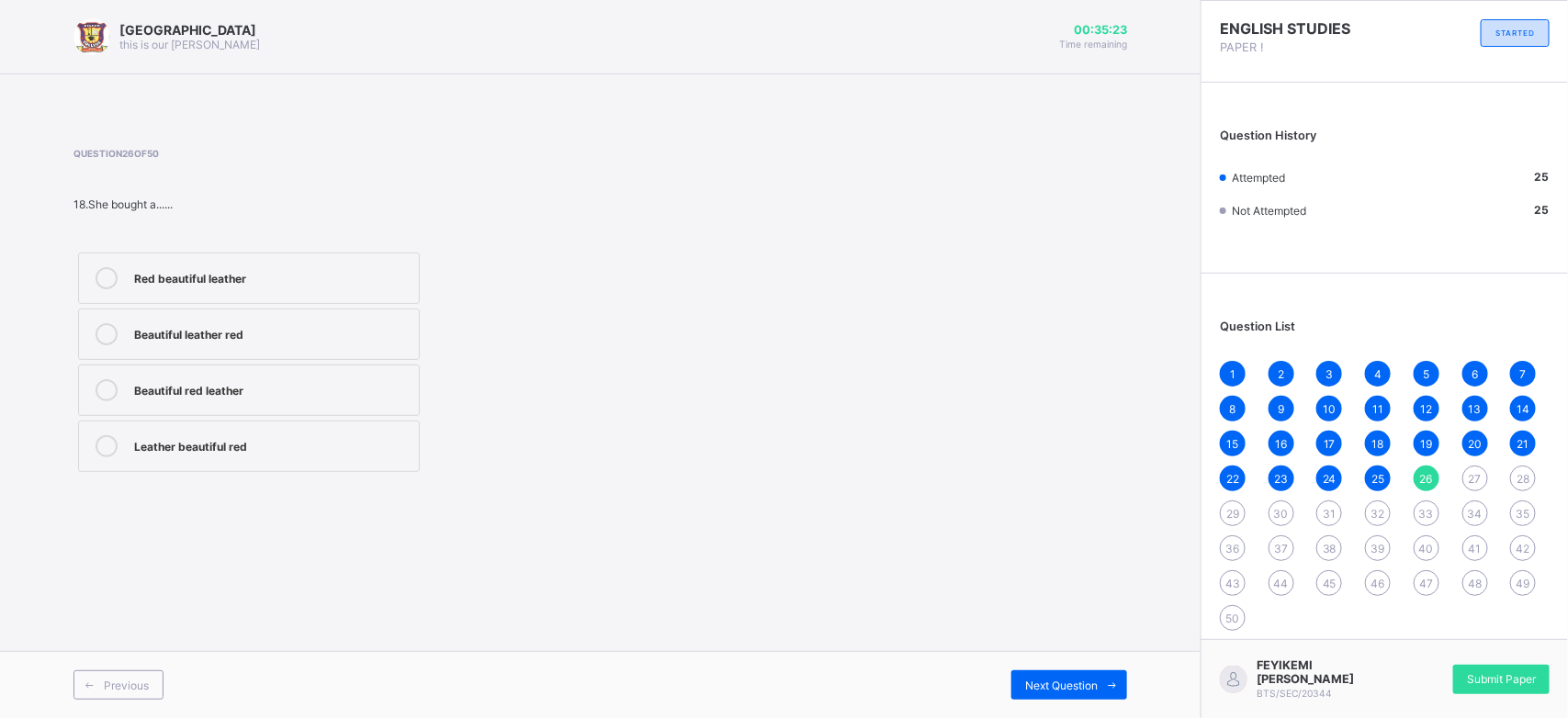 click on "Beautiful red leather" at bounding box center (272, 388) 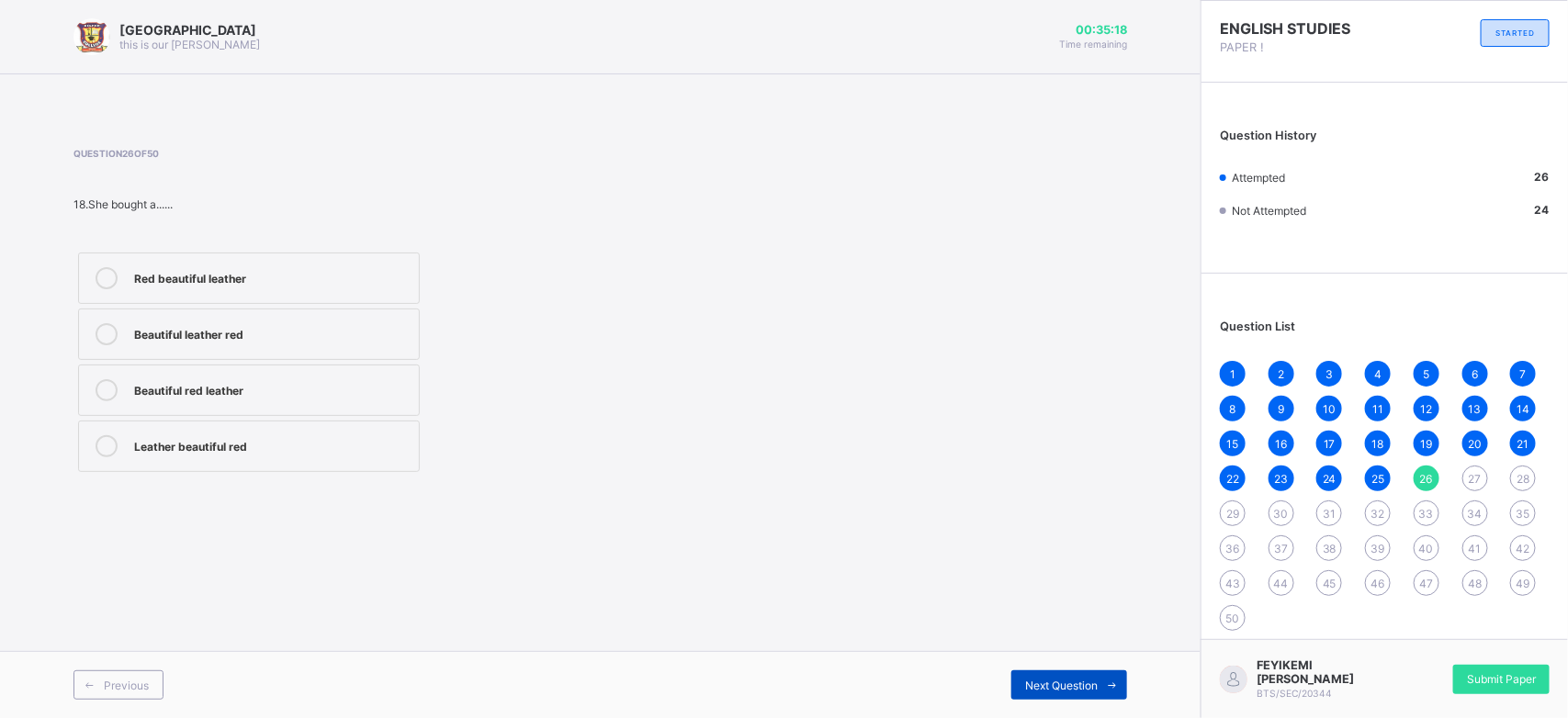 click on "Next Question" at bounding box center (1061, 685) 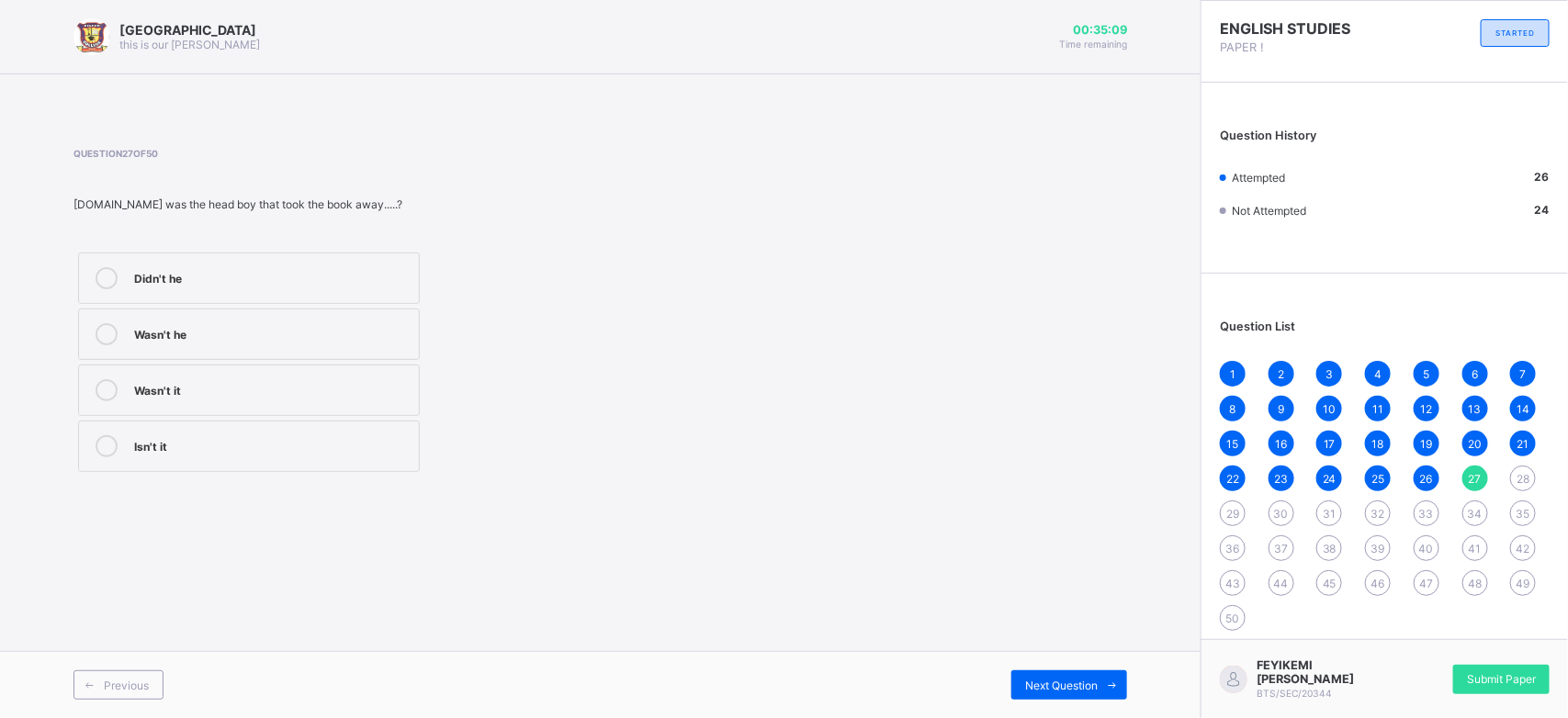 click on "Didn't he" at bounding box center (249, 278) 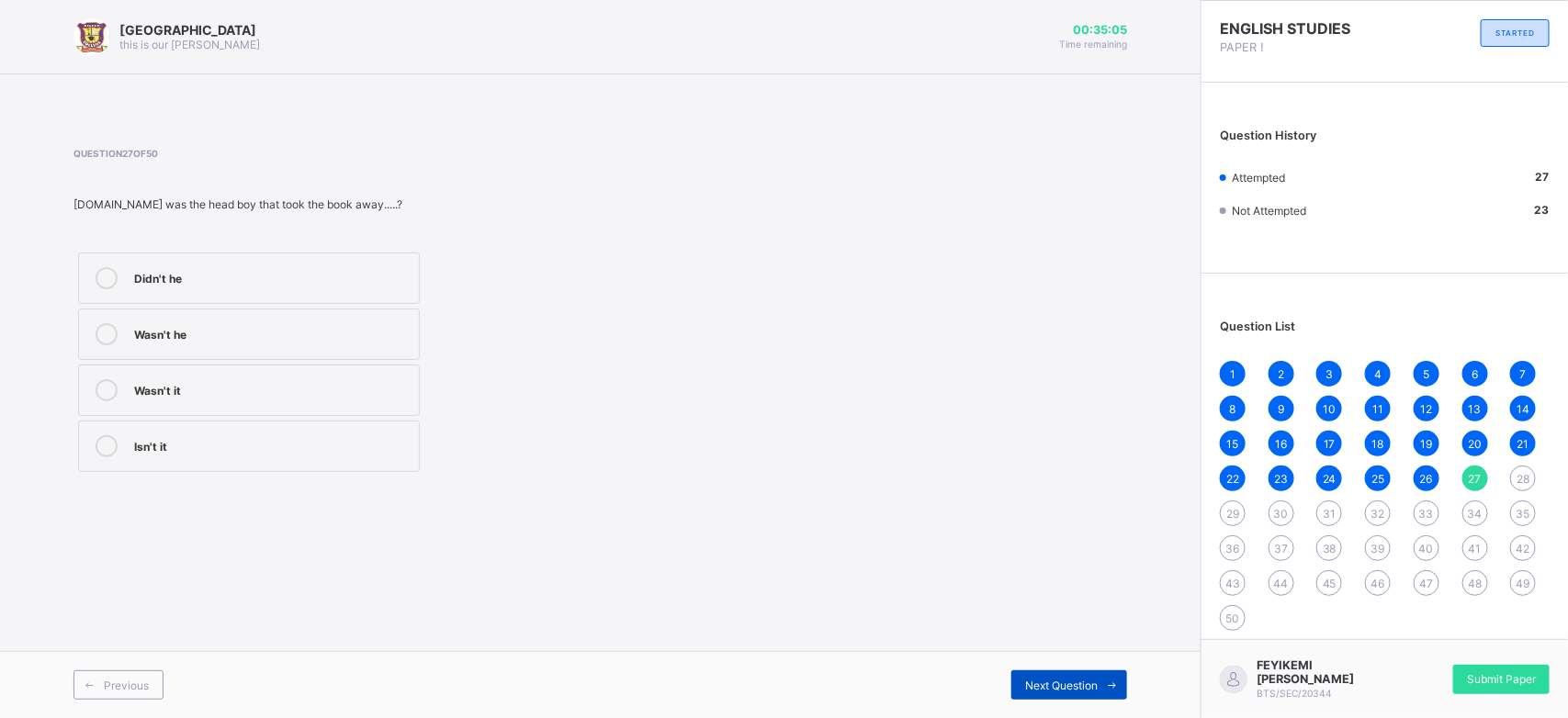 click on "Next Question" at bounding box center [1069, 685] 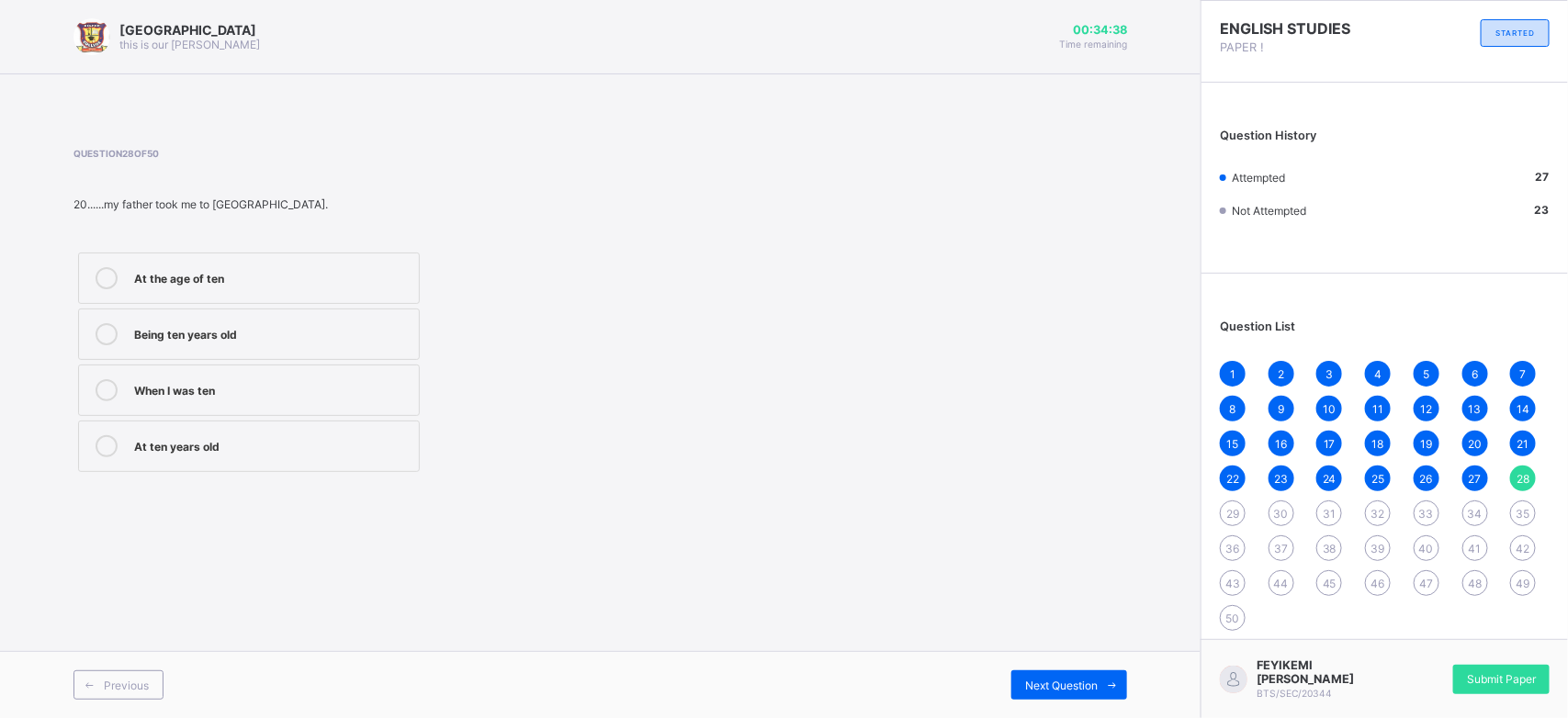 click on "When I was ten" at bounding box center (249, 390) 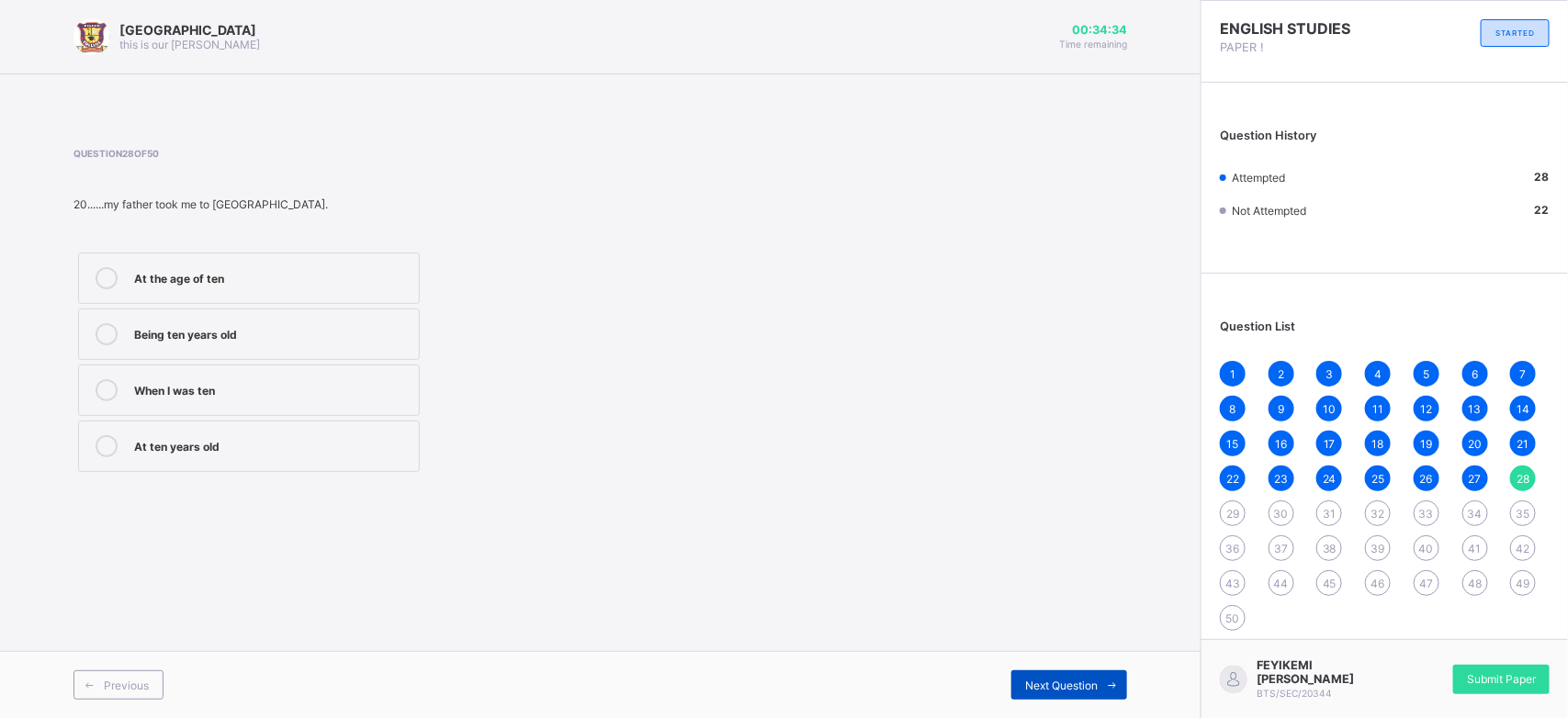 click on "Next Question" at bounding box center [1069, 685] 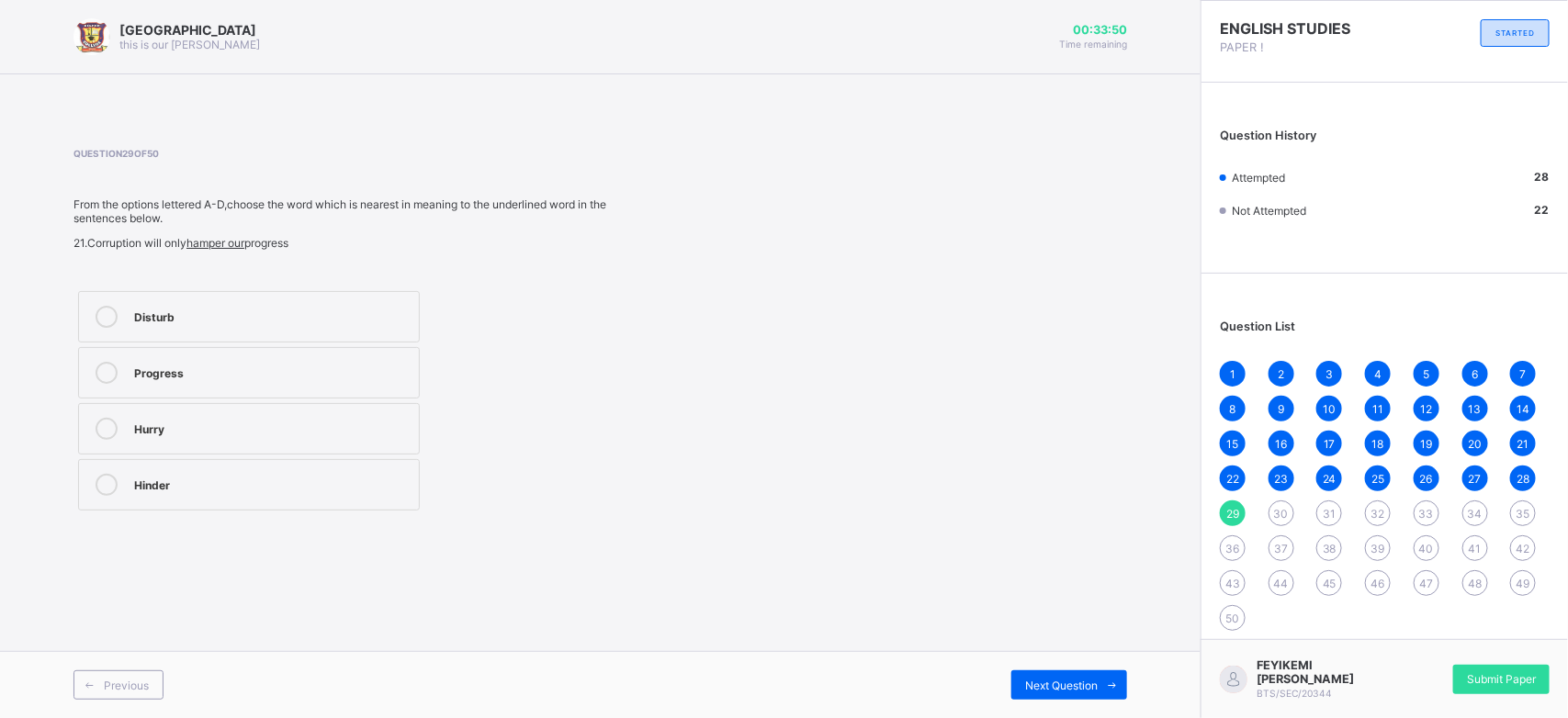 click on "Disturb" at bounding box center [249, 317] 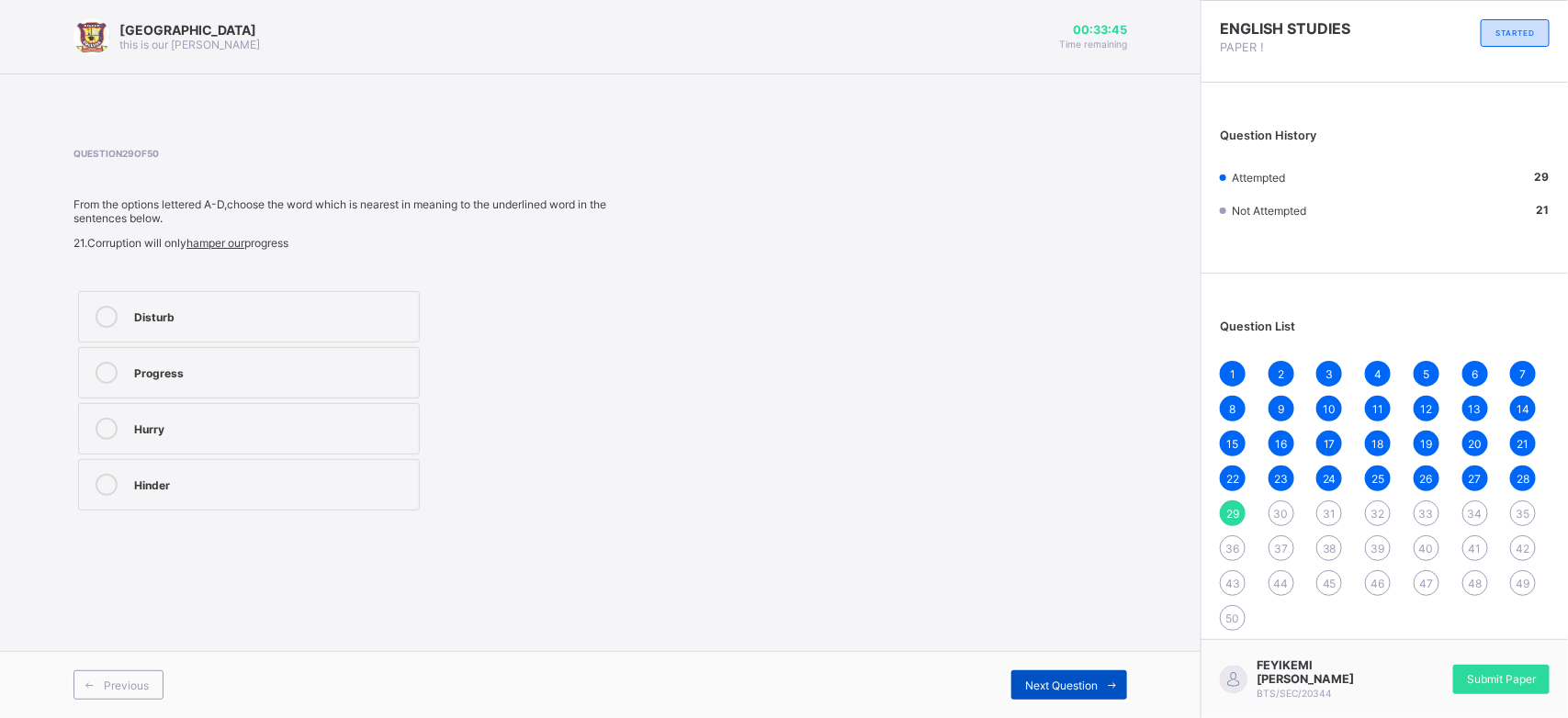 click at bounding box center [1112, 685] 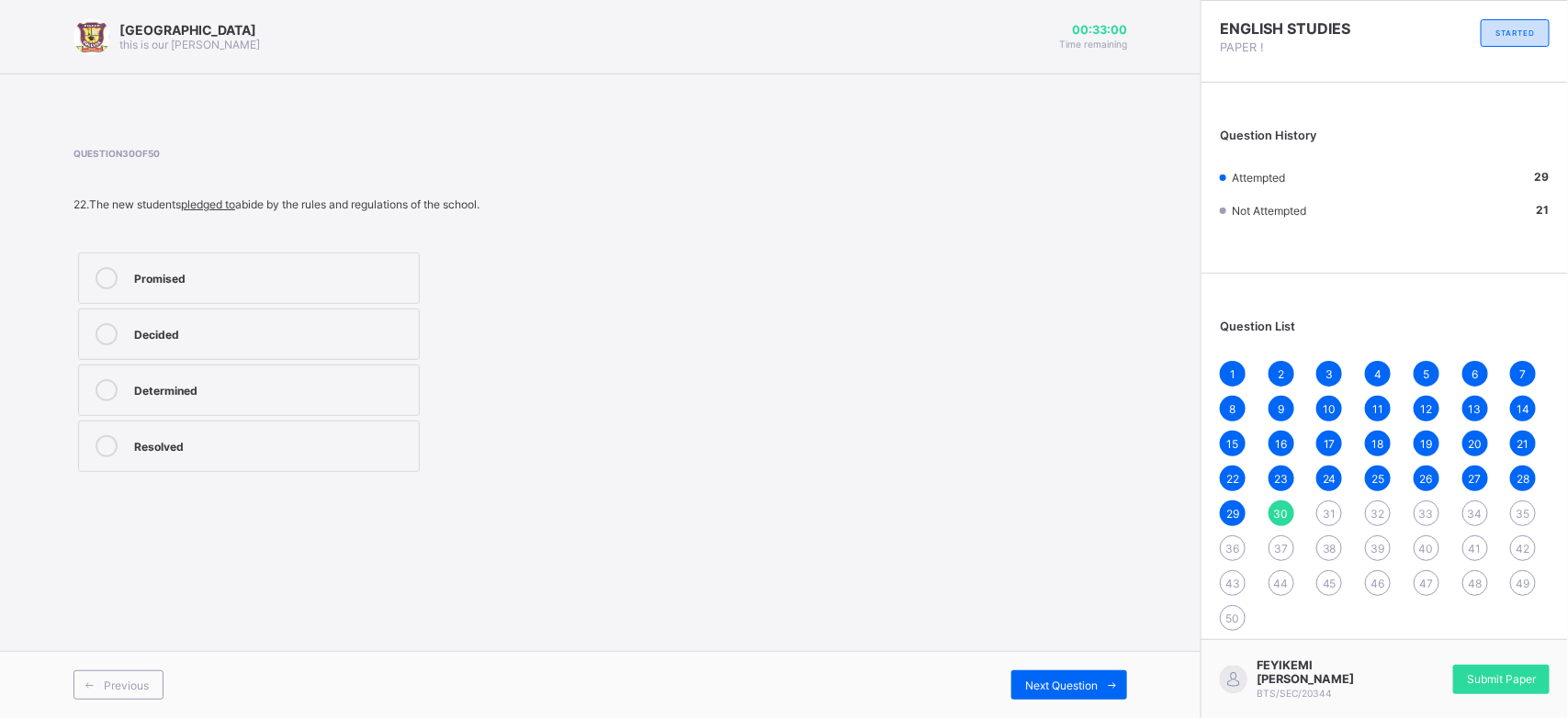 click on "Promised" at bounding box center [272, 276] 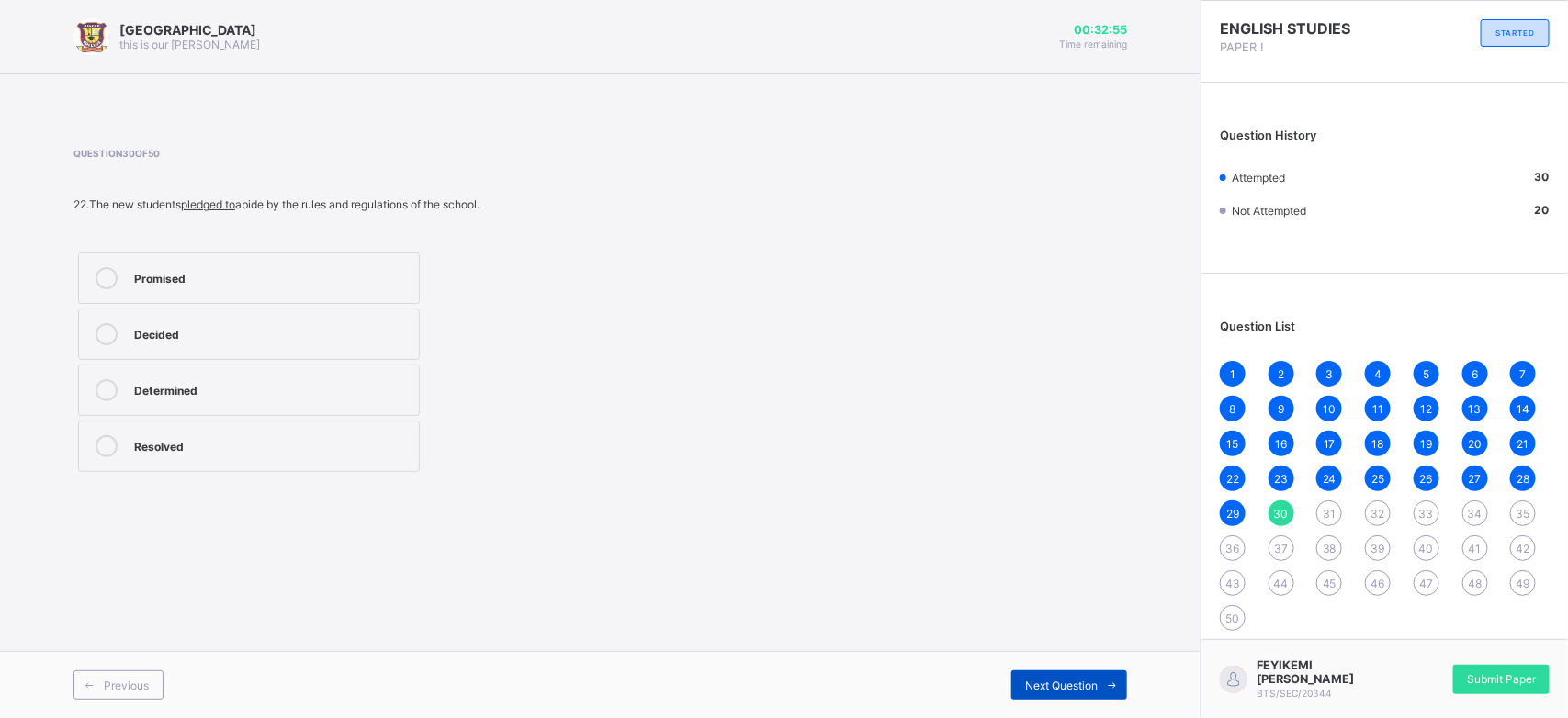 click on "Next Question" at bounding box center (1069, 685) 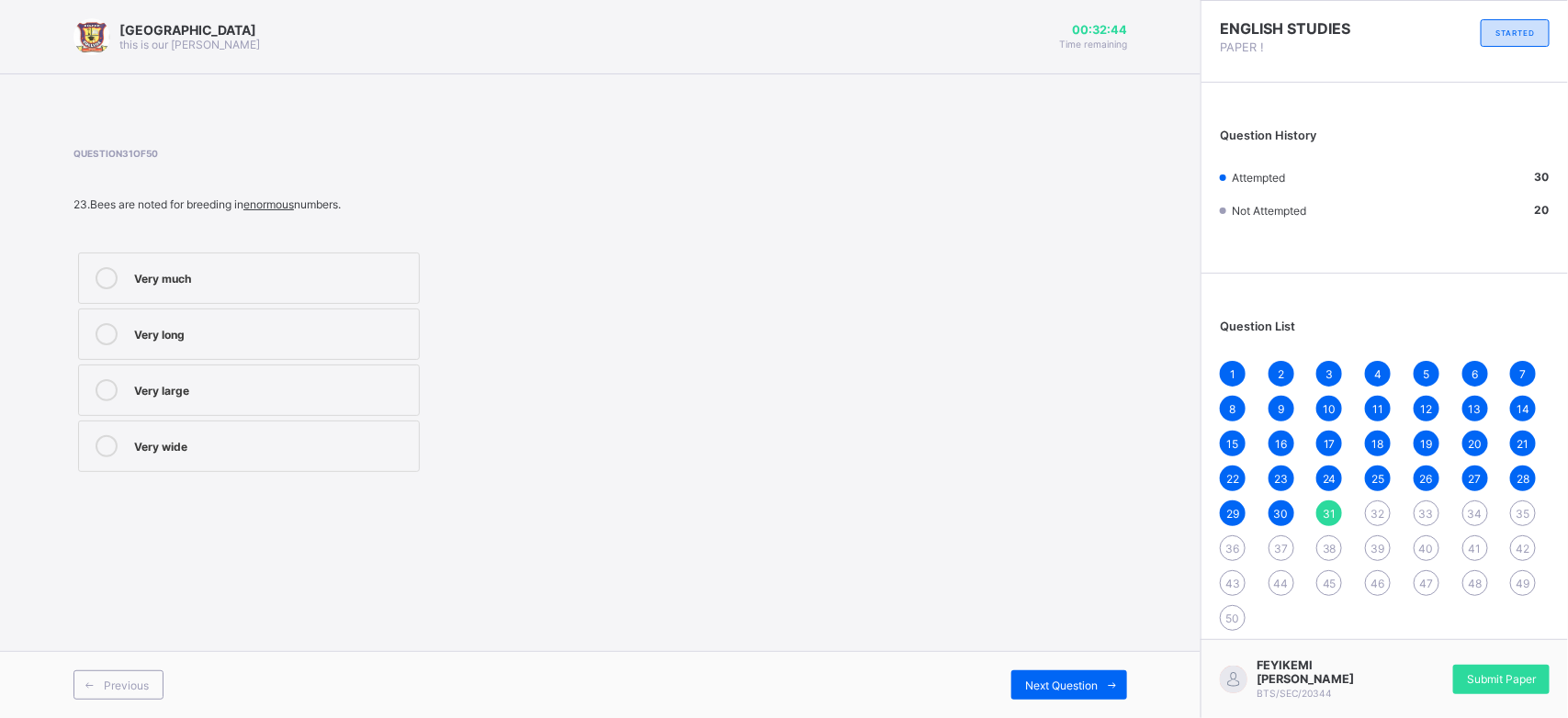 click on "Very much" at bounding box center [272, 276] 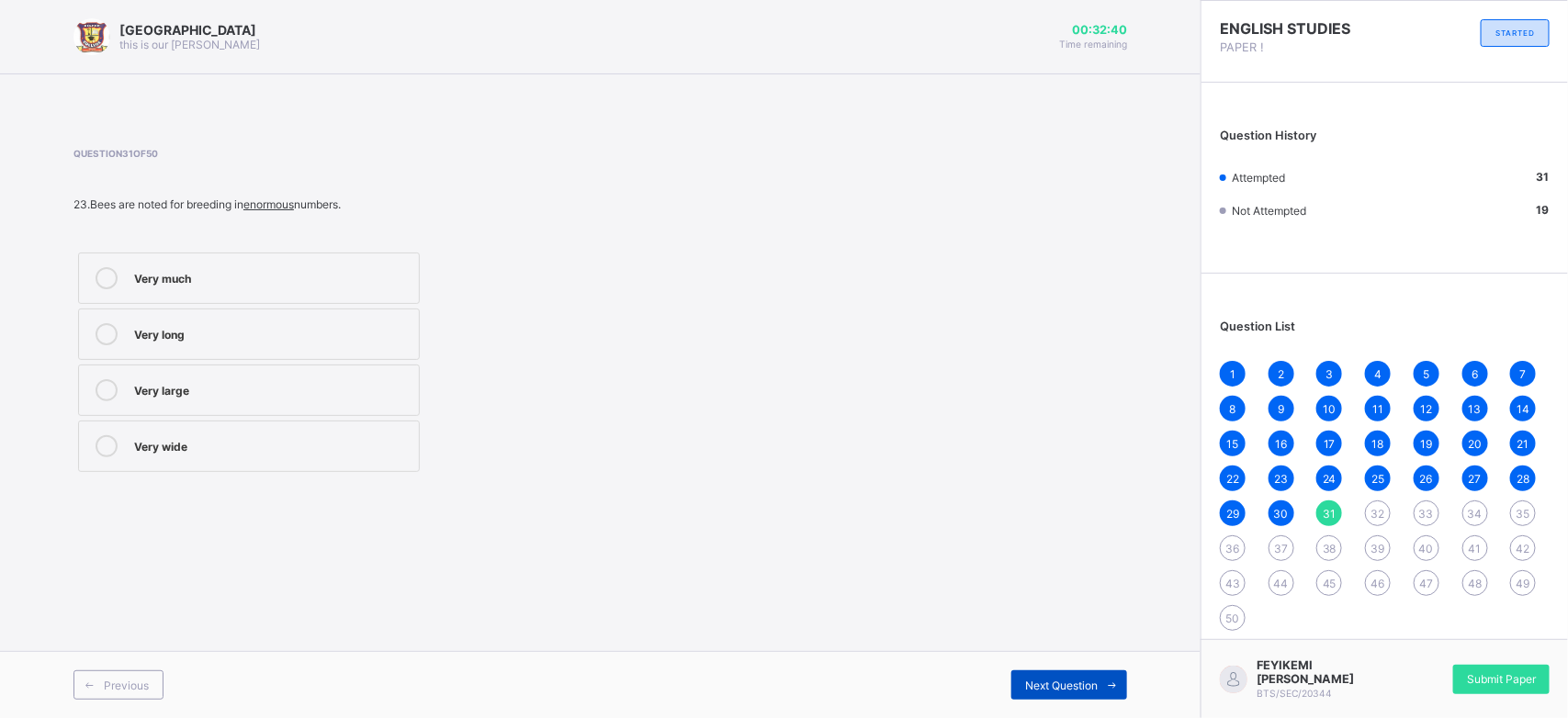 click on "Next Question" at bounding box center (1061, 685) 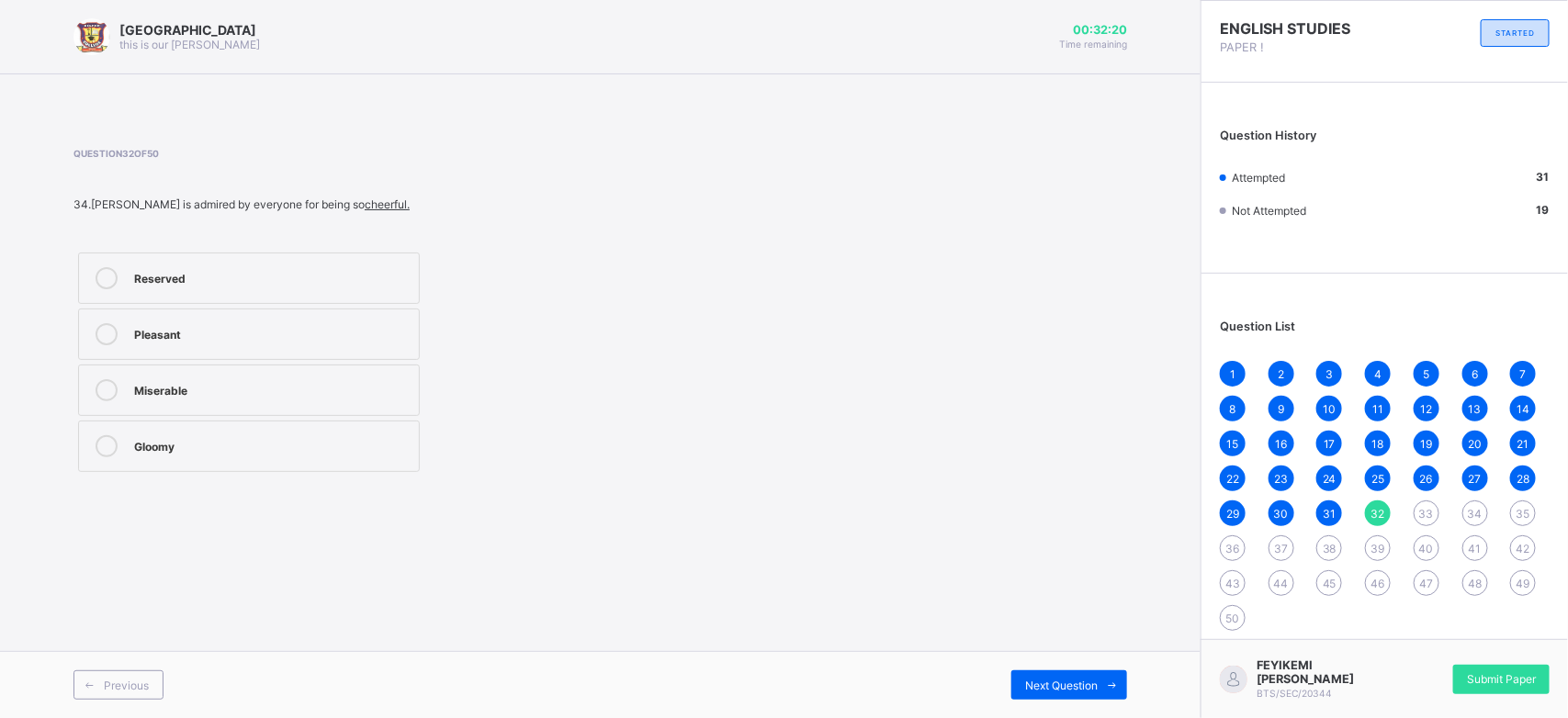 click on "Pleasant" at bounding box center (272, 332) 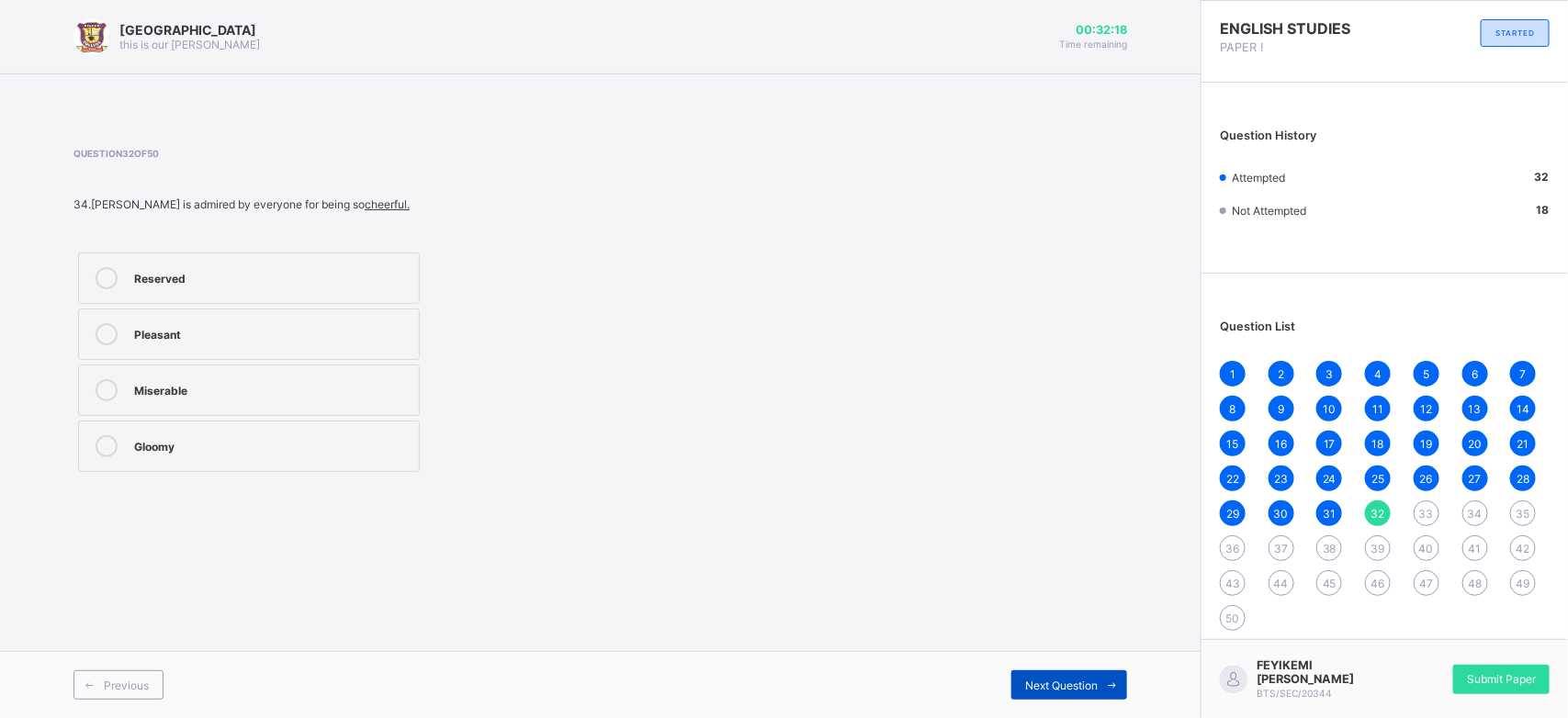click on "Next Question" at bounding box center [1061, 685] 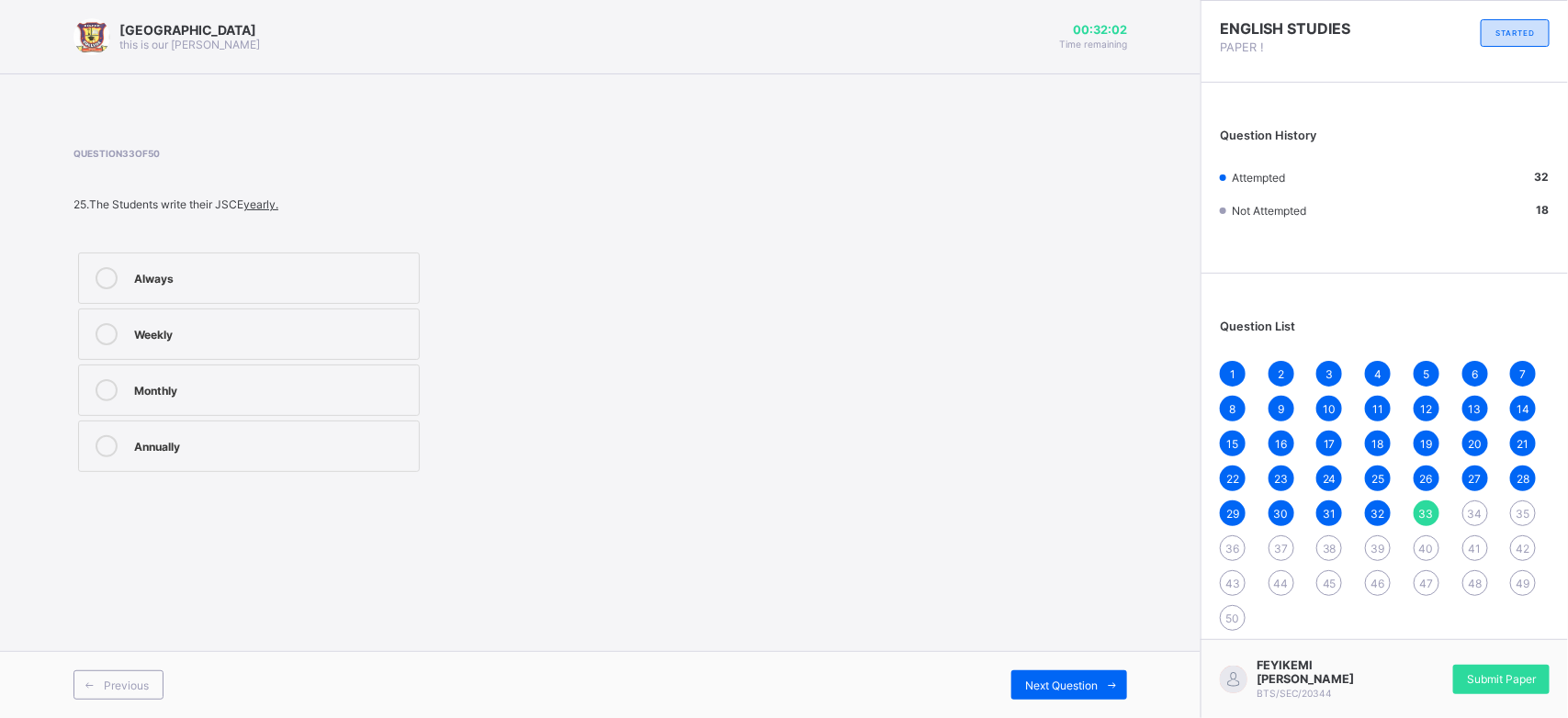 click on "Annually" at bounding box center (249, 446) 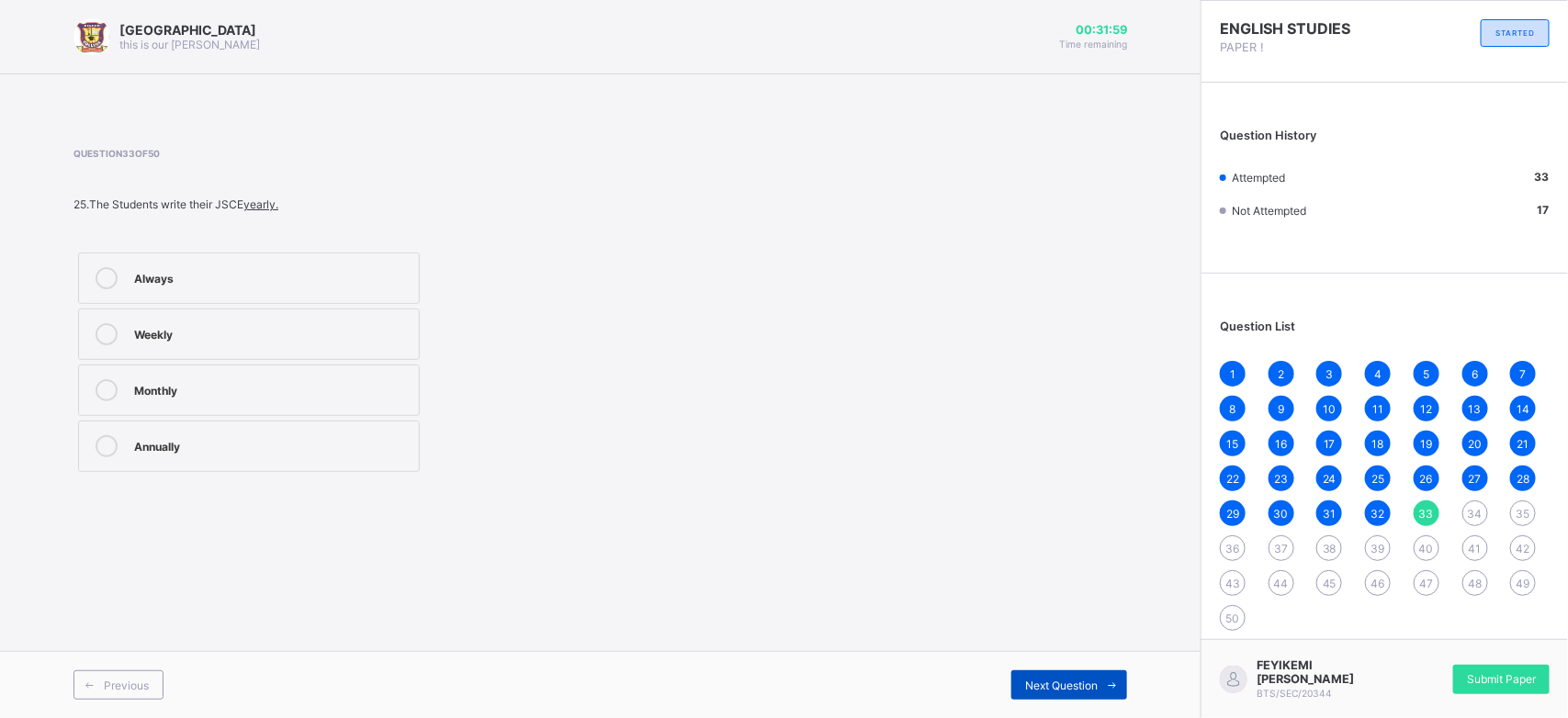 click on "Next Question" at bounding box center [1061, 685] 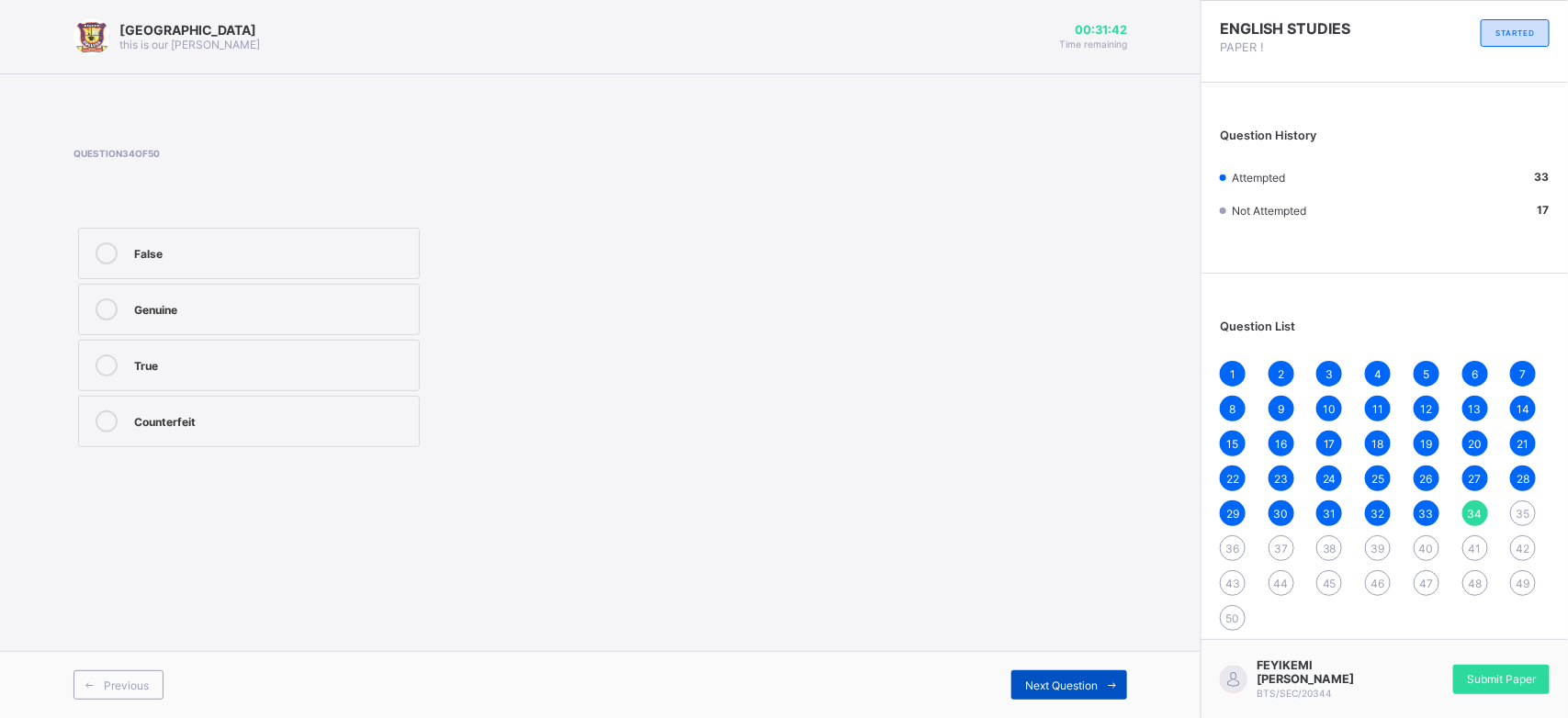 click on "Next Question" at bounding box center [1061, 685] 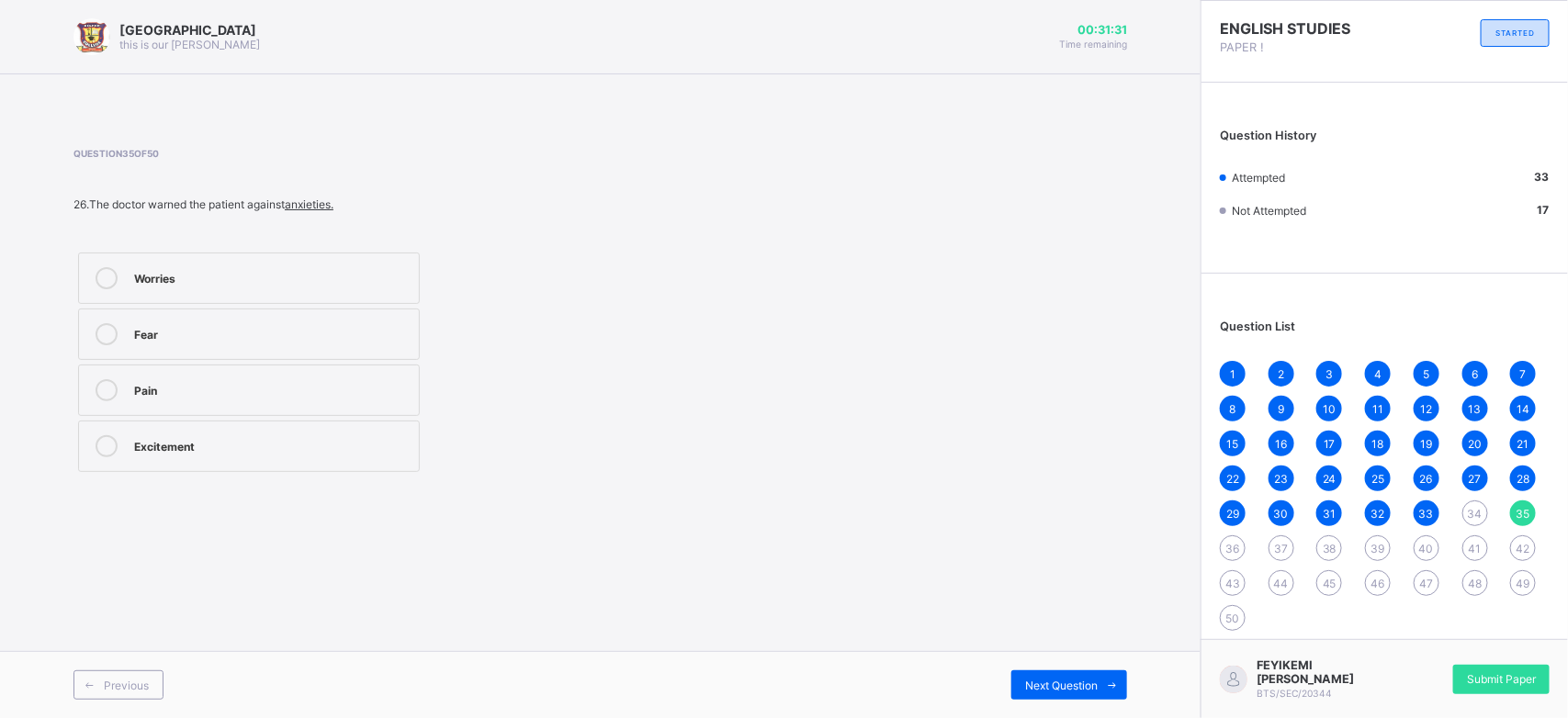 click on "Fear" at bounding box center [272, 332] 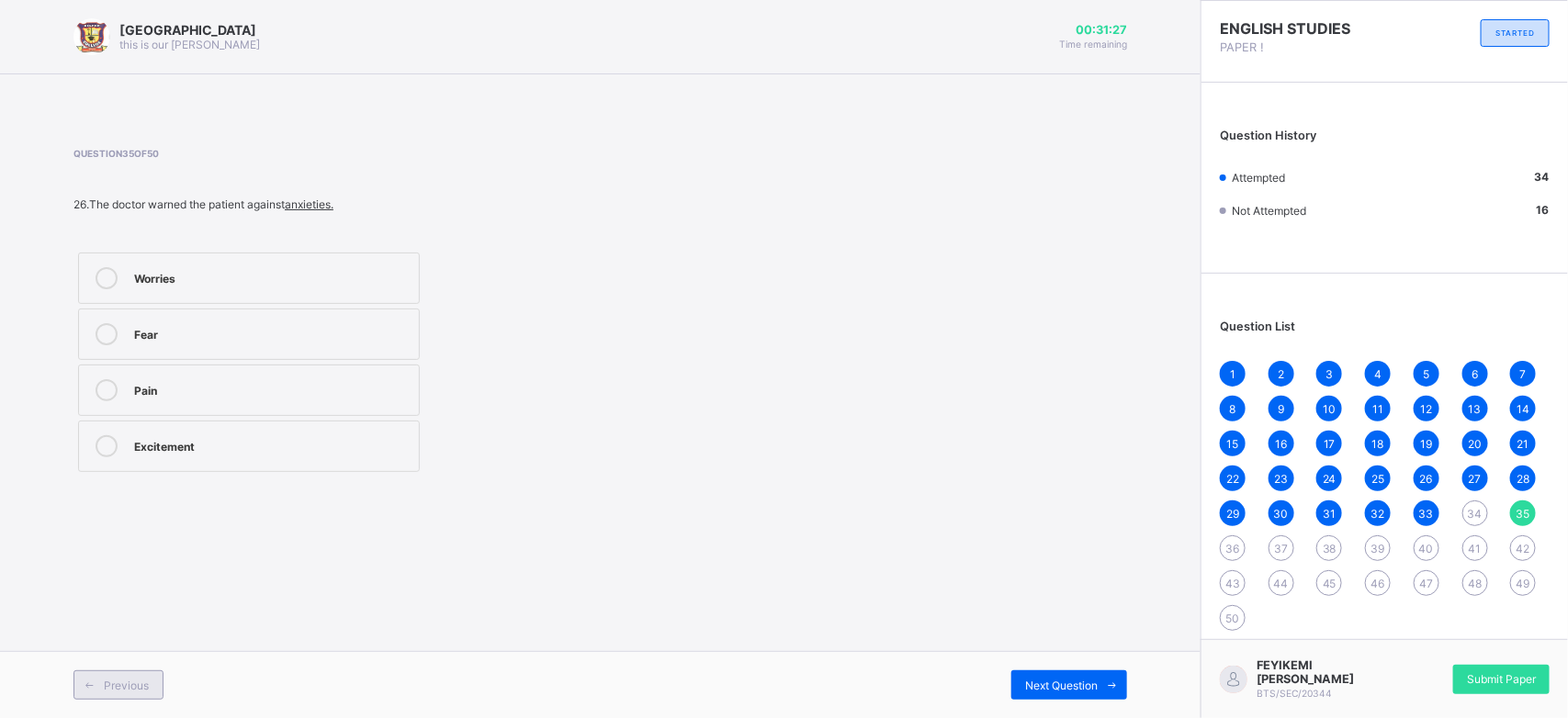 click at bounding box center [89, 685] 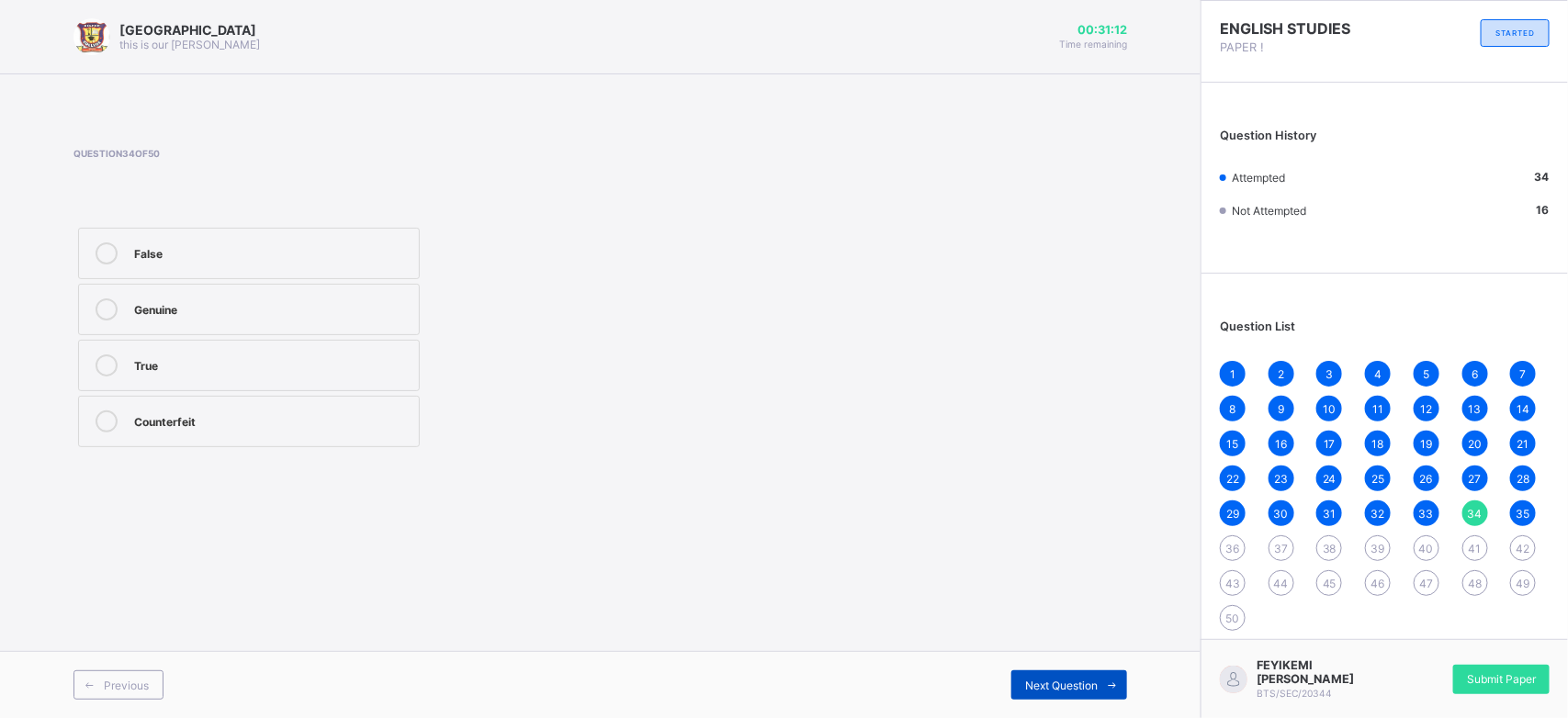 click on "Next Question" at bounding box center (1061, 685) 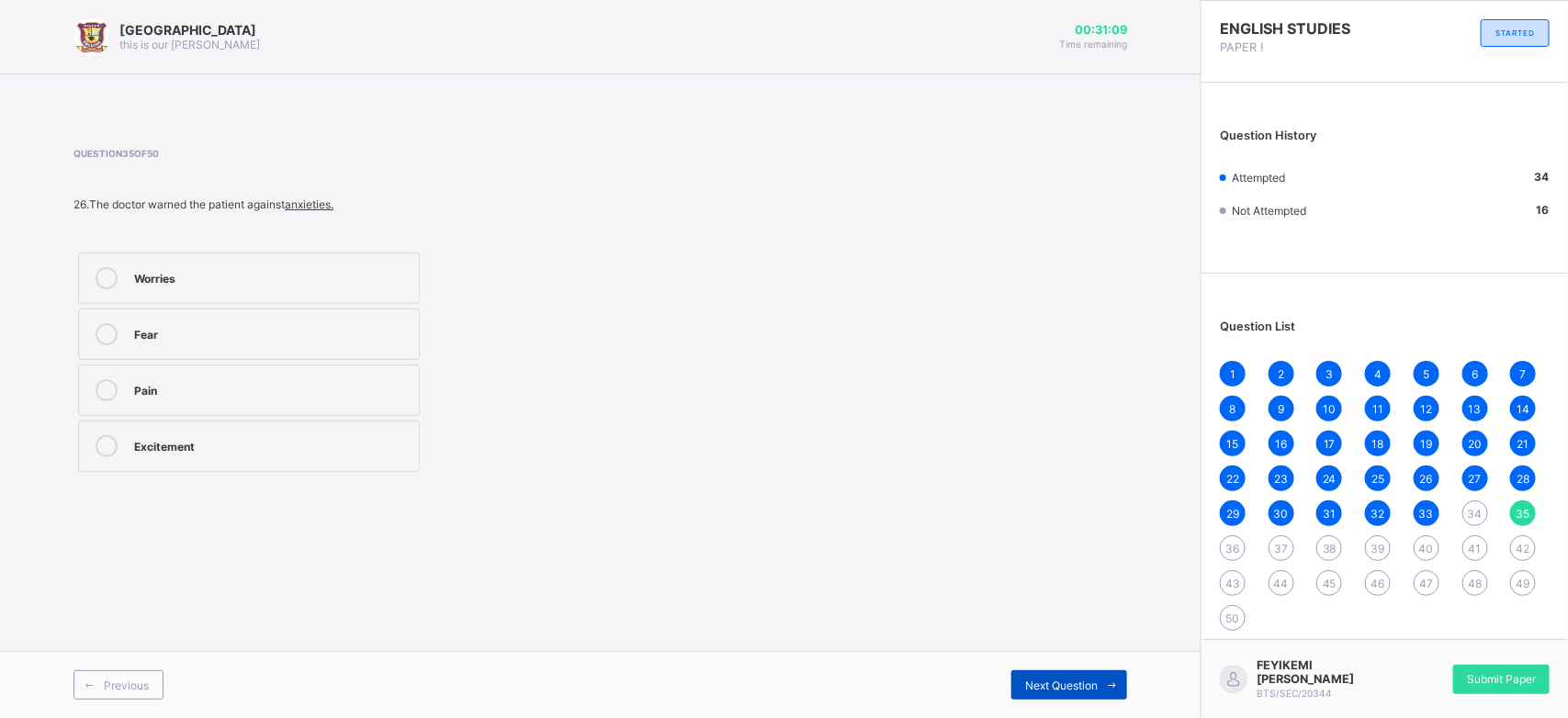 click on "Next Question" at bounding box center (1061, 685) 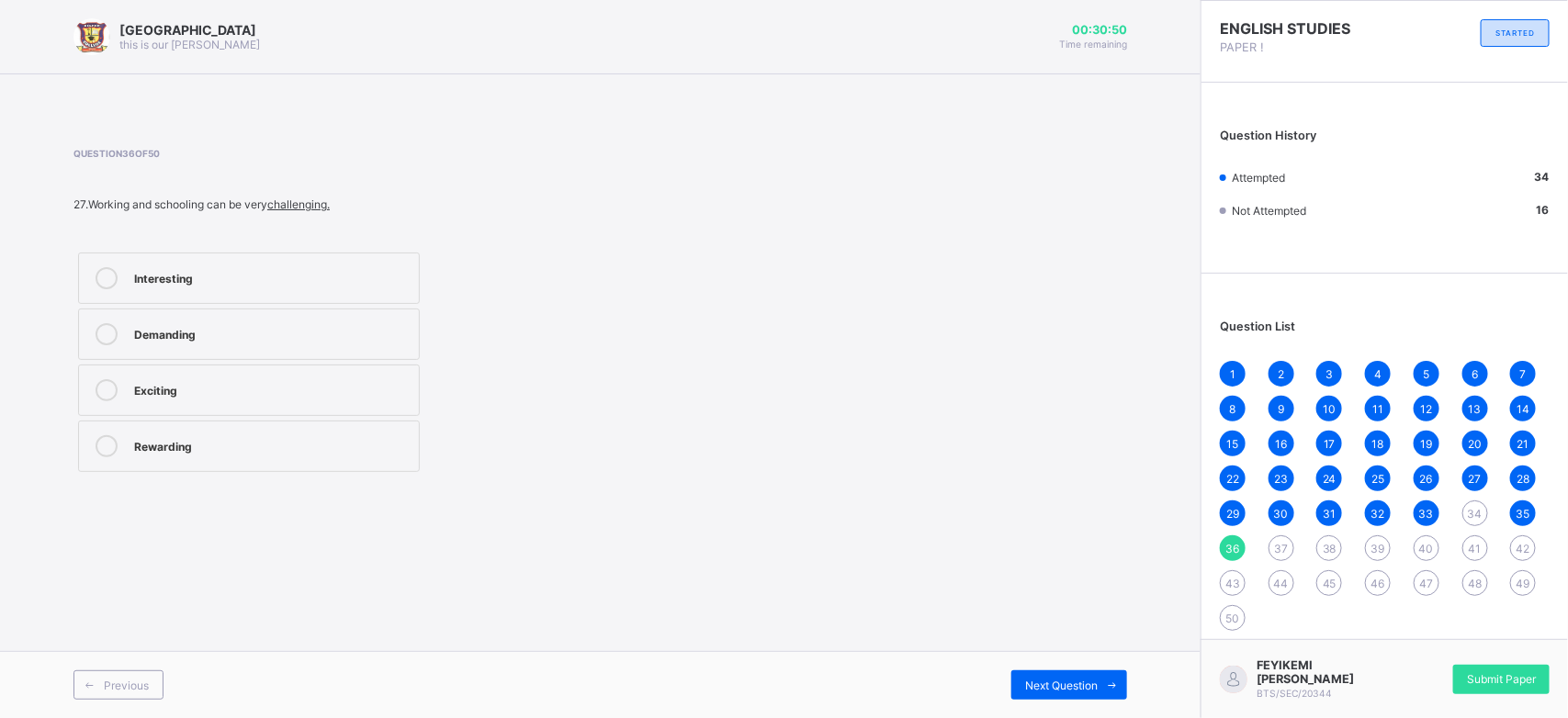 click on "Interesting" at bounding box center [249, 278] 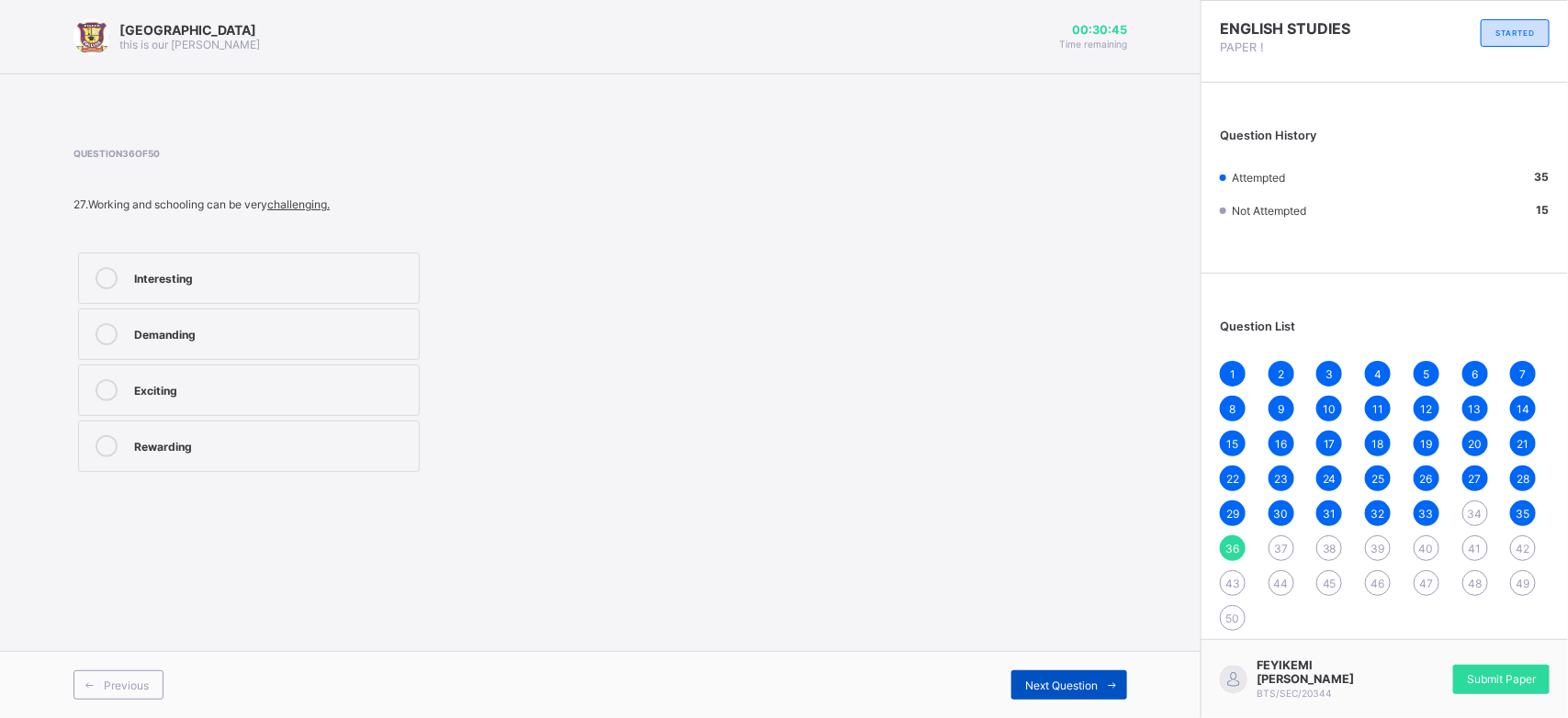 click on "Next Question" at bounding box center (1069, 685) 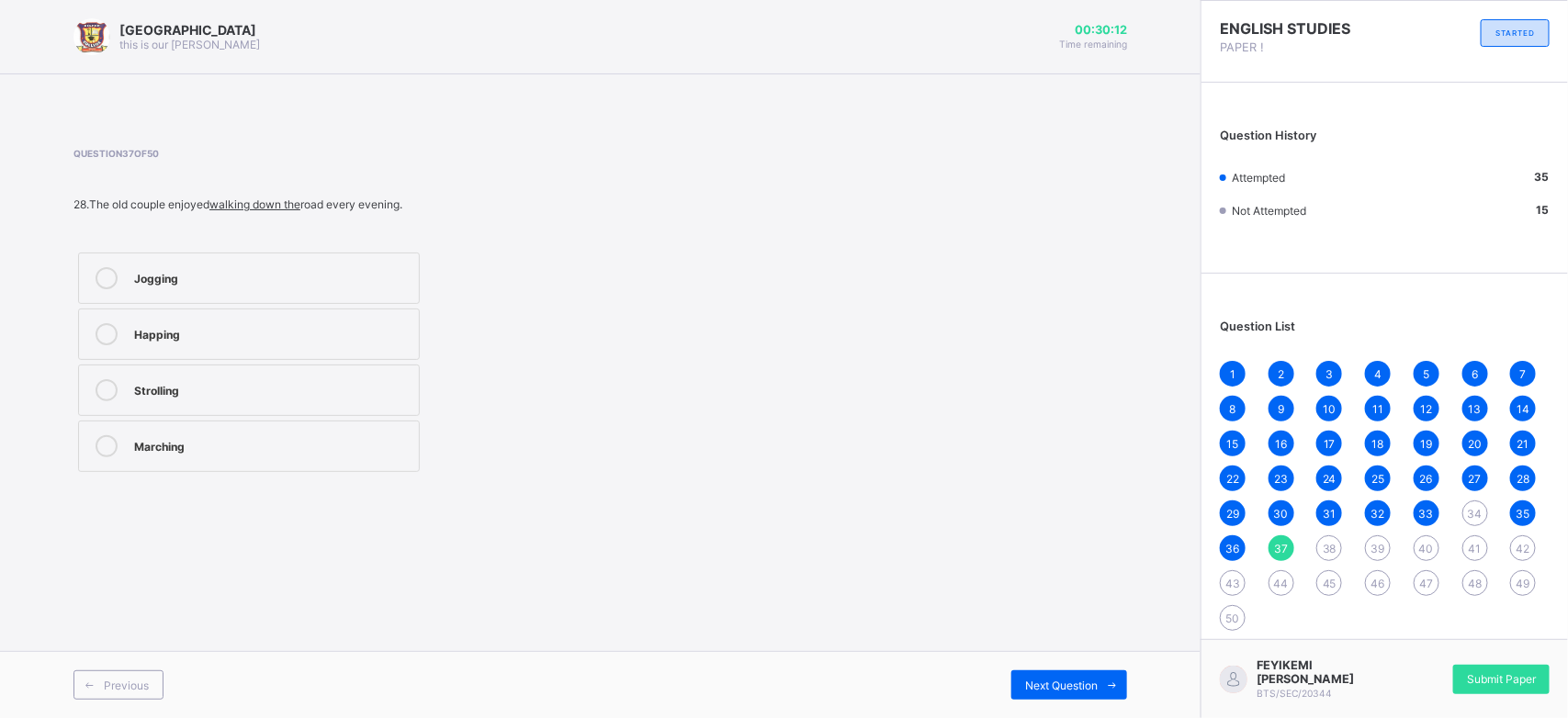 click on "Strolling" at bounding box center [249, 390] 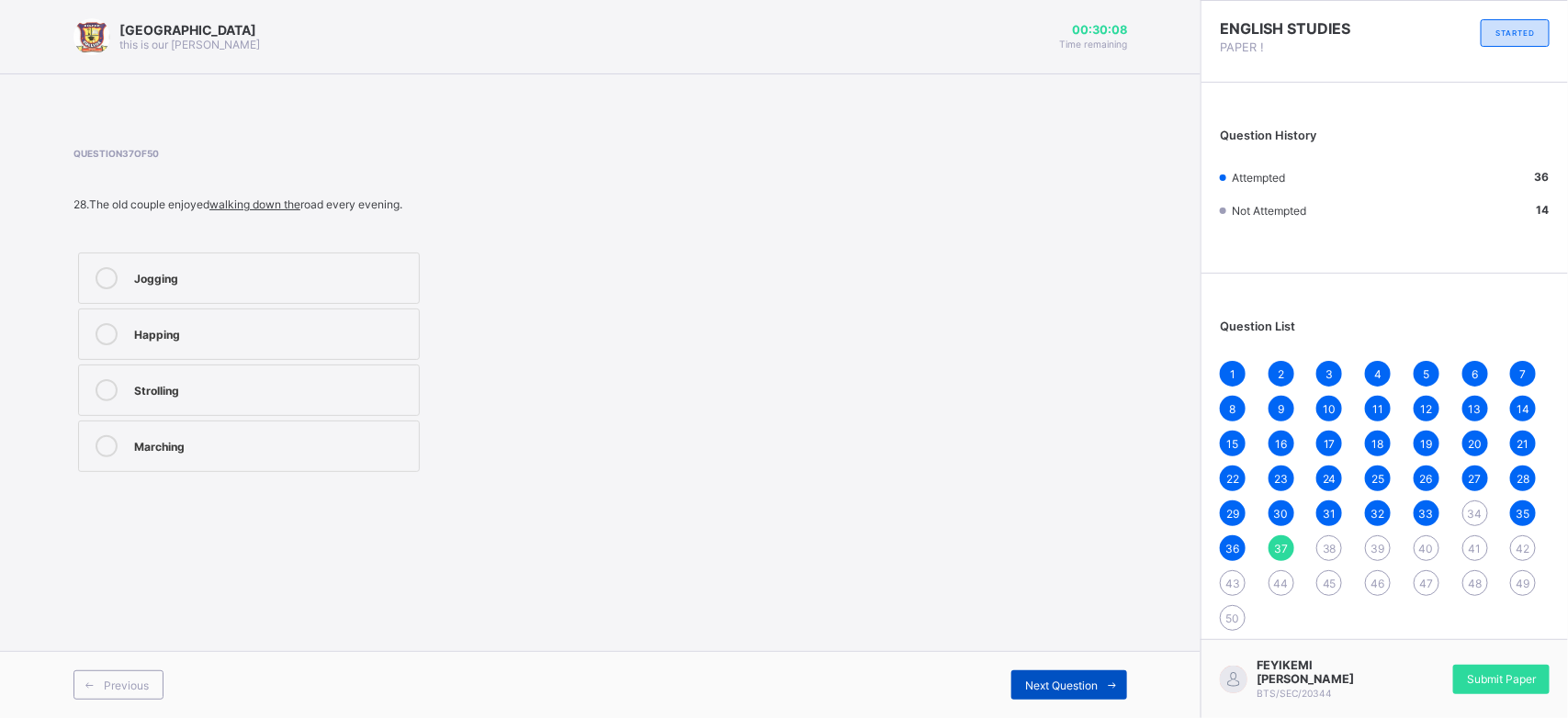click on "Next Question" at bounding box center (1069, 685) 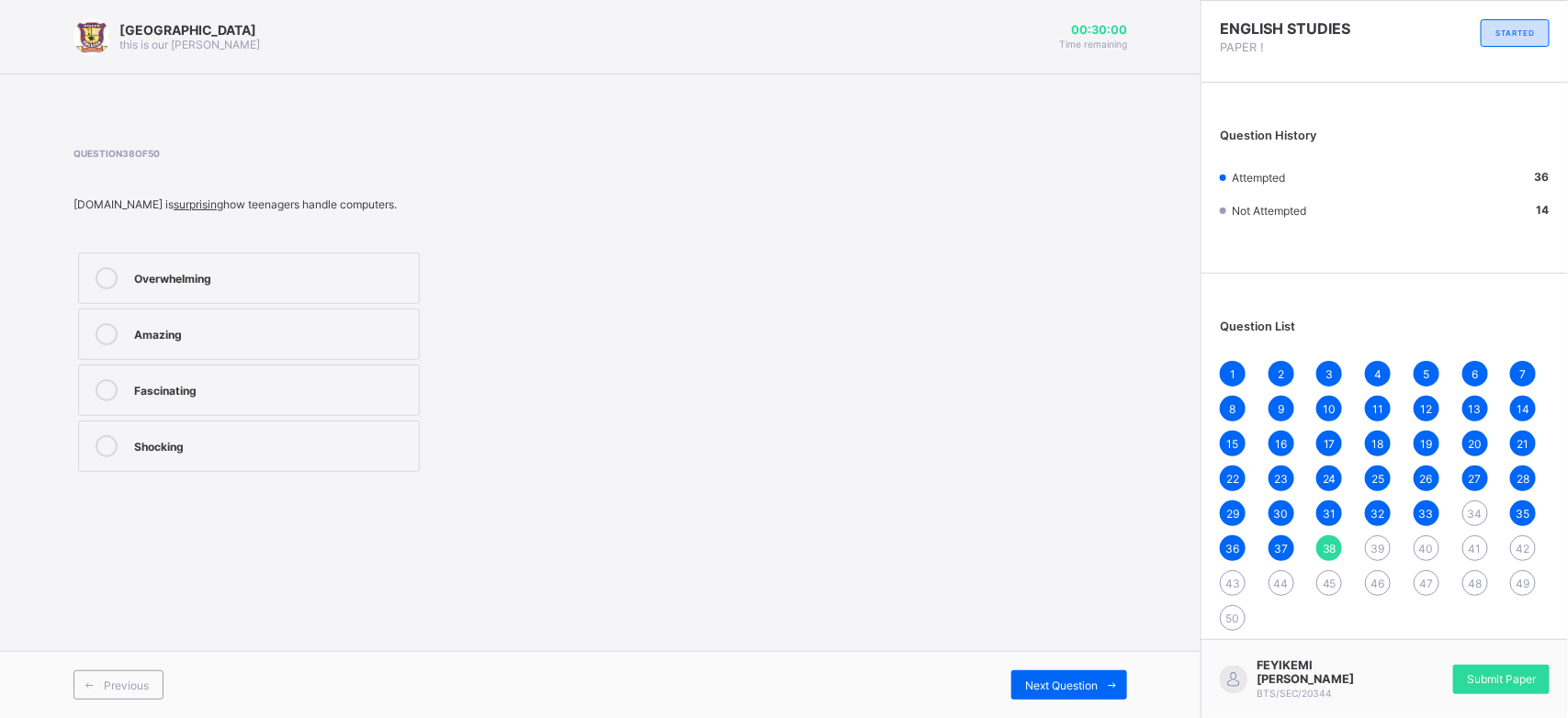 click on "Amazing" at bounding box center (249, 334) 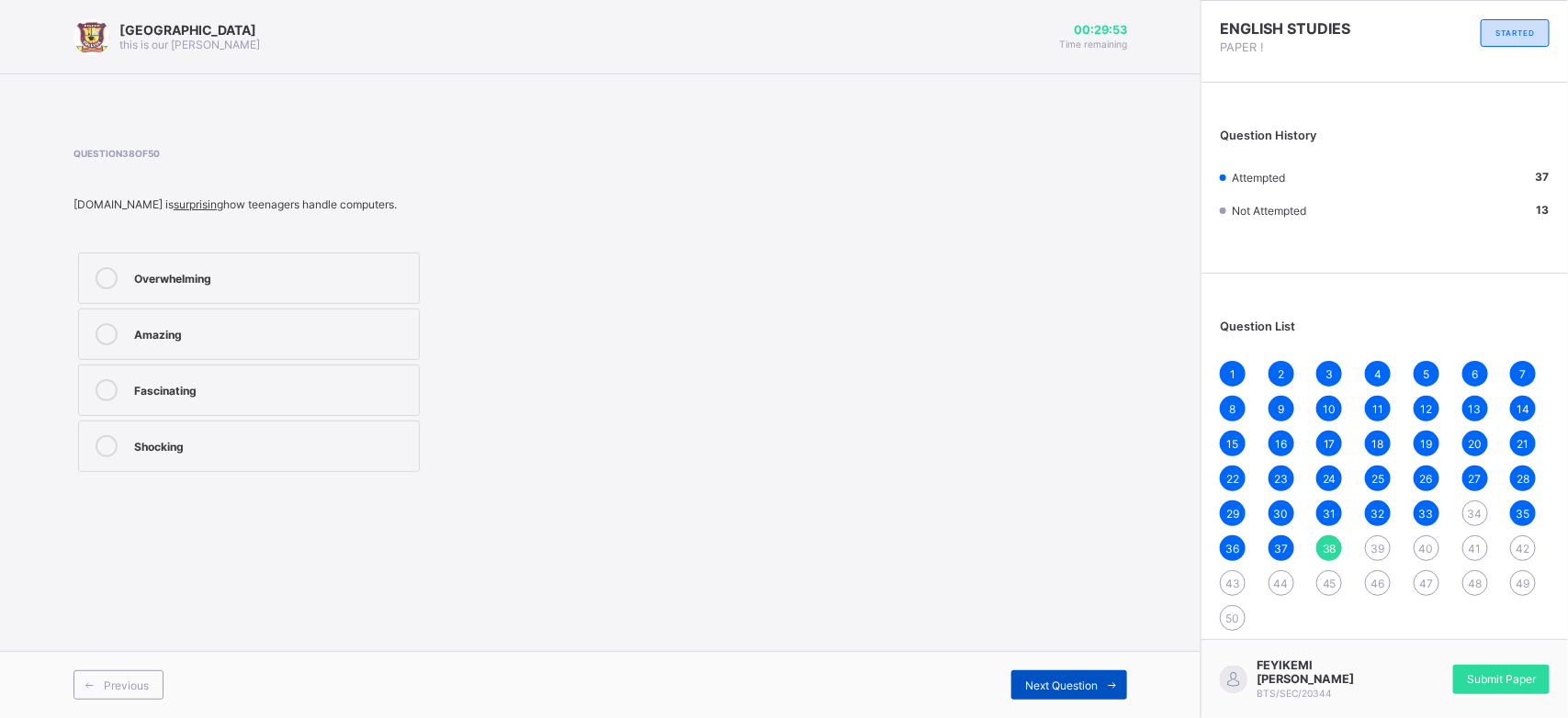 click on "Next Question" at bounding box center [1069, 685] 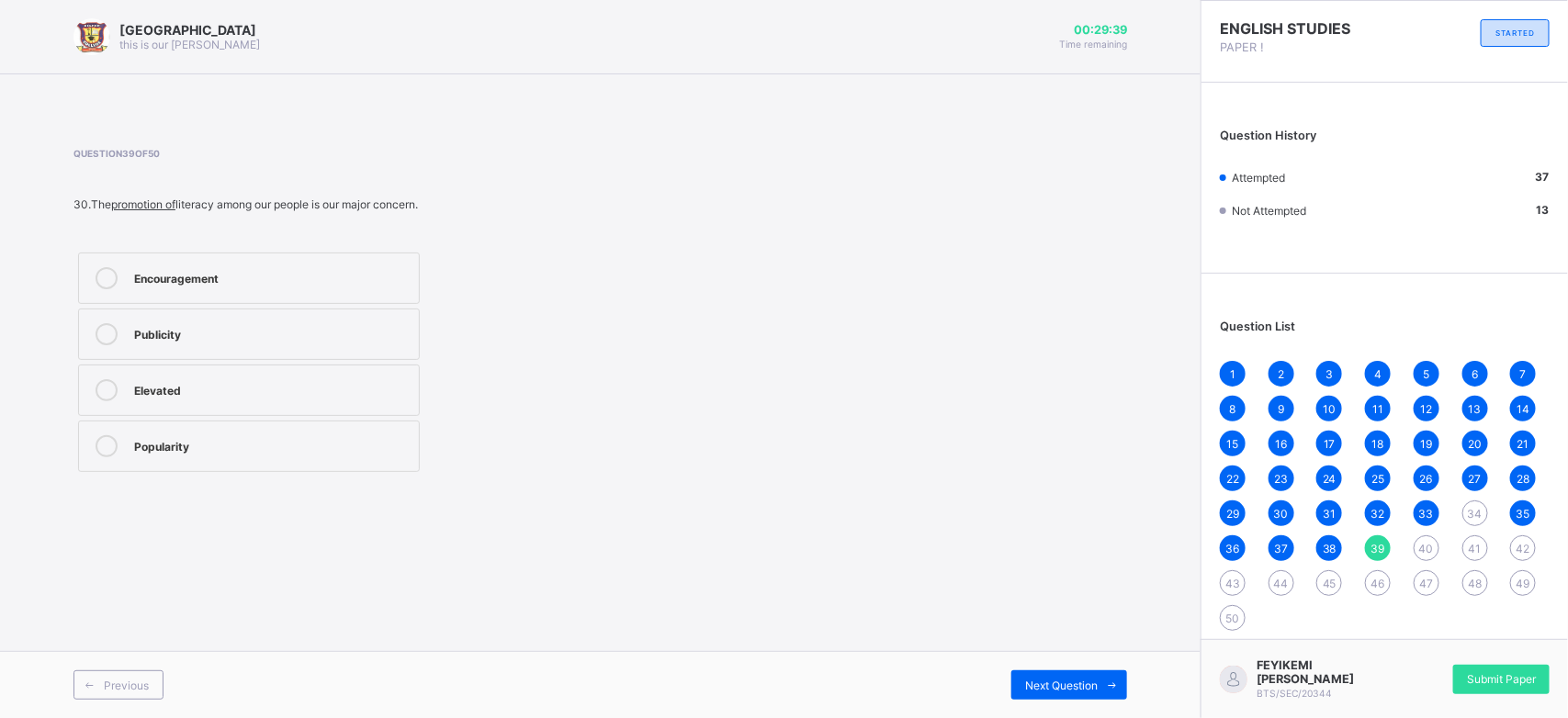 click on "Encouragement" at bounding box center (249, 278) 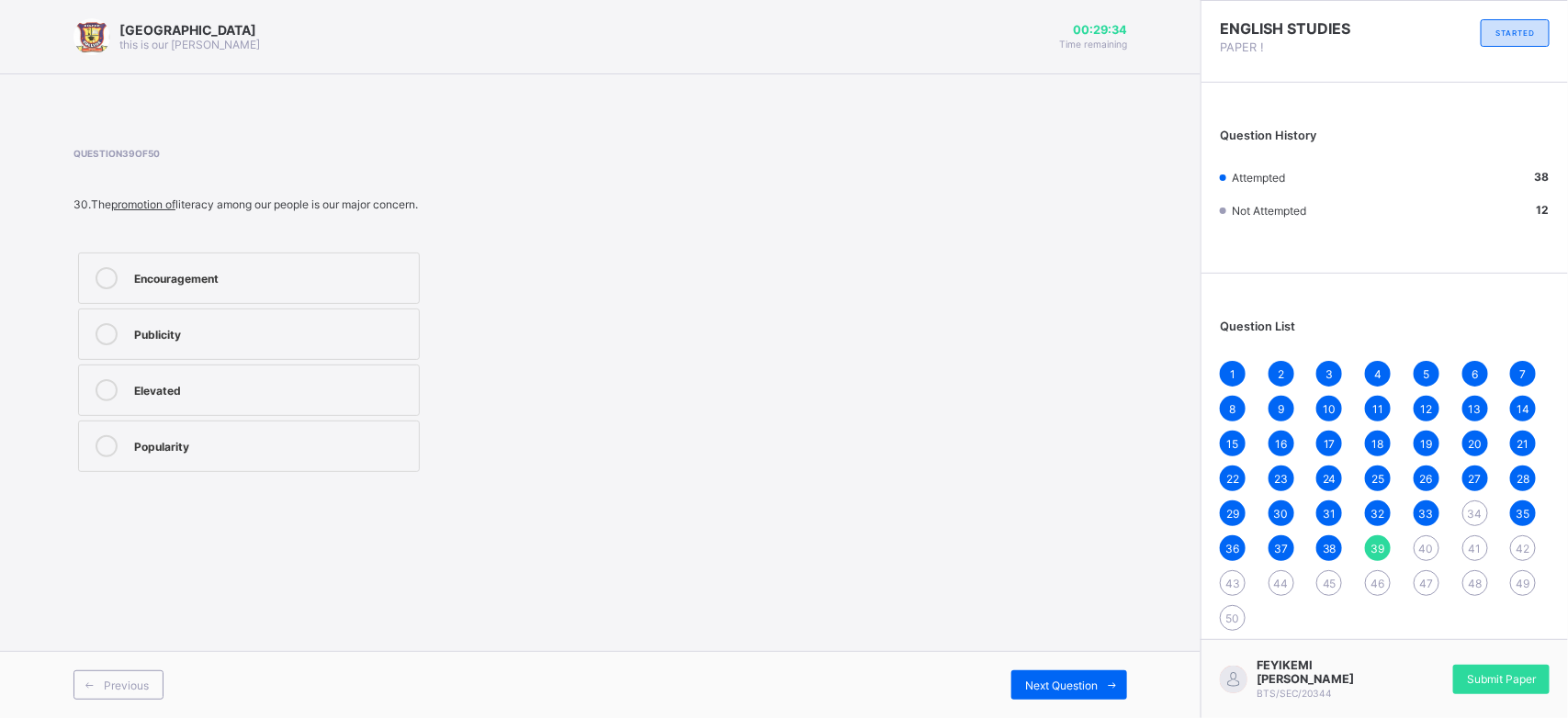 click on "Previous Next Question" at bounding box center (600, 684) 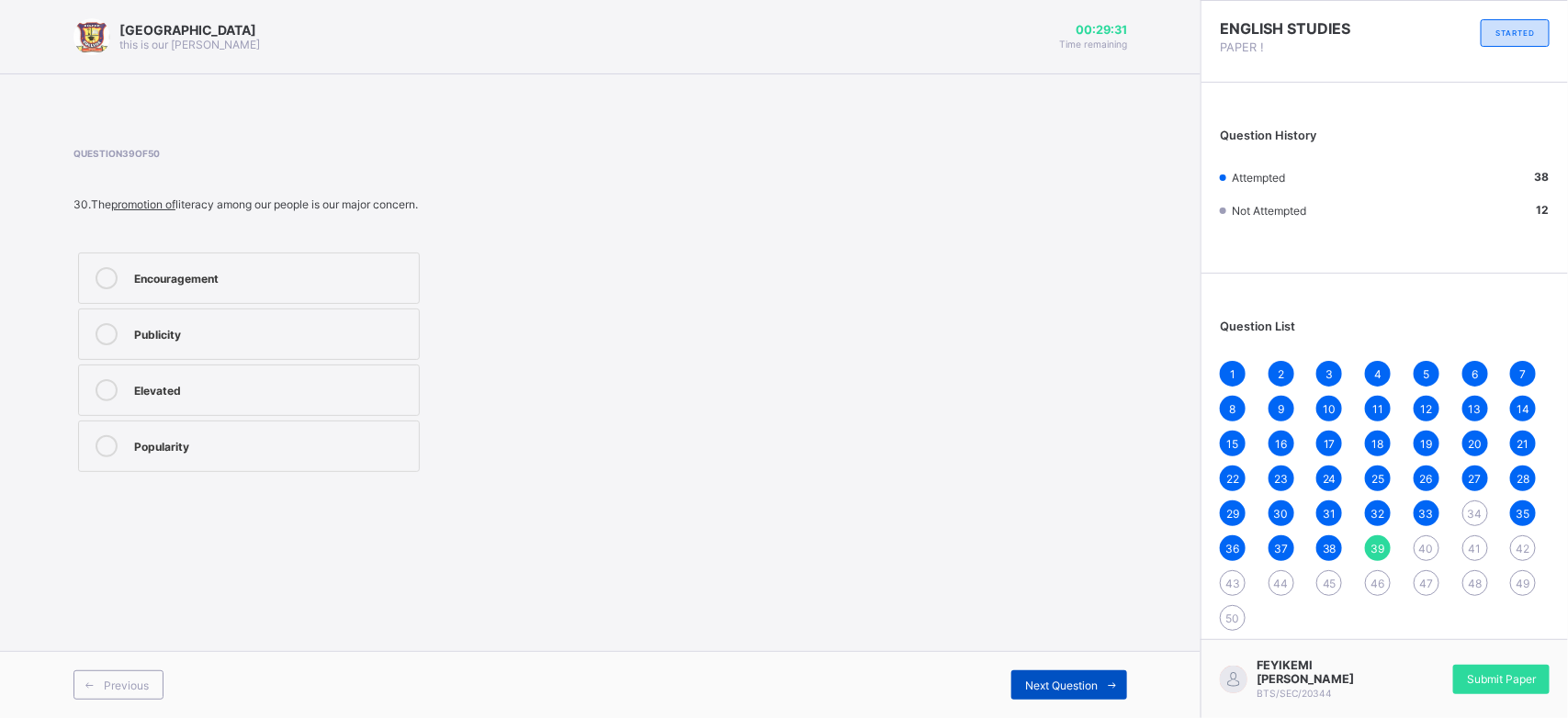 click on "Next Question" at bounding box center (1069, 685) 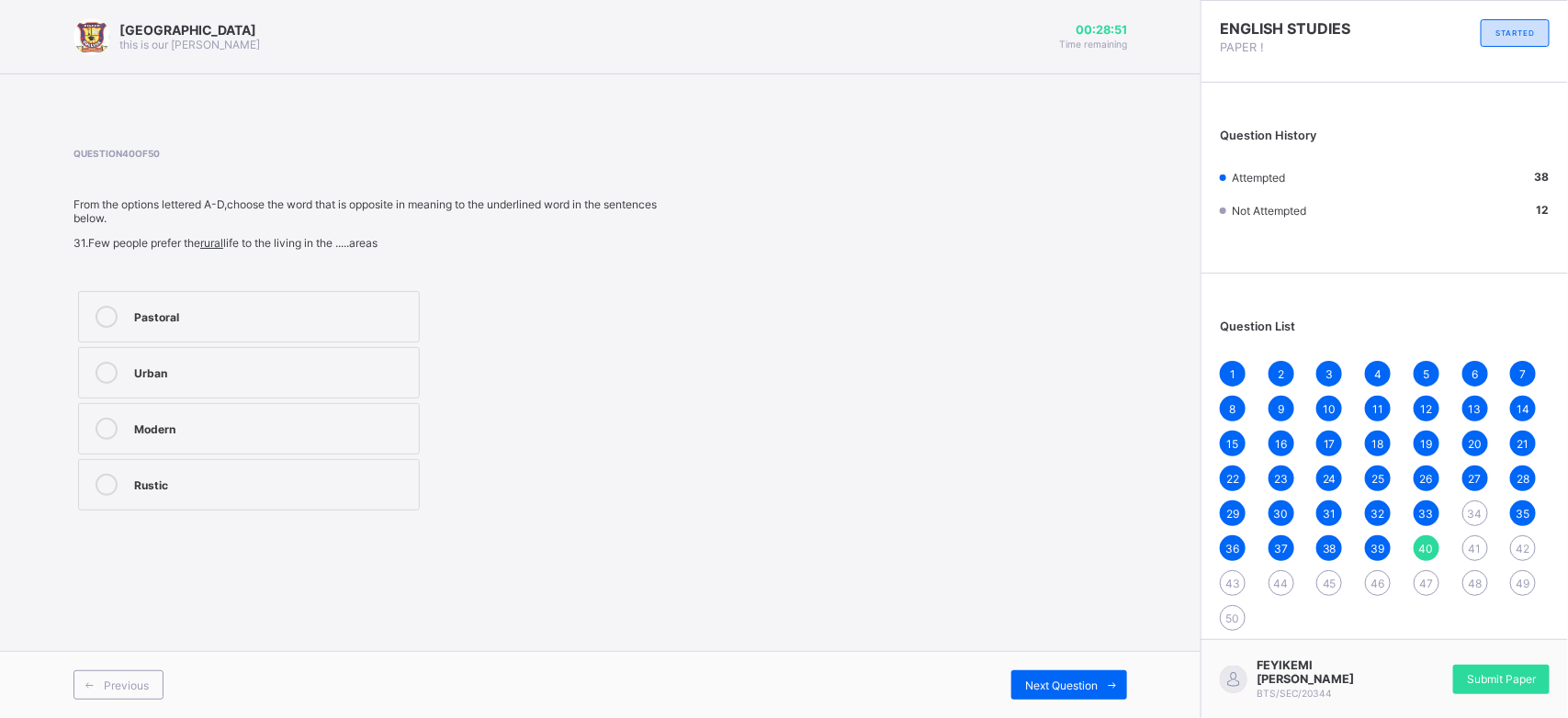 click on "Modern" at bounding box center (249, 429) 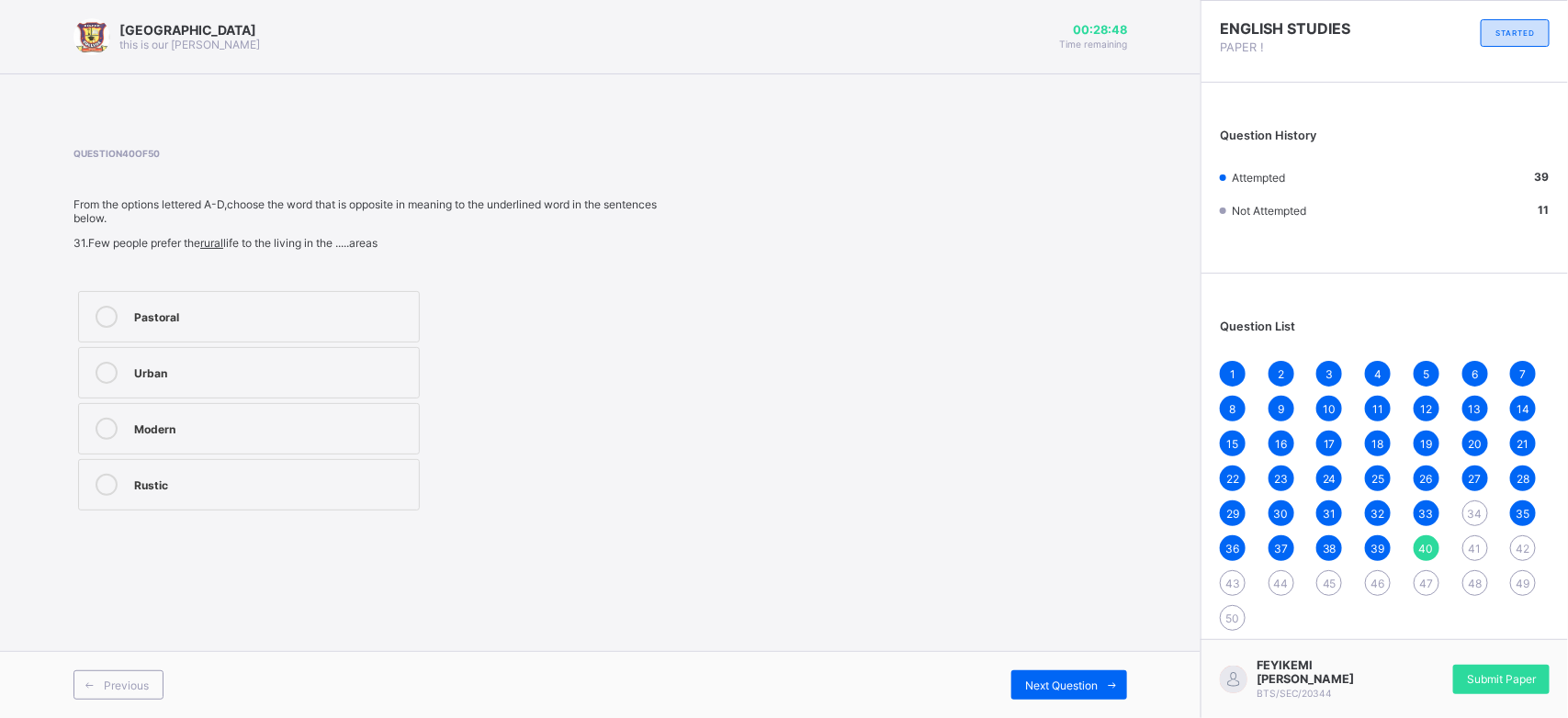 click on "Urban" at bounding box center (249, 373) 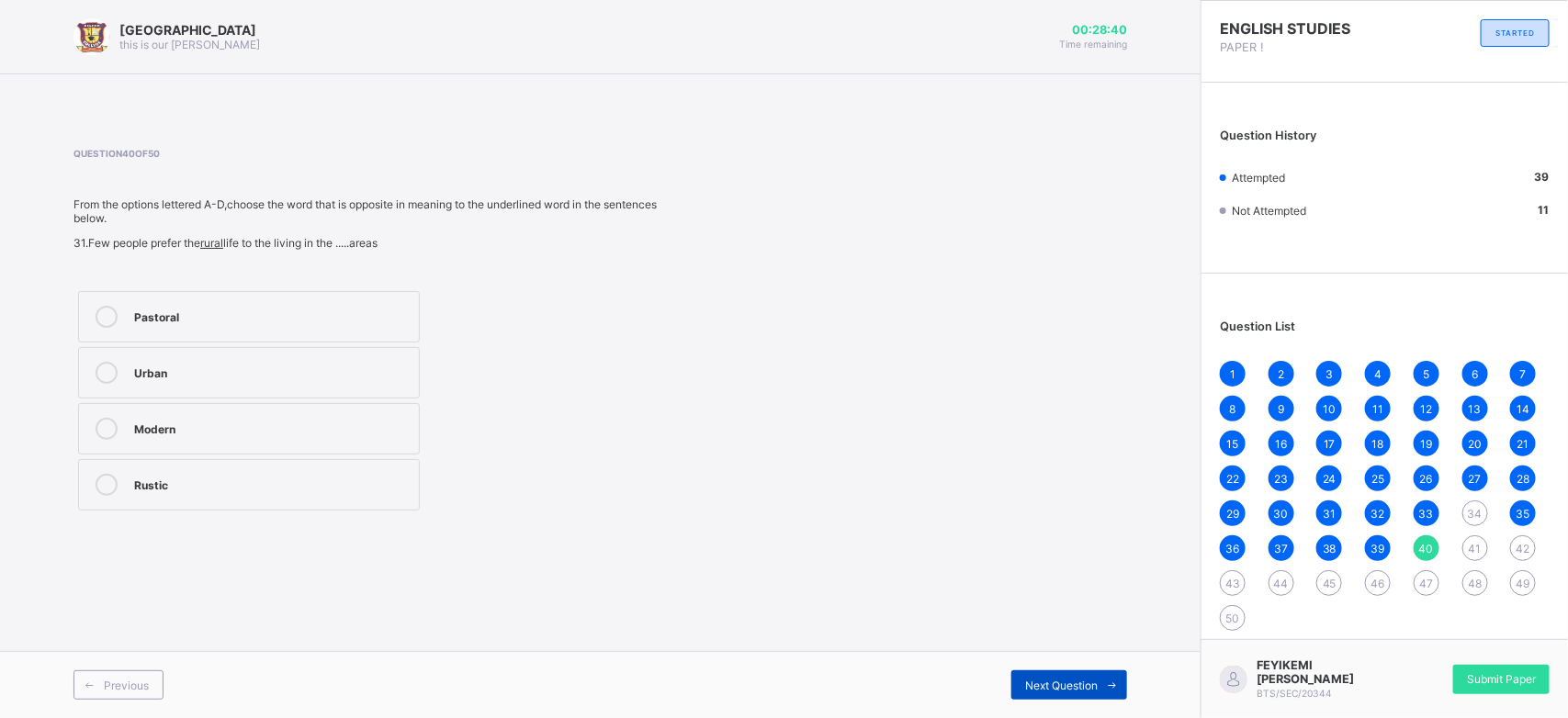 click on "Next Question" at bounding box center [1069, 685] 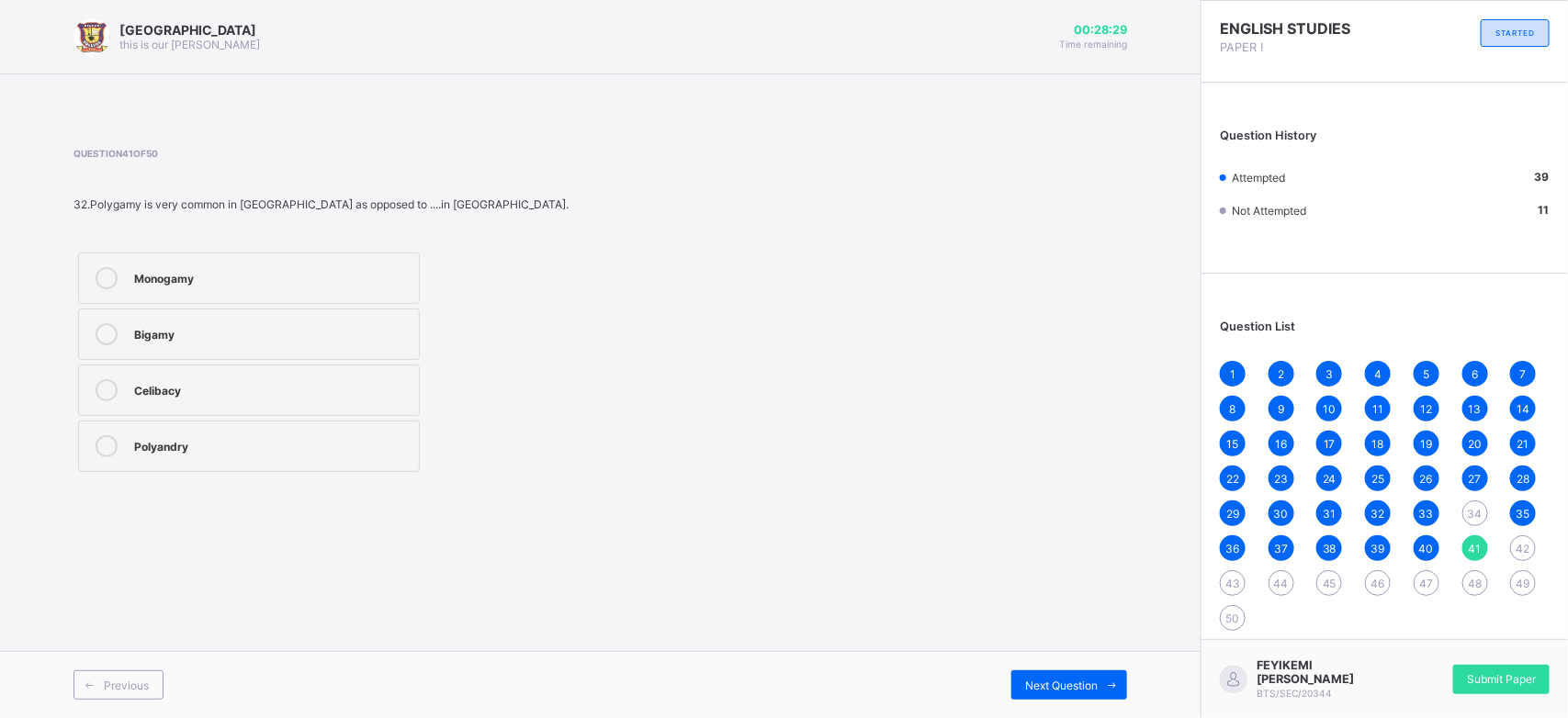 click on "Monogamy" at bounding box center [272, 276] 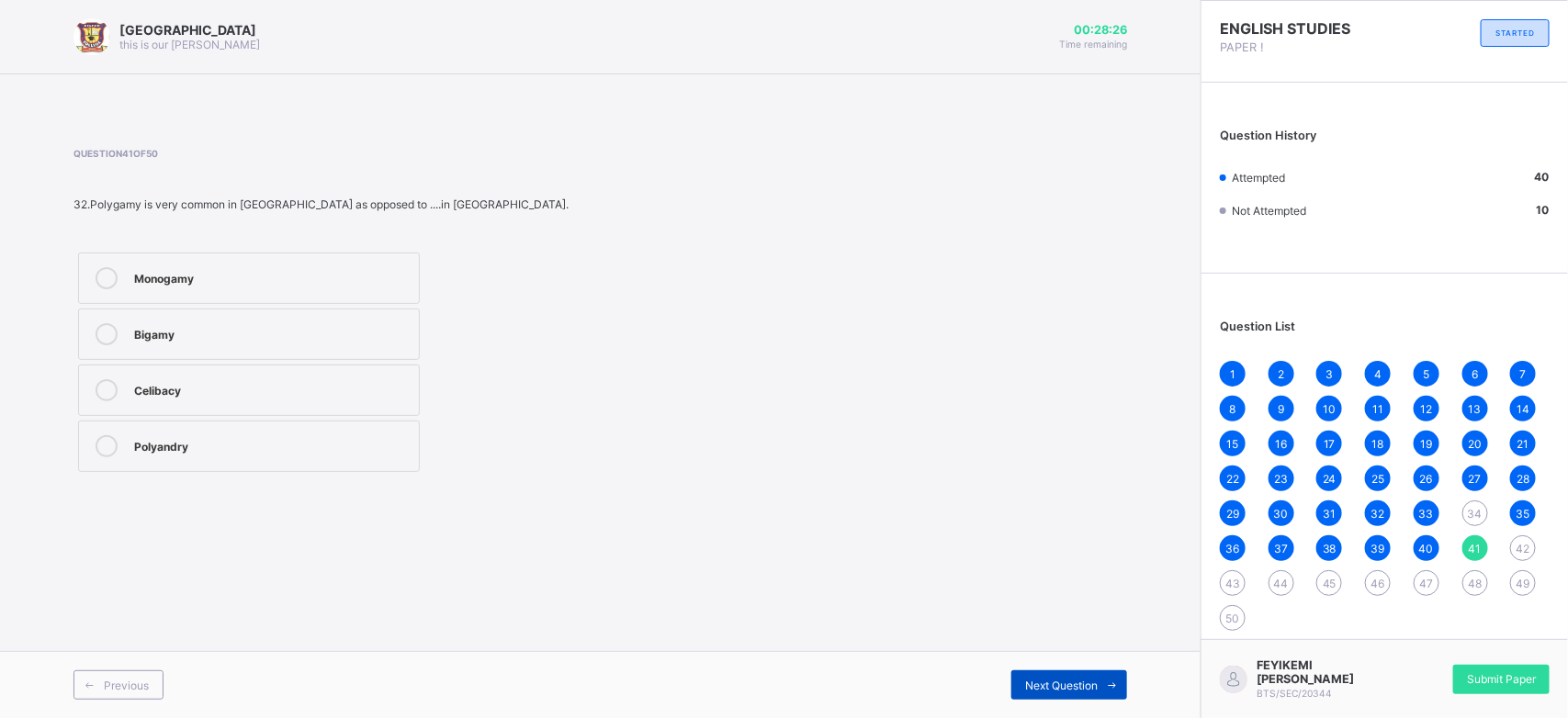 click on "Next Question" at bounding box center [1069, 685] 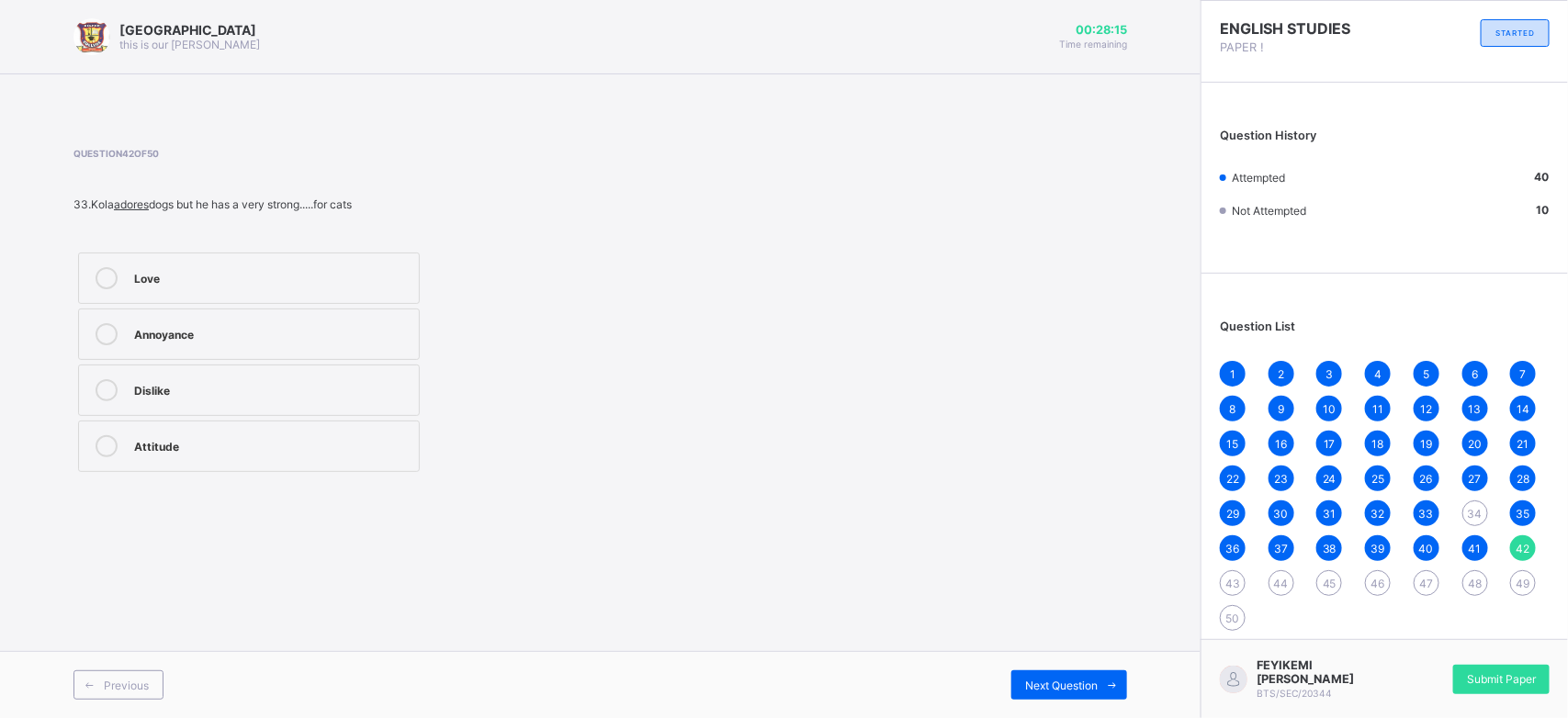 click on "Love" at bounding box center (272, 276) 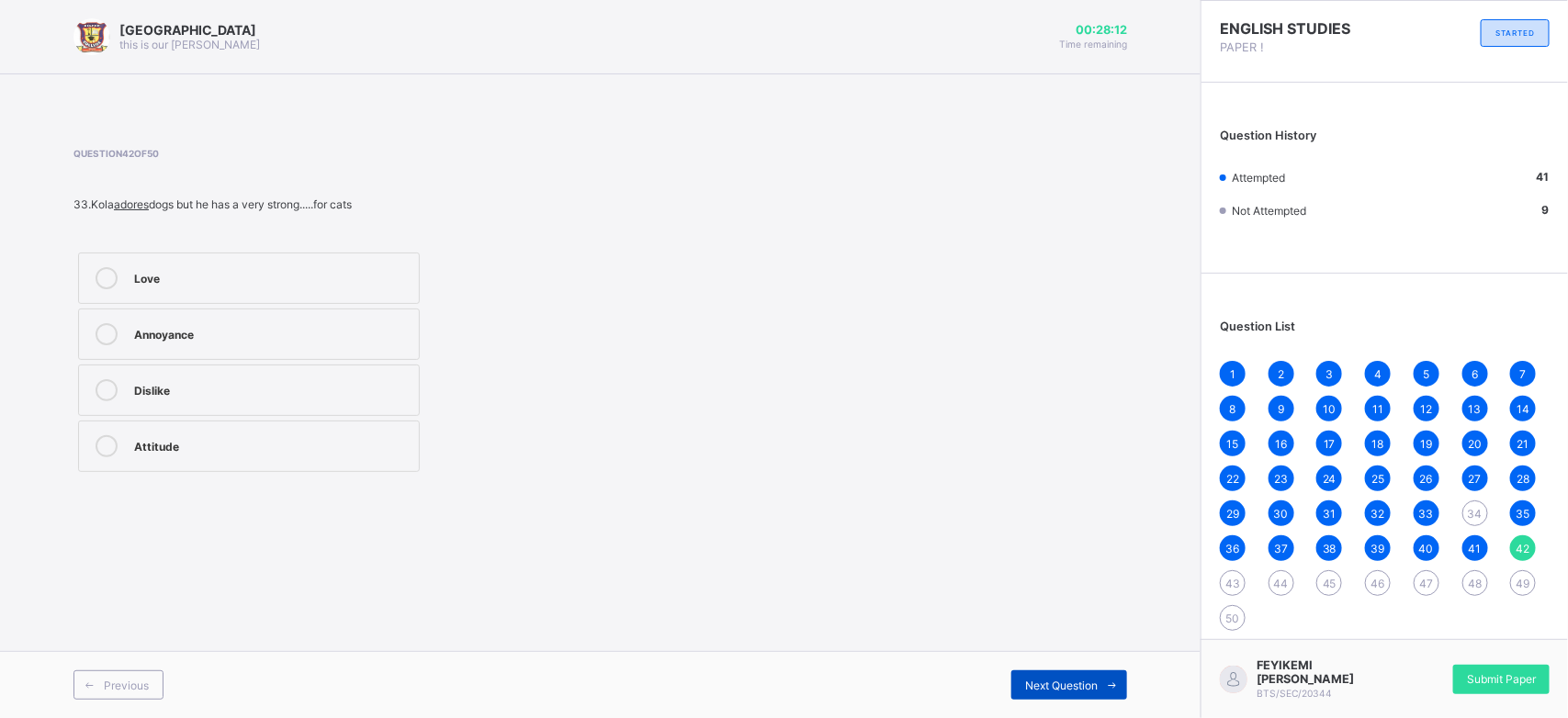 click on "Next Question" at bounding box center (1069, 685) 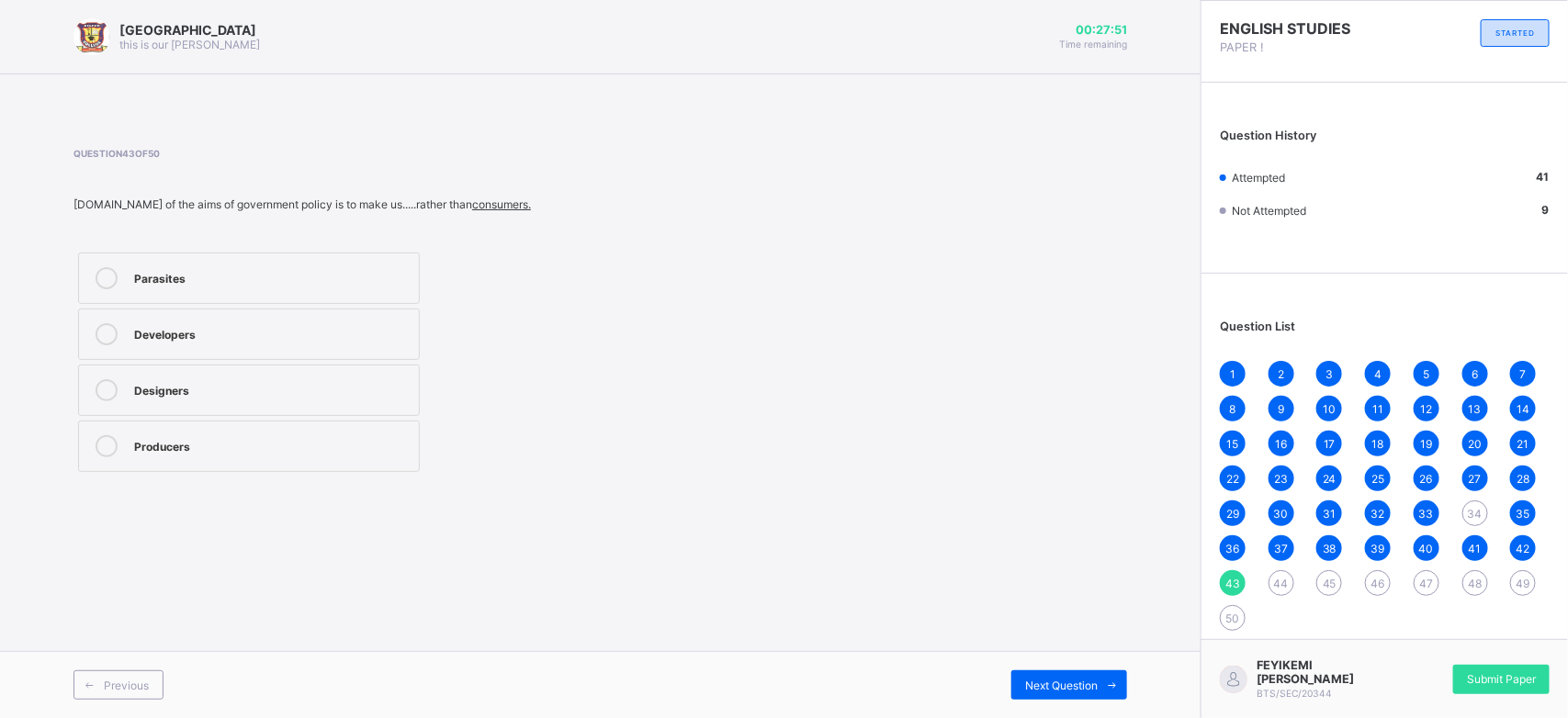 click on "Developers" at bounding box center [249, 334] 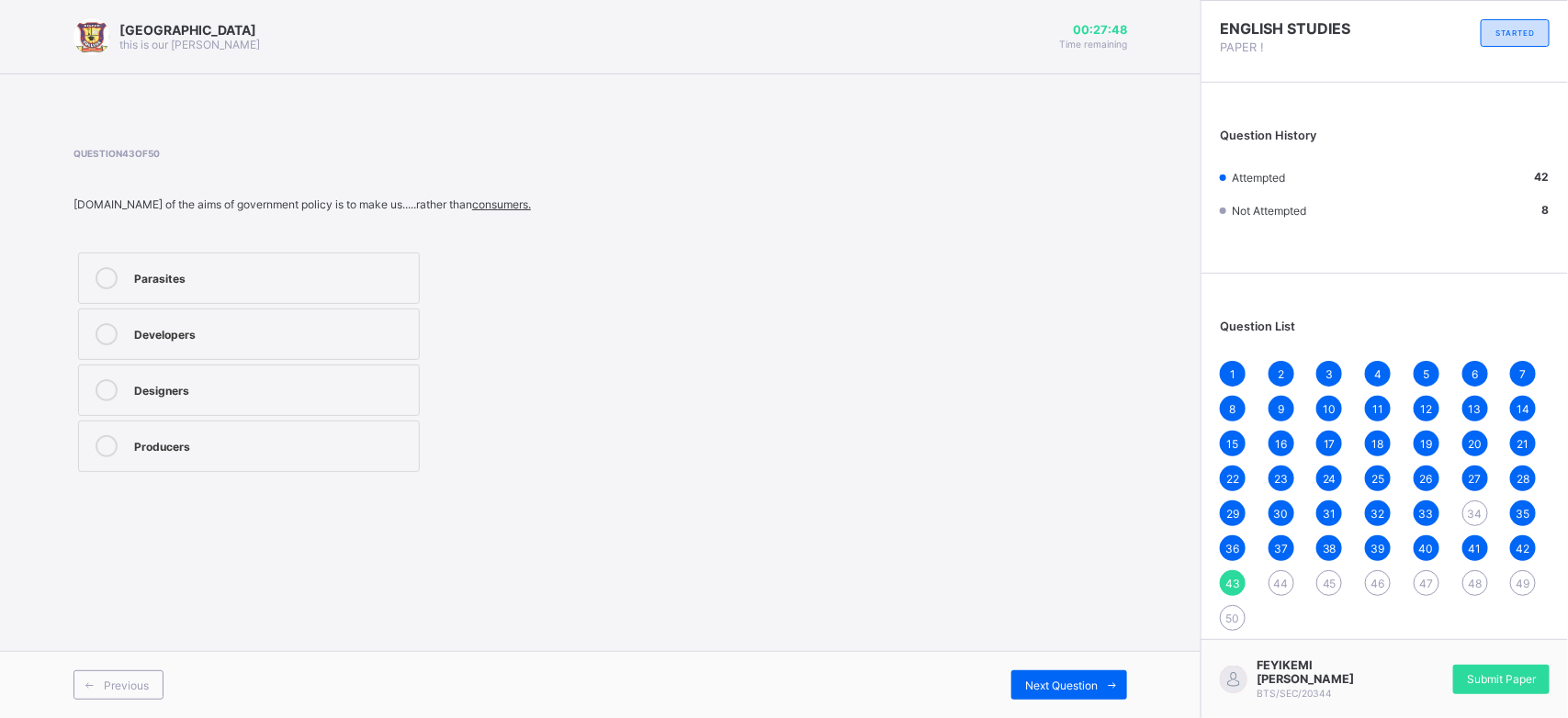 click on "Producers" at bounding box center (272, 444) 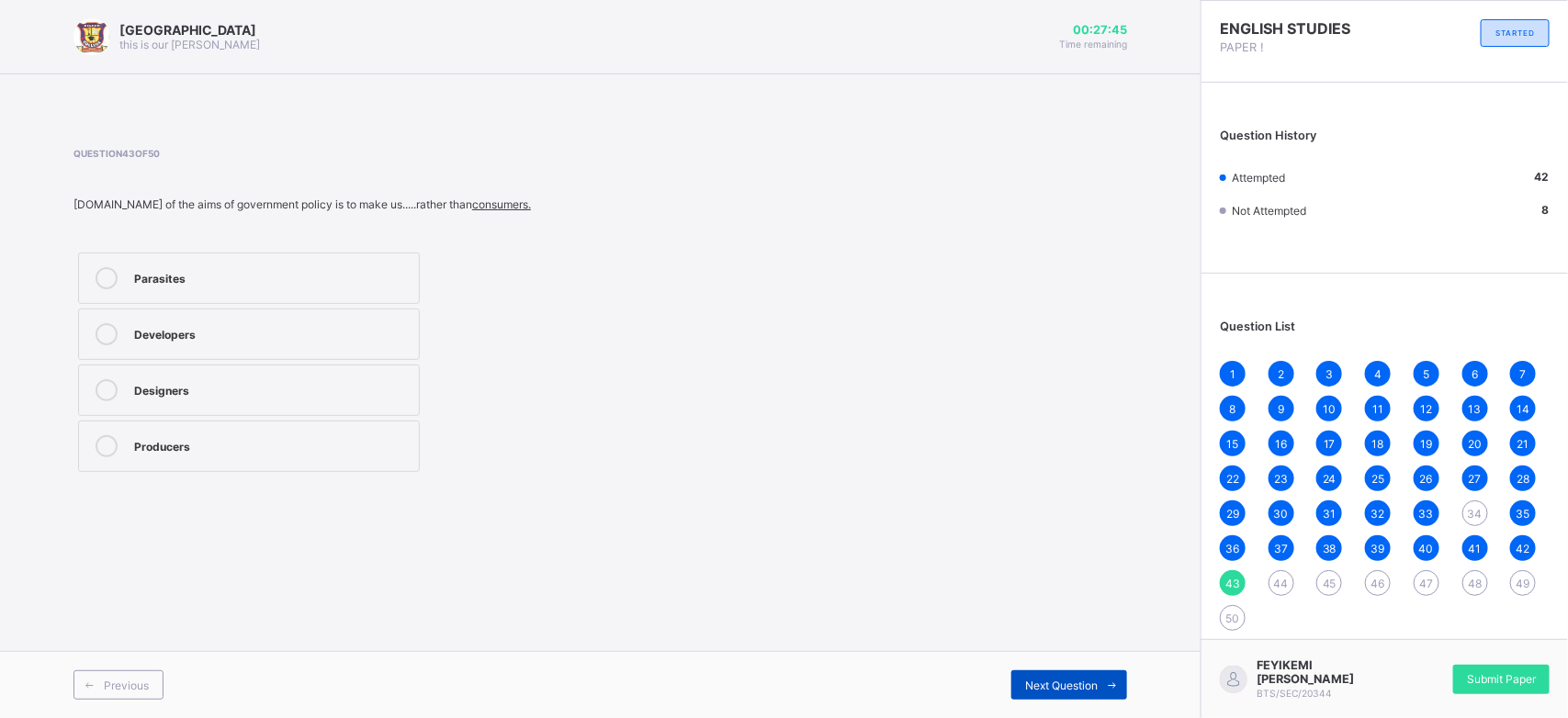 click on "Next Question" at bounding box center (1069, 685) 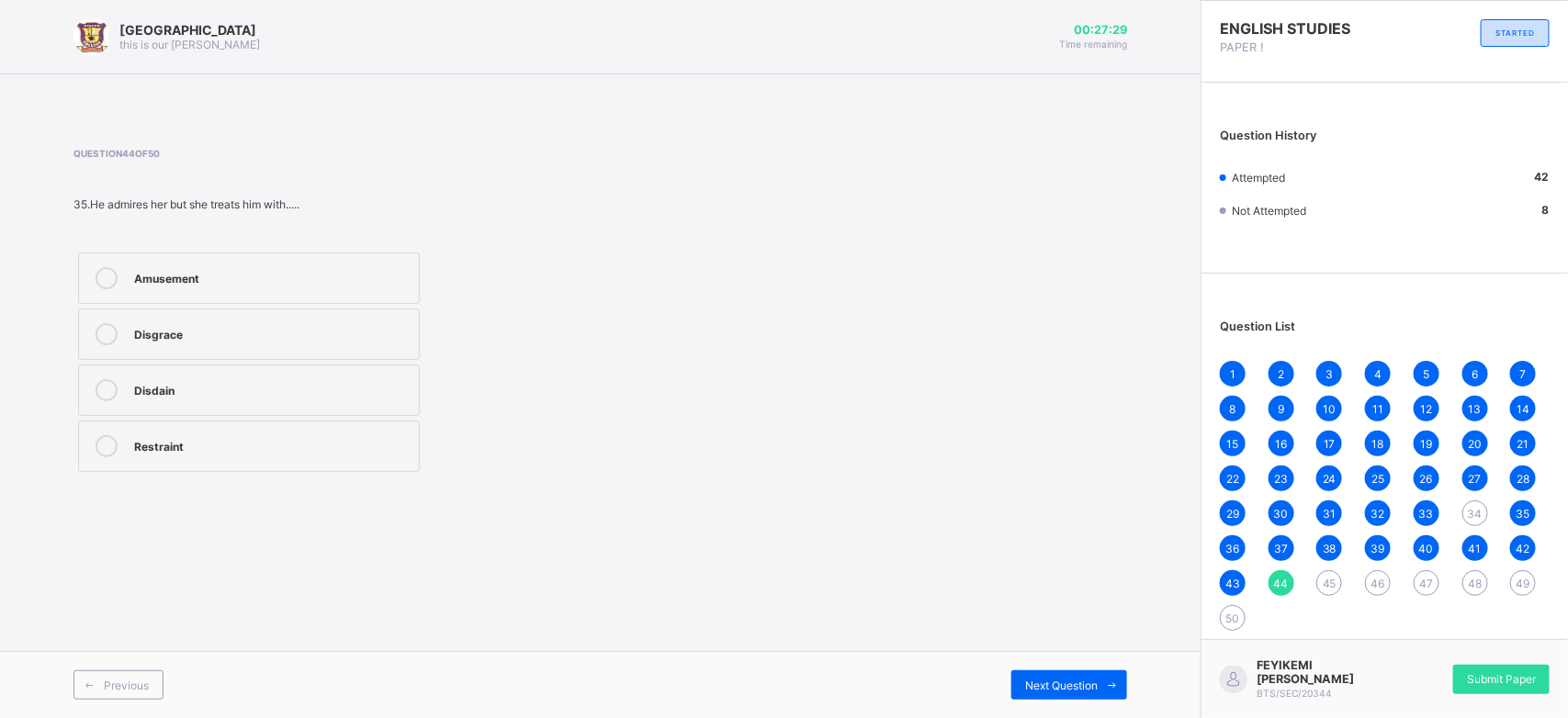 click on "Disgrace" at bounding box center [249, 334] 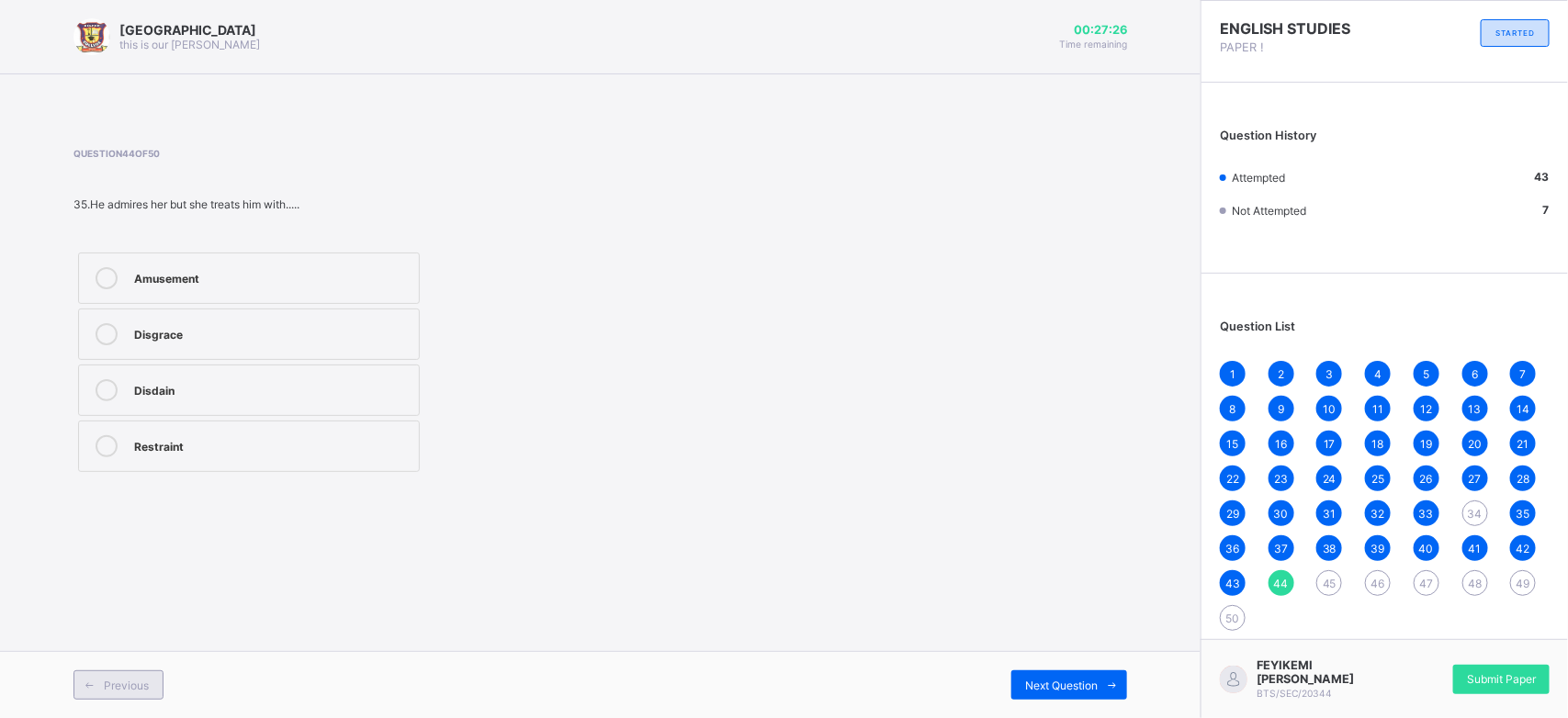 click at bounding box center [89, 685] 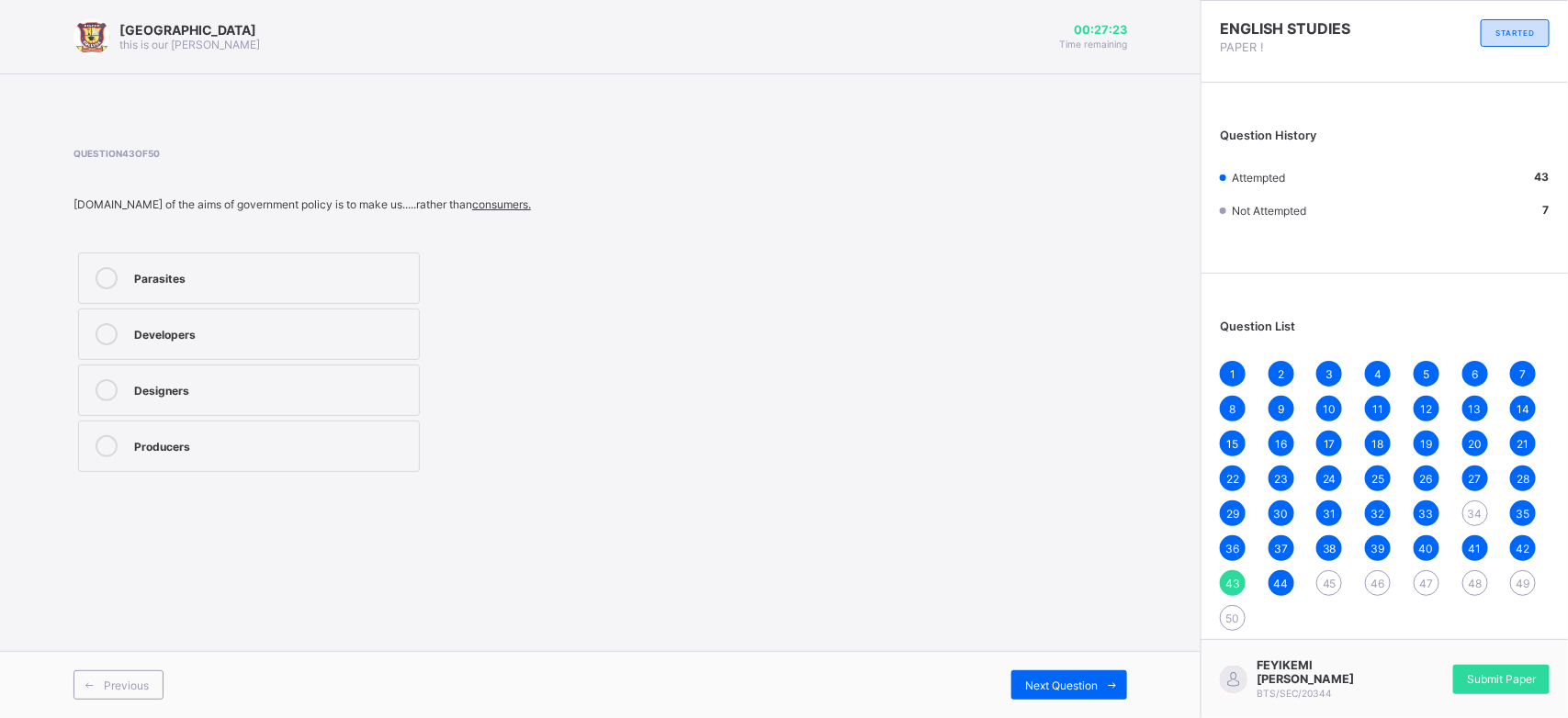 click on "Previous Next Question" at bounding box center [600, 684] 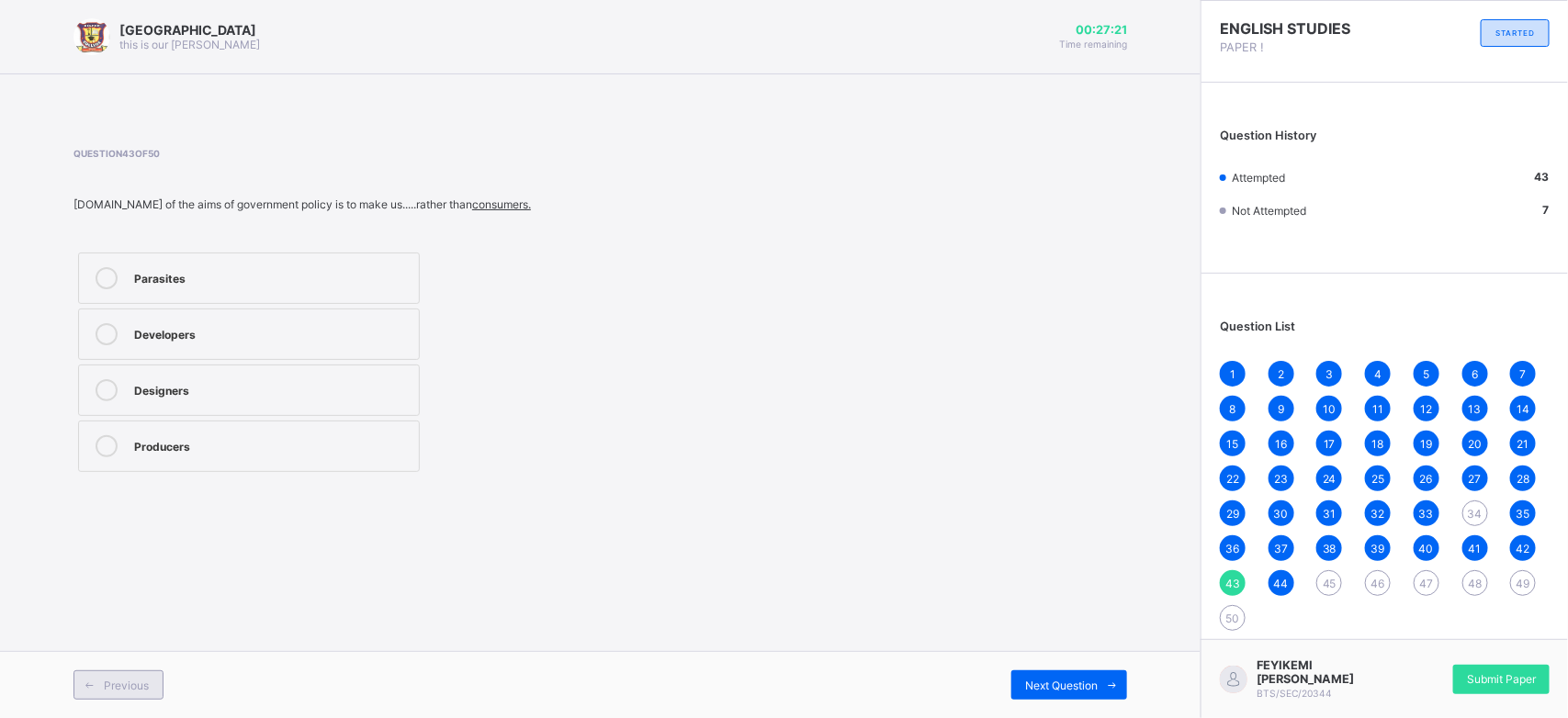 click at bounding box center (89, 685) 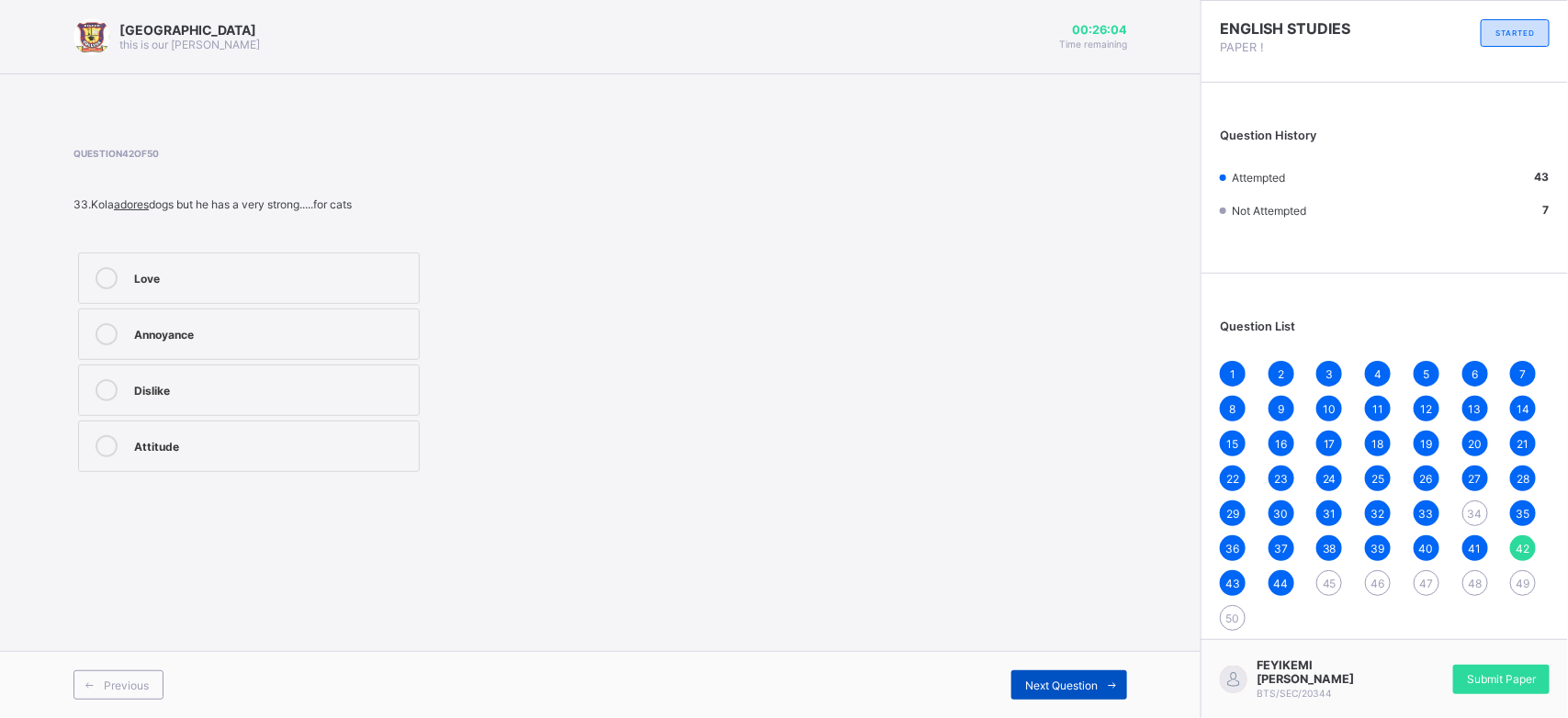 click on "Next Question" at bounding box center (1069, 685) 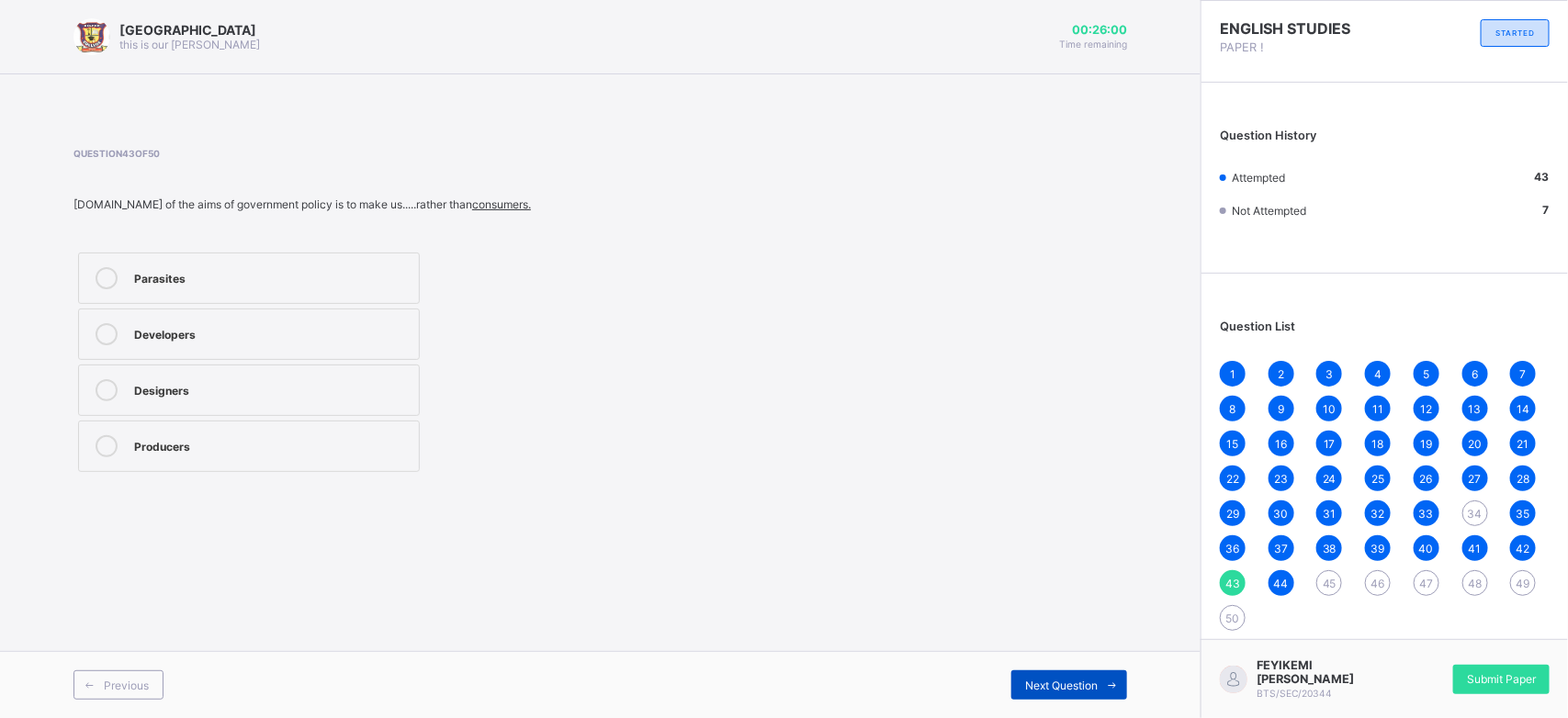 click on "Next Question" at bounding box center (1061, 685) 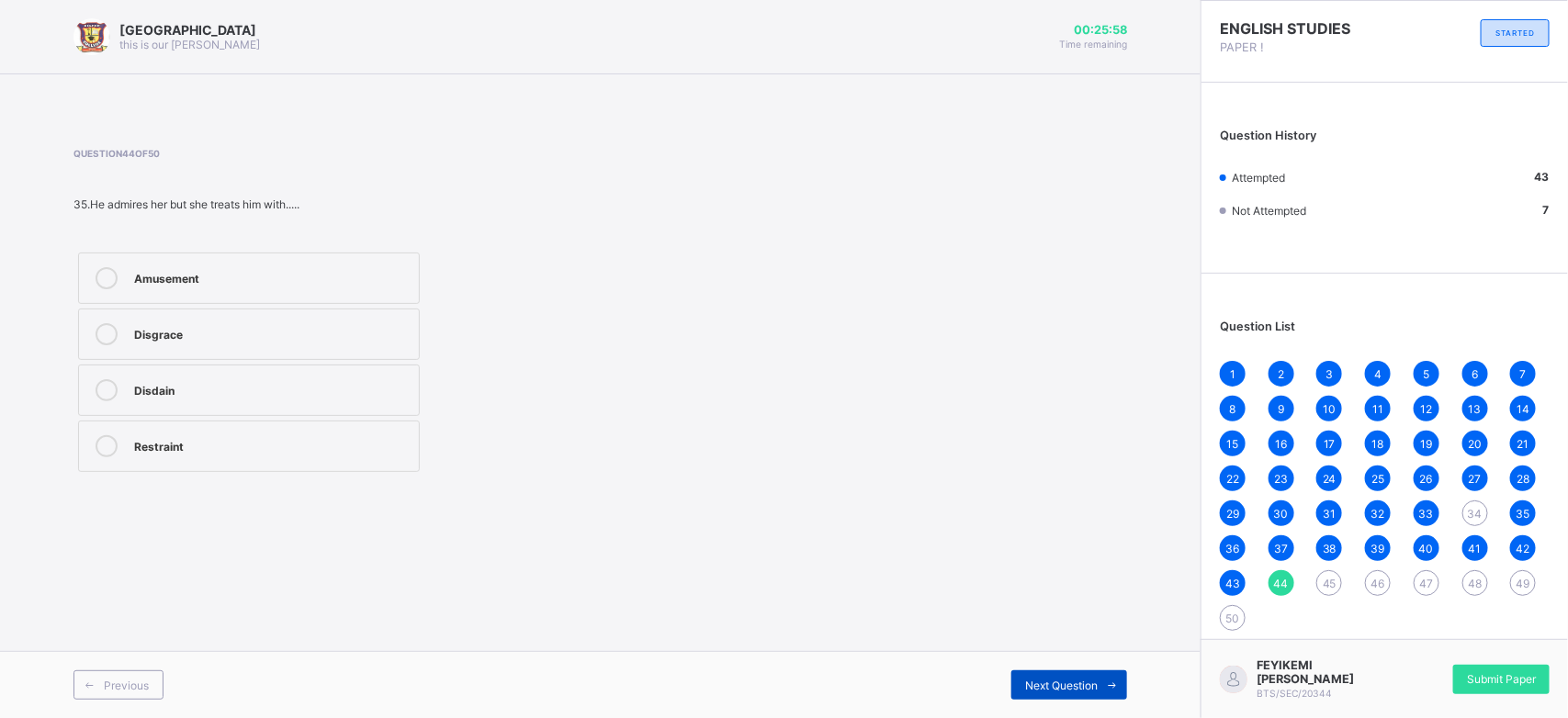 click at bounding box center [1112, 685] 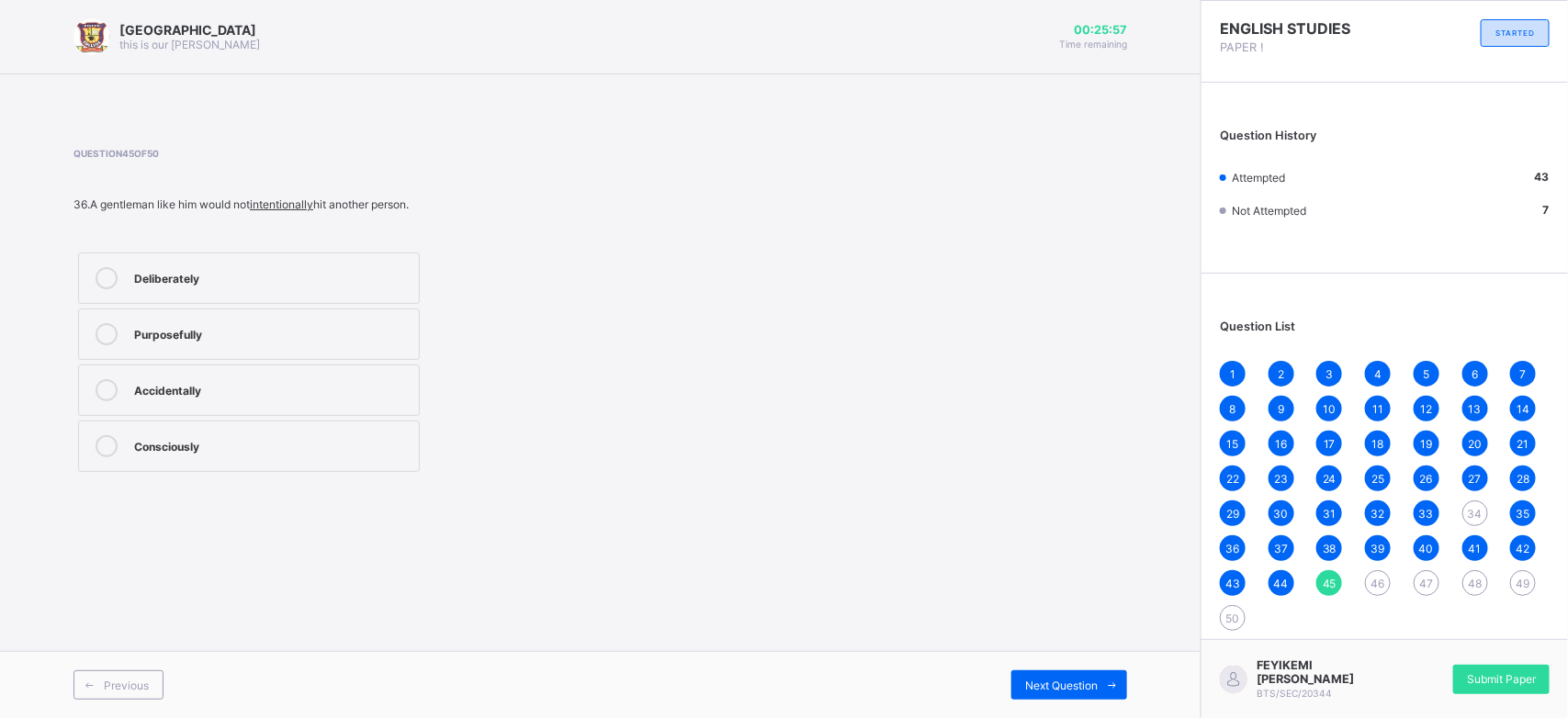 click on "Previous Next Question" at bounding box center (600, 684) 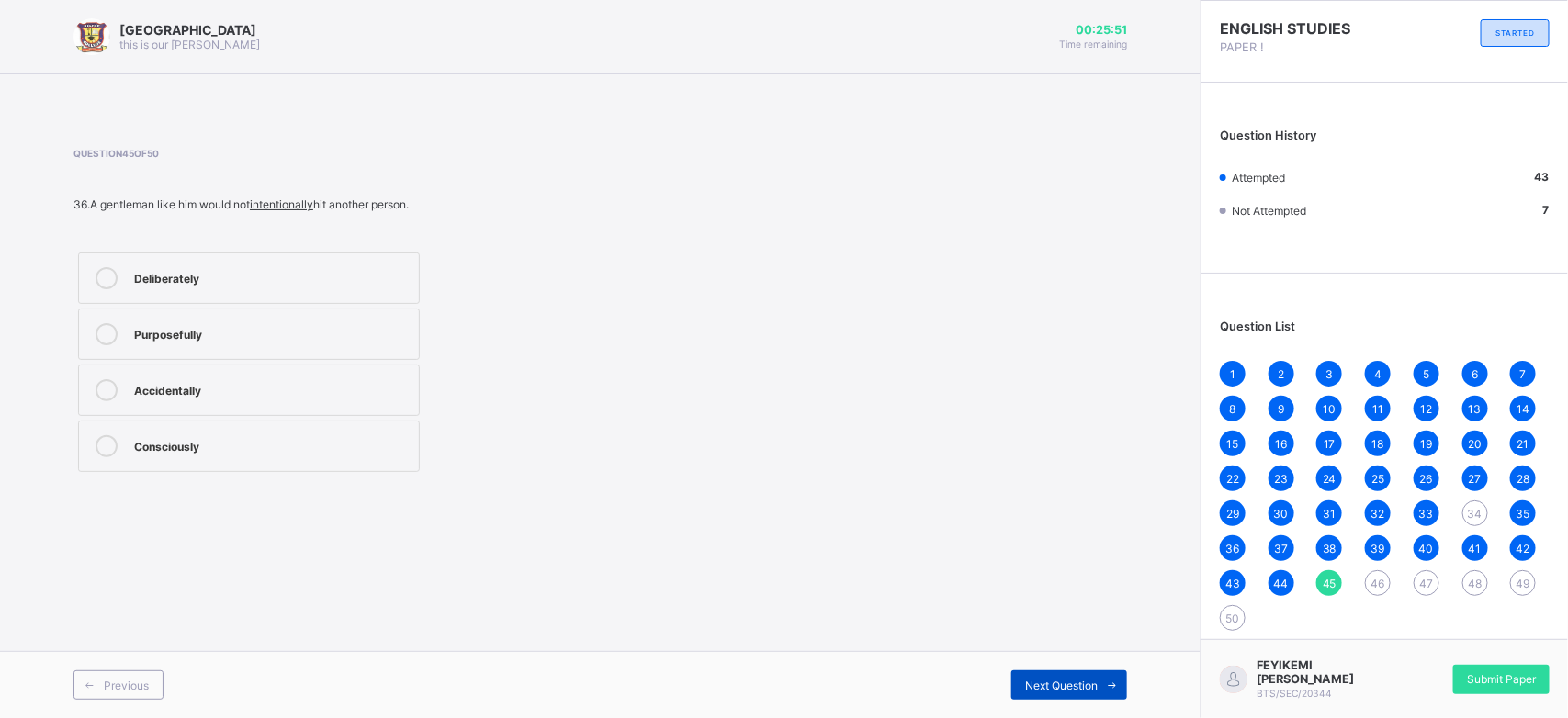 click on "Next Question" at bounding box center (1061, 685) 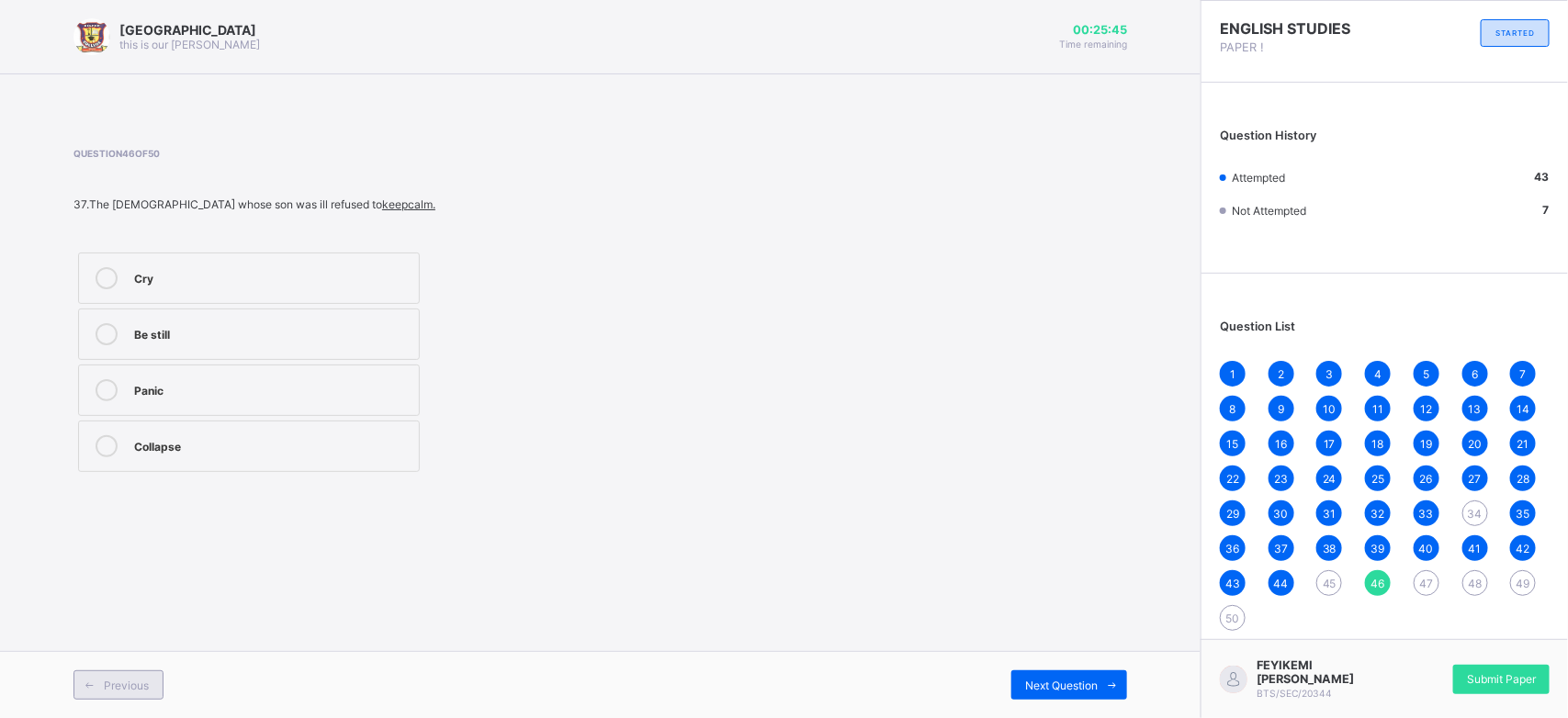 click on "Previous" at bounding box center (118, 685) 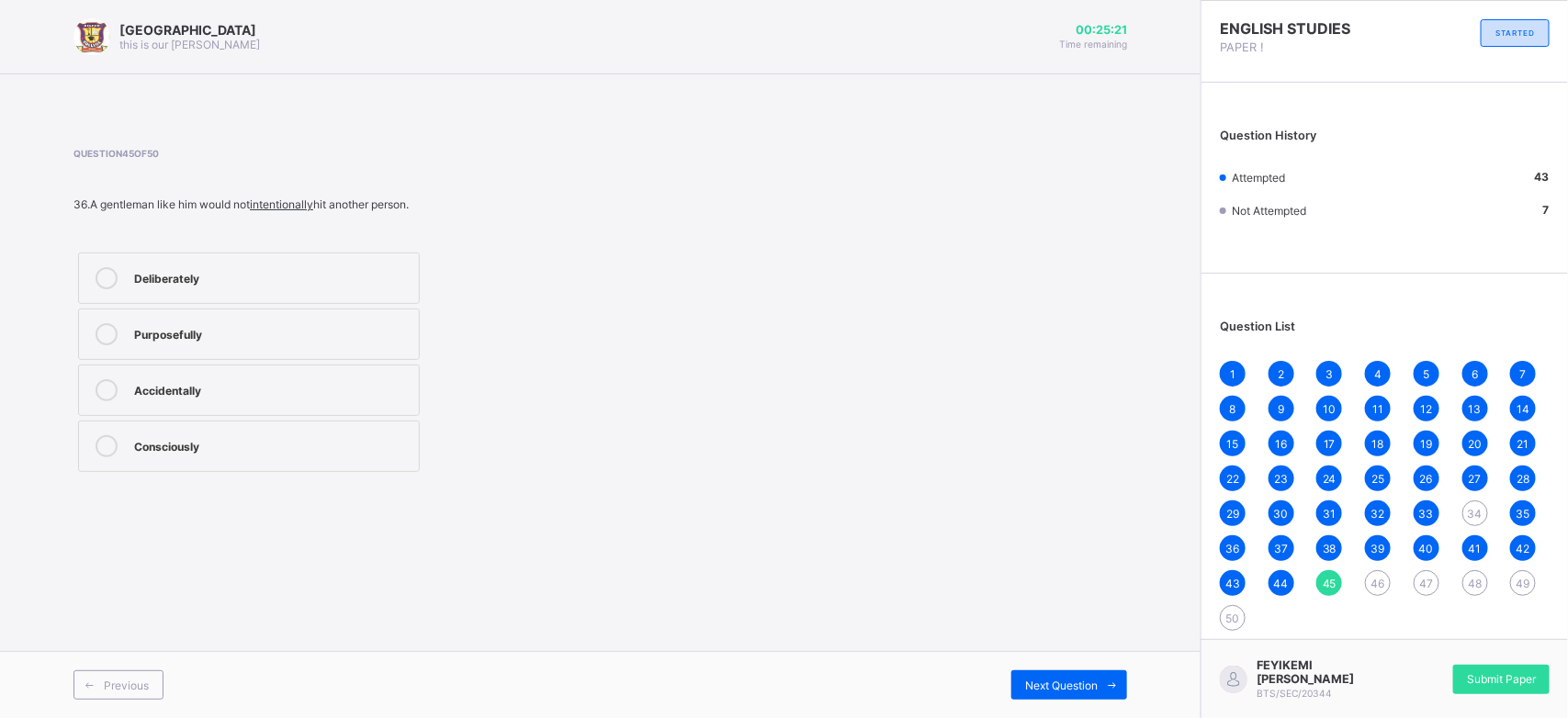 click on "Deliberately" at bounding box center [249, 278] 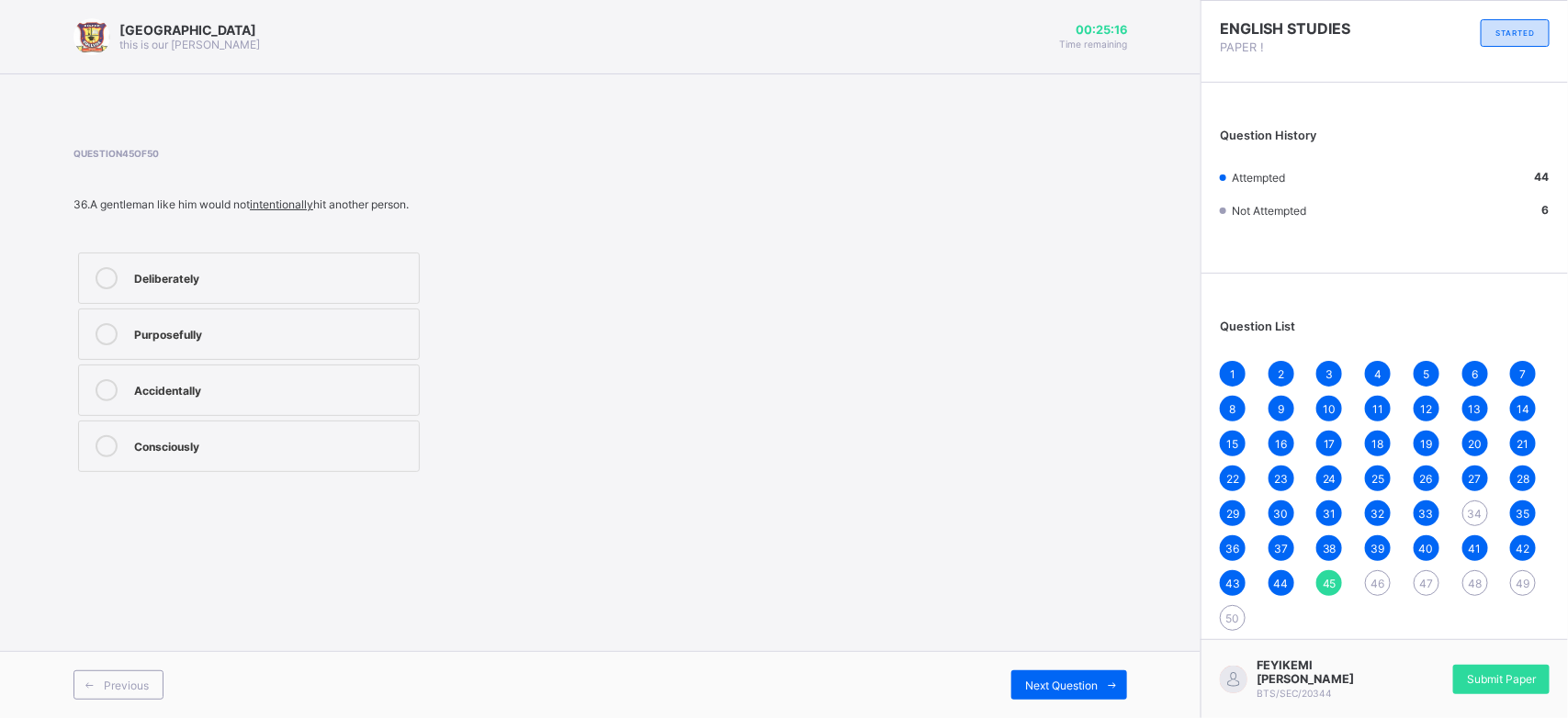 click on "Purposefully" at bounding box center (272, 332) 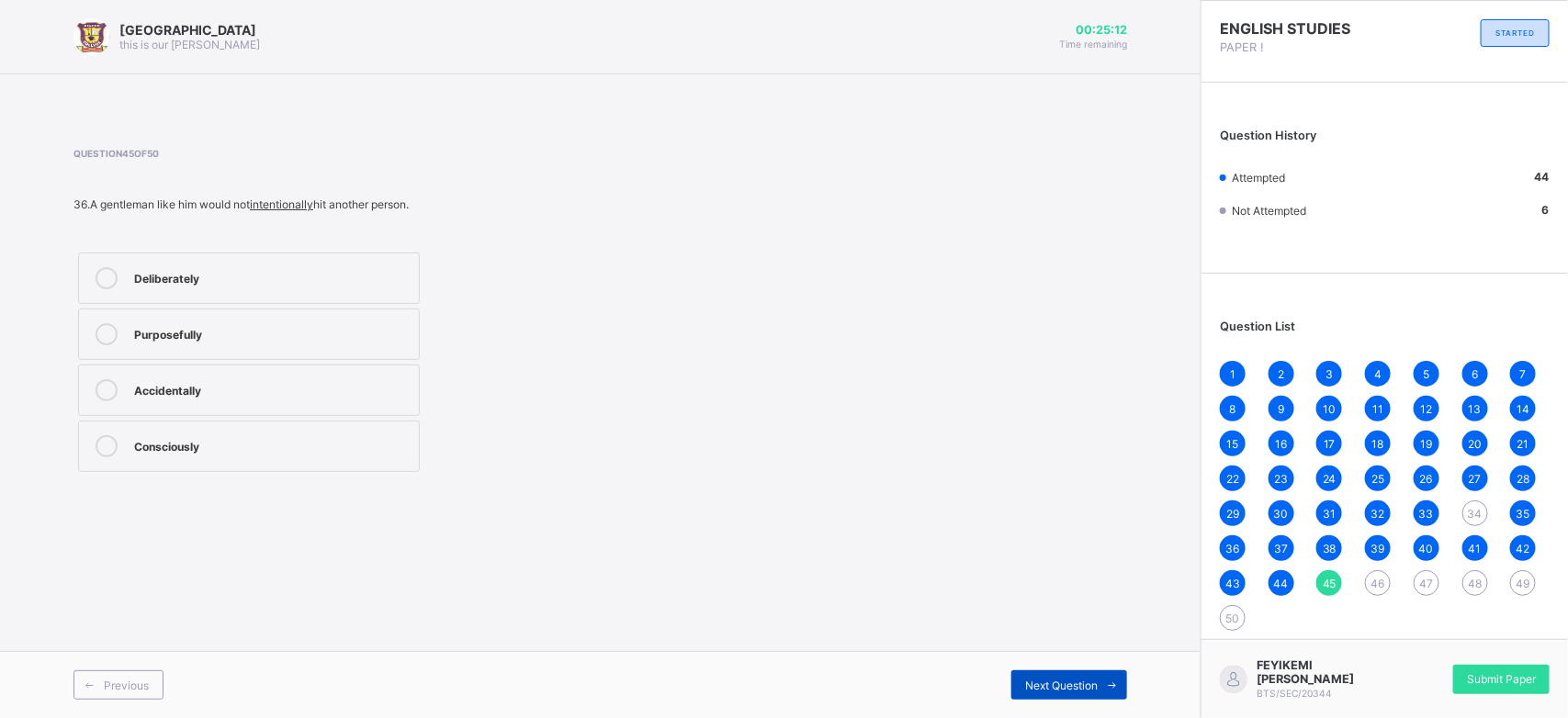 click on "Next Question" at bounding box center [1061, 685] 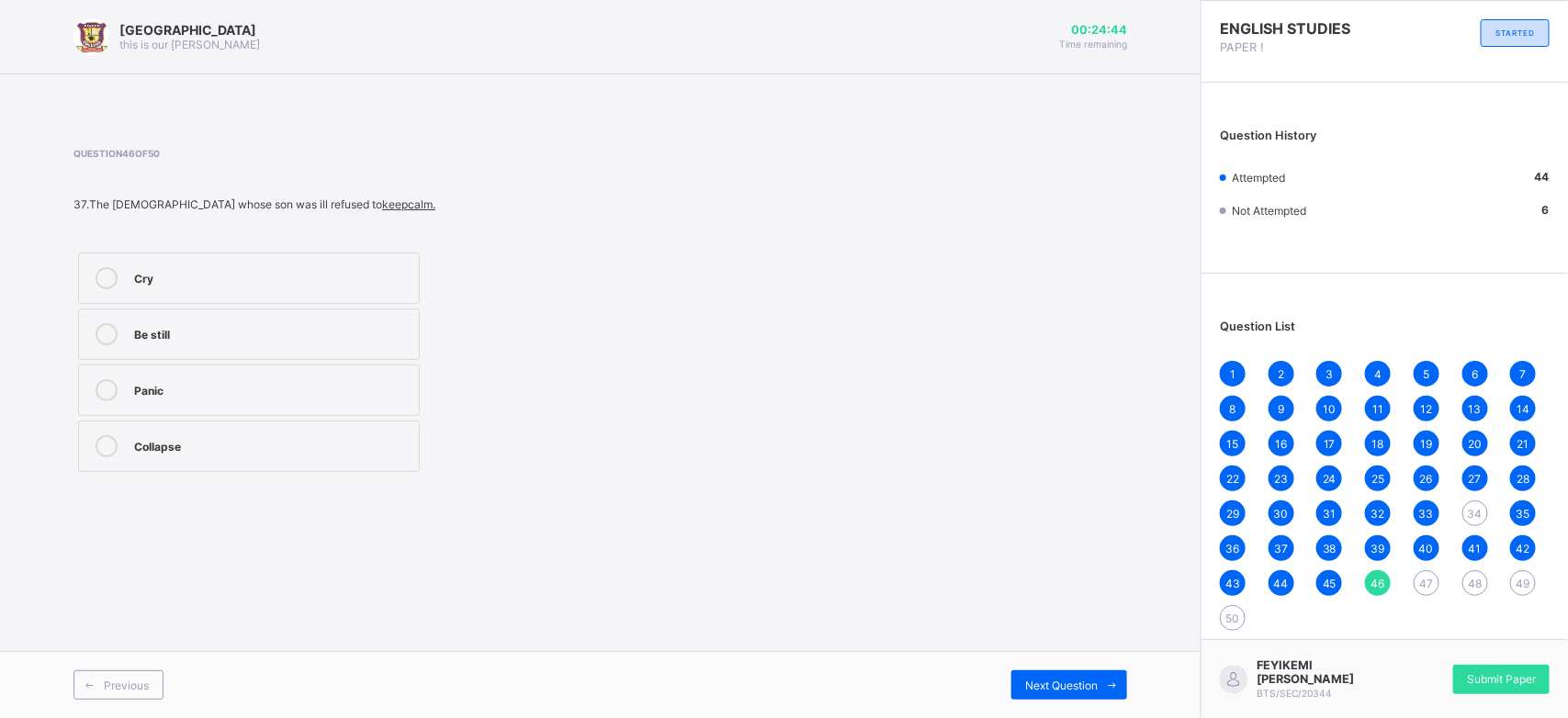 click on "Be still" at bounding box center [249, 334] 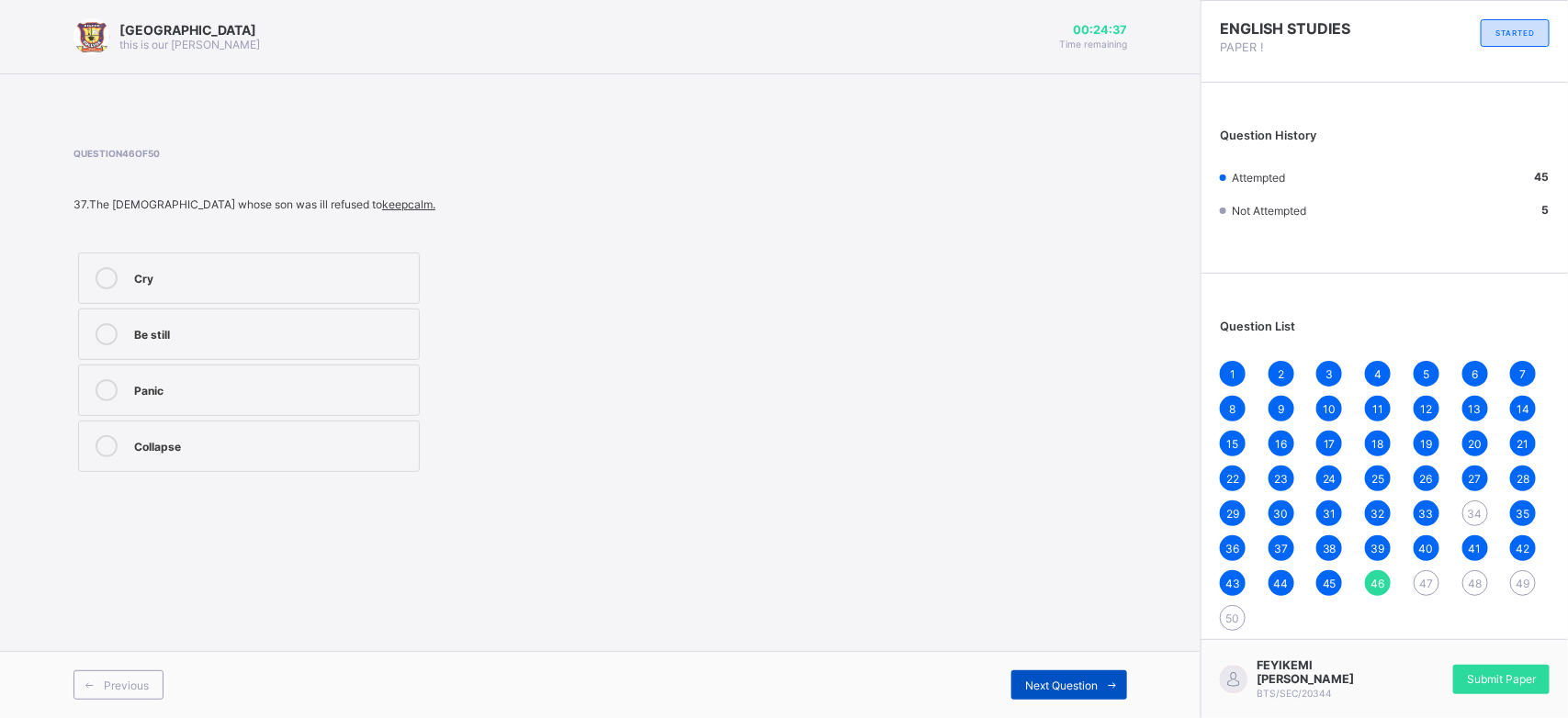 click on "Next Question" at bounding box center [1061, 685] 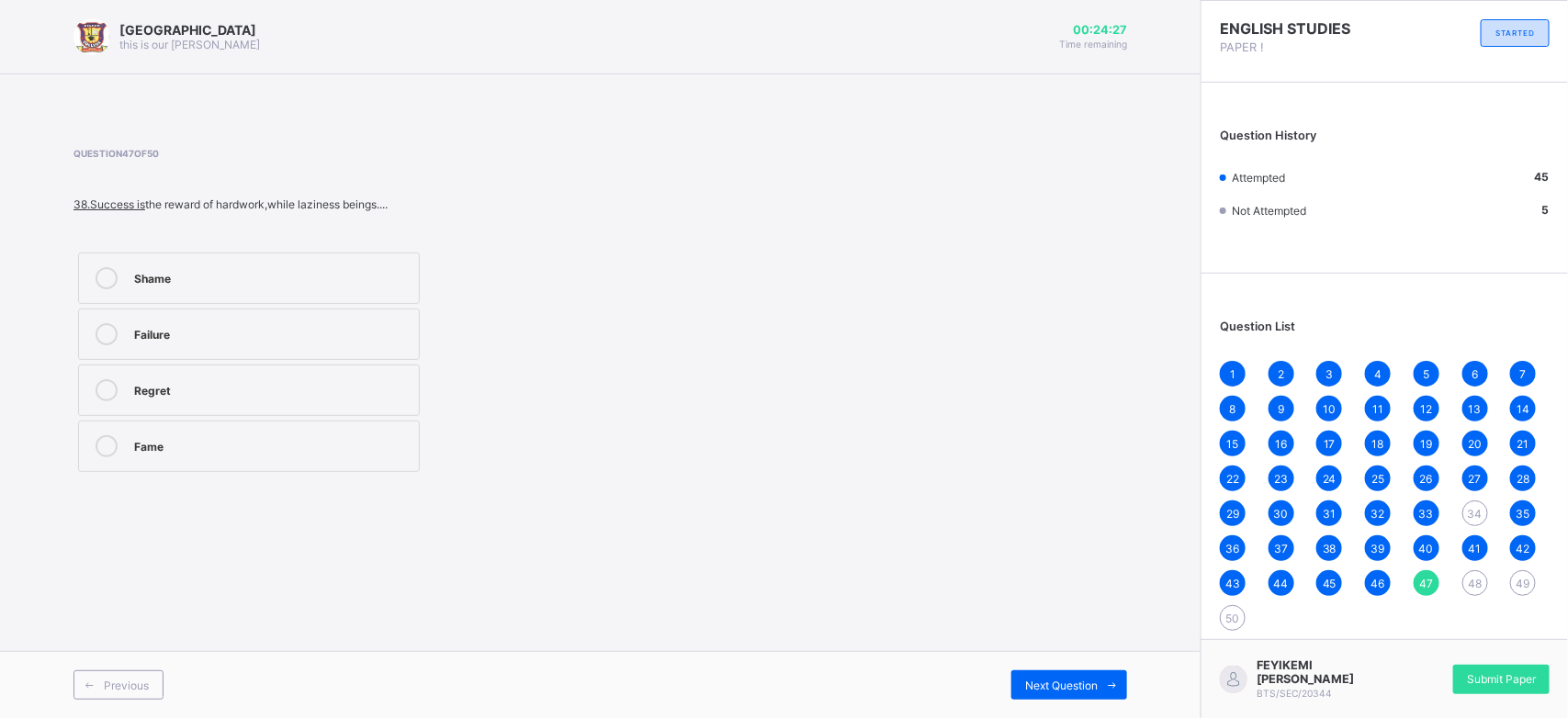 click on "Failure" at bounding box center (272, 332) 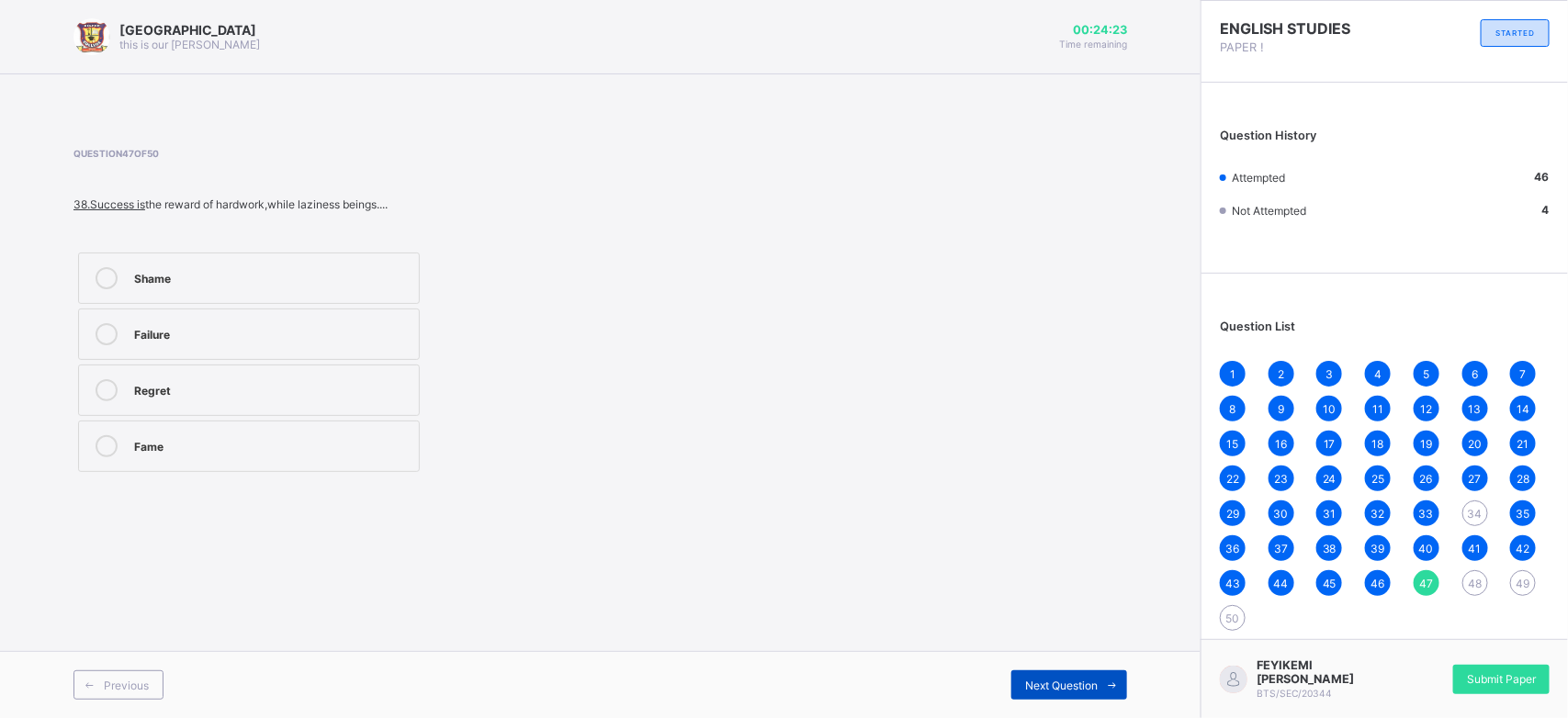 click at bounding box center [1112, 685] 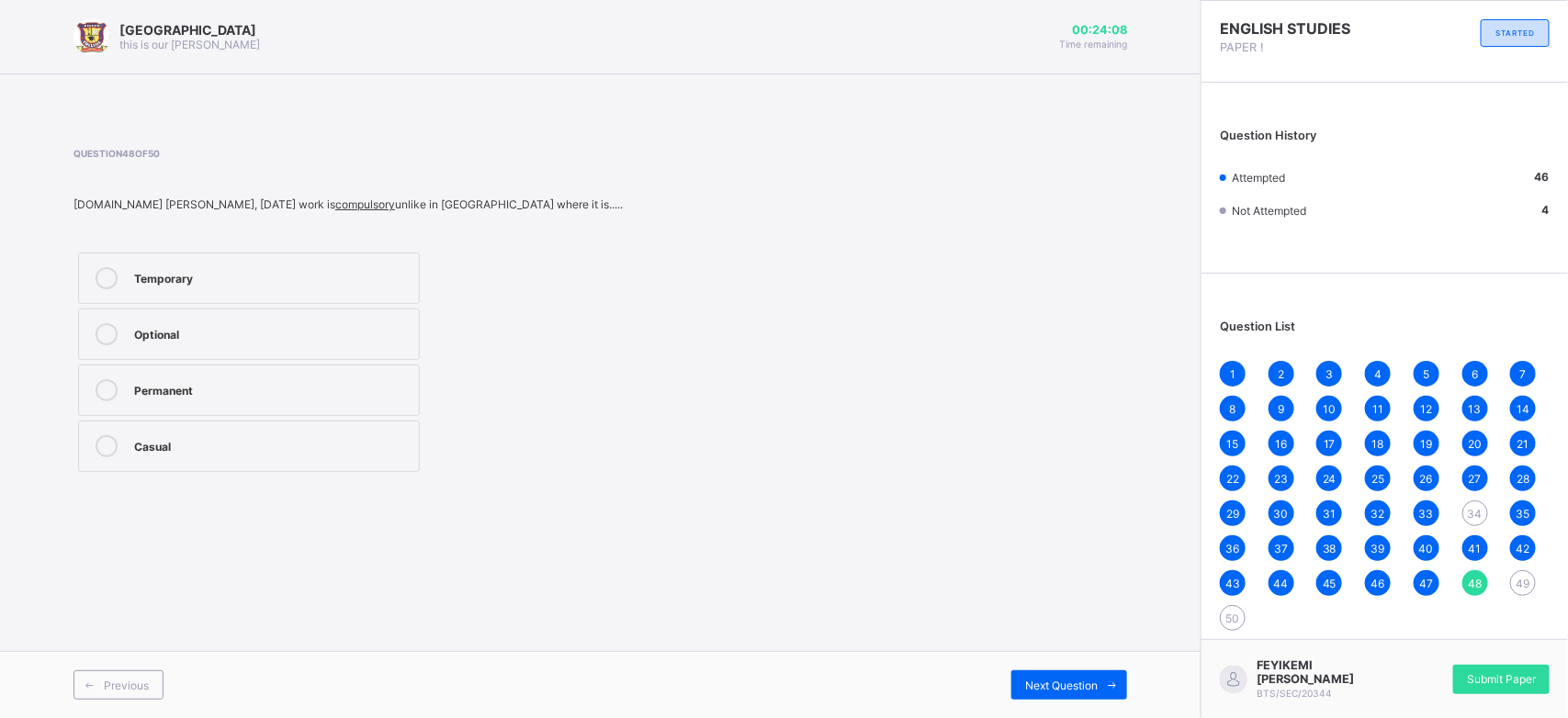 click on "Temporary" at bounding box center (272, 276) 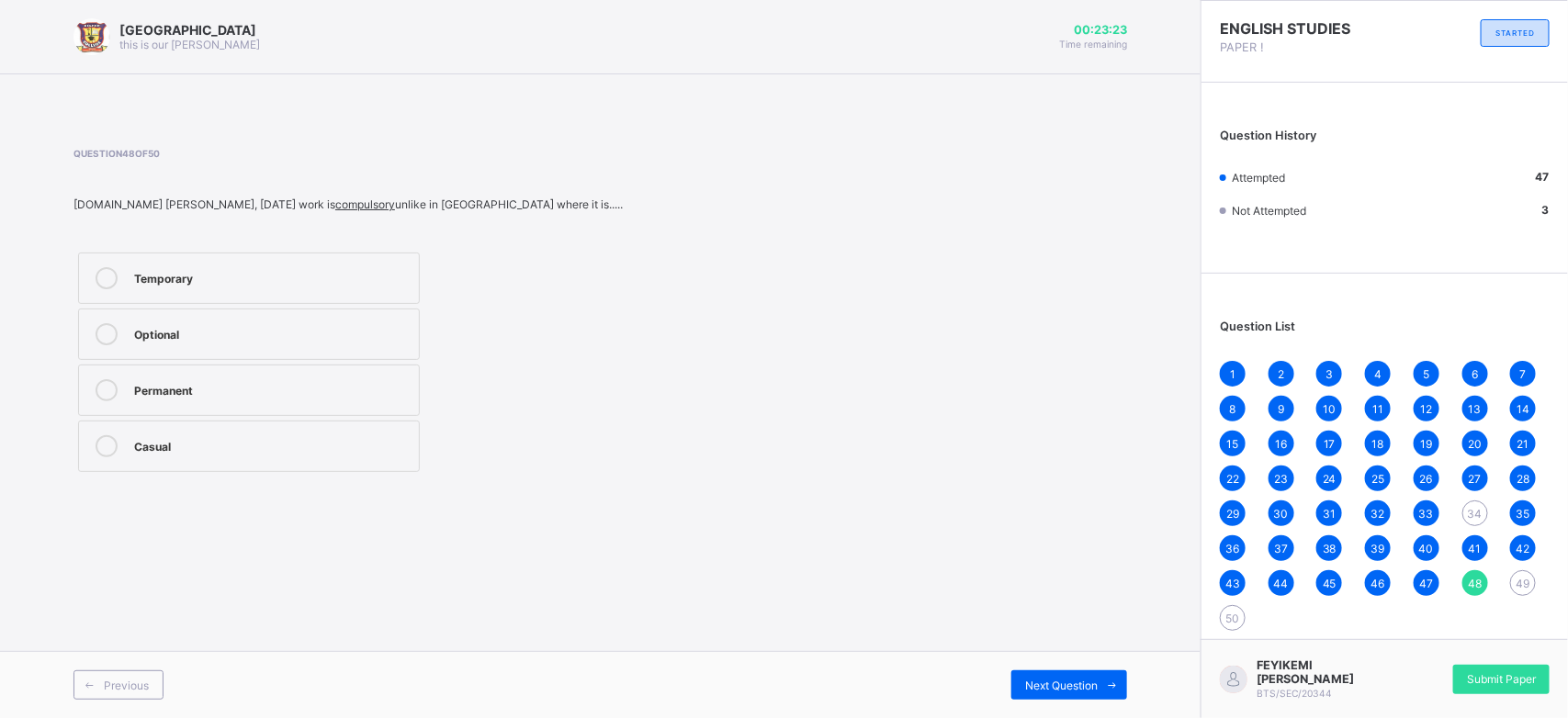 click on "Optional" at bounding box center (249, 334) 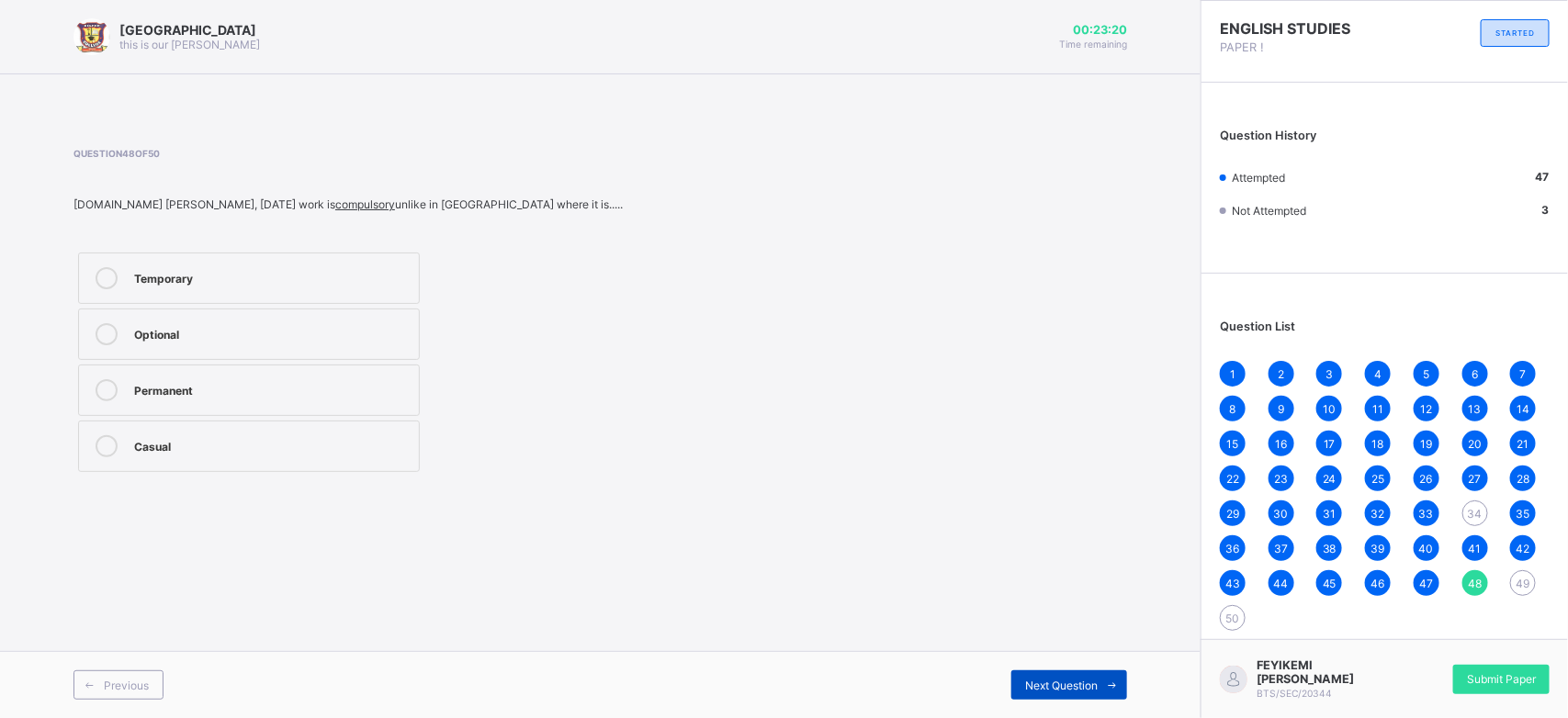 click on "Next Question" at bounding box center (1061, 685) 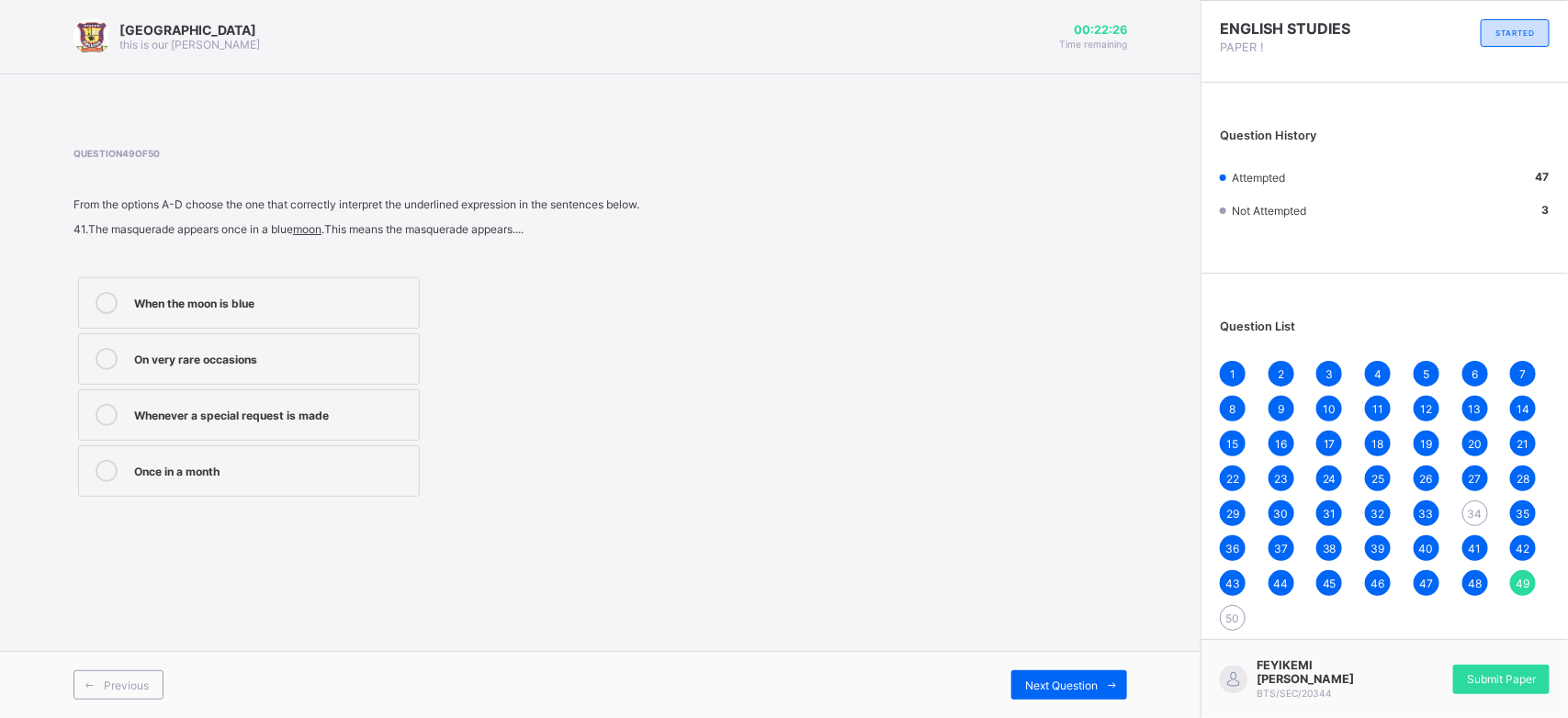 click on "Once in a month" at bounding box center [272, 469] 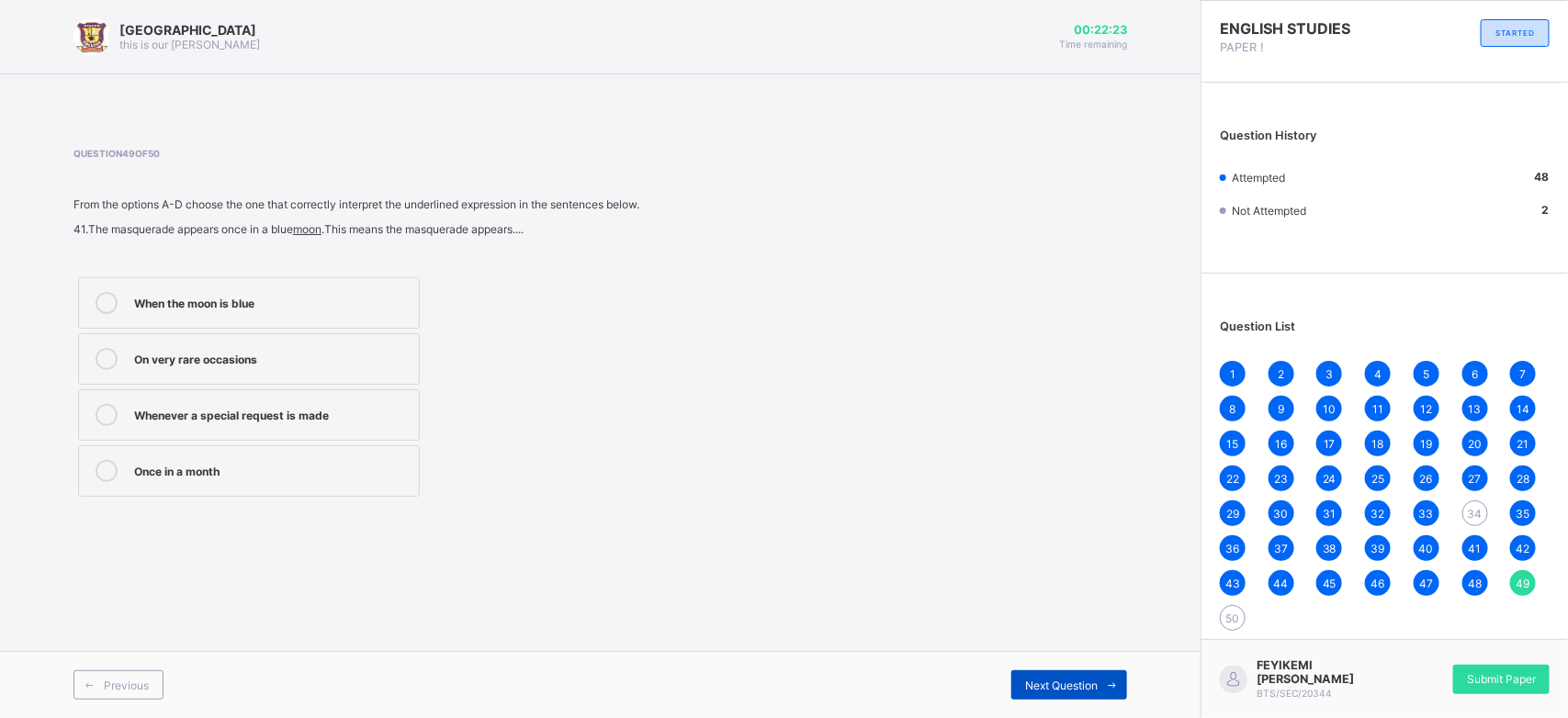 click on "Next Question" at bounding box center [1061, 685] 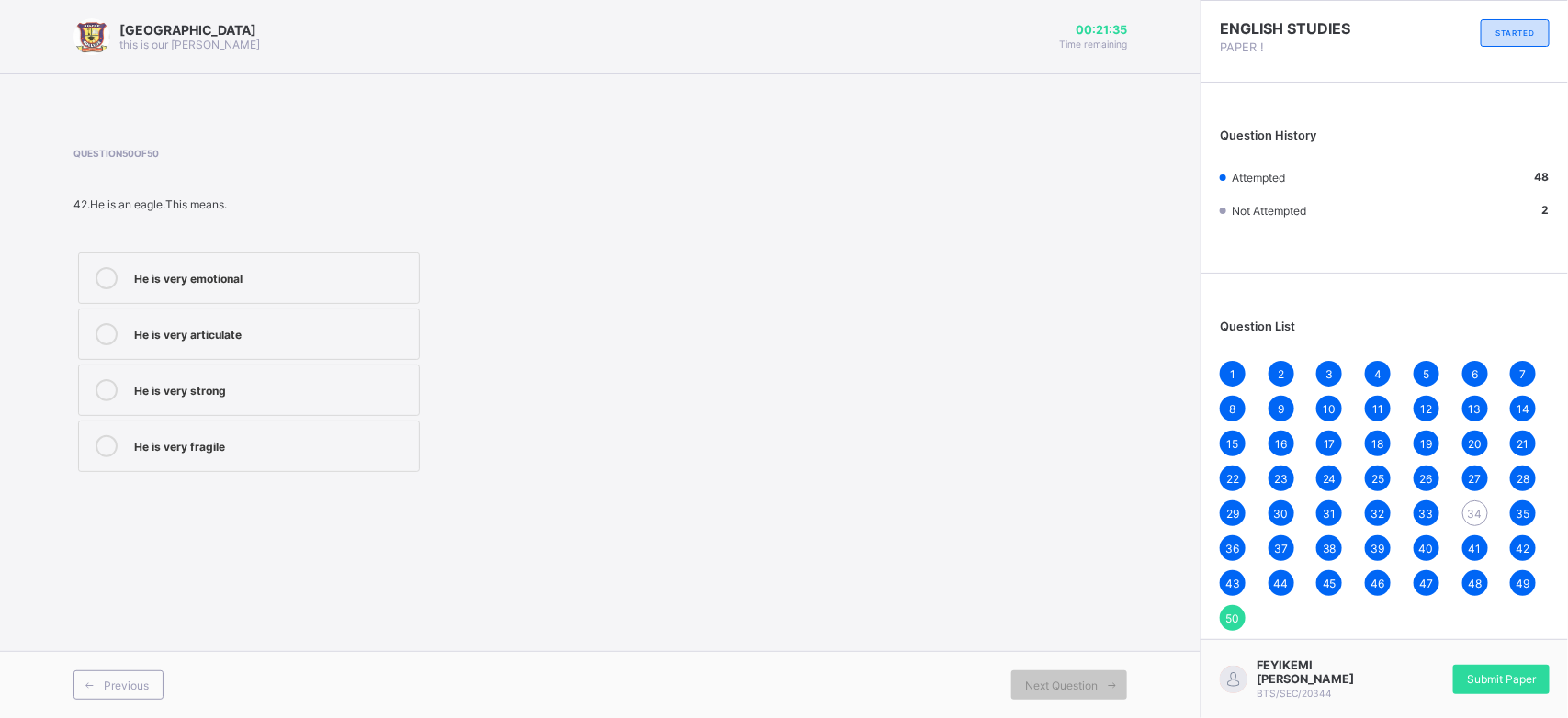 click on "He is very strong" at bounding box center [272, 388] 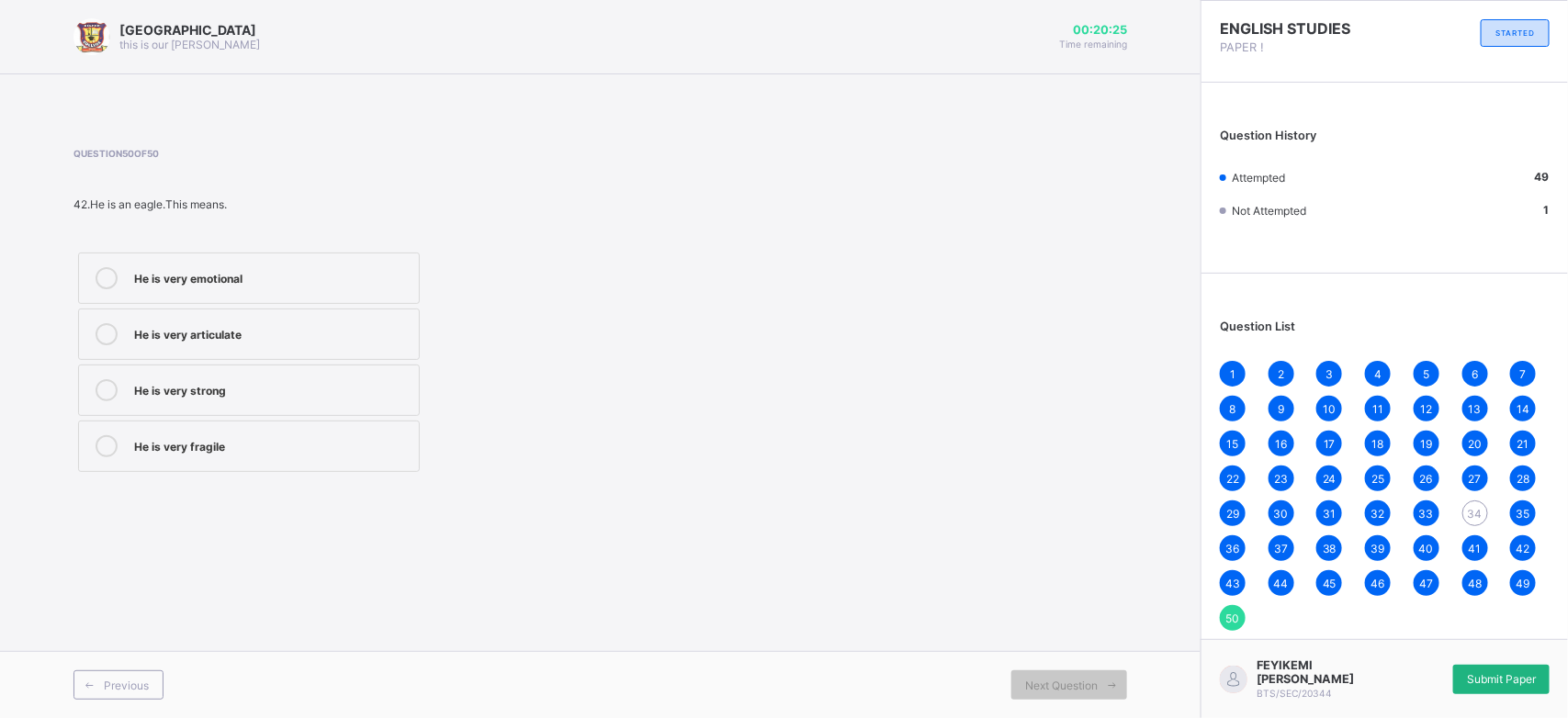 click on "Submit Paper" at bounding box center [1501, 679] 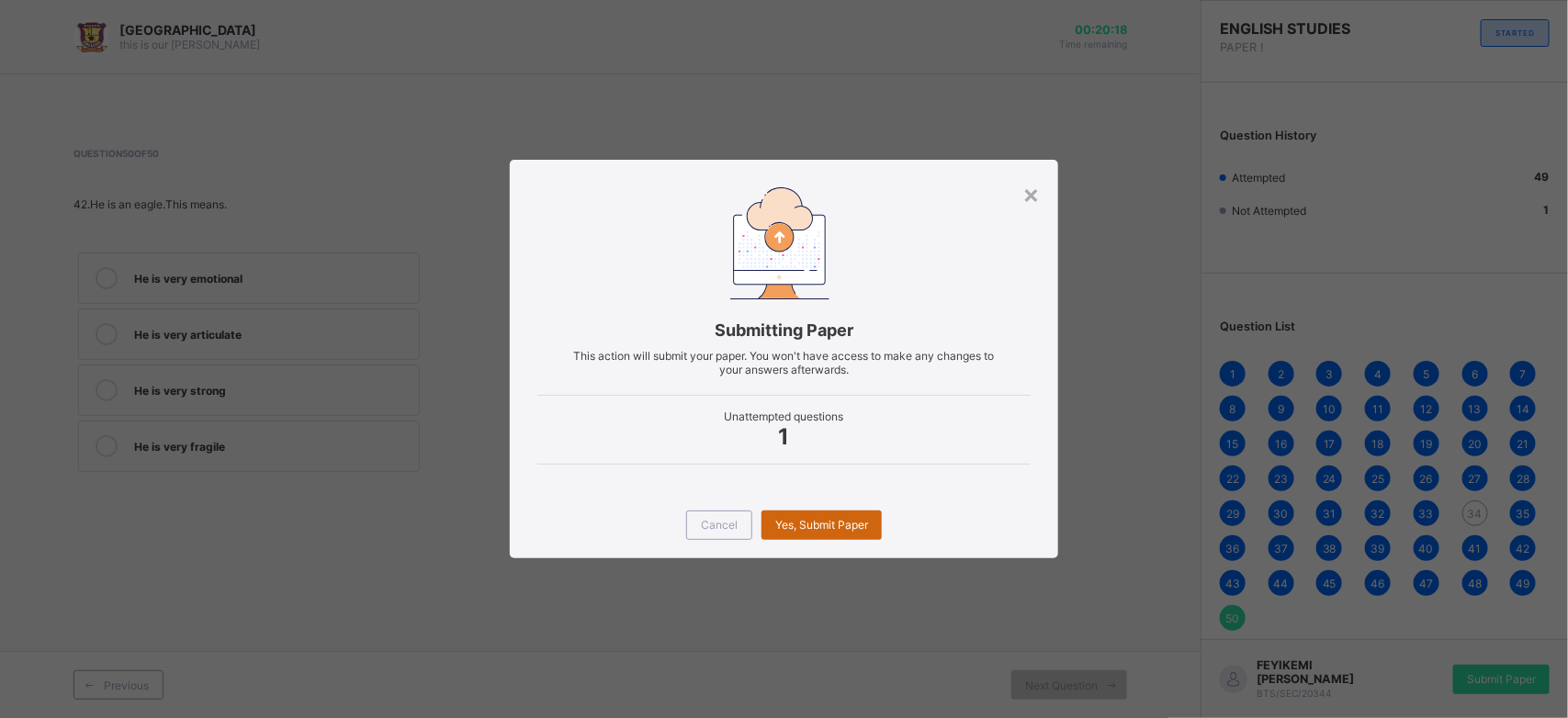 click on "Yes, Submit Paper" at bounding box center [821, 524] 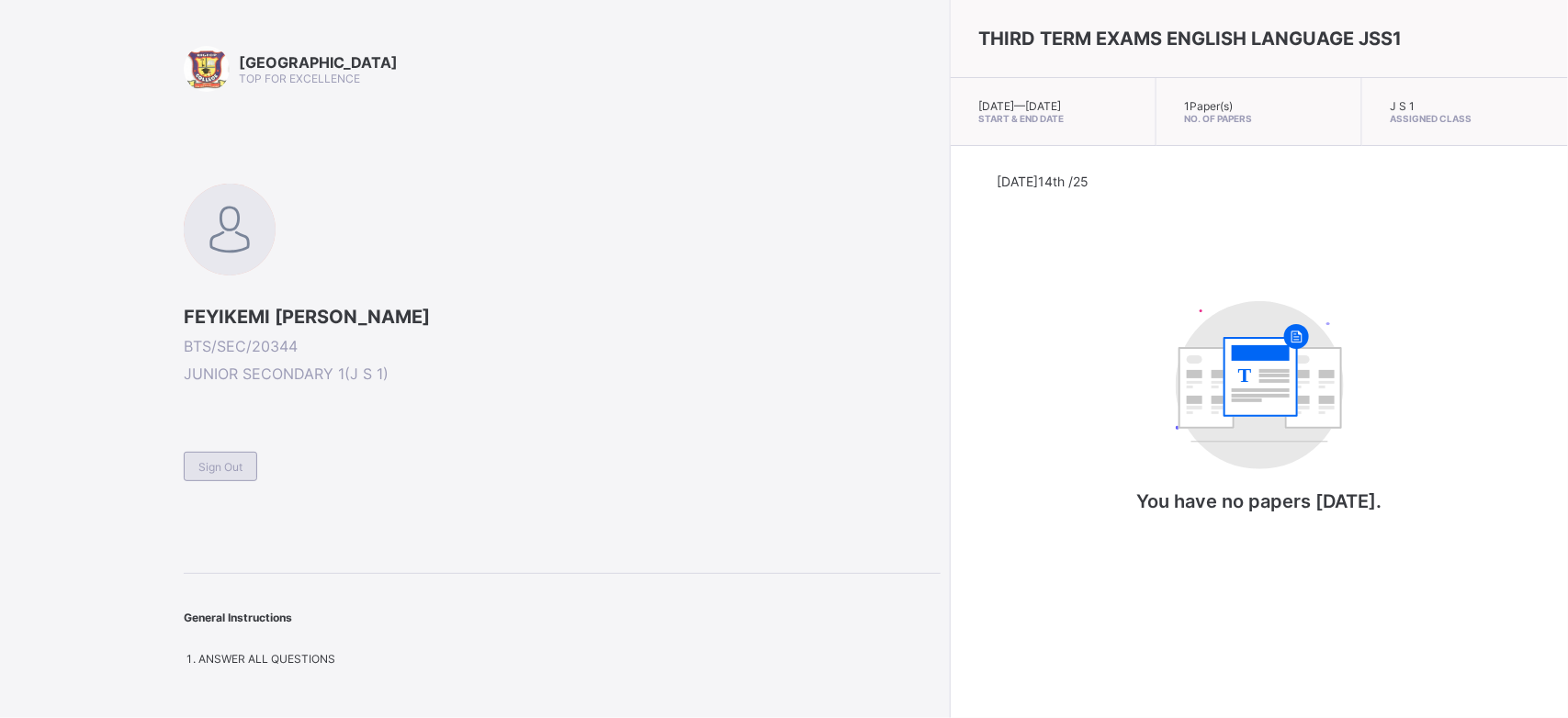 click on "Sign Out" at bounding box center (220, 466) 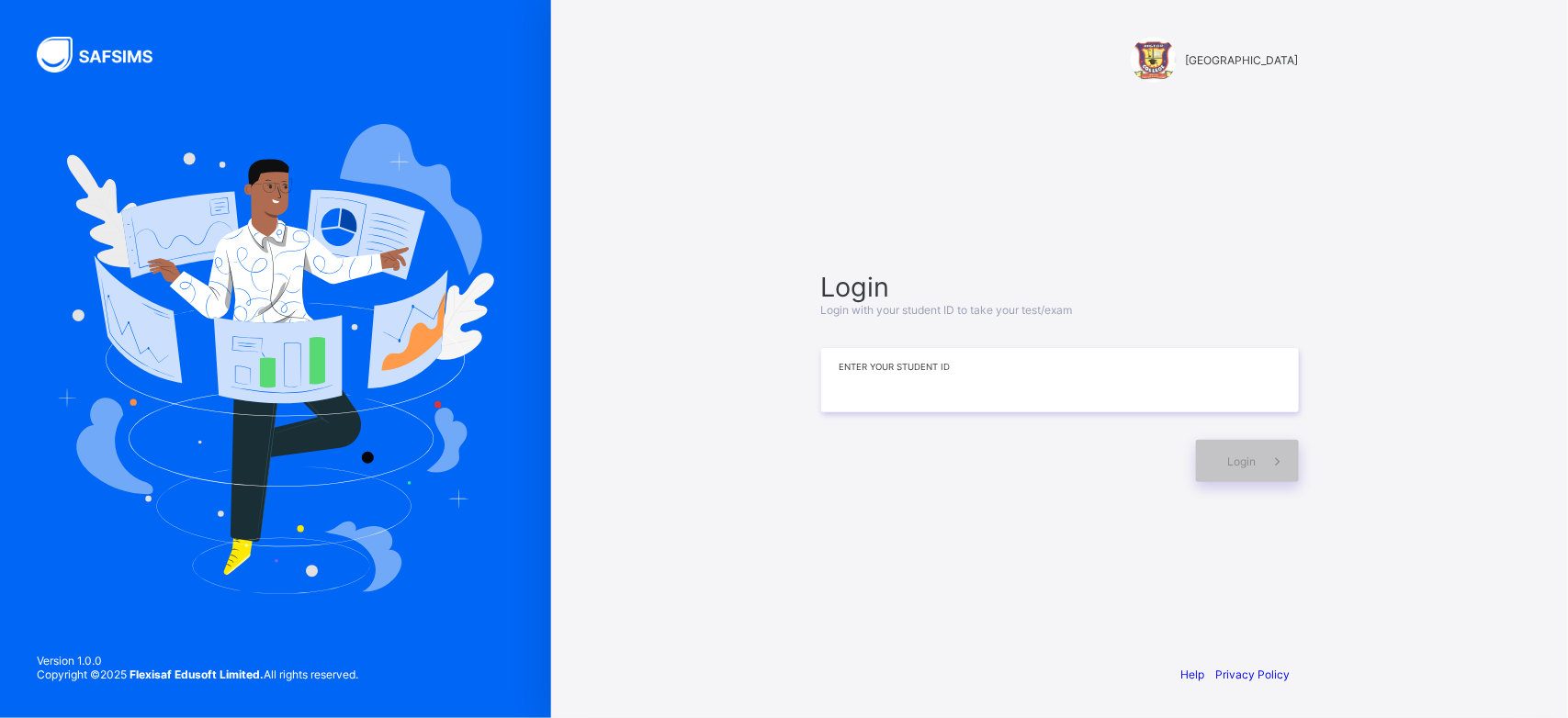 click at bounding box center [1060, 380] 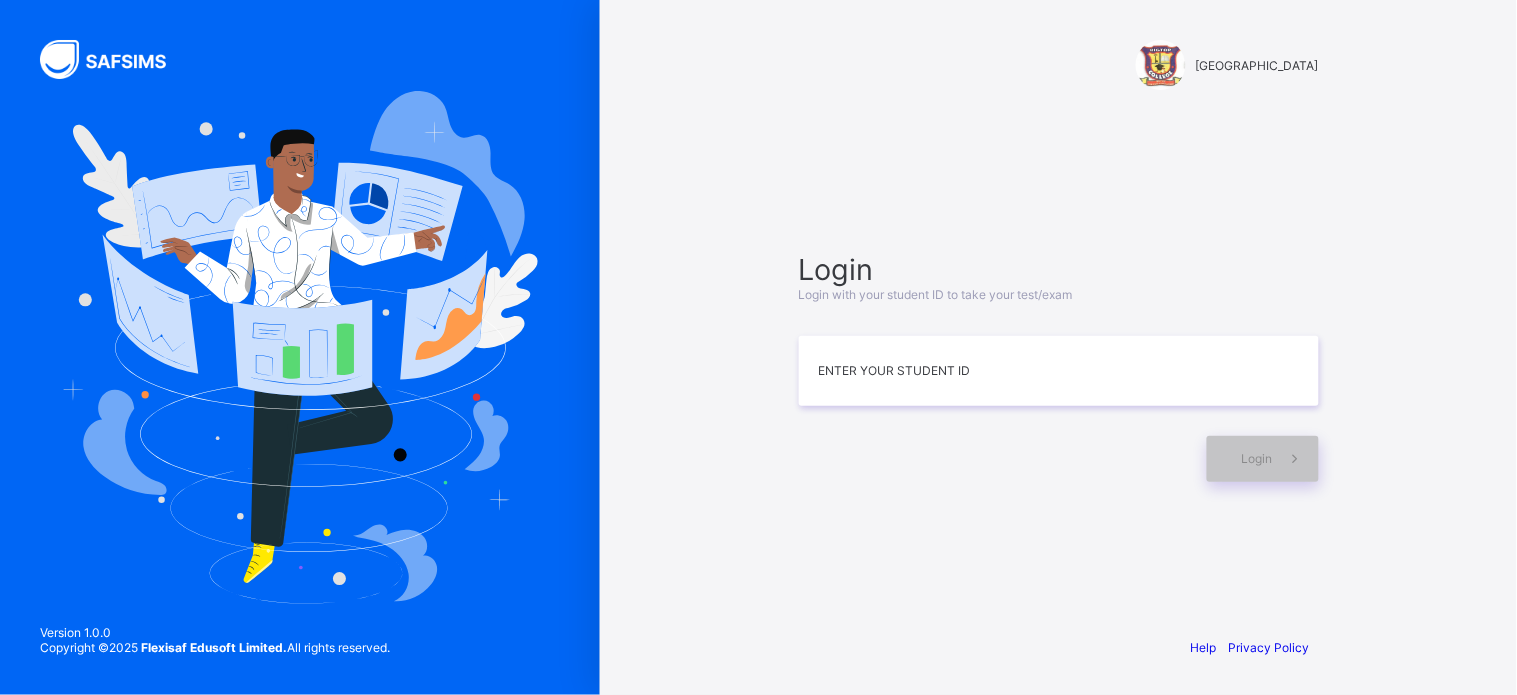 click on "Login Login with your student ID to take your test/exam Enter your Student ID Login" at bounding box center (1059, 366) 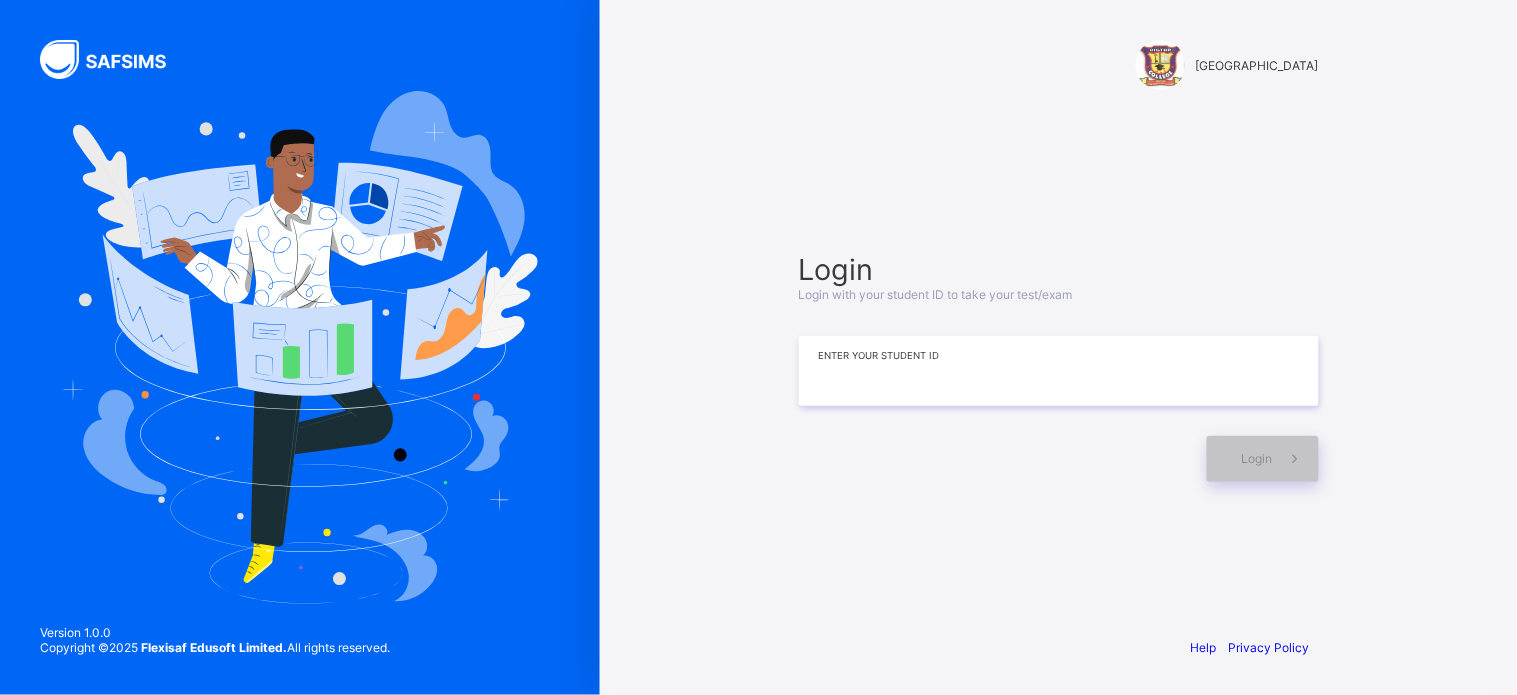 click at bounding box center [1059, 371] 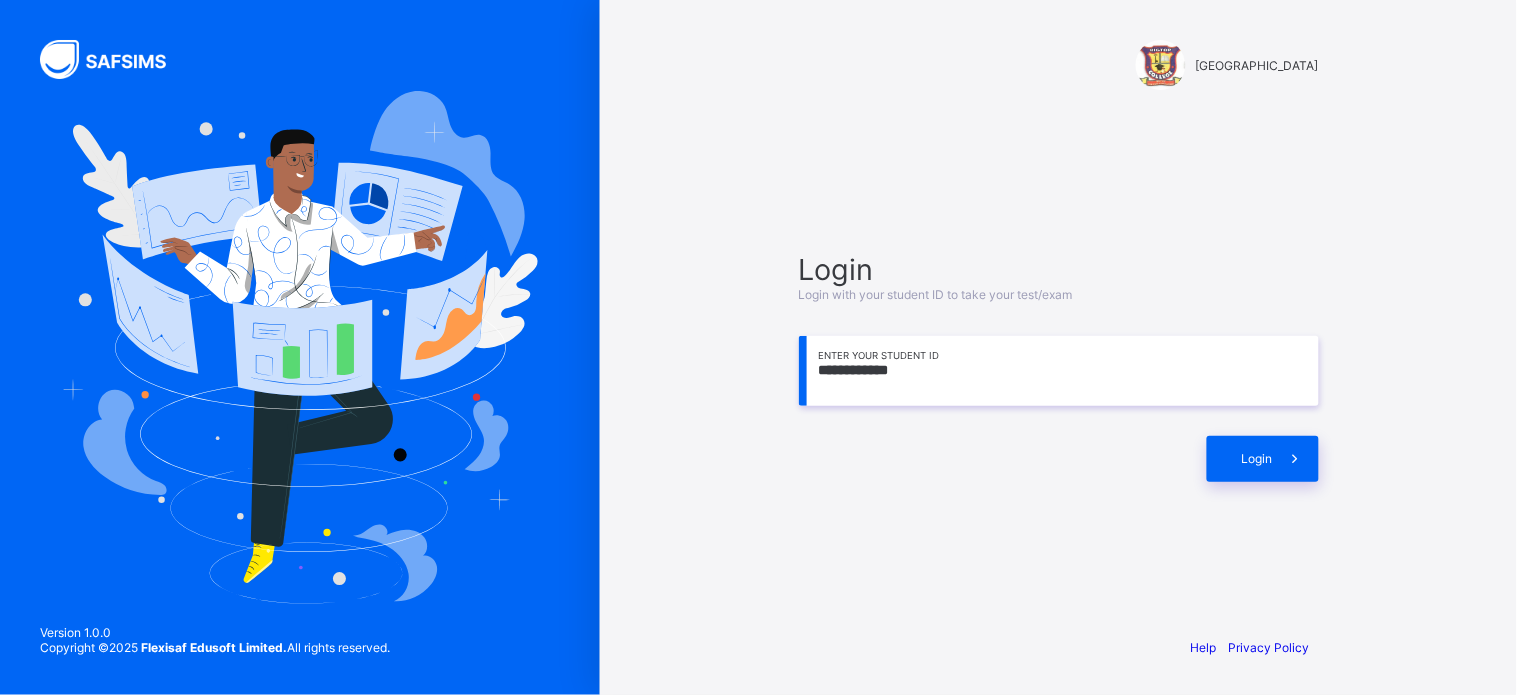 type on "**********" 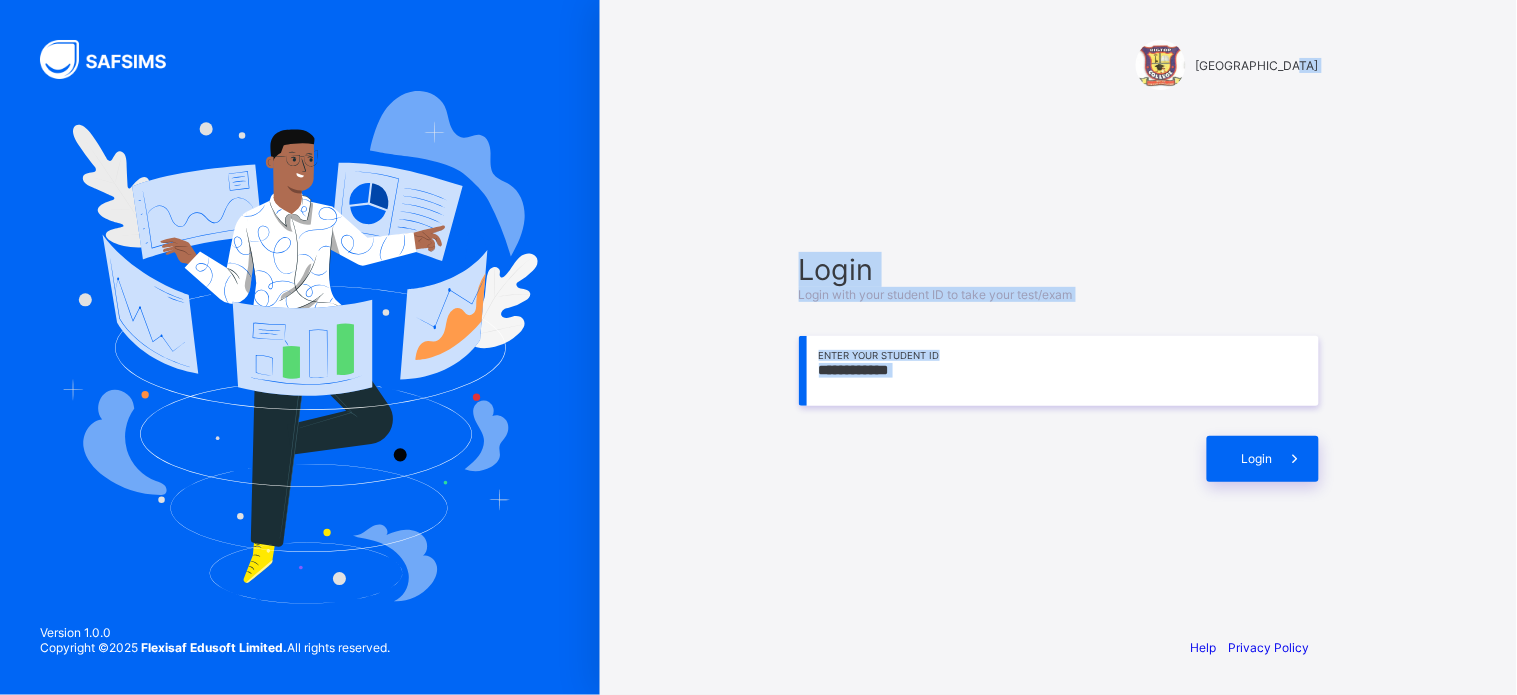 drag, startPoint x: 923, startPoint y: 441, endPoint x: 994, endPoint y: 143, distance: 306.3413 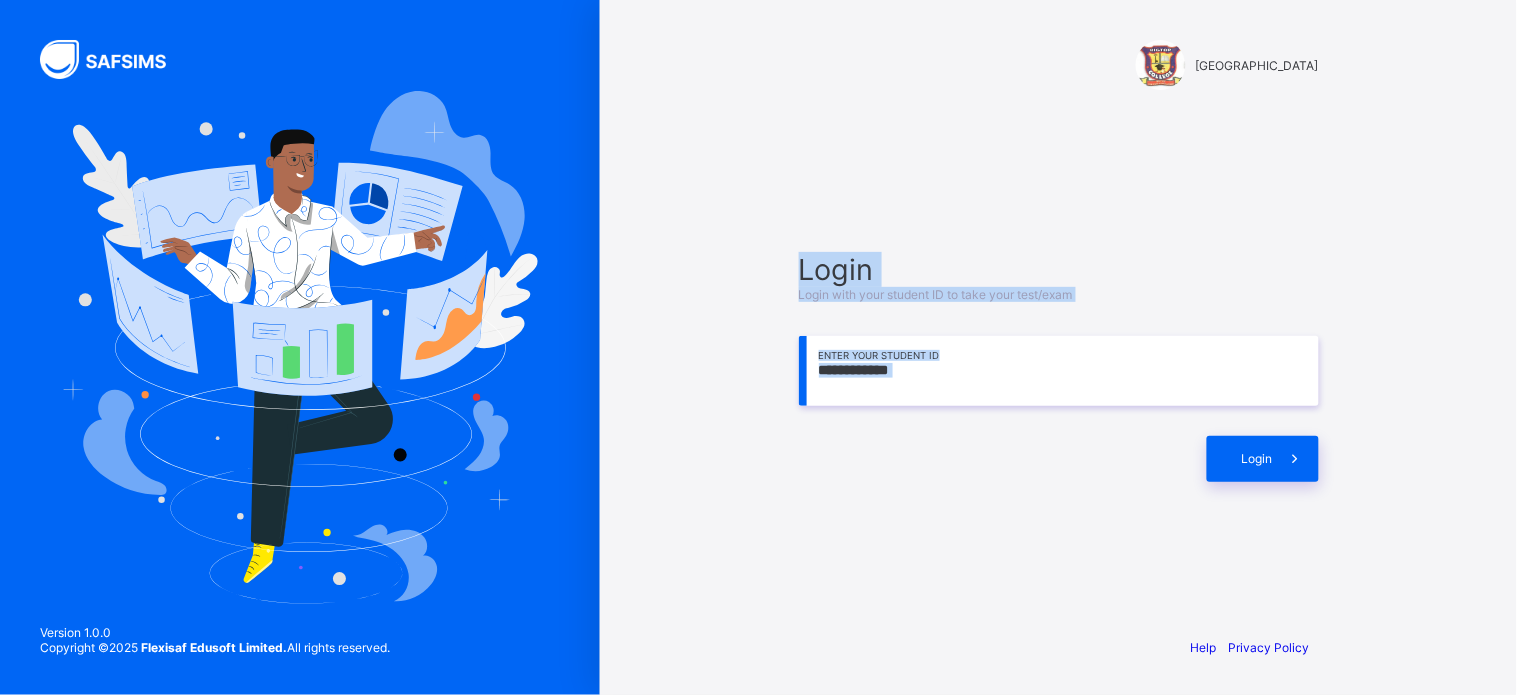 click on "**********" at bounding box center [1059, 347] 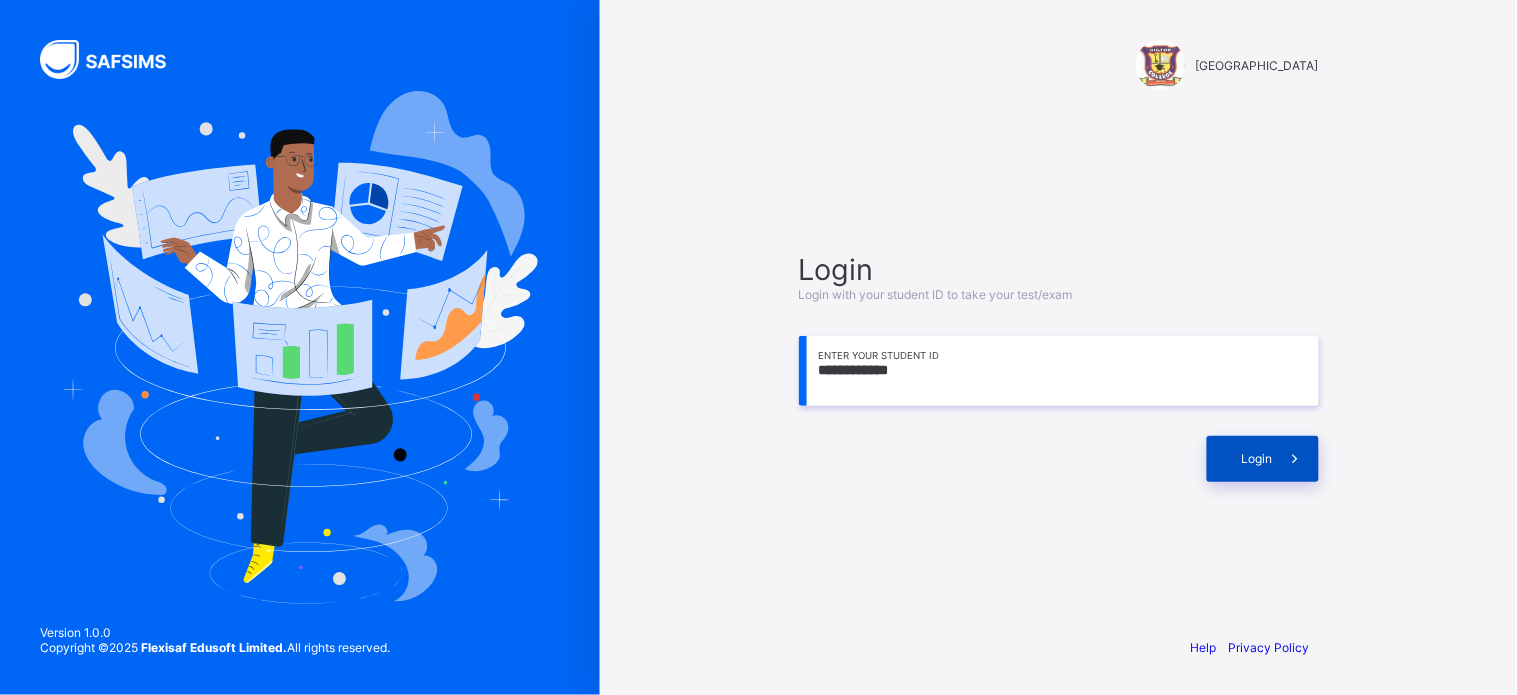 click on "Login" at bounding box center [1263, 459] 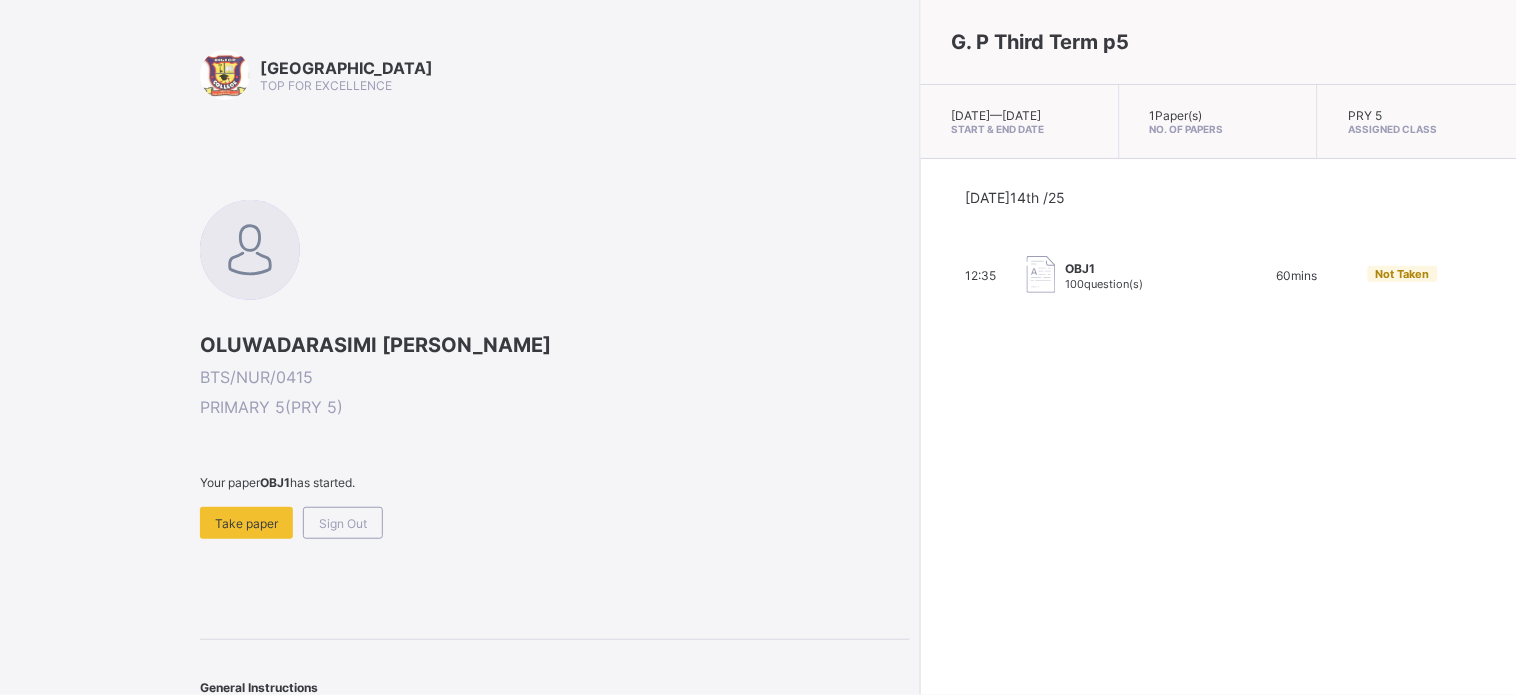 click on "BIGTOP COLLEGE   TOP FOR EXCELLENCE OLUWADARASIMI [PERSON_NAME] BTS/NUR/0415 PRIMARY 5  ( PRY 5 ) Your paper  OBJ1  has started.  Take paper   Sign Out   General Instructions  Answer all questions" at bounding box center (555, 395) 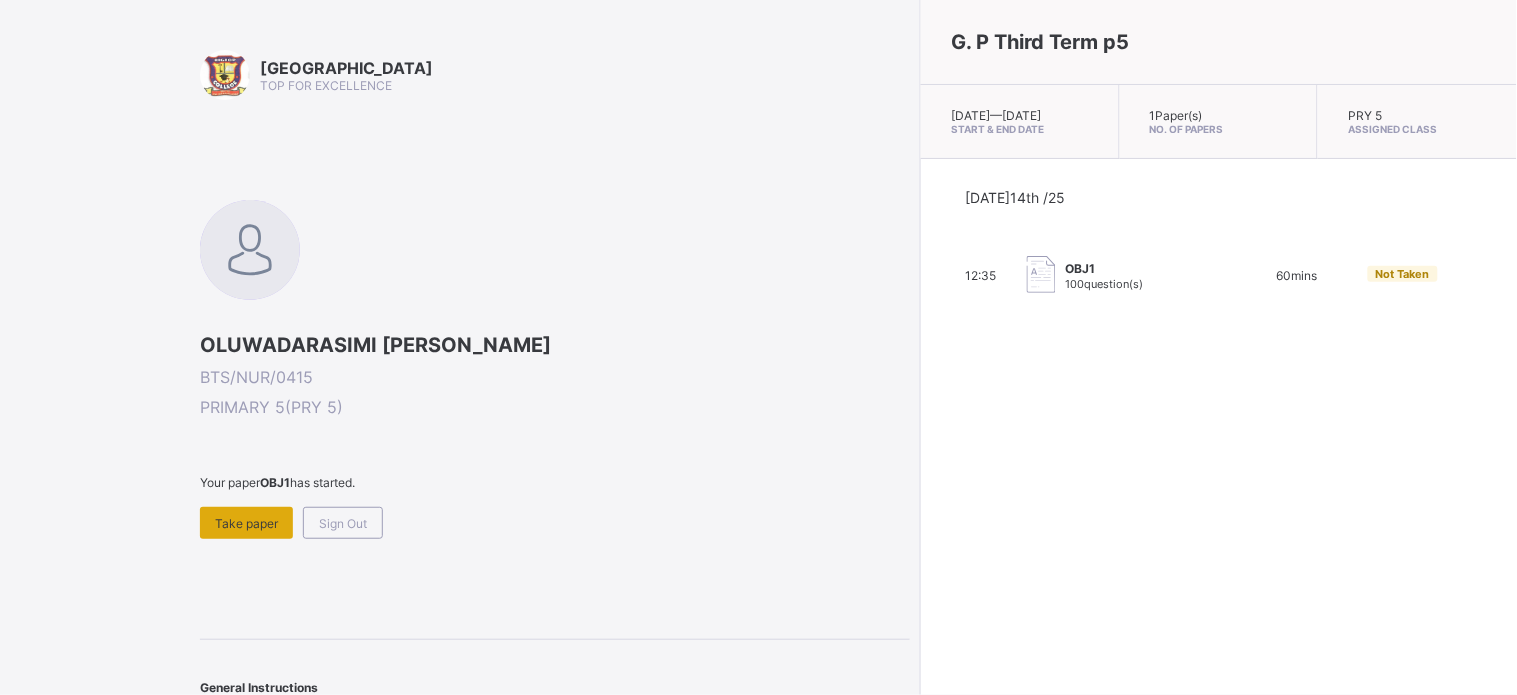 click on "Take paper" at bounding box center (246, 523) 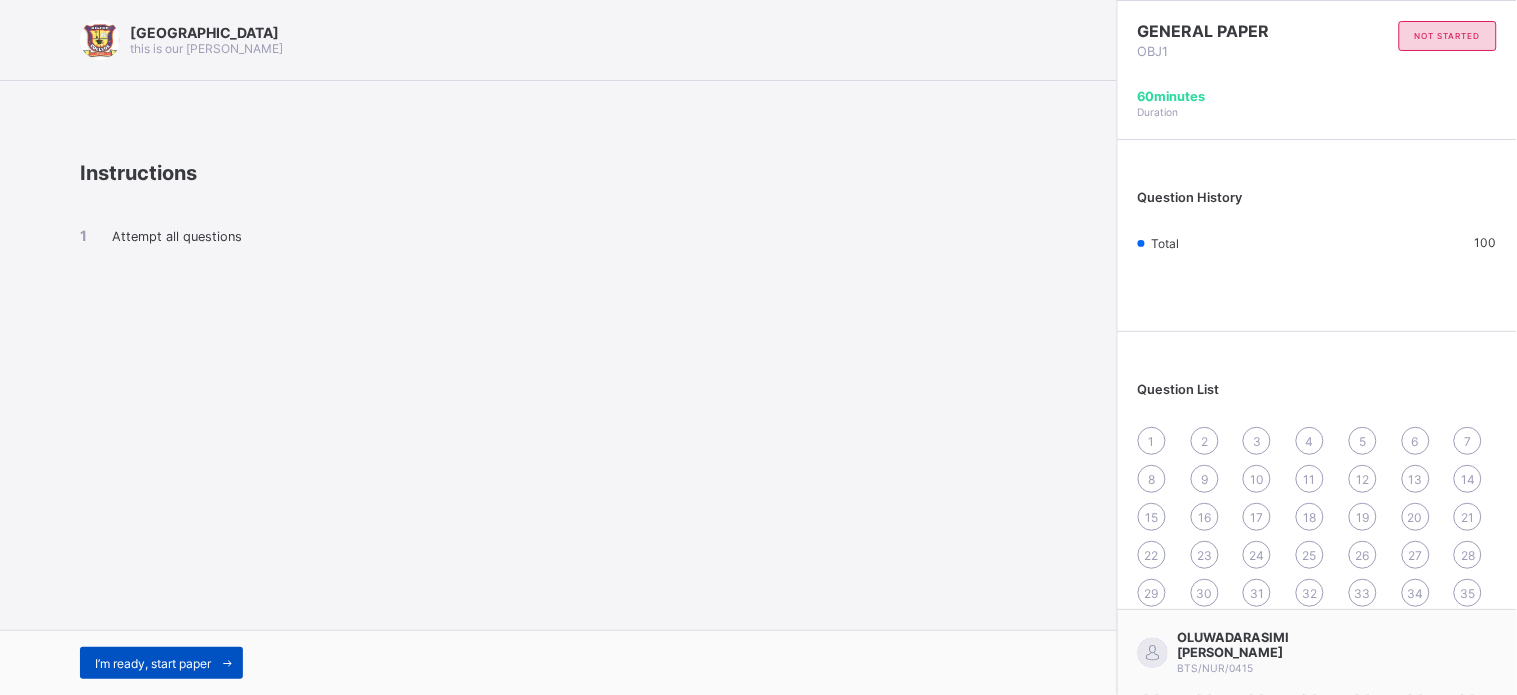 click on "I’m ready, start paper" at bounding box center [161, 663] 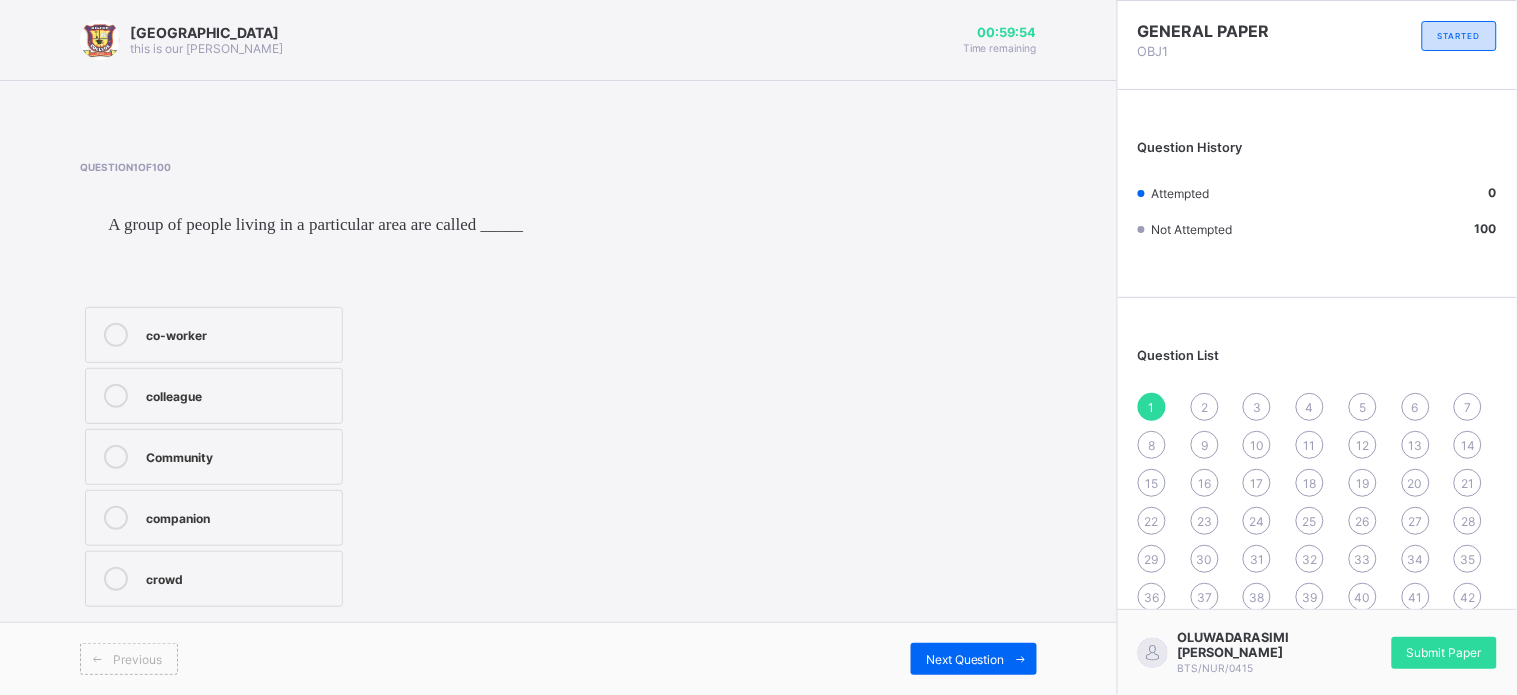 click on "Community" at bounding box center [214, 457] 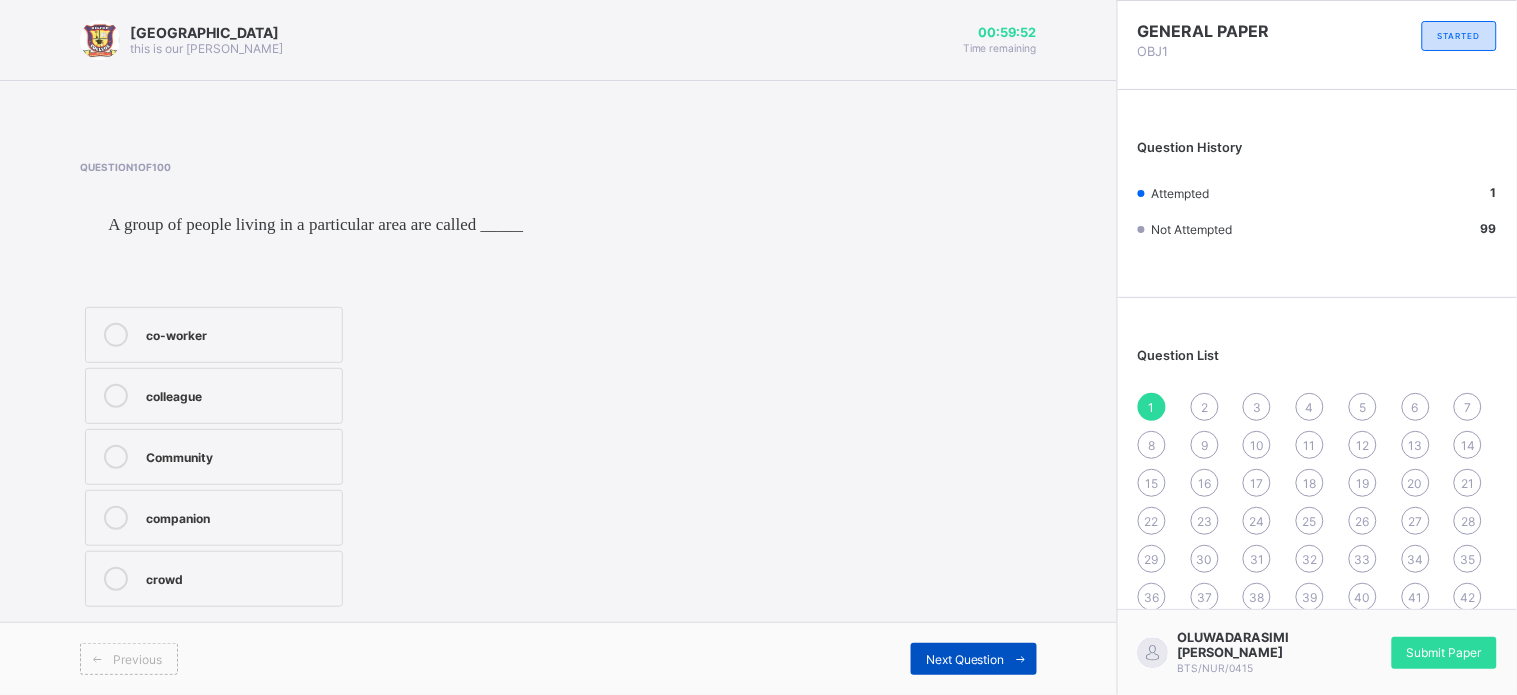 click on "Next Question" at bounding box center (974, 659) 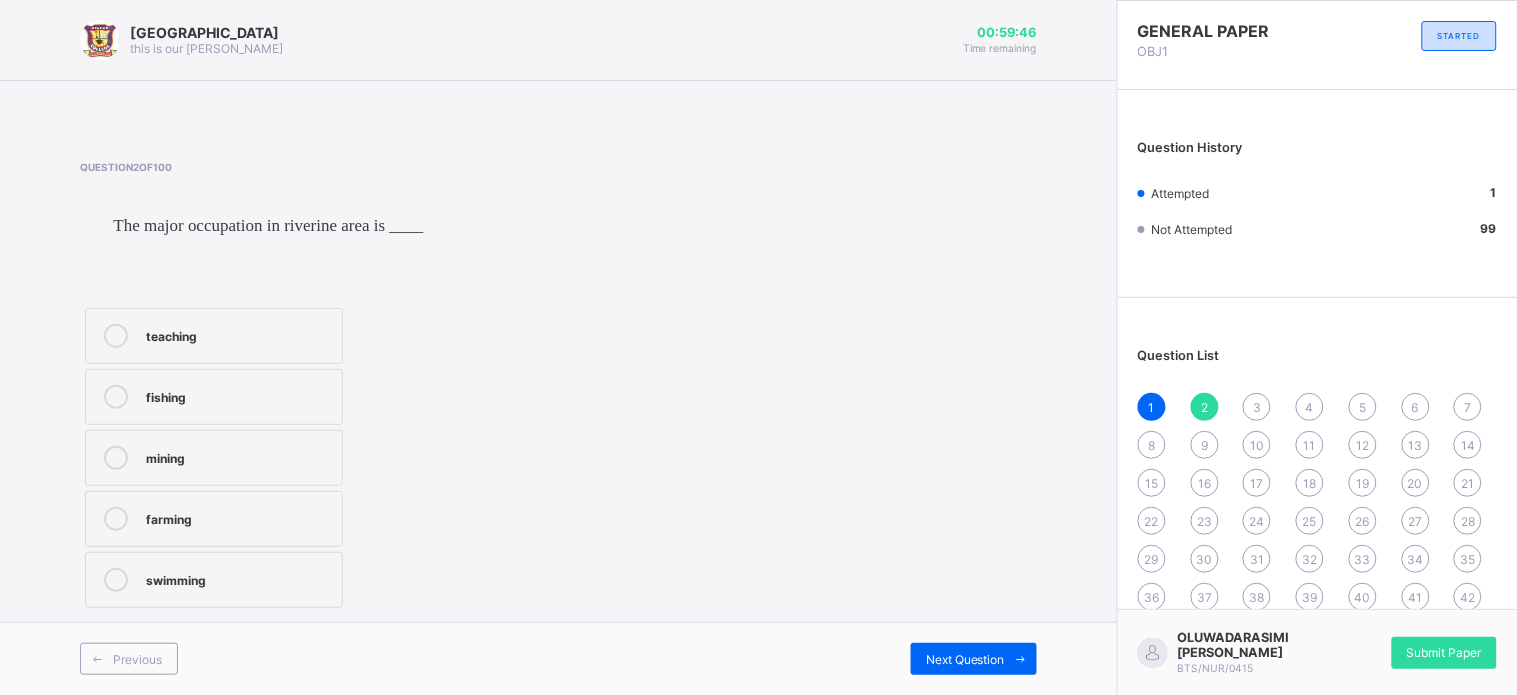 click on "fishing" at bounding box center [239, 395] 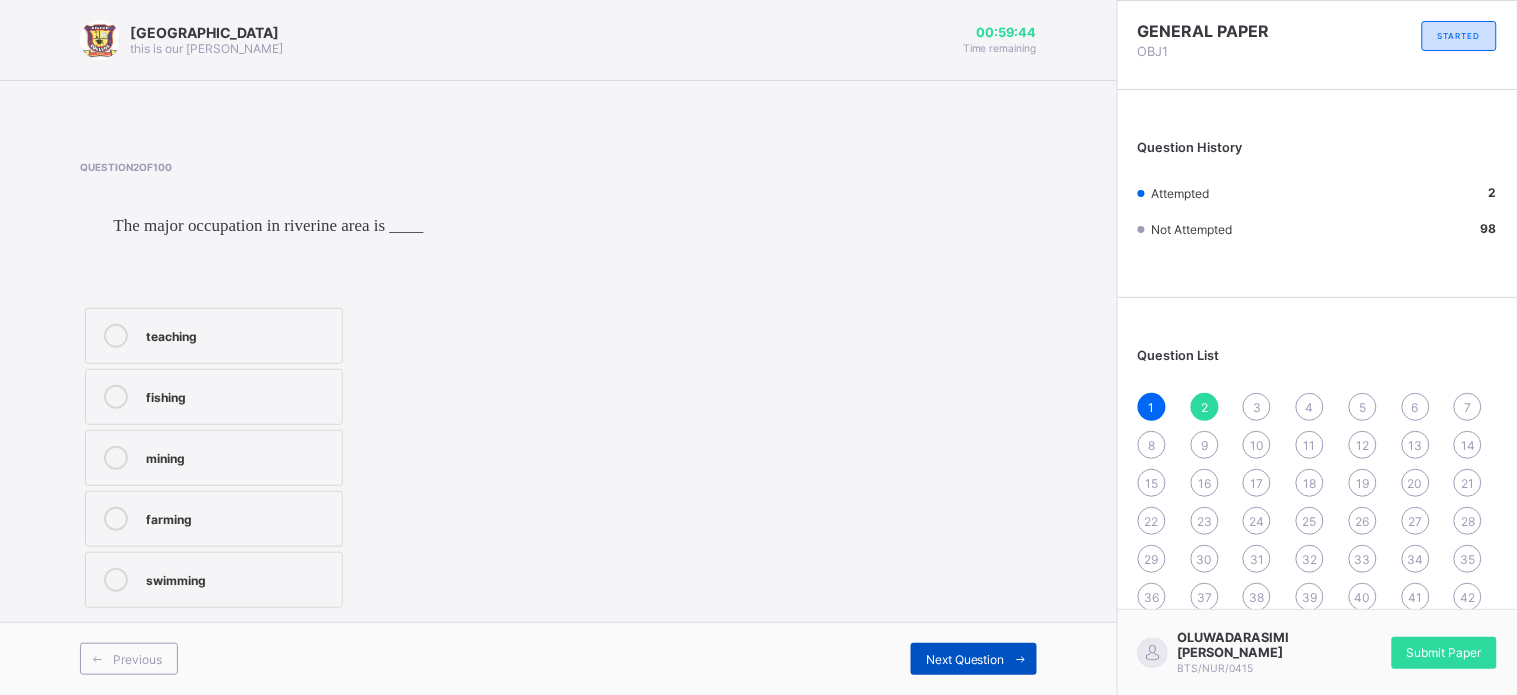 click on "Next Question" at bounding box center (965, 659) 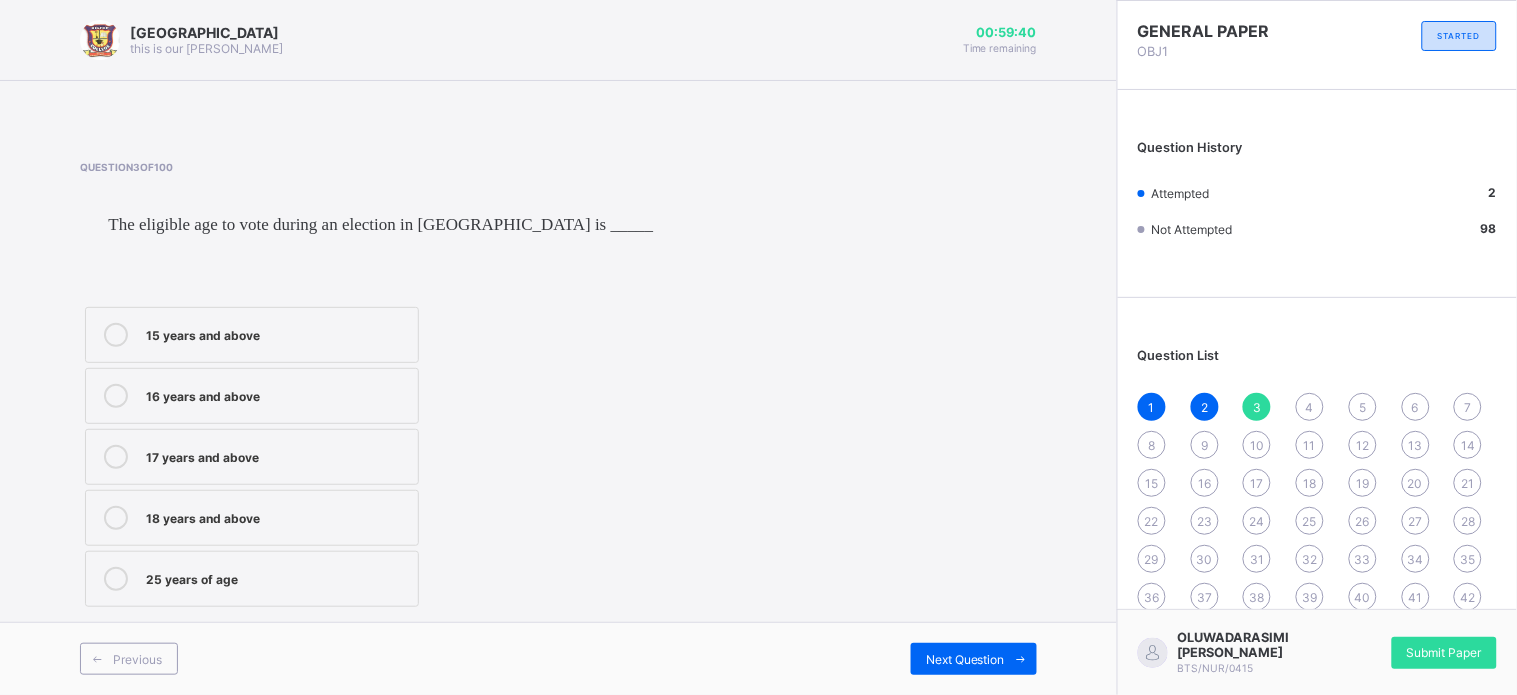 click on "18 years and above" at bounding box center [277, 516] 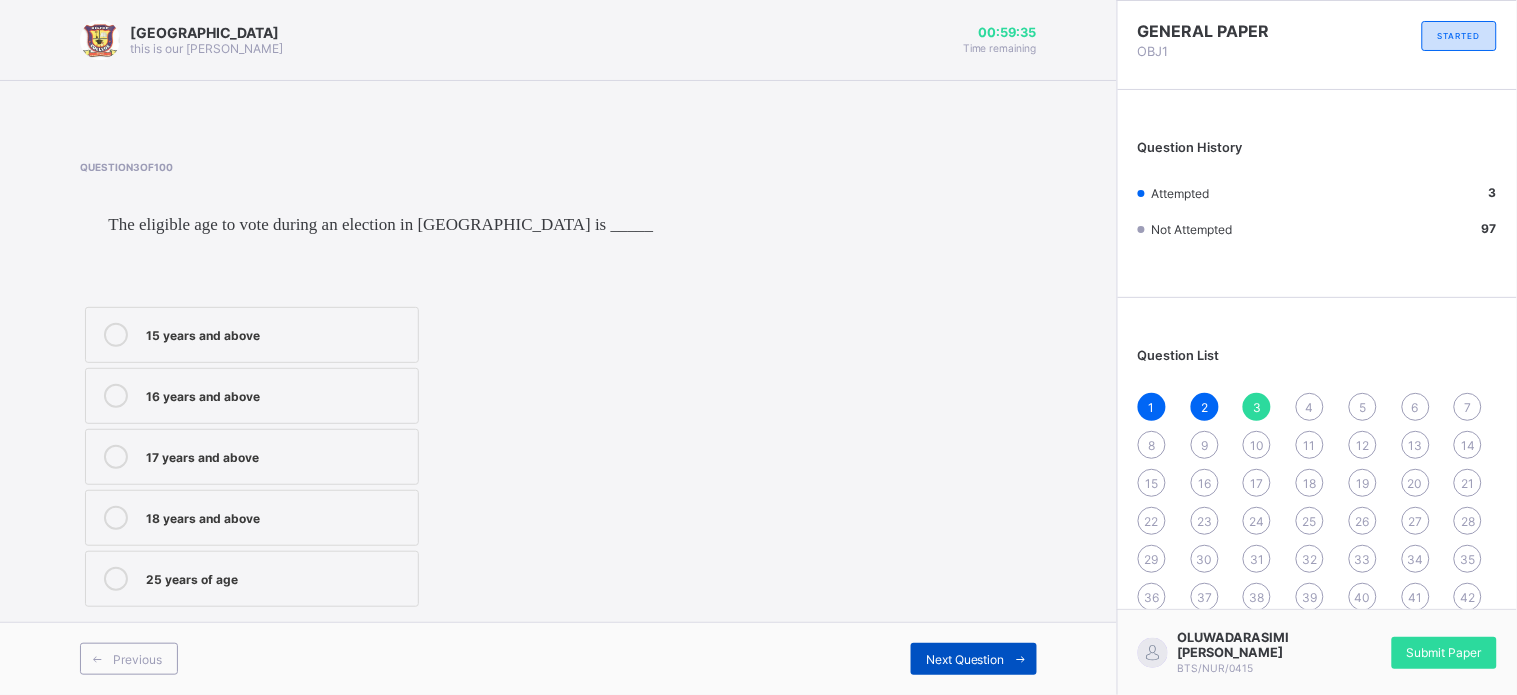 click on "Next Question" at bounding box center (965, 659) 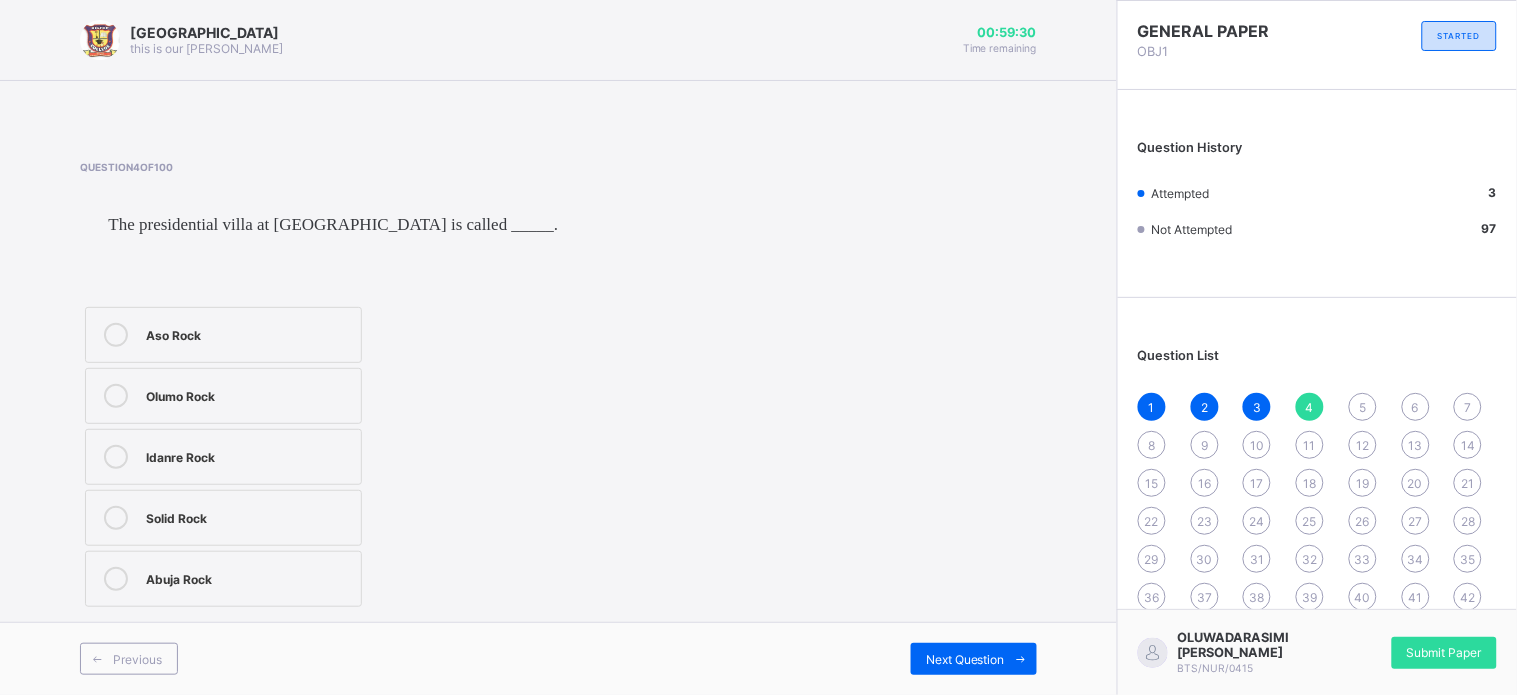 click on "Aso Rock" at bounding box center (248, 333) 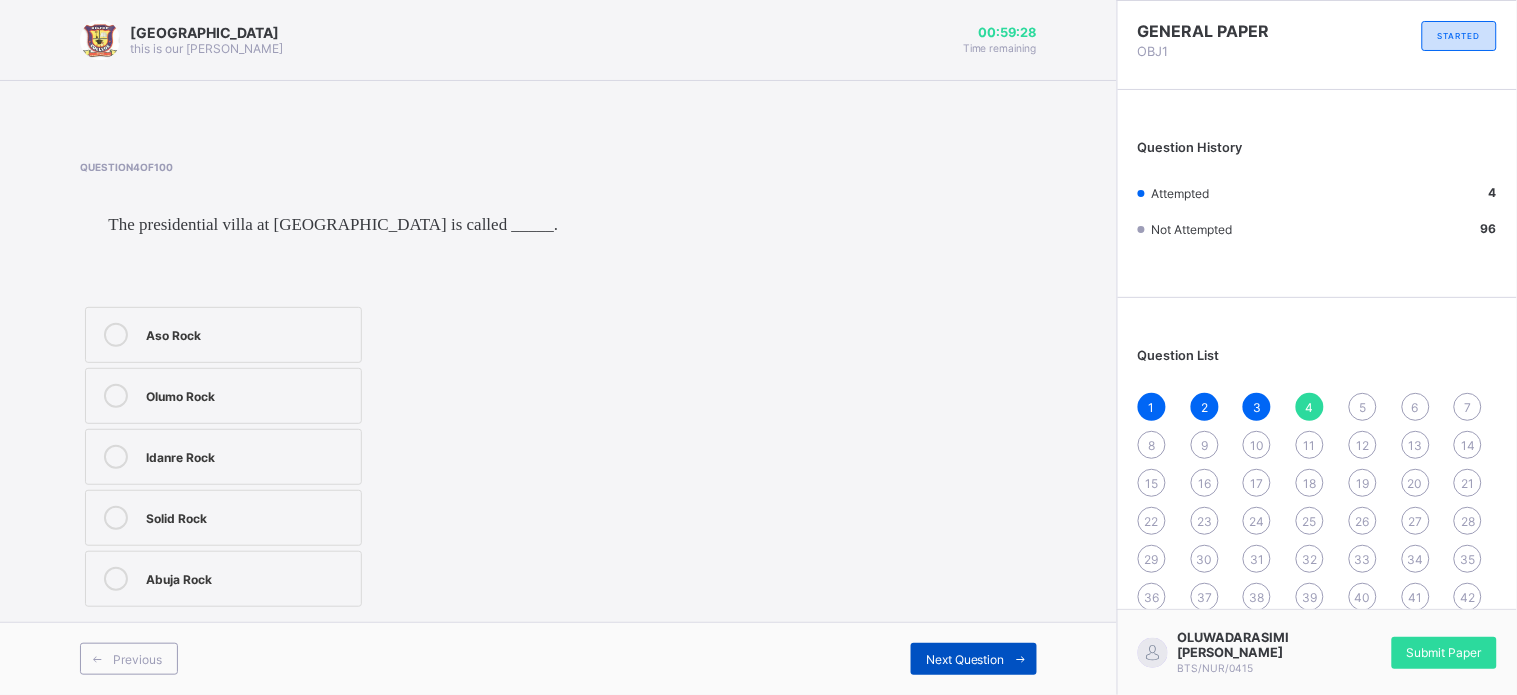 click on "Next Question" at bounding box center (974, 659) 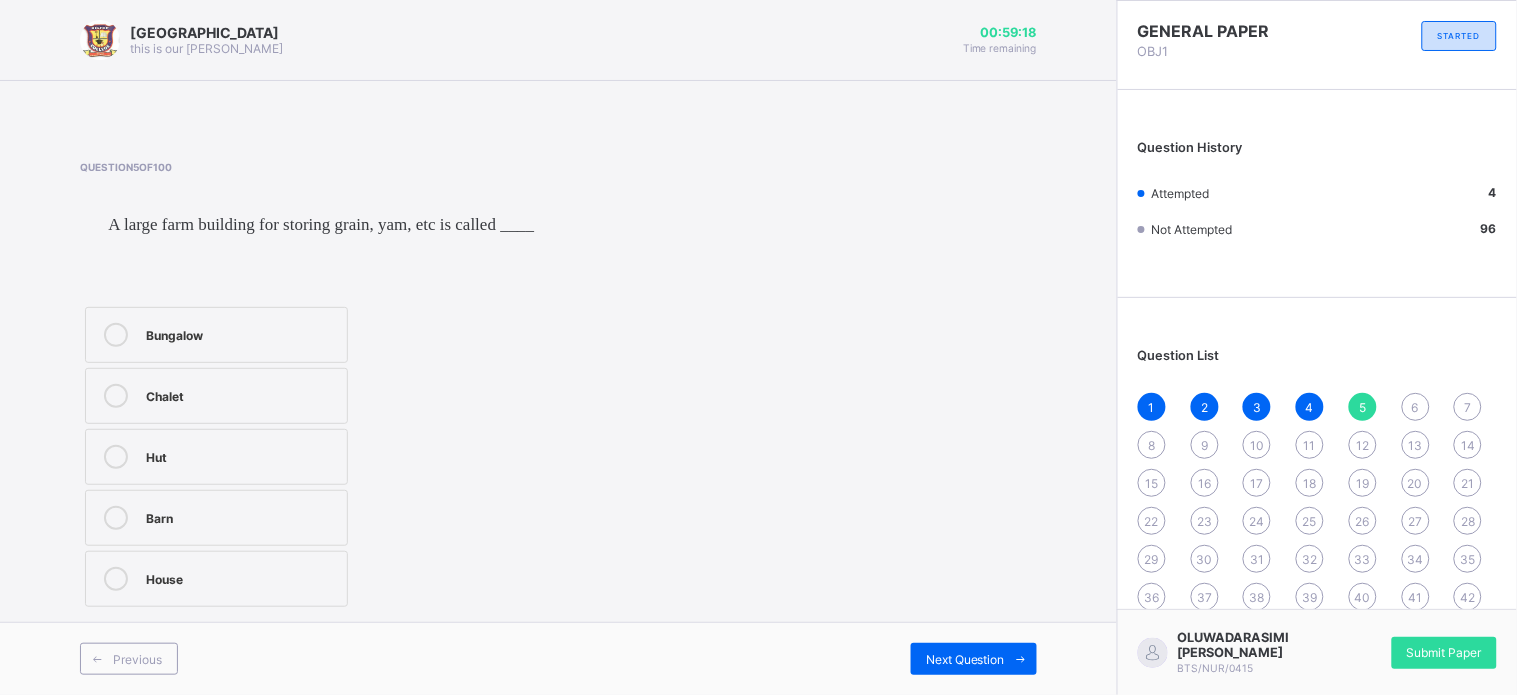 click on "Barn" at bounding box center (216, 518) 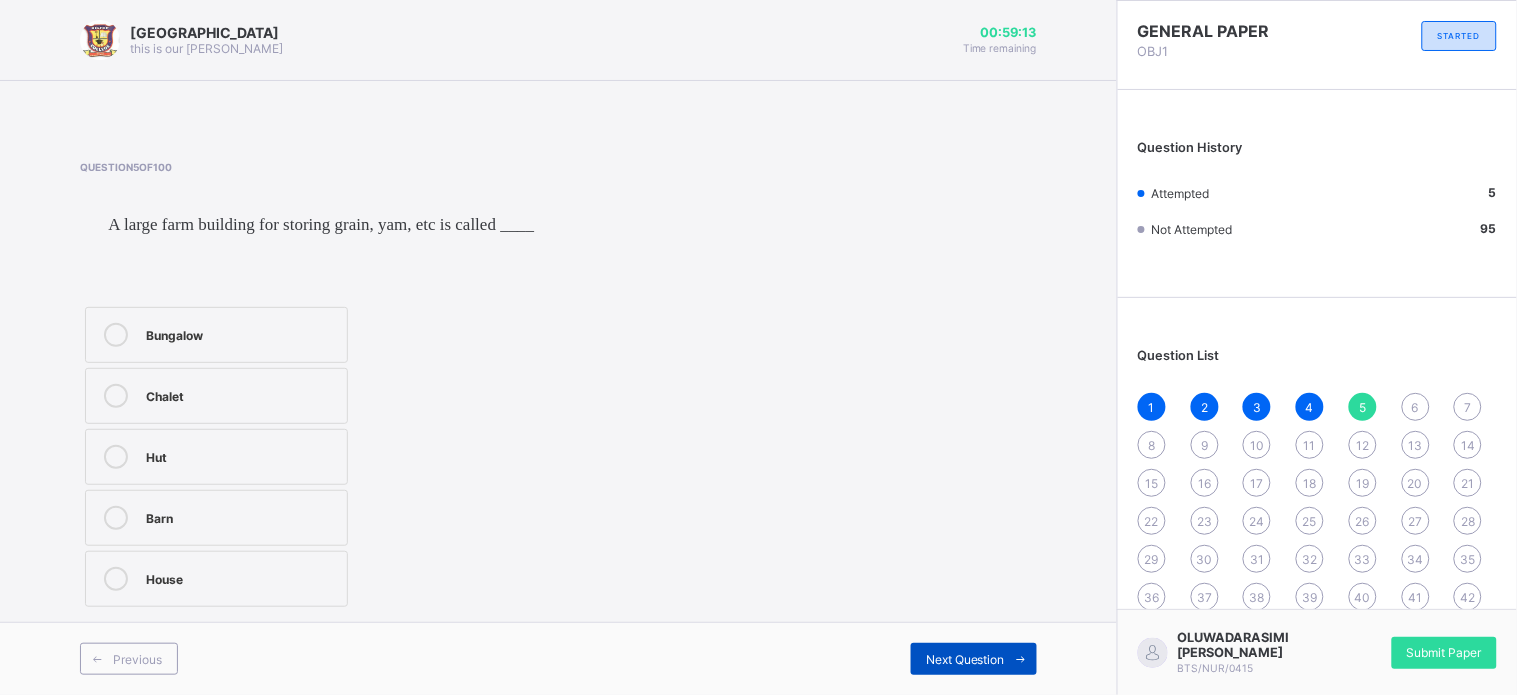 click on "Next Question" at bounding box center (974, 659) 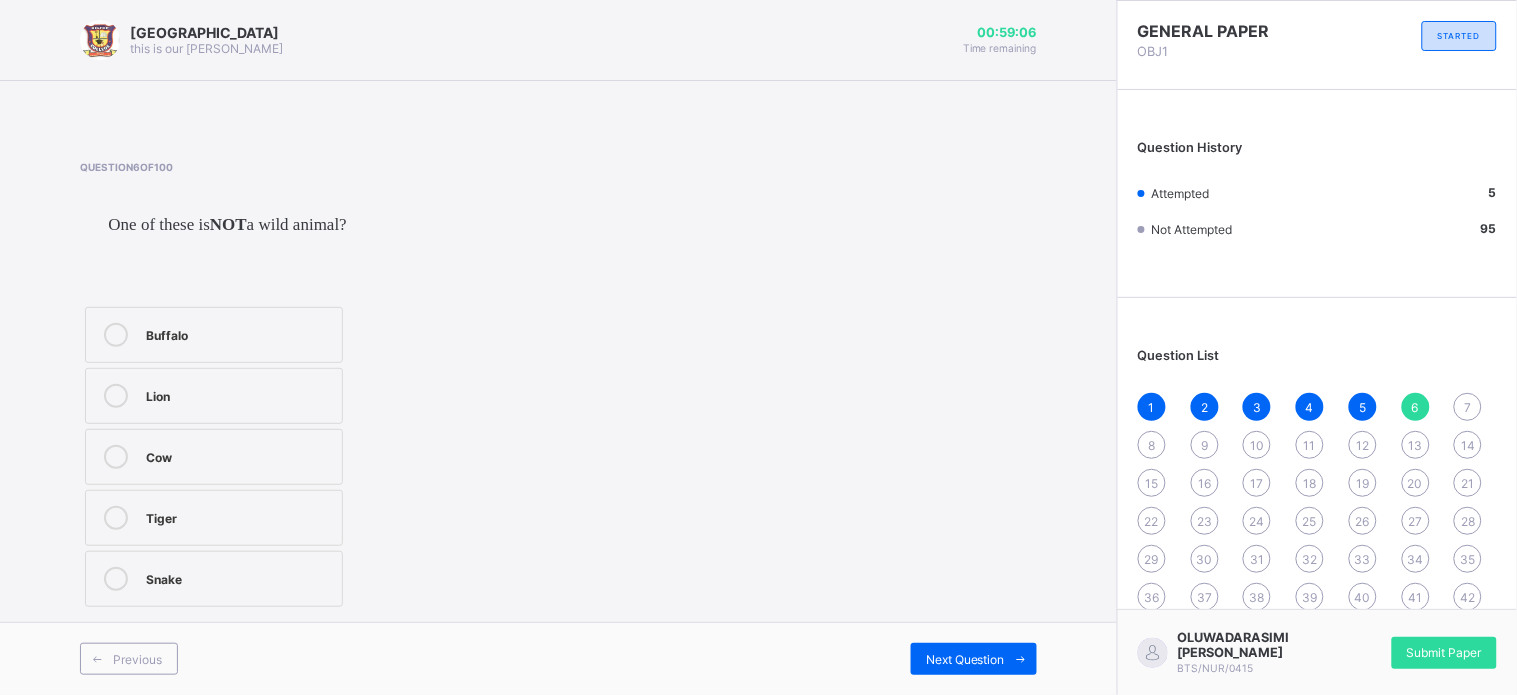 click on "Cow" at bounding box center (239, 455) 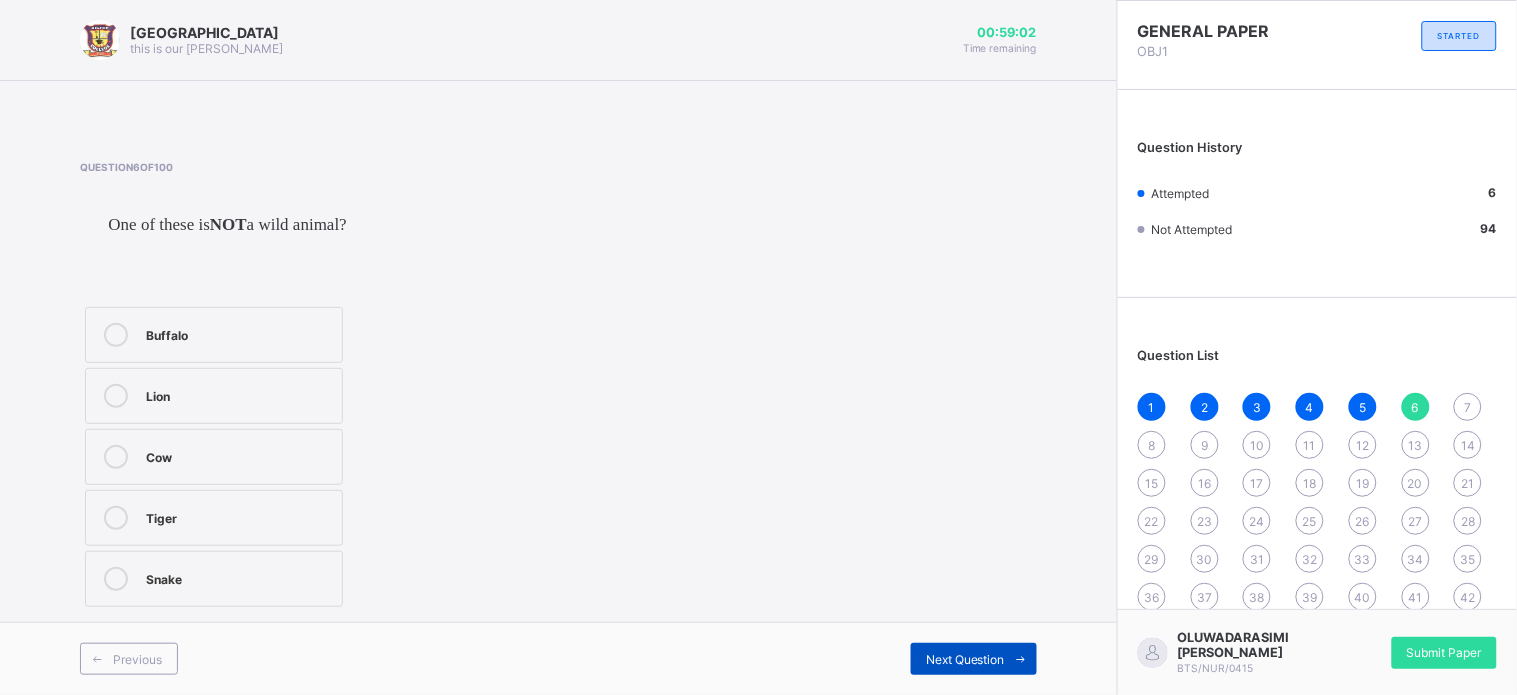 click on "Next Question" at bounding box center [965, 659] 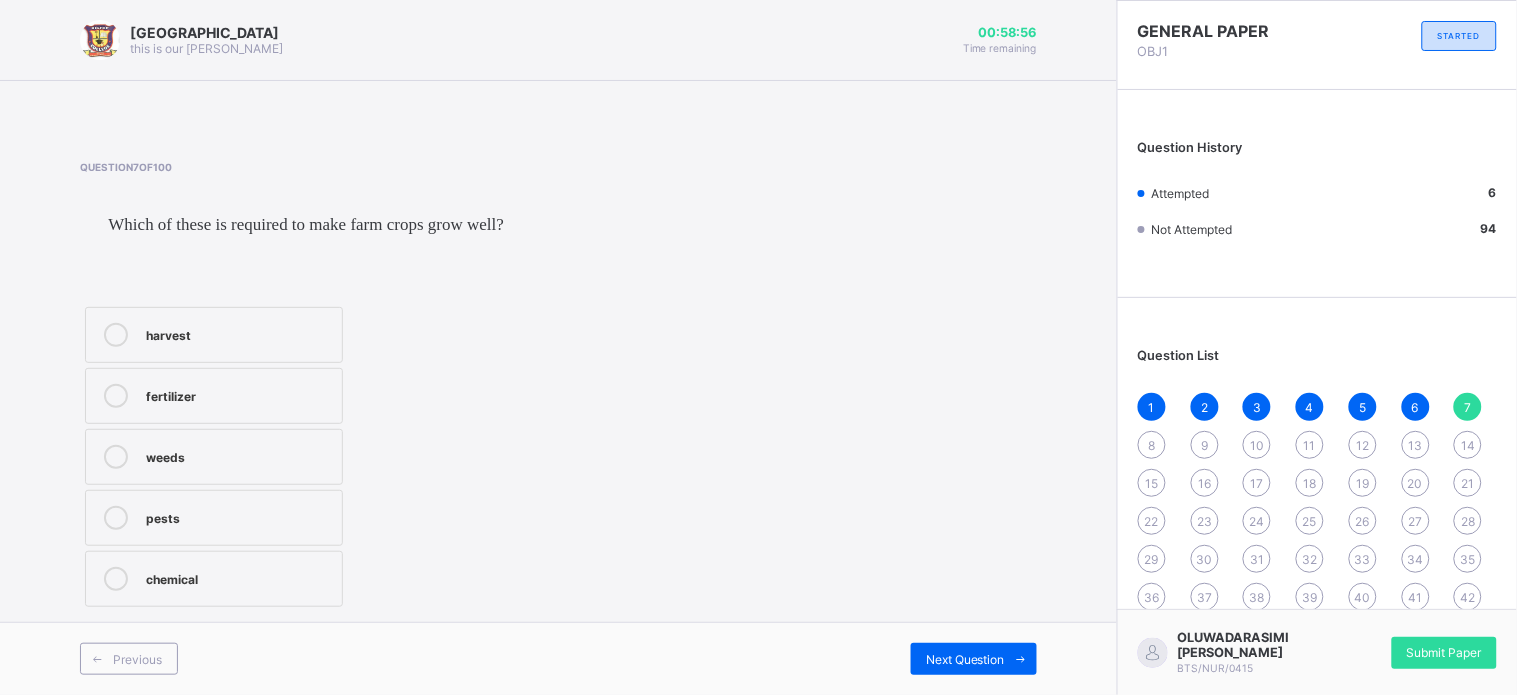 click on "fertilizer" at bounding box center [214, 396] 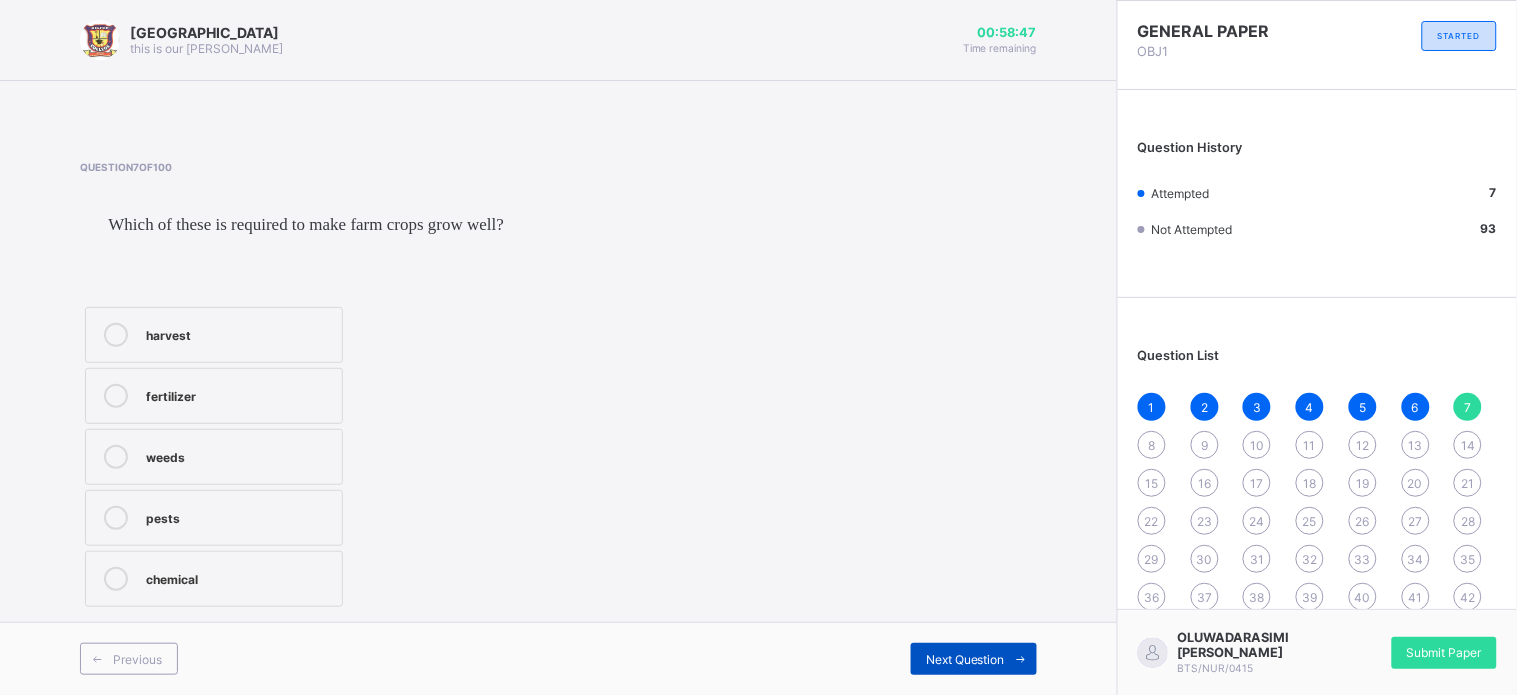 click on "Next Question" at bounding box center (965, 659) 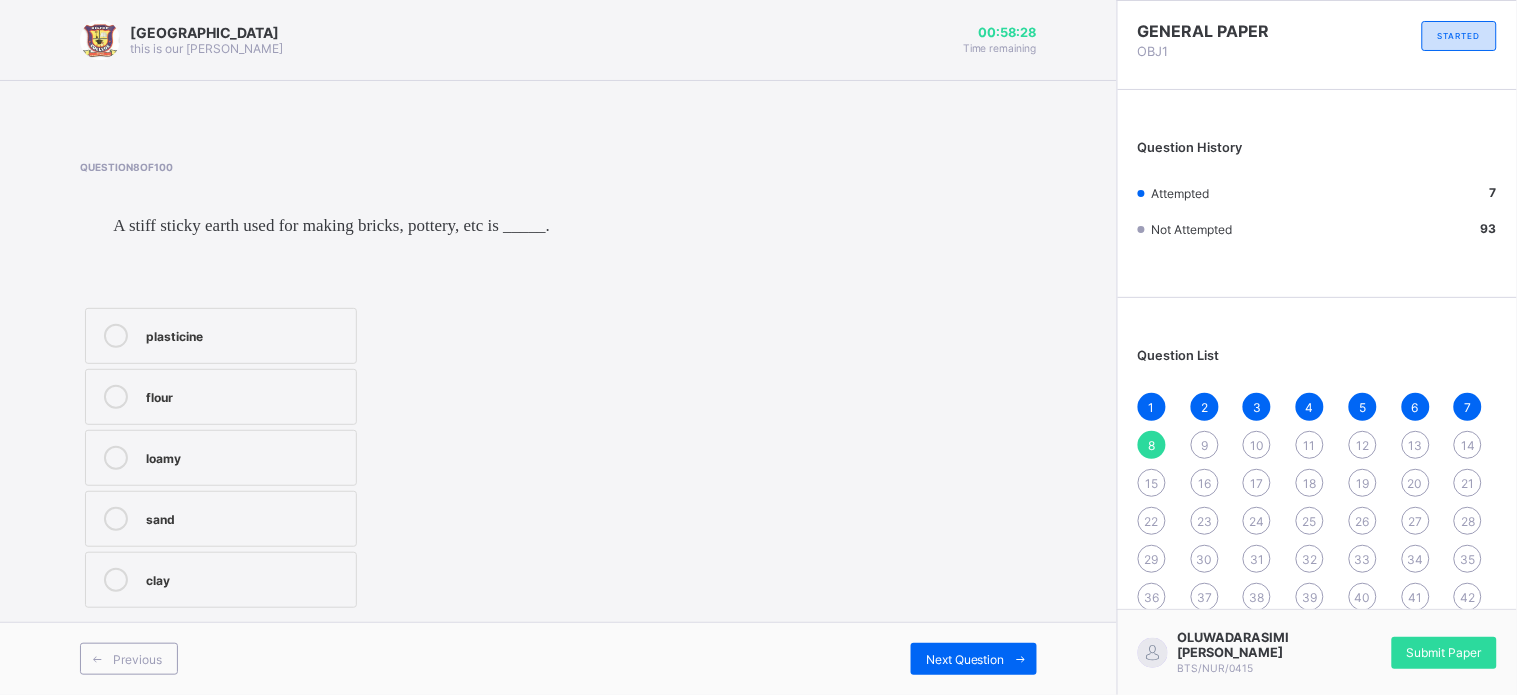click on "clay" at bounding box center (246, 578) 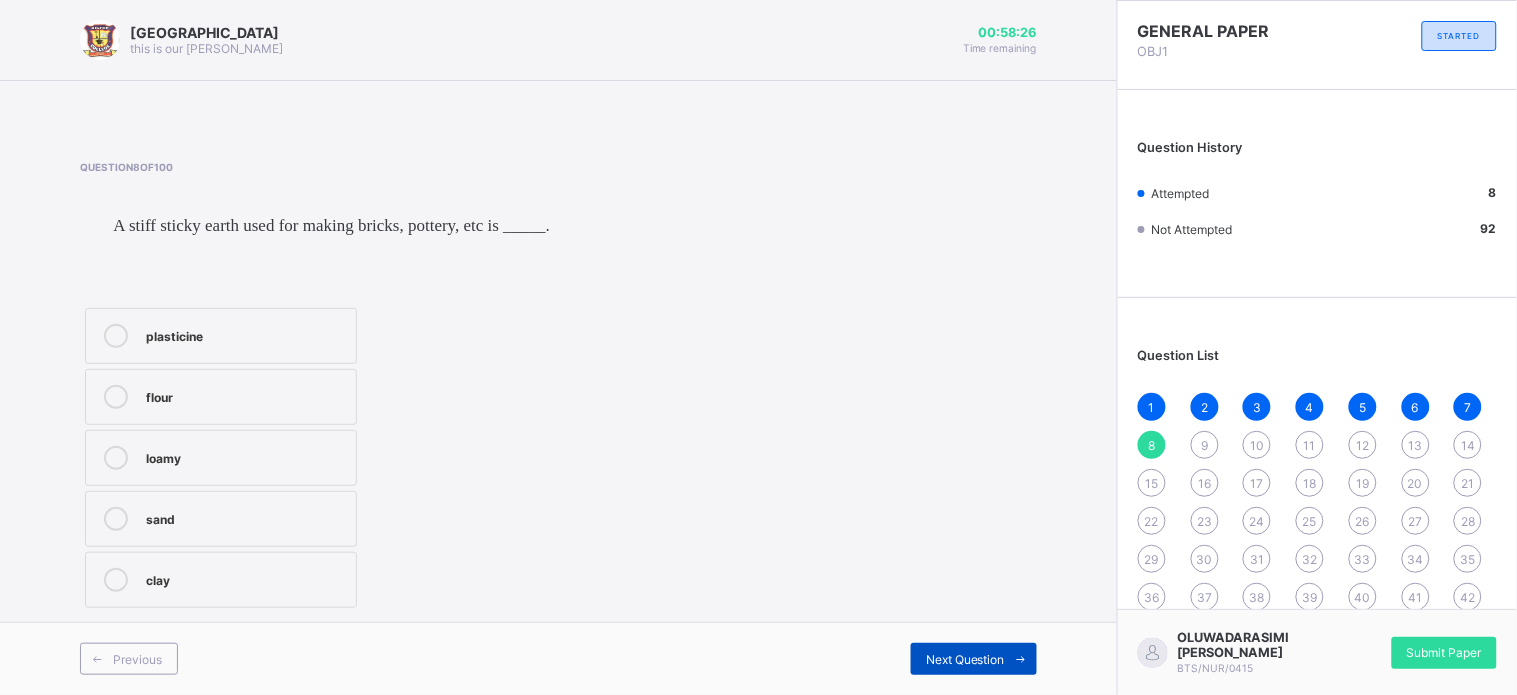 click on "Next Question" at bounding box center [974, 659] 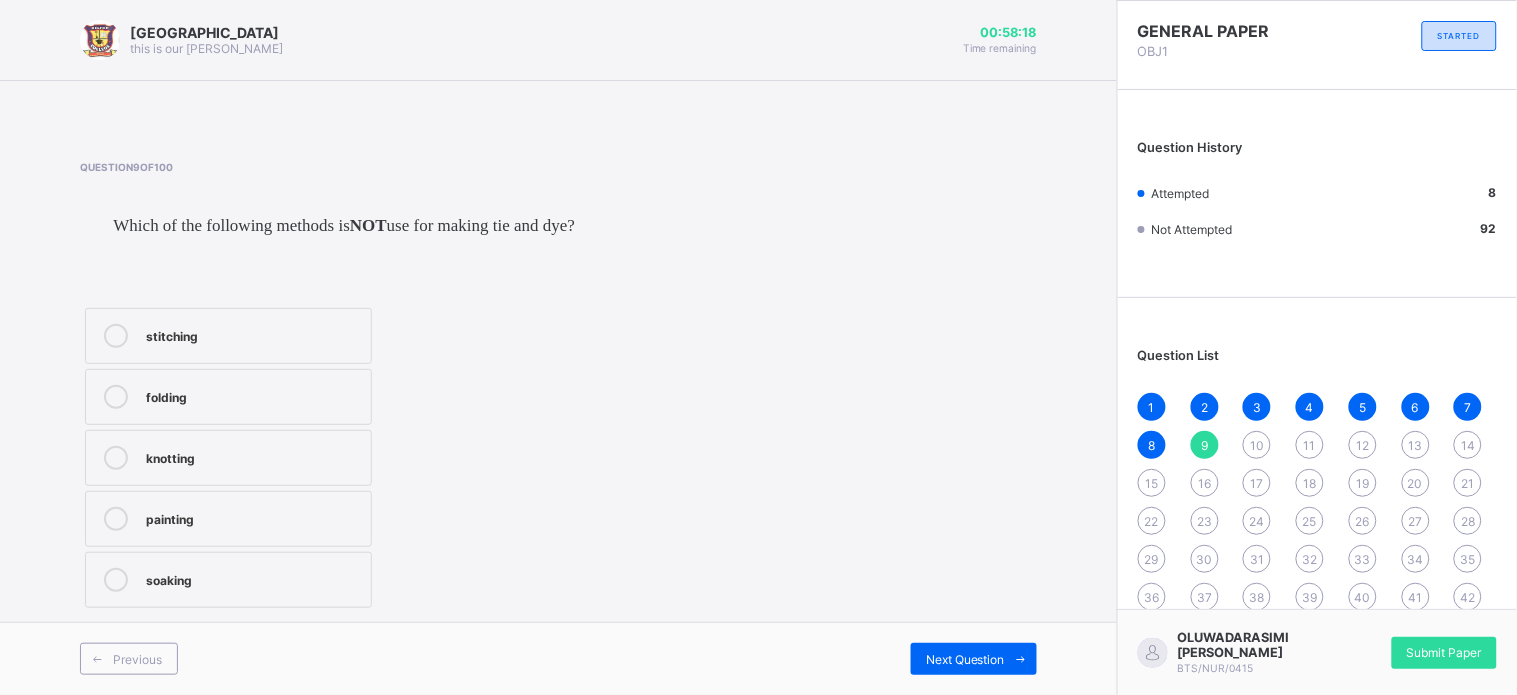 click on "knotting" at bounding box center (253, 456) 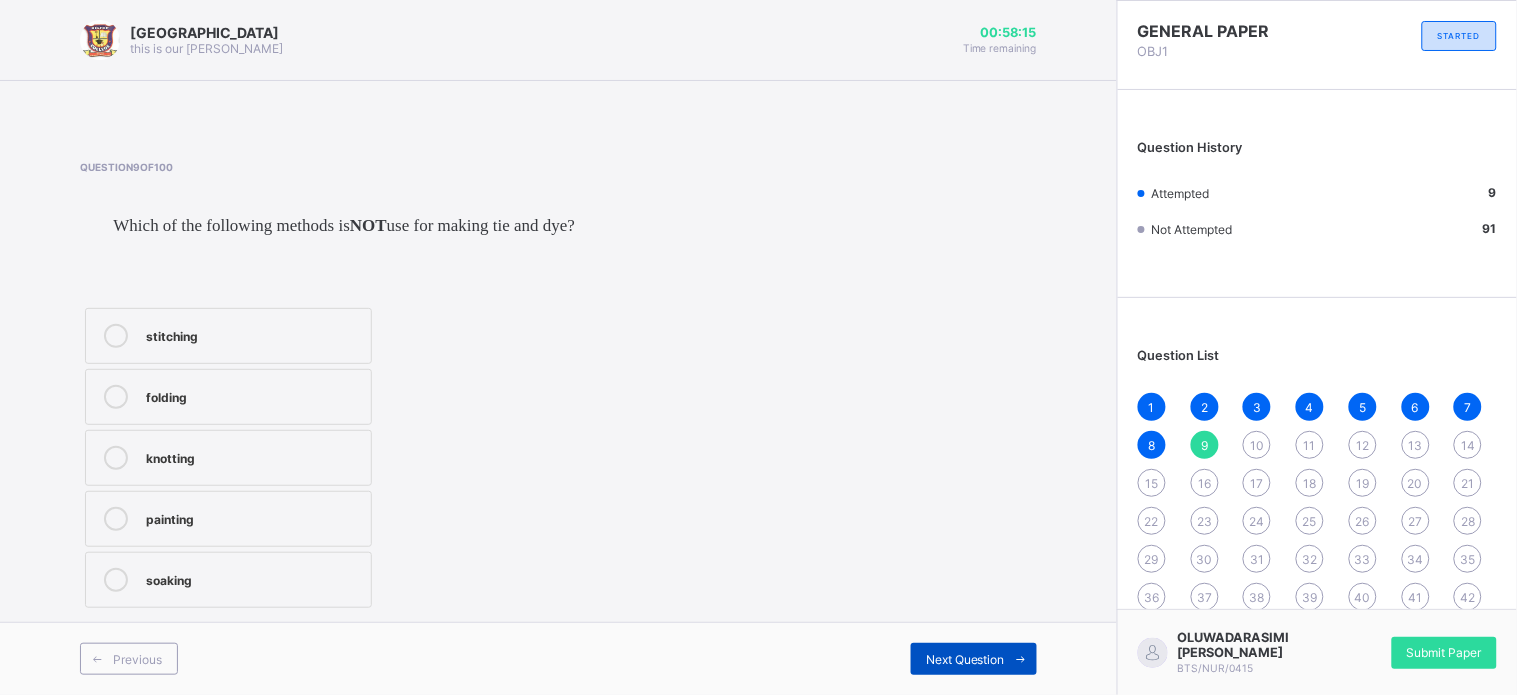 click on "Next Question" at bounding box center (974, 659) 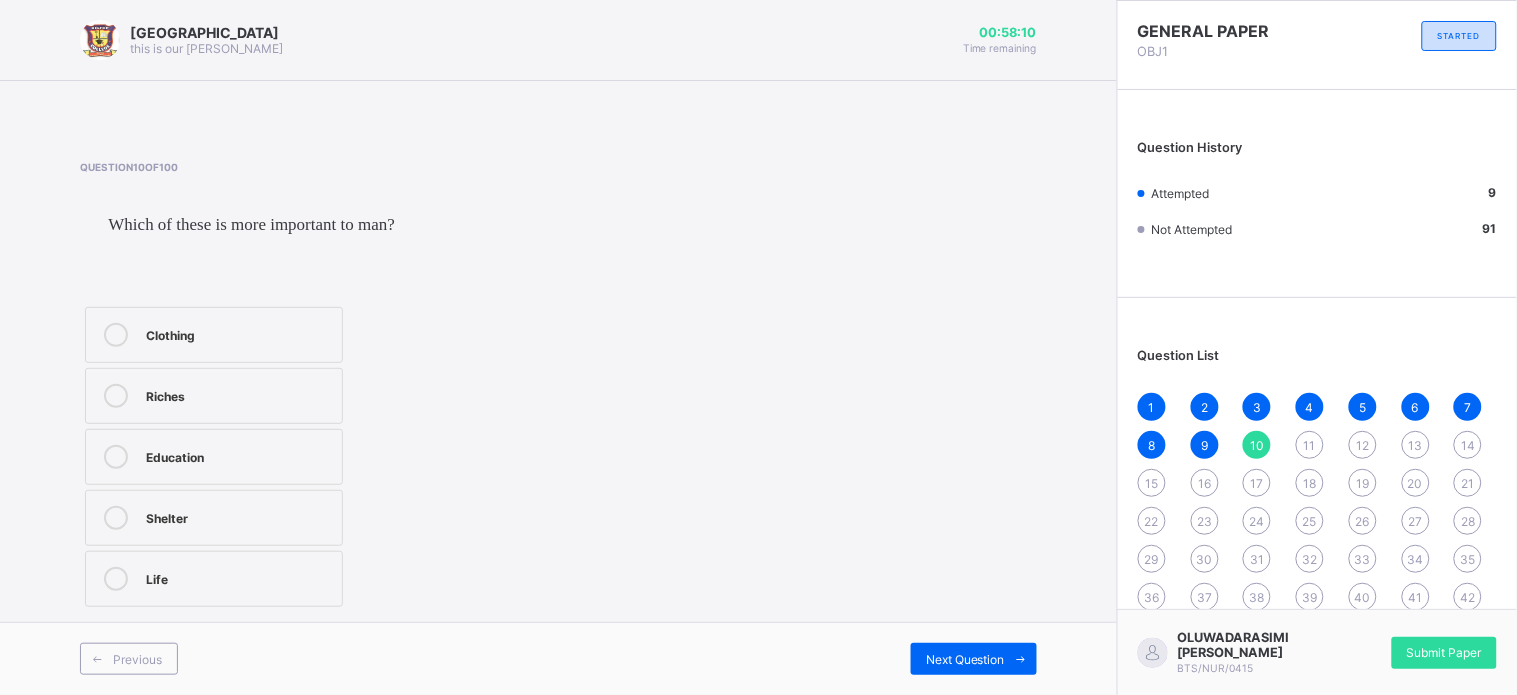 click on "Life" at bounding box center [214, 579] 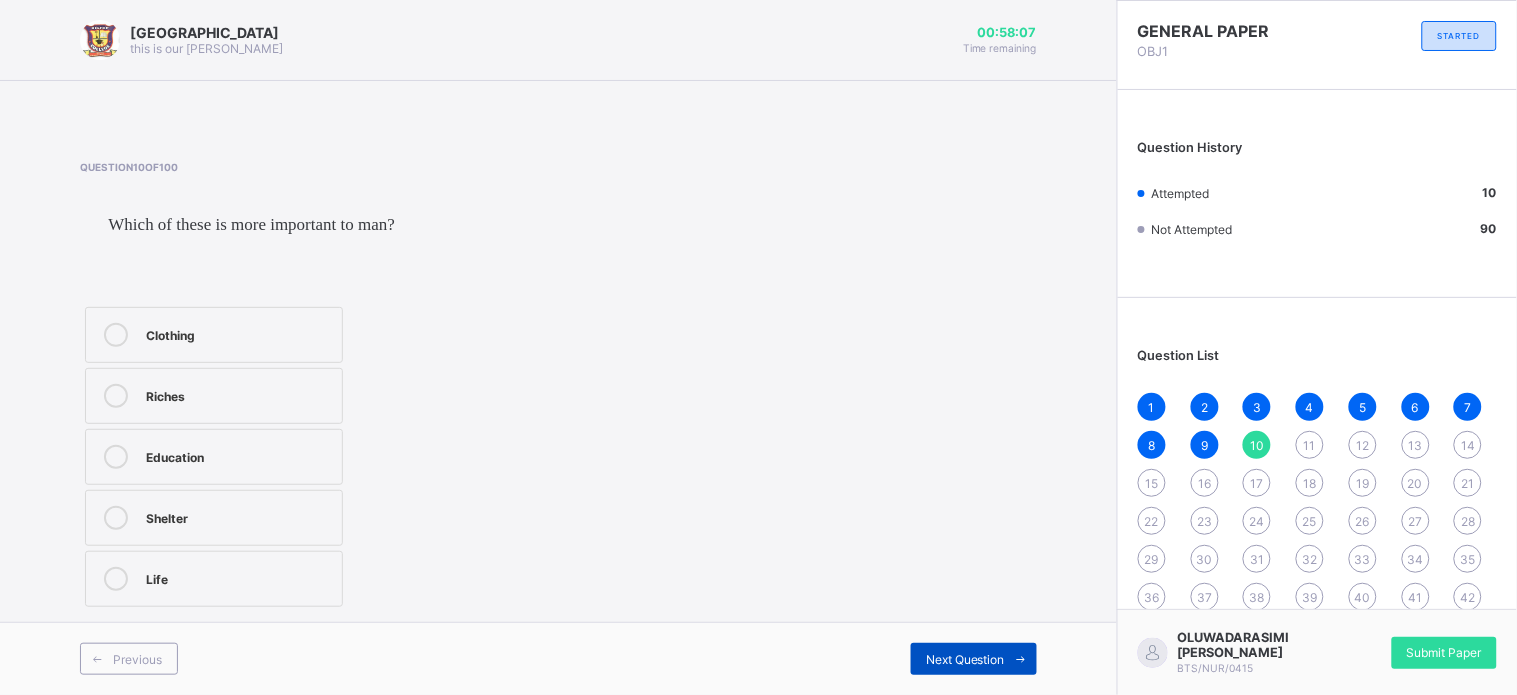 click on "Next Question" at bounding box center [974, 659] 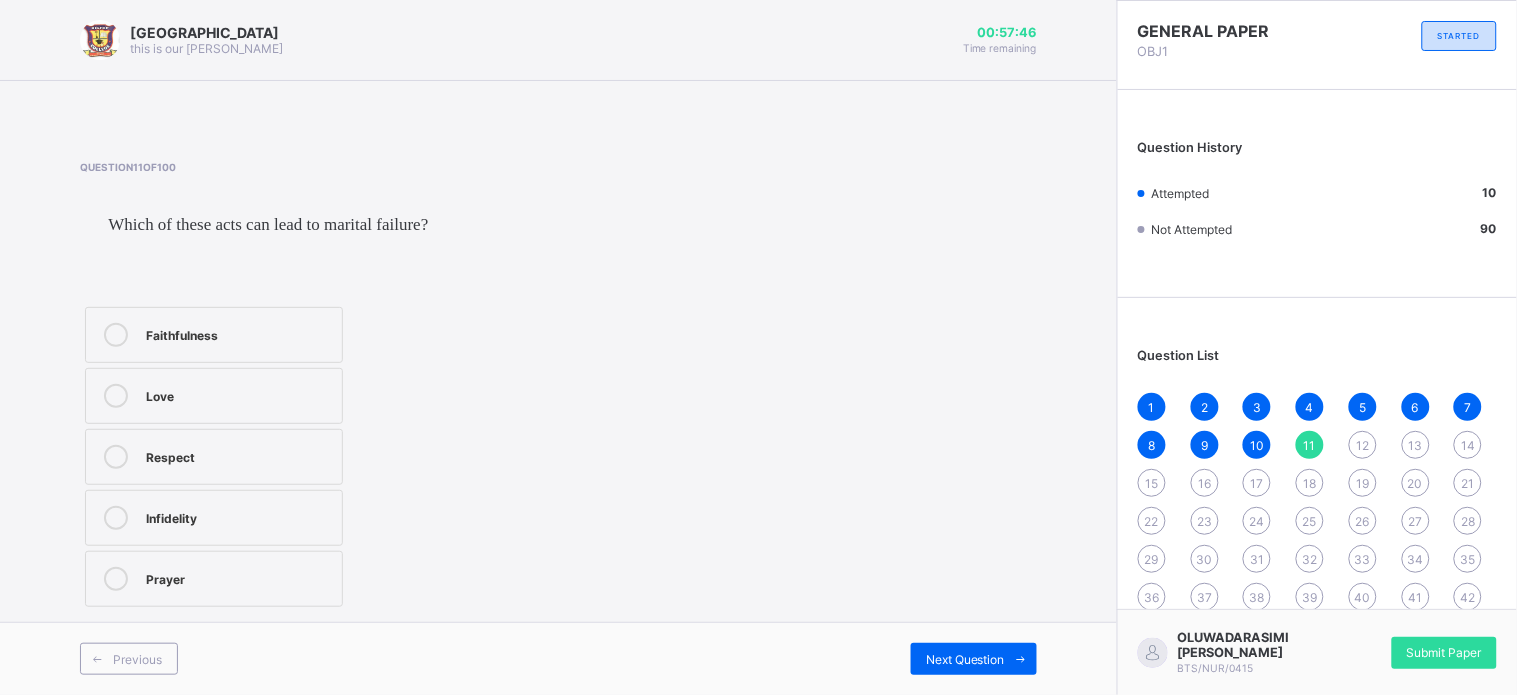 click on "Infidelity" at bounding box center [214, 518] 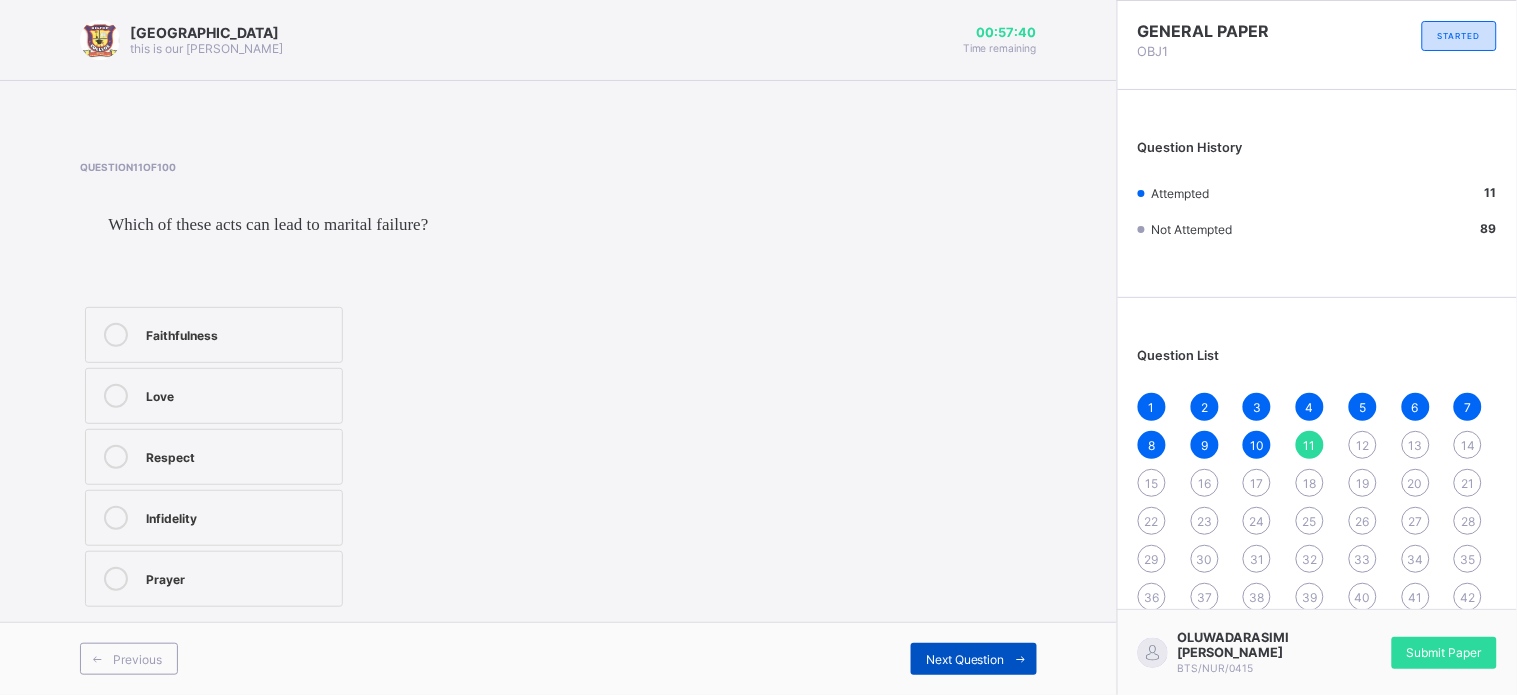 click on "Next Question" at bounding box center [974, 659] 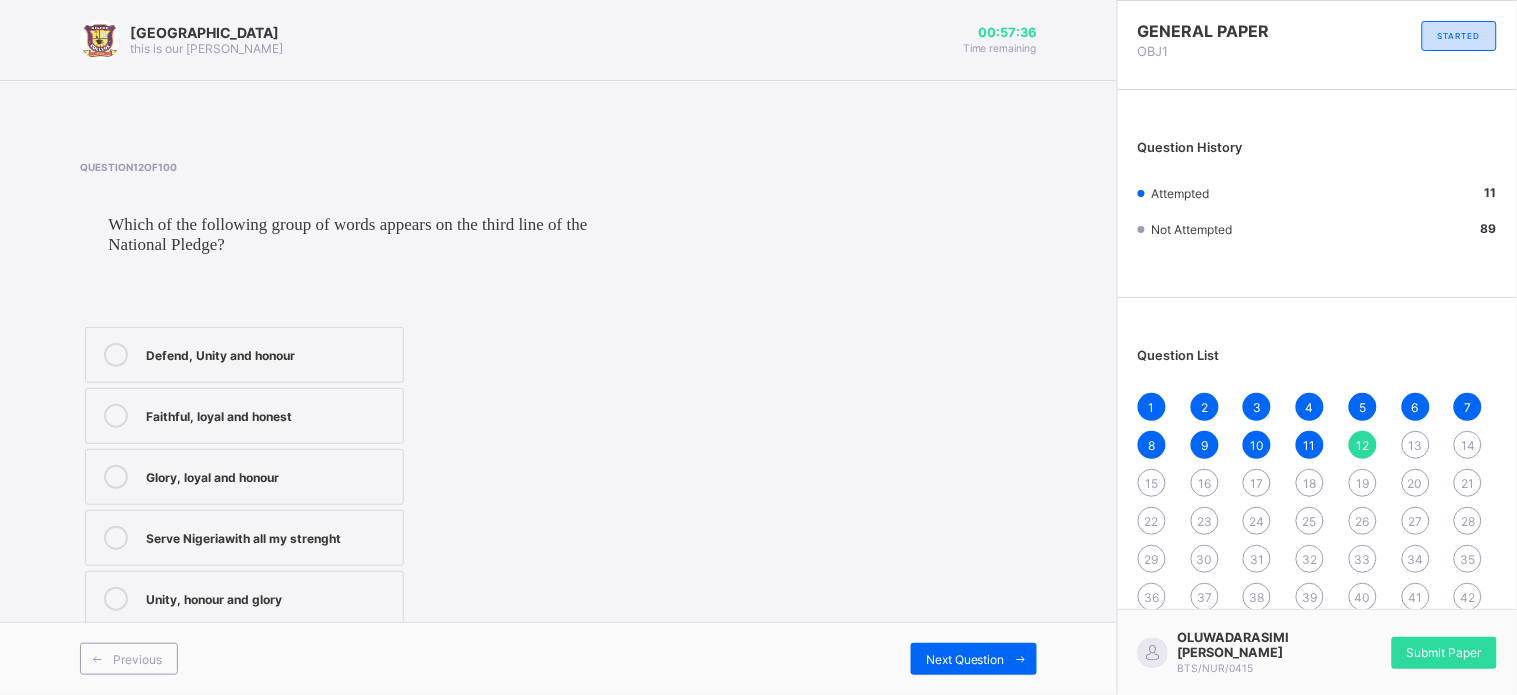 click on "Defend, Unity and honour Faithful, loyal and honest Glory, loyal and honour  Serve Nigeriawith all my strenght Unity, honour and glory" at bounding box center [244, 477] 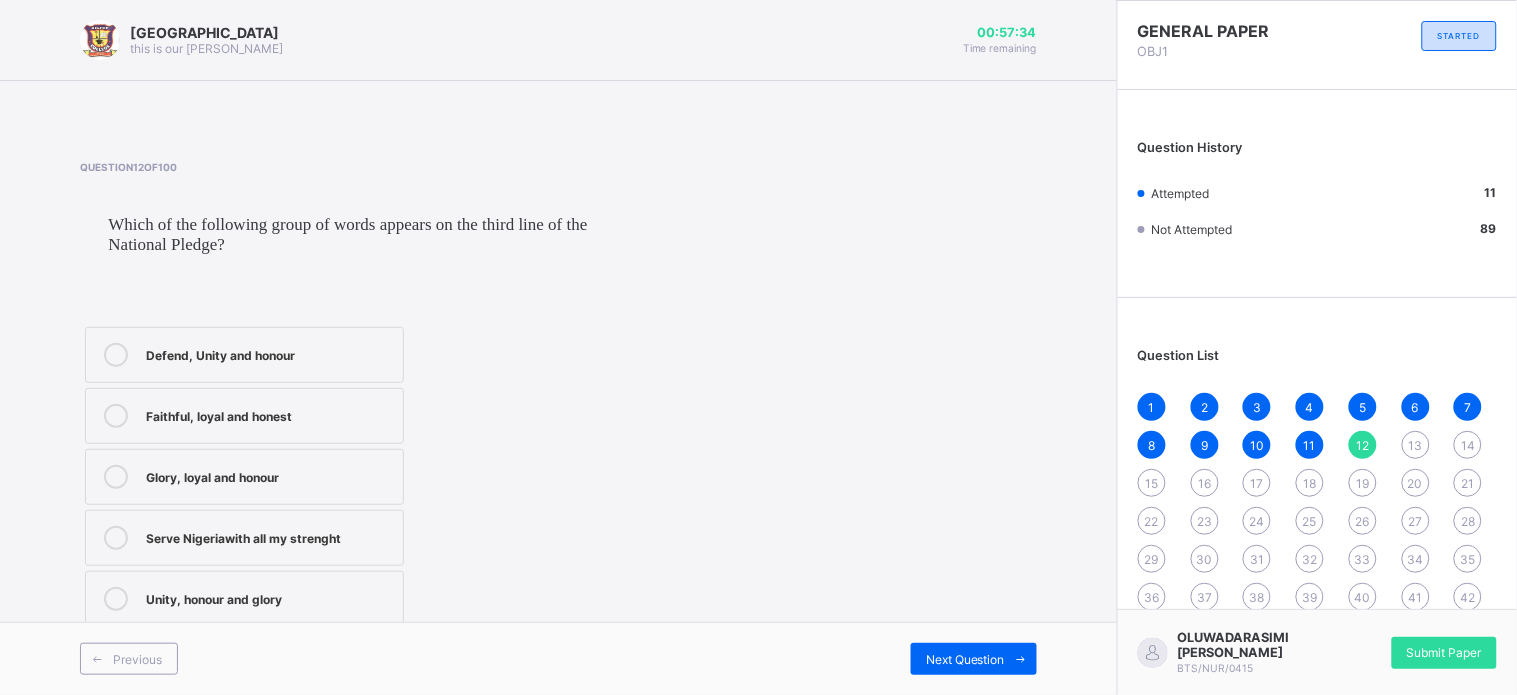click on "Serve Nigeriawith all my strenght" at bounding box center [269, 536] 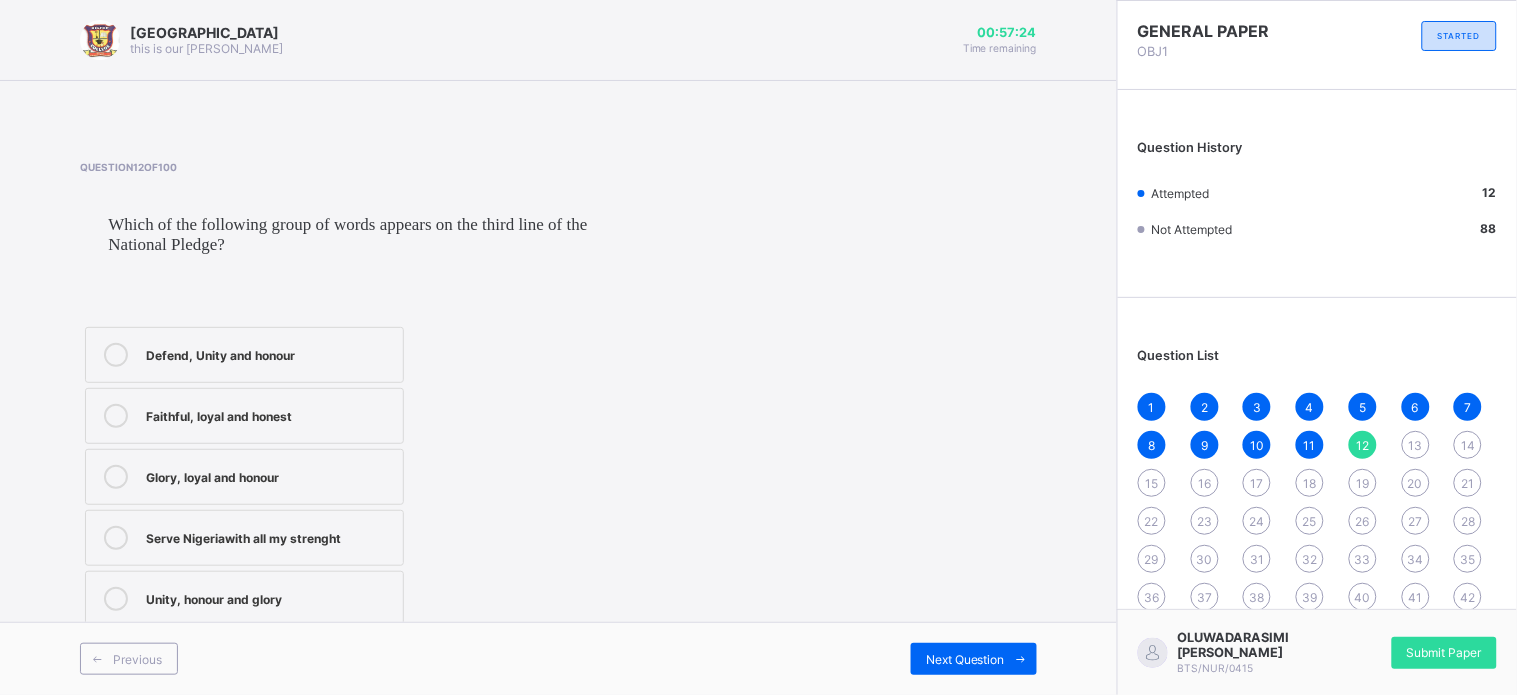 click on "Previous Next Question" at bounding box center (558, 658) 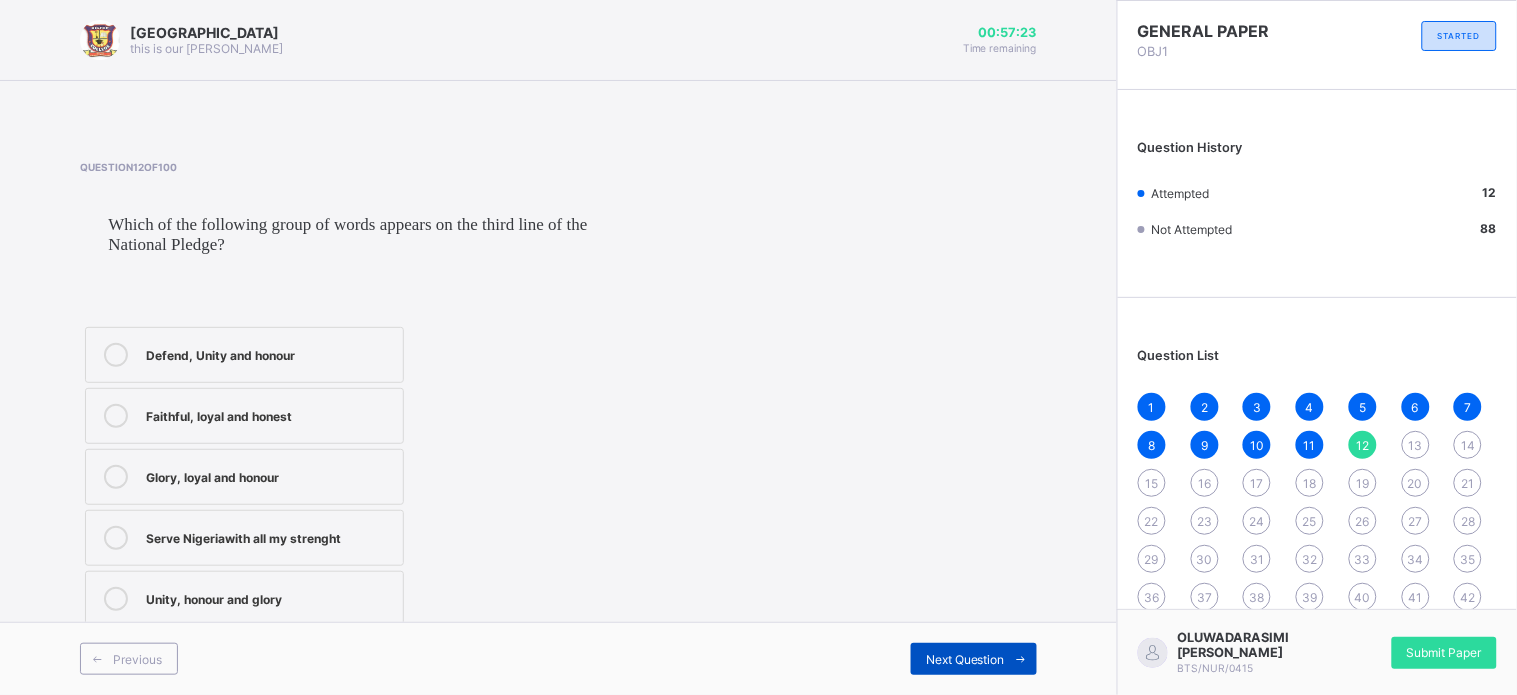 click on "Next Question" at bounding box center [974, 659] 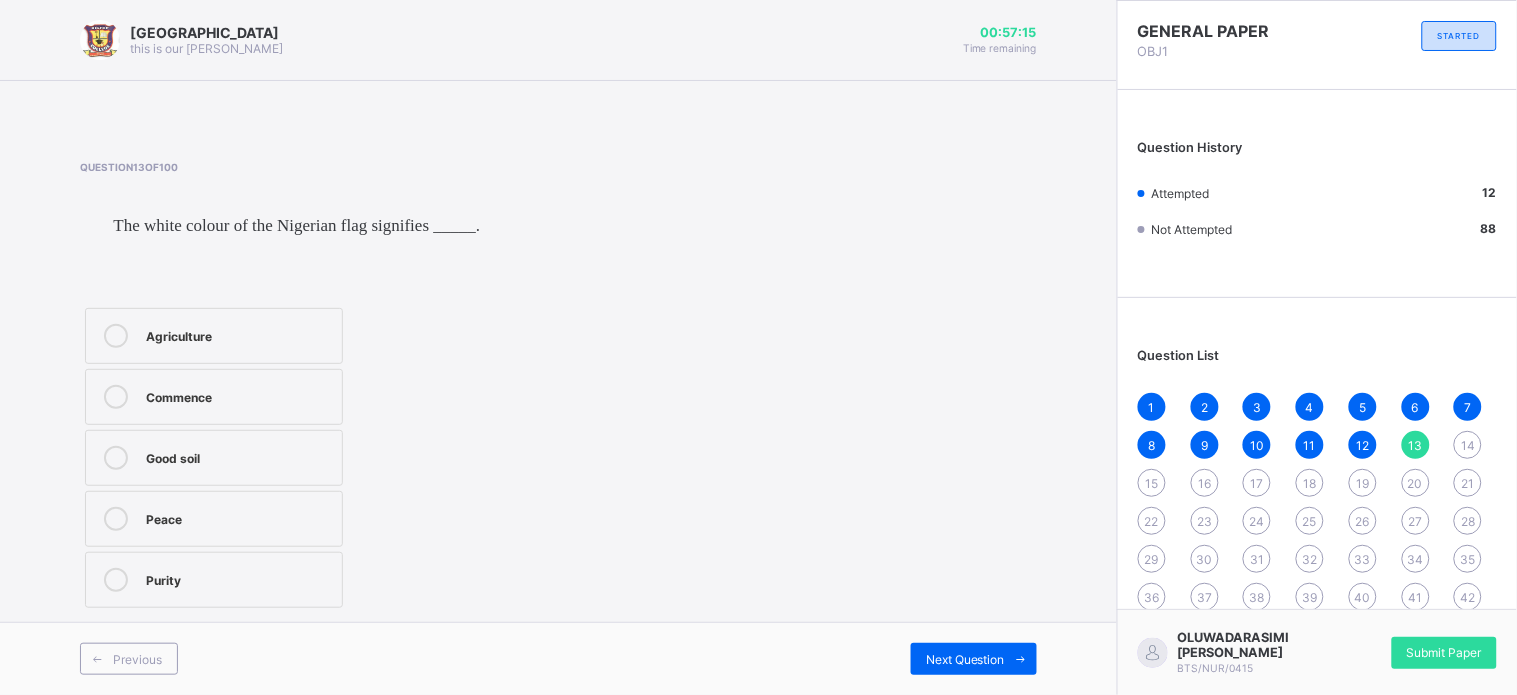 click on "Peace" at bounding box center [214, 519] 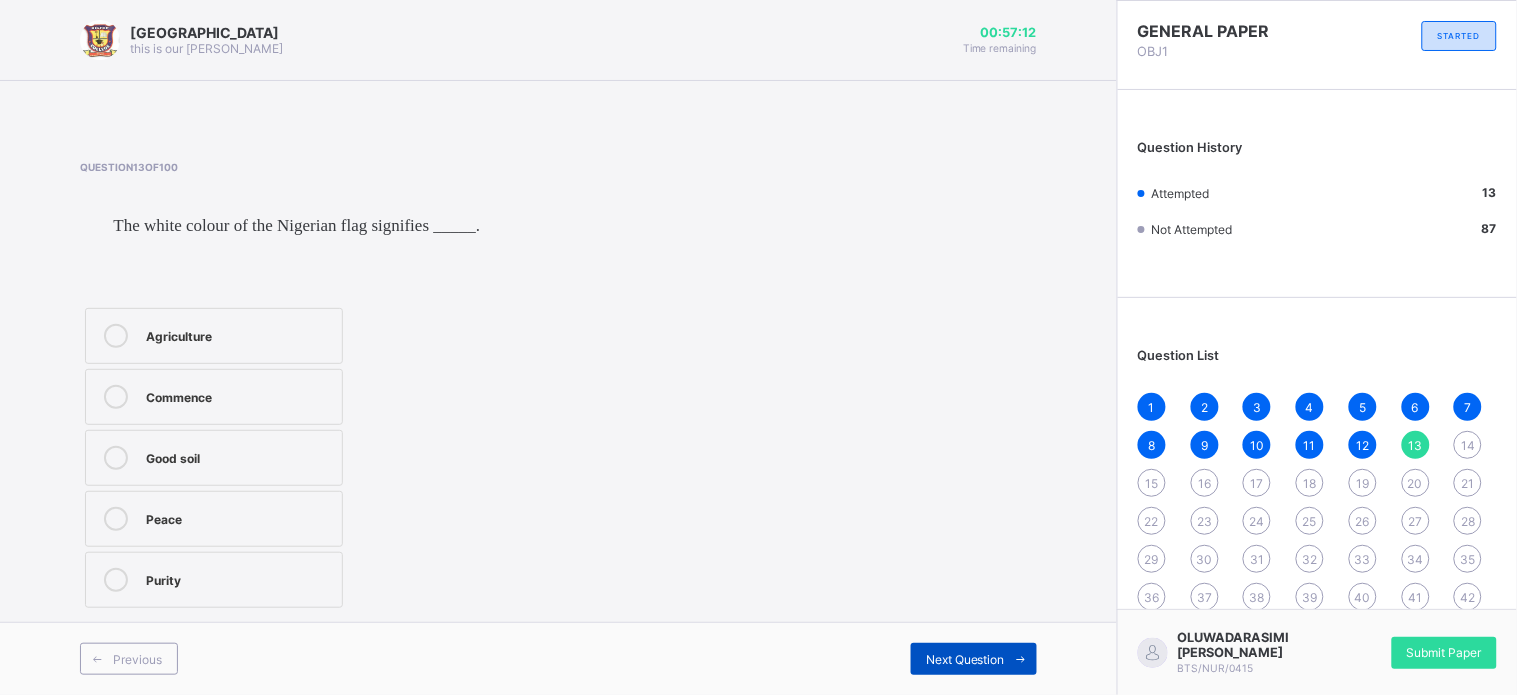 click on "Next Question" at bounding box center (965, 659) 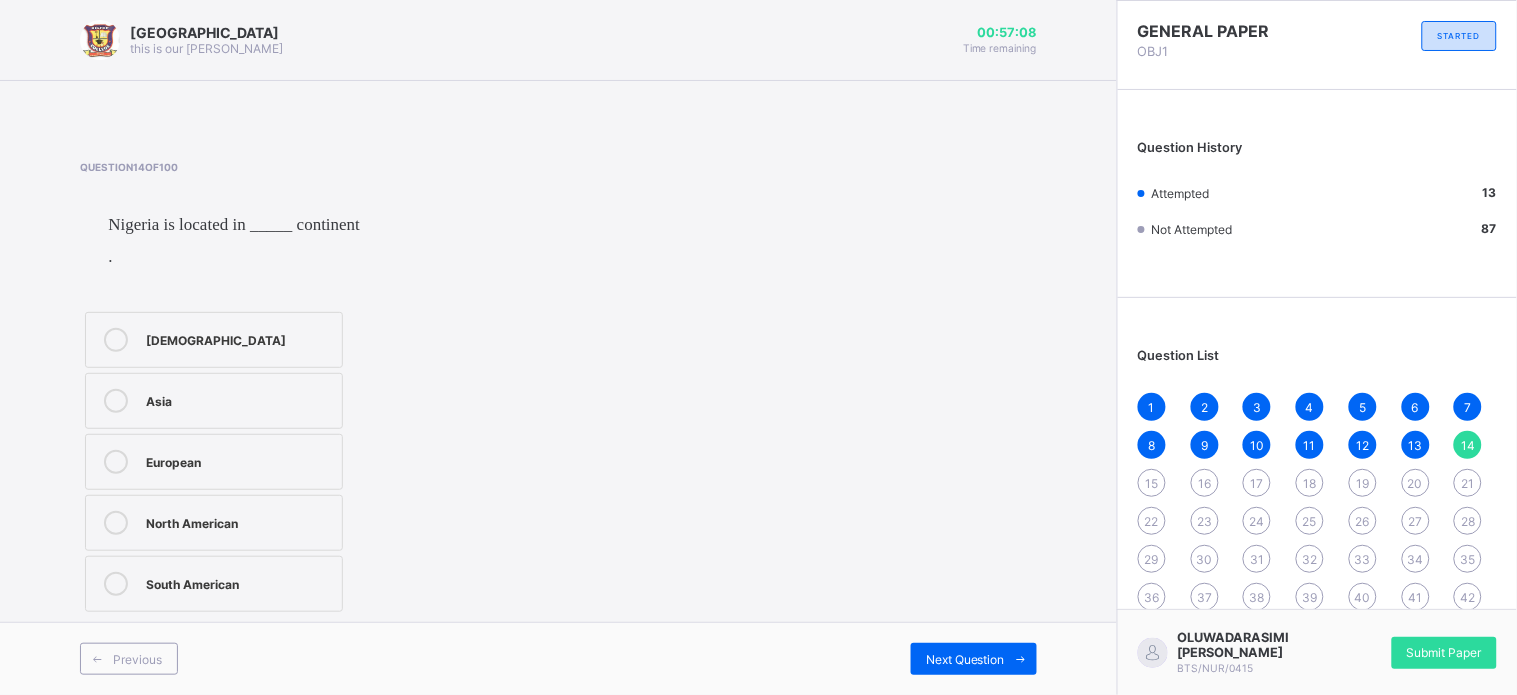 click on "[DEMOGRAPHIC_DATA]" at bounding box center [239, 338] 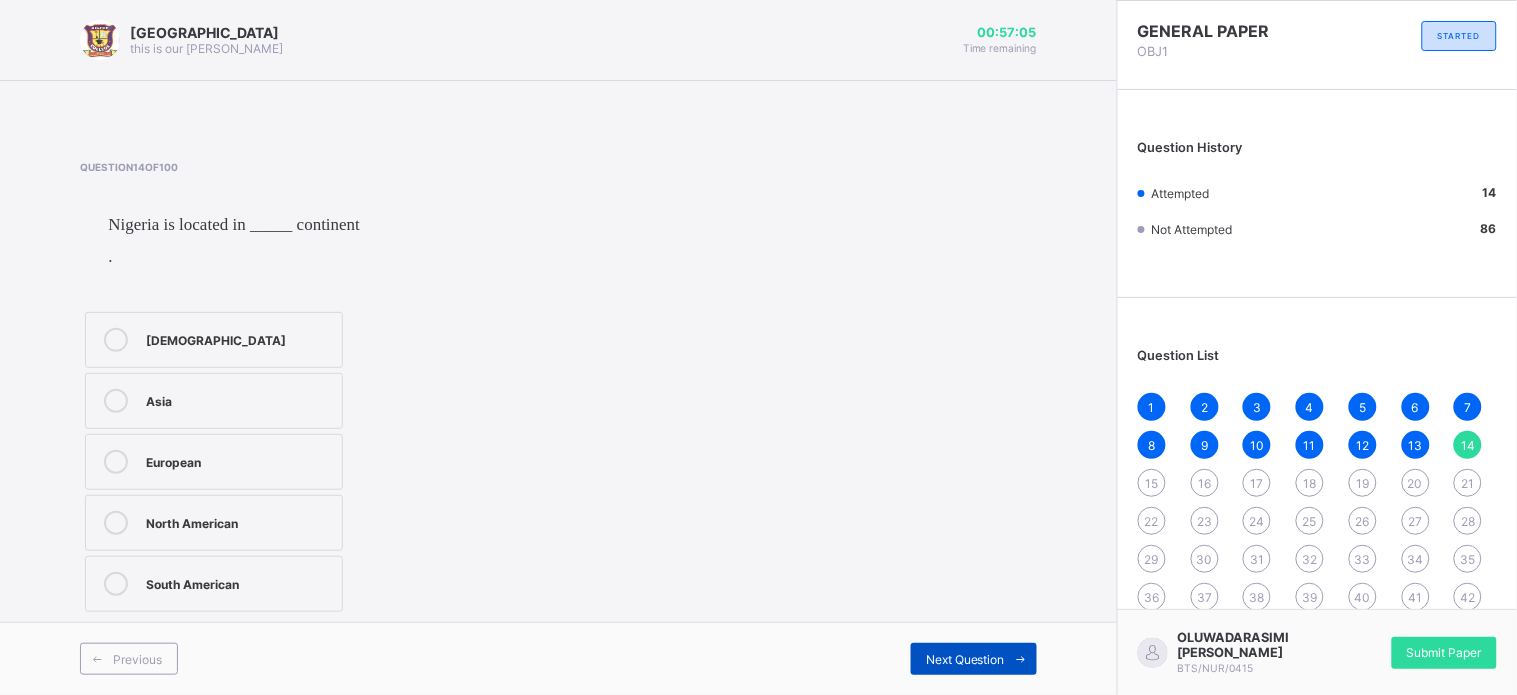 click on "Next Question" at bounding box center (974, 659) 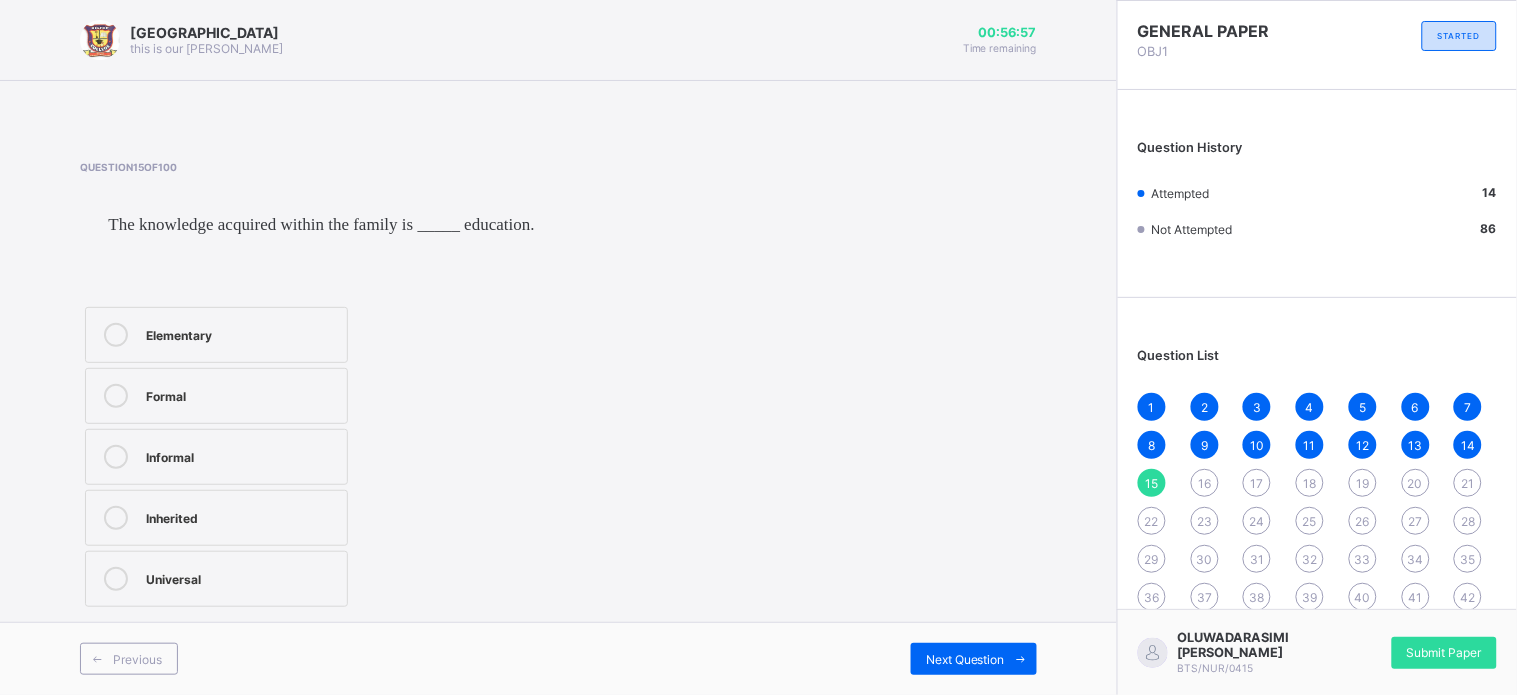 click on "Informal" at bounding box center [216, 457] 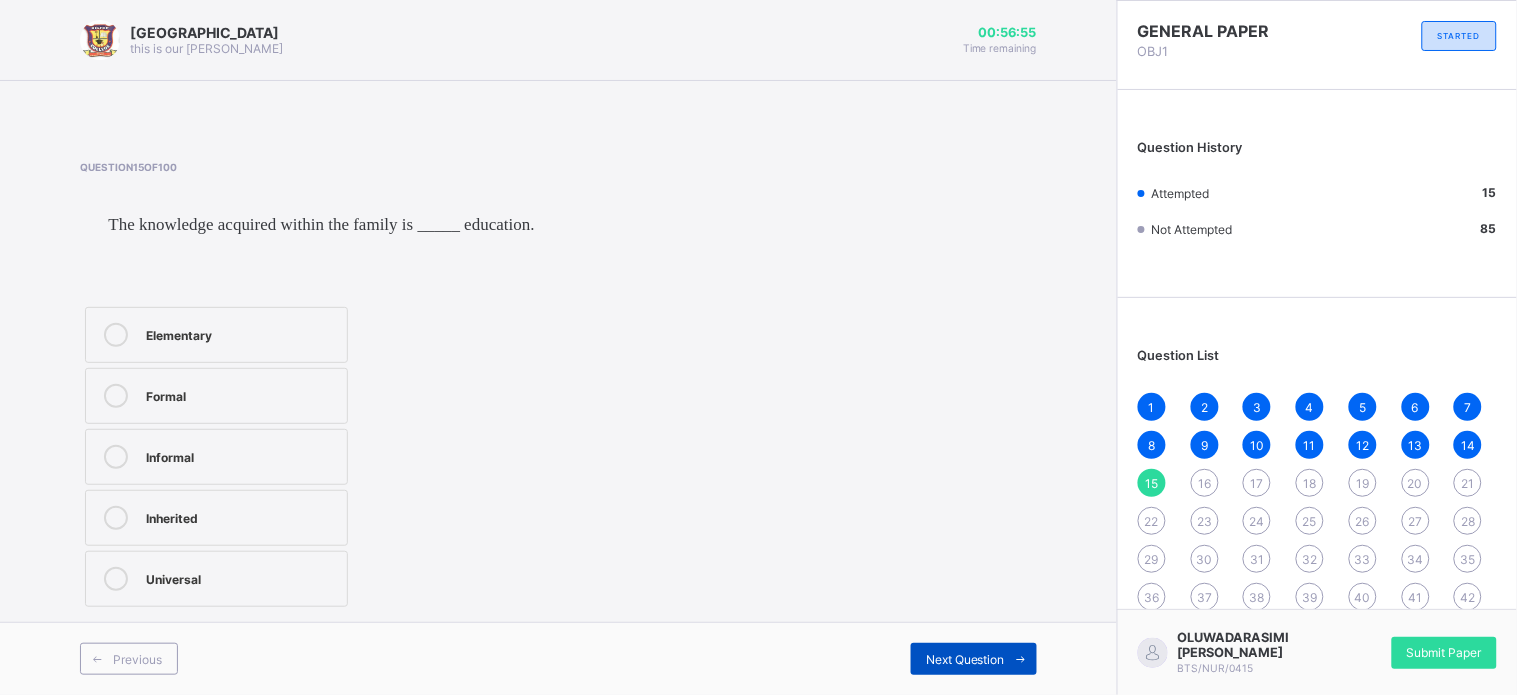 click on "Next Question" at bounding box center [974, 659] 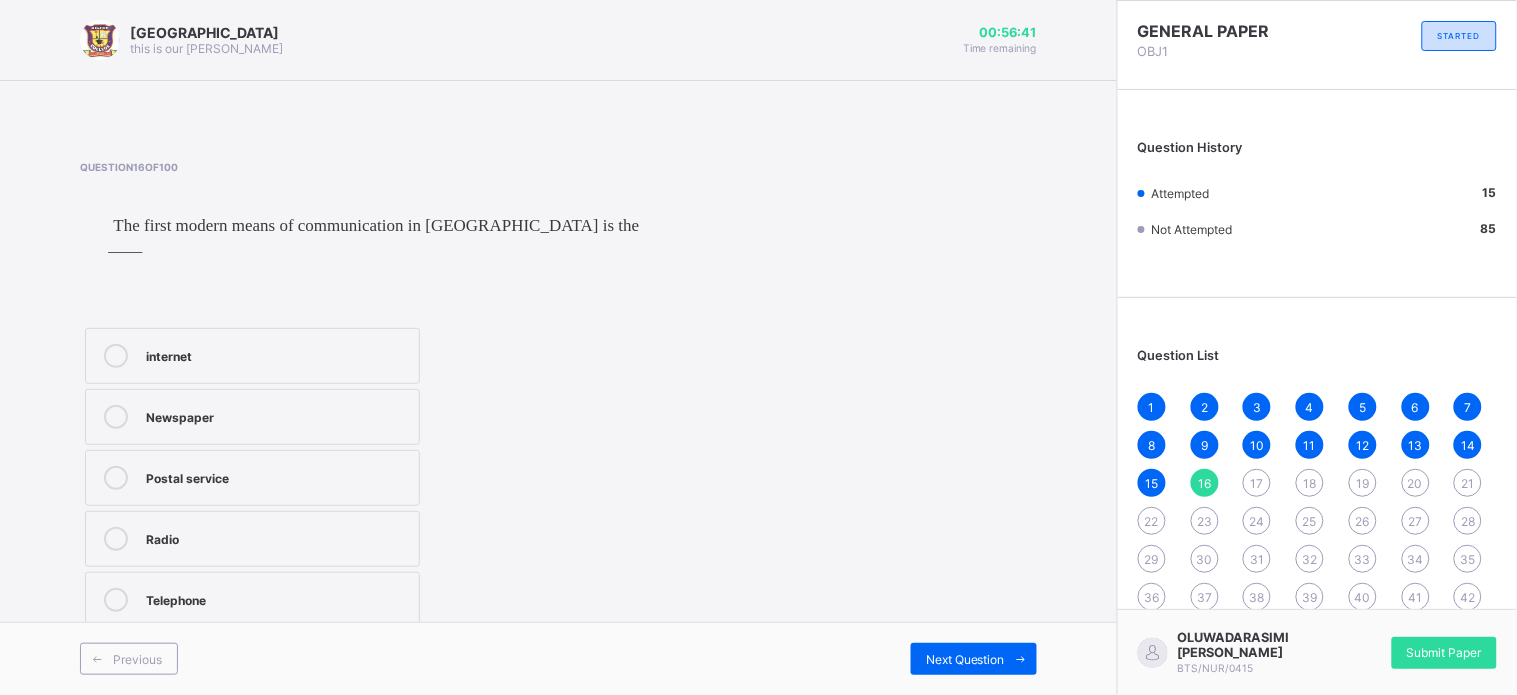 click on "Newspaper" at bounding box center [277, 415] 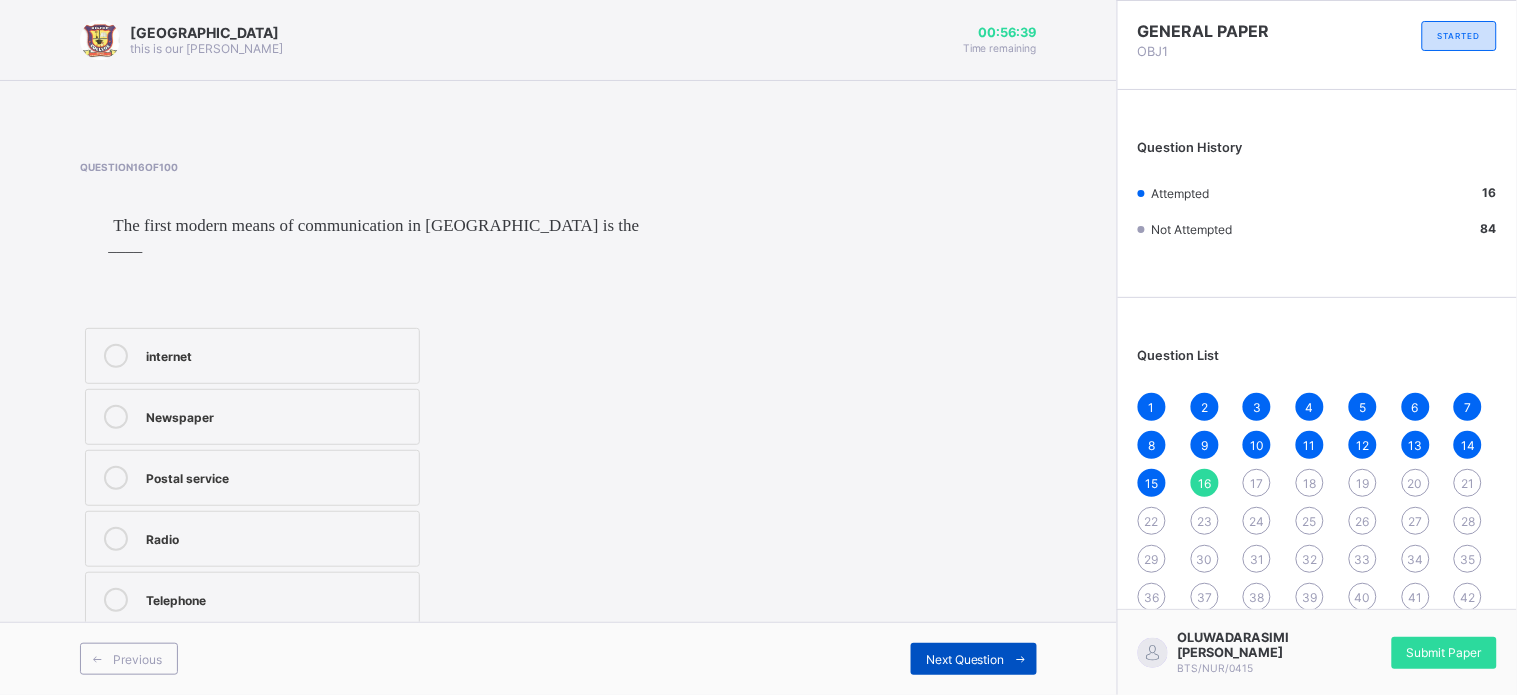click on "Next Question" at bounding box center [974, 659] 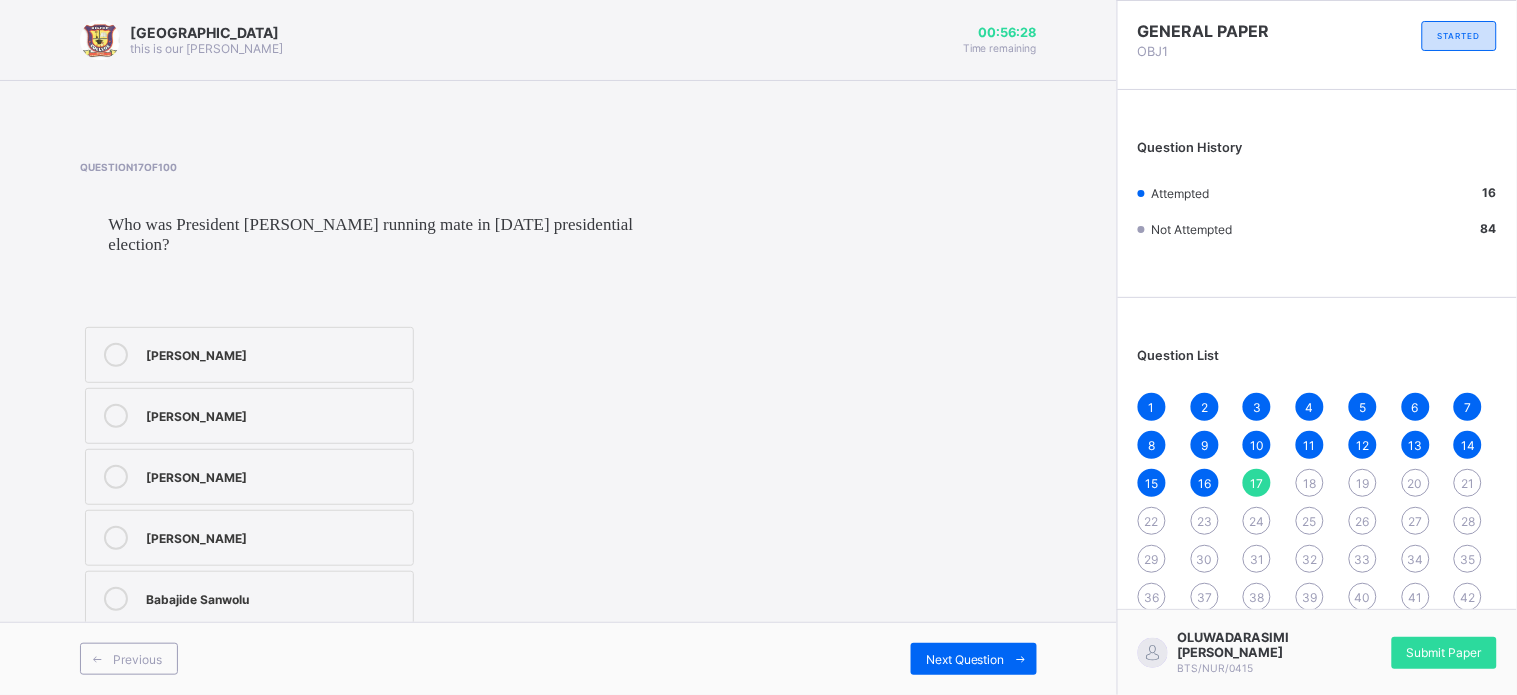 click on "[PERSON_NAME]" at bounding box center (249, 355) 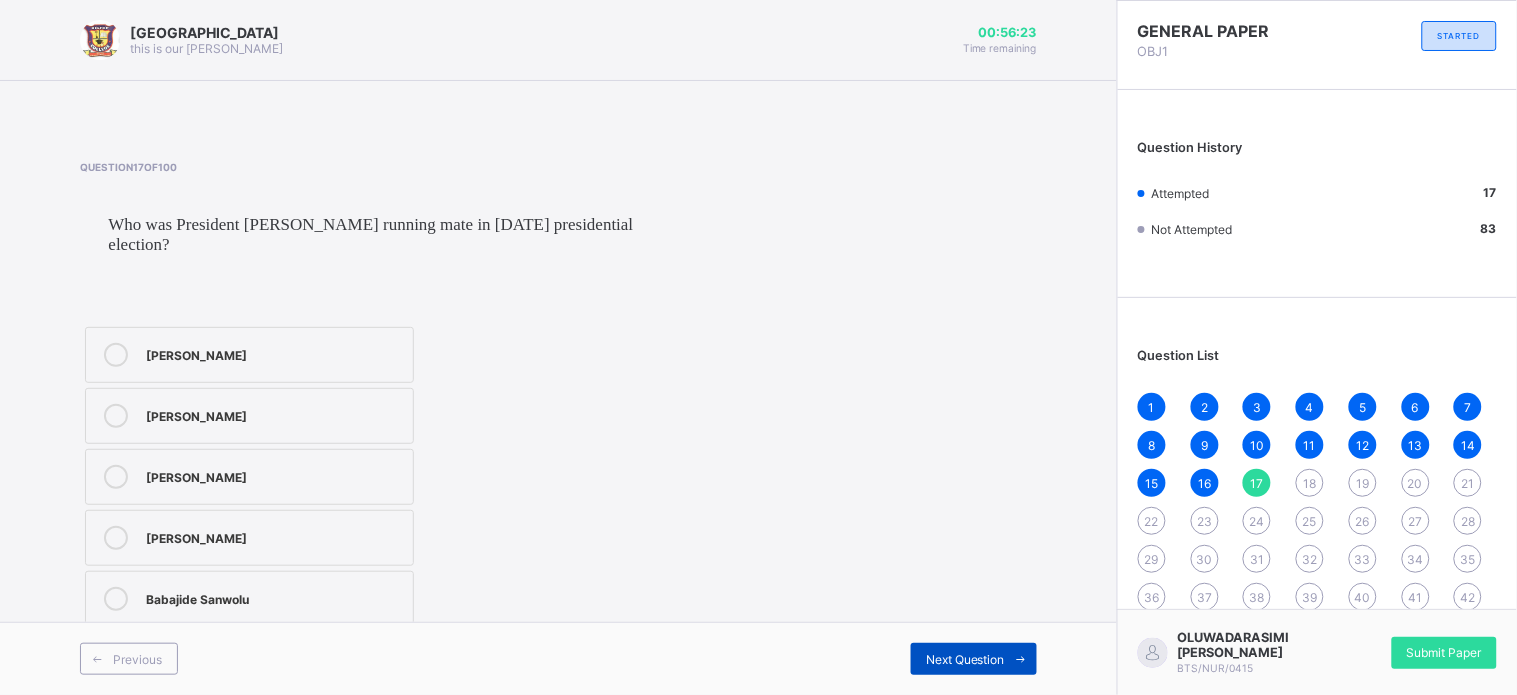 click on "Next Question" at bounding box center (974, 659) 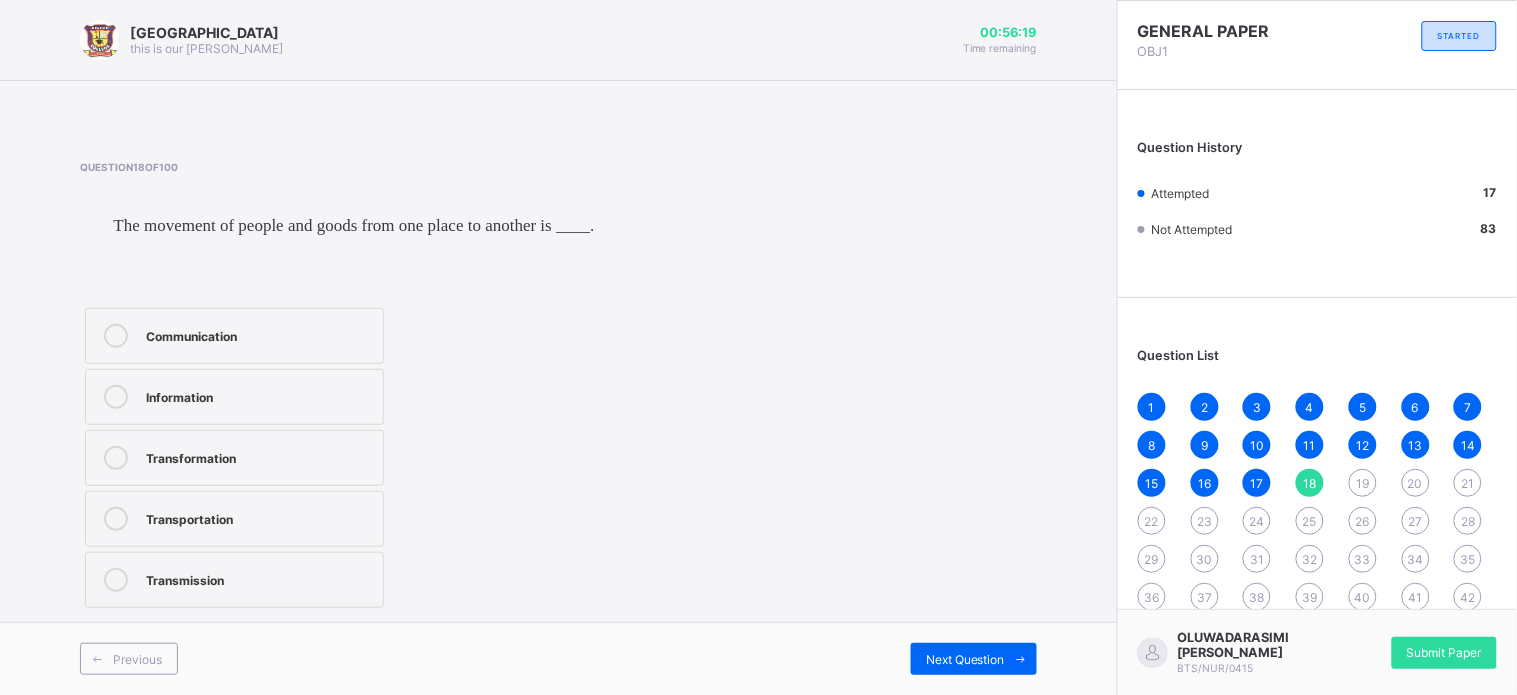click on "Transportation" at bounding box center (234, 519) 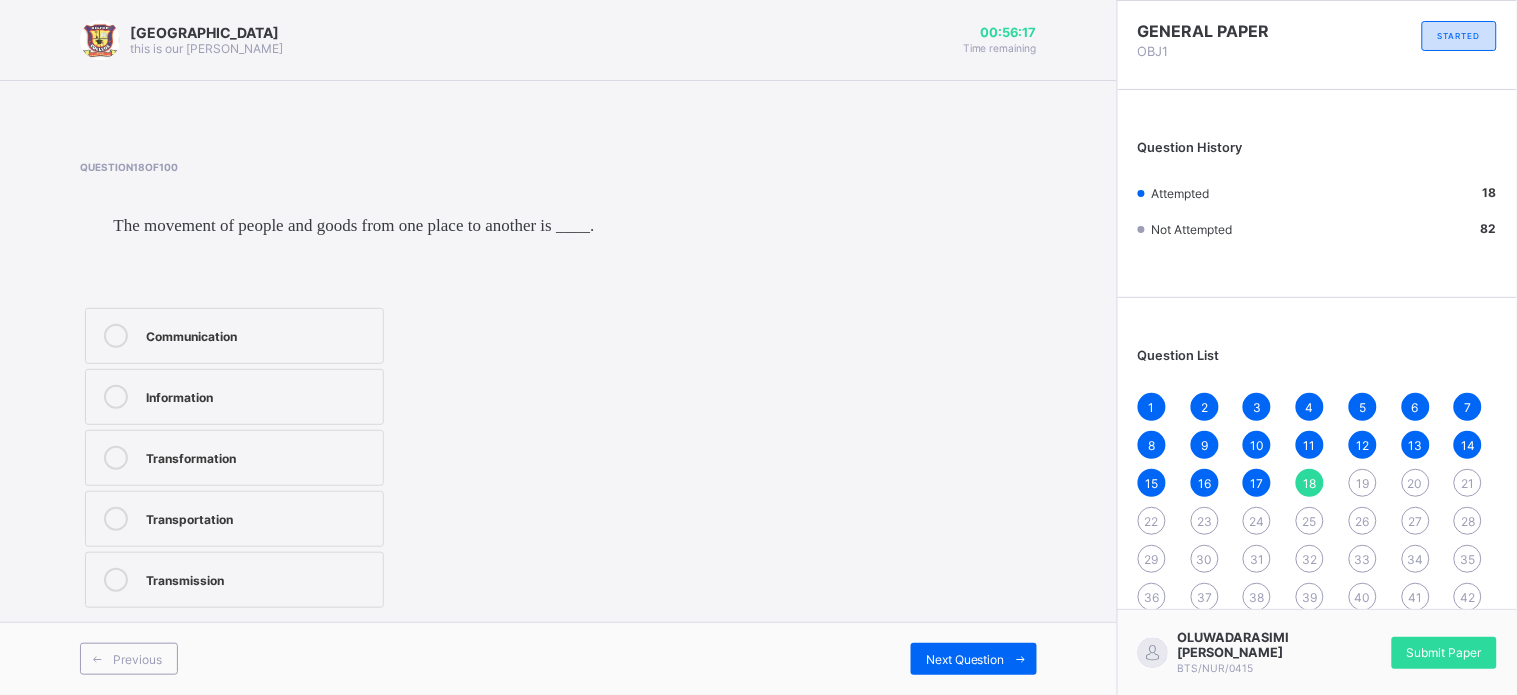 click on "Previous Next Question" at bounding box center (558, 658) 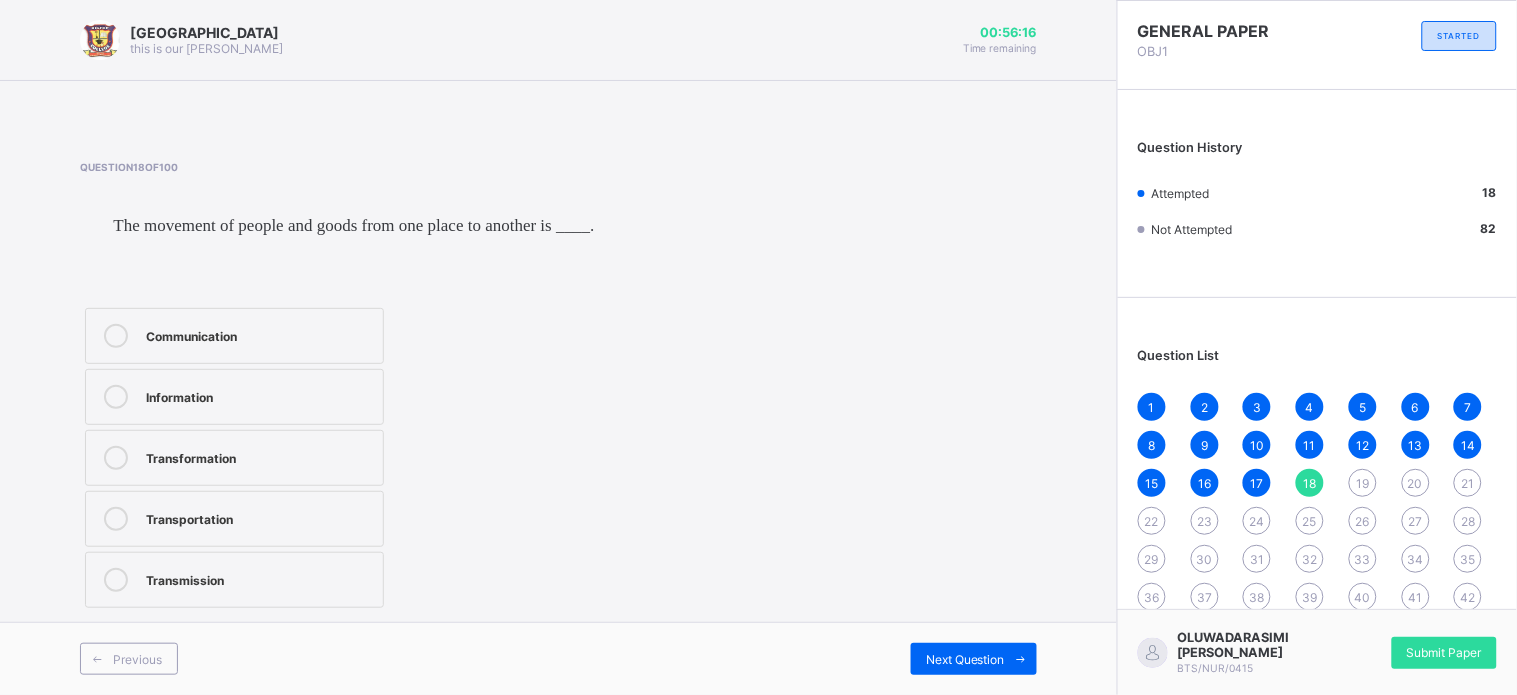 click on "Previous Next Question" at bounding box center (558, 658) 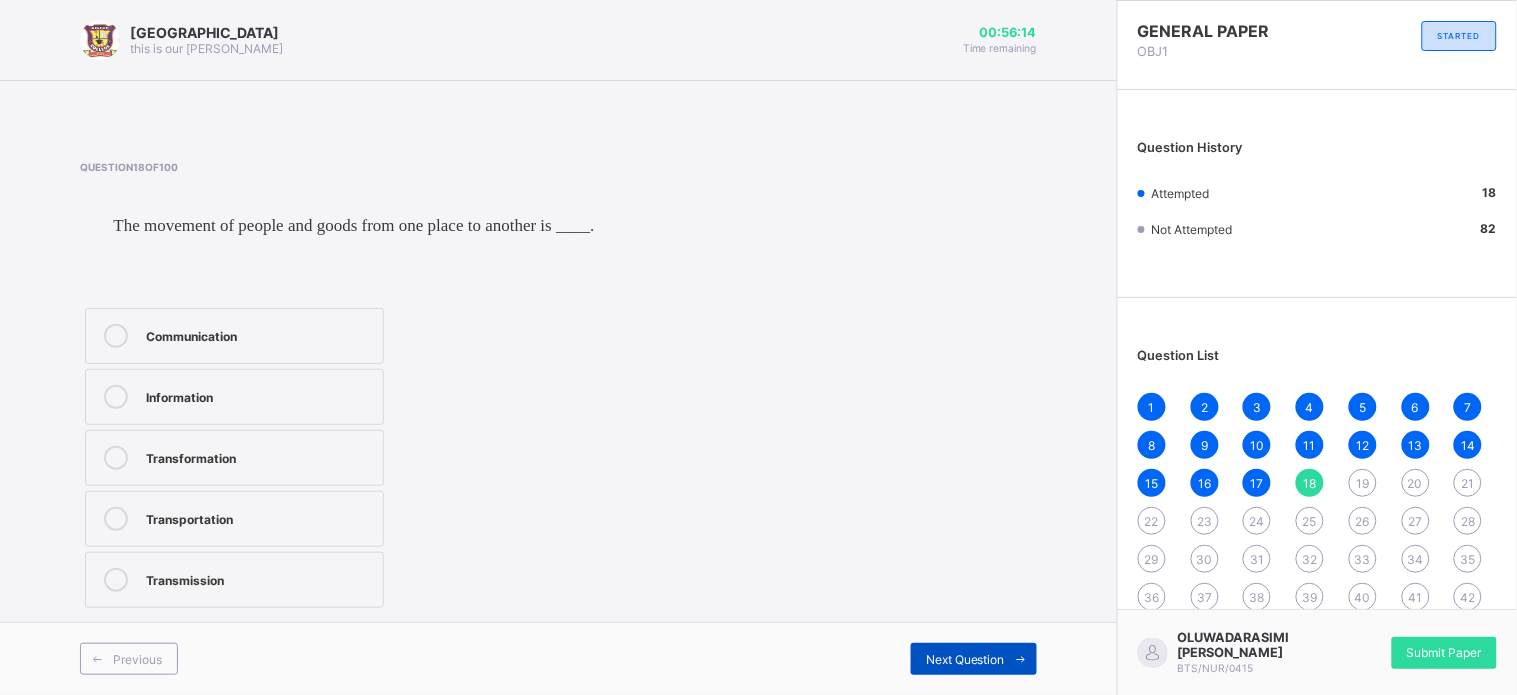 click on "Next Question" at bounding box center (965, 659) 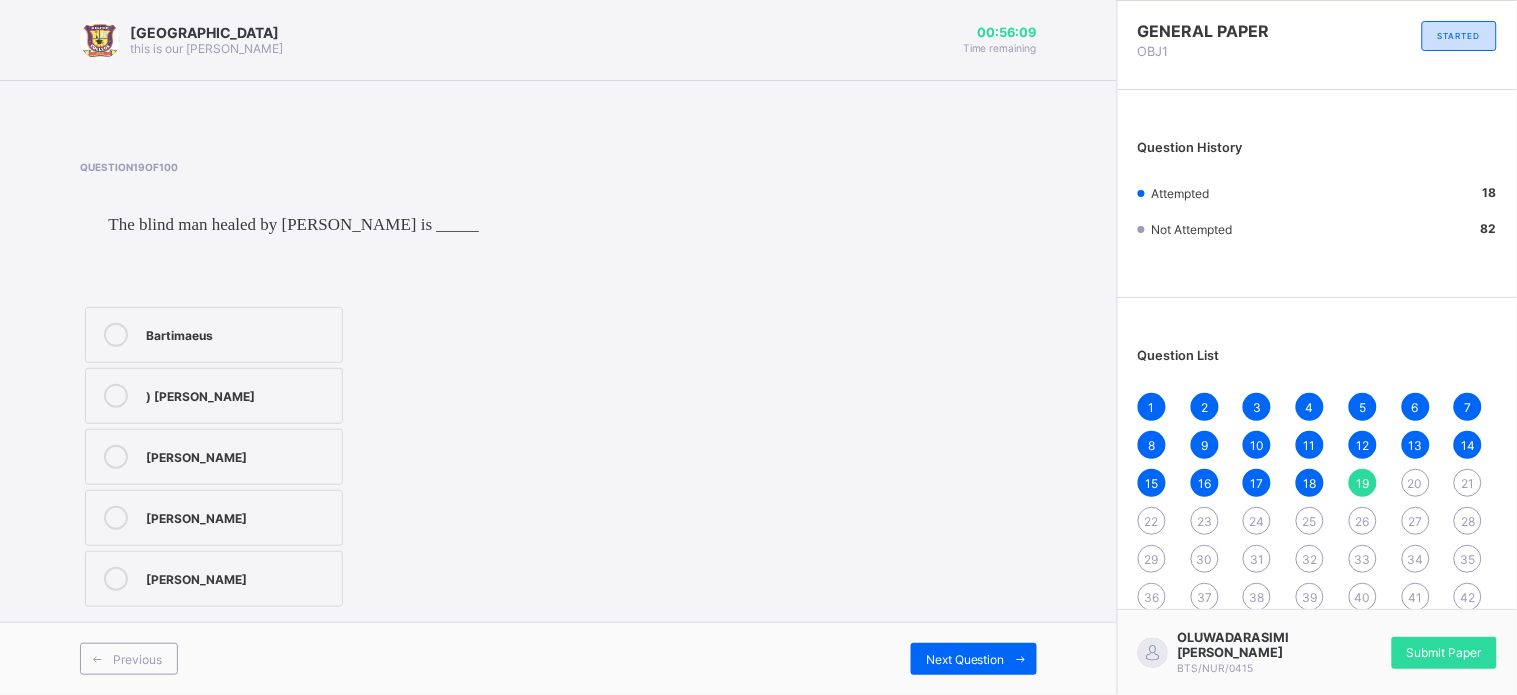 click on "Bartimaeus" at bounding box center (239, 333) 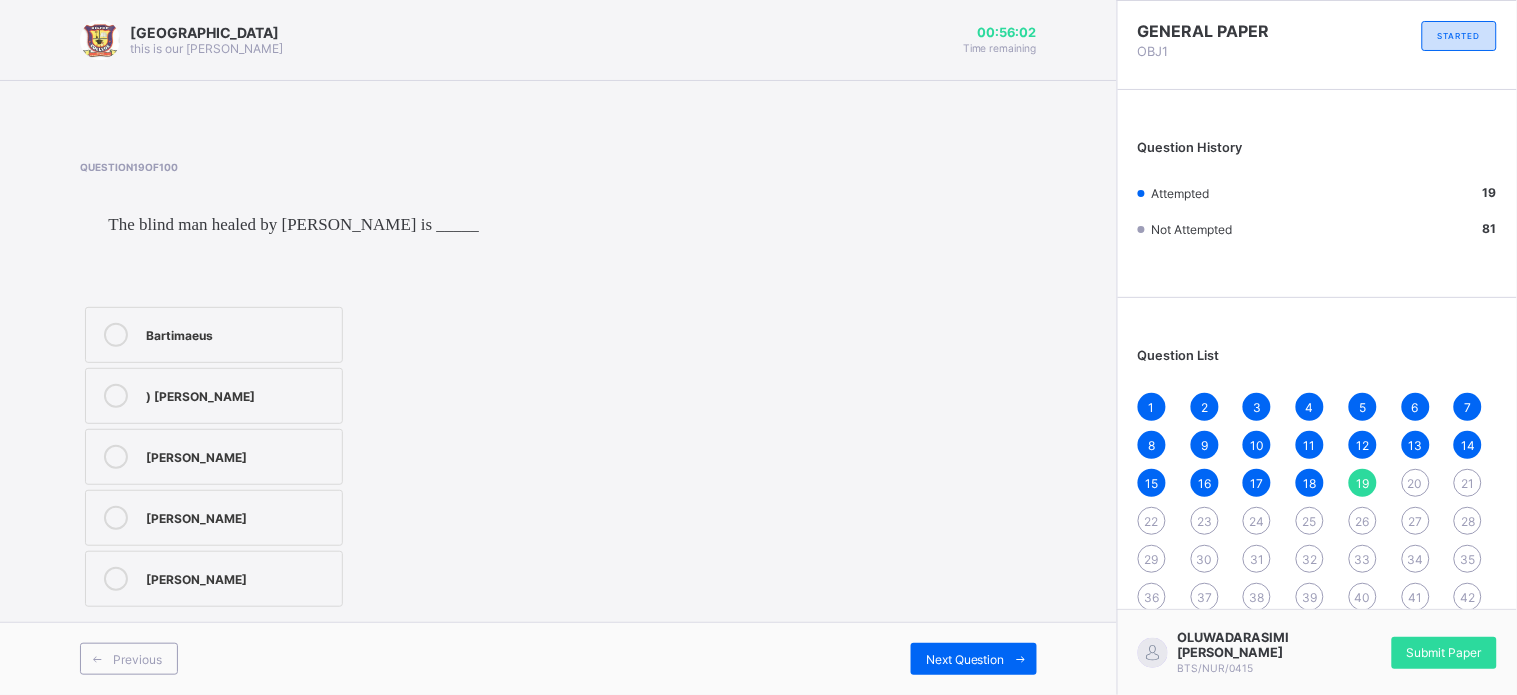 click on "Previous Next Question" at bounding box center (558, 658) 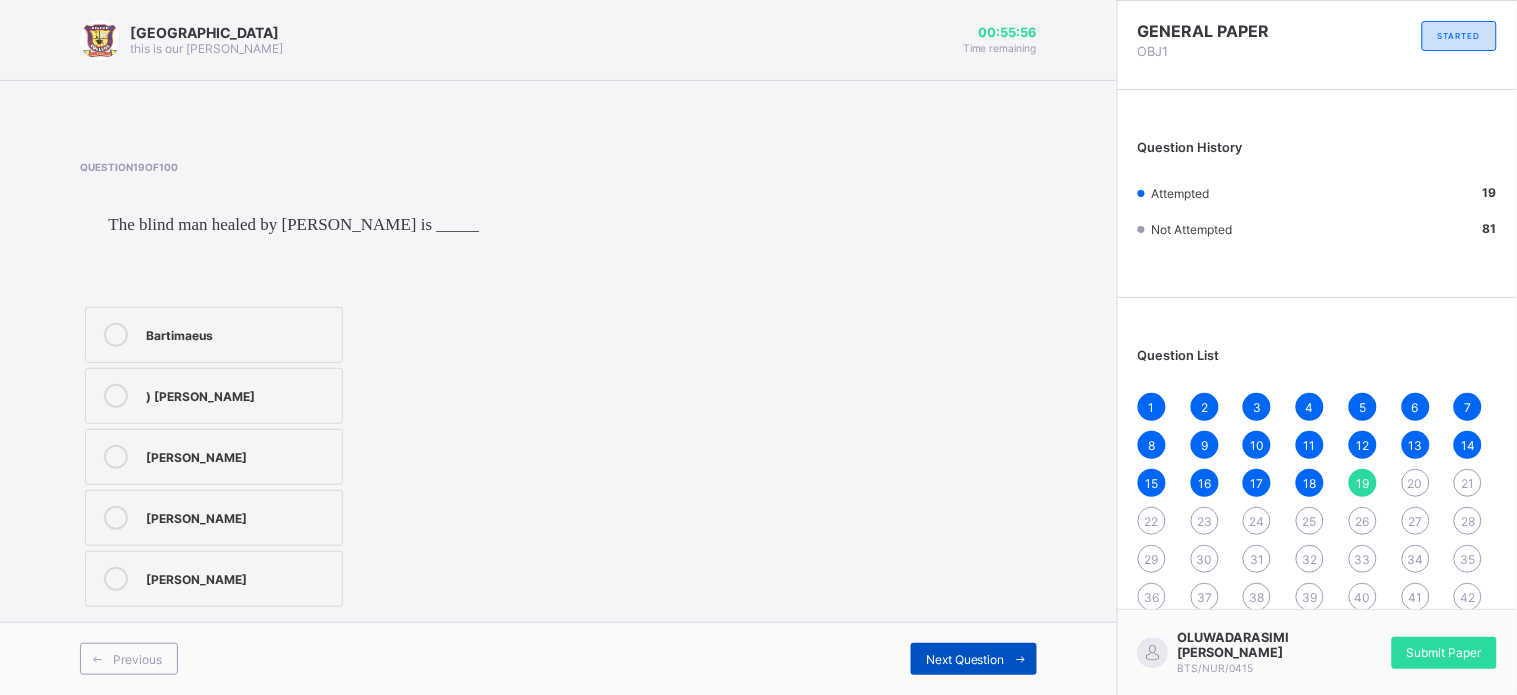 click on "Next Question" at bounding box center (965, 659) 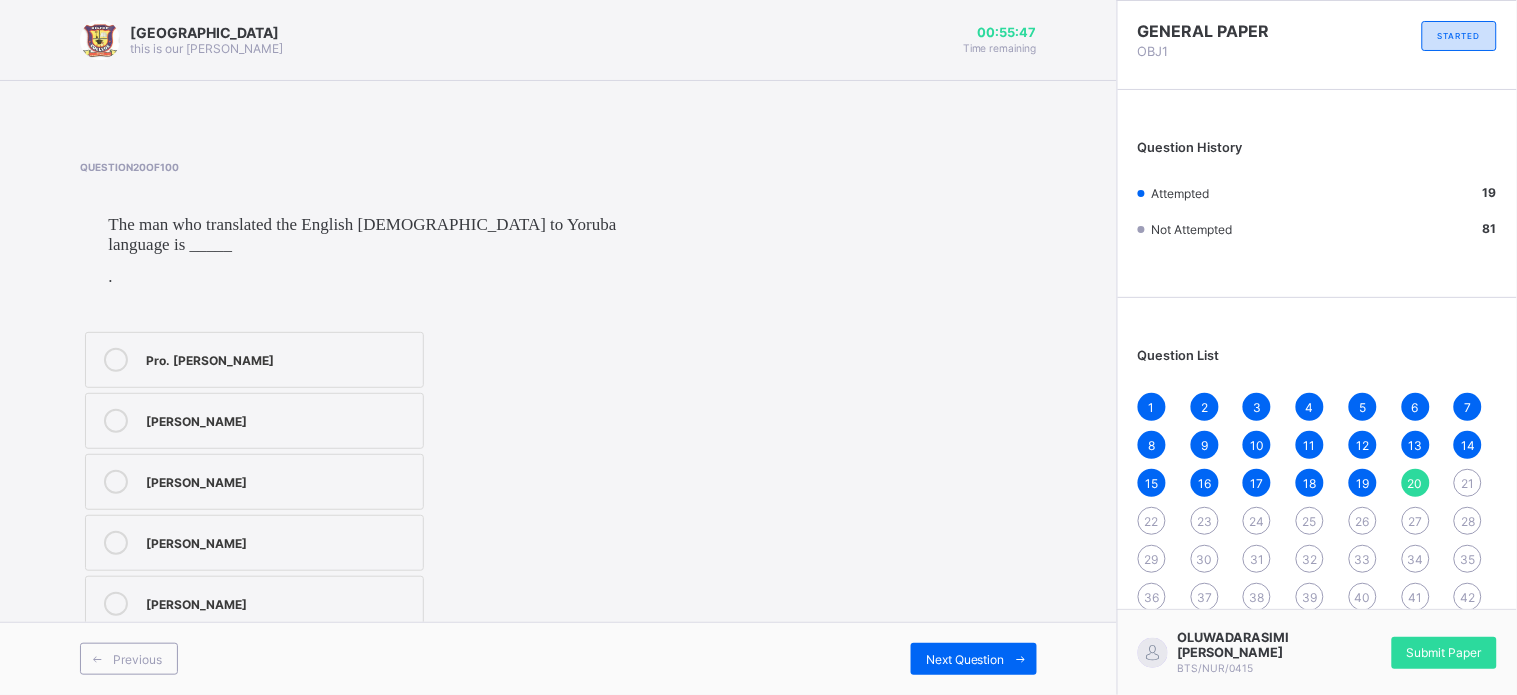 click on "[PERSON_NAME]" at bounding box center [279, 419] 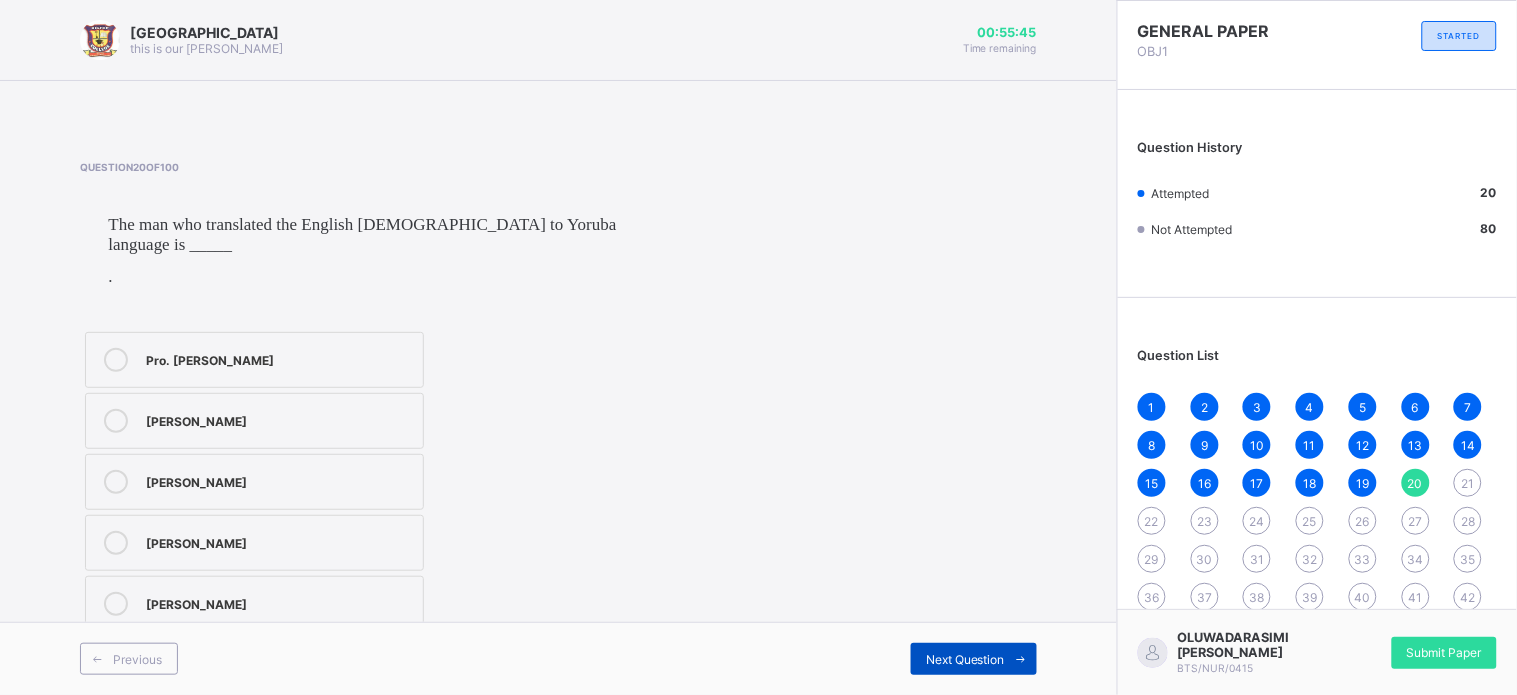 click on "Next Question" at bounding box center (965, 659) 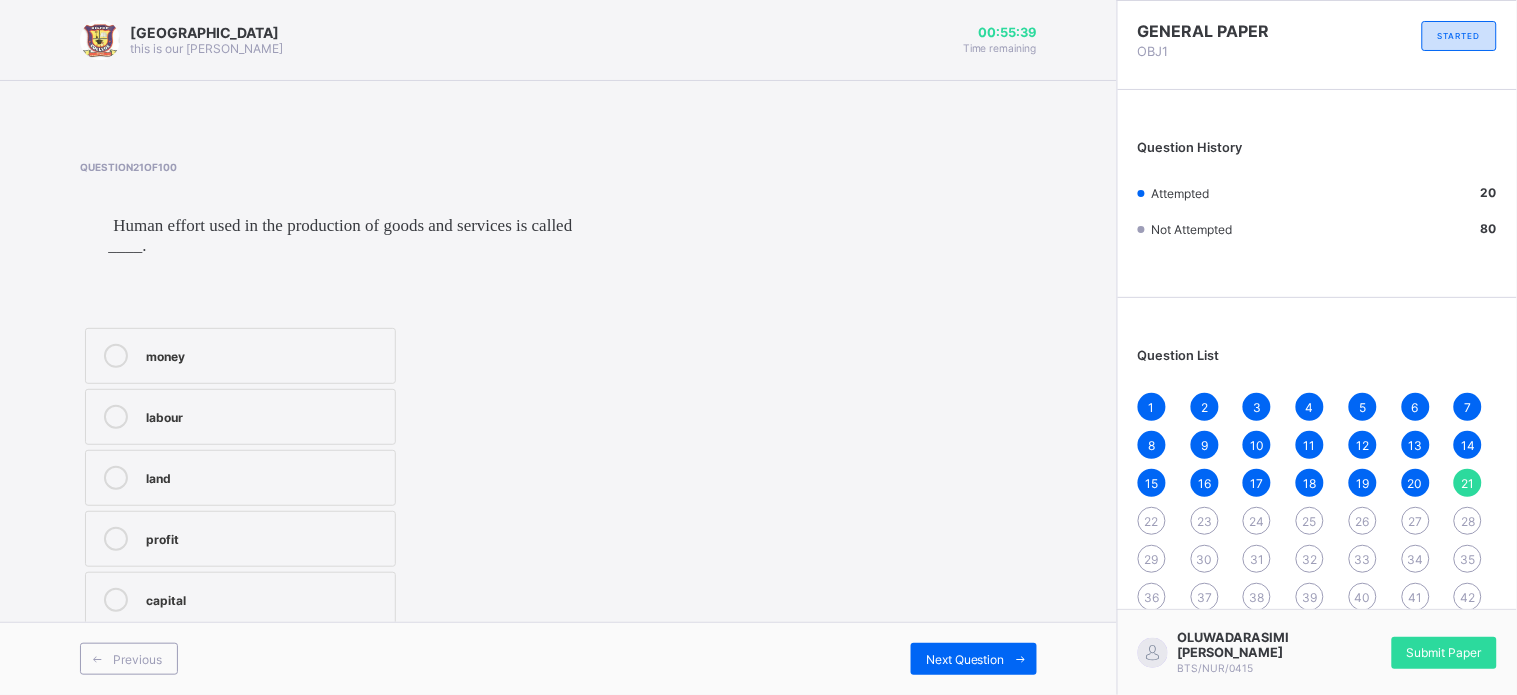 click on "labour" at bounding box center (240, 417) 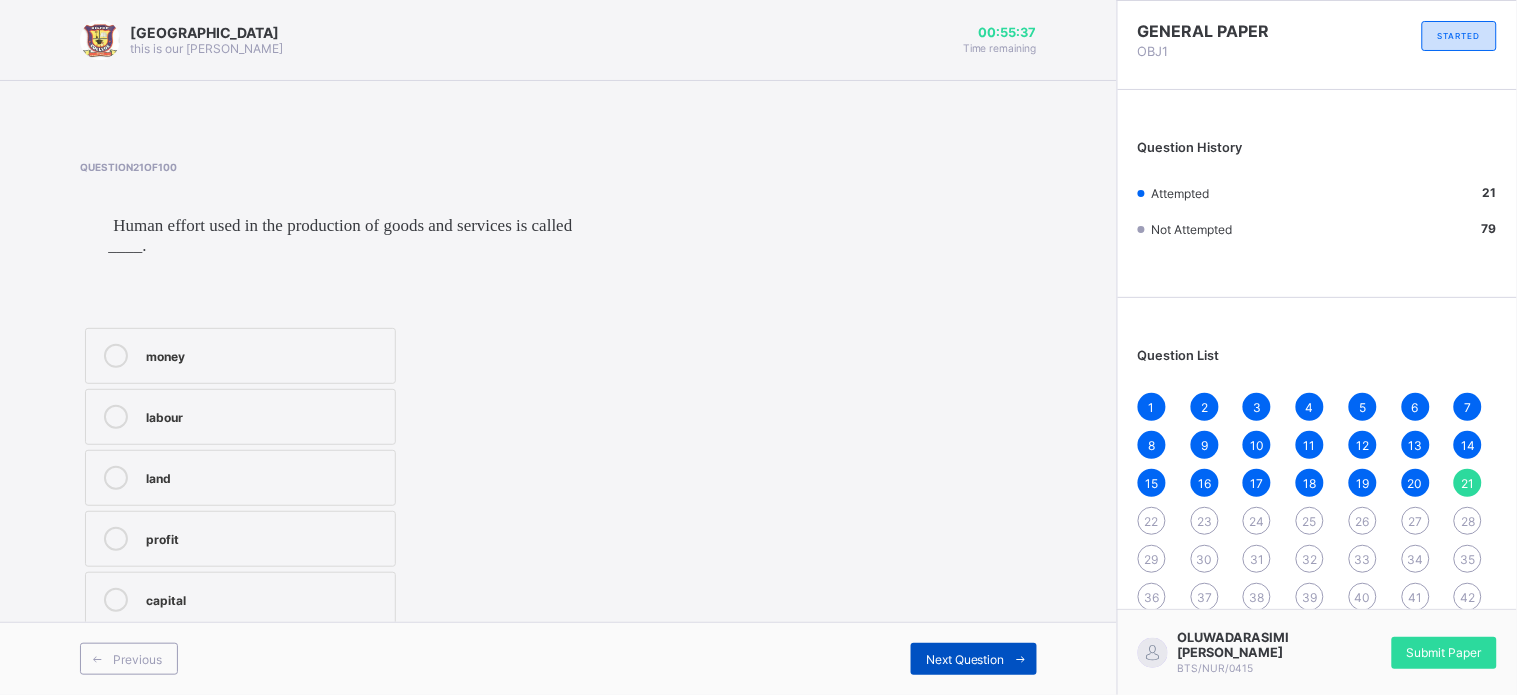 click on "Next Question" at bounding box center (965, 659) 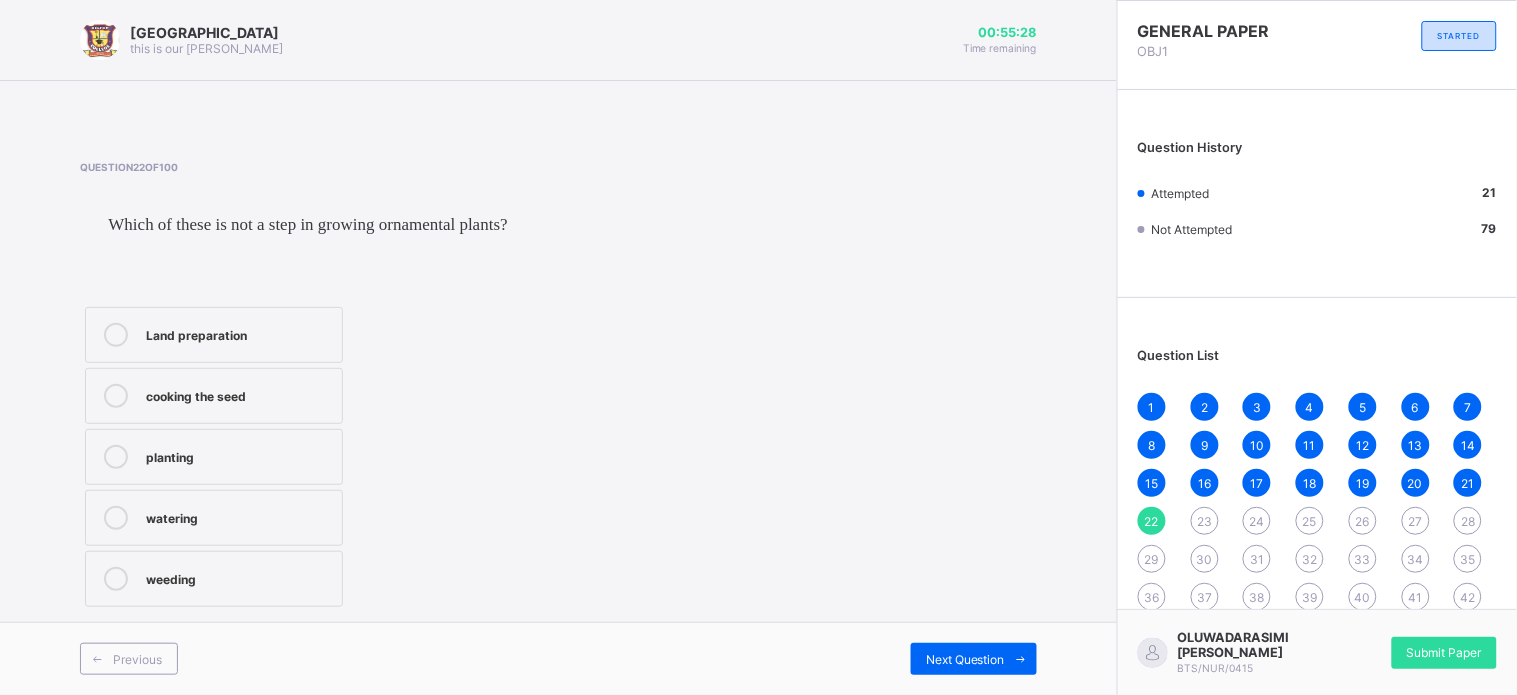 click on "cooking the seed" at bounding box center (239, 396) 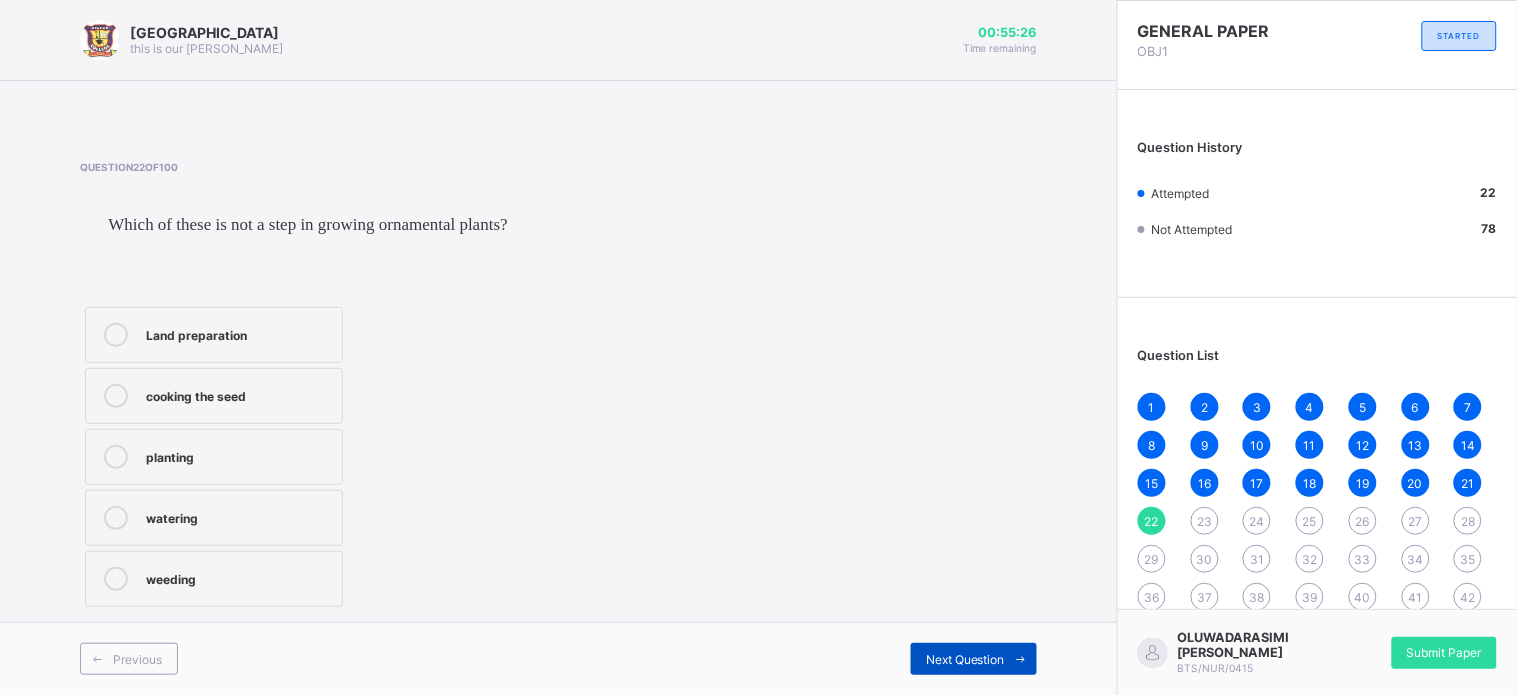 click on "Next Question" at bounding box center [974, 659] 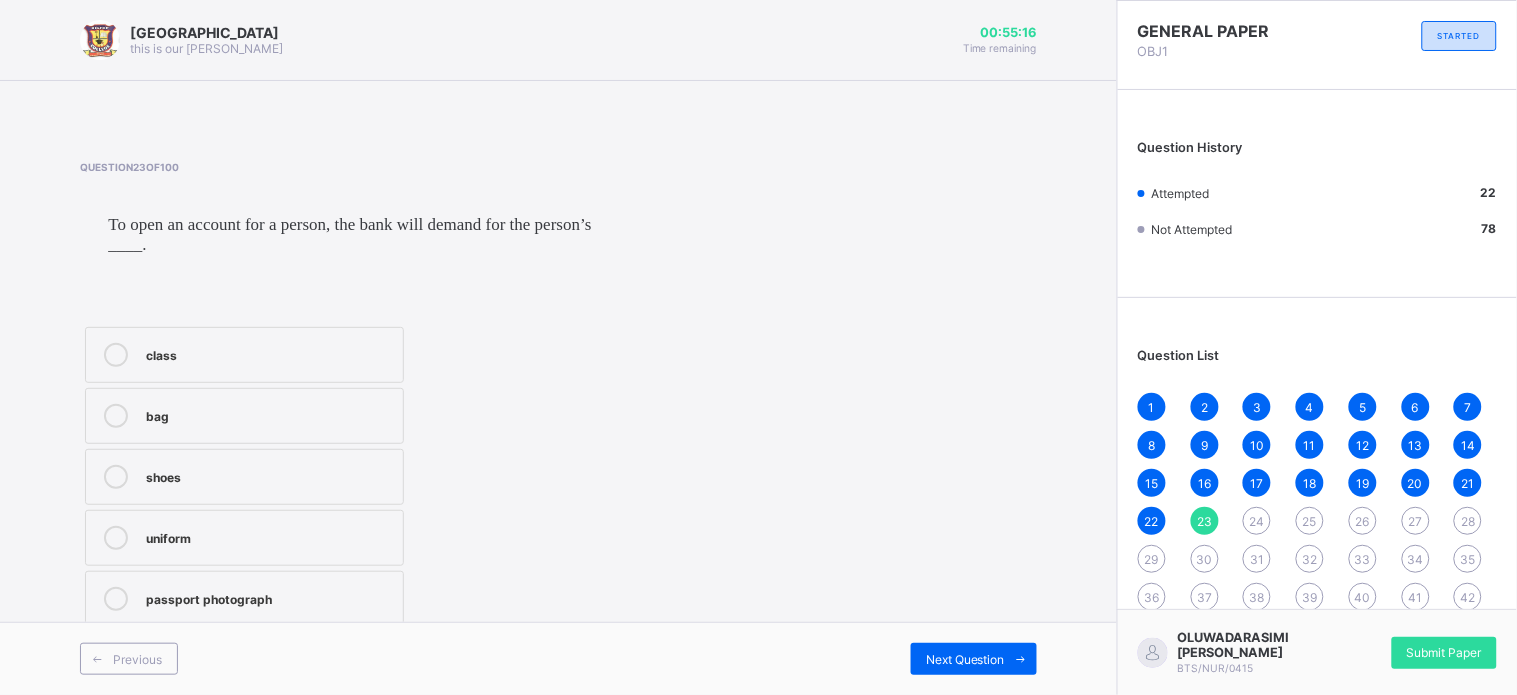 click on "passport photograph" at bounding box center (269, 597) 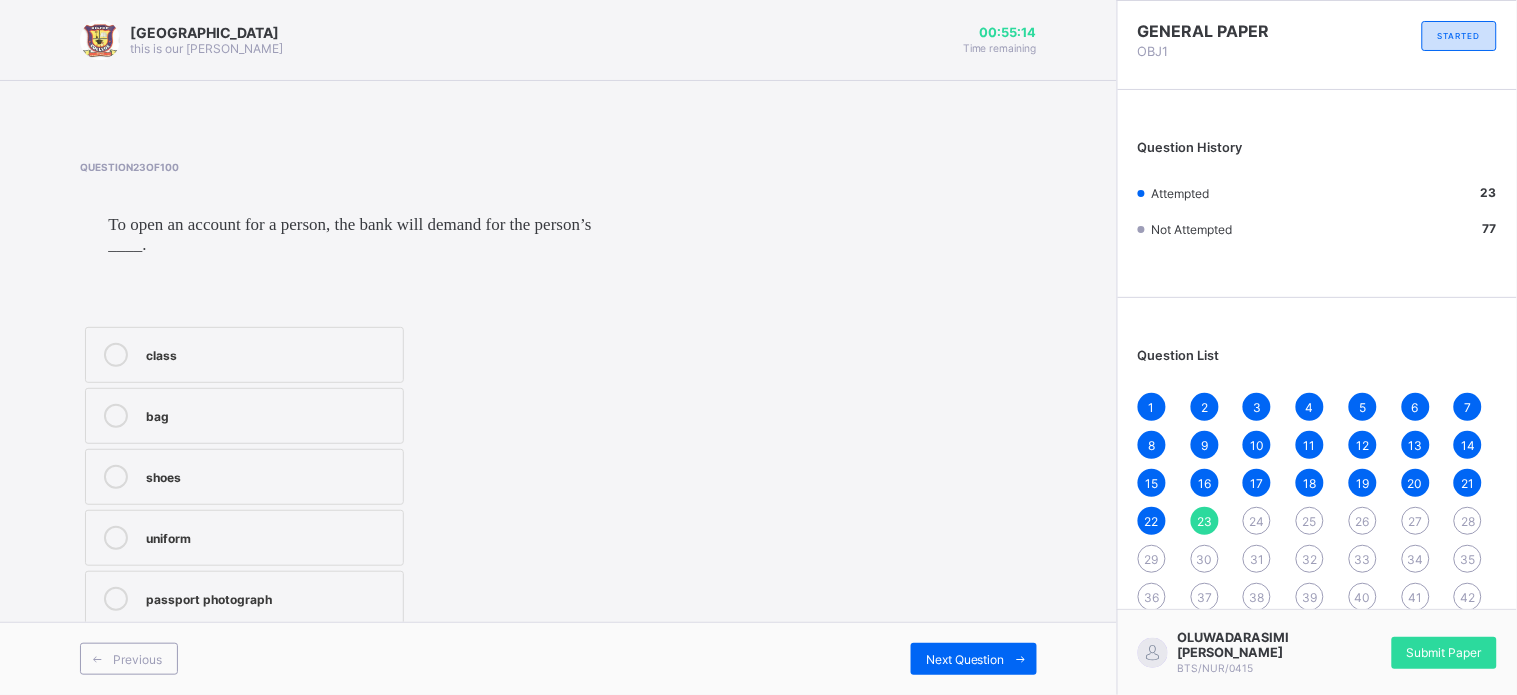 click on "Previous Next Question" at bounding box center [558, 658] 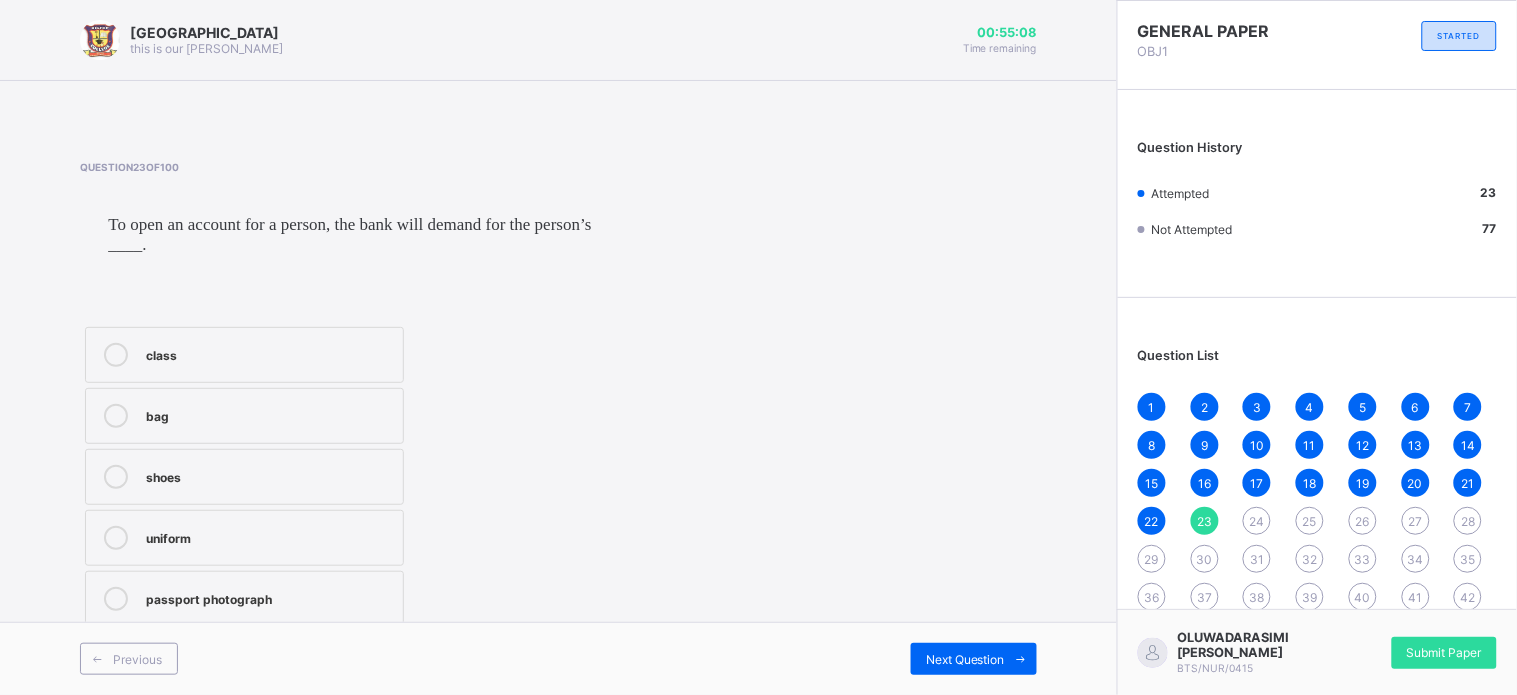 click on "Previous Next Question" at bounding box center [558, 658] 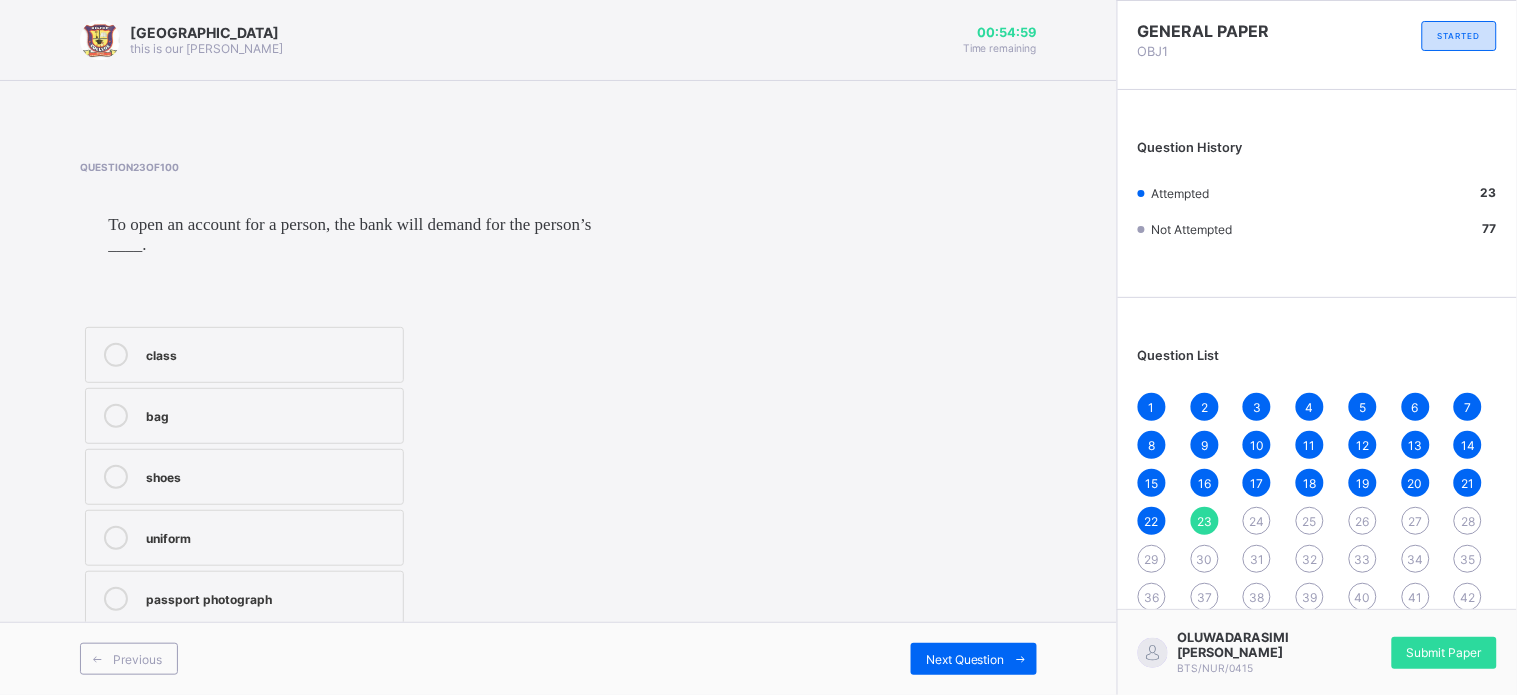 click on "Previous Next Question" at bounding box center [558, 658] 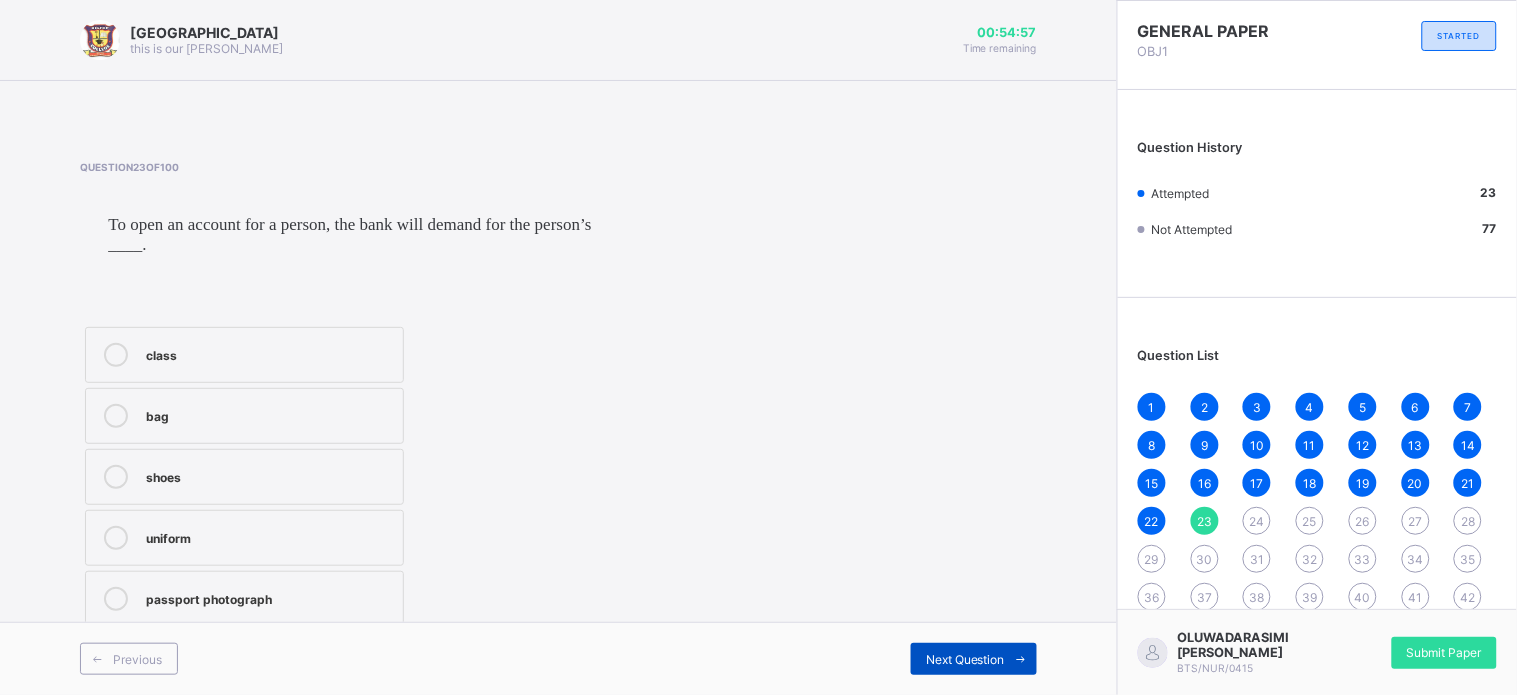 click on "Next Question" at bounding box center (974, 659) 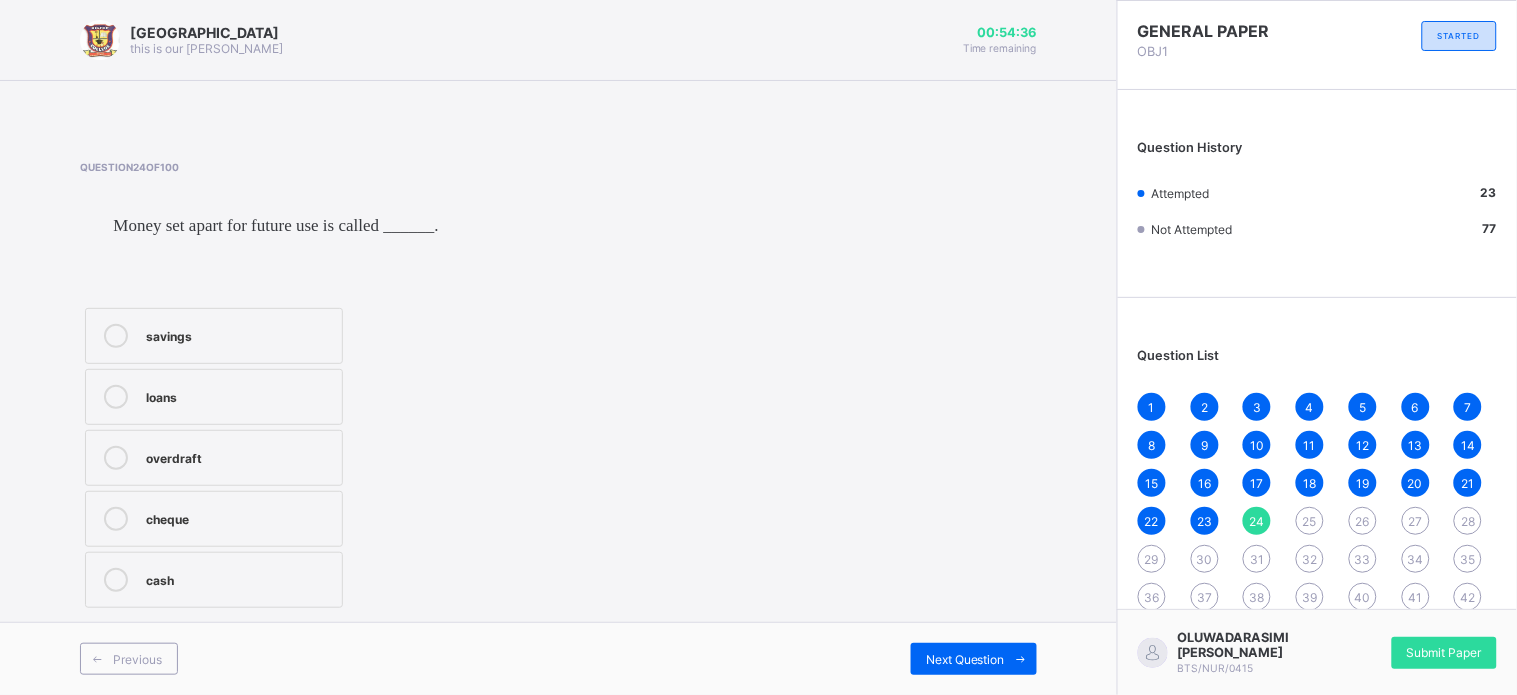 click on "savings" at bounding box center [239, 334] 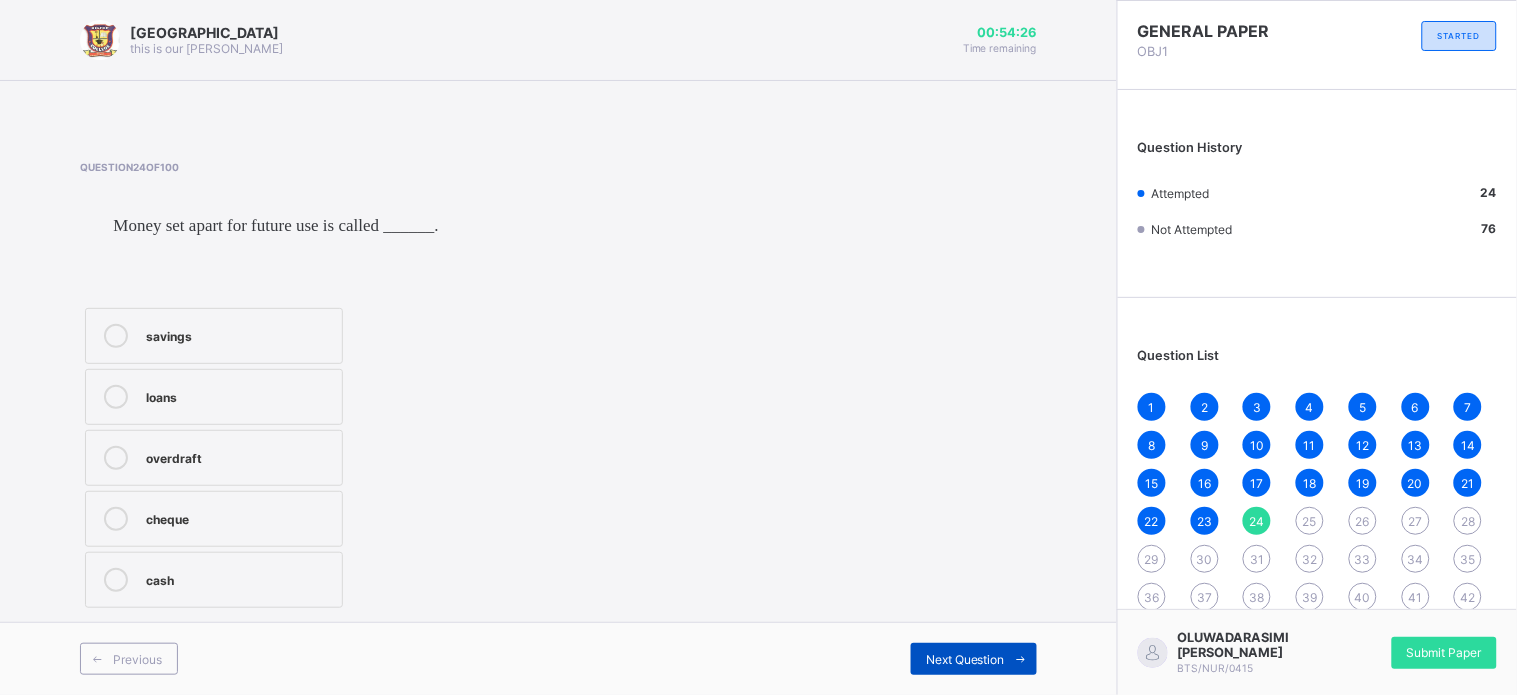 click at bounding box center [1021, 659] 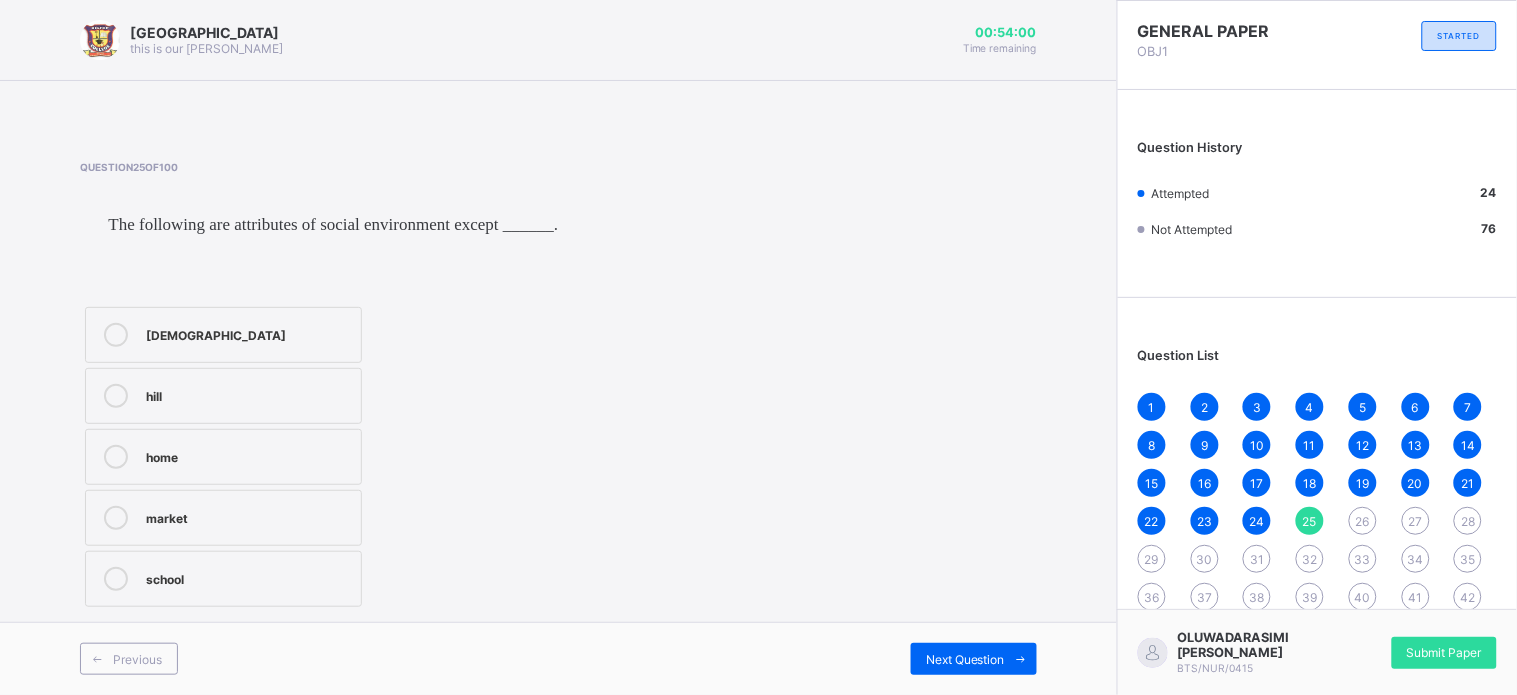 click on "hill" at bounding box center [223, 396] 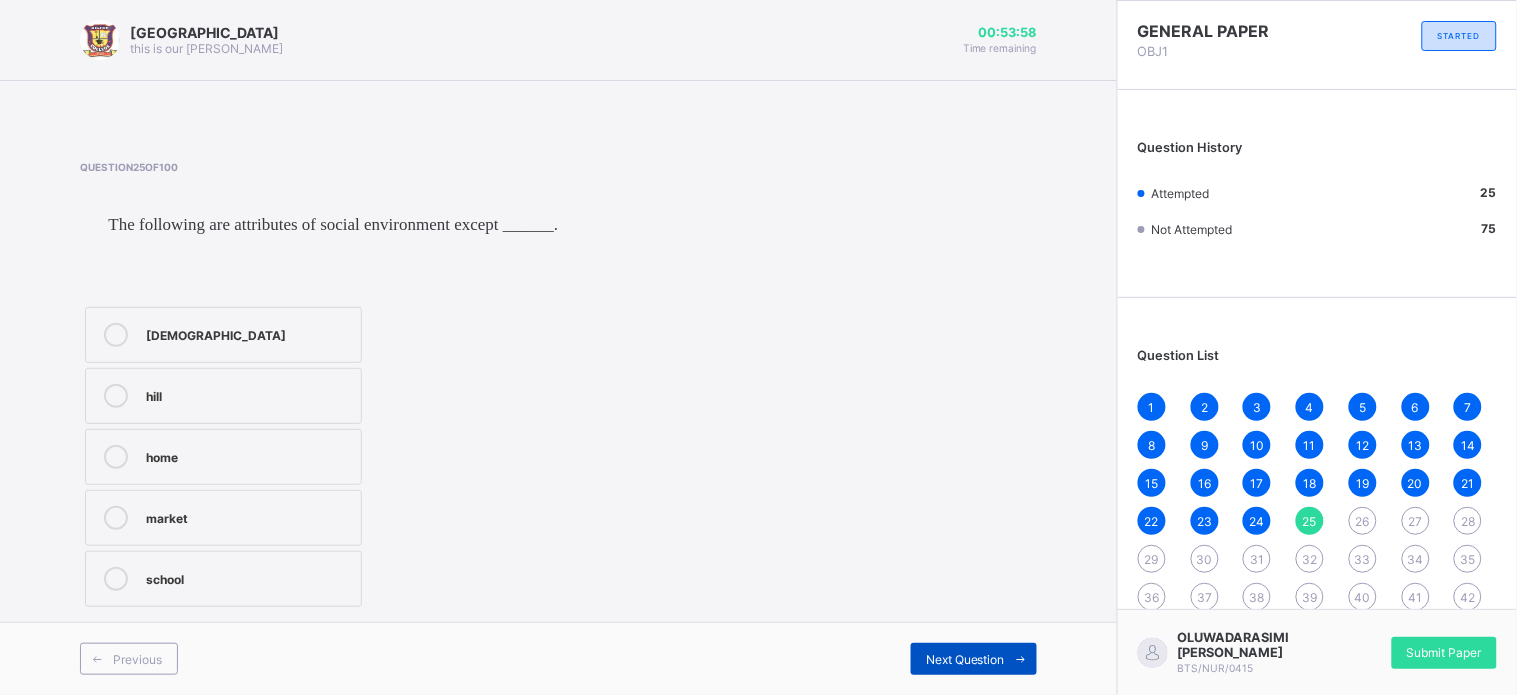 click on "Next Question" at bounding box center (965, 659) 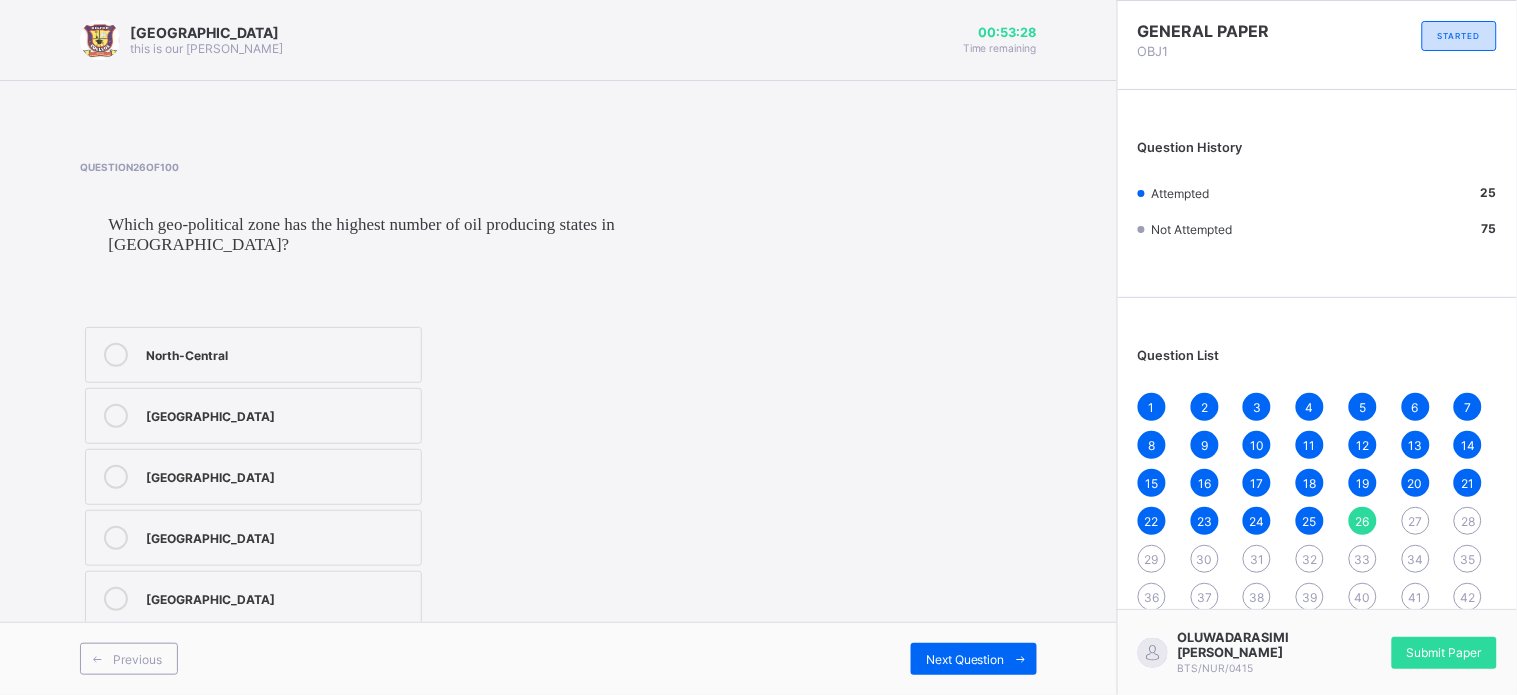 click on "[GEOGRAPHIC_DATA]" at bounding box center [253, 538] 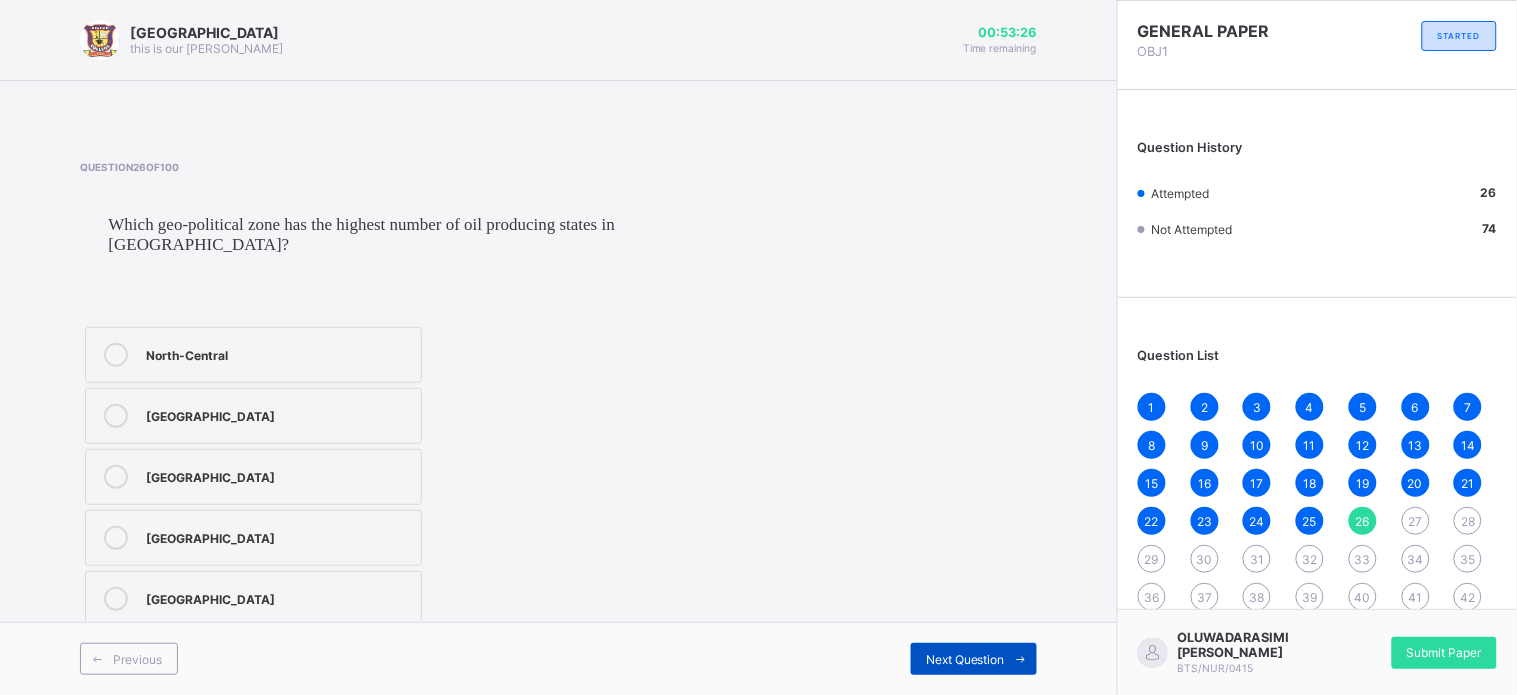click on "Next Question" at bounding box center (974, 659) 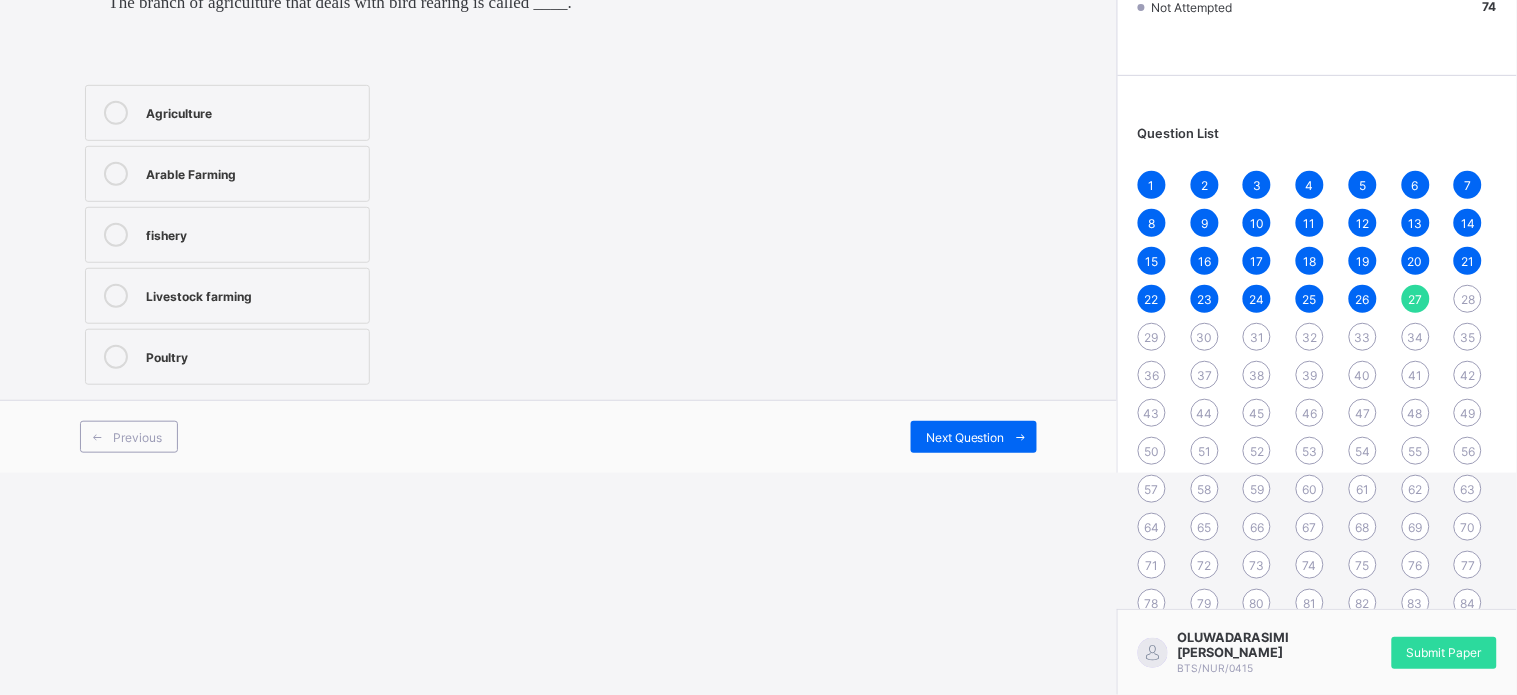 scroll, scrollTop: 275, scrollLeft: 0, axis: vertical 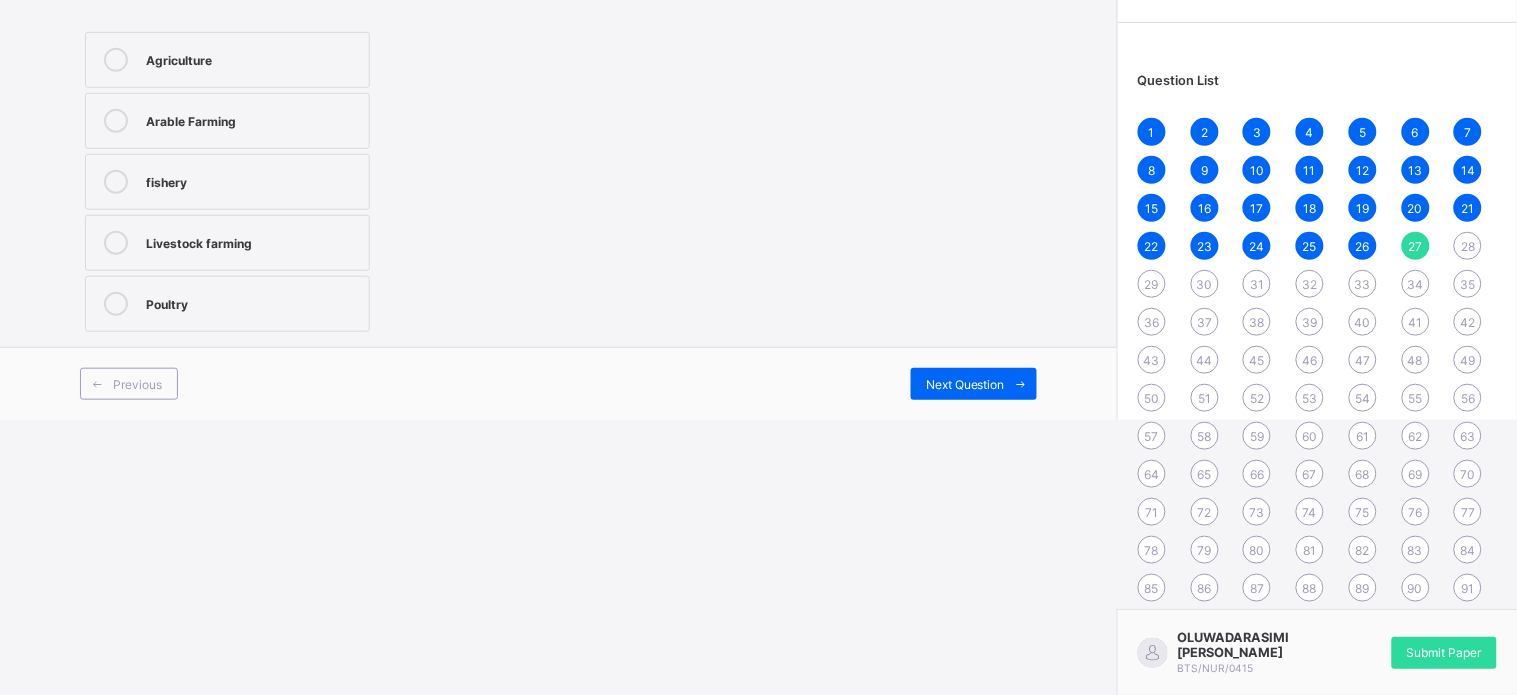 click on "91" at bounding box center (1468, 588) 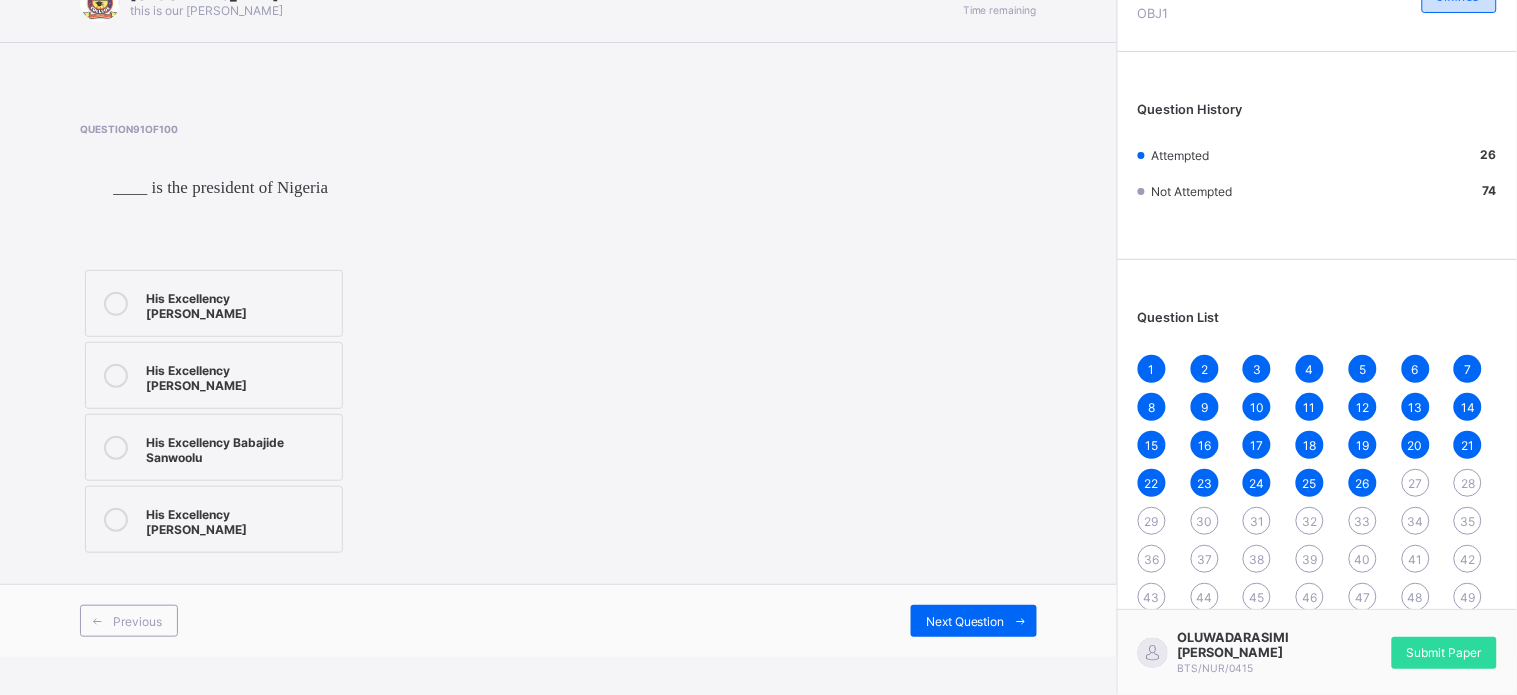 scroll, scrollTop: 0, scrollLeft: 0, axis: both 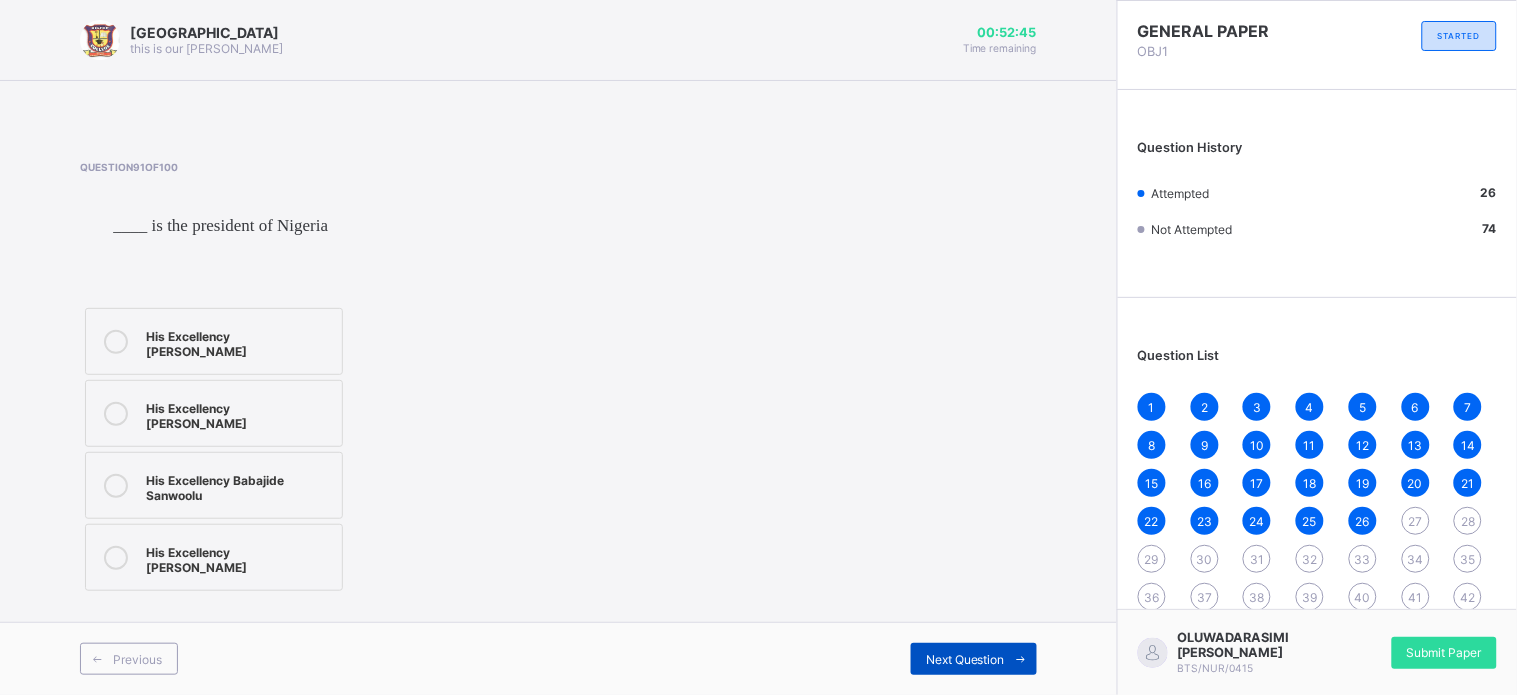click on "Next Question" at bounding box center (965, 659) 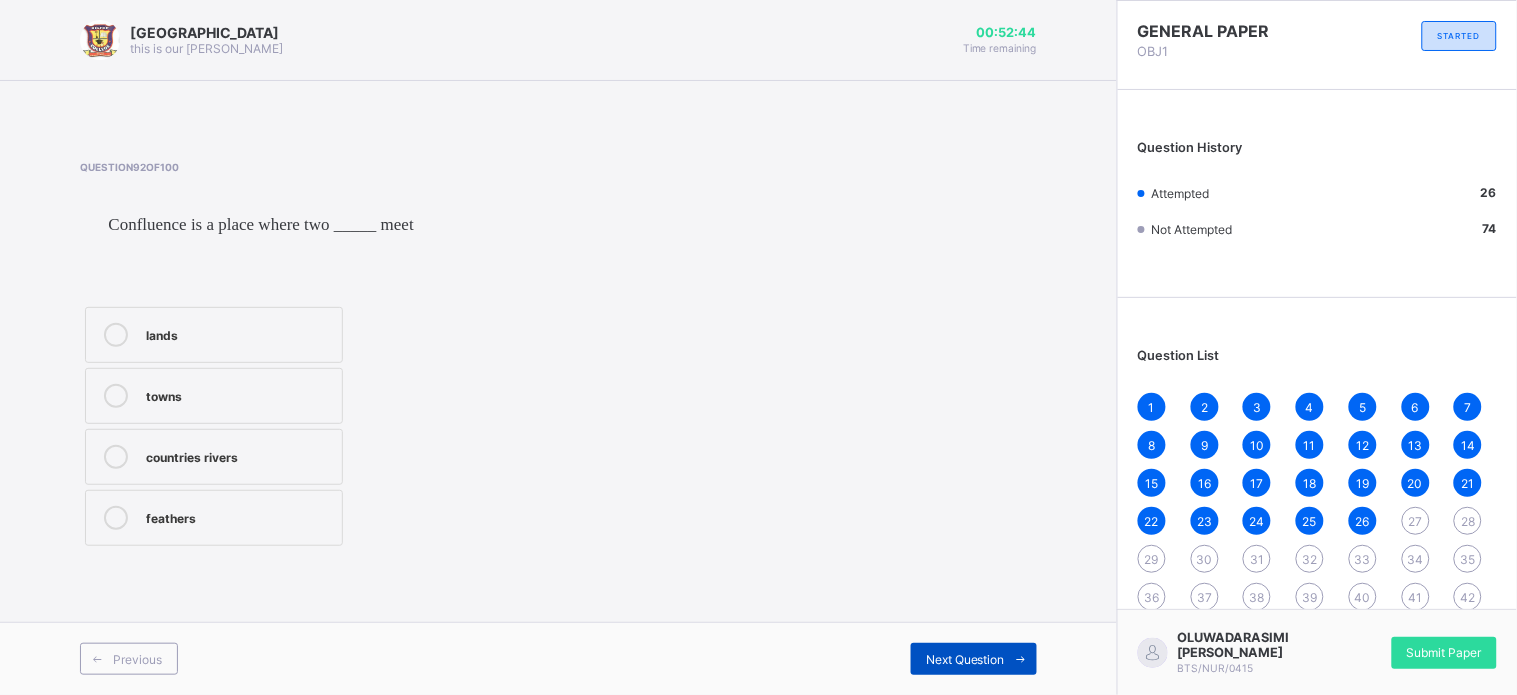 click on "Next Question" at bounding box center [965, 659] 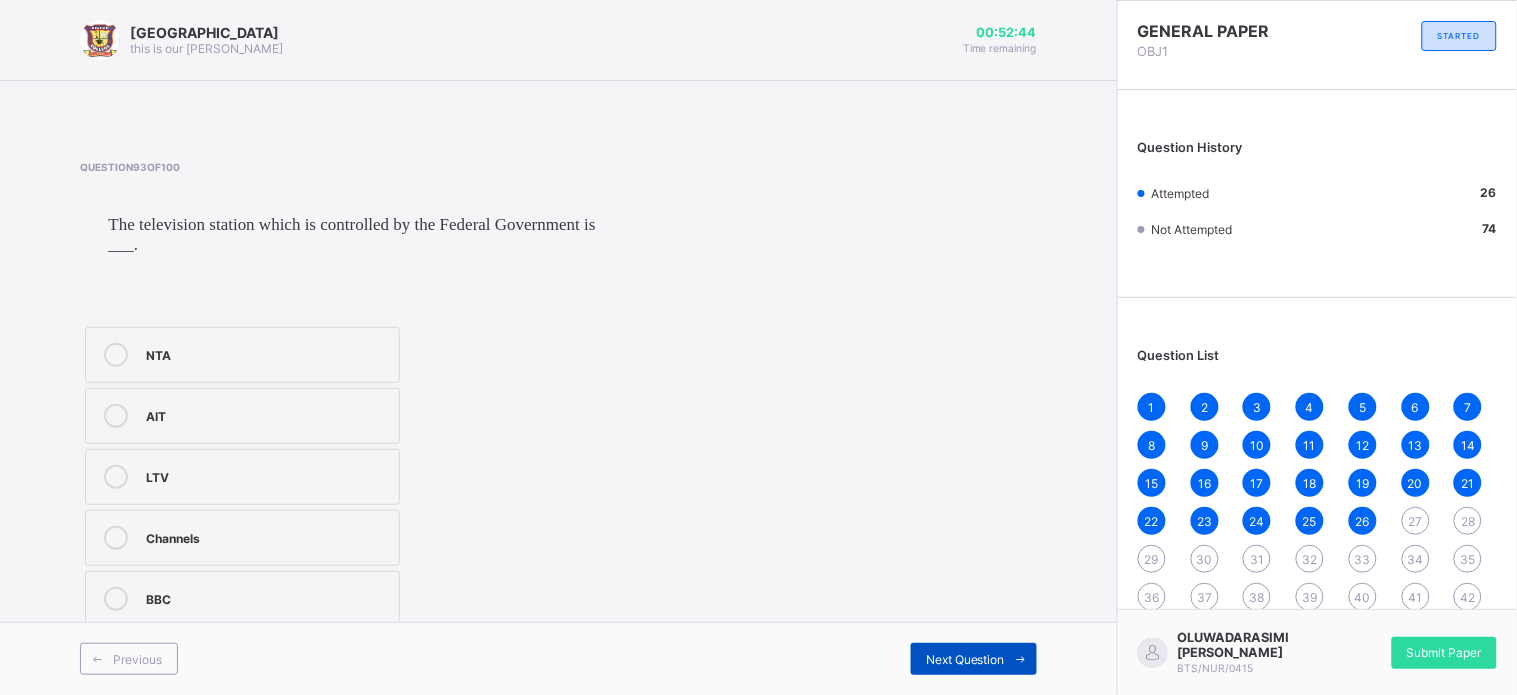 click on "Next Question" at bounding box center [965, 659] 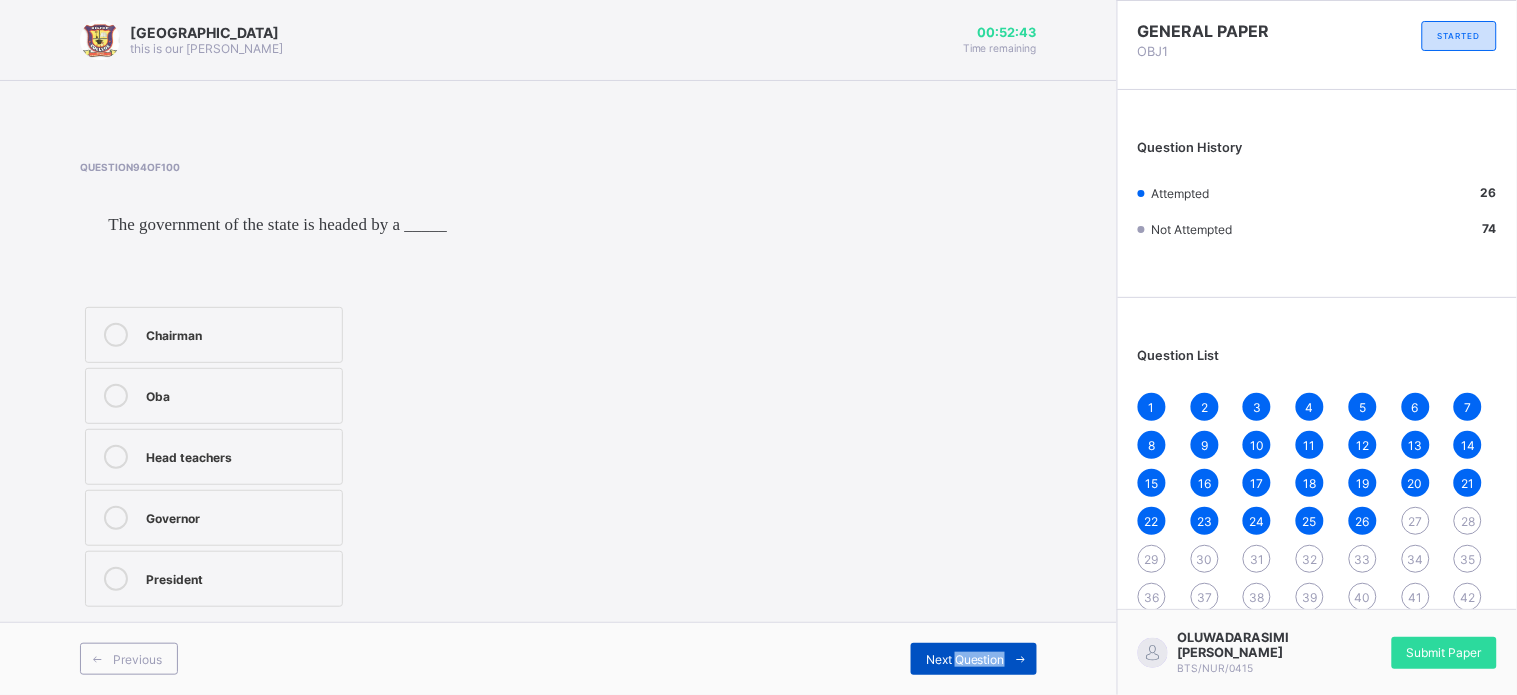 click on "Next Question" at bounding box center (965, 659) 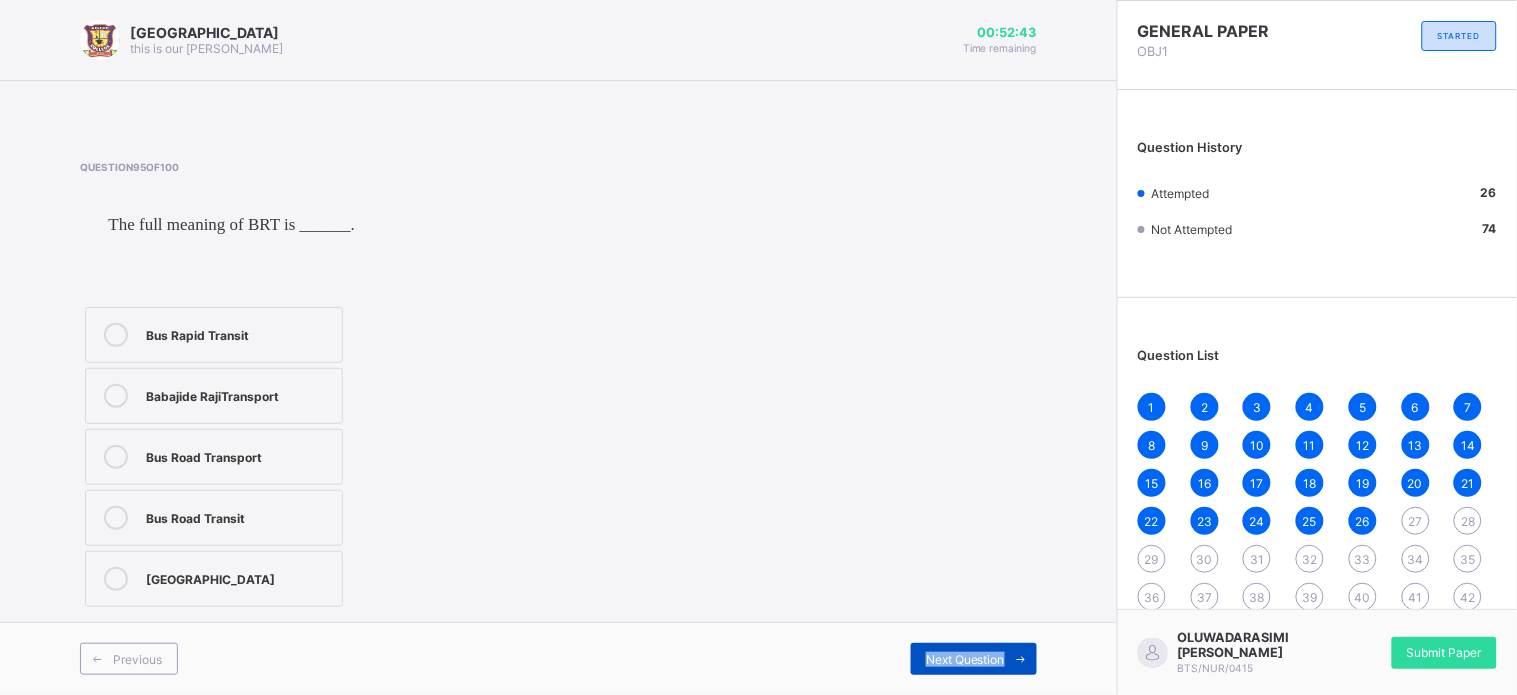 click on "Next Question" at bounding box center (965, 659) 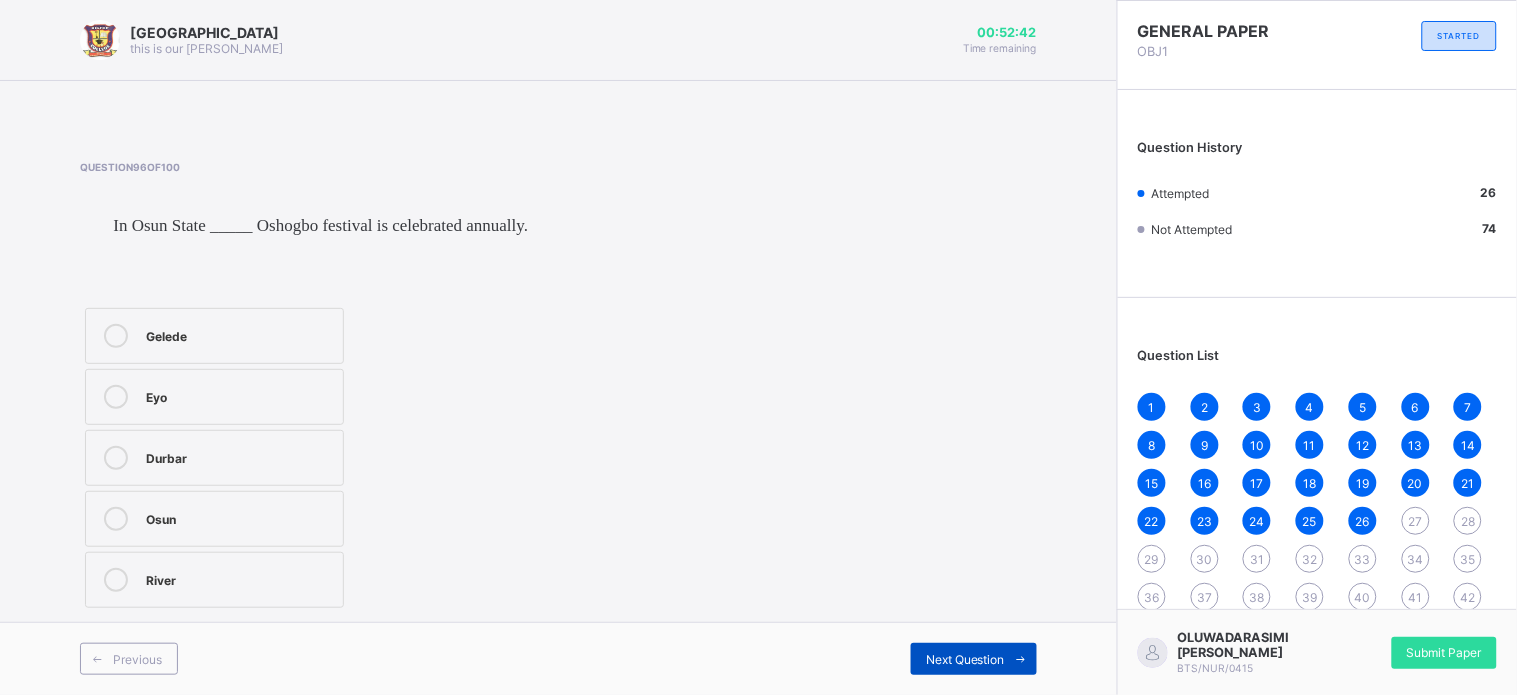 click on "Next Question" at bounding box center (965, 659) 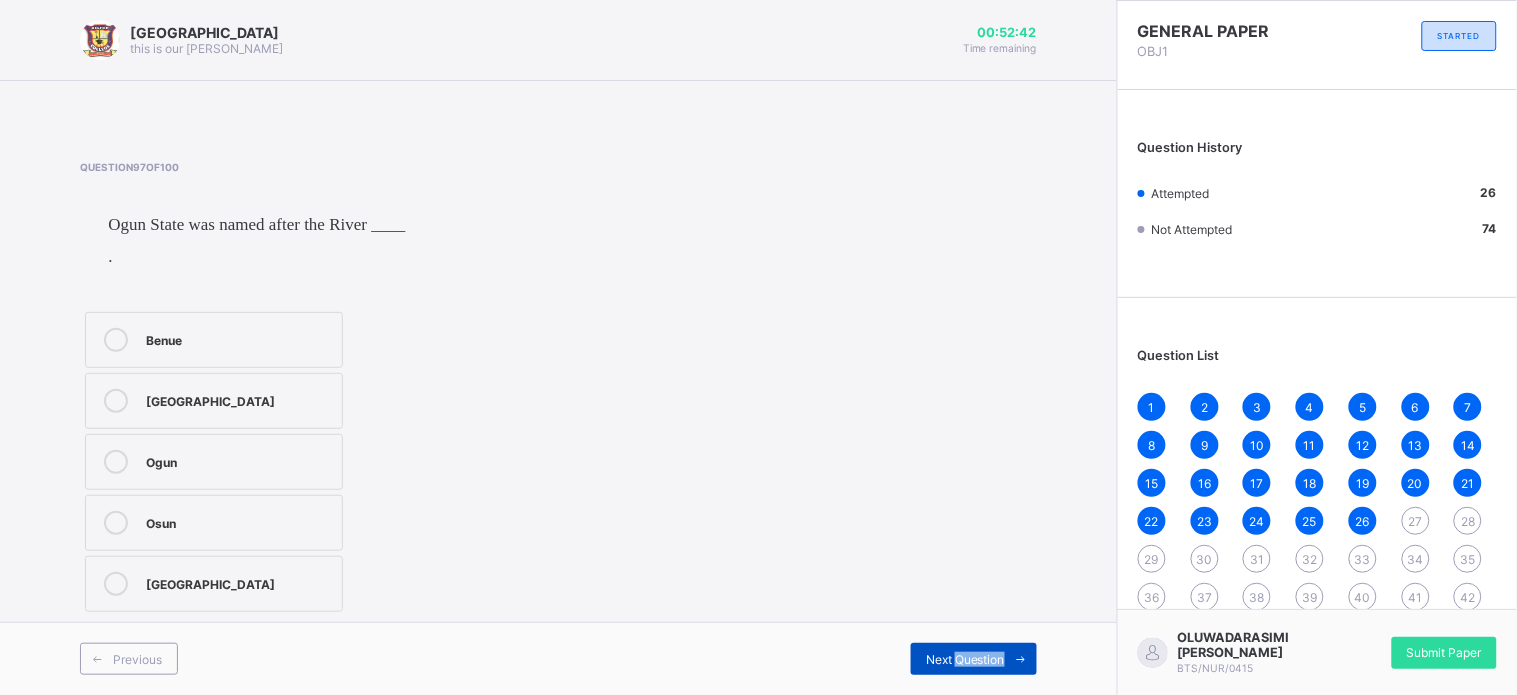 click on "Next Question" at bounding box center (965, 659) 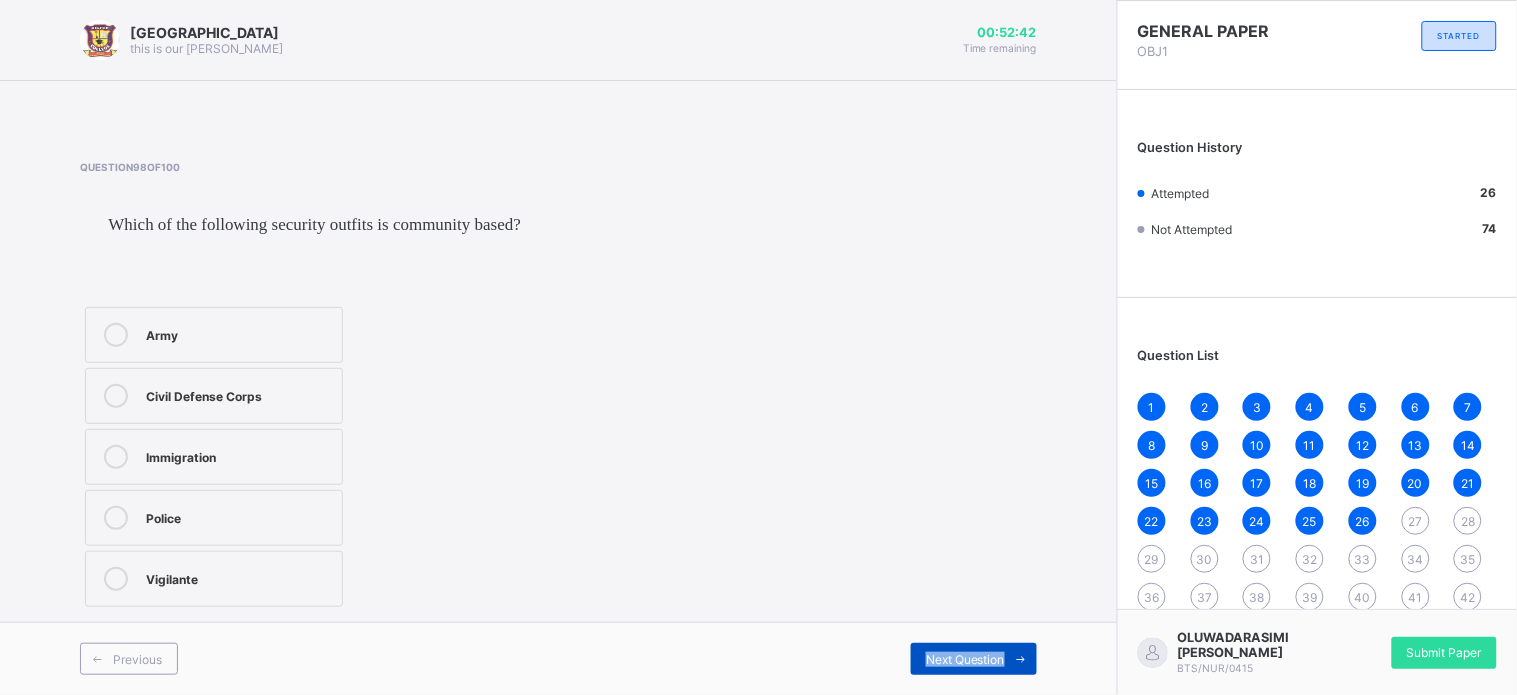 click on "Next Question" at bounding box center (965, 659) 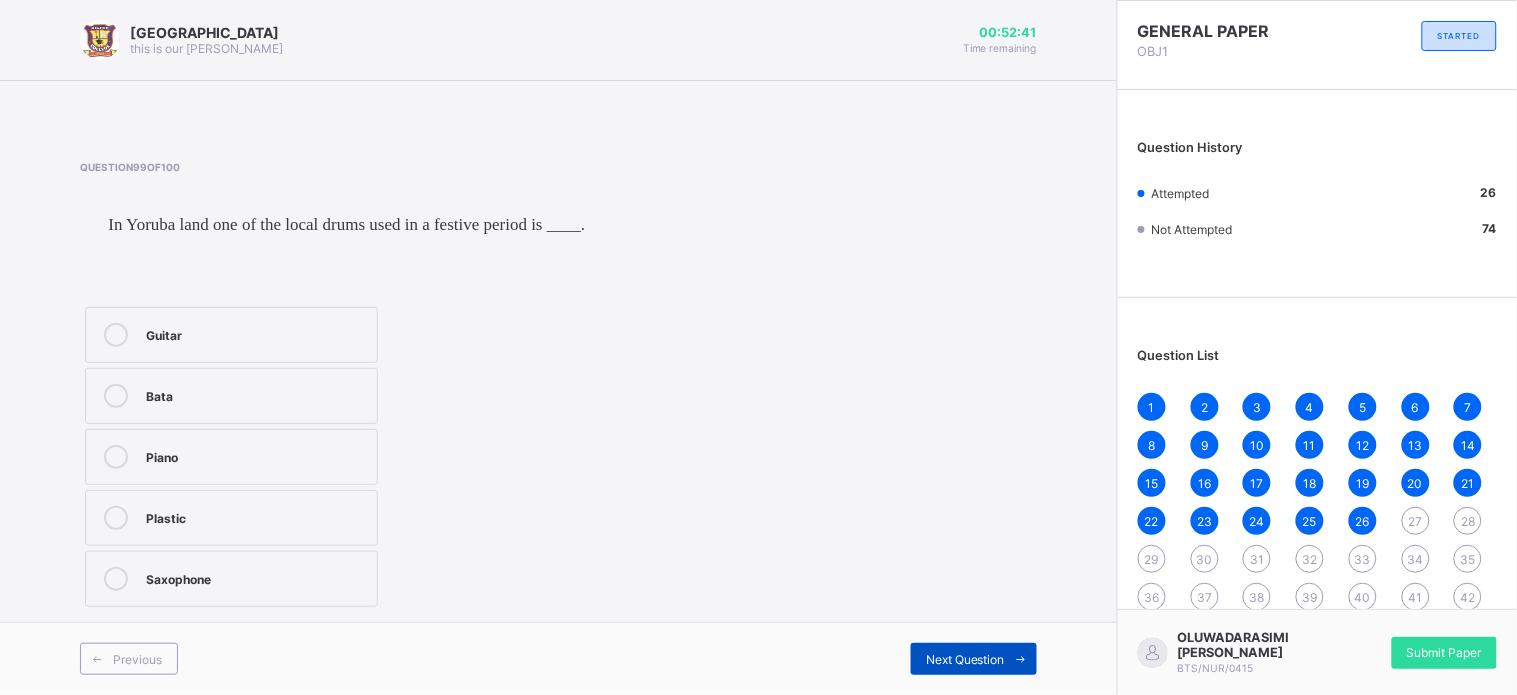 click on "Next Question" at bounding box center (965, 659) 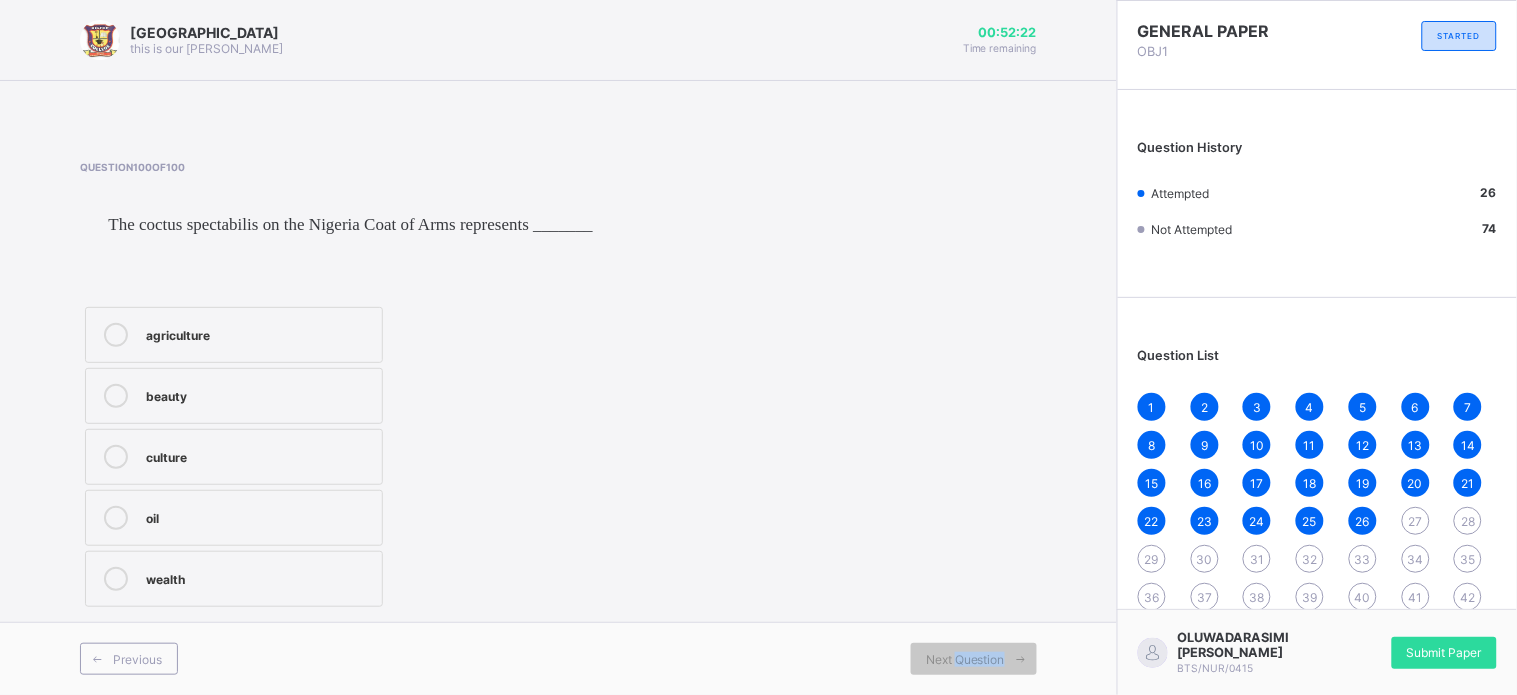 click on "wealth" at bounding box center [259, 577] 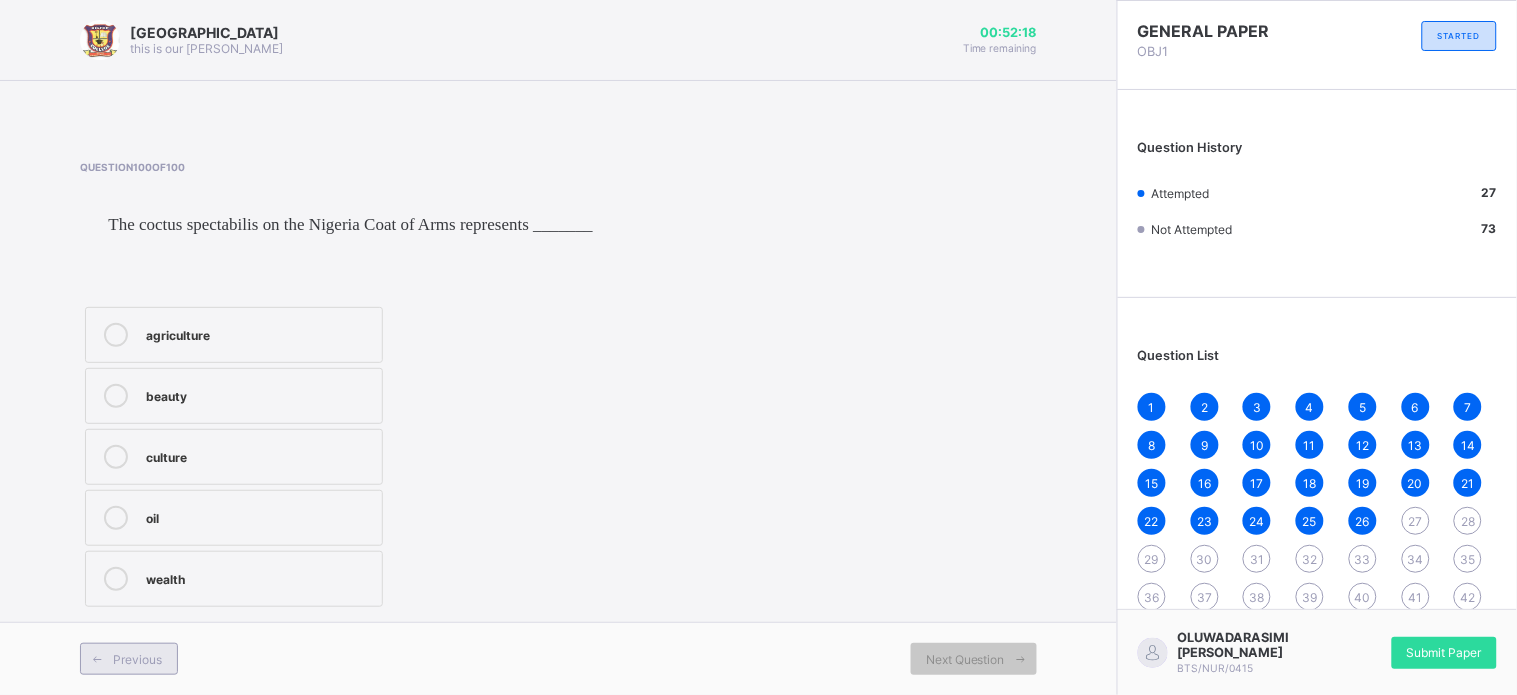 click on "Previous" at bounding box center [129, 659] 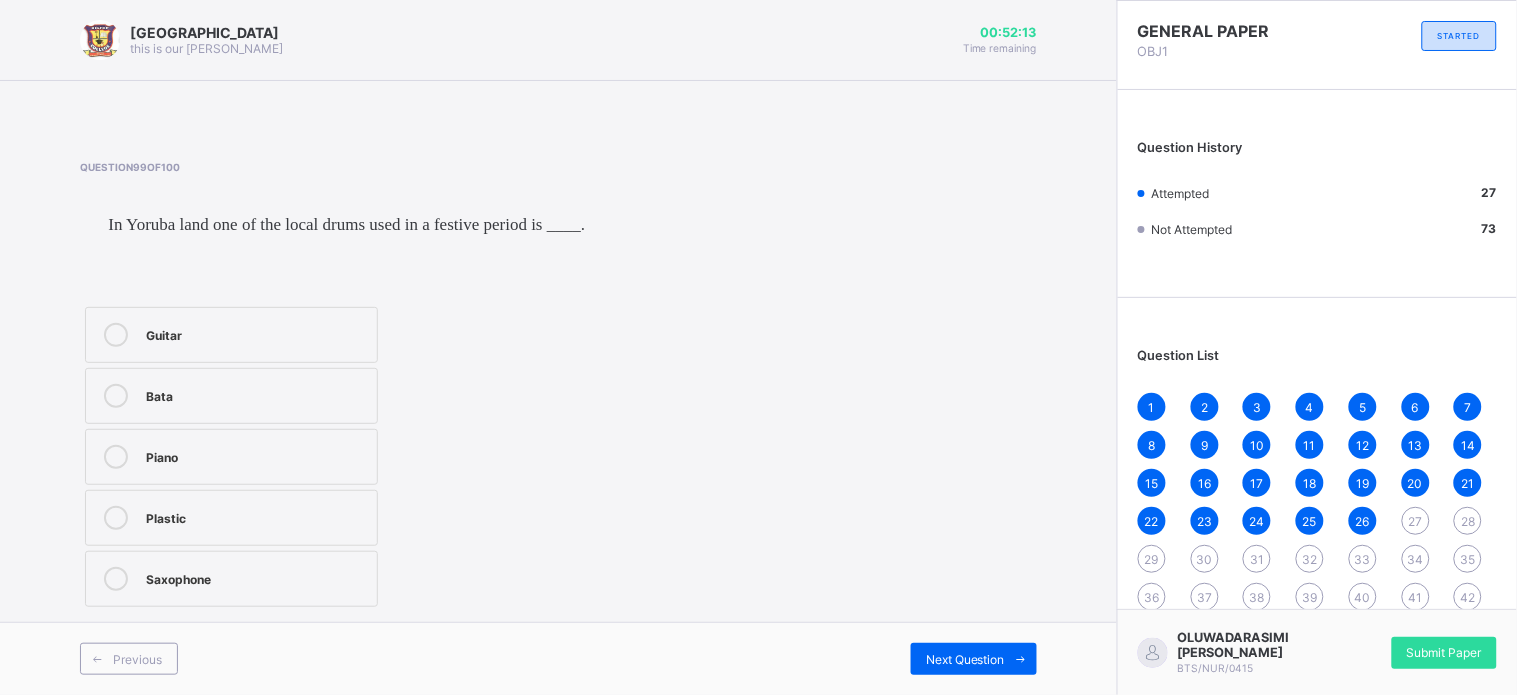 click on "Bata" at bounding box center (256, 394) 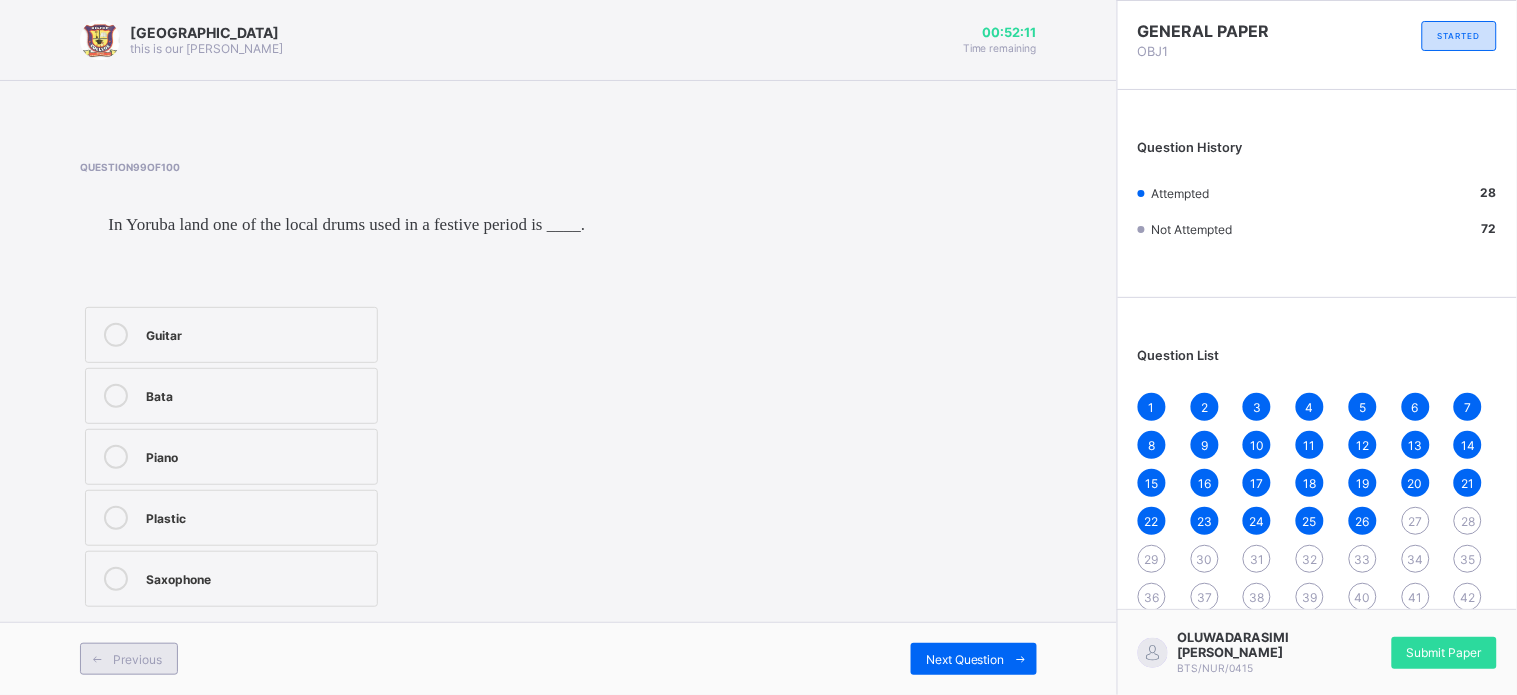 click on "Previous" at bounding box center (129, 659) 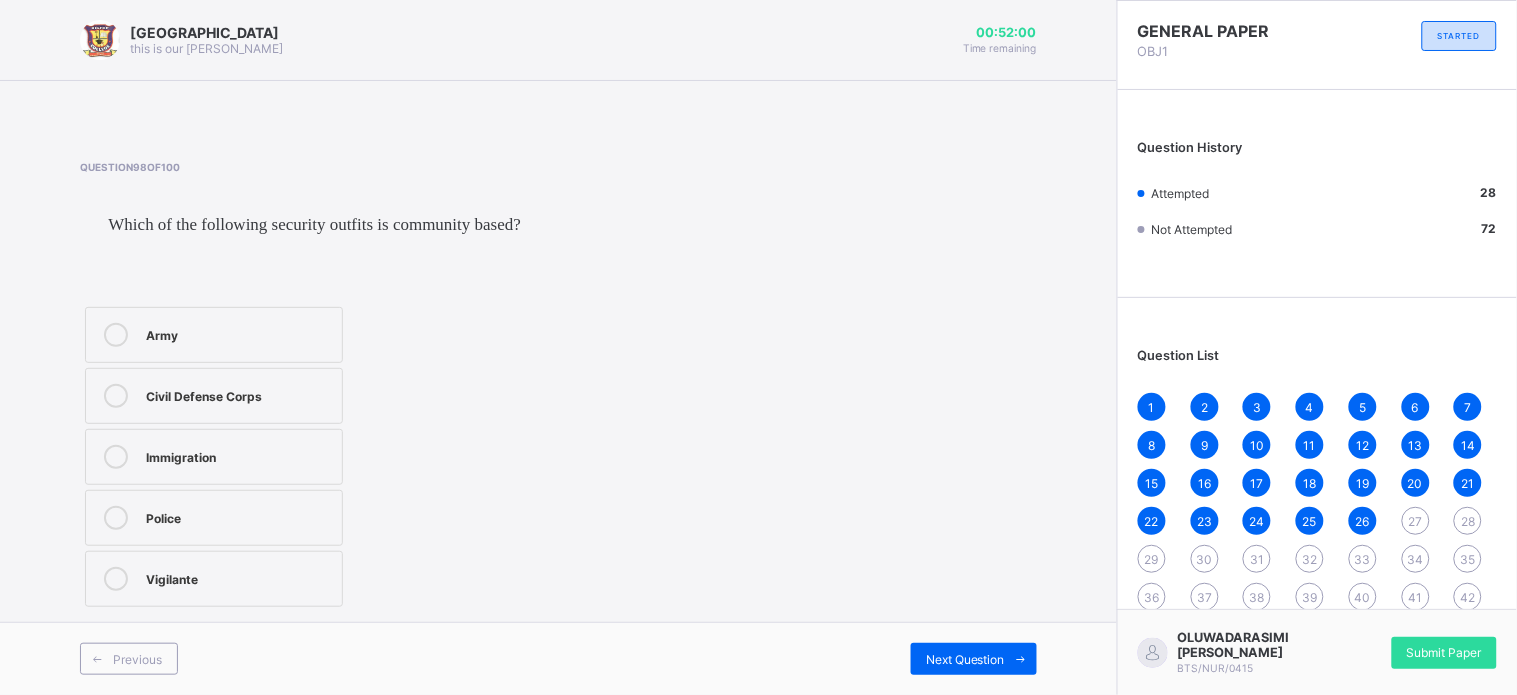 click on "Vigilante" at bounding box center [239, 577] 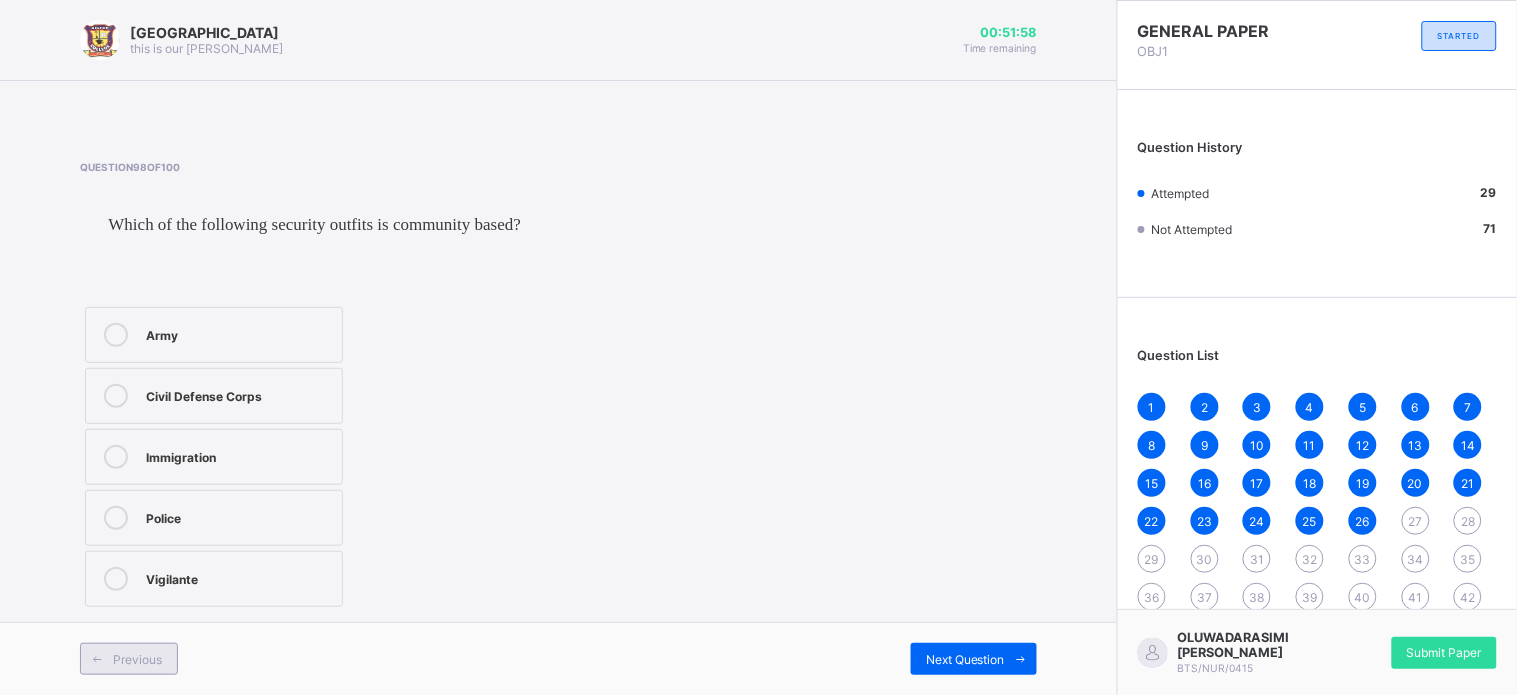 click at bounding box center (97, 659) 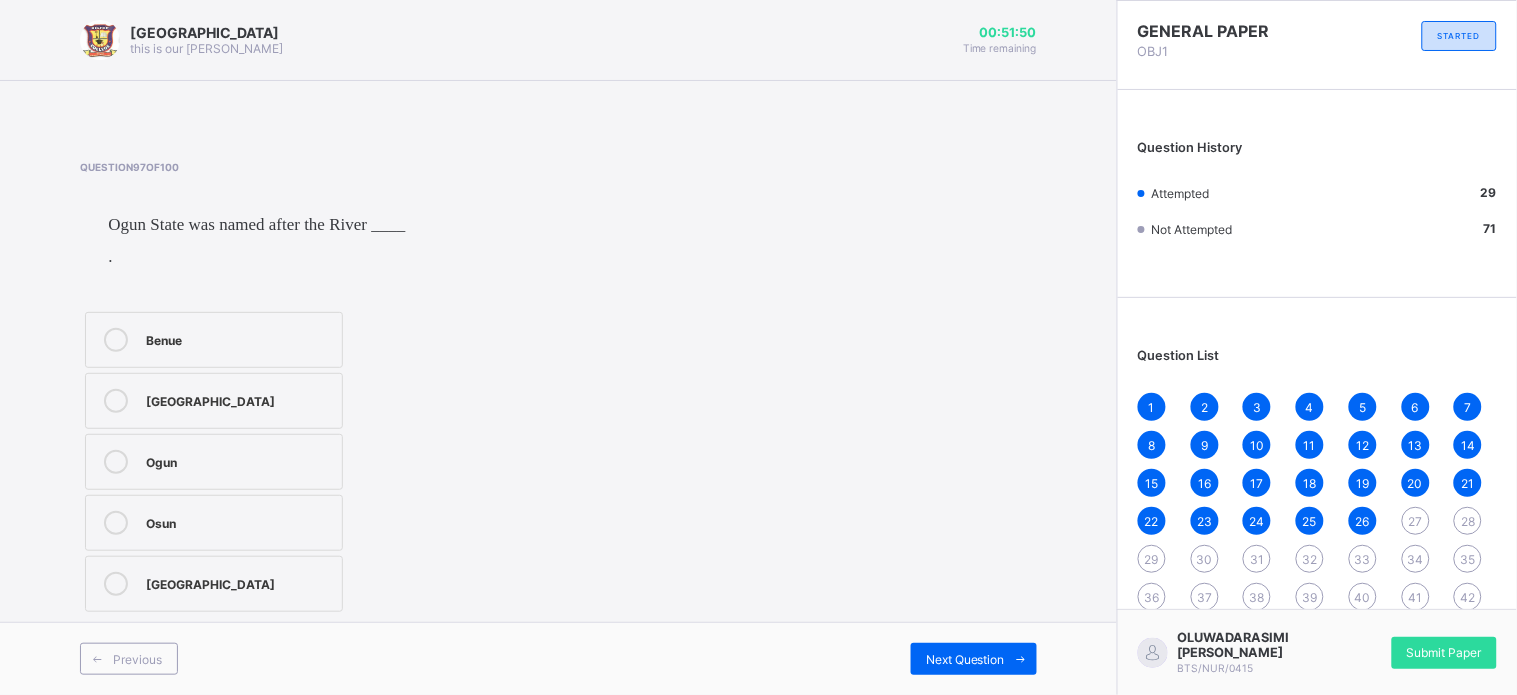 click on "Ogun" at bounding box center (239, 462) 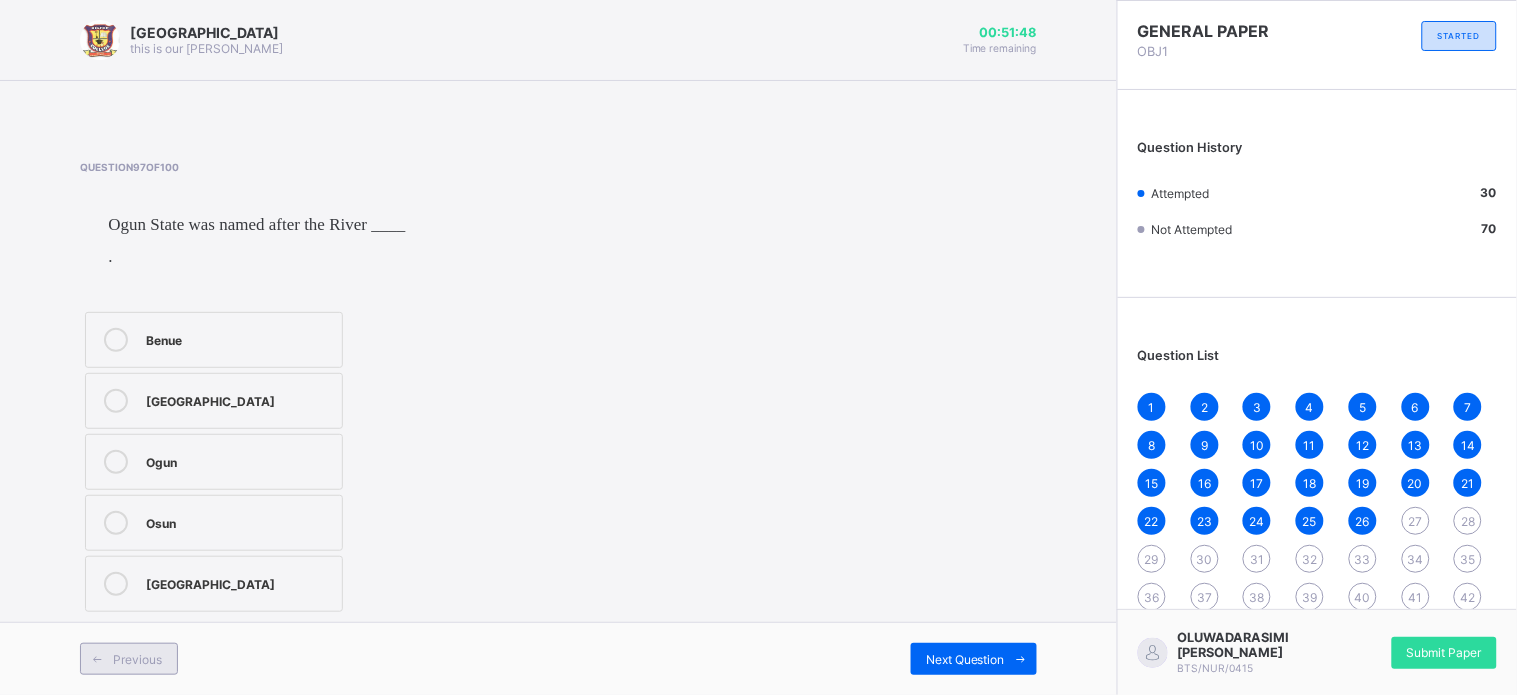 click on "Previous" at bounding box center [129, 659] 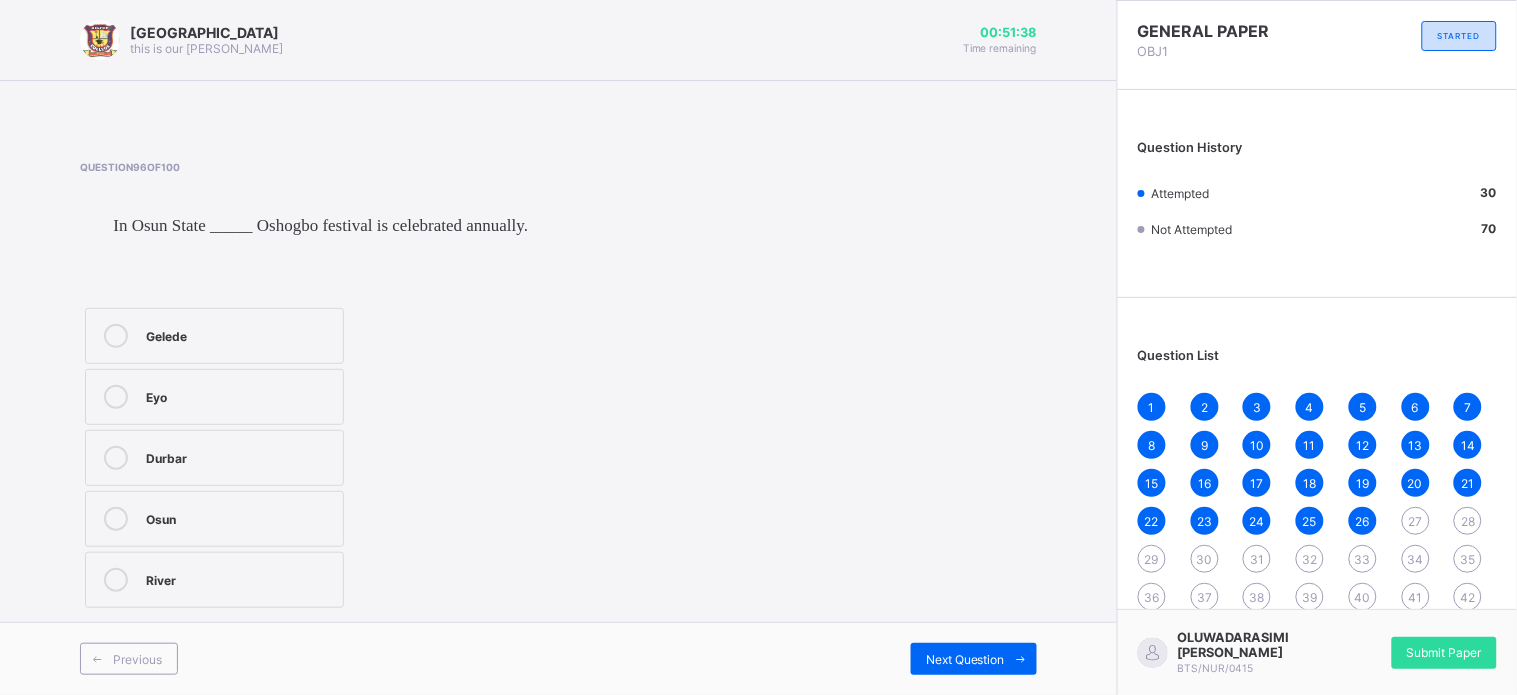click on "27" at bounding box center (1416, 521) 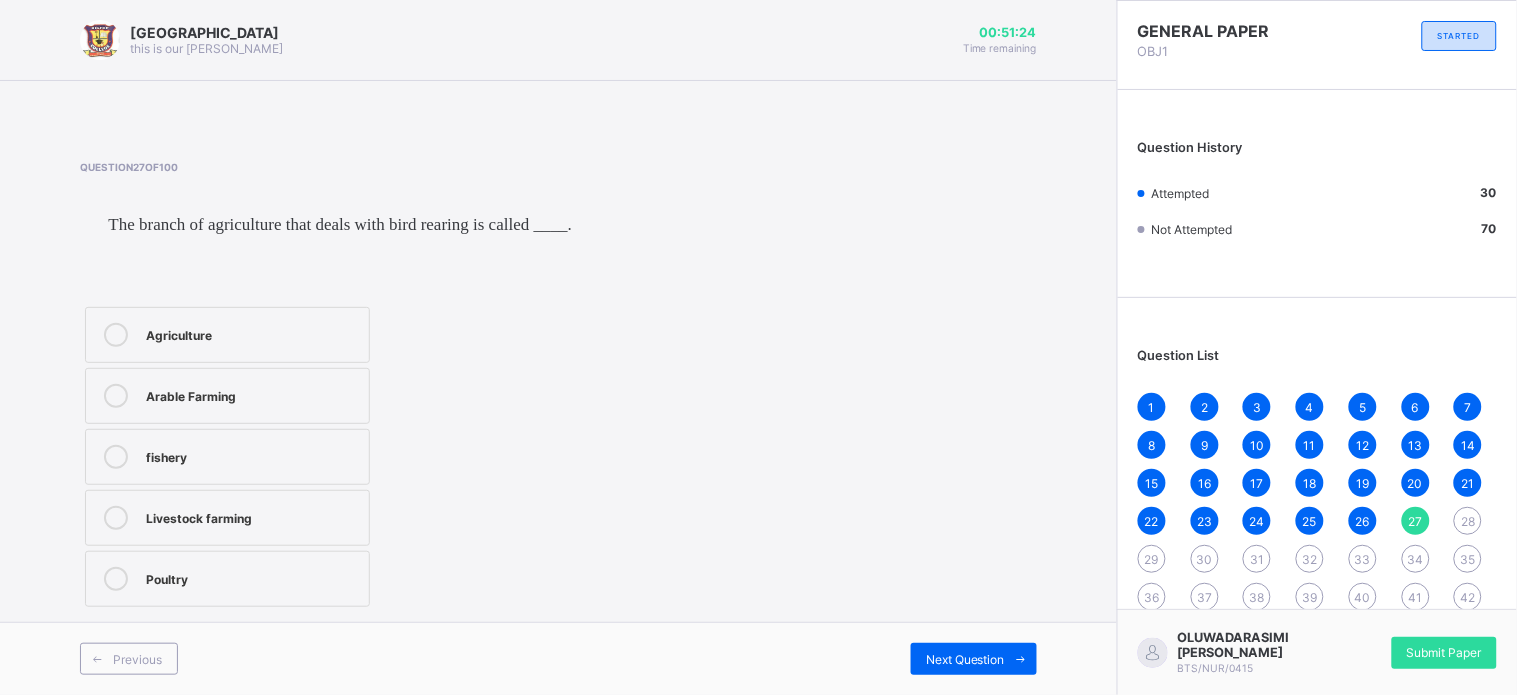 click on "Poultry" at bounding box center (227, 579) 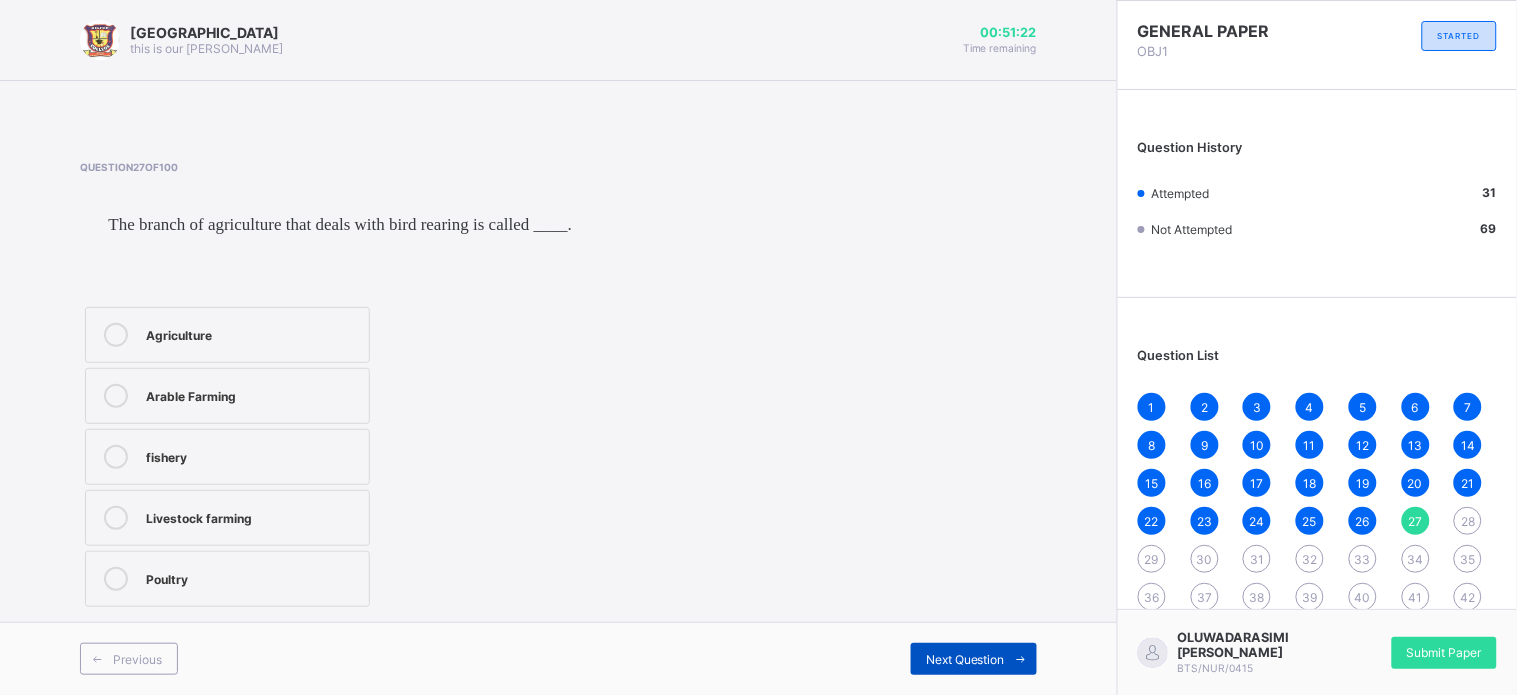 click at bounding box center [1021, 659] 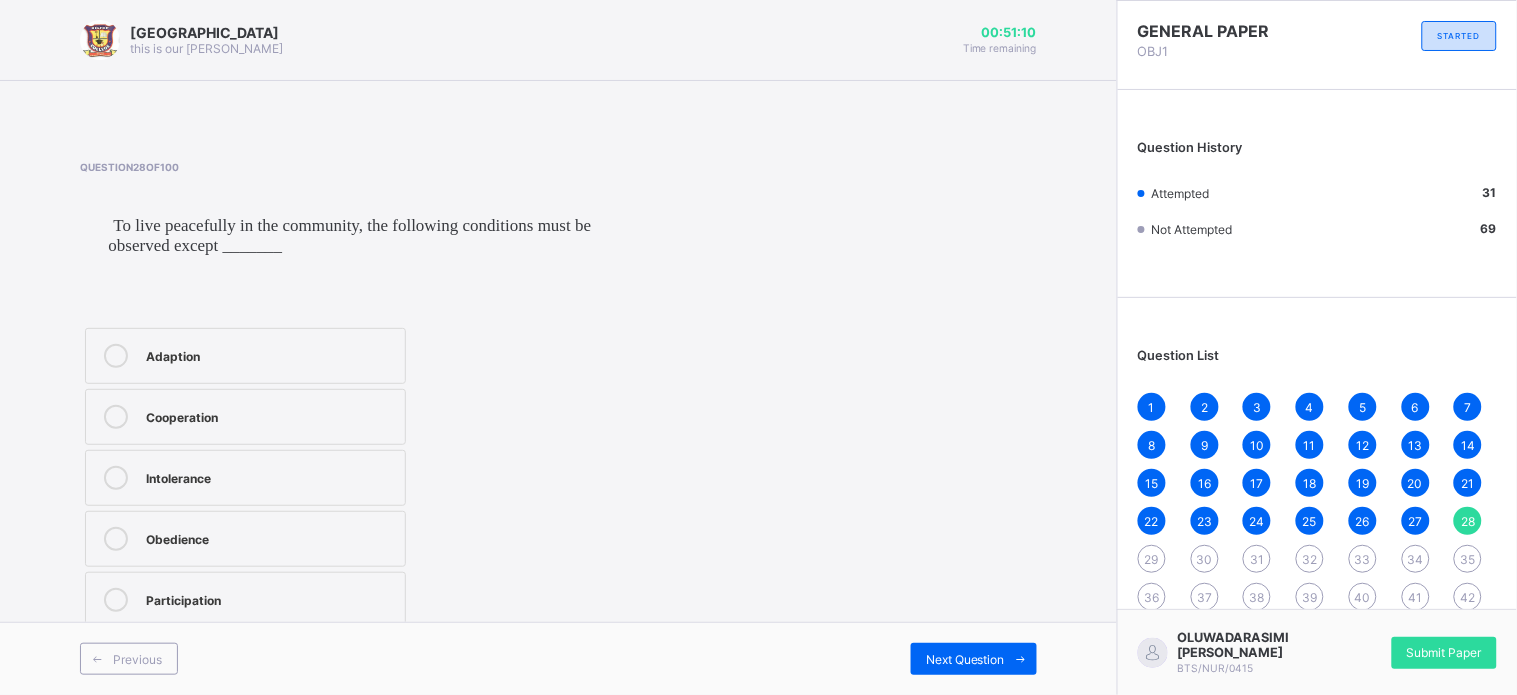 click on "Intolerance" at bounding box center [270, 476] 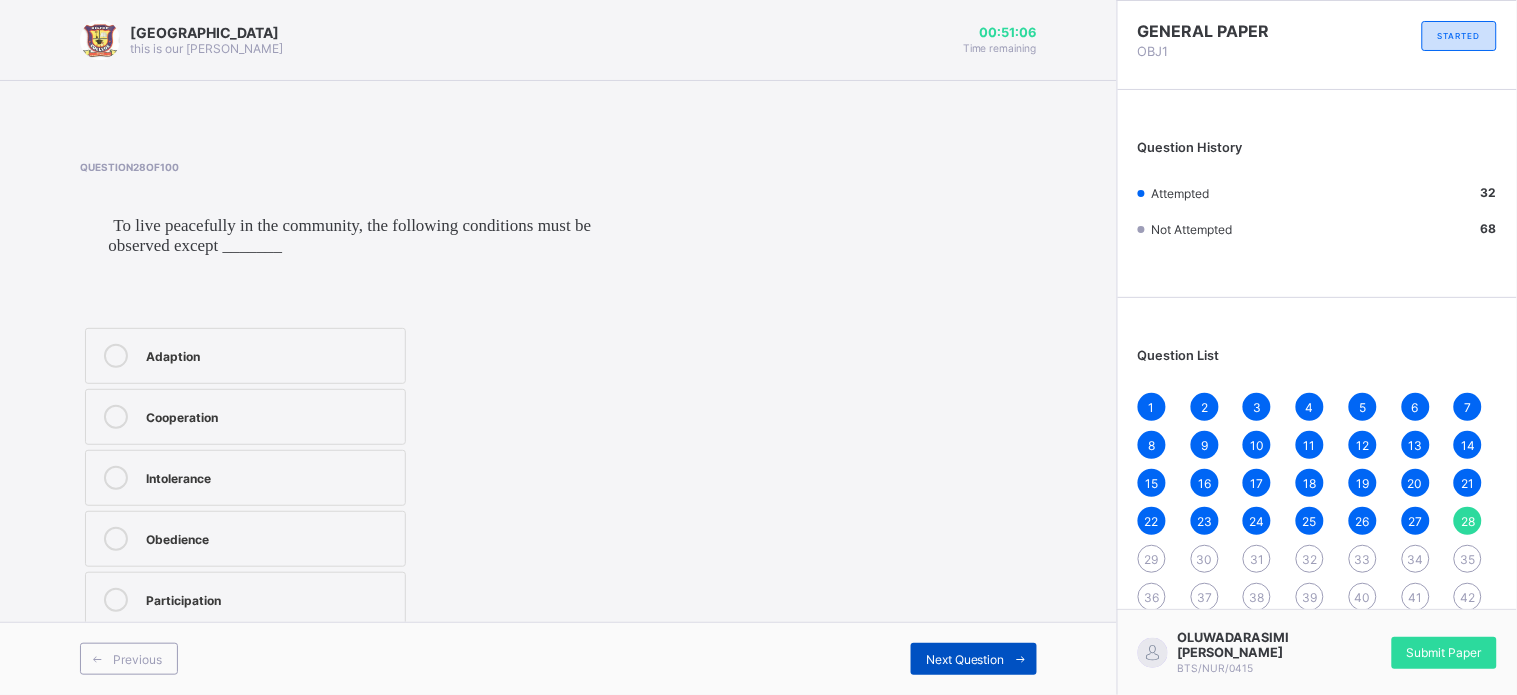 click on "Next Question" at bounding box center (974, 659) 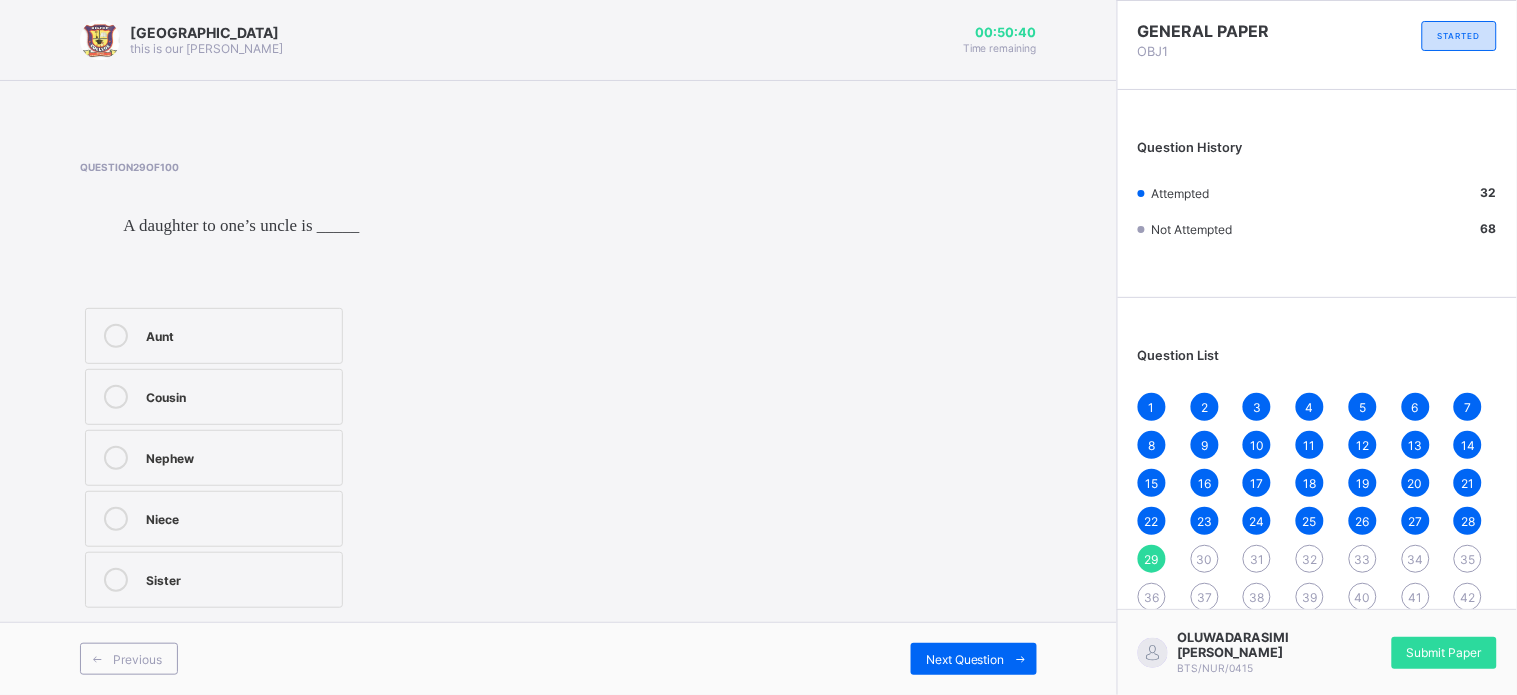 click on "Cousin" at bounding box center [239, 395] 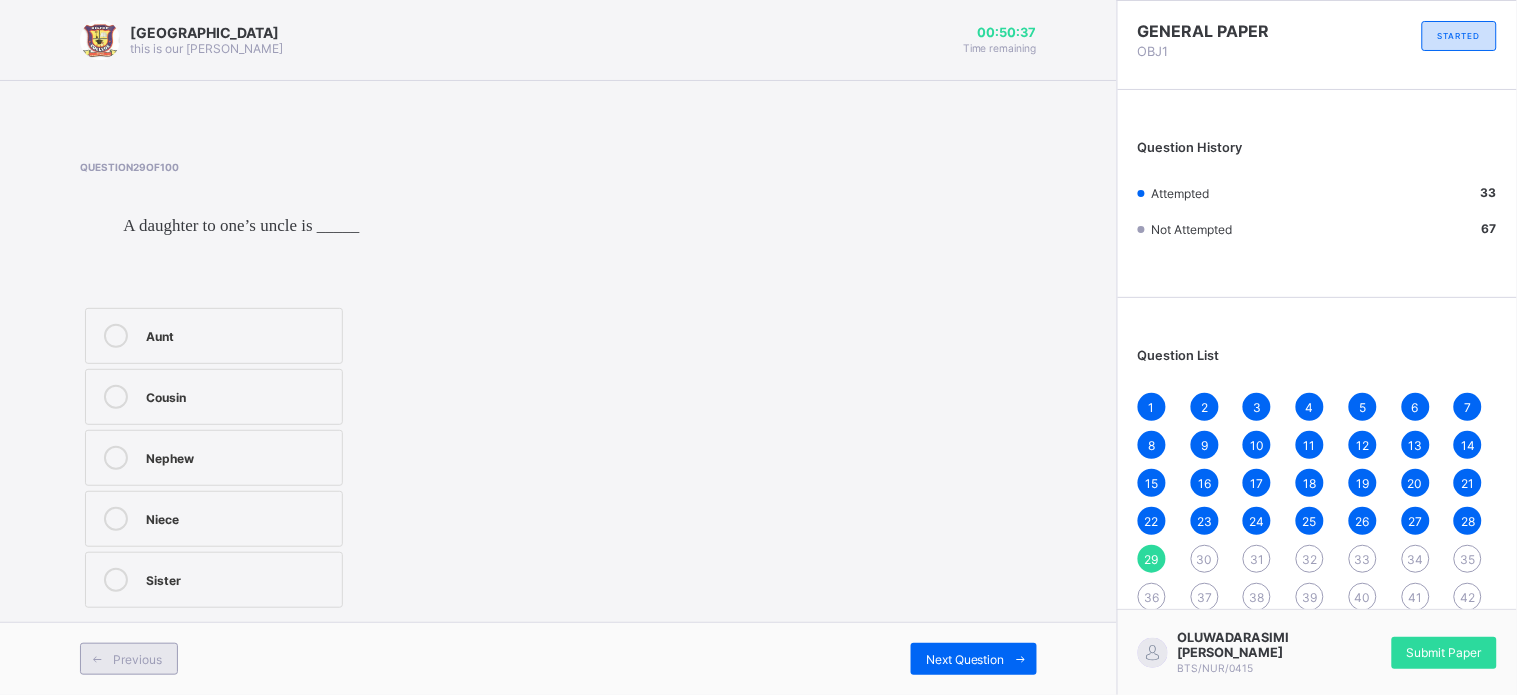 click at bounding box center (97, 659) 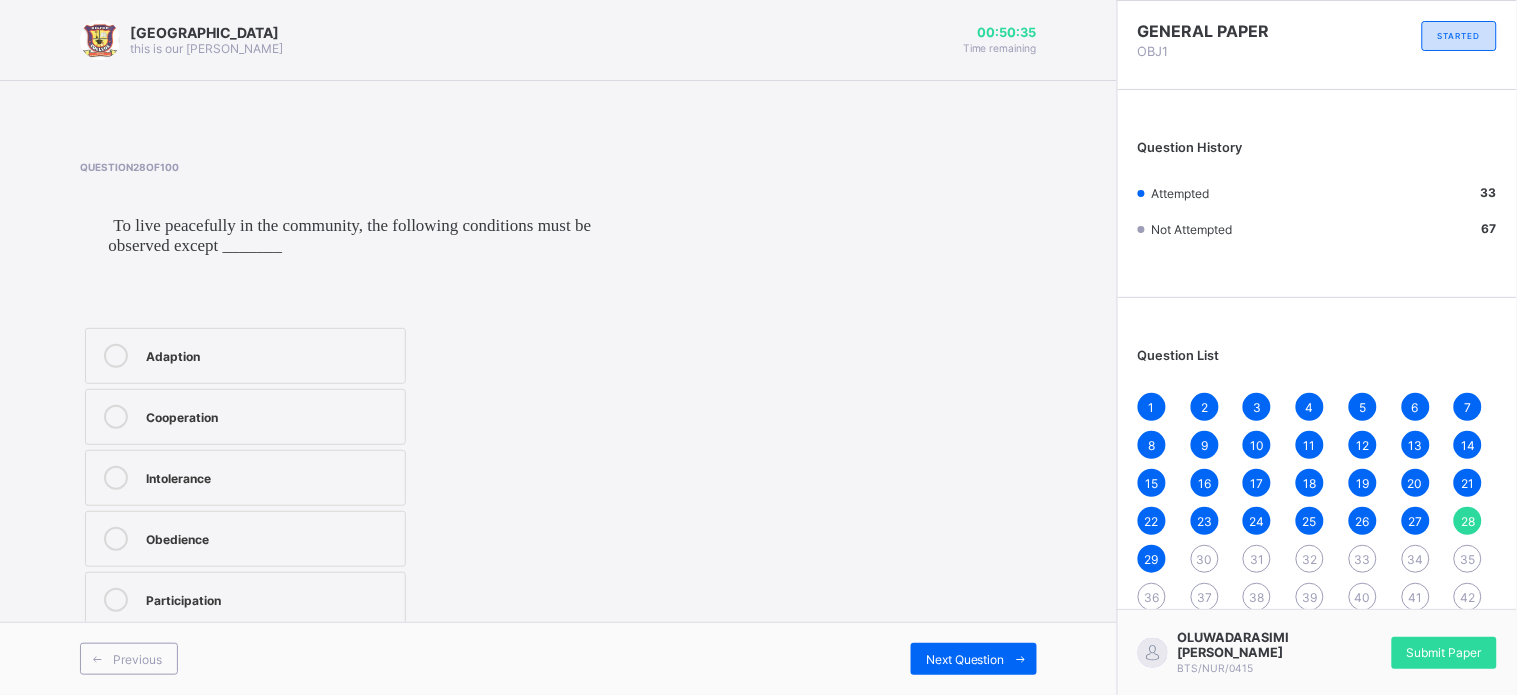 click on "Previous Next Question" at bounding box center [558, 658] 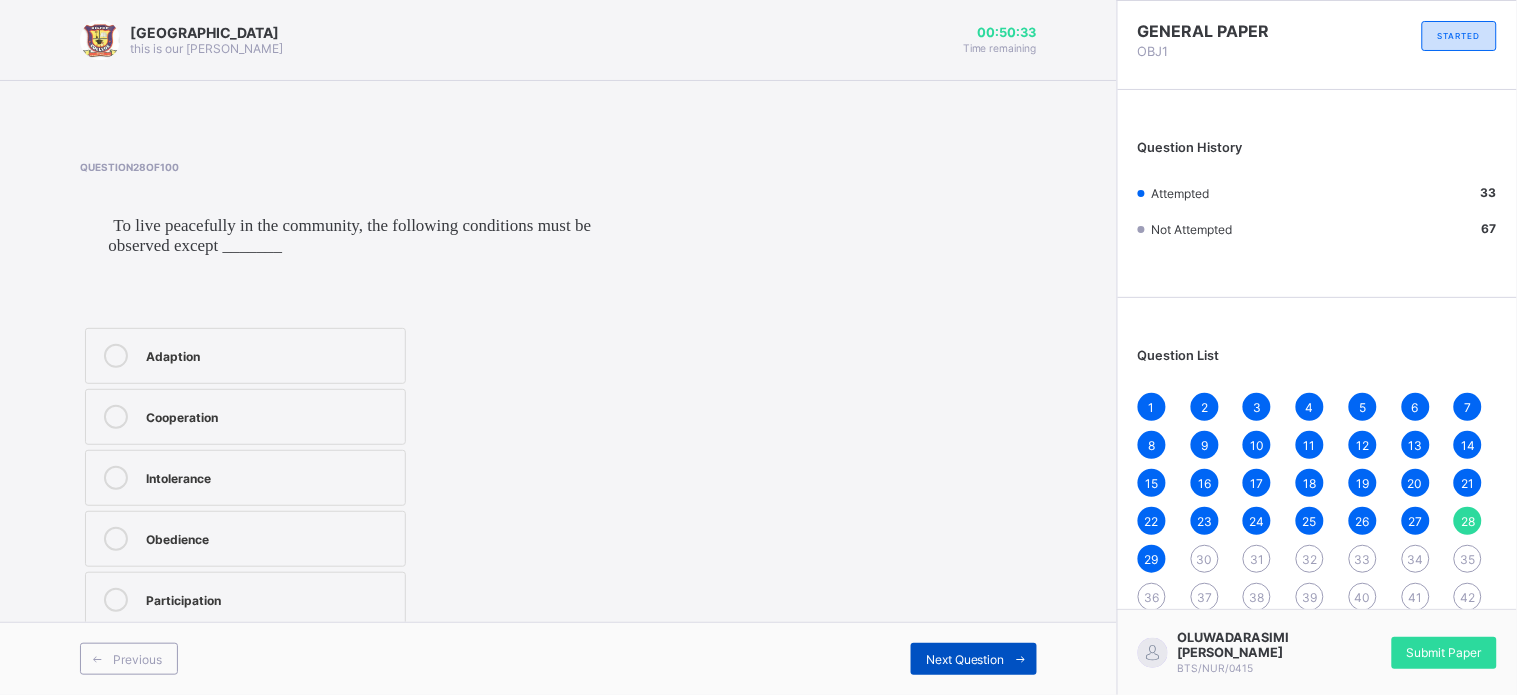 click on "Next Question" at bounding box center (965, 659) 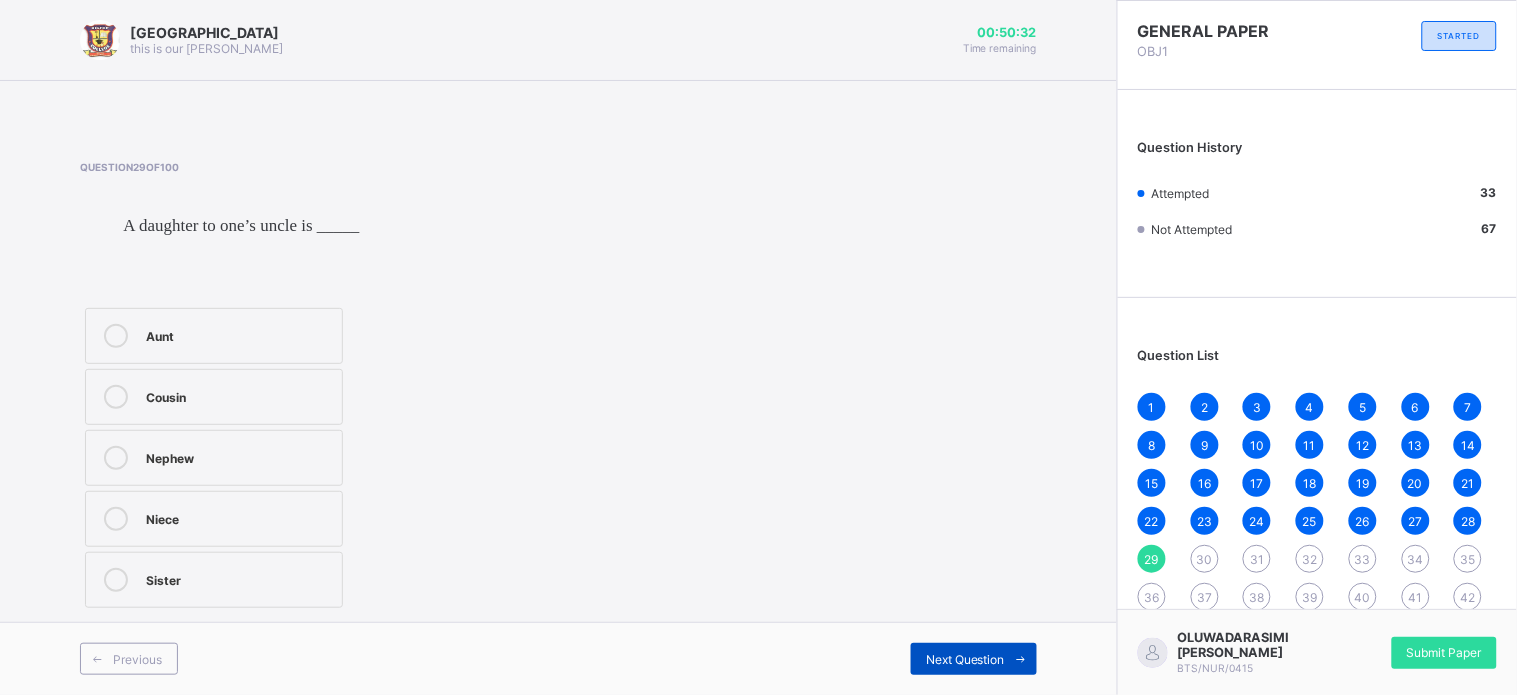 click on "Next Question" at bounding box center [965, 659] 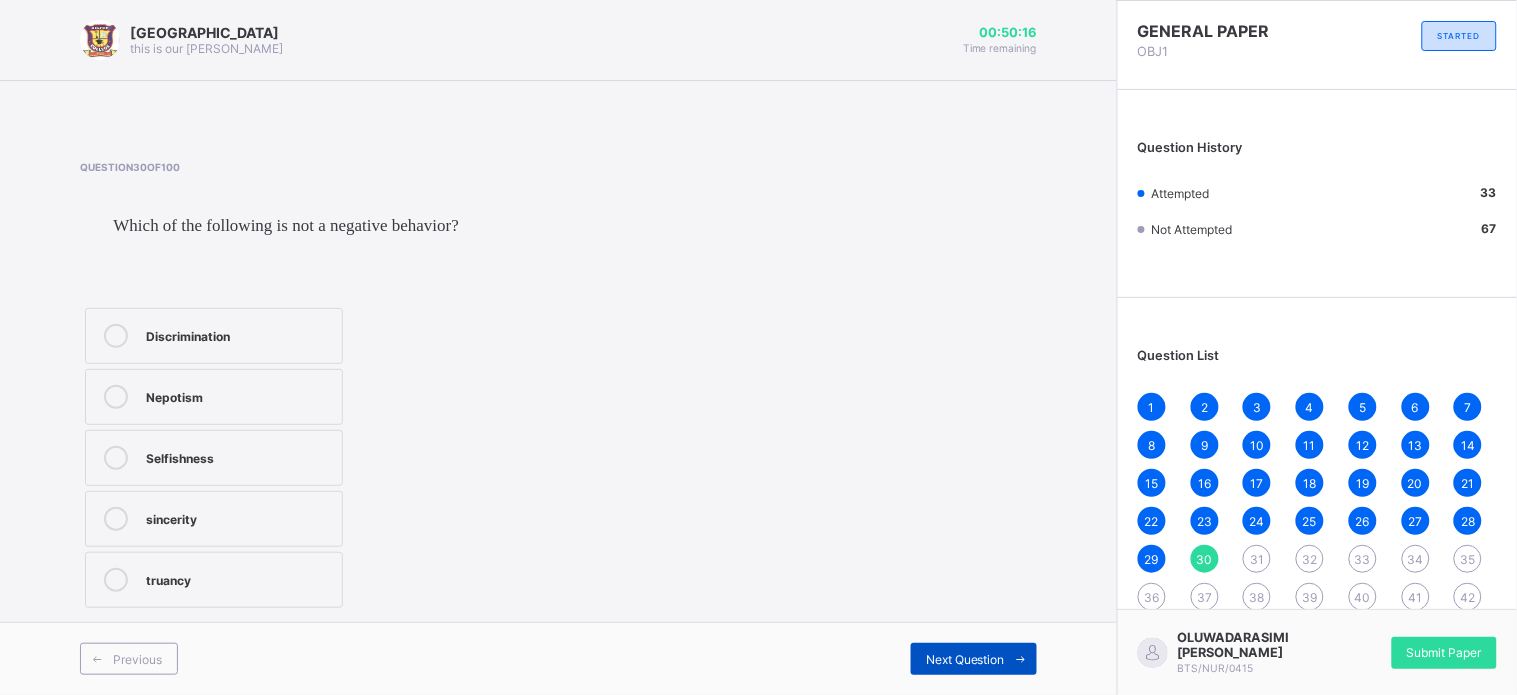 click on "Next Question" at bounding box center (965, 659) 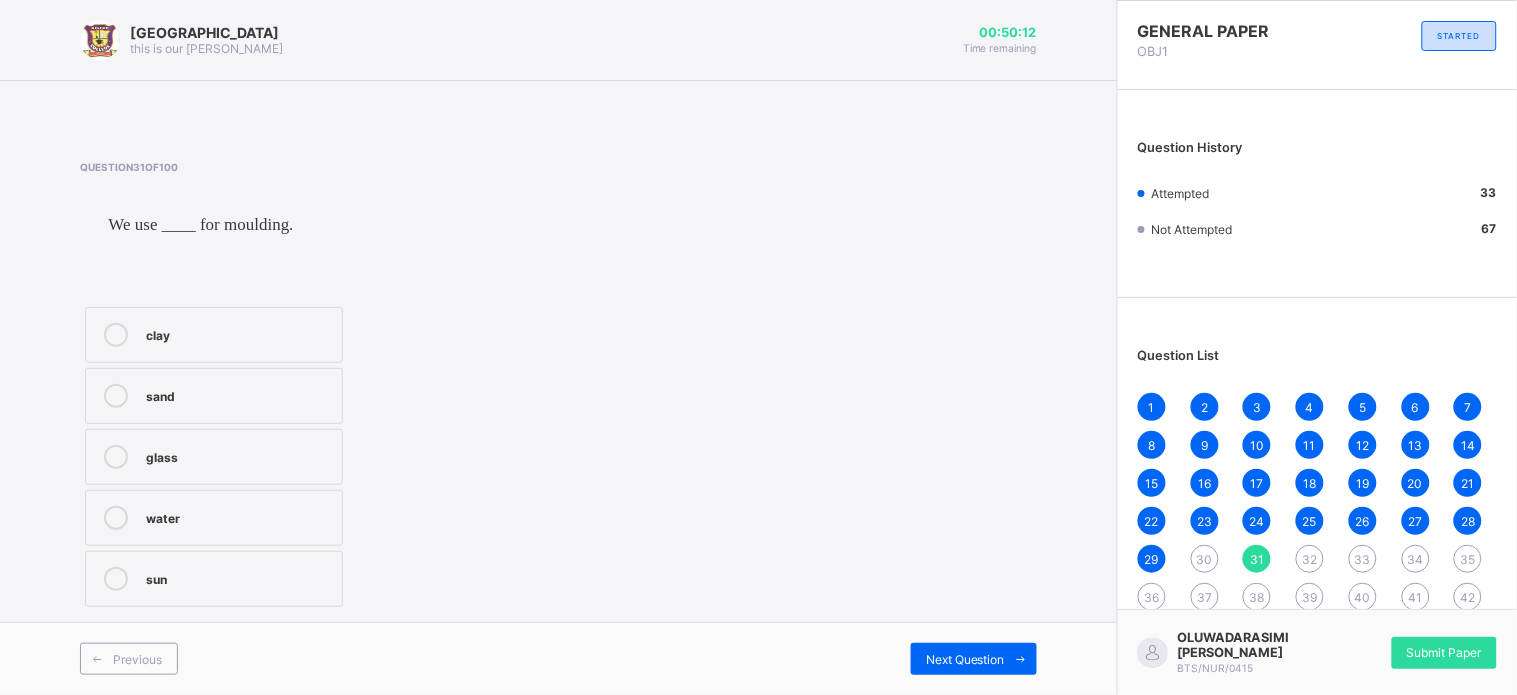 click on "Question  31  of  100 We use ____ for moulding.  clay sand glass water sun" at bounding box center (303, 386) 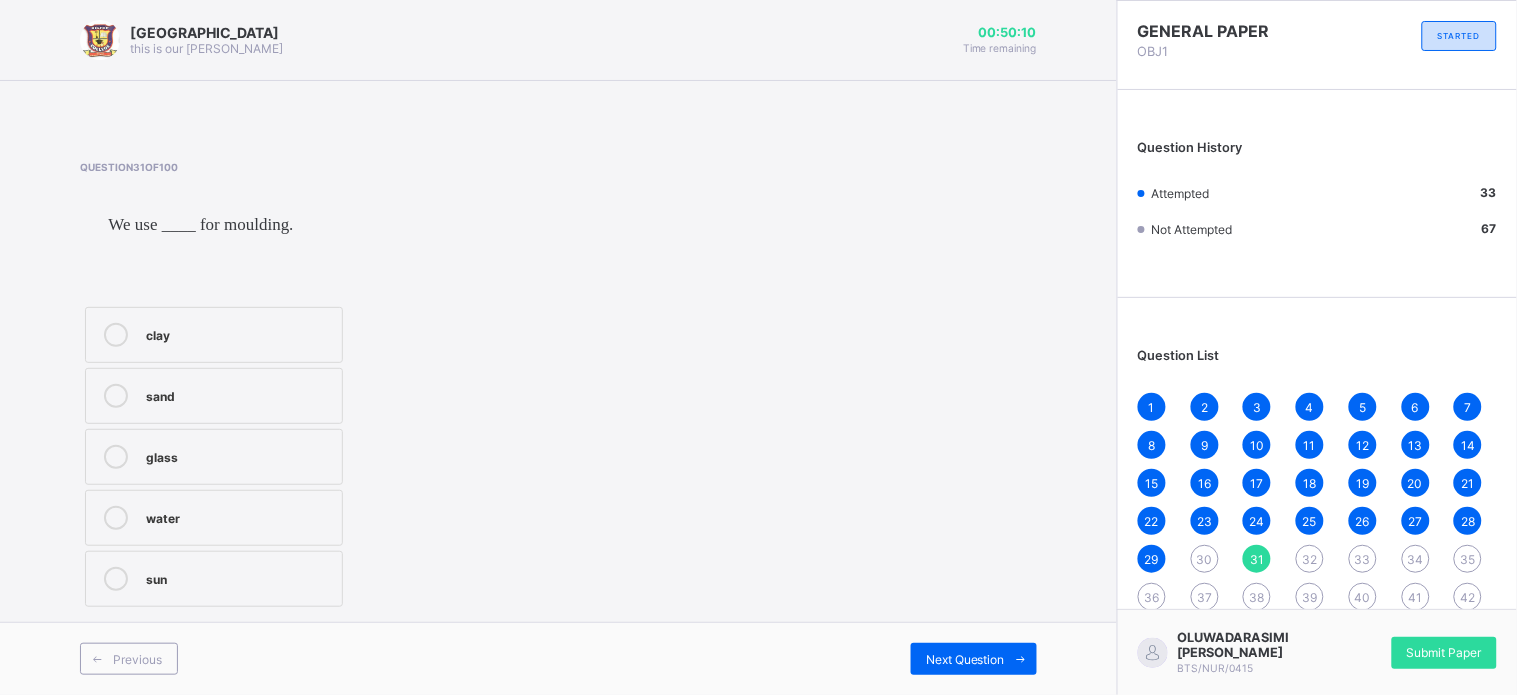 click on "sand" at bounding box center (214, 396) 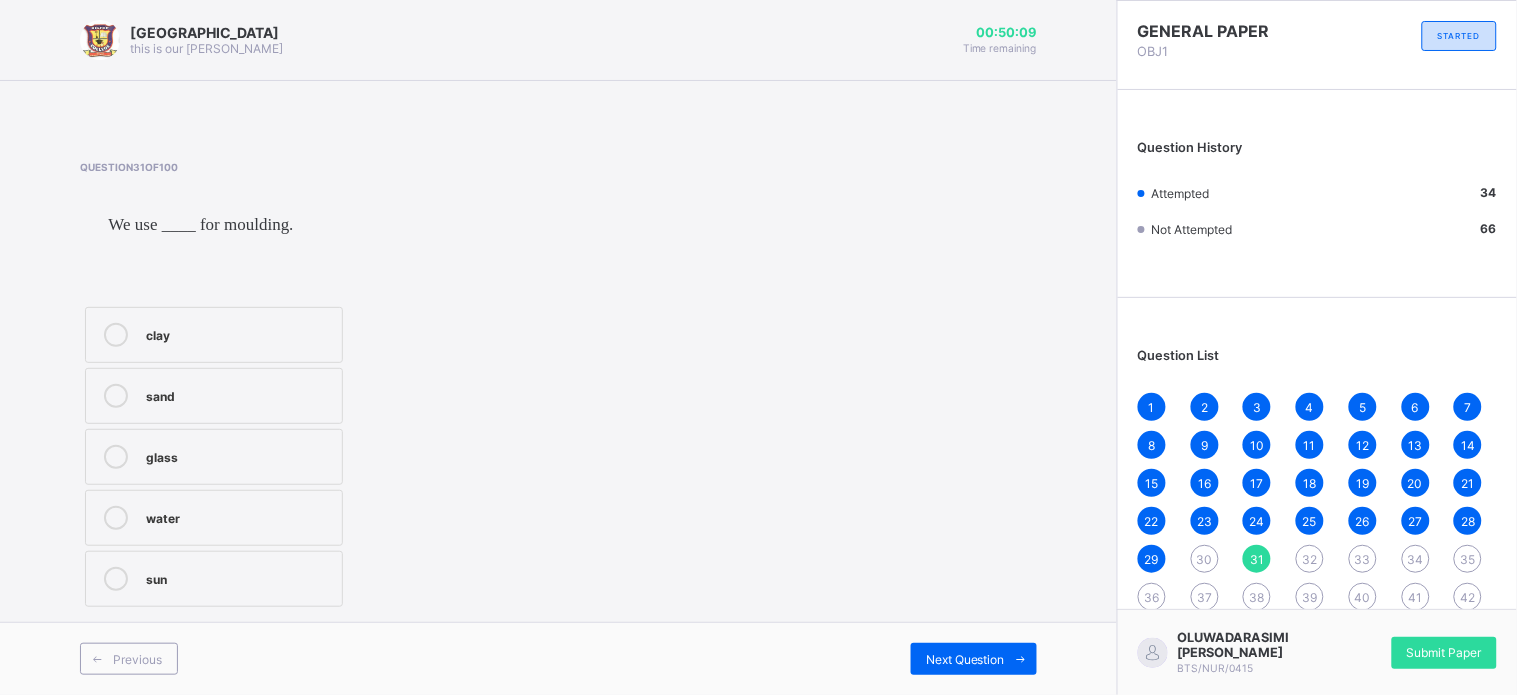 click on "clay" at bounding box center [214, 335] 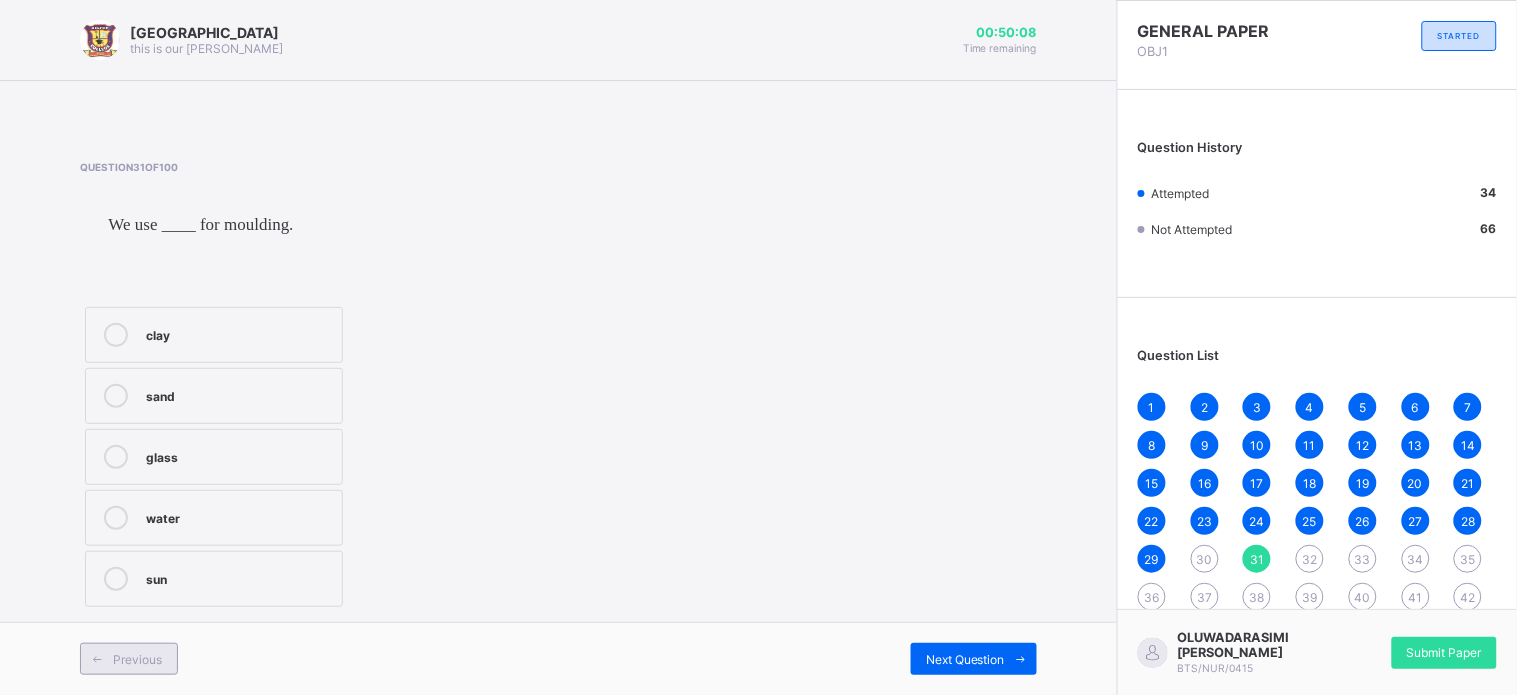 click at bounding box center (97, 659) 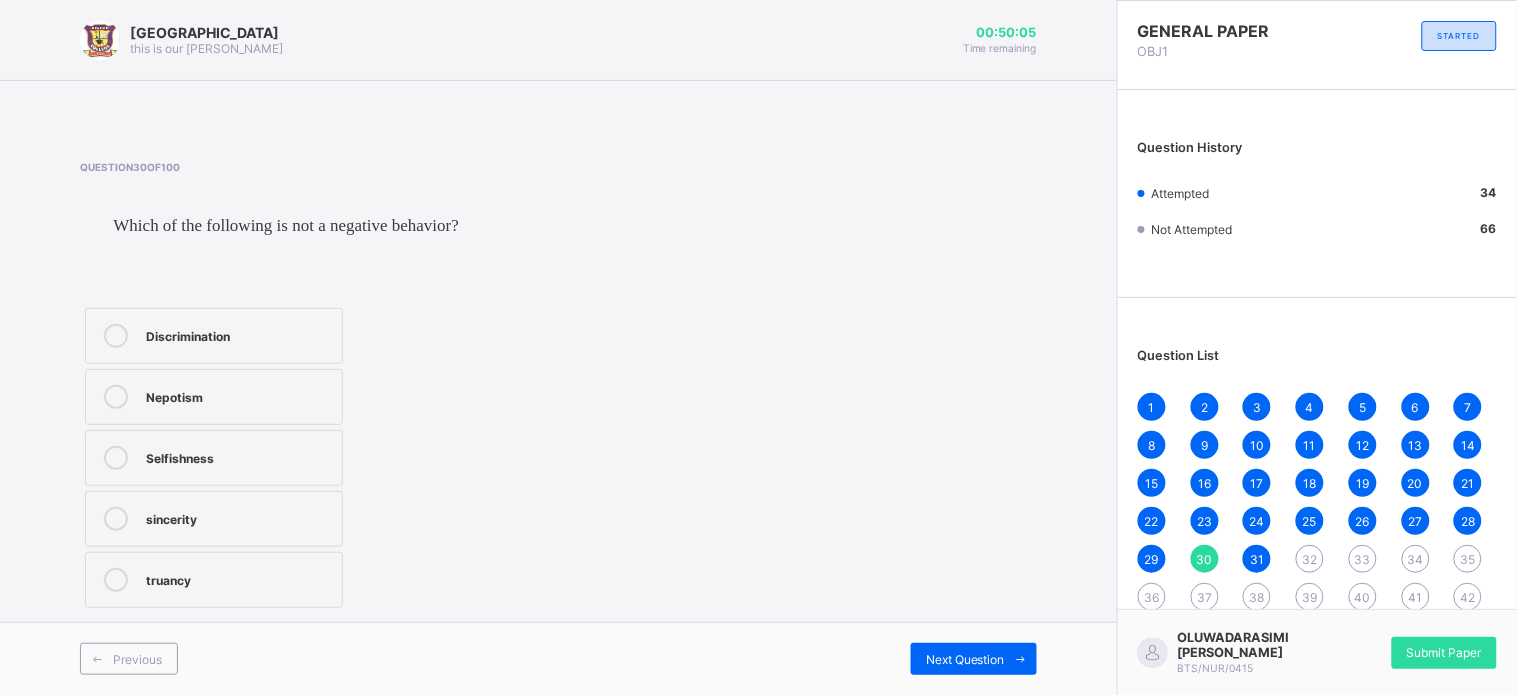 click on "sincerity" at bounding box center (214, 519) 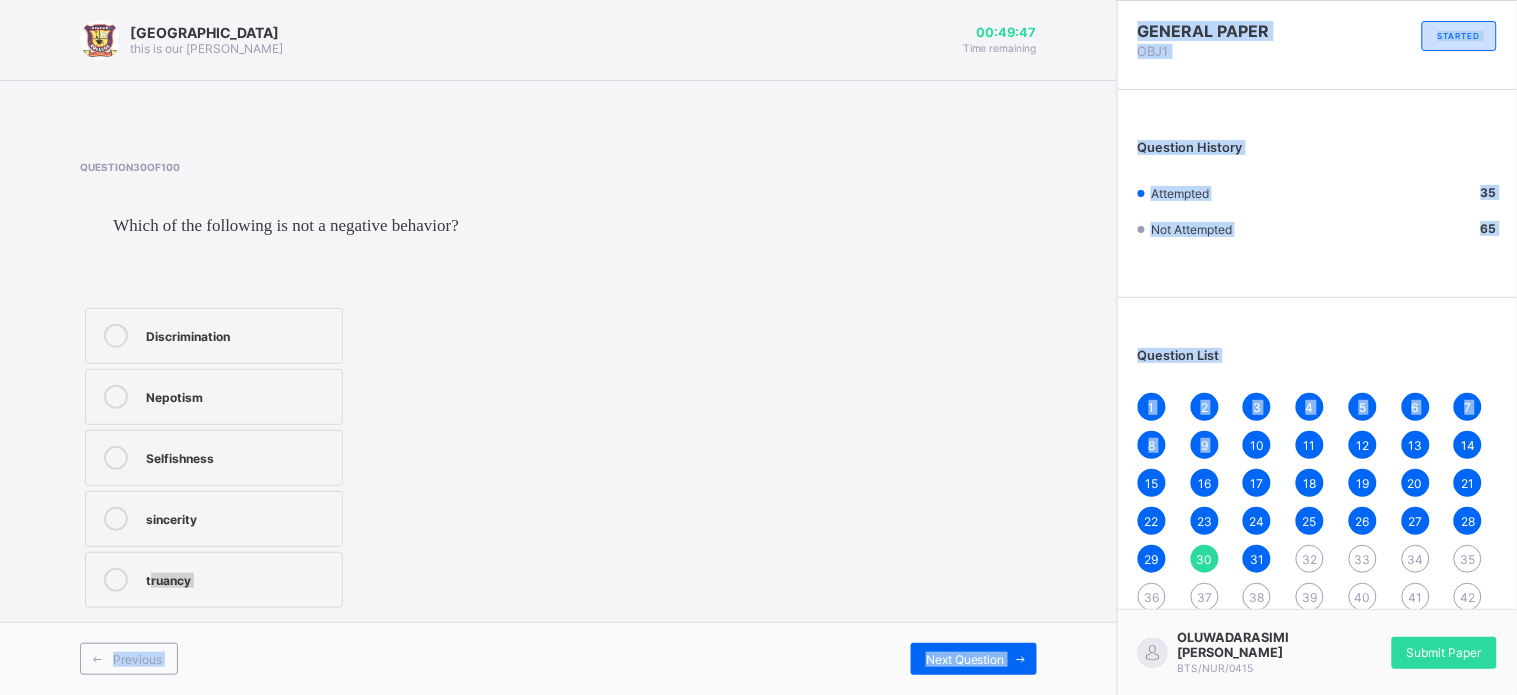 drag, startPoint x: 1249, startPoint y: 428, endPoint x: 842, endPoint y: 567, distance: 430.0814 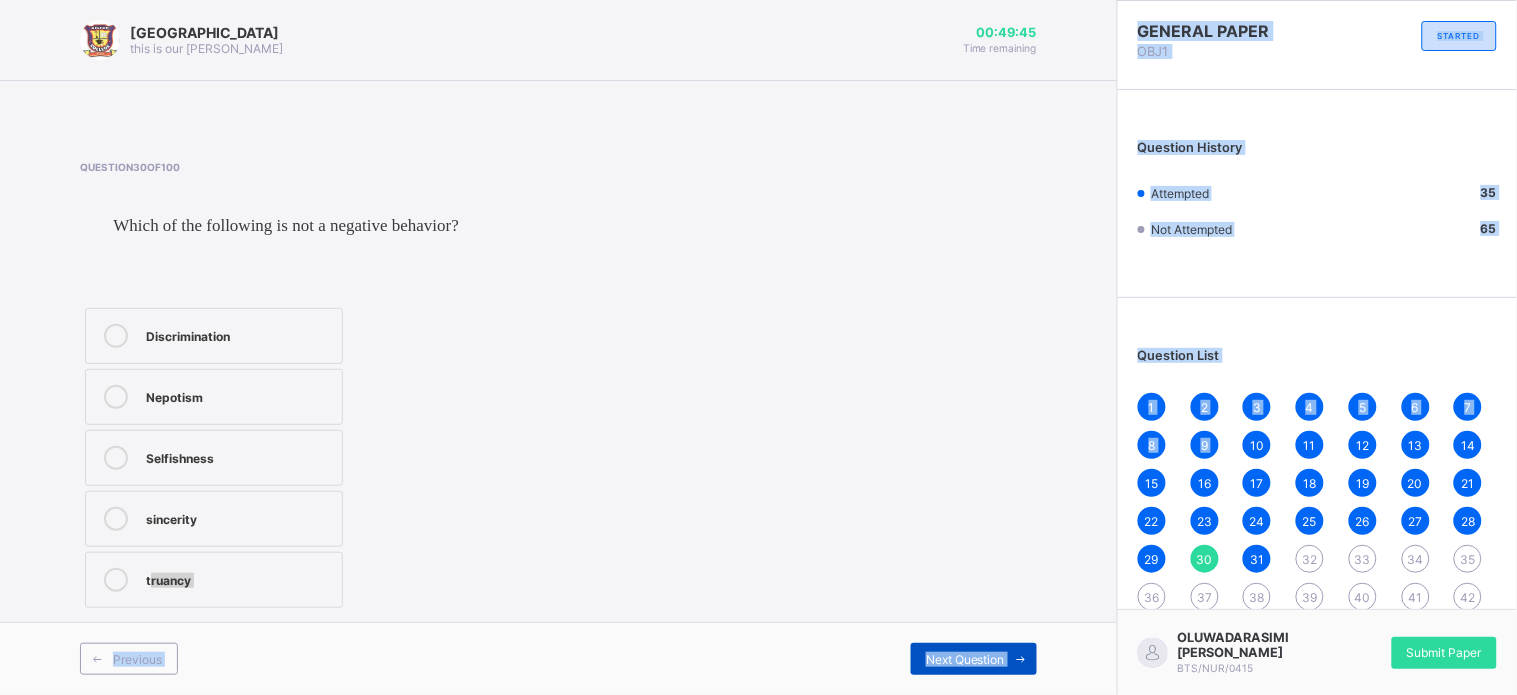 click on "Next Question" at bounding box center (965, 659) 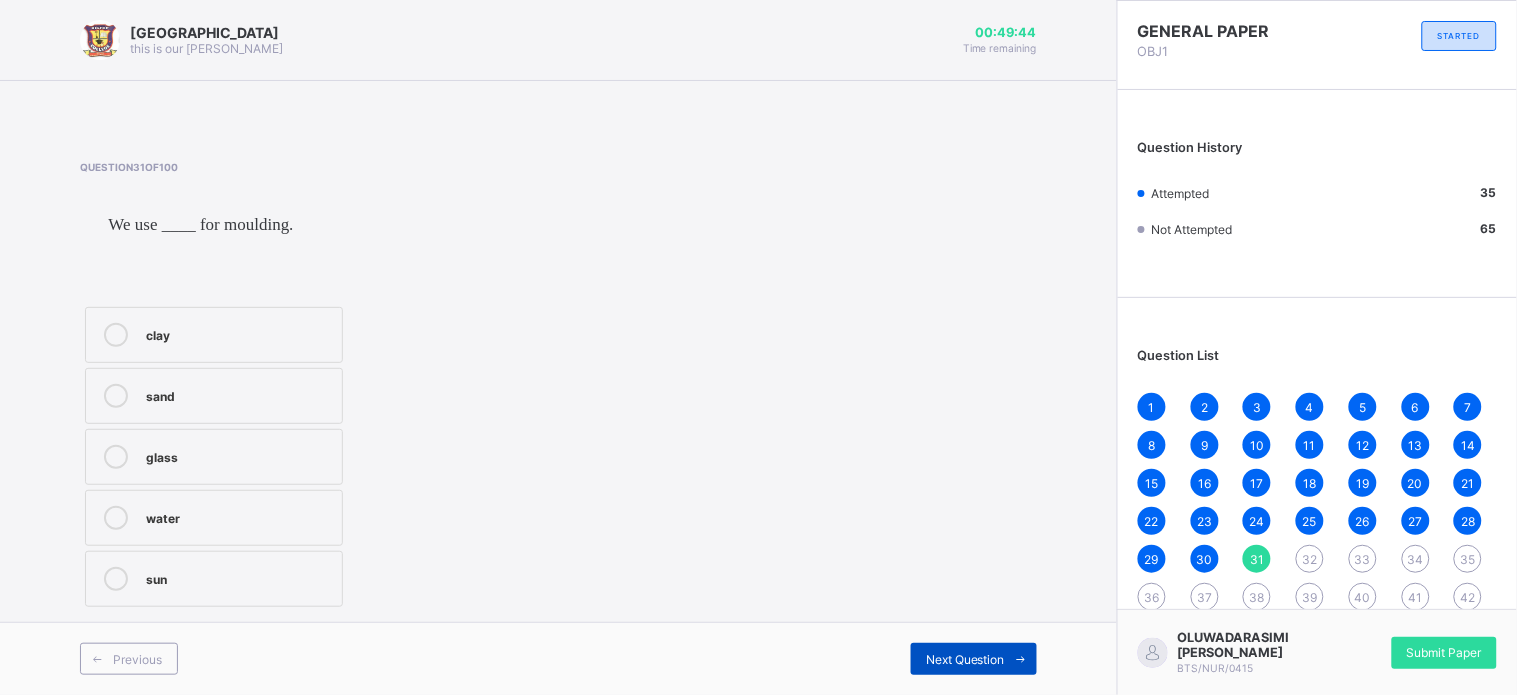 click on "Next Question" at bounding box center (965, 659) 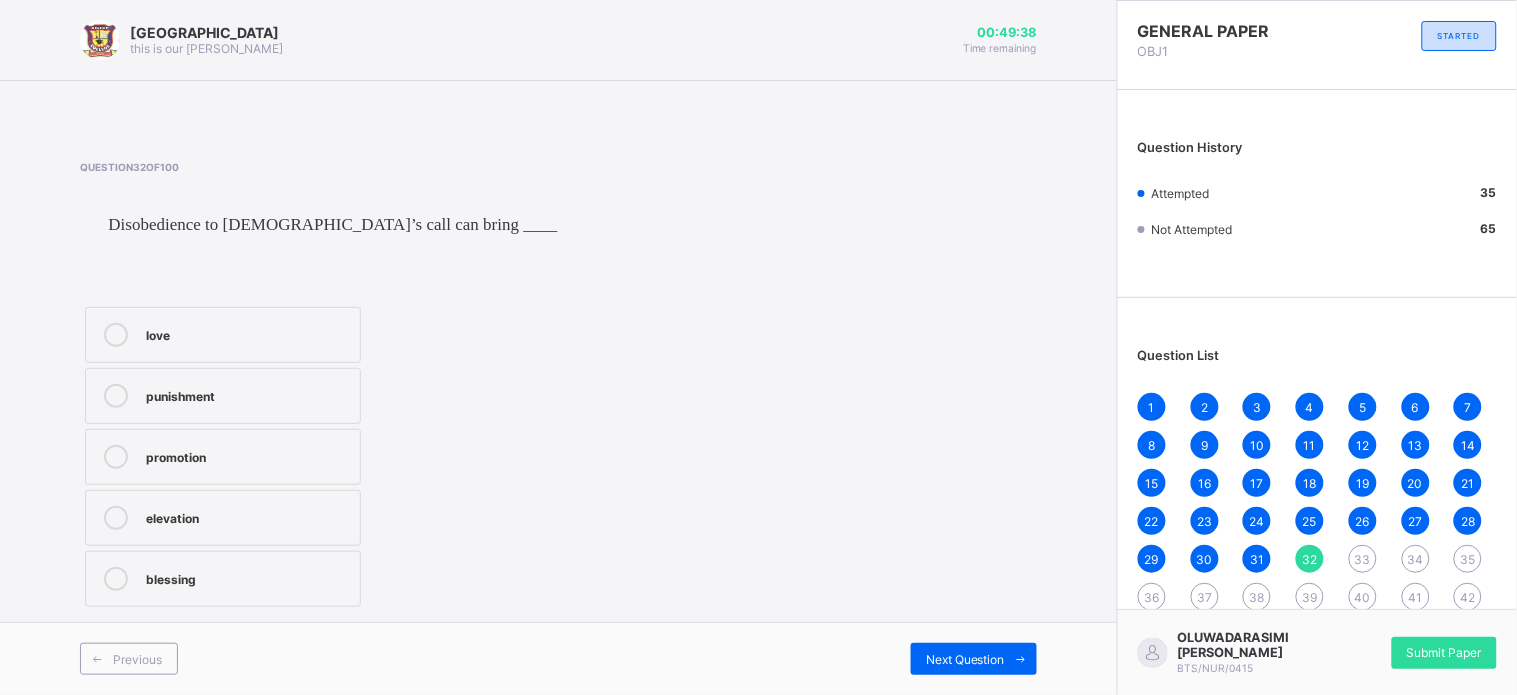 click on "promotion" at bounding box center [223, 457] 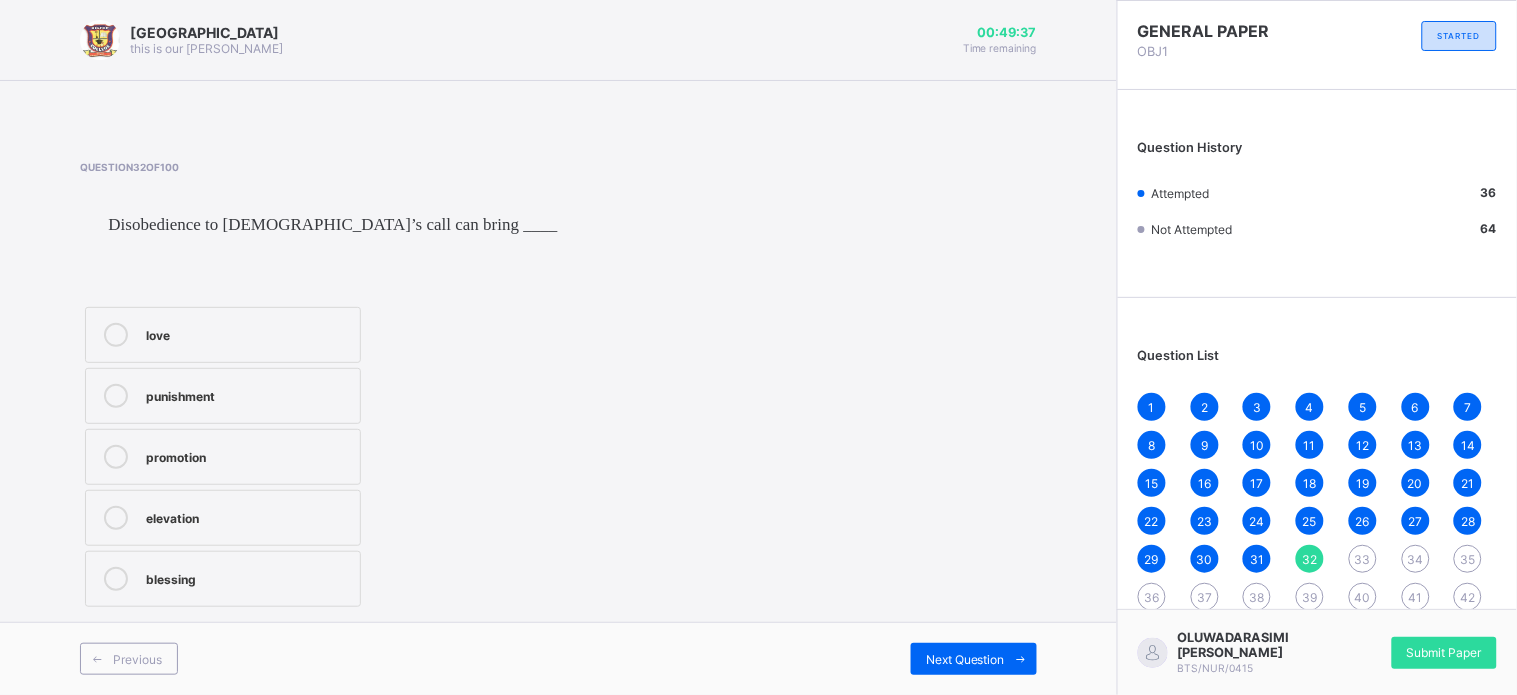 click on "punishment" at bounding box center [248, 394] 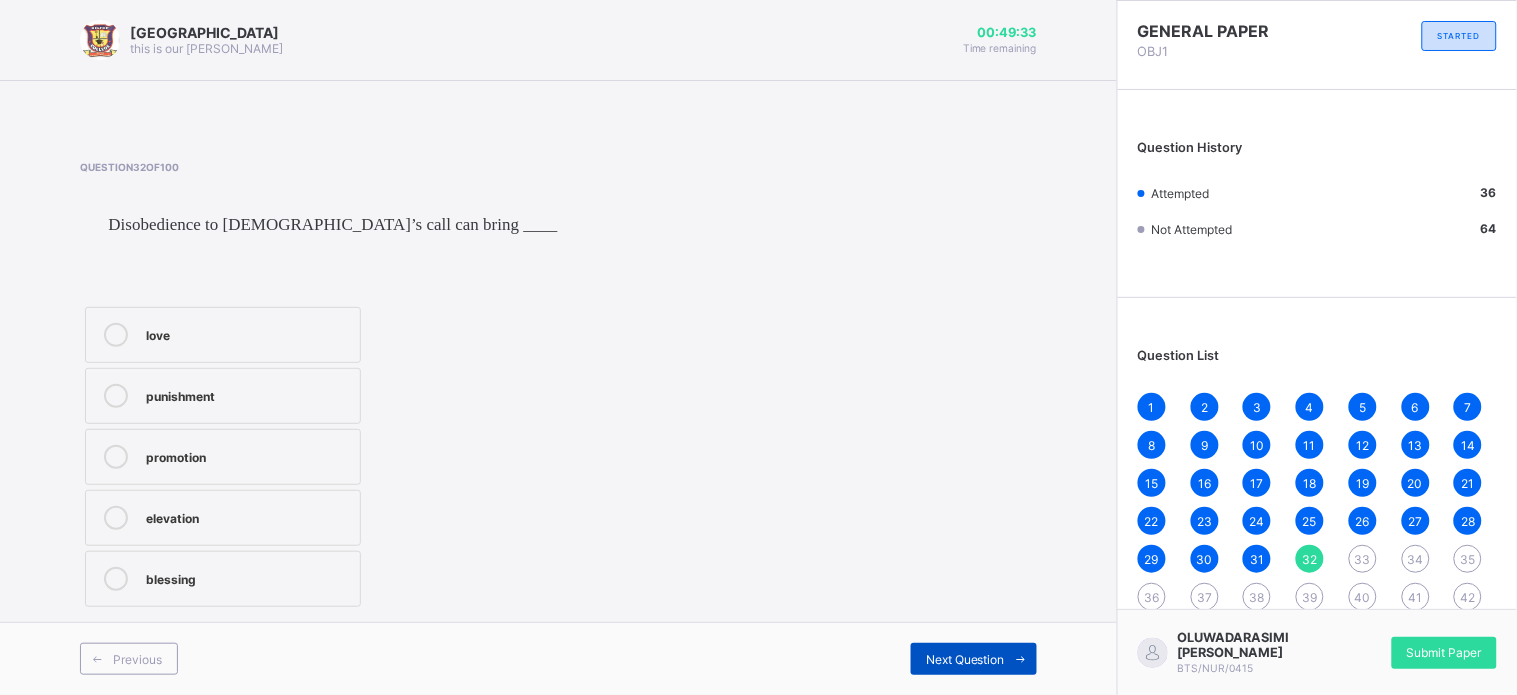 click on "Next Question" at bounding box center [974, 659] 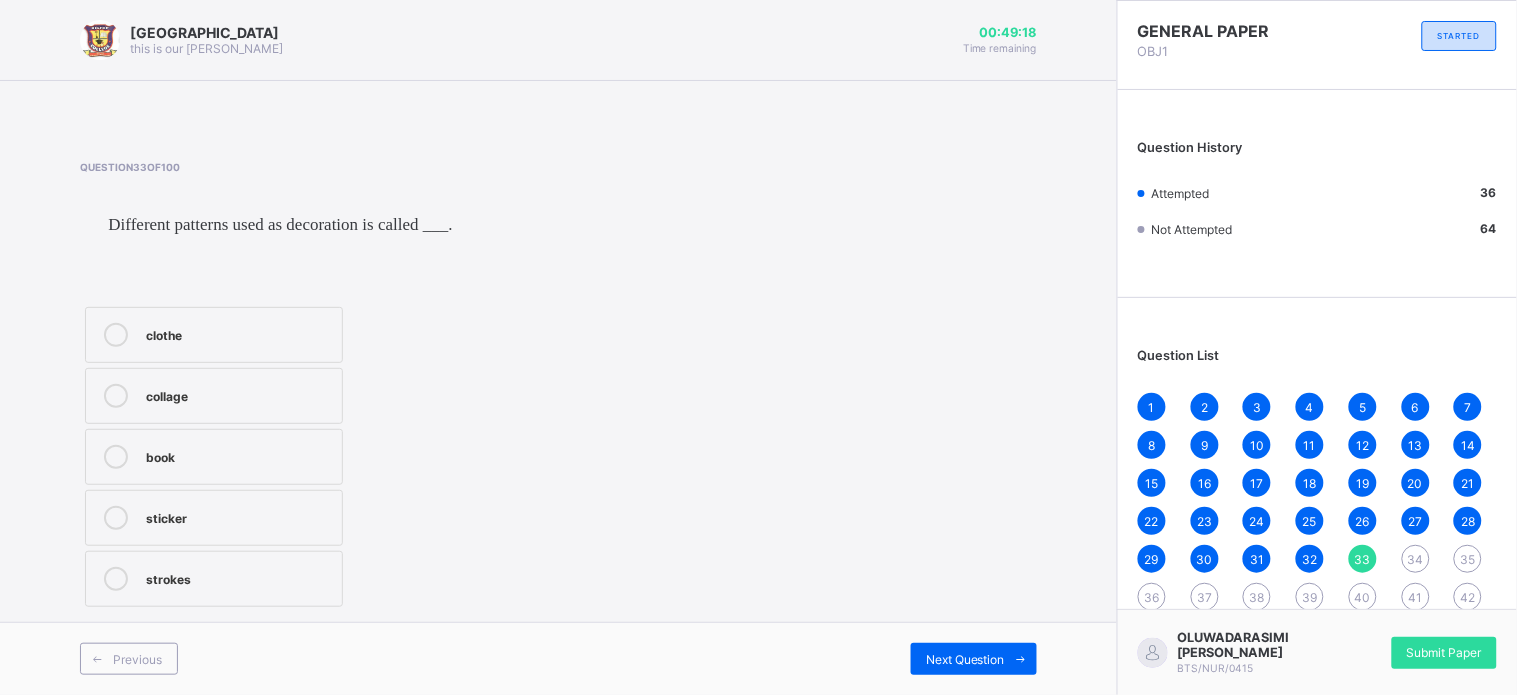 click on "sticker" at bounding box center (239, 516) 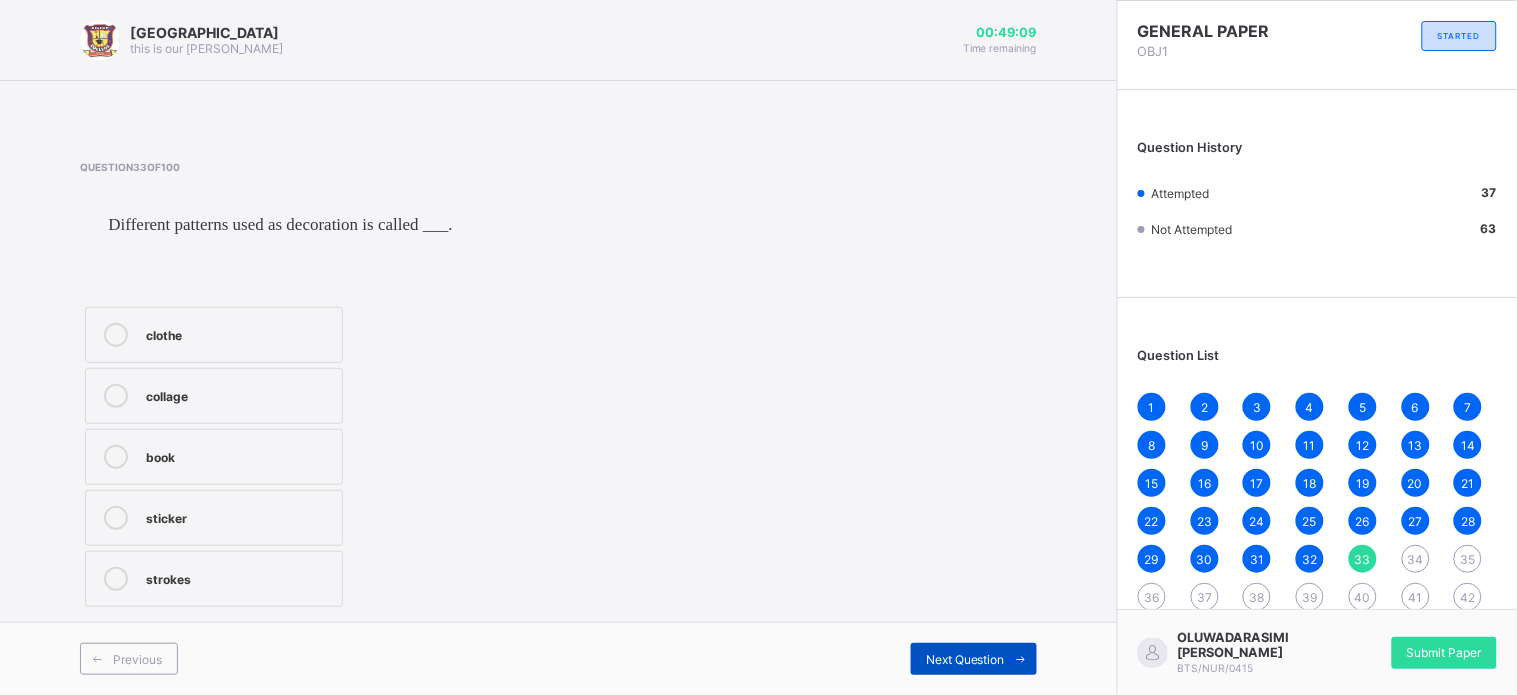 click on "Next Question" at bounding box center (965, 659) 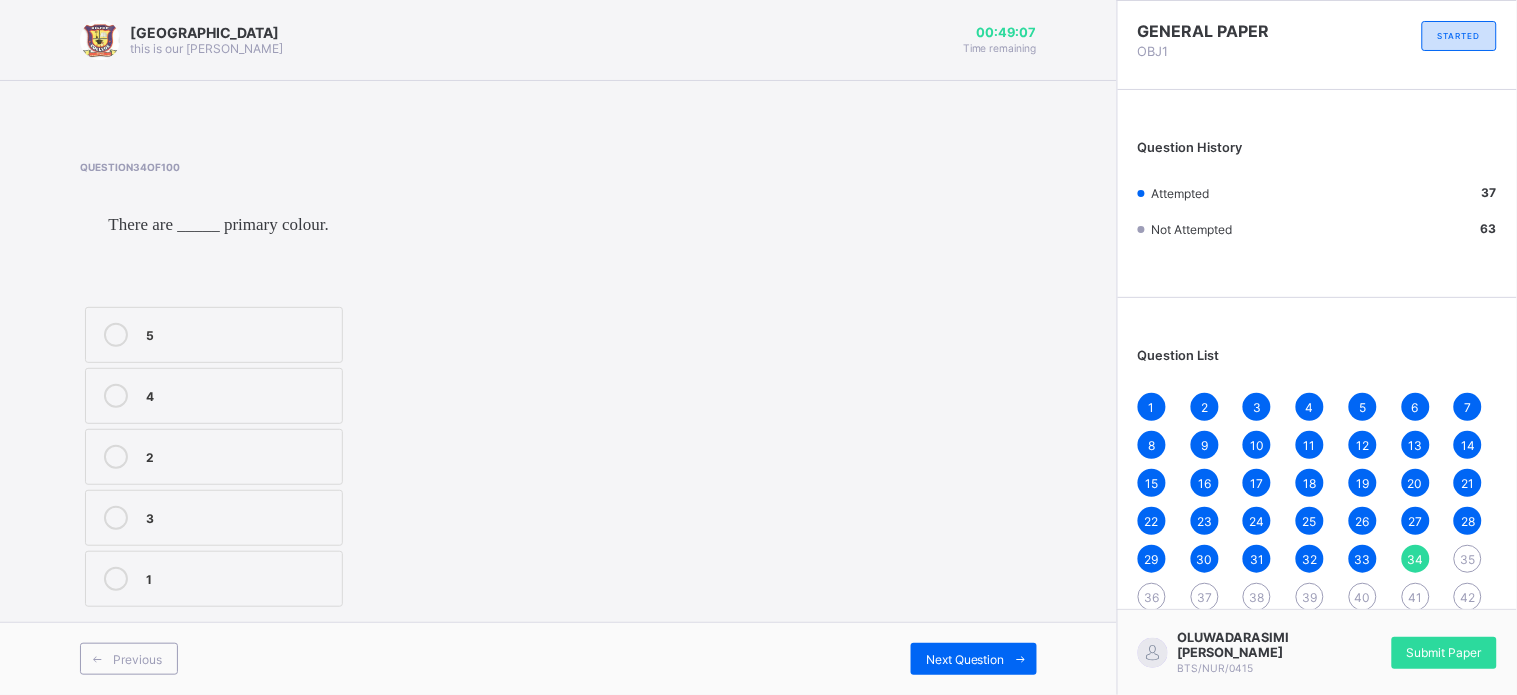 click on "3" at bounding box center (239, 516) 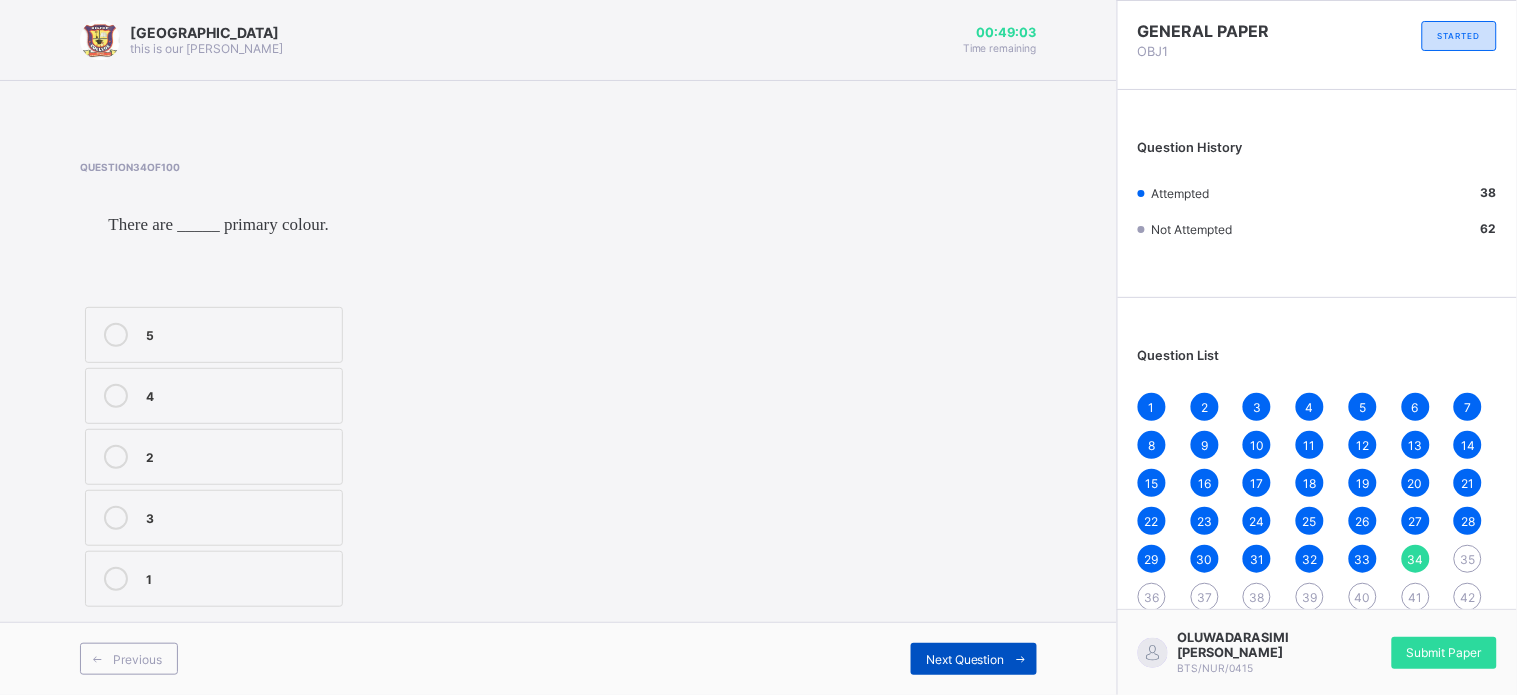 click on "Next Question" at bounding box center [965, 659] 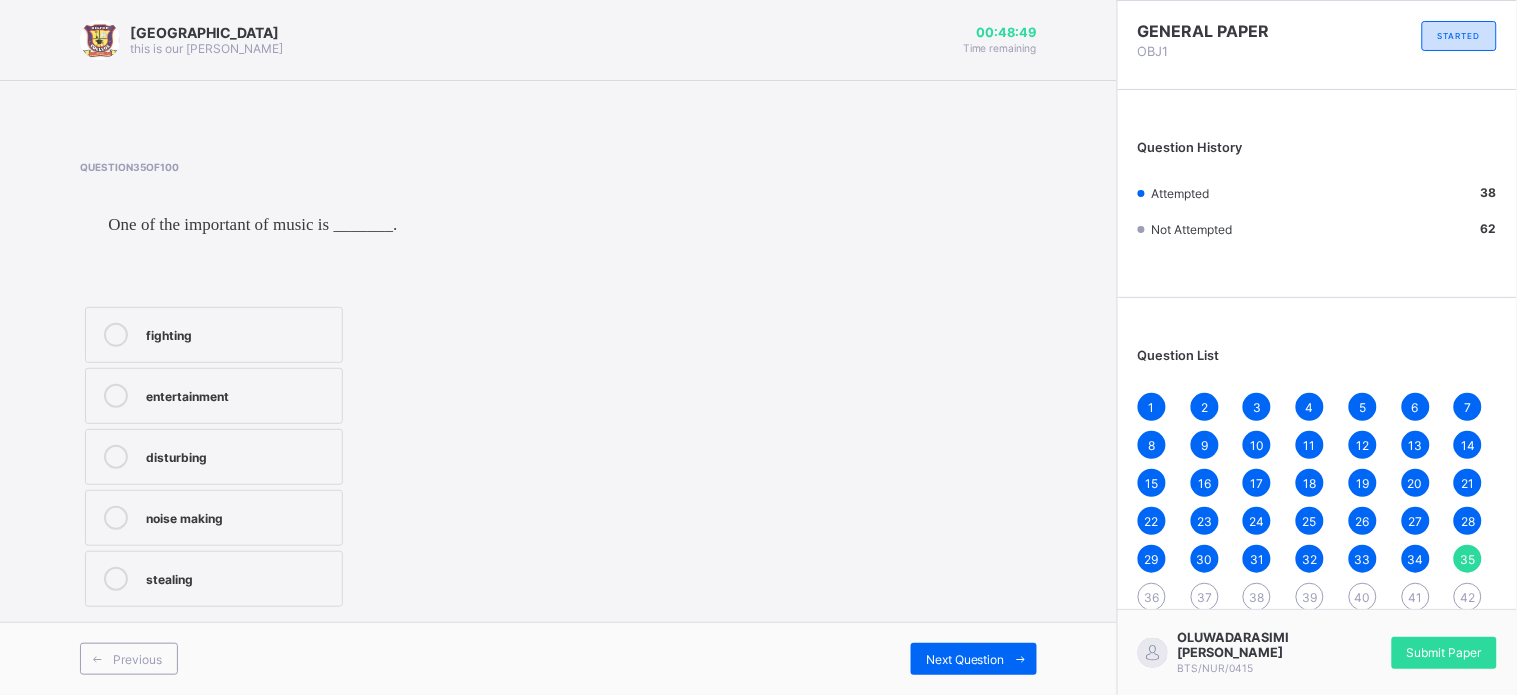 click on "entertainment" at bounding box center [239, 394] 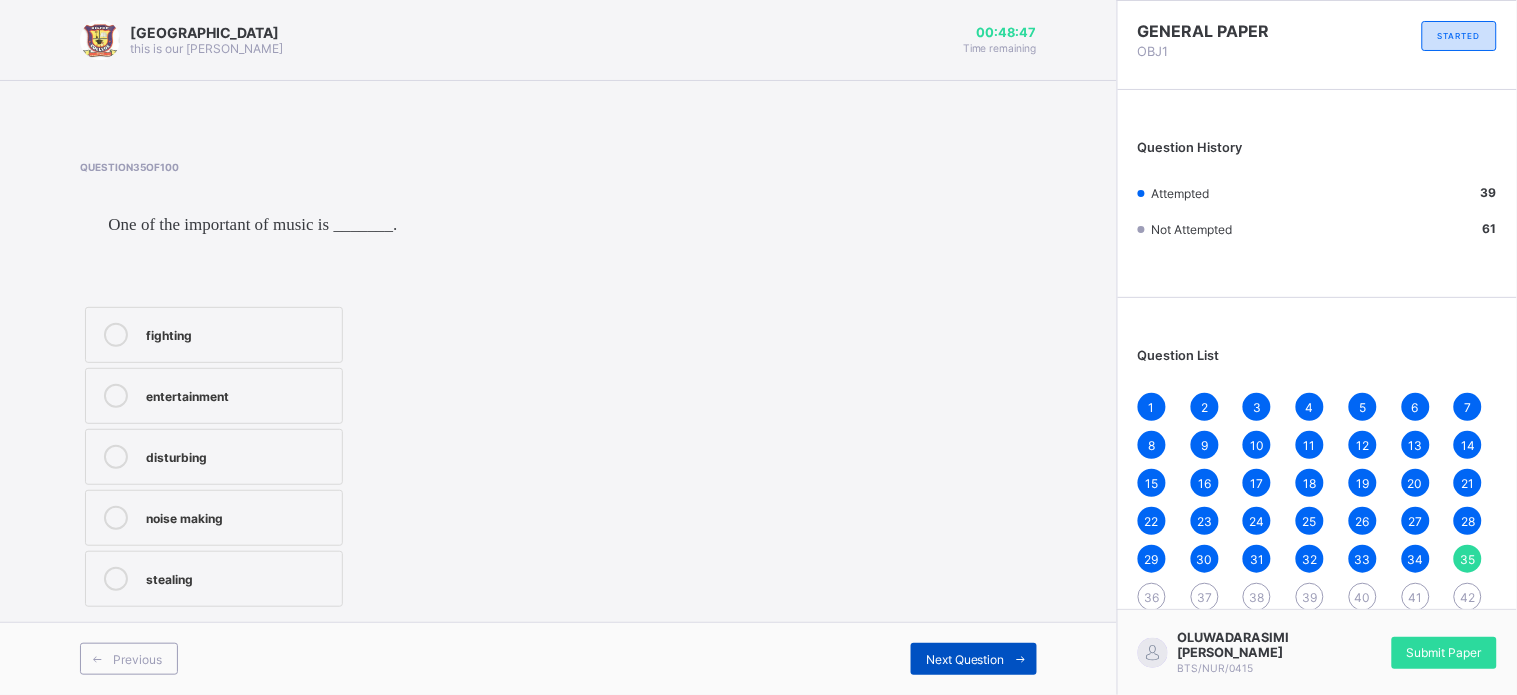 click on "Next Question" at bounding box center (965, 659) 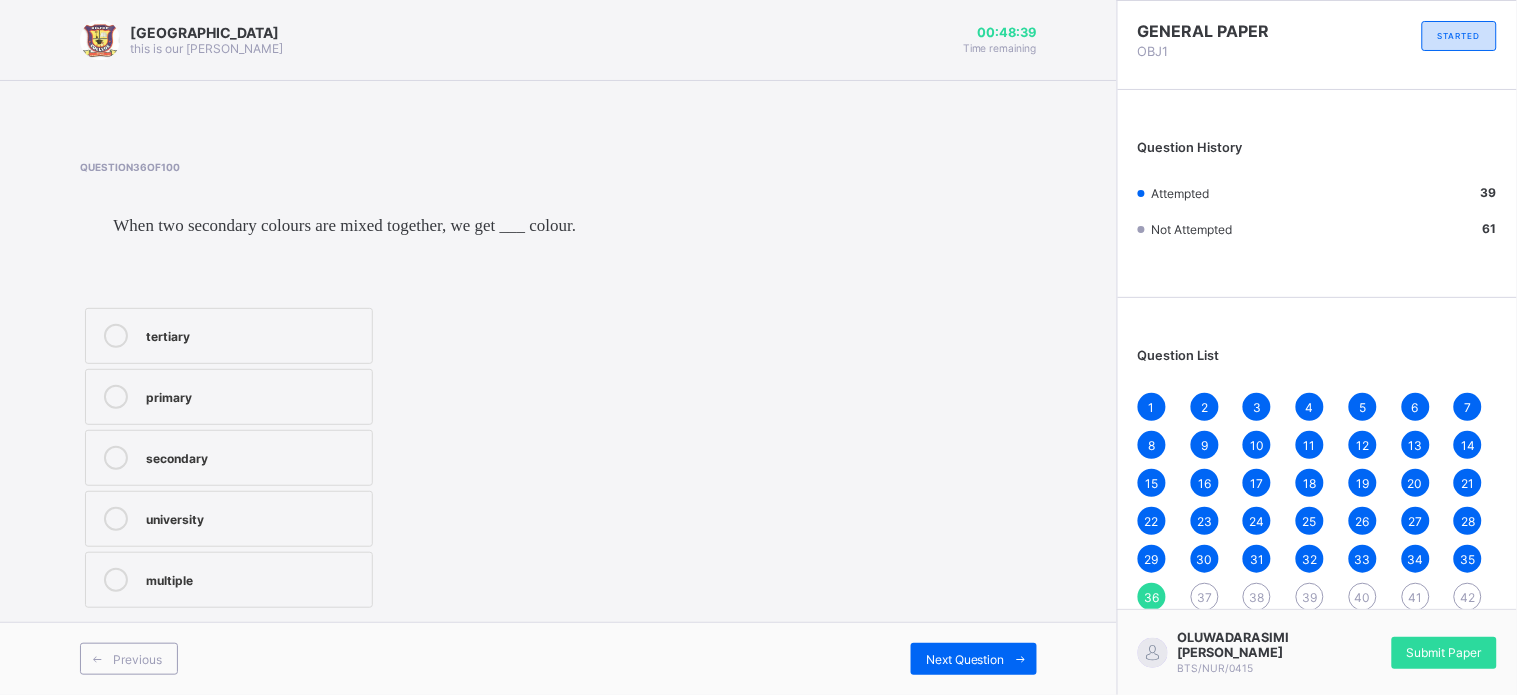 click on "tertiary" at bounding box center (229, 336) 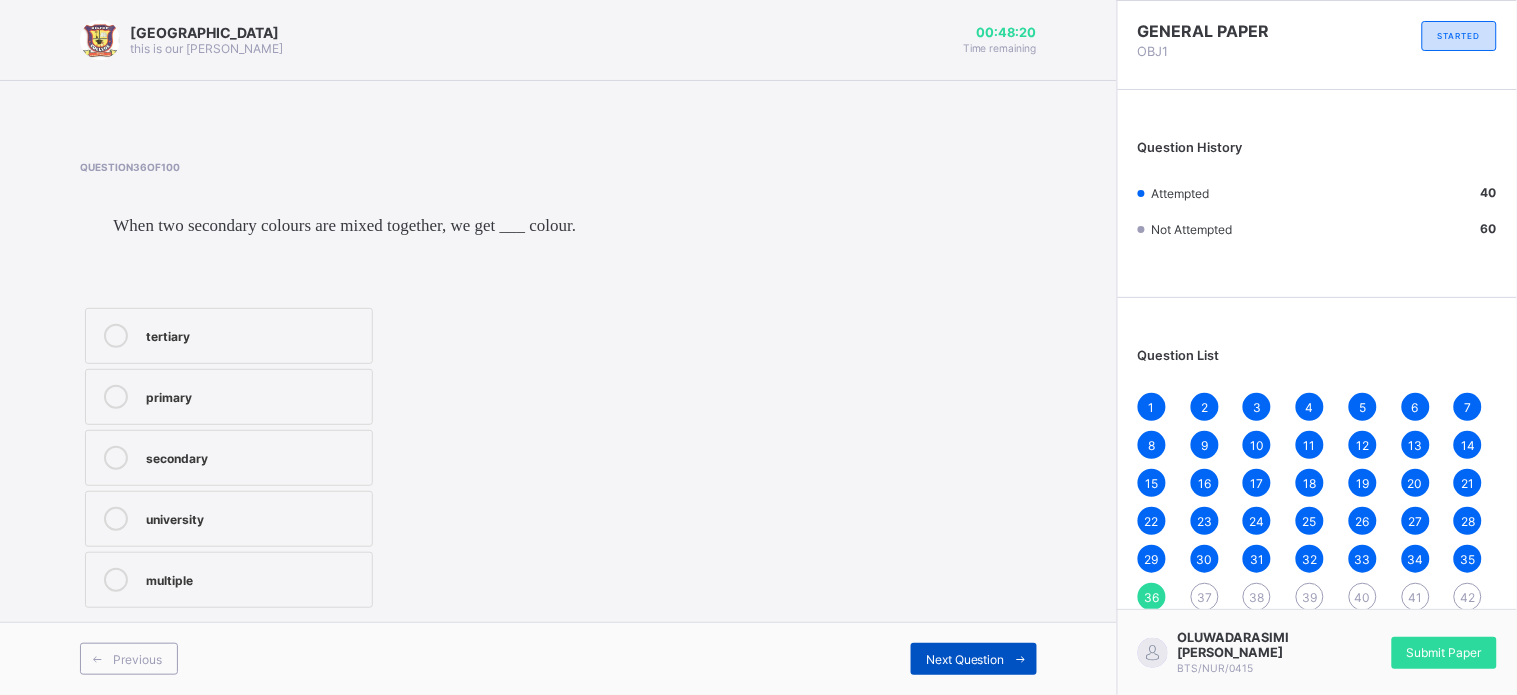click on "Next Question" at bounding box center (974, 659) 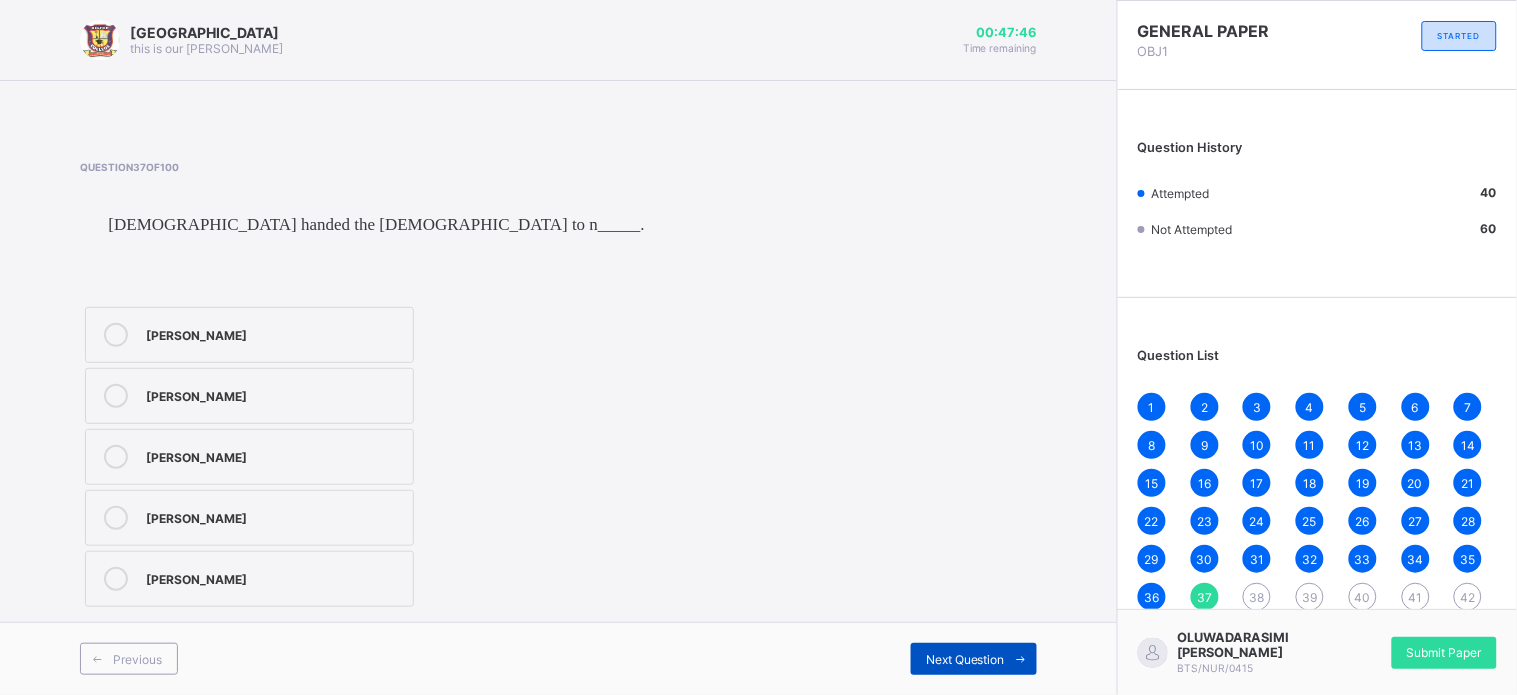 click on "Next Question" at bounding box center (974, 659) 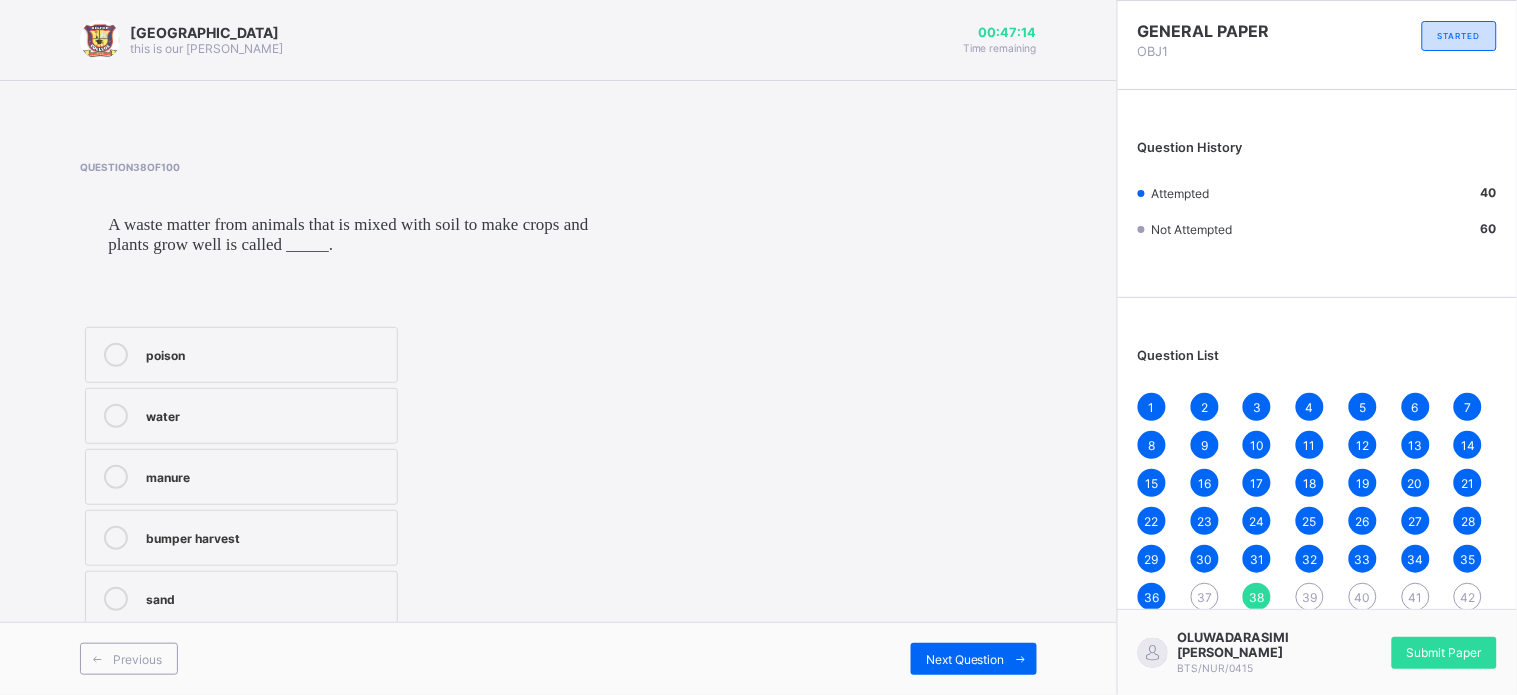 click on "manure" at bounding box center [266, 475] 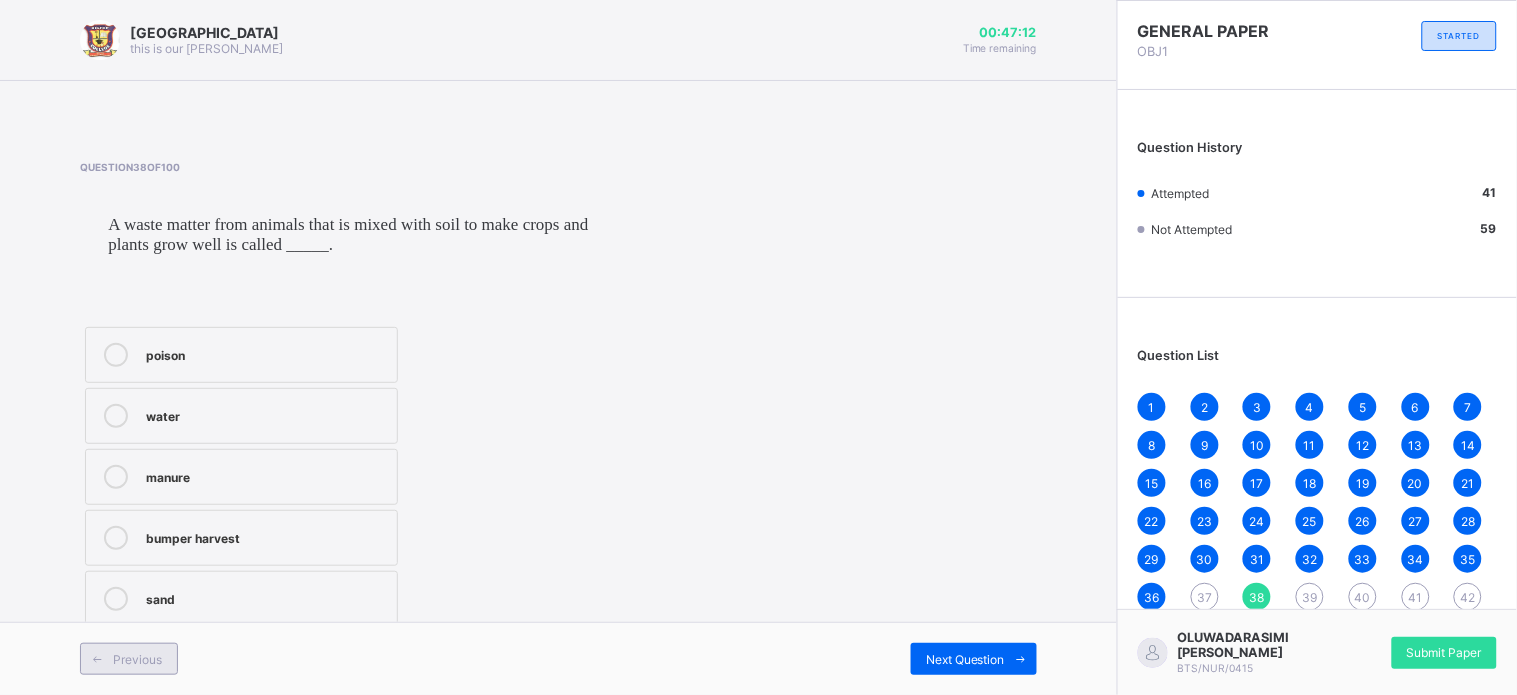 click on "Previous" at bounding box center [137, 659] 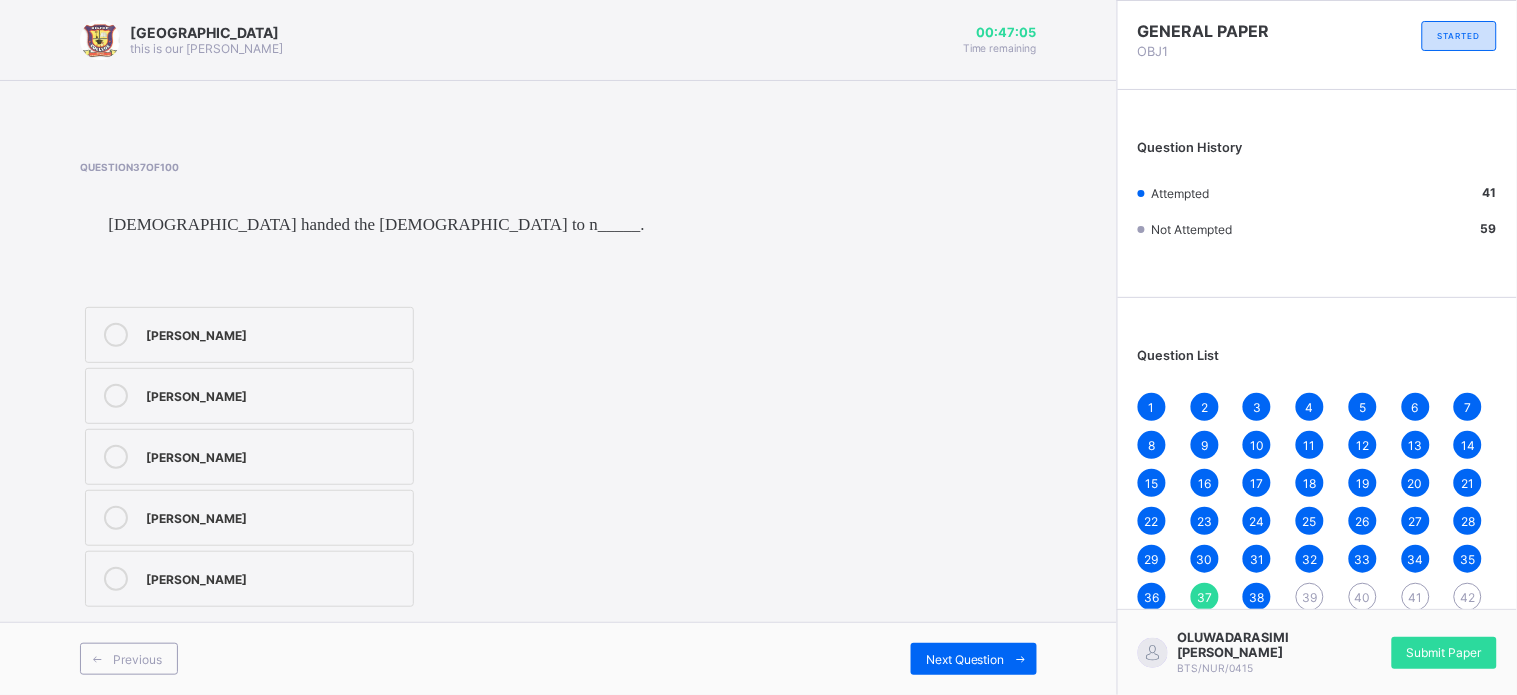 click on "[PERSON_NAME]" at bounding box center [274, 455] 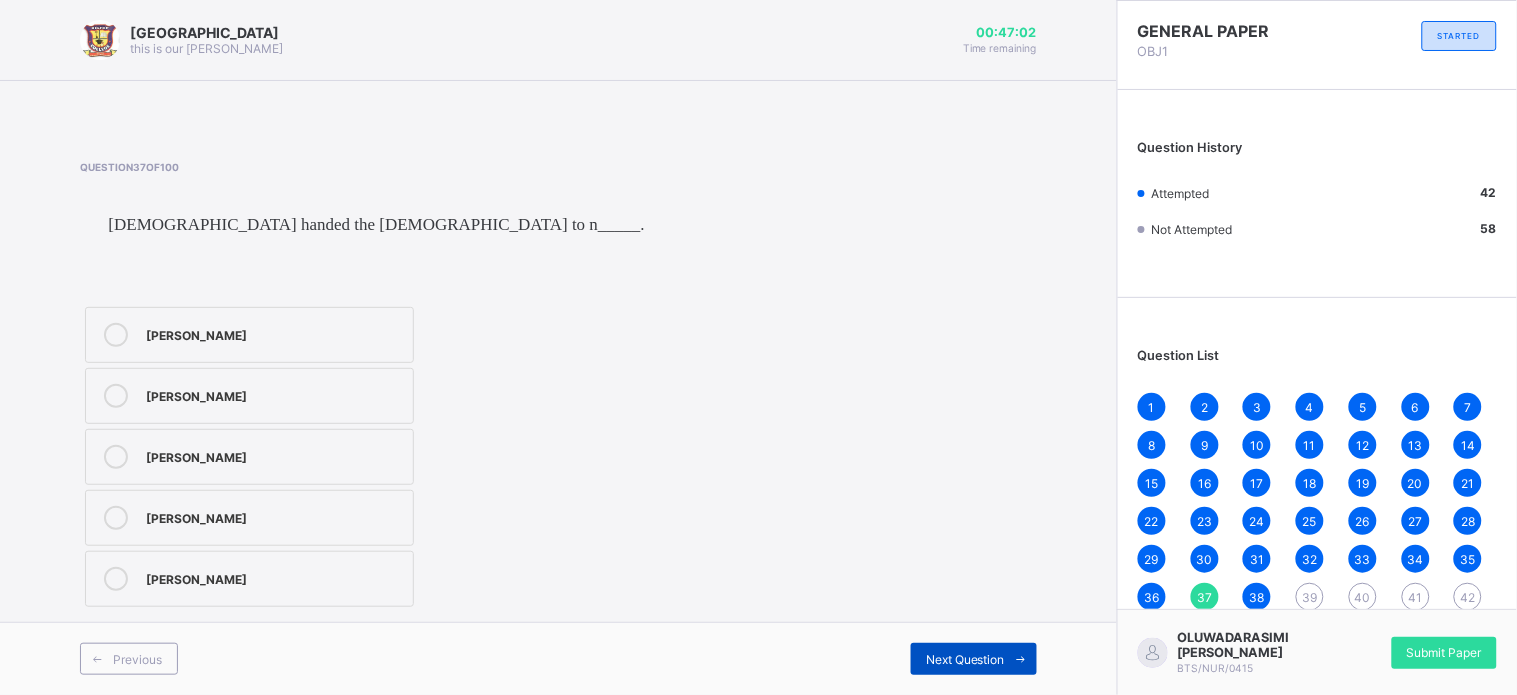 click on "Next Question" at bounding box center [974, 659] 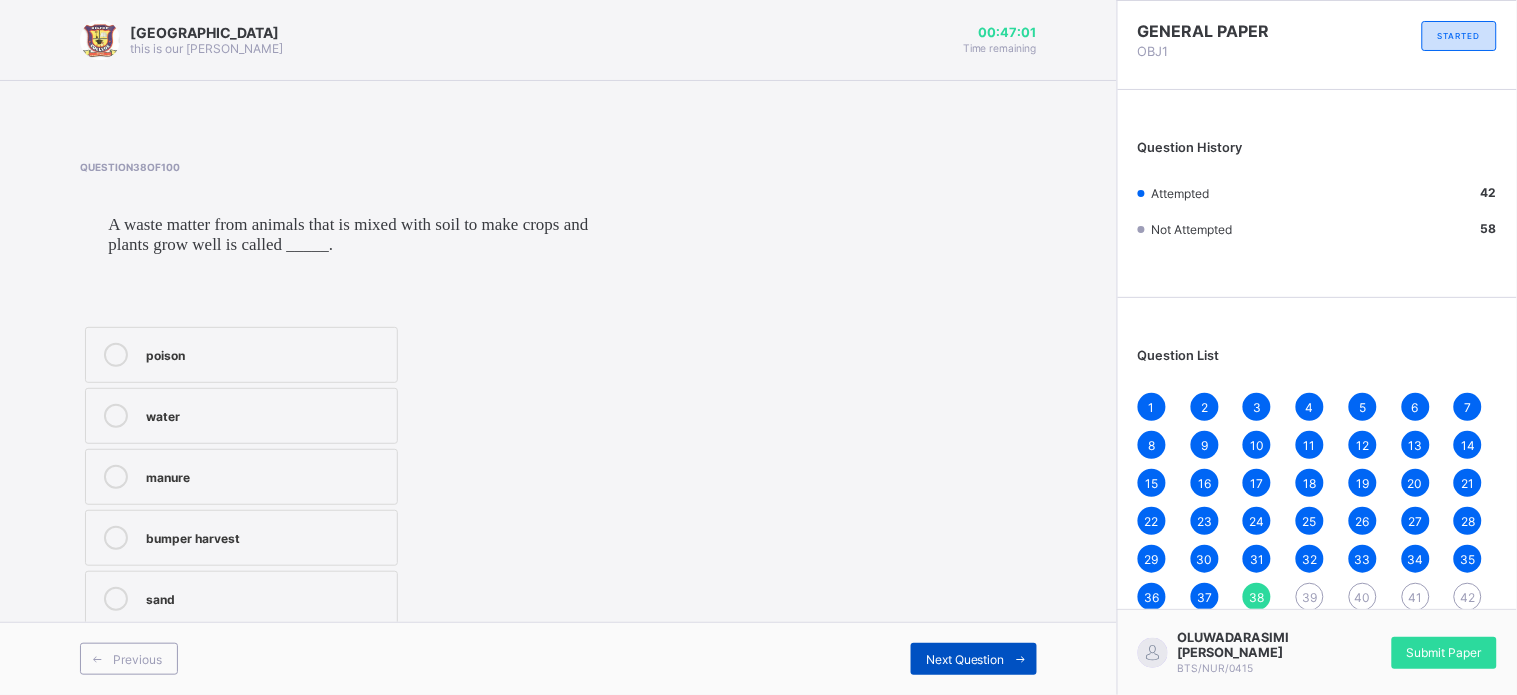 click on "Next Question" at bounding box center (974, 659) 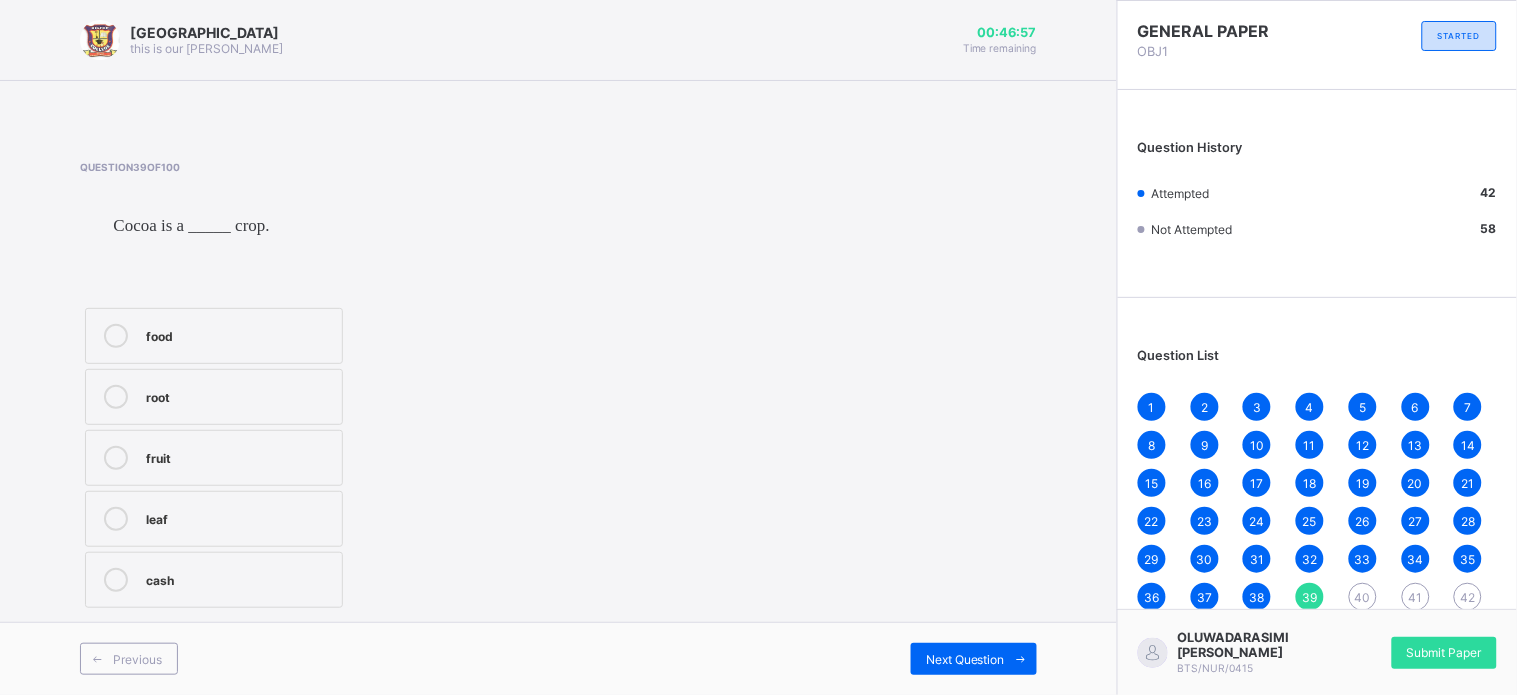 click on "cash" at bounding box center [214, 580] 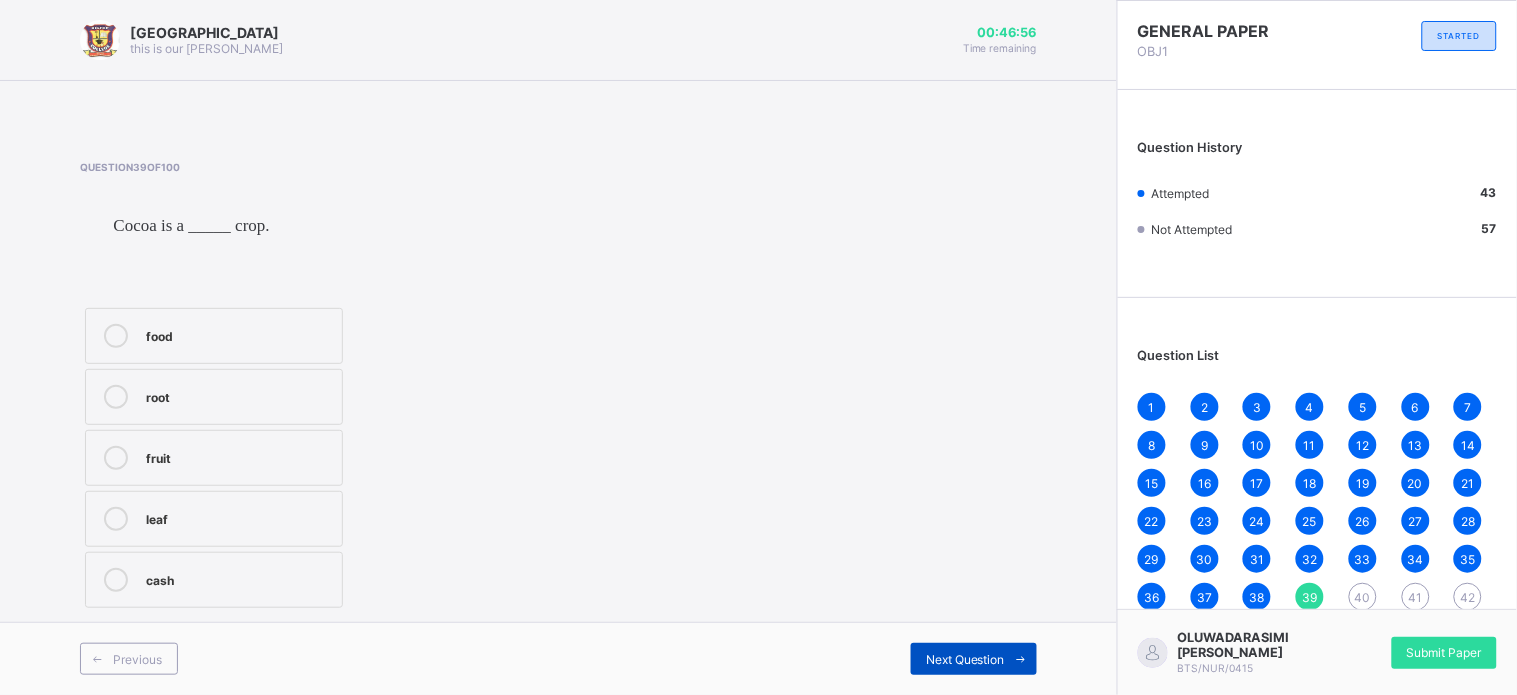 click on "Next Question" at bounding box center [965, 659] 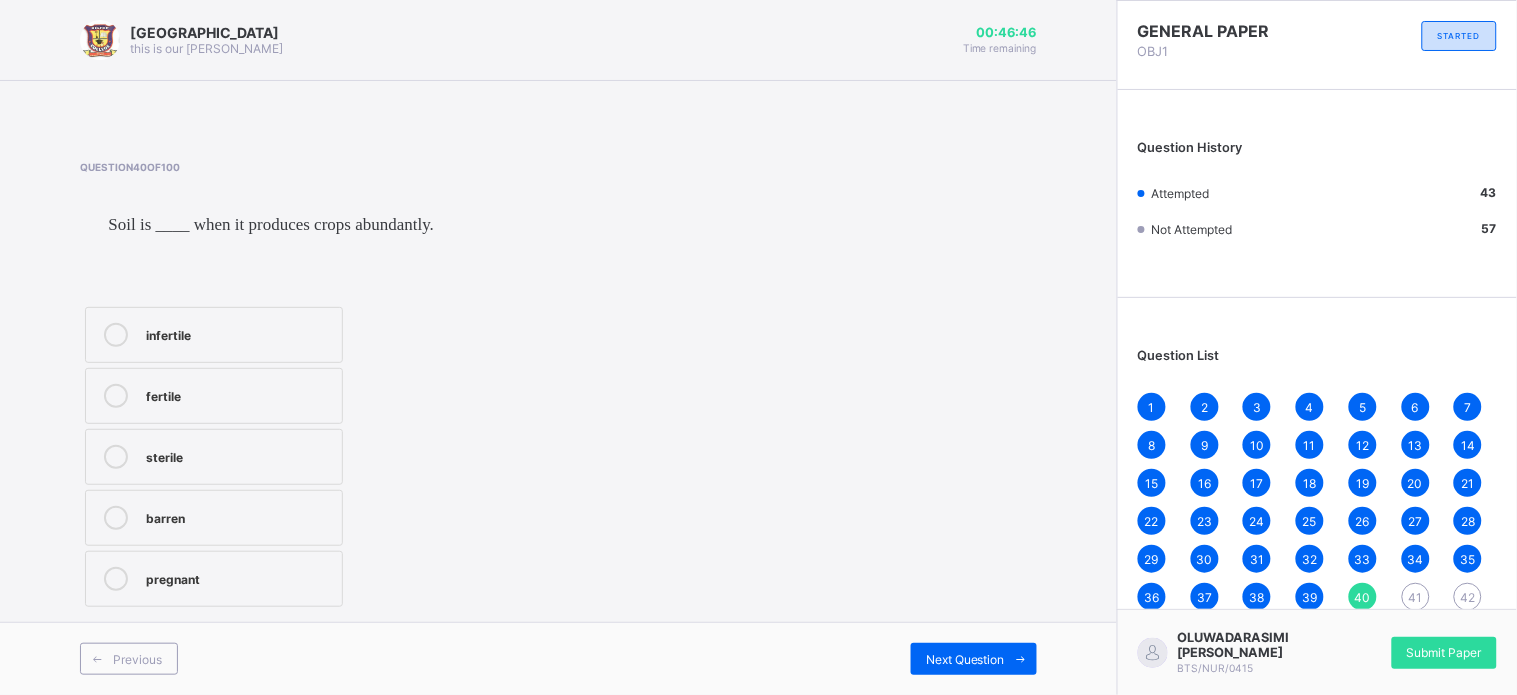 click on "fertile" at bounding box center [214, 396] 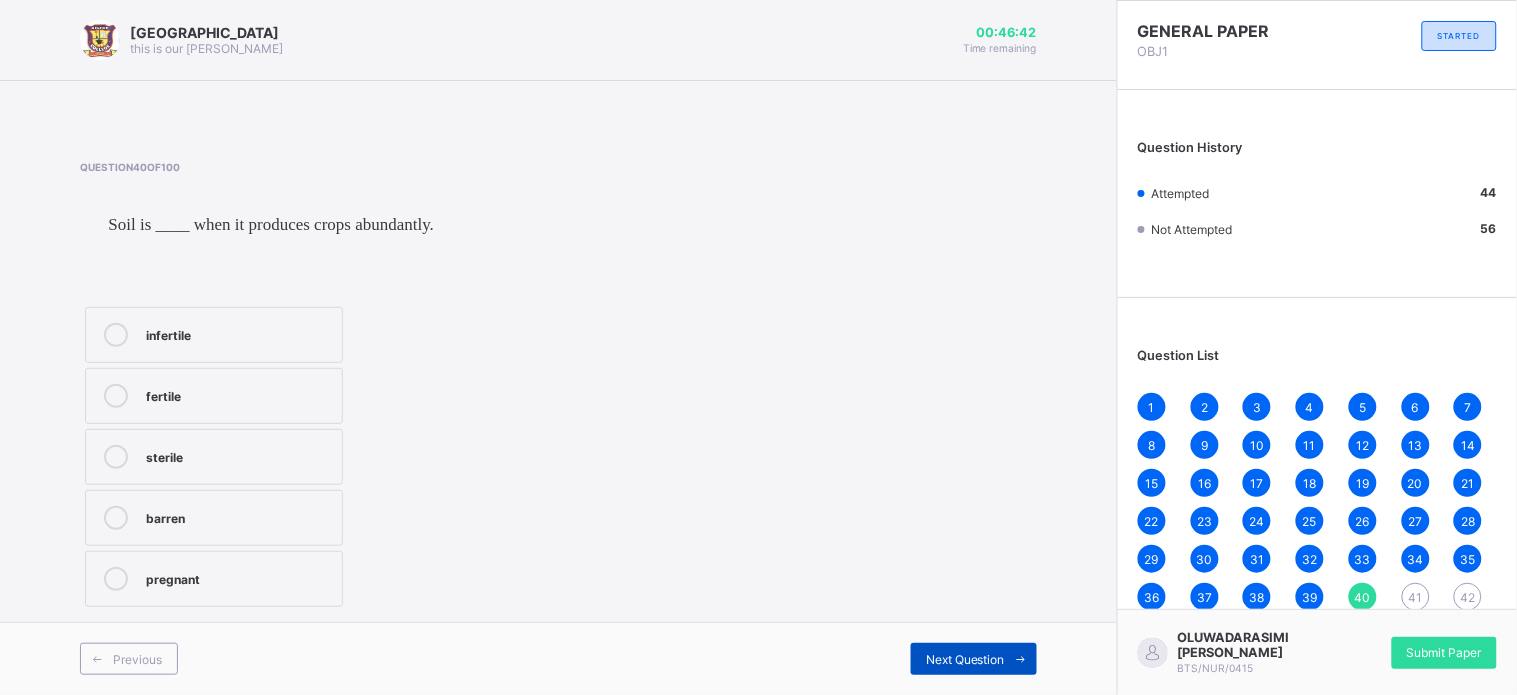 click on "Next Question" at bounding box center (965, 659) 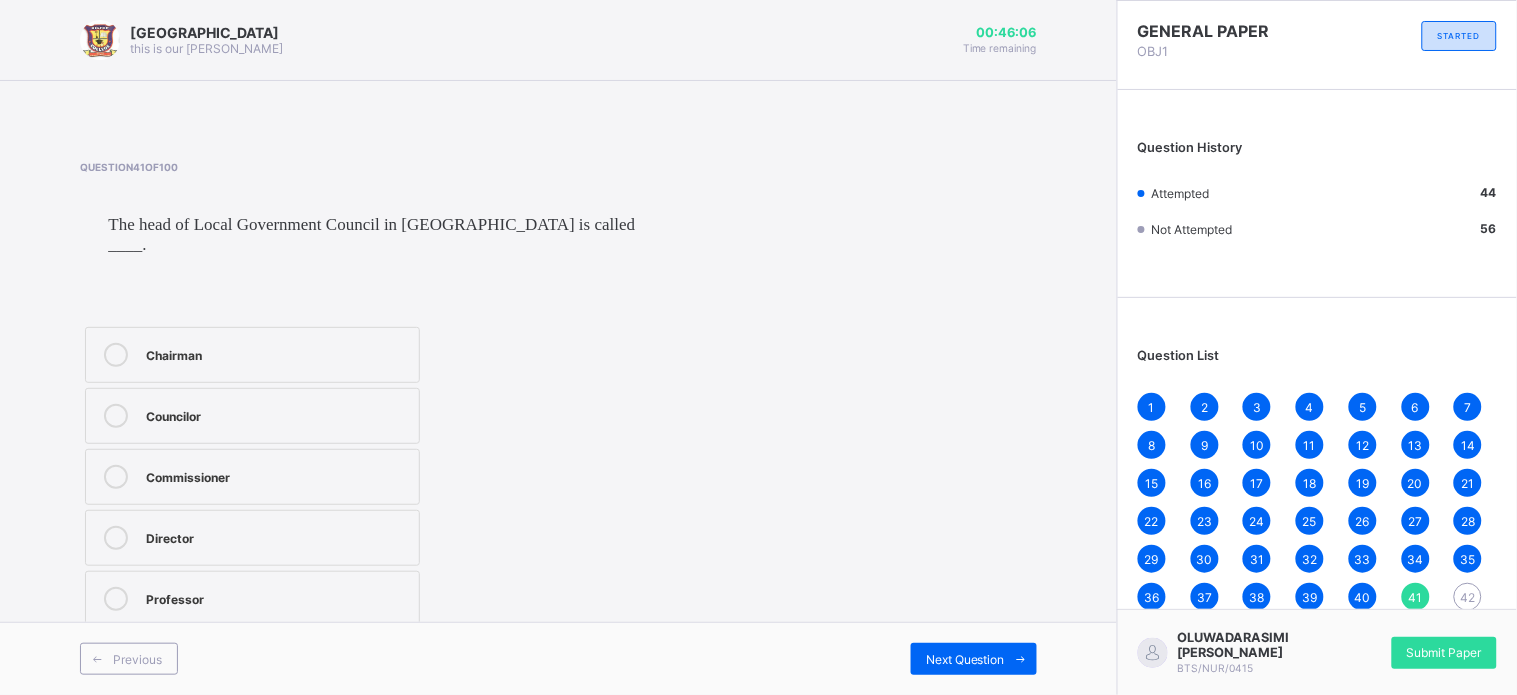 click on "1 2 3 4 5 6 7 8 9 10 11 12 13 14 15 16 17 18 19 20 21 22 23 24 25 26 27 28 29 30 31 32 33 34 35 36 37 38 39 40 41 42 43 44 45 46 47 48 49 50 51 52 53 54 55 56 57 58 59 60 61 62 63 64 65 66 67 68 69 70 71 72 73 74 75 76 77 78 79 80 81 82 83 84 85 86 87 88 89 90 91 92 93 94 95 96 97 98 99 100" at bounding box center [1317, 673] 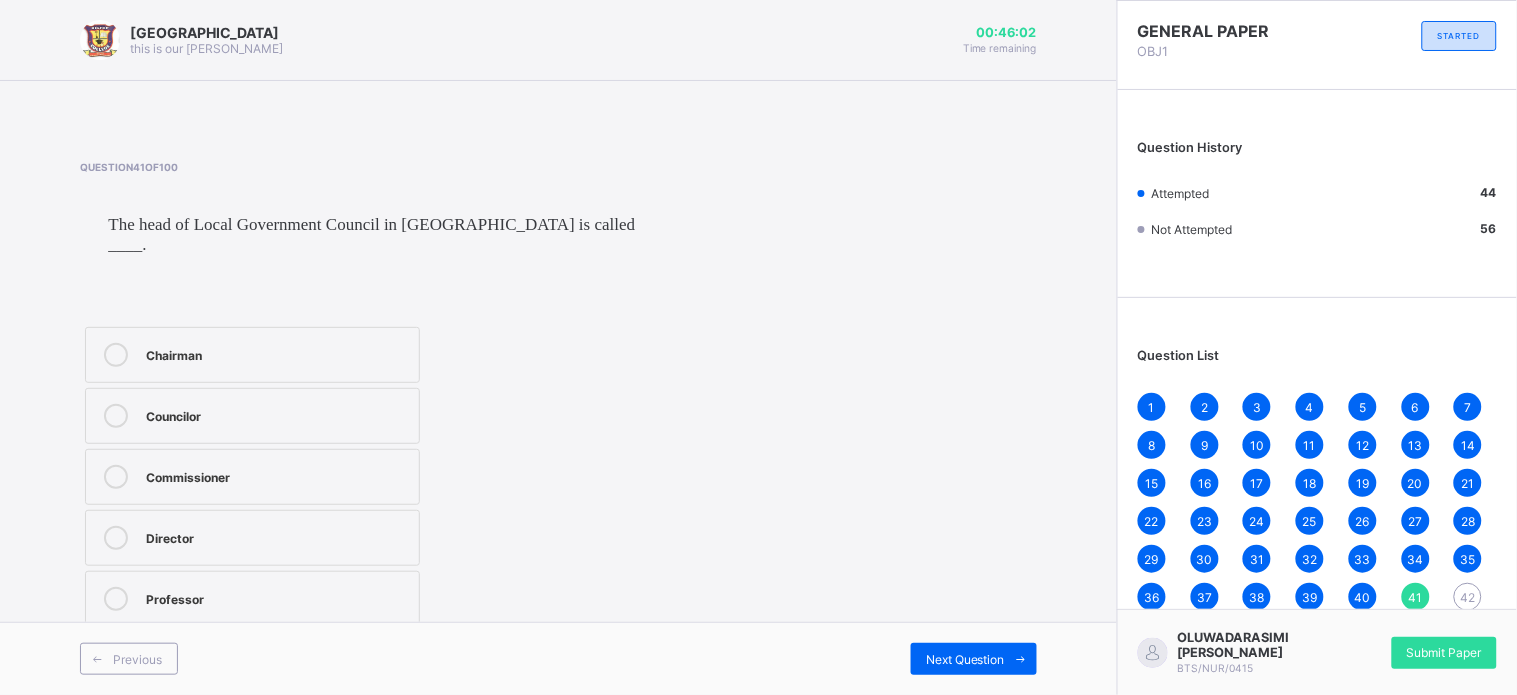 click on "1 2 3 4 5 6 7 8 9 10 11 12 13 14 15 16 17 18 19 20 21 22 23 24 25 26 27 28 29 30 31 32 33 34 35 36 37 38 39 40 41 42 43 44 45 46 47 48 49 50 51 52 53 54 55 56 57 58 59 60 61 62 63 64 65 66 67 68 69 70 71 72 73 74 75 76 77 78 79 80 81 82 83 84 85 86 87 88 89 90 91 92 93 94 95 96 97 98 99 100" at bounding box center [1317, 673] 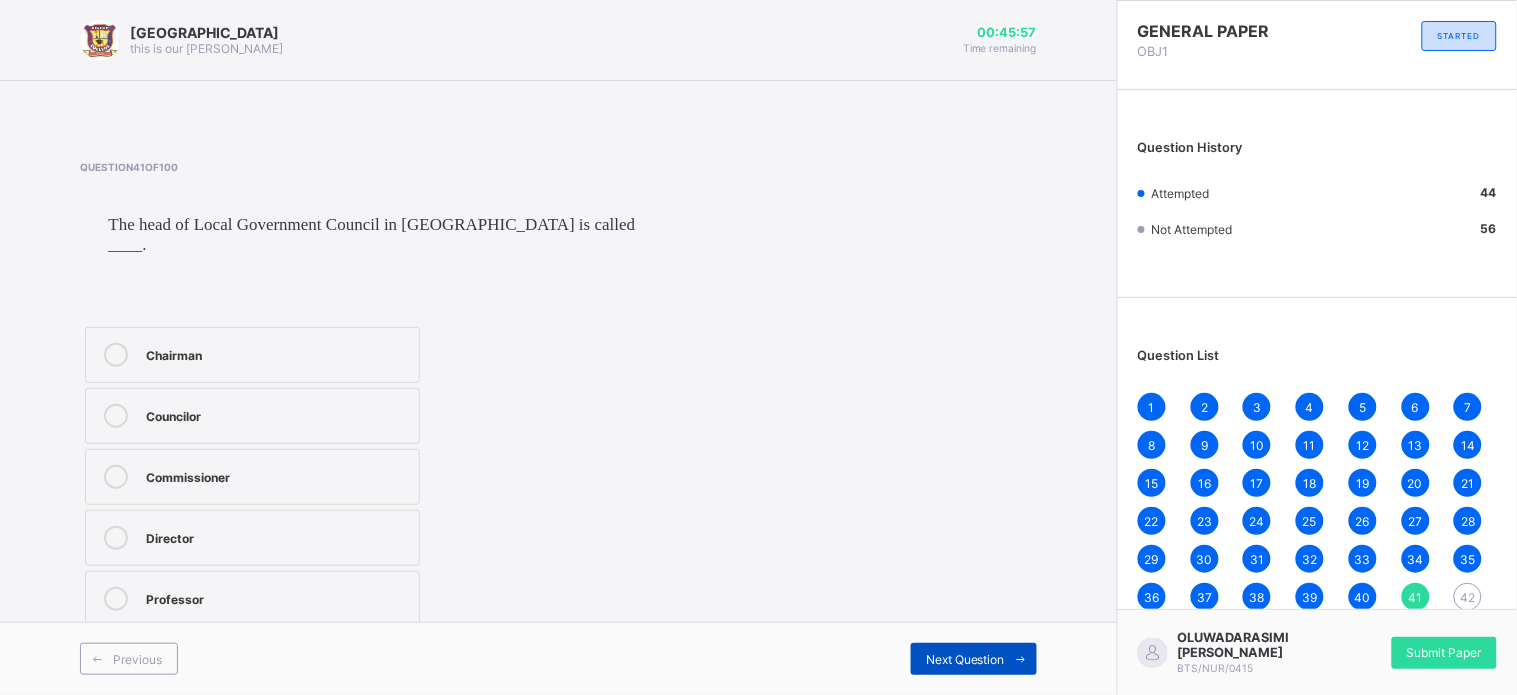 click on "Next Question" at bounding box center [965, 659] 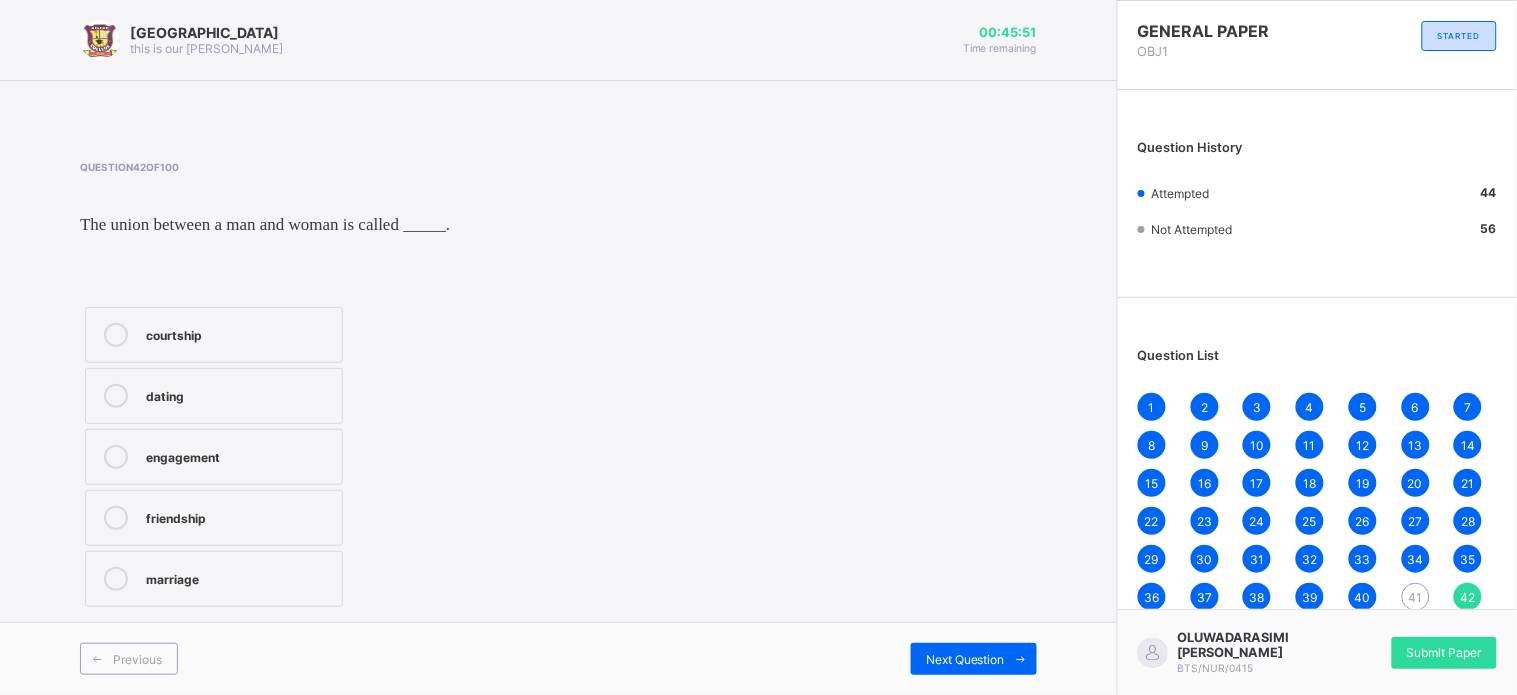 click on "marriage" at bounding box center (239, 577) 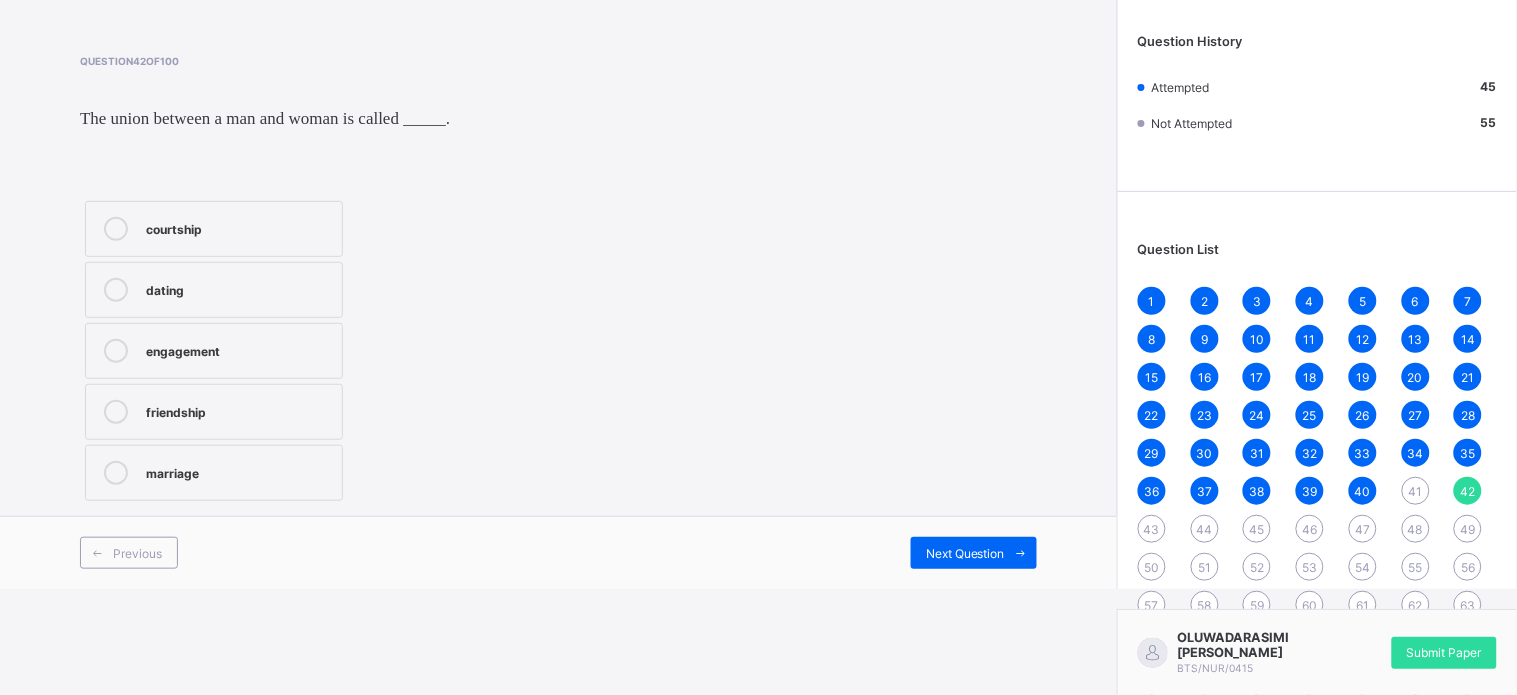 scroll, scrollTop: 160, scrollLeft: 0, axis: vertical 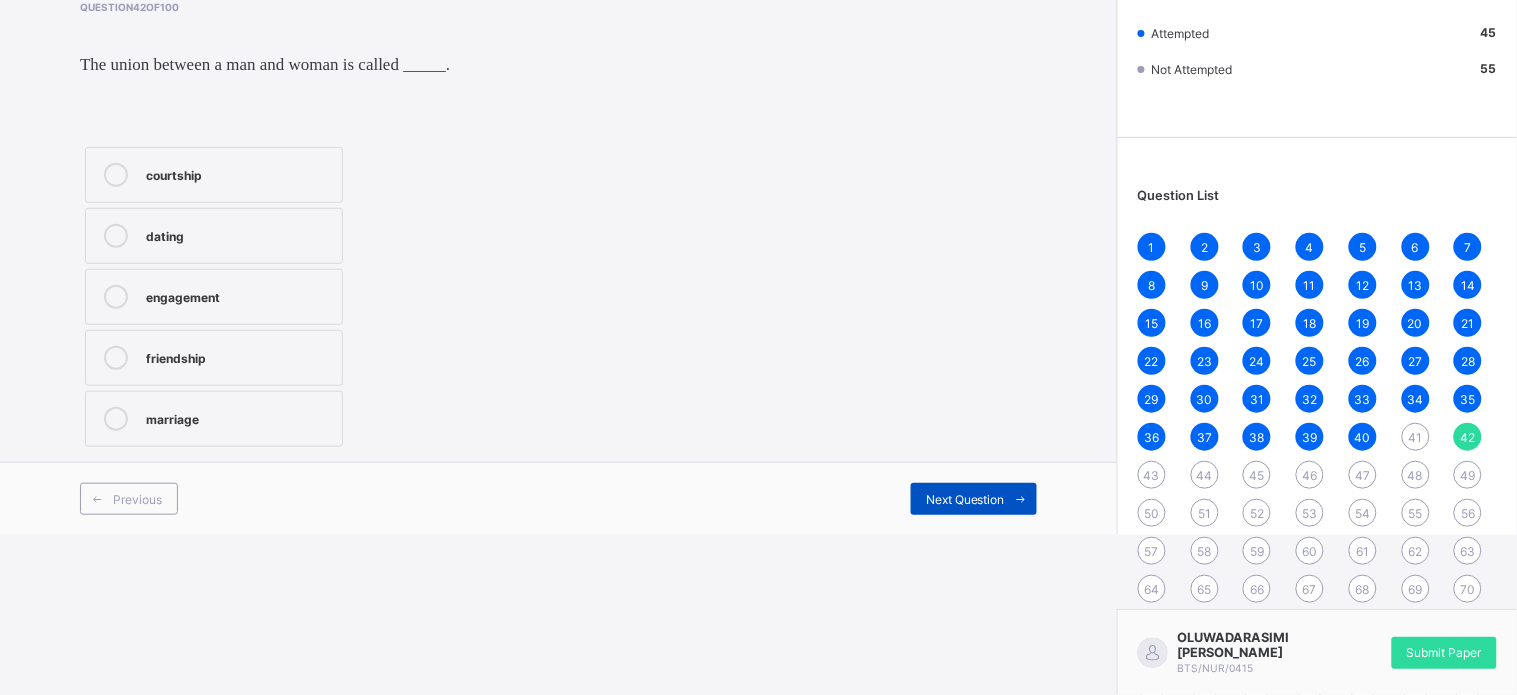 click at bounding box center [1021, 499] 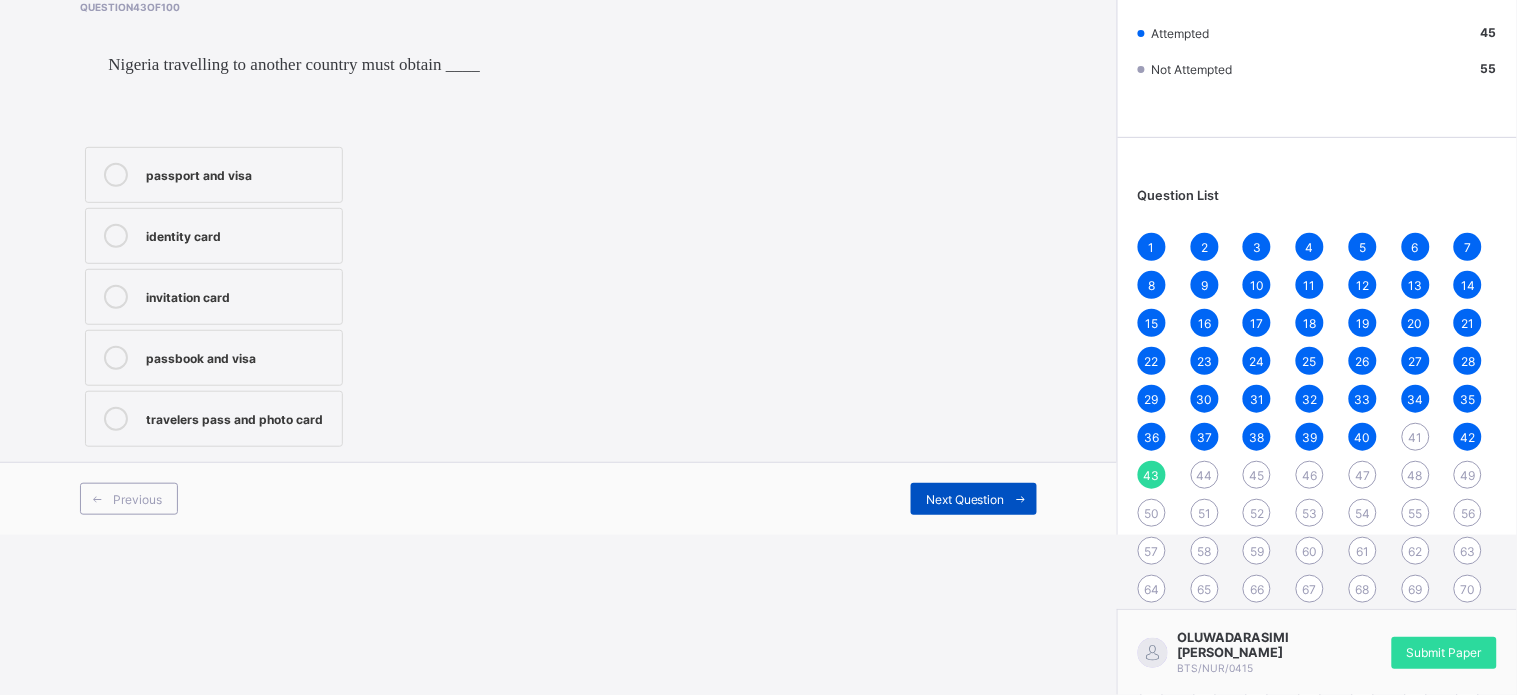 click at bounding box center (1021, 499) 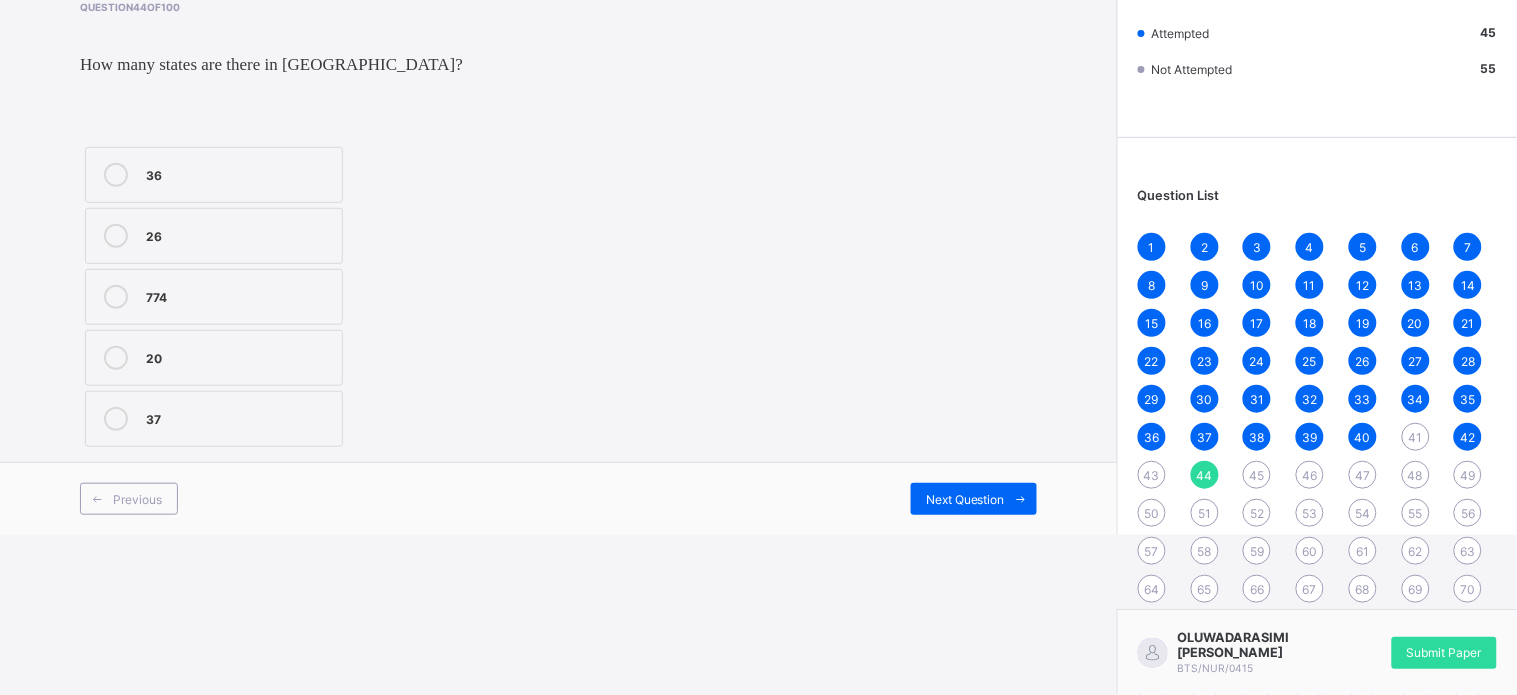 click on "36" at bounding box center (214, 175) 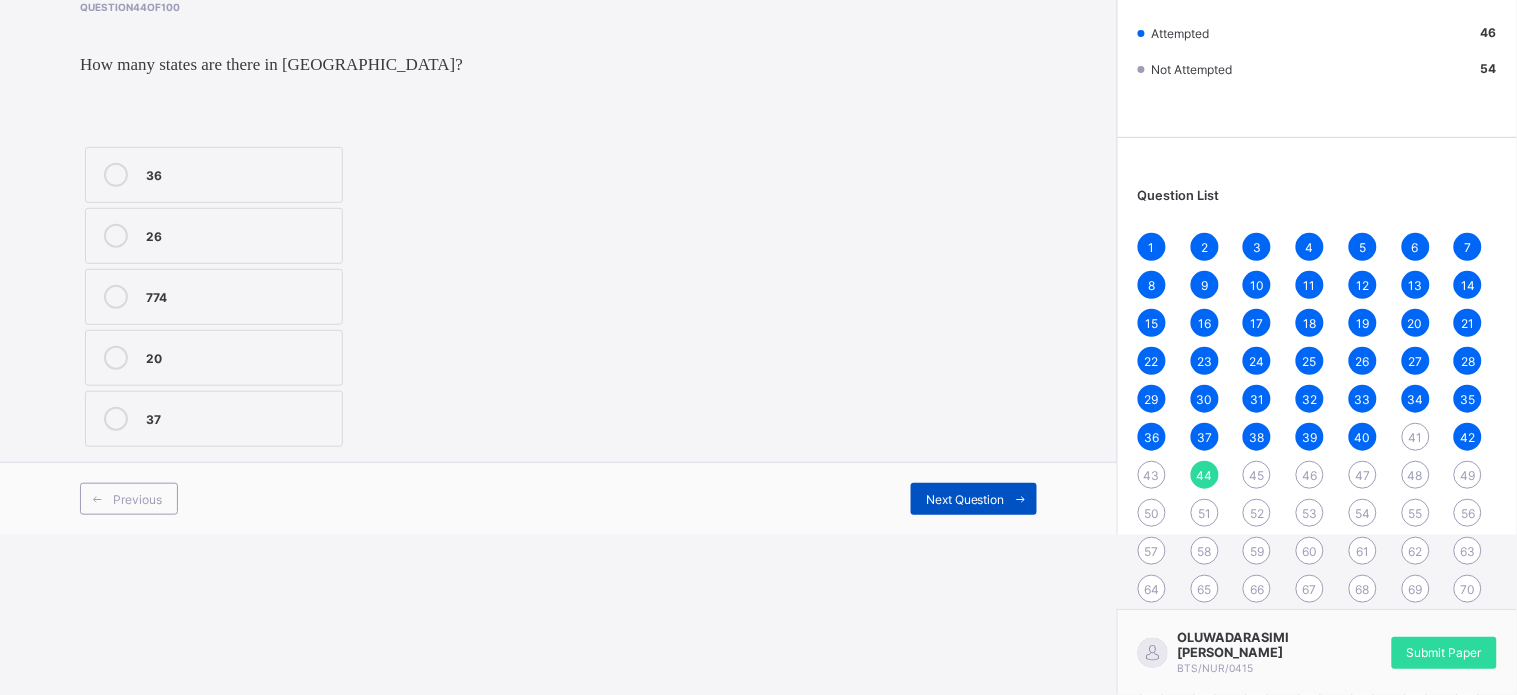 click on "Next Question" at bounding box center [974, 499] 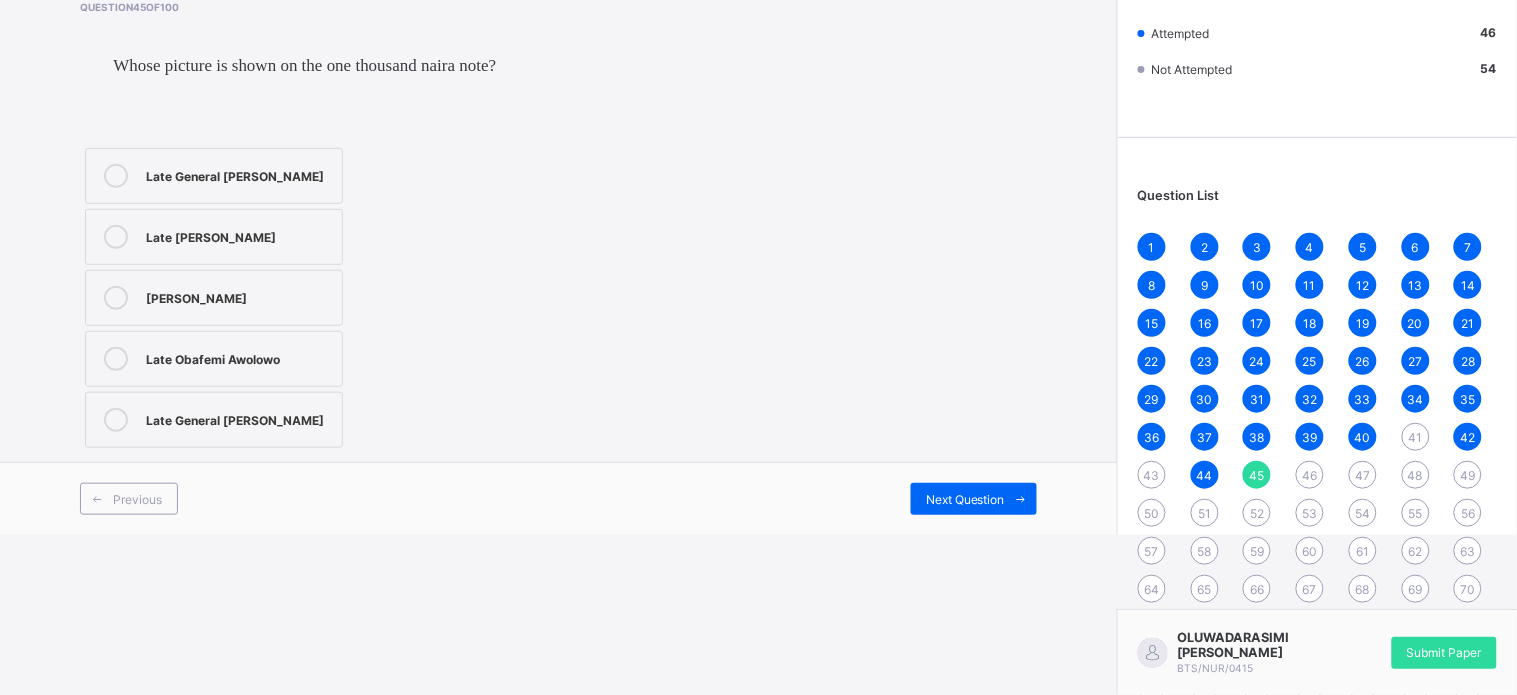 click on "[PERSON_NAME]" at bounding box center [214, 298] 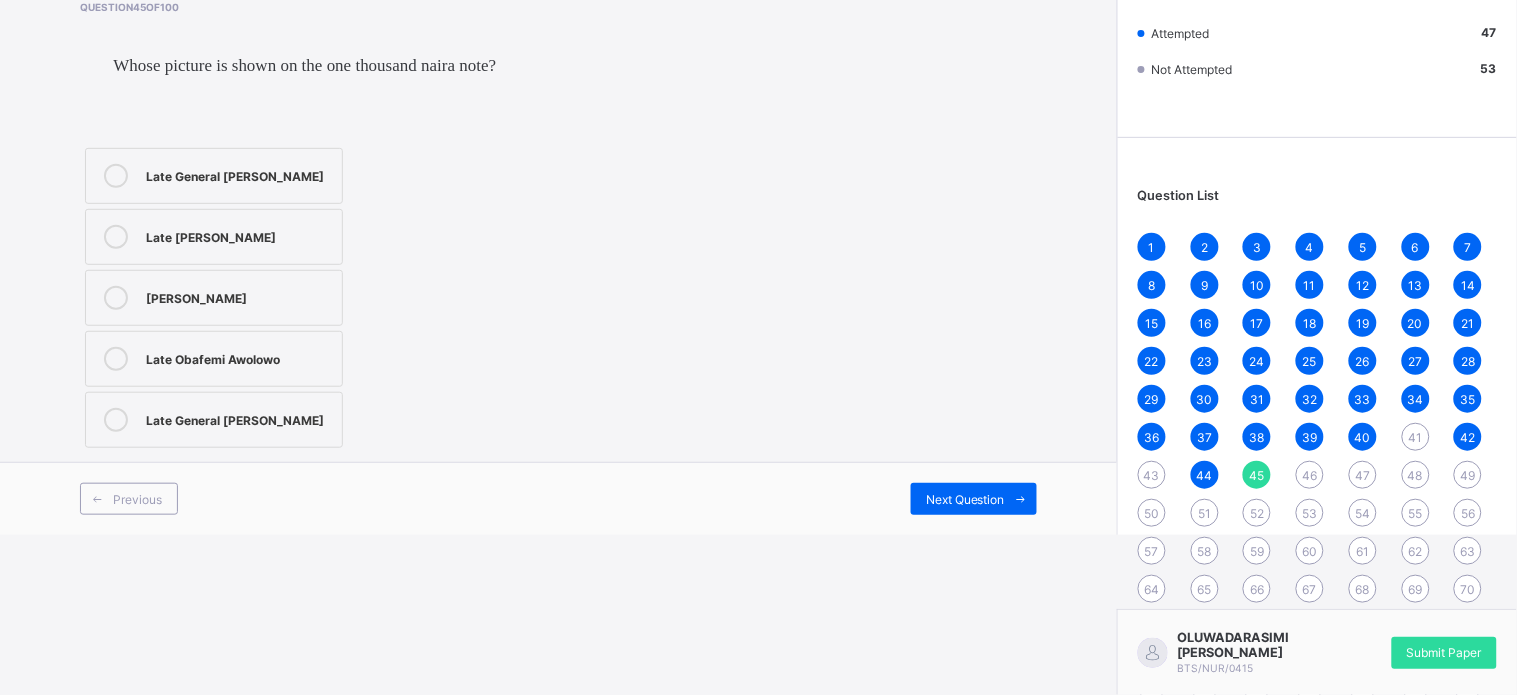 click on "Previous Next Question" at bounding box center (558, 498) 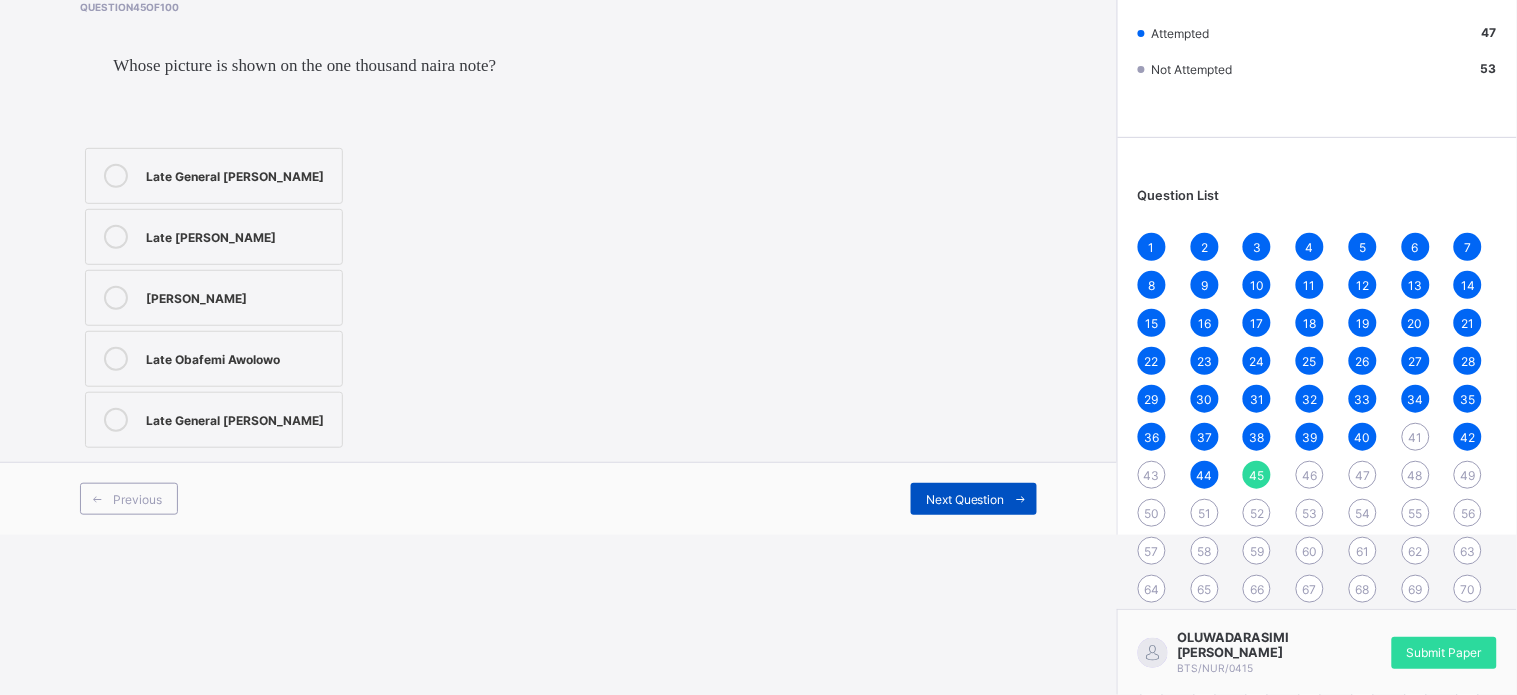 click on "Next Question" at bounding box center (974, 499) 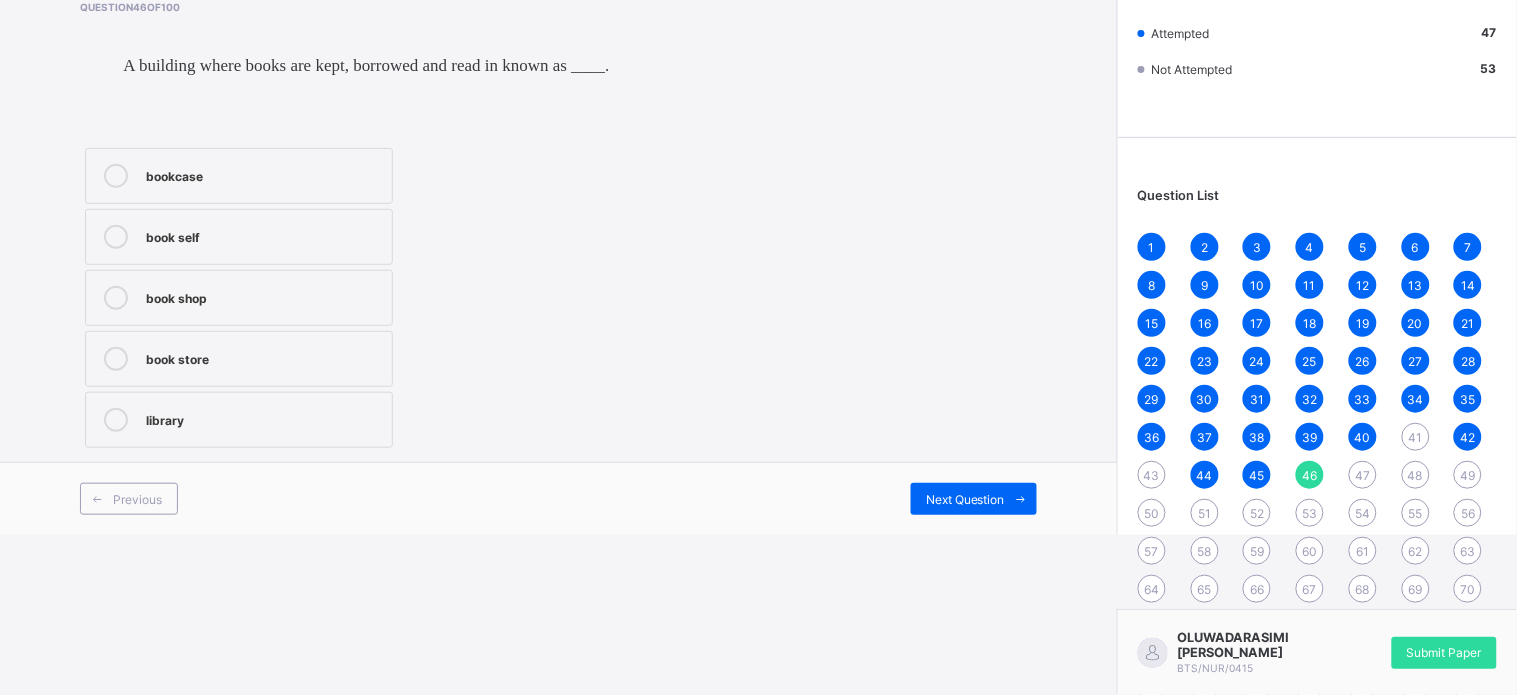 click on "bookcase  book self book shop  book store  library" at bounding box center [239, 298] 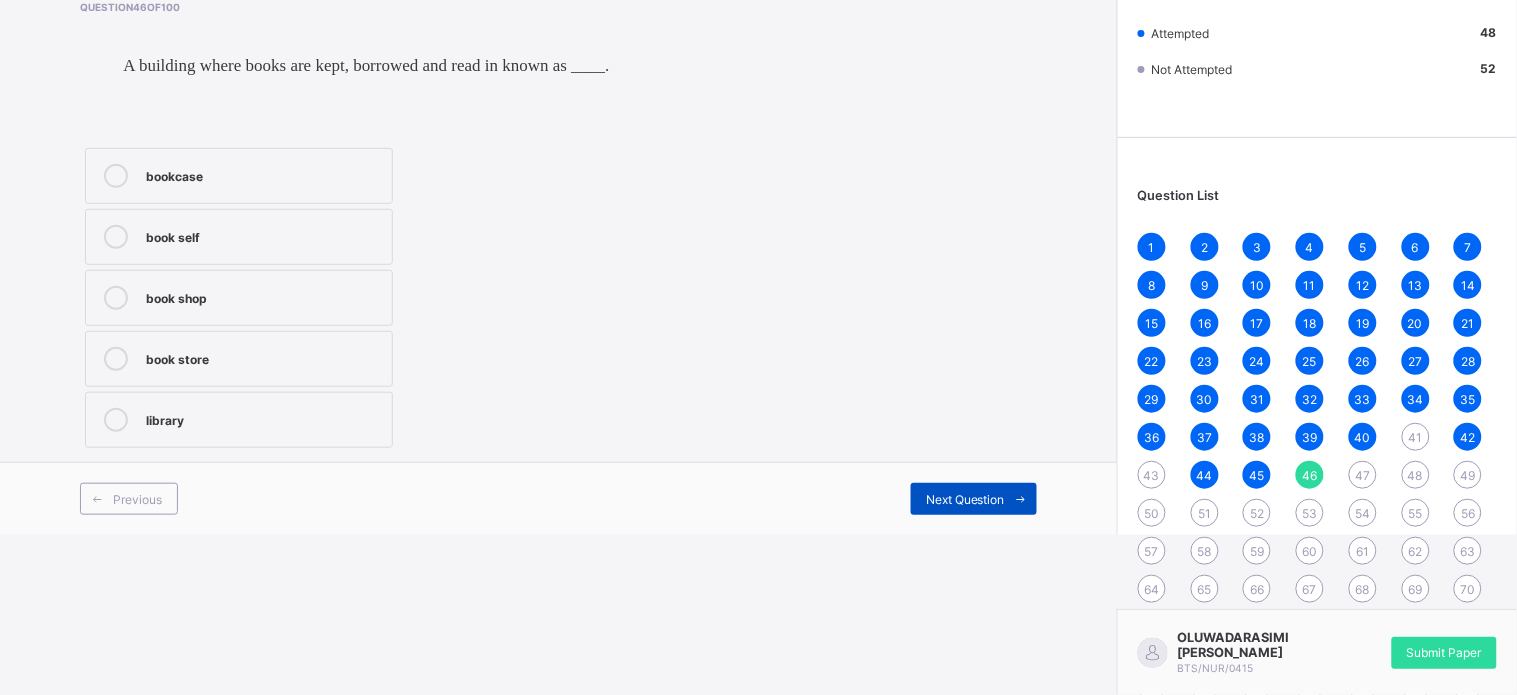 click on "Next Question" at bounding box center (974, 499) 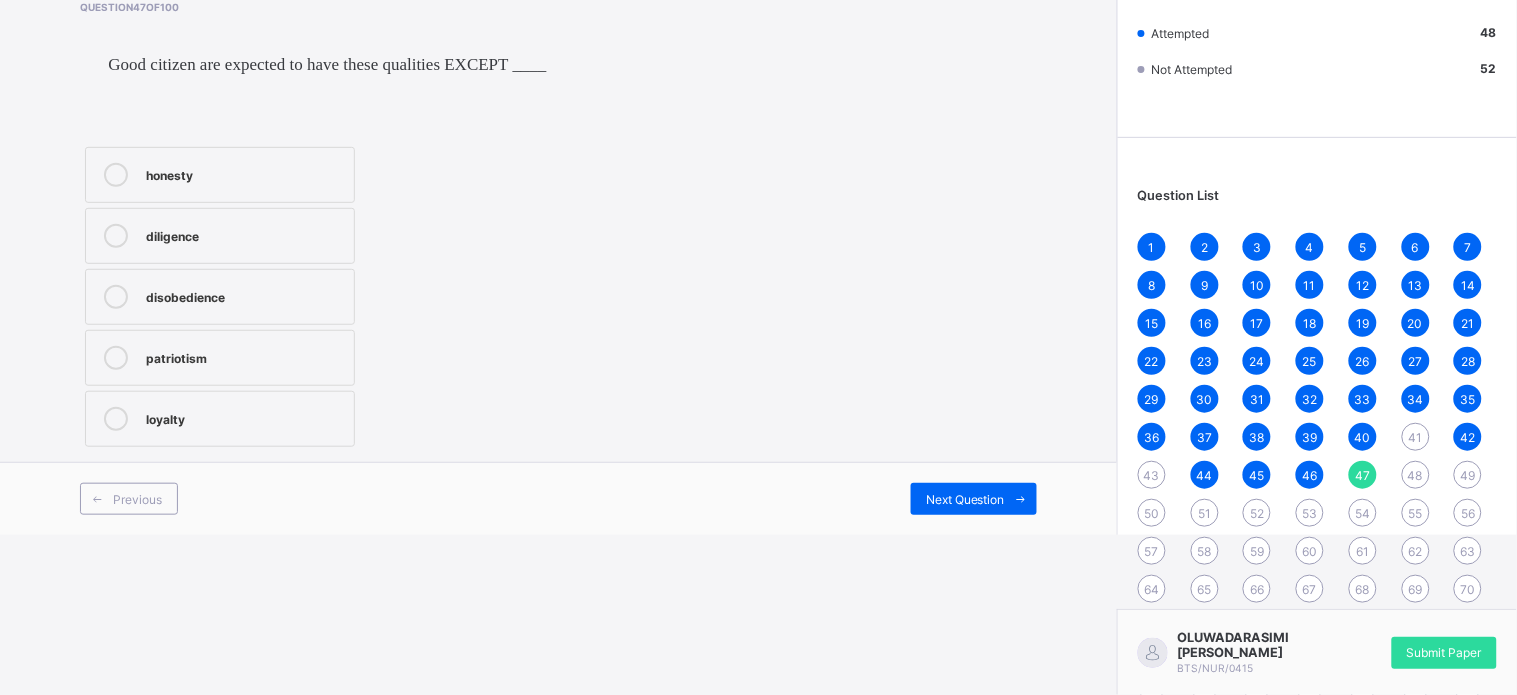click on "41" at bounding box center (1416, 437) 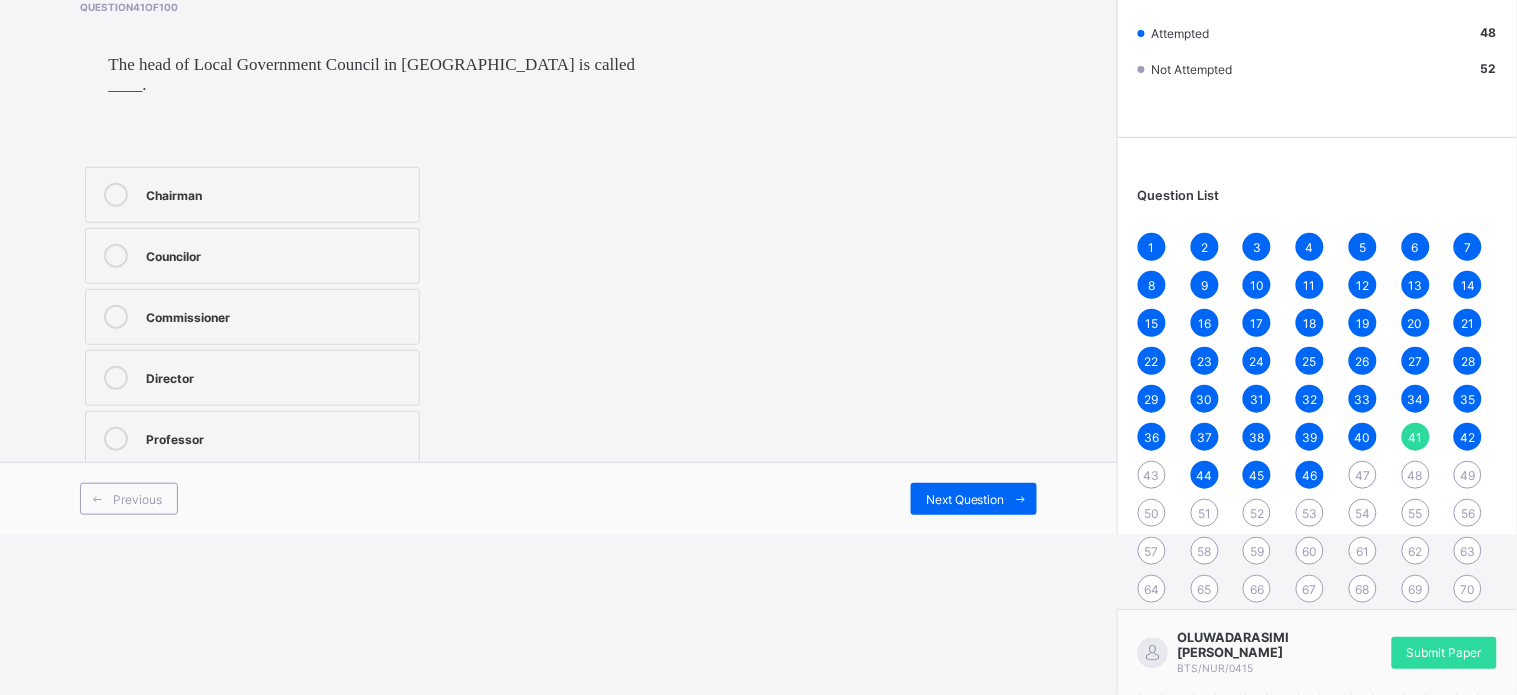 click on "43" at bounding box center [1152, 475] 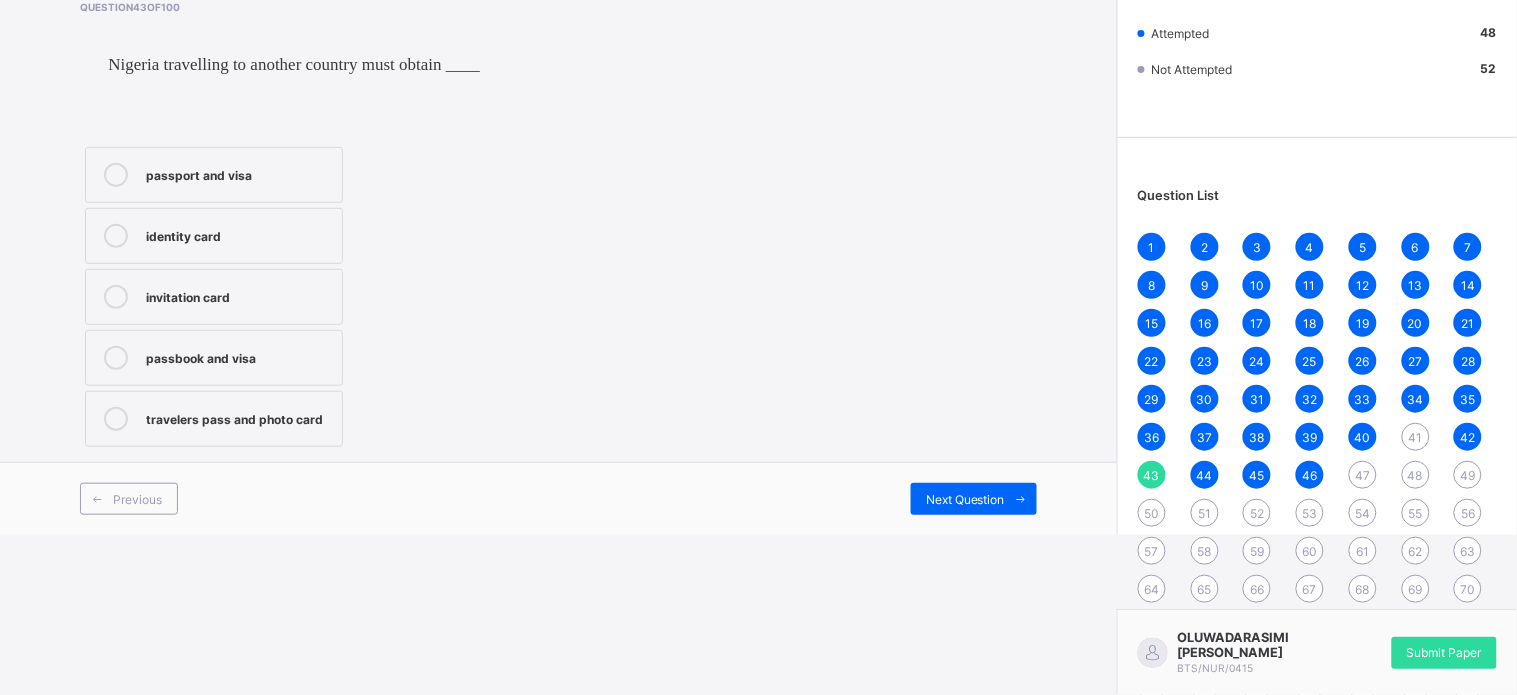 click on "47" at bounding box center (1362, 475) 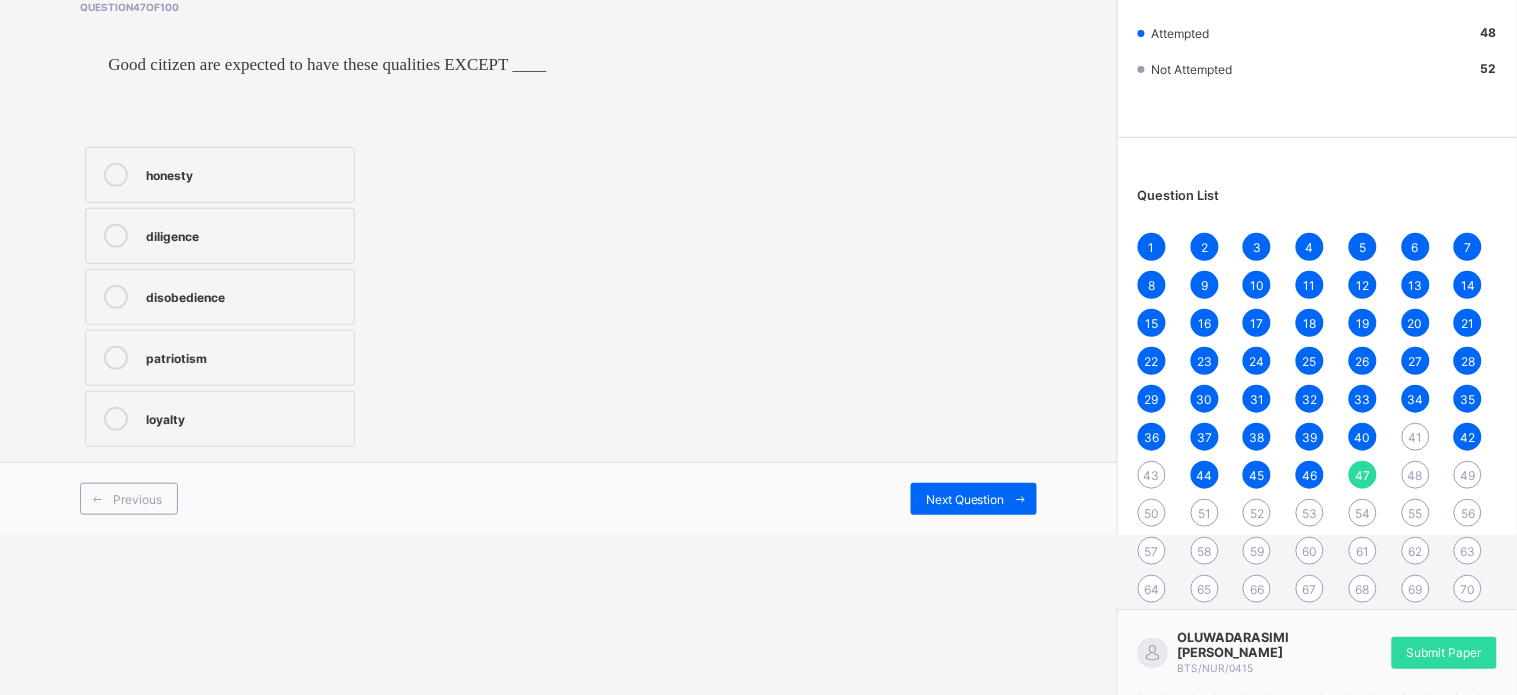 click on "41" at bounding box center [1416, 437] 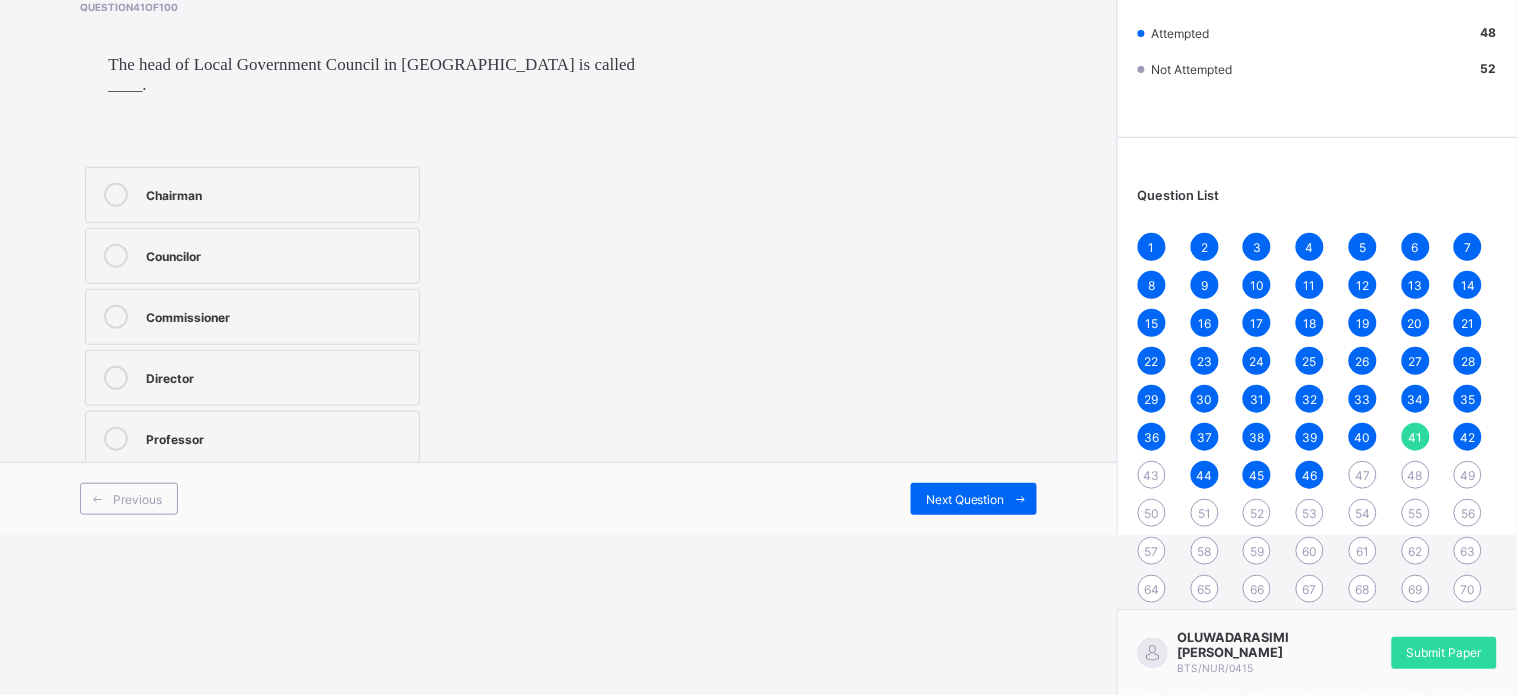 click on "1 2 3 4 5 6 7 8 9 10 11 12 13 14 15 16 17 18 19 20 21 22 23 24 25 26 27 28 29 30 31 32 33 34 35 36 37 38 39 40 41 42 43 44 45 46 47 48 49 50 51 52 53 54 55 56 57 58 59 60 61 62 63 64 65 66 67 68 69 70 71 72 73 74 75 76 77 78 79 80 81 82 83 84 85 86 87 88 89 90 91 92 93 94 95 96 97 98 99 100" at bounding box center [1317, 513] 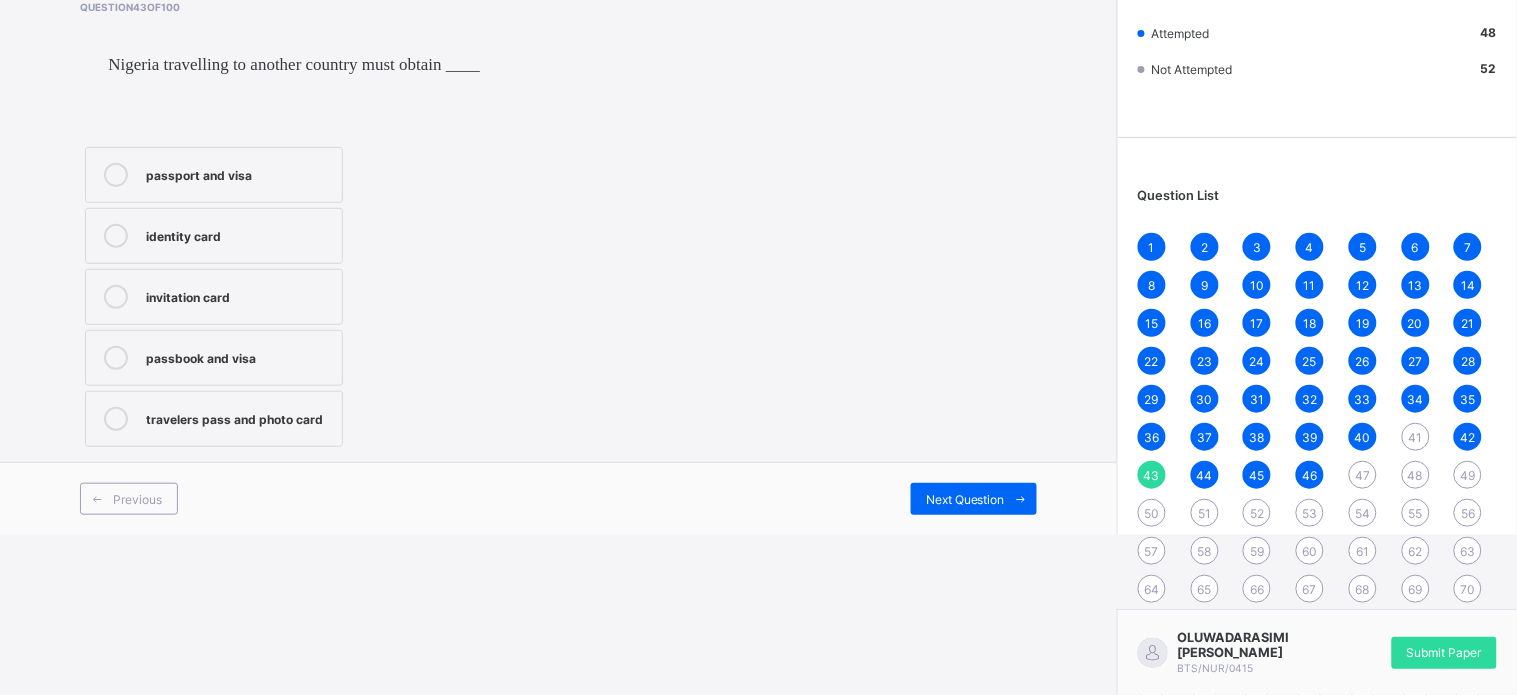 click on "passport and visa" at bounding box center [214, 175] 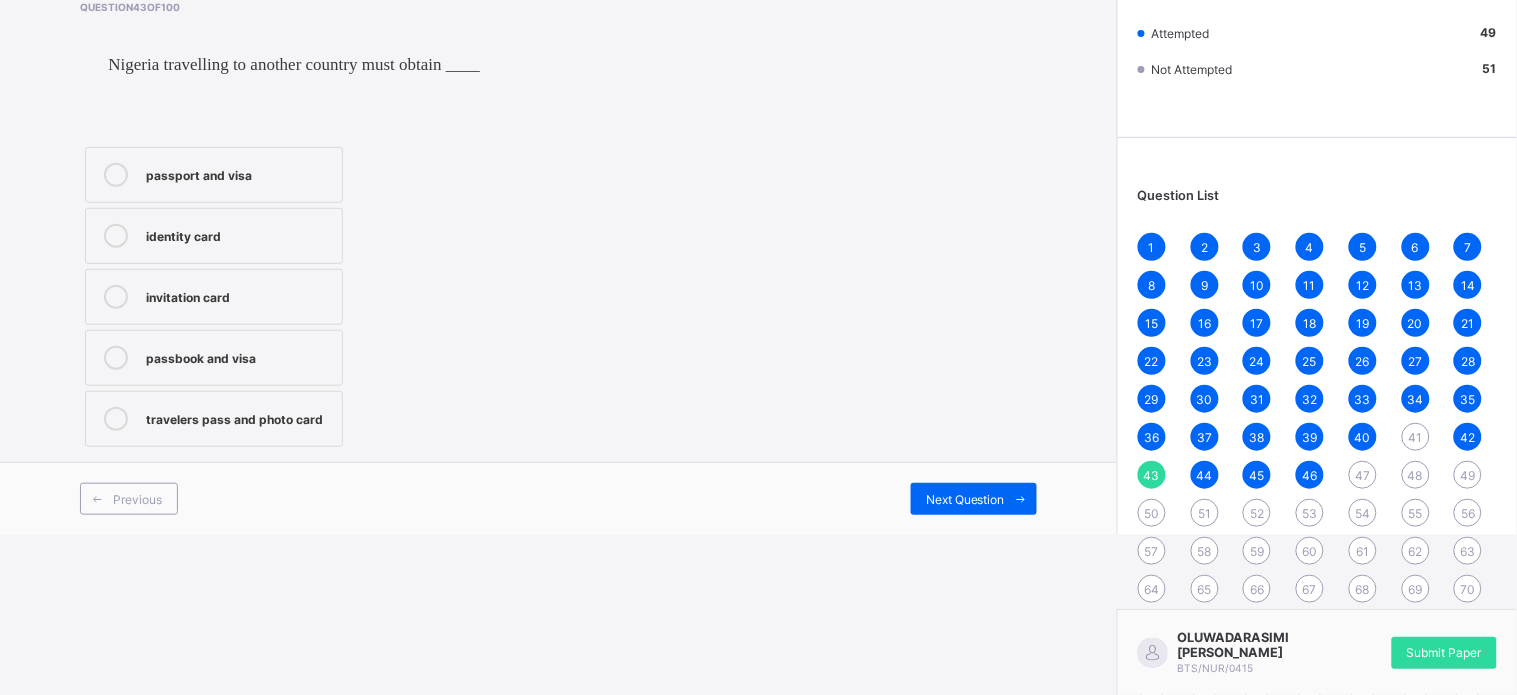 click on "47" at bounding box center (1362, 475) 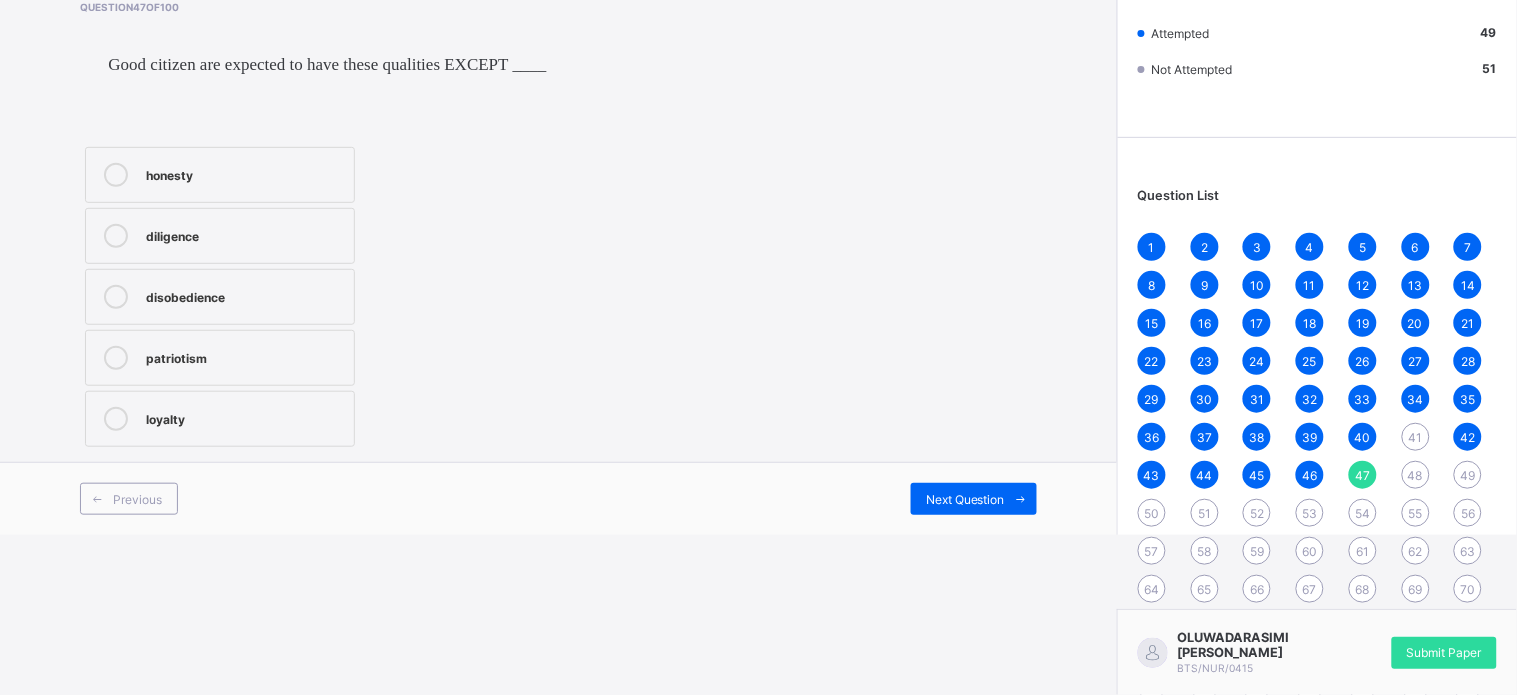 click on "disobedience" at bounding box center (220, 297) 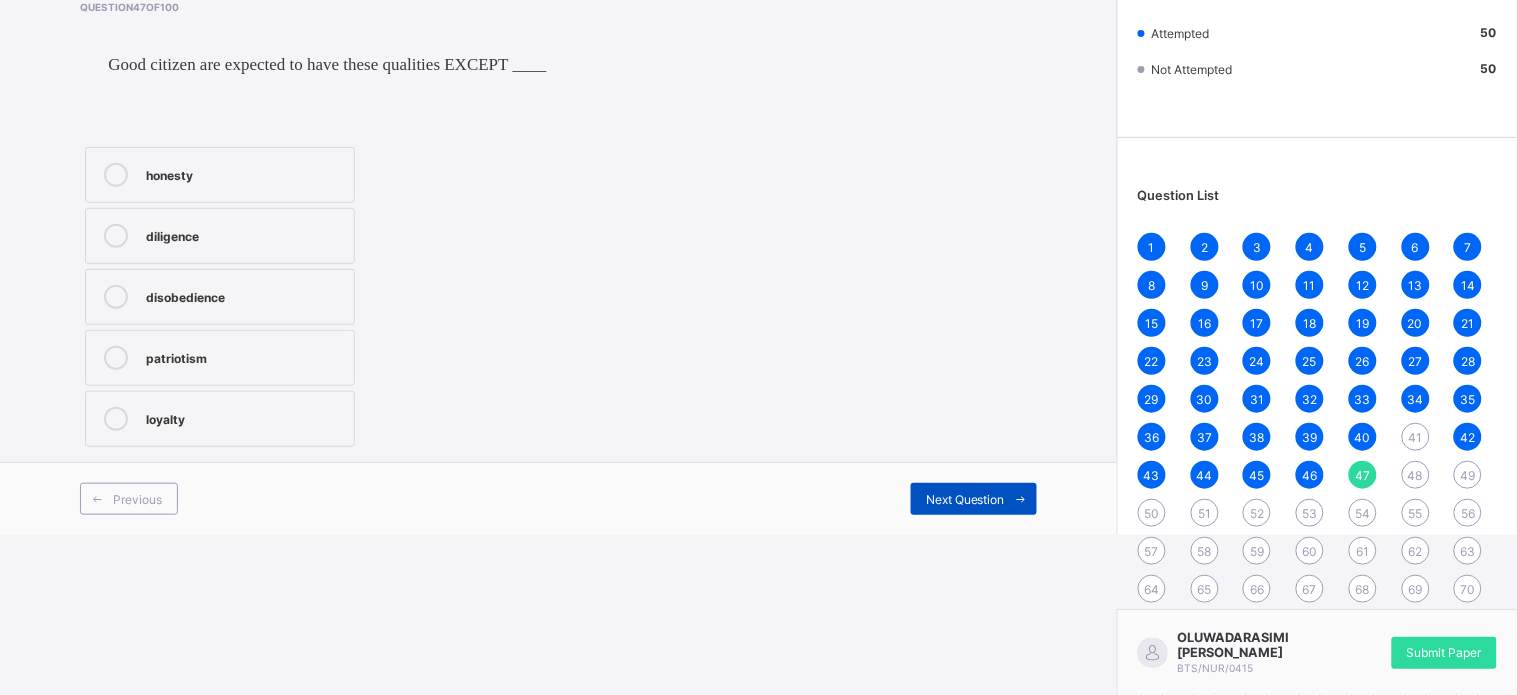 click on "Next Question" at bounding box center [965, 499] 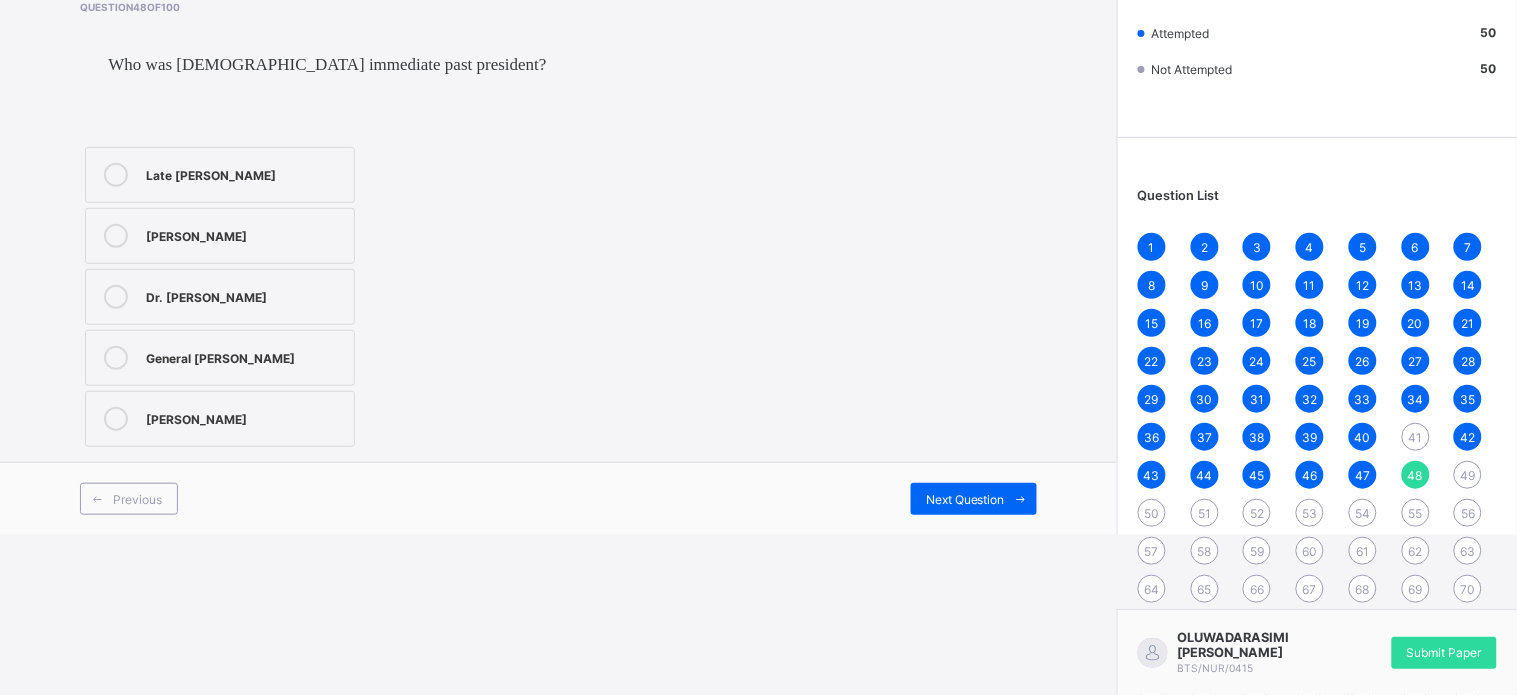 click on "[PERSON_NAME]" at bounding box center (220, 236) 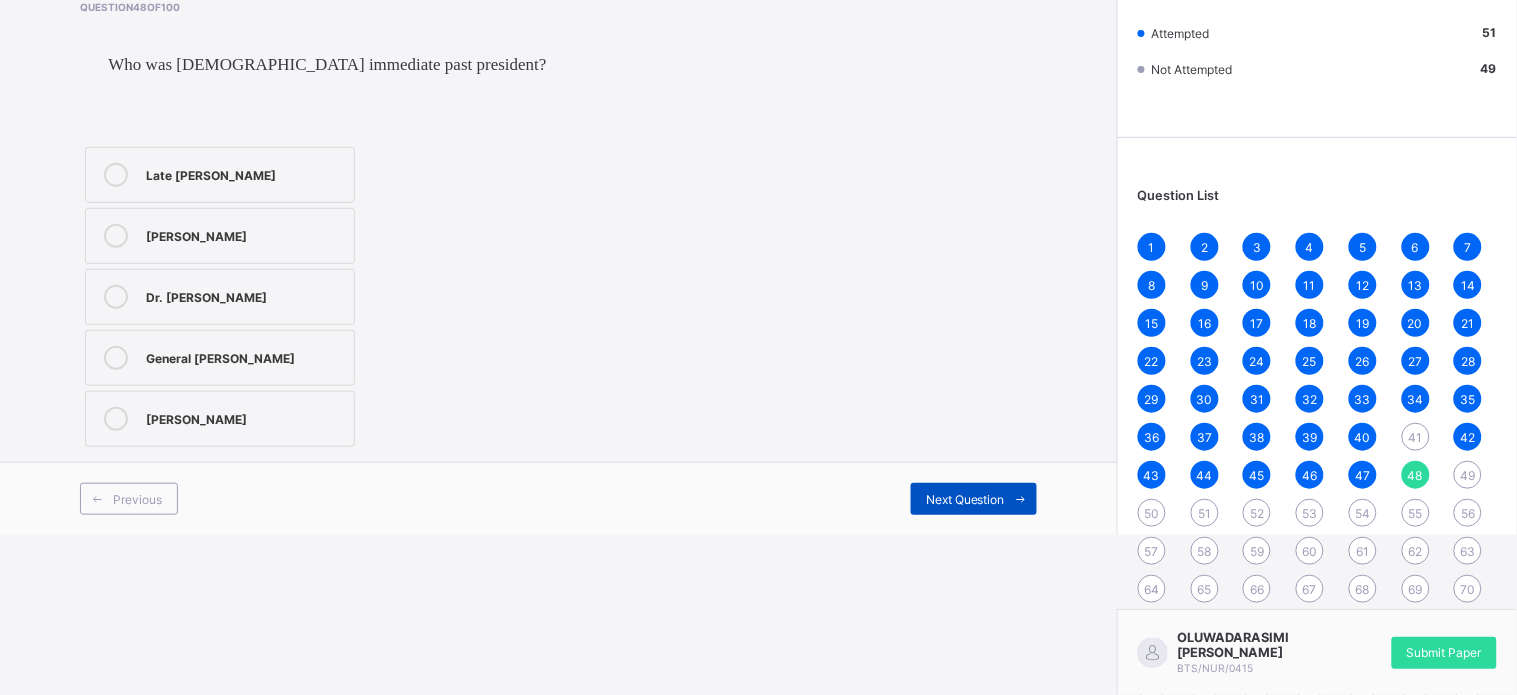 click on "Next Question" at bounding box center [965, 499] 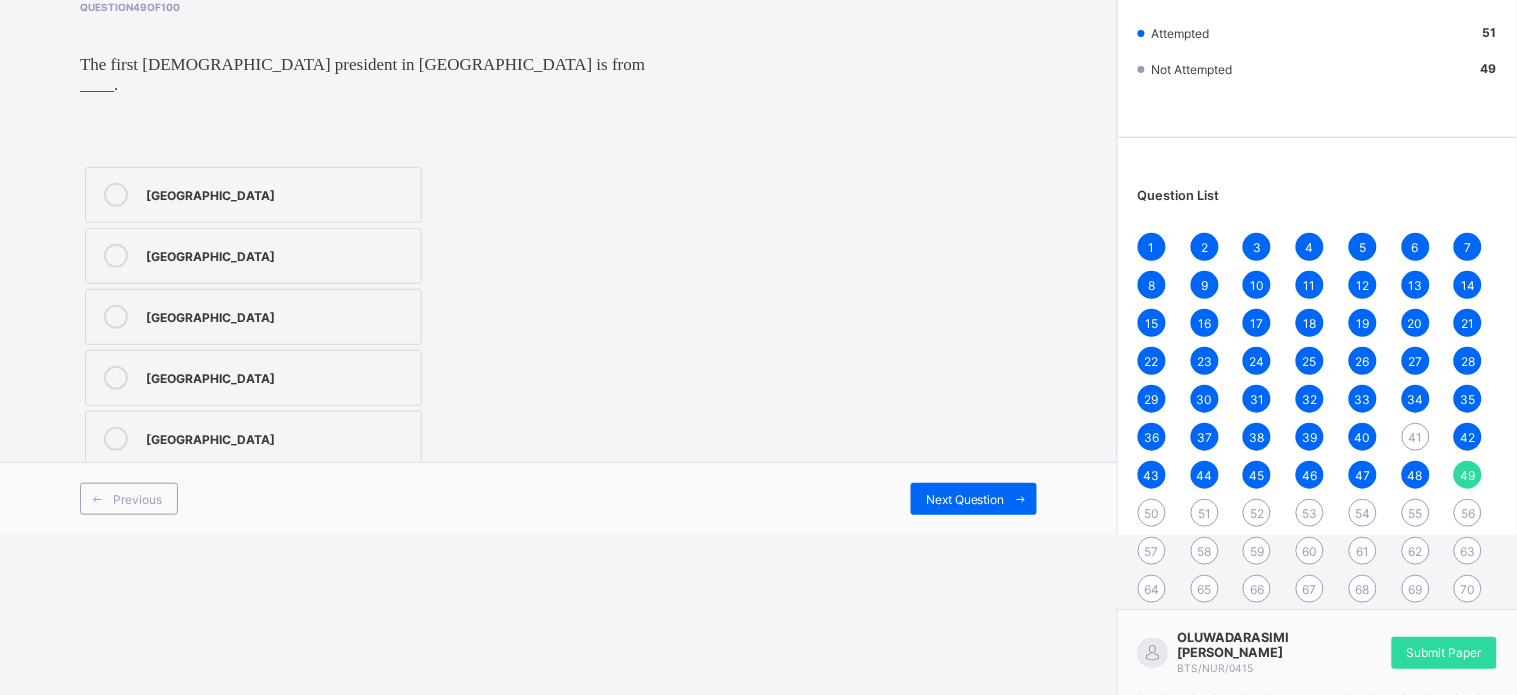 click on "Previous Next Question" at bounding box center (558, 498) 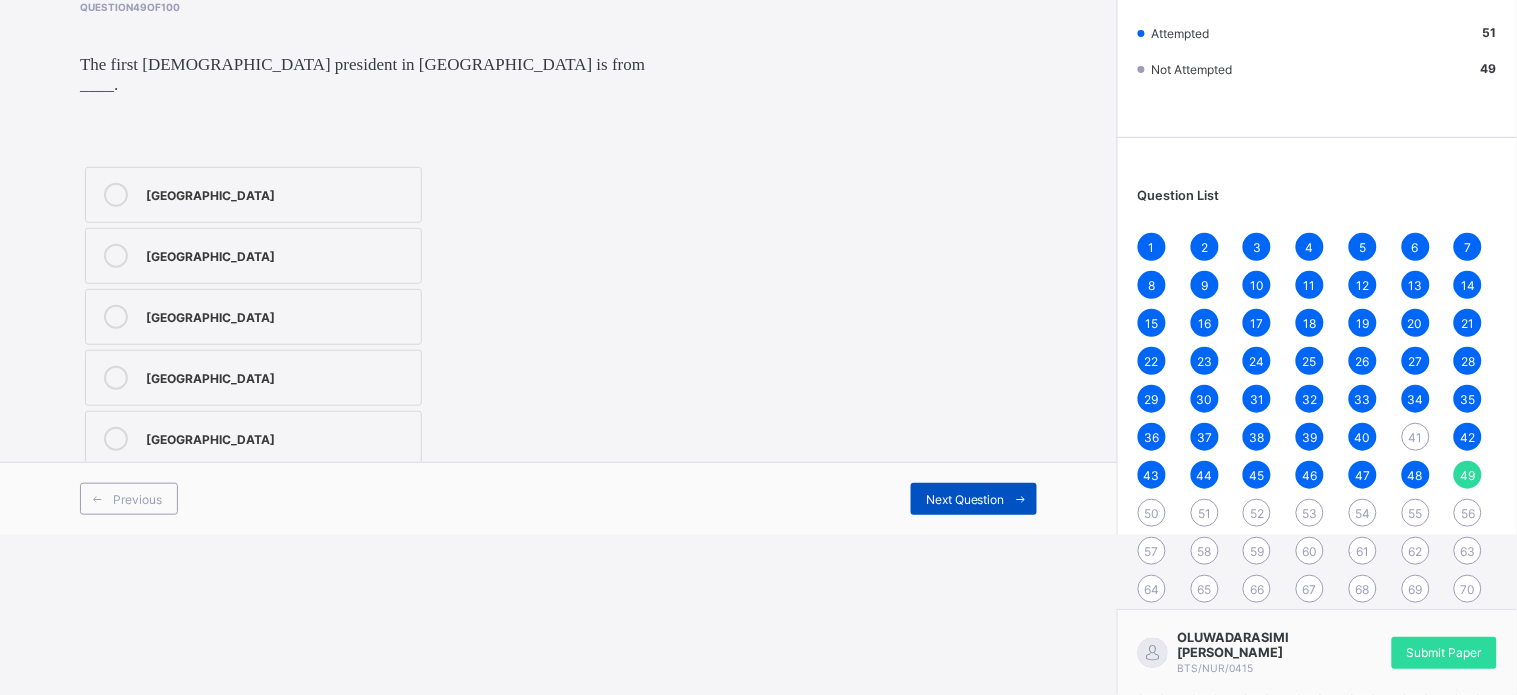 click on "Next Question" at bounding box center (965, 499) 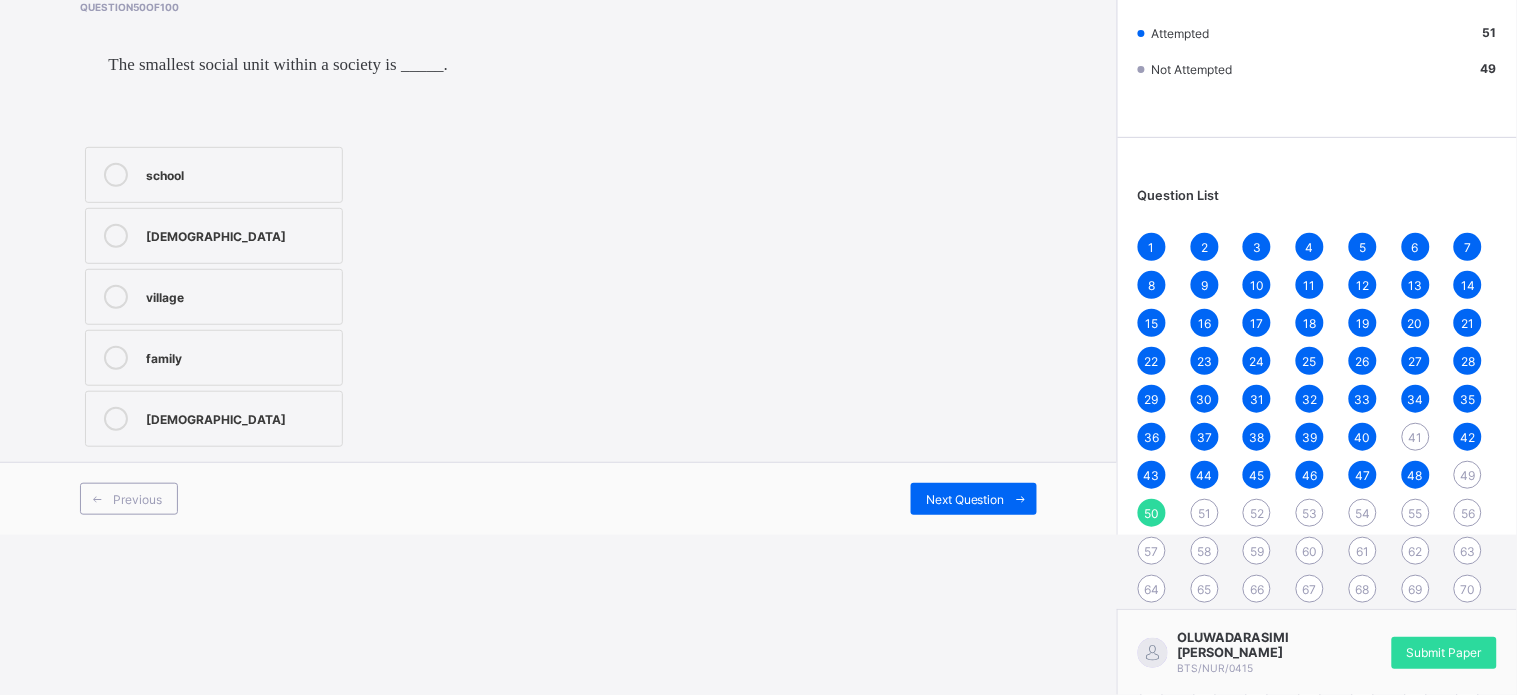 click on "family" at bounding box center (214, 358) 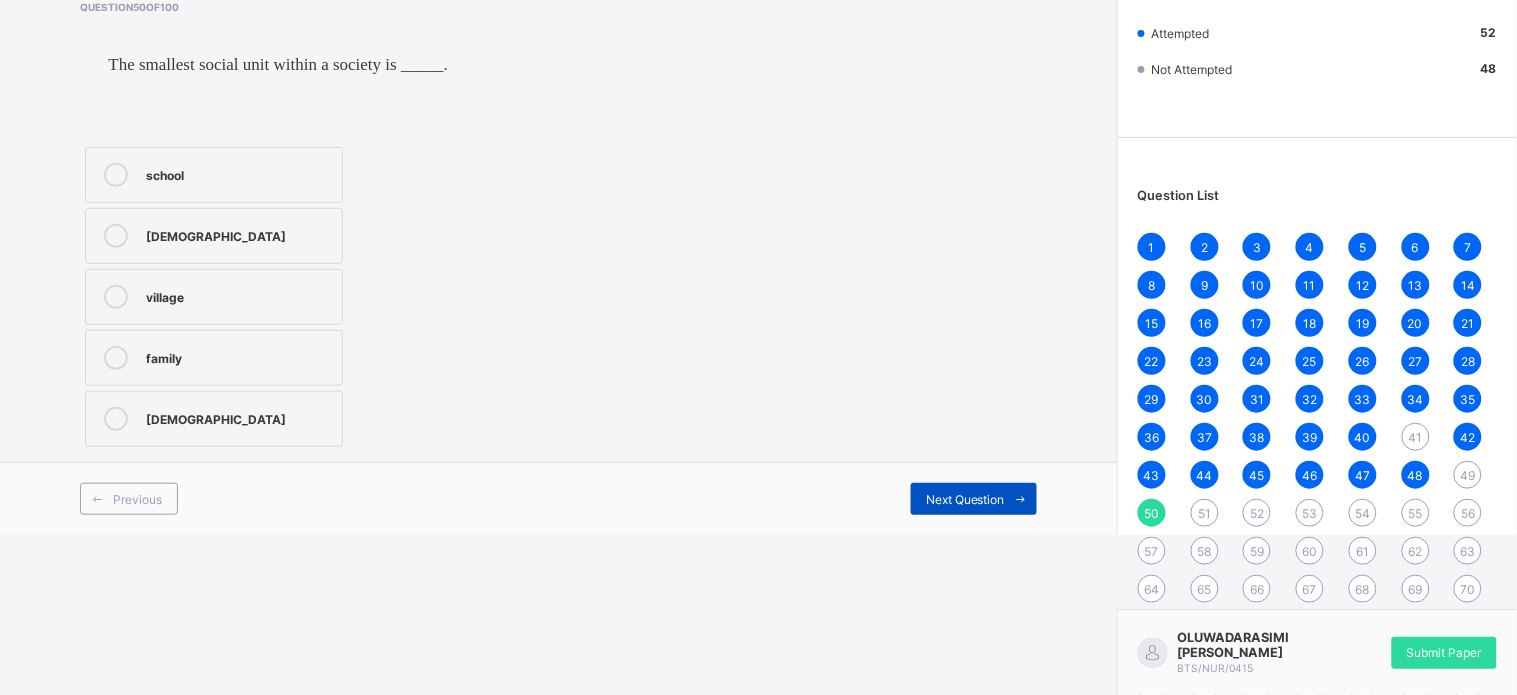 click on "Next Question" at bounding box center (974, 499) 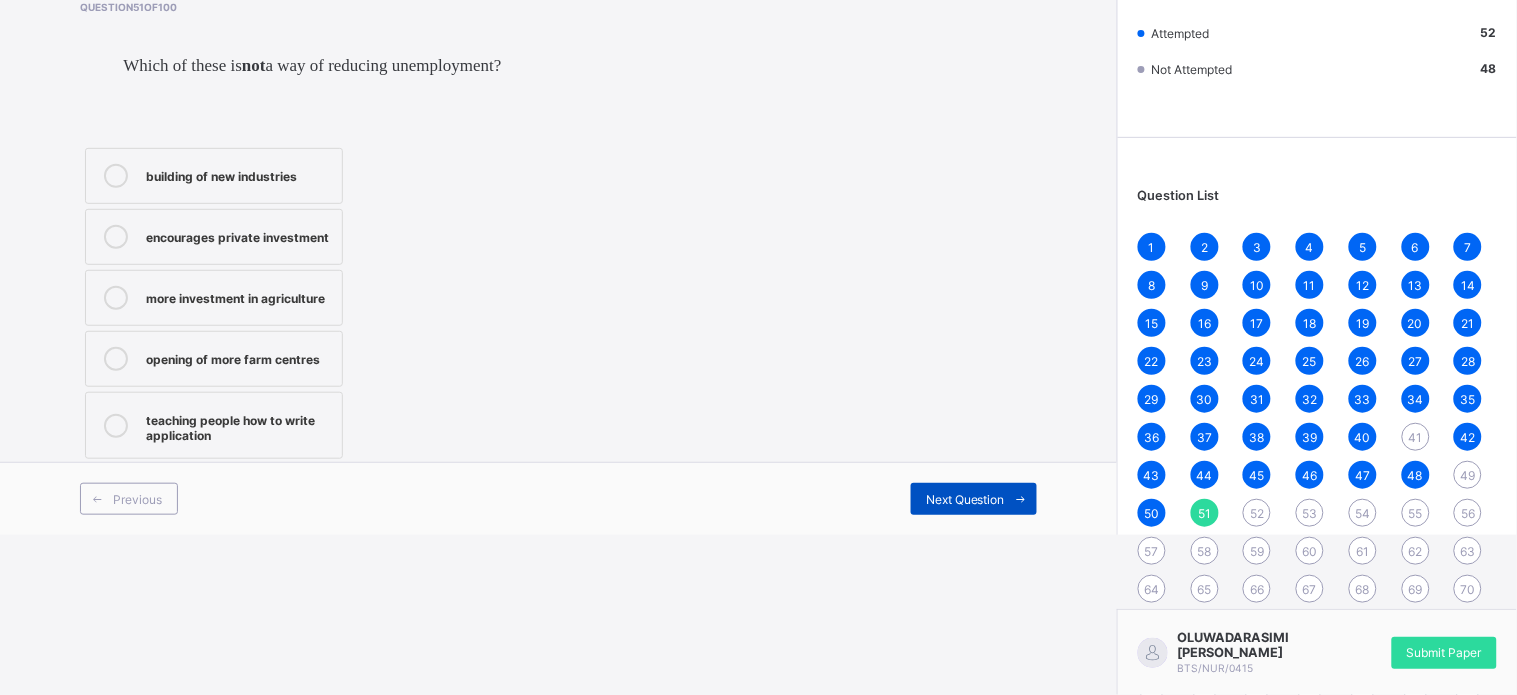 click on "Next Question" at bounding box center [974, 499] 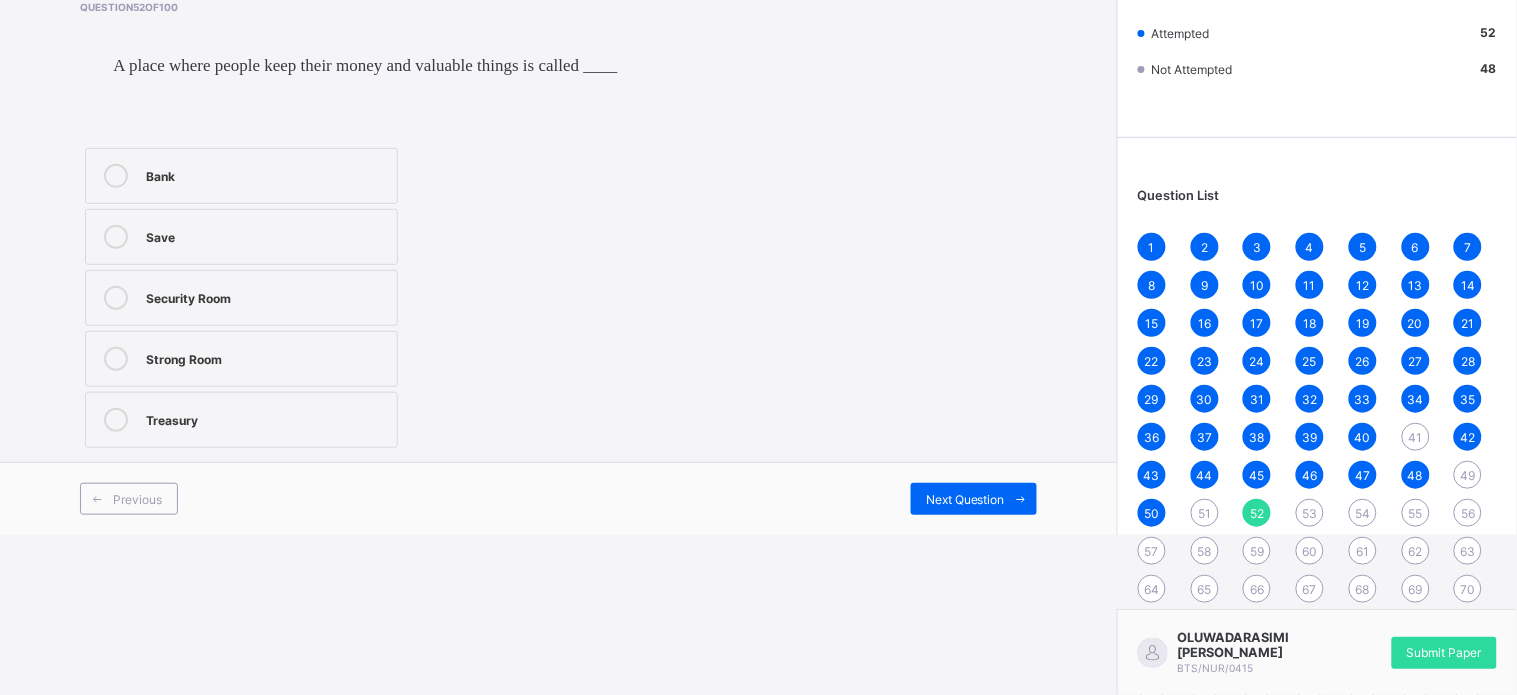click on "51" at bounding box center [1205, 513] 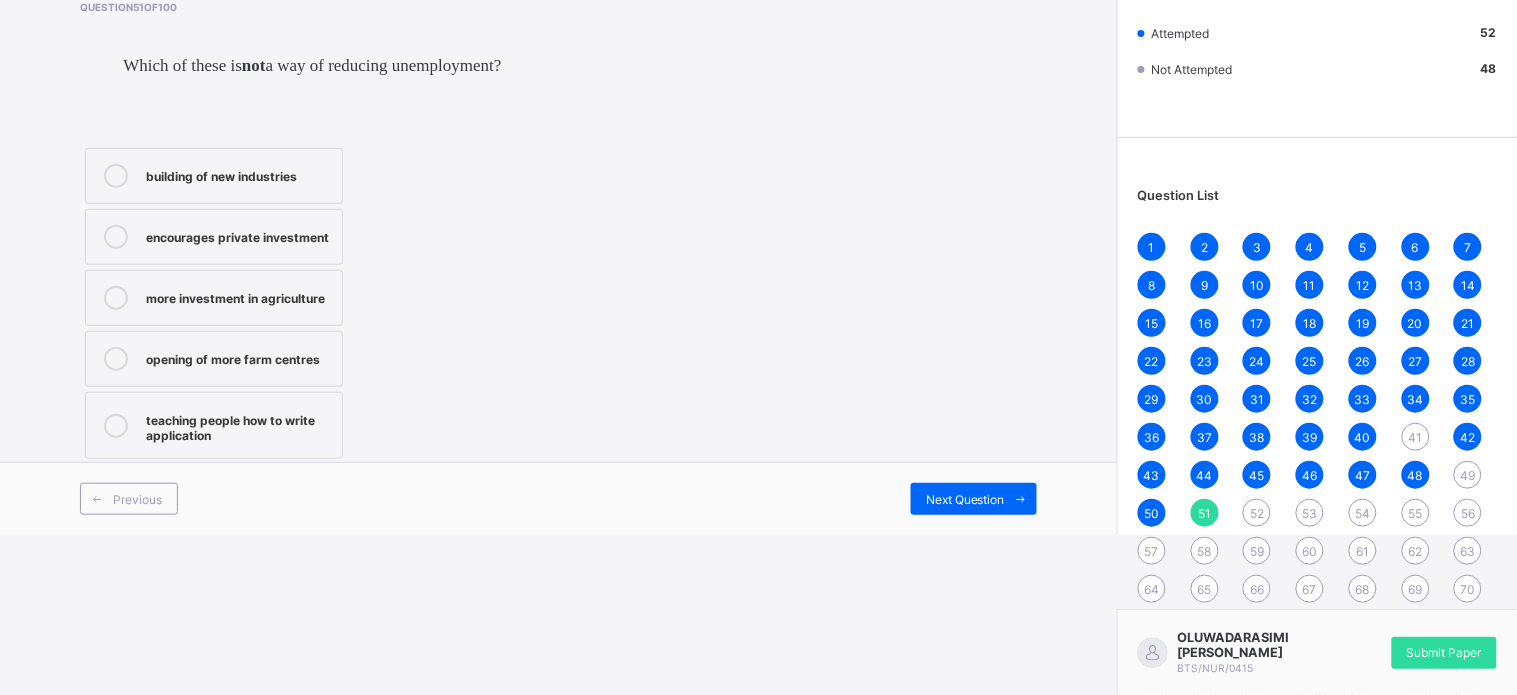 click on "building of new industries" at bounding box center [214, 176] 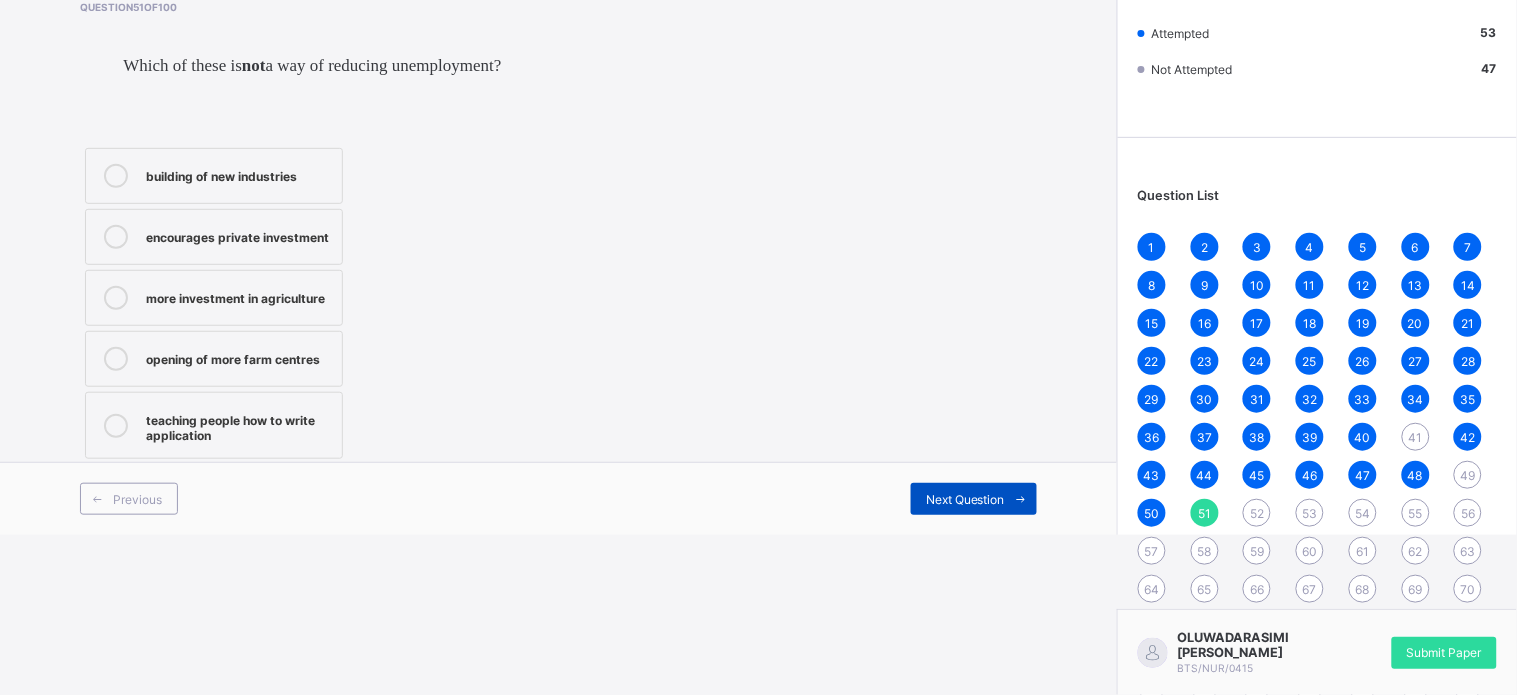 click on "Next Question" at bounding box center [965, 499] 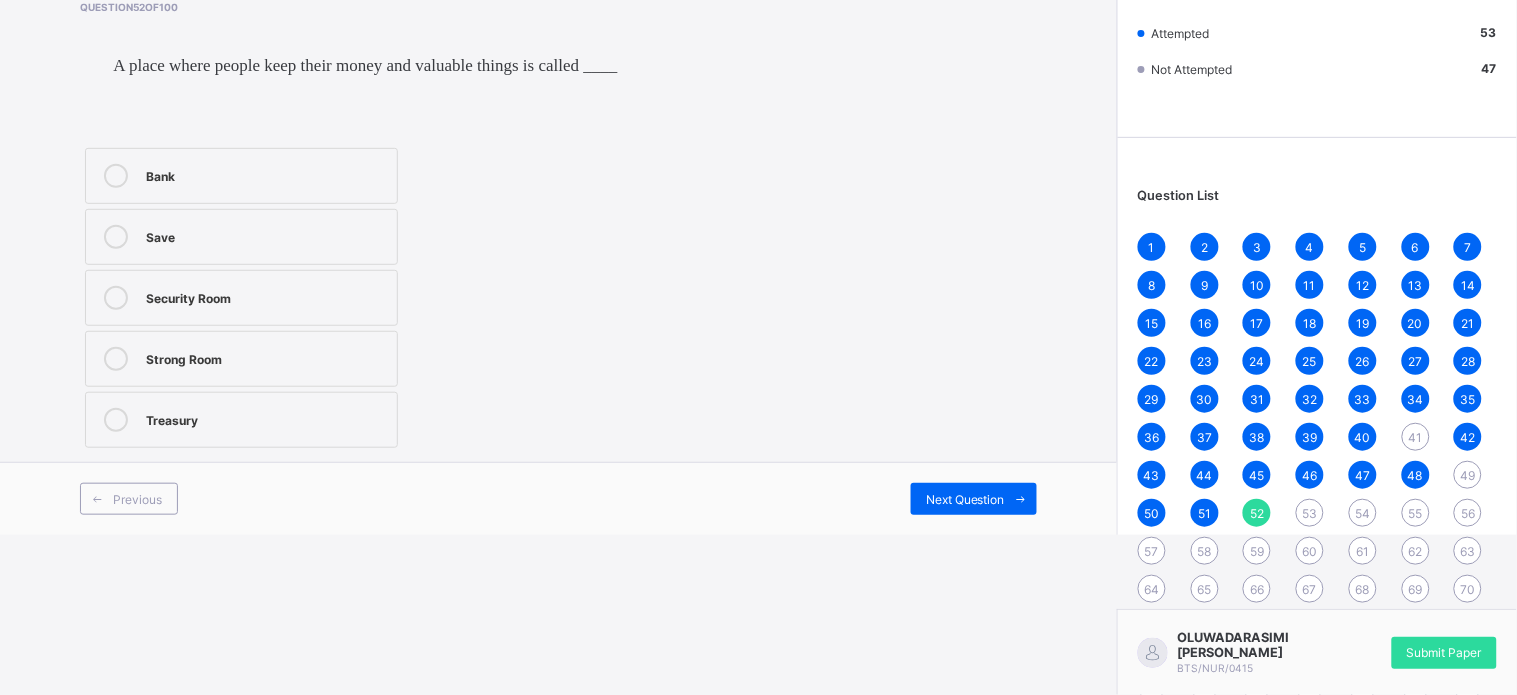 click on "Bank" at bounding box center [266, 174] 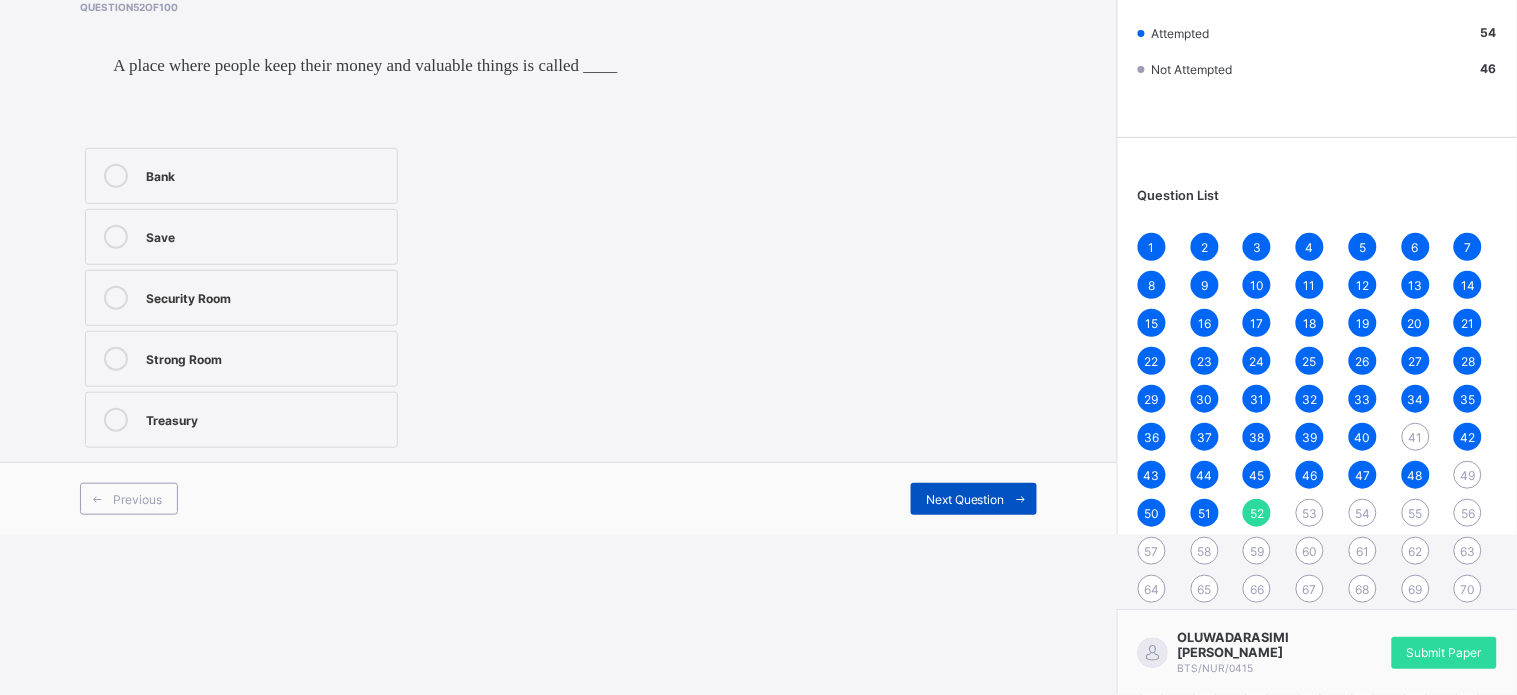 click on "Next Question" at bounding box center [974, 499] 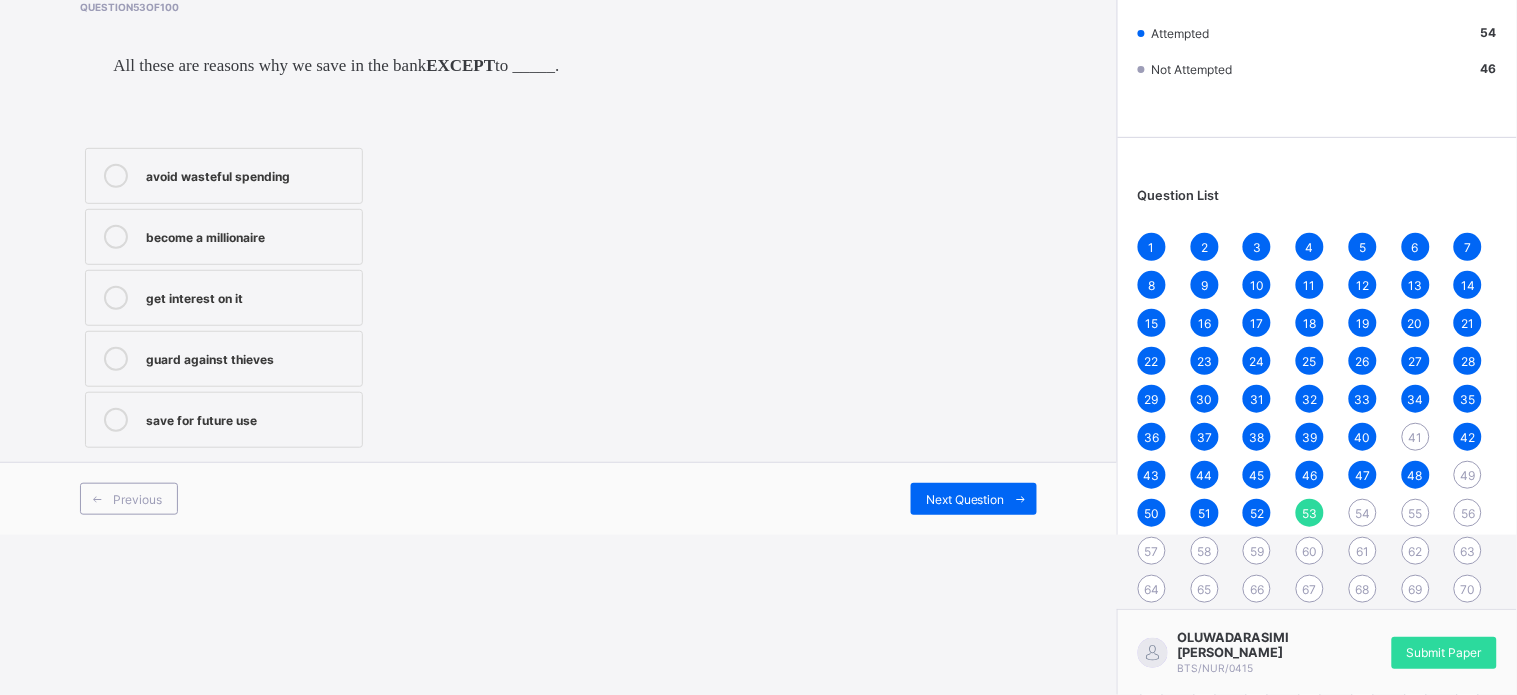 click on "become a millionaire" at bounding box center [224, 237] 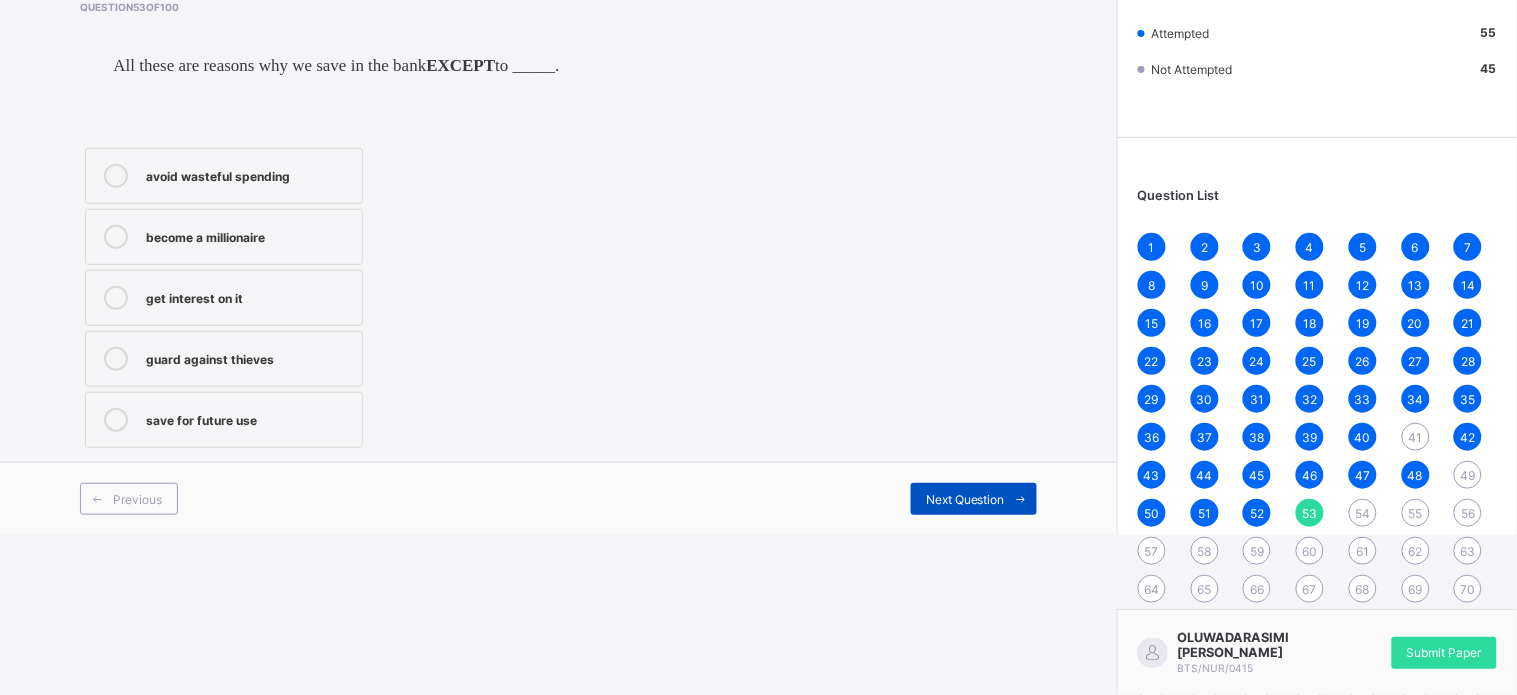 click on "Next Question" at bounding box center (974, 499) 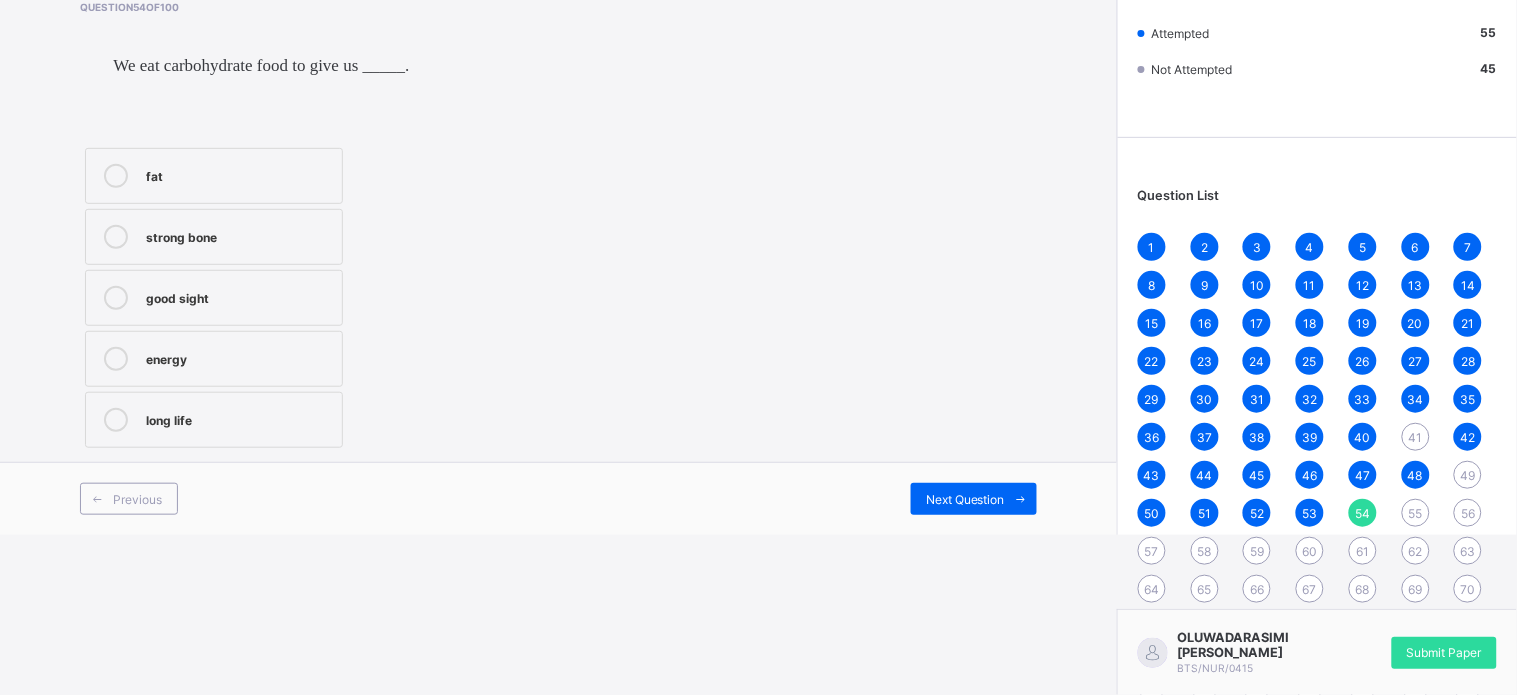 click on "energy" at bounding box center [214, 359] 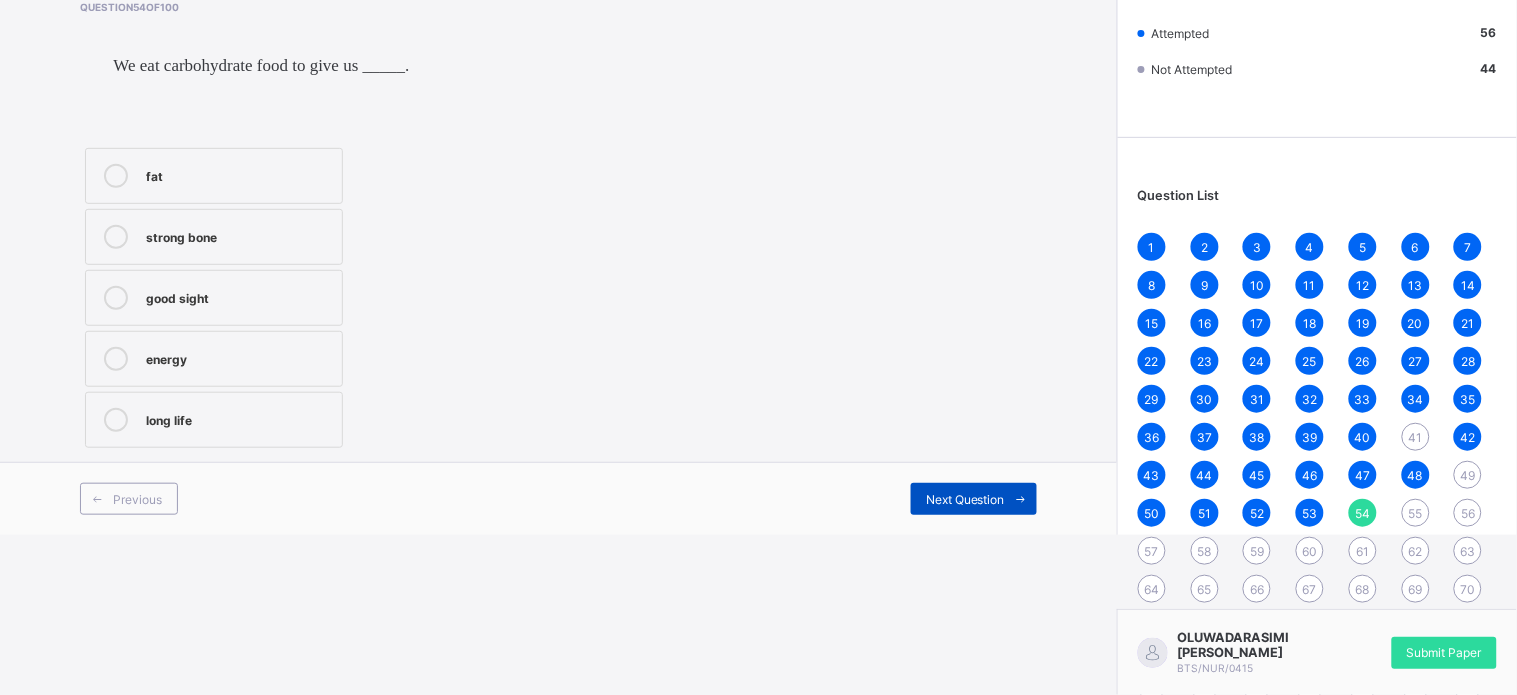 click on "Next Question" at bounding box center [965, 499] 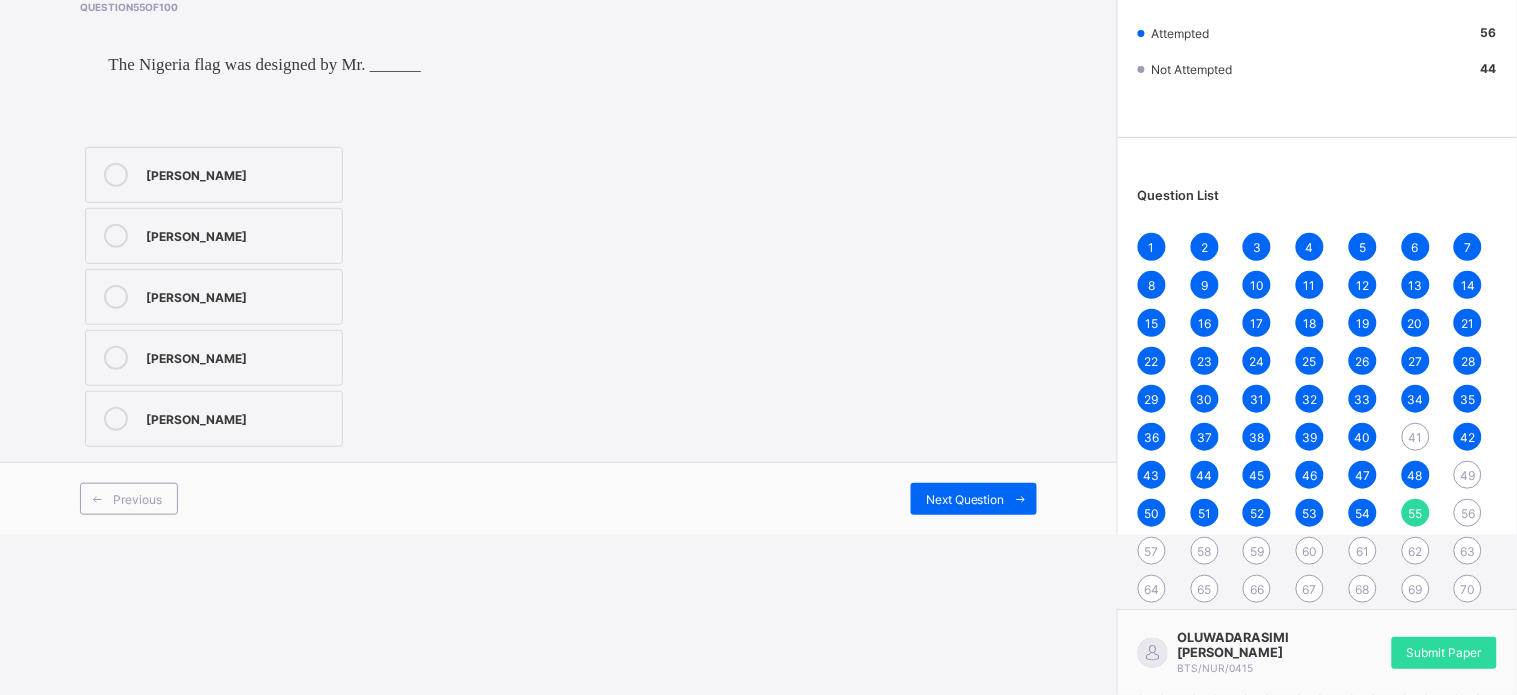 click on "[PERSON_NAME]" at bounding box center [239, 356] 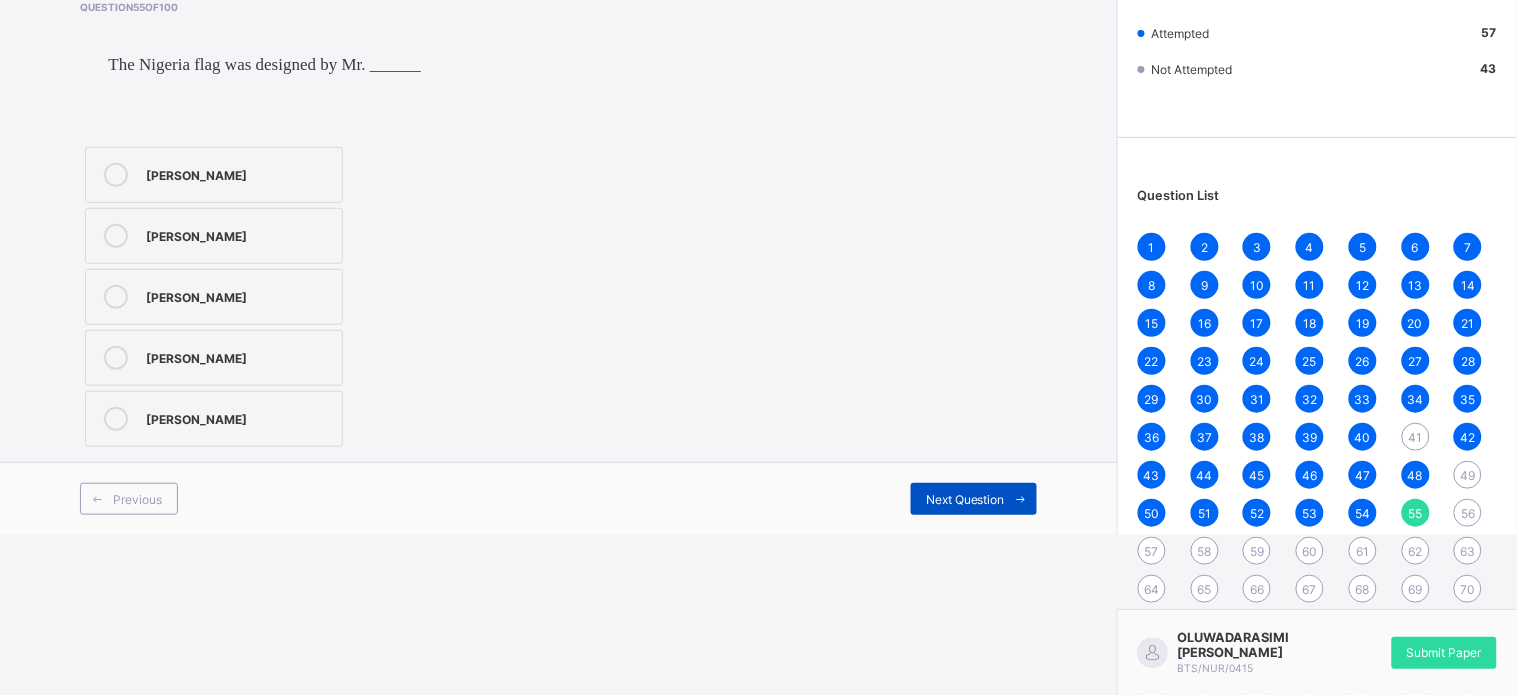click at bounding box center [1021, 499] 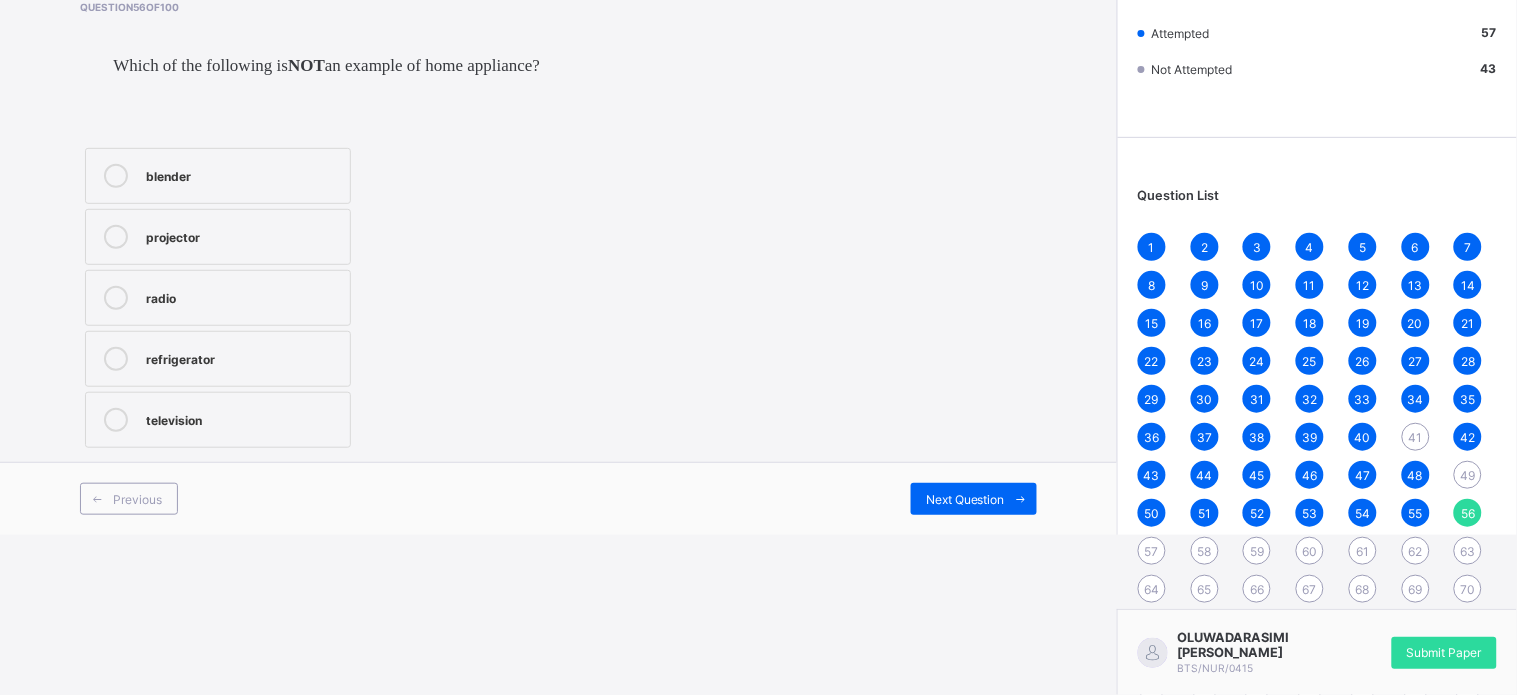 drag, startPoint x: 631, startPoint y: 606, endPoint x: 563, endPoint y: 317, distance: 296.89224 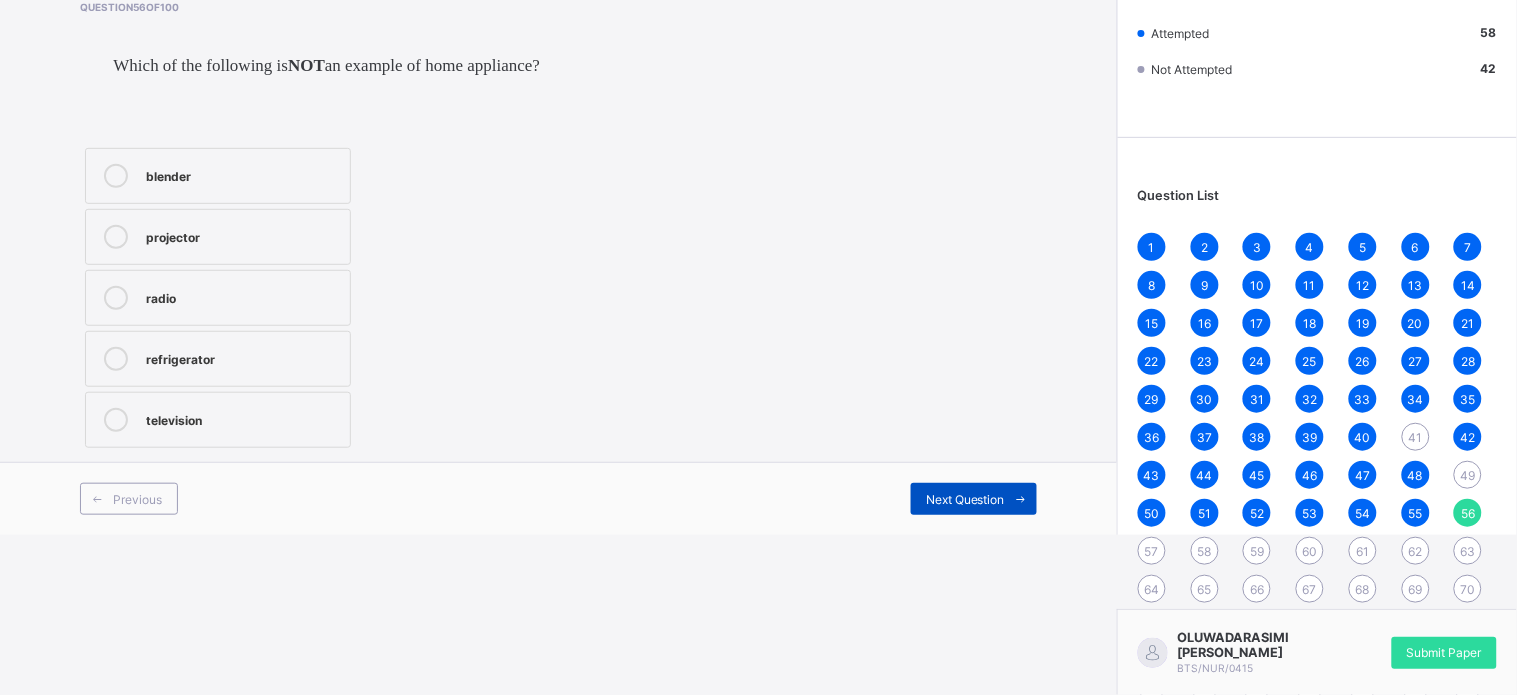 click at bounding box center [1021, 499] 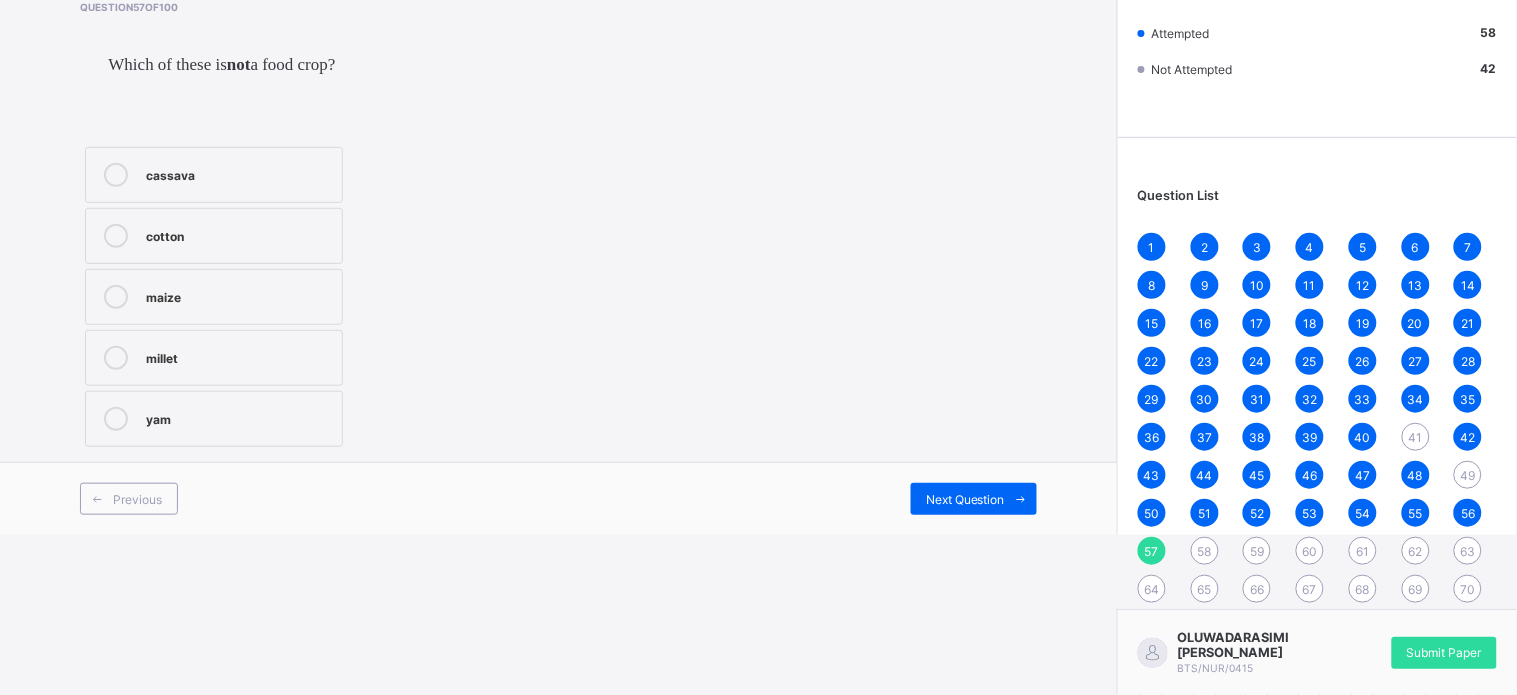 click on "cotton" at bounding box center [214, 236] 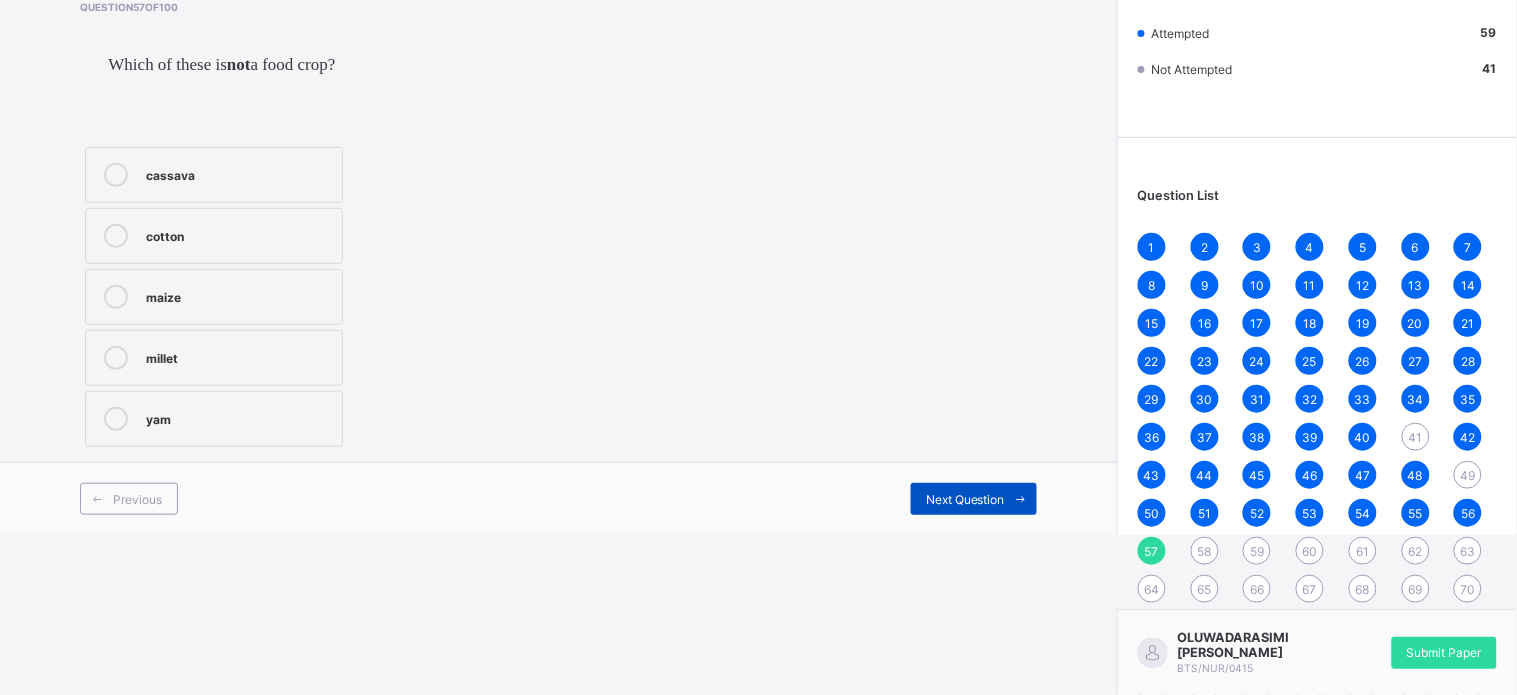click on "Next Question" at bounding box center [965, 499] 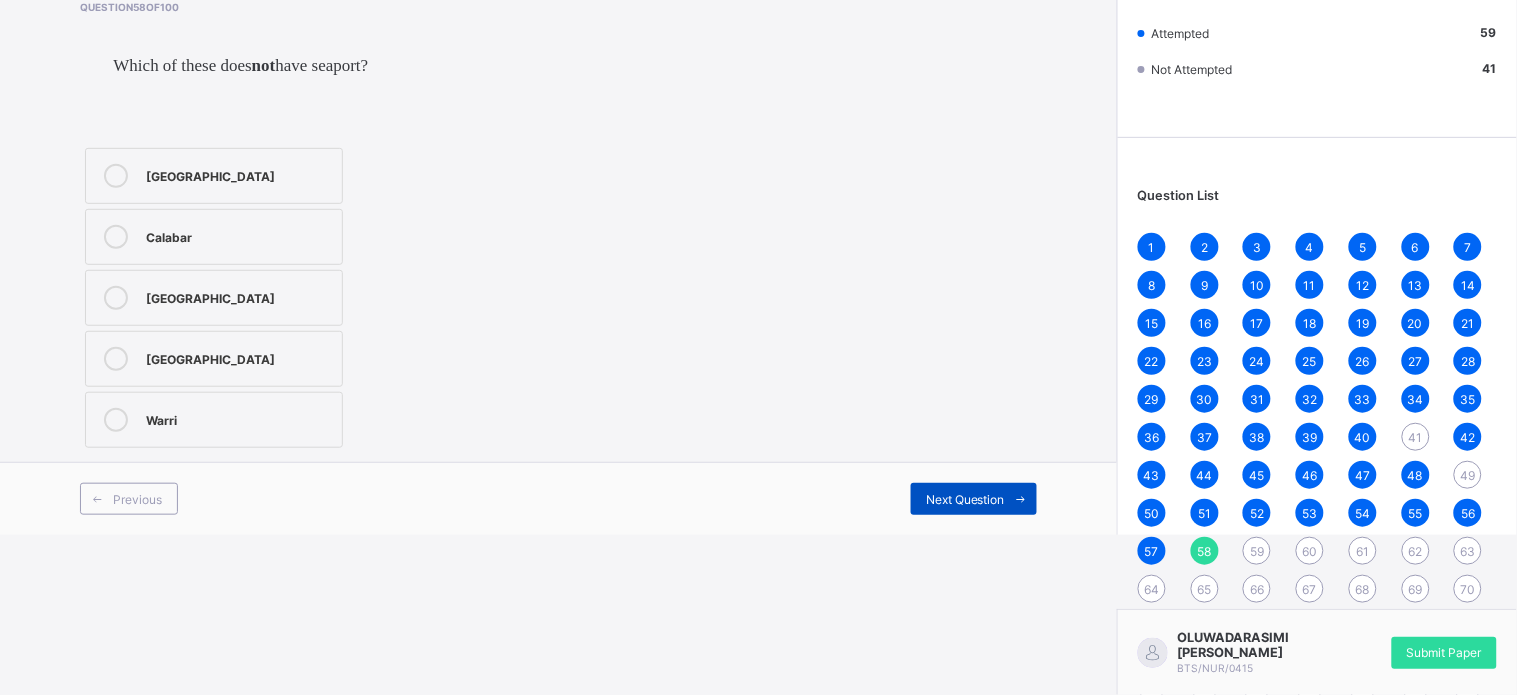 click on "Next Question" at bounding box center [974, 499] 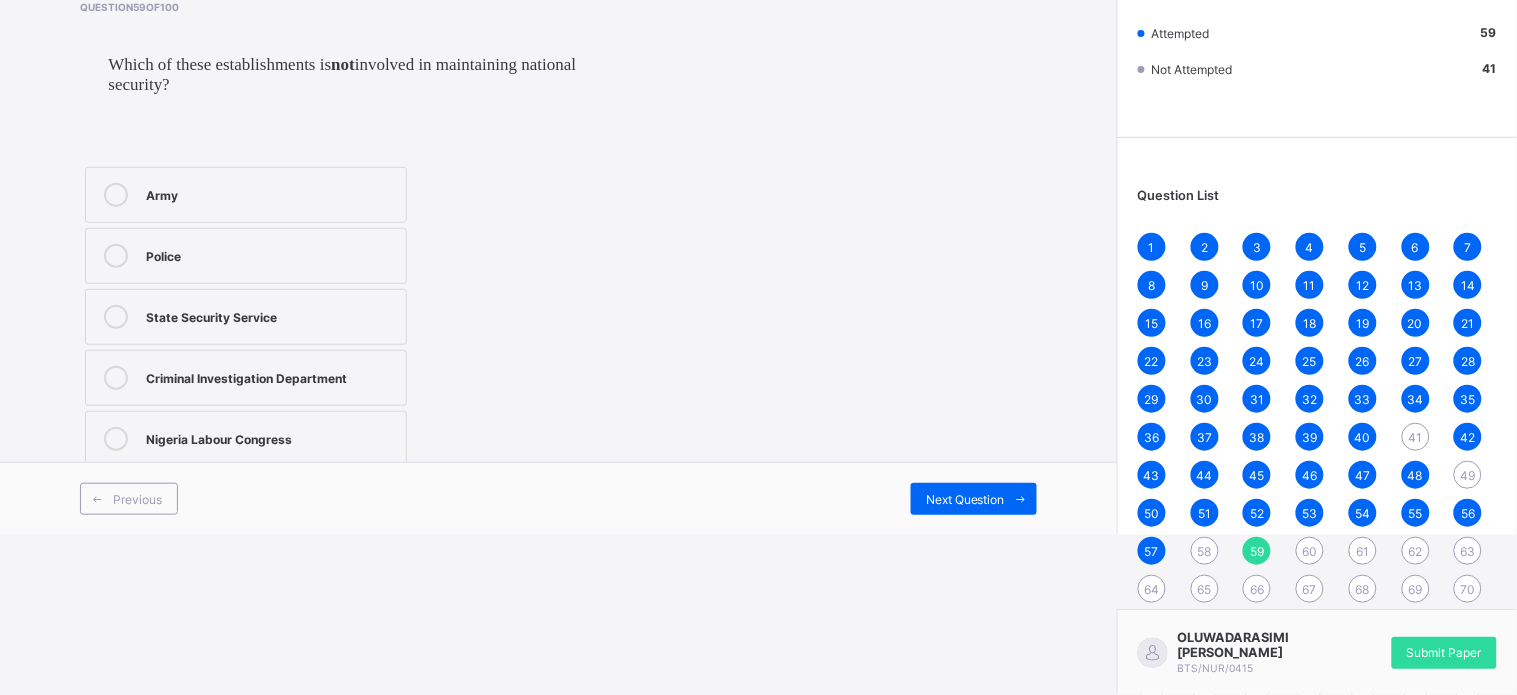 click on "Nigeria Labour Congress" at bounding box center [271, 437] 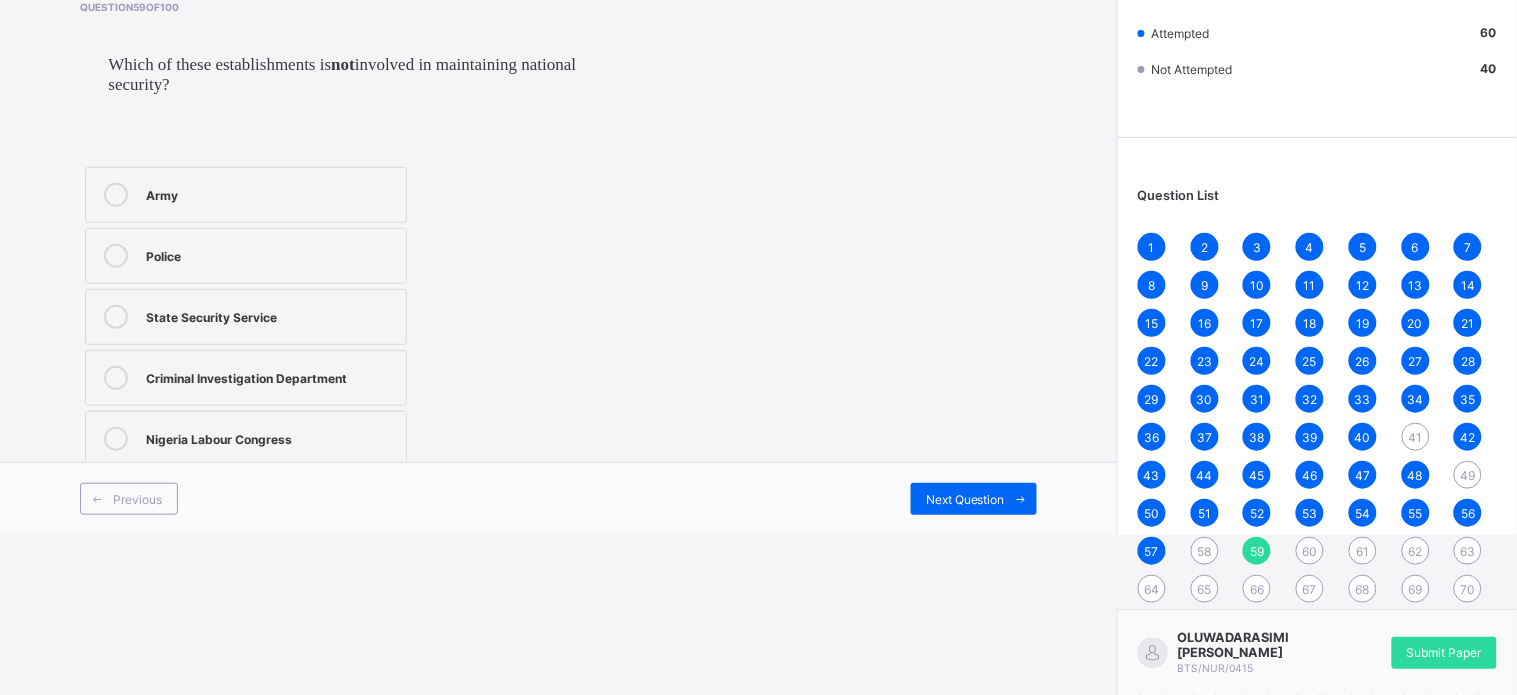 click on "Previous Next Question" at bounding box center [558, 498] 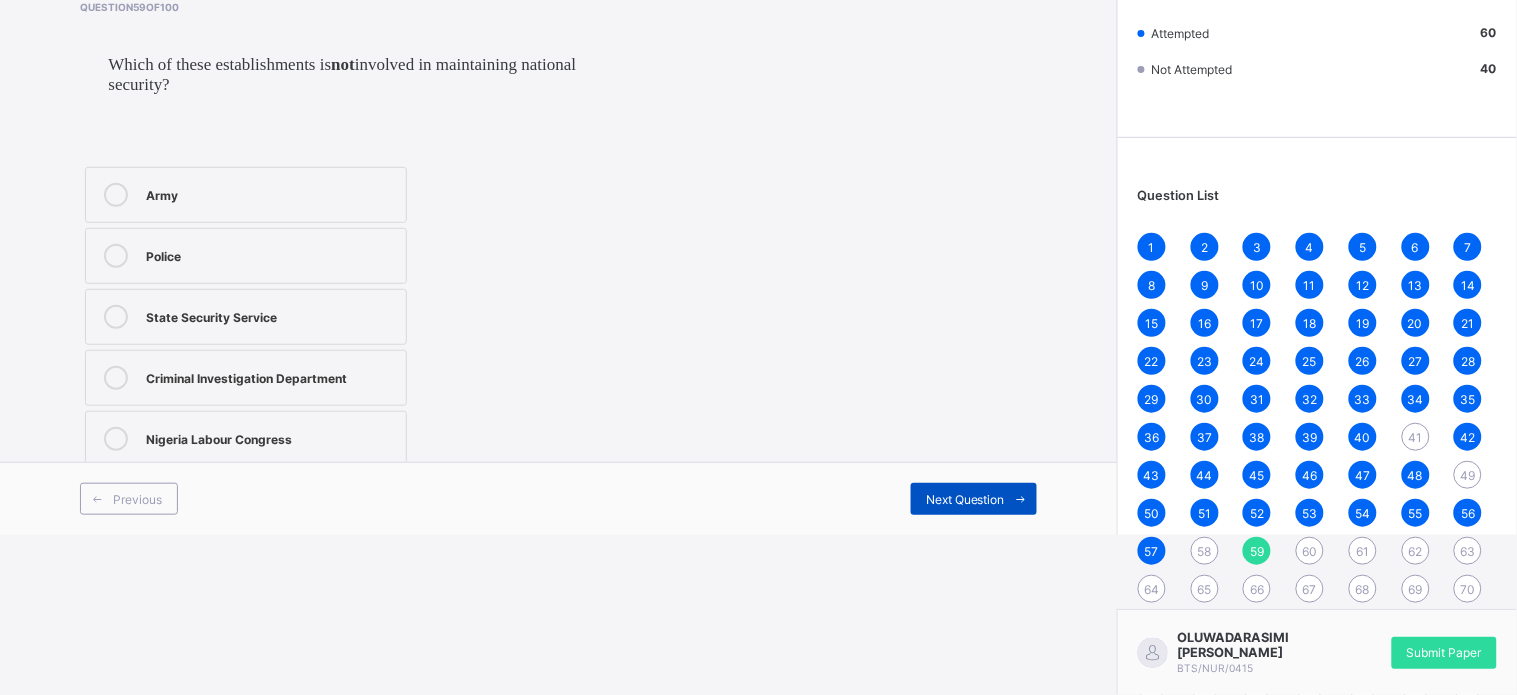 click on "Next Question" at bounding box center [965, 499] 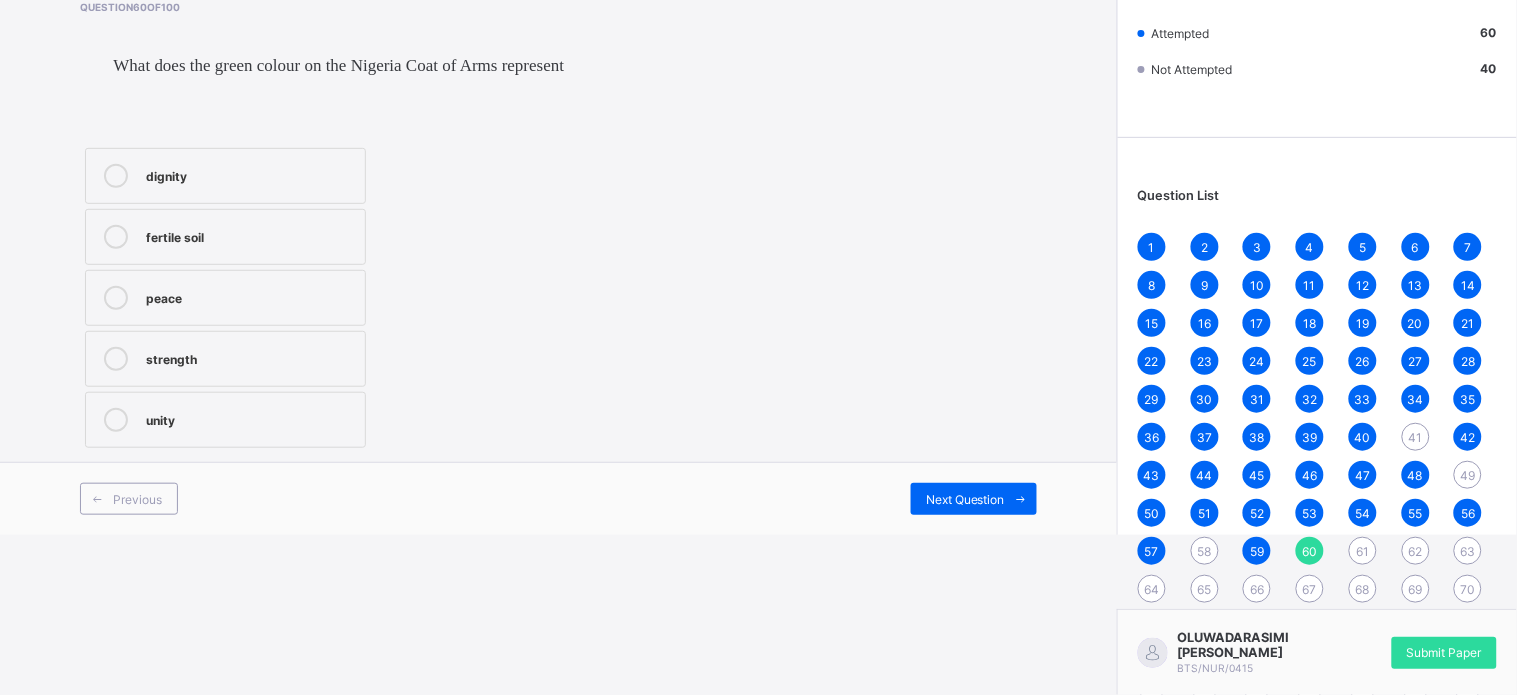 click on "fertile soil" at bounding box center (250, 235) 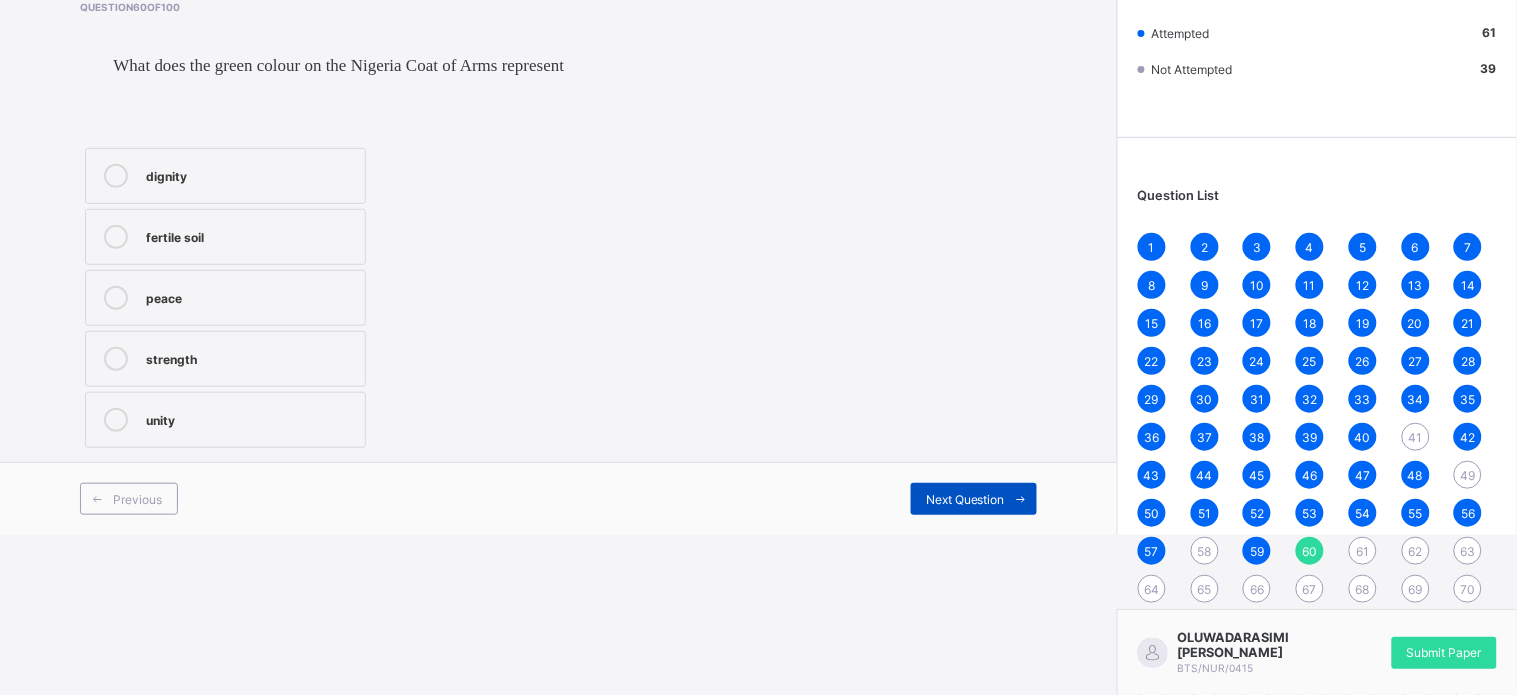 click at bounding box center [1021, 499] 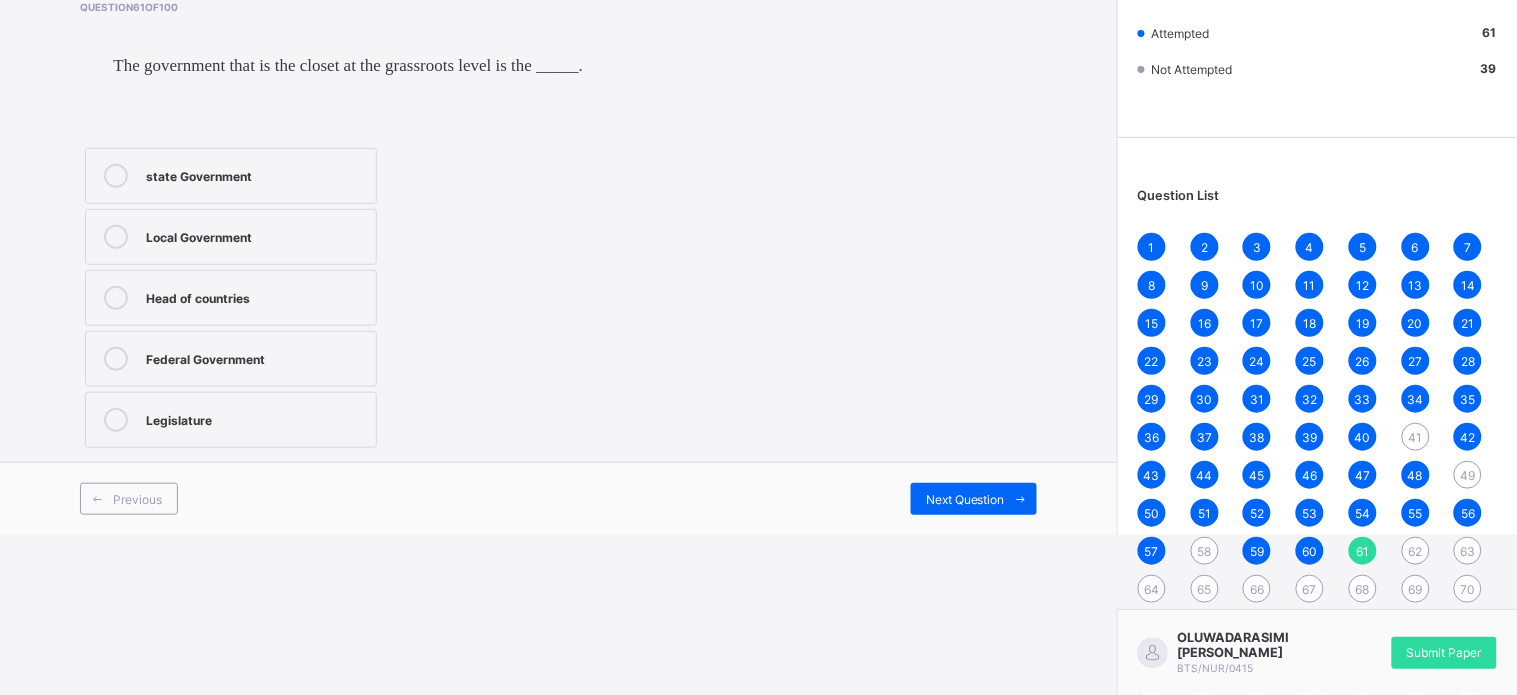 click on "Local Government" at bounding box center (231, 237) 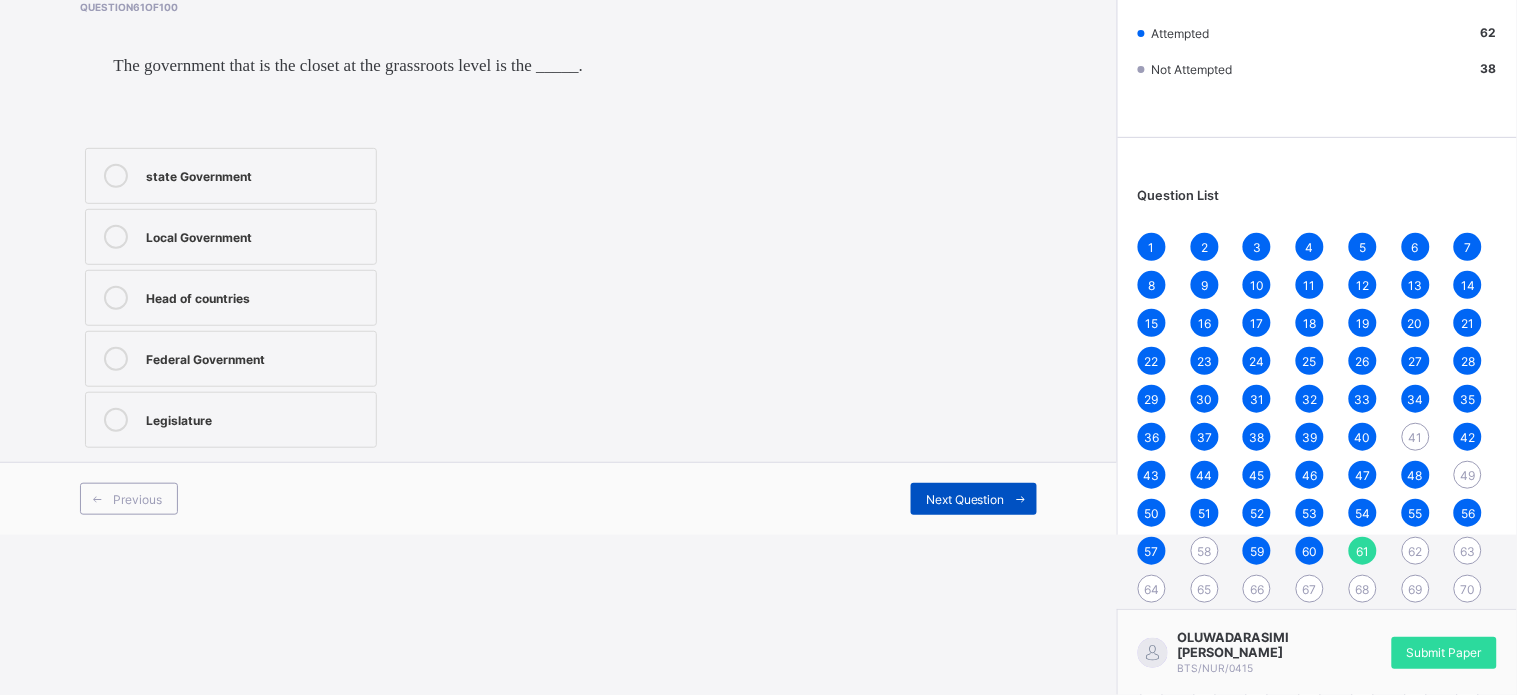 click on "Next Question" at bounding box center [965, 499] 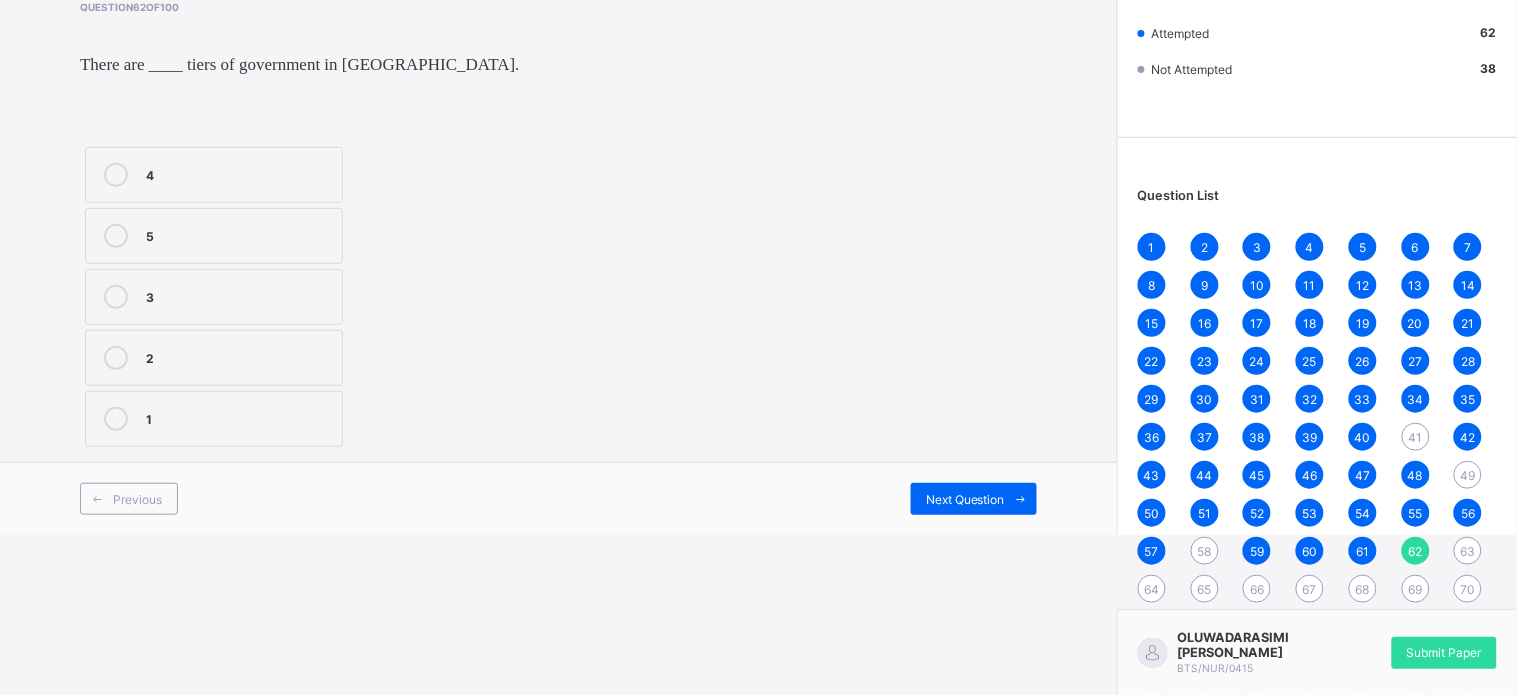 click on "3" at bounding box center [239, 295] 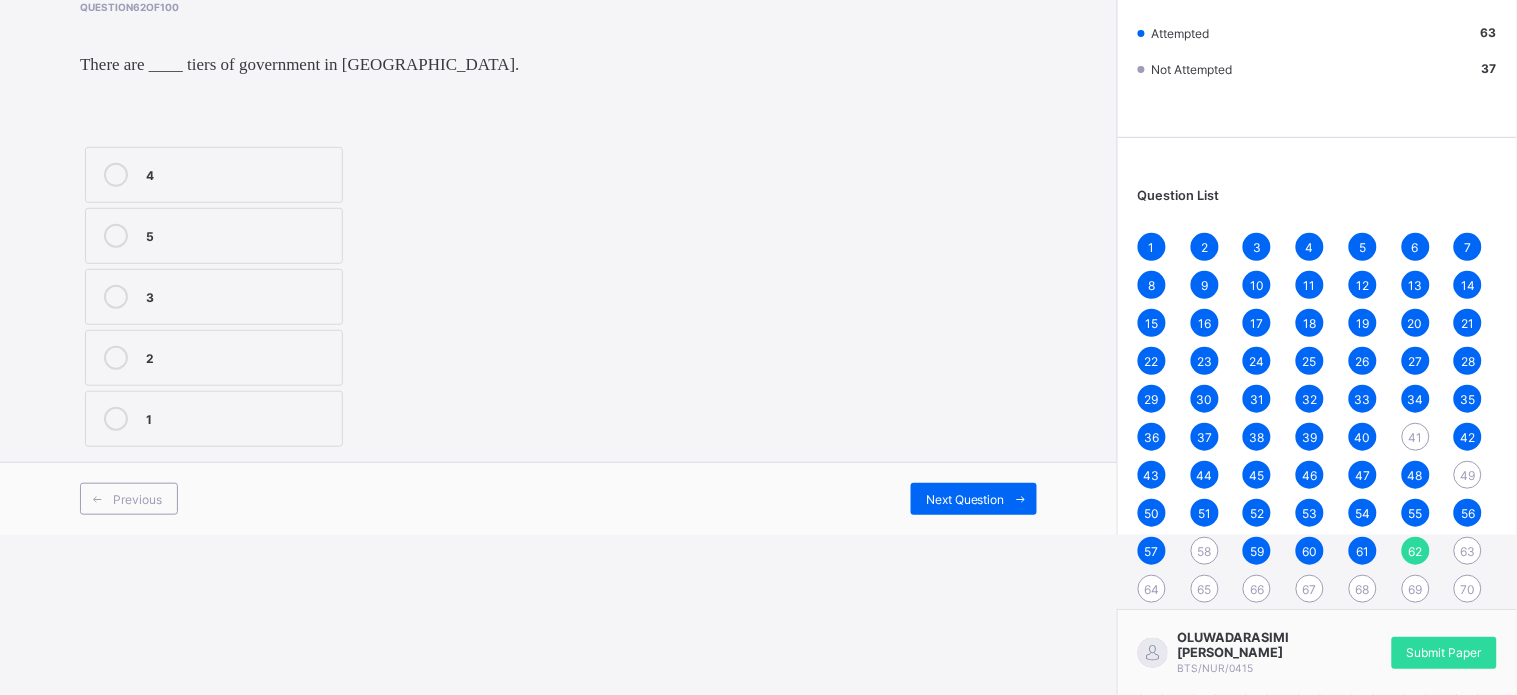 click on "Previous Next Question" at bounding box center [558, 498] 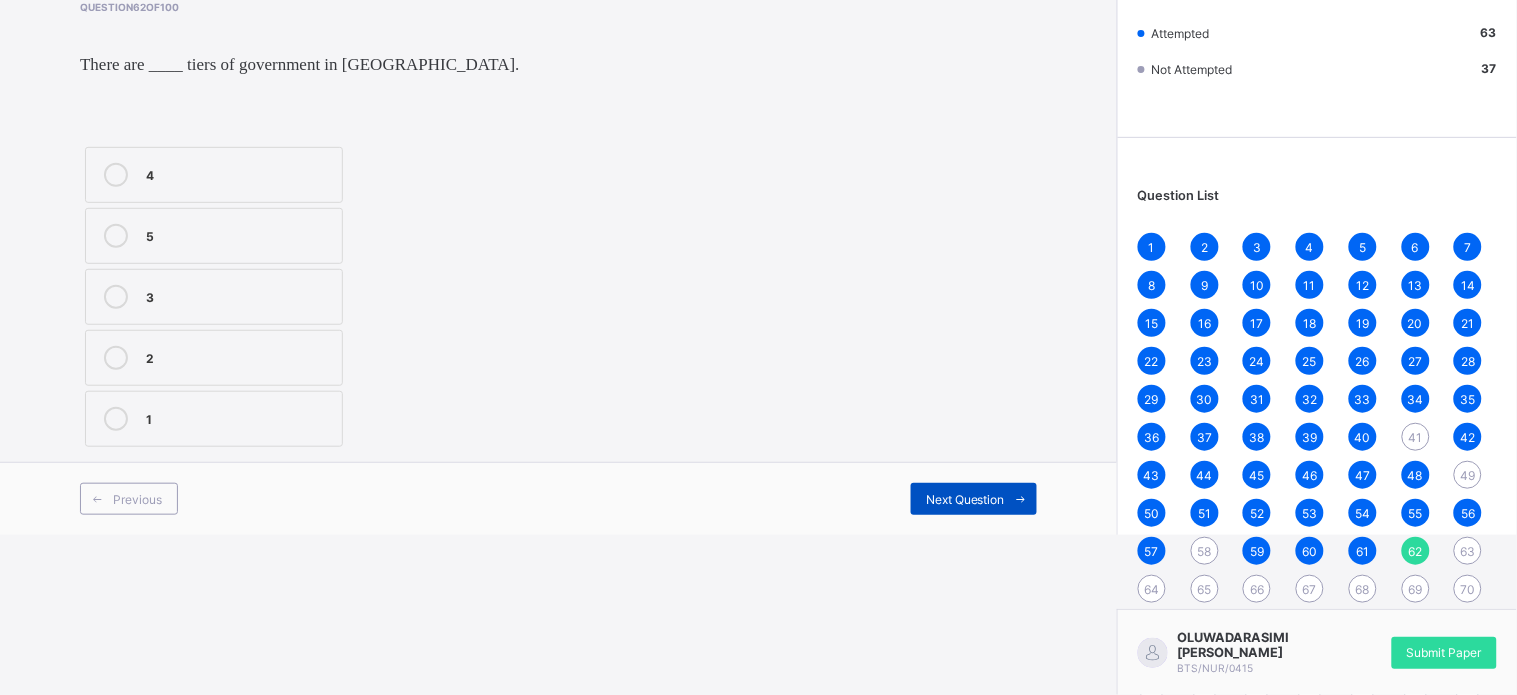 click on "Next Question" at bounding box center [965, 499] 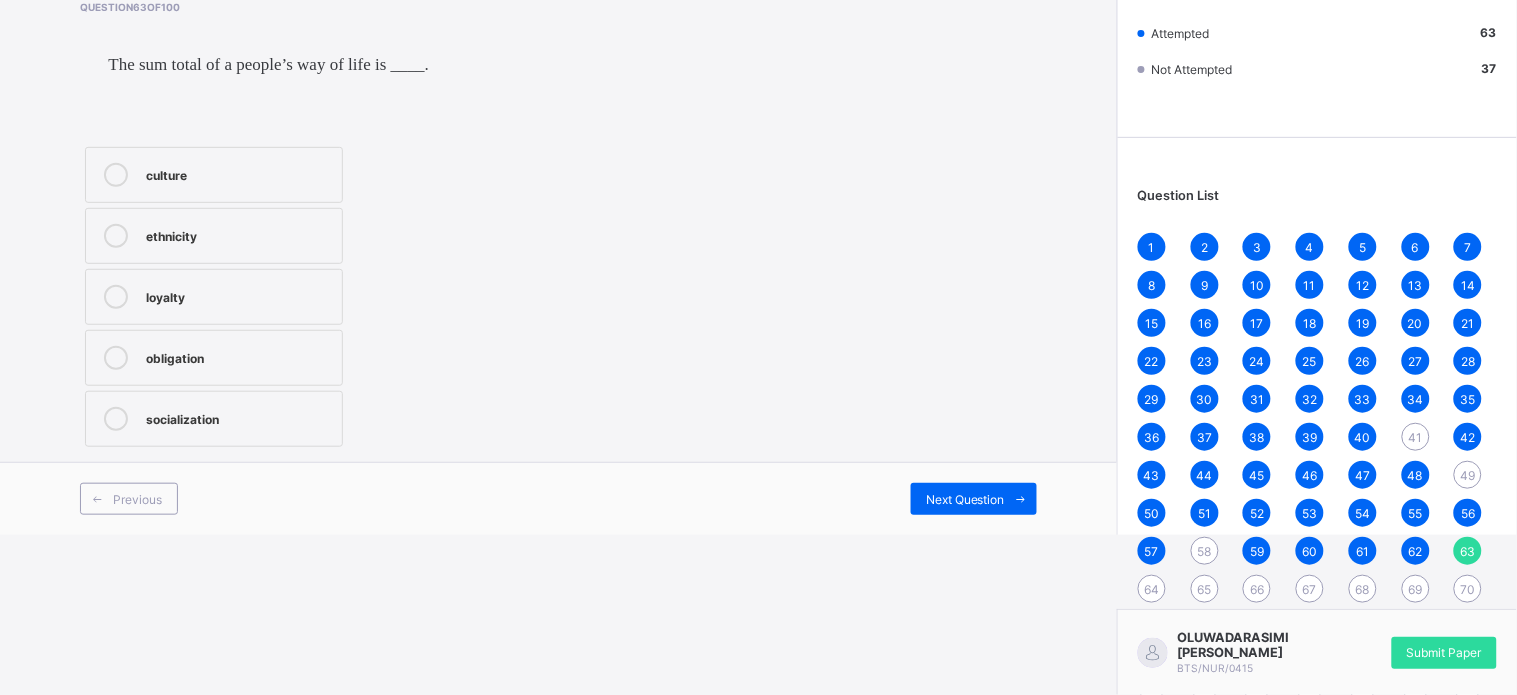 click on "culture" at bounding box center (239, 173) 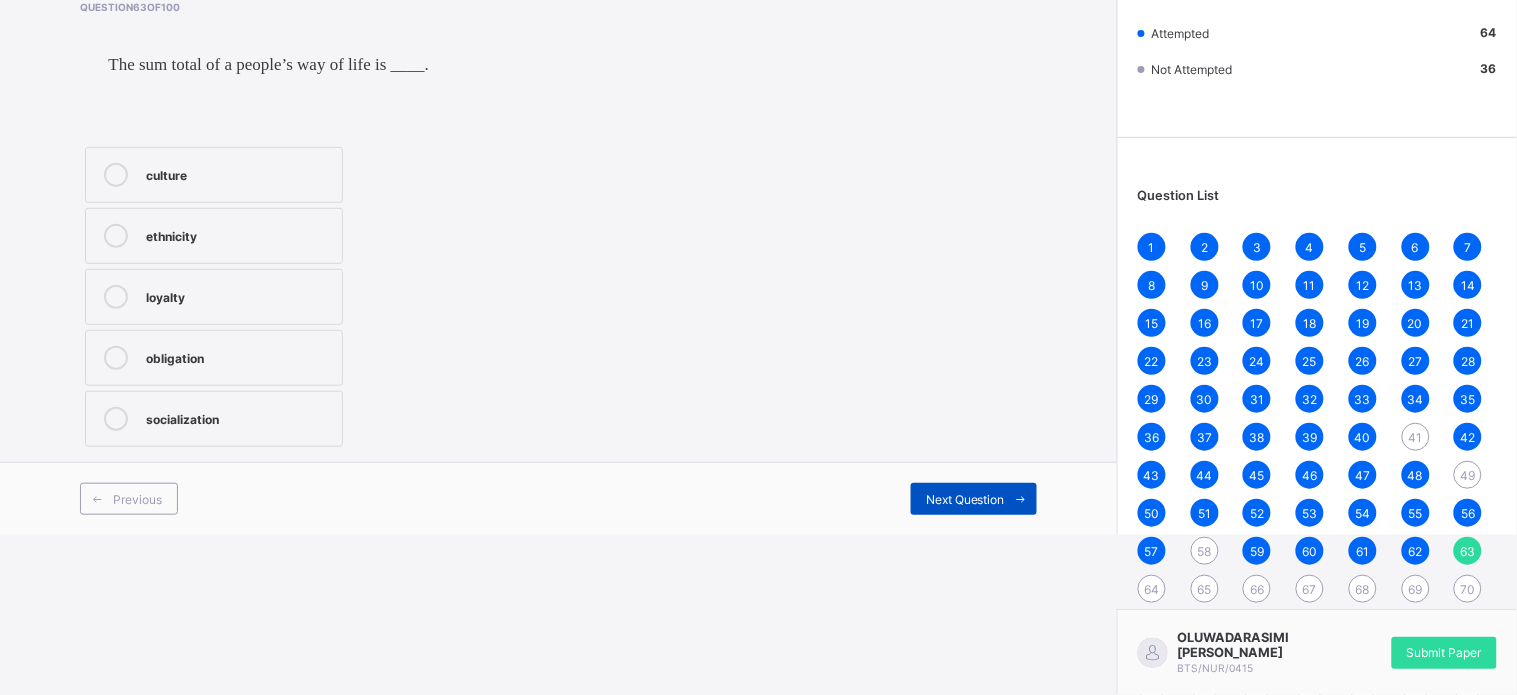 click on "Next Question" at bounding box center (974, 499) 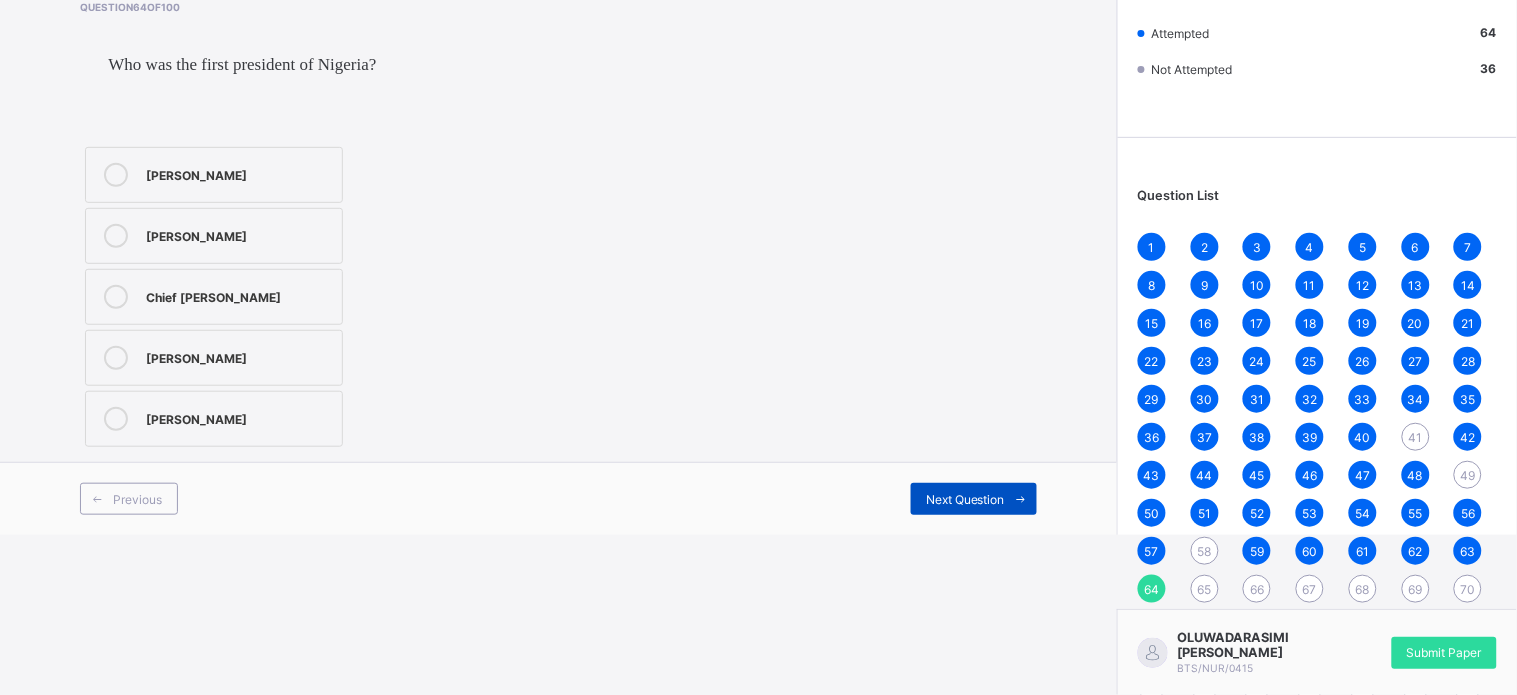 click on "Next Question" at bounding box center [974, 499] 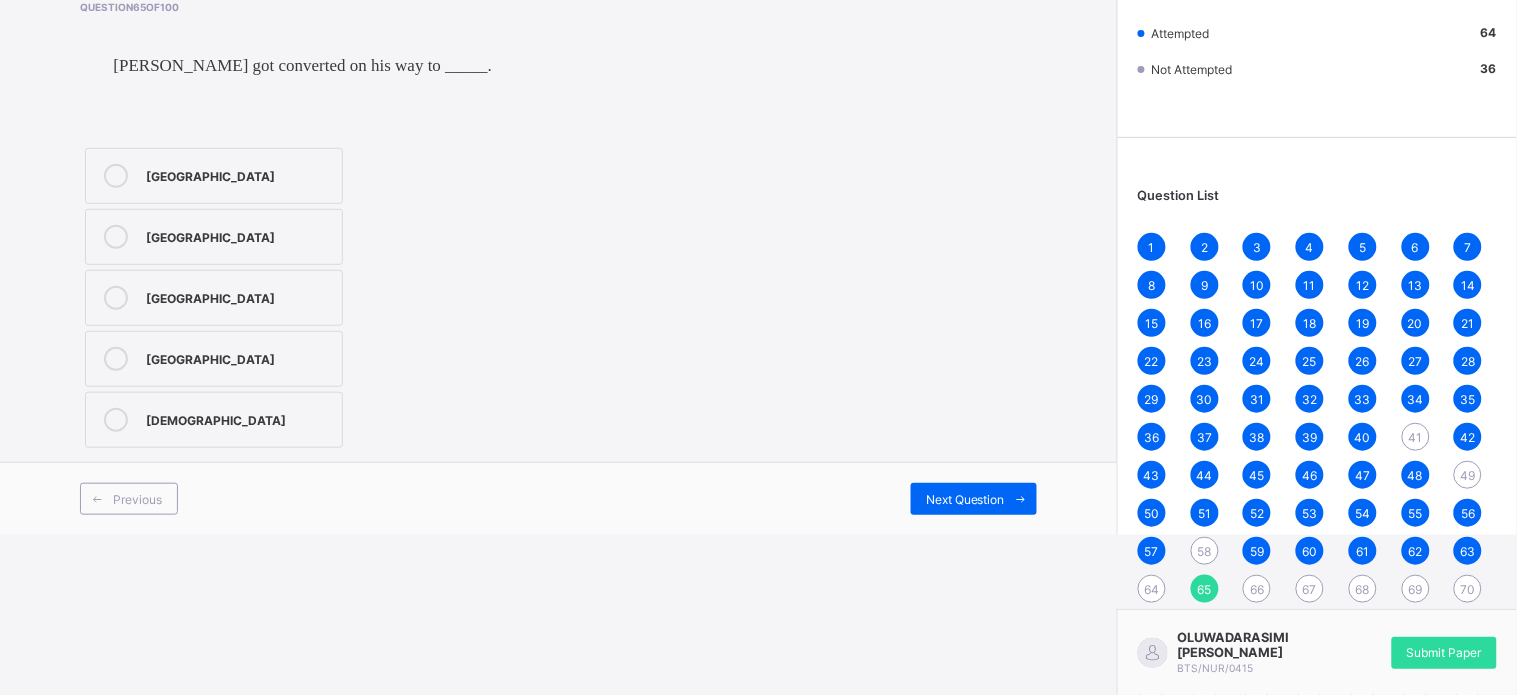click on "1 2 3 4 5 6 7 8 9 10 11 12 13 14 15 16 17 18 19 20 21 22 23 24 25 26 27 28 29 30 31 32 33 34 35 36 37 38 39 40 41 42 43 44 45 46 47 48 49 50 51 52 53 54 55 56 57 58 59 60 61 62 63 64 65 66 67 68 69 70 71 72 73 74 75 76 77 78 79 80 81 82 83 84 85 86 87 88 89 90 91 92 93 94 95 96 97 98 99 100" at bounding box center (1317, 513) 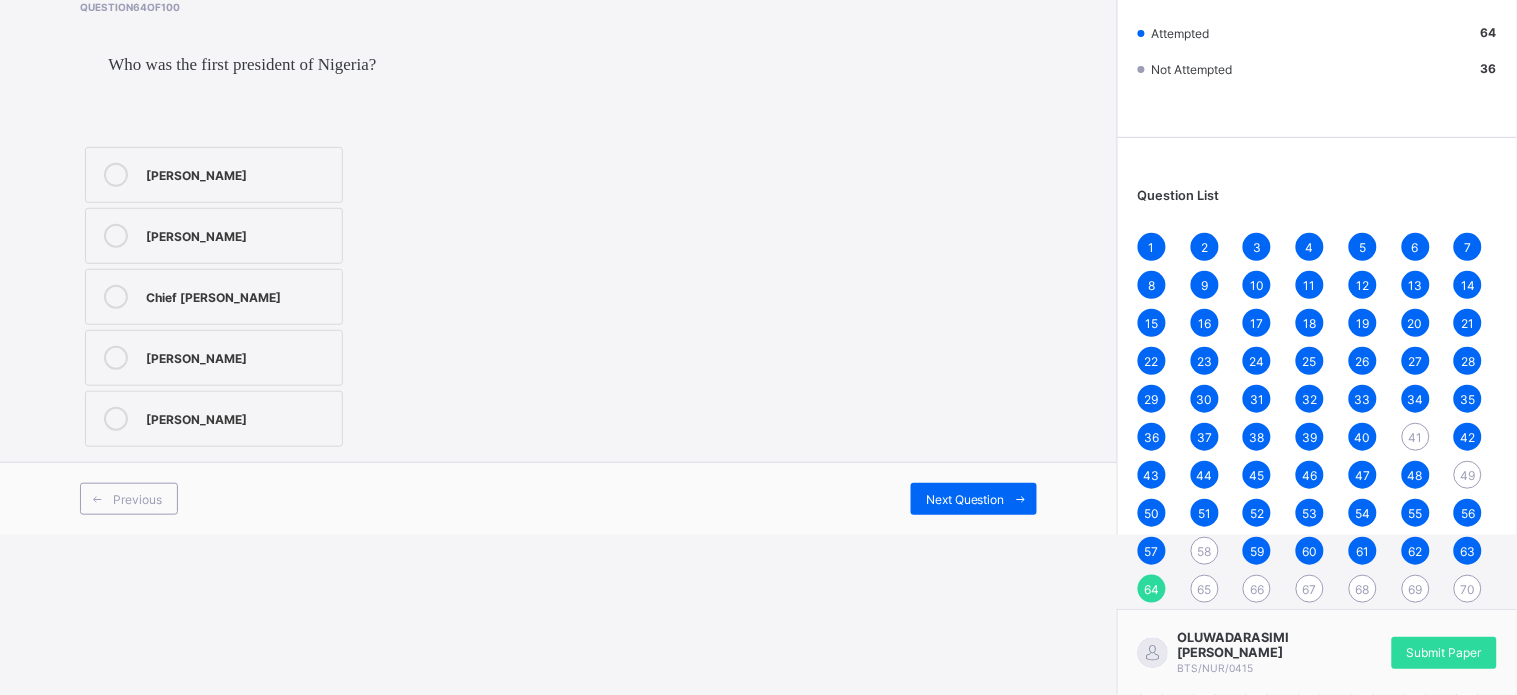 click on "[PERSON_NAME]" at bounding box center (239, 356) 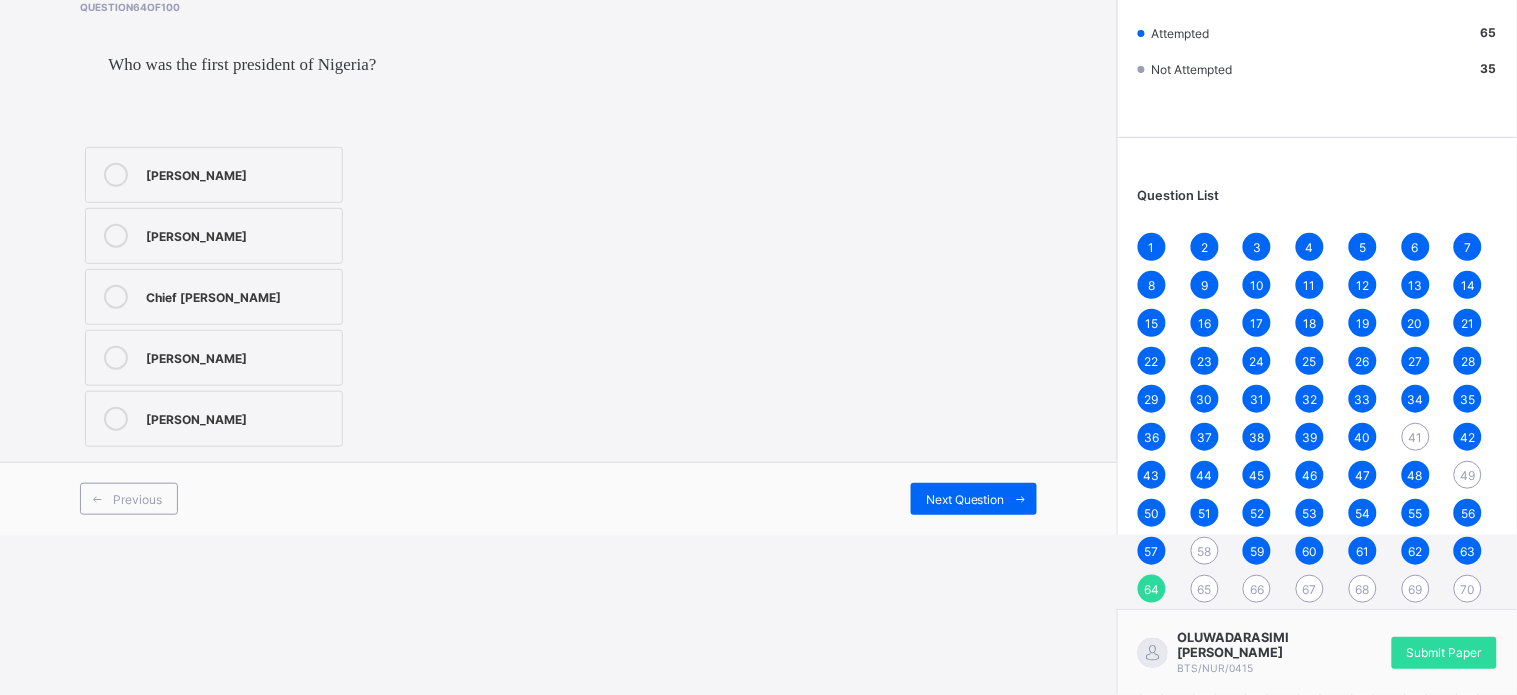 scroll, scrollTop: 213, scrollLeft: 0, axis: vertical 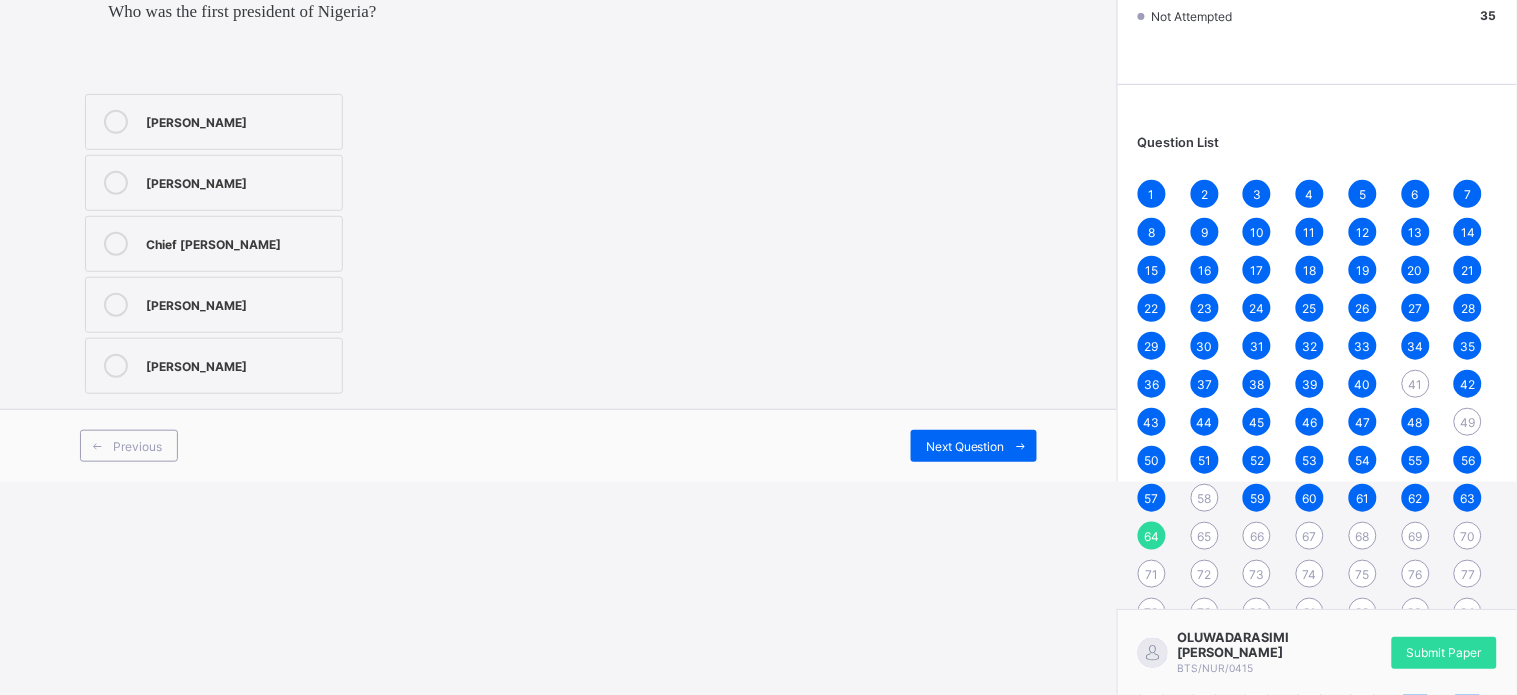 click on "Previous Next Question" at bounding box center [558, 445] 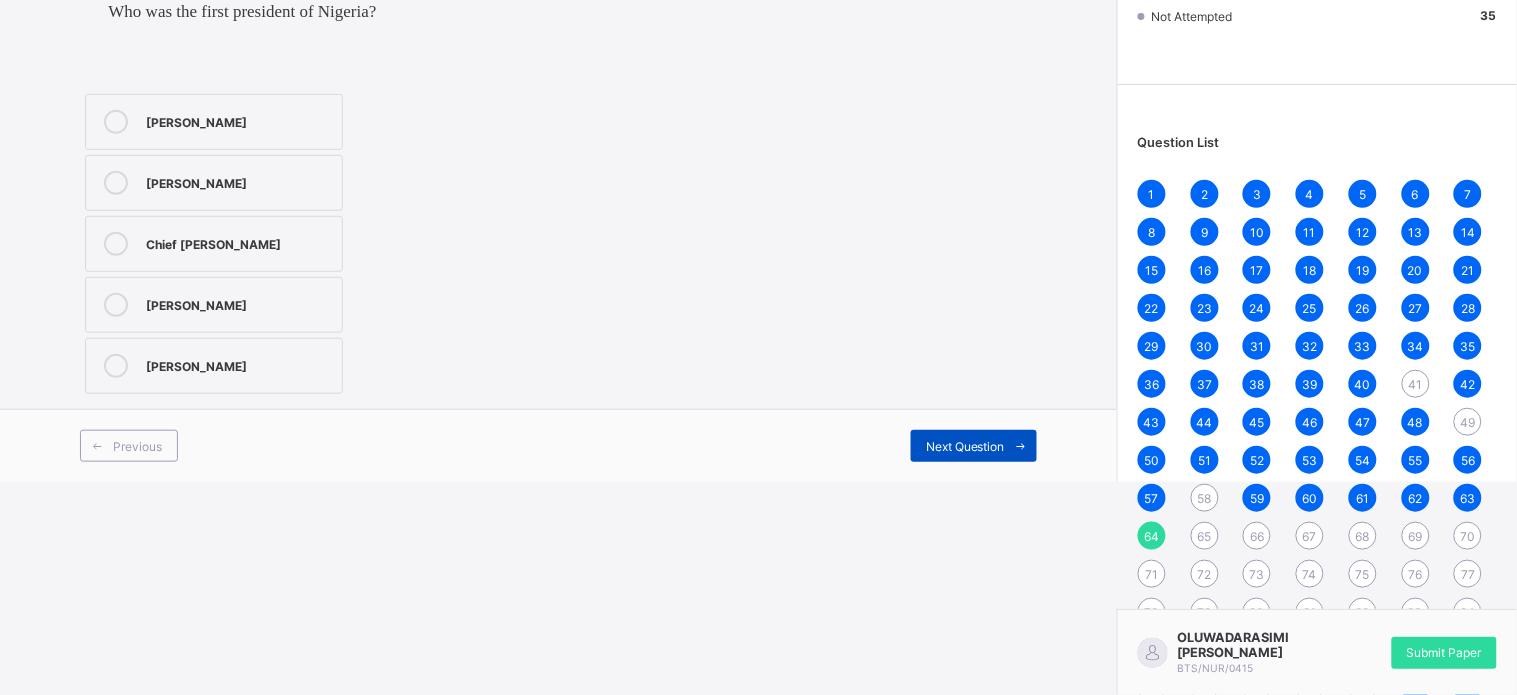 click on "Next Question" at bounding box center (974, 446) 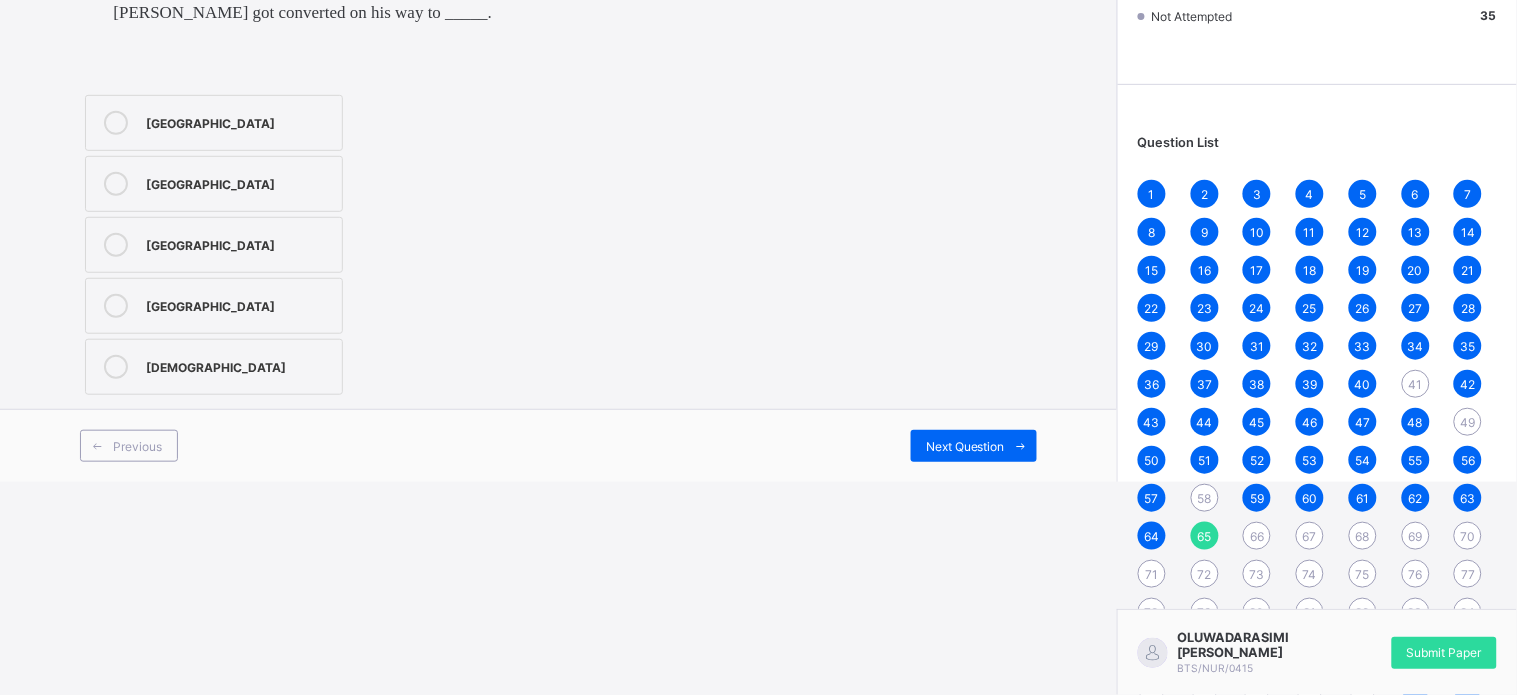 click on "[GEOGRAPHIC_DATA]" at bounding box center [214, 245] 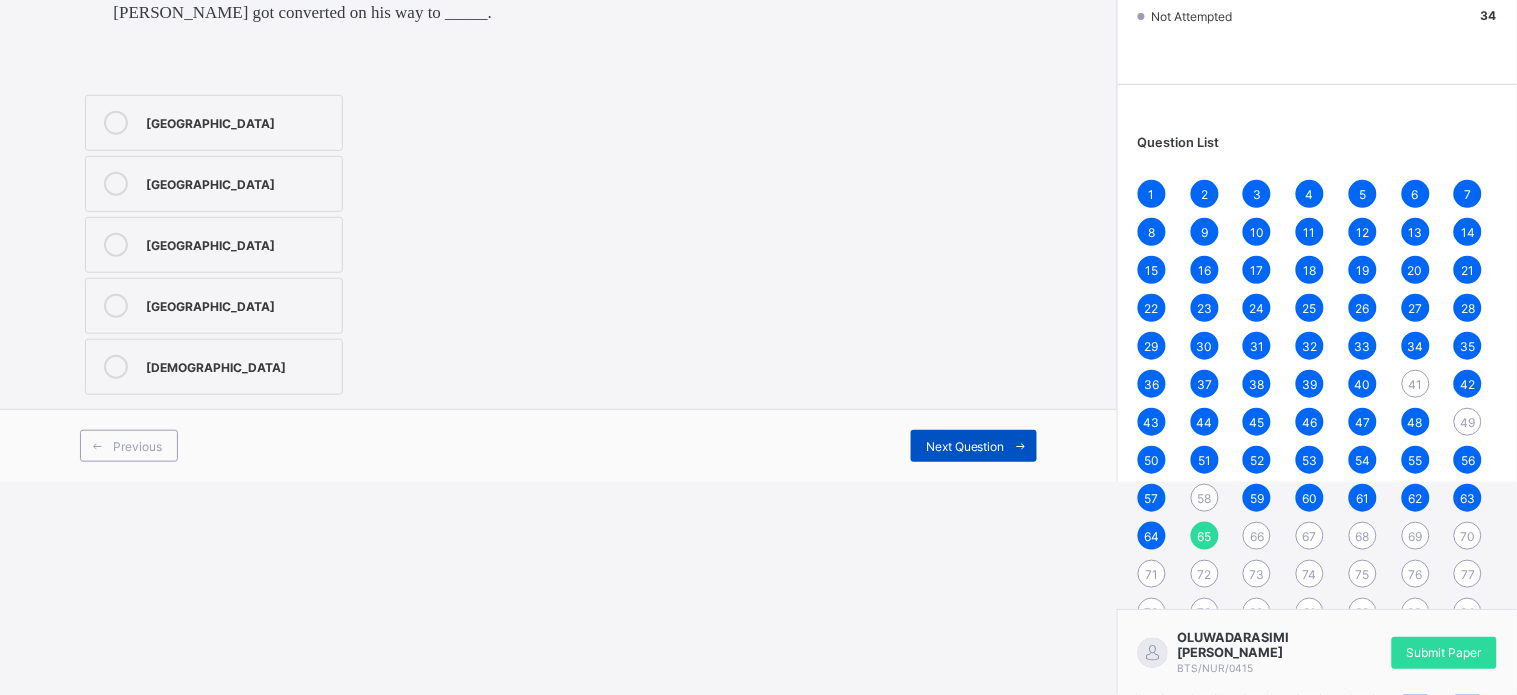 click on "Next Question" at bounding box center (965, 446) 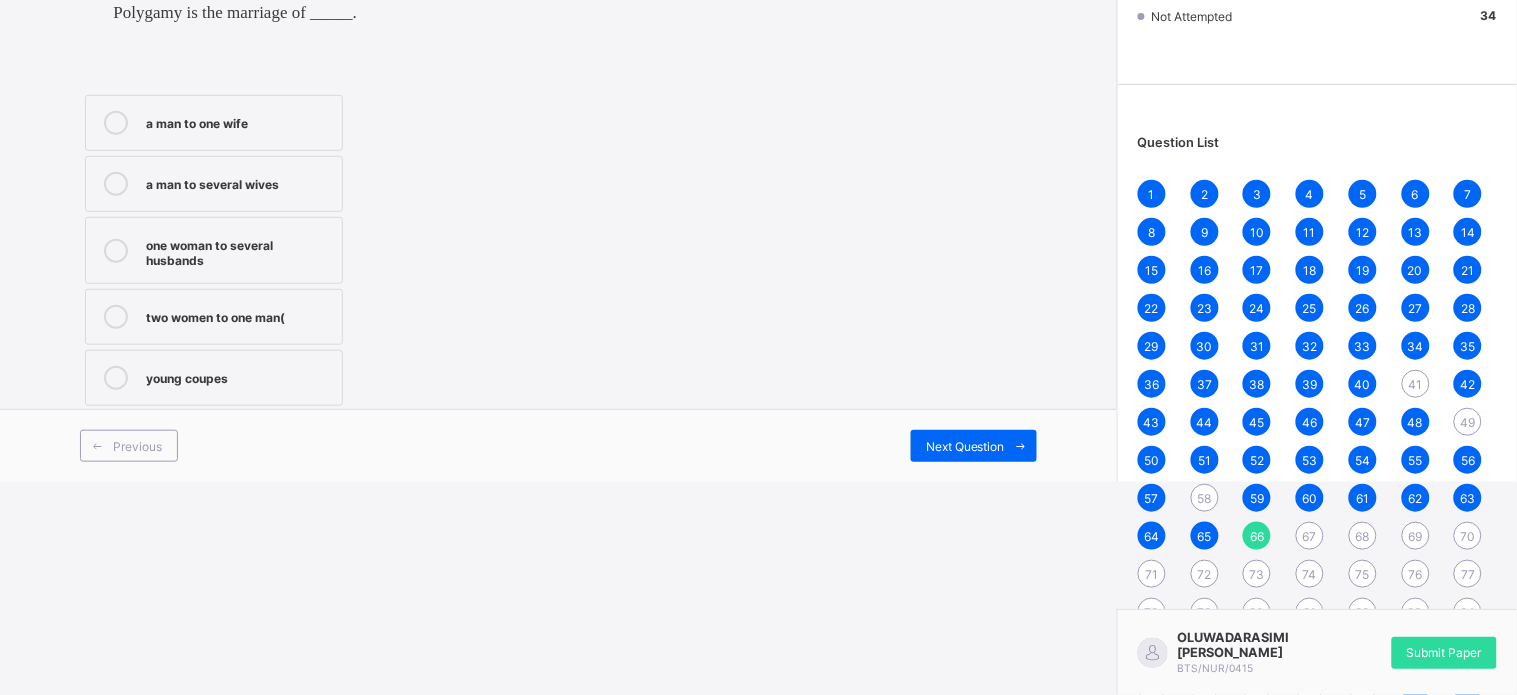 click on "one woman to several husbands" at bounding box center (214, 250) 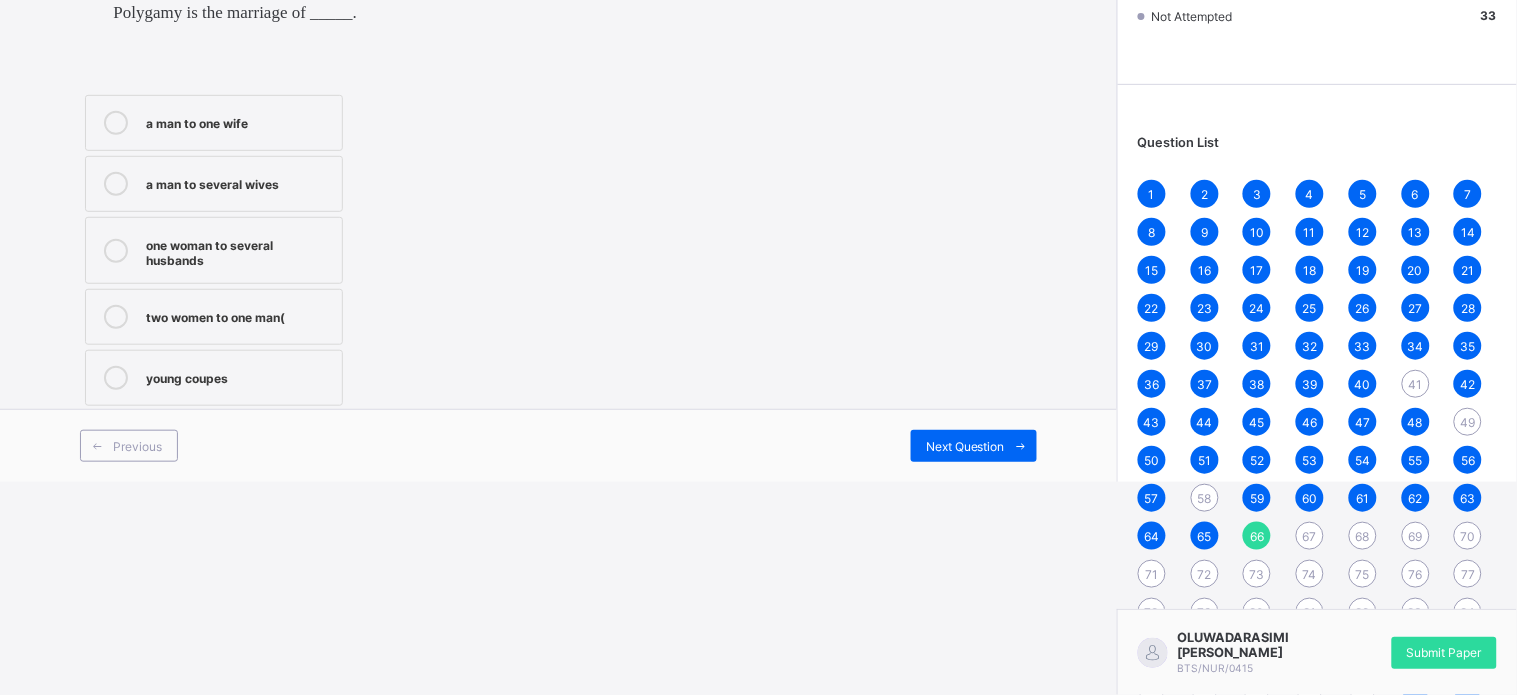 click on "a man to several wives" at bounding box center (239, 182) 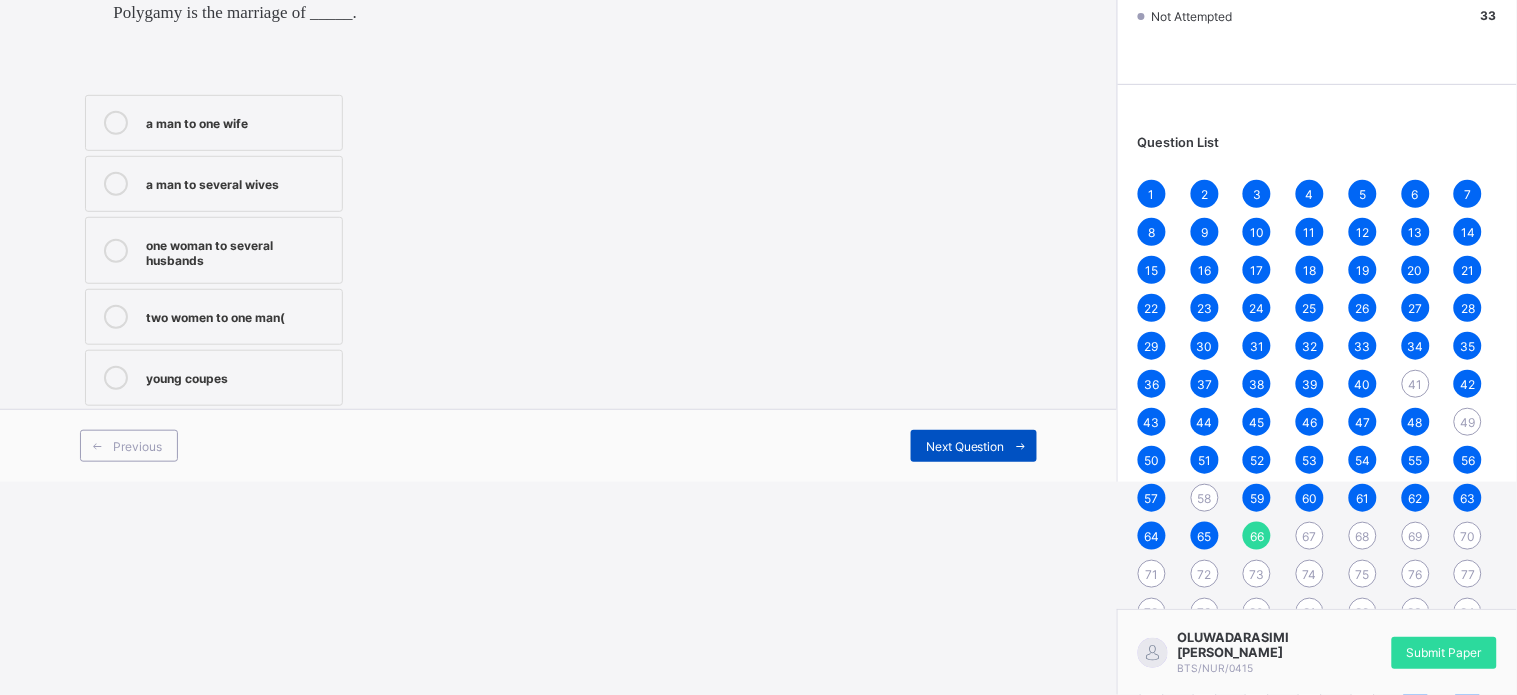 click on "Next Question" at bounding box center [974, 446] 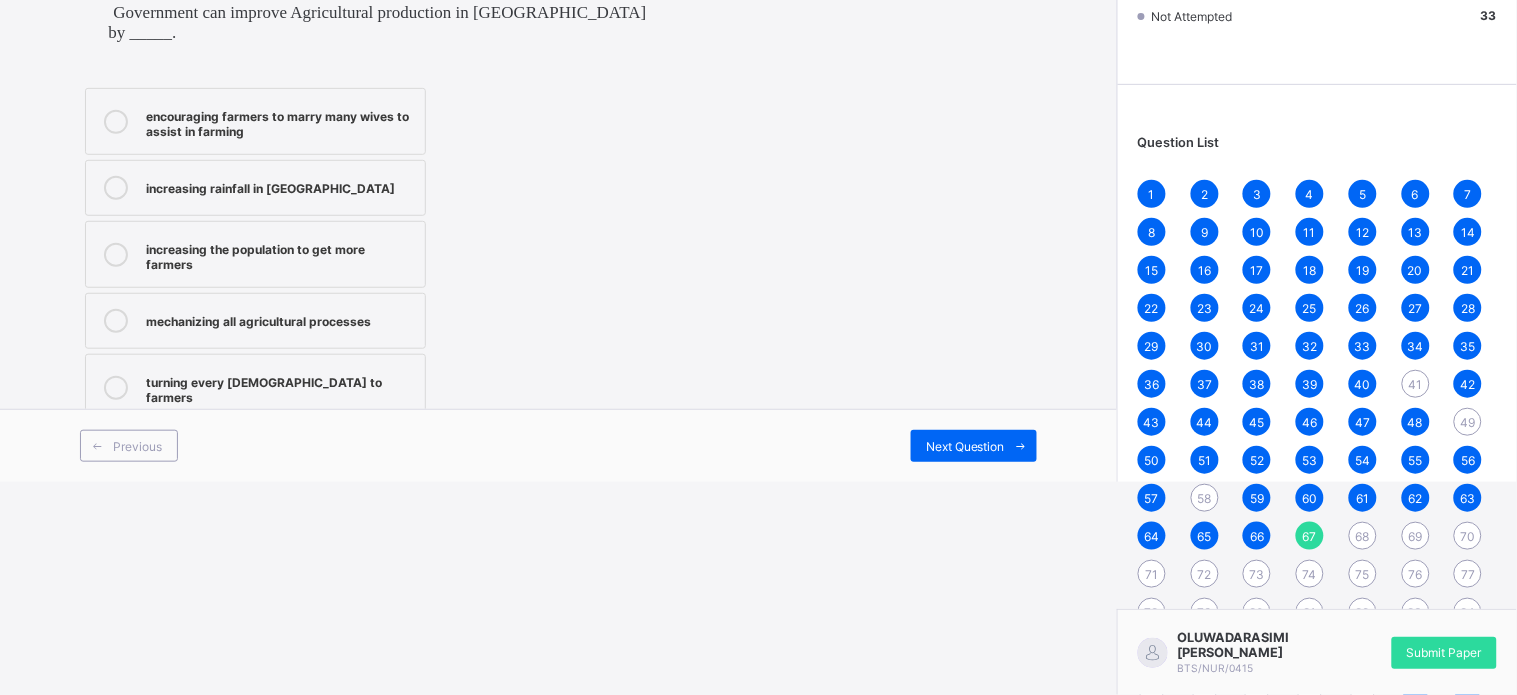click on "mechanizing all agricultural processes" at bounding box center (255, 321) 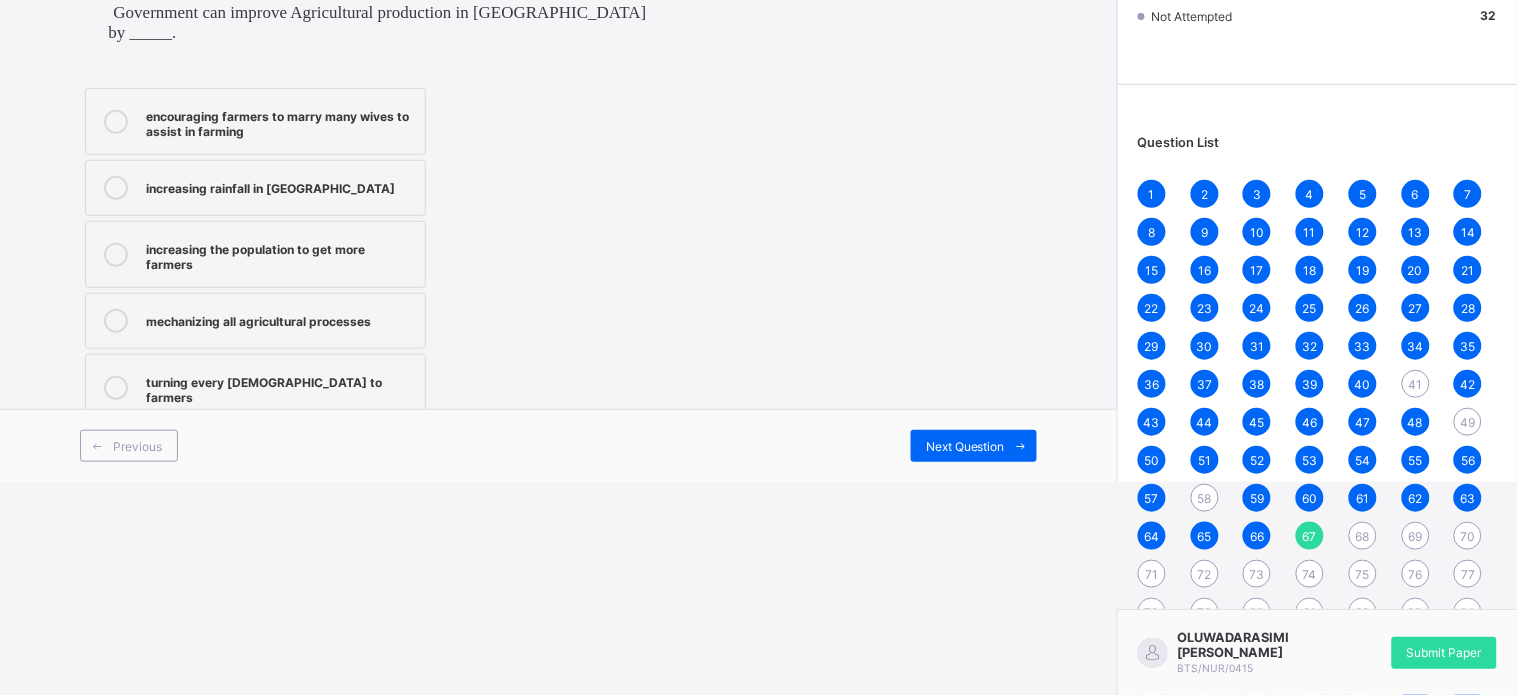 click on "Next Question" at bounding box center [798, 446] 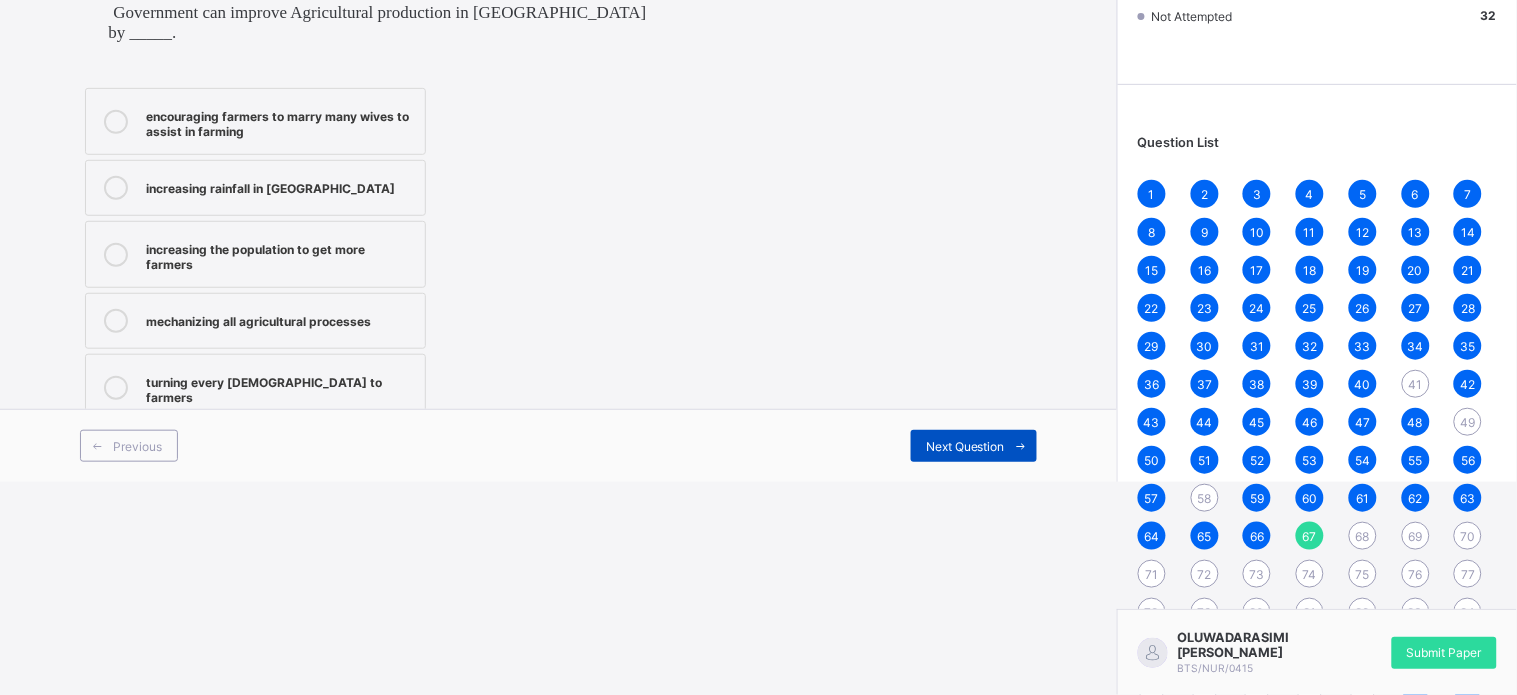 click on "Next Question" at bounding box center (965, 446) 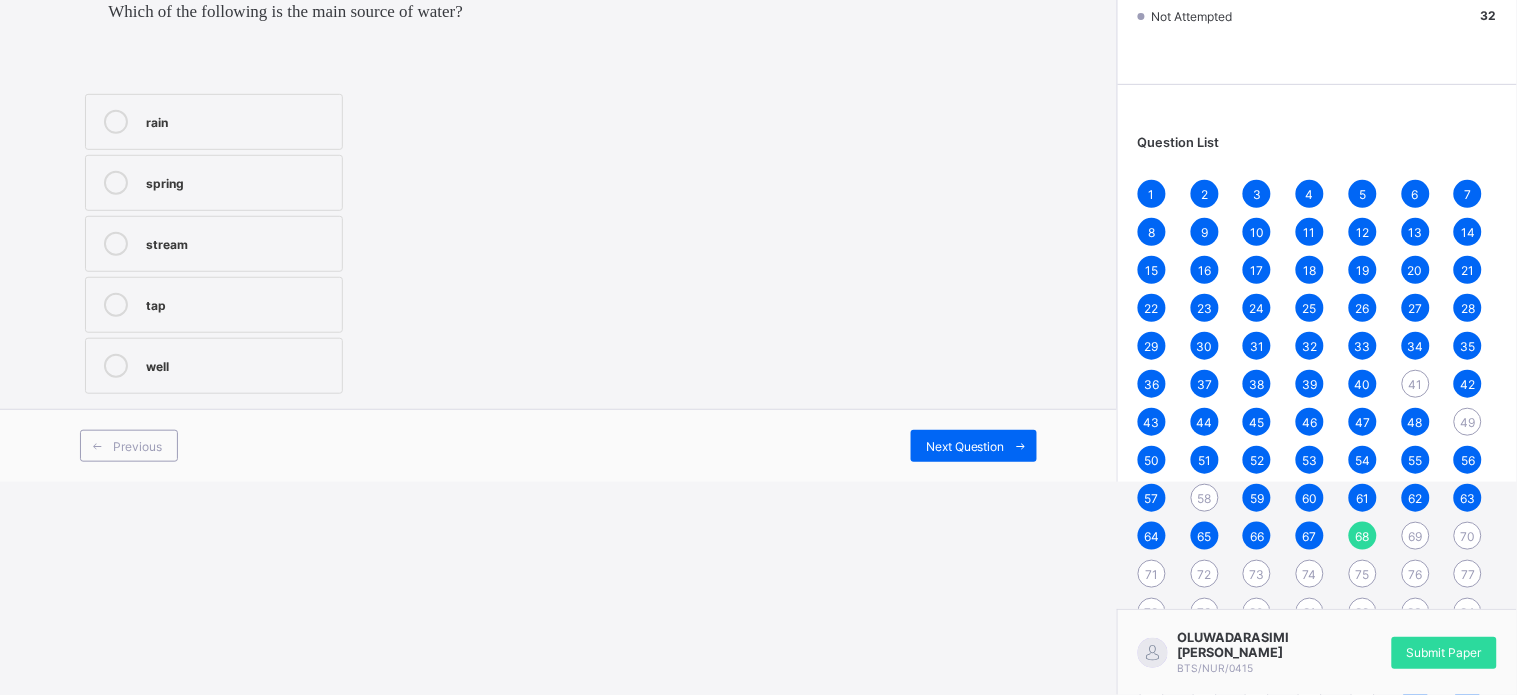 click on "rain" at bounding box center (239, 120) 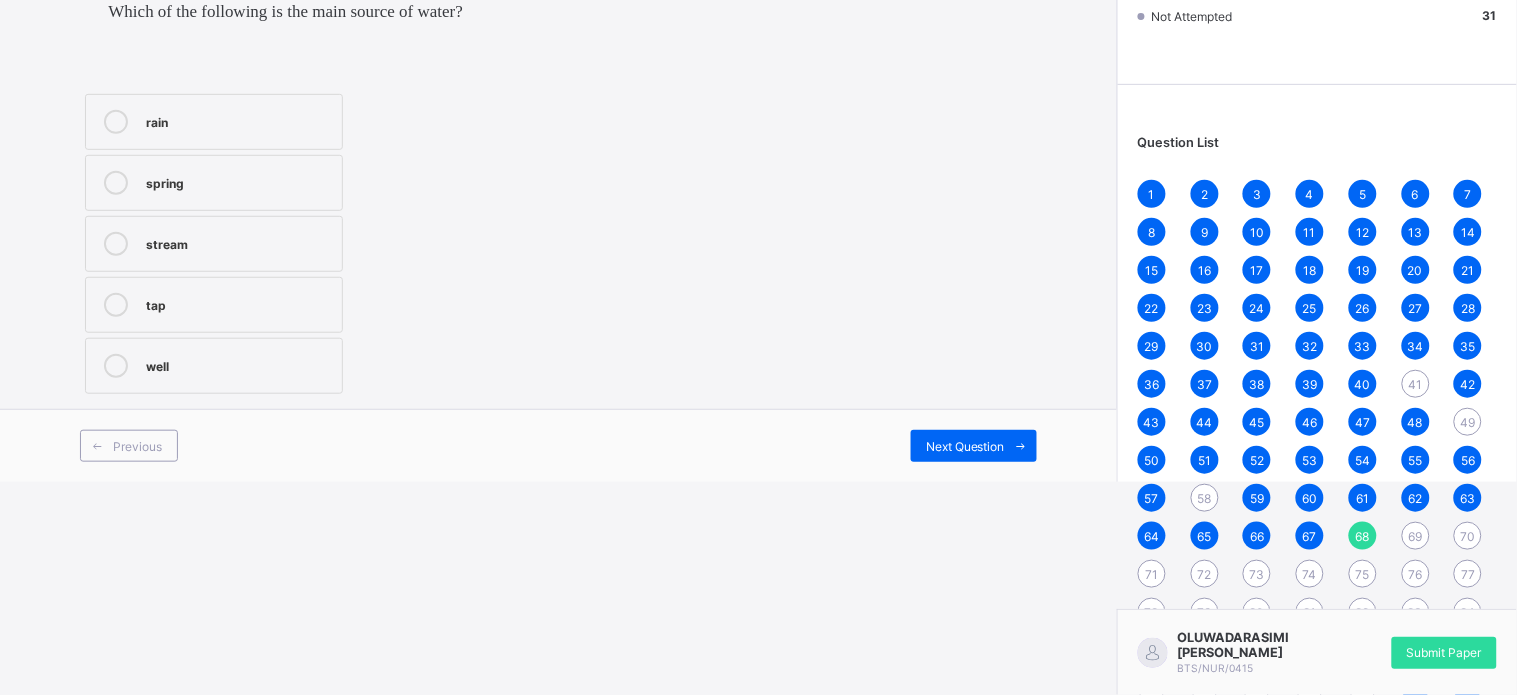 click on "Previous Next Question" at bounding box center [558, 445] 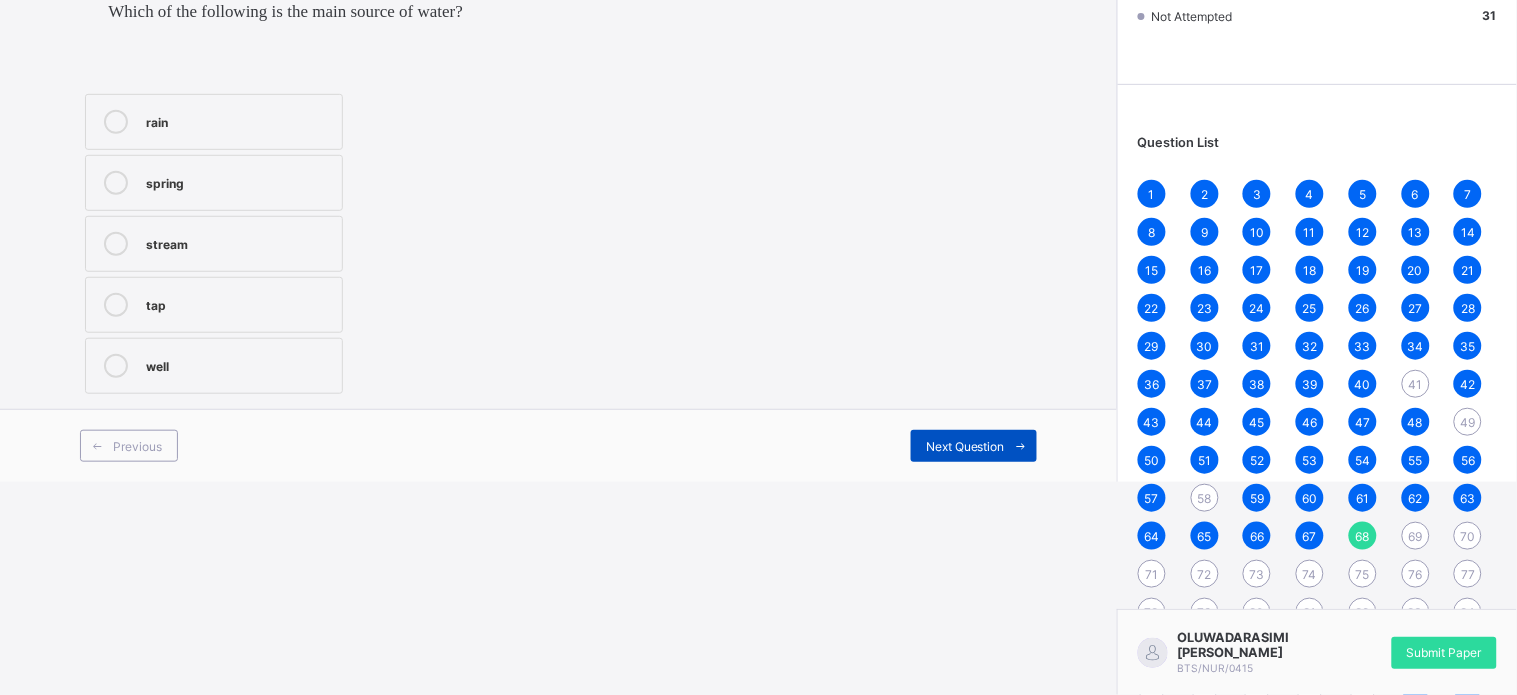 click on "Next Question" at bounding box center (974, 446) 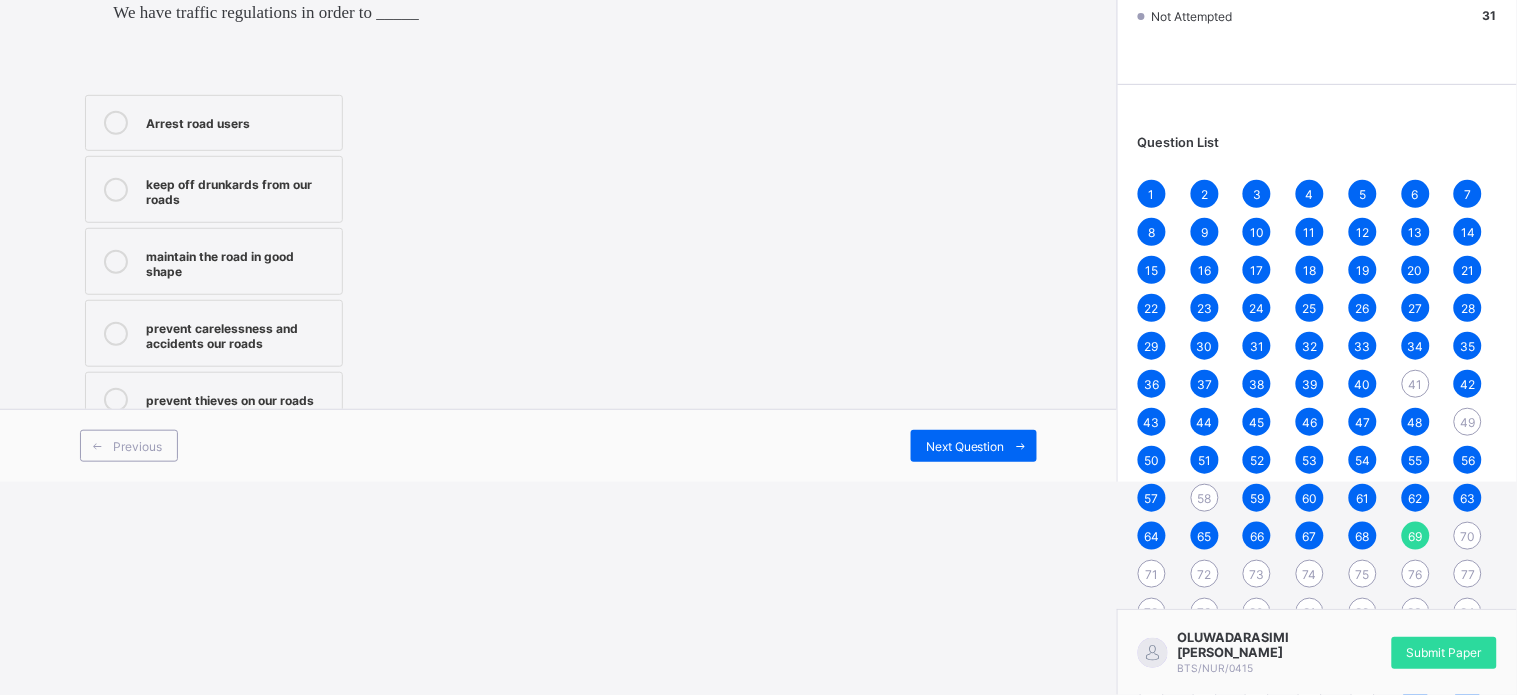 click on "prevent carelessness and accidents our roads" at bounding box center [239, 333] 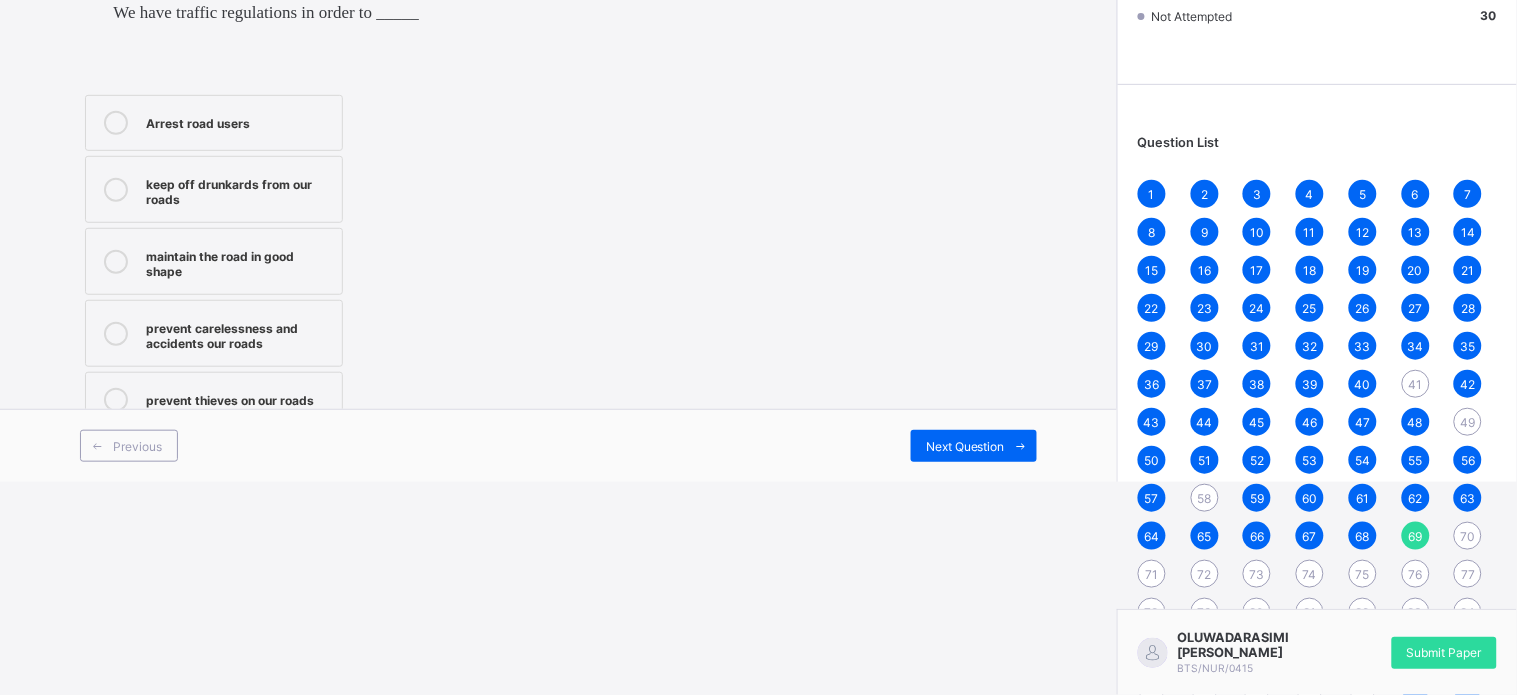click on "Previous Next Question" at bounding box center [558, 445] 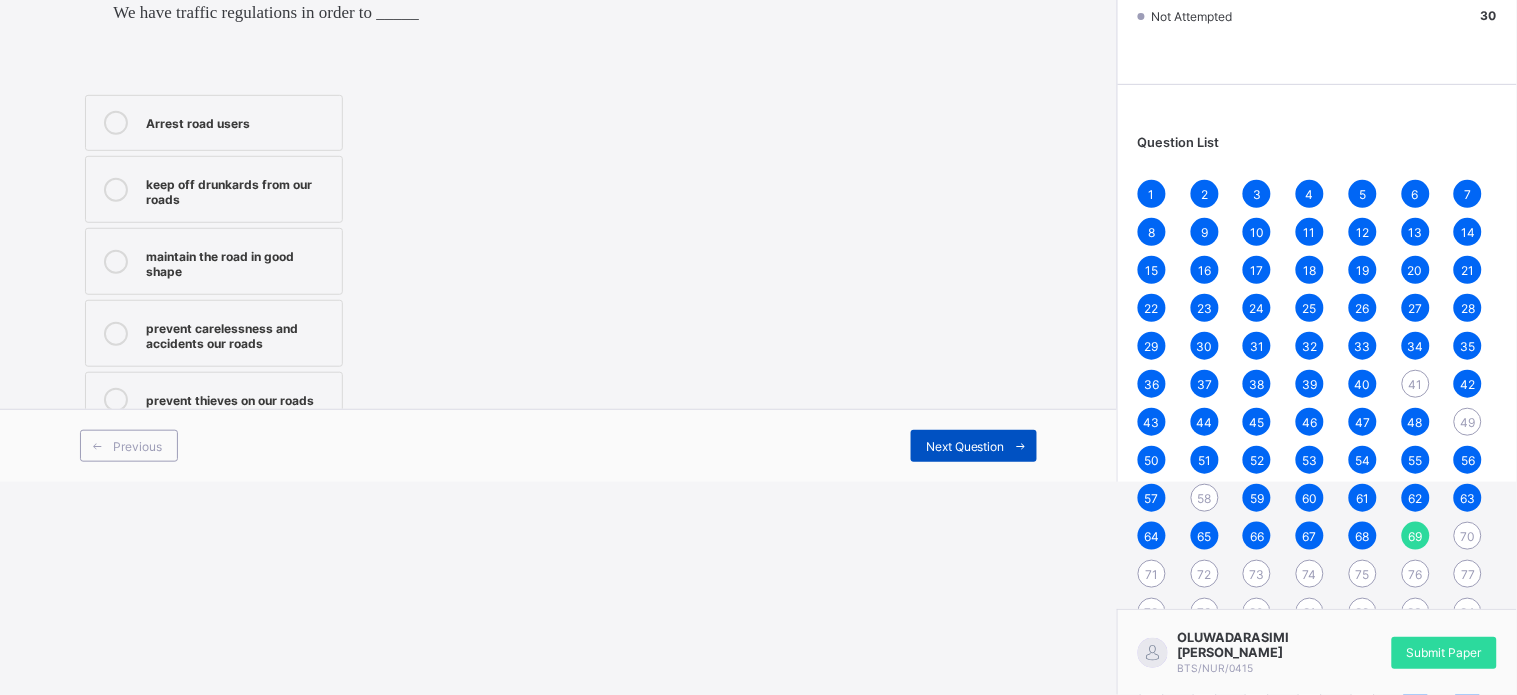 click at bounding box center [1021, 446] 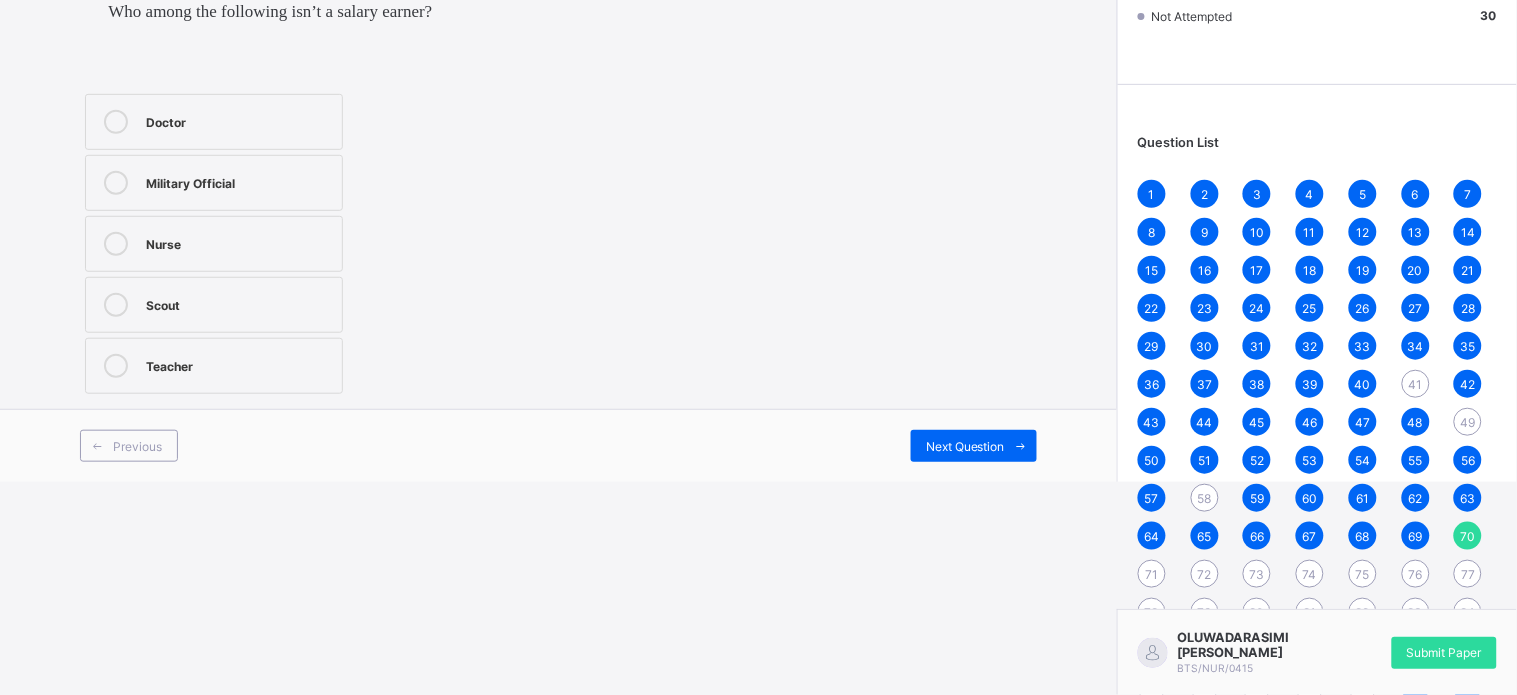 click on "Military Official" at bounding box center (214, 183) 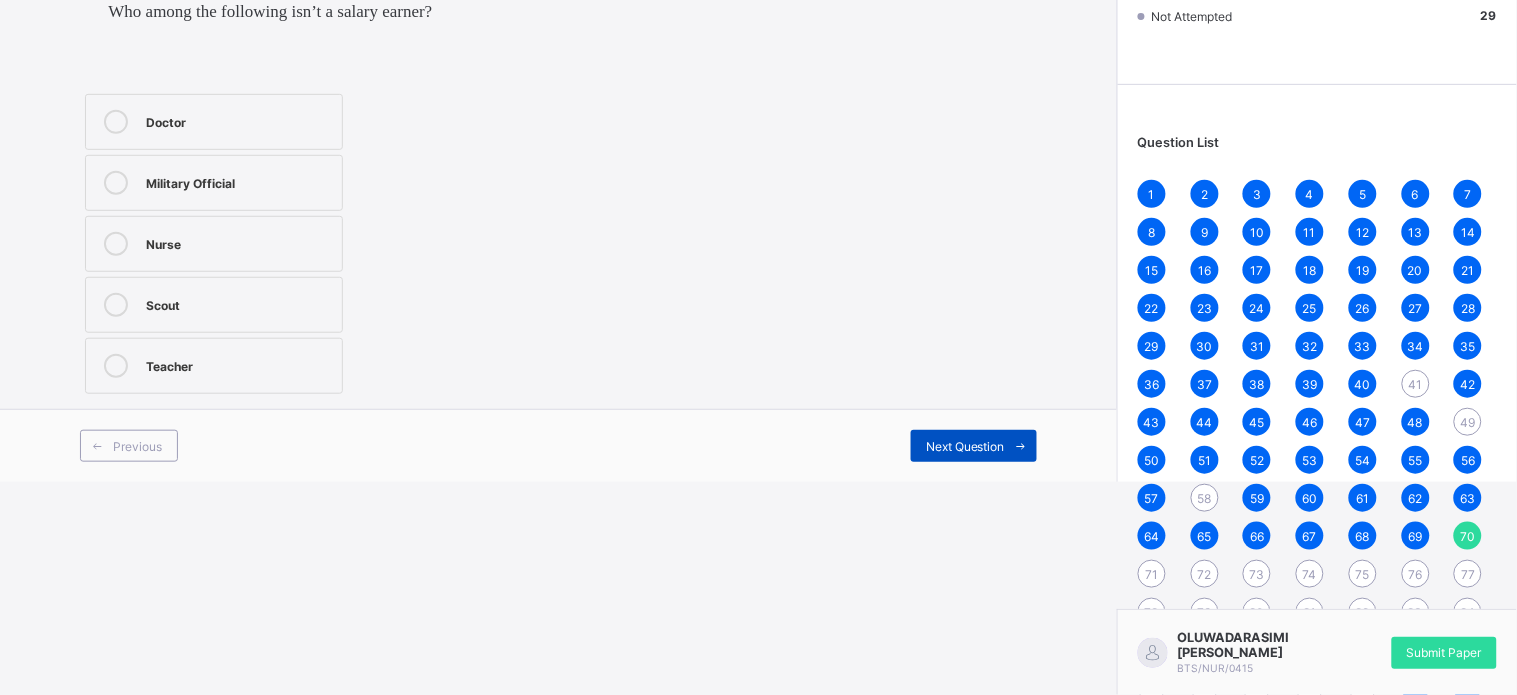 click on "Next Question" at bounding box center (965, 446) 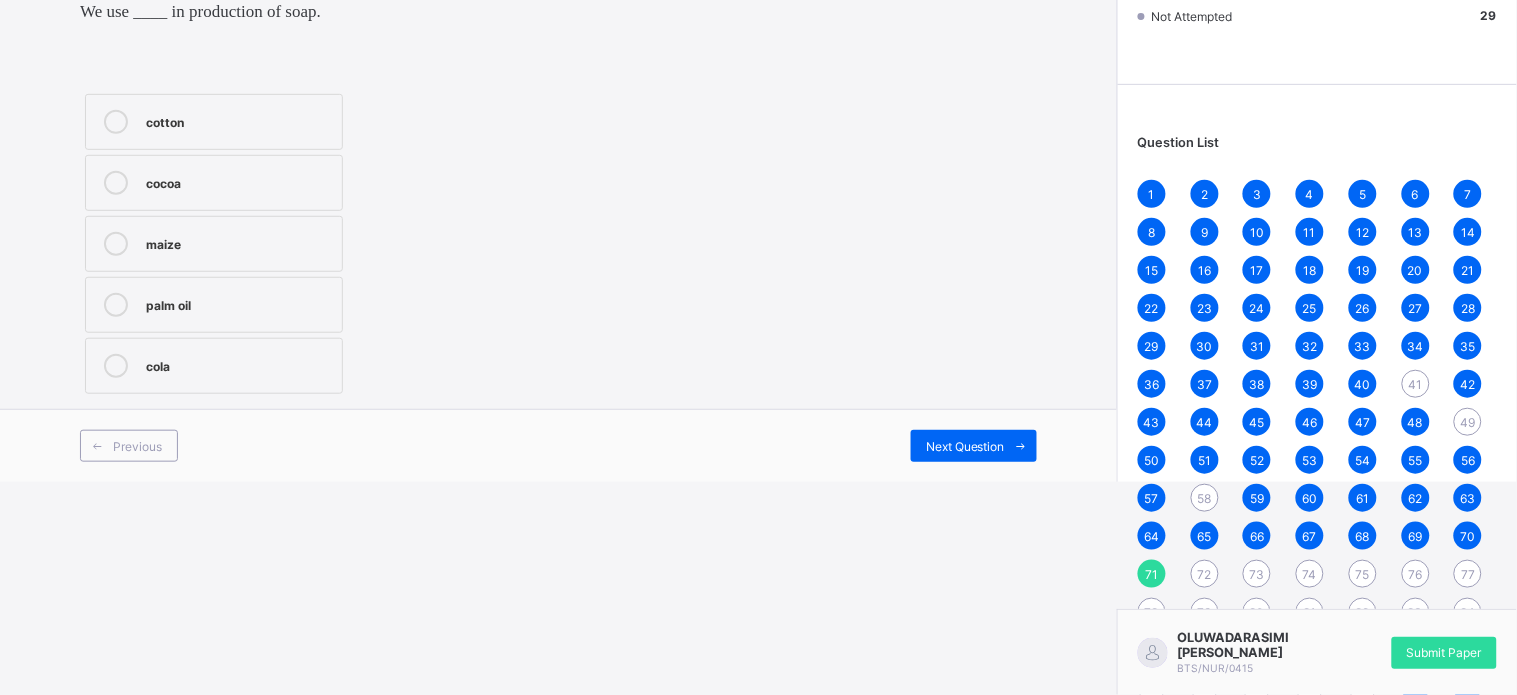 click on "cocoa" at bounding box center [214, 183] 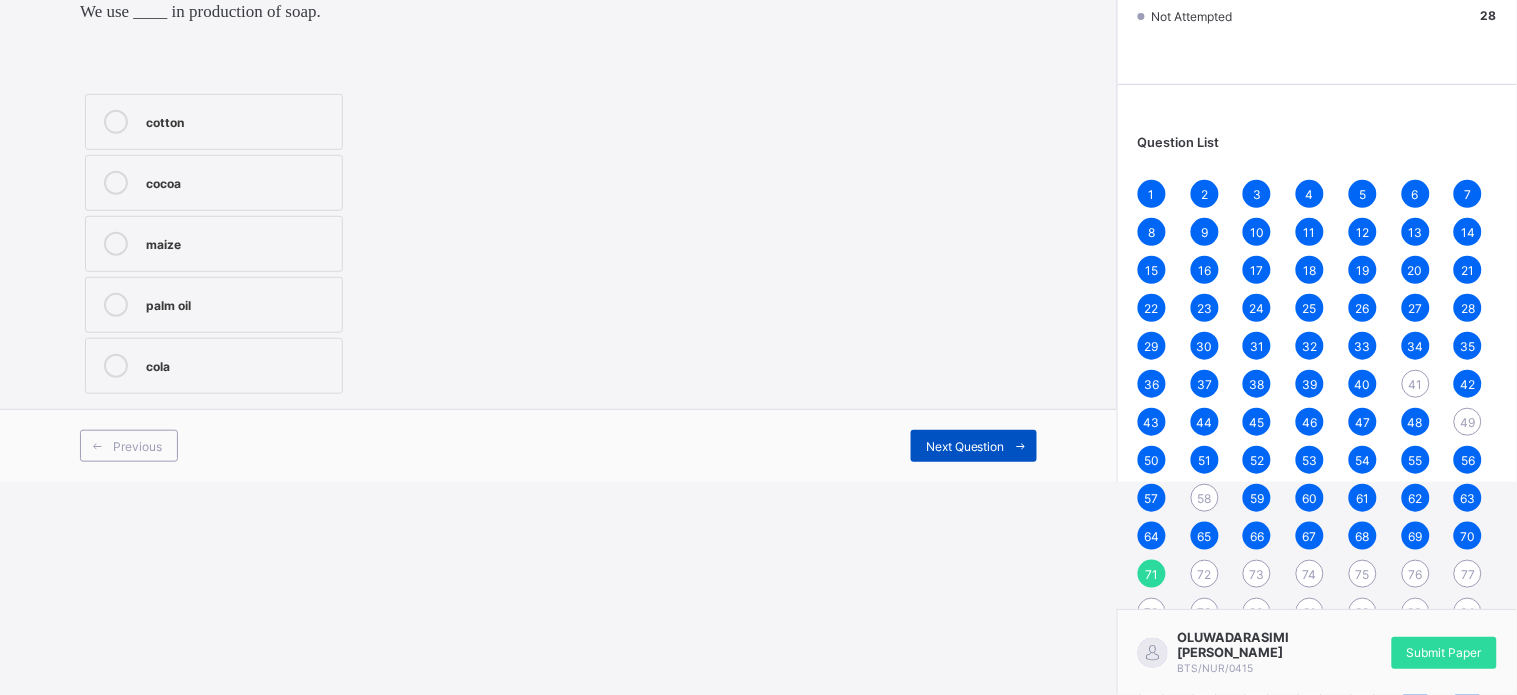 click at bounding box center [1021, 446] 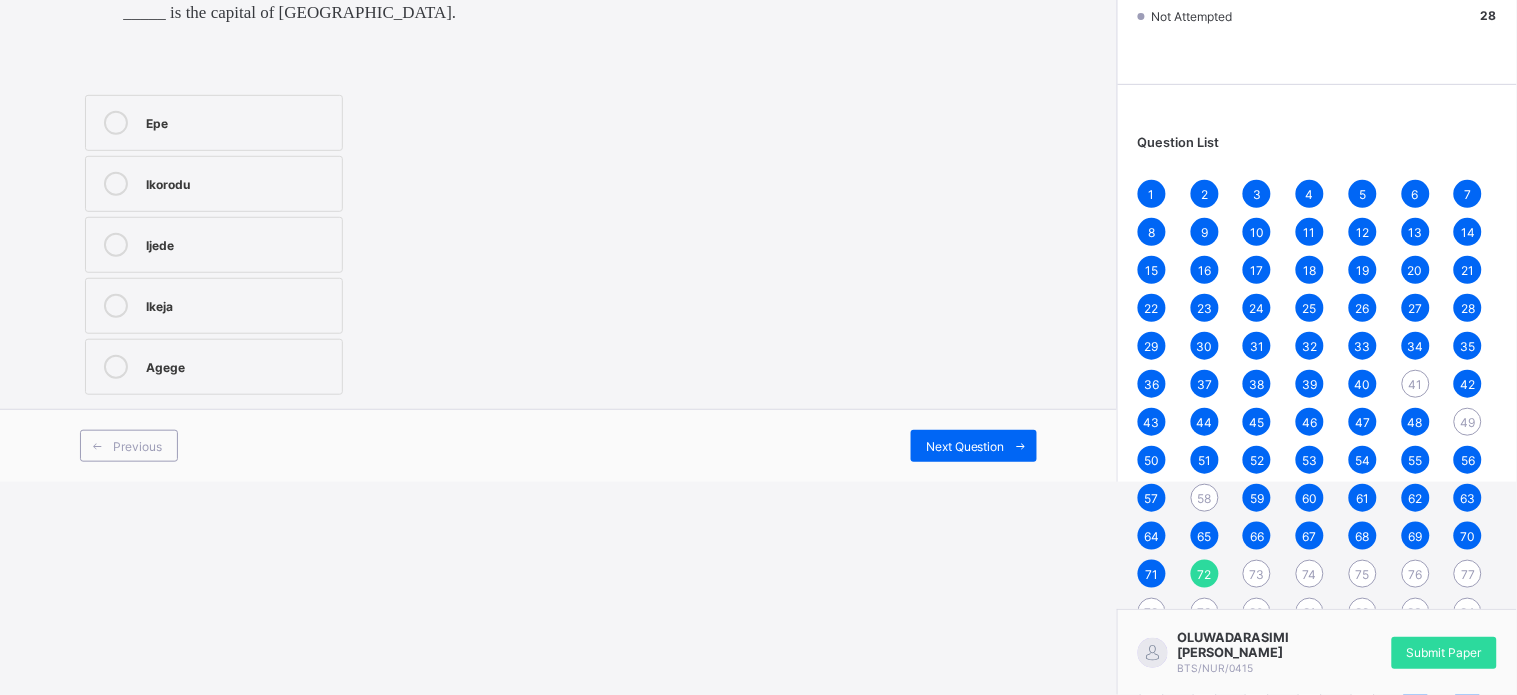 click on "Ikeja" at bounding box center (214, 306) 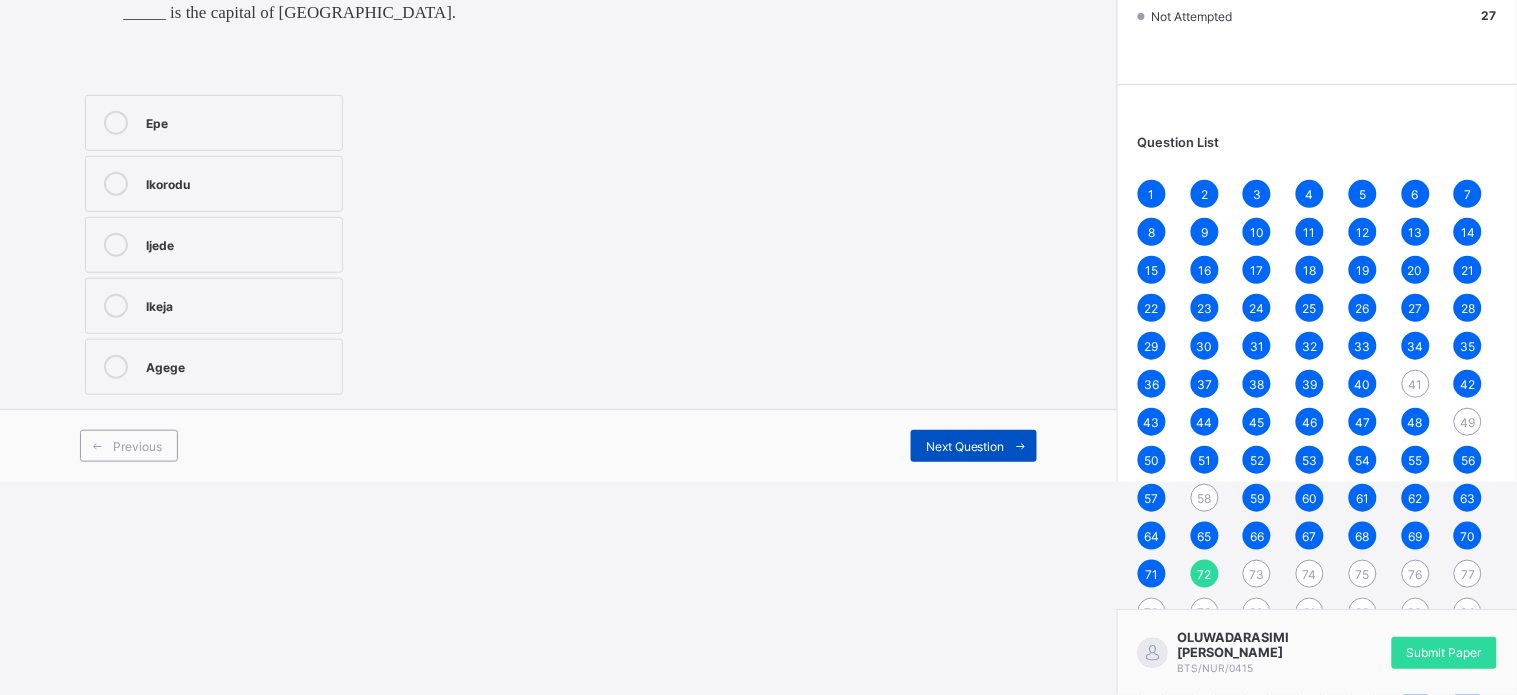click on "Next Question" at bounding box center (974, 446) 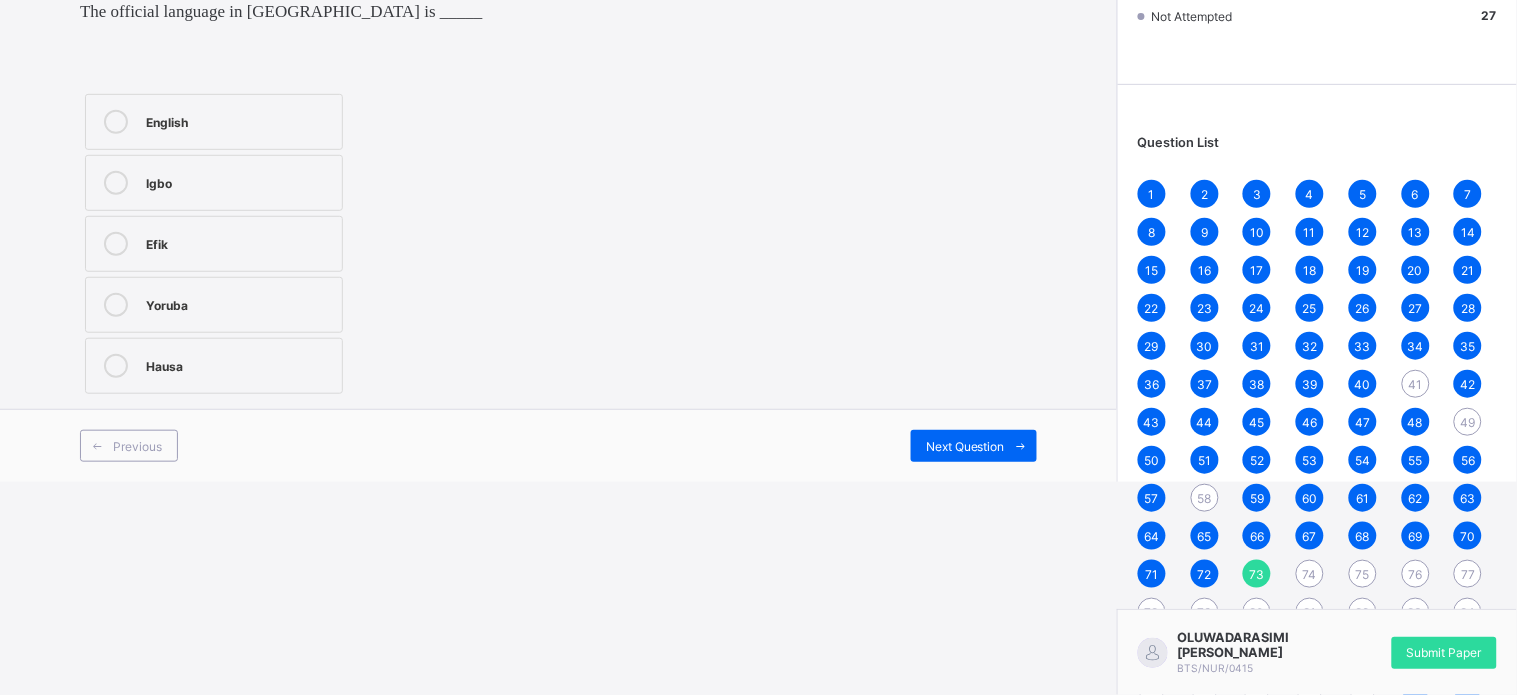 click on "English" at bounding box center [239, 120] 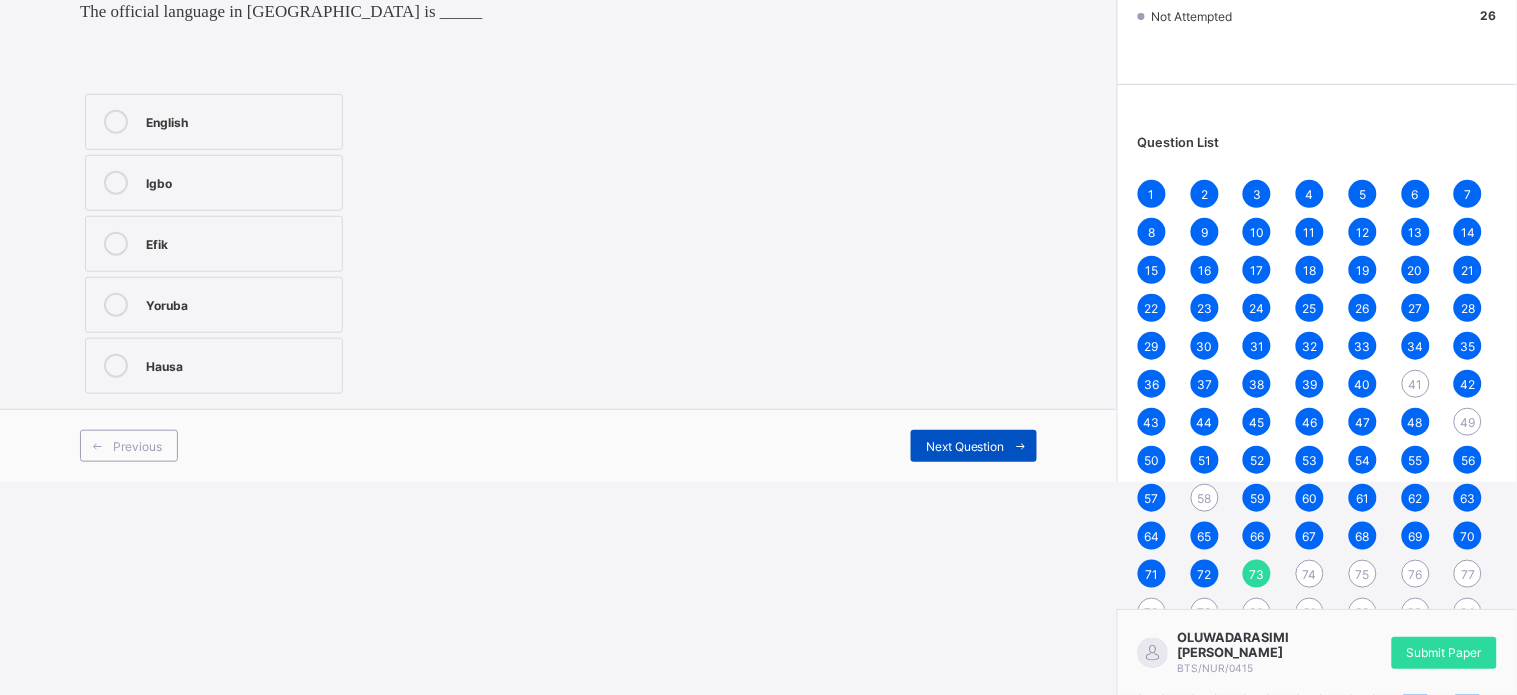 click on "Next Question" at bounding box center (965, 446) 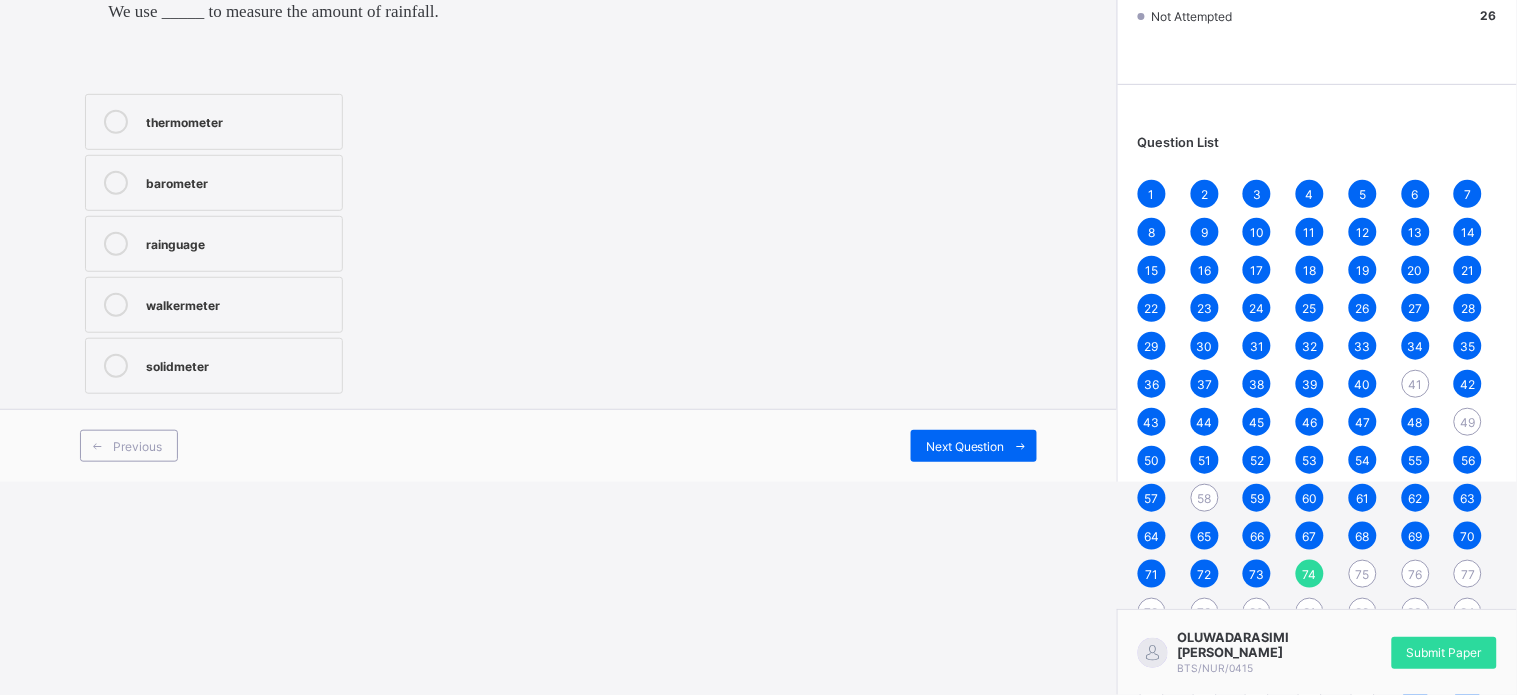 click on "rainguage" at bounding box center (214, 244) 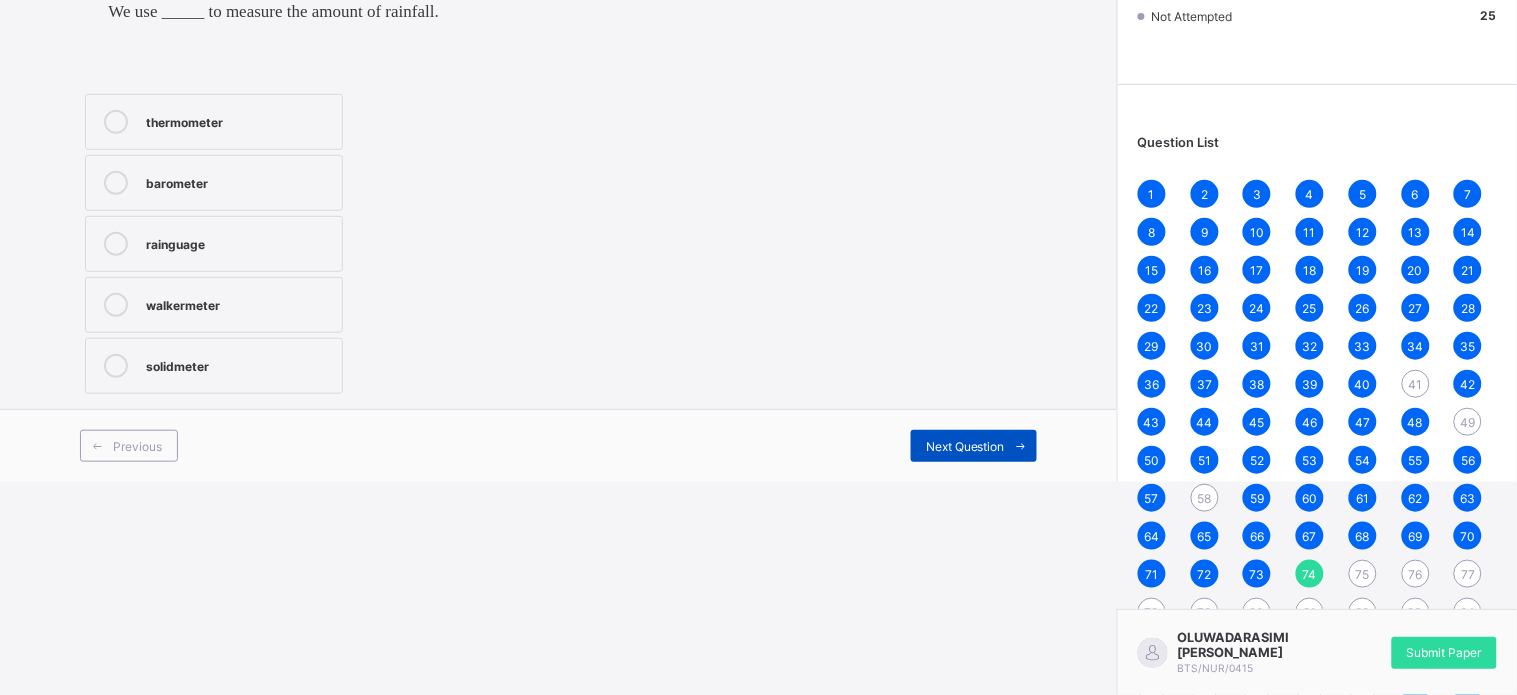 click on "Next Question" at bounding box center [965, 446] 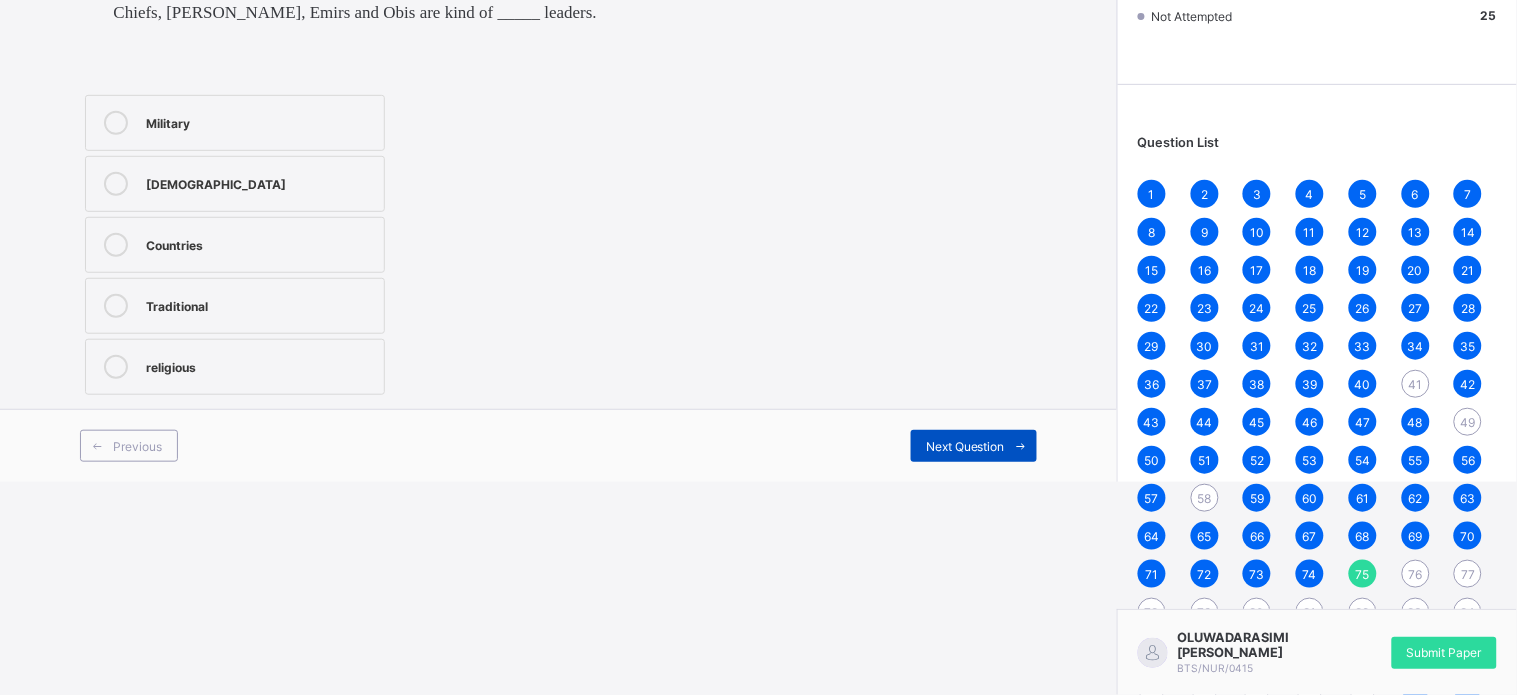 click on "Next Question" at bounding box center (965, 446) 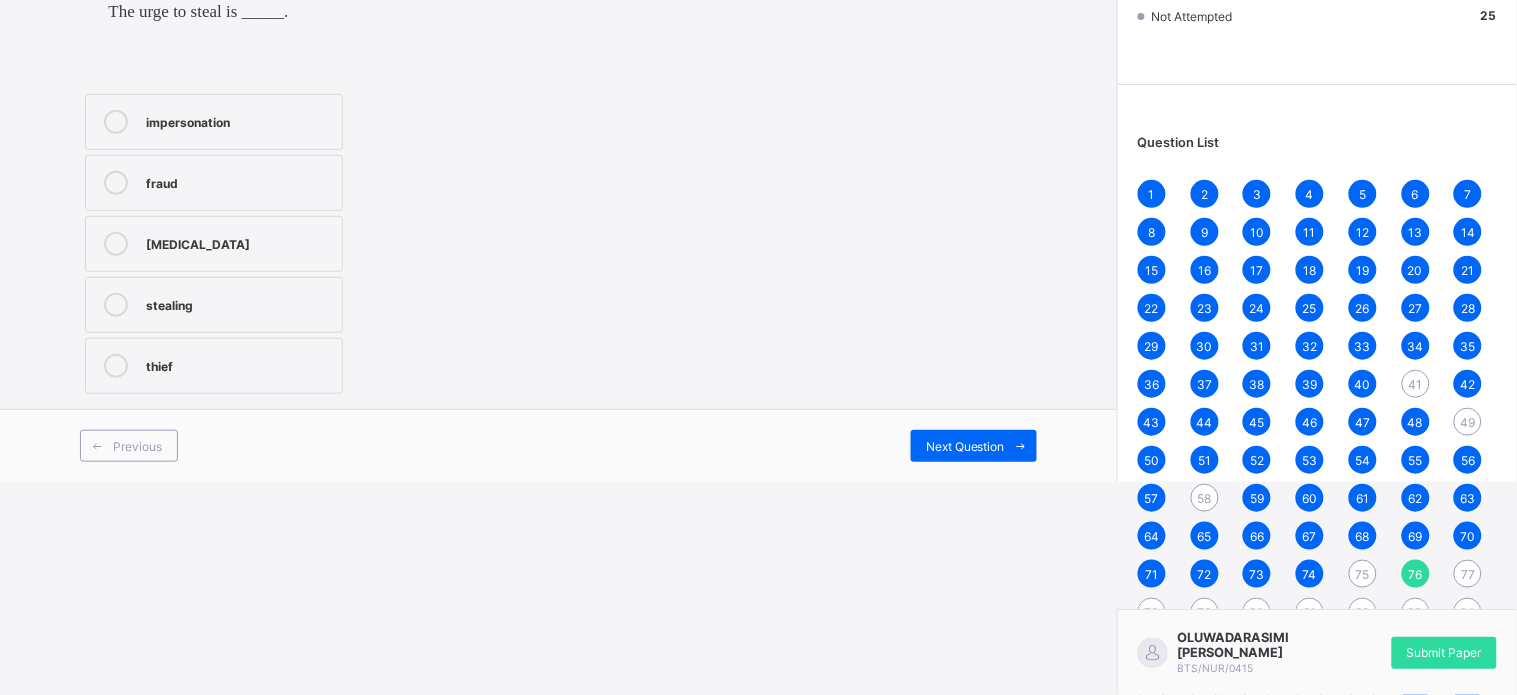 click on "75" at bounding box center (1363, 574) 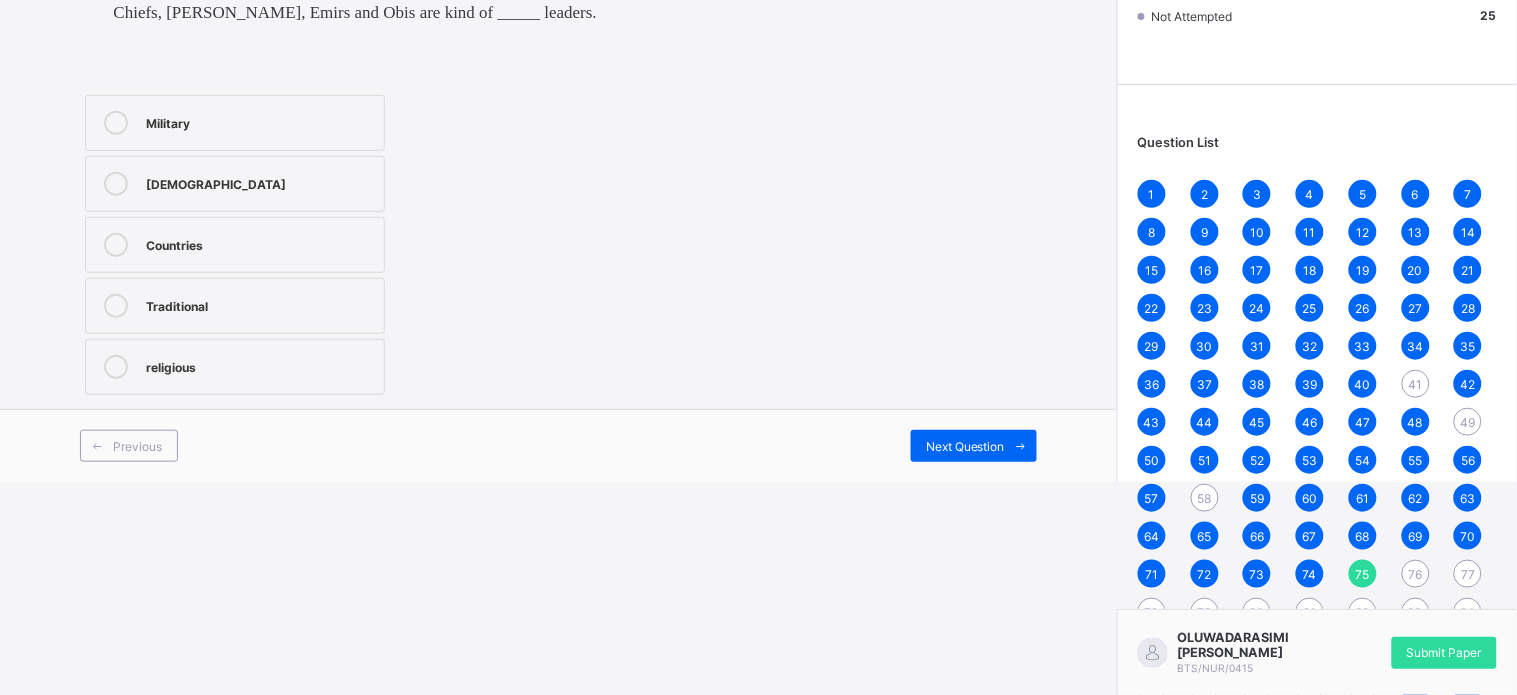 click on "religious" at bounding box center (260, 365) 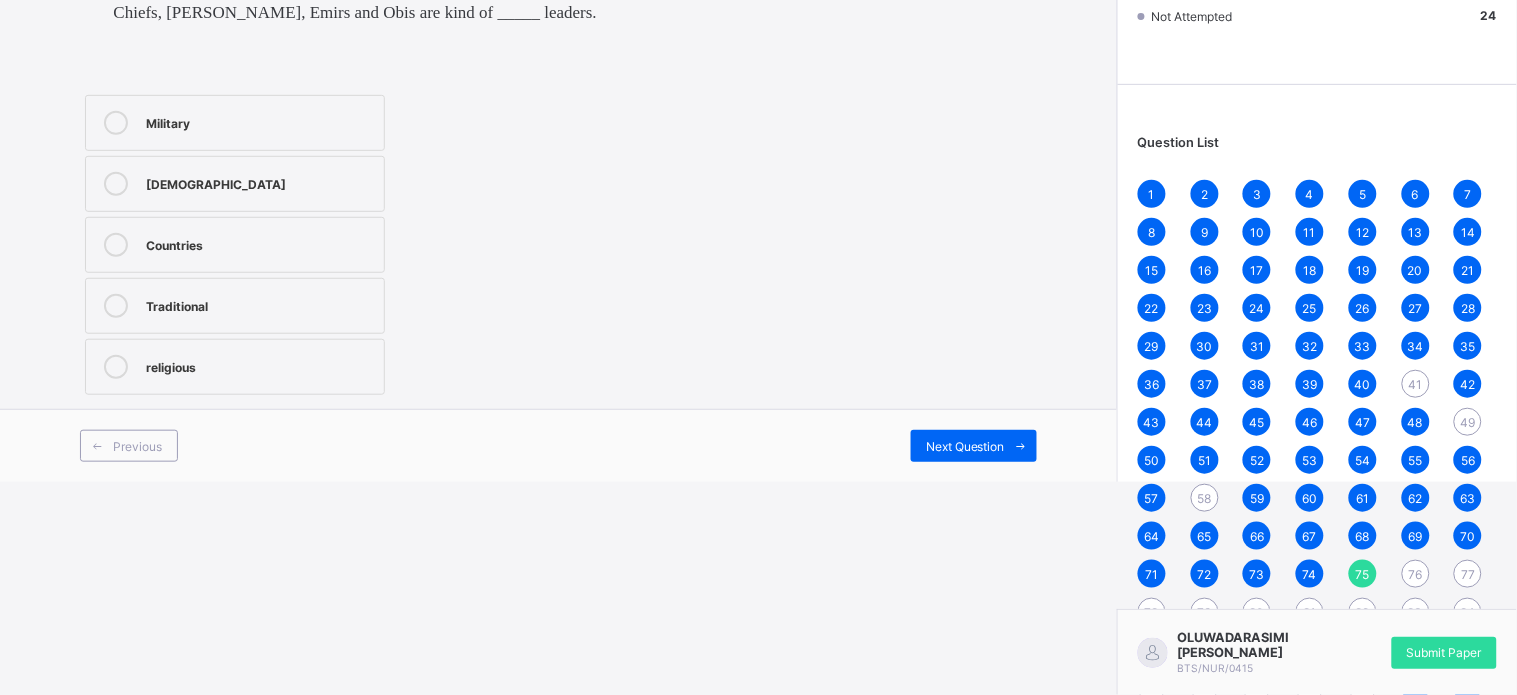 click on "Traditional" at bounding box center (235, 306) 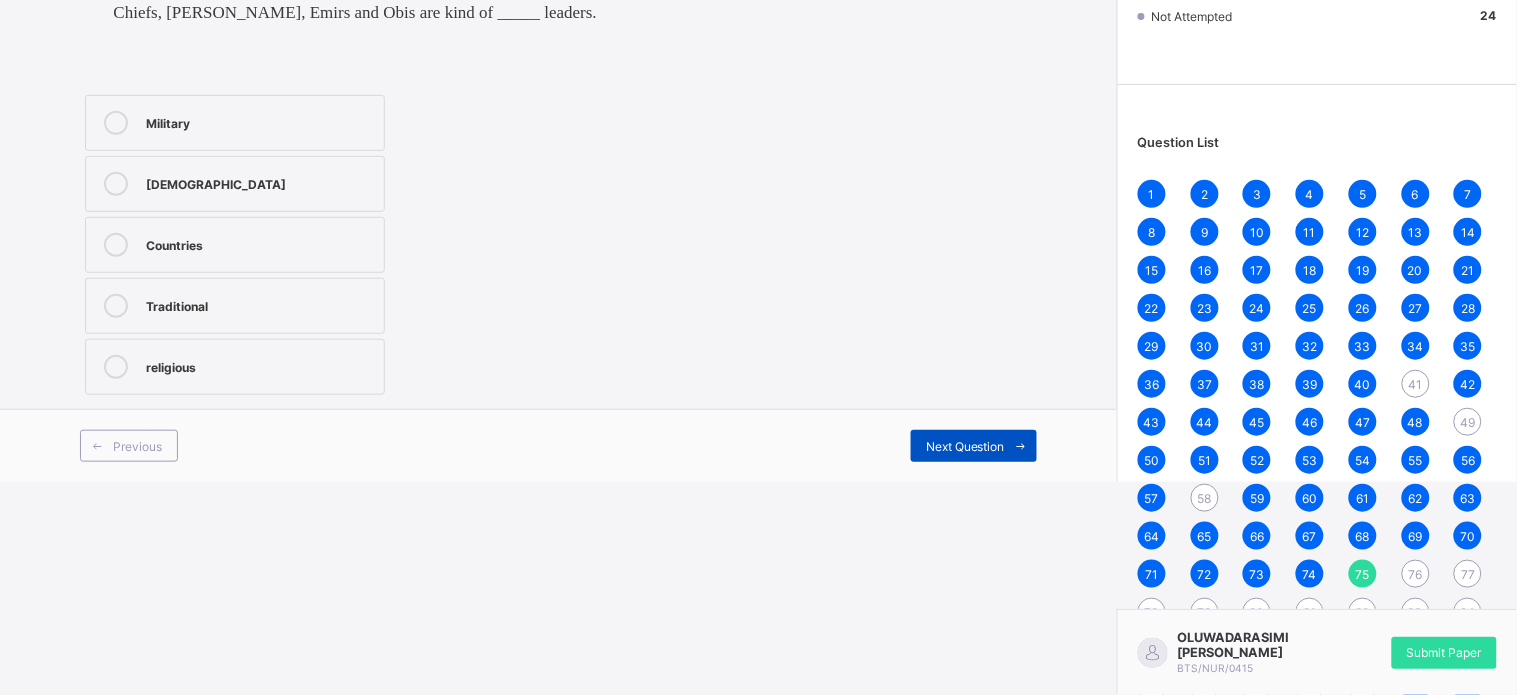 click on "Next Question" at bounding box center [965, 446] 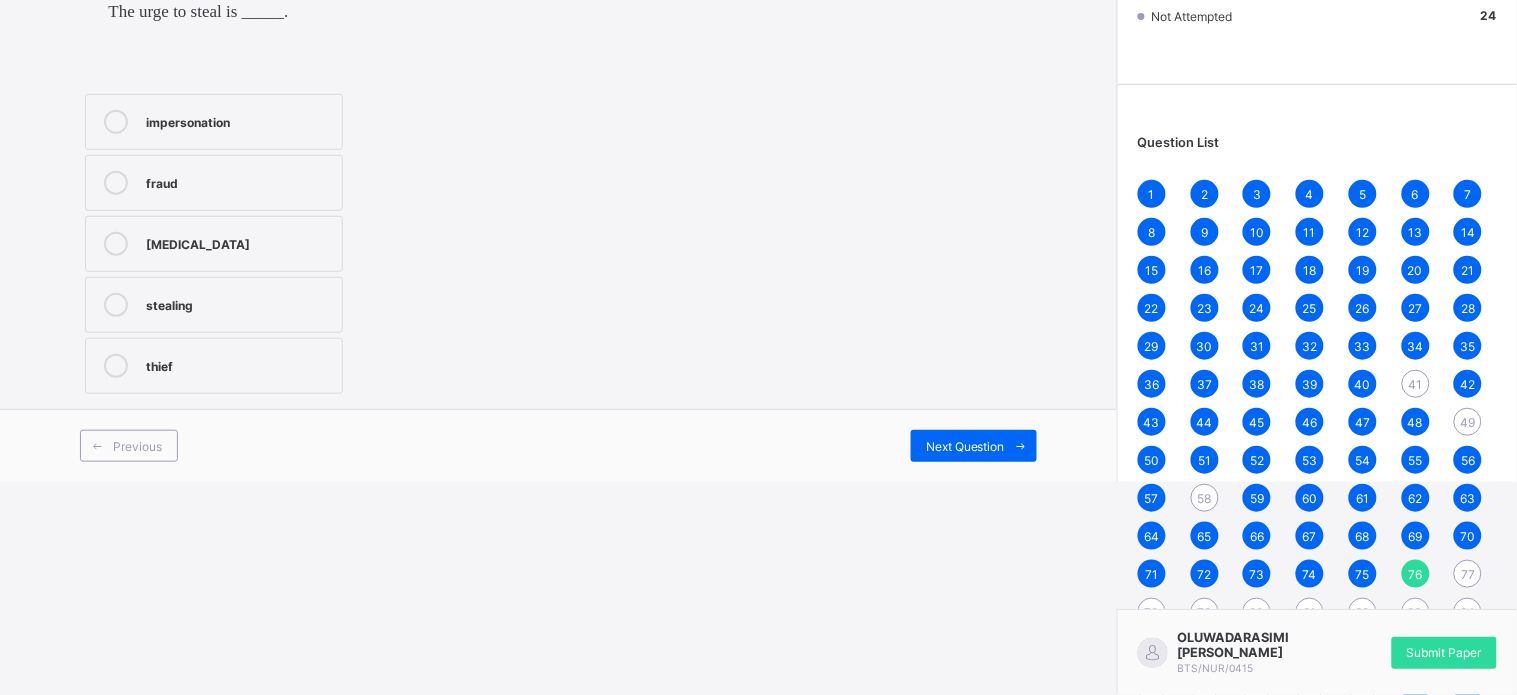 click on "[MEDICAL_DATA]" at bounding box center (239, 242) 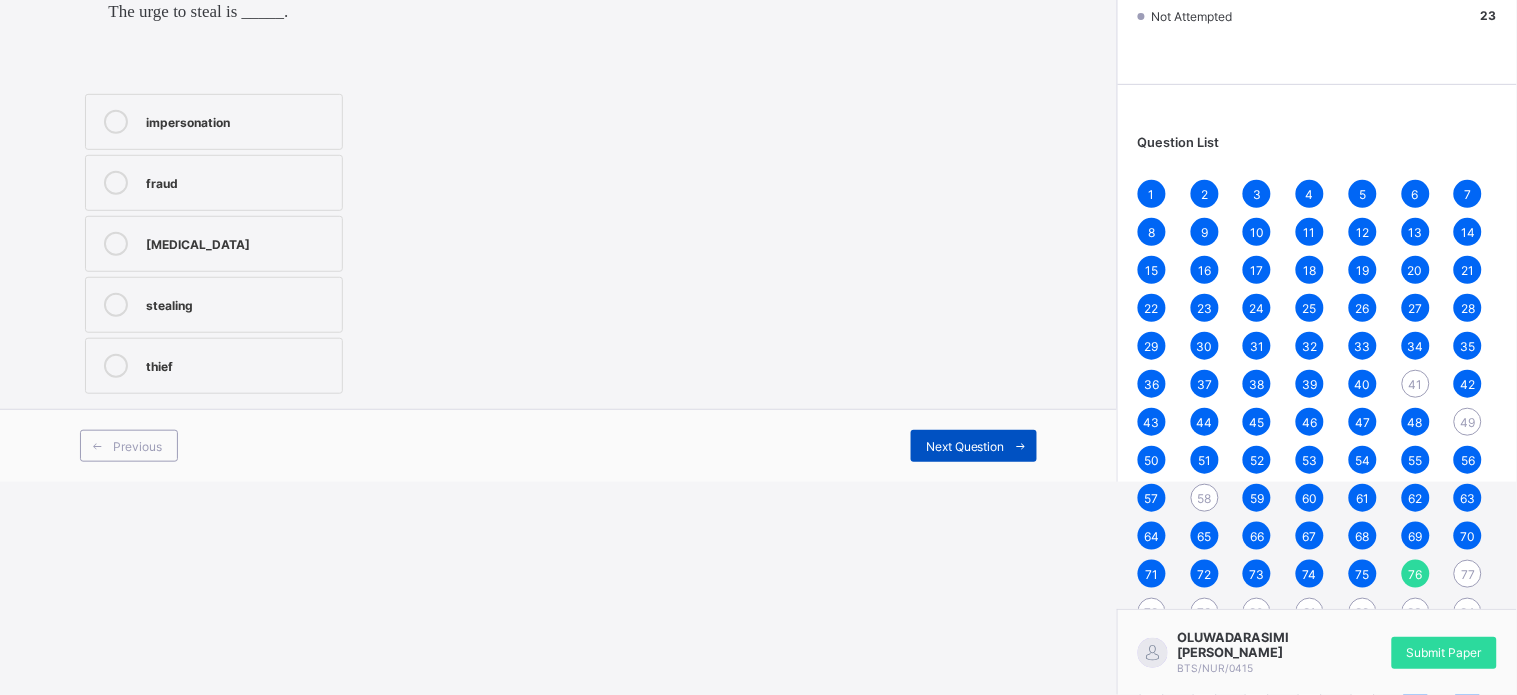 click on "Next Question" at bounding box center [974, 446] 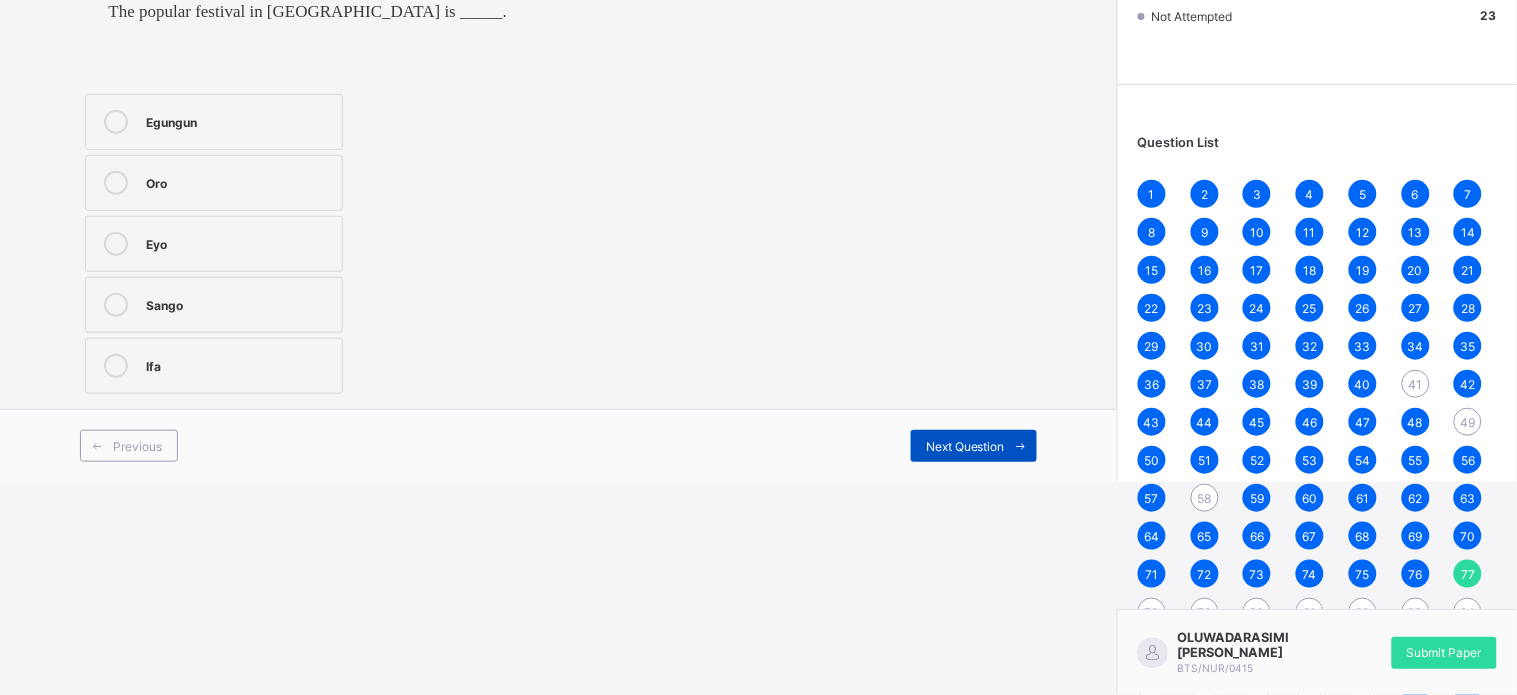 click on "Next Question" at bounding box center [974, 446] 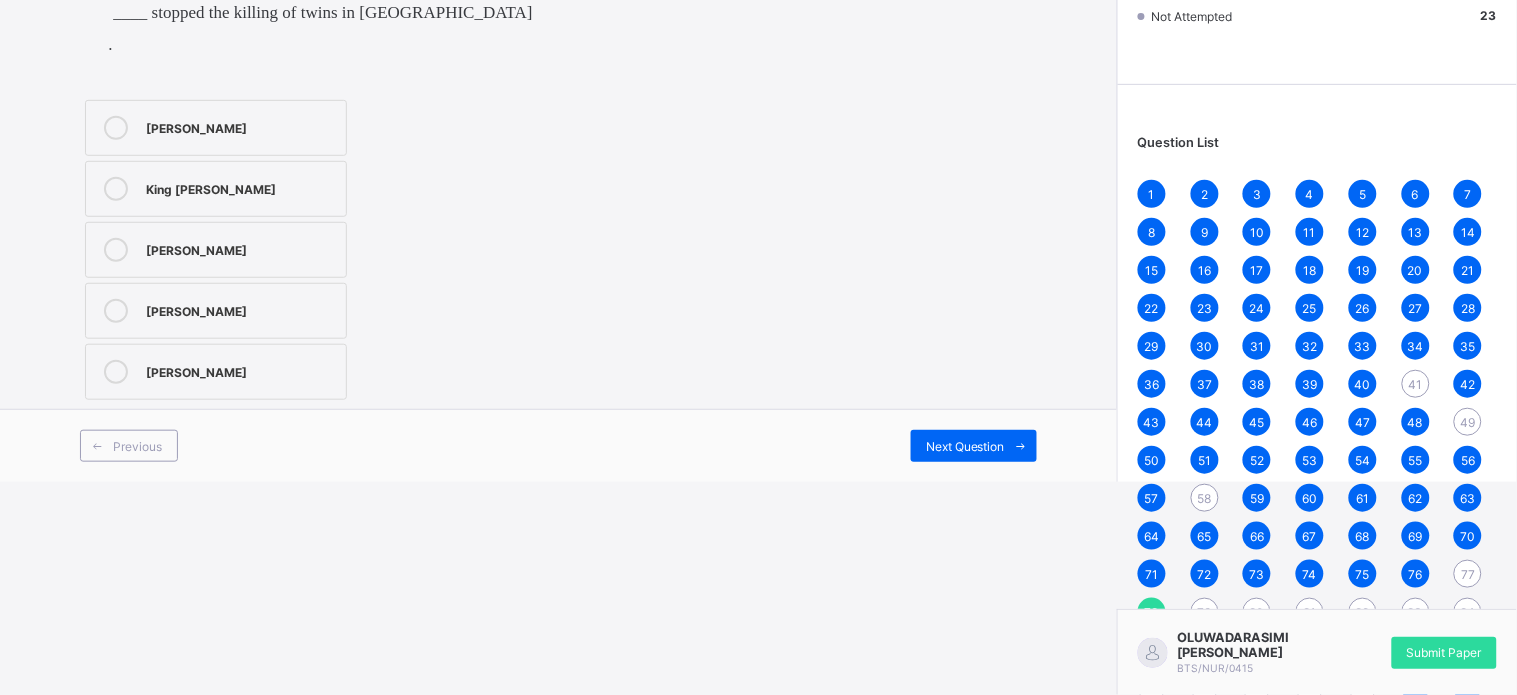 click on "[PERSON_NAME]" at bounding box center [216, 372] 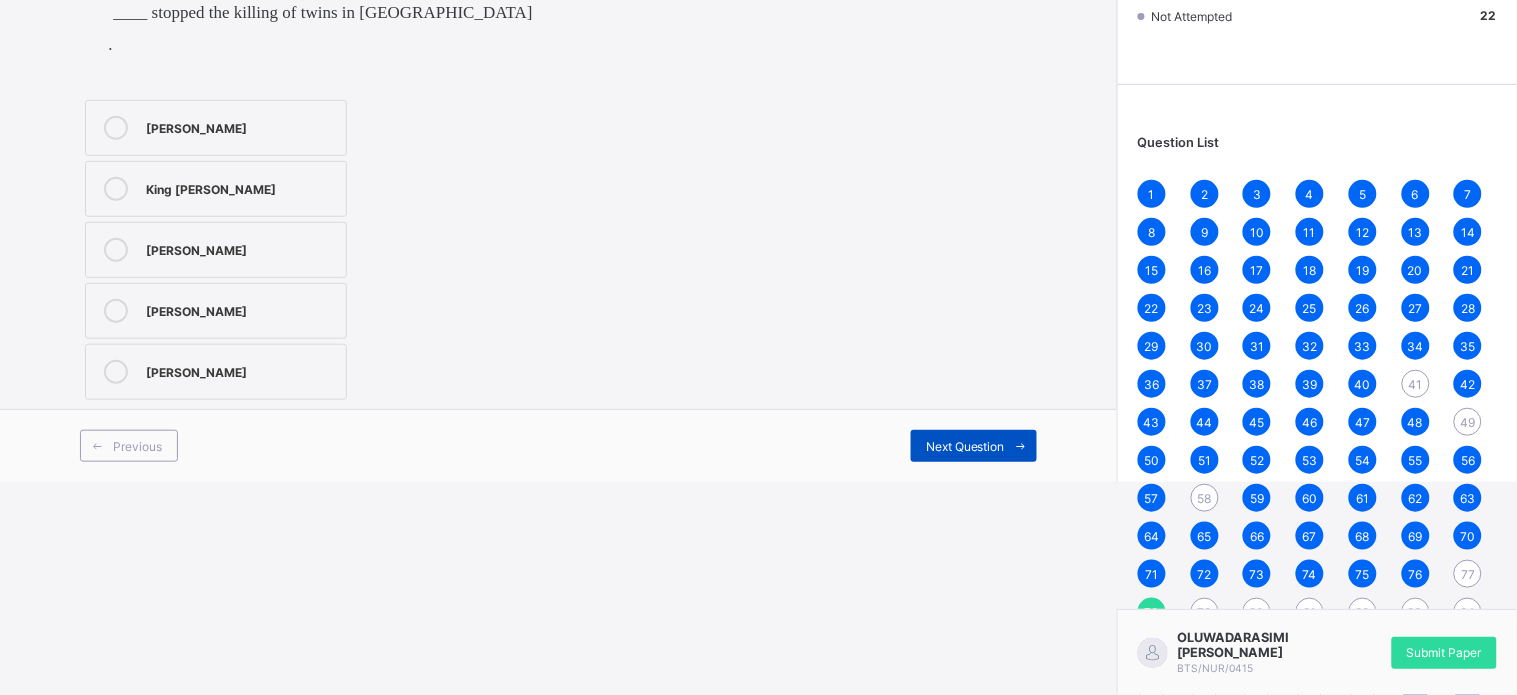 click at bounding box center [1021, 446] 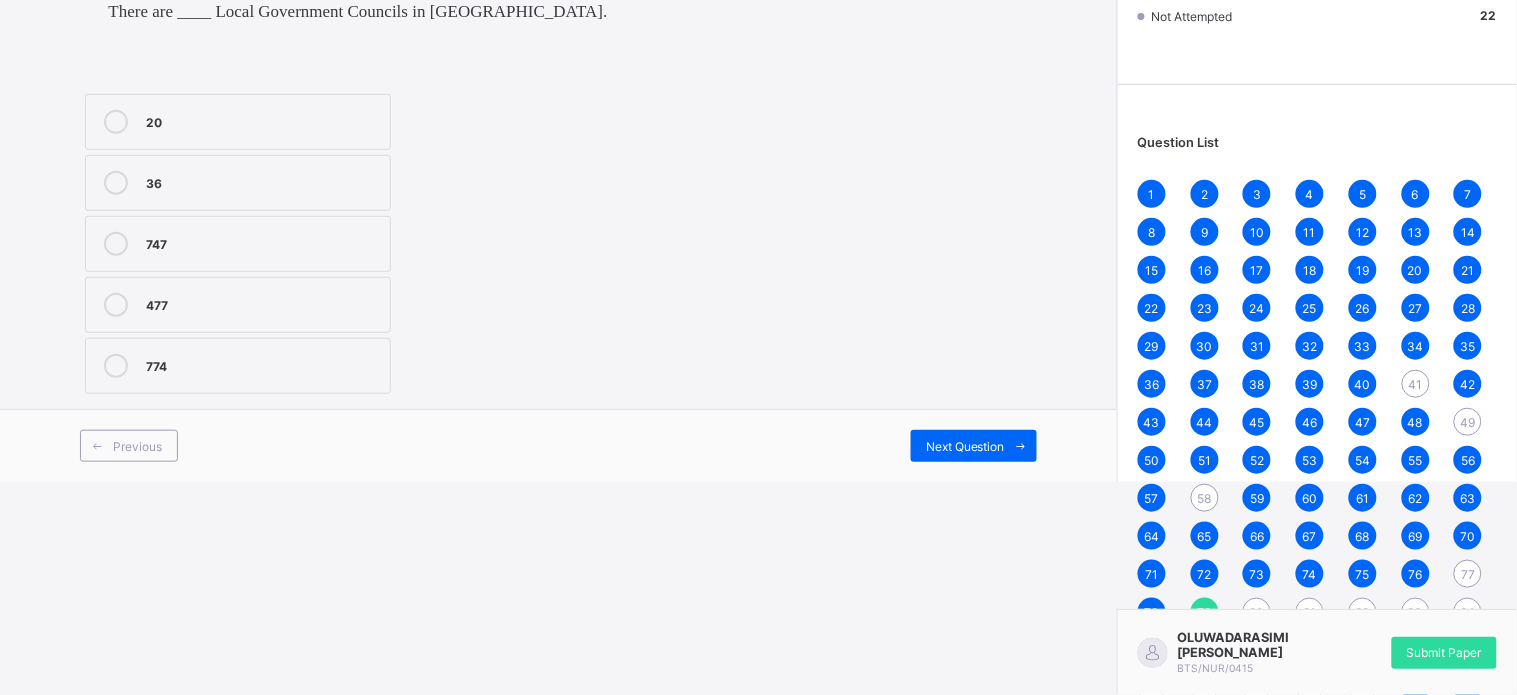 click on "774" at bounding box center [238, 366] 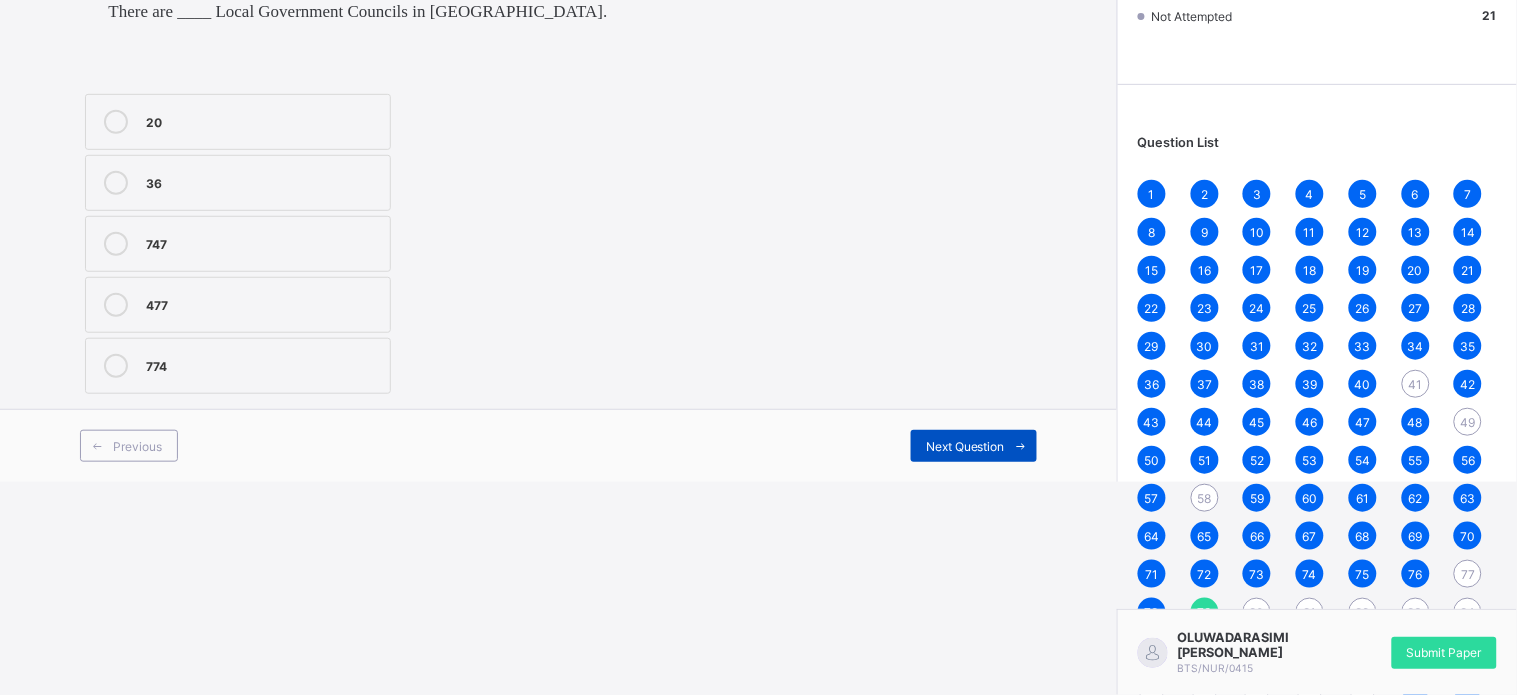 click on "Next Question" at bounding box center (965, 446) 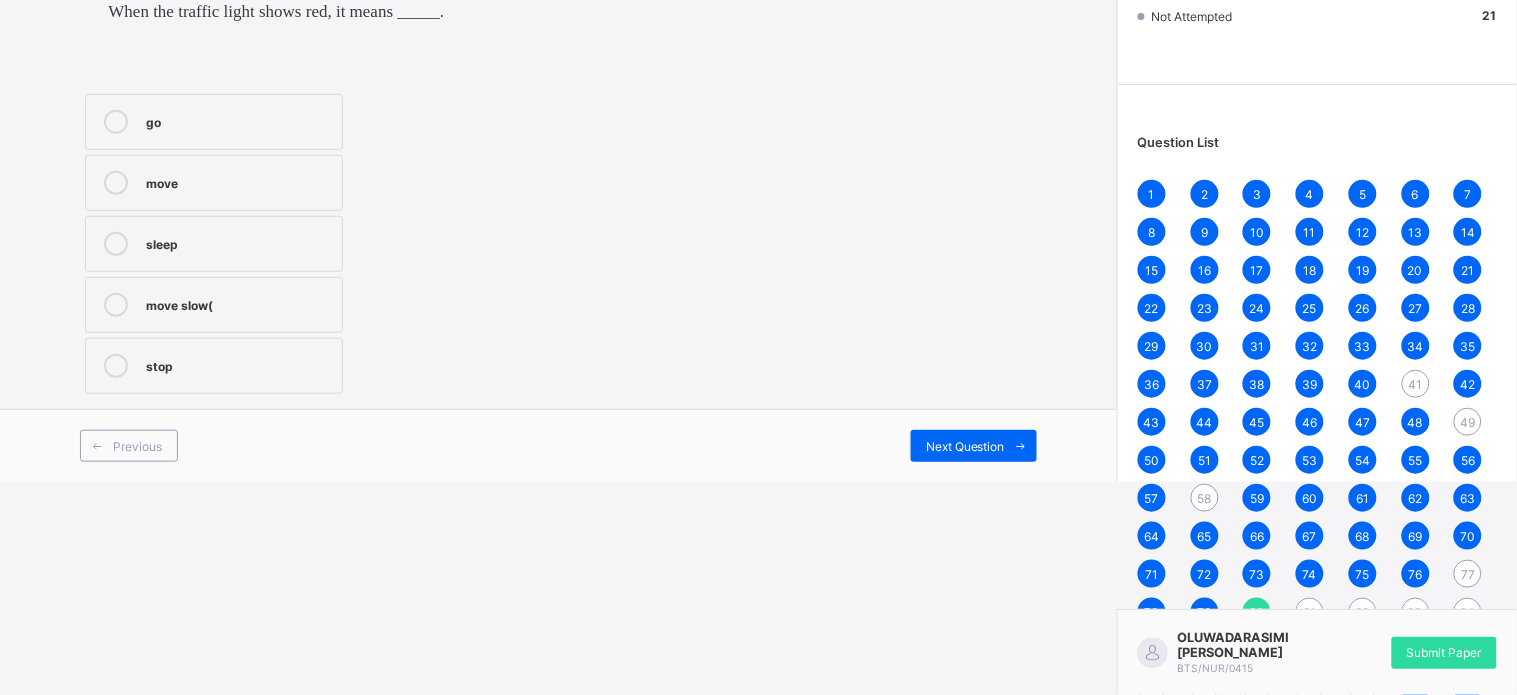 click on "stop" at bounding box center [239, 364] 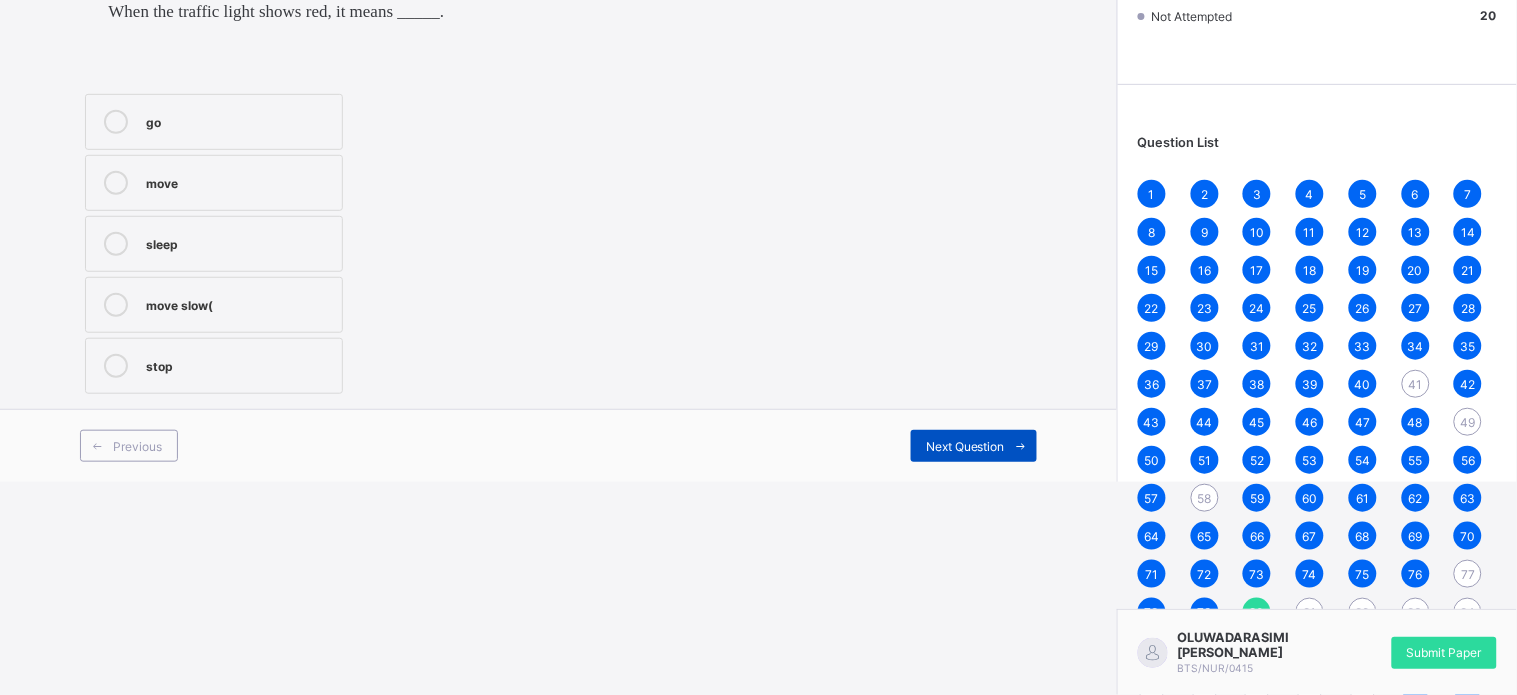 click at bounding box center [1021, 446] 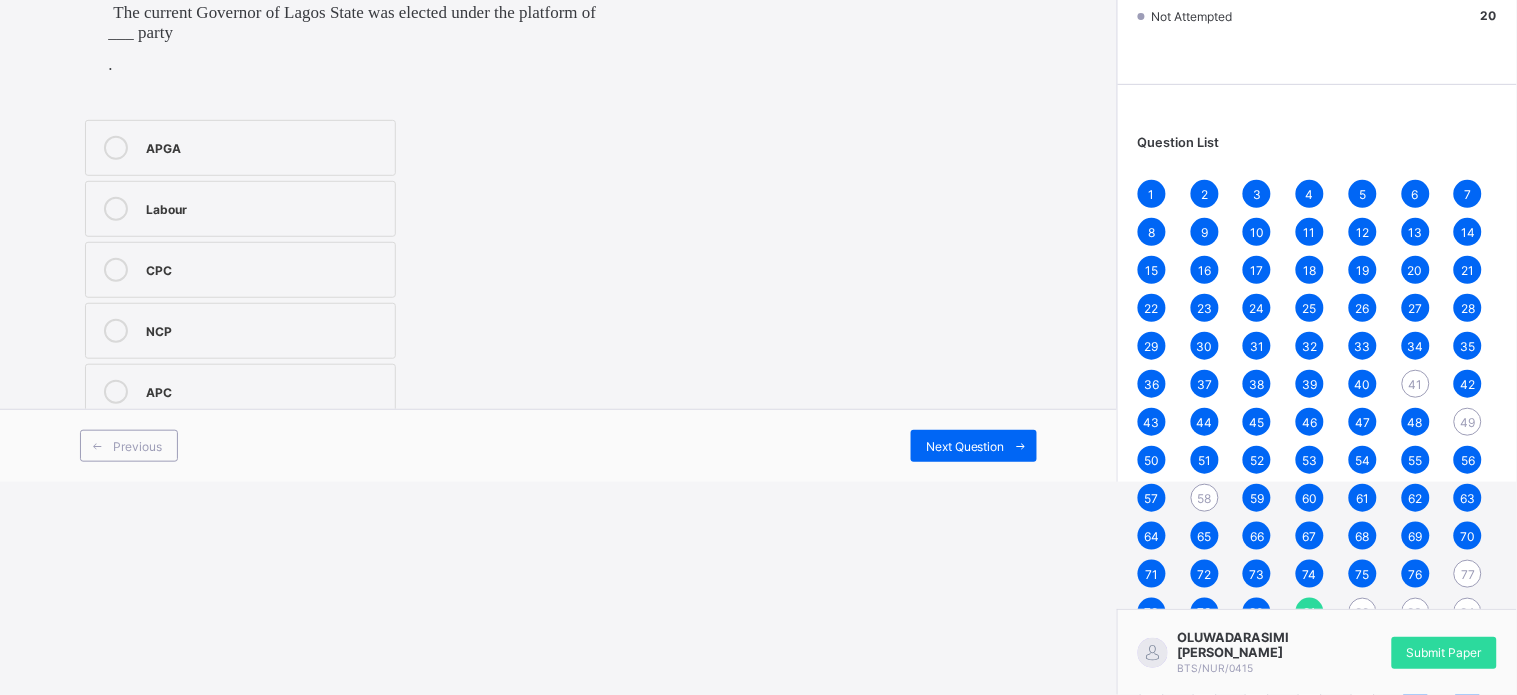 click on "Previous Next Question" at bounding box center [558, 445] 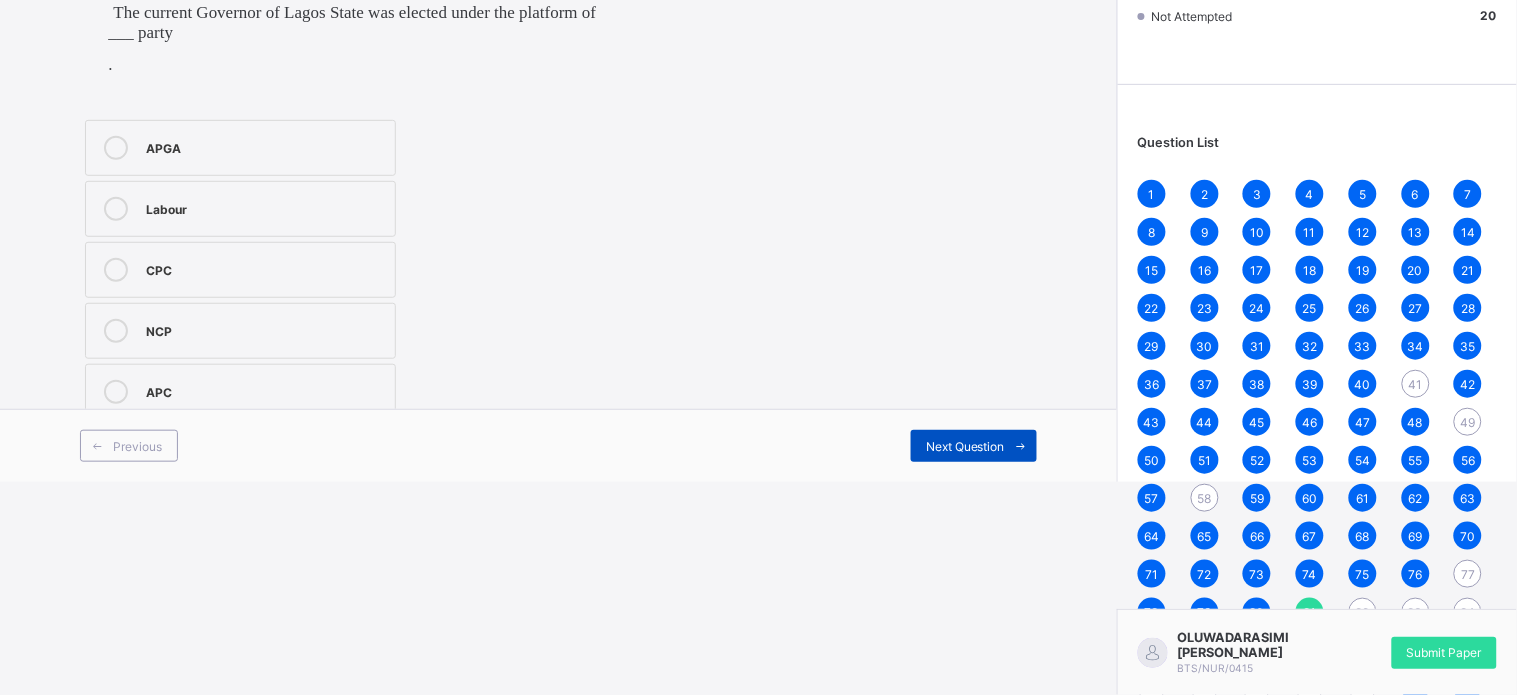 click on "Next Question" at bounding box center [965, 446] 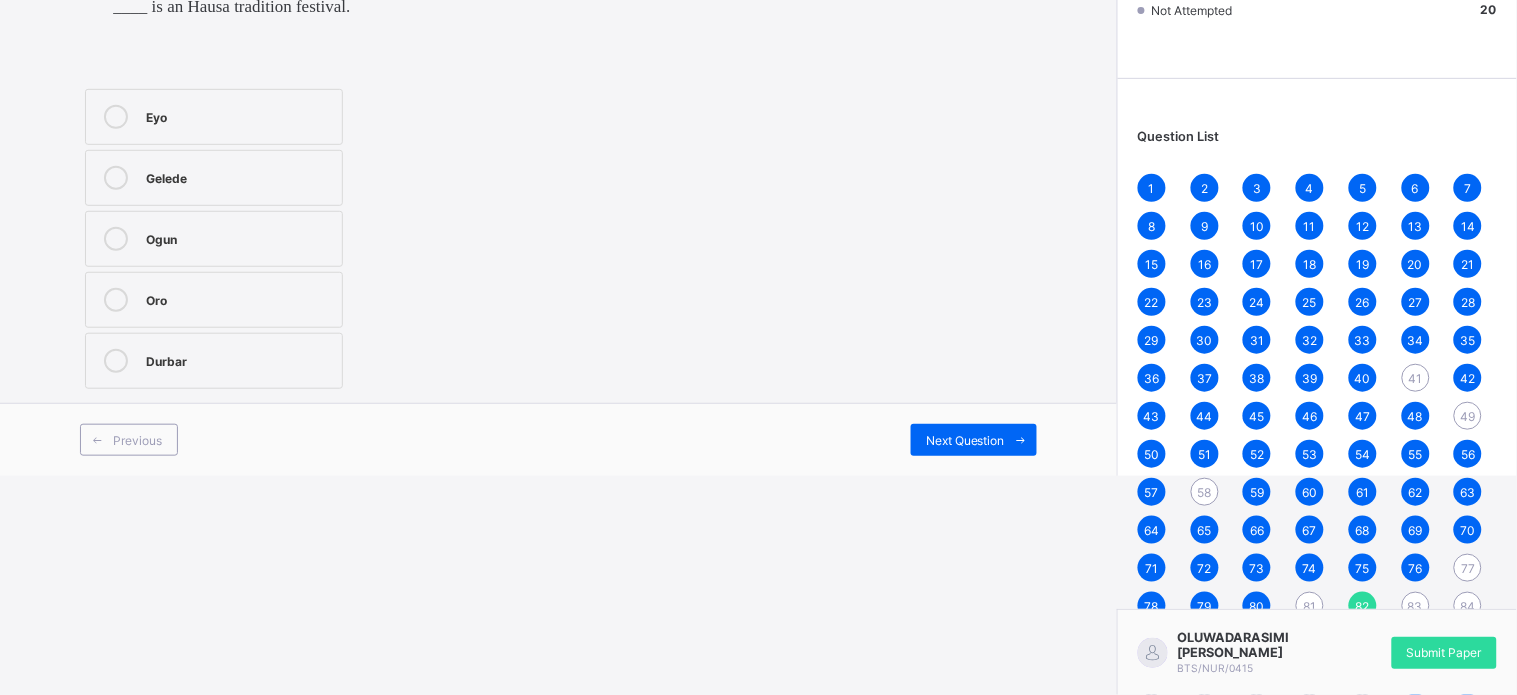 scroll, scrollTop: 222, scrollLeft: 0, axis: vertical 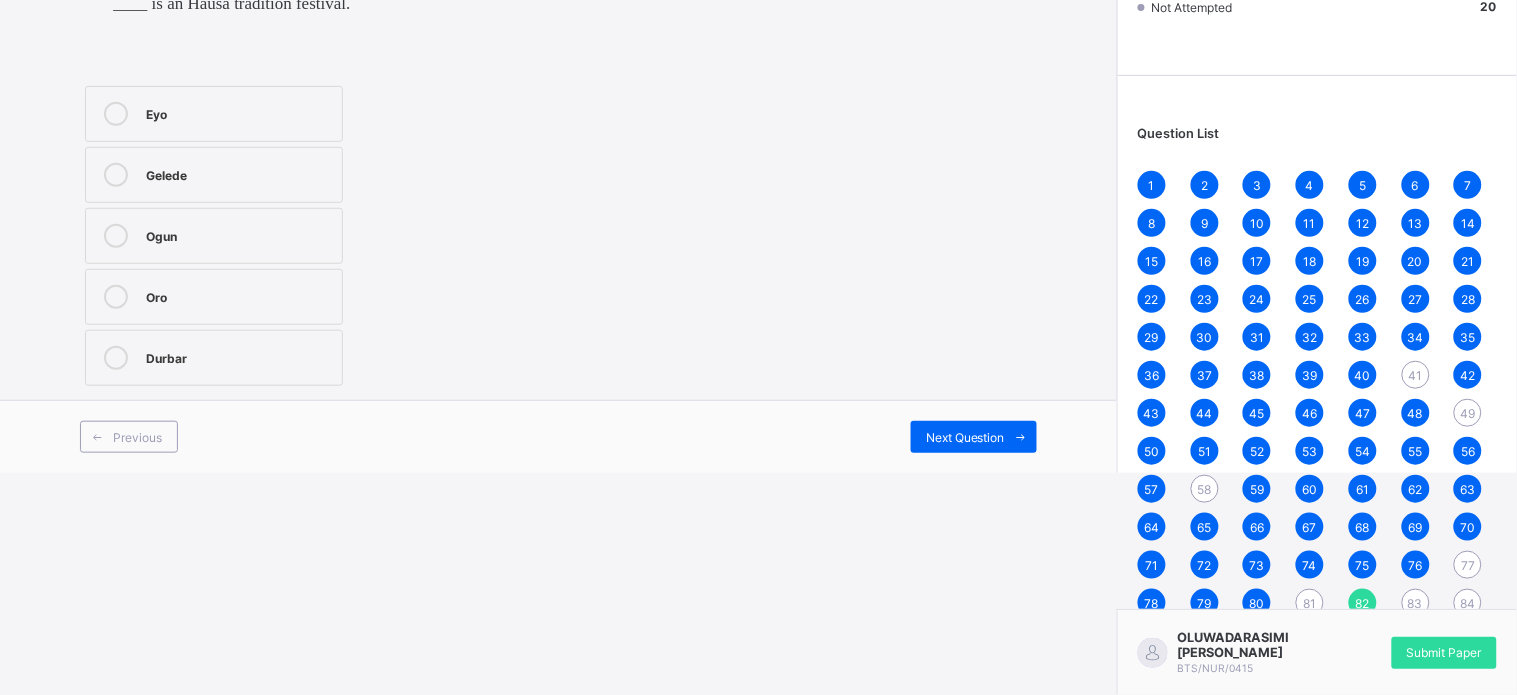 click on "Gelede" at bounding box center (214, 175) 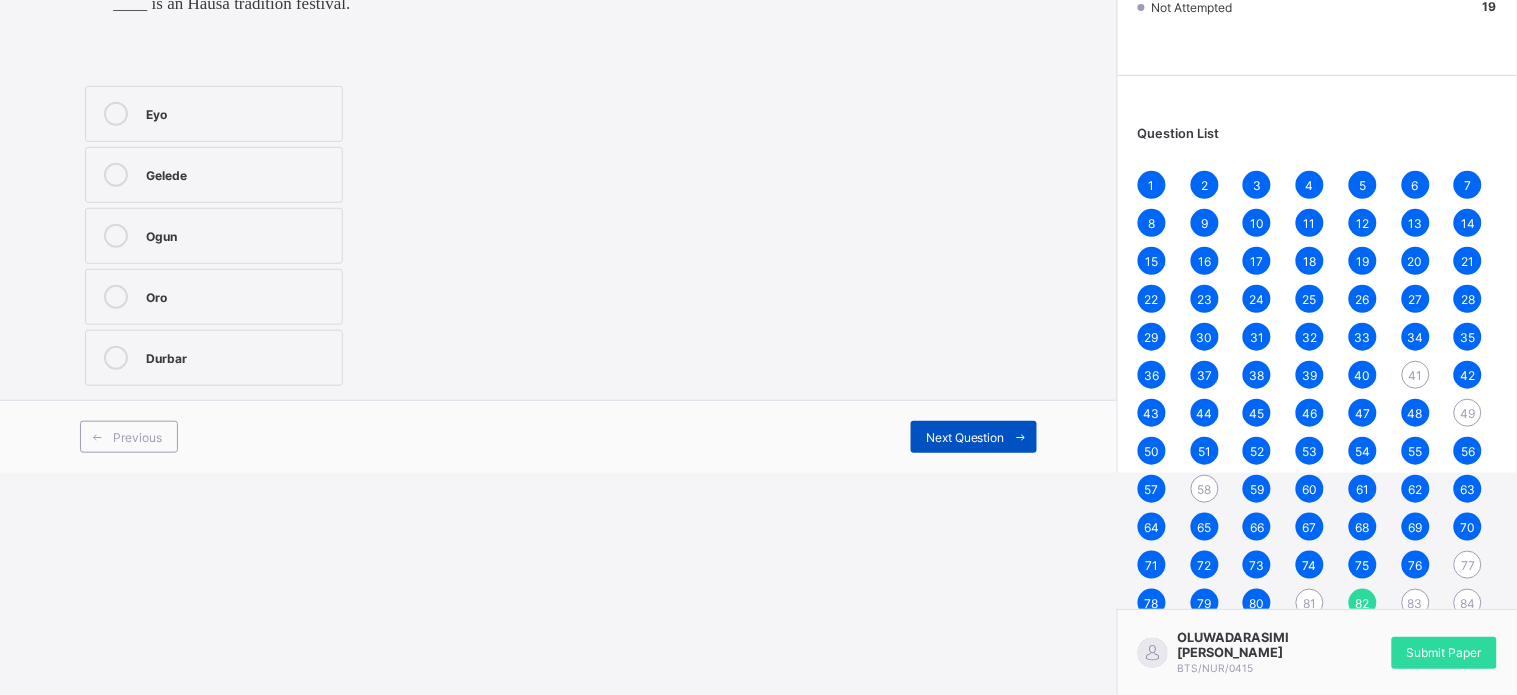 click on "Next Question" at bounding box center (965, 437) 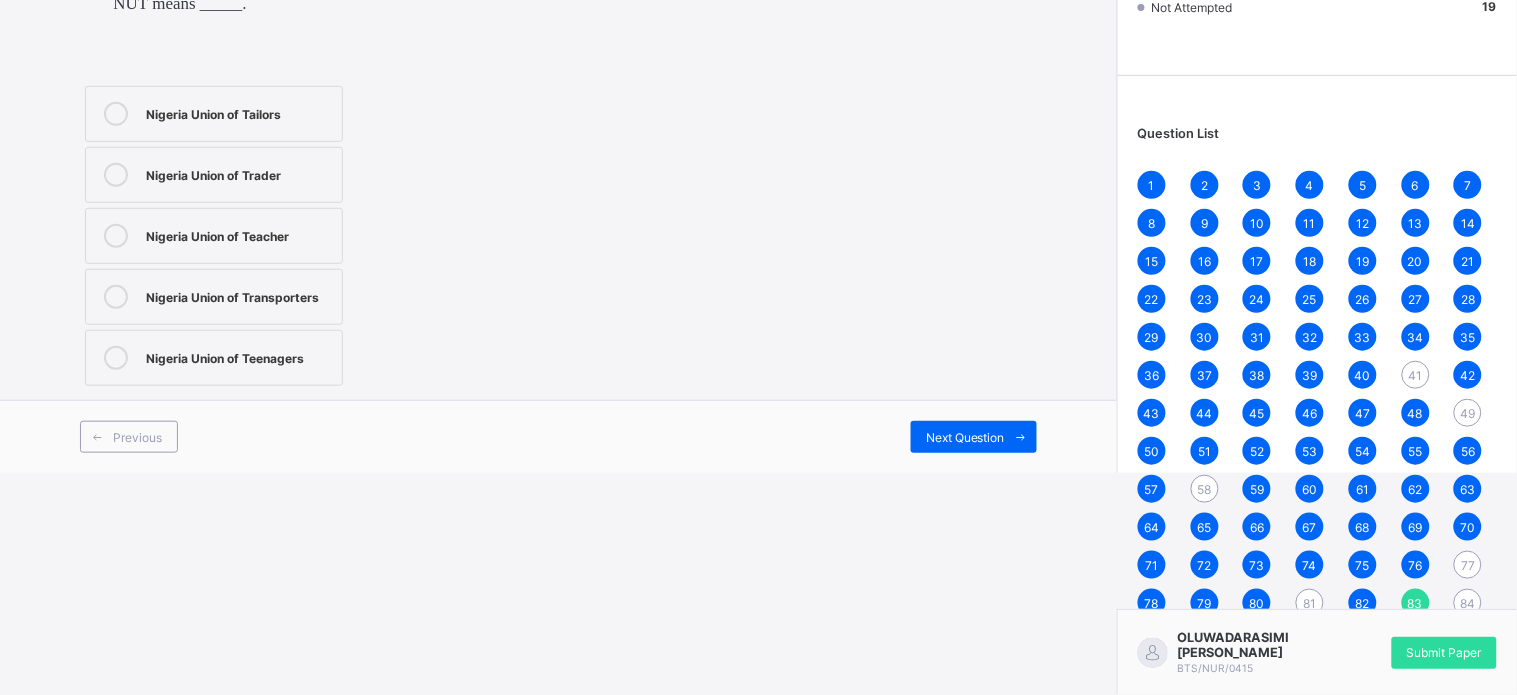 click on "Nigeria Union of Teacher" at bounding box center [239, 234] 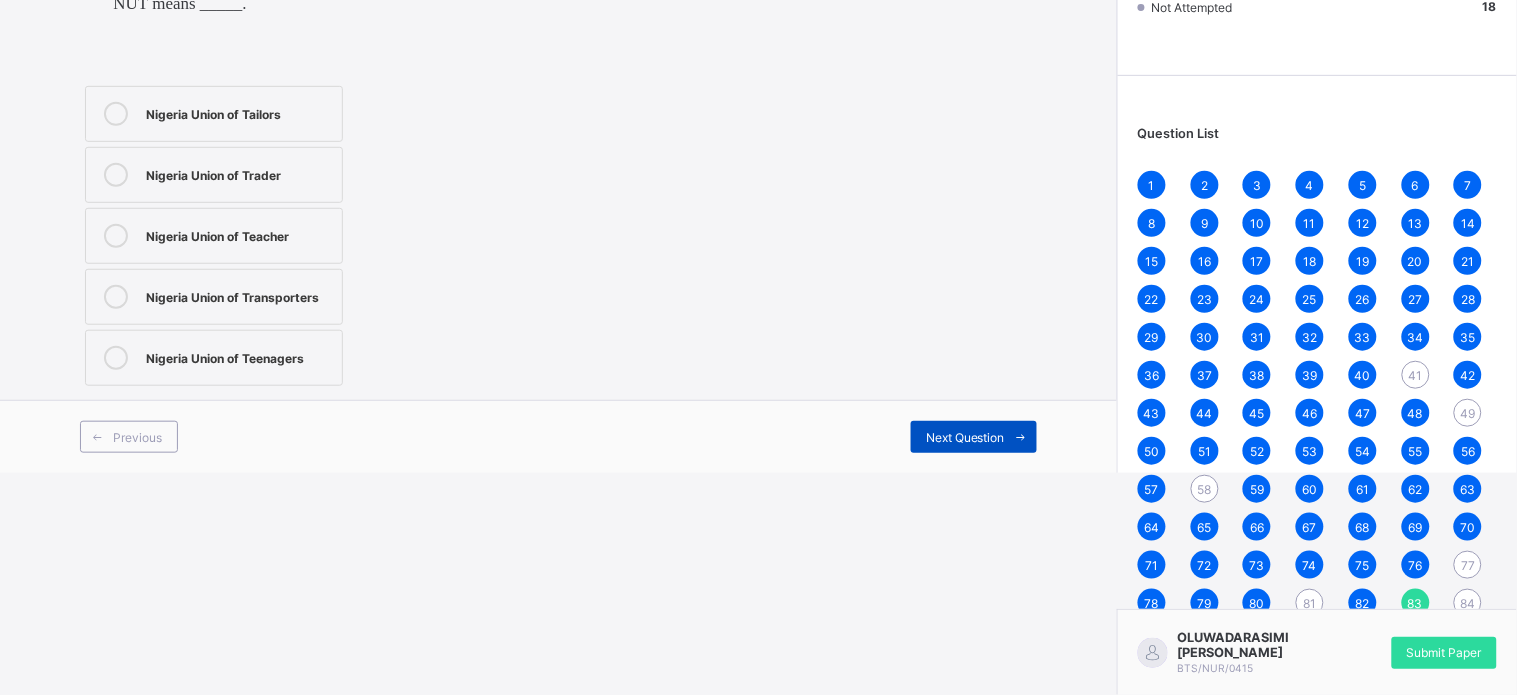 click on "Next Question" at bounding box center (965, 437) 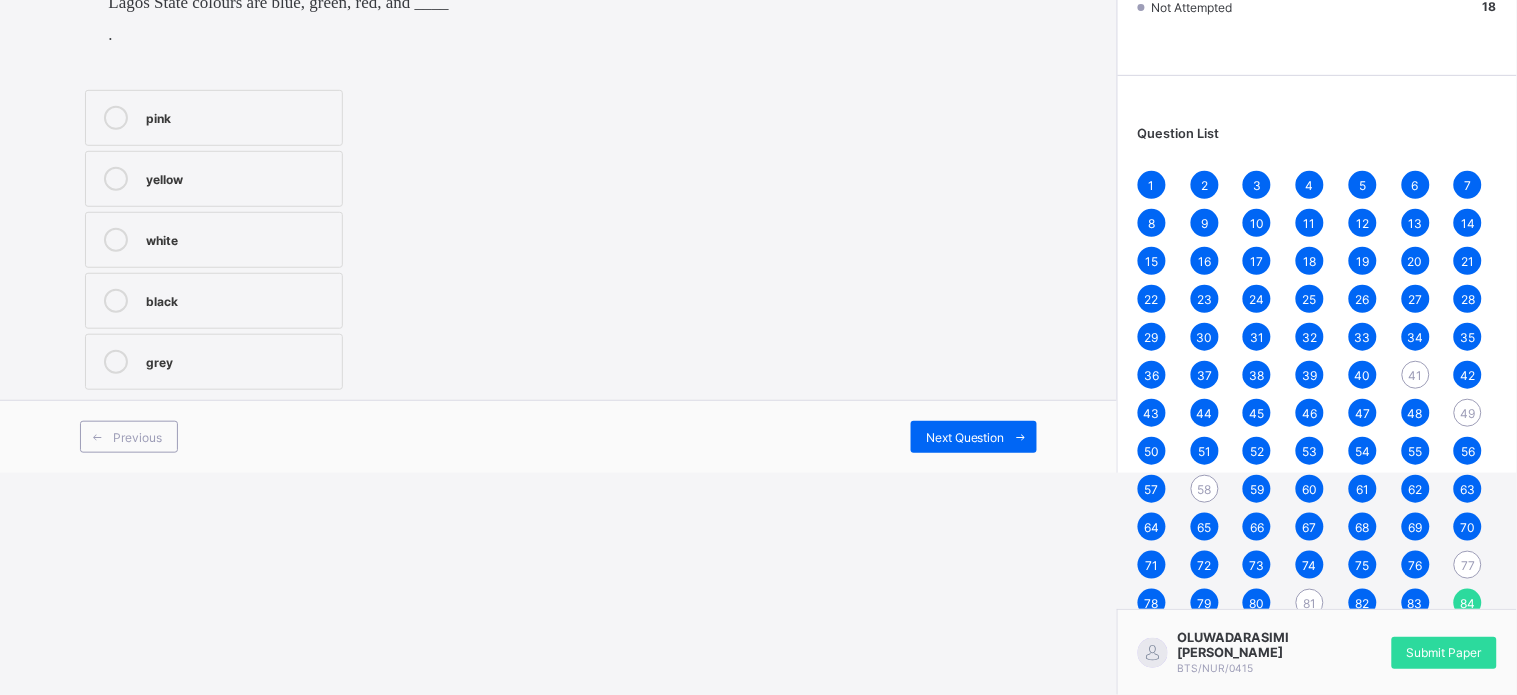 click on "yellow" at bounding box center [239, 177] 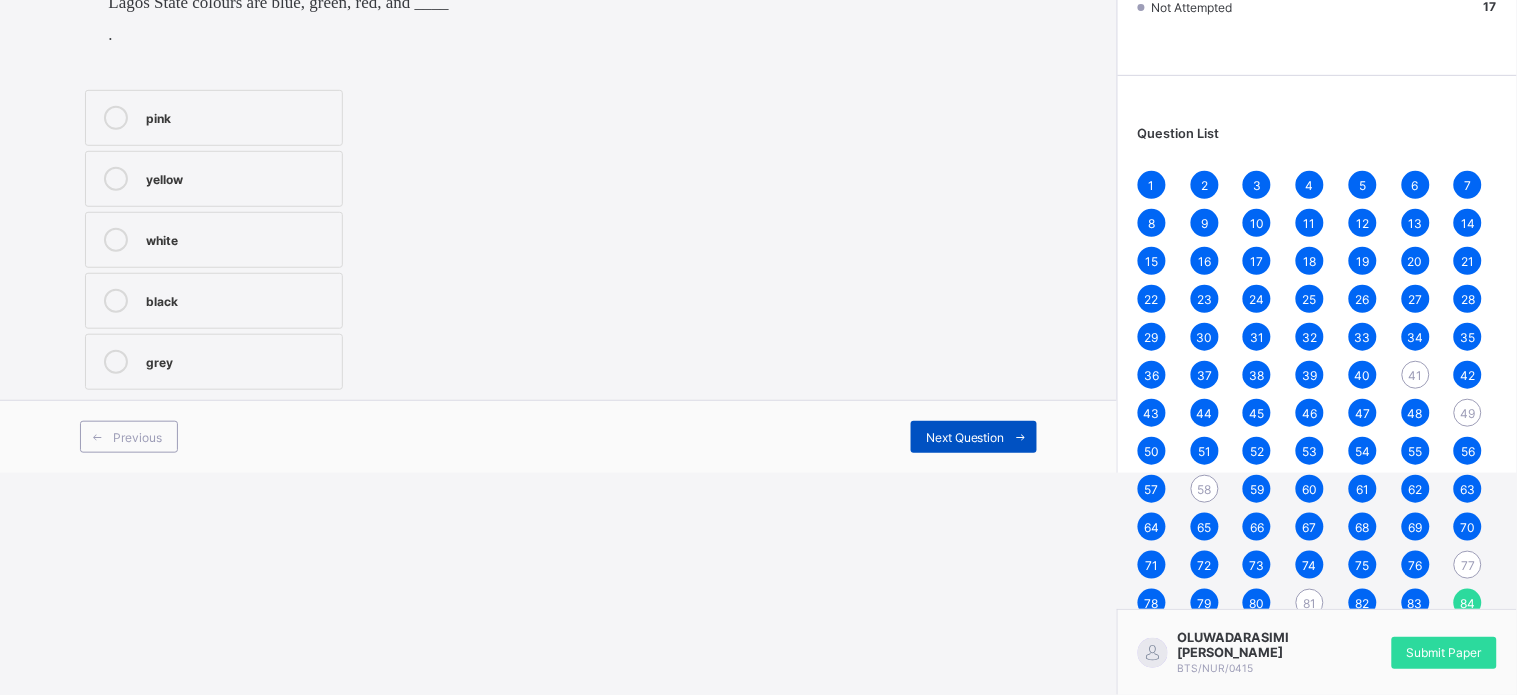 click on "Next Question" at bounding box center (965, 437) 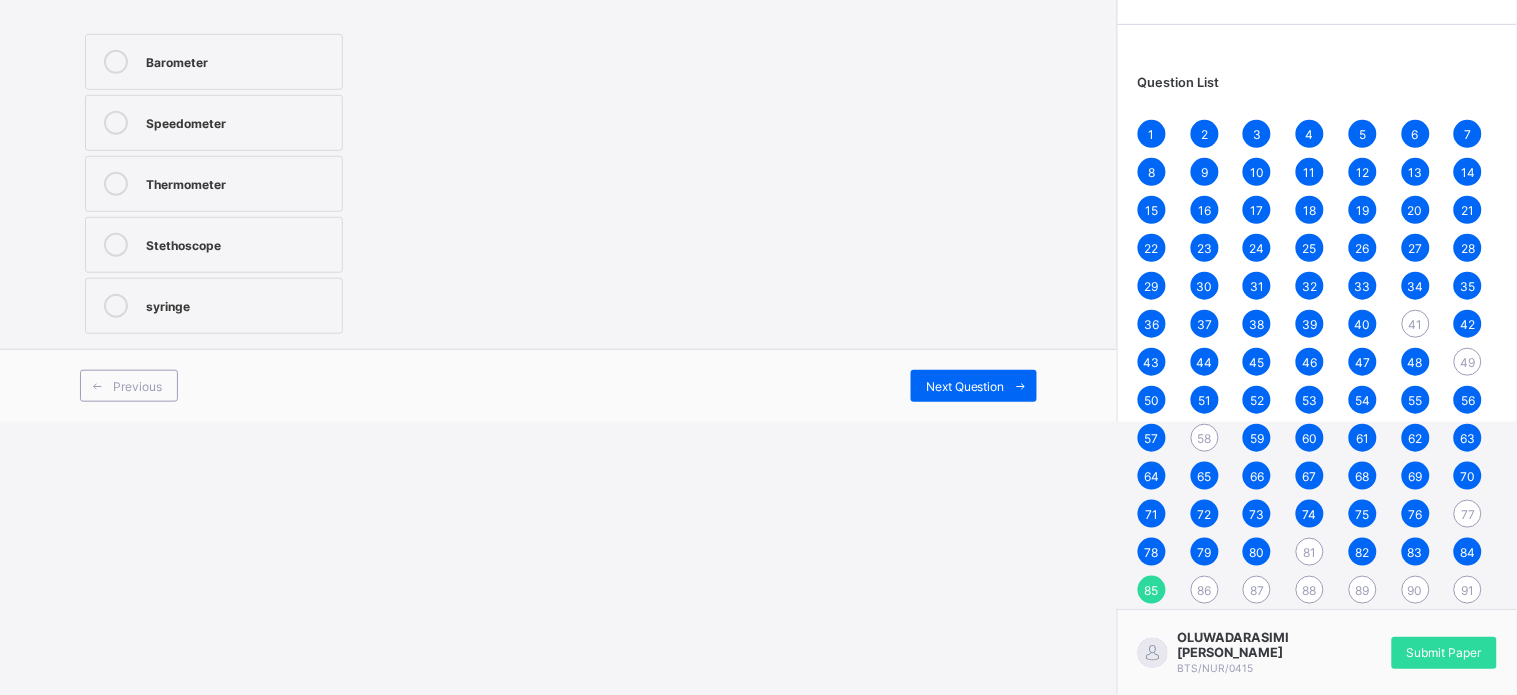 scroll, scrollTop: 275, scrollLeft: 0, axis: vertical 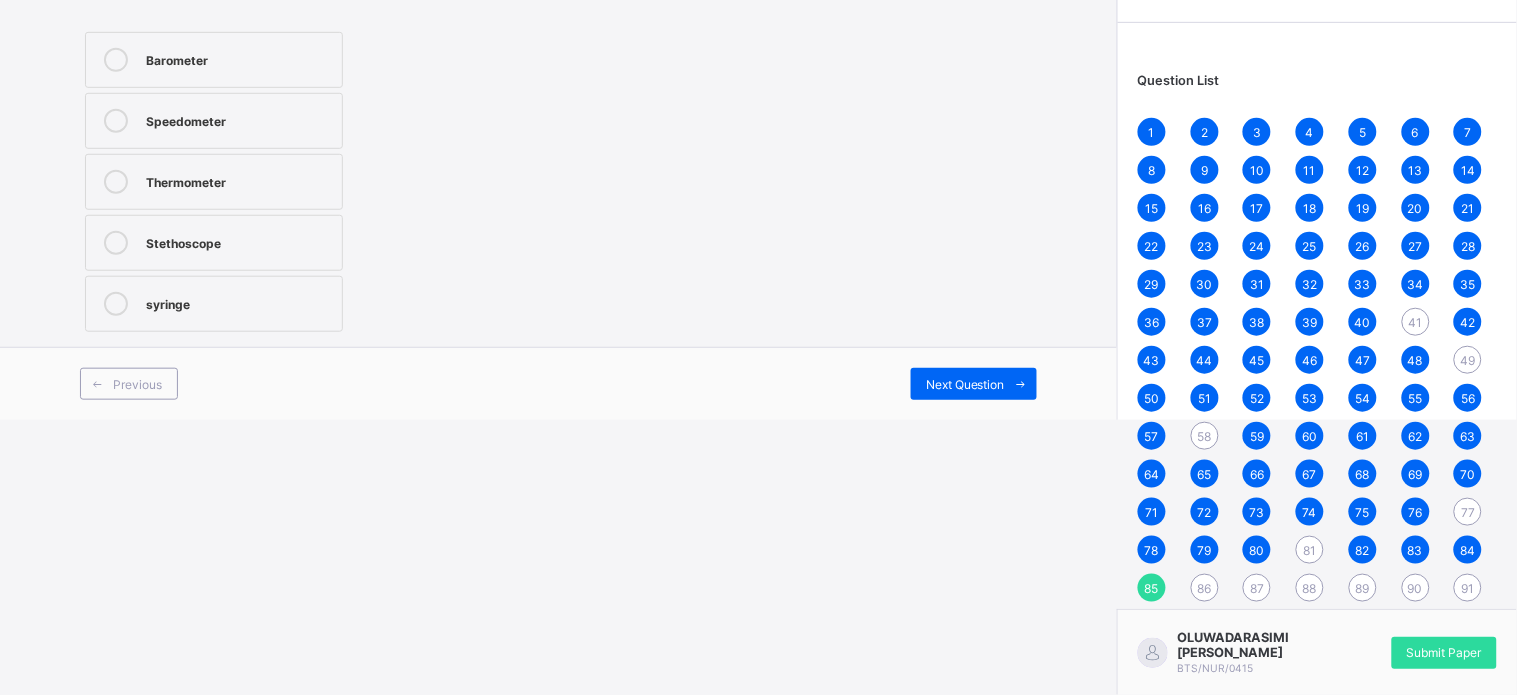 click on "Thermometer" at bounding box center [214, 182] 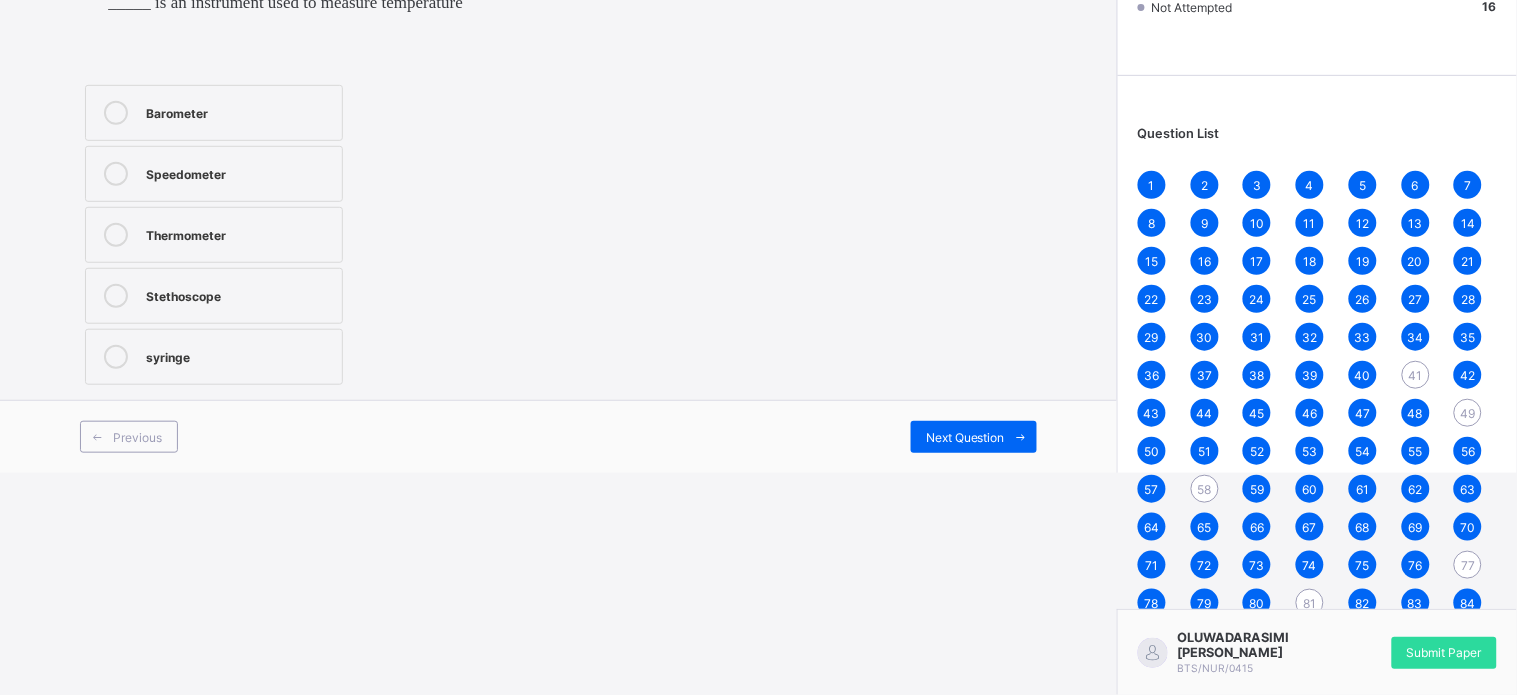 scroll, scrollTop: 275, scrollLeft: 0, axis: vertical 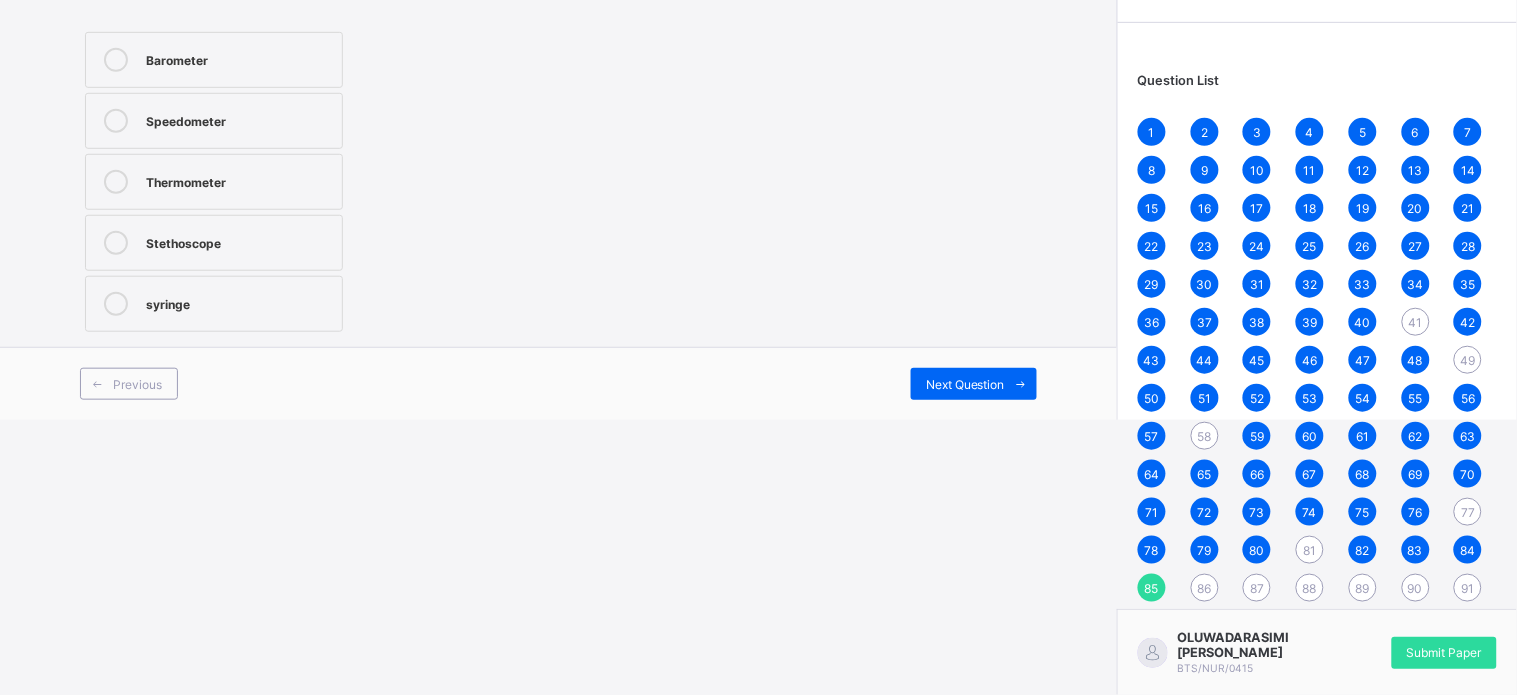 click on "86" at bounding box center (1205, 588) 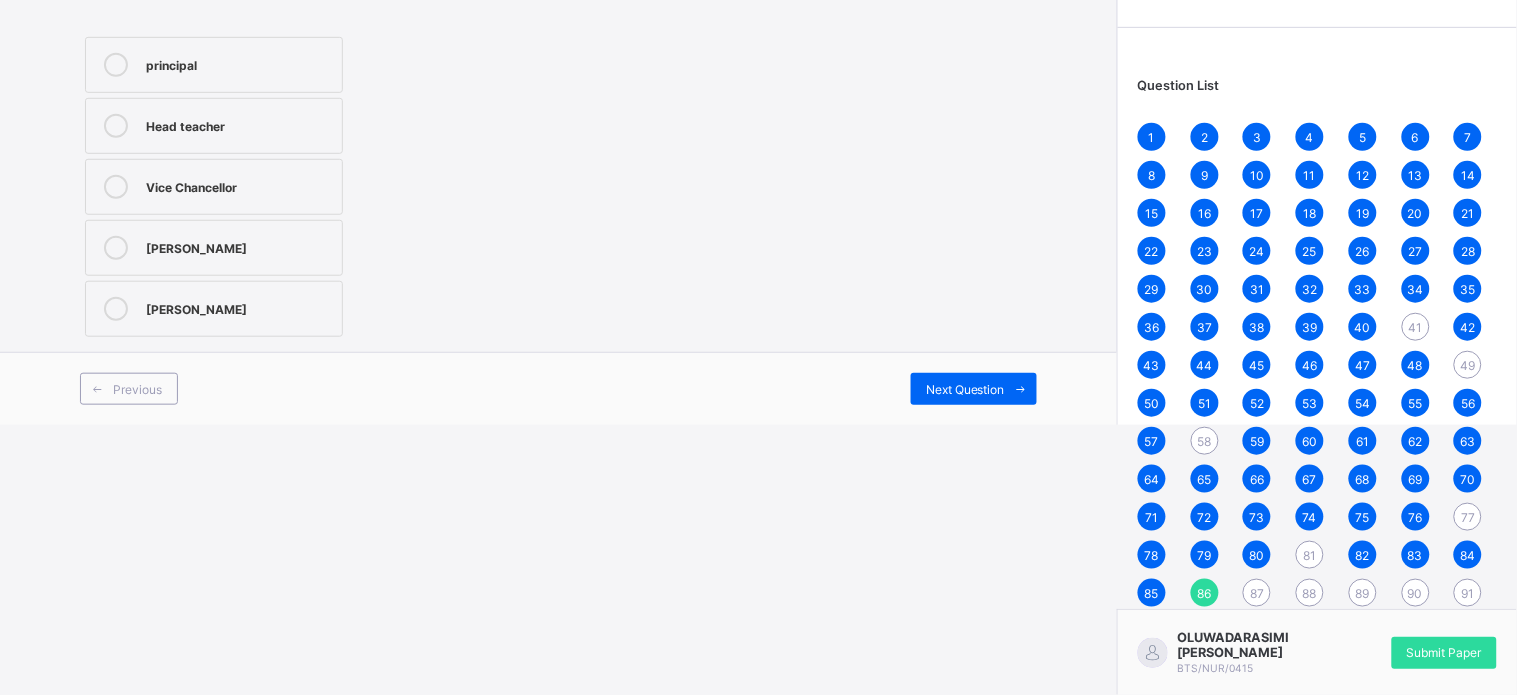 scroll, scrollTop: 275, scrollLeft: 0, axis: vertical 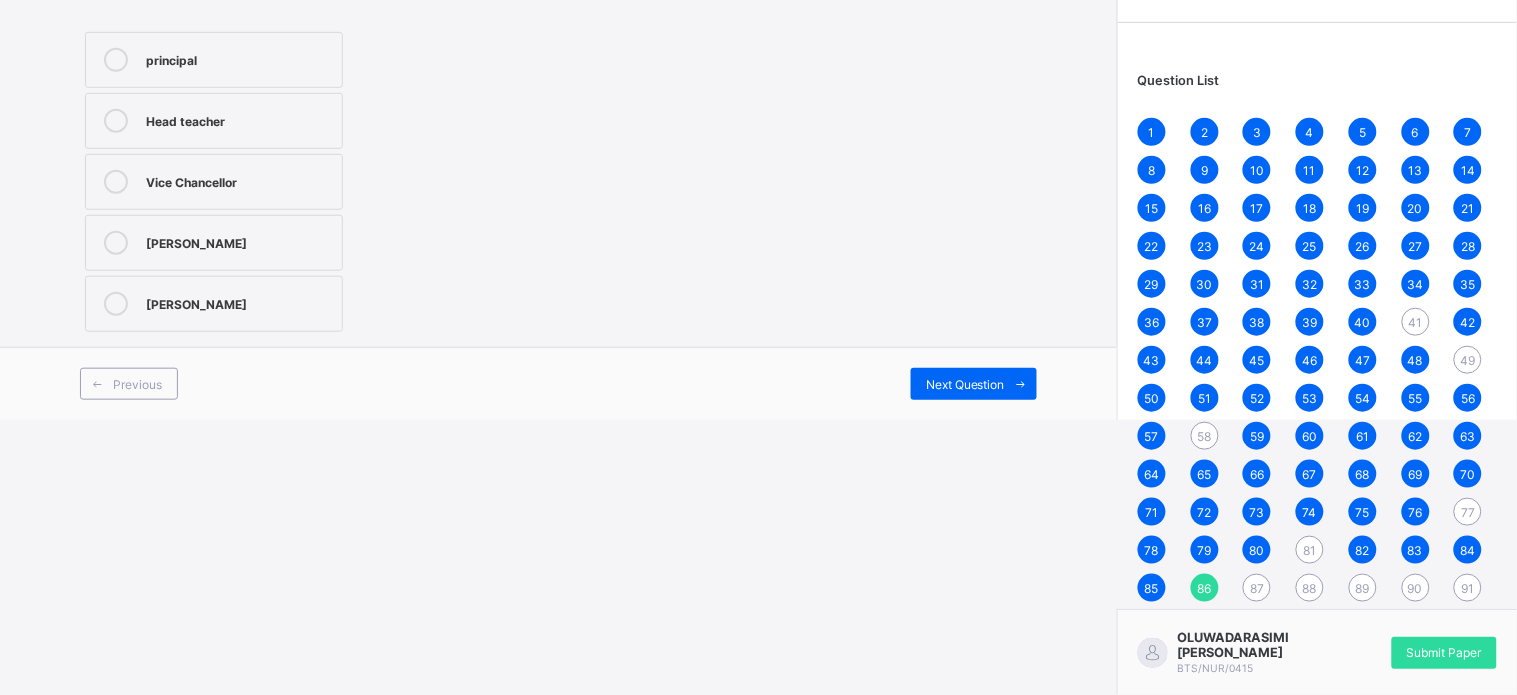 click on "principal" at bounding box center (214, 60) 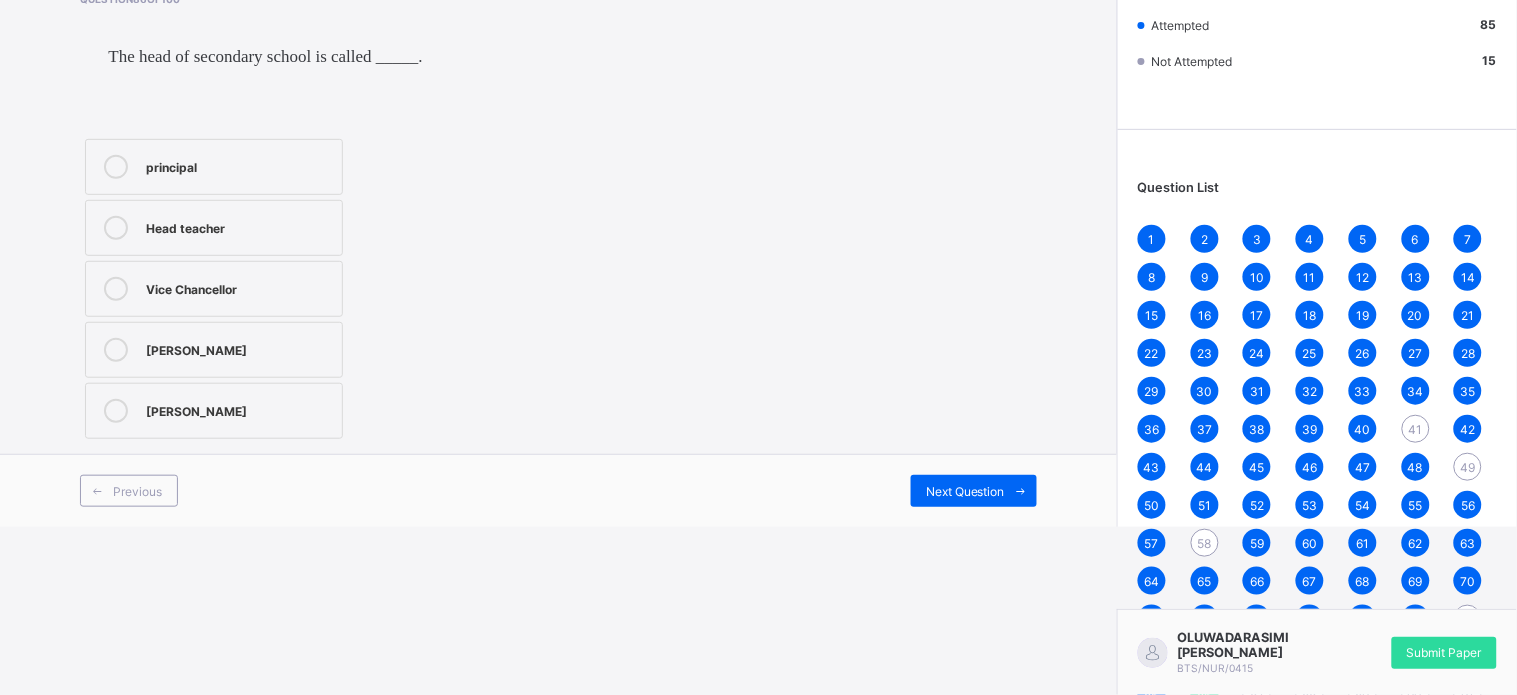 scroll, scrollTop: 222, scrollLeft: 0, axis: vertical 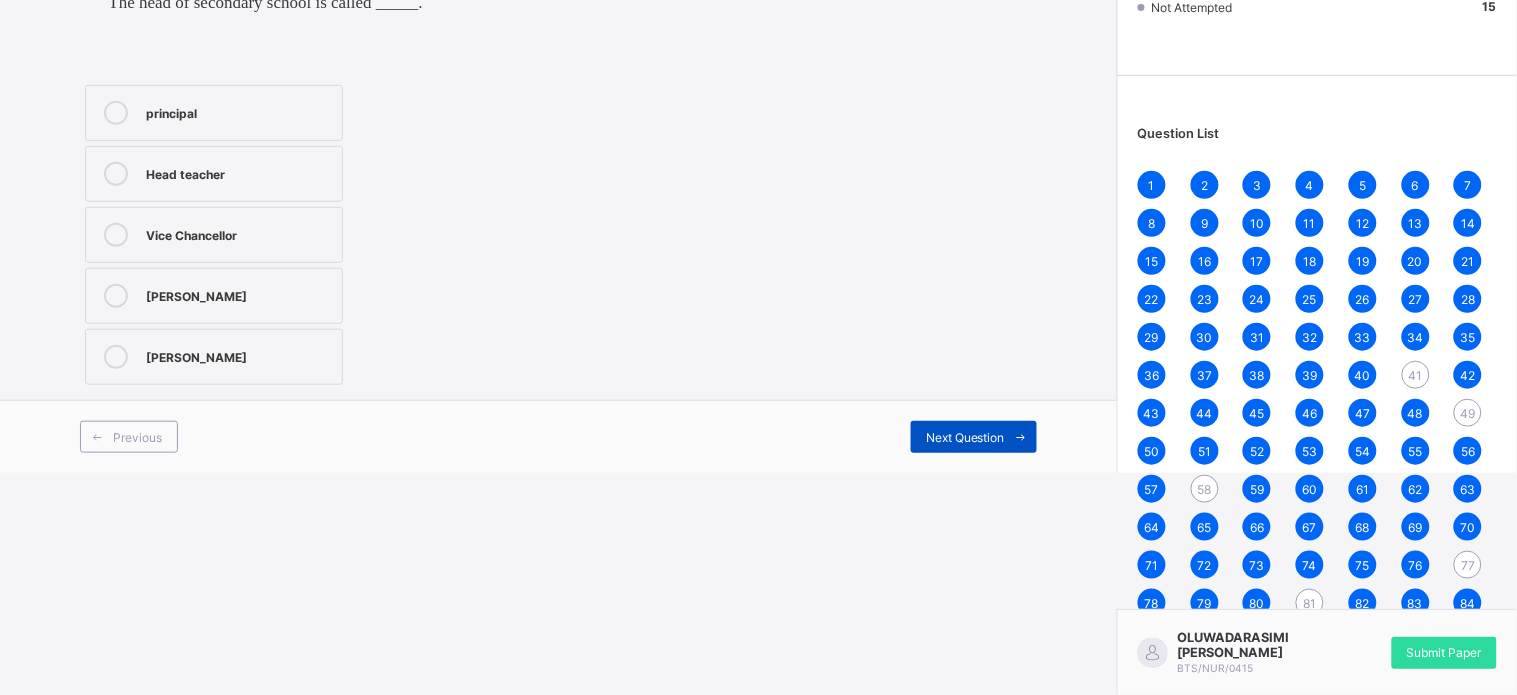 click on "Next Question" at bounding box center [965, 437] 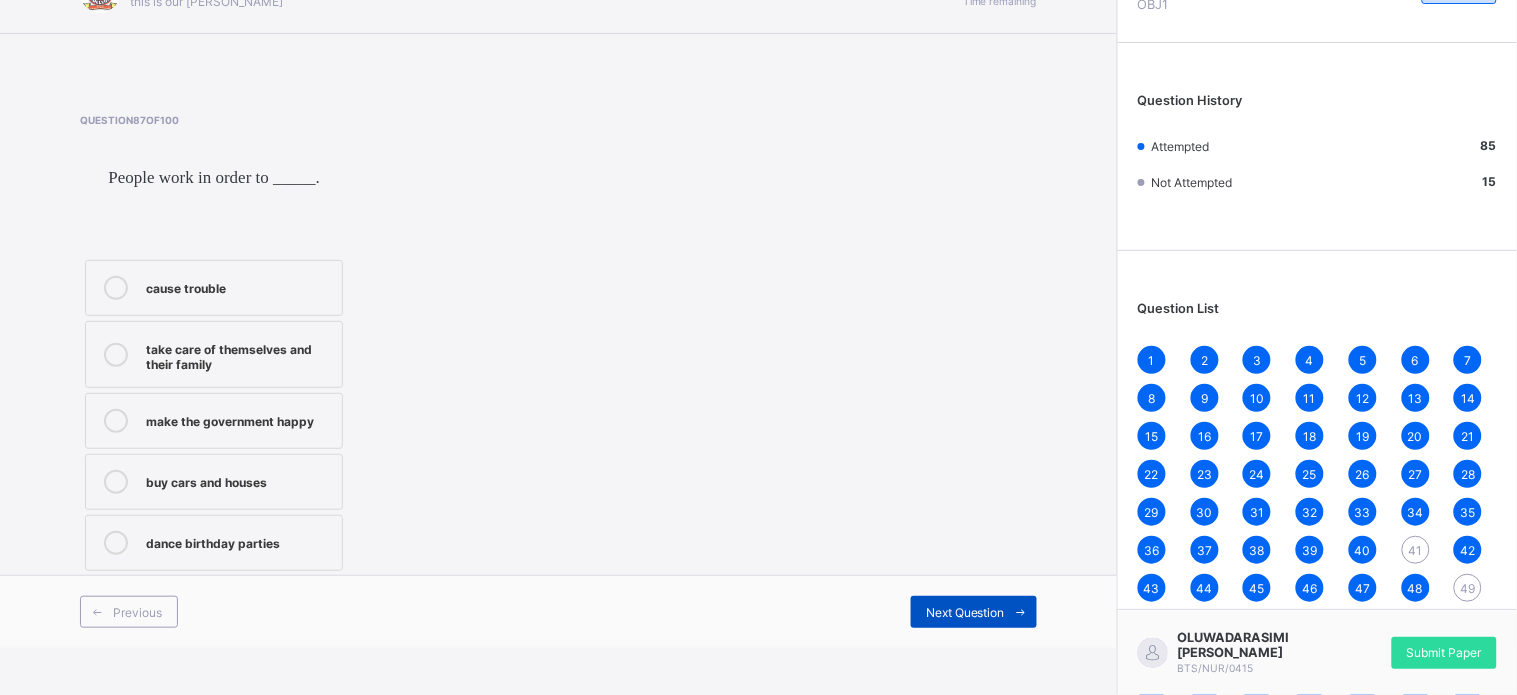 scroll, scrollTop: 53, scrollLeft: 0, axis: vertical 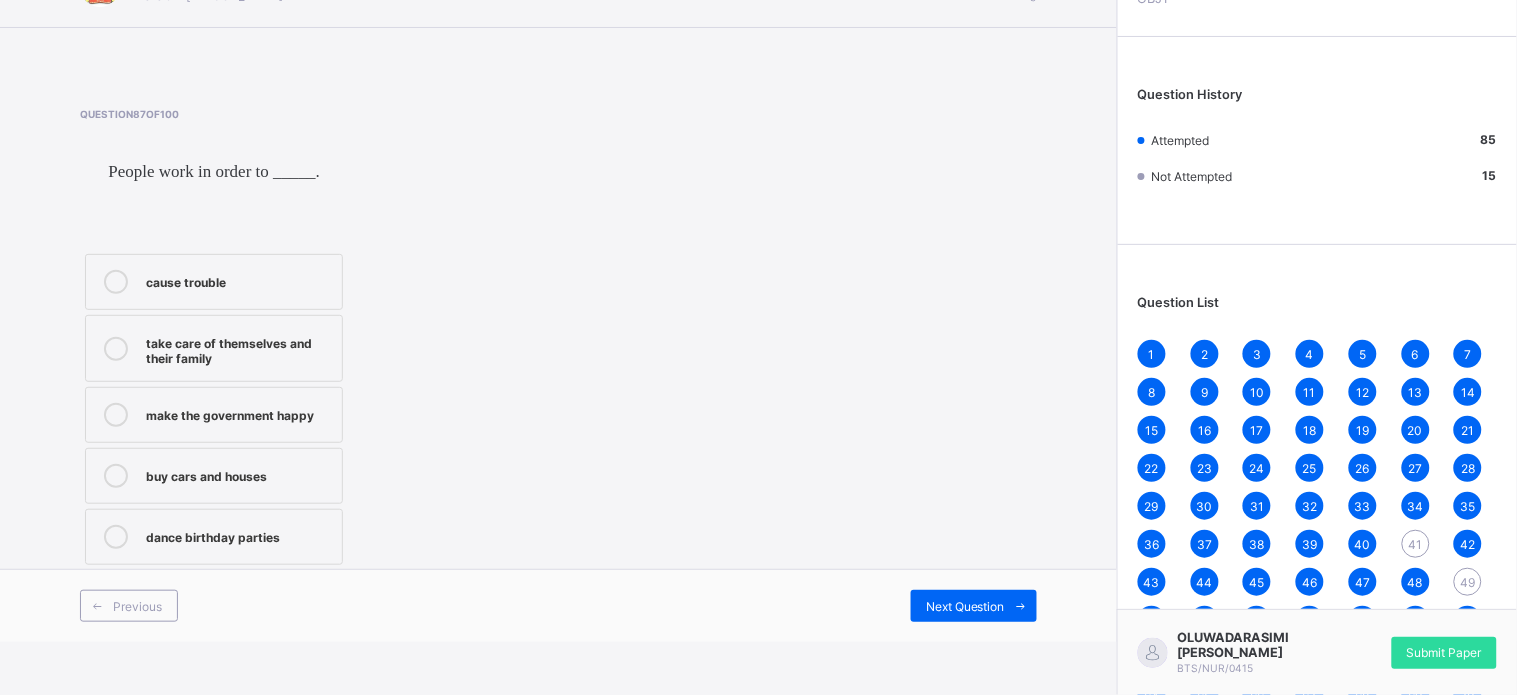 click on "take care of themselves and their family" at bounding box center (239, 348) 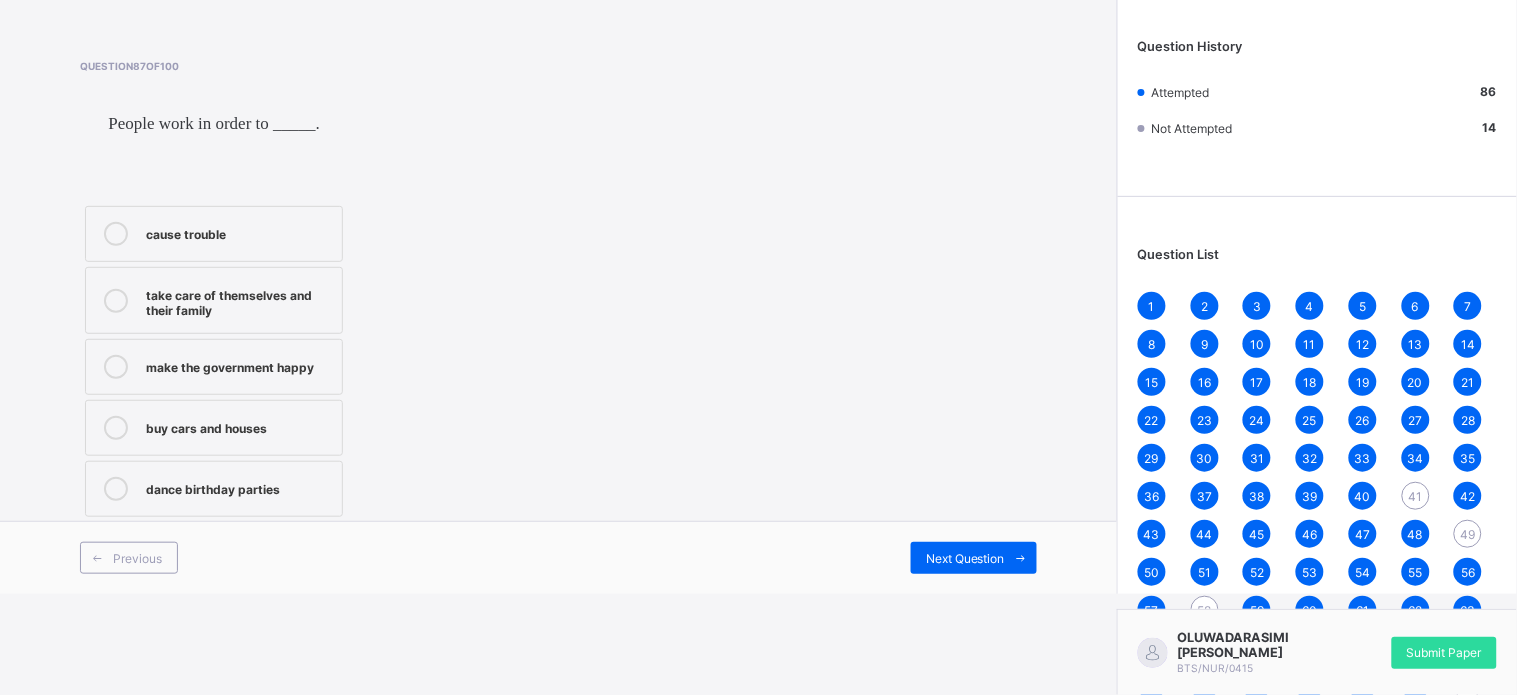 scroll, scrollTop: 106, scrollLeft: 0, axis: vertical 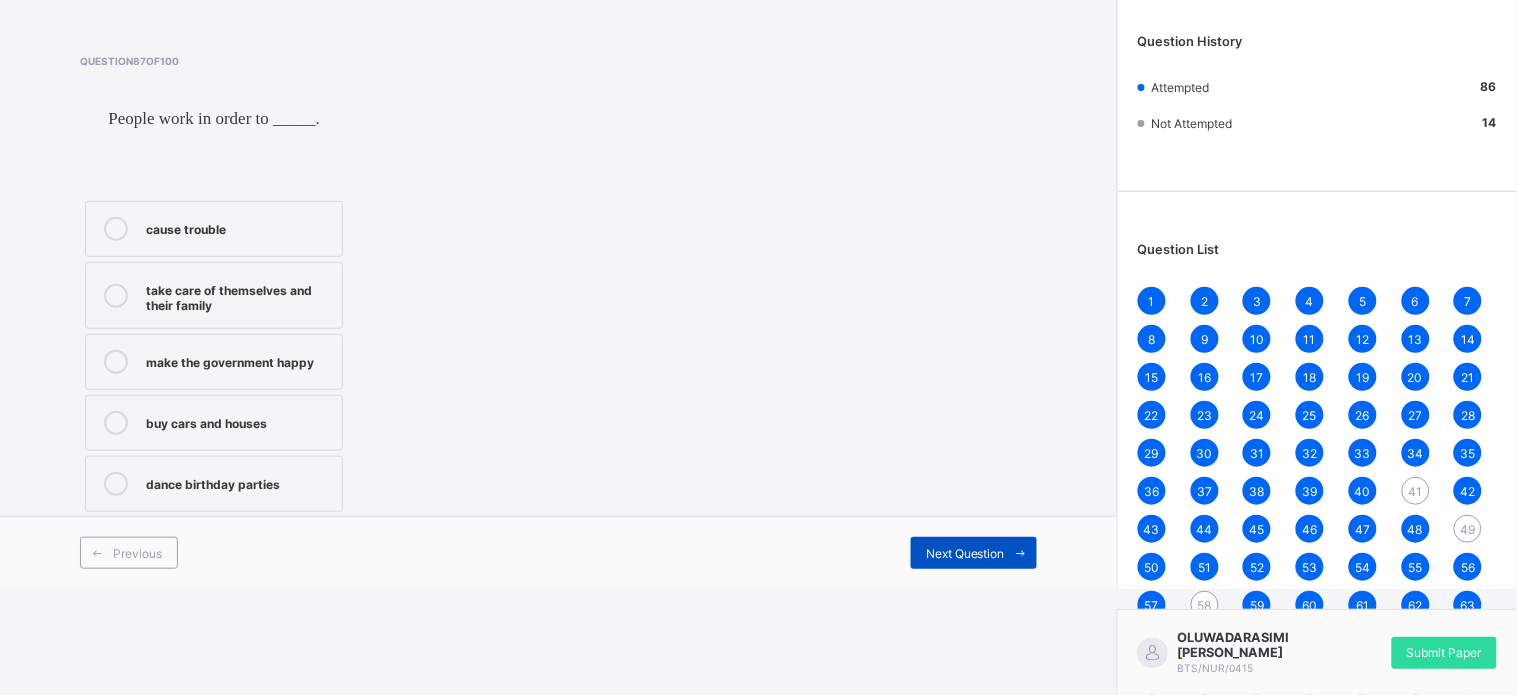 click on "Next Question" at bounding box center [965, 553] 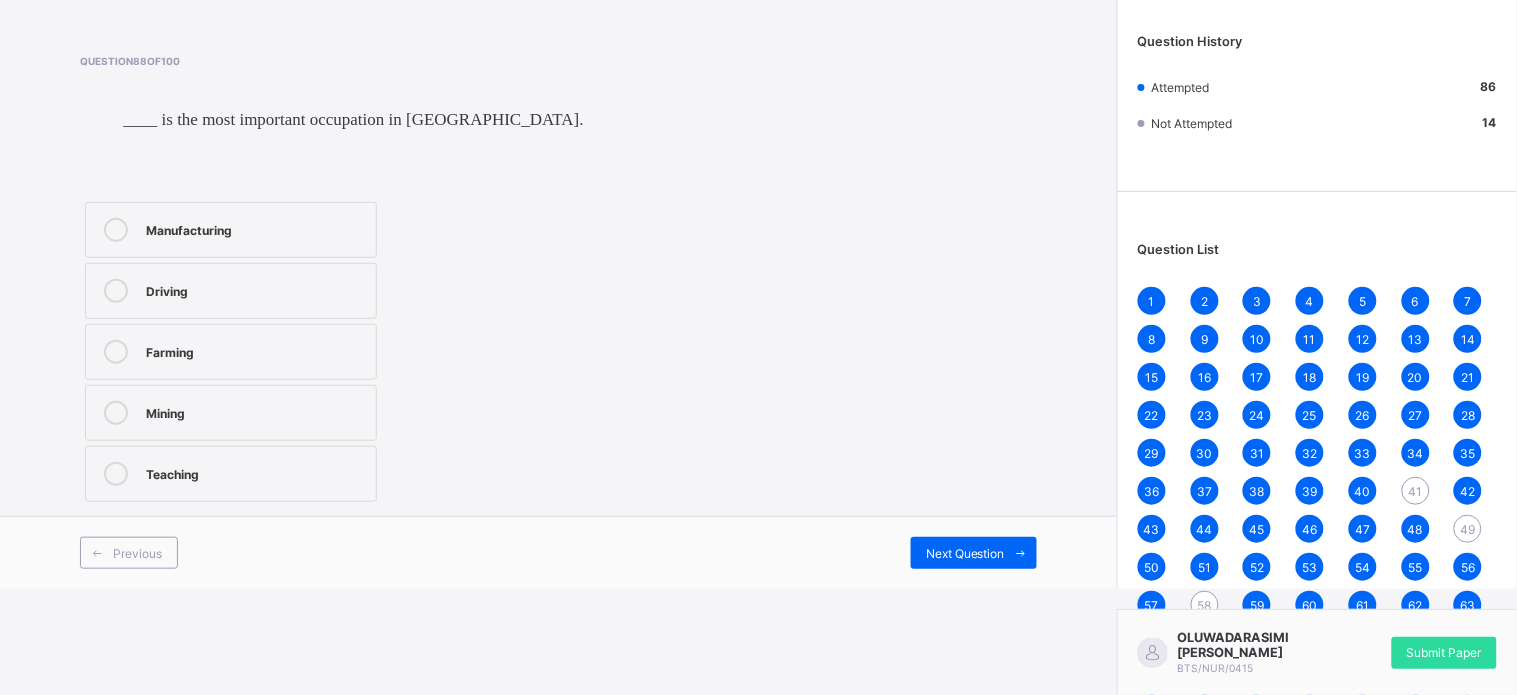 click on "Teaching" at bounding box center (231, 474) 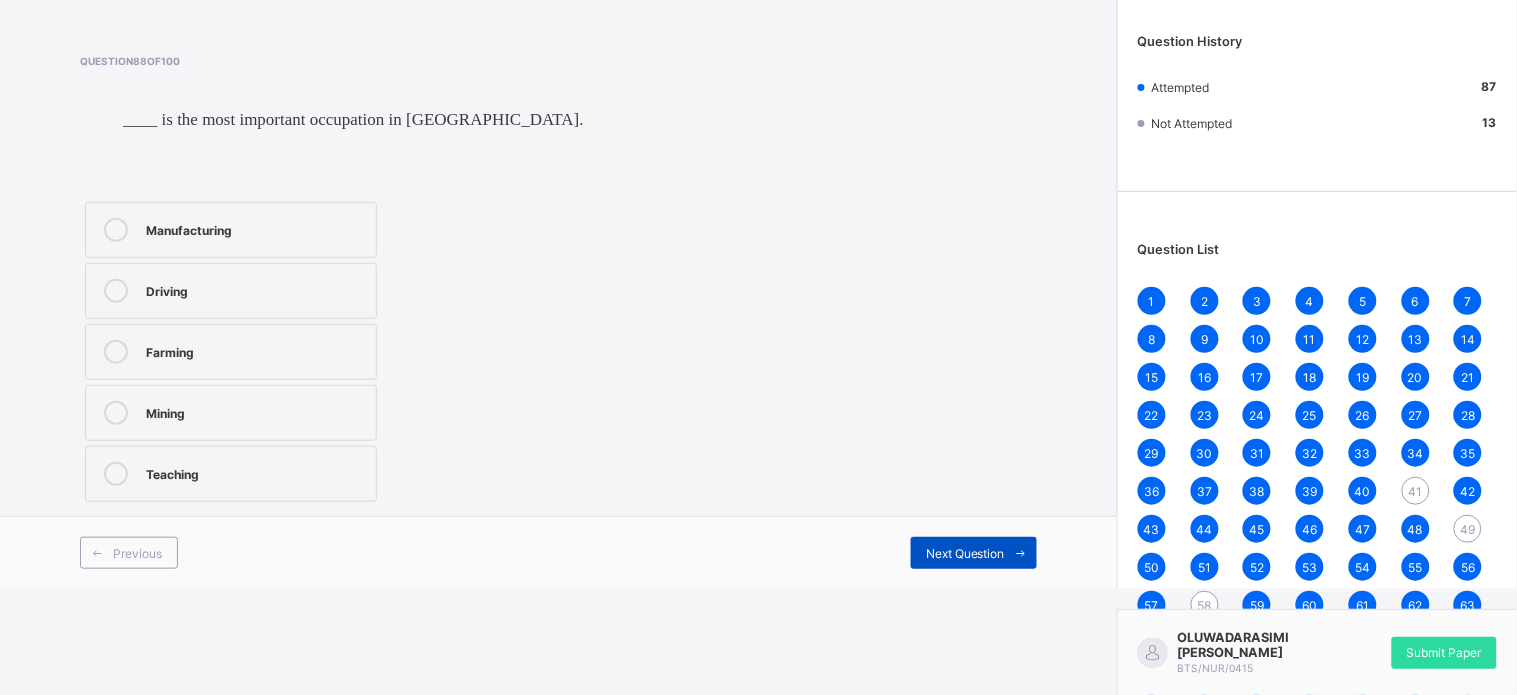 click on "Next Question" at bounding box center (965, 553) 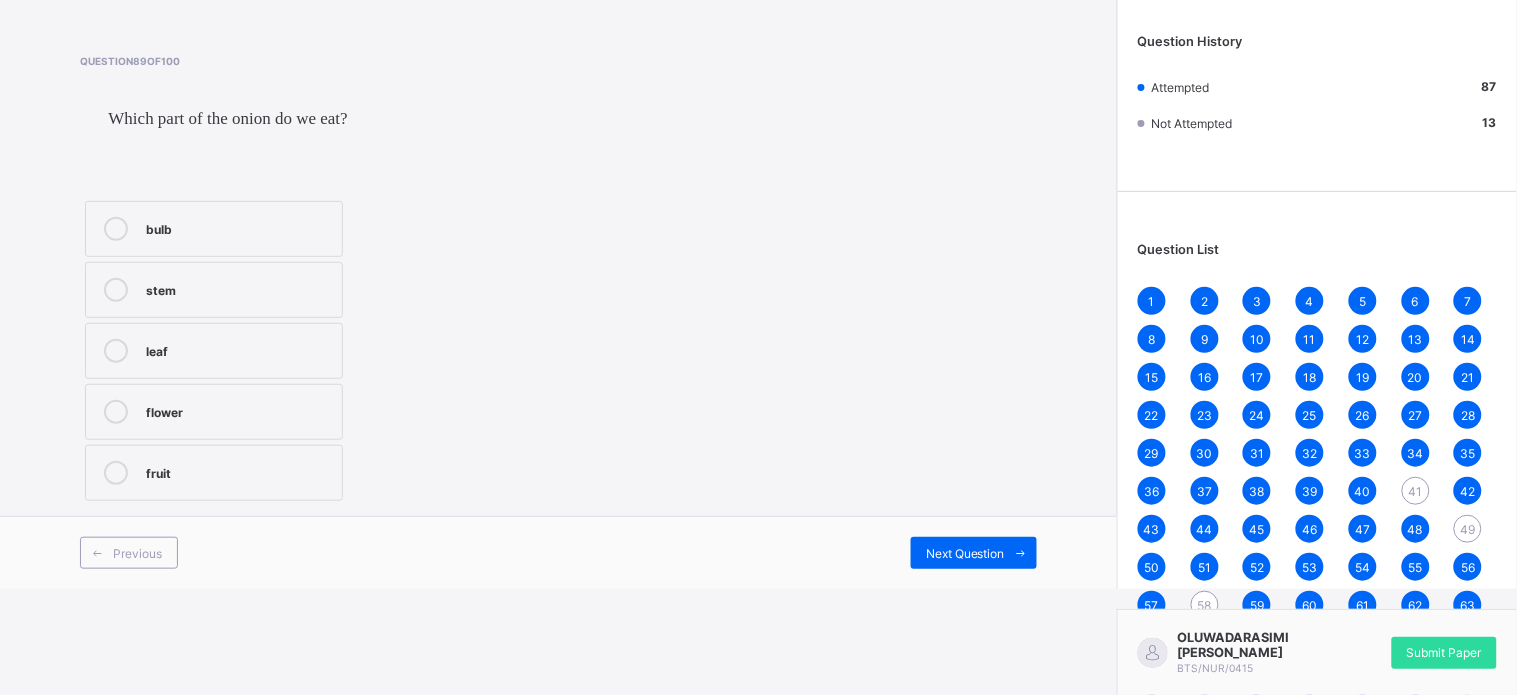 click on "bulb" at bounding box center (239, 227) 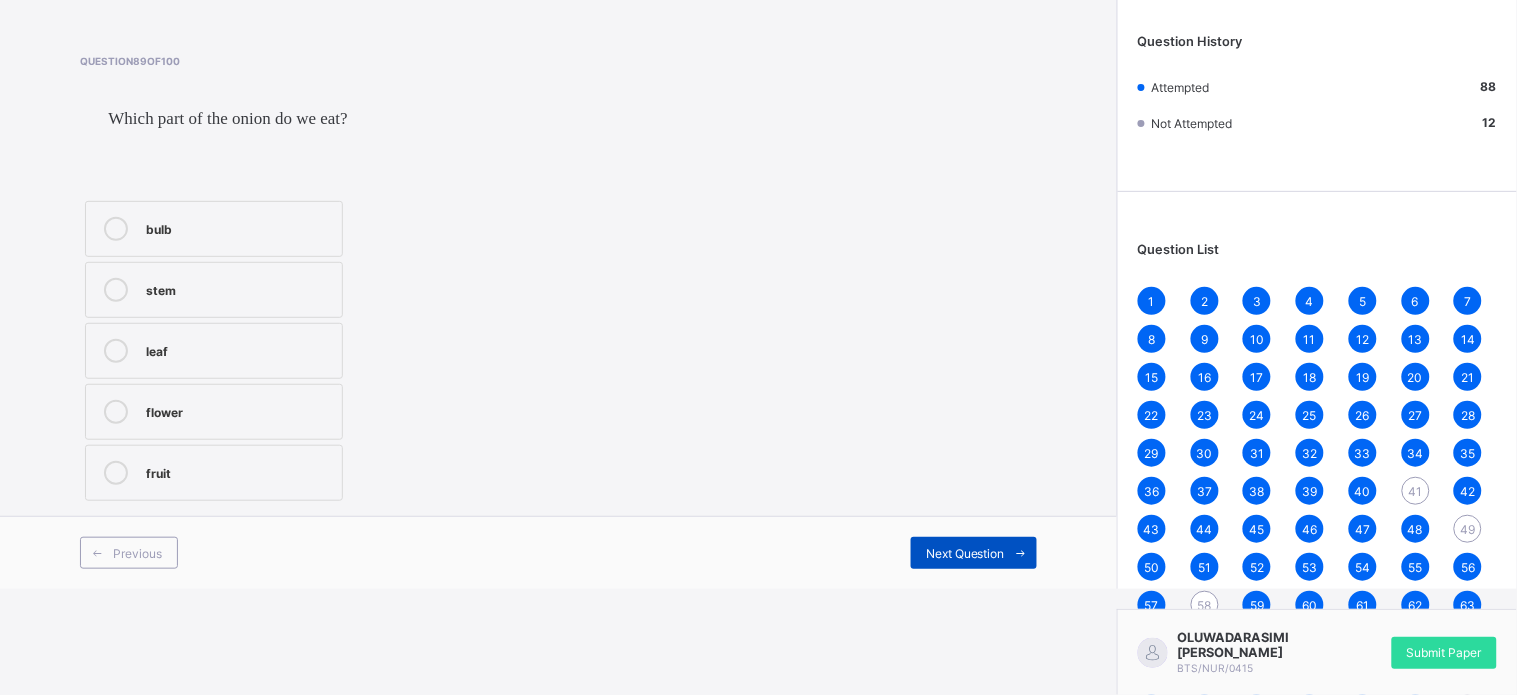 click at bounding box center [1021, 553] 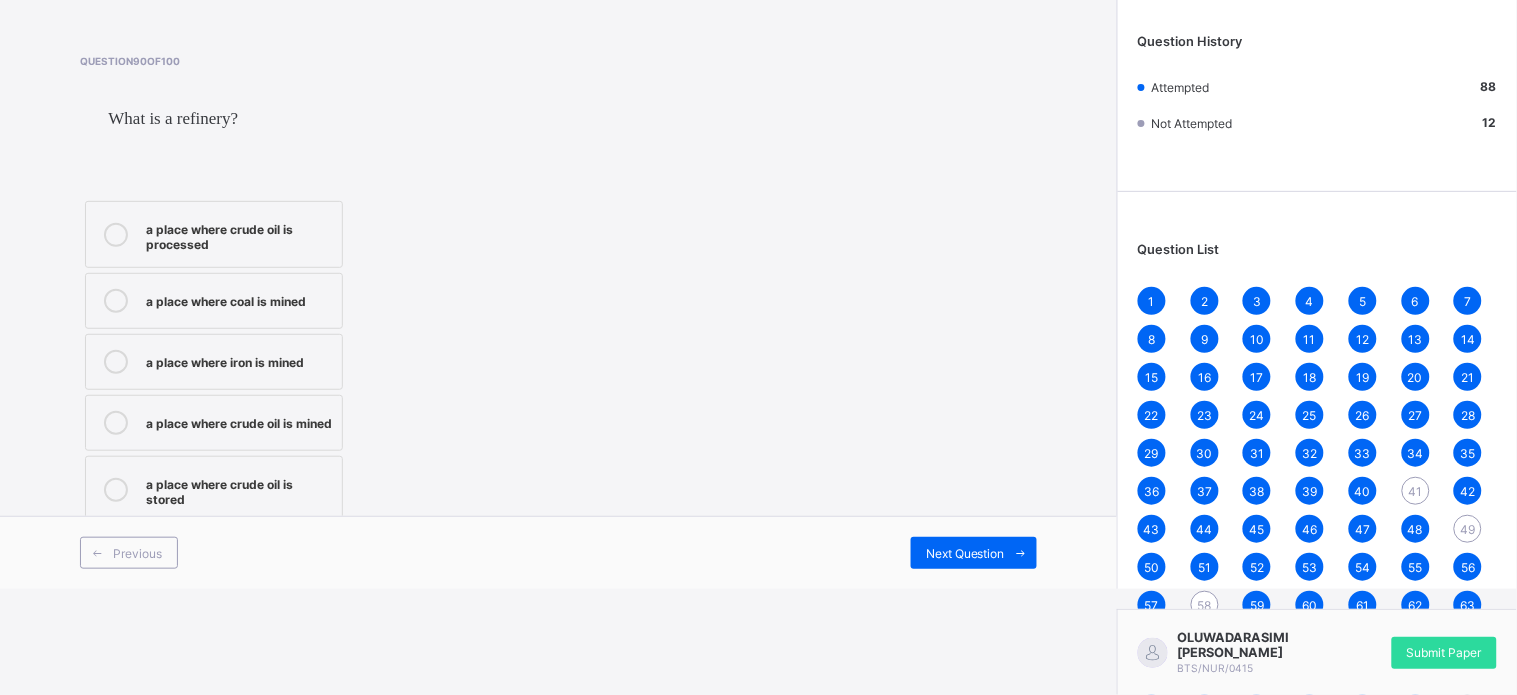 click on "a place where crude oil is processed" at bounding box center (214, 234) 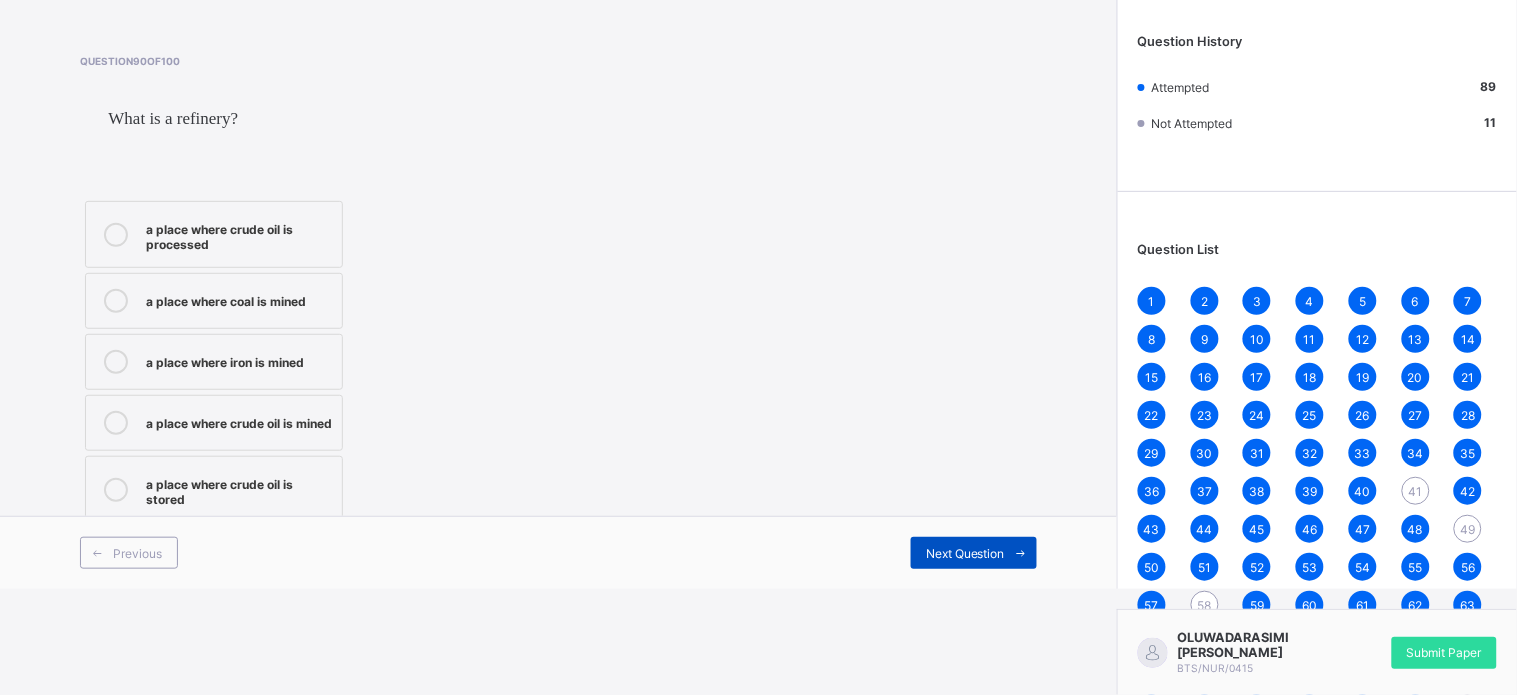 click on "Next Question" at bounding box center [965, 553] 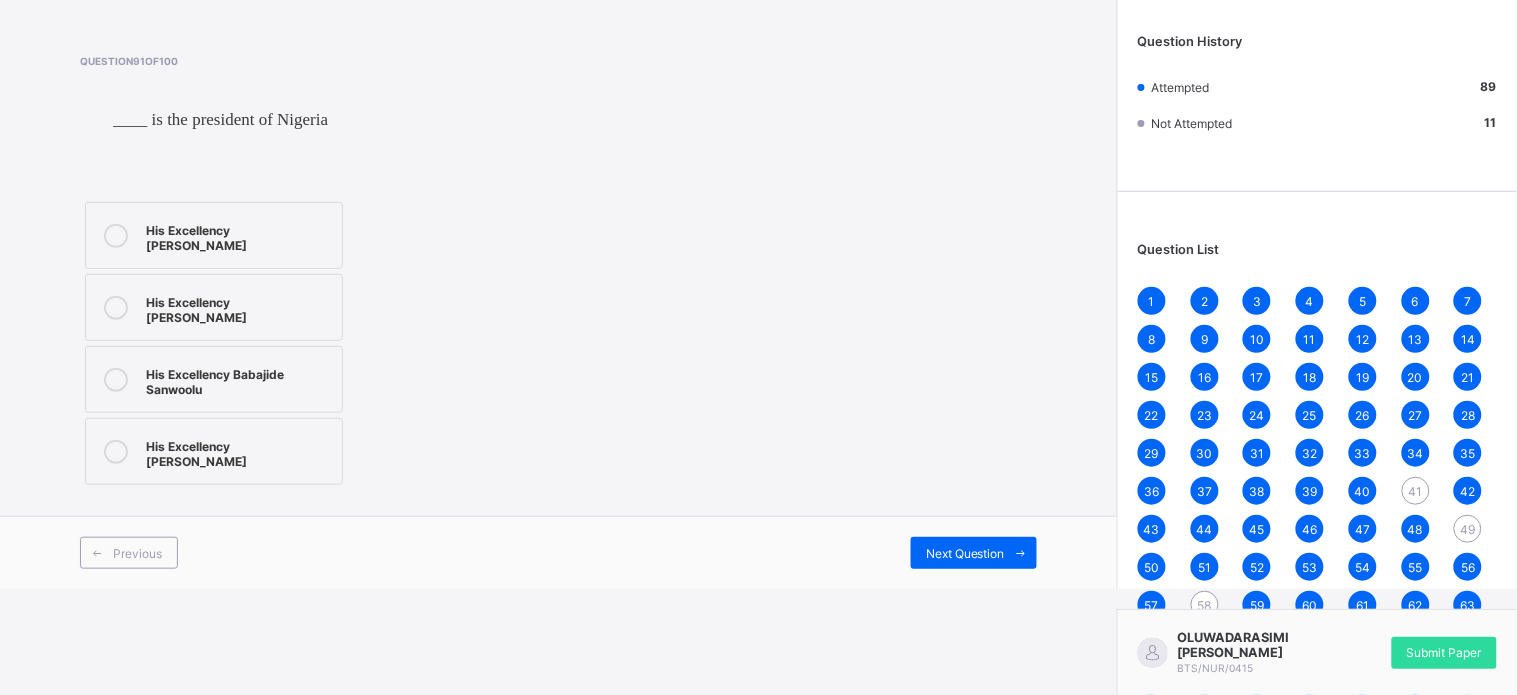 click on "His Excellency [PERSON_NAME]" at bounding box center (214, 235) 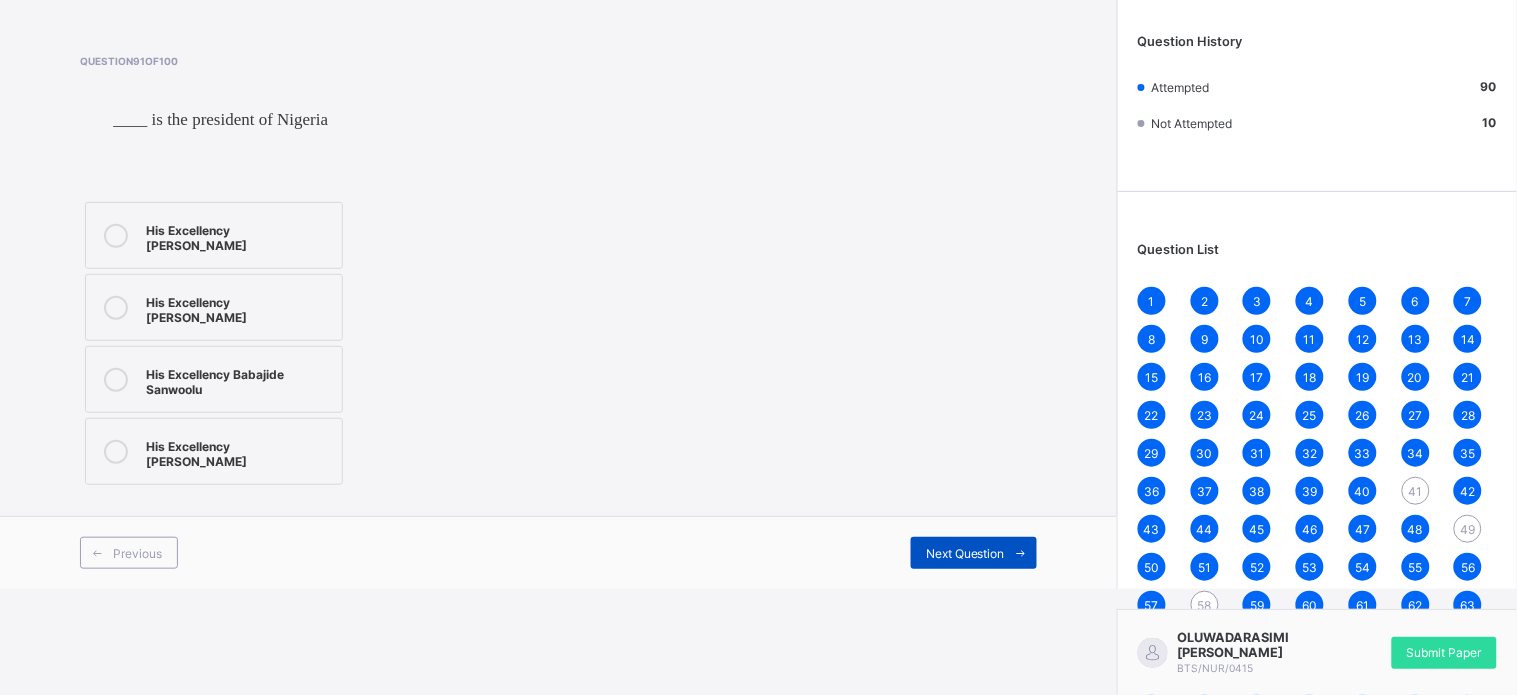 click on "Next Question" at bounding box center (965, 553) 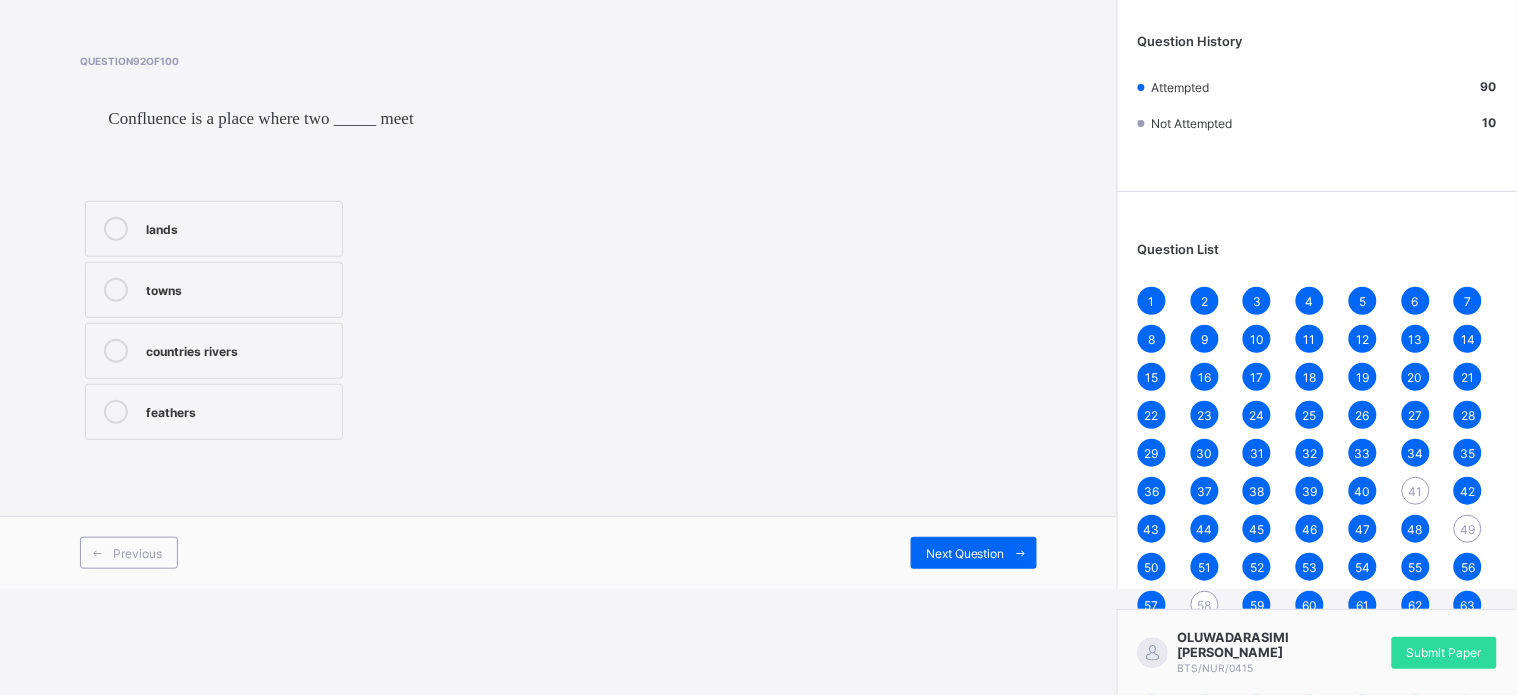 click on "countries rivers" at bounding box center (239, 349) 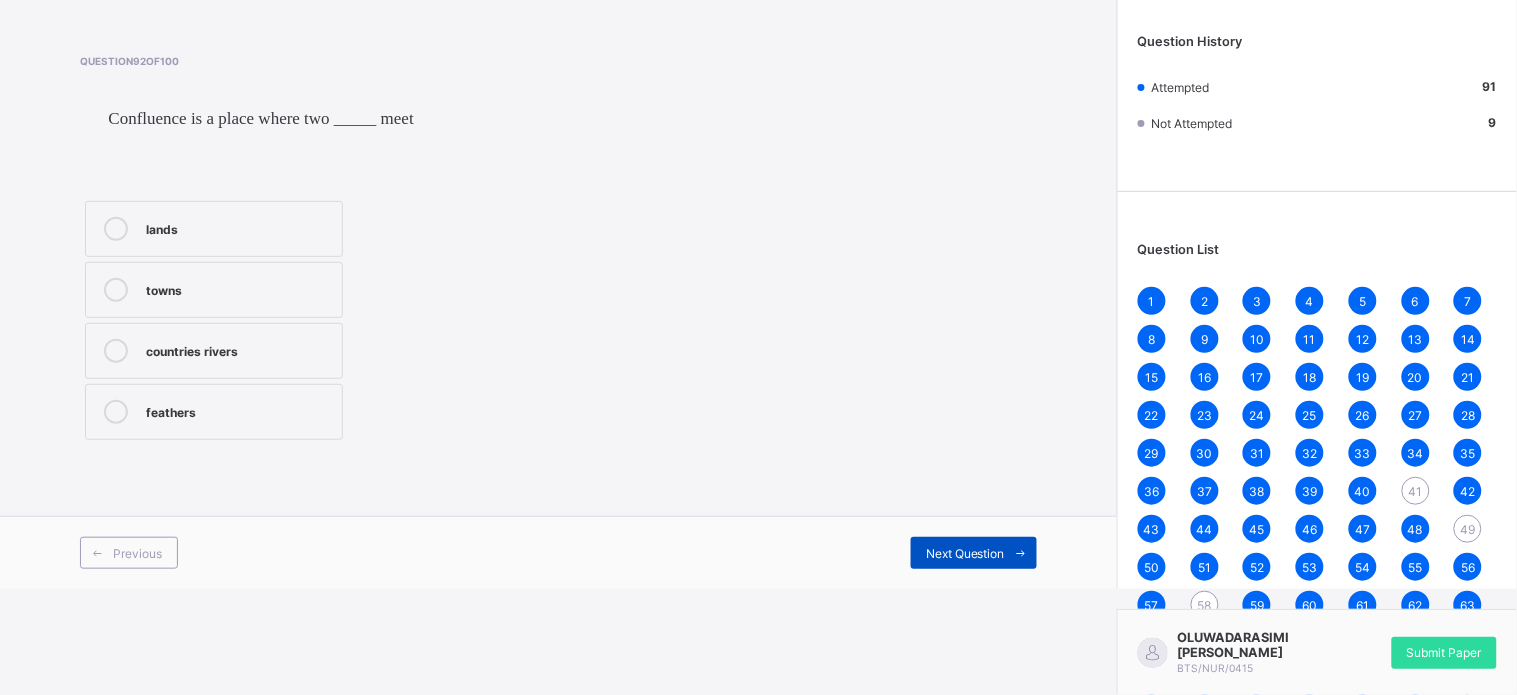click on "Next Question" at bounding box center [974, 553] 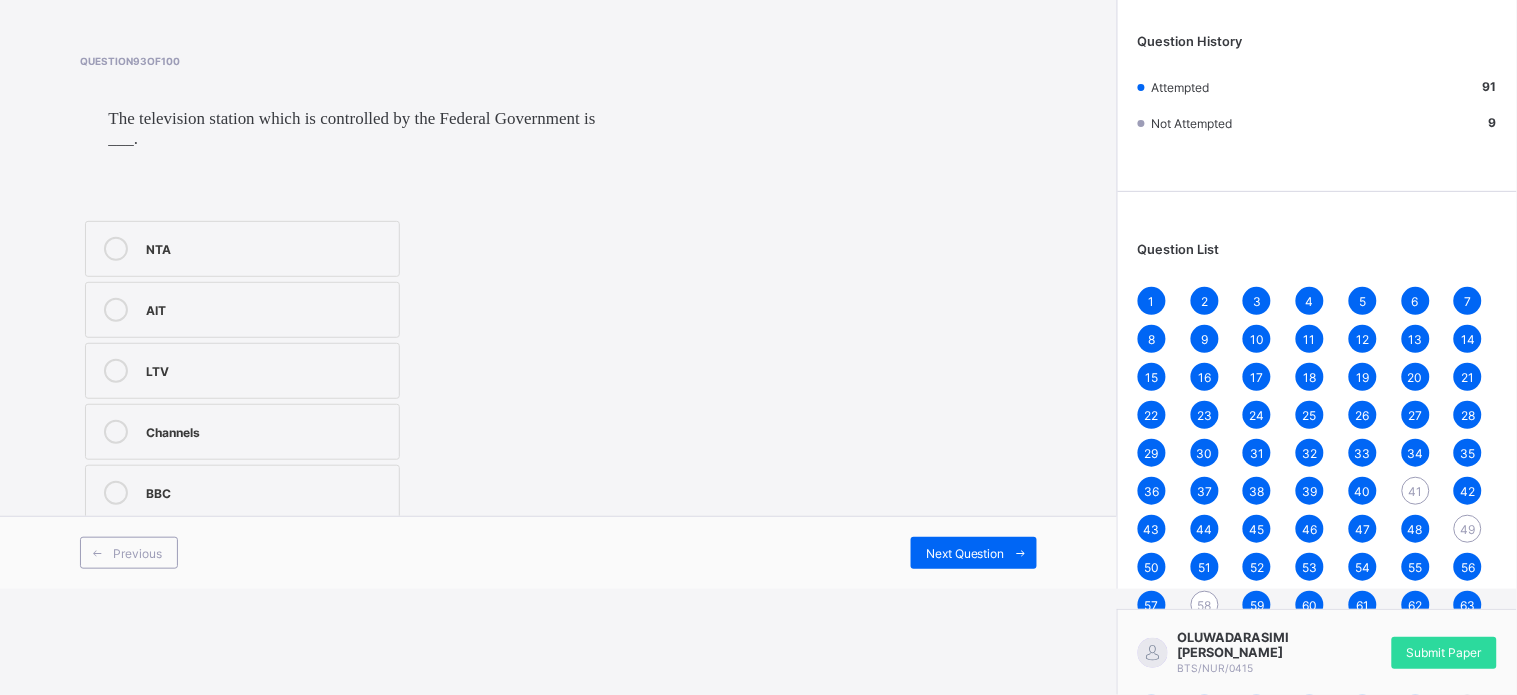 click on "NTA" at bounding box center [267, 247] 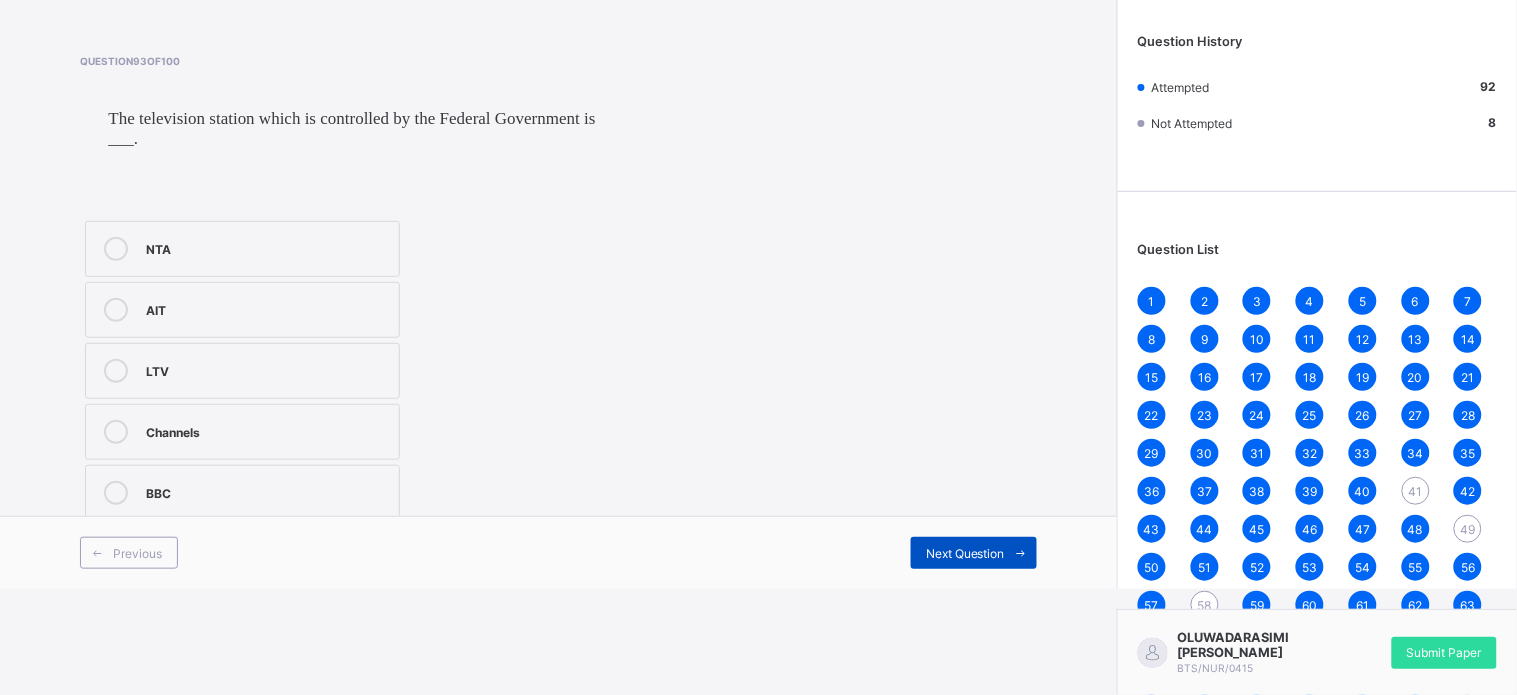 click on "Next Question" at bounding box center (965, 553) 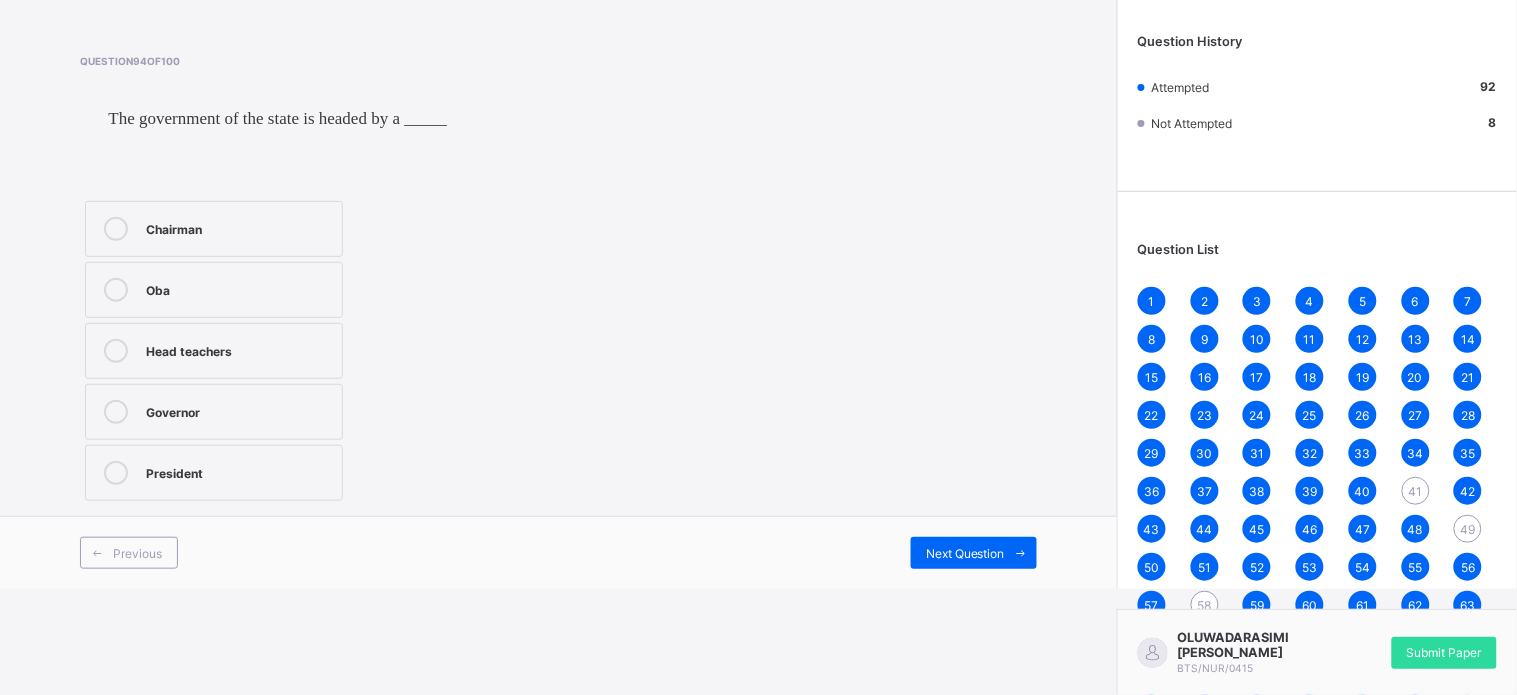 click on "Chairman" at bounding box center [239, 227] 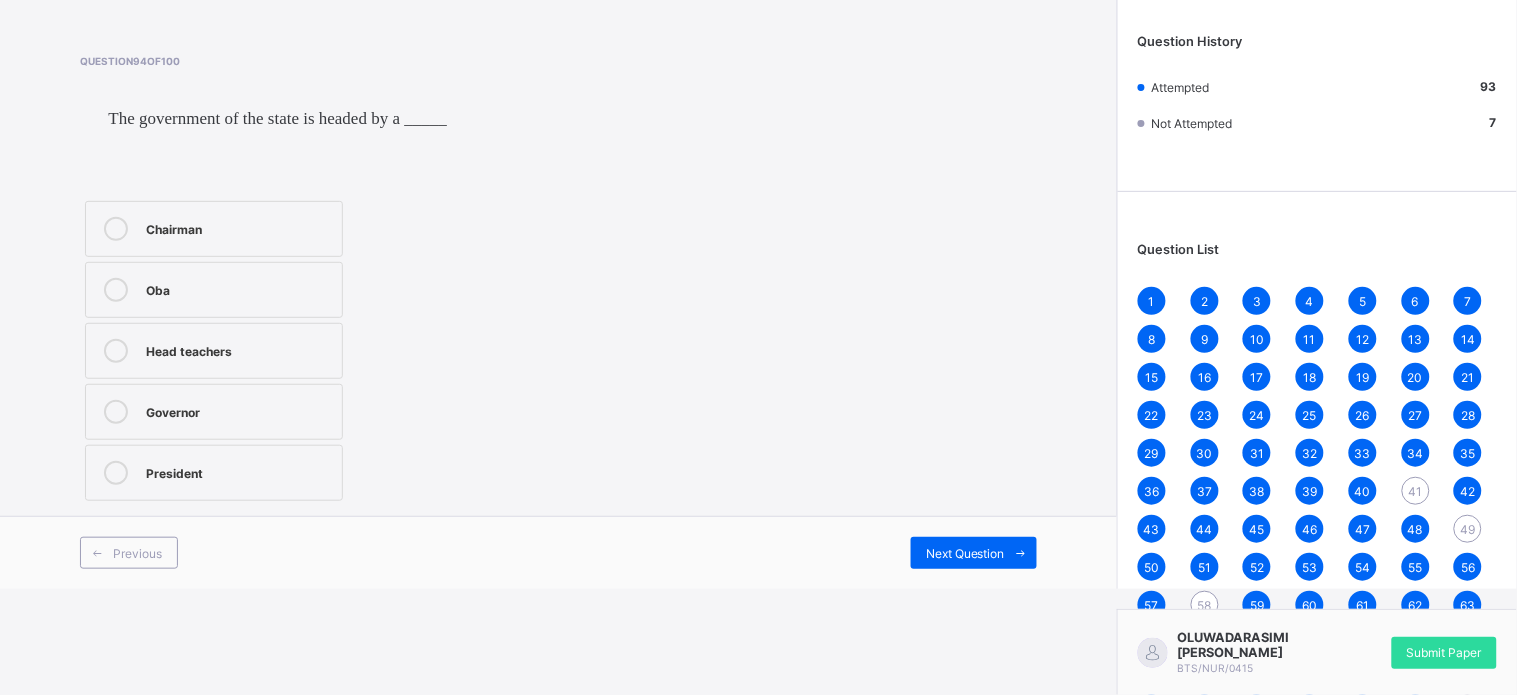 click on "Governor" at bounding box center (239, 410) 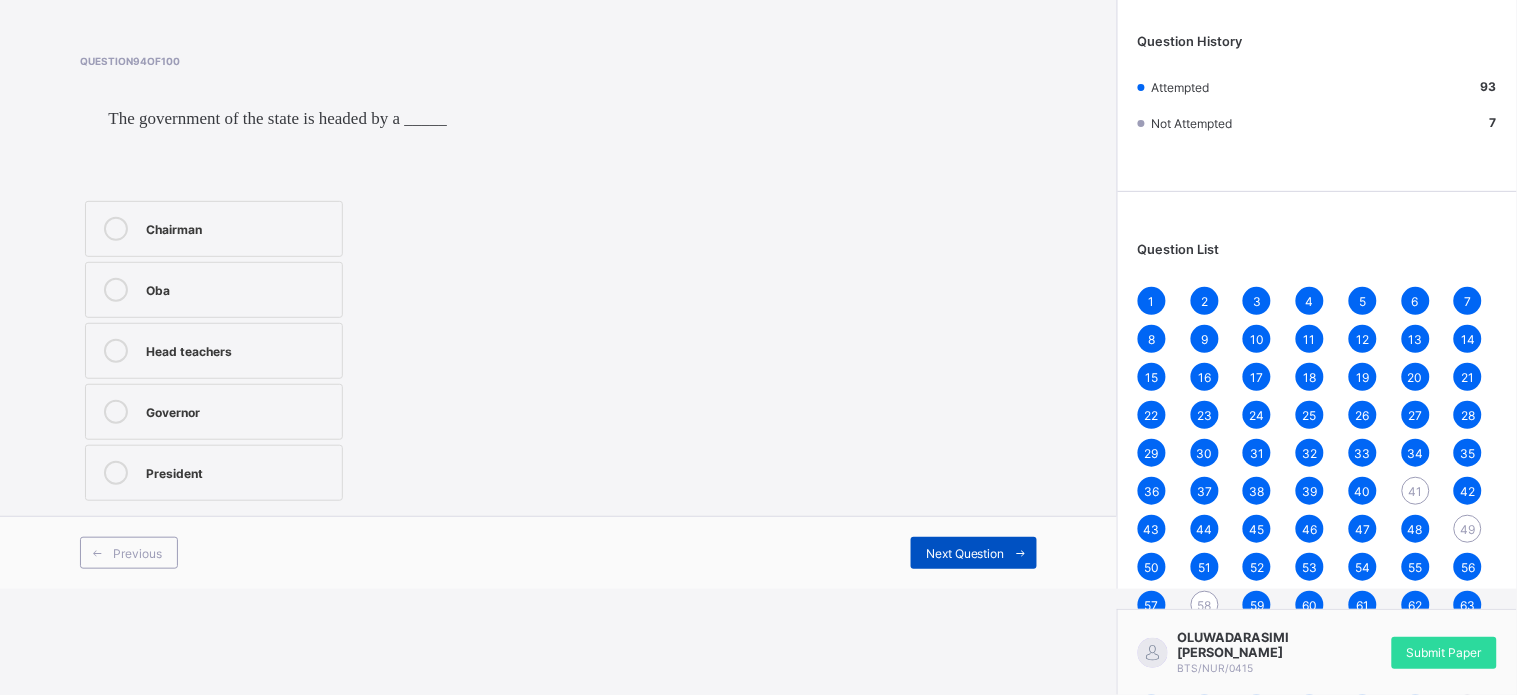 click on "Next Question" at bounding box center [974, 553] 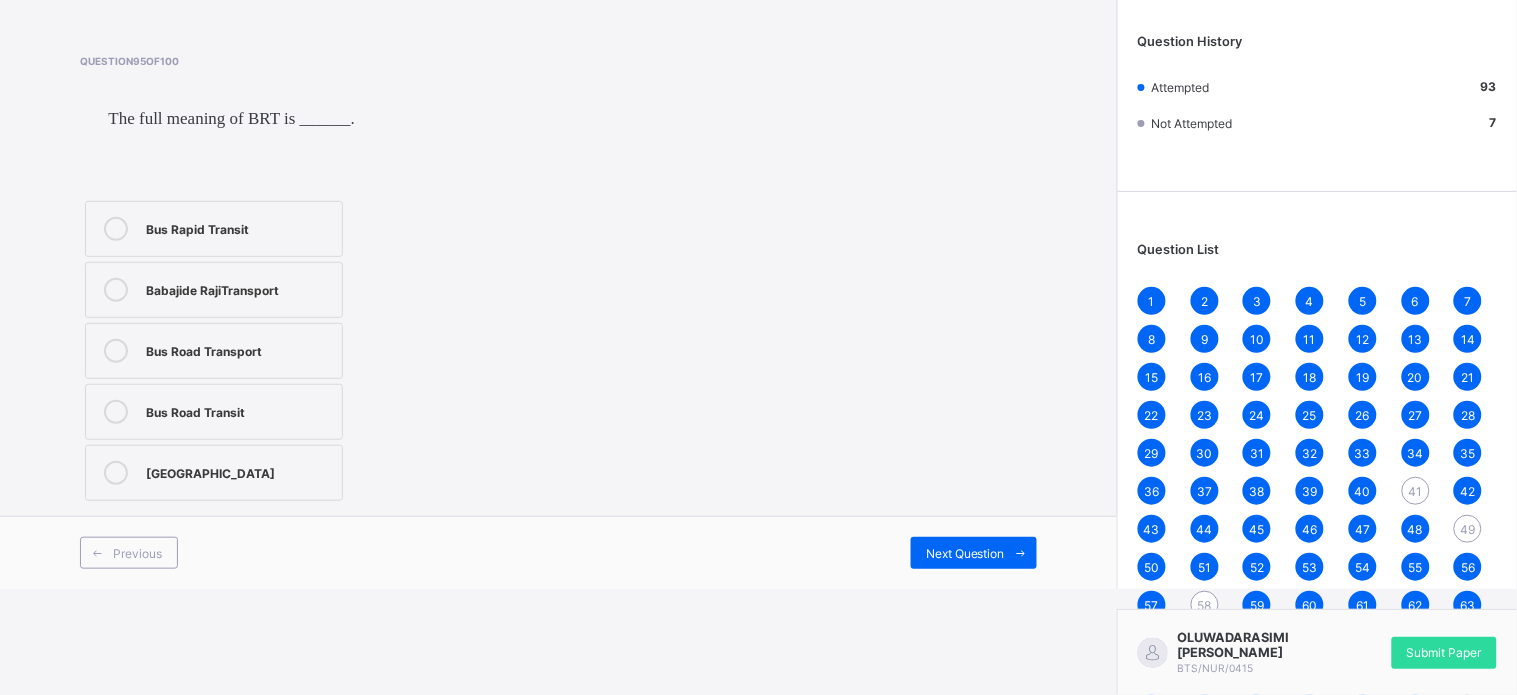 click on "[GEOGRAPHIC_DATA]" at bounding box center (214, 473) 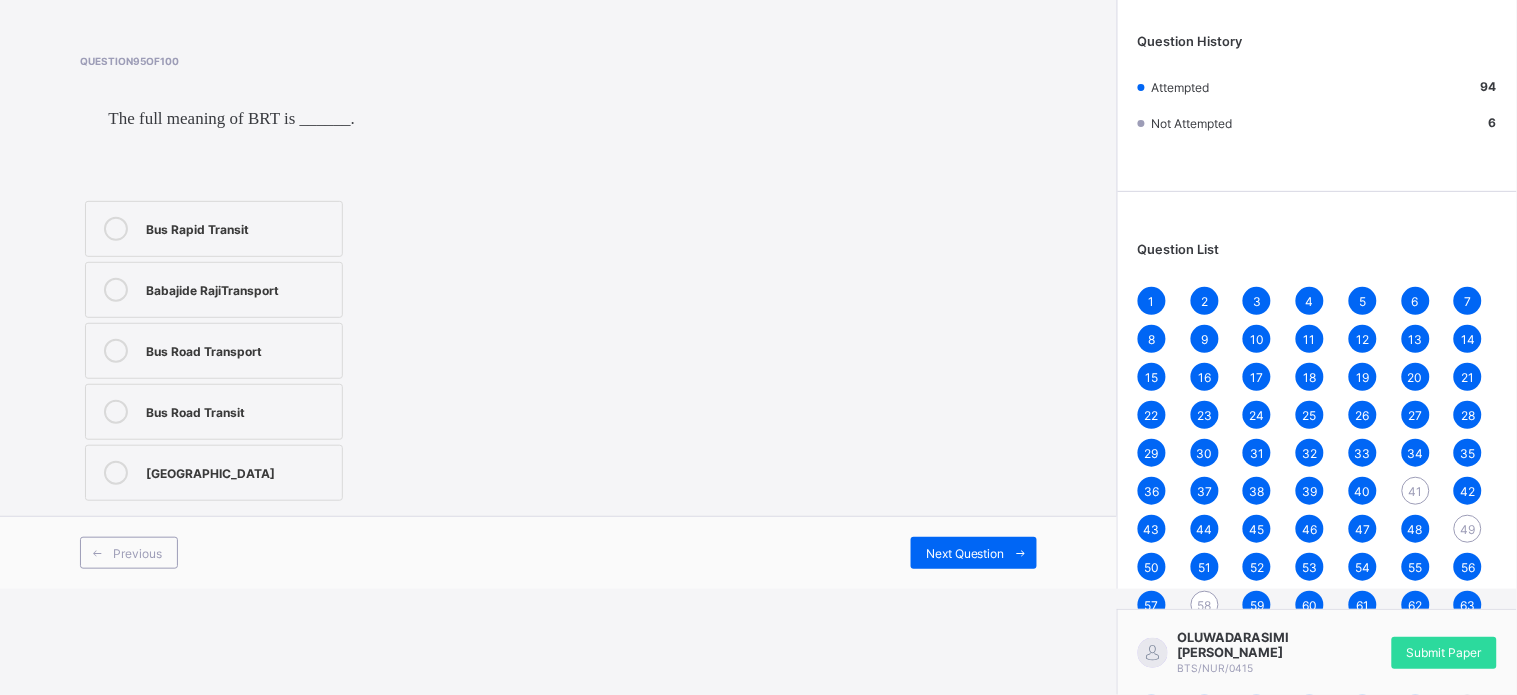 click on "Bus Road Transport" at bounding box center [239, 349] 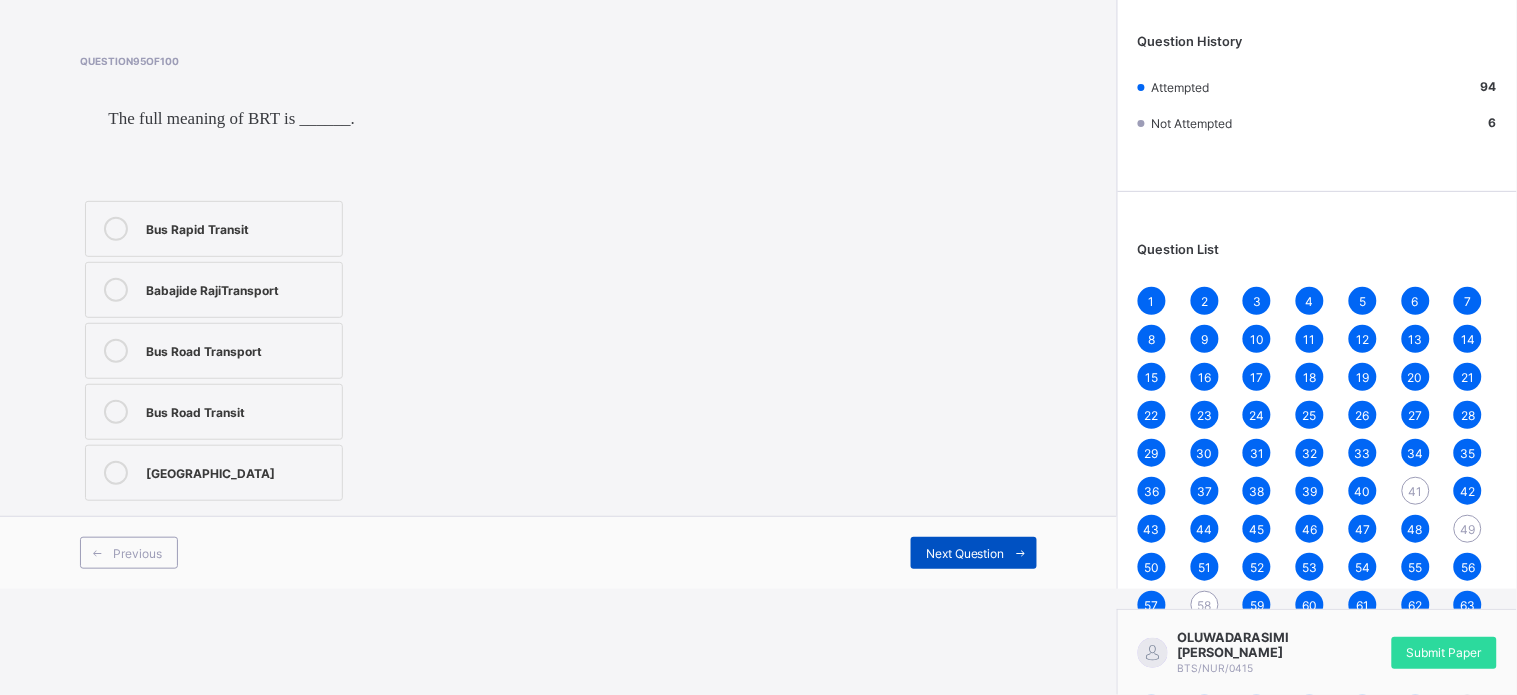 click on "Next Question" at bounding box center (974, 553) 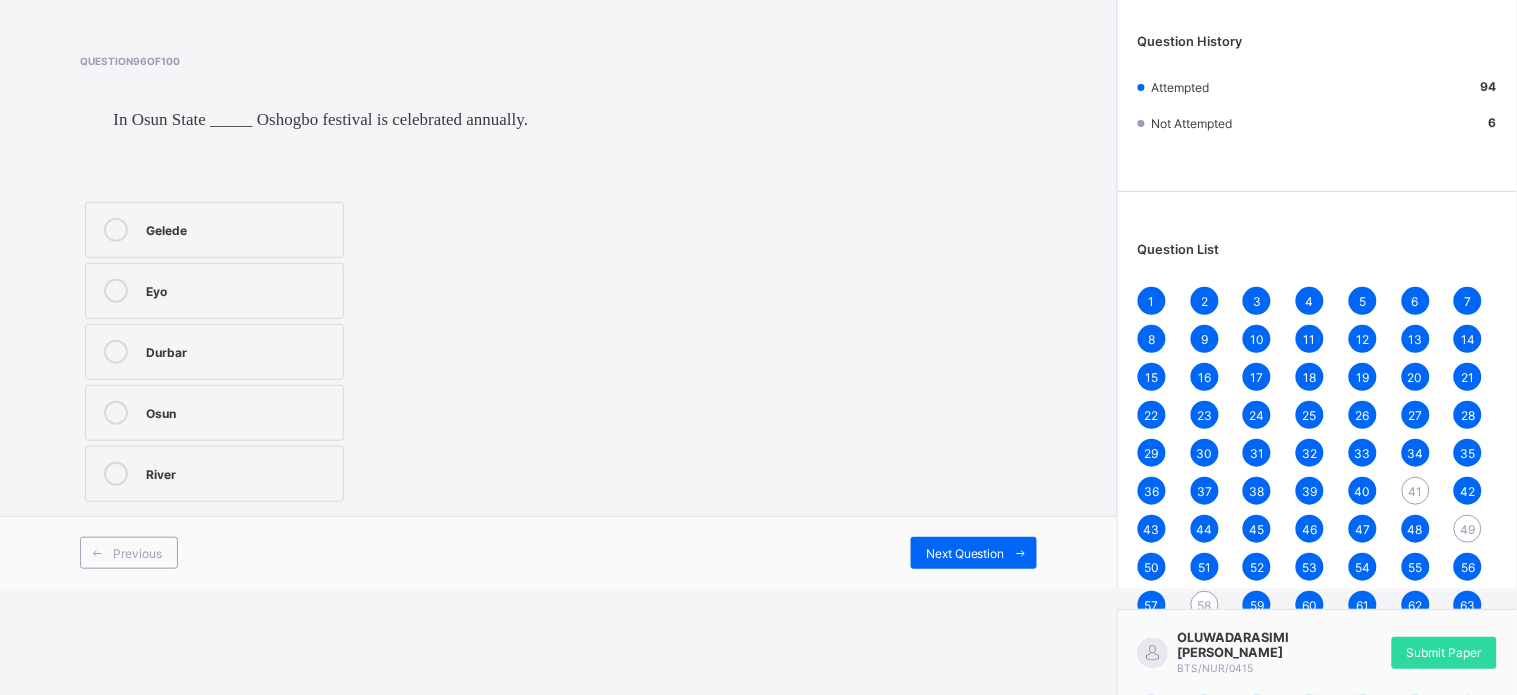 click on "Durbar" at bounding box center [214, 352] 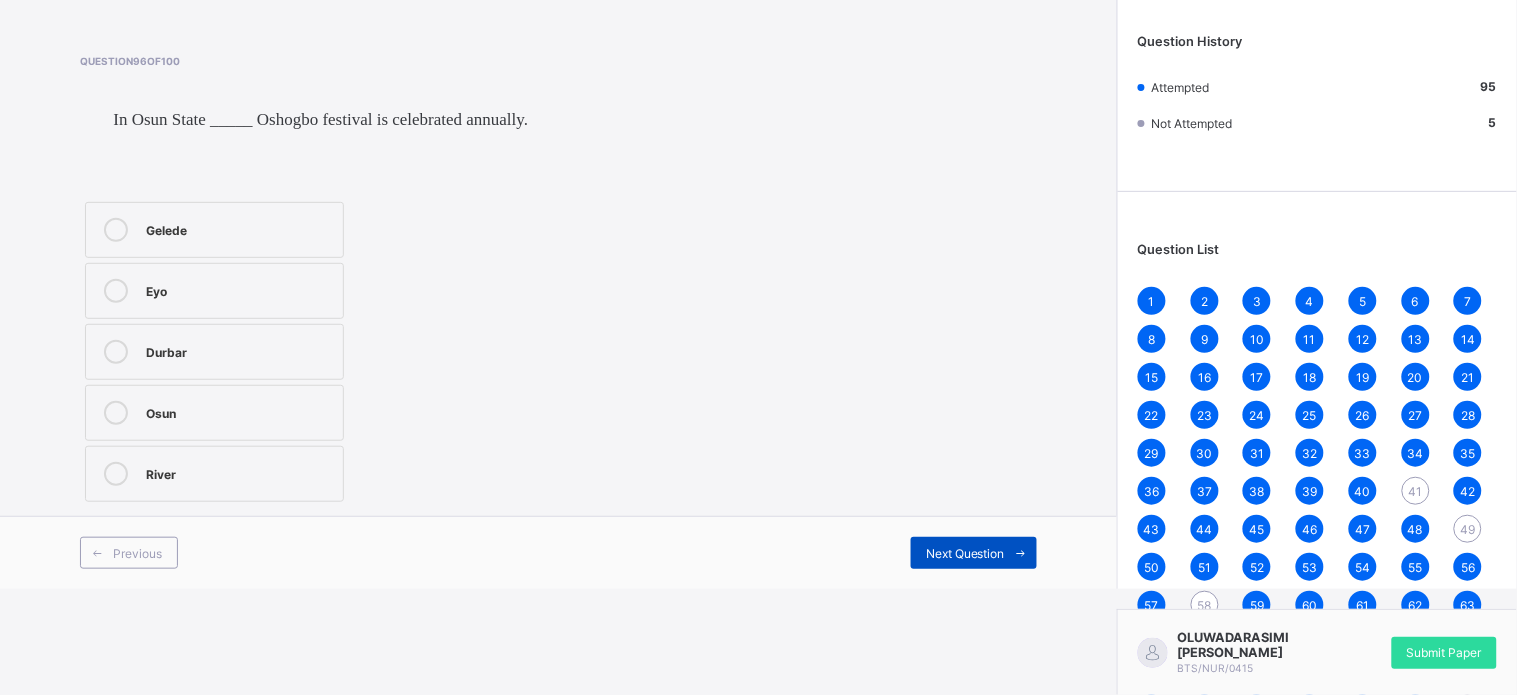 click on "Next Question" at bounding box center (965, 553) 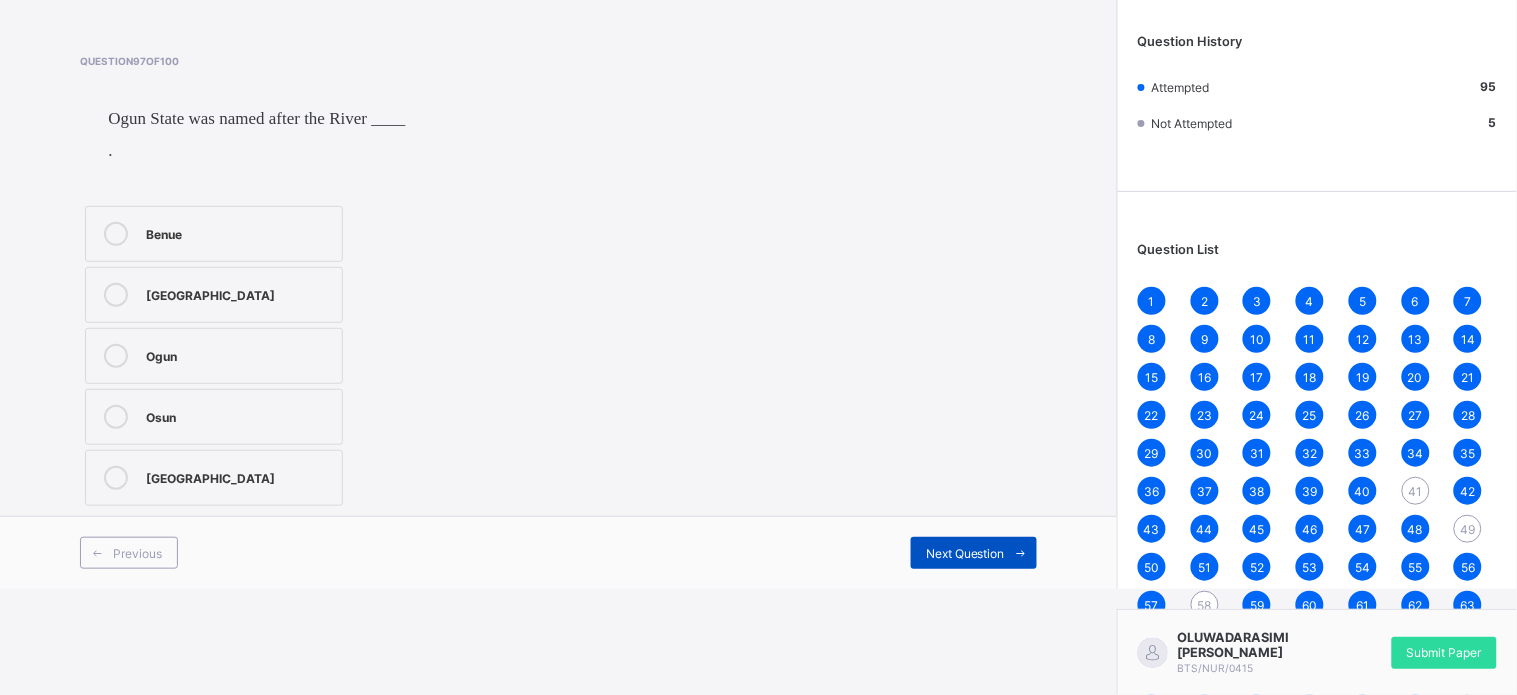 click on "Next Question" at bounding box center [965, 553] 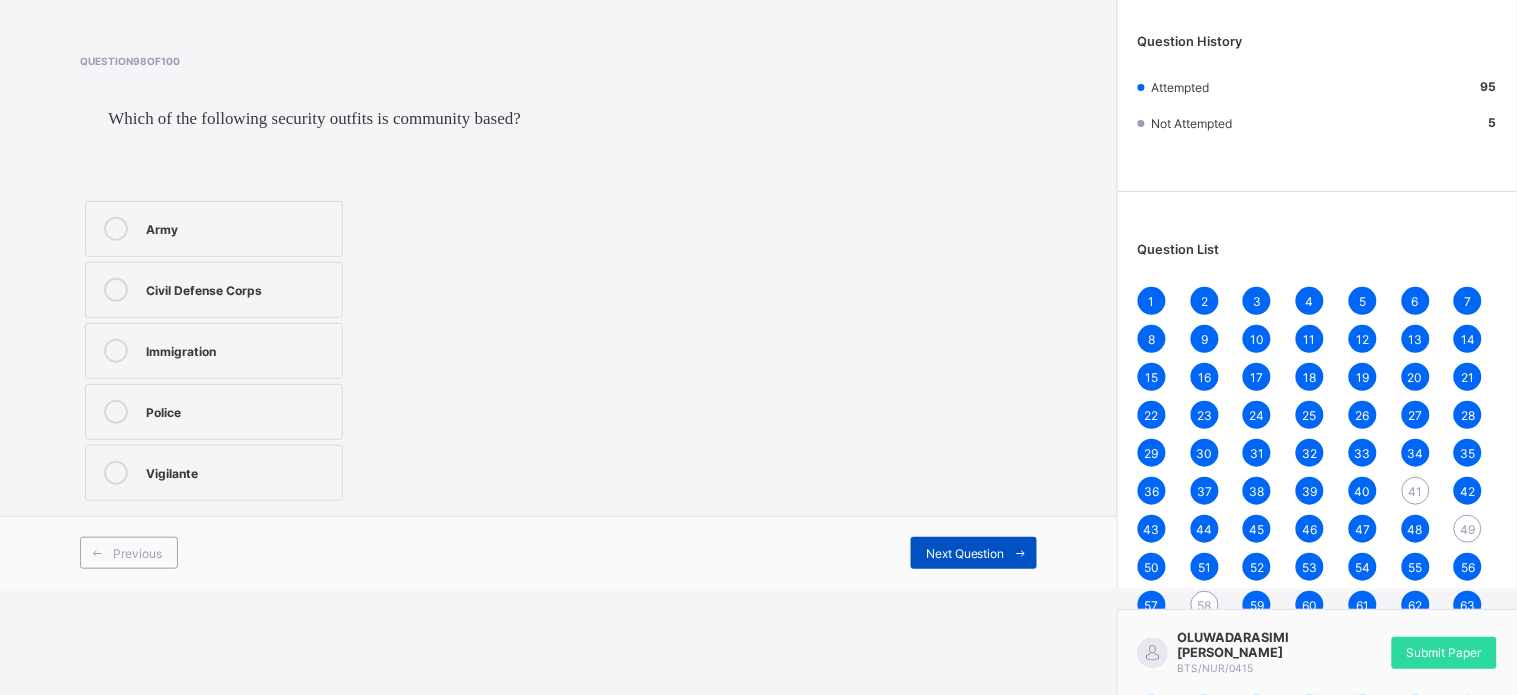 click on "Next Question" at bounding box center [965, 553] 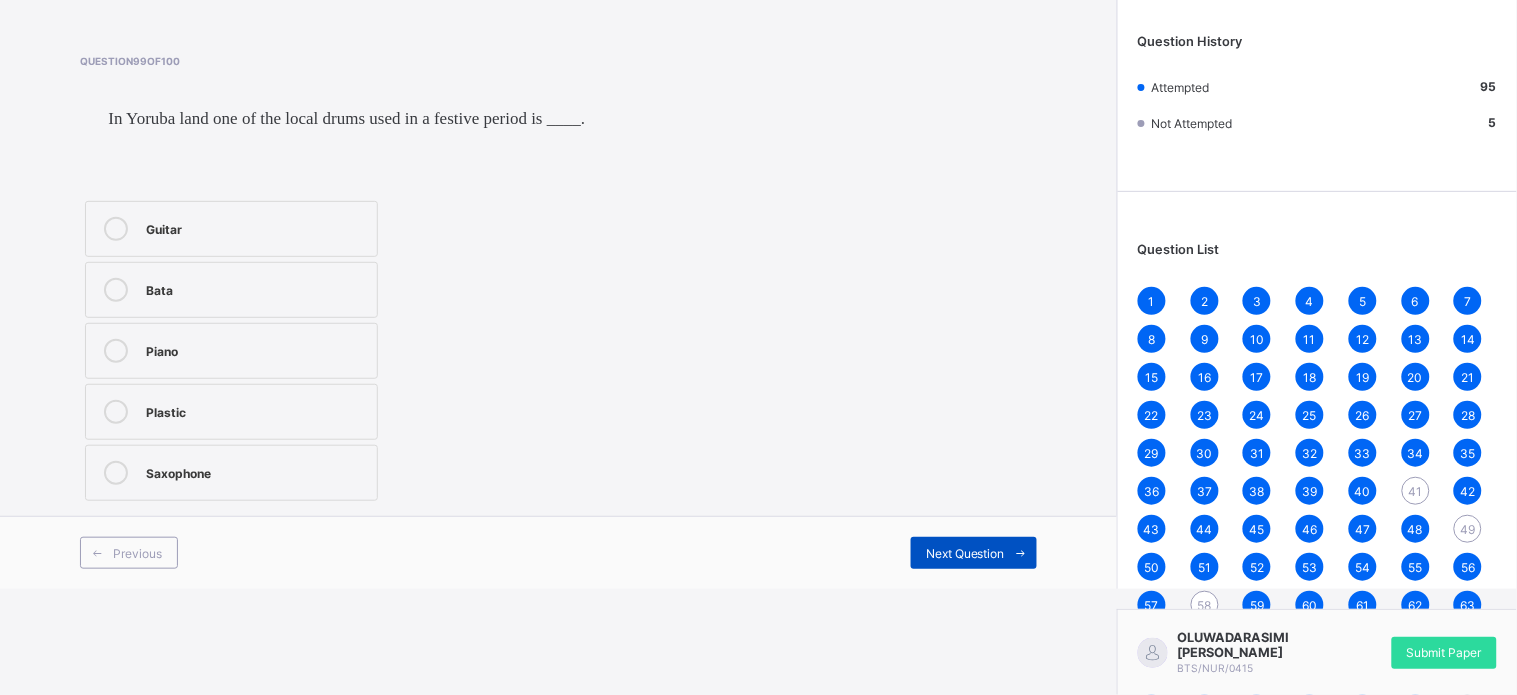 click on "Next Question" at bounding box center (965, 553) 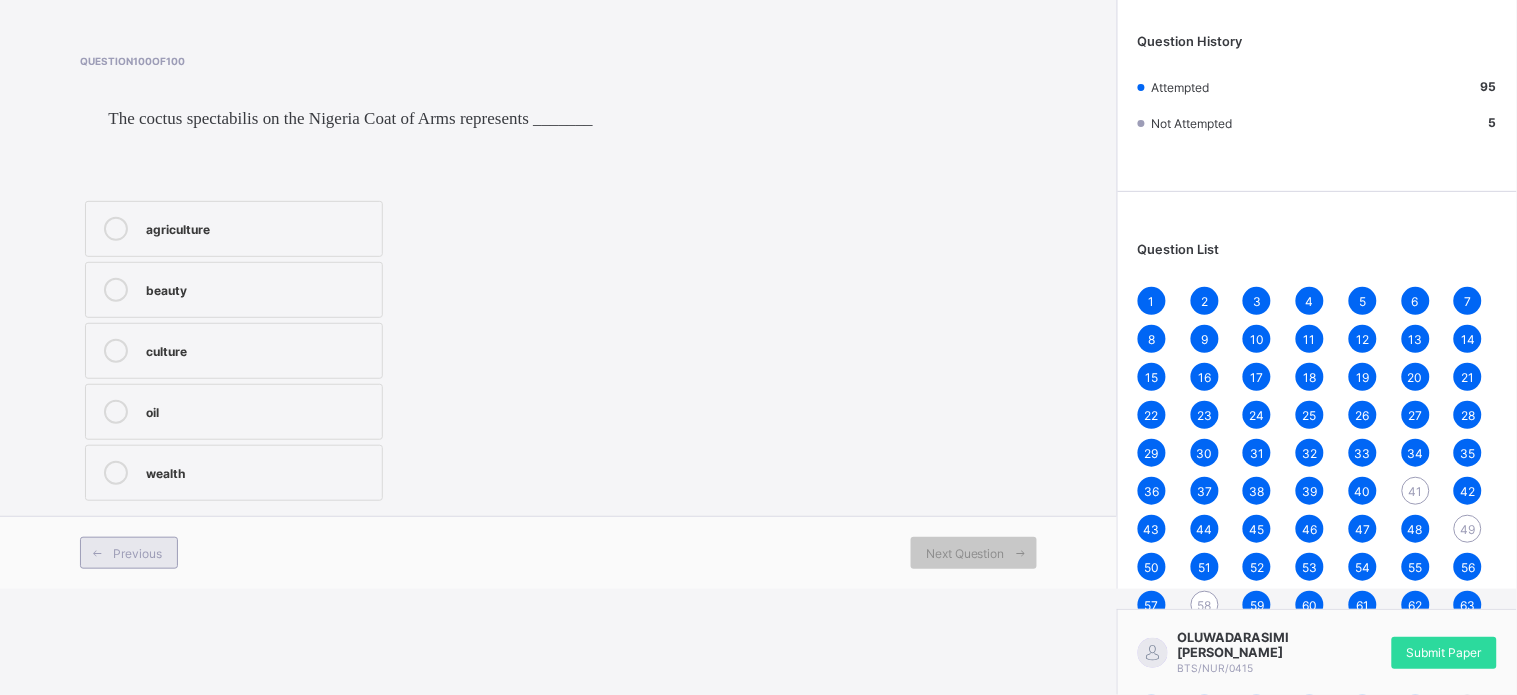 click on "Previous" at bounding box center [137, 553] 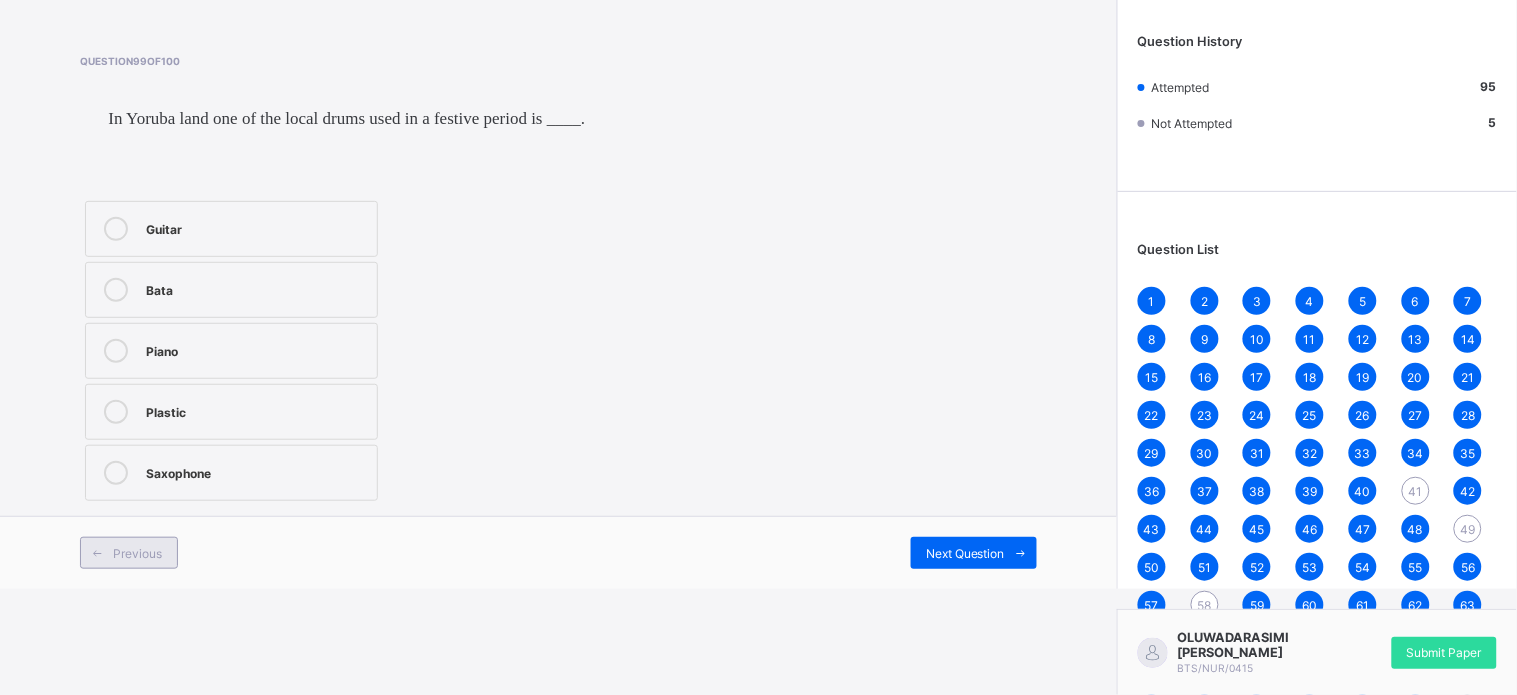 click on "Previous" at bounding box center (137, 553) 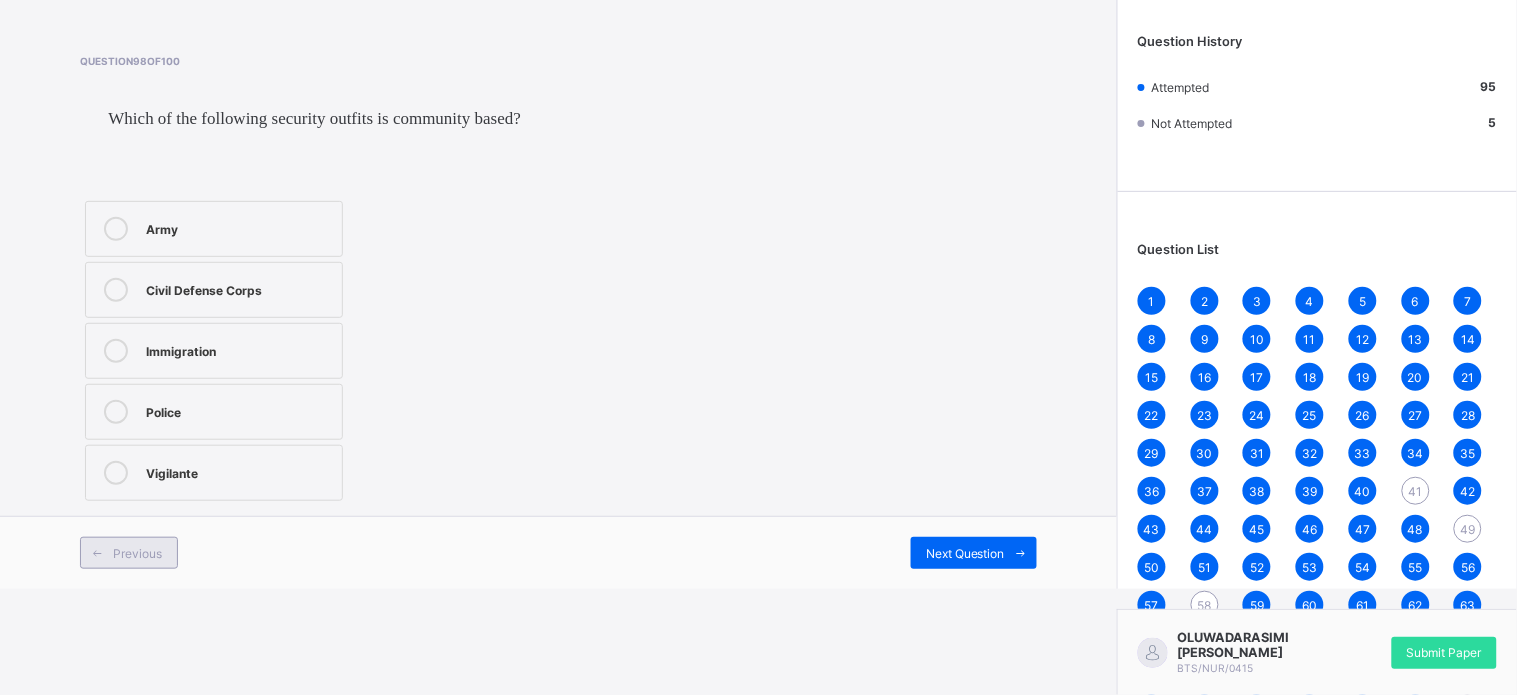 click on "Previous" at bounding box center (137, 553) 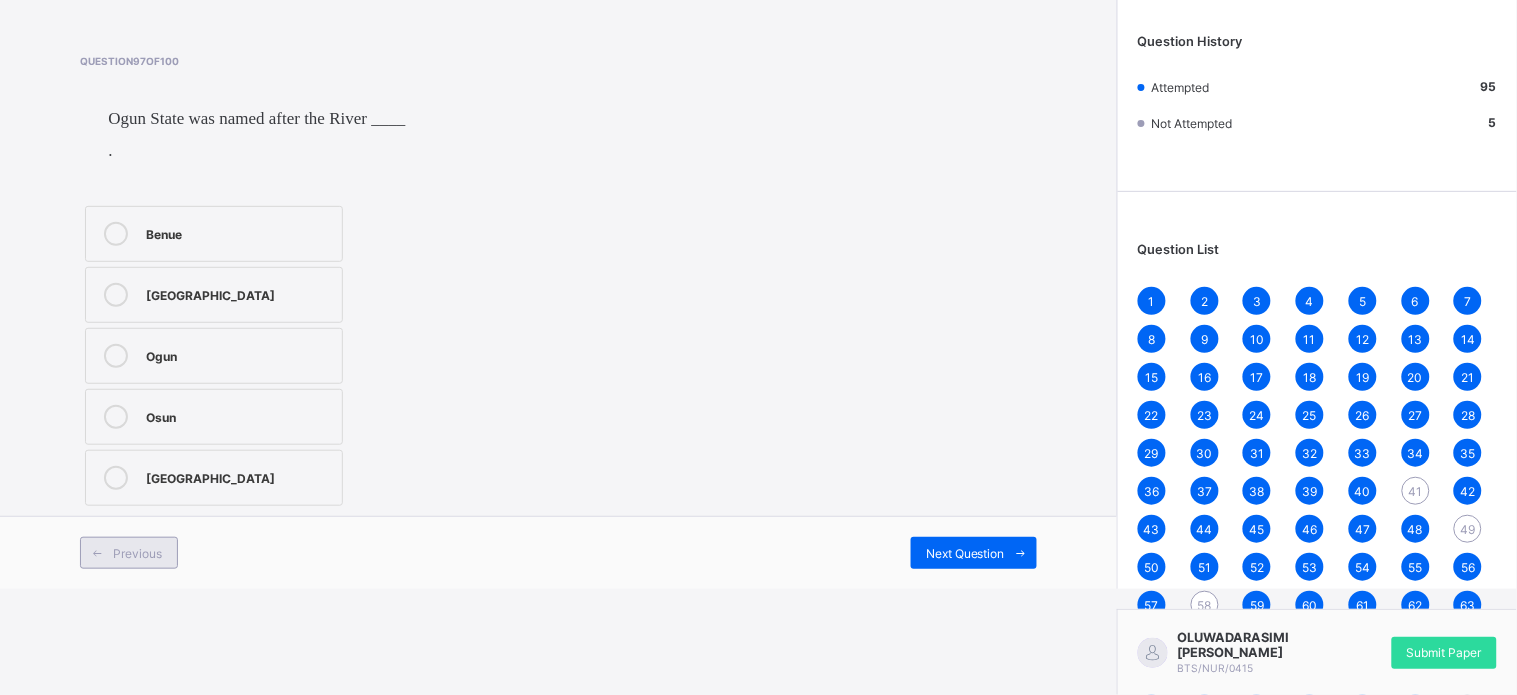 click on "Previous" at bounding box center [137, 553] 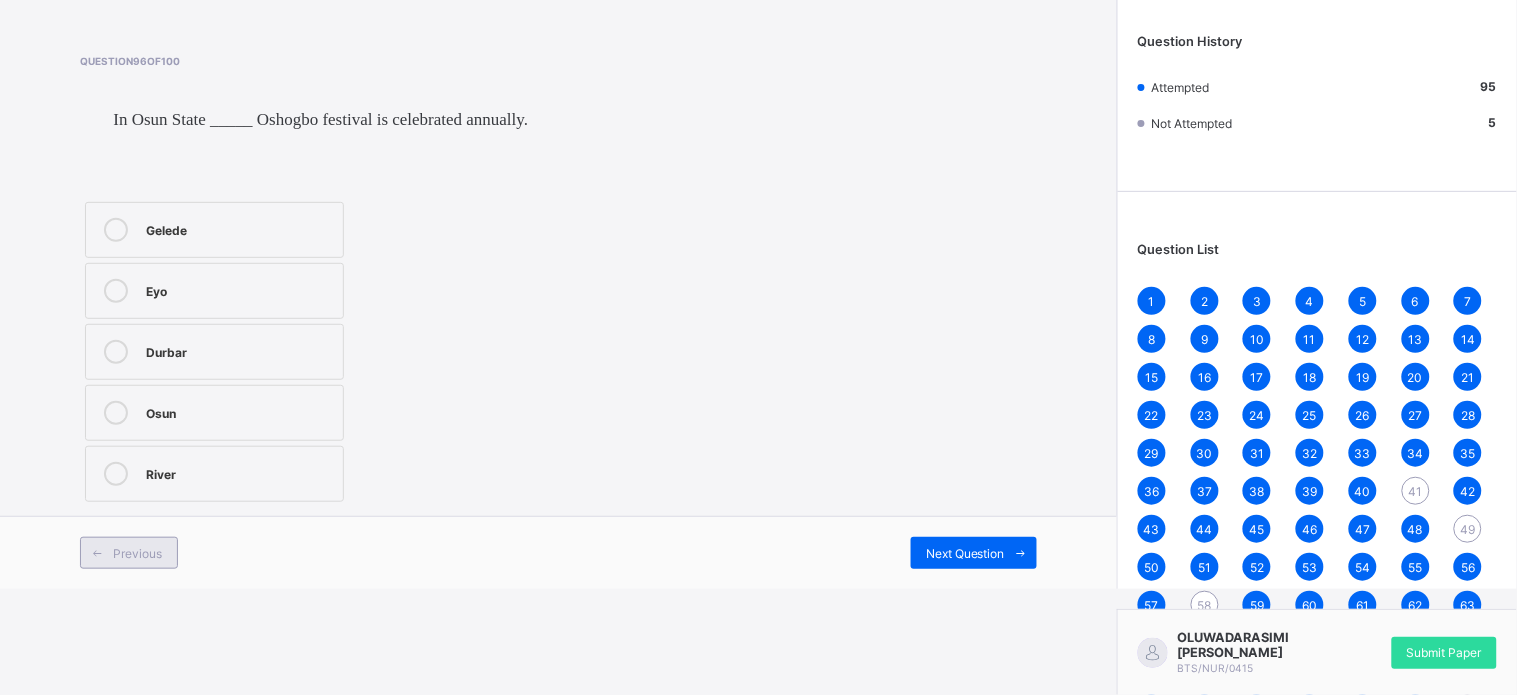 click on "Previous" at bounding box center (137, 553) 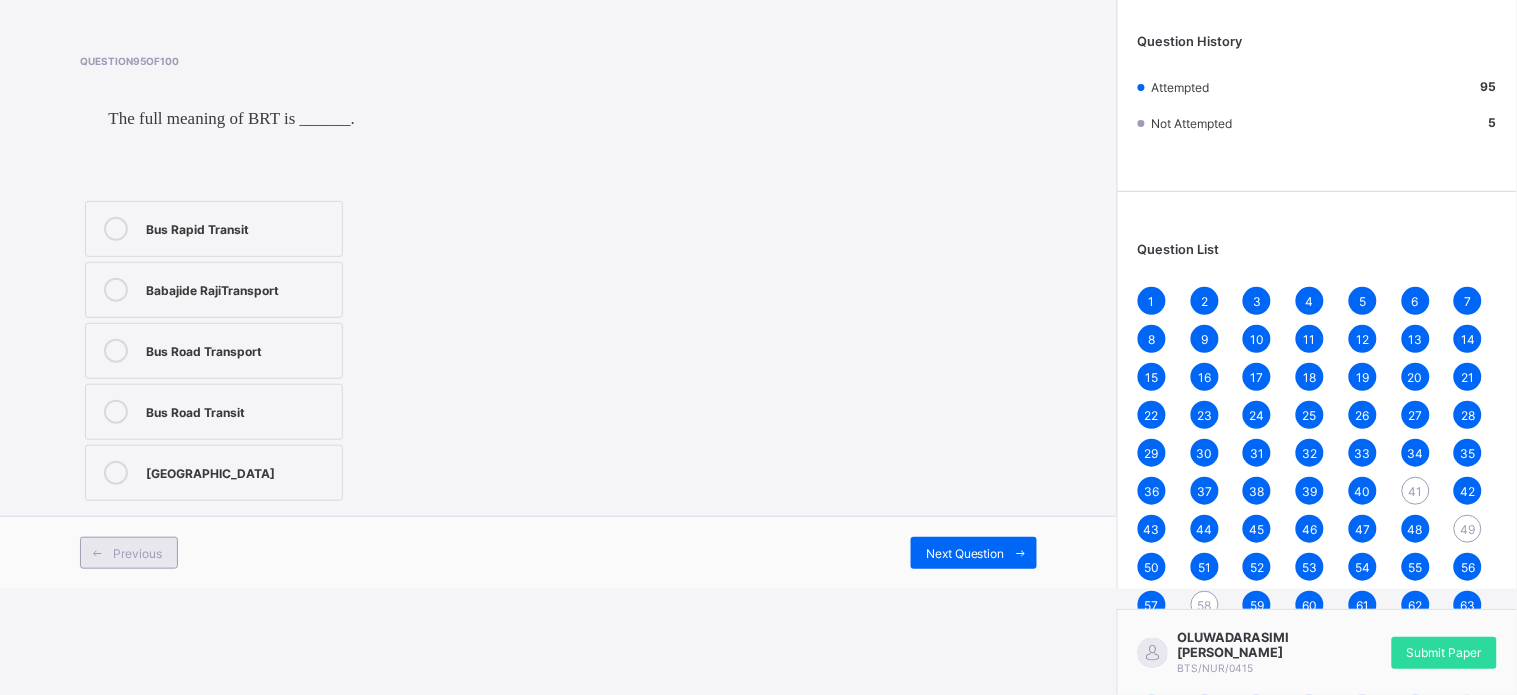 click on "Previous" at bounding box center (137, 553) 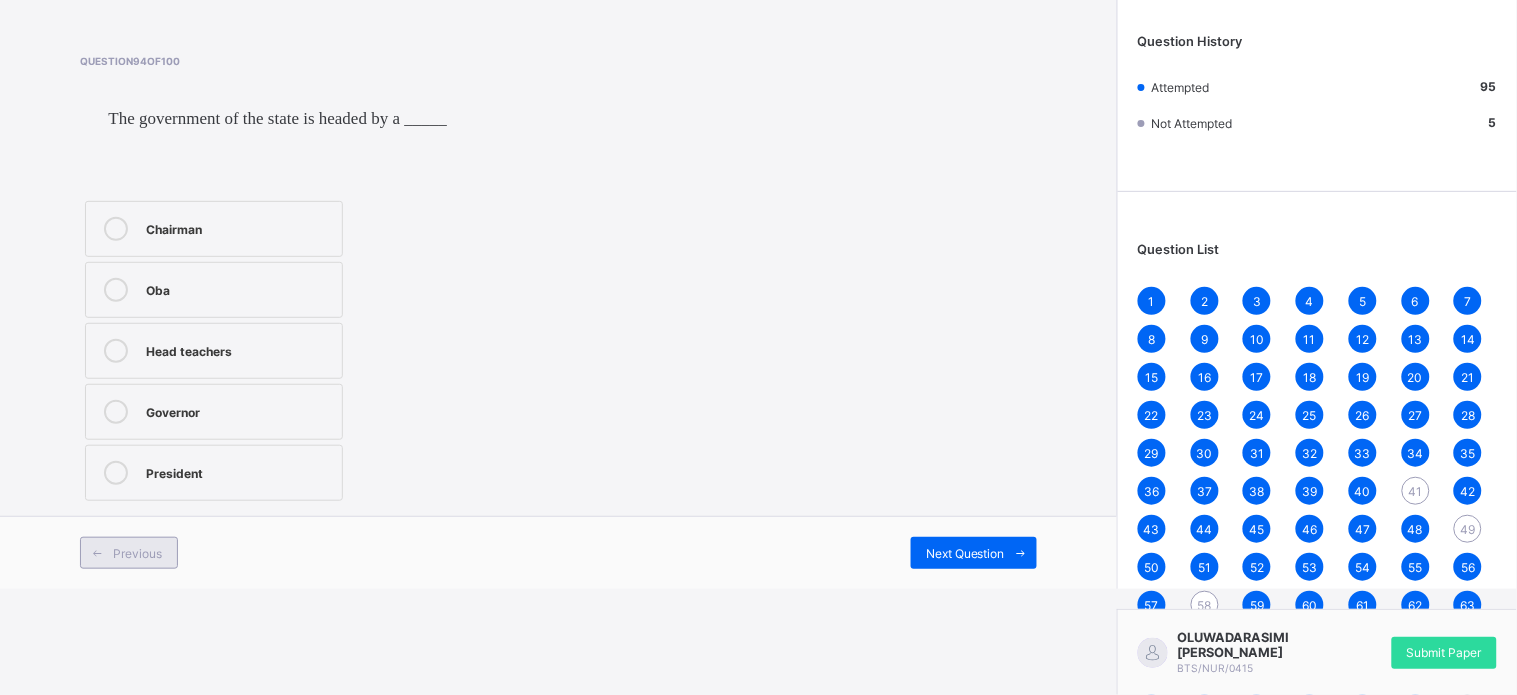click on "Previous" at bounding box center (137, 553) 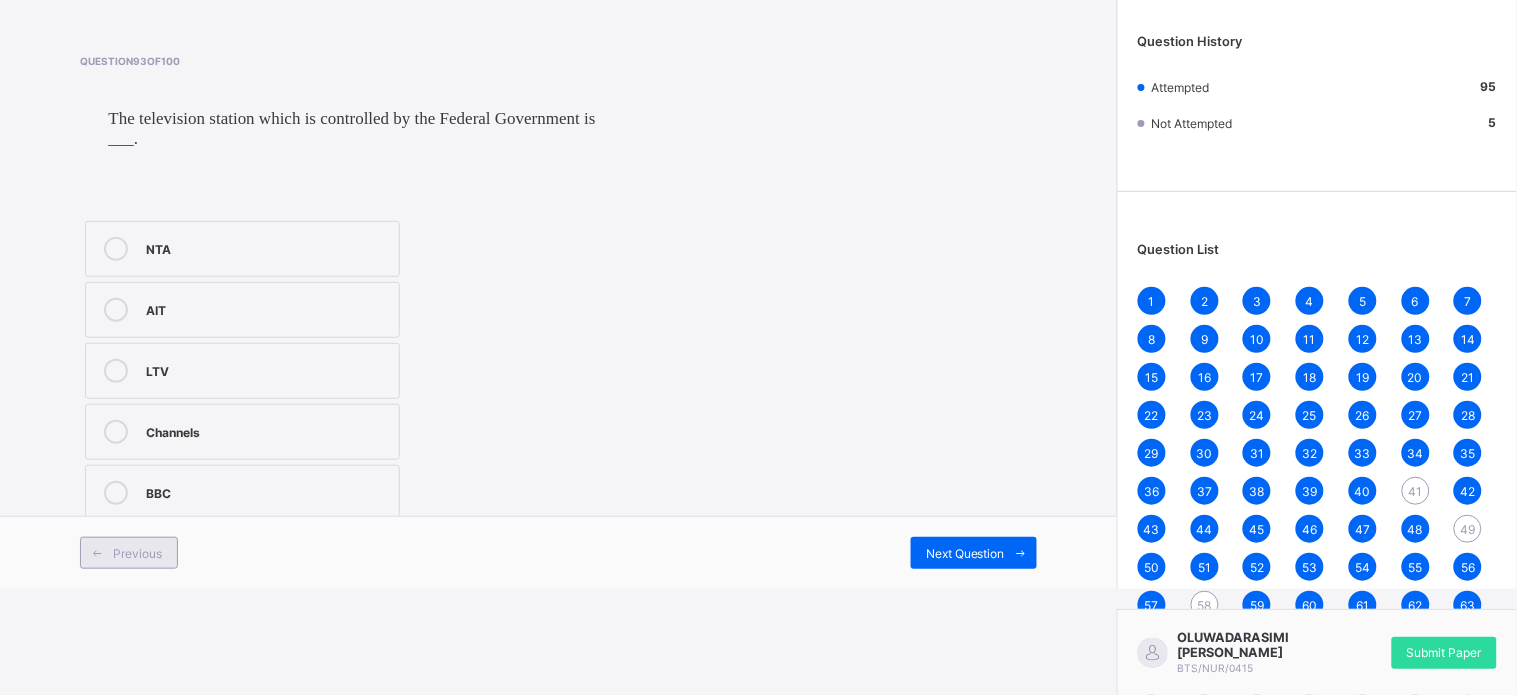 click on "Previous" at bounding box center (137, 553) 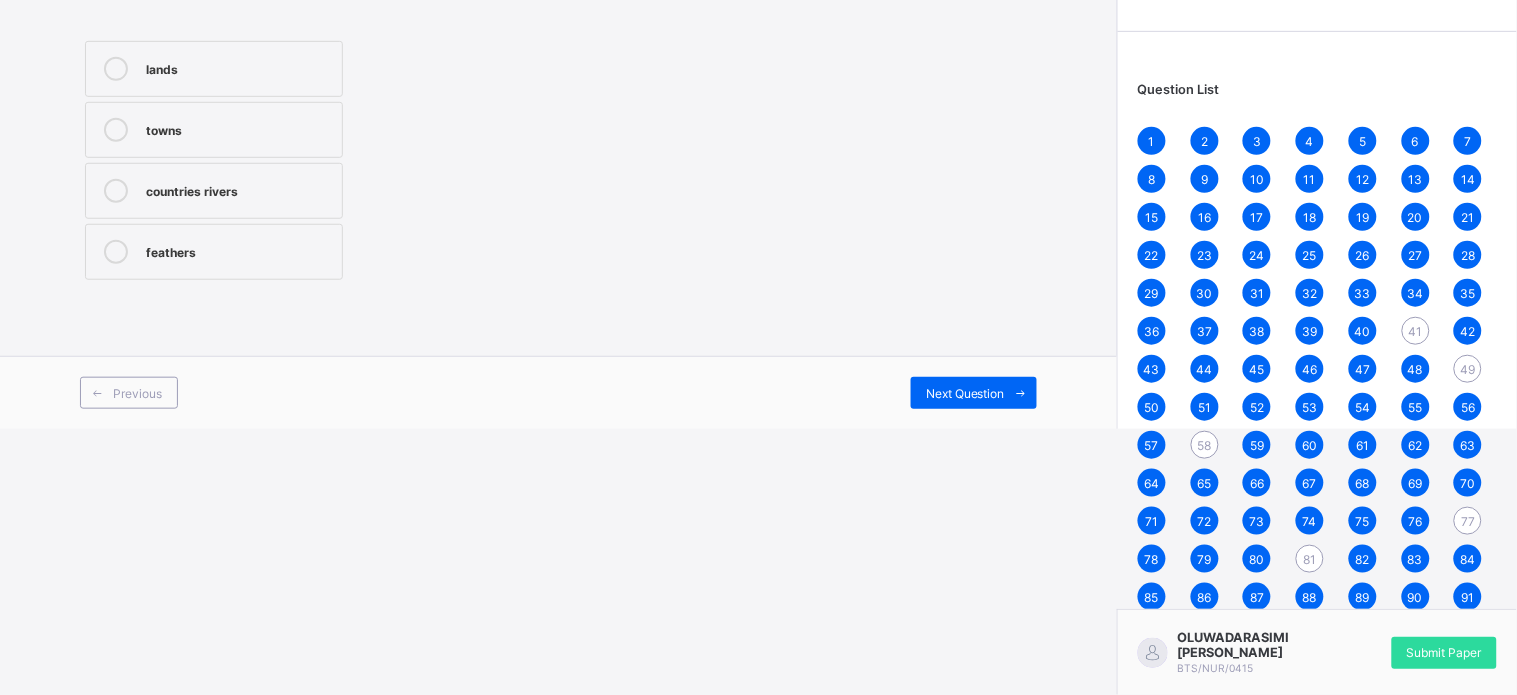 scroll, scrollTop: 275, scrollLeft: 0, axis: vertical 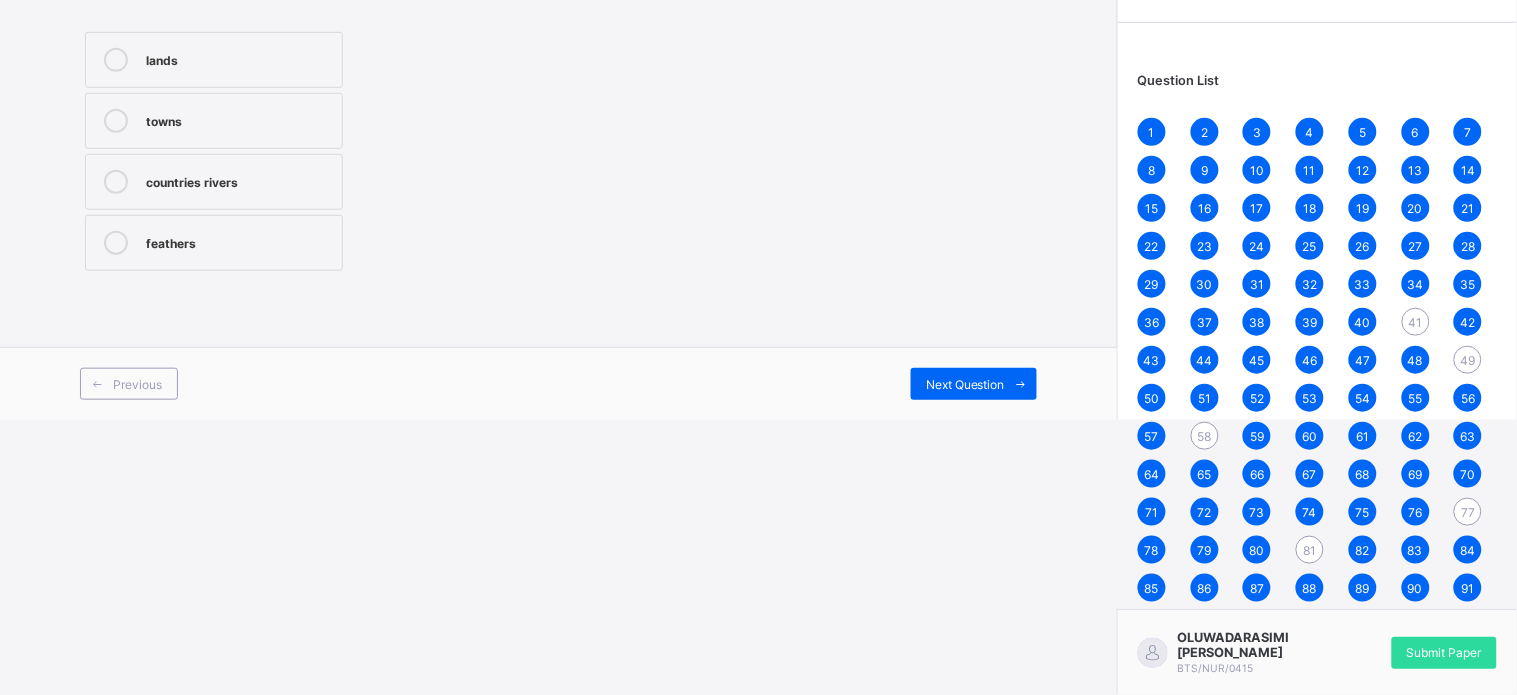 click on "81" at bounding box center [1310, 550] 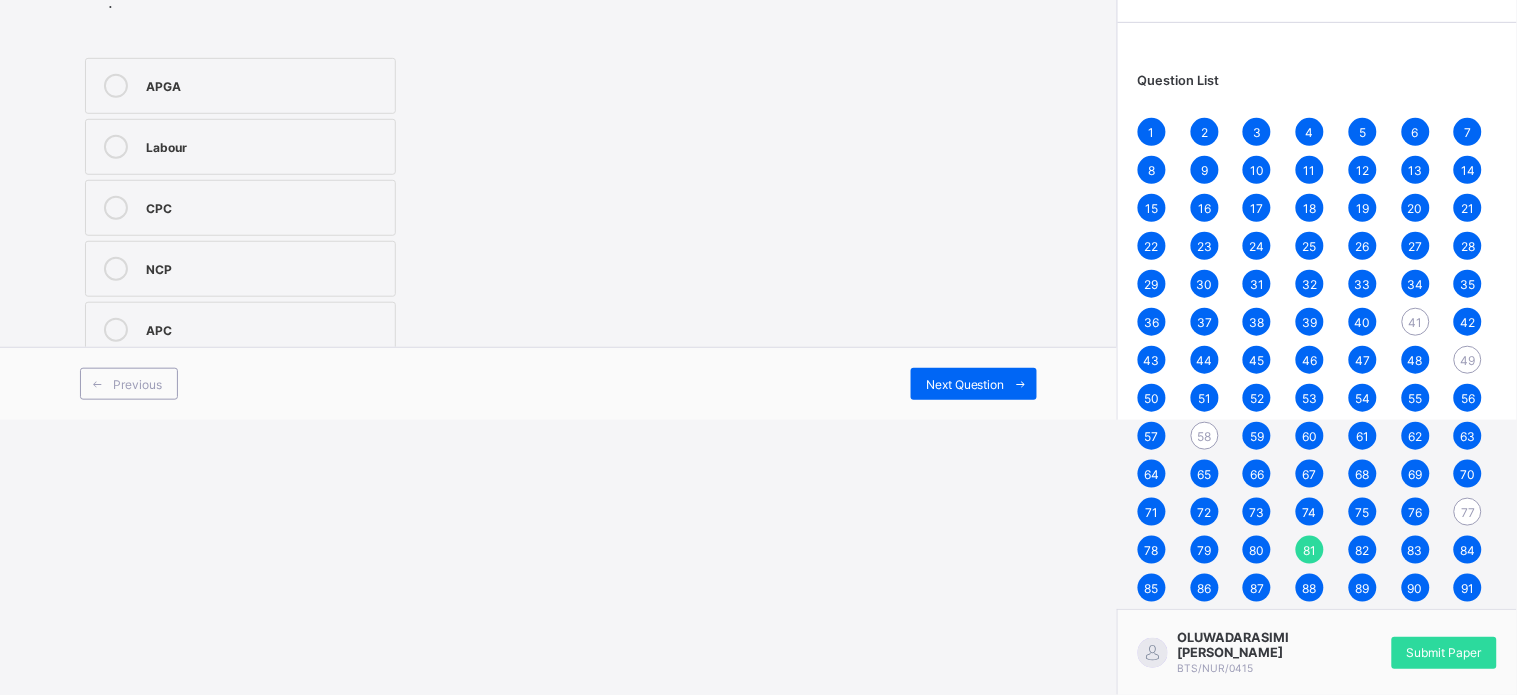 click on "APC" at bounding box center [240, 330] 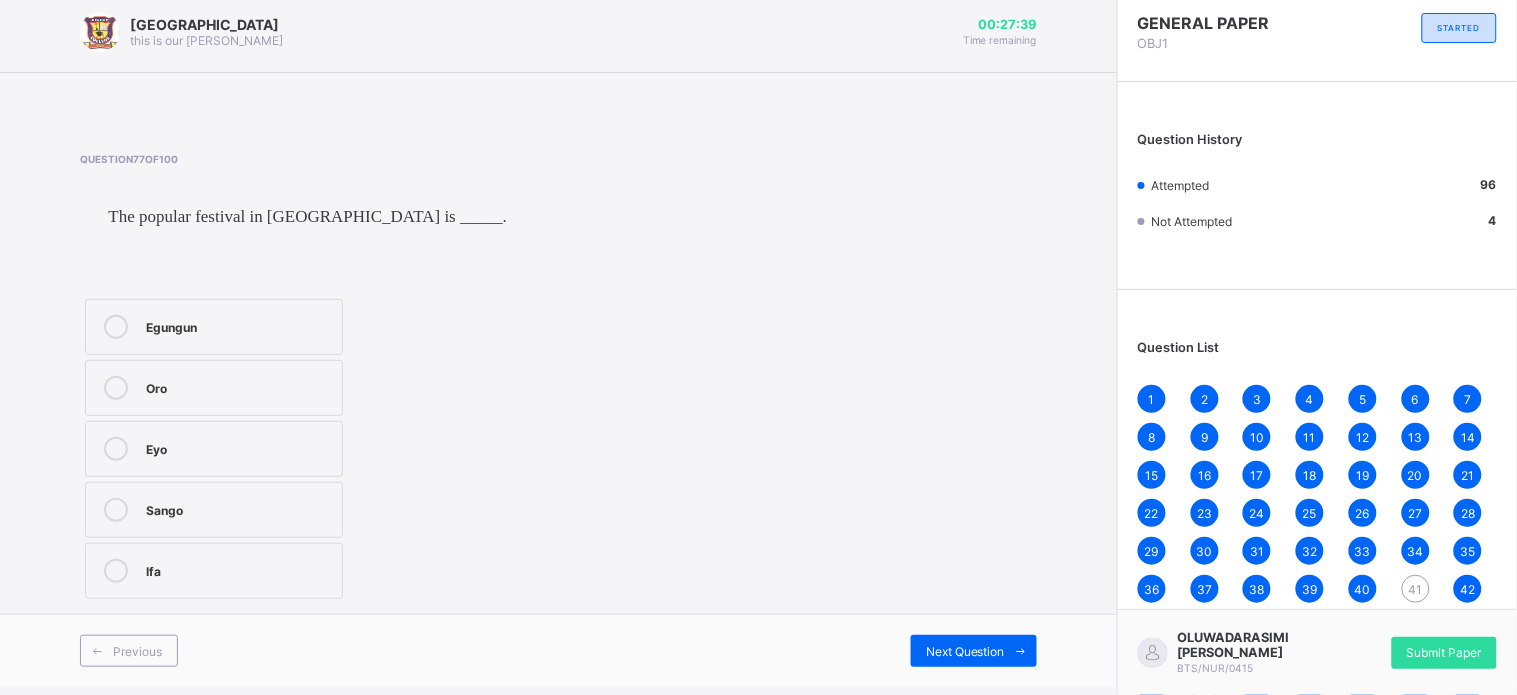 scroll, scrollTop: 0, scrollLeft: 0, axis: both 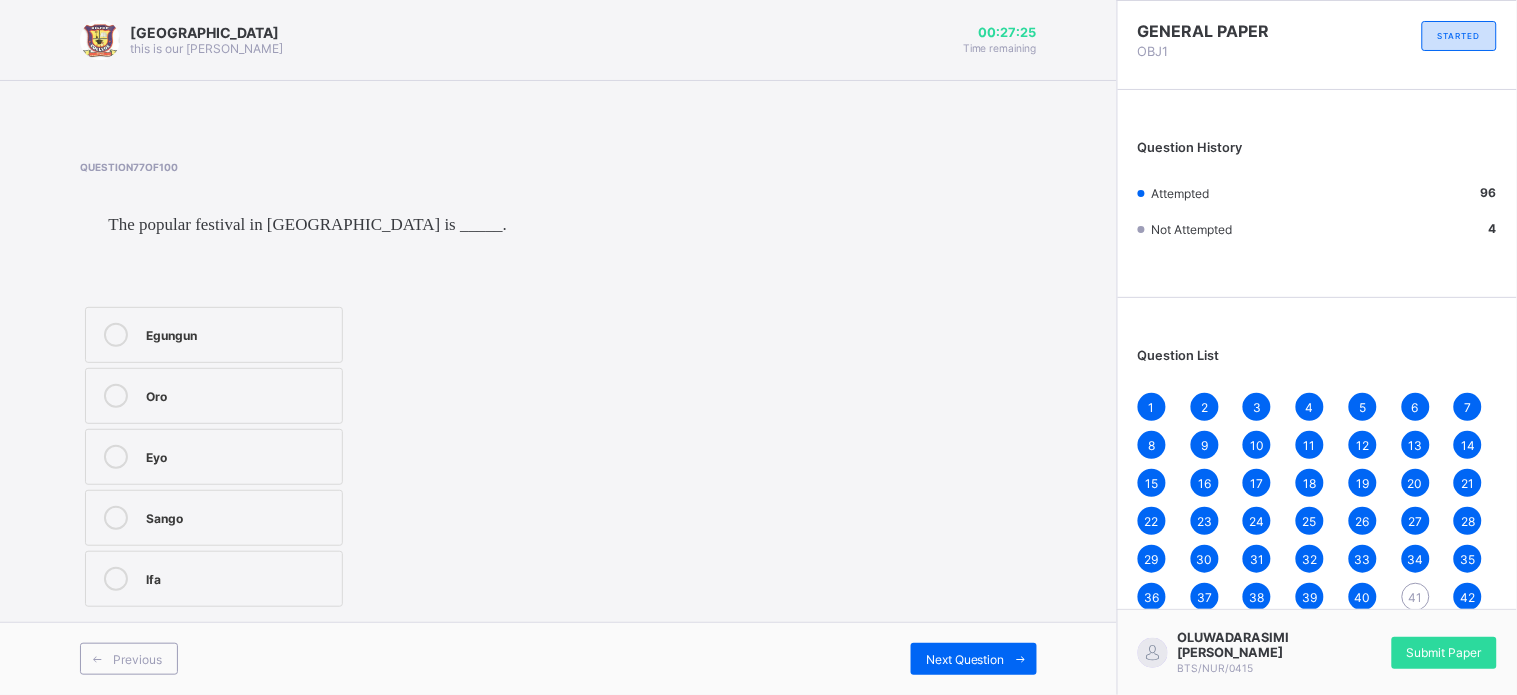 click on "1 2 3 4 5 6 7 8 9 10 11 12 13 14 15 16 17 18 19 20 21 22 23 24 25 26 27 28 29 30 31 32 33 34 35 36 37 38 39 40 41 42 43 44 45 46 47 48 49 50 51 52 53 54 55 56 57 58 59 60 61 62 63 64 65 66 67 68 69 70 71 72 73 74 75 76 77 78 79 80 81 82 83 84 85 86 87 88 89 90 91 92 93 94 95 96 97 98 99 100" at bounding box center (1317, 673) 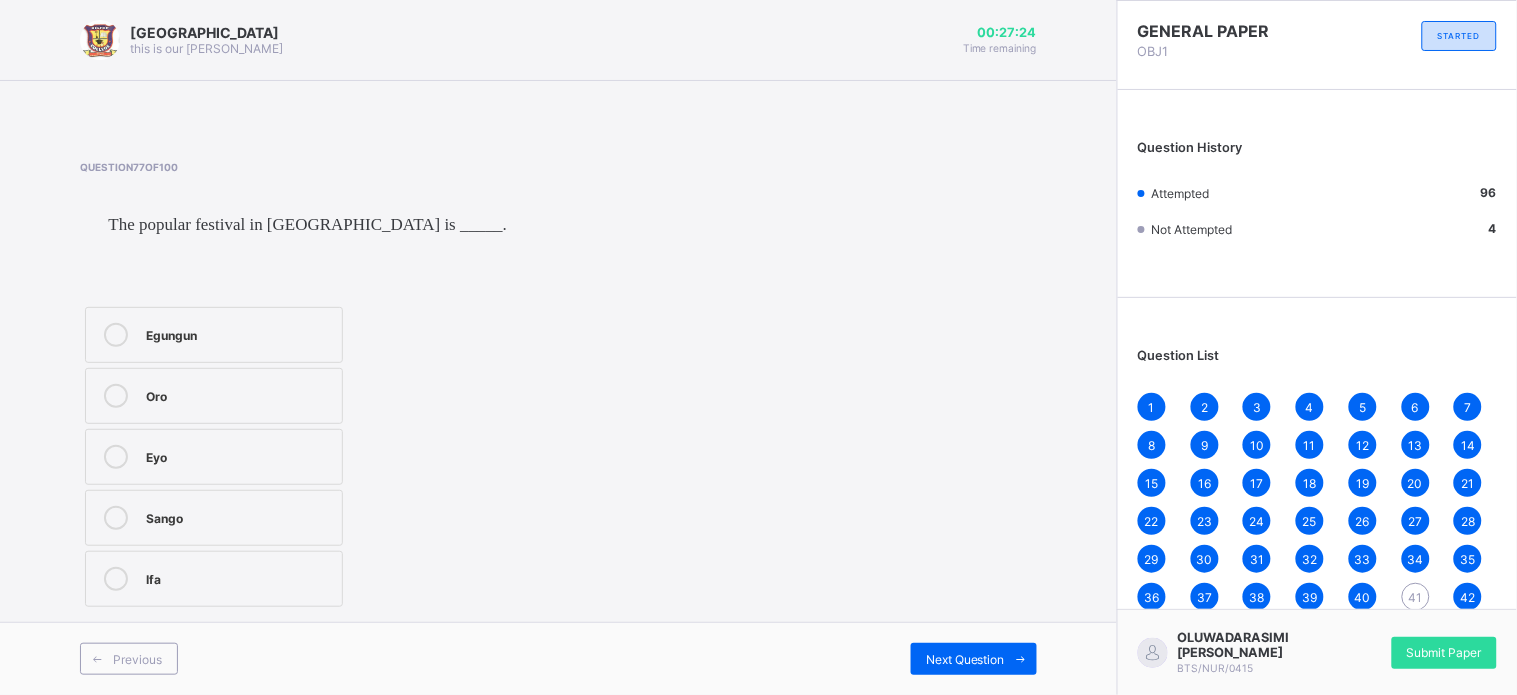 click on "41" at bounding box center (1416, 597) 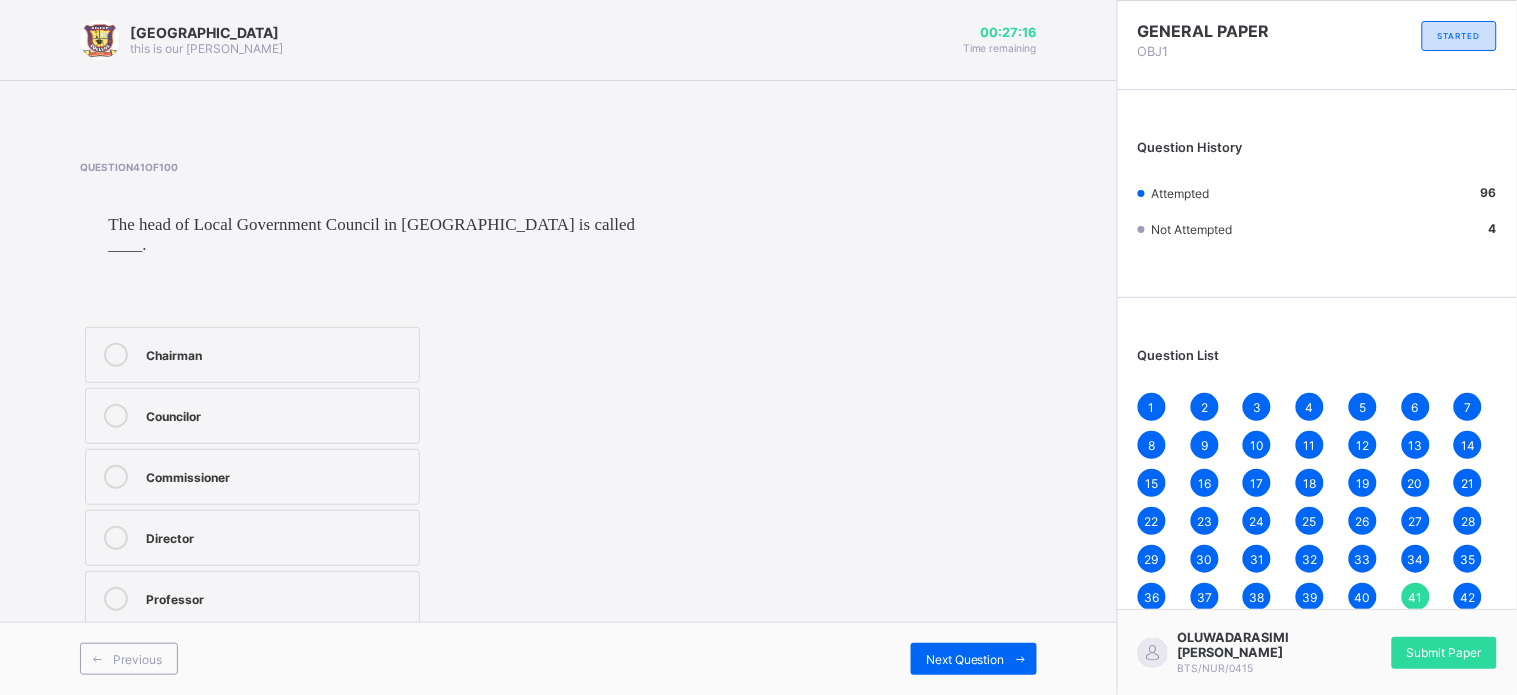 click on "Chairman" at bounding box center (252, 355) 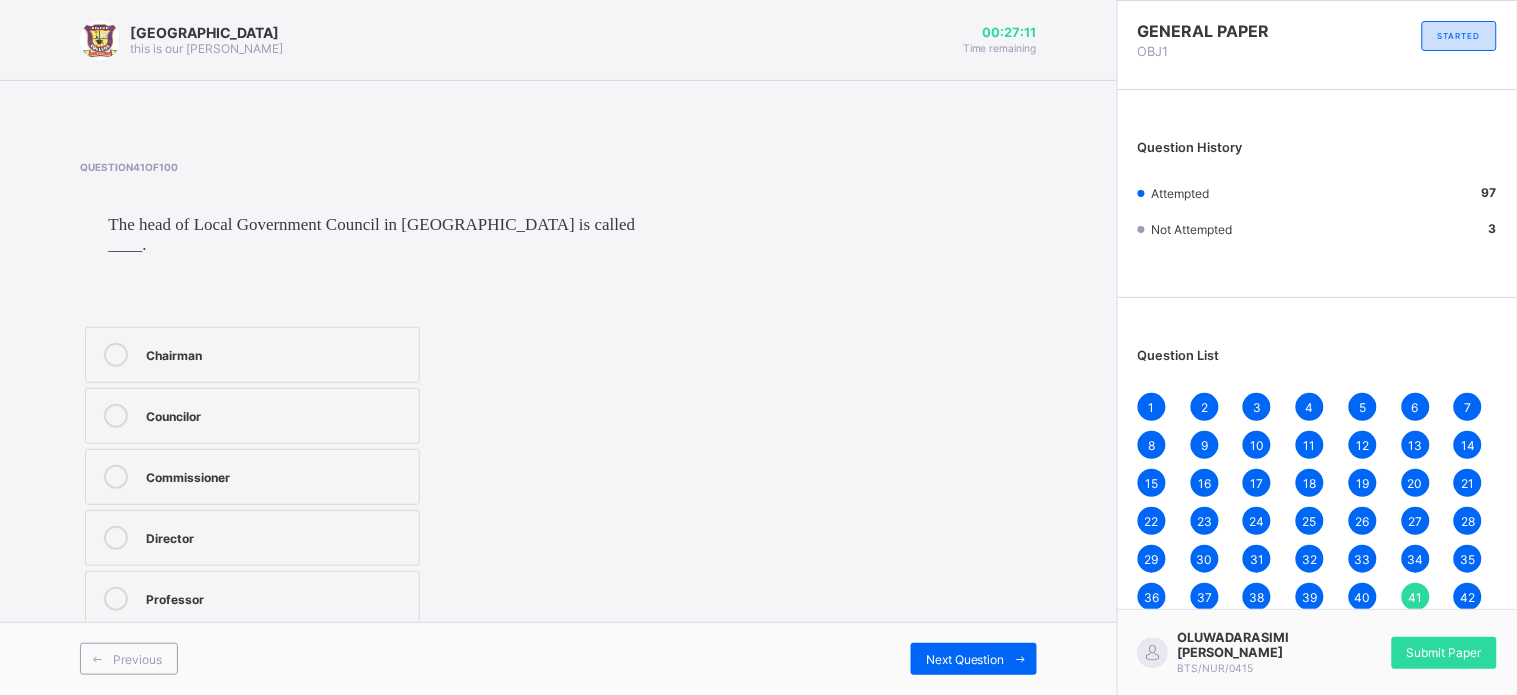 scroll, scrollTop: 53, scrollLeft: 0, axis: vertical 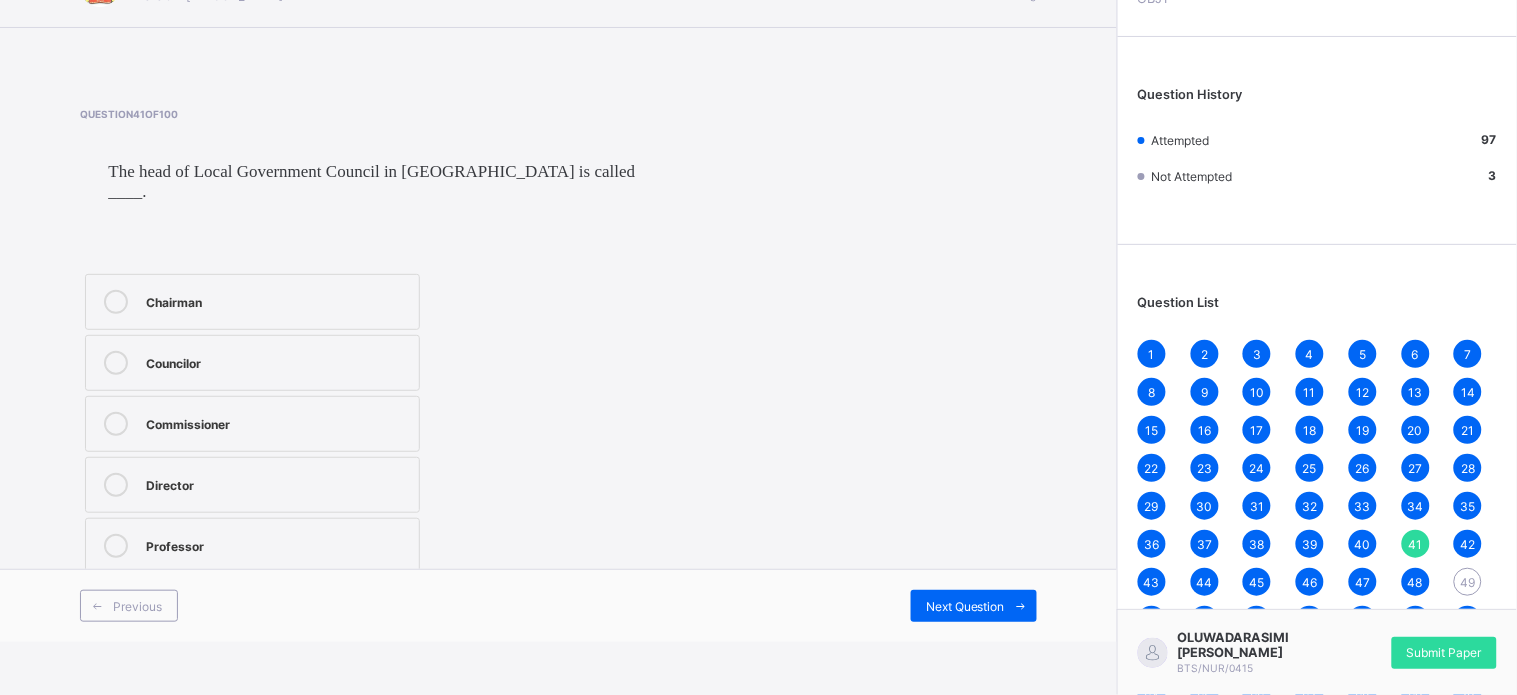 click on "49" at bounding box center (1468, 582) 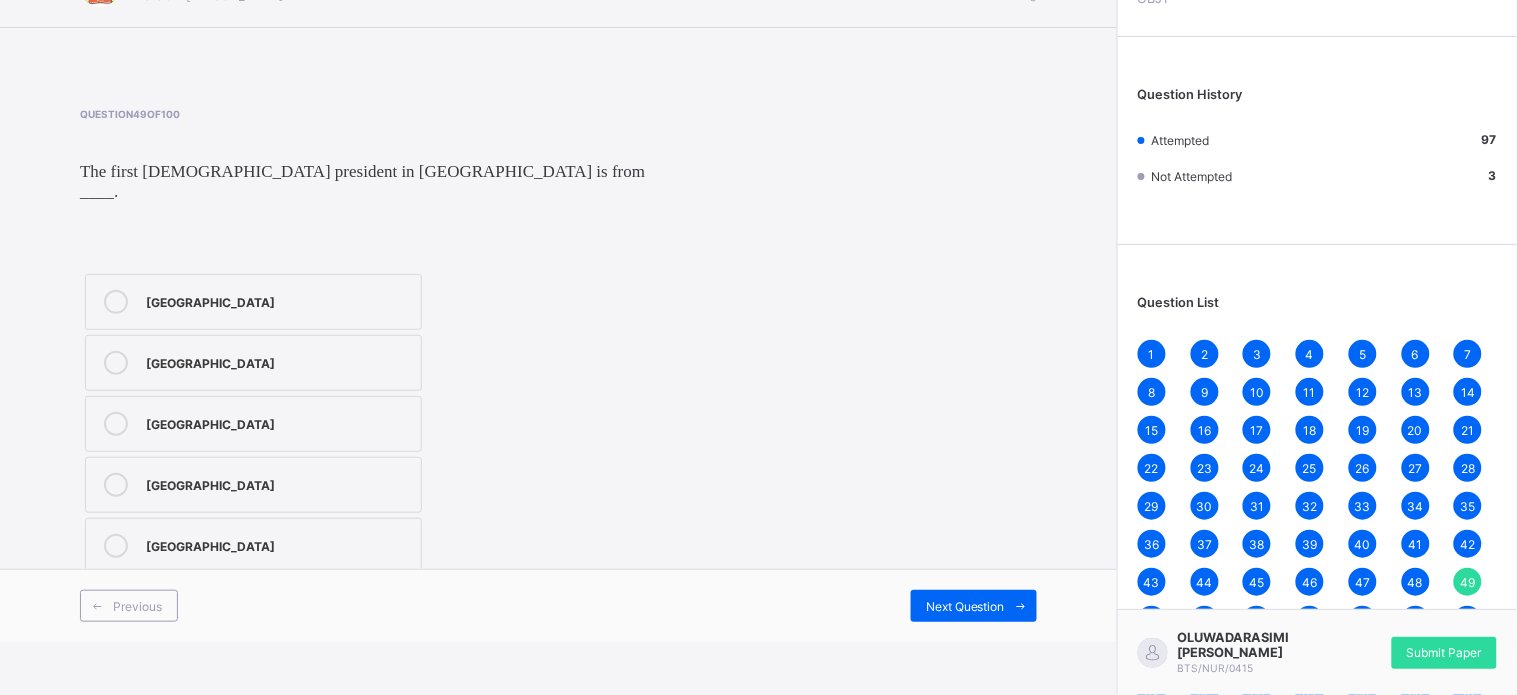 click on "[GEOGRAPHIC_DATA]" at bounding box center (253, 485) 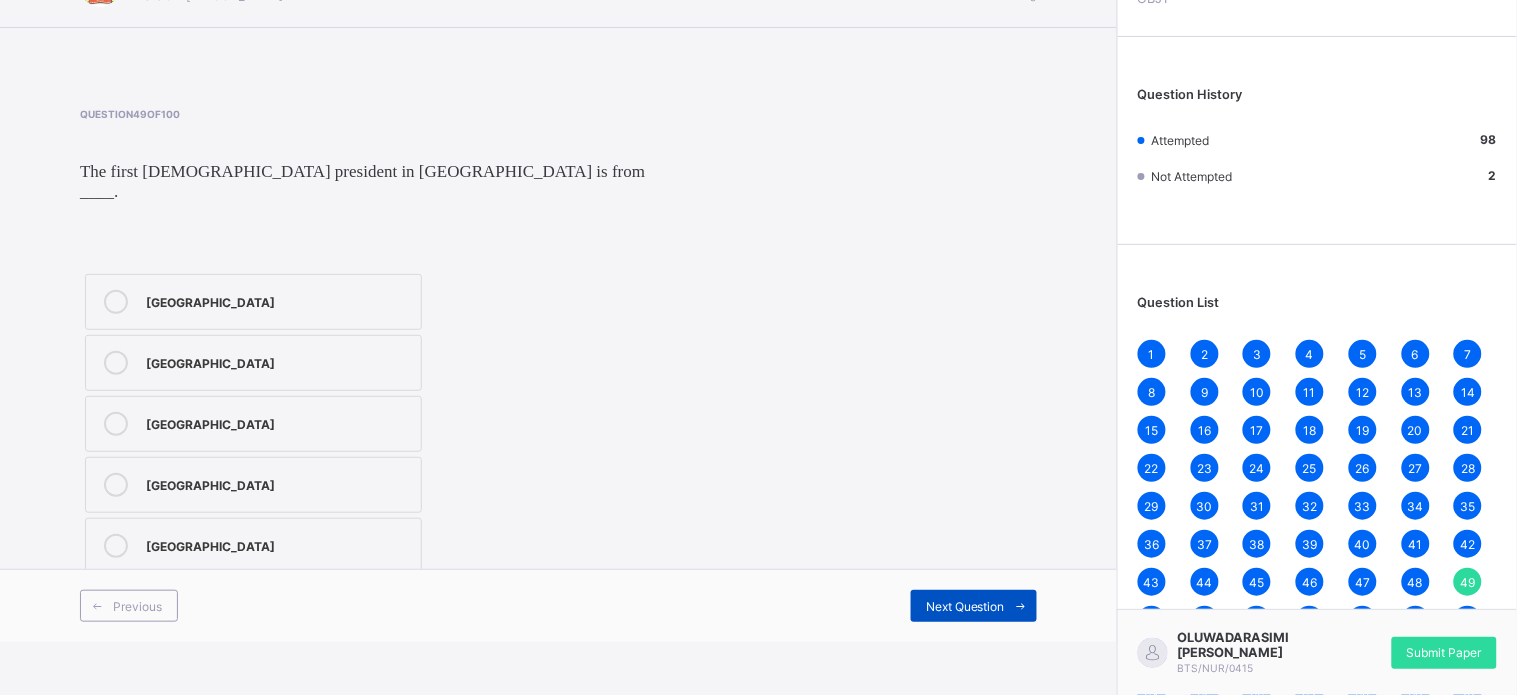 click on "Next Question" at bounding box center [965, 606] 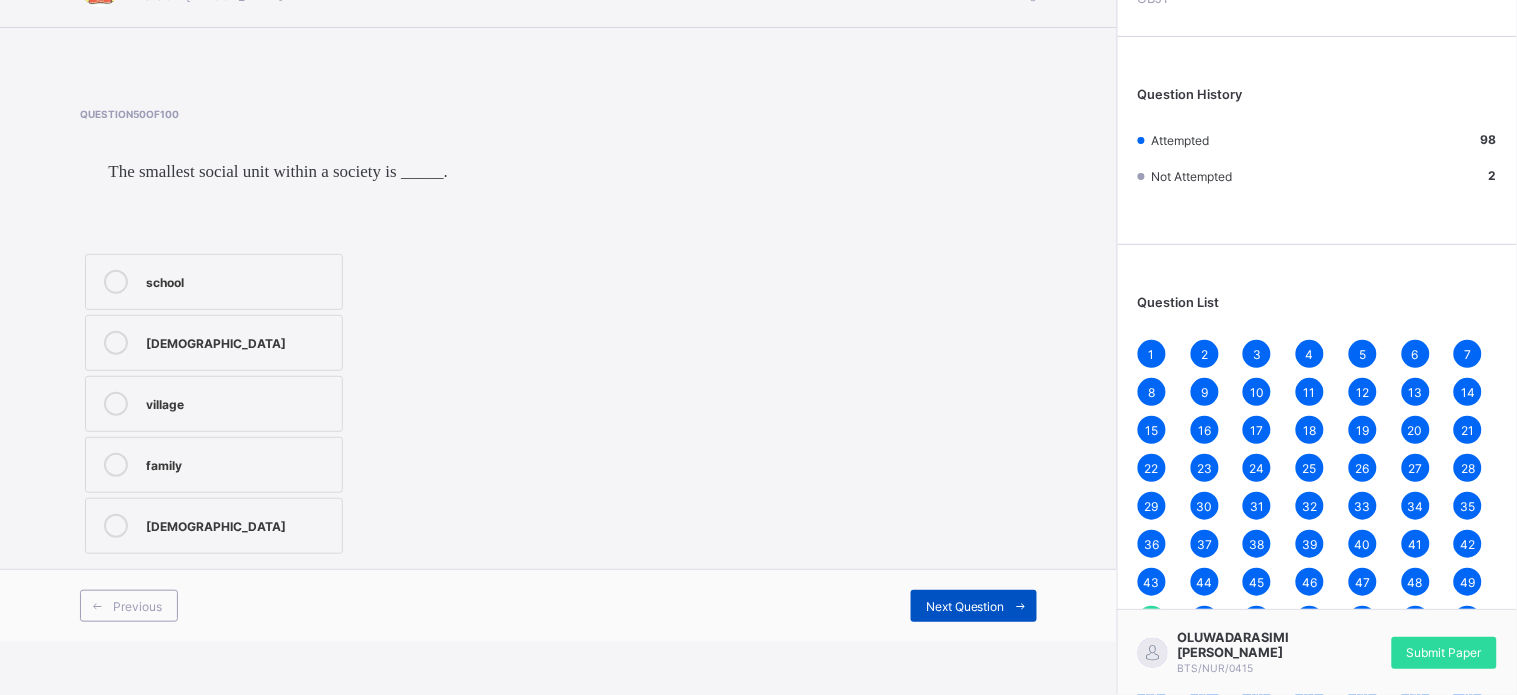 click on "Next Question" at bounding box center (965, 606) 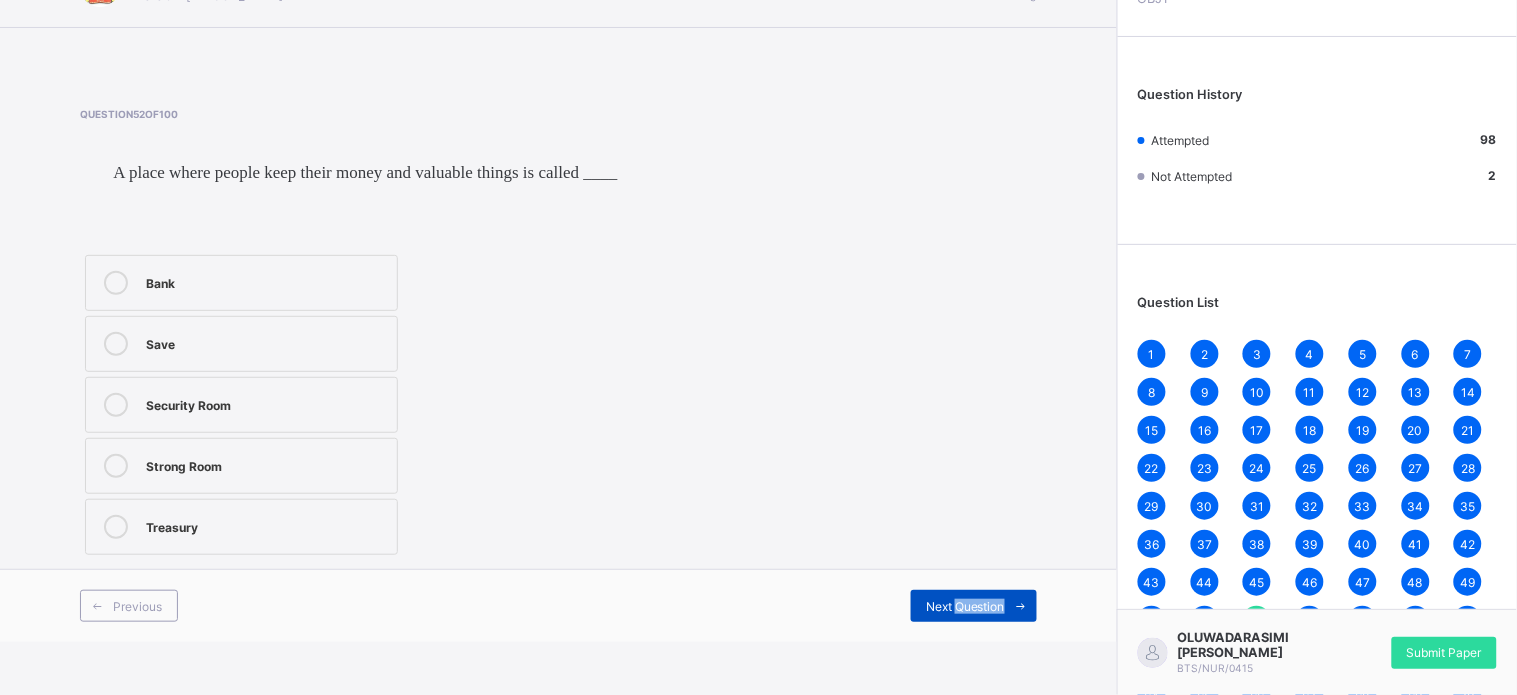 click on "Next Question" at bounding box center [965, 606] 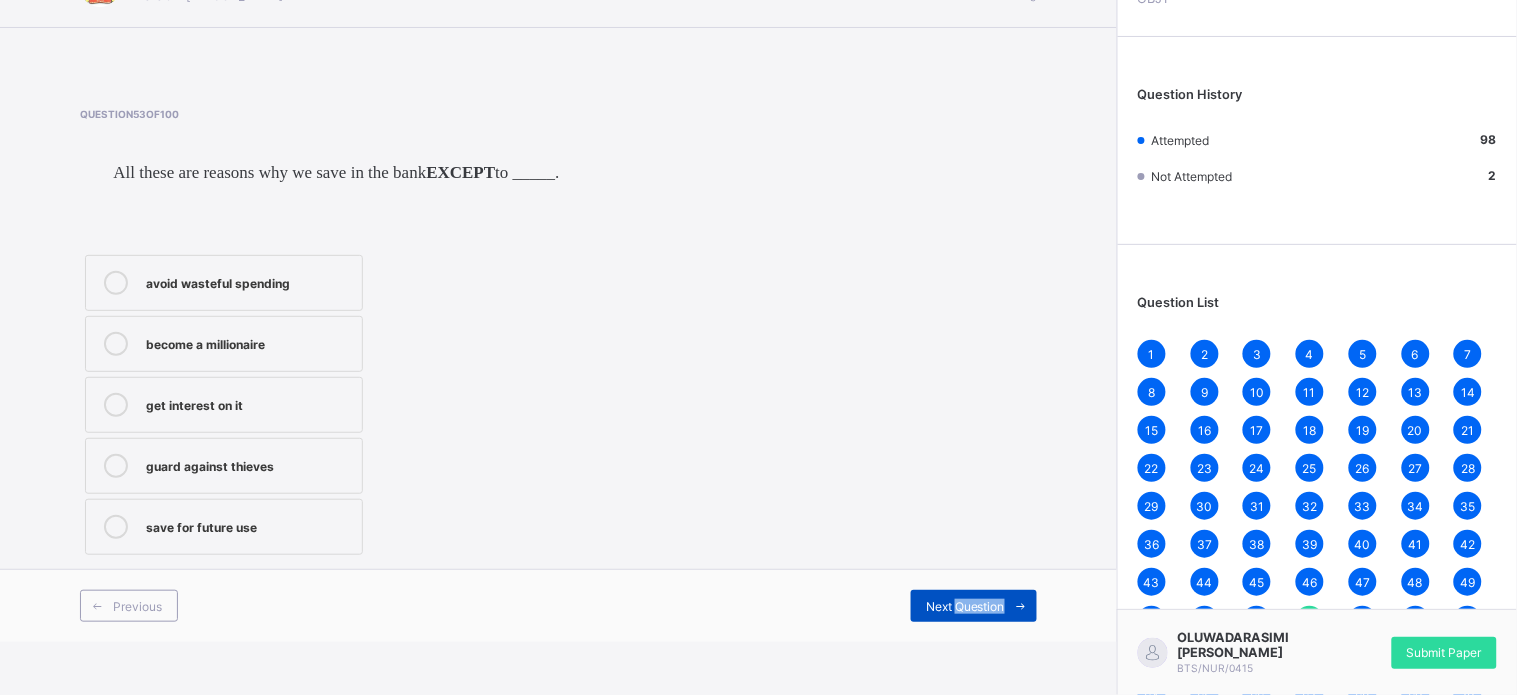 click on "Next Question" at bounding box center [965, 606] 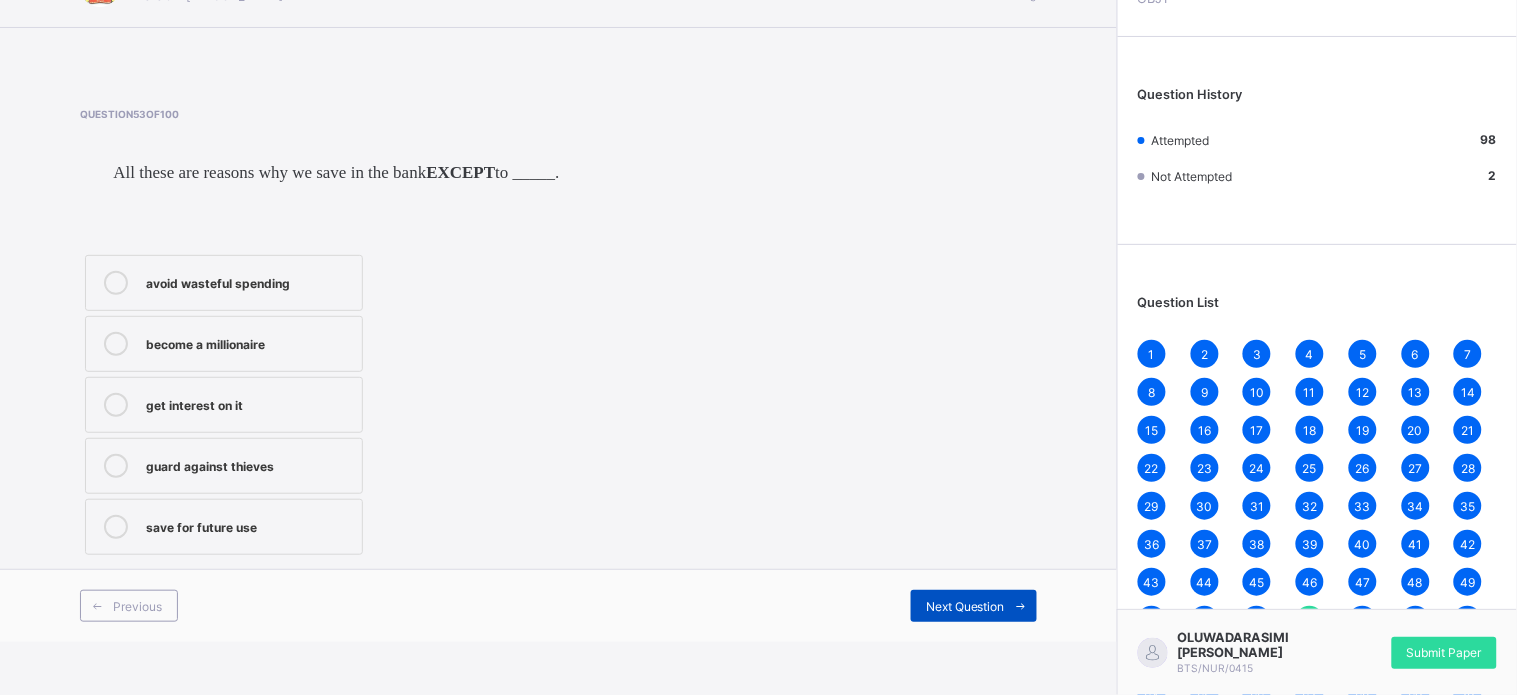 click on "Next Question" at bounding box center (965, 606) 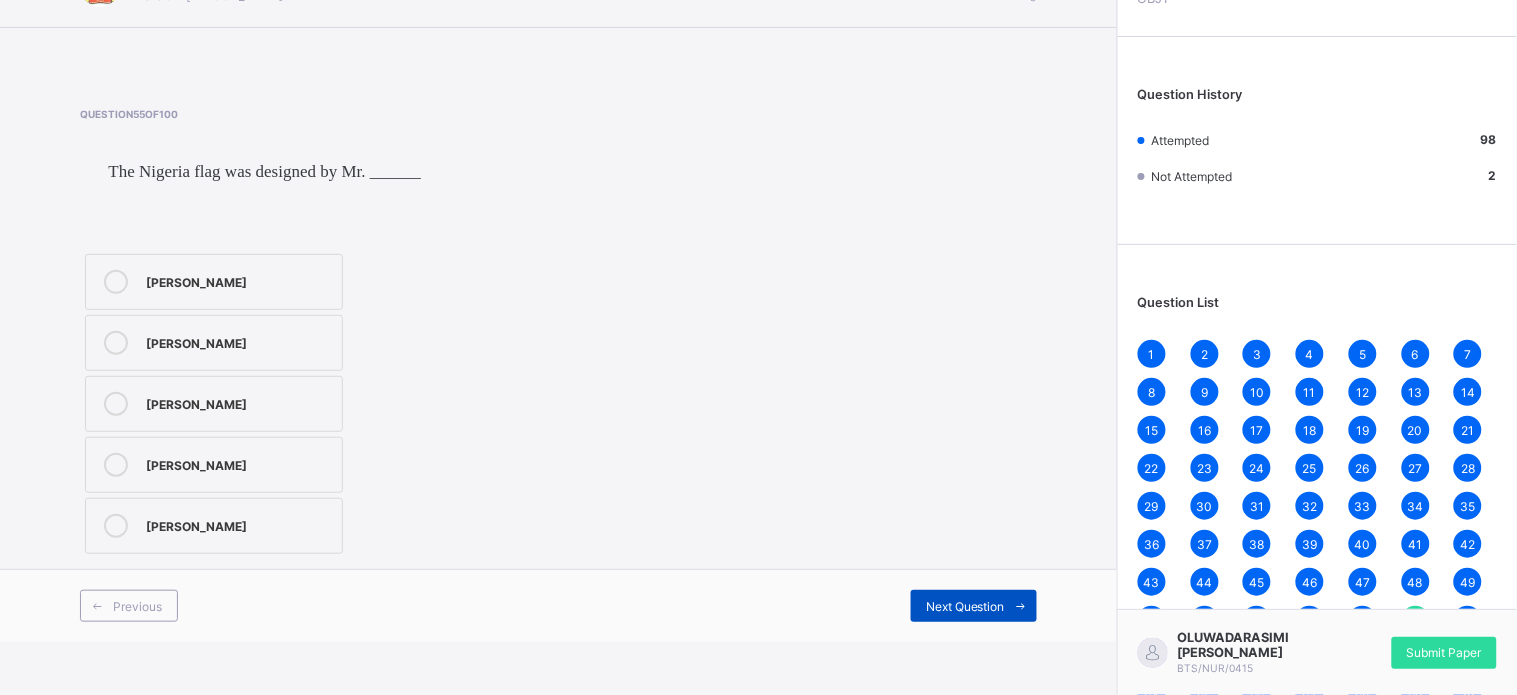 click on "Next Question" at bounding box center [965, 606] 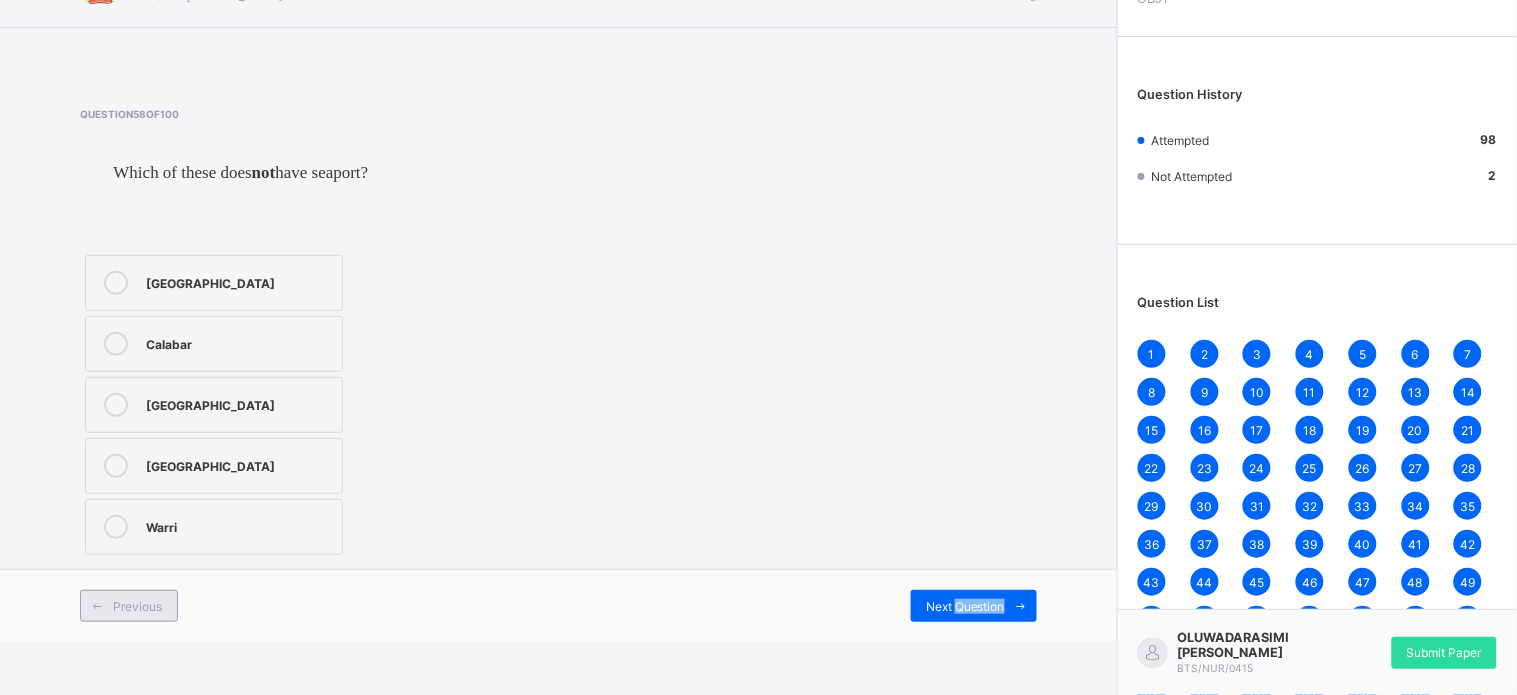 click on "Previous" at bounding box center [129, 606] 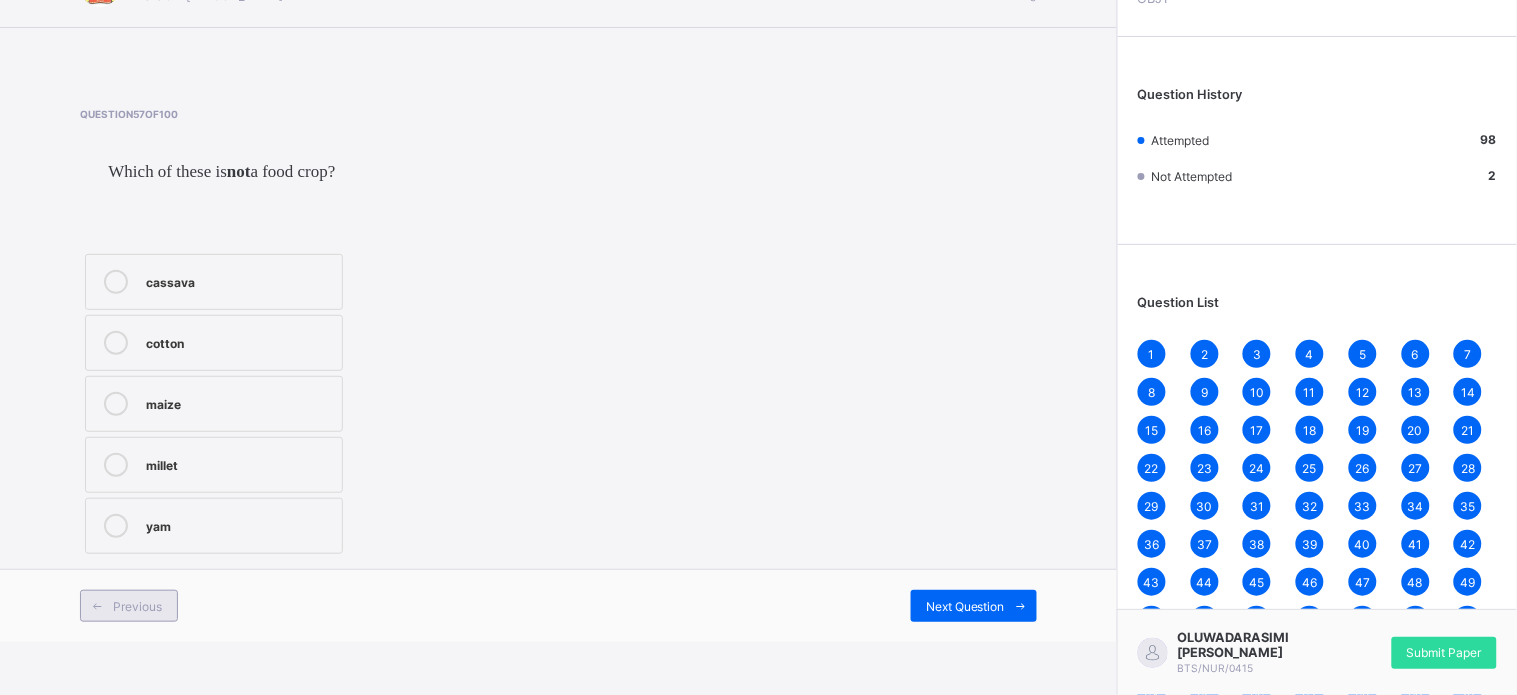 click on "Previous" at bounding box center (129, 606) 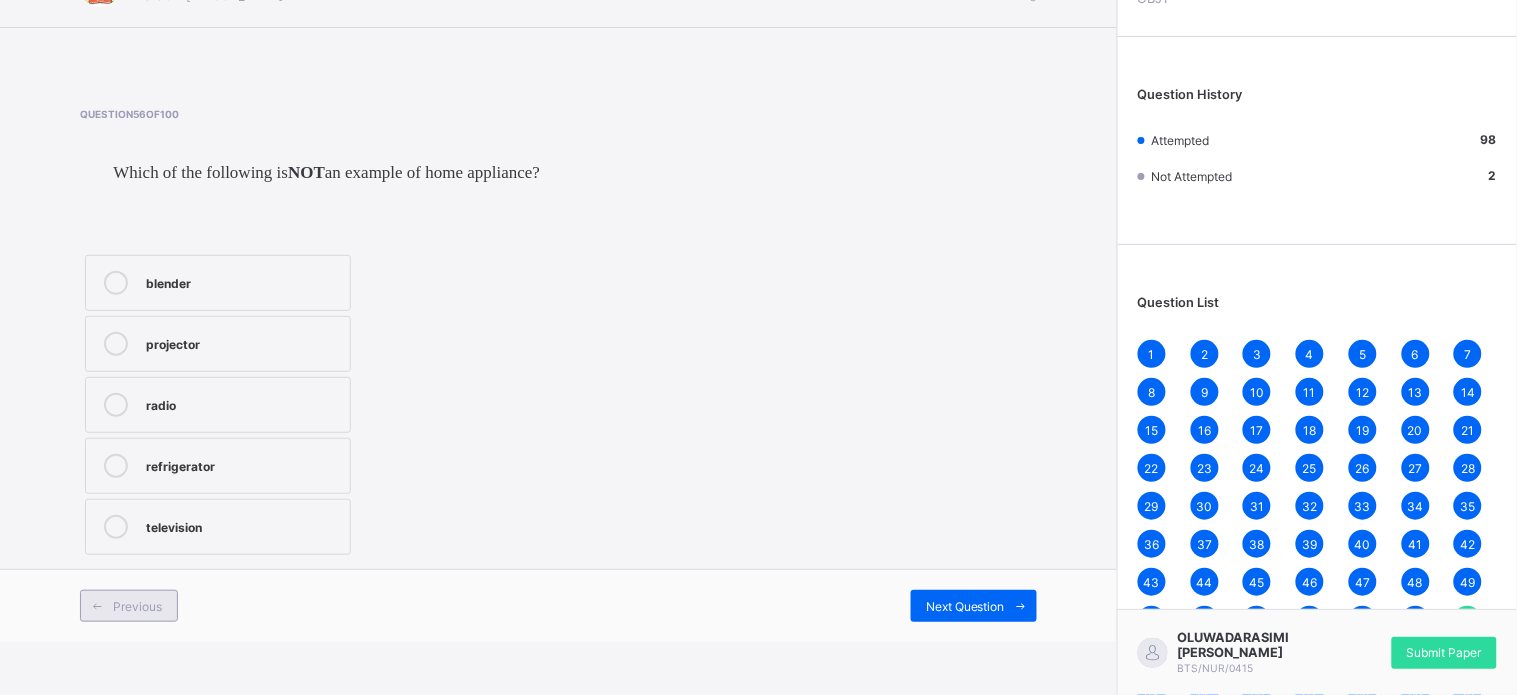 click on "Previous" at bounding box center [129, 606] 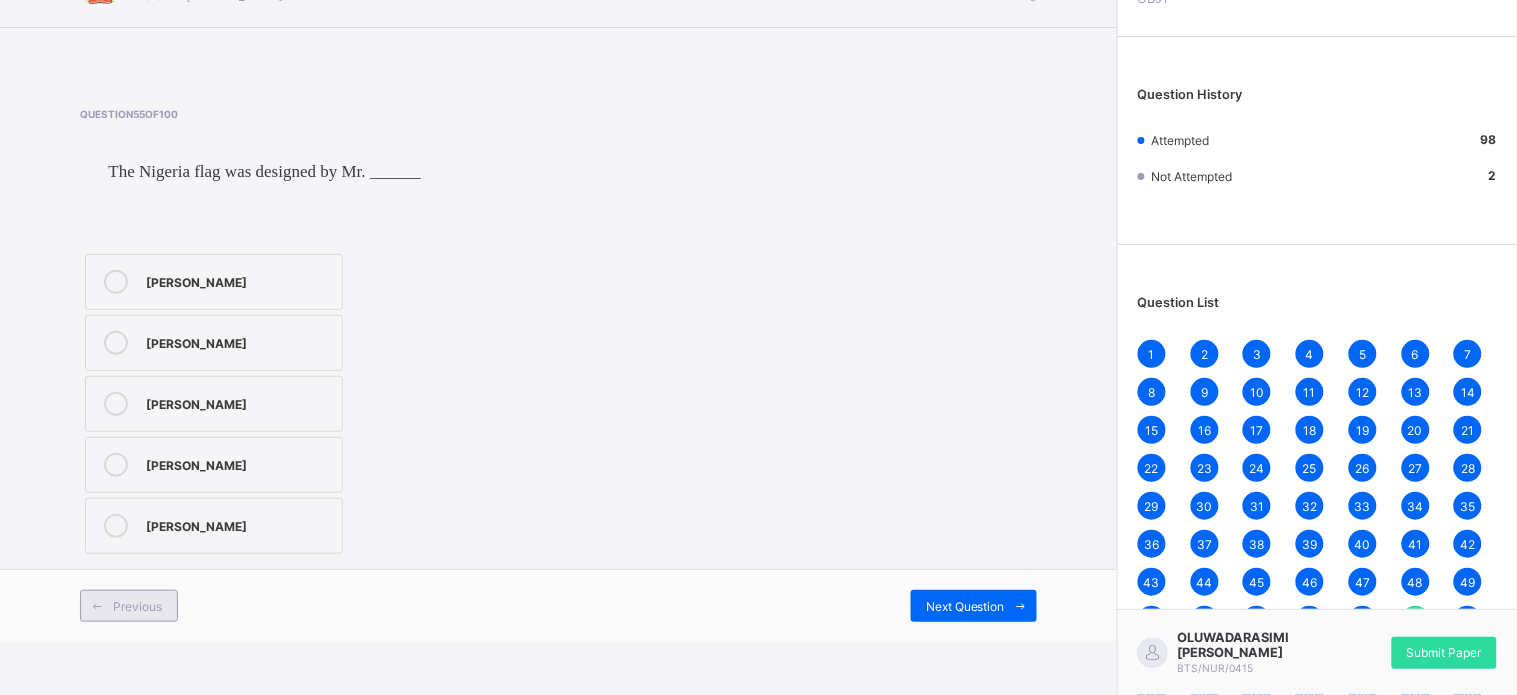 click on "Previous" at bounding box center (129, 606) 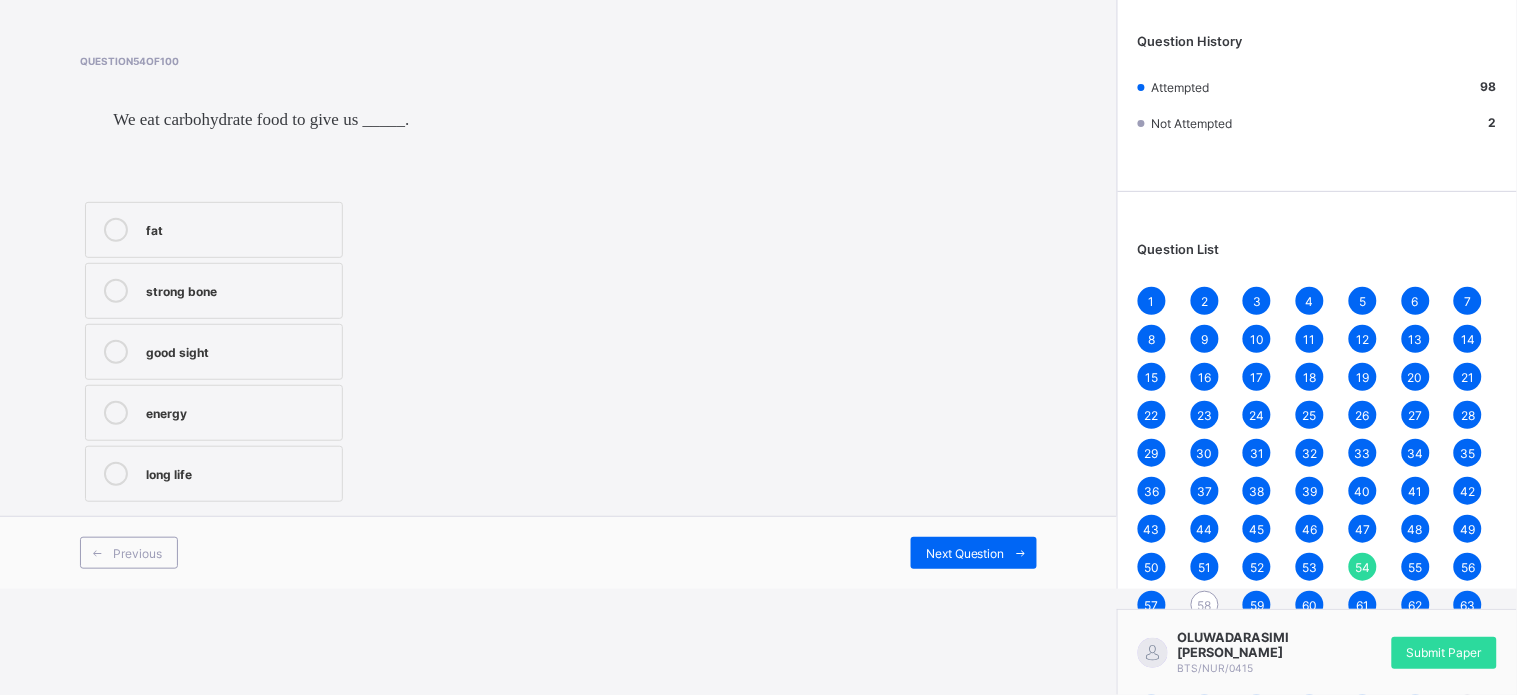 scroll, scrollTop: 160, scrollLeft: 0, axis: vertical 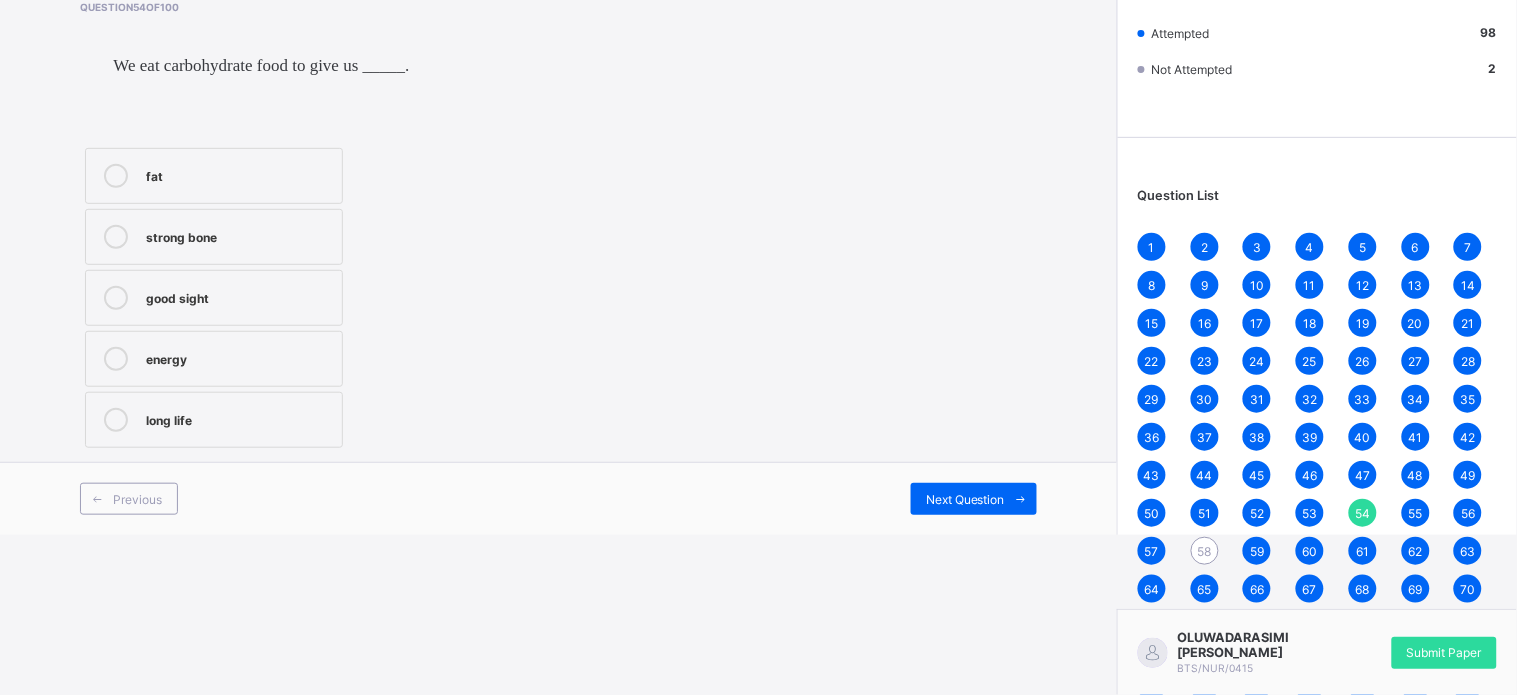 click on "58" at bounding box center [1205, 551] 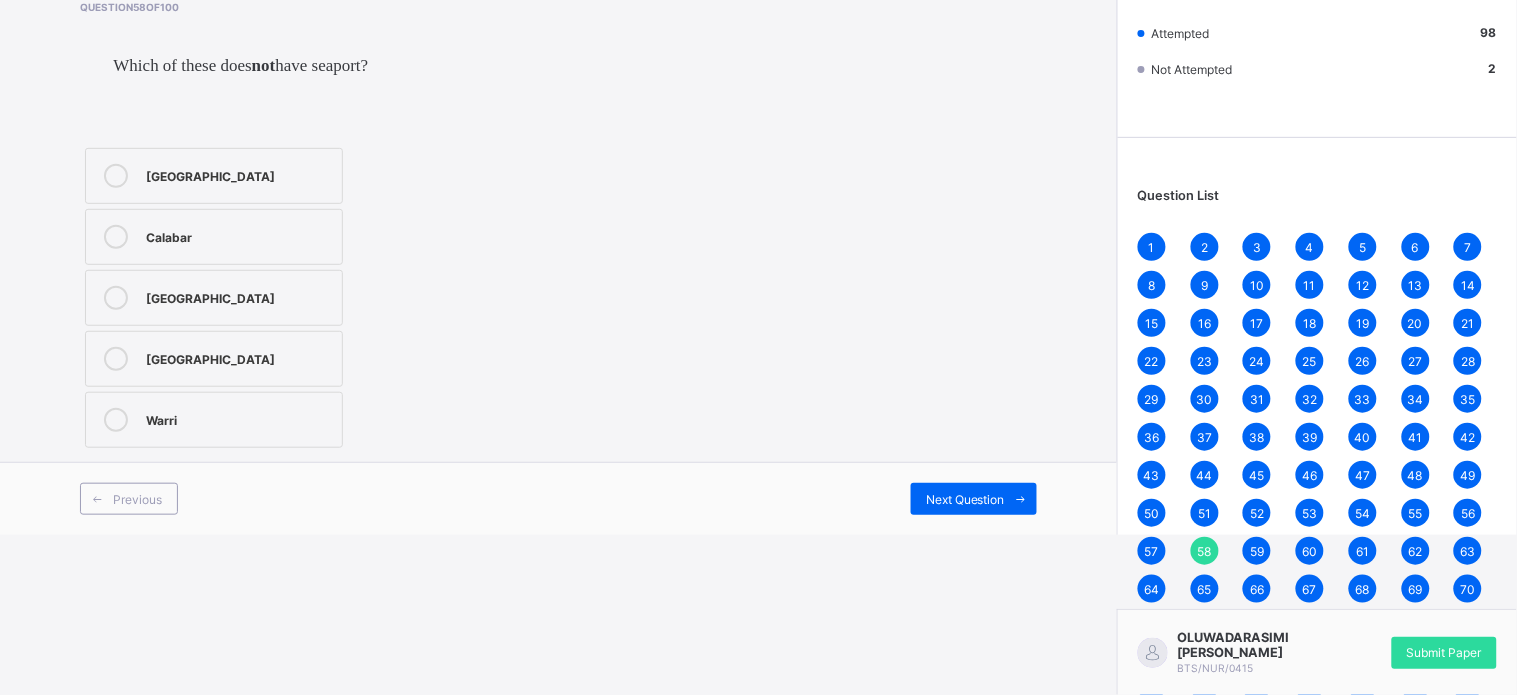 click on "Warri" at bounding box center (239, 418) 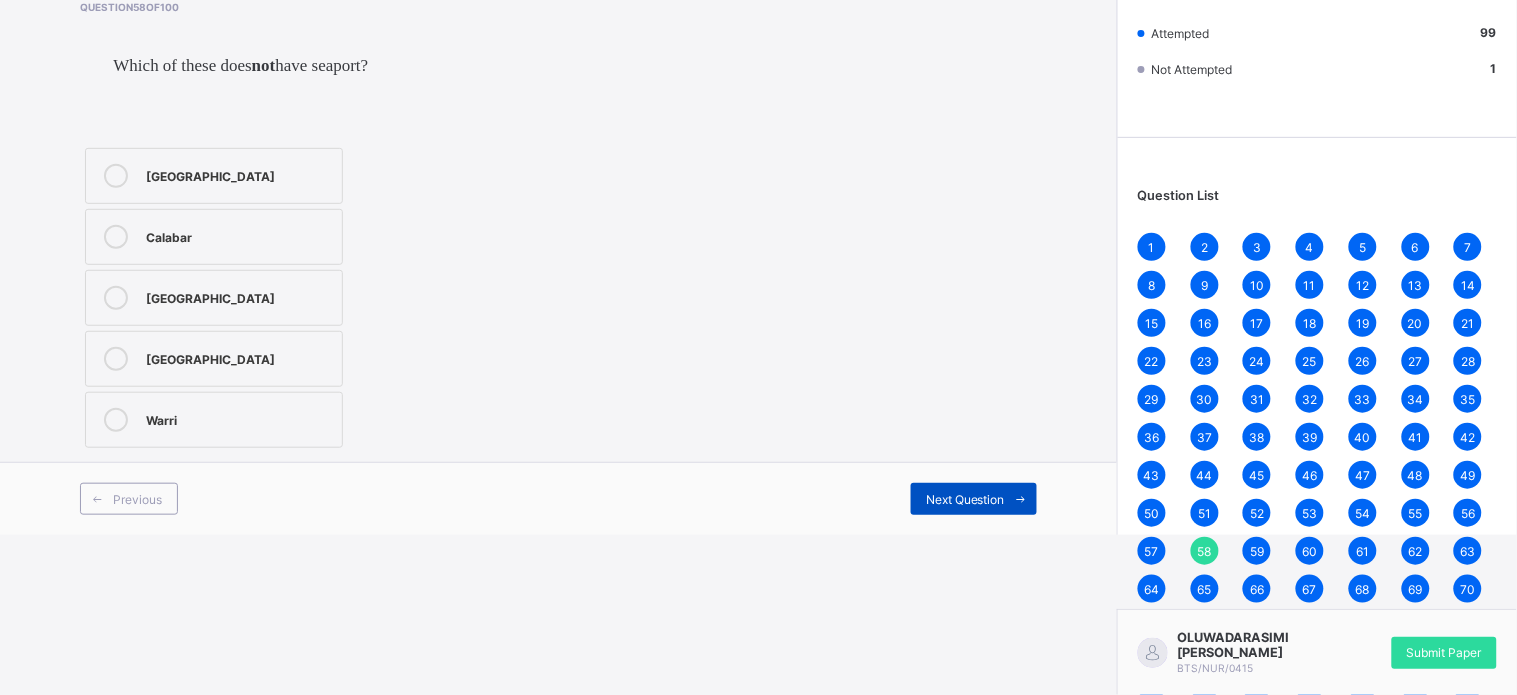 click on "Next Question" at bounding box center (965, 499) 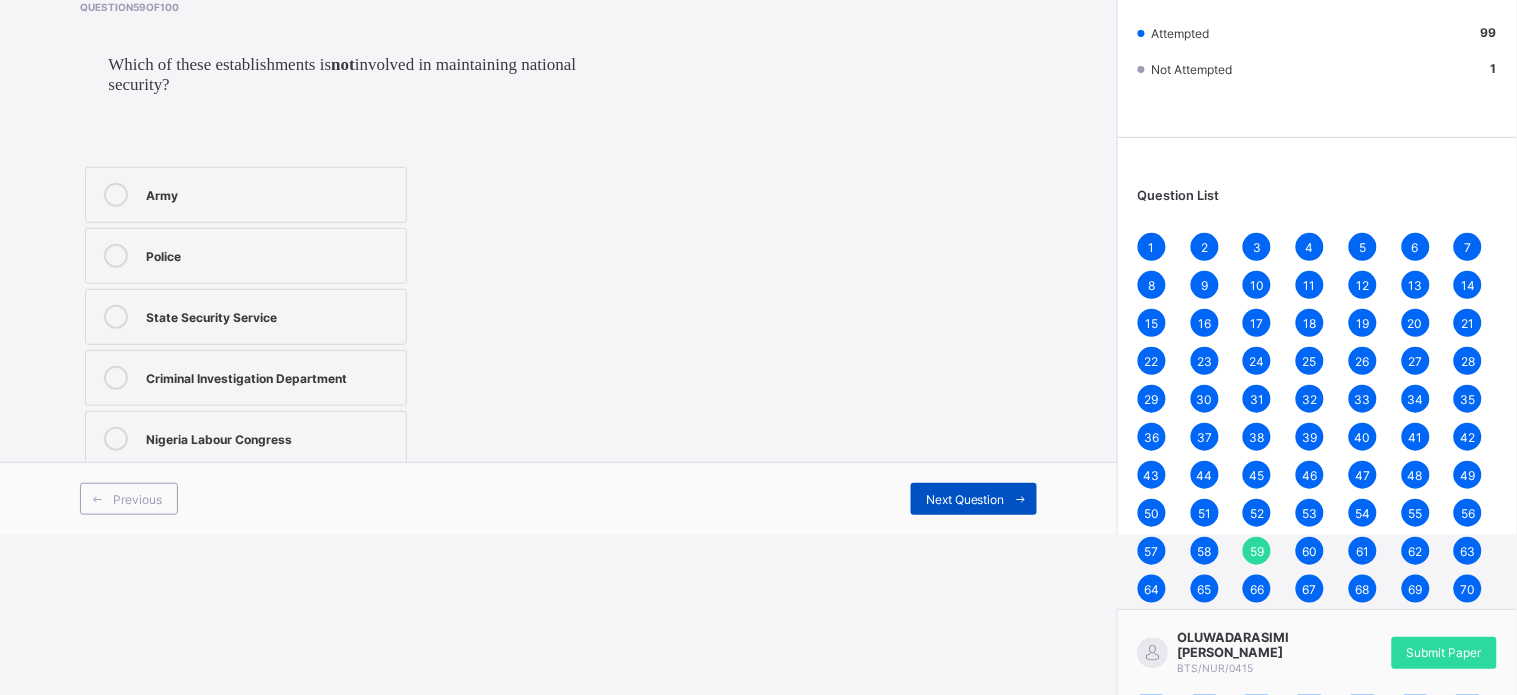 click on "Next Question" at bounding box center (965, 499) 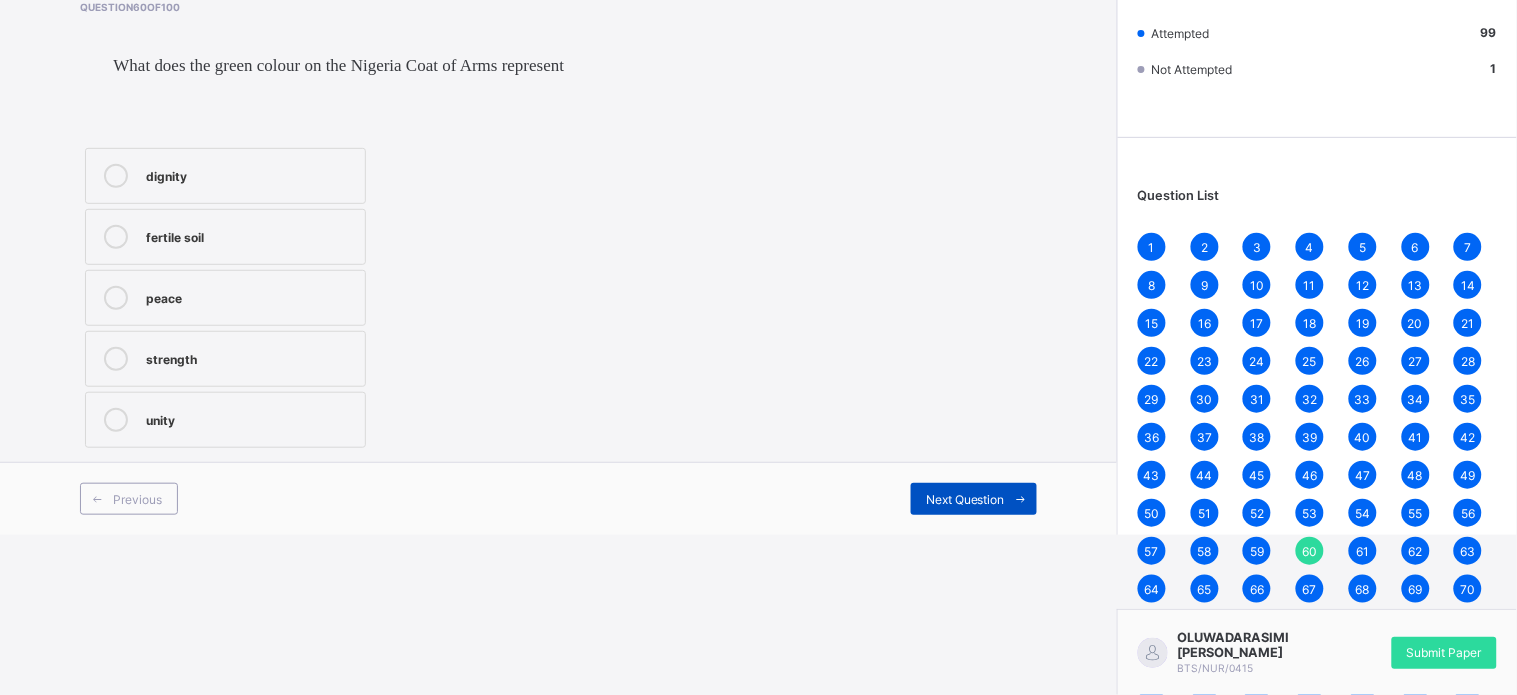 click on "Next Question" at bounding box center (965, 499) 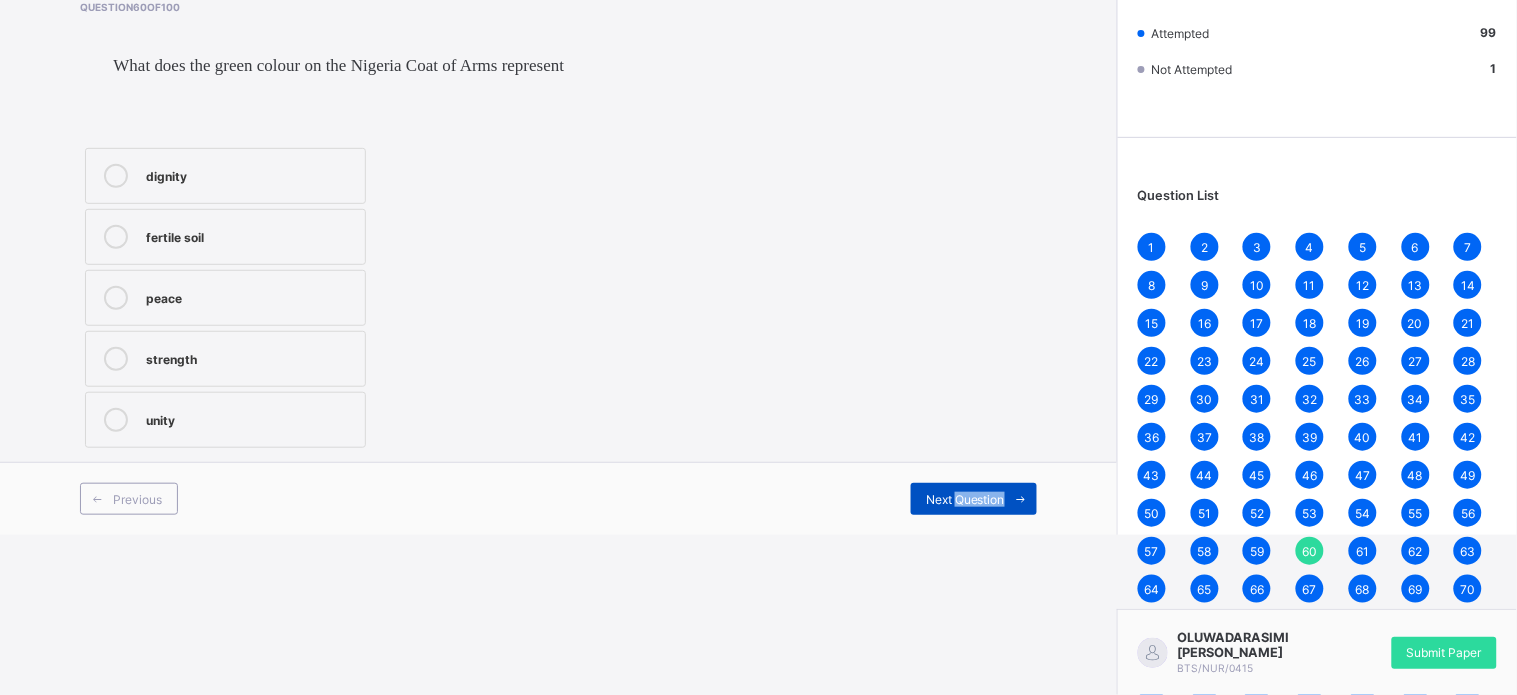 click on "Next Question" at bounding box center (965, 499) 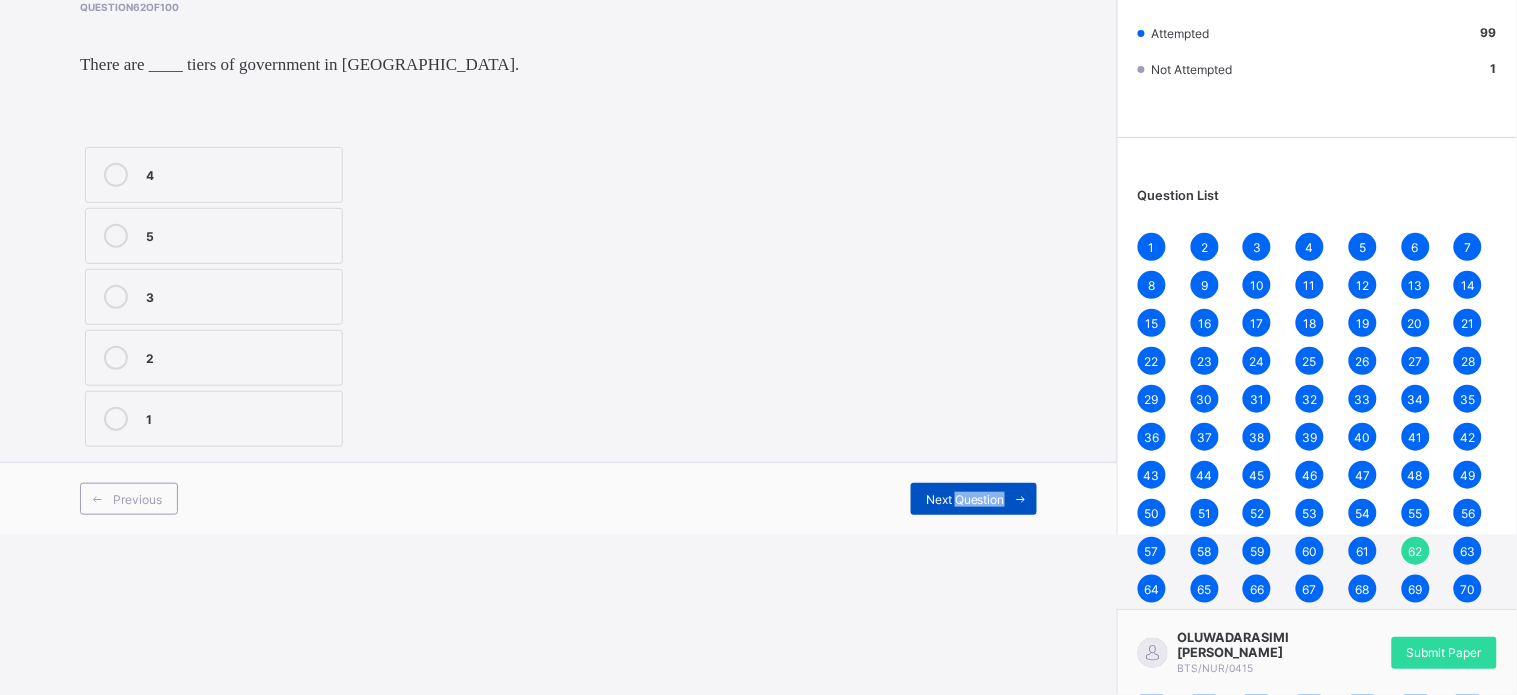 click on "Next Question" at bounding box center [965, 499] 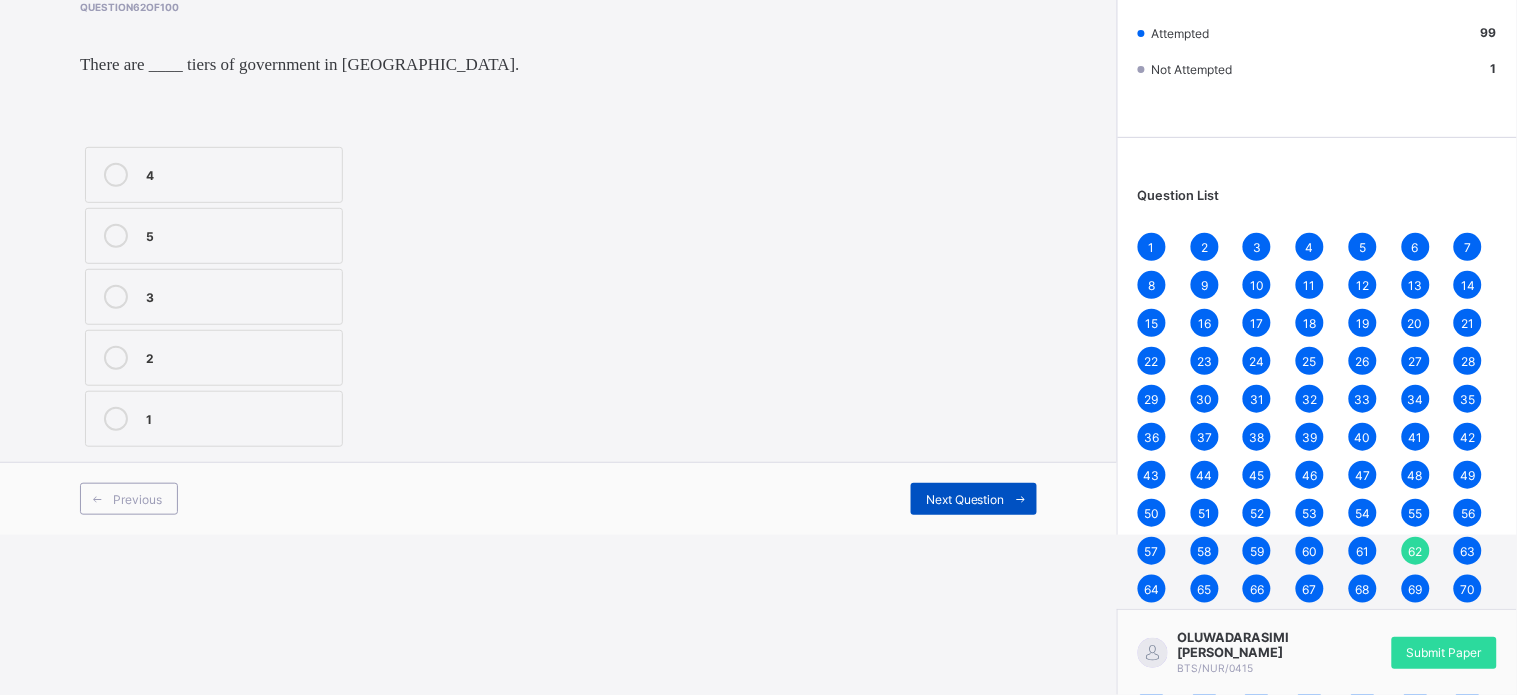 click on "Next Question" at bounding box center (965, 499) 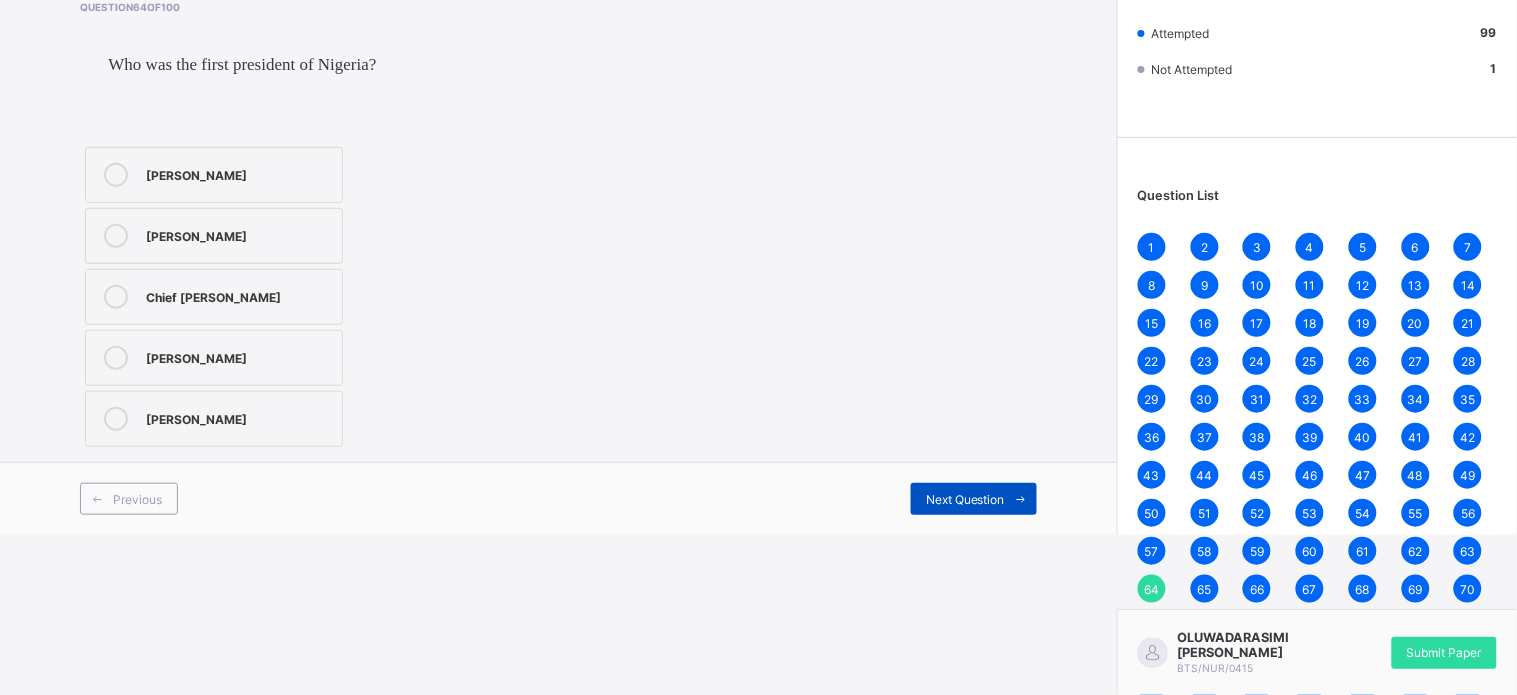 click on "Next Question" at bounding box center [965, 499] 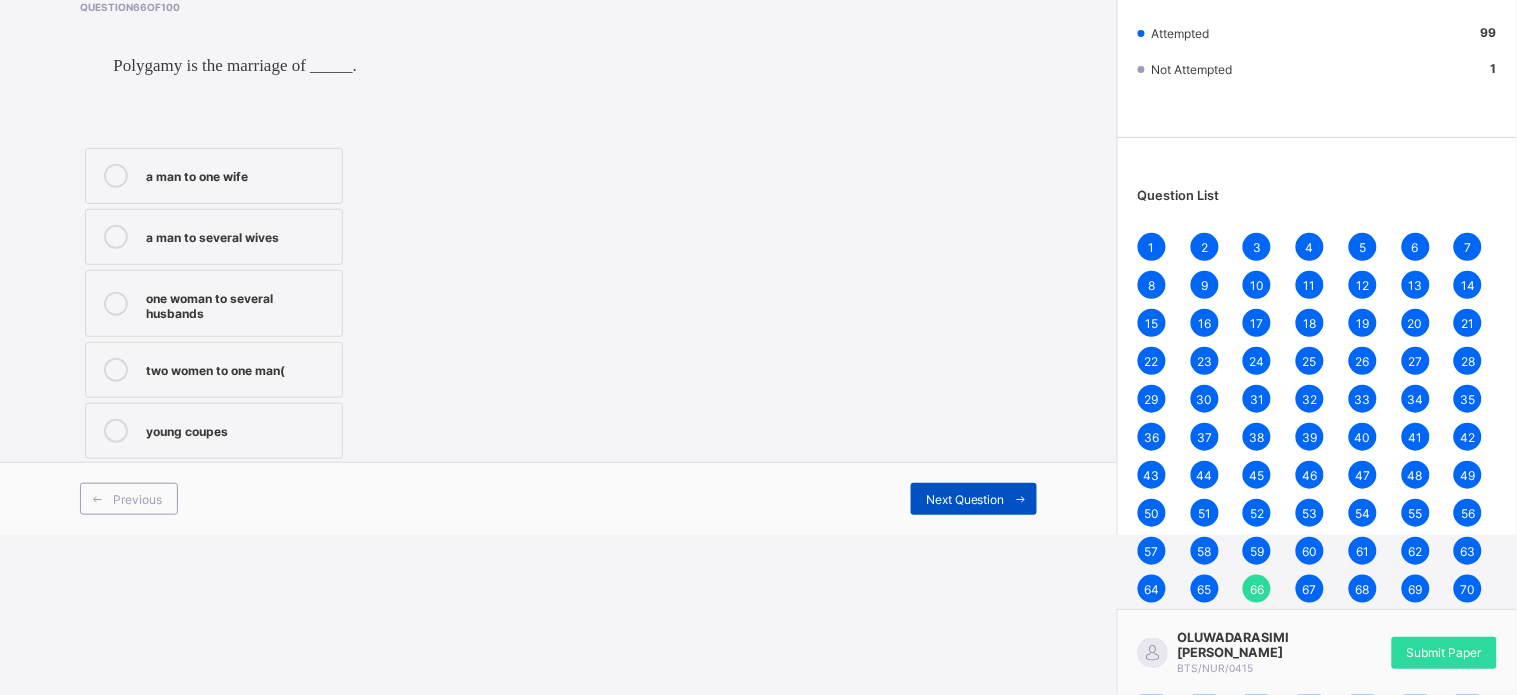click on "Next Question" at bounding box center (965, 499) 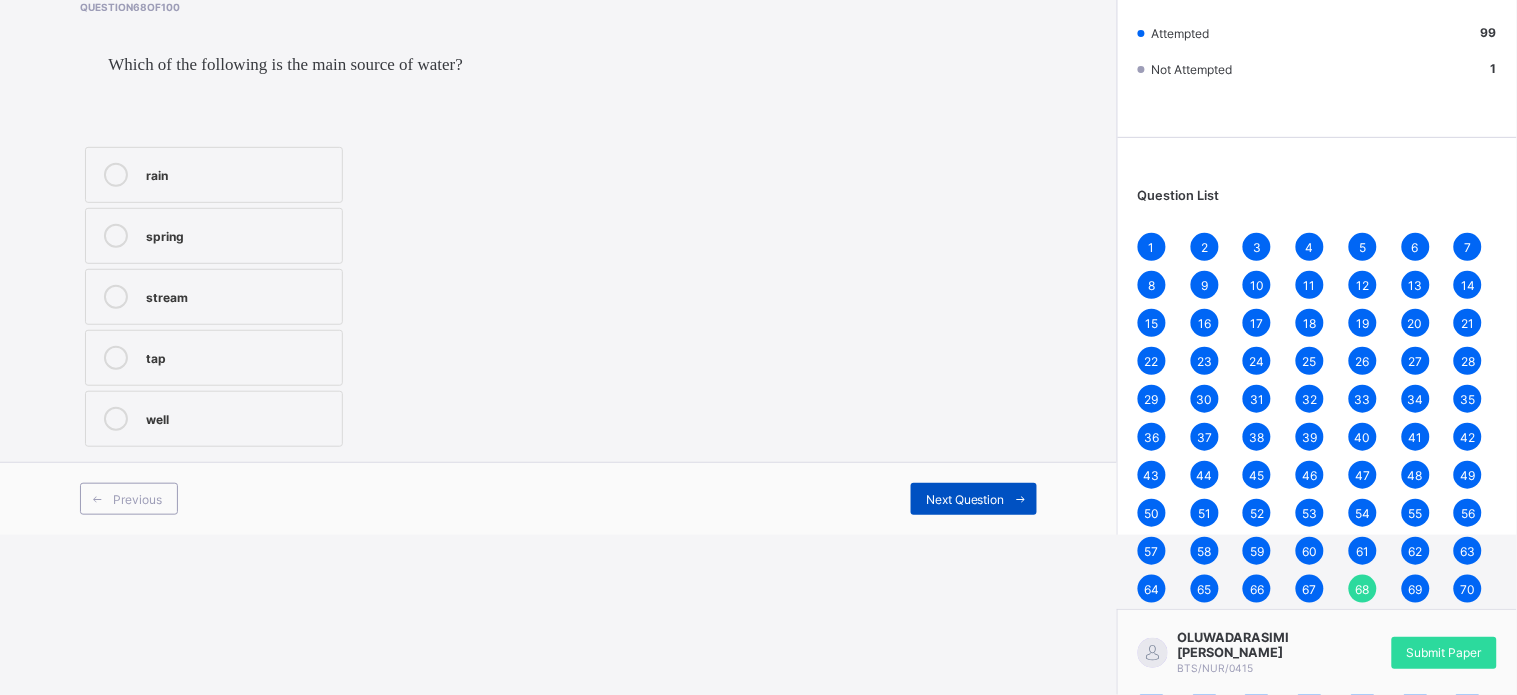 click on "Next Question" at bounding box center [965, 499] 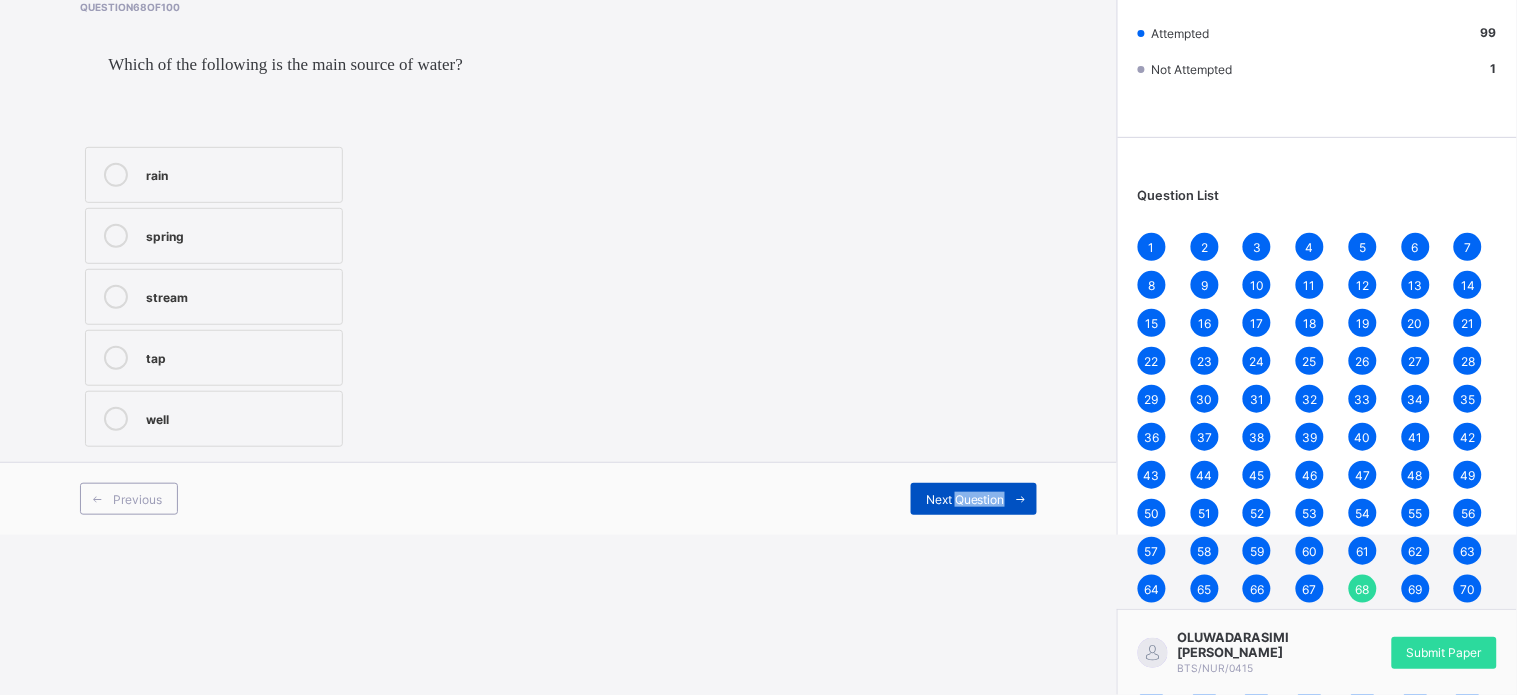 click on "Next Question" at bounding box center (965, 499) 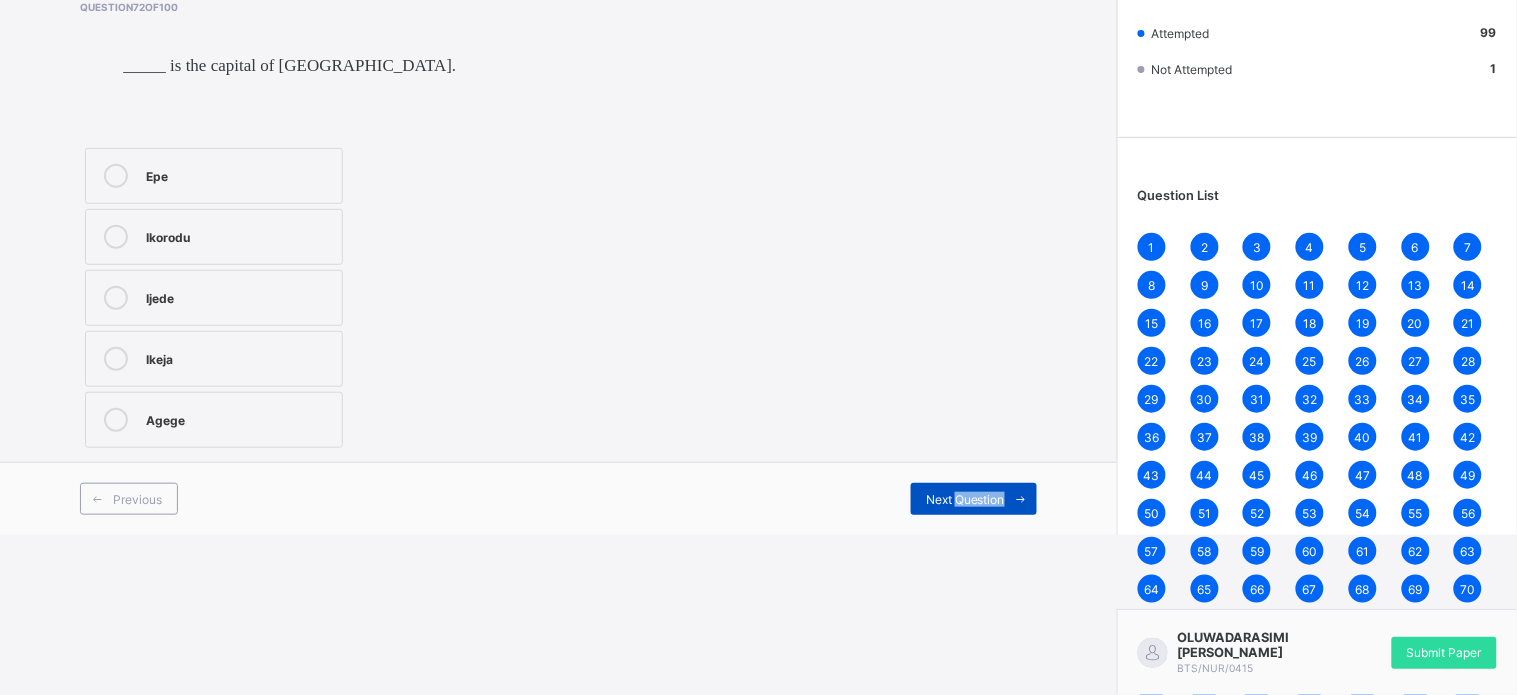 click on "Next Question" at bounding box center [965, 499] 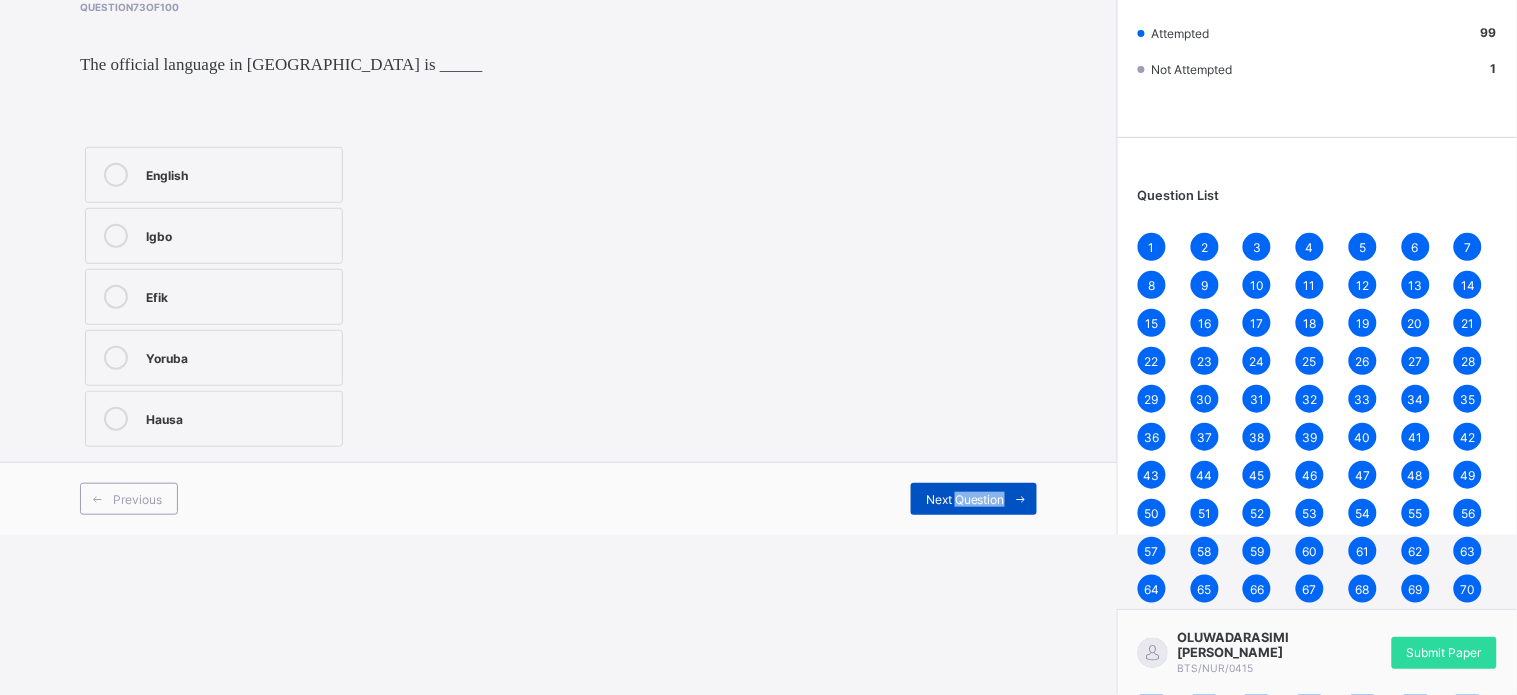 click on "Next Question" at bounding box center [965, 499] 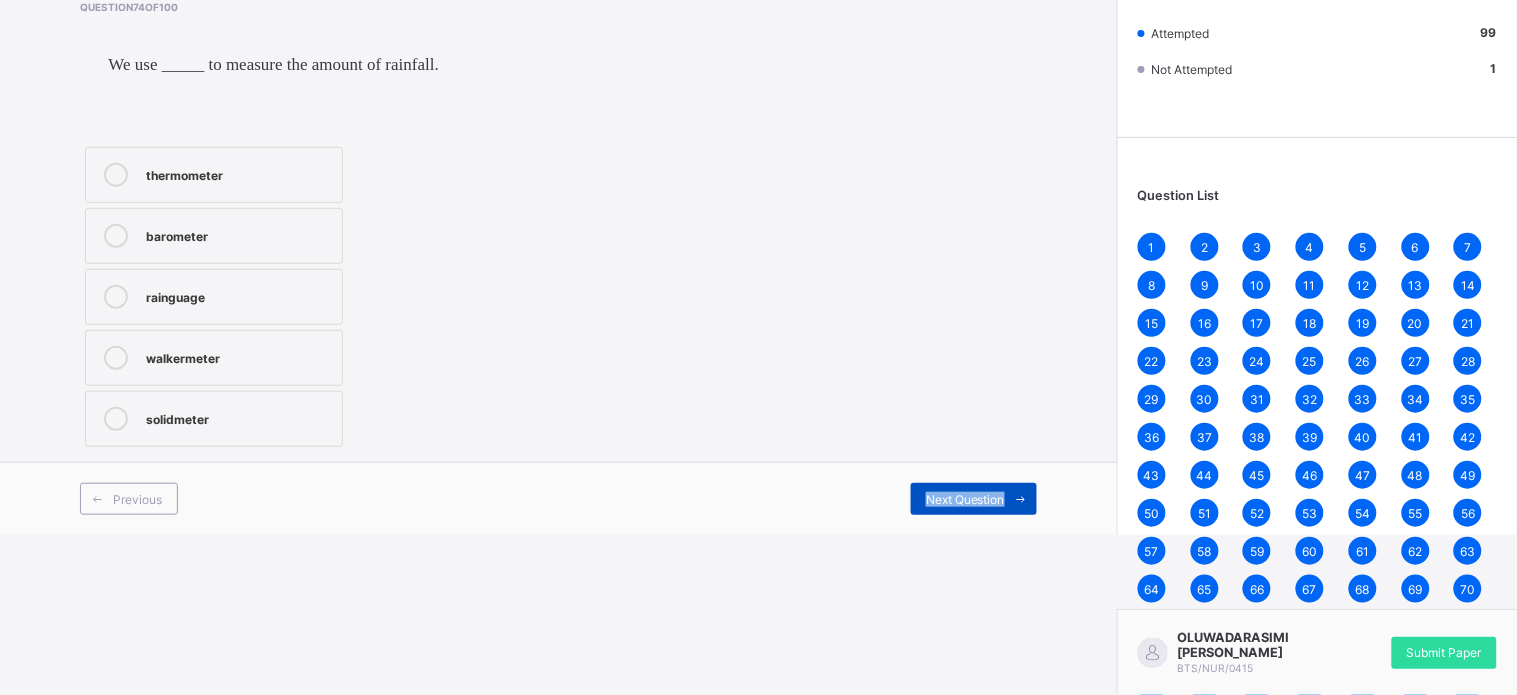 click on "Next Question" at bounding box center (965, 499) 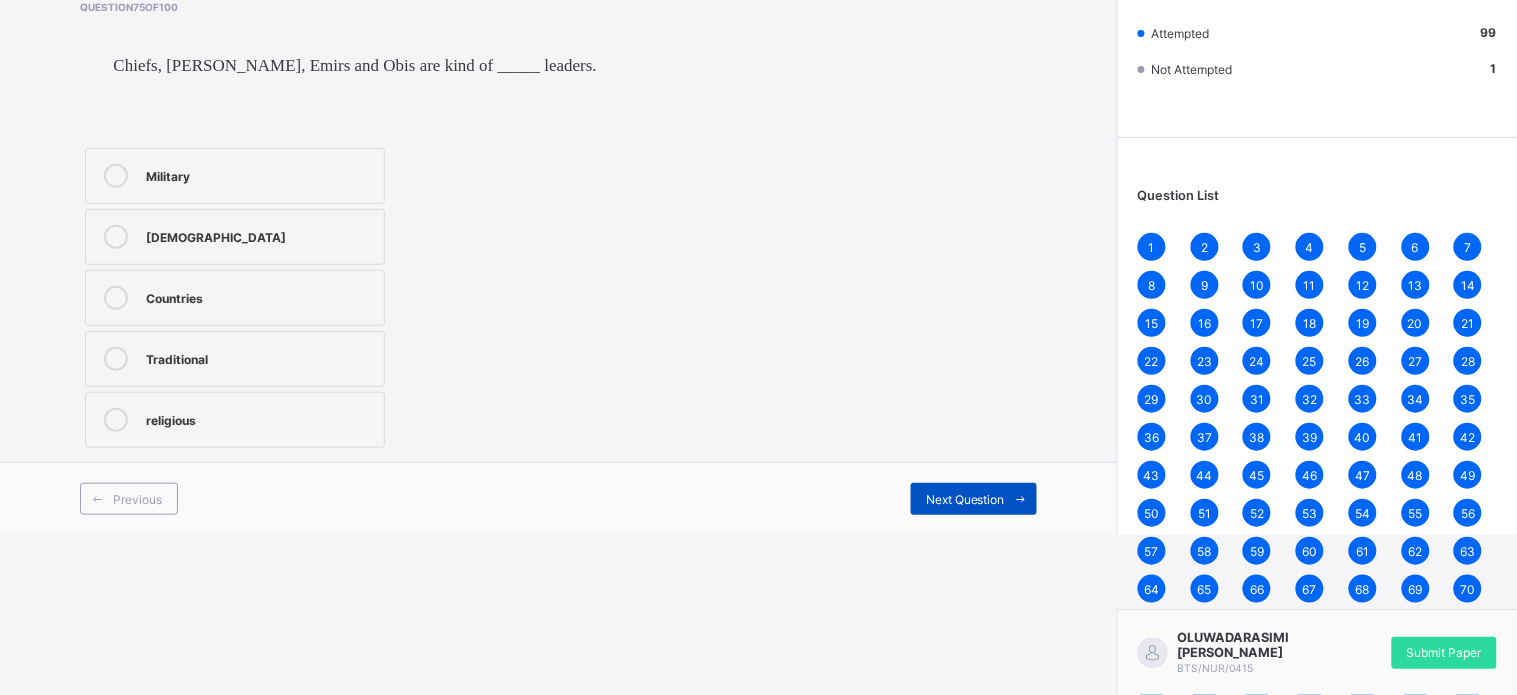 click on "Next Question" at bounding box center [965, 499] 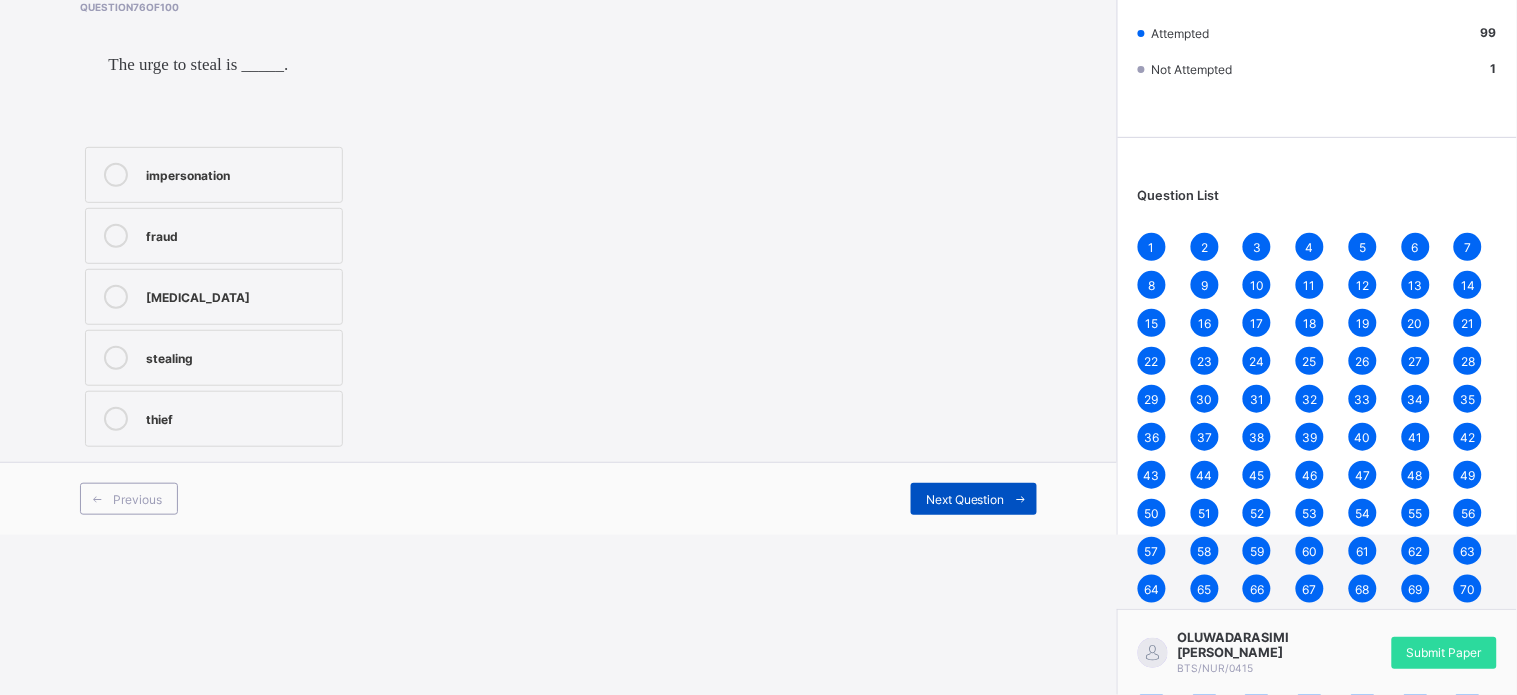 click on "Next Question" at bounding box center [965, 499] 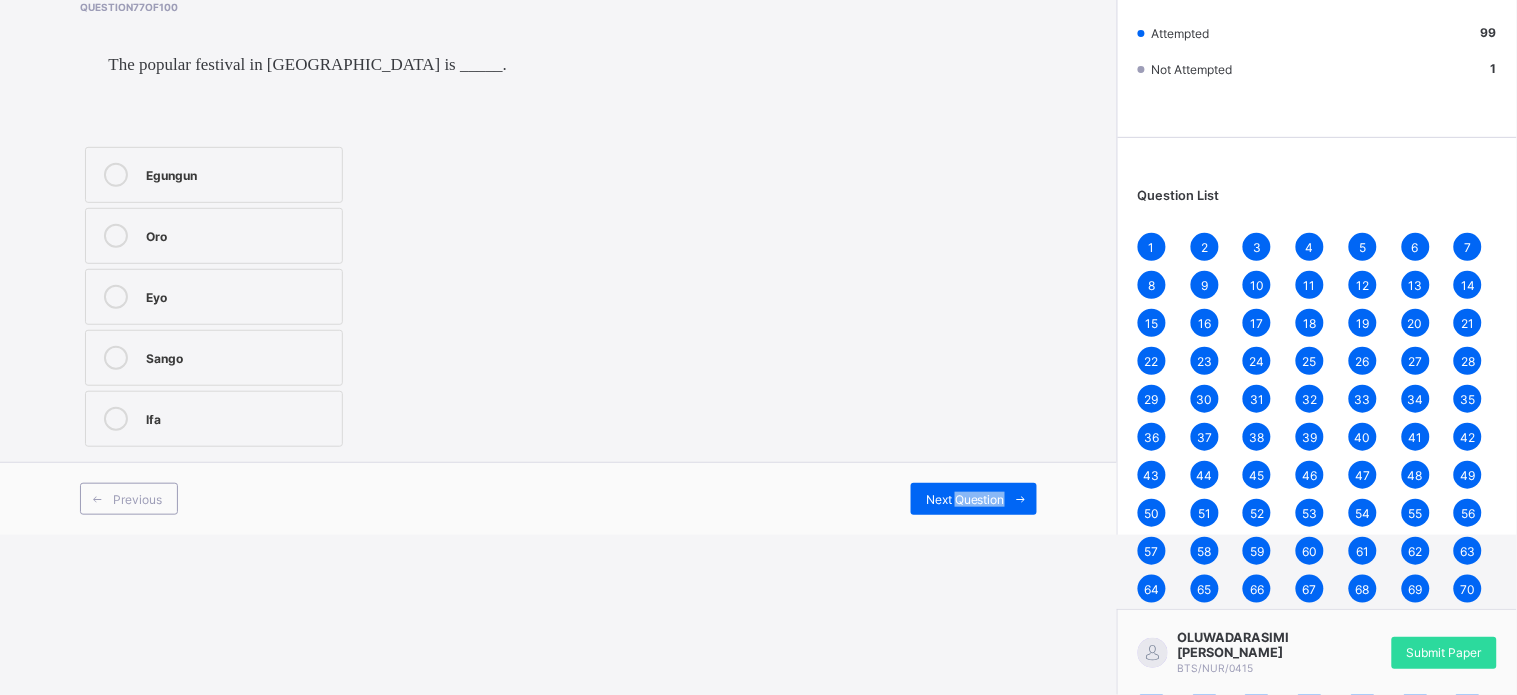 click on "Egungun" at bounding box center [239, 173] 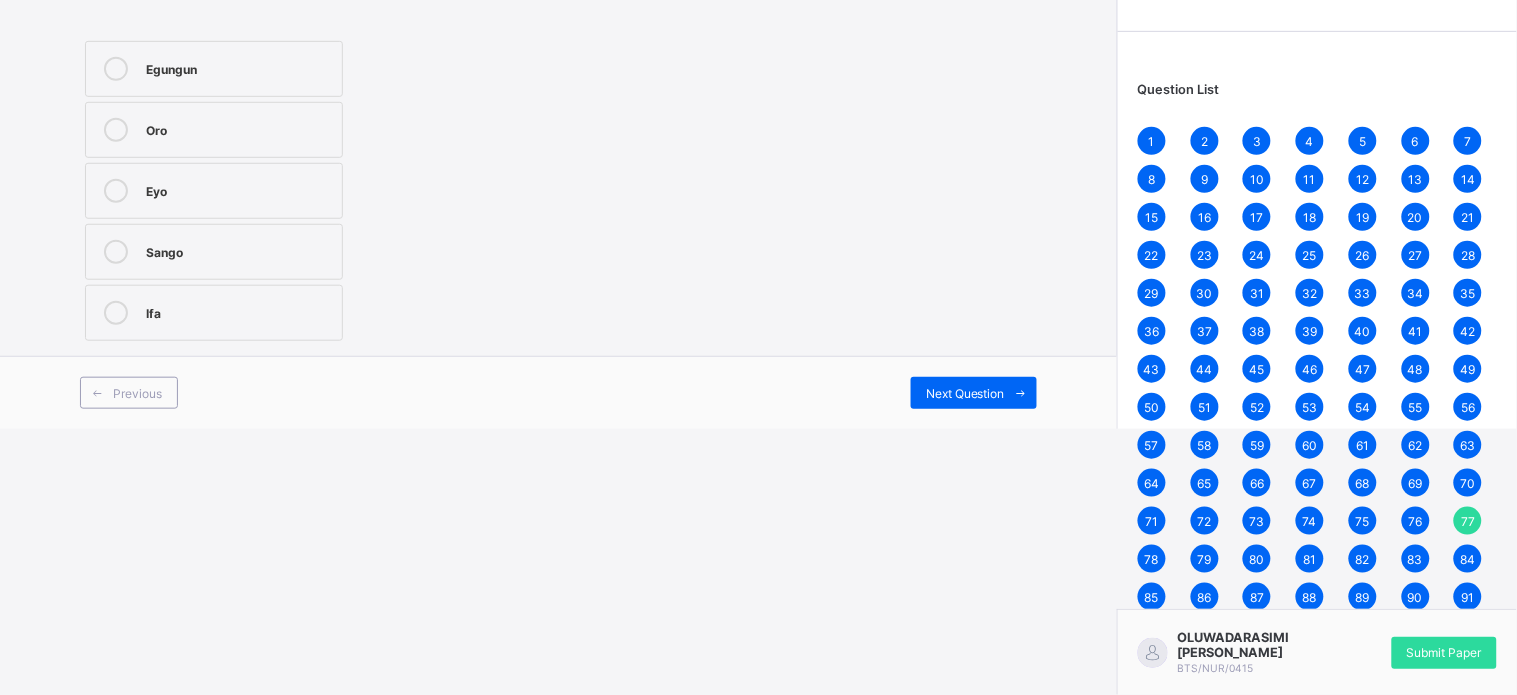 scroll, scrollTop: 275, scrollLeft: 0, axis: vertical 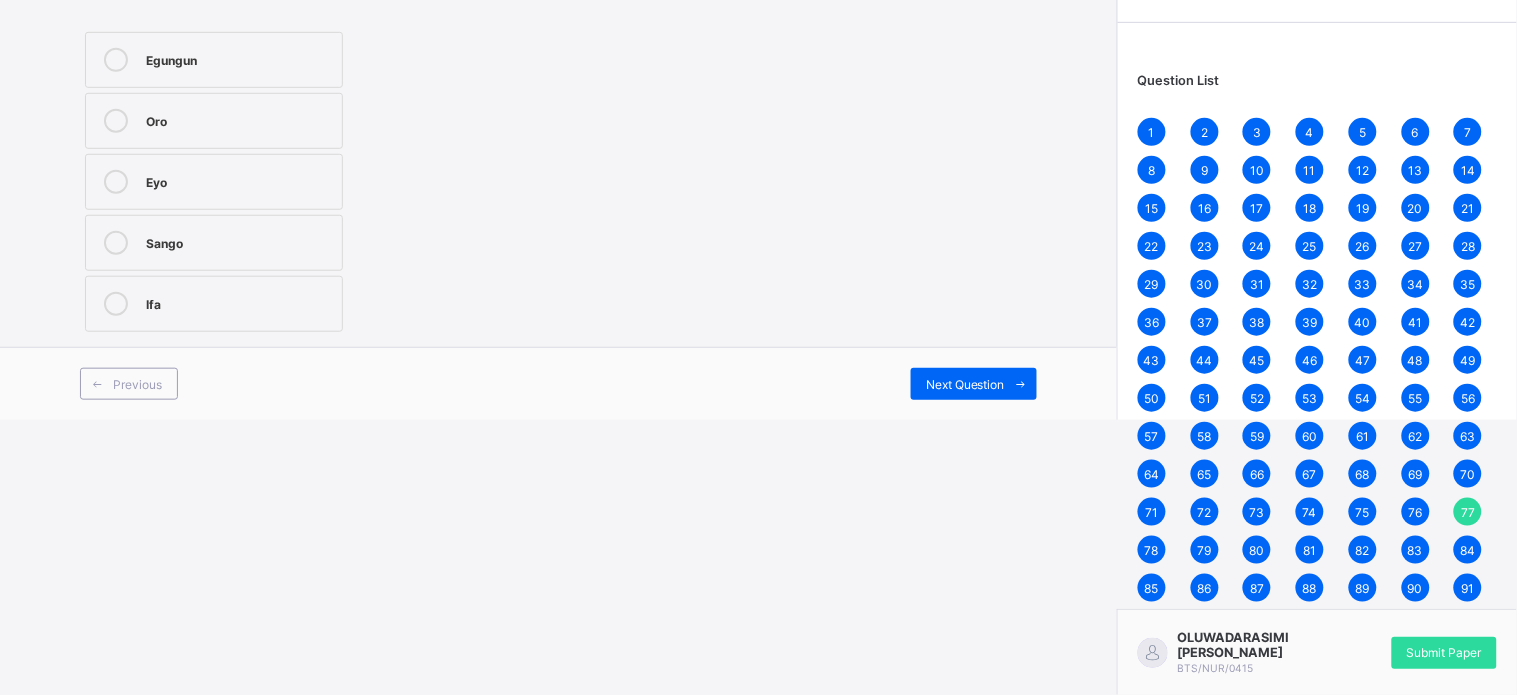 click on "91" at bounding box center [1468, 588] 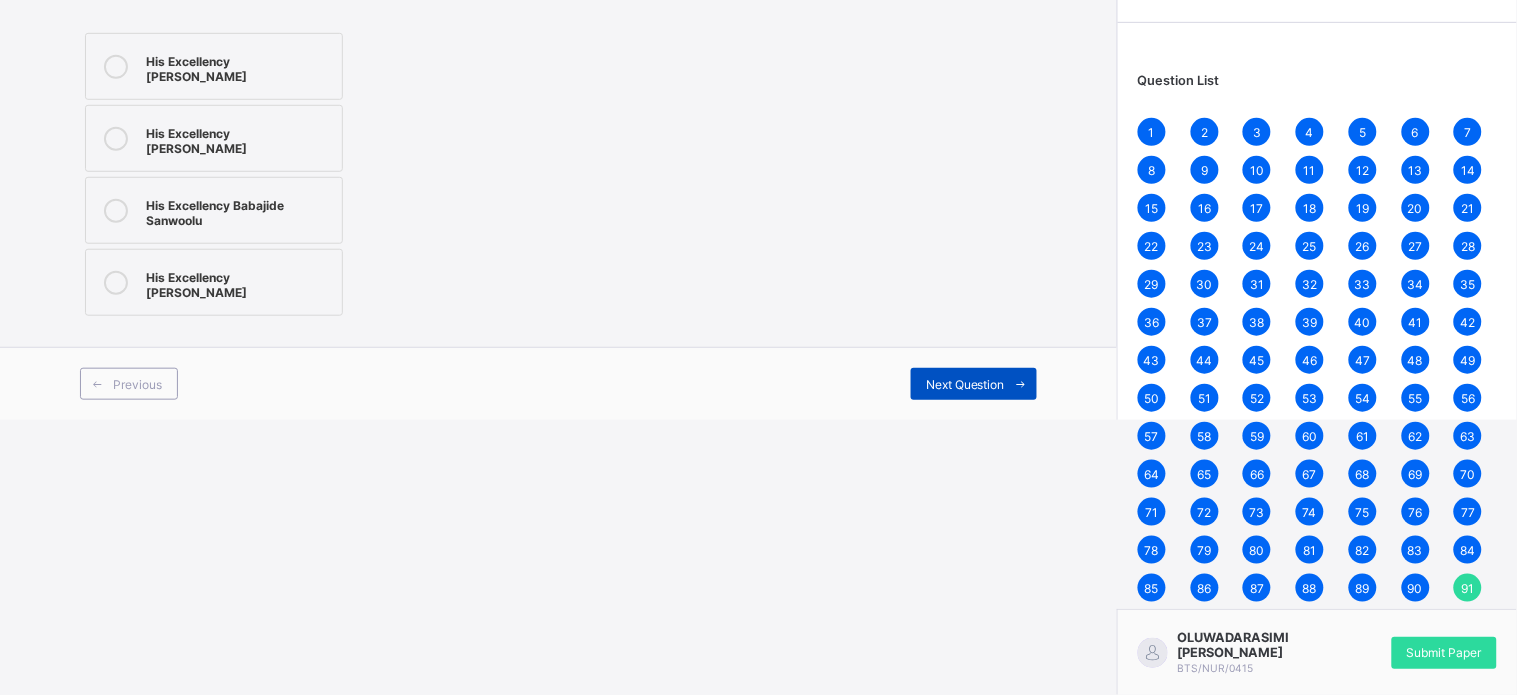 click on "Next Question" at bounding box center [965, 384] 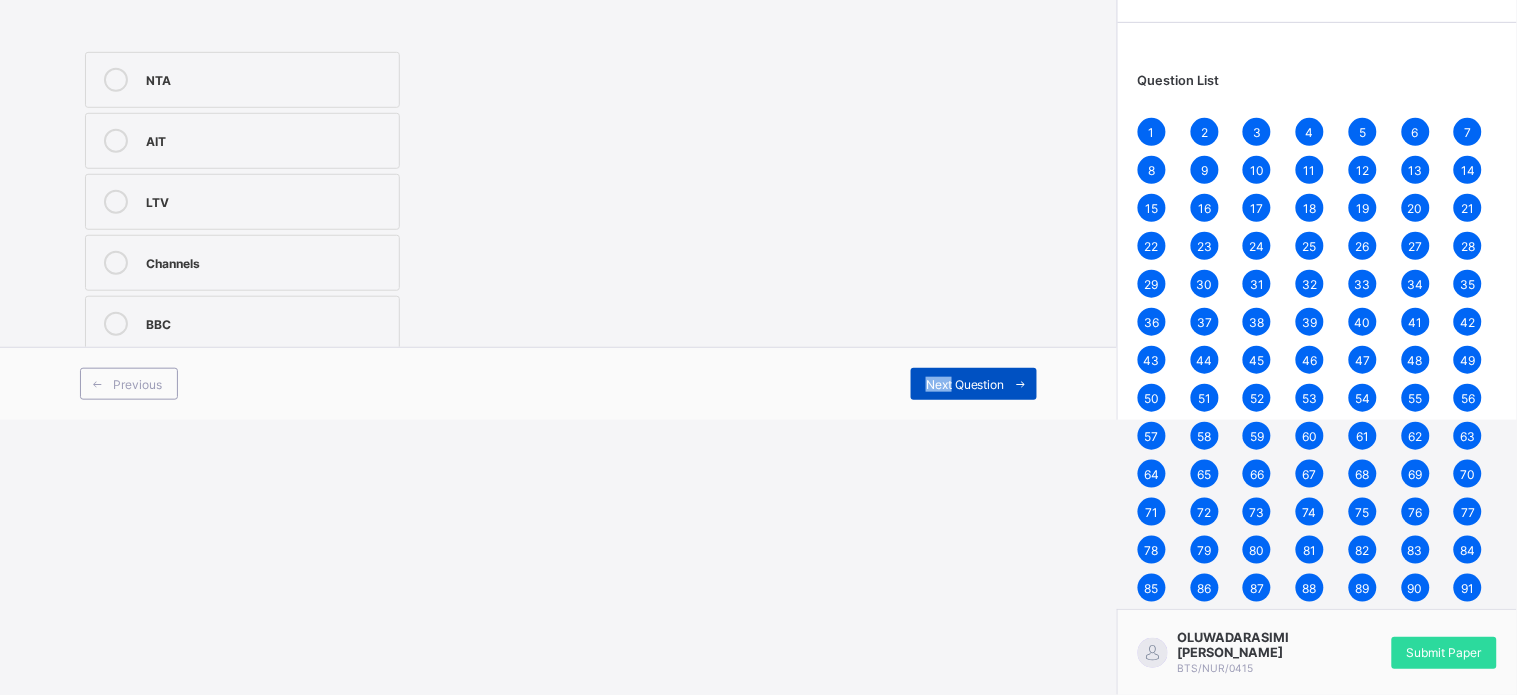 click on "Next Question" at bounding box center [965, 384] 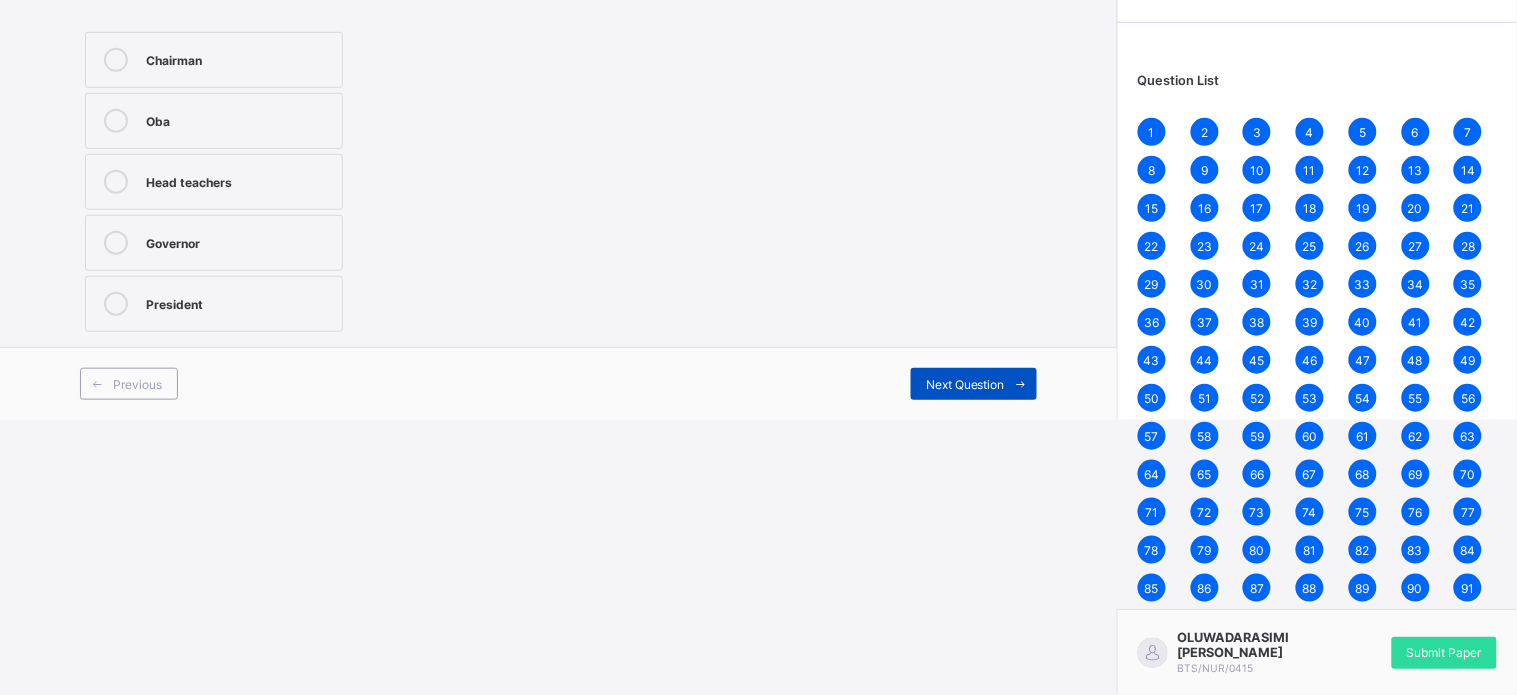 click on "Next Question" at bounding box center [965, 384] 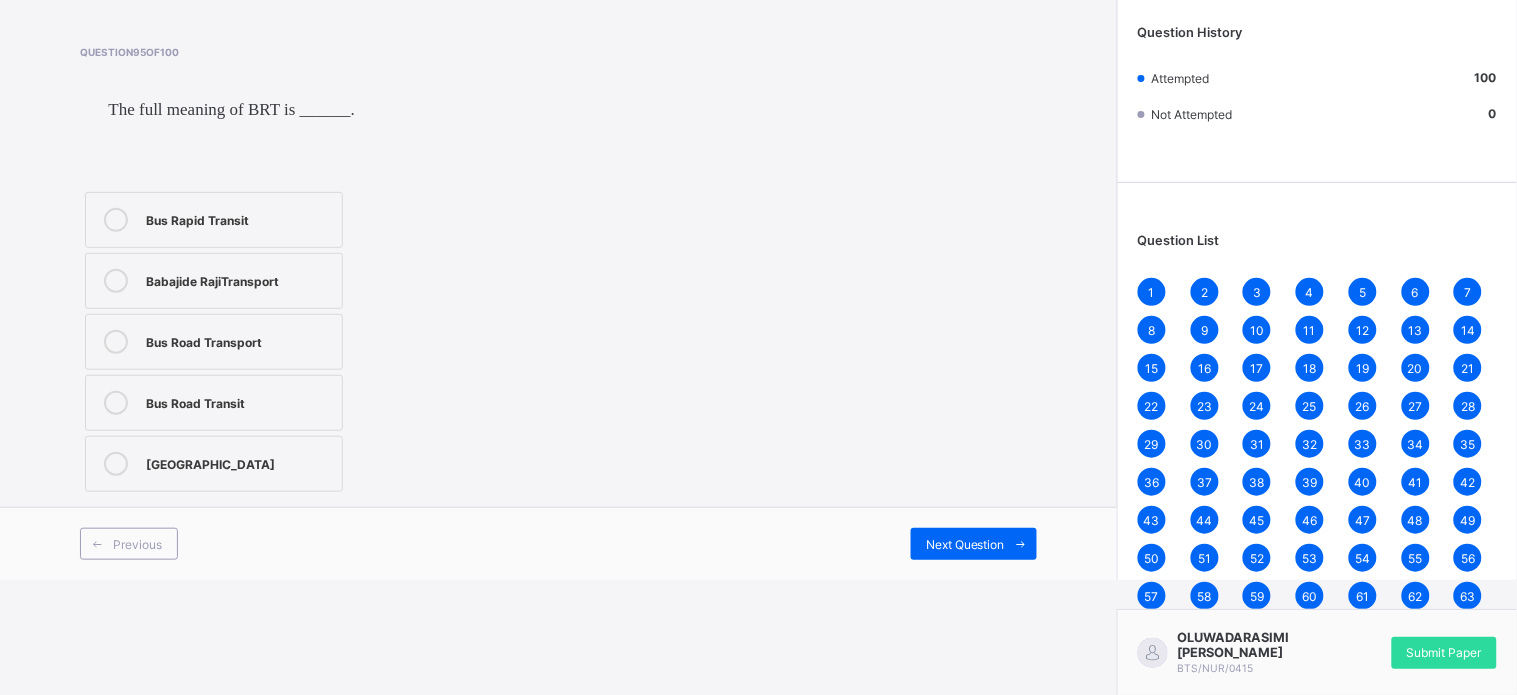 scroll, scrollTop: 62, scrollLeft: 0, axis: vertical 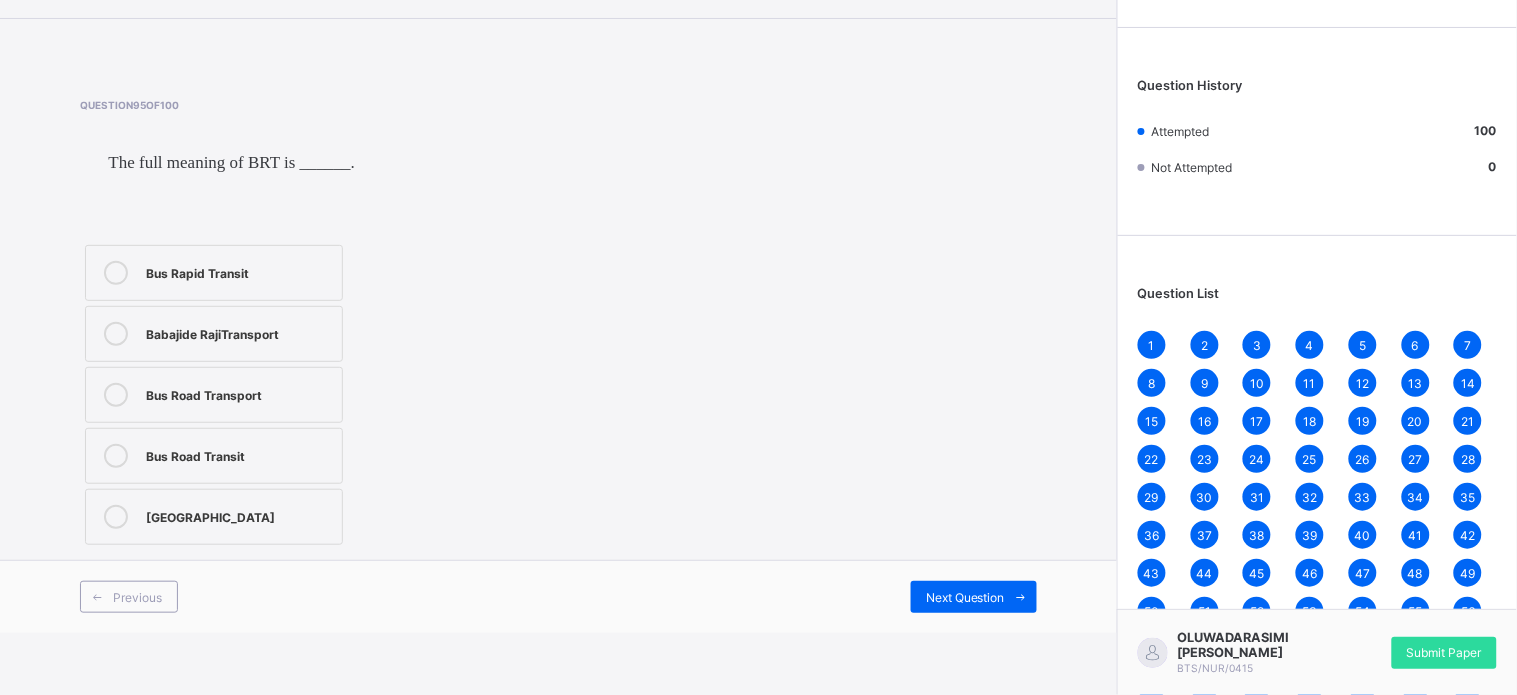 click on "1" at bounding box center [1152, 345] 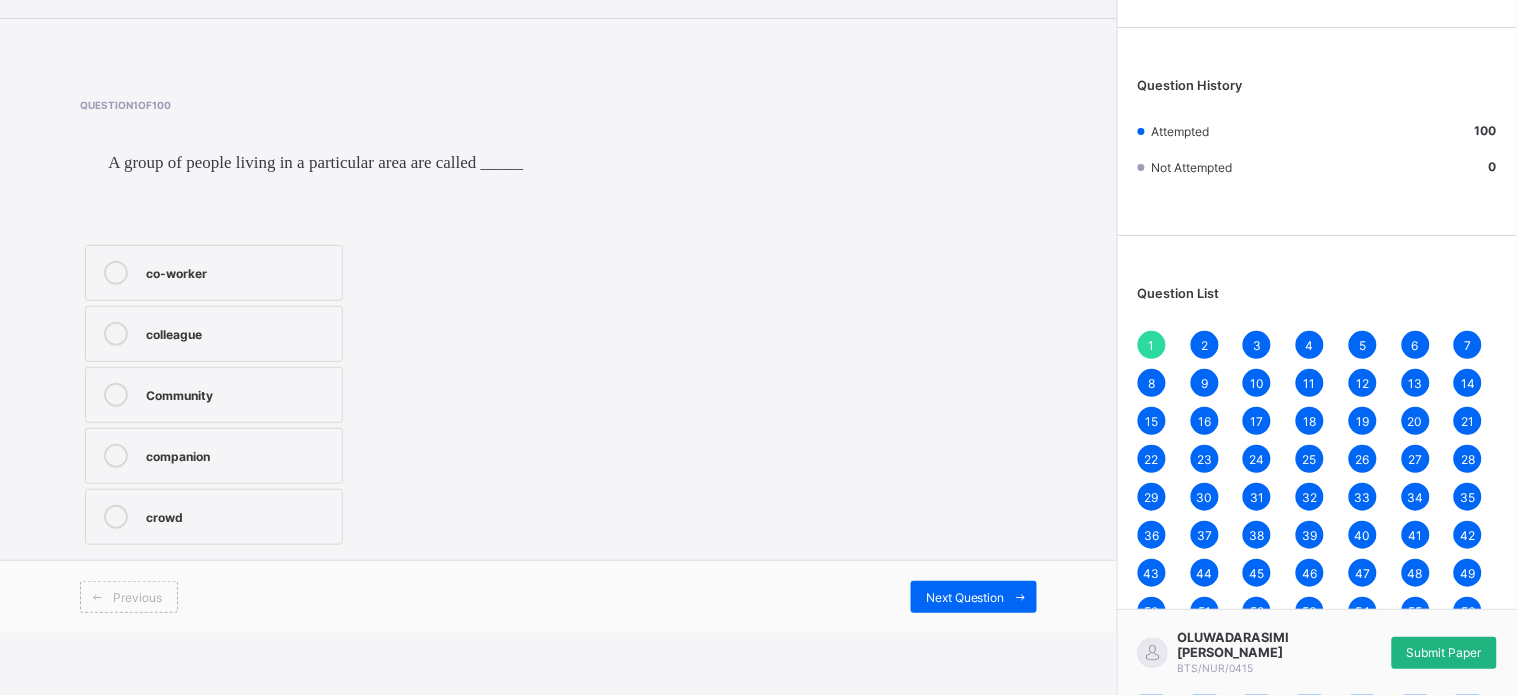 click on "Submit Paper" at bounding box center [1444, 653] 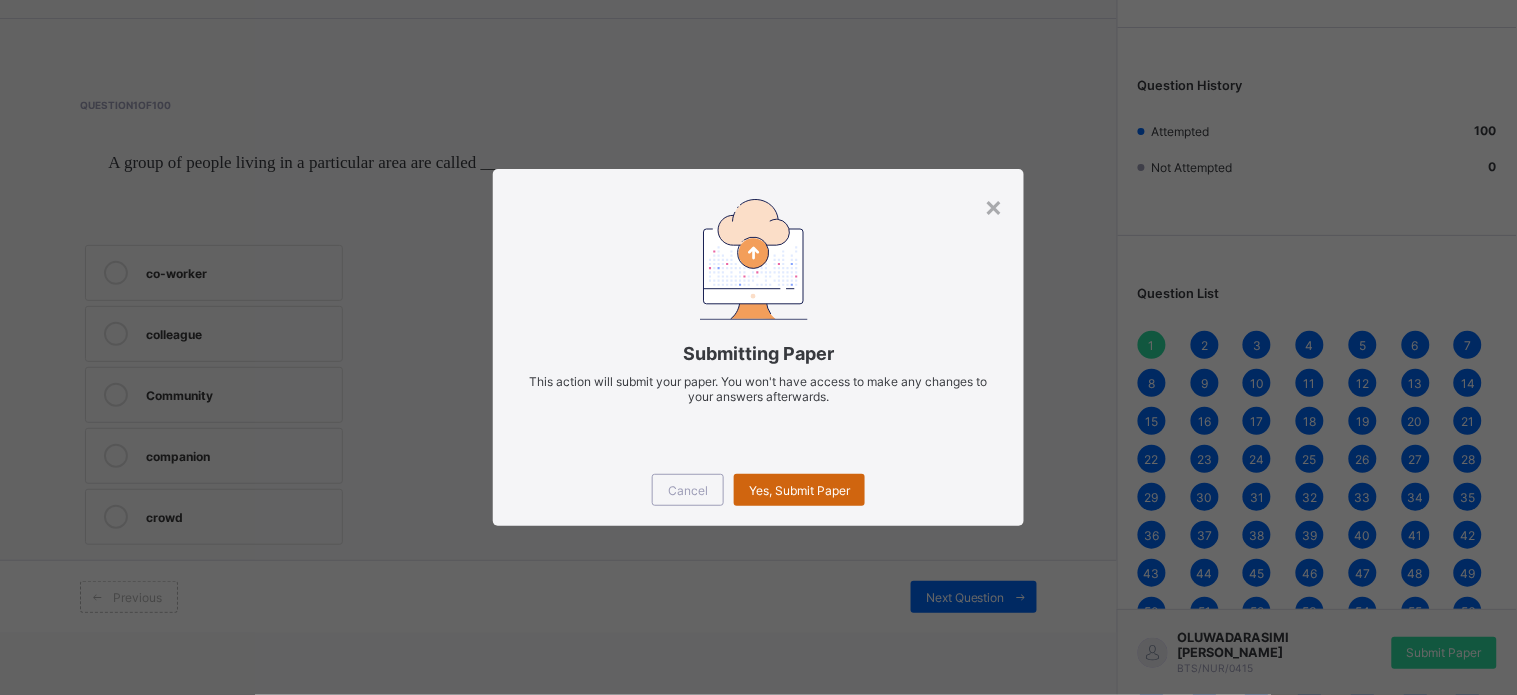click on "Yes, Submit Paper" at bounding box center [799, 490] 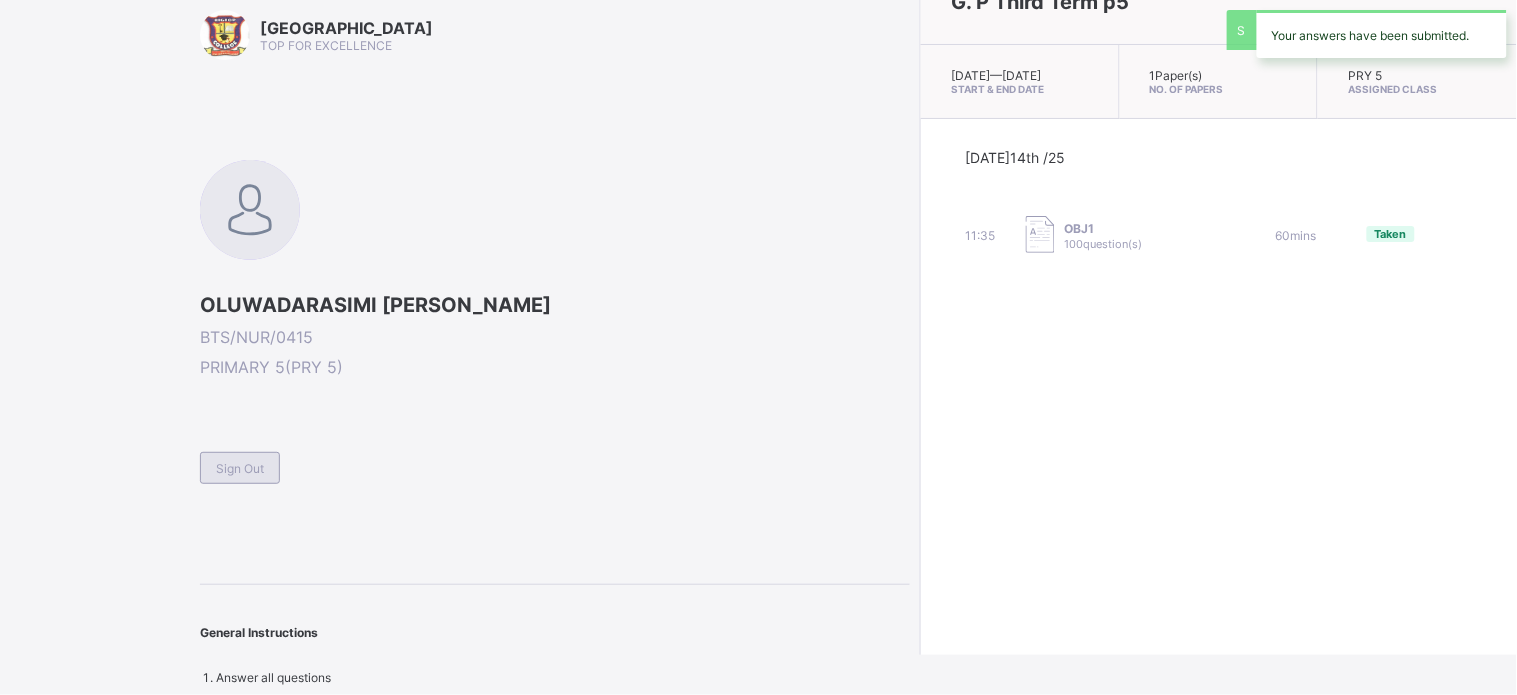 scroll, scrollTop: 35, scrollLeft: 0, axis: vertical 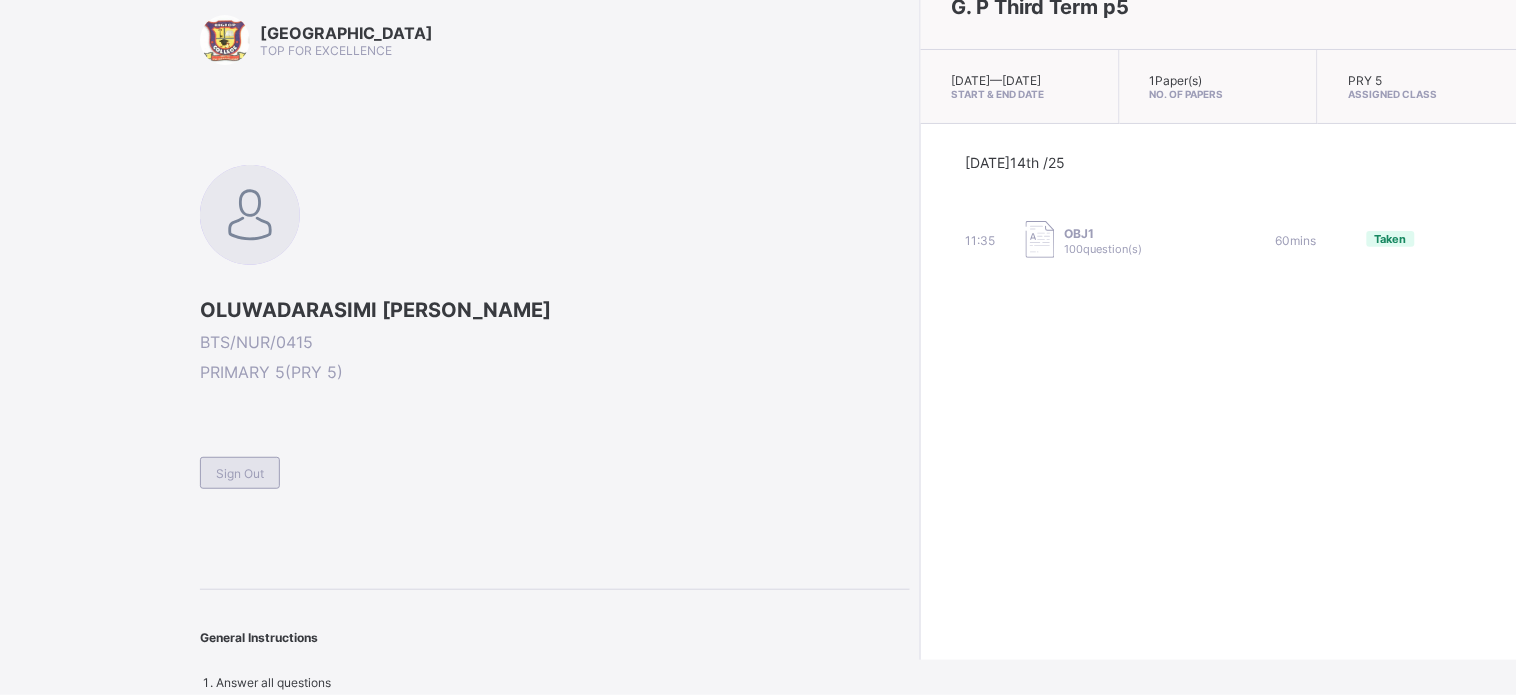 click on "Sign Out" at bounding box center [240, 473] 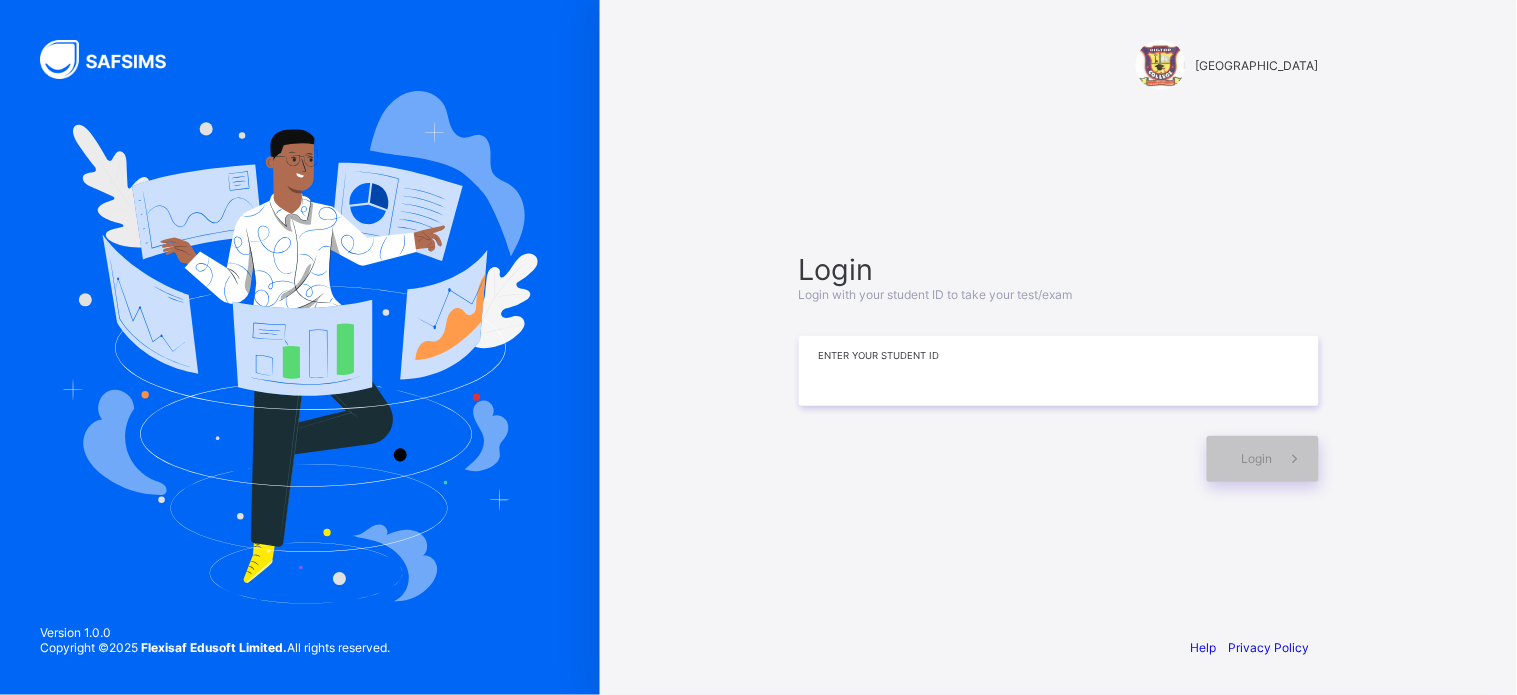 click at bounding box center (1059, 371) 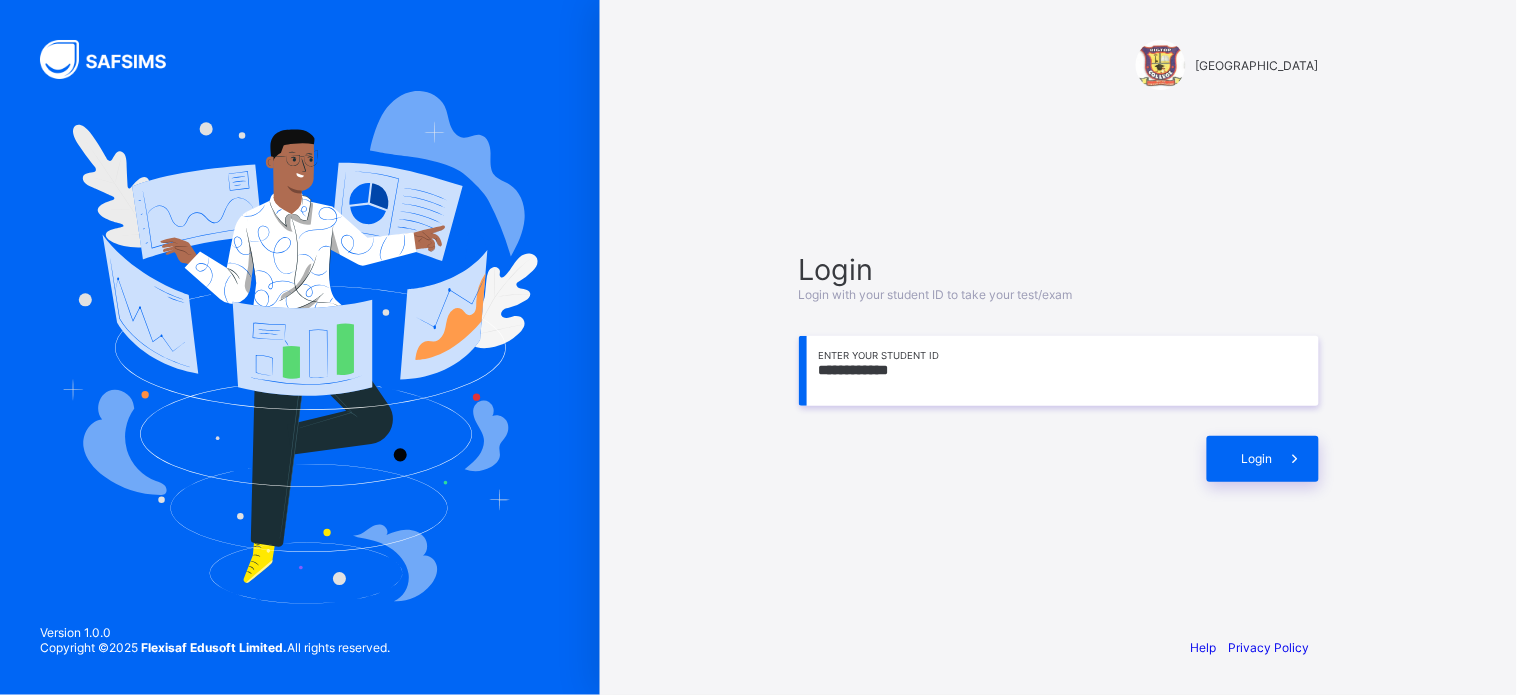 click at bounding box center [300, 347] 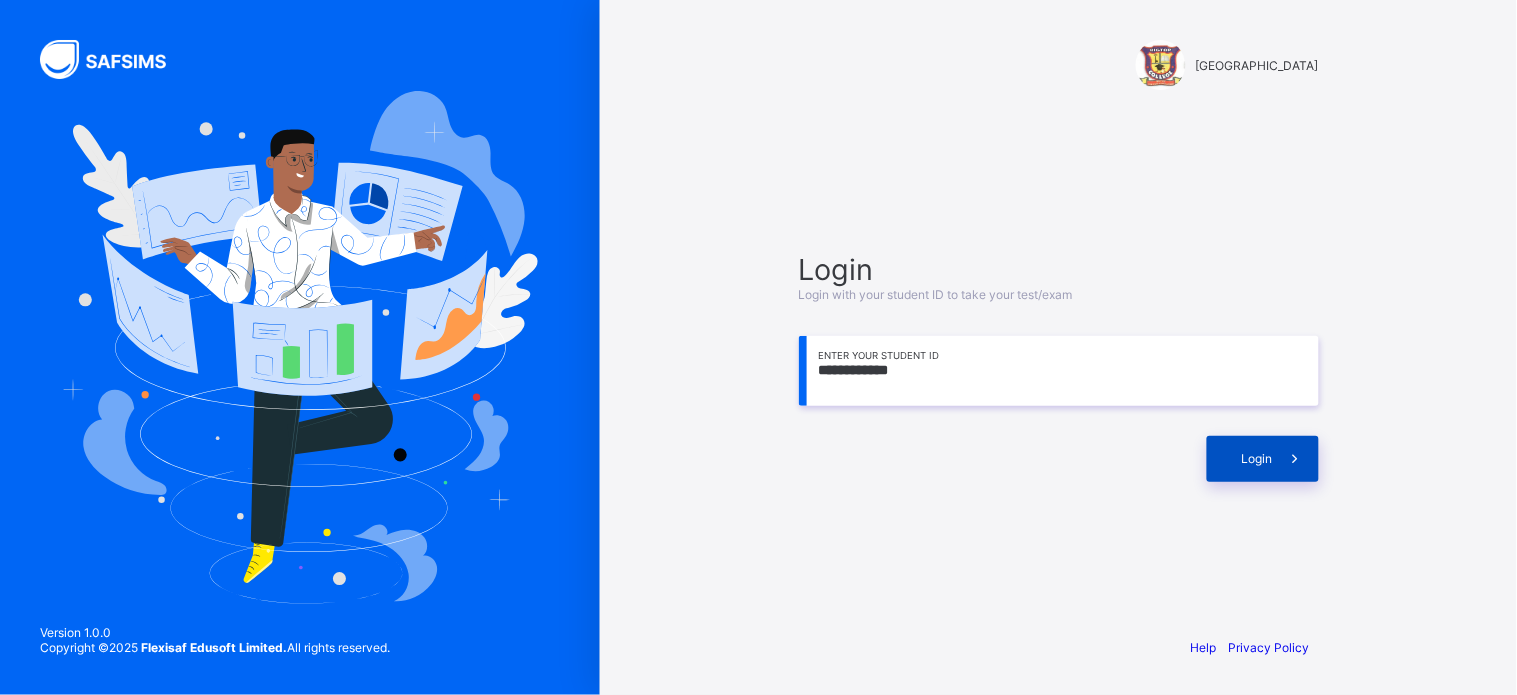 click at bounding box center (1296, 459) 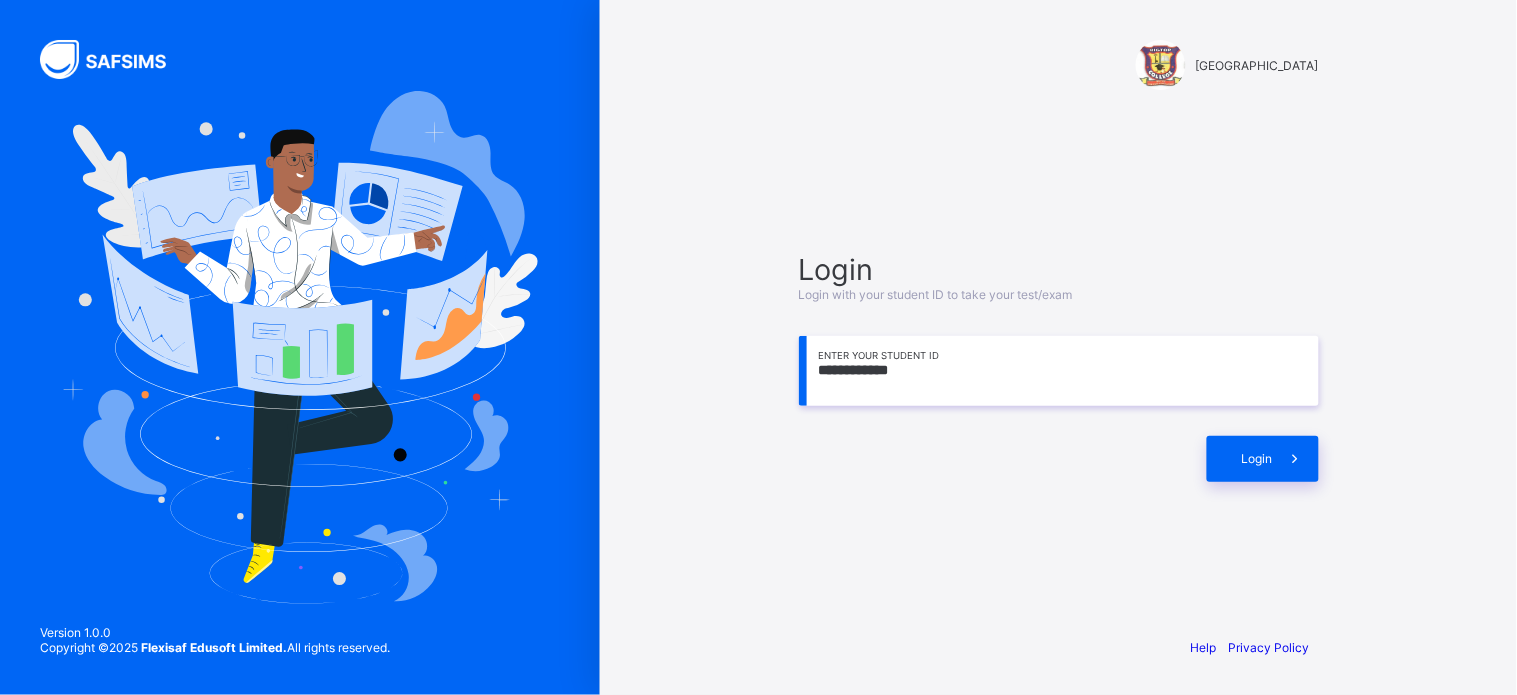 click on "**********" at bounding box center (1059, 371) 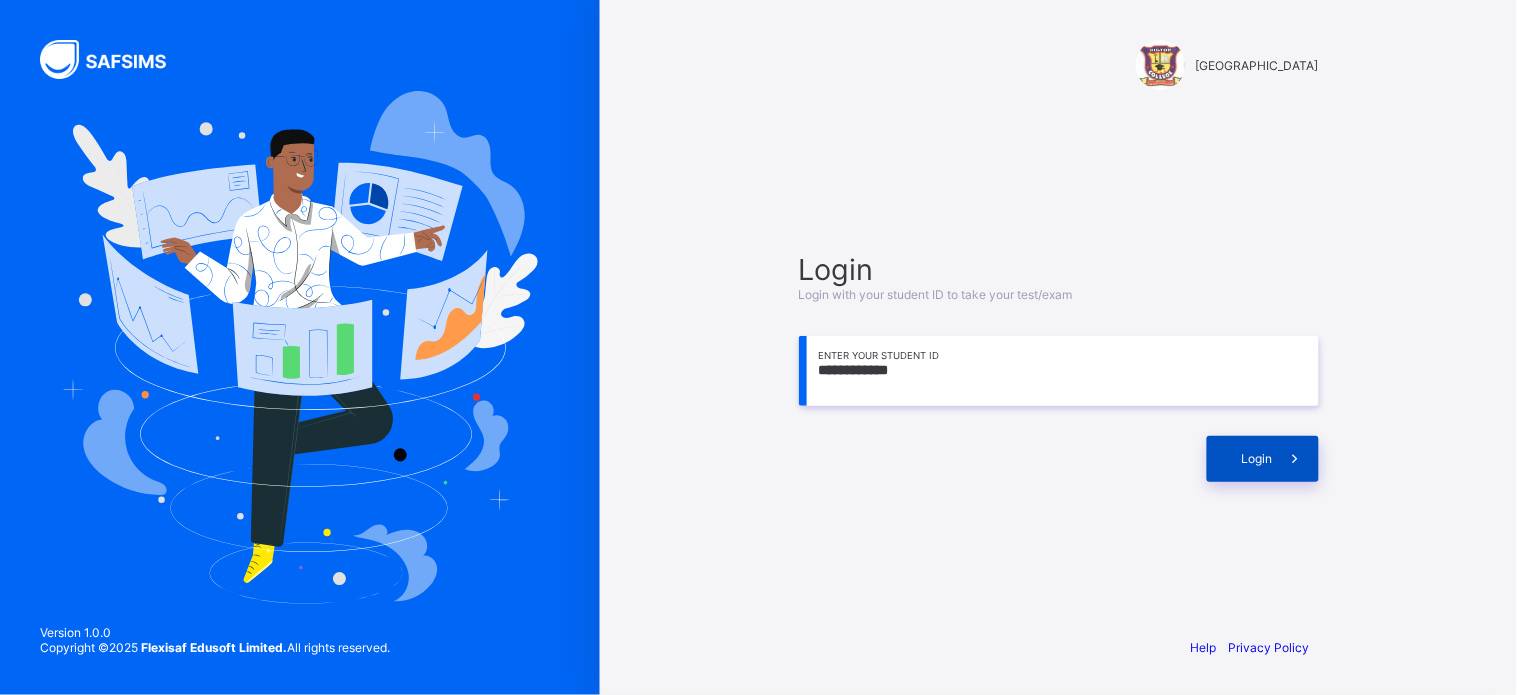 click on "Login" at bounding box center [1257, 458] 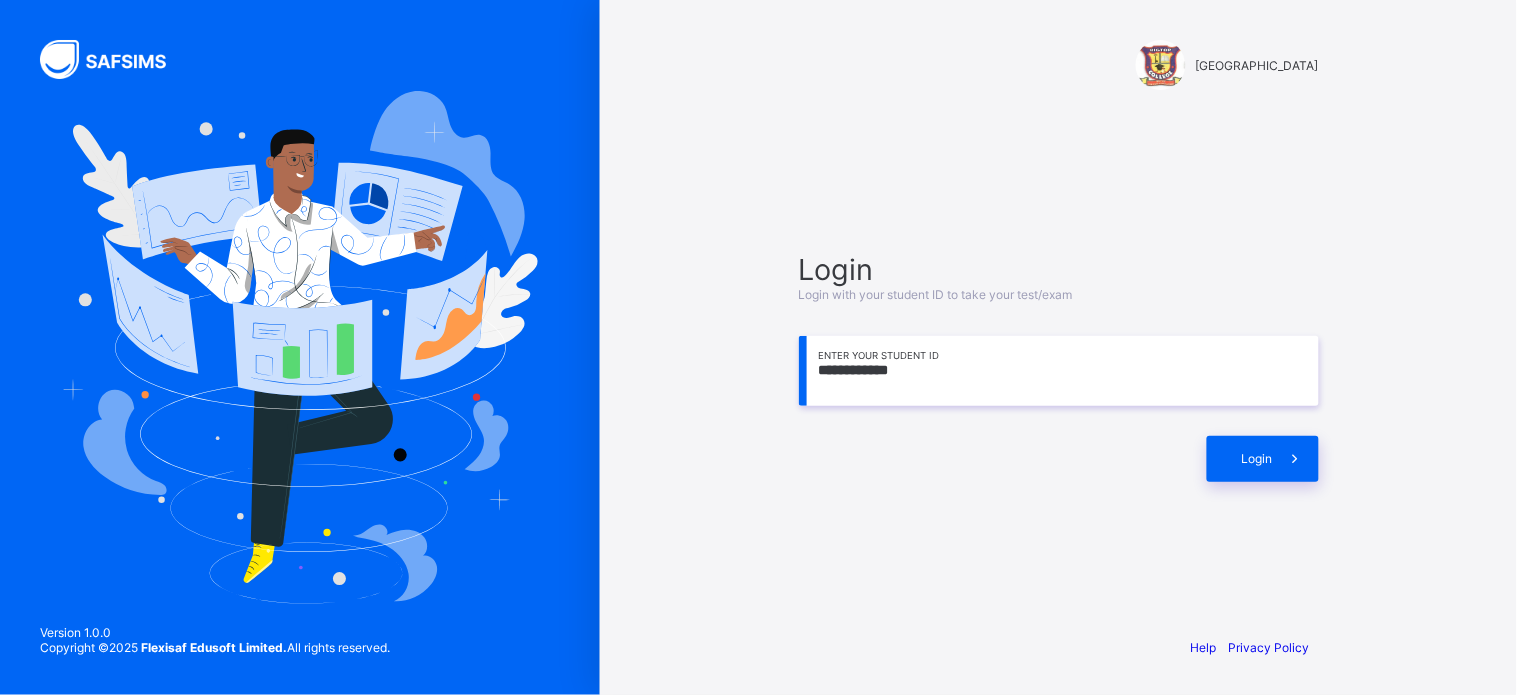 click on "**********" at bounding box center (1059, 371) 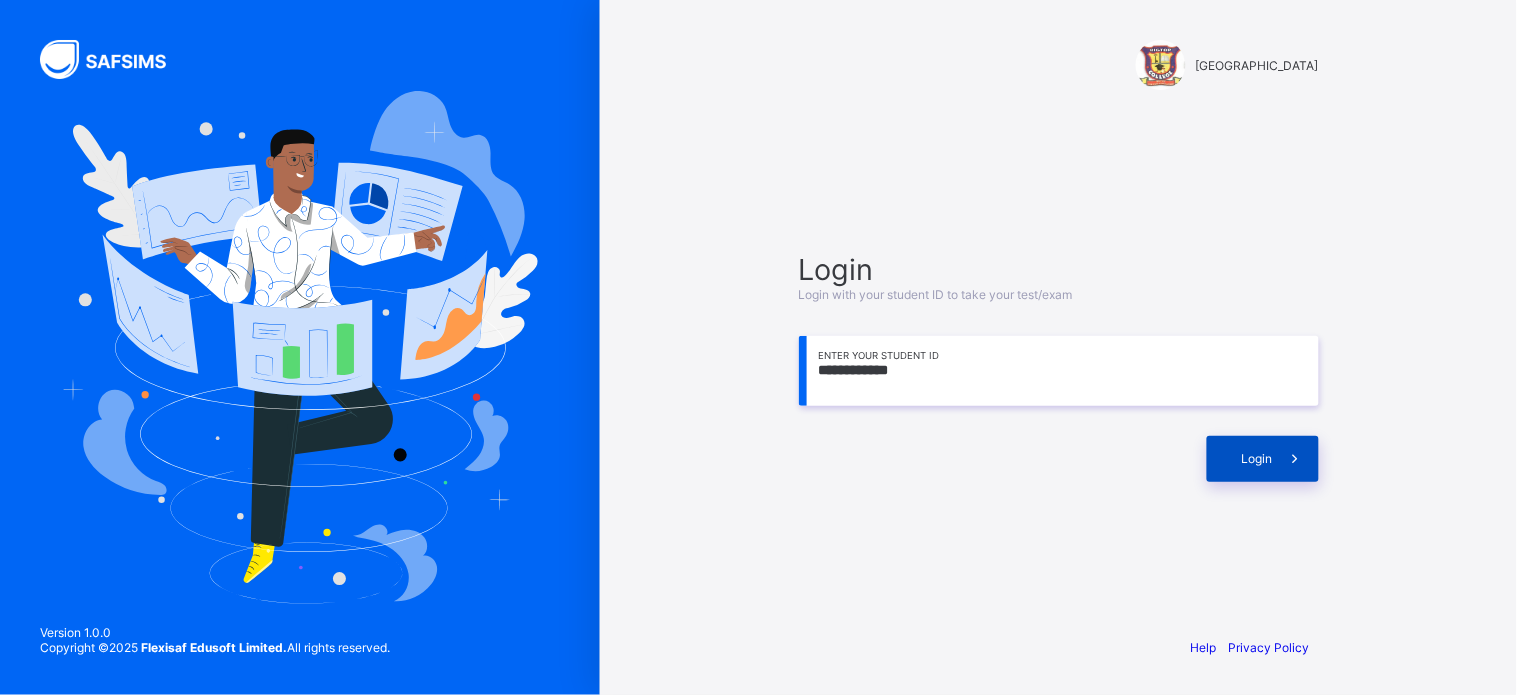 click on "Login" at bounding box center [1263, 459] 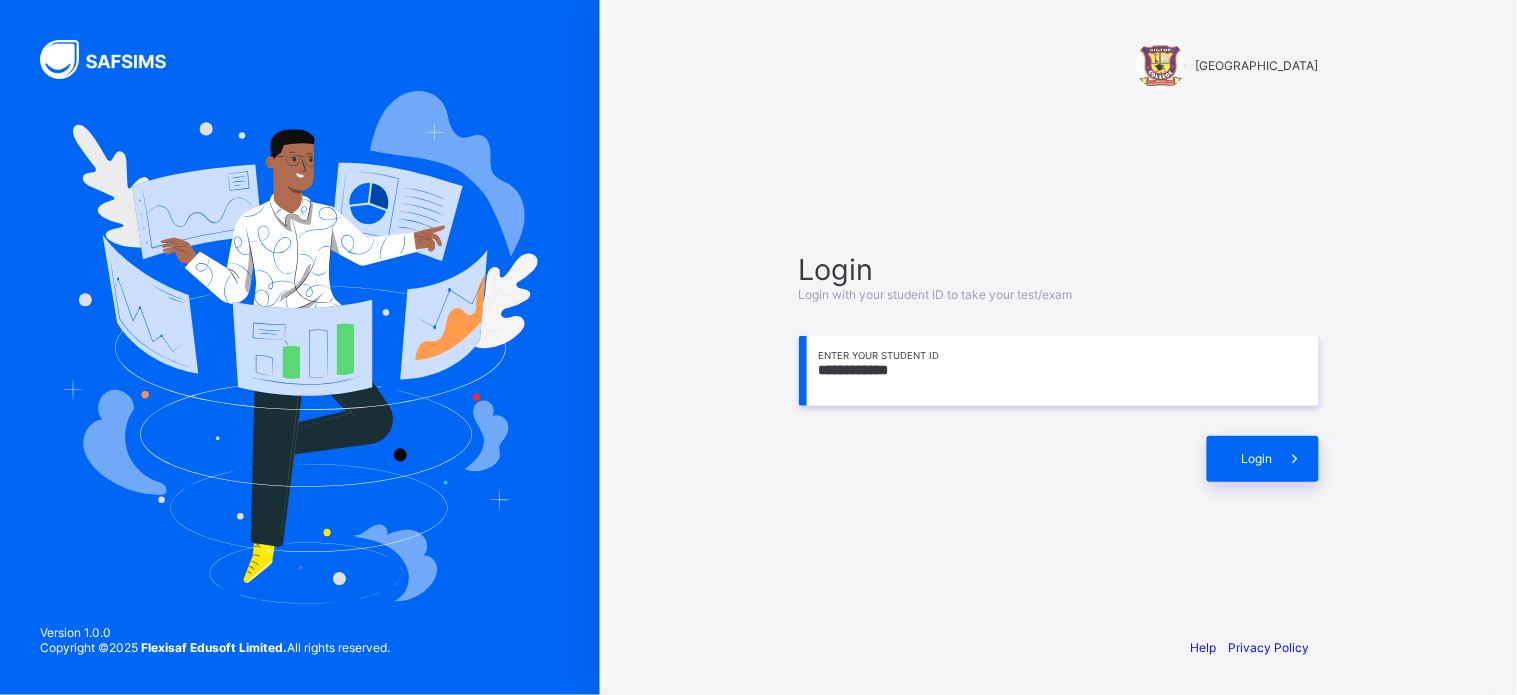 click on "**********" at bounding box center (1059, 371) 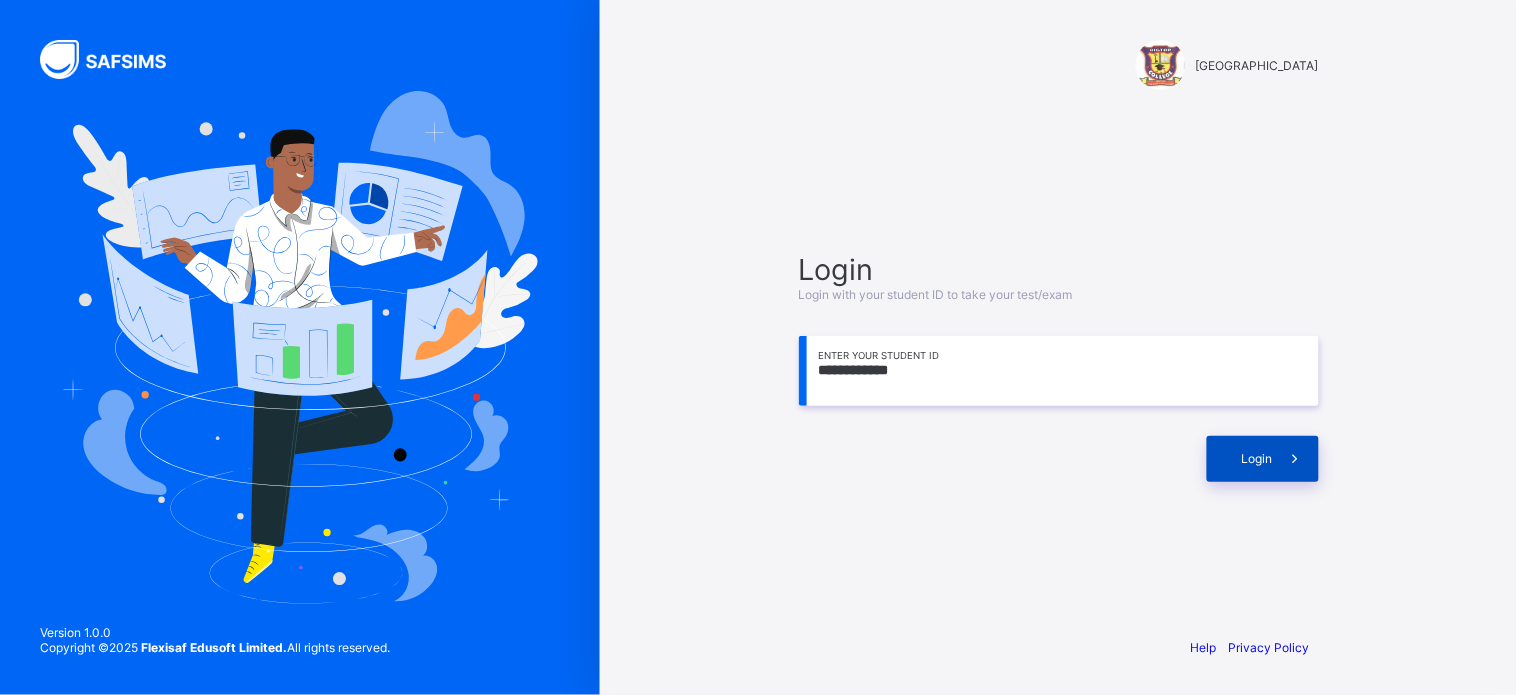 click on "Login" at bounding box center [1257, 458] 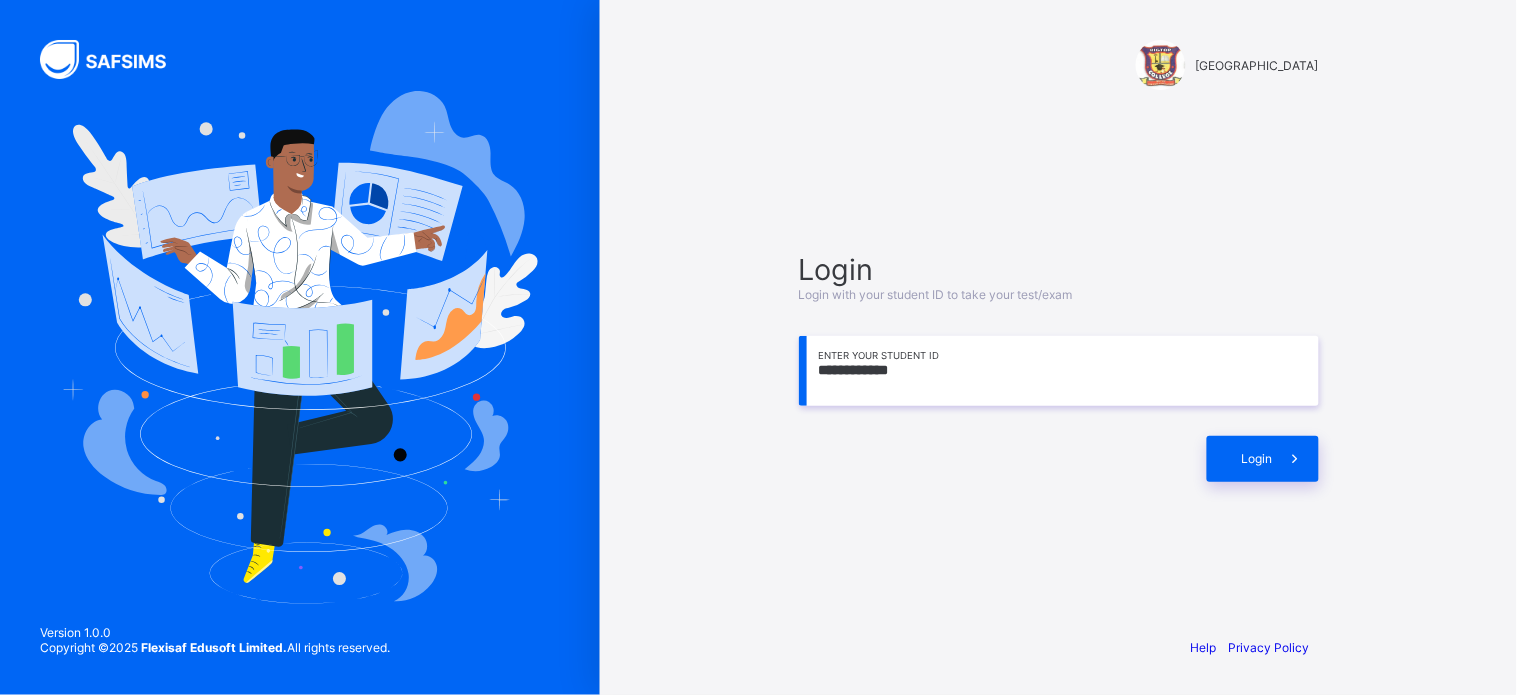 click on "**********" at bounding box center (1059, 371) 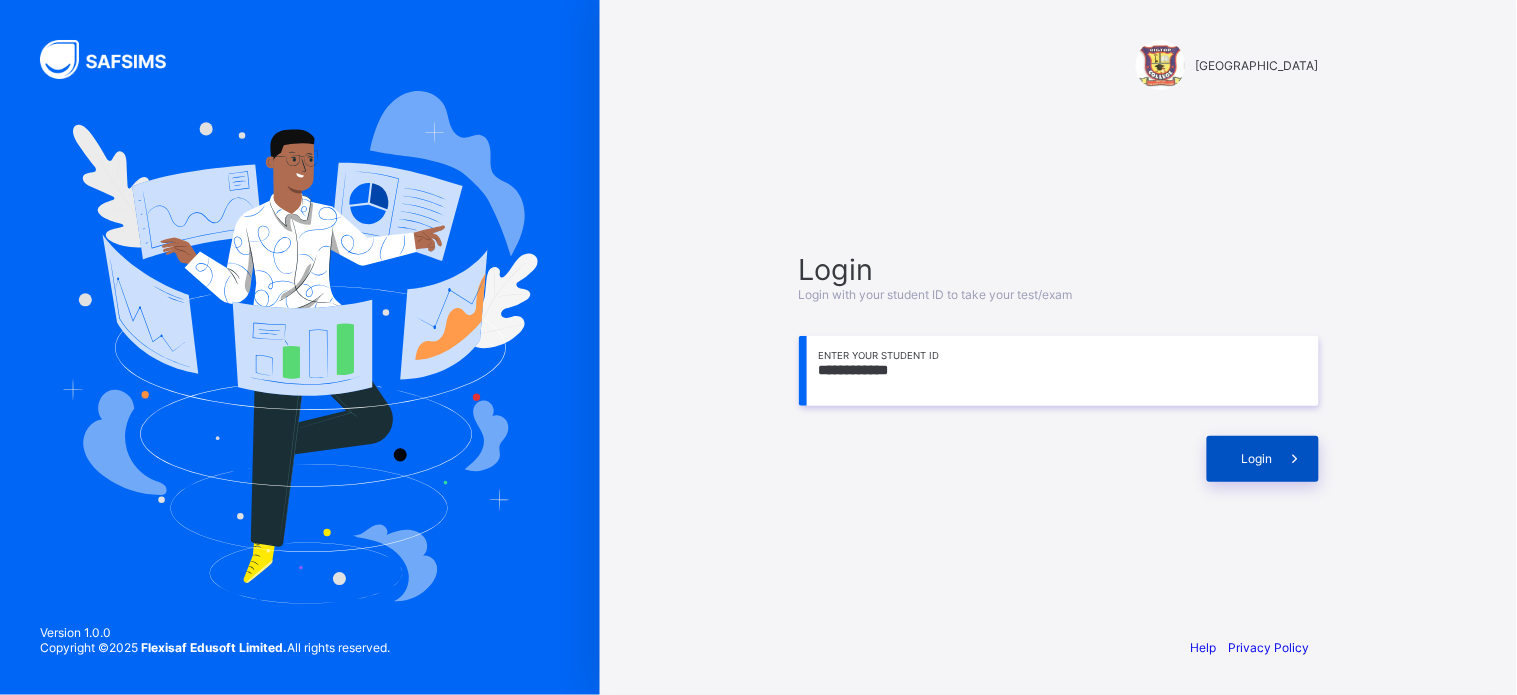 click on "Login" at bounding box center (1257, 458) 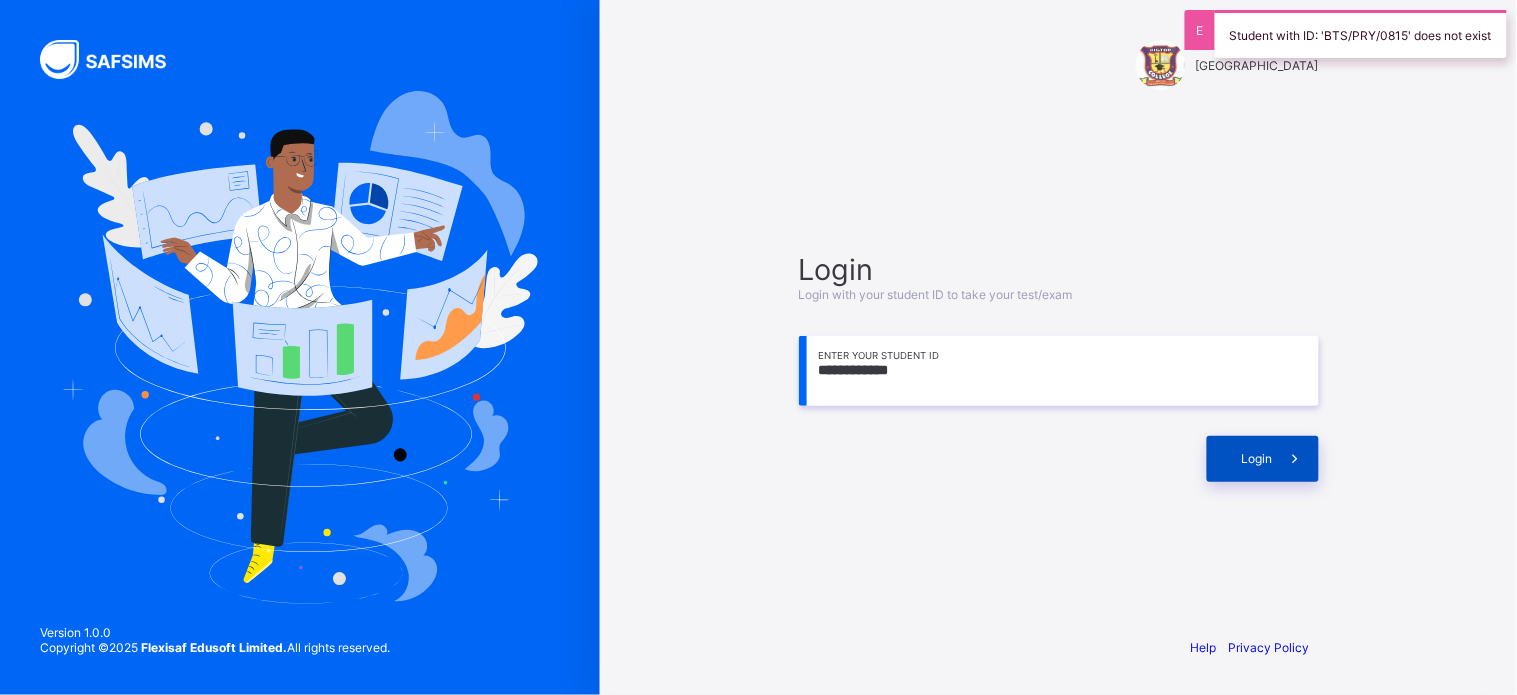 click on "Login" at bounding box center (1263, 459) 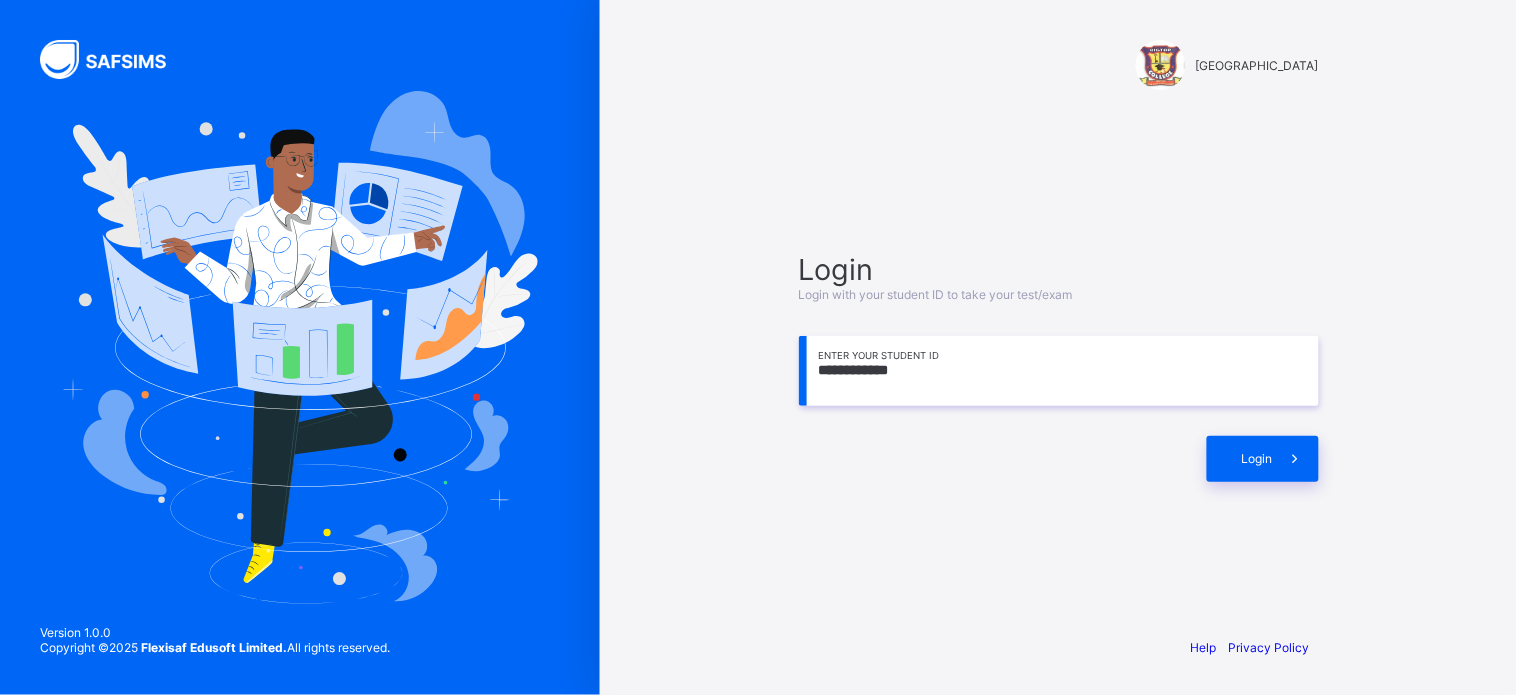 click on "**********" at bounding box center (1059, 371) 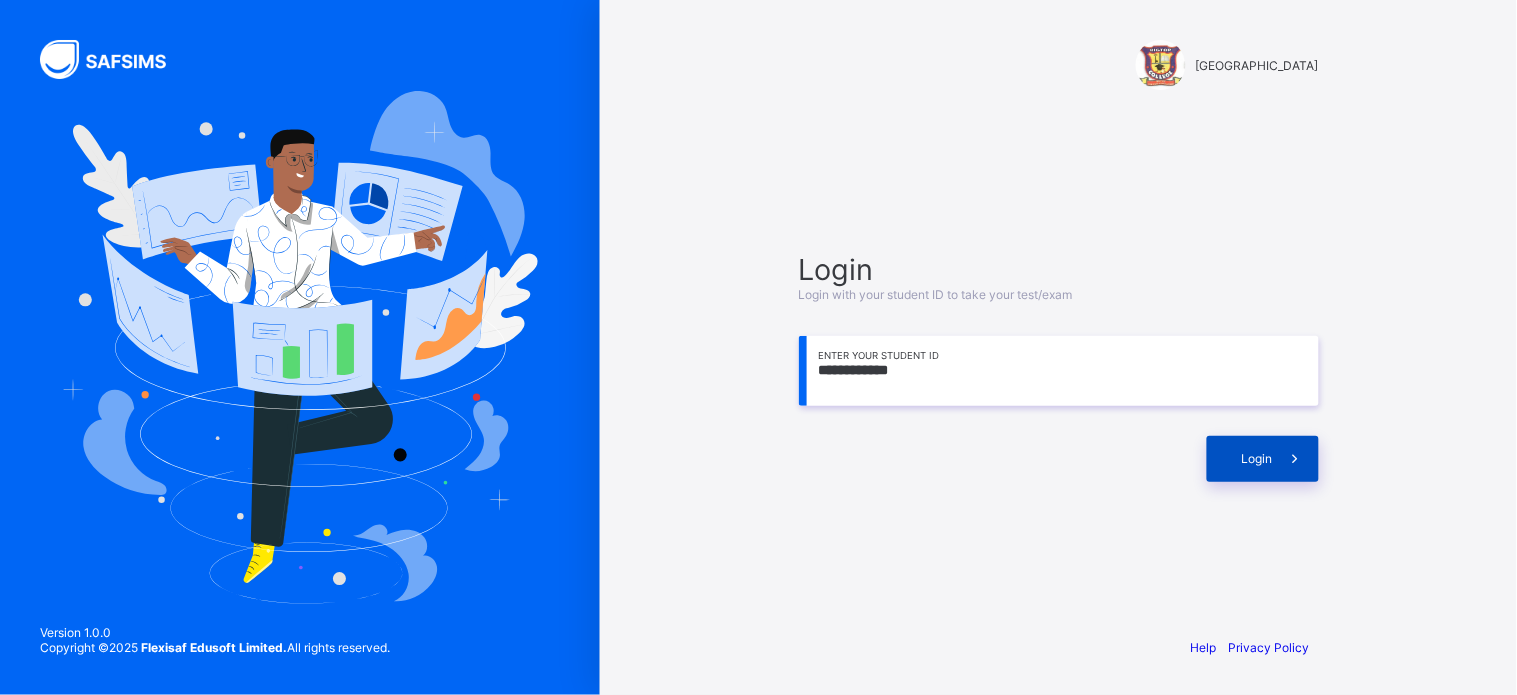 click on "Login" at bounding box center [1257, 458] 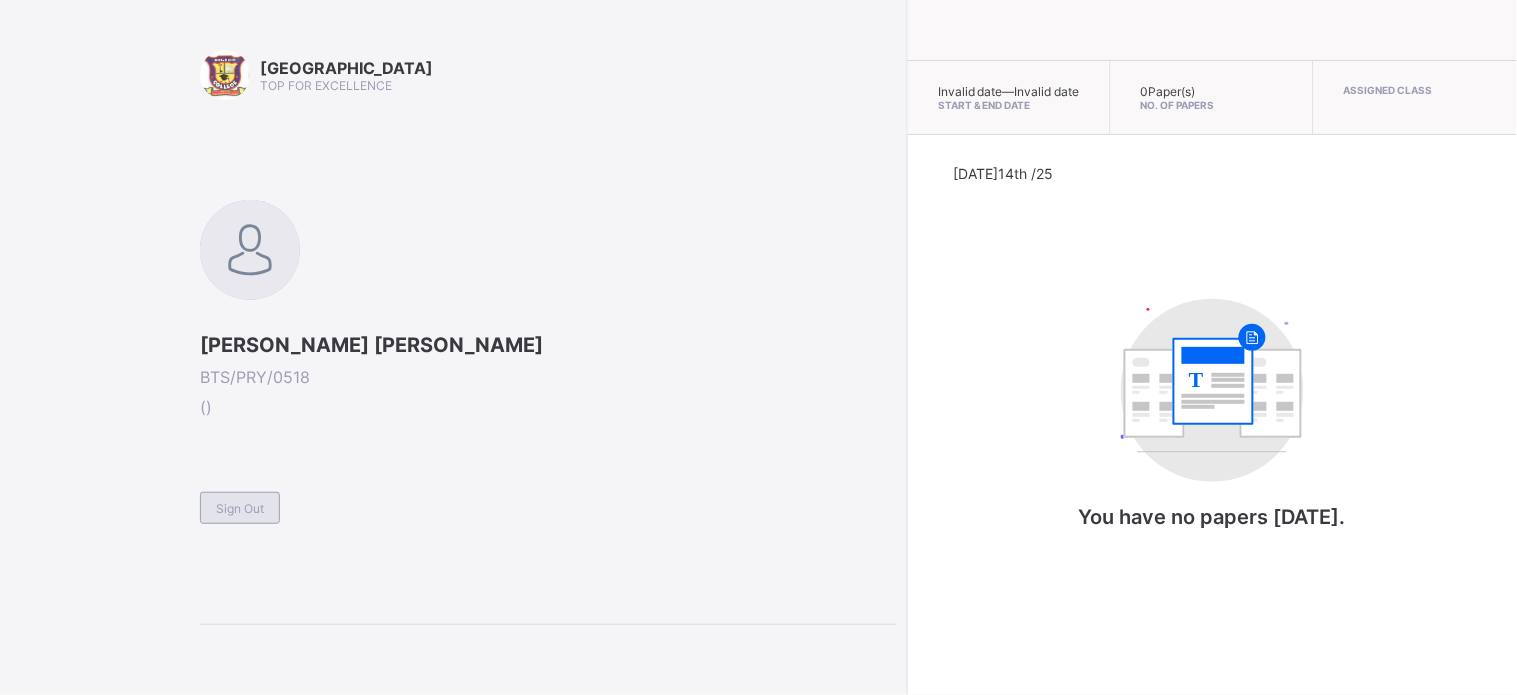 click on "Sign Out" at bounding box center (240, 508) 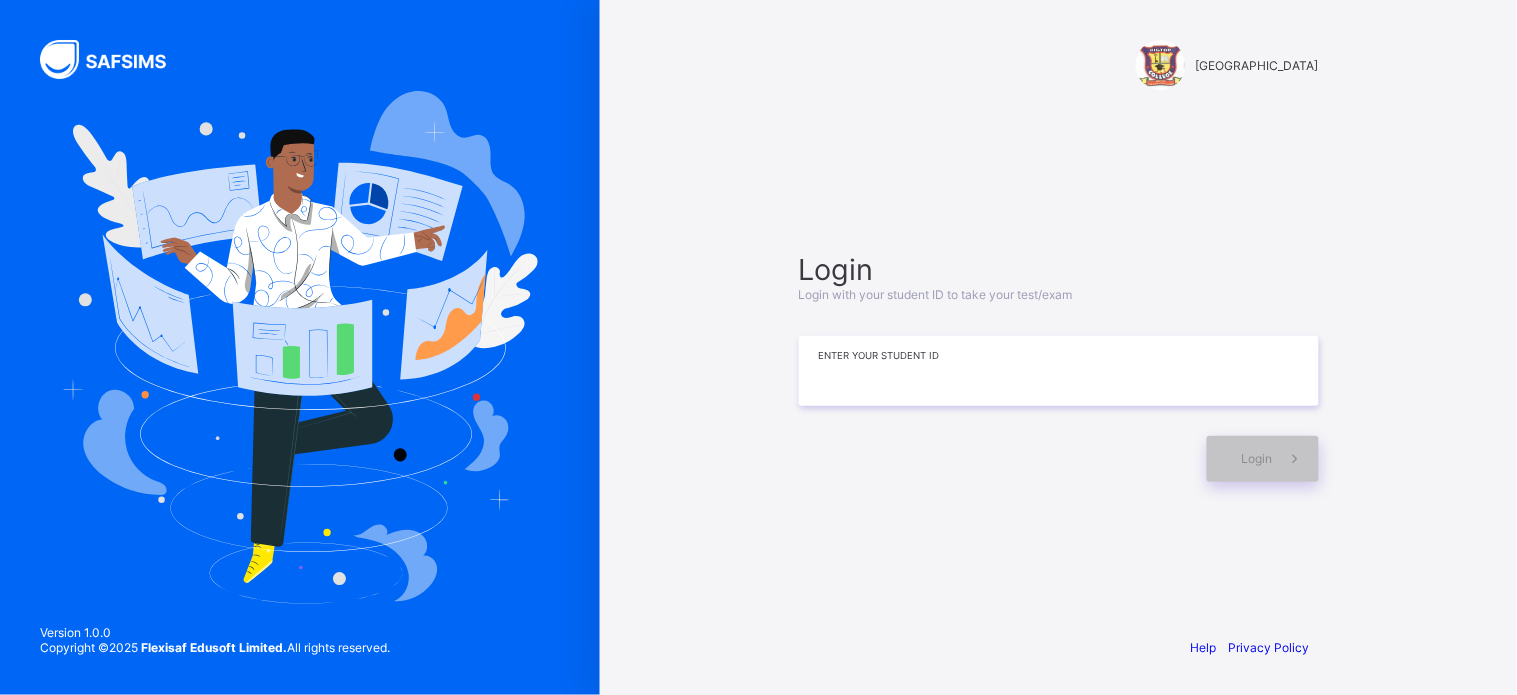 click at bounding box center (1059, 371) 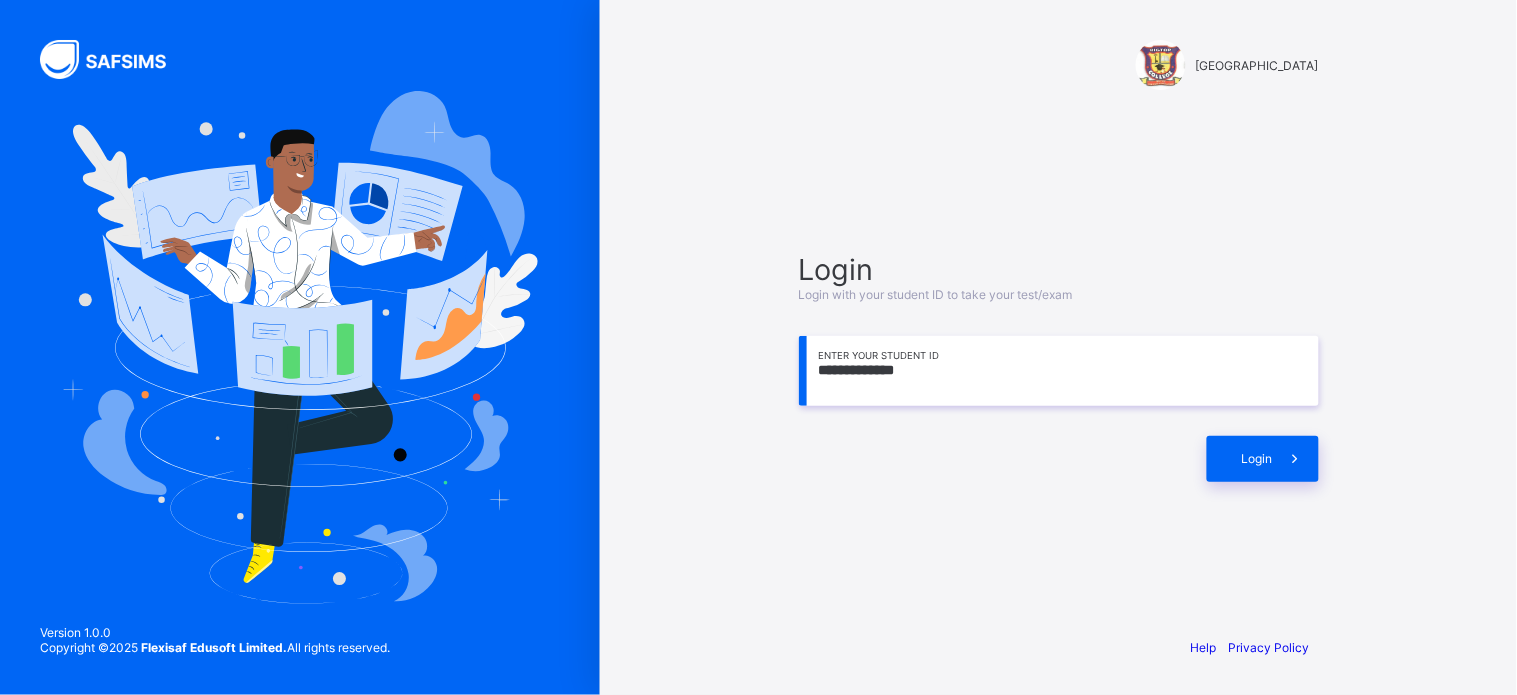 click on "**********" at bounding box center (1059, 366) 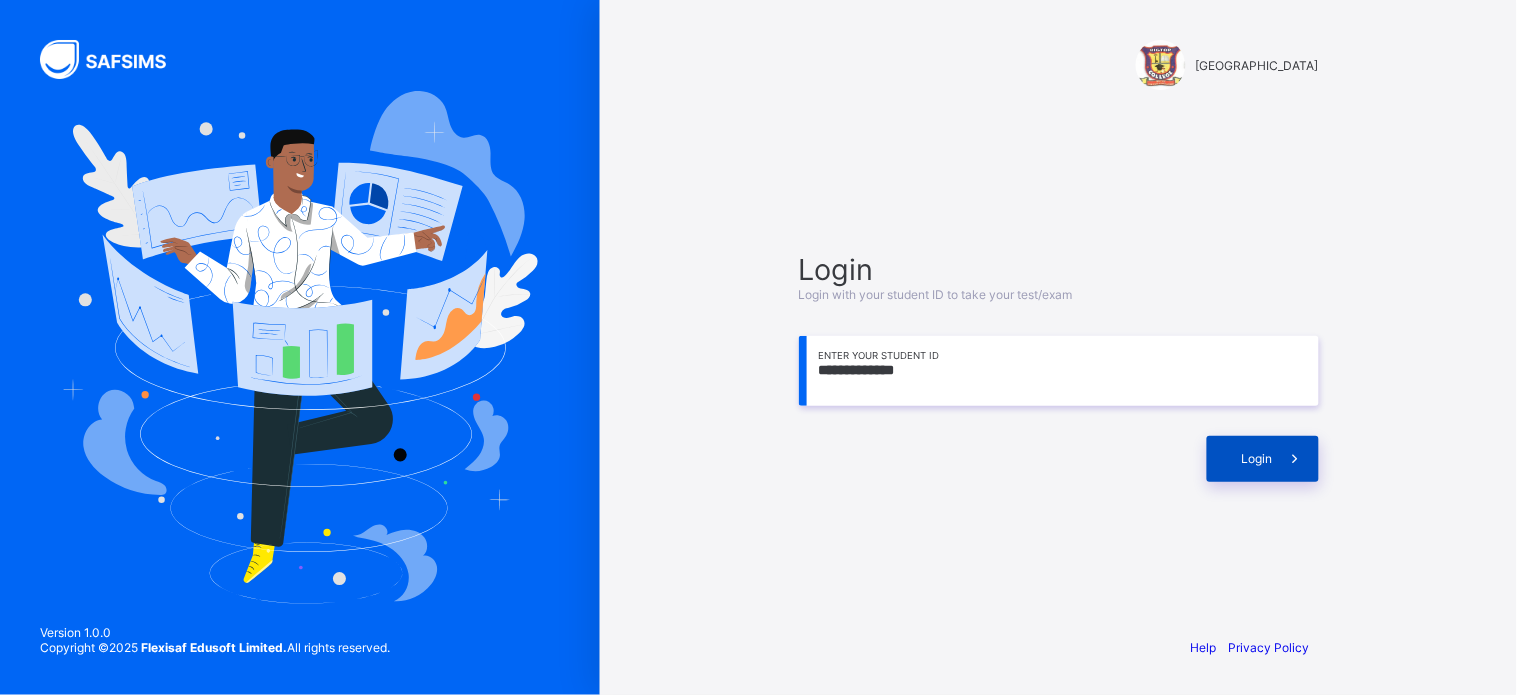 click on "Login" at bounding box center [1257, 458] 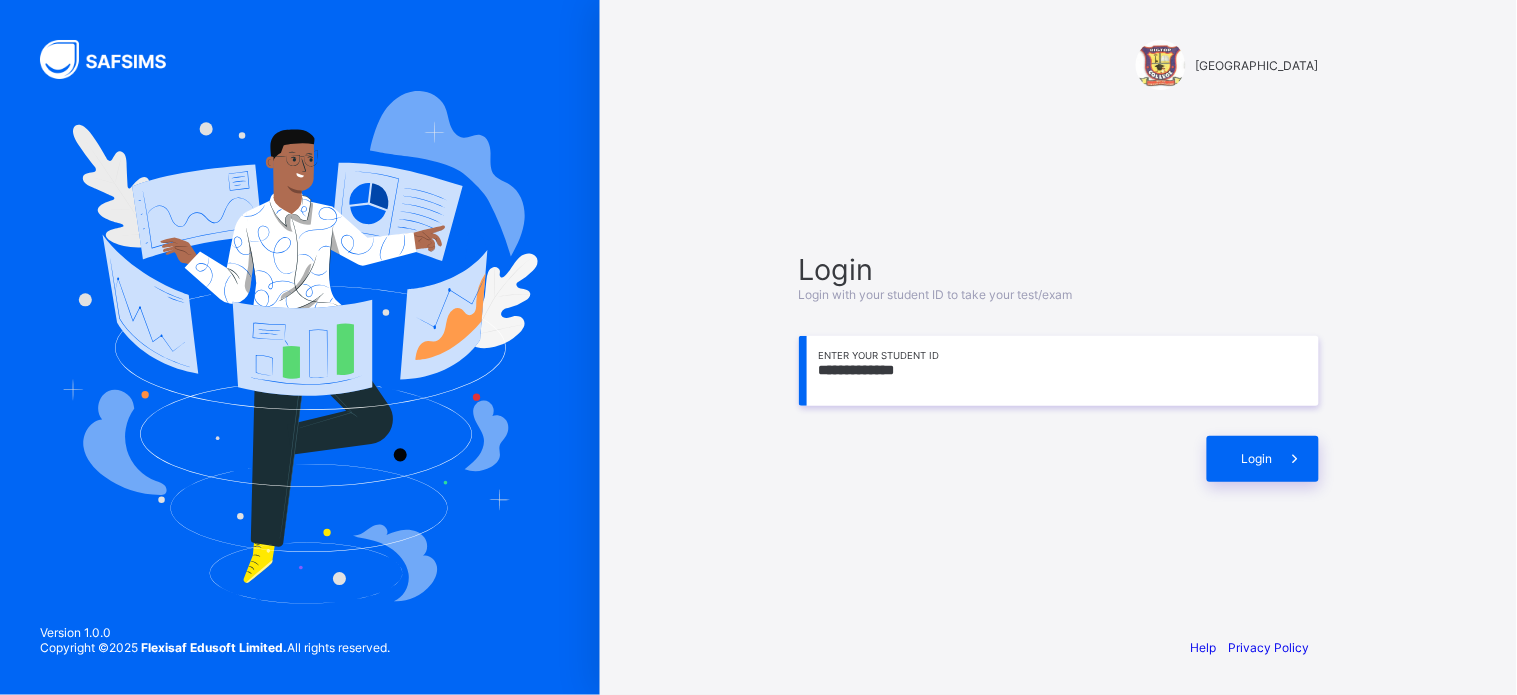 click on "**********" at bounding box center (1059, 367) 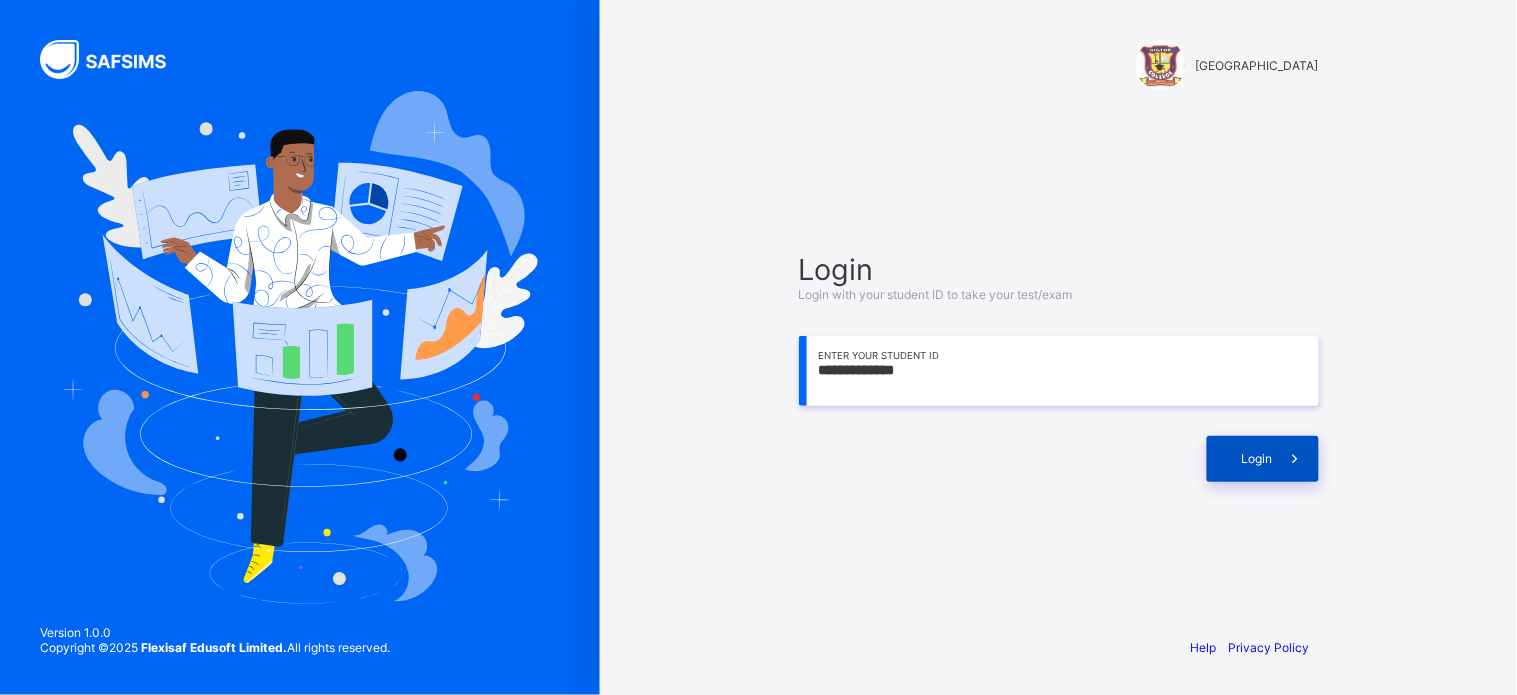 click on "Login" at bounding box center (1263, 459) 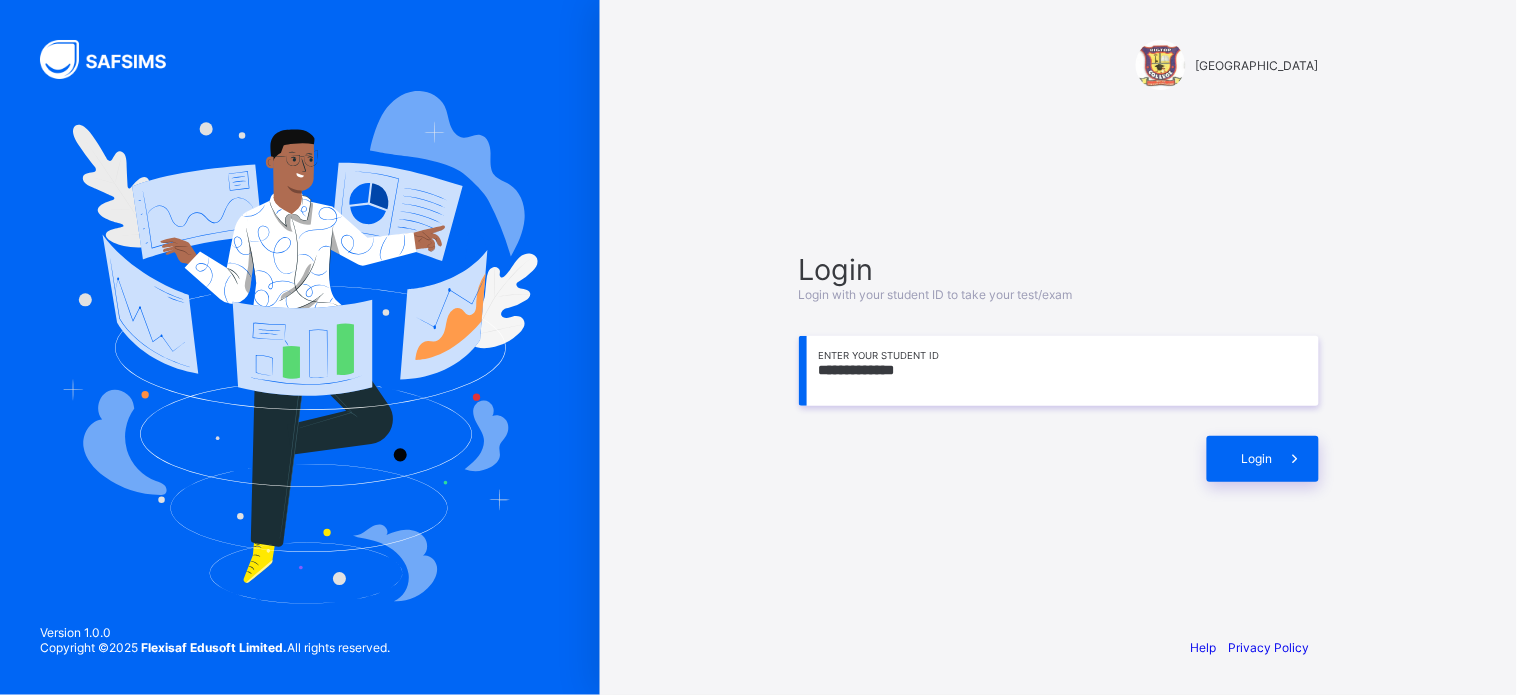 click on "**********" at bounding box center (1059, 371) 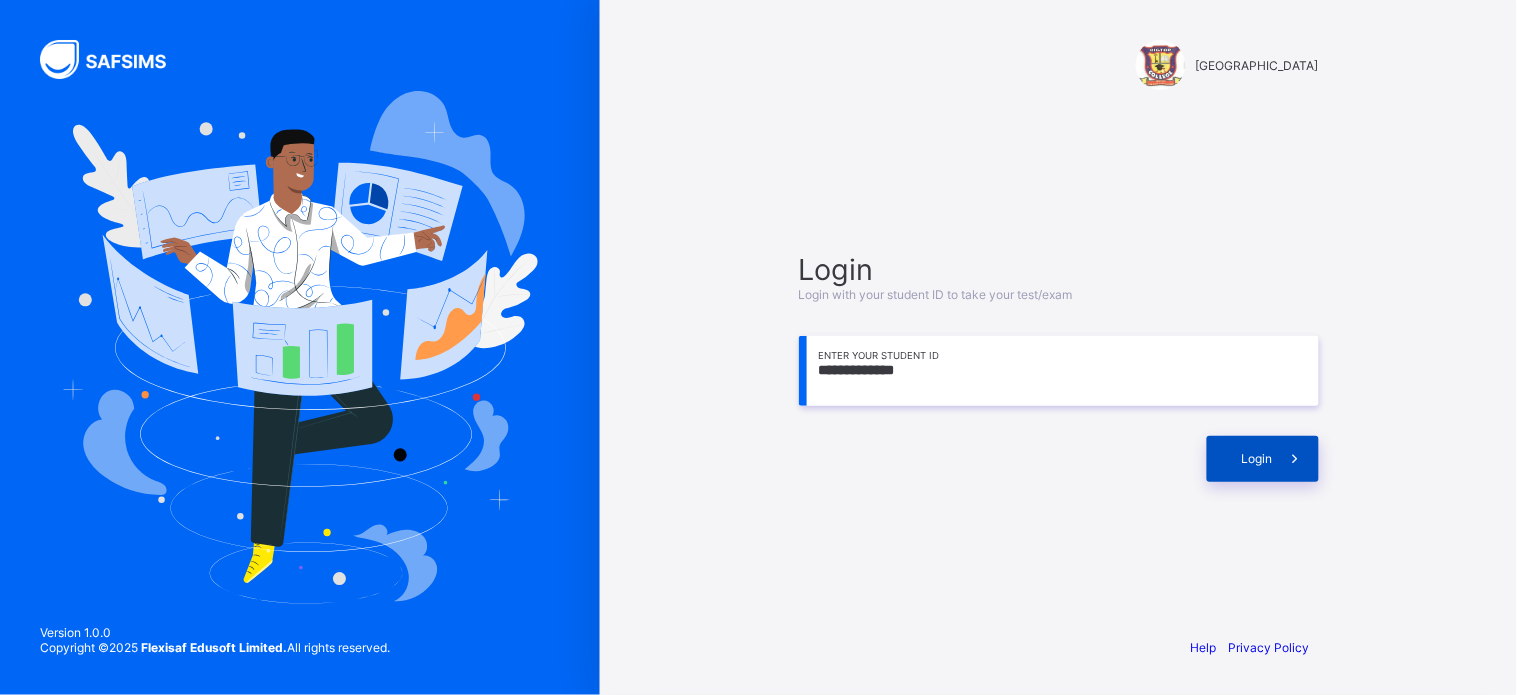 click on "Login" at bounding box center (1263, 459) 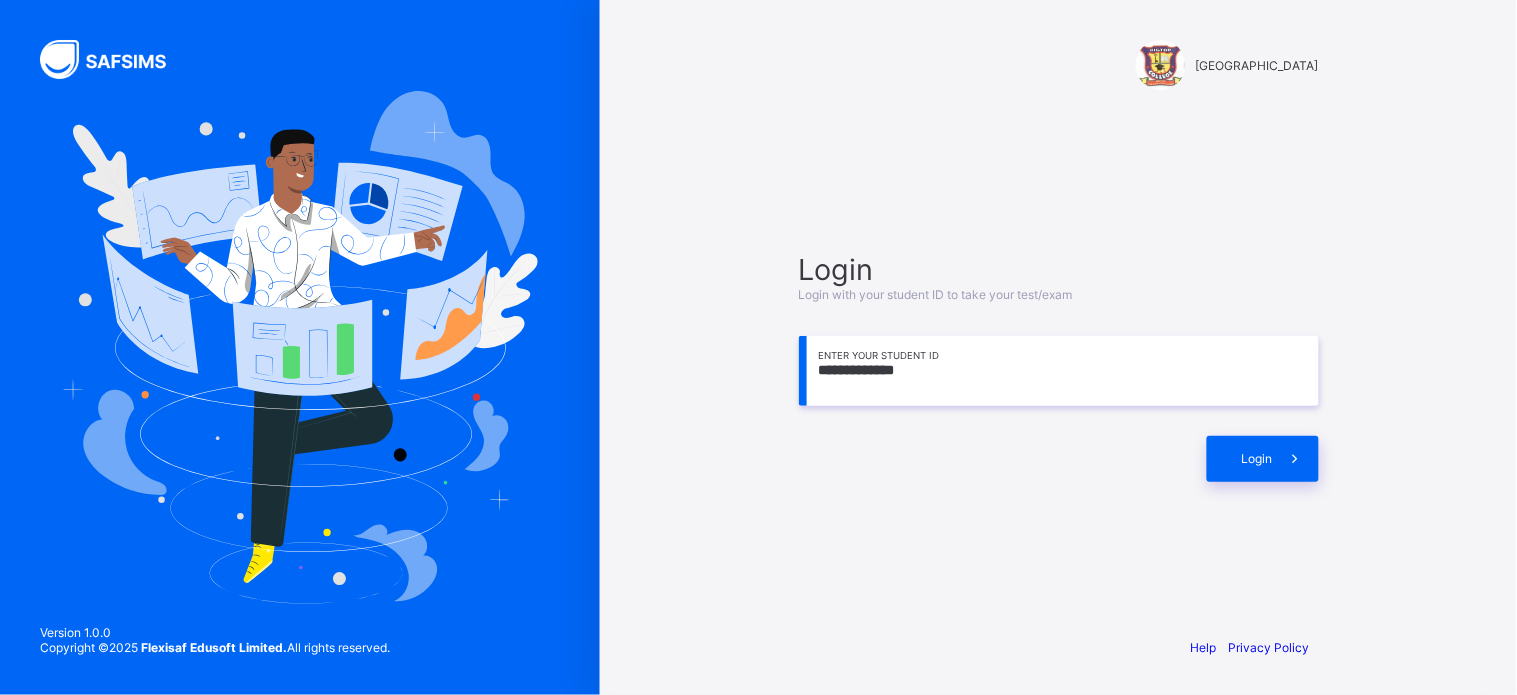 click on "**********" at bounding box center [1059, 371] 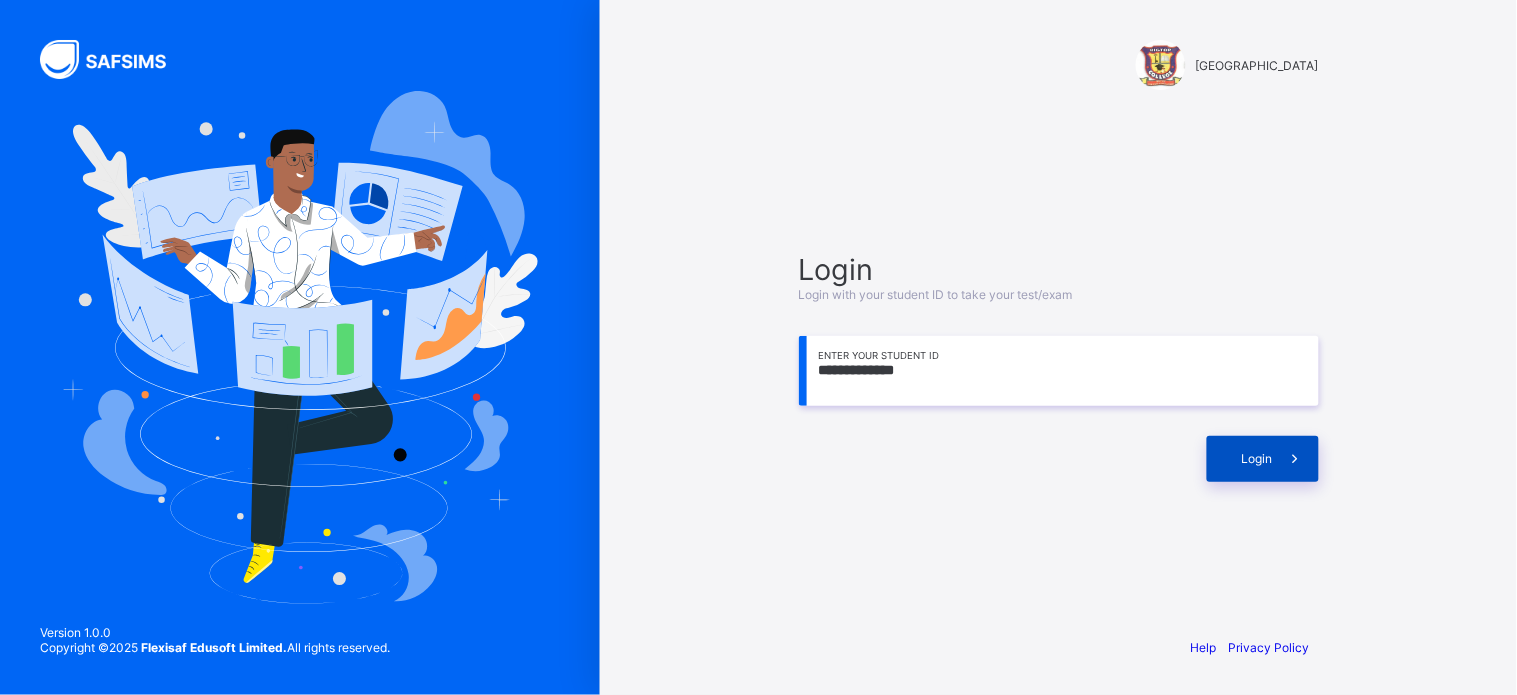 click on "Login" at bounding box center [1257, 458] 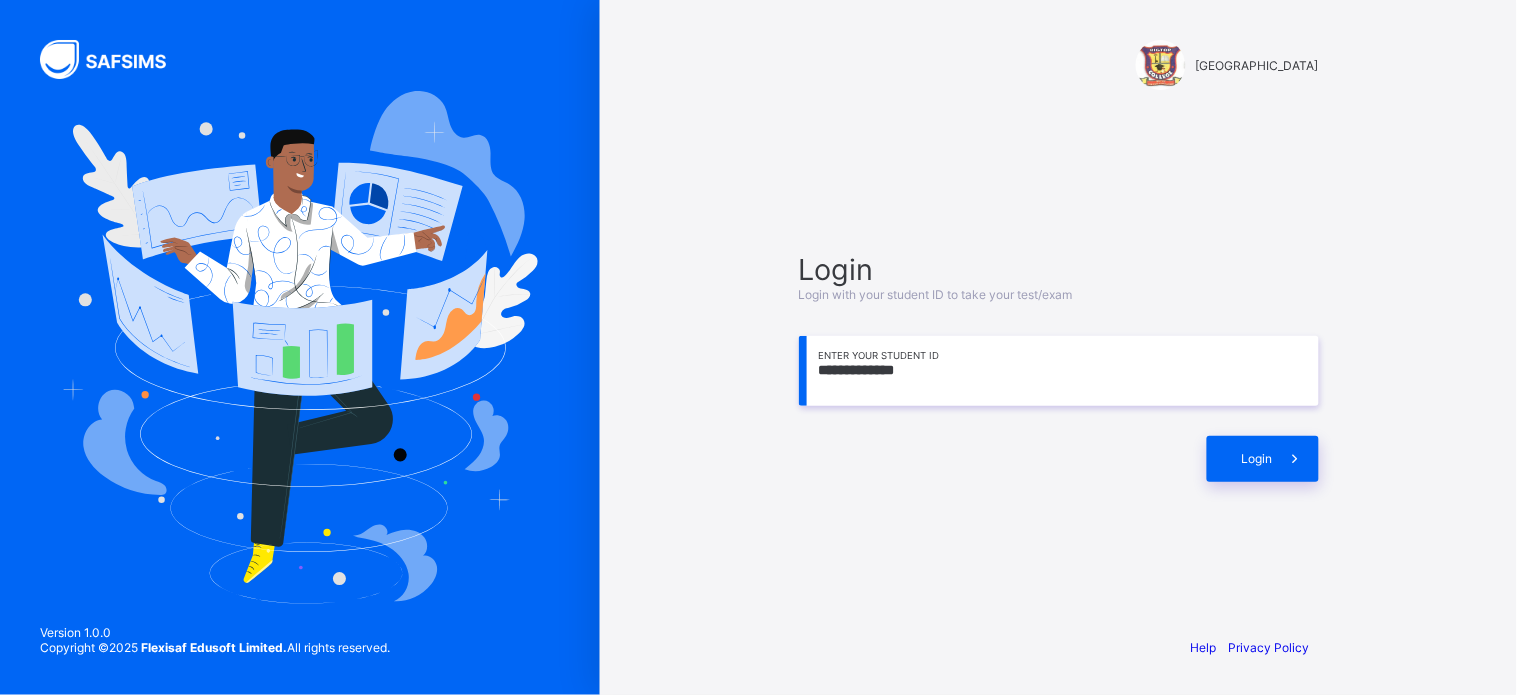 click on "**********" at bounding box center (1059, 371) 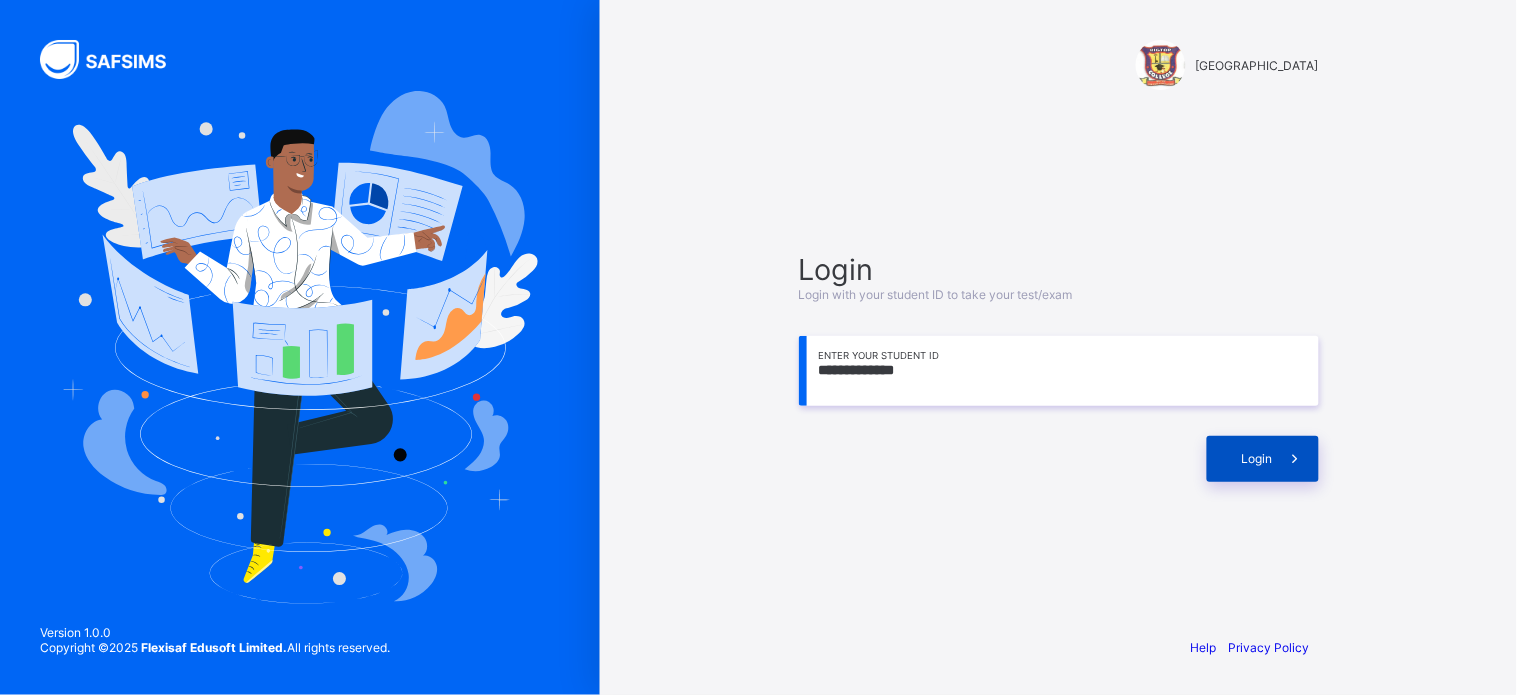 click on "Login" at bounding box center [1263, 459] 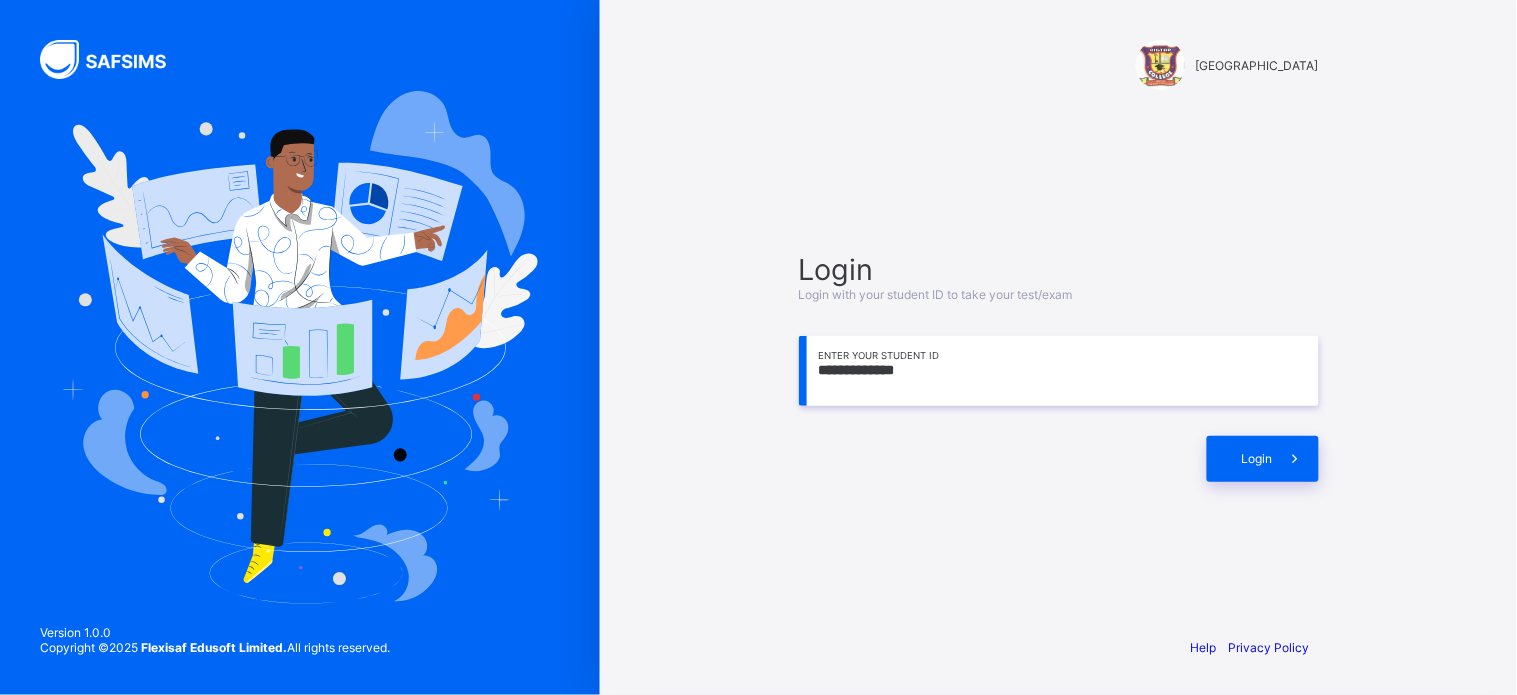click on "**********" at bounding box center (1059, 371) 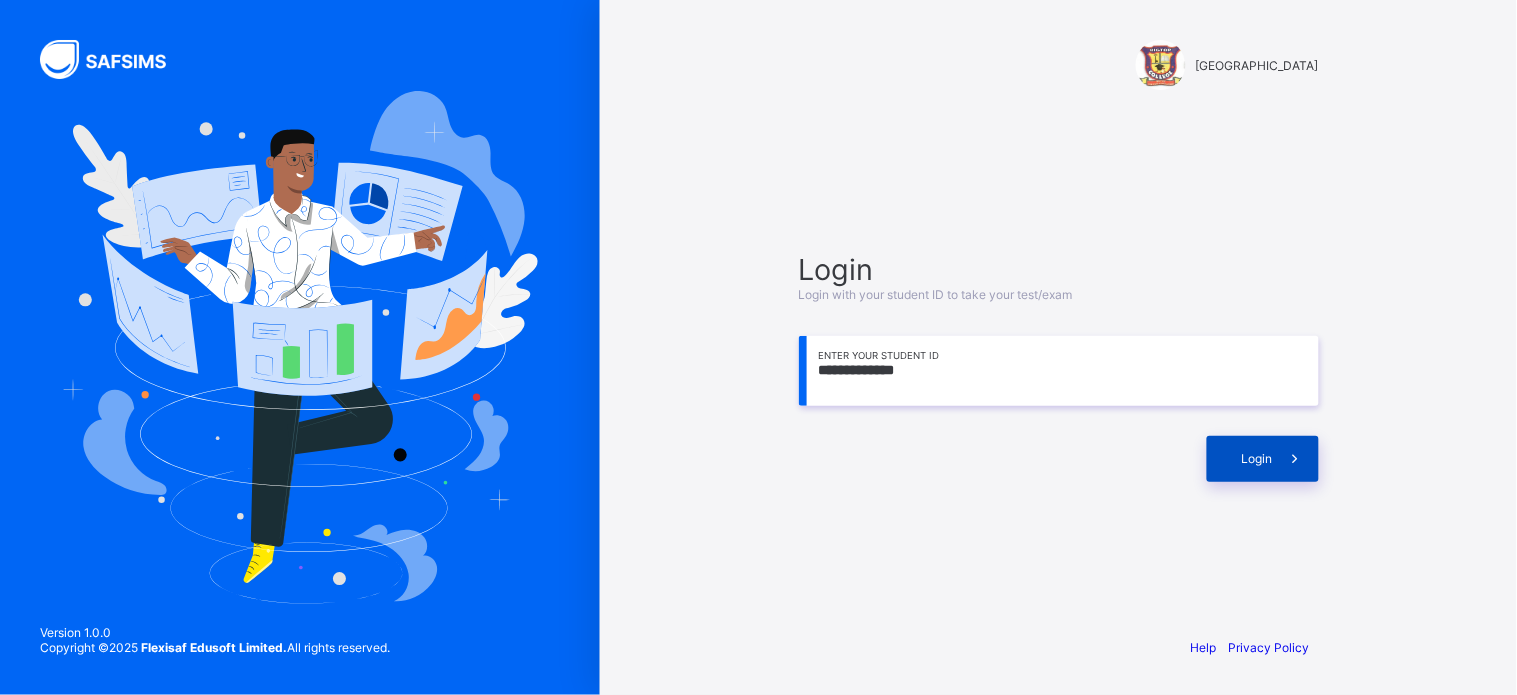 click on "Login" at bounding box center [1257, 458] 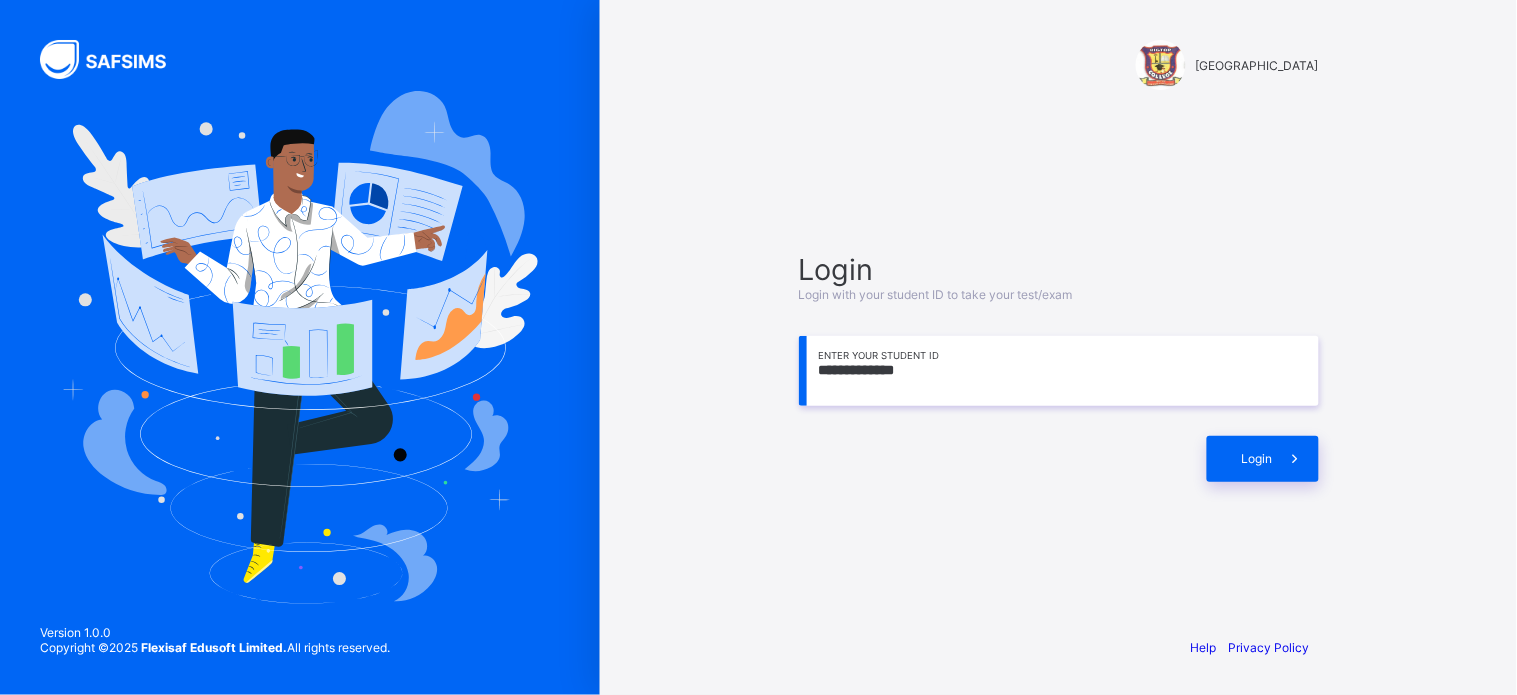 click on "**********" at bounding box center [1059, 371] 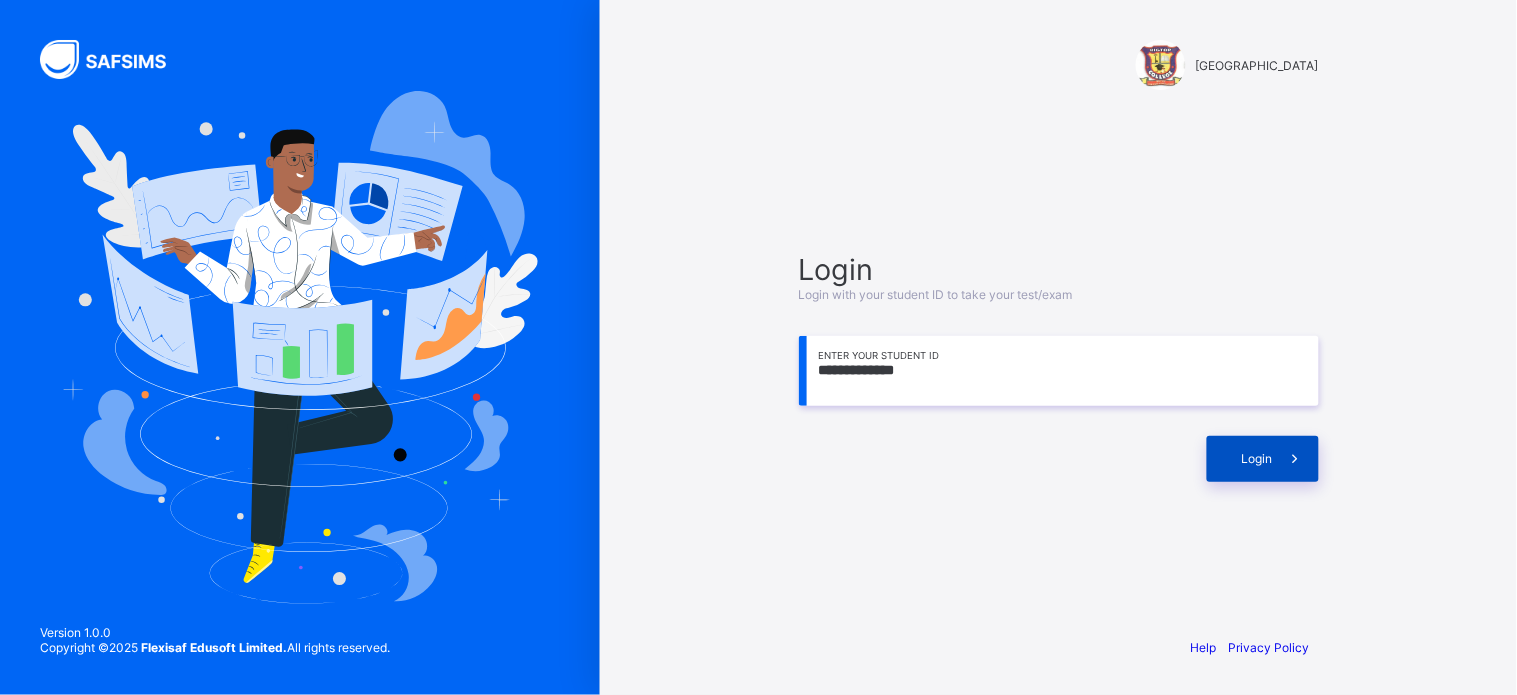 click on "Login" at bounding box center [1257, 458] 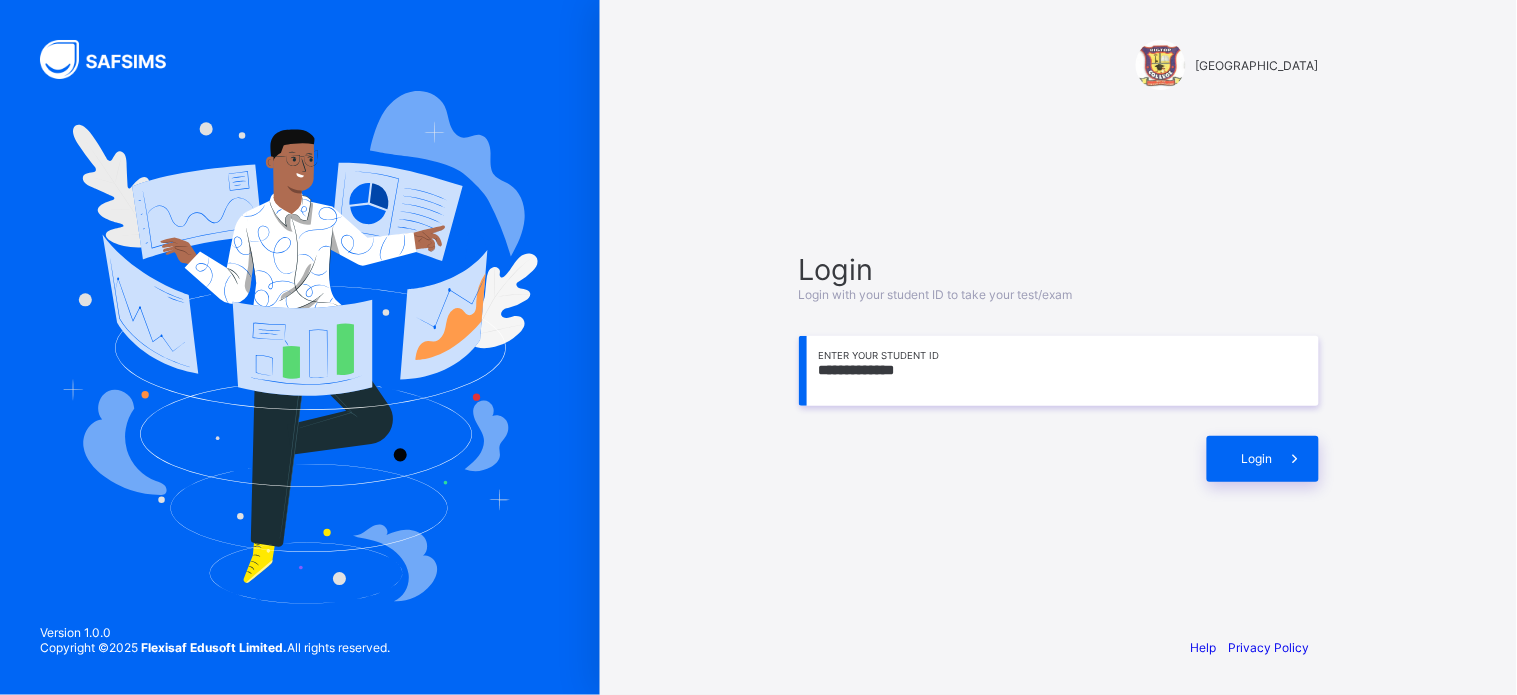 click on "**********" at bounding box center [1059, 371] 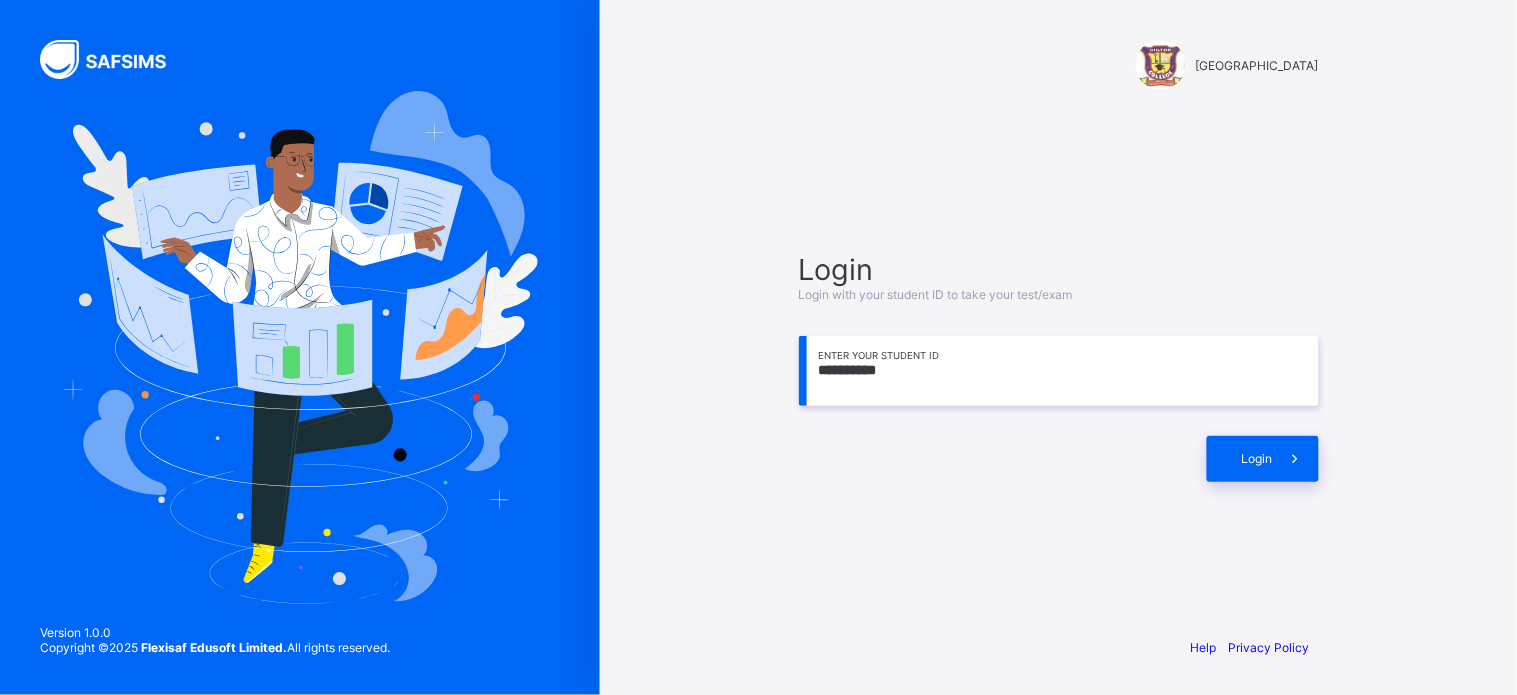type on "********" 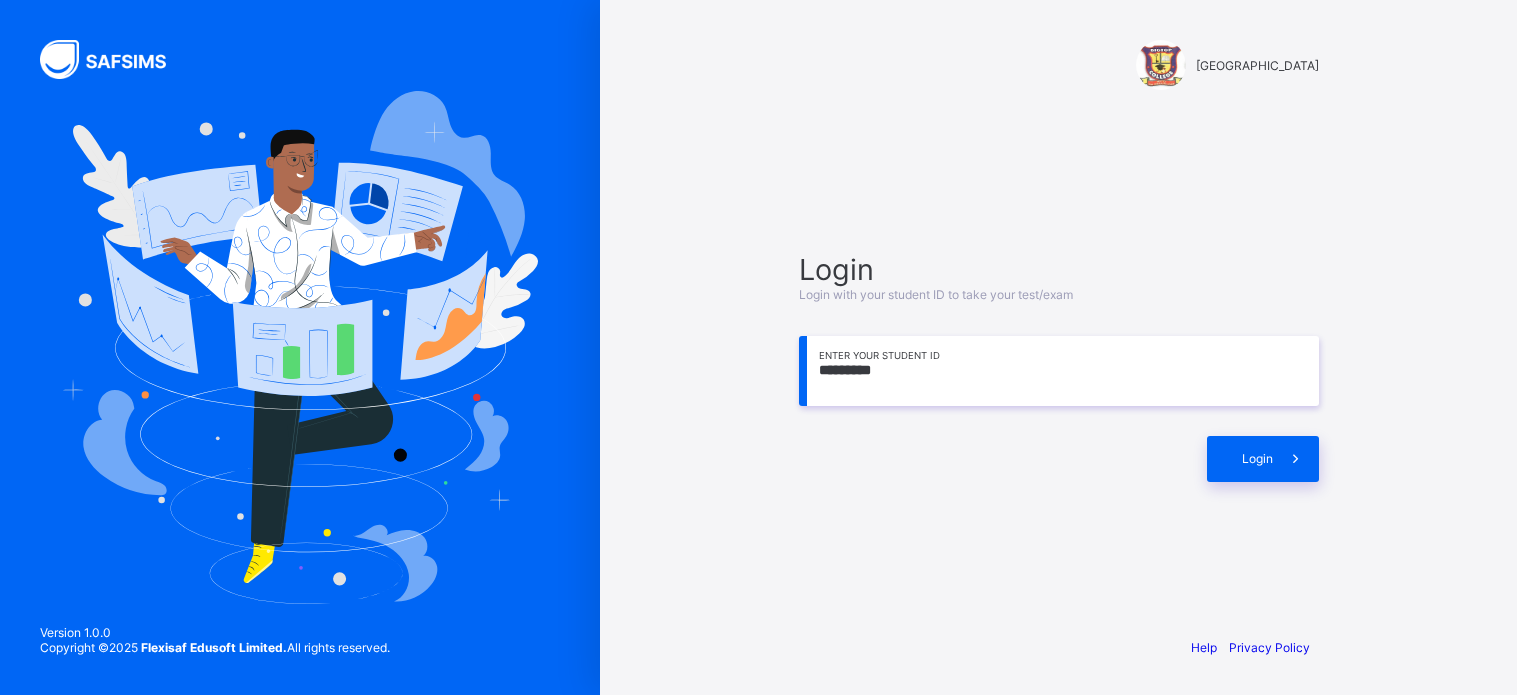 scroll, scrollTop: 0, scrollLeft: 0, axis: both 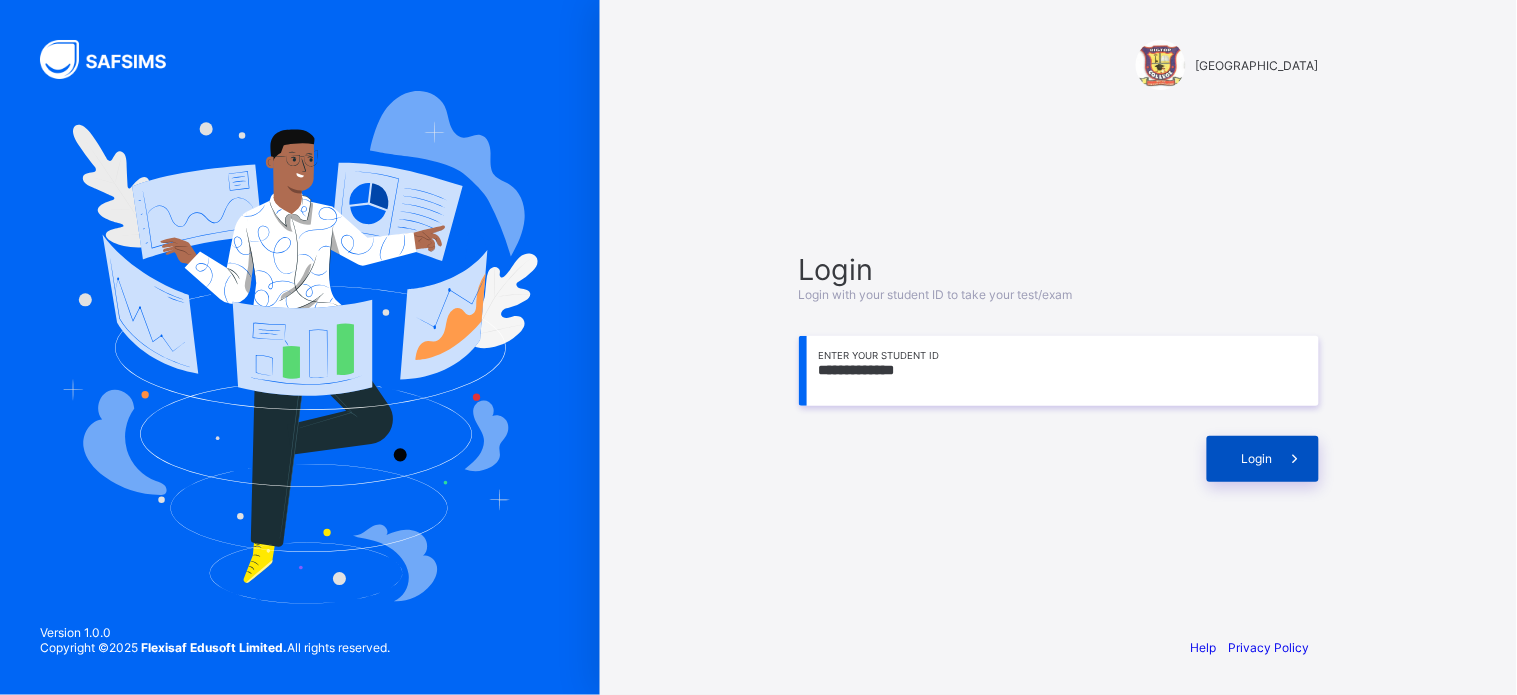 click on "Login" at bounding box center [1263, 459] 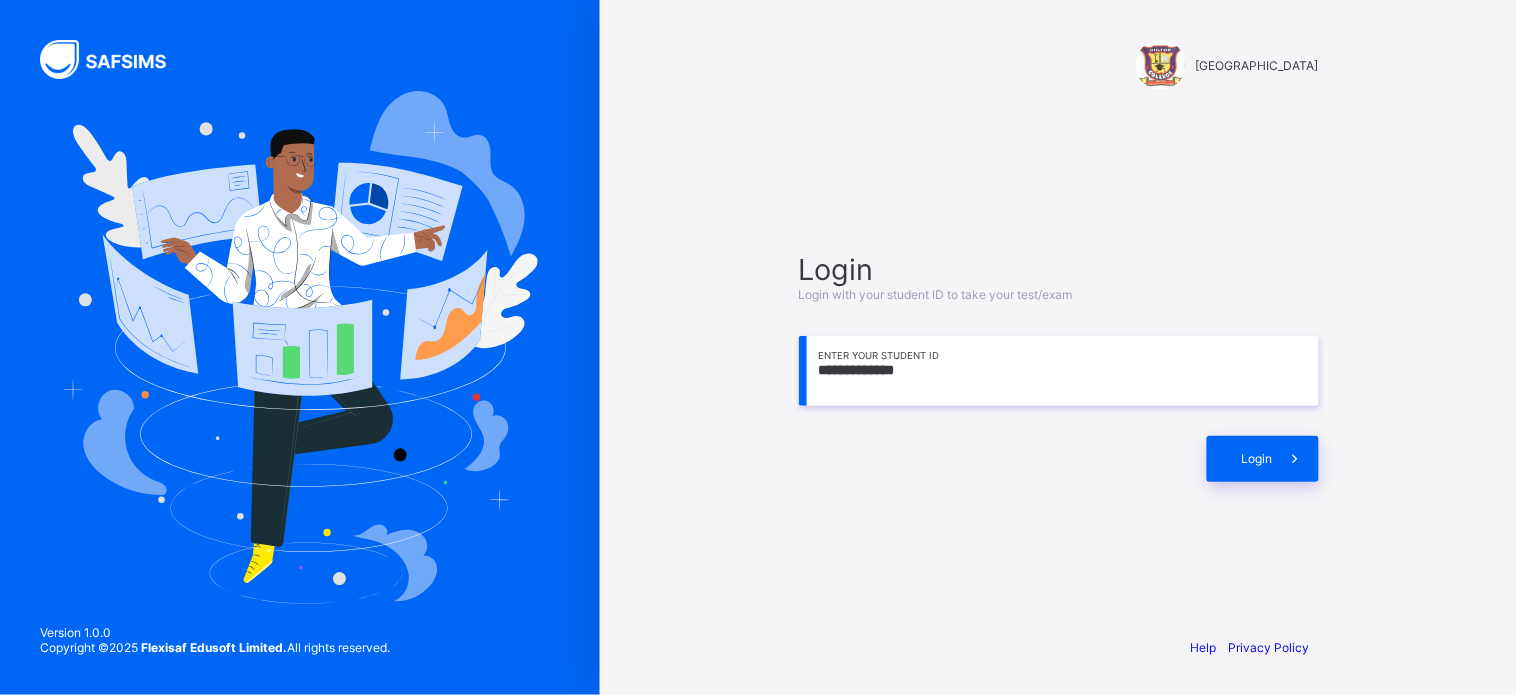 click on "**********" at bounding box center [1059, 371] 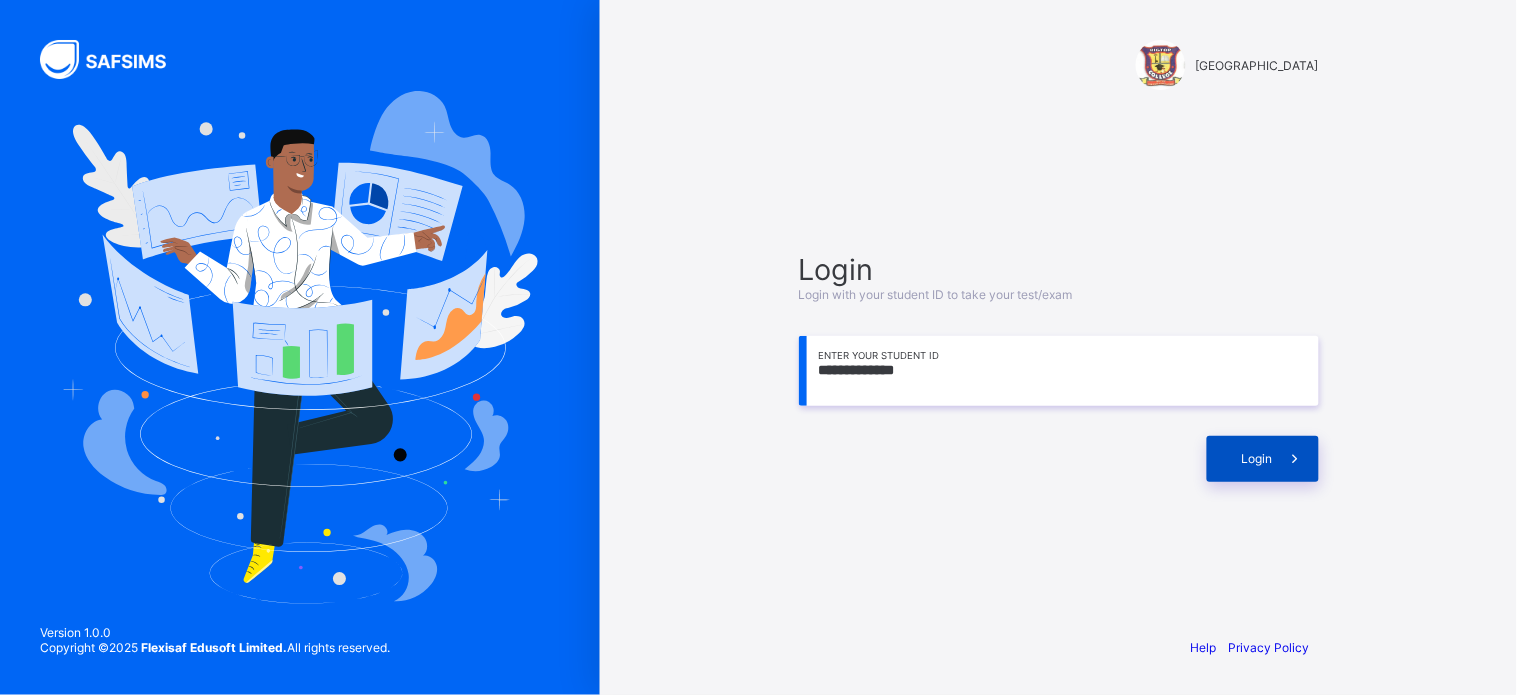 click on "Login" at bounding box center [1257, 458] 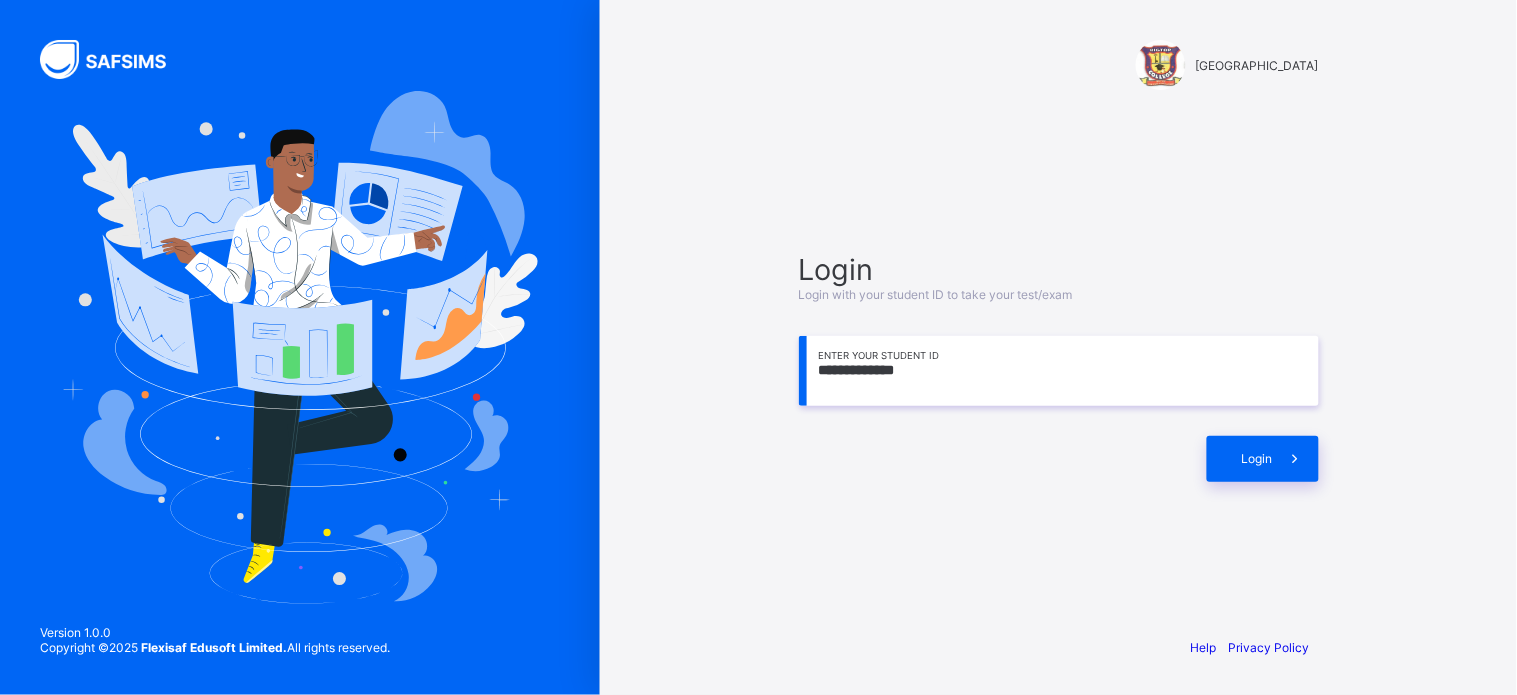 click on "**********" at bounding box center [1059, 371] 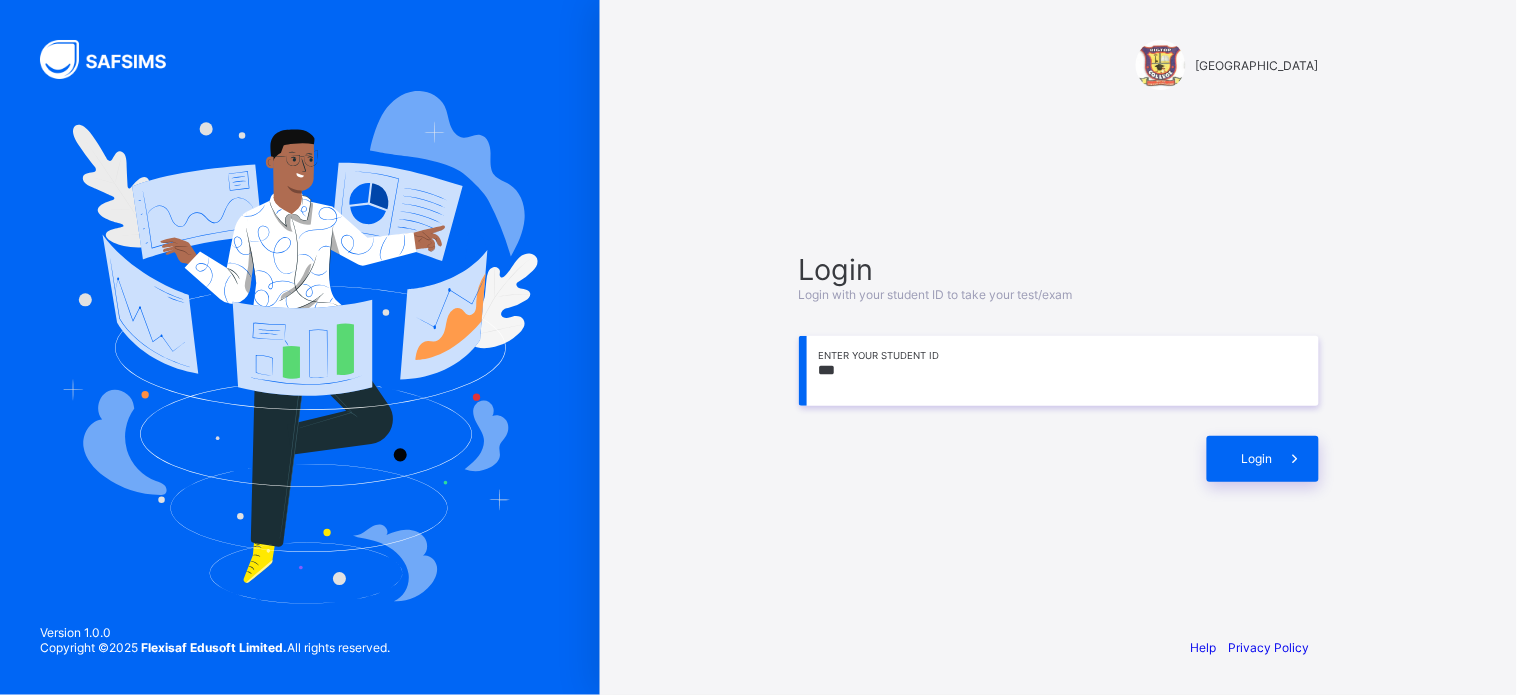 type on "*" 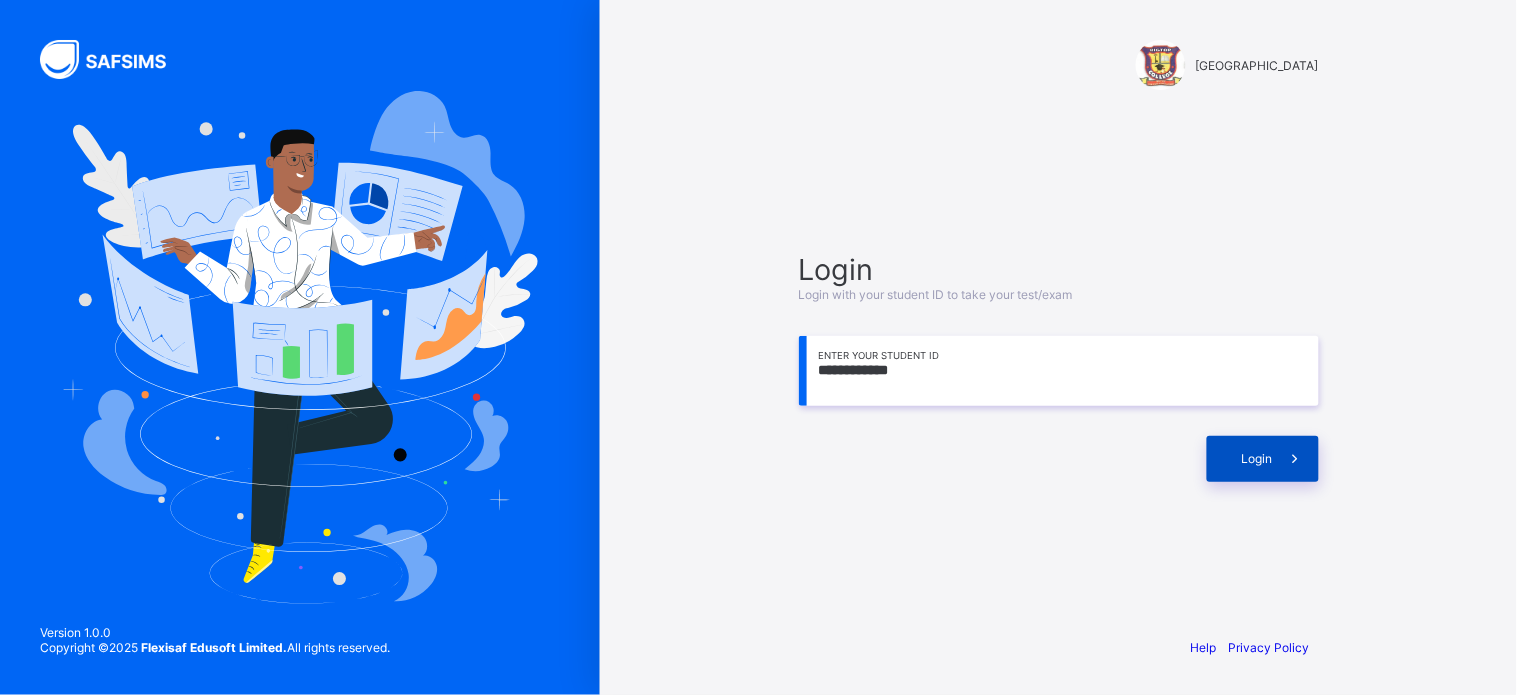 click on "Login" at bounding box center [1257, 458] 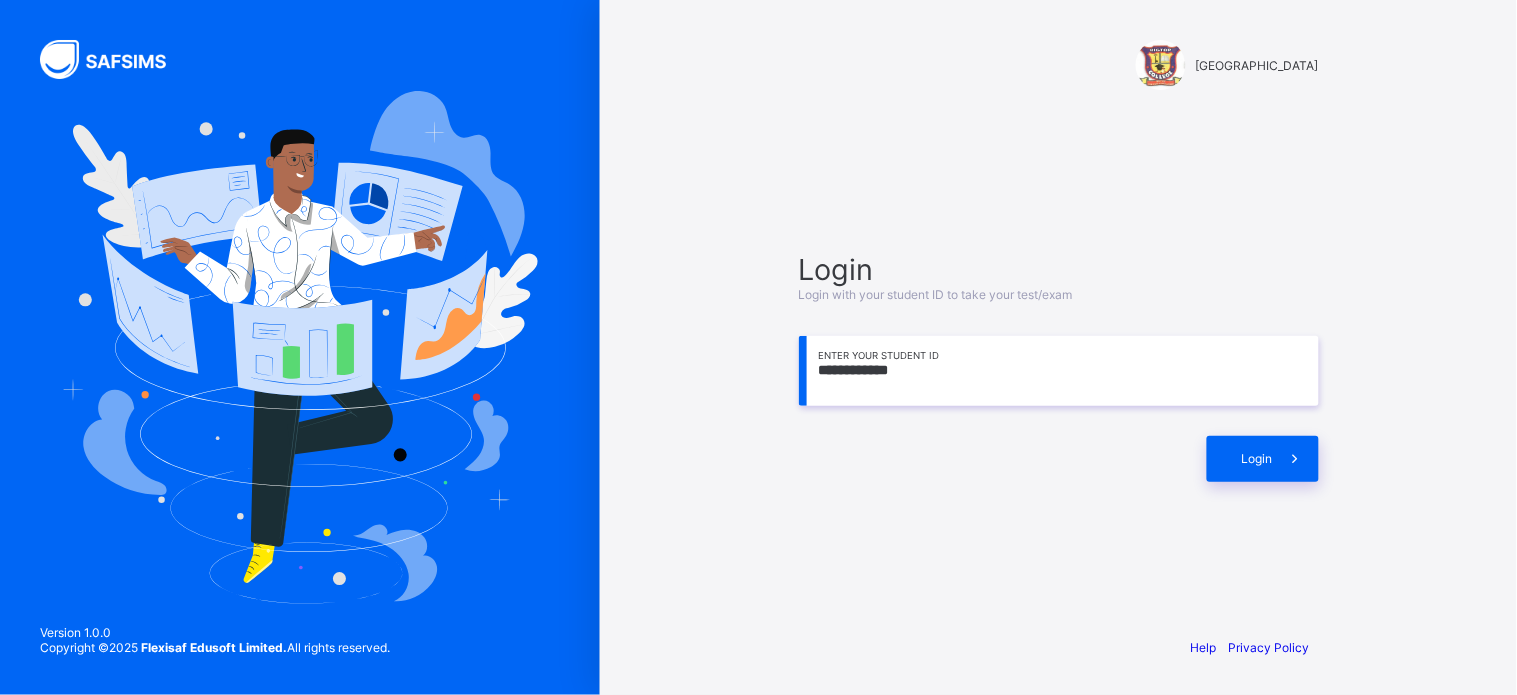 click on "**********" at bounding box center (1059, 371) 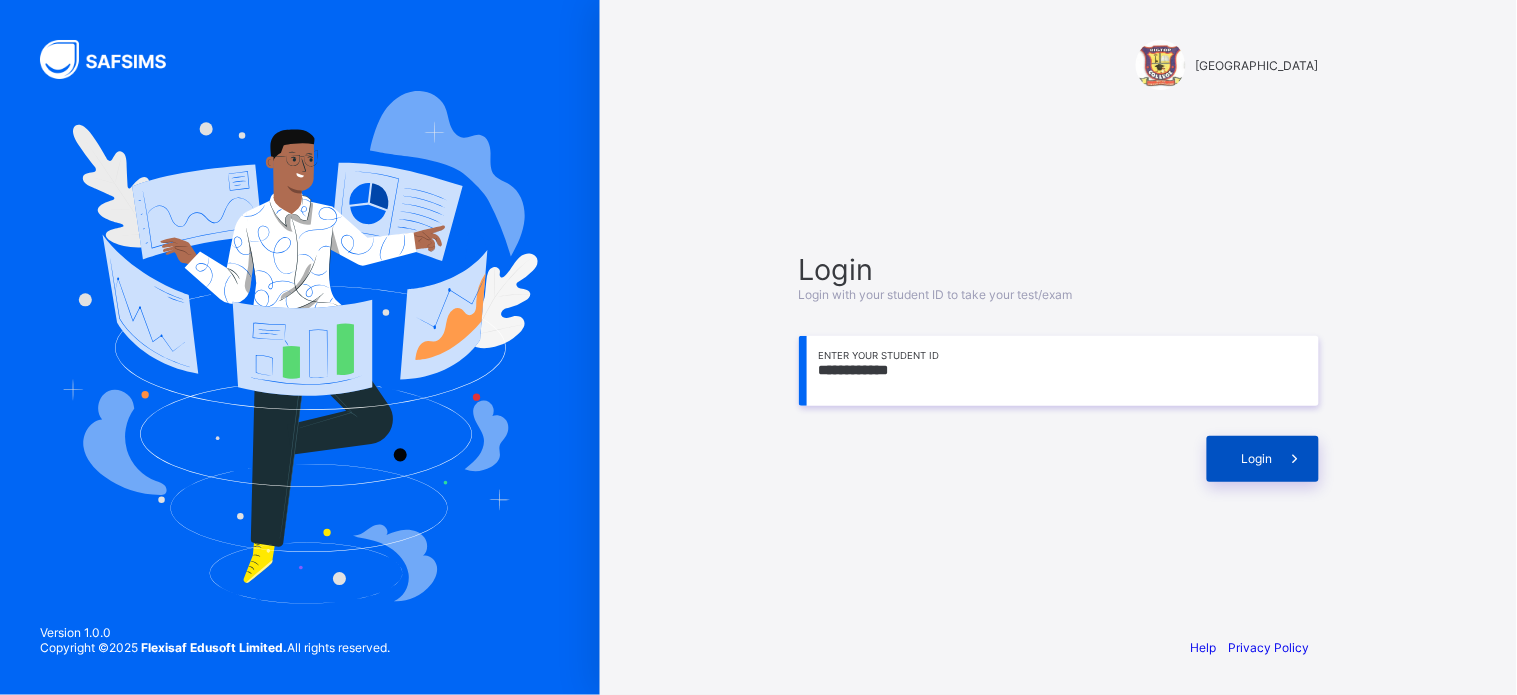 click on "Login" at bounding box center (1263, 459) 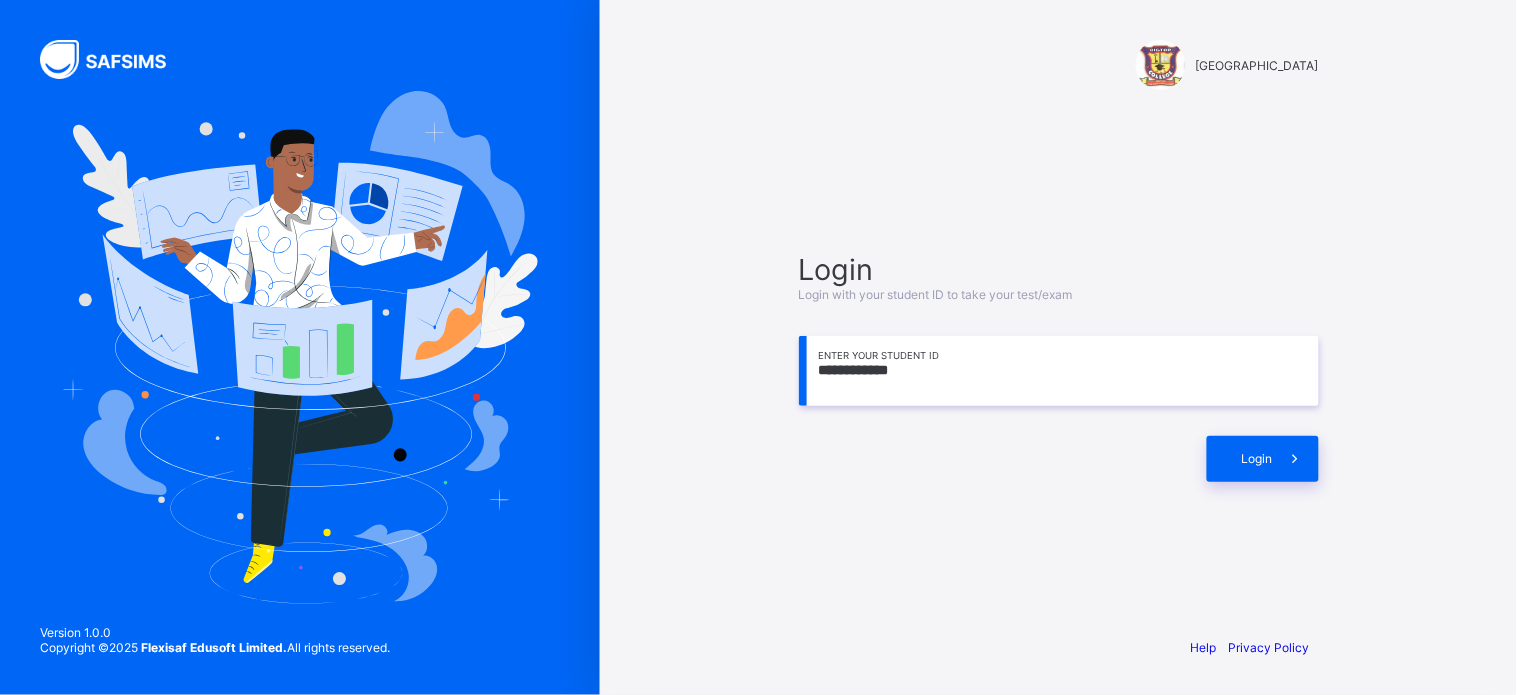 click on "Login with your student ID to take your test/exam" at bounding box center [936, 294] 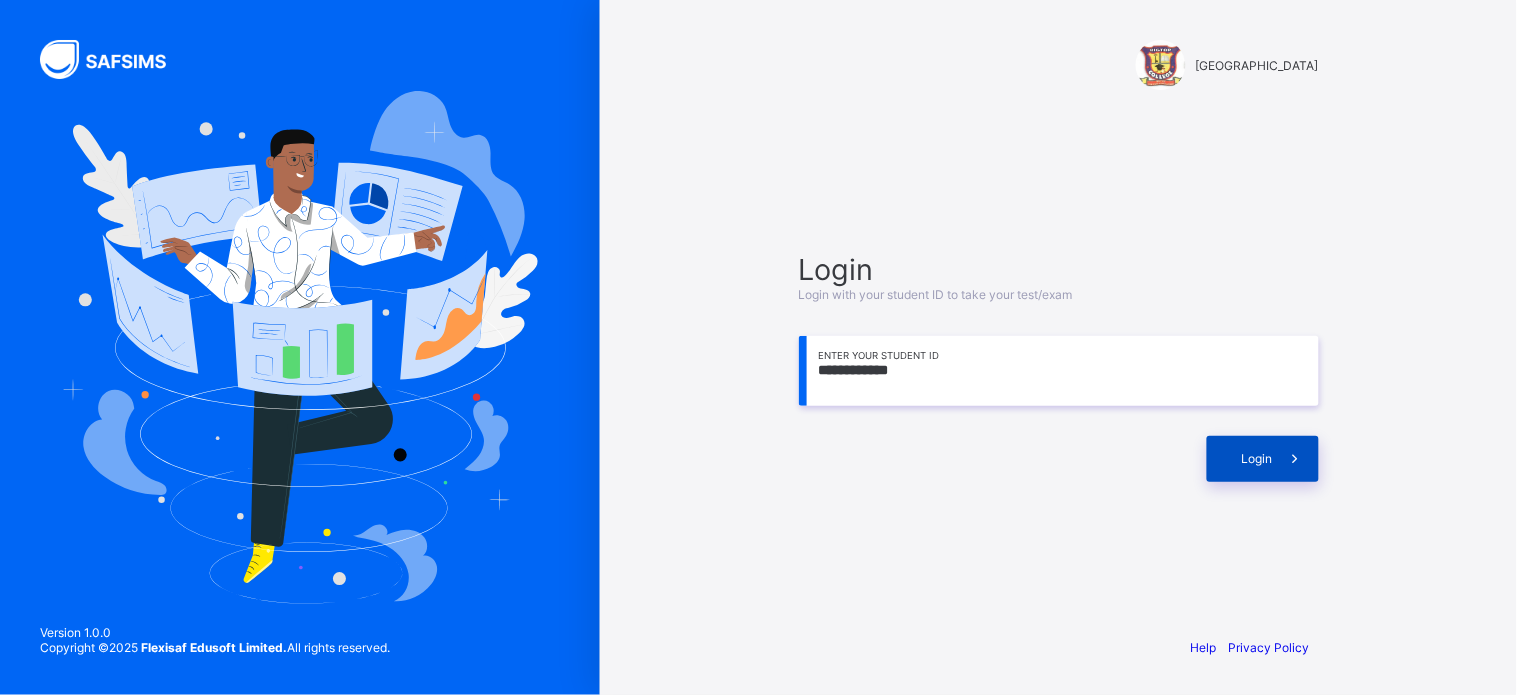 click on "Login" at bounding box center [1263, 459] 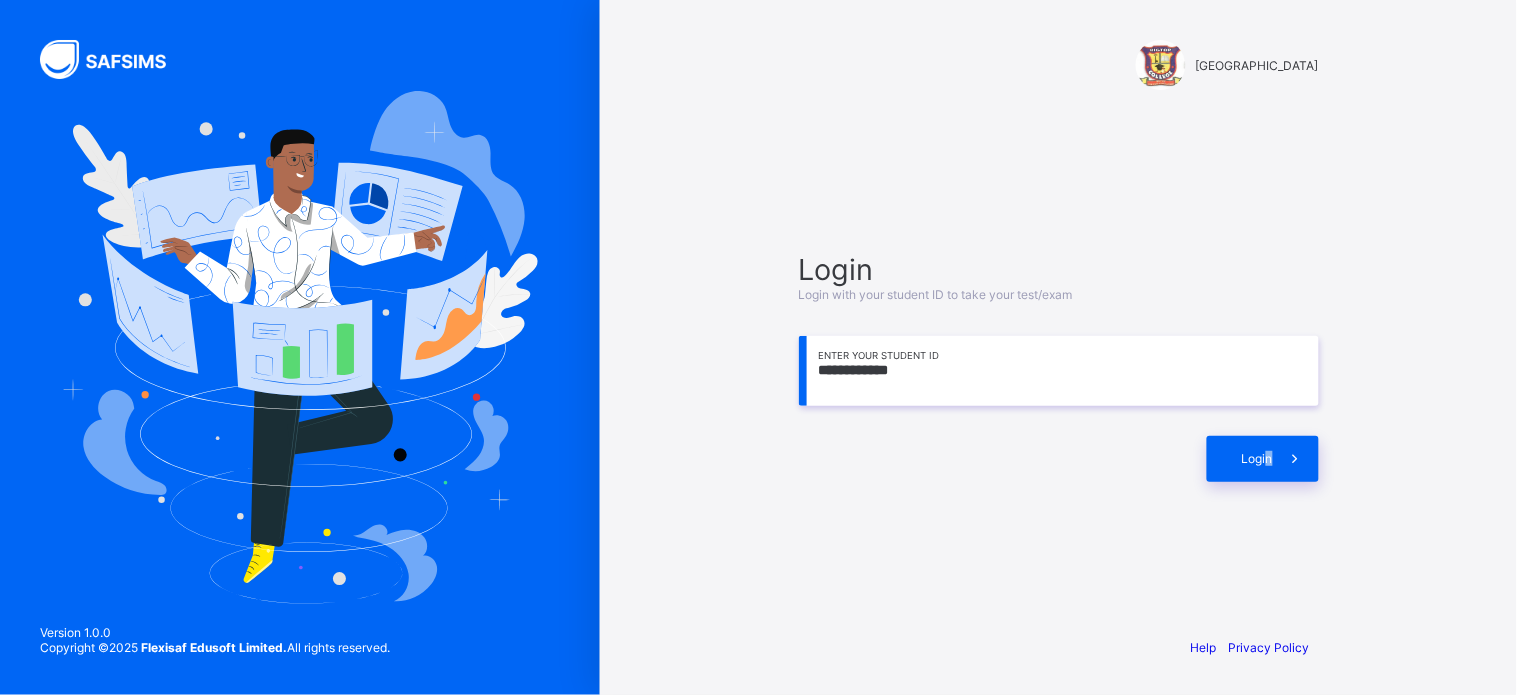 drag, startPoint x: 1265, startPoint y: 458, endPoint x: 1484, endPoint y: 472, distance: 219.44704 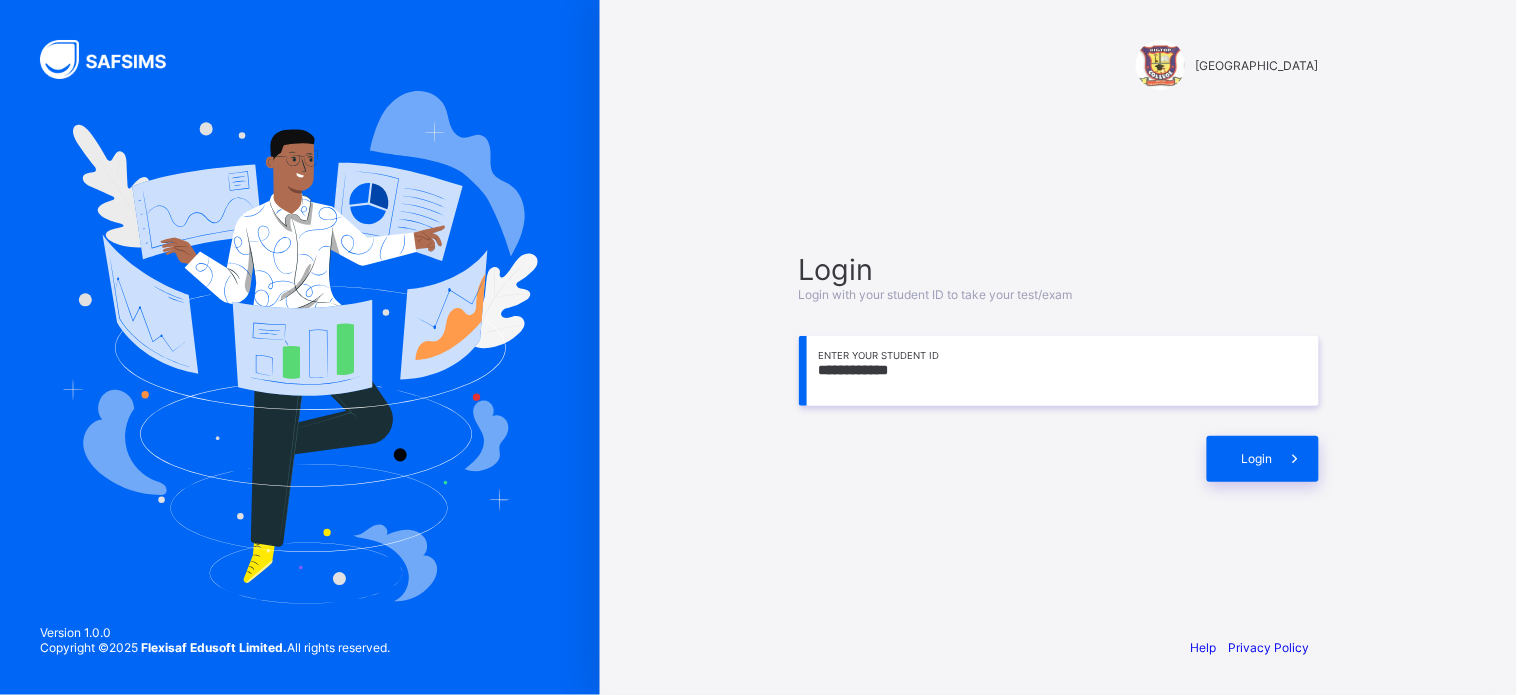 click on "**********" at bounding box center [1059, 371] 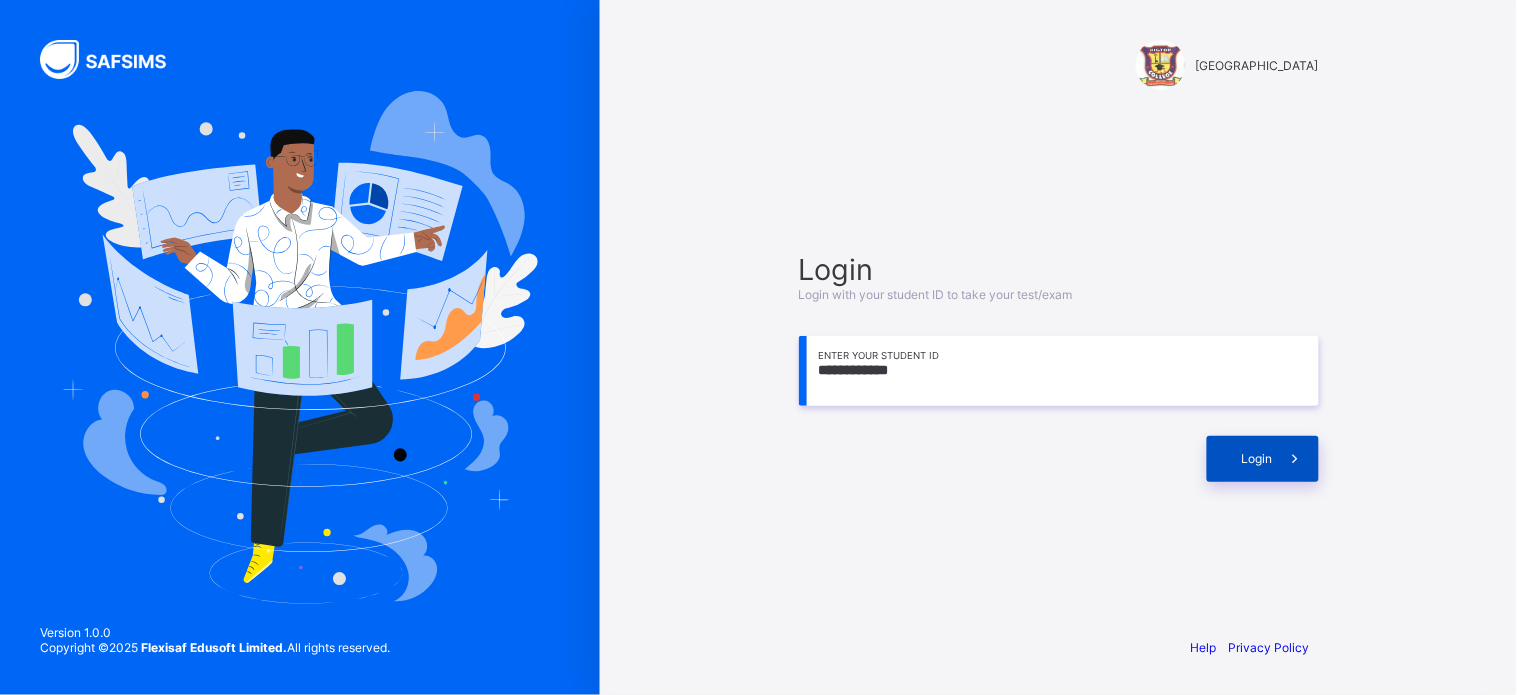 type on "**********" 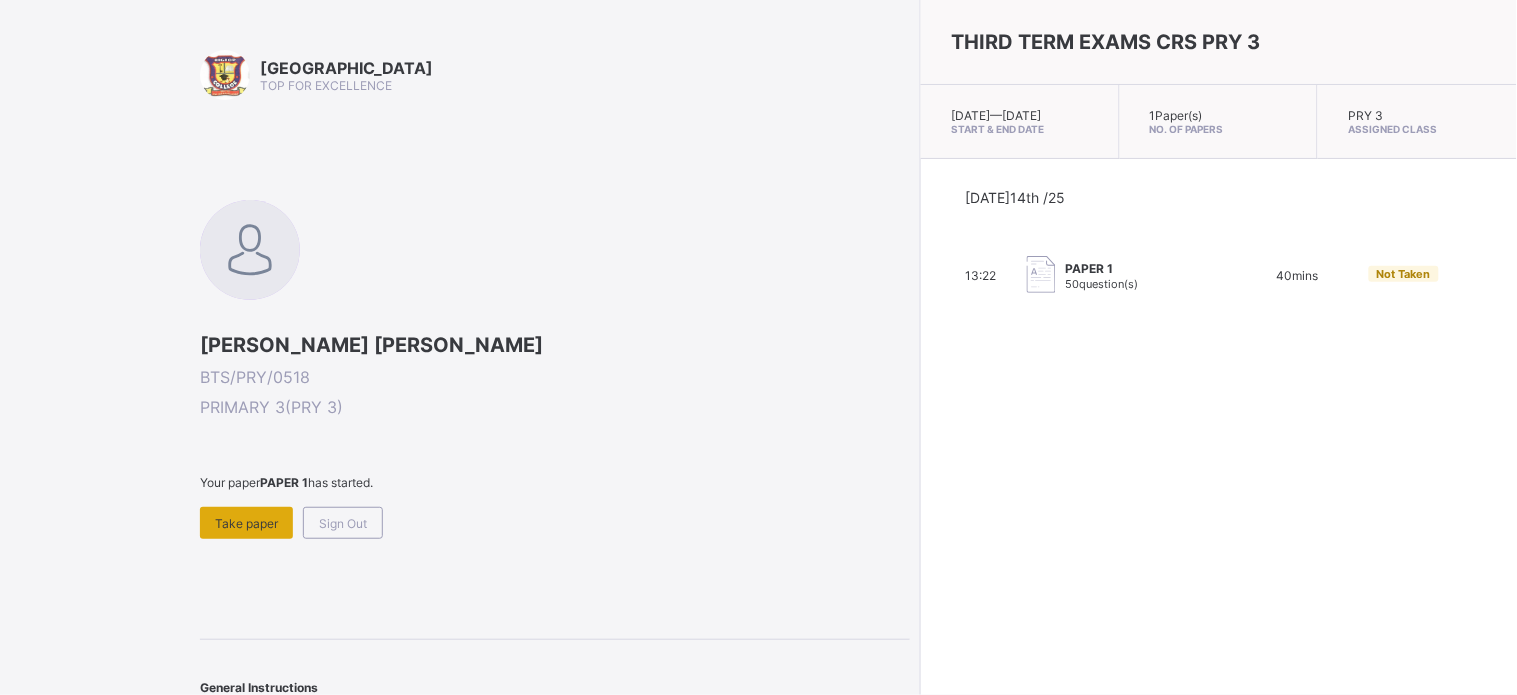 click on "Take paper" at bounding box center (246, 523) 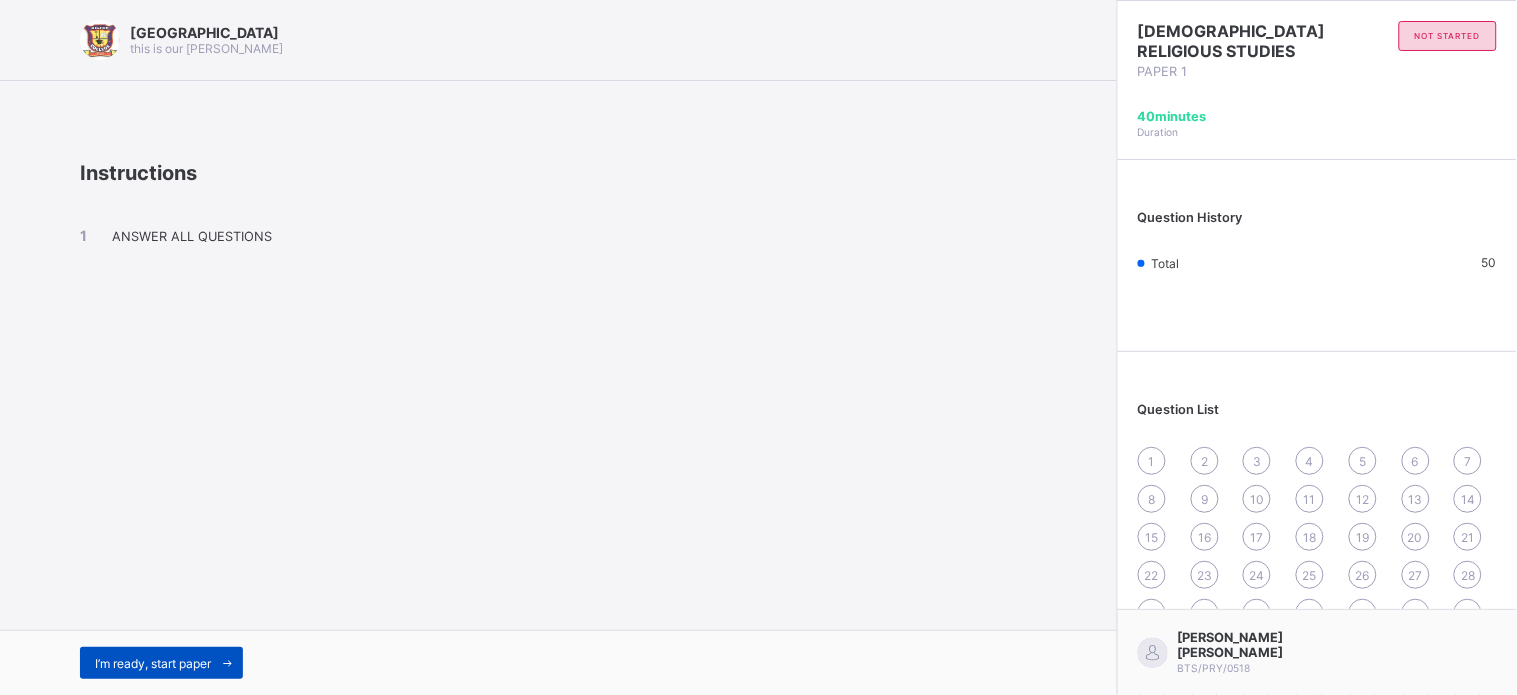 click on "I’m ready, start paper" at bounding box center (153, 663) 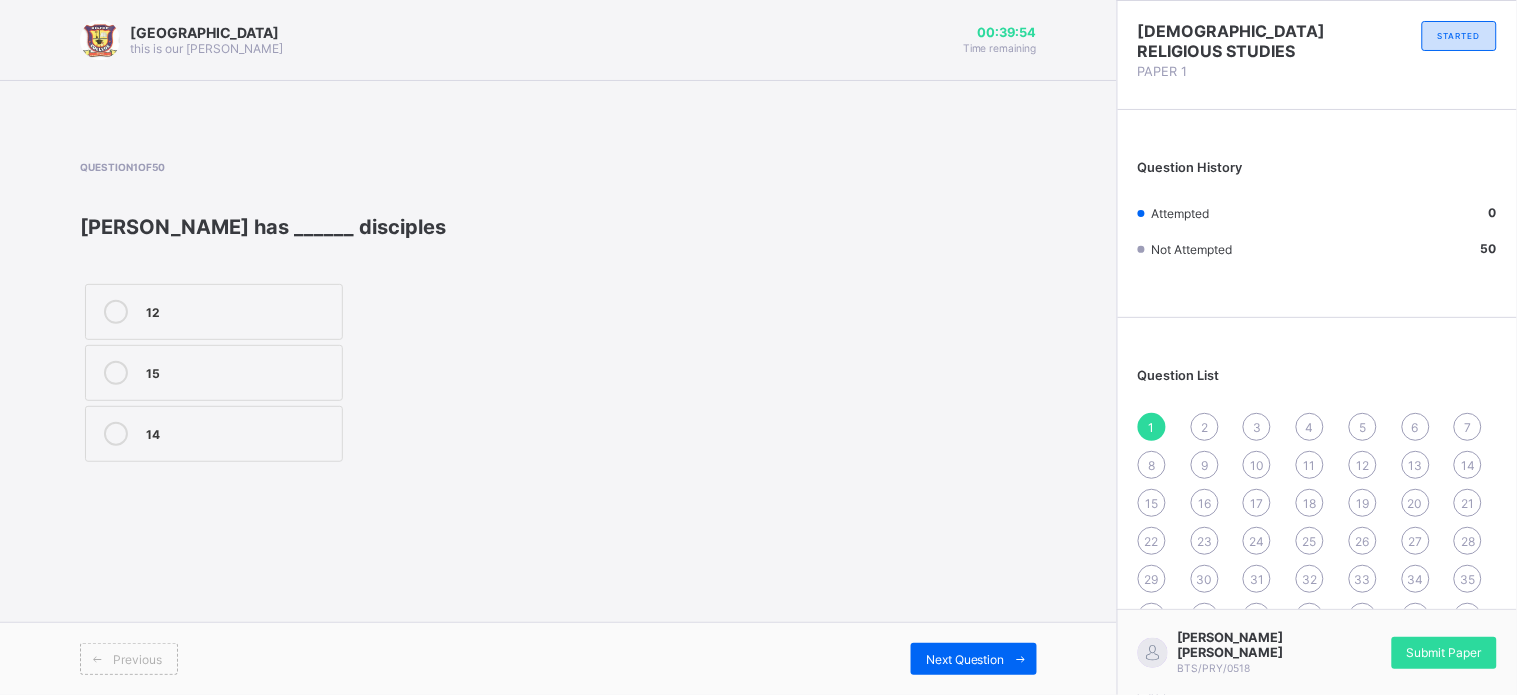 click on "12" at bounding box center (239, 310) 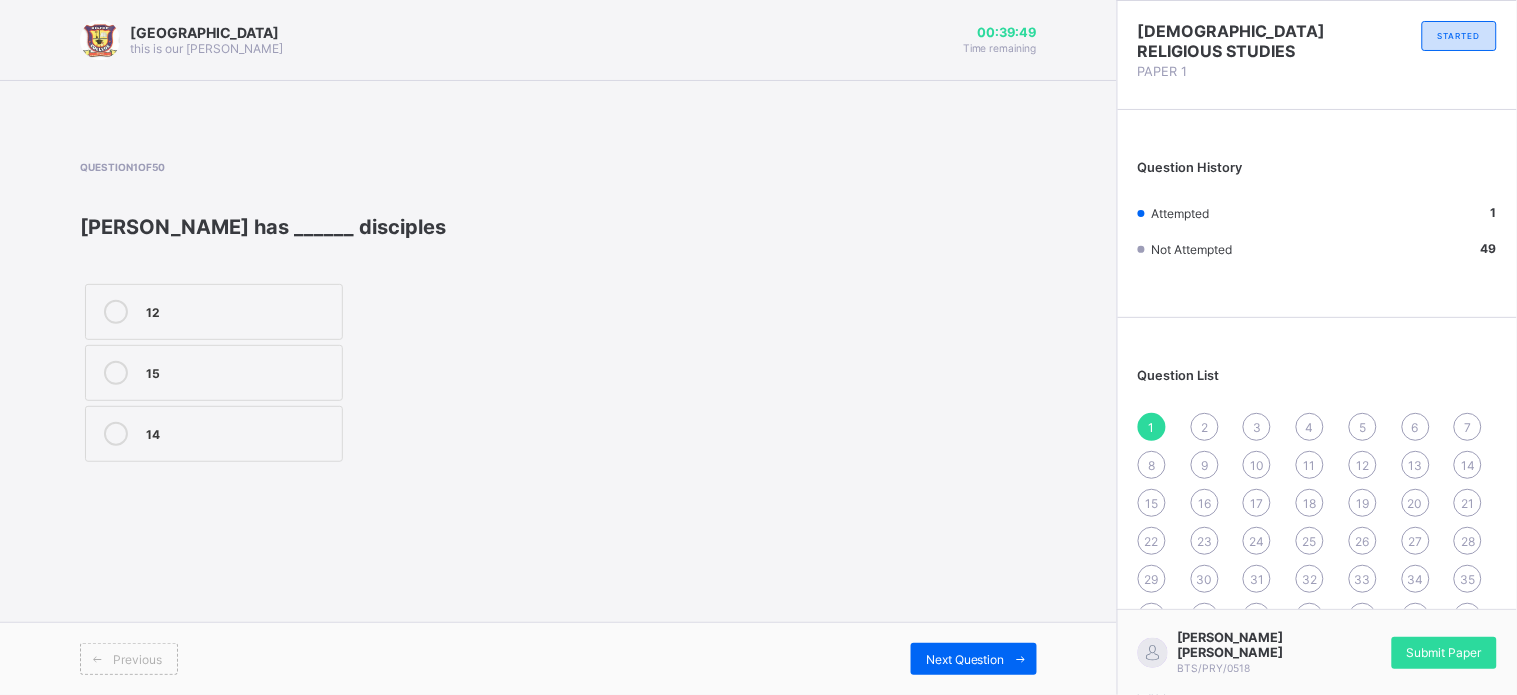 click on "Question List 1 2 3 4 5 6 7 8 9 10 11 12 13 14 15 16 17 18 19 20 21 22 23 24 25 26 27 28 29 30 31 32 33 34 35 36 37 38 39 40 41 42 43 44 45 46 47 48 49 50" at bounding box center (1317, 527) 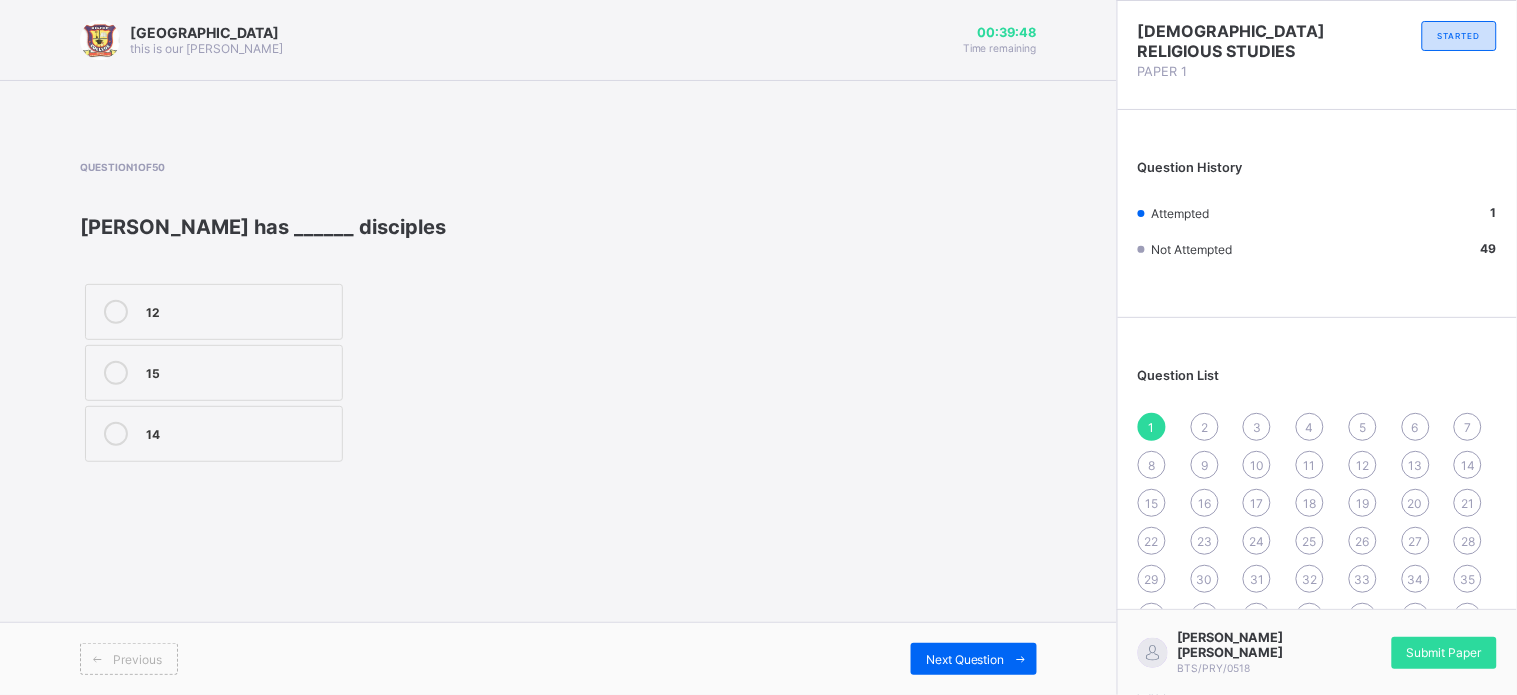 click on "2" at bounding box center [1205, 427] 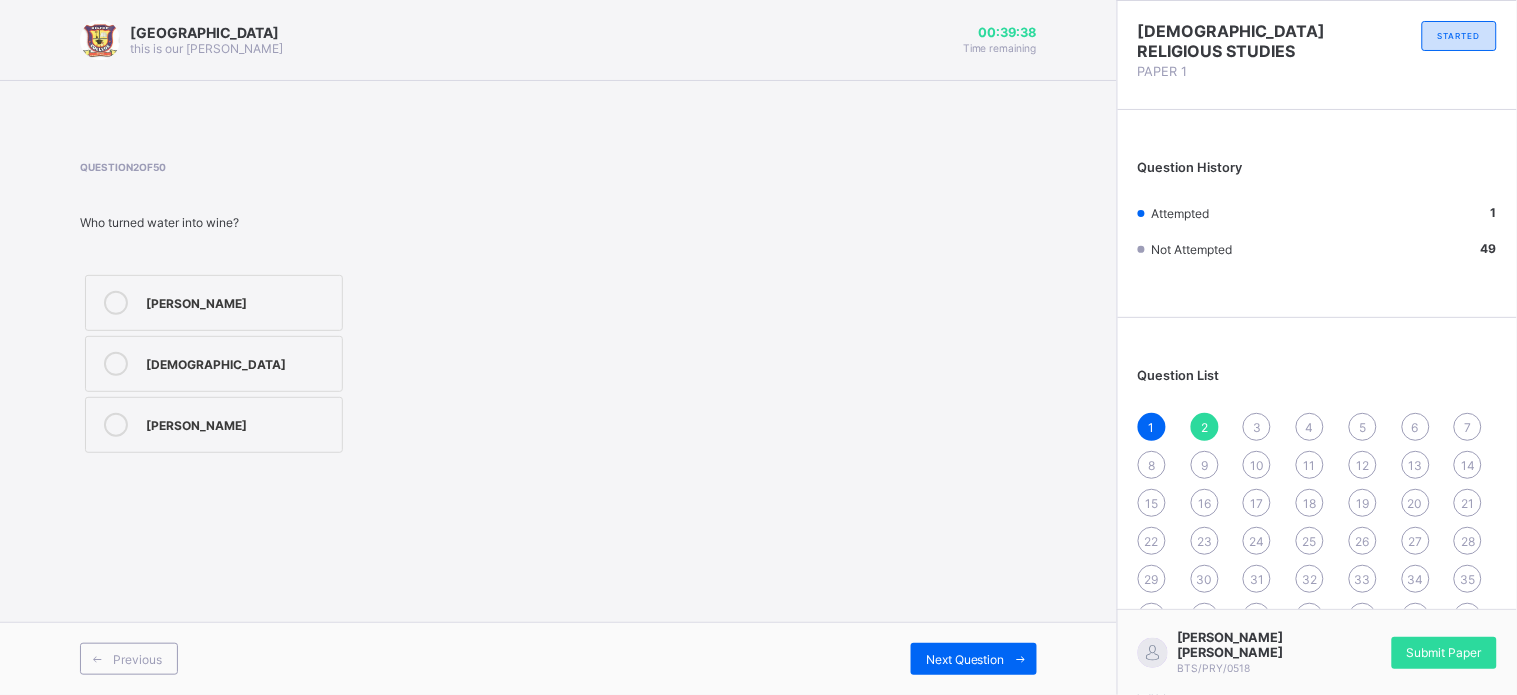 click on "Jesus" at bounding box center [239, 362] 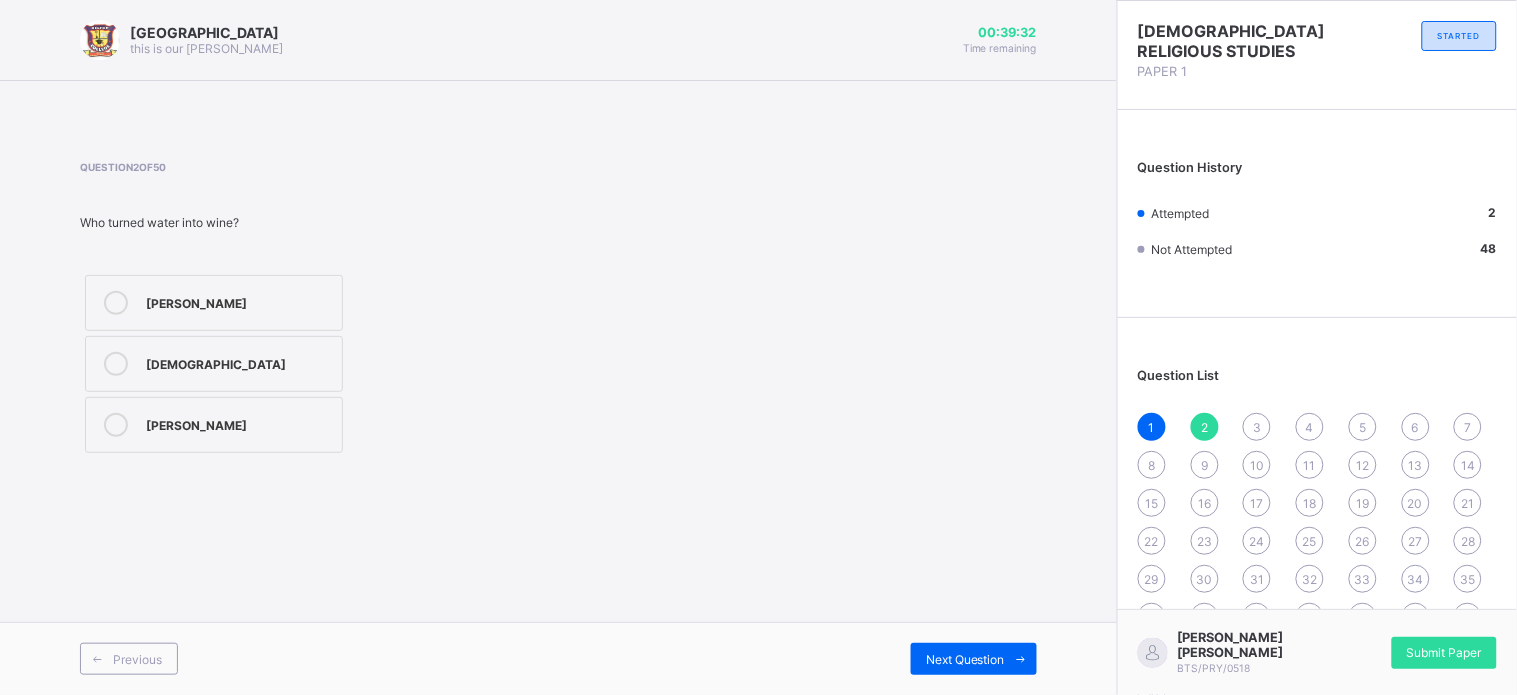 click on "3" at bounding box center [1257, 427] 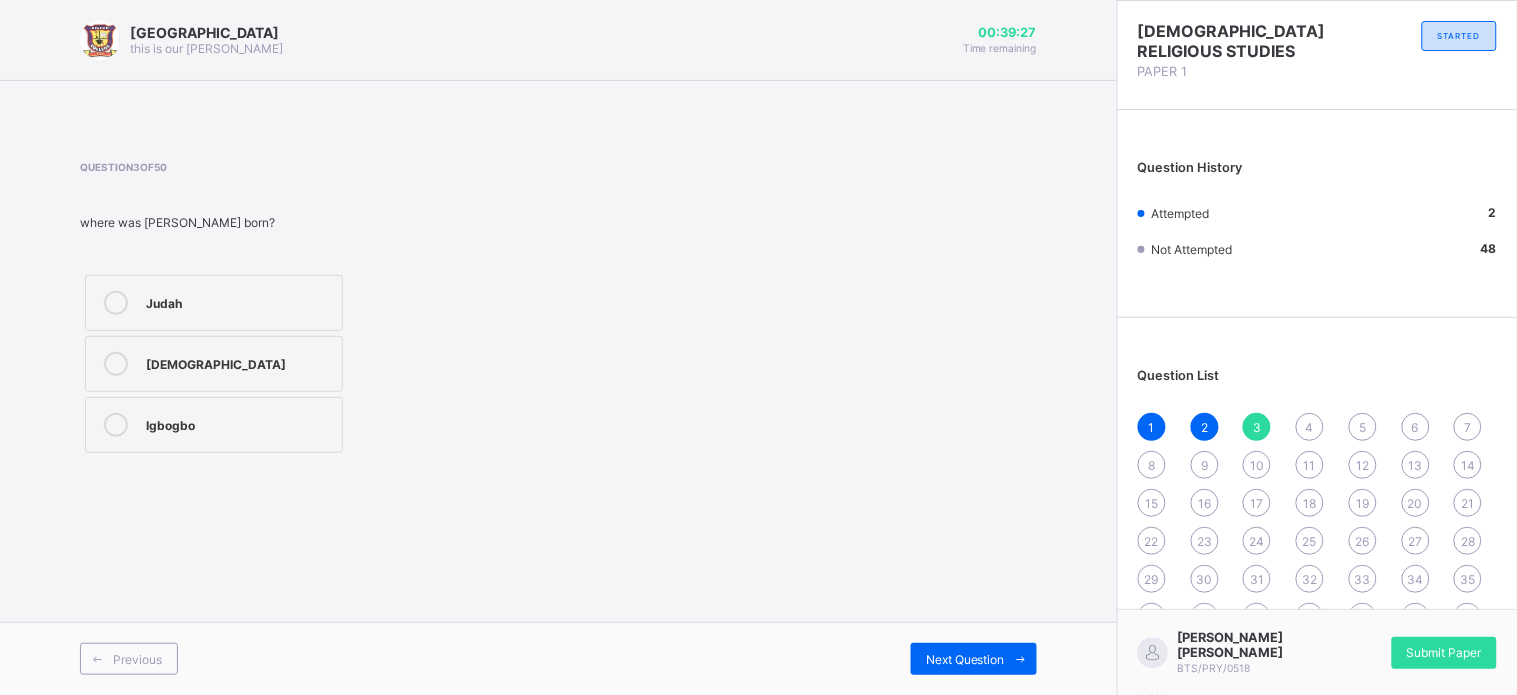 click on "Judah Bethlem Igbogbo" at bounding box center (303, 364) 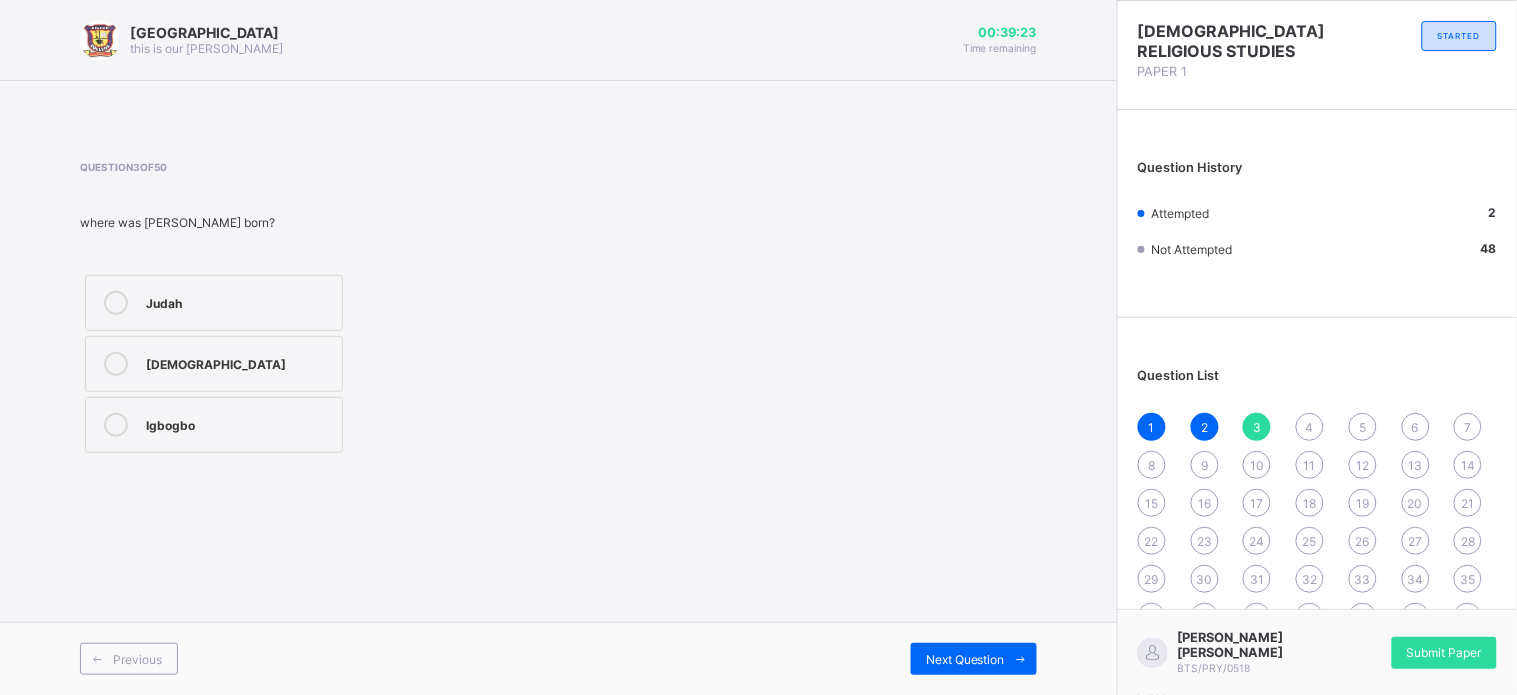 click on "Bethlem" at bounding box center (239, 362) 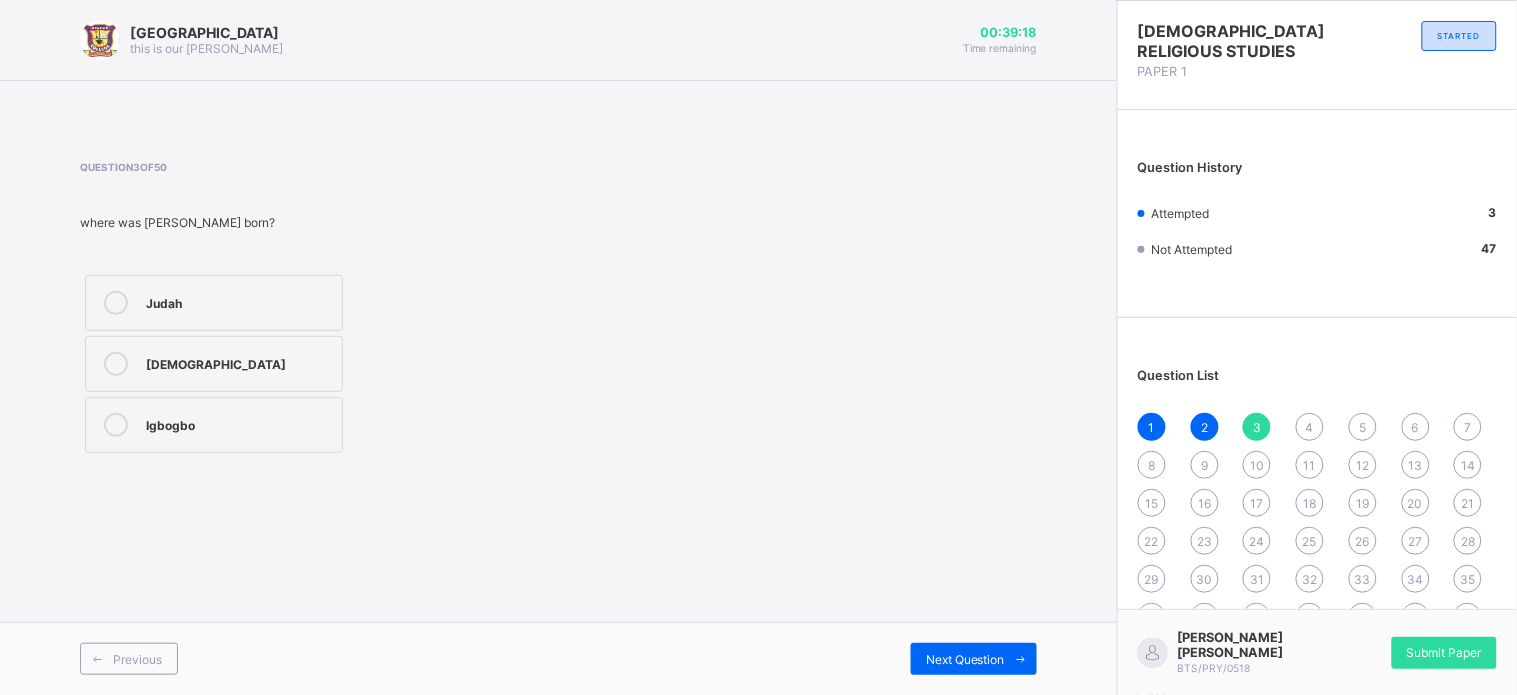 click on "4" at bounding box center (1310, 427) 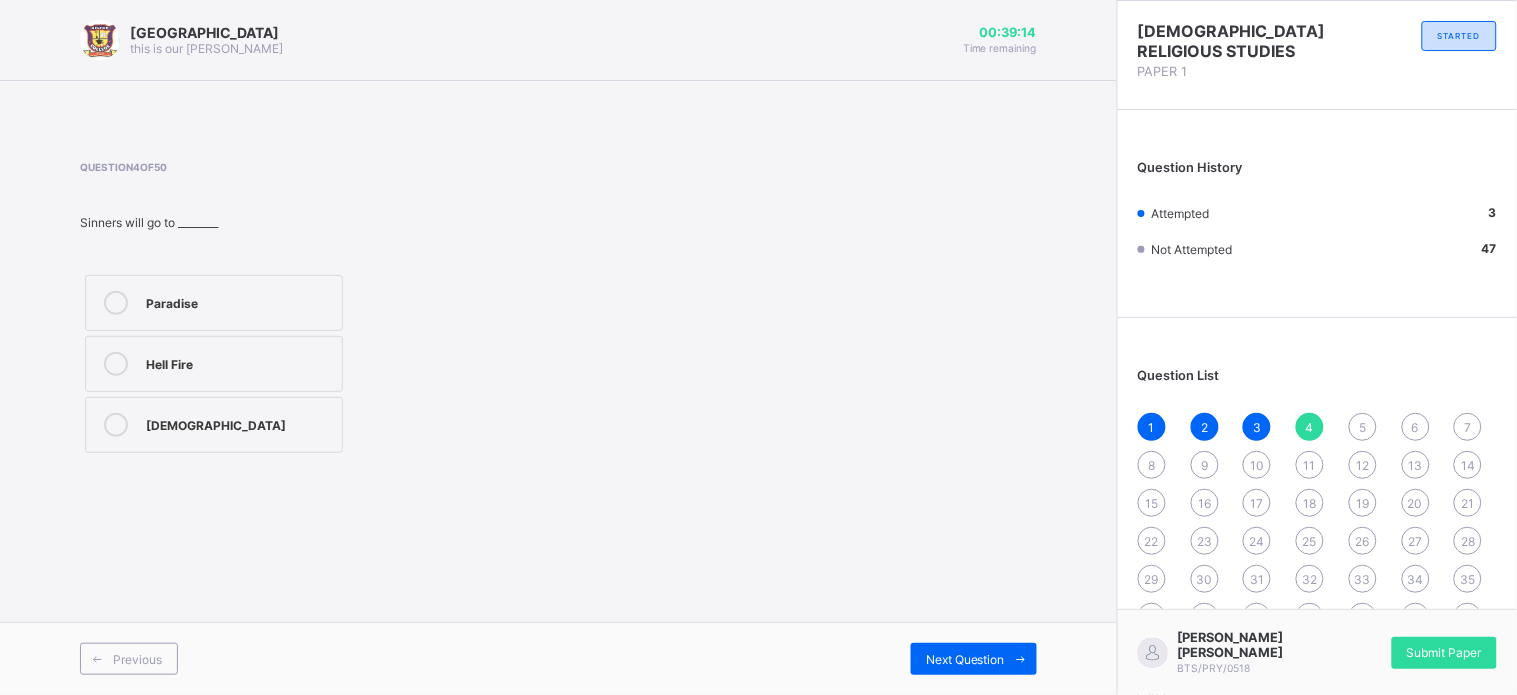 click on "Hell Fire" at bounding box center [239, 362] 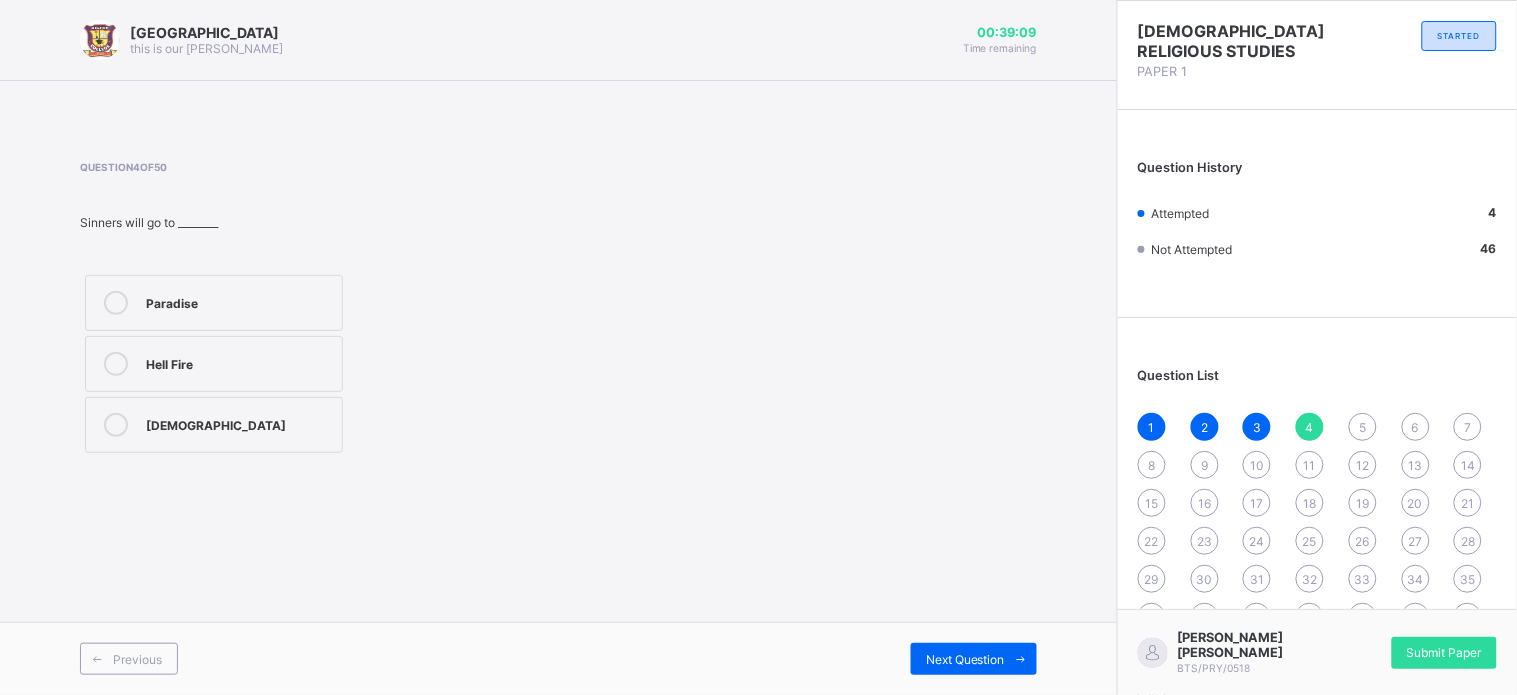 click on "5" at bounding box center [1363, 427] 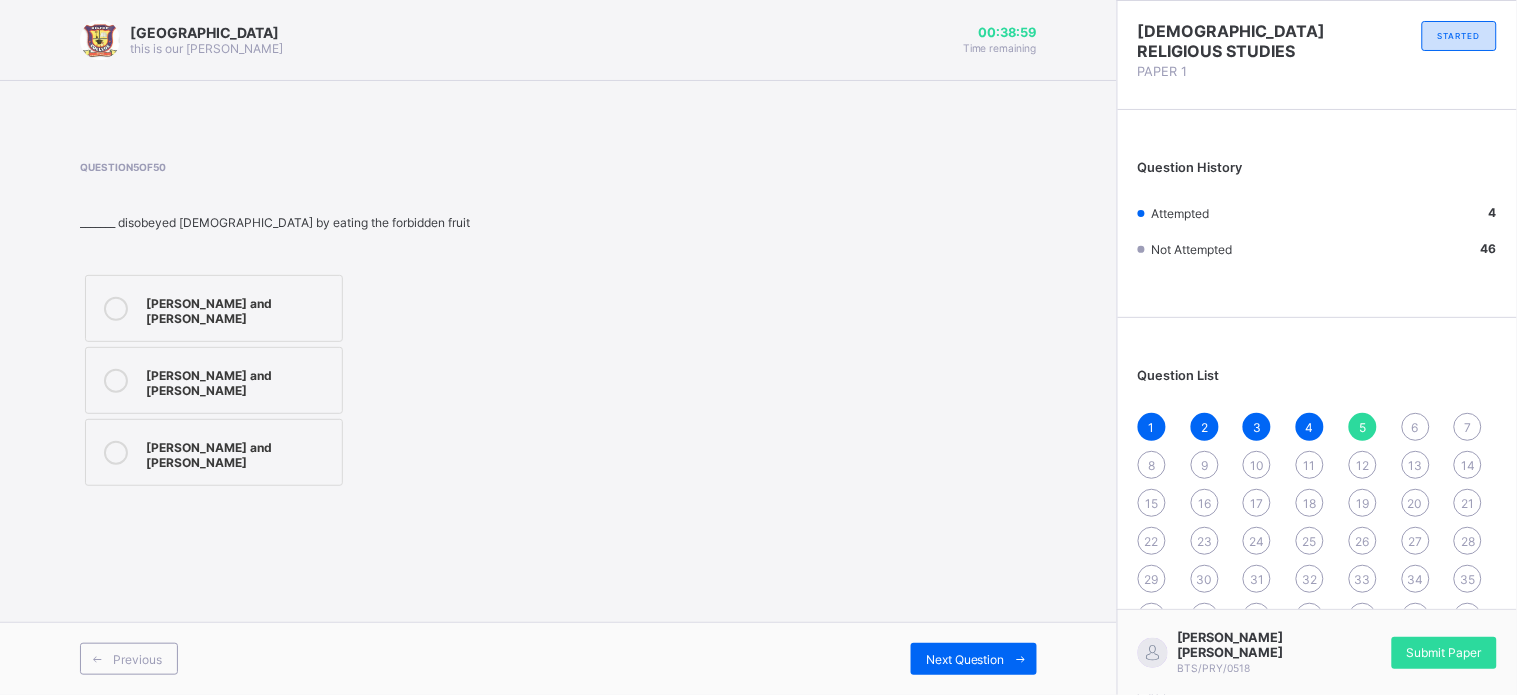 click on "Adam and Eve" at bounding box center (239, 380) 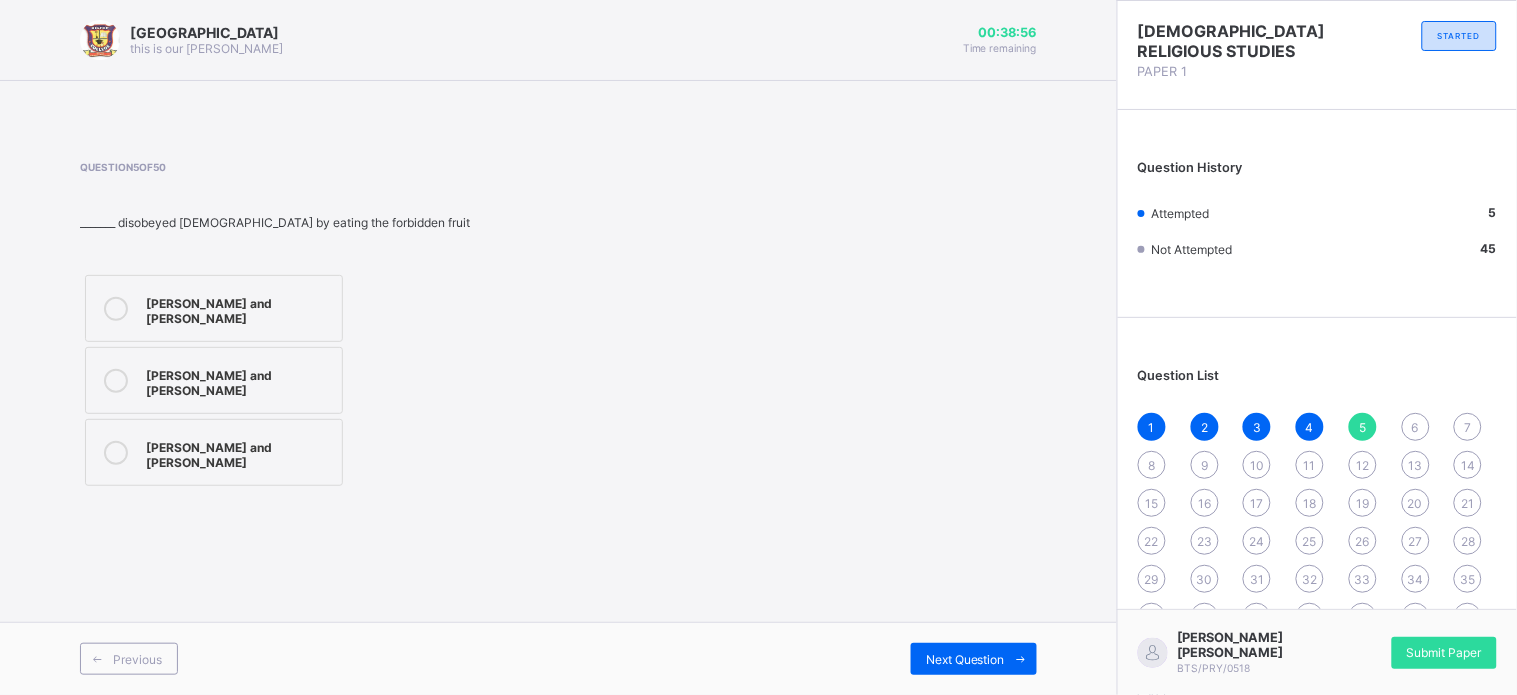 click on "6" at bounding box center [1416, 427] 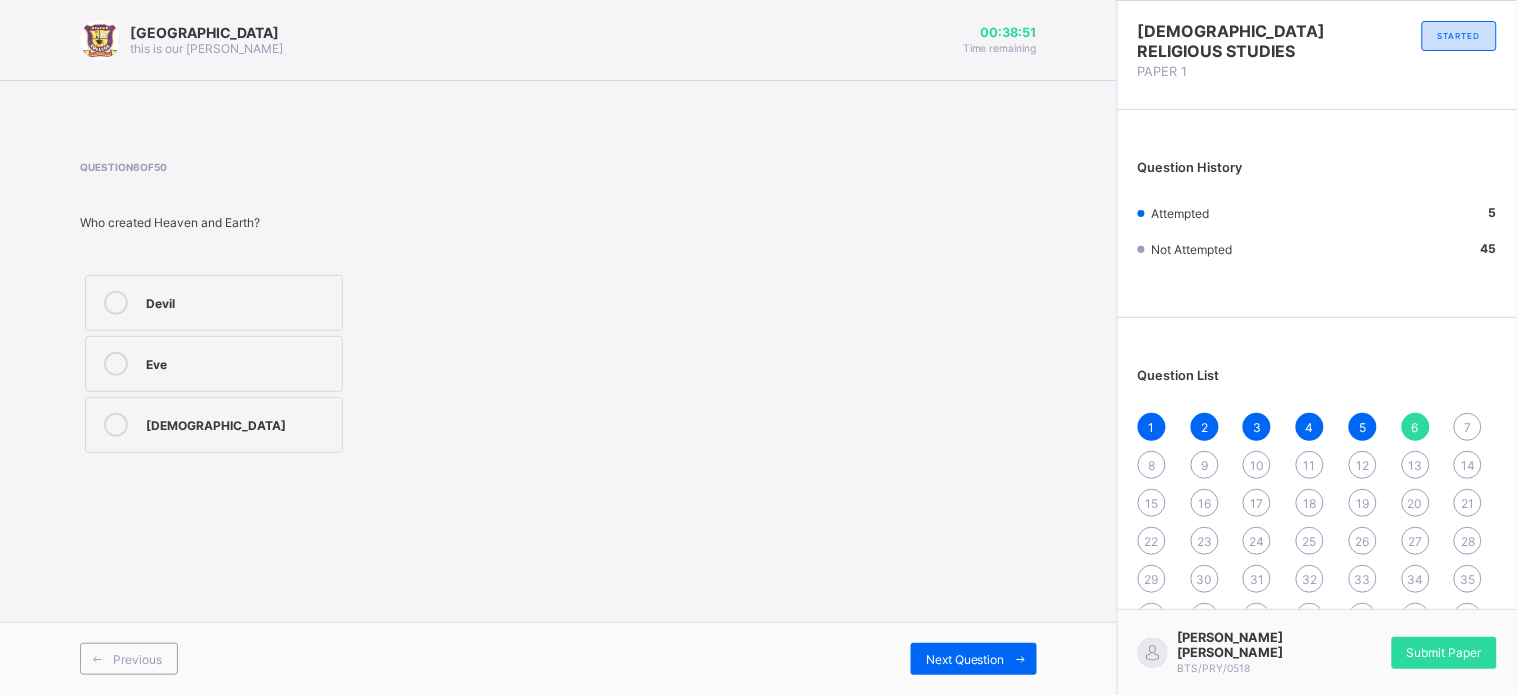 click on "God" at bounding box center (239, 423) 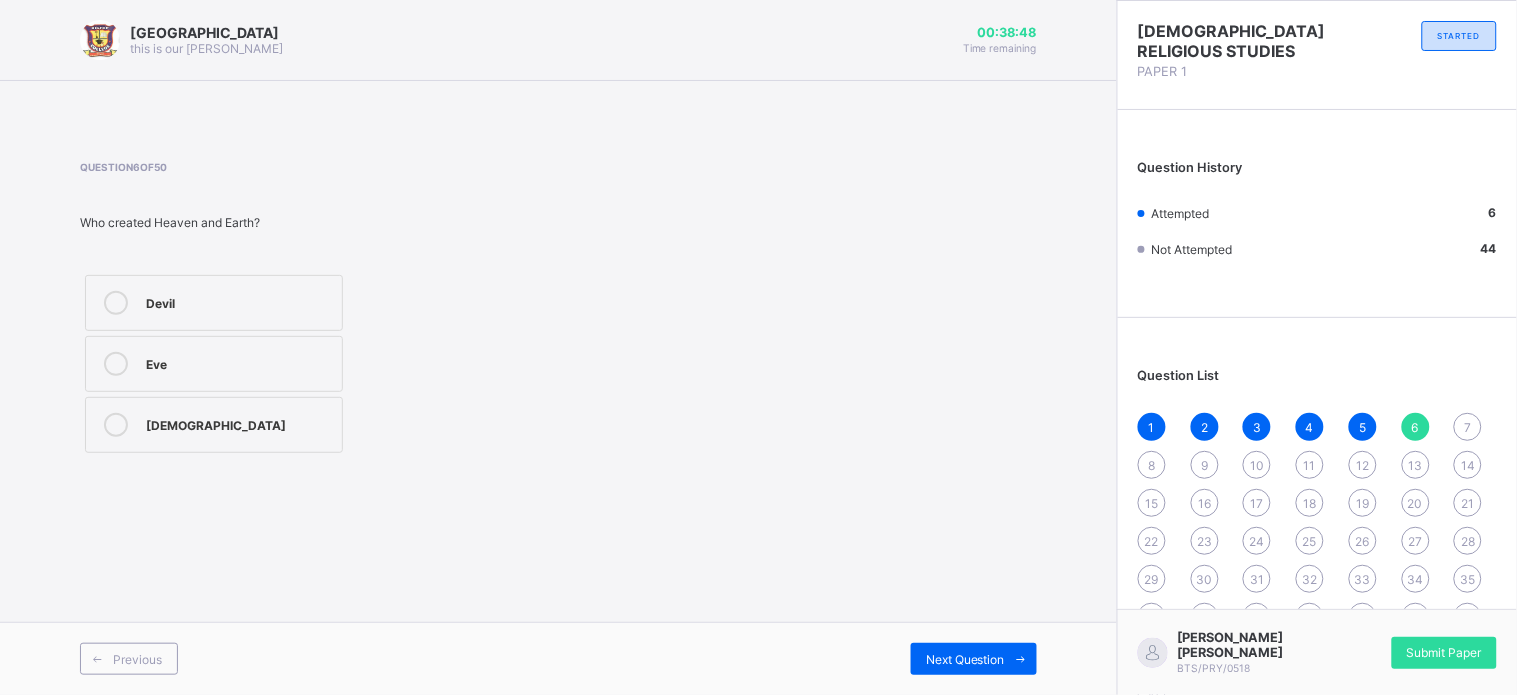 click on "7" at bounding box center (1468, 427) 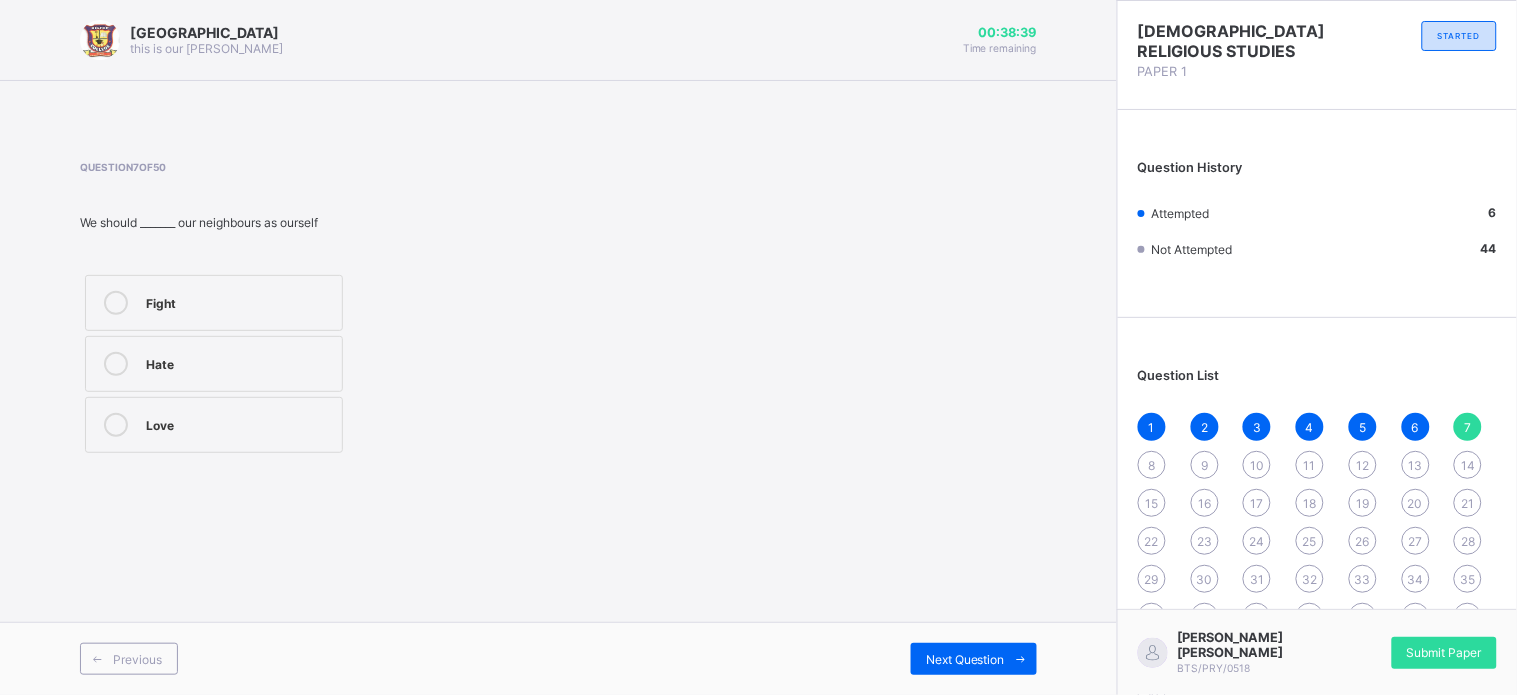 click on "Love" at bounding box center [239, 423] 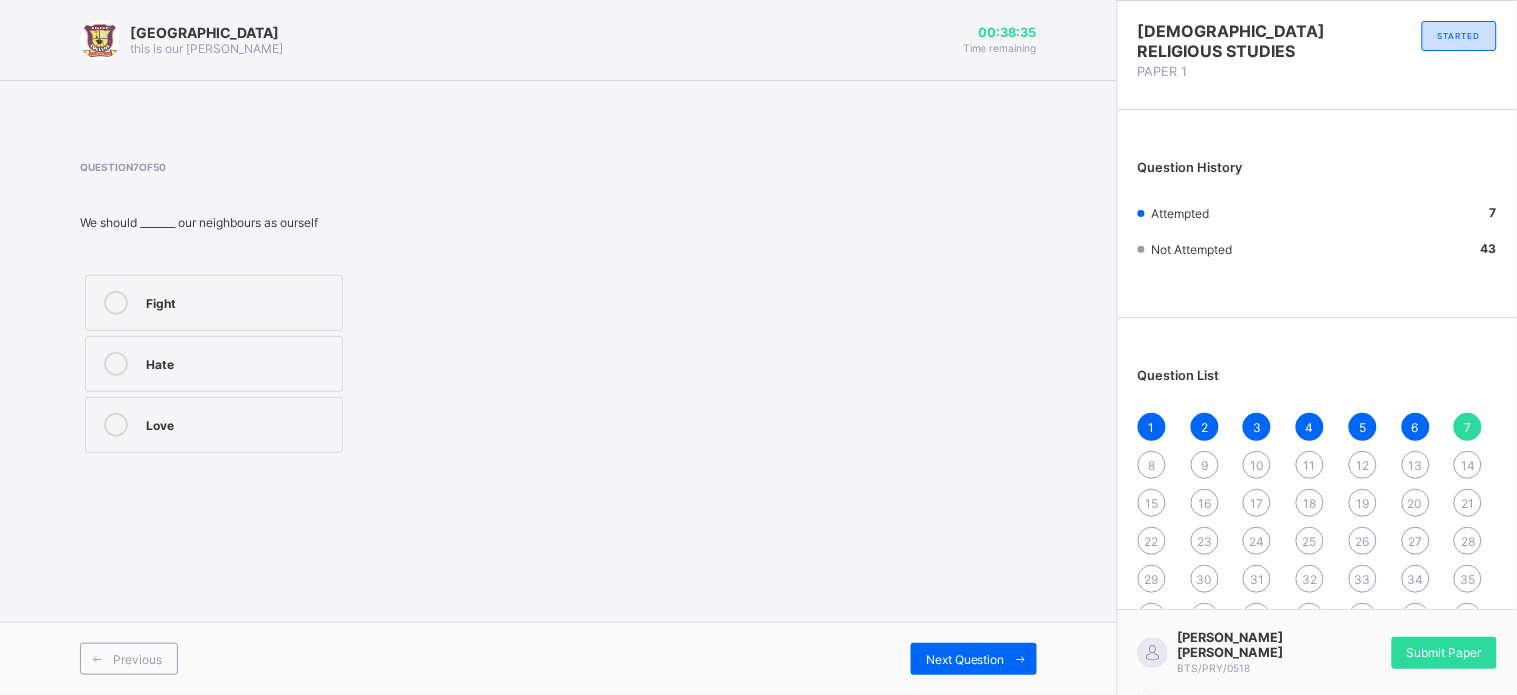 click on "8" at bounding box center [1152, 465] 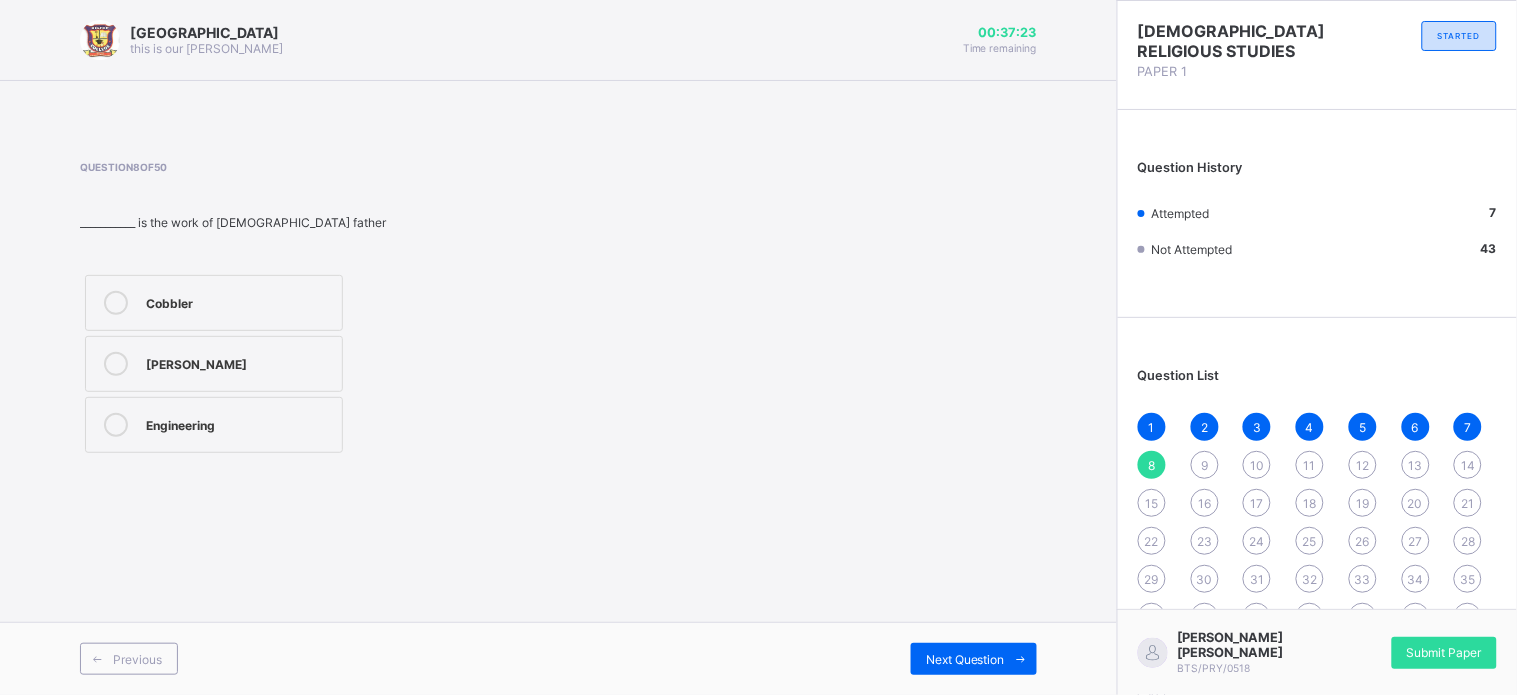 click on "Carpenter" at bounding box center (239, 362) 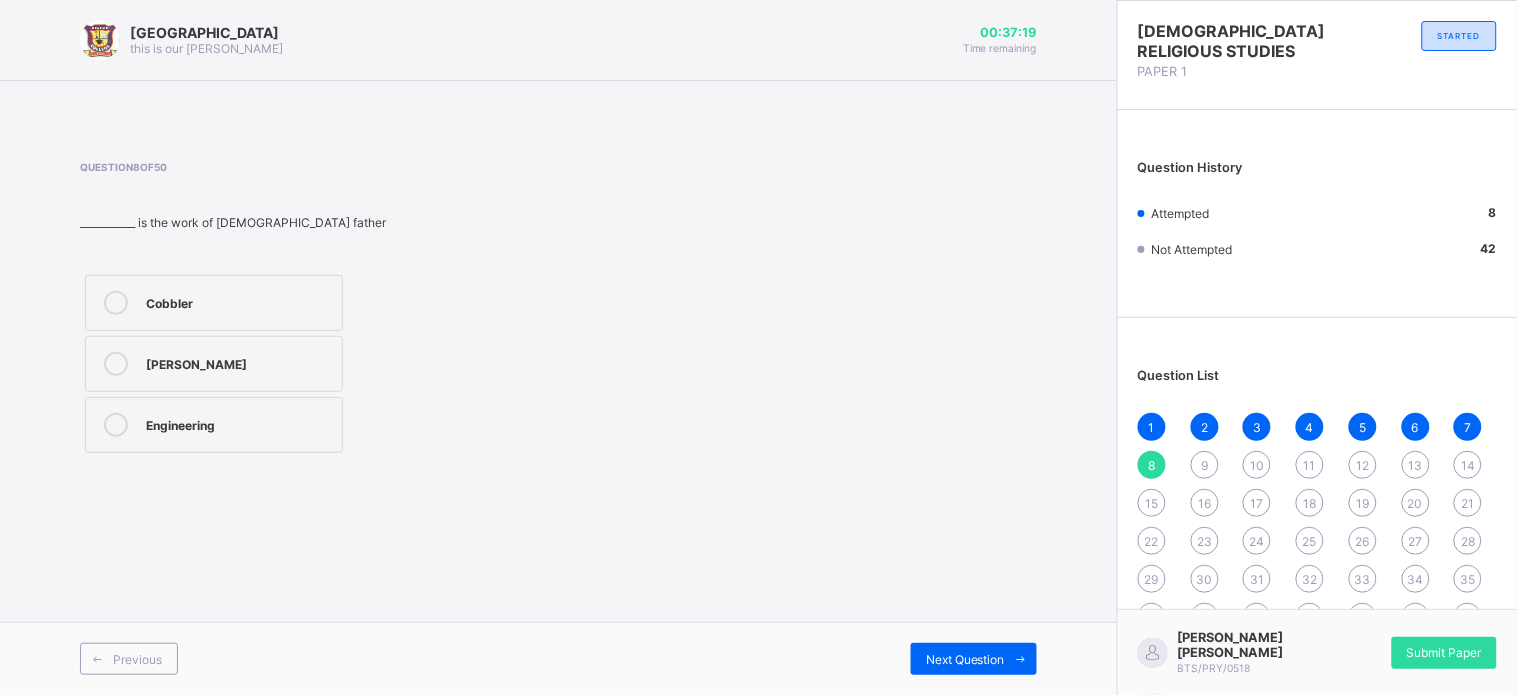 click on "1 2 3 4 5 6 7 8 9 10 11 12 13 14 15 16 17 18 19 20 21 22 23 24 25 26 27 28 29 30 31 32 33 34 35 36 37 38 39 40 41 42 43 44 45 46 47 48 49 50" at bounding box center [1317, 560] 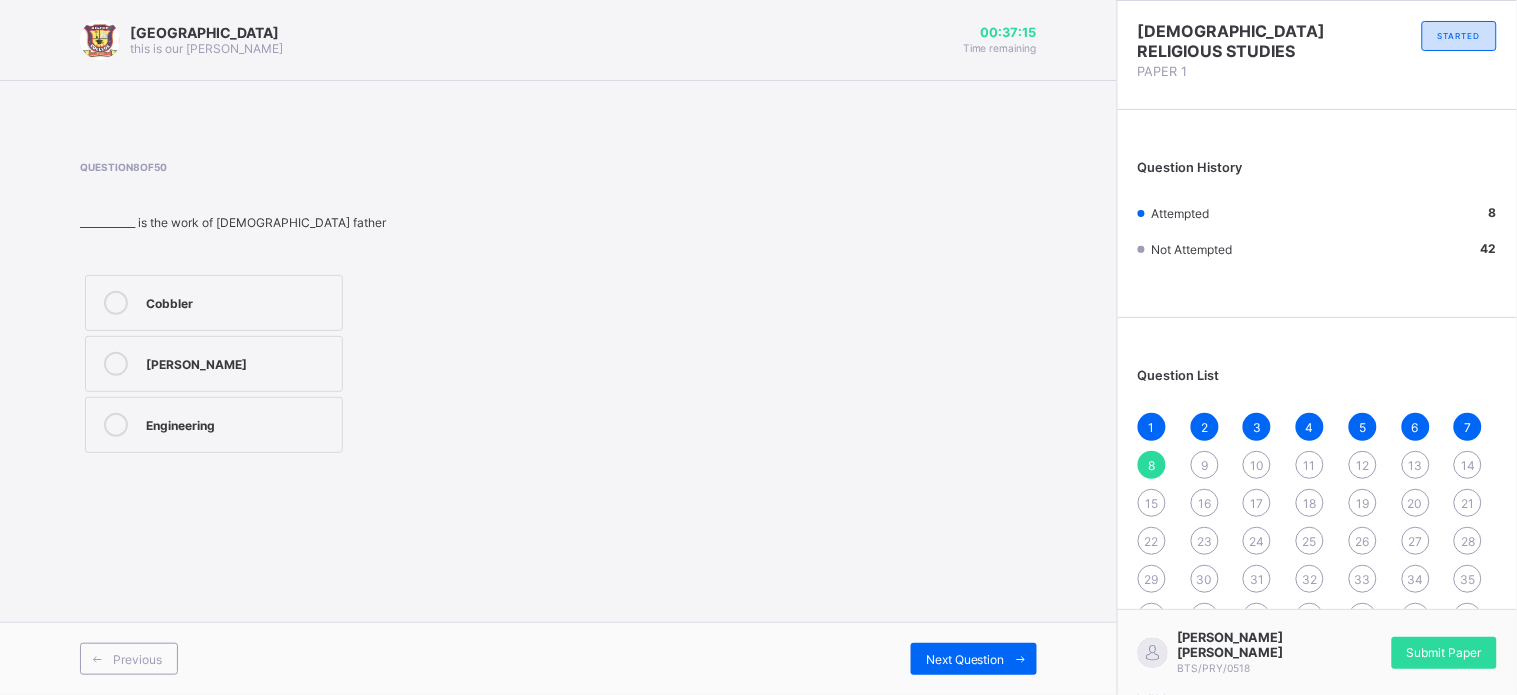 click on "9" at bounding box center (1205, 465) 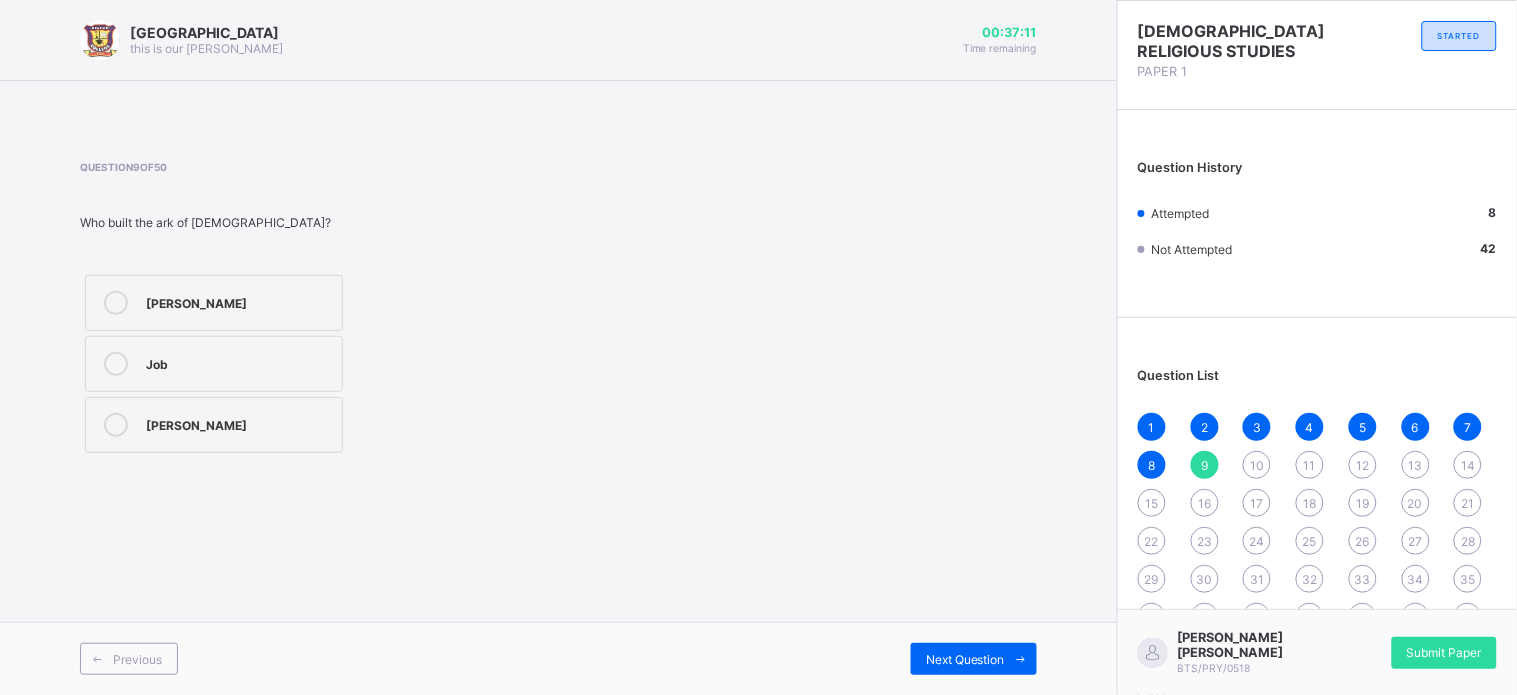 click on "James" at bounding box center [214, 303] 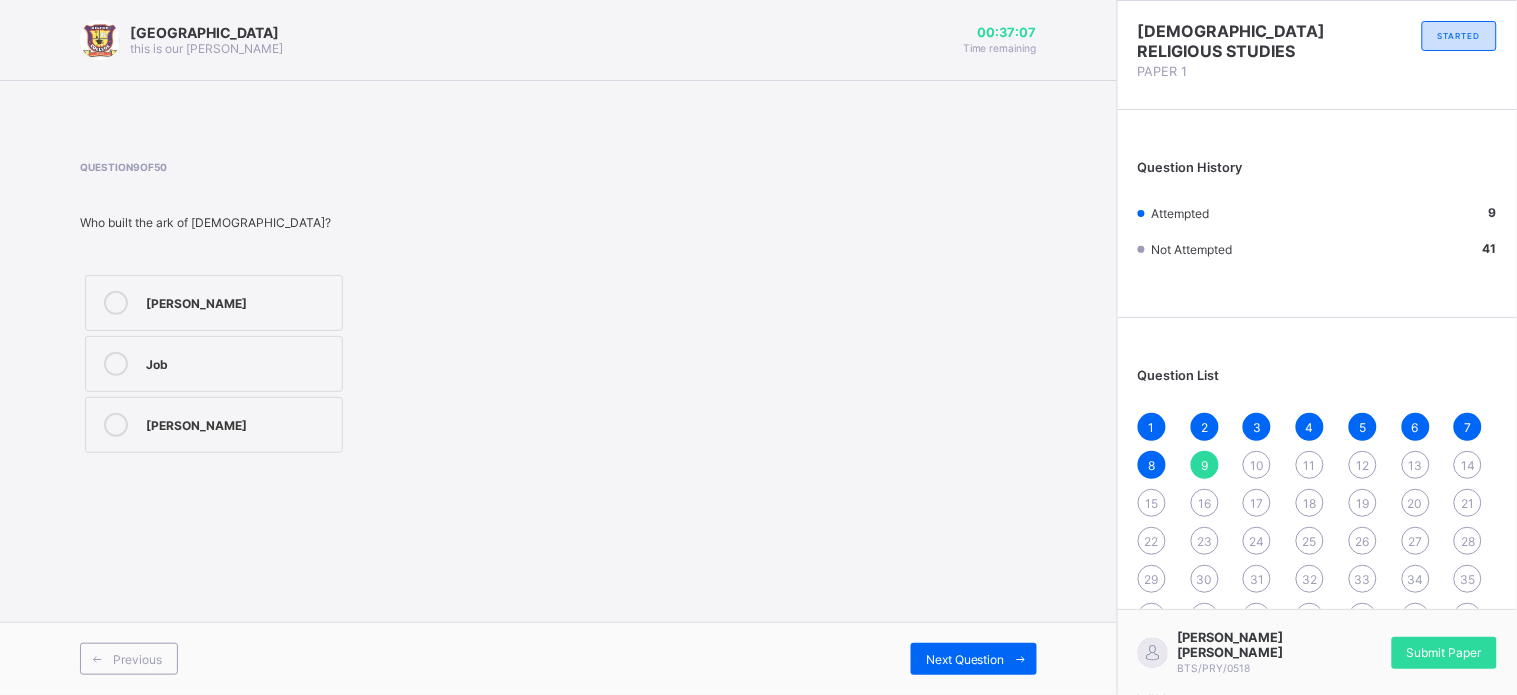 click on "Noah" at bounding box center (214, 425) 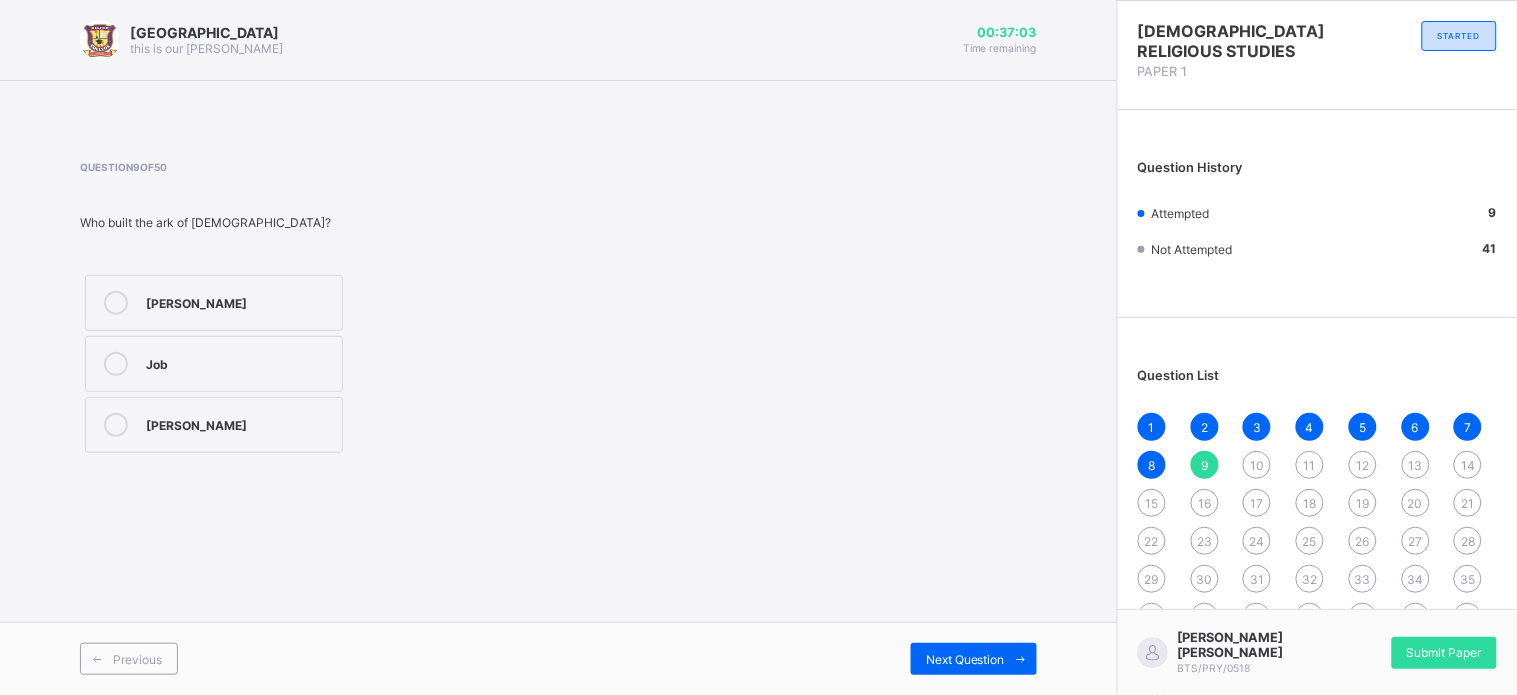 click on "10" at bounding box center [1257, 465] 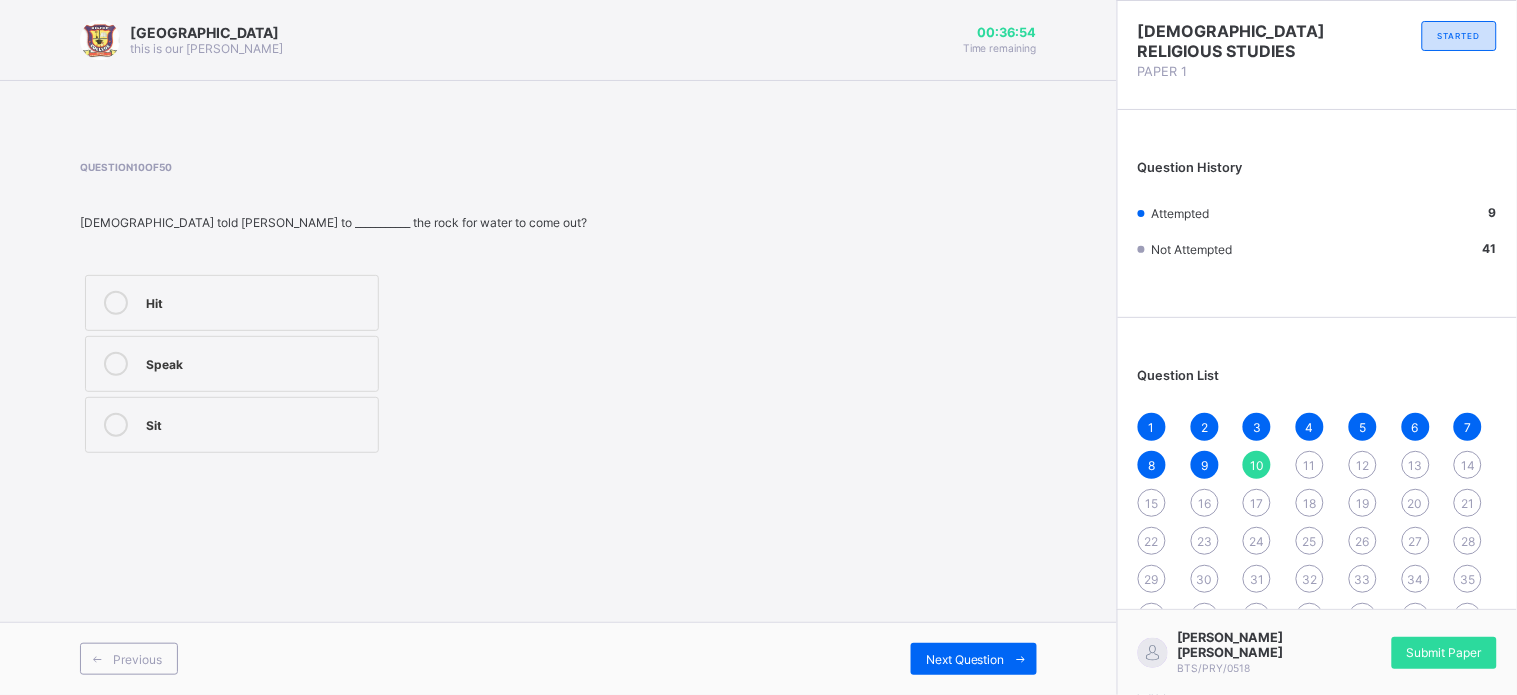 click on "Hit" at bounding box center [257, 301] 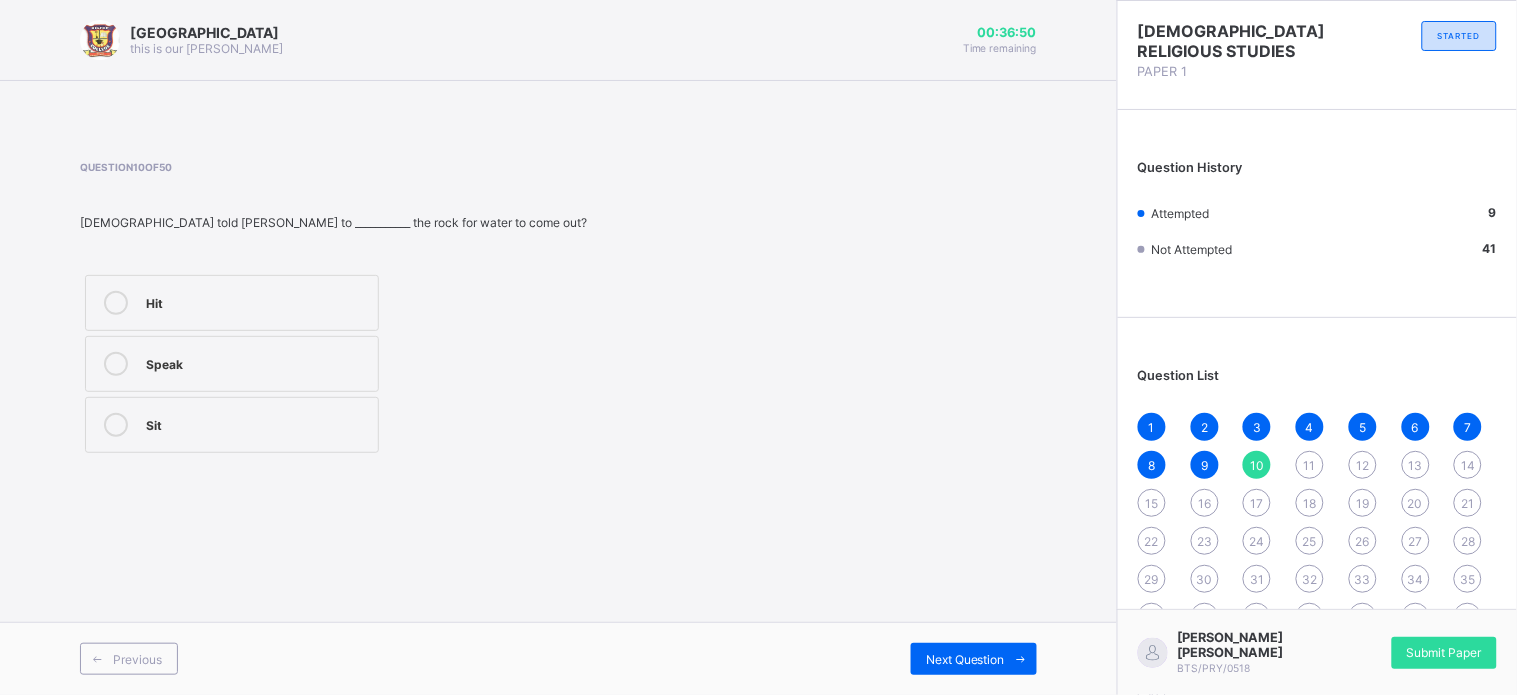 click on "11" at bounding box center [1310, 465] 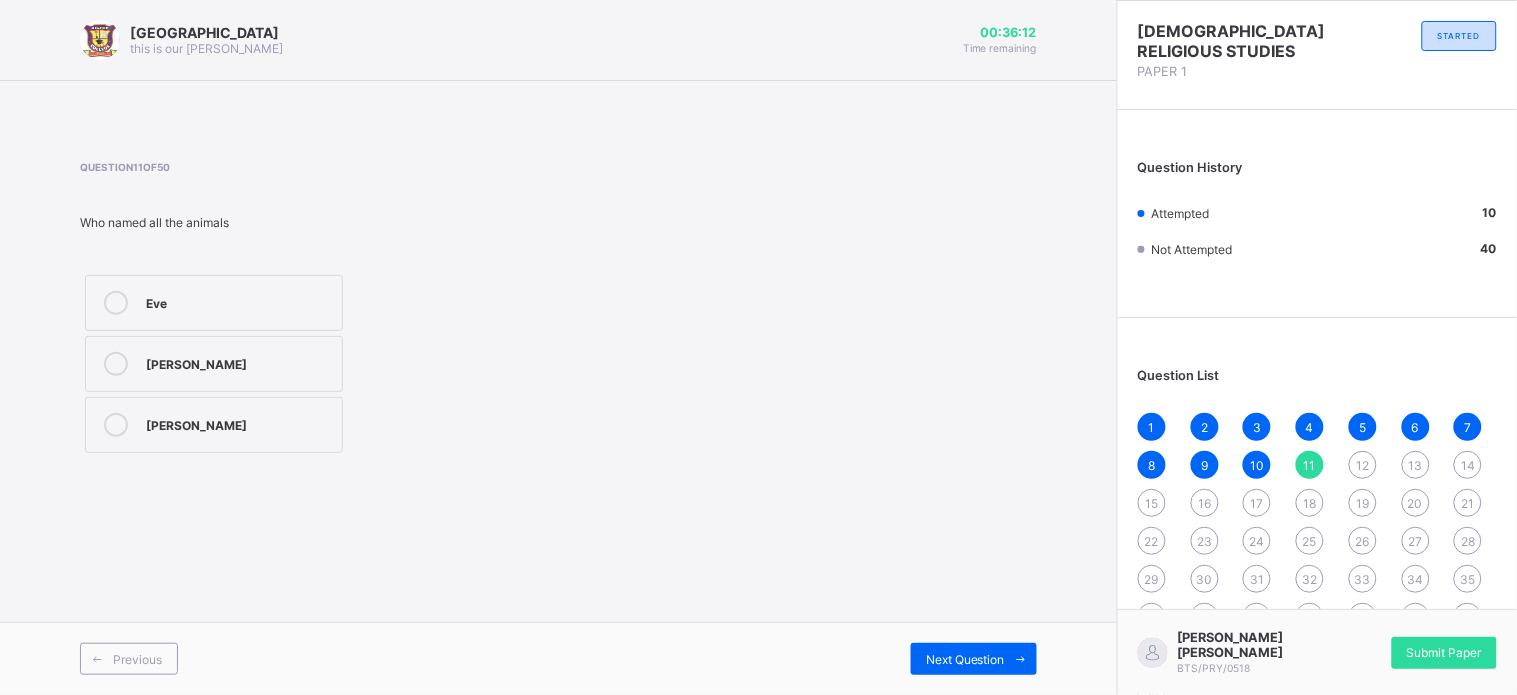 click on "Adam" at bounding box center [214, 425] 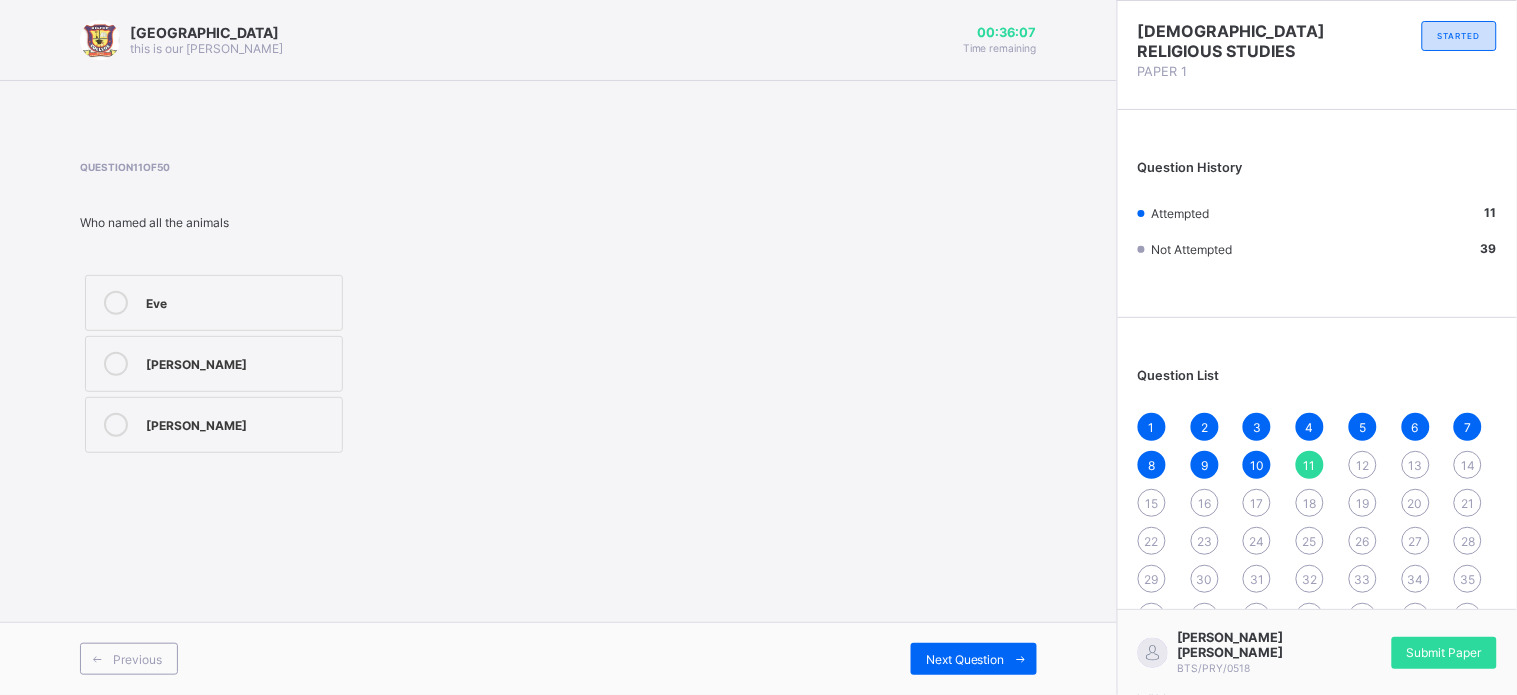 click on "12" at bounding box center (1362, 465) 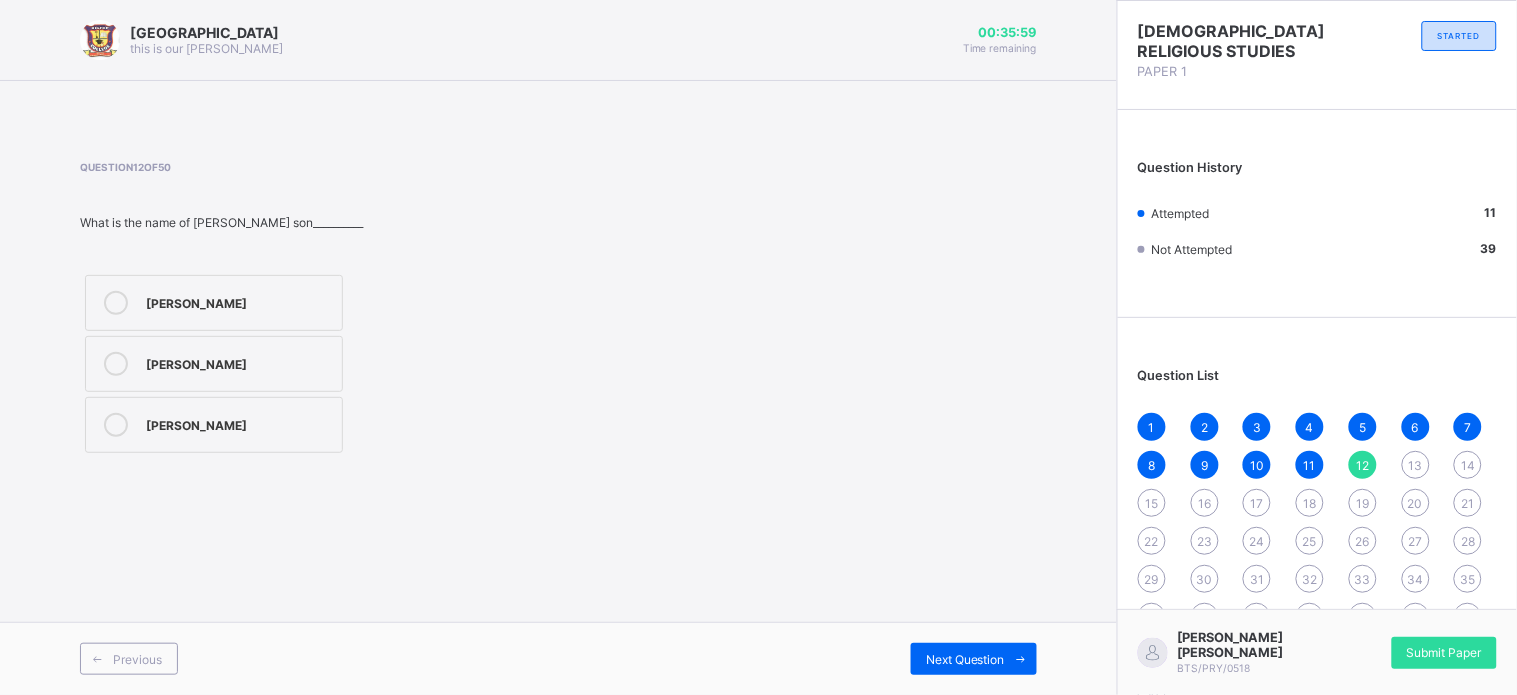 click on "Isaac" at bounding box center (239, 301) 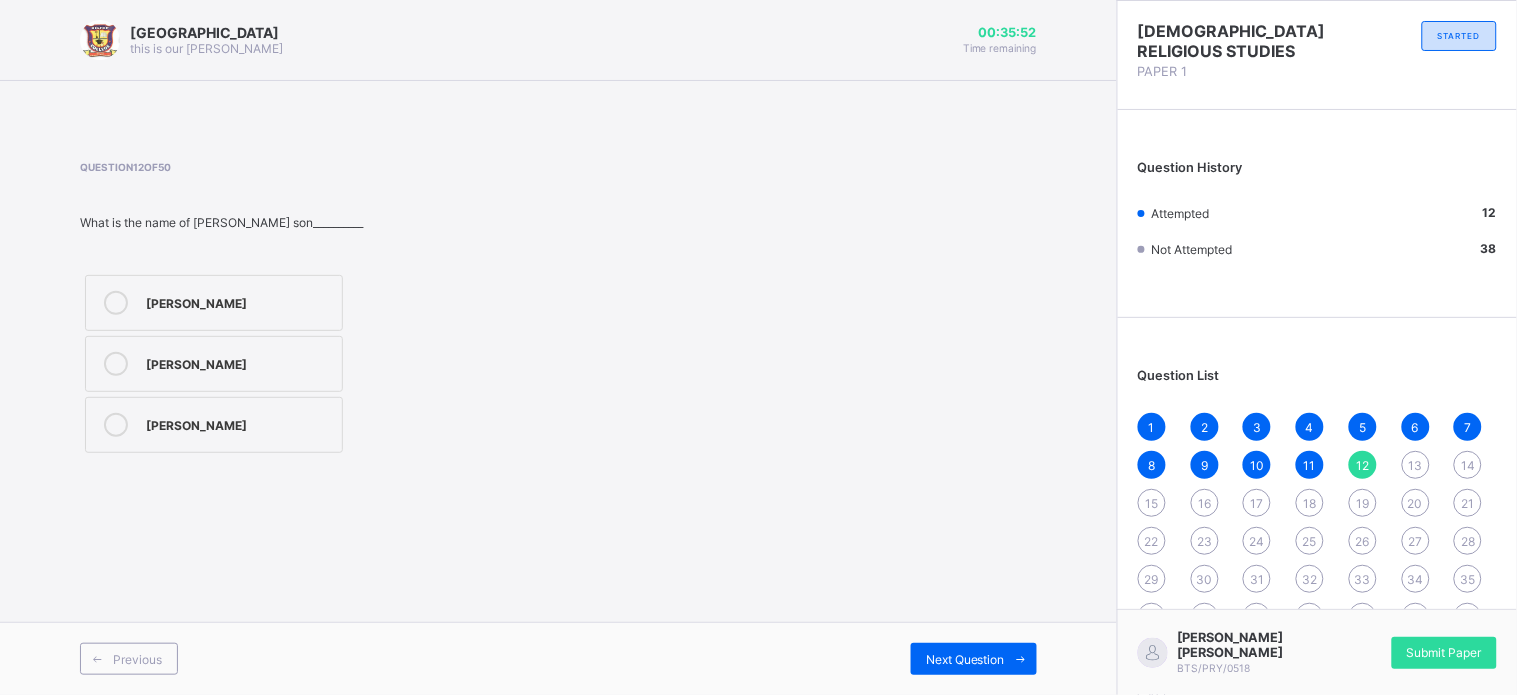 click on "13" at bounding box center (1416, 465) 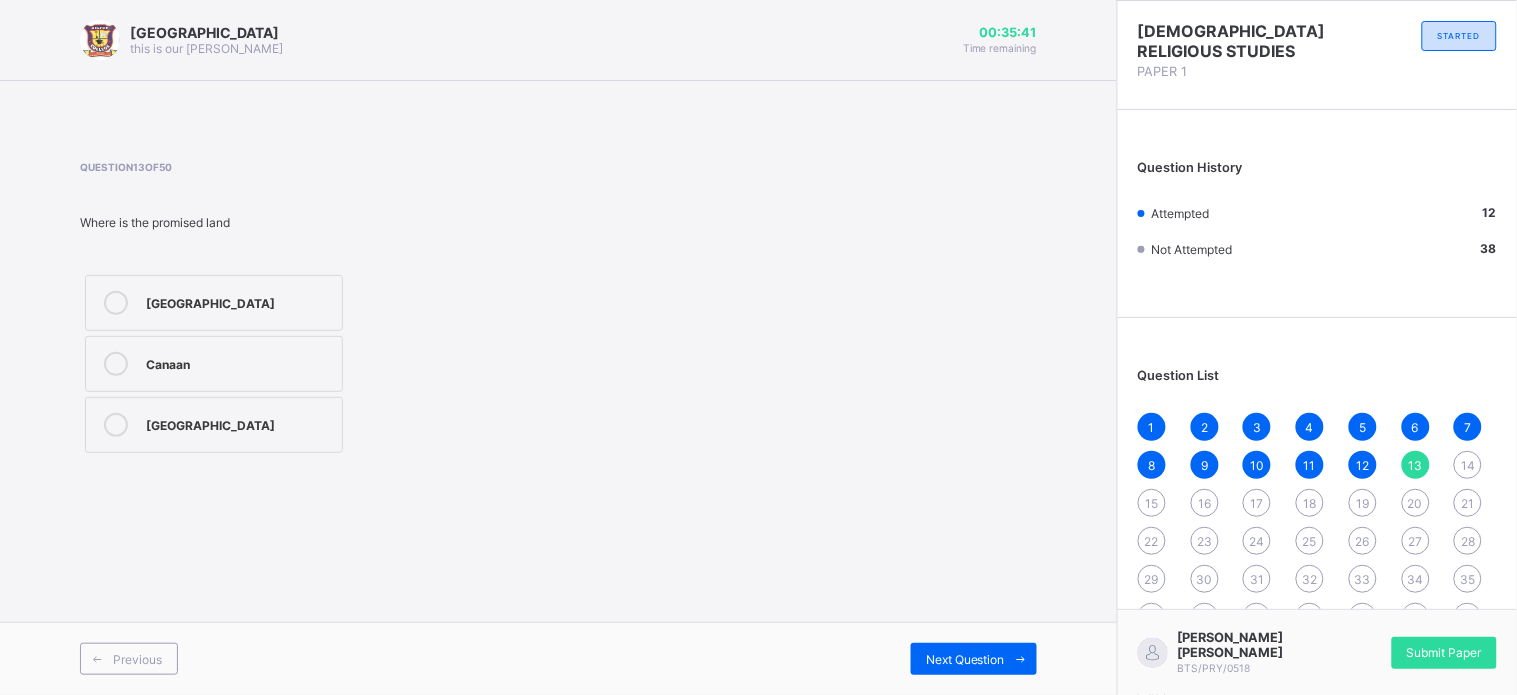 click on "Canaan" at bounding box center (239, 362) 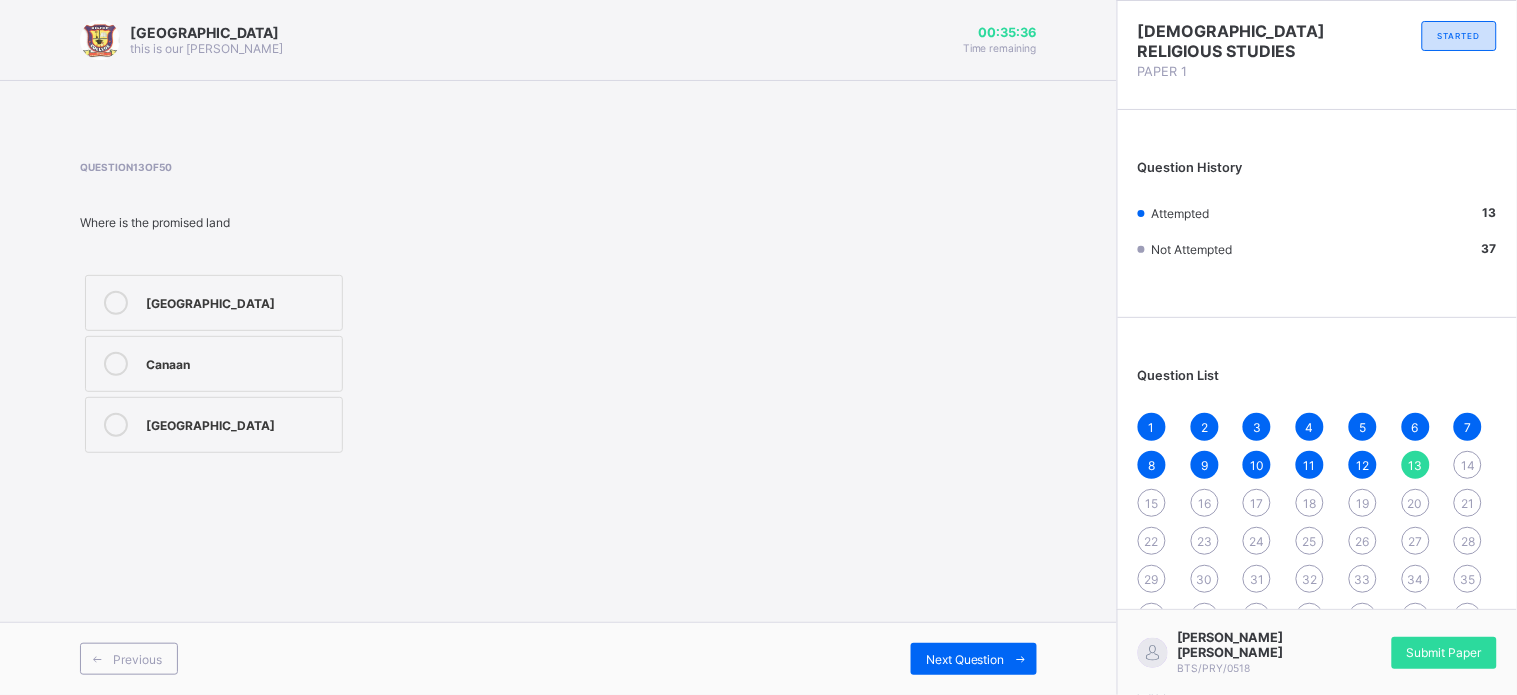 click on "14" at bounding box center [1468, 465] 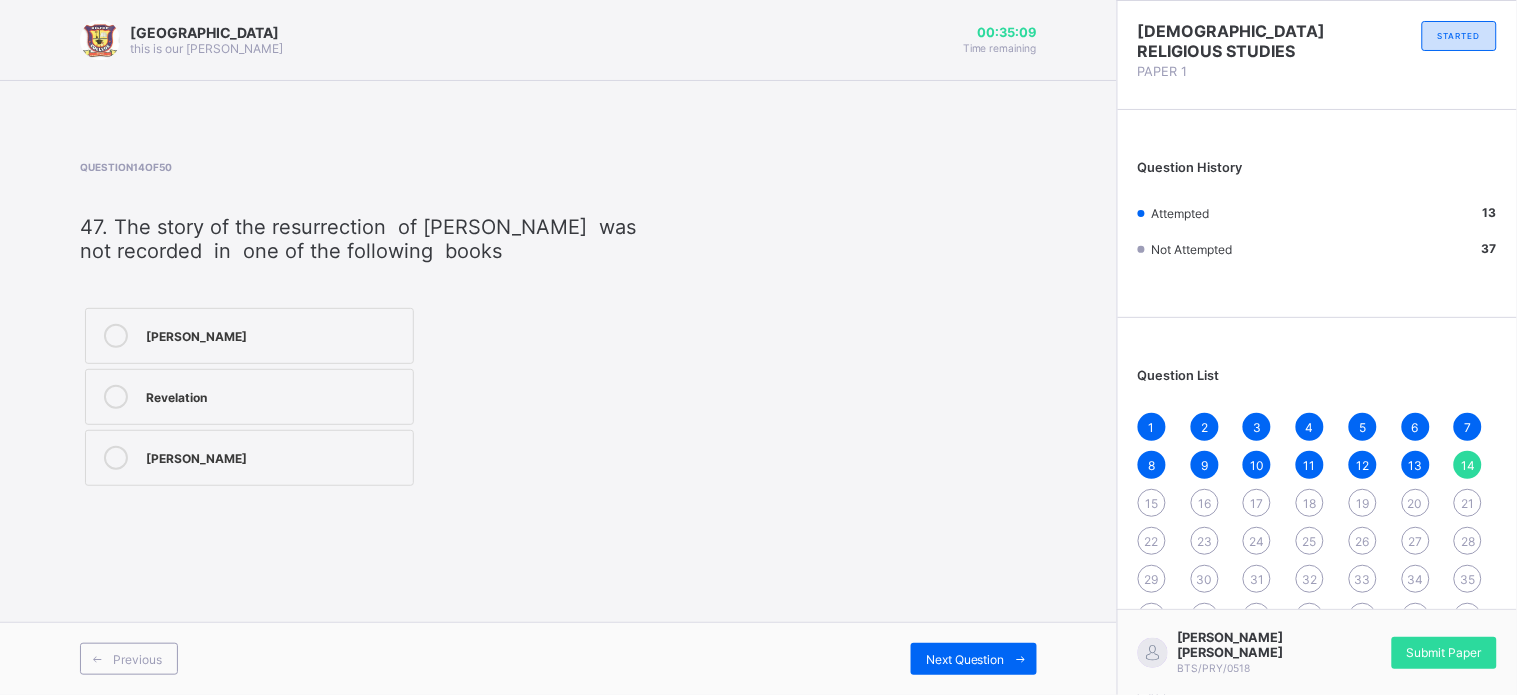 click on "Revelation" at bounding box center (249, 397) 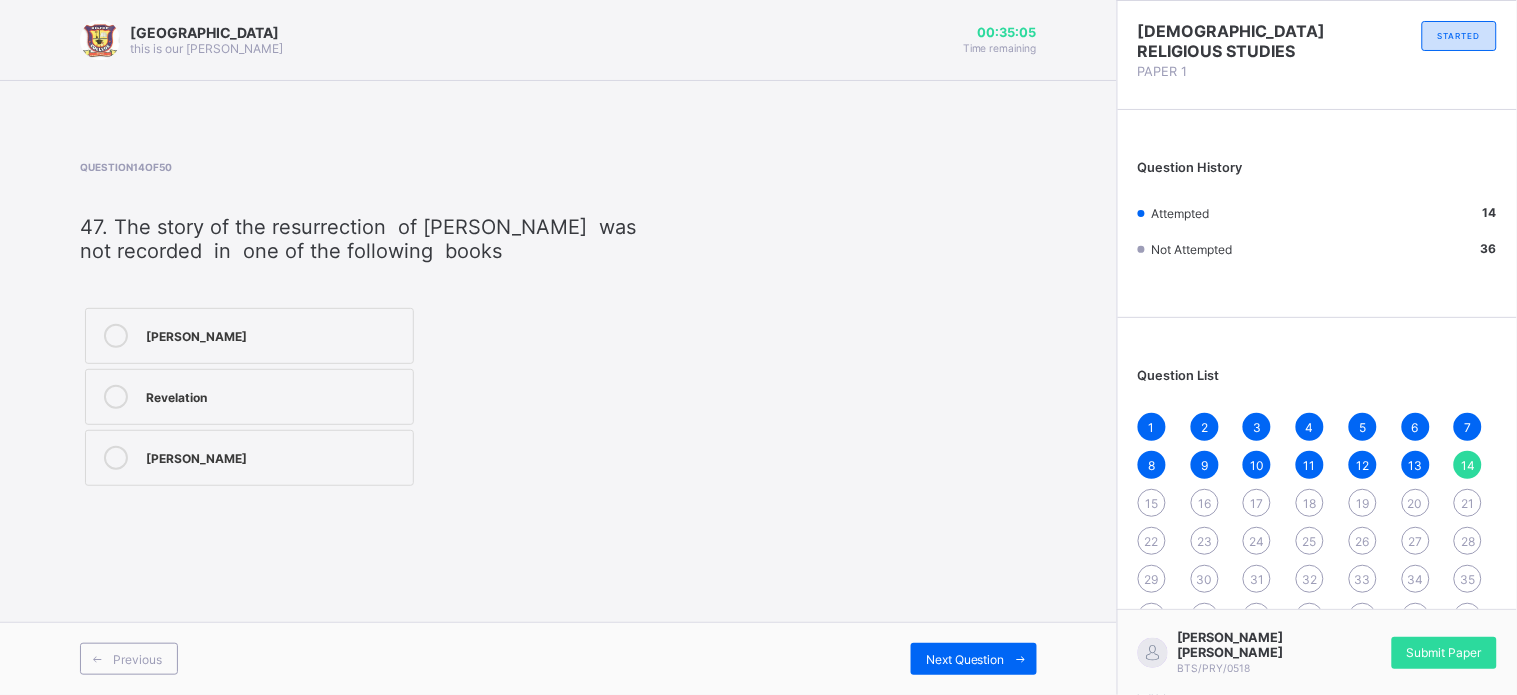 click on "15" at bounding box center (1152, 503) 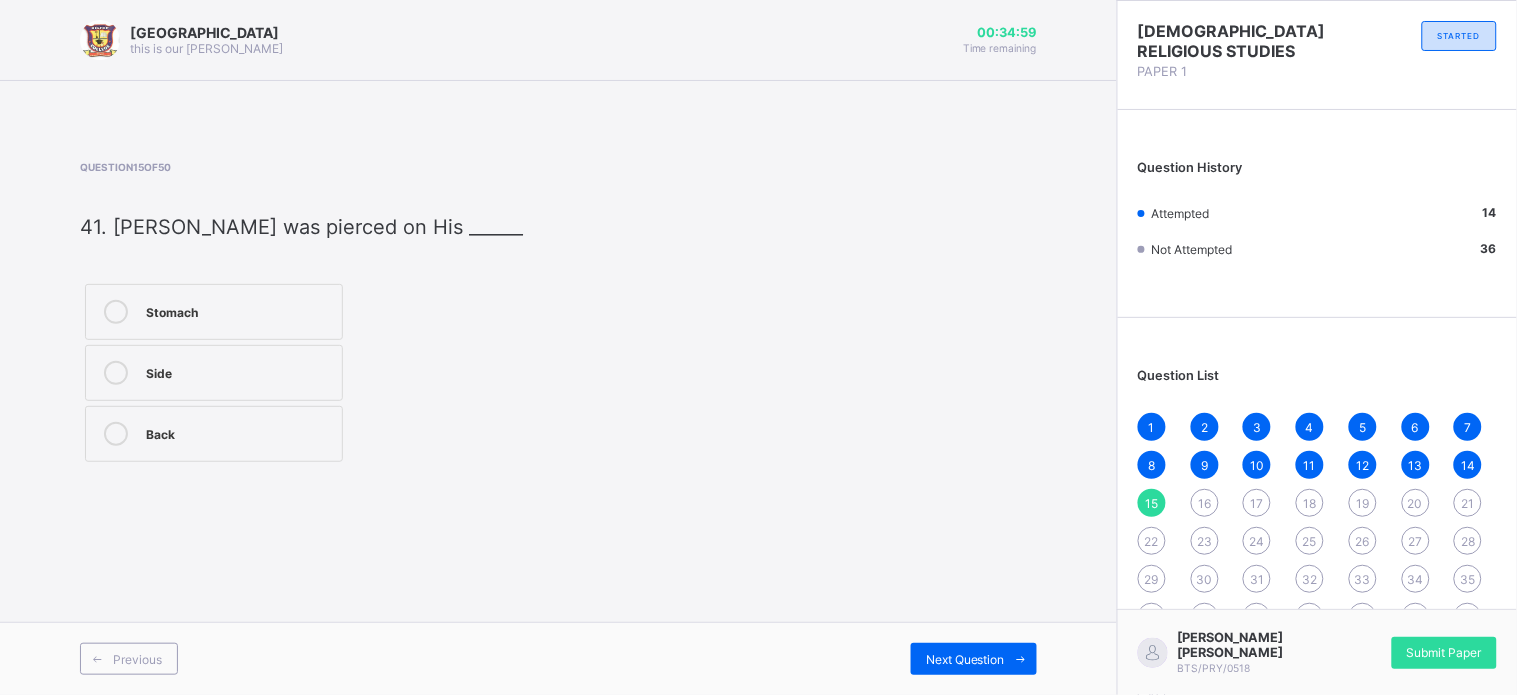 click on "Side" at bounding box center (239, 371) 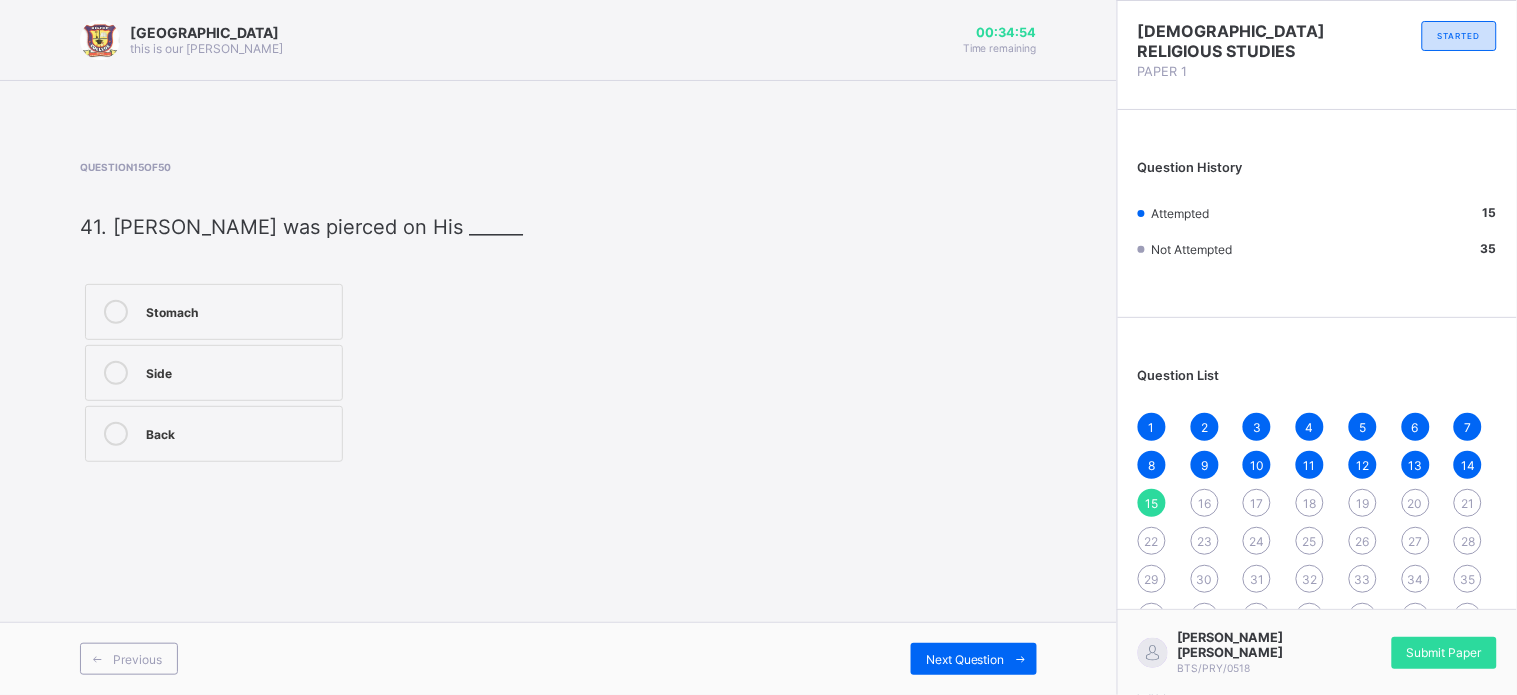 click on "16" at bounding box center (1204, 503) 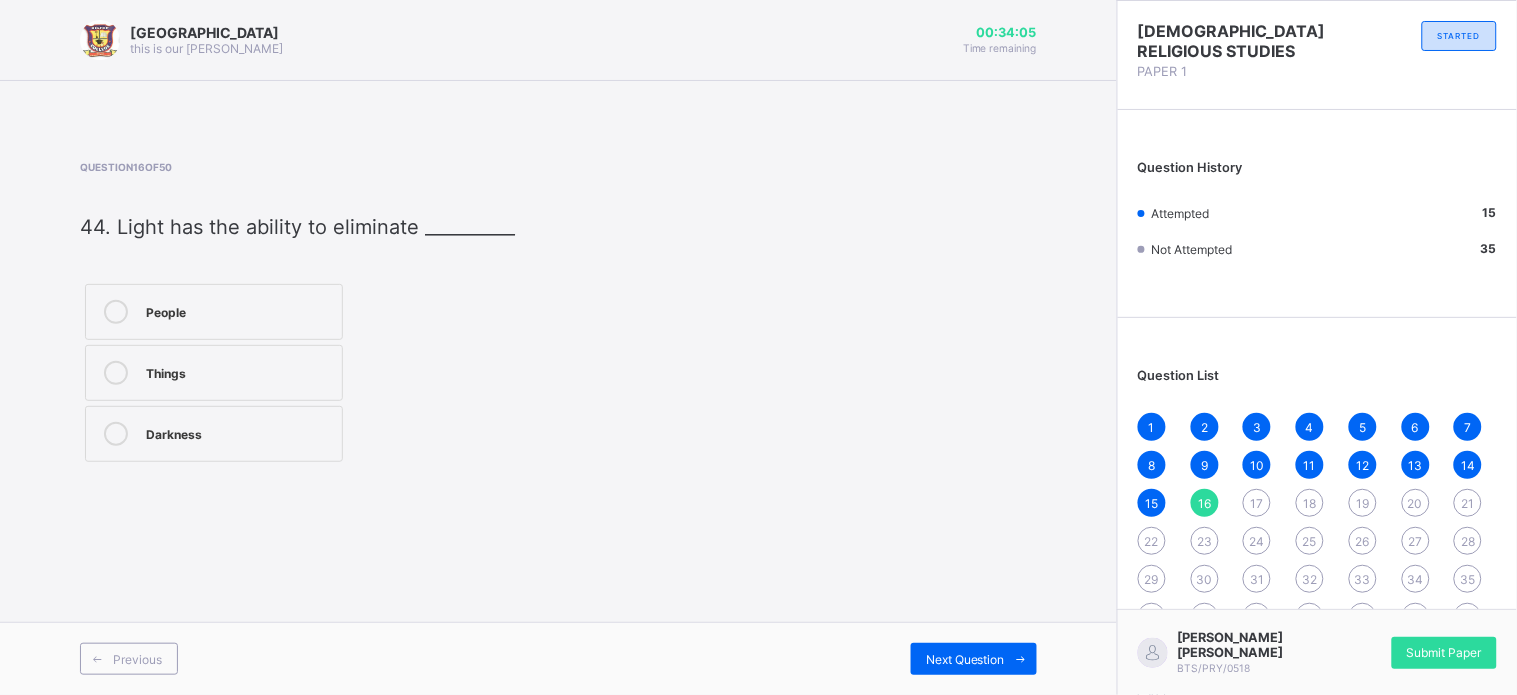 click on "Darkness" at bounding box center [214, 434] 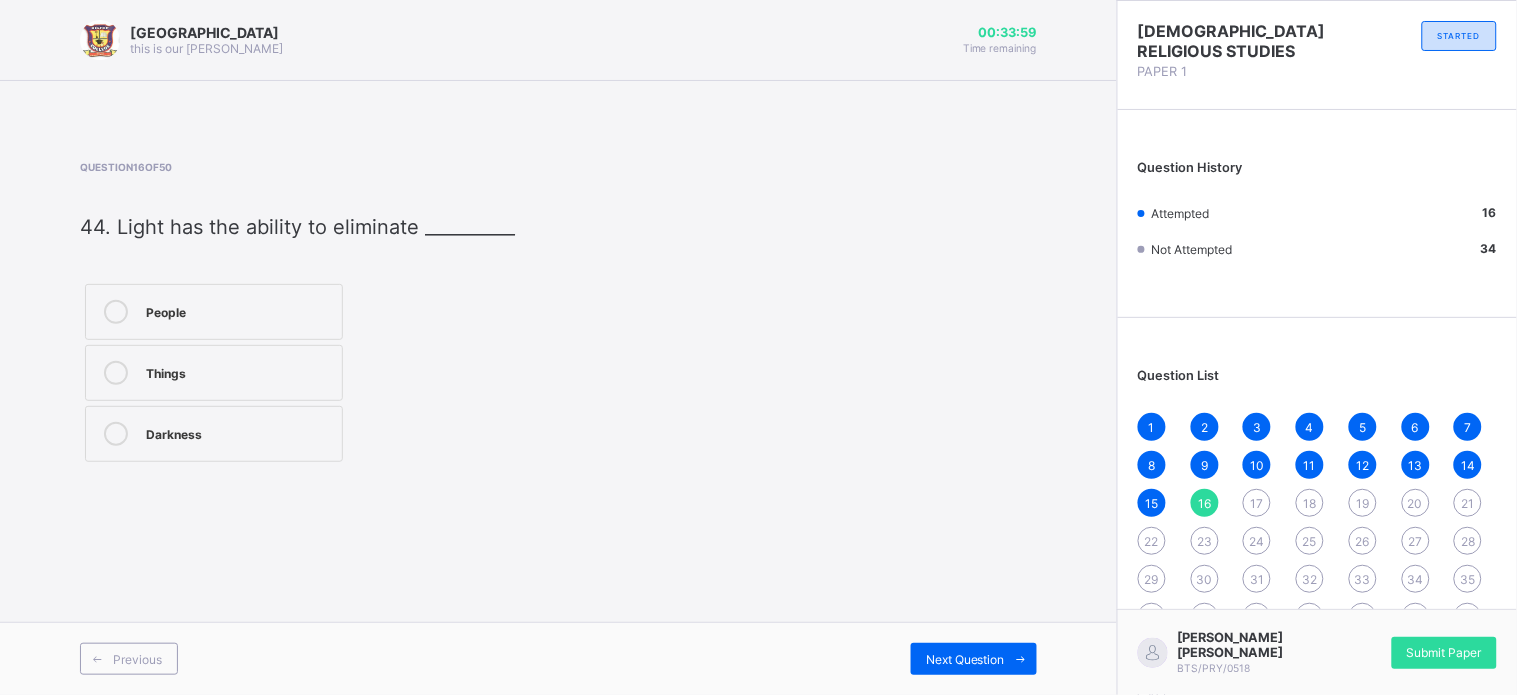 click on "17" at bounding box center [1257, 503] 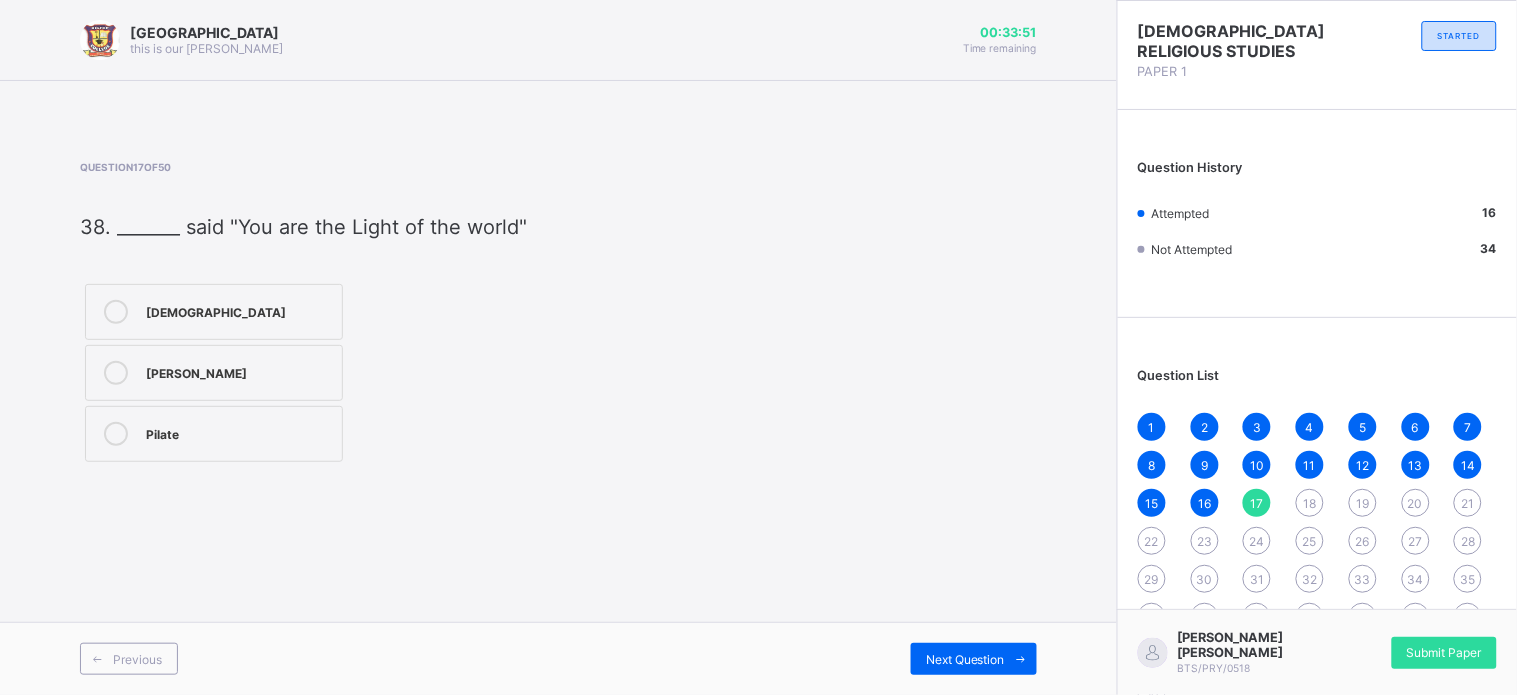 click on "Jesus" at bounding box center (239, 310) 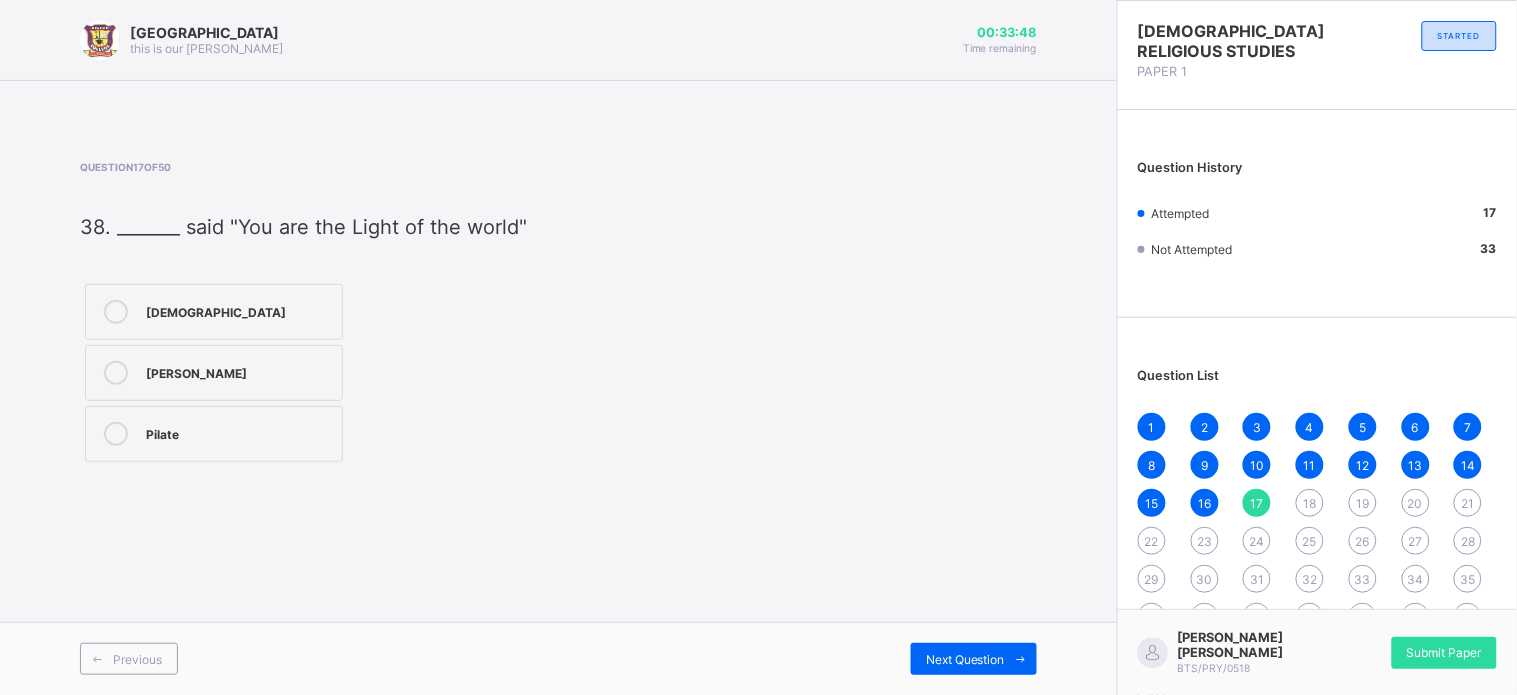 click on "18" at bounding box center [1310, 503] 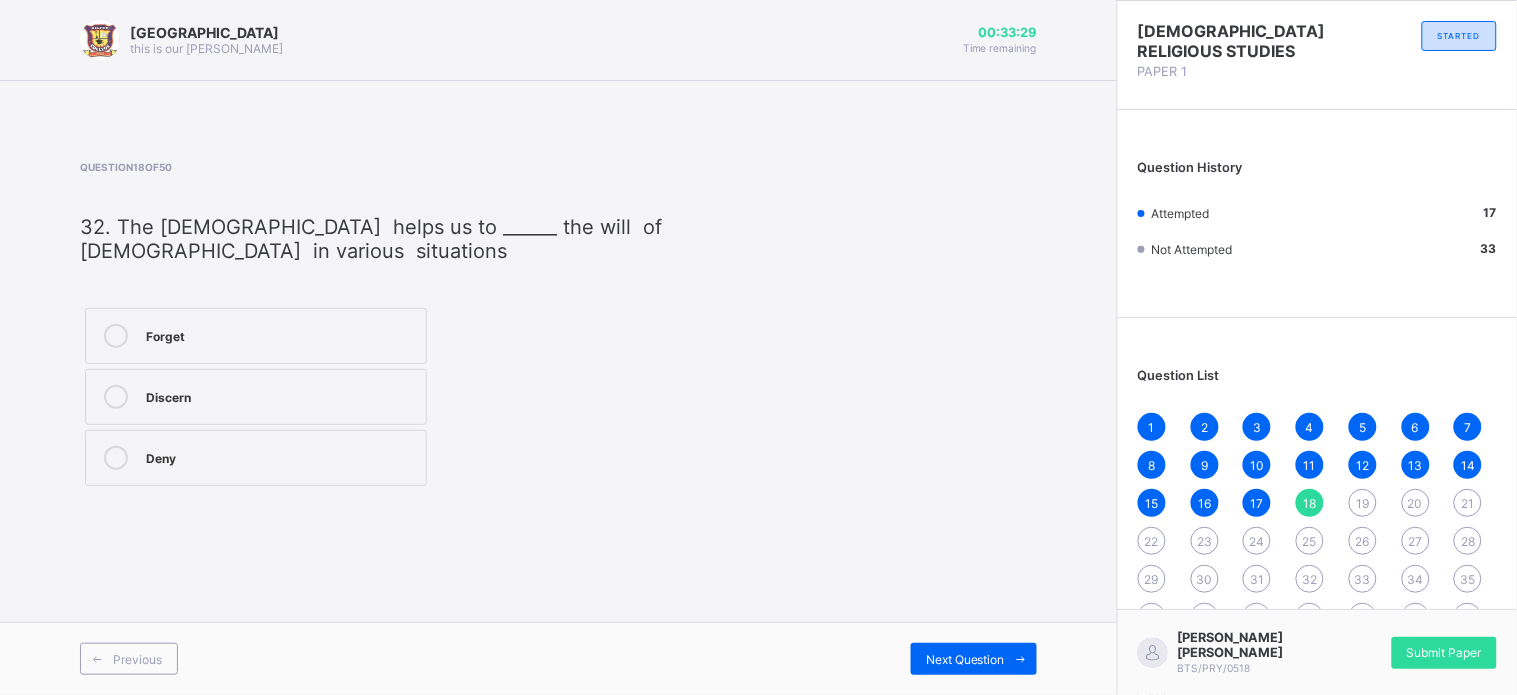 click on "Forget" at bounding box center [281, 334] 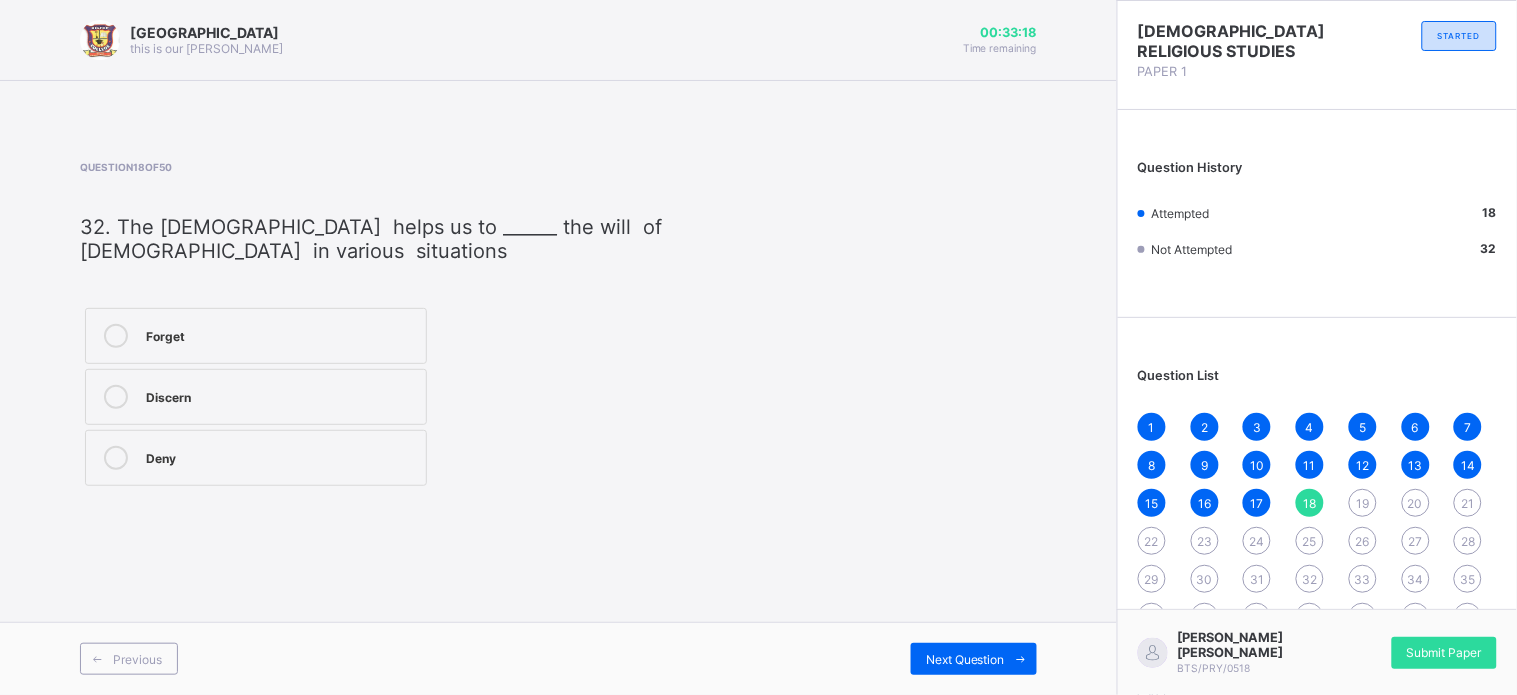 click on "26" at bounding box center (1363, 541) 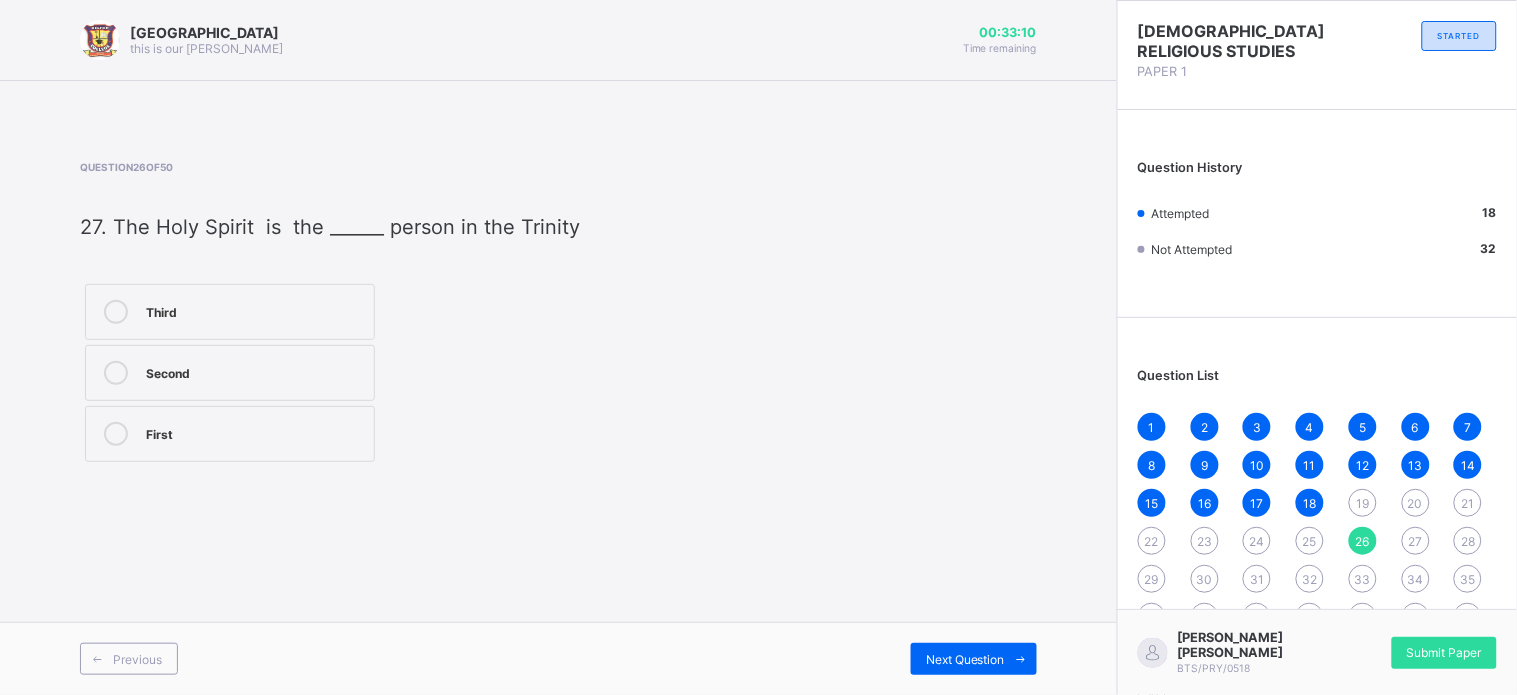 click on "Third" at bounding box center (230, 312) 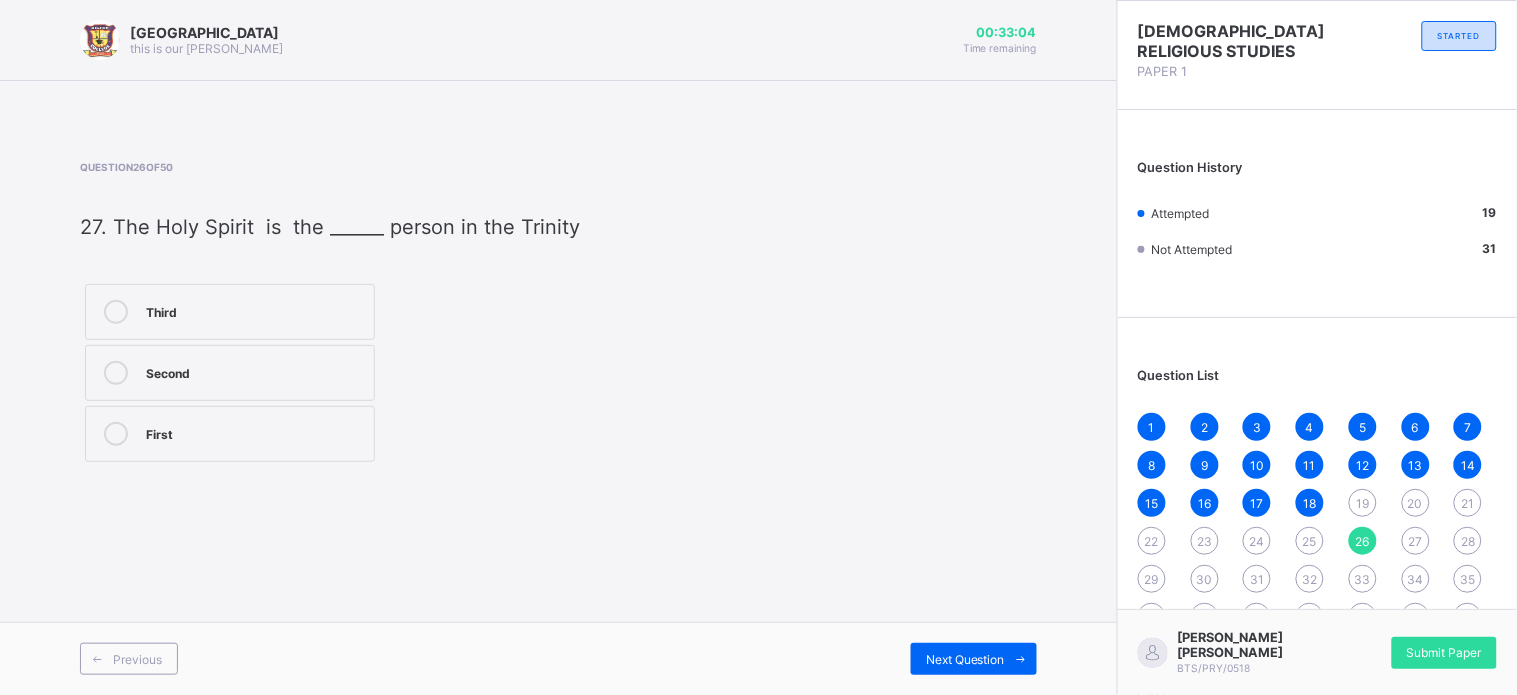 click on "17" at bounding box center (1257, 503) 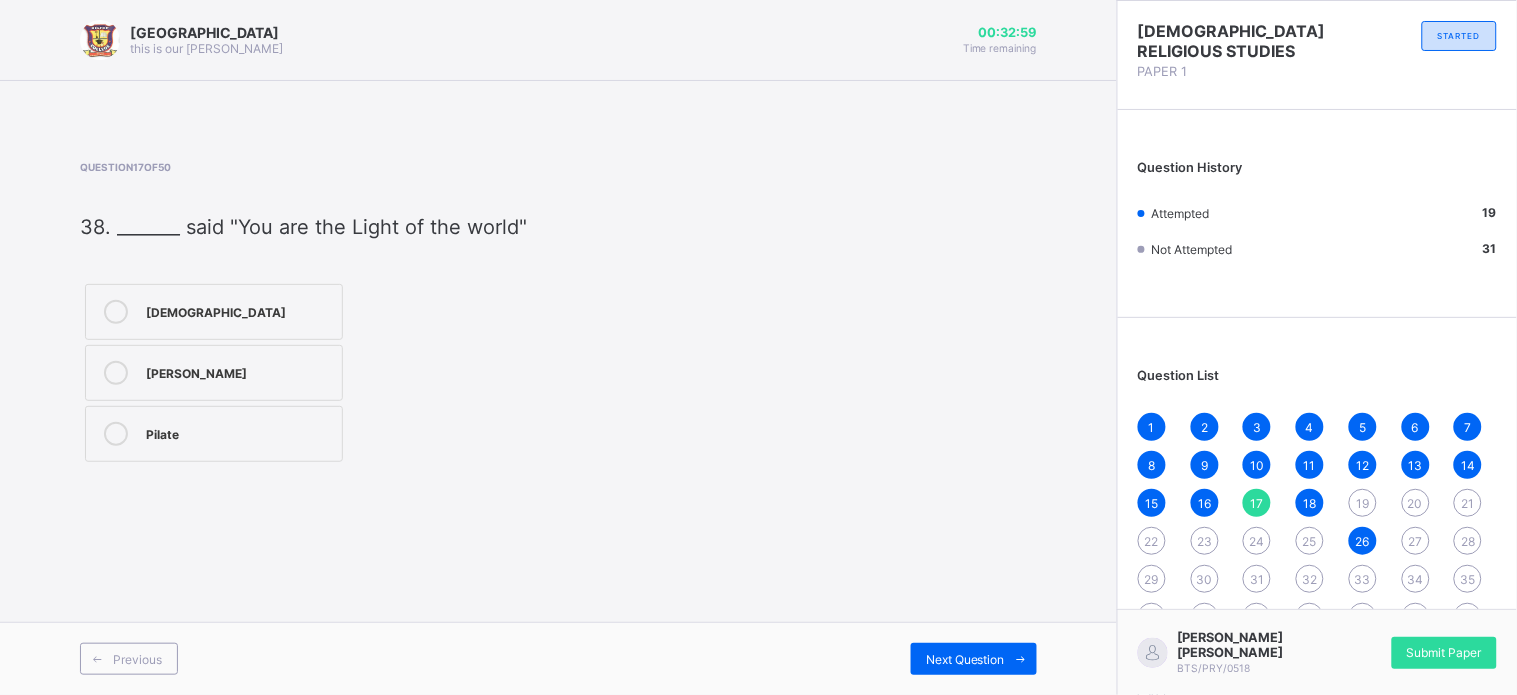 click on "1 2 3 4 5 6 7 8 9 10 11 12 13 14 15 16 17 18 19 20 21 22 23 24 25 26 27 28 29 30 31 32 33 34 35 36 37 38 39 40 41 42 43 44 45 46 47 48 49 50" at bounding box center [1317, 560] 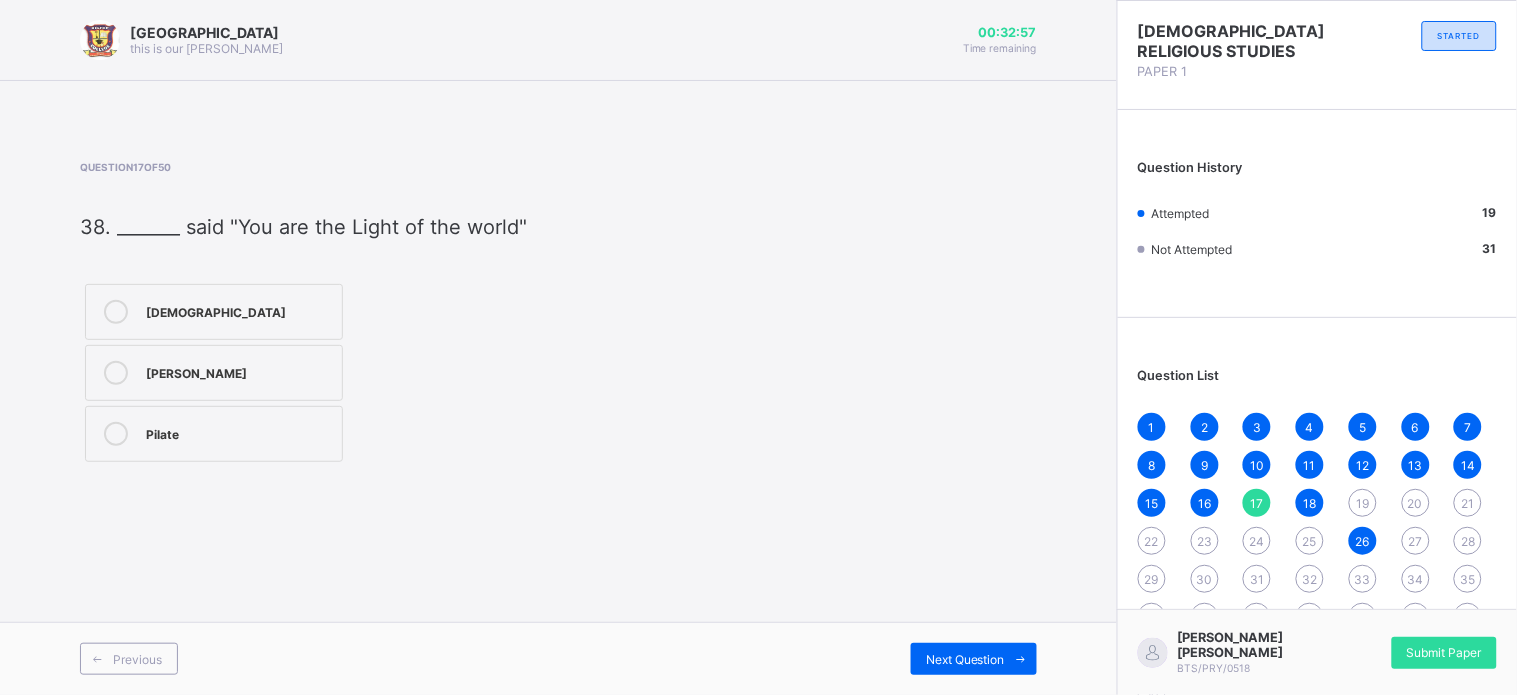 click on "18" at bounding box center (1310, 503) 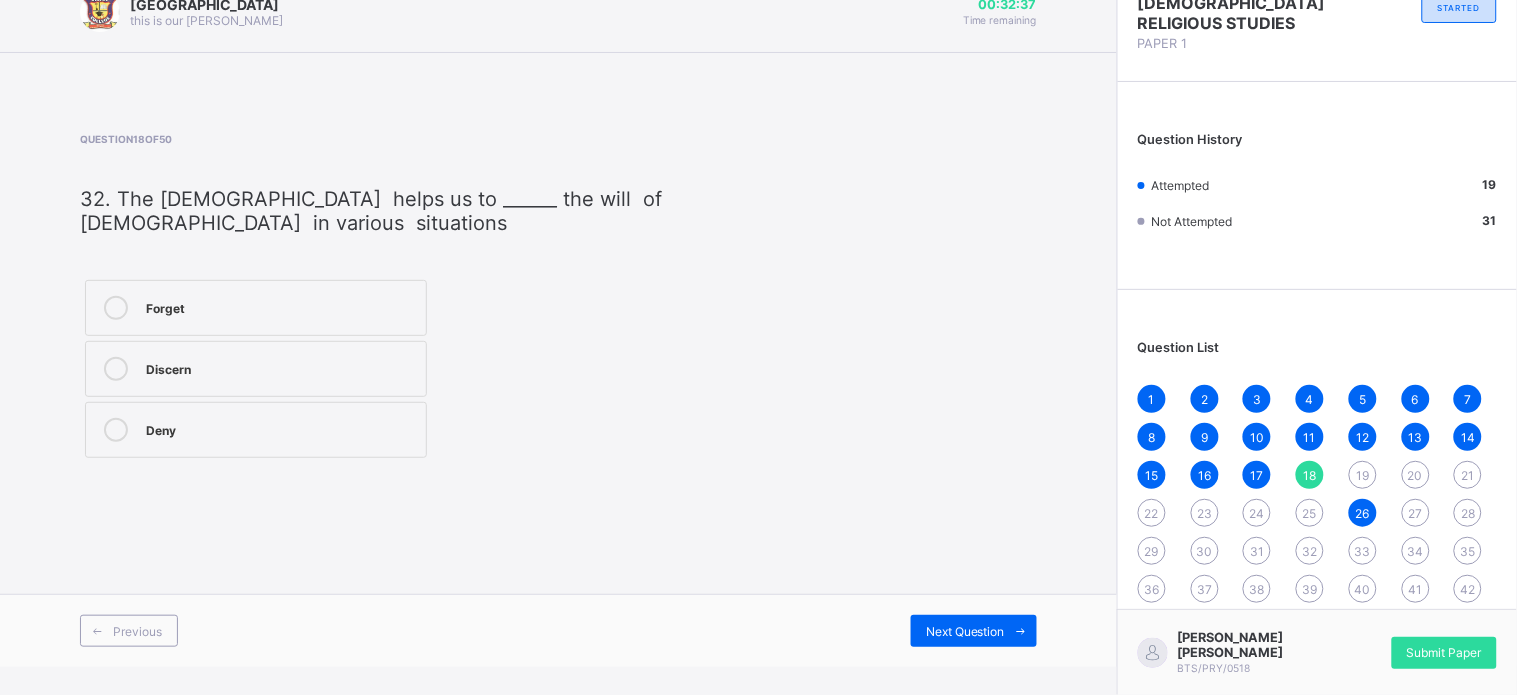 scroll, scrollTop: 27, scrollLeft: 0, axis: vertical 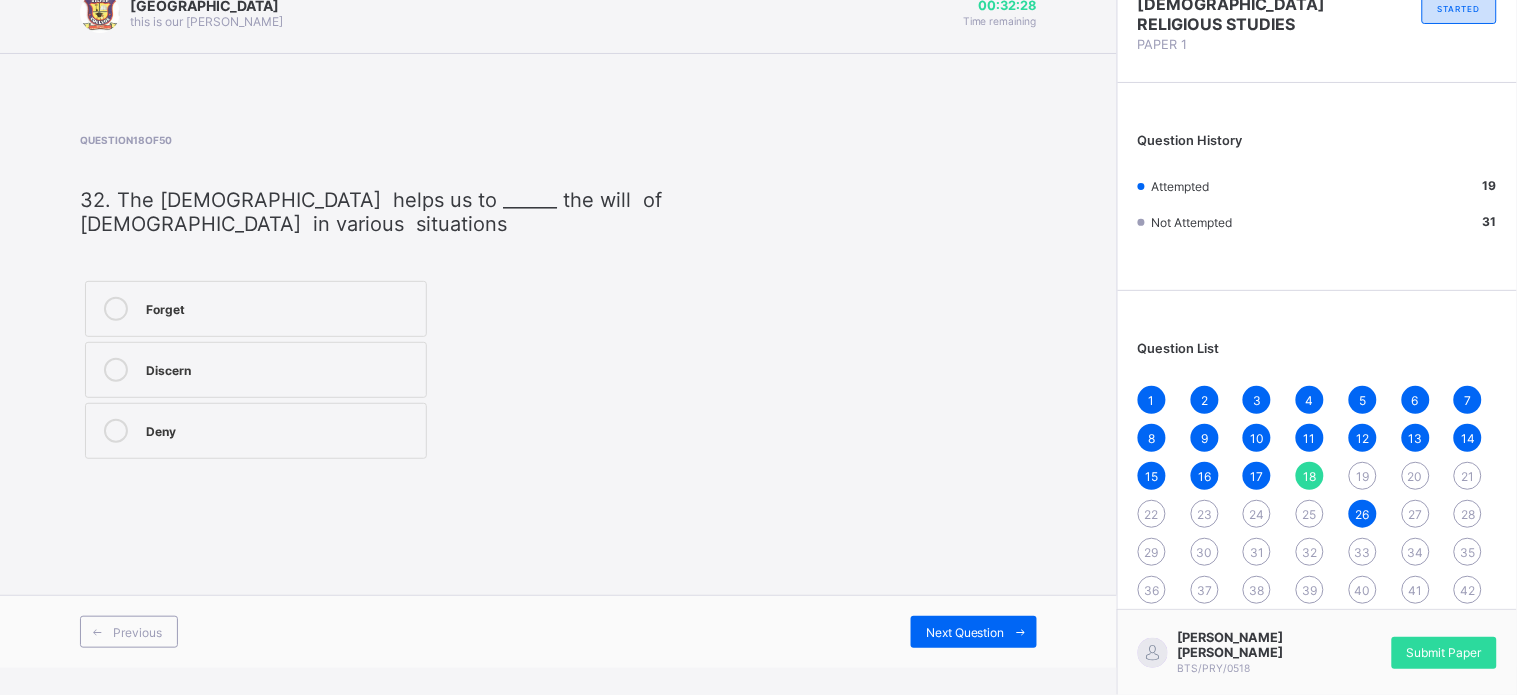 click on "Discern" at bounding box center [281, 368] 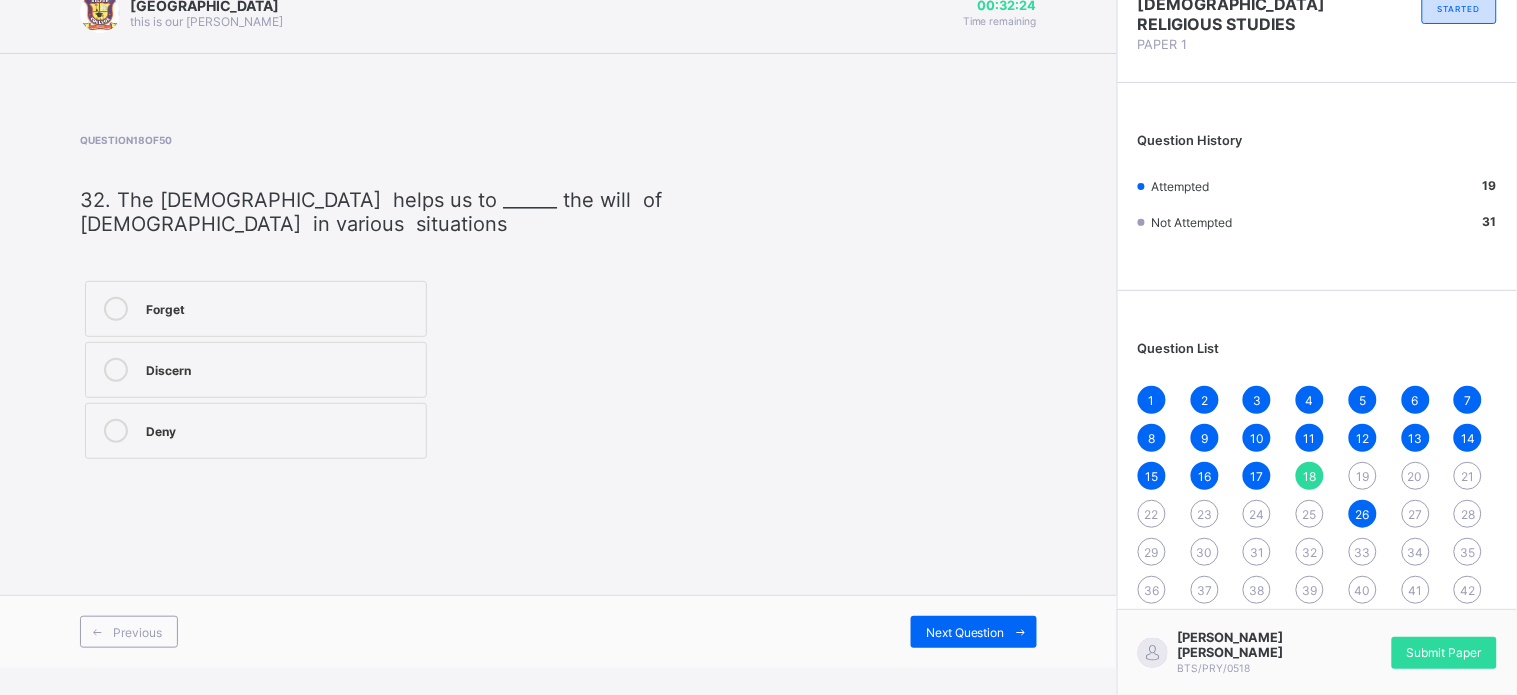 click on "Discern" at bounding box center [281, 370] 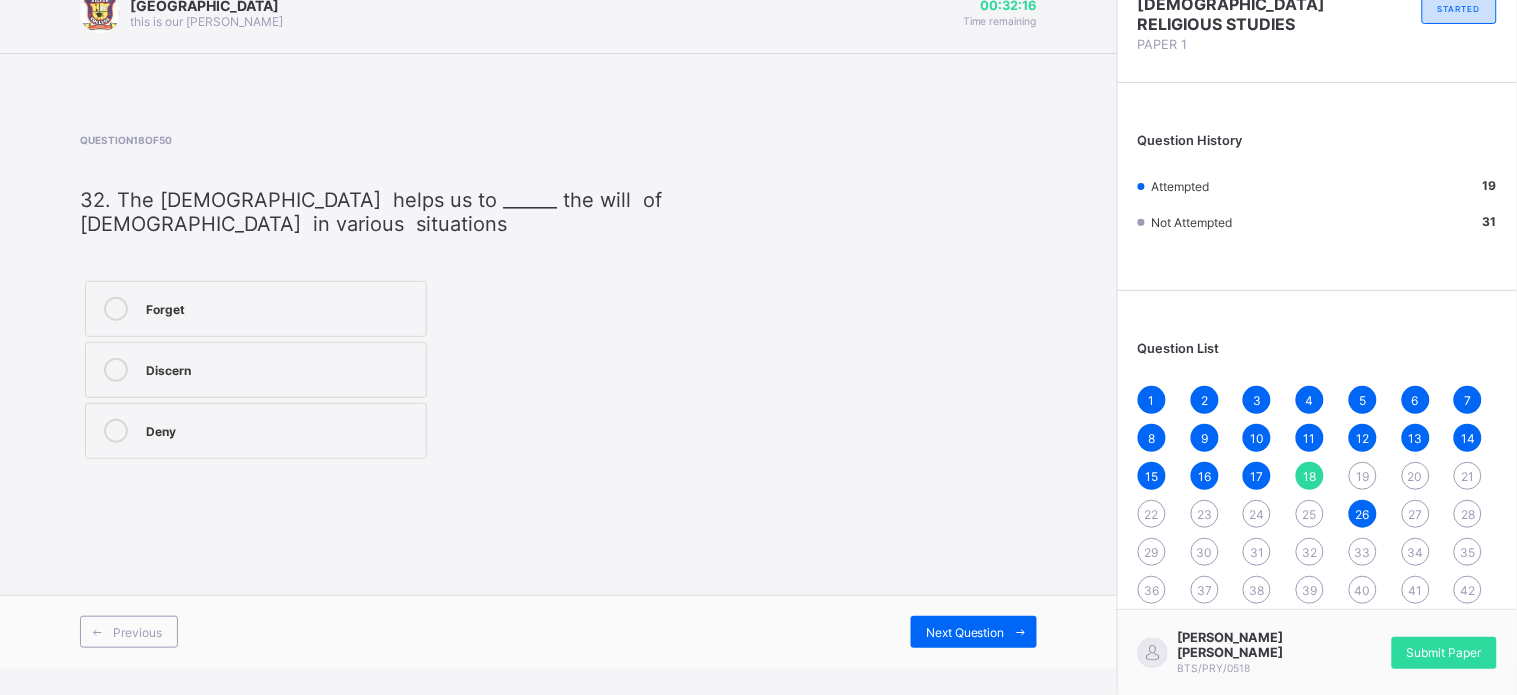 click on "19" at bounding box center [1362, 476] 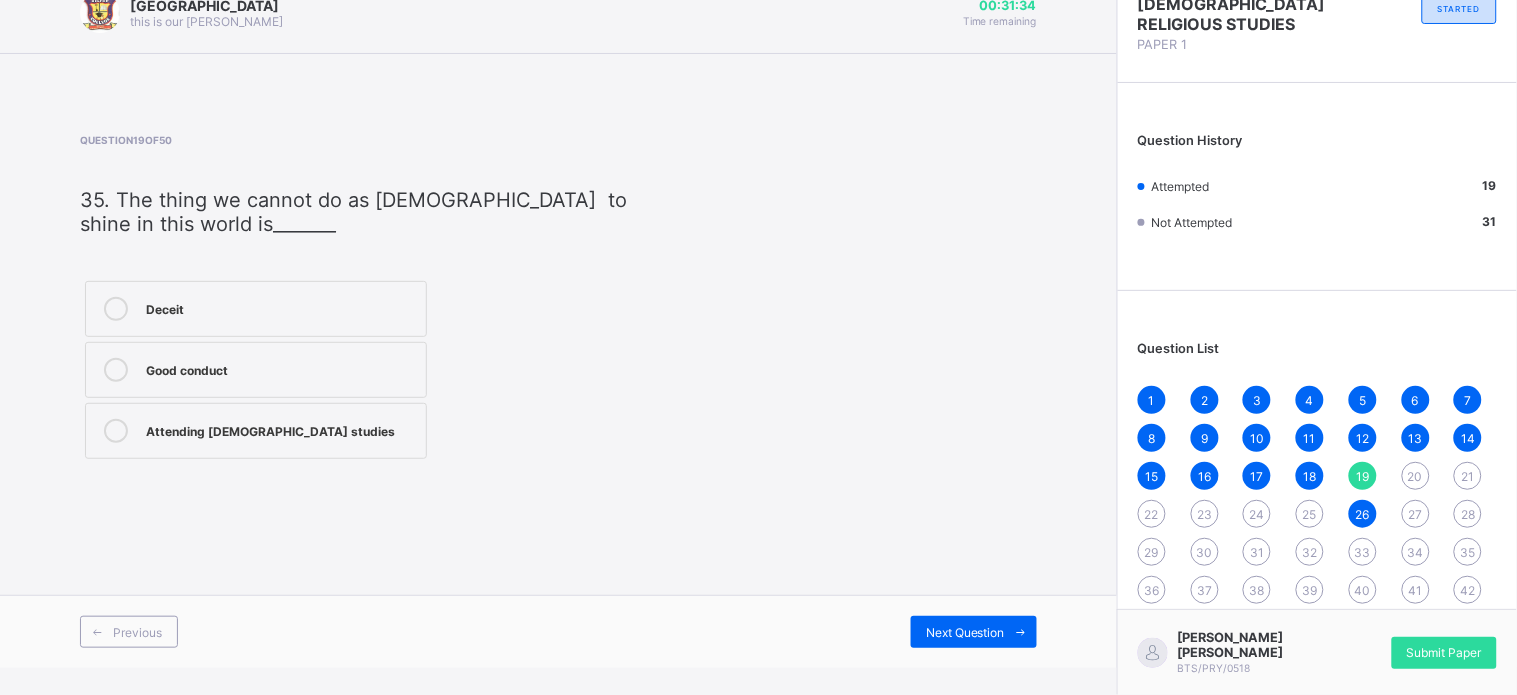 click on "20" at bounding box center (1415, 476) 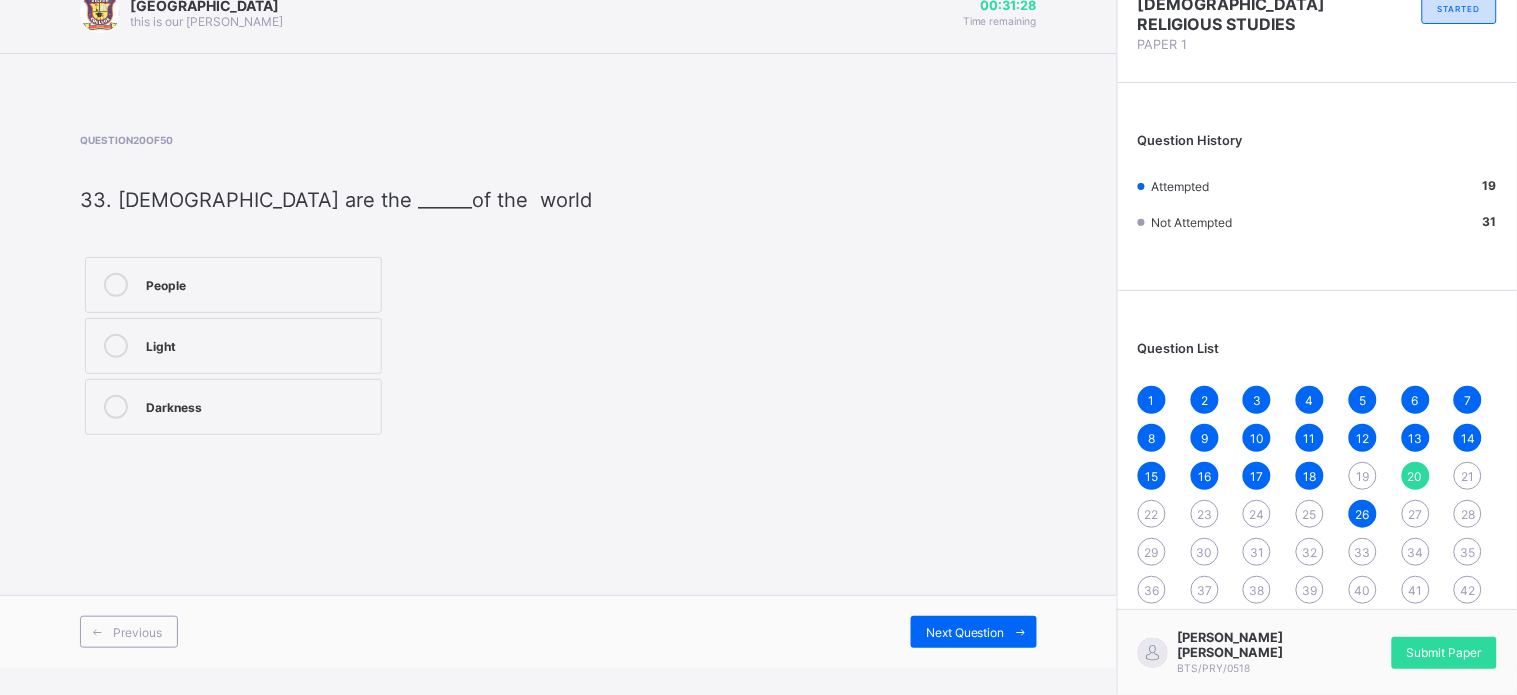 click on "Light" at bounding box center [233, 346] 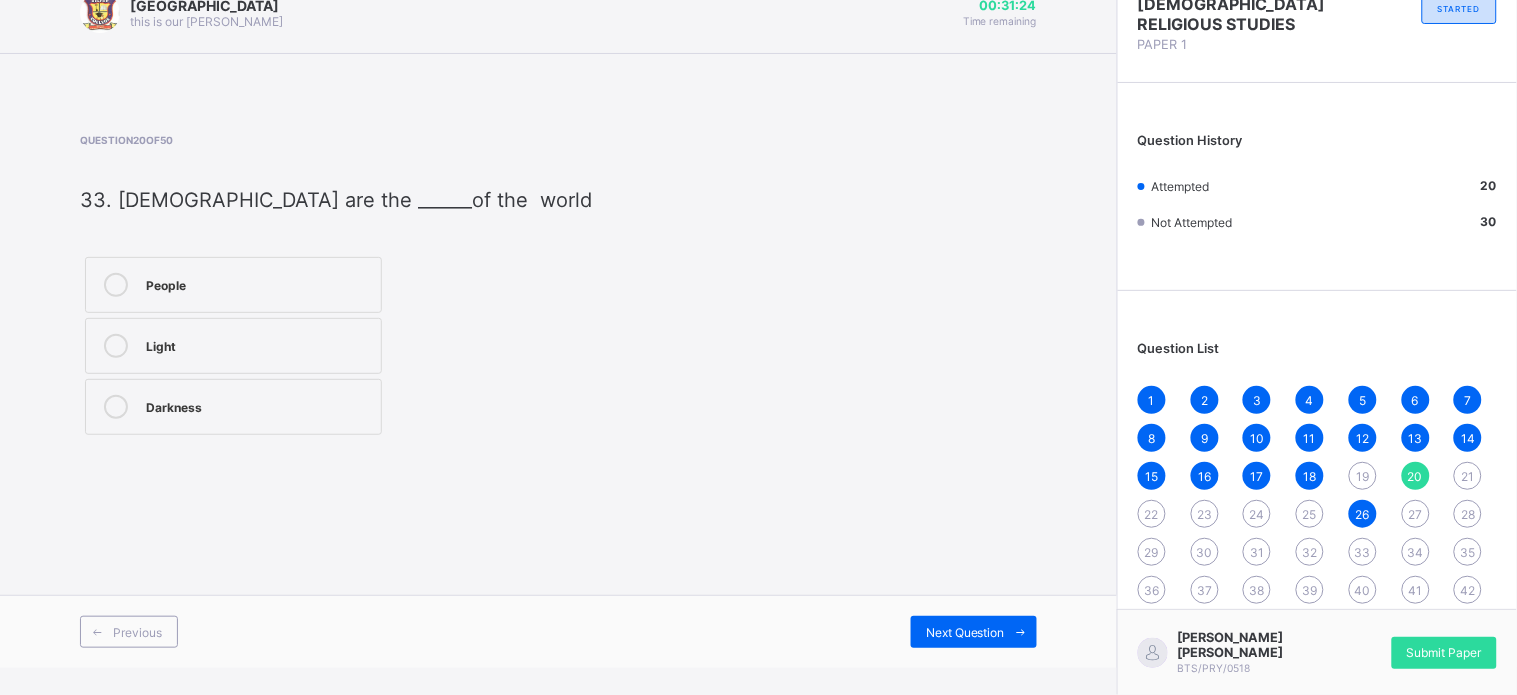 click on "21" at bounding box center (1468, 476) 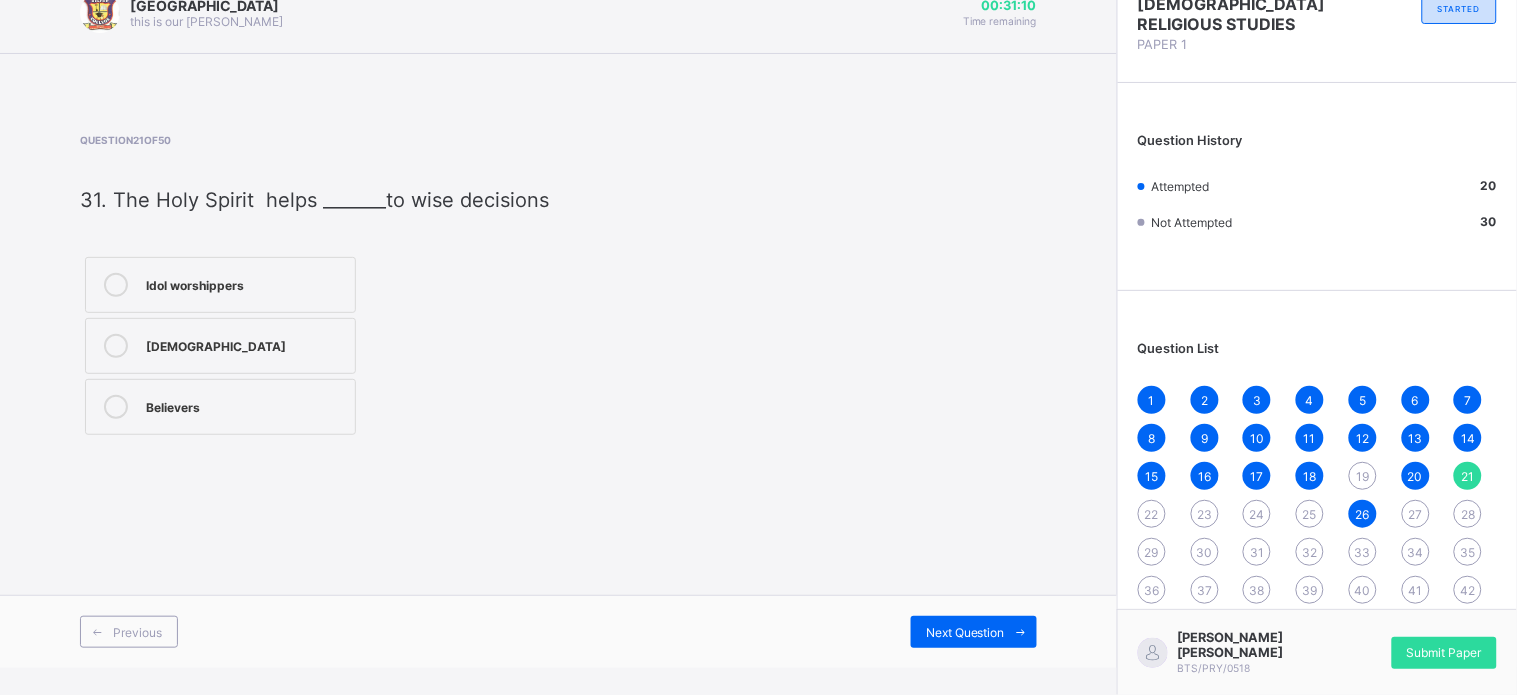 click on "Believers" at bounding box center [245, 405] 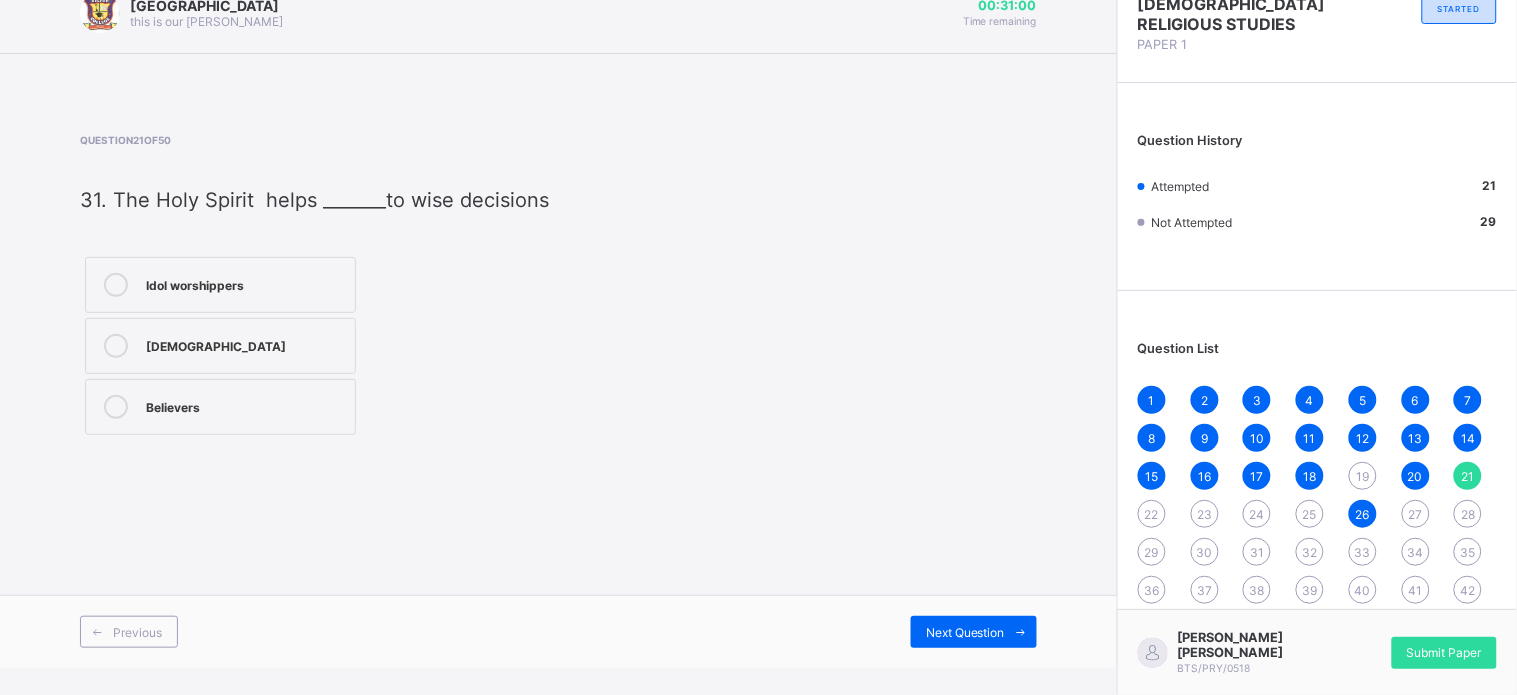 click on "22" at bounding box center (1152, 514) 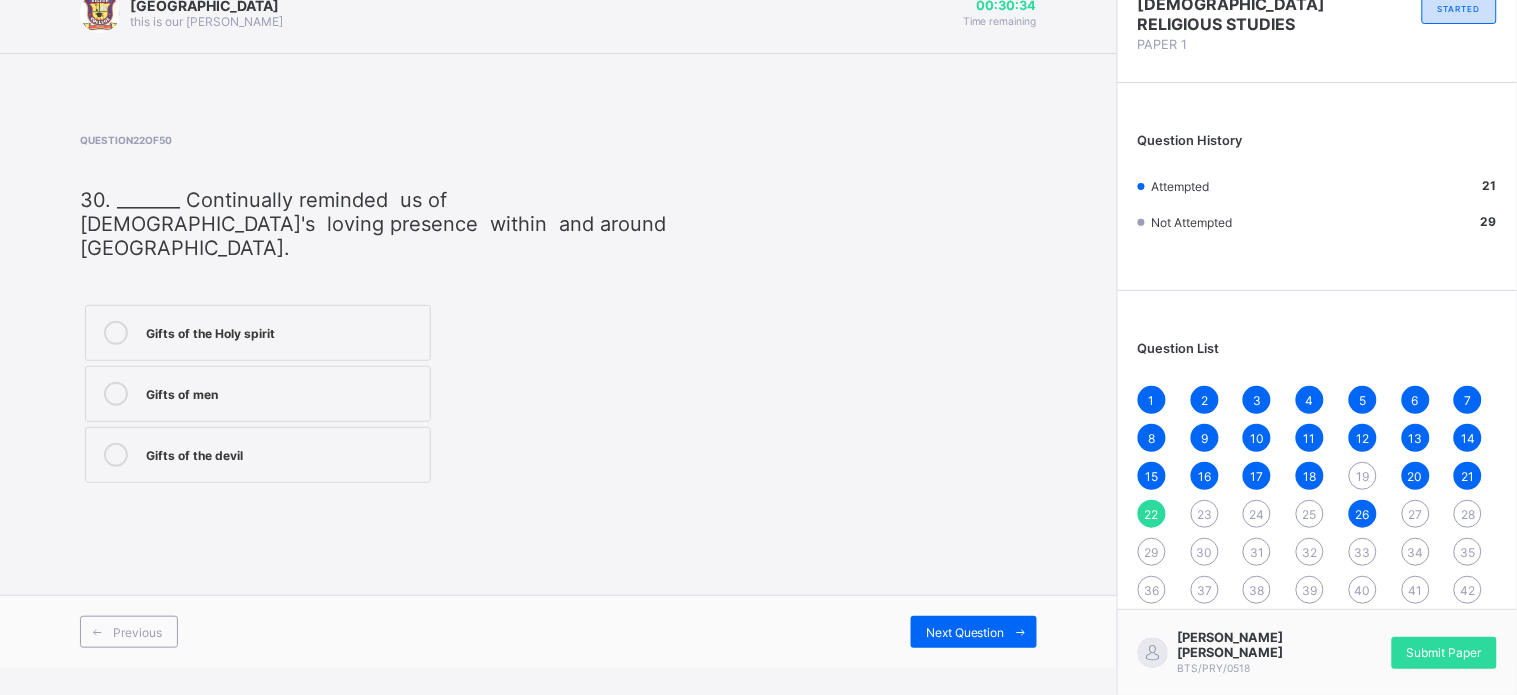 click on "Gifts of  men" at bounding box center [283, 392] 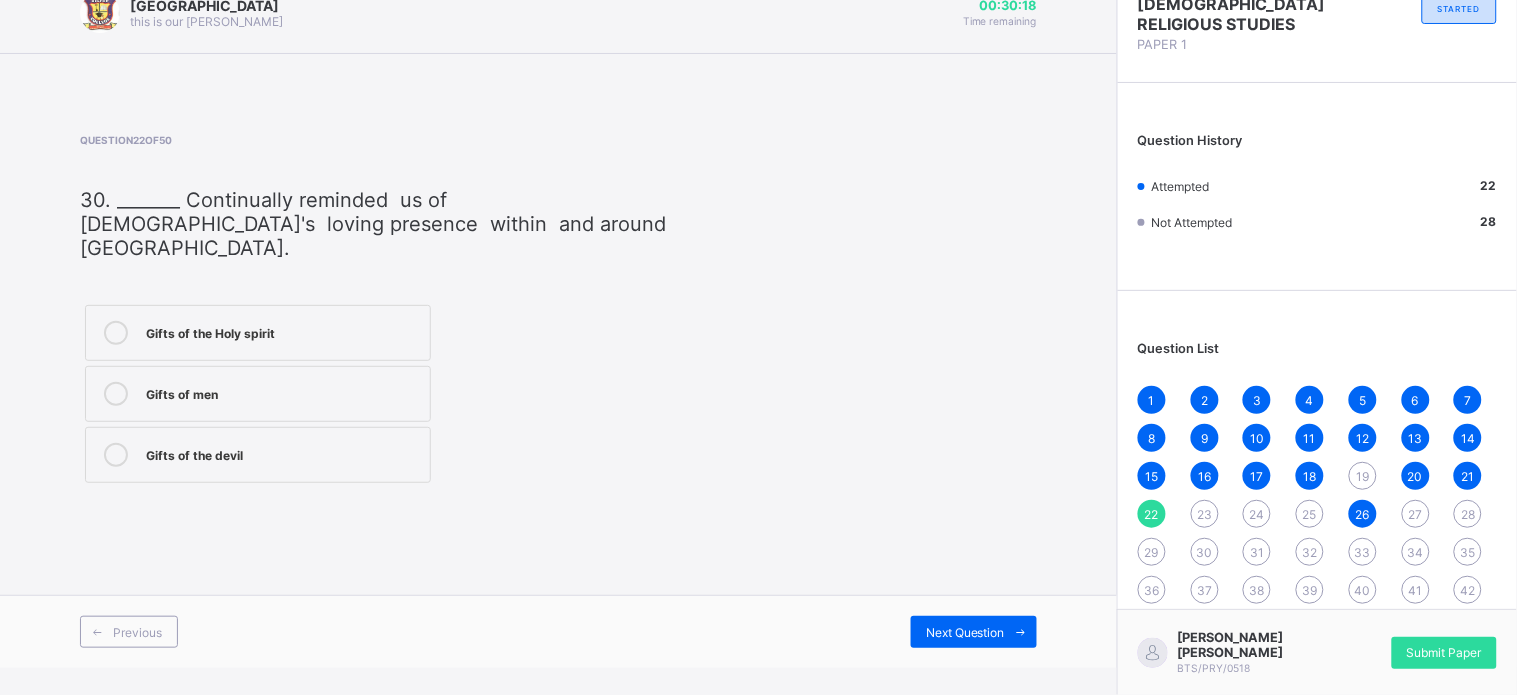click on "Question  22  of  50 30. _______ Continually reminded  us of God's  loving presence  within  and around us. Gifts of the  Holy spirit  Gifts of  men Gifts of the  devil" at bounding box center [377, 311] 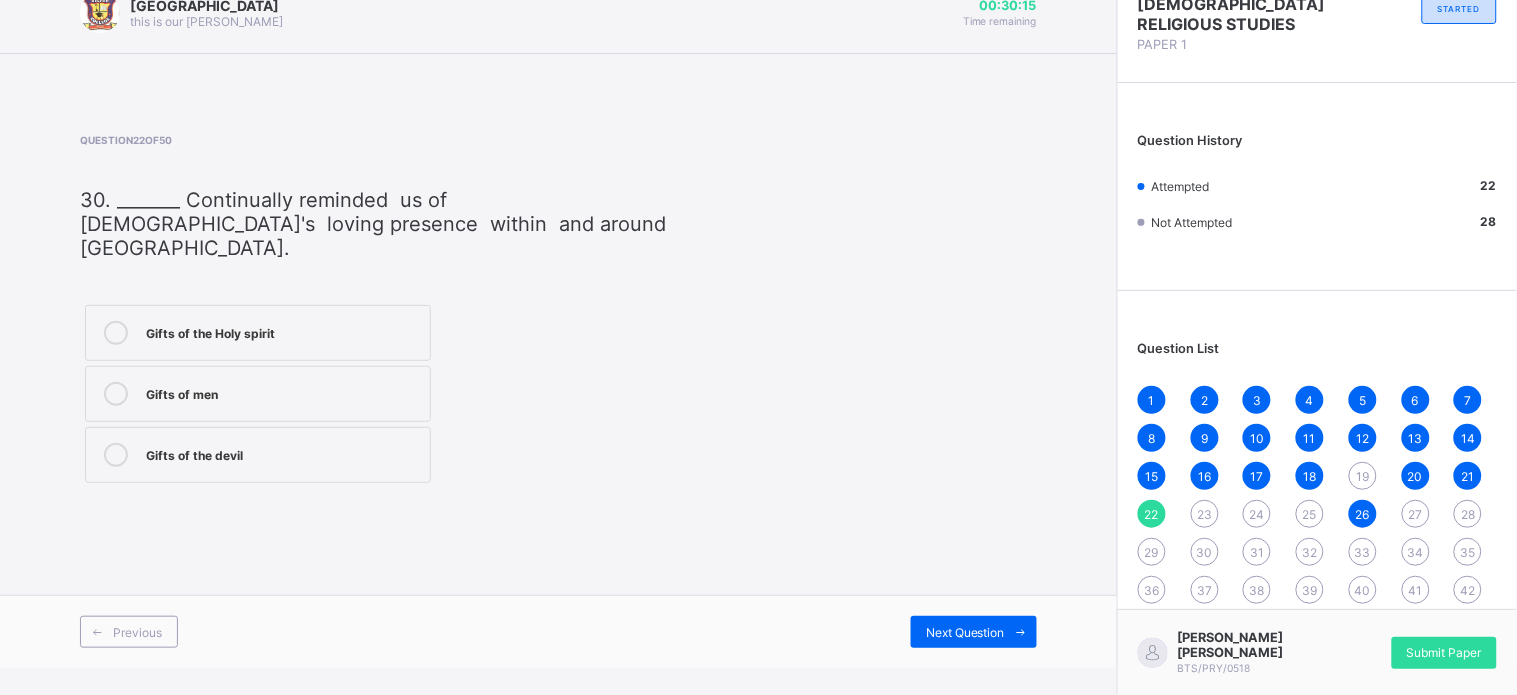 click on "Gifts of the  Holy spirit" at bounding box center [258, 333] 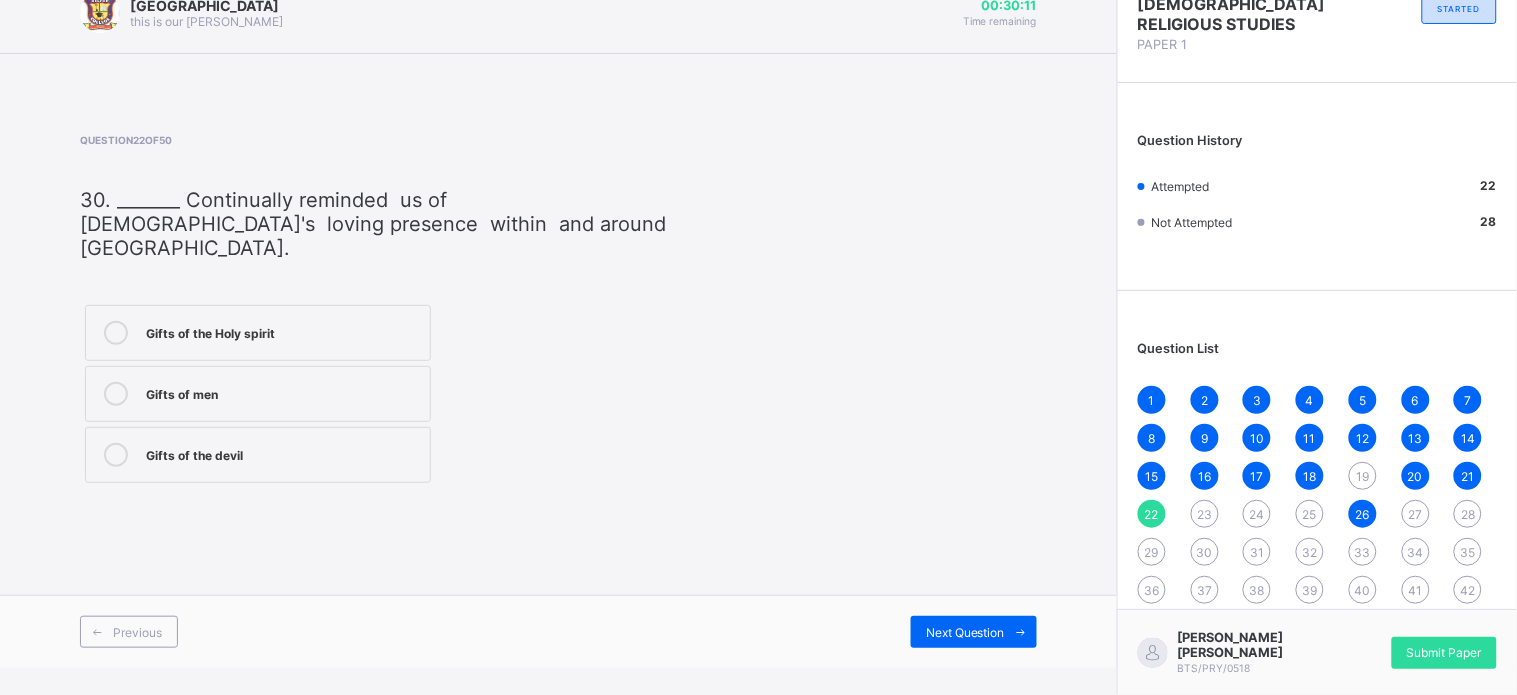 click on "23" at bounding box center [1205, 514] 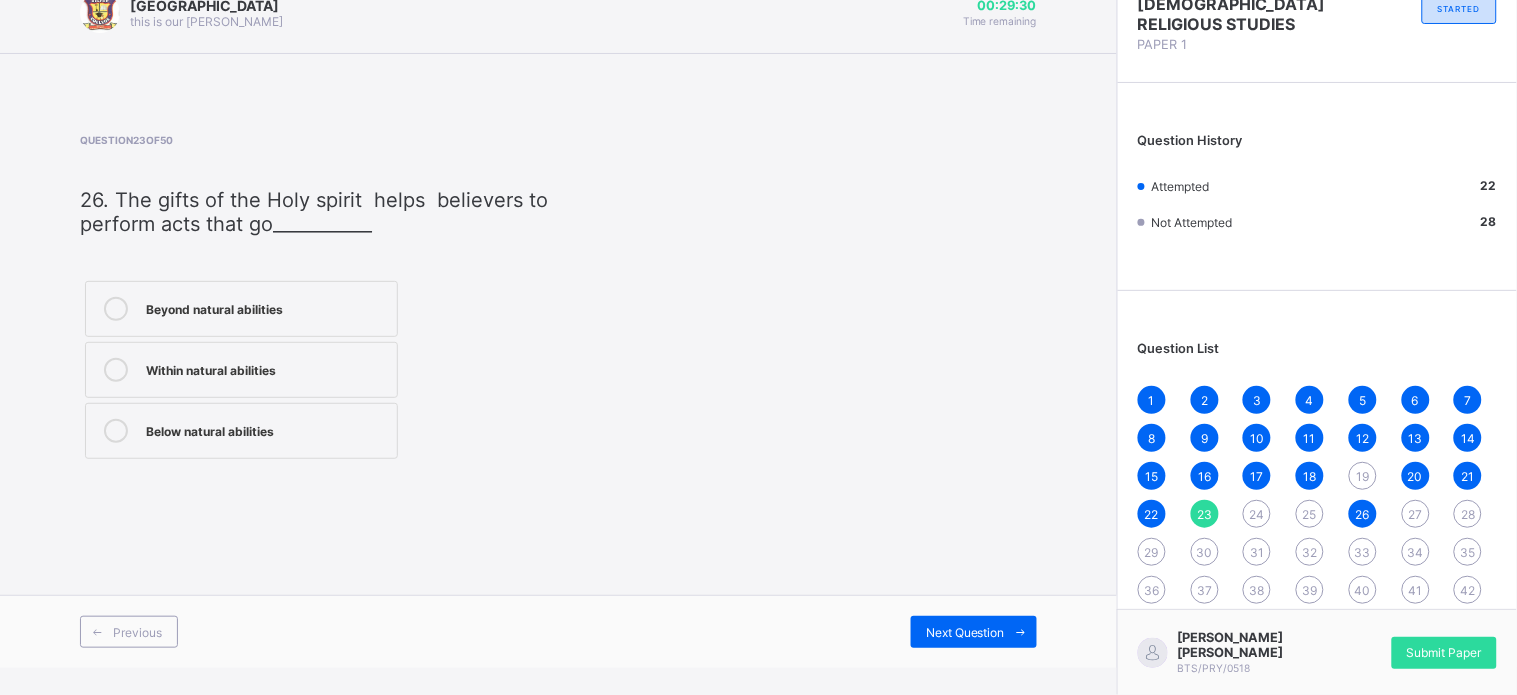 click on "Beyond natural abilities" at bounding box center [241, 309] 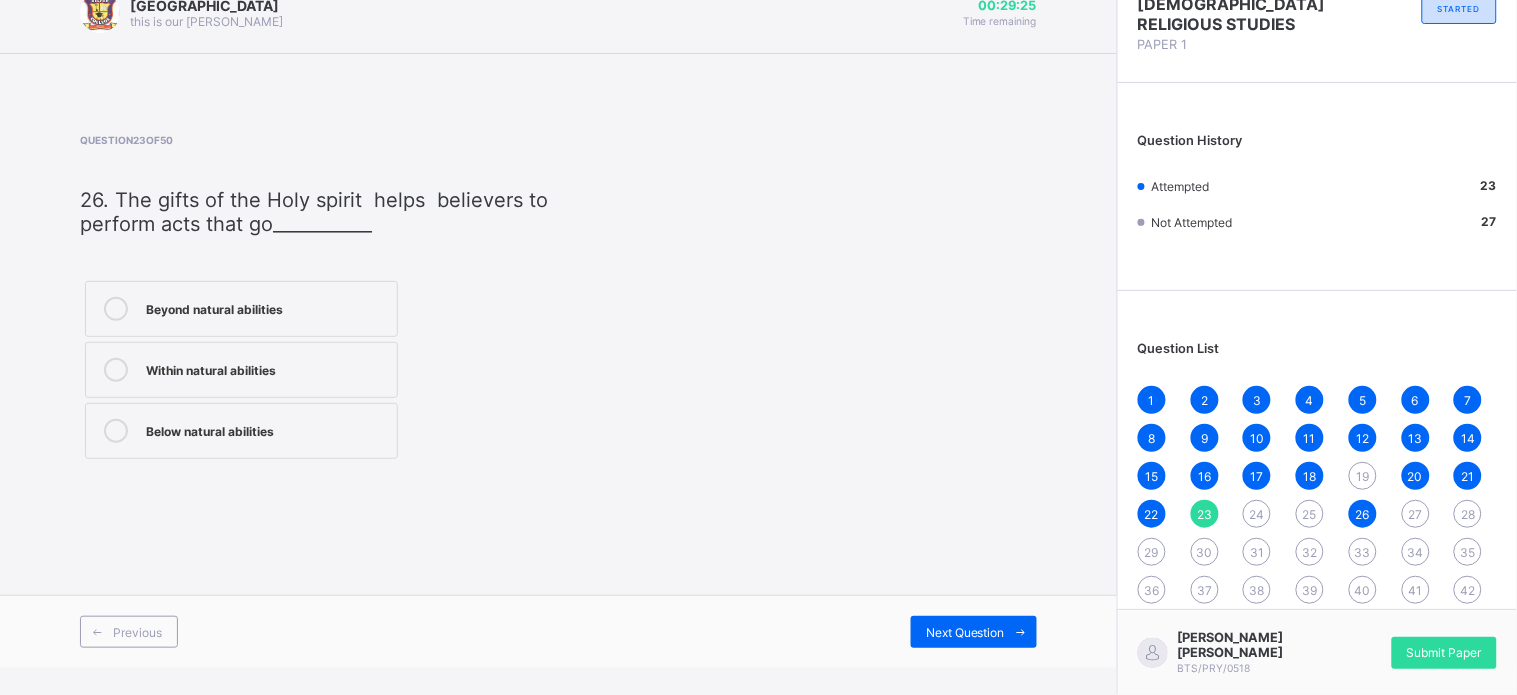 click on "24" at bounding box center (1257, 514) 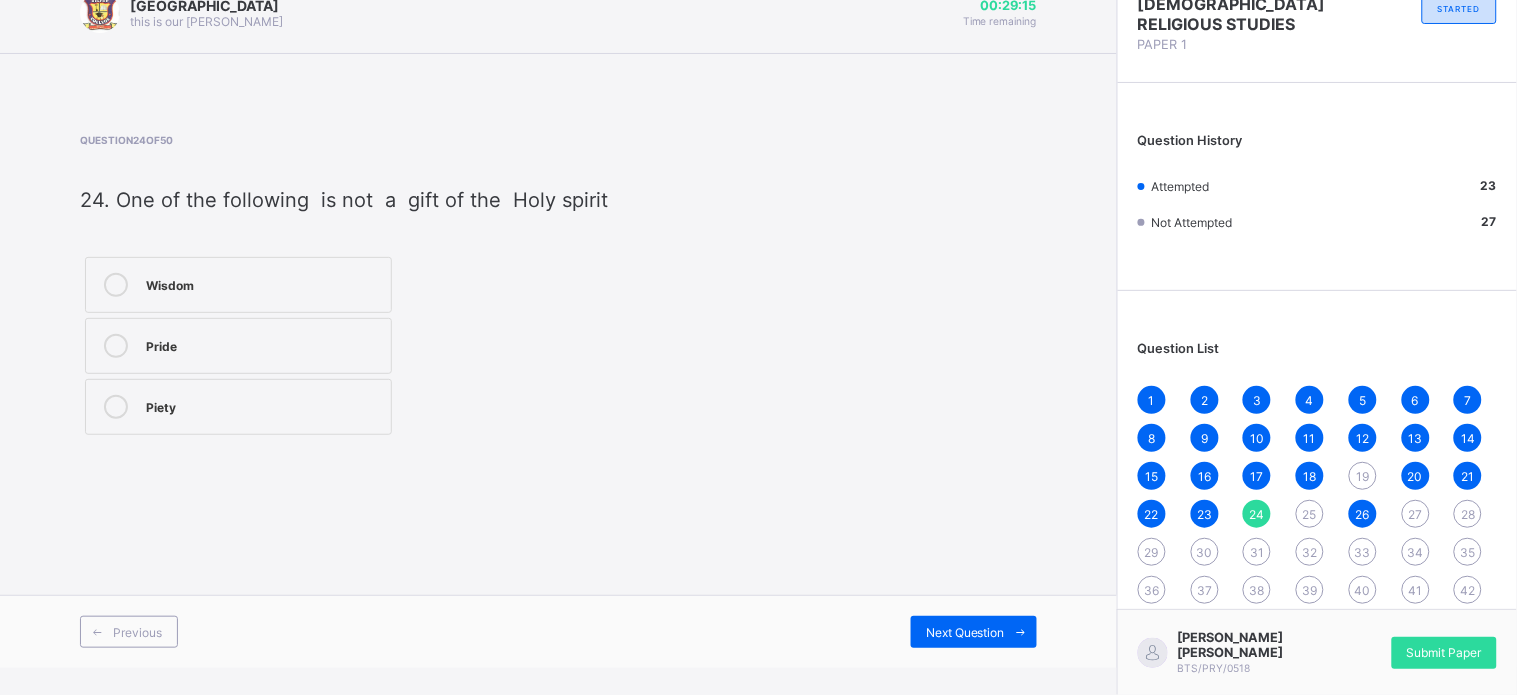 click on "Piety" at bounding box center (263, 405) 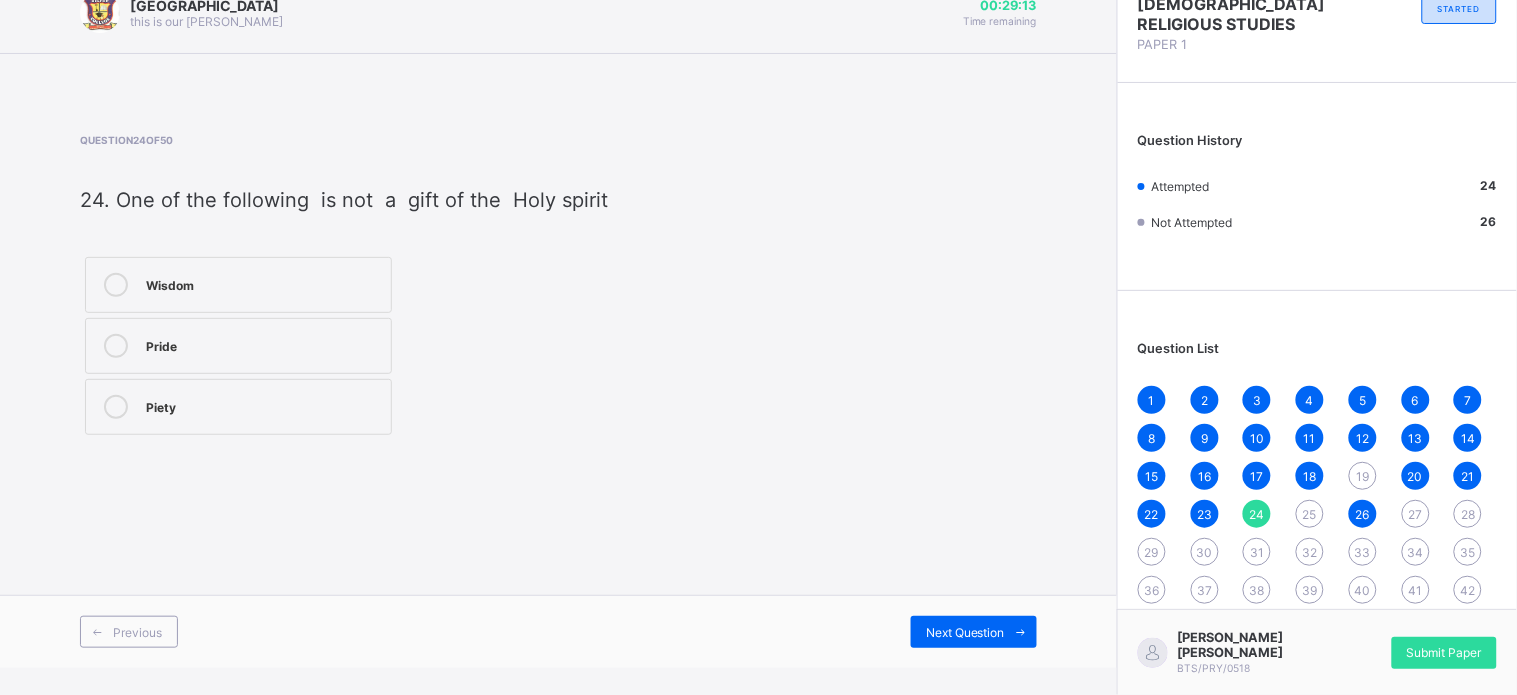 click on "Pride" at bounding box center (263, 344) 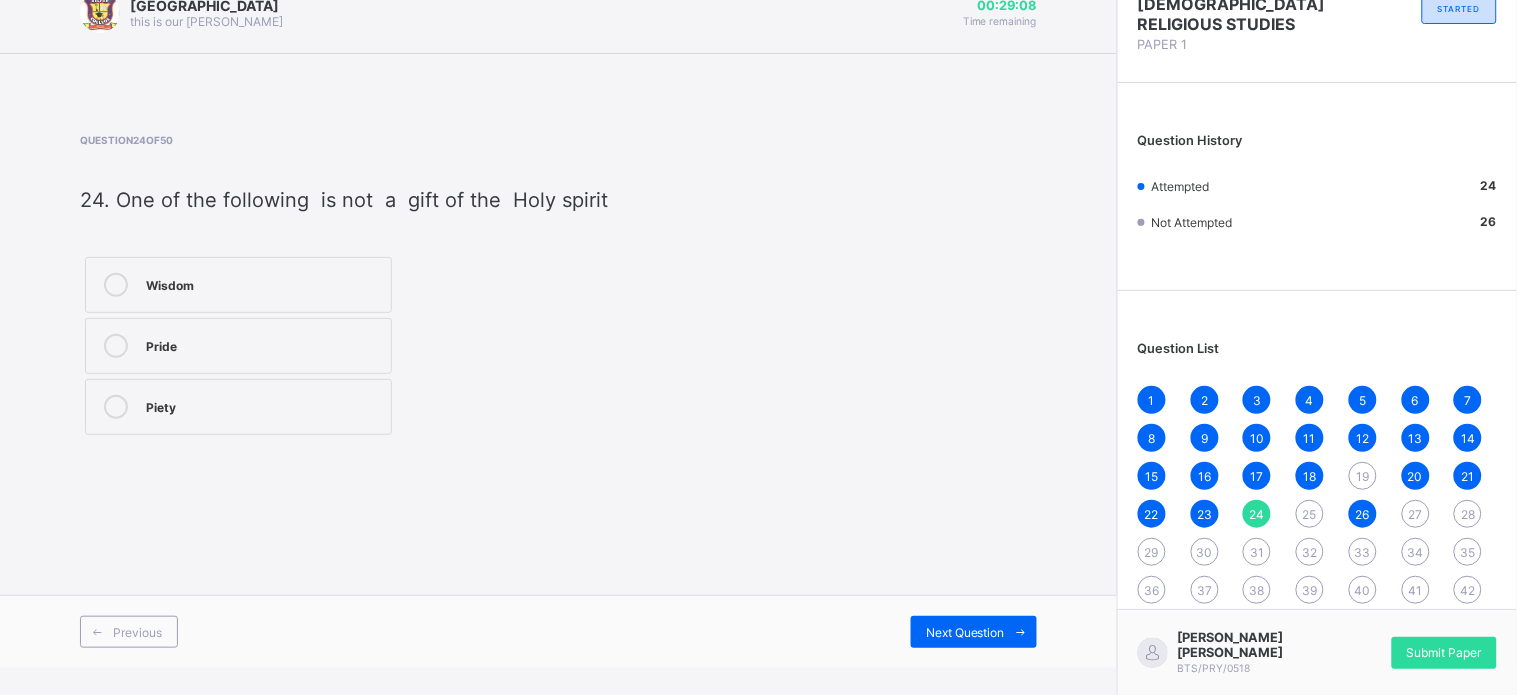 click on "25" at bounding box center (1310, 514) 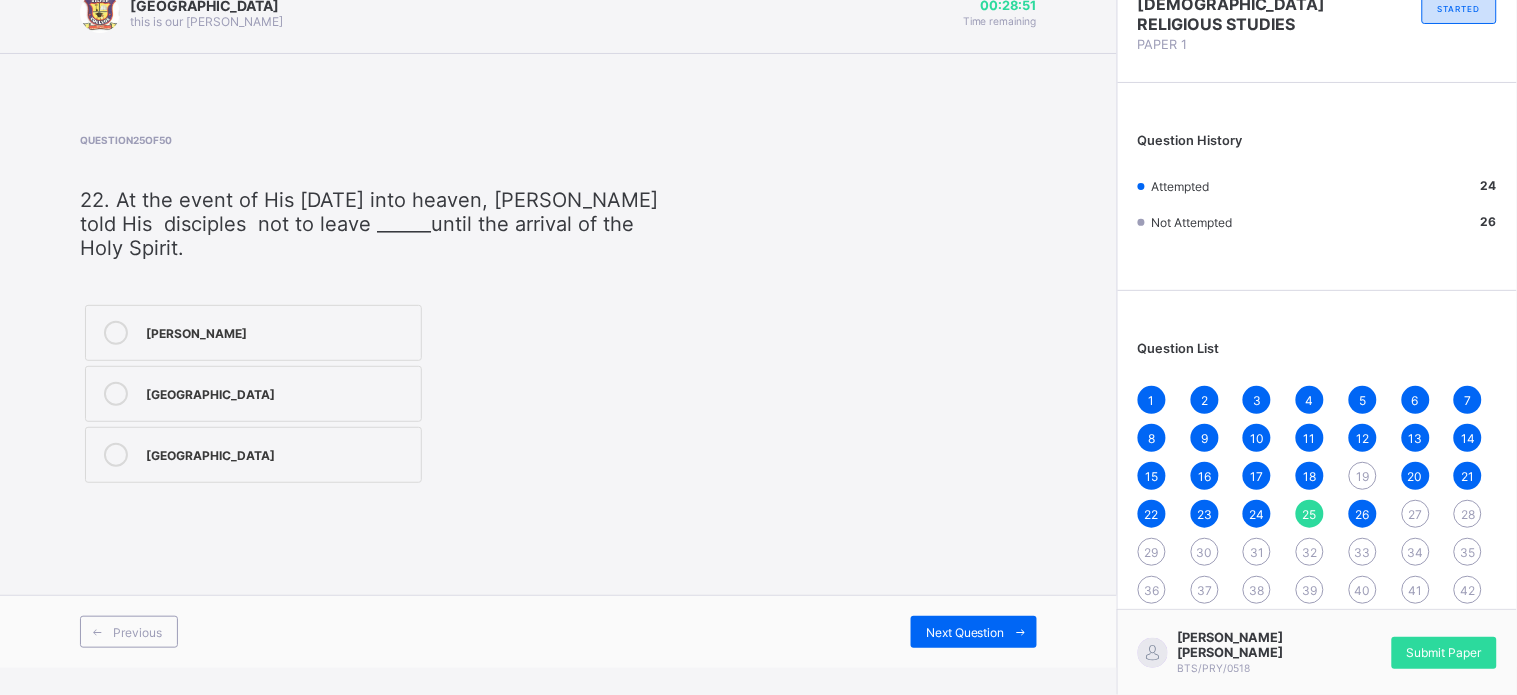 click on "Jerusalem" at bounding box center (278, 453) 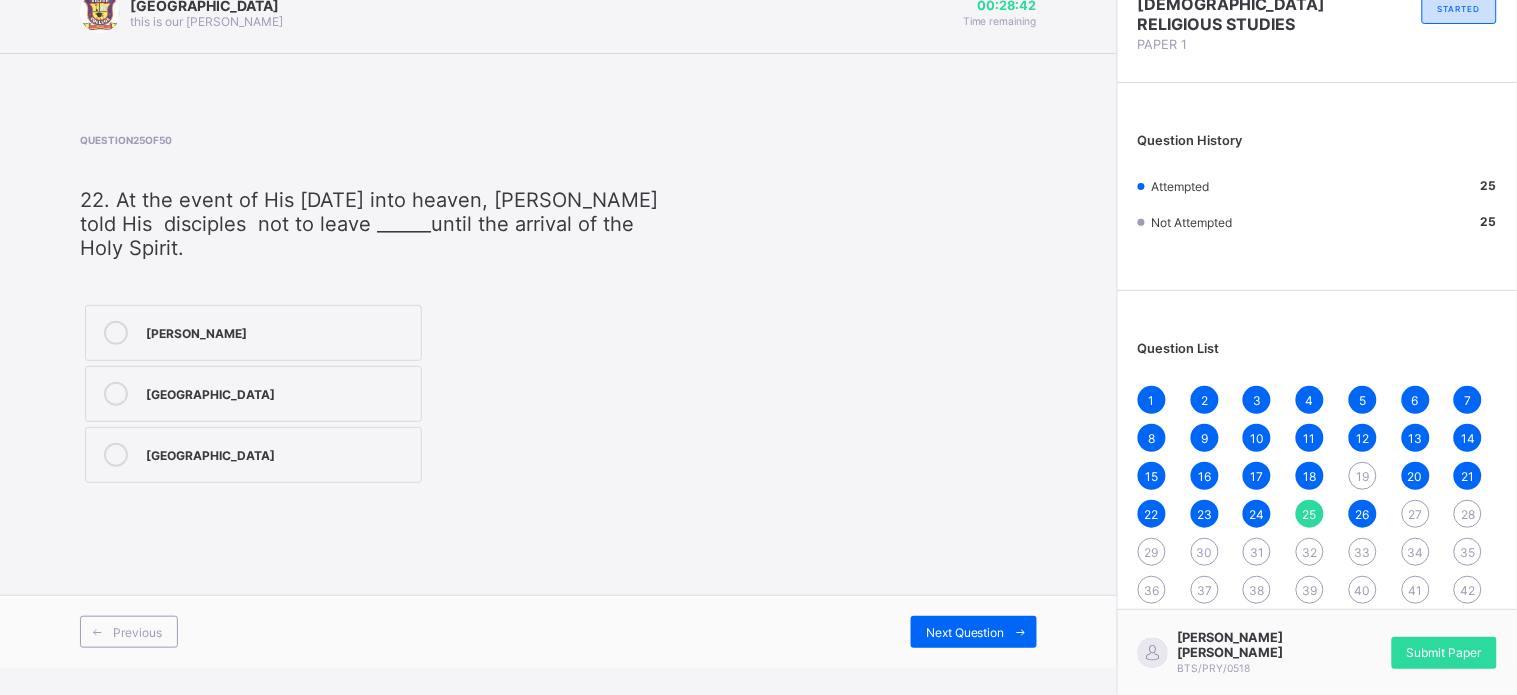 click on "42" at bounding box center (1468, 590) 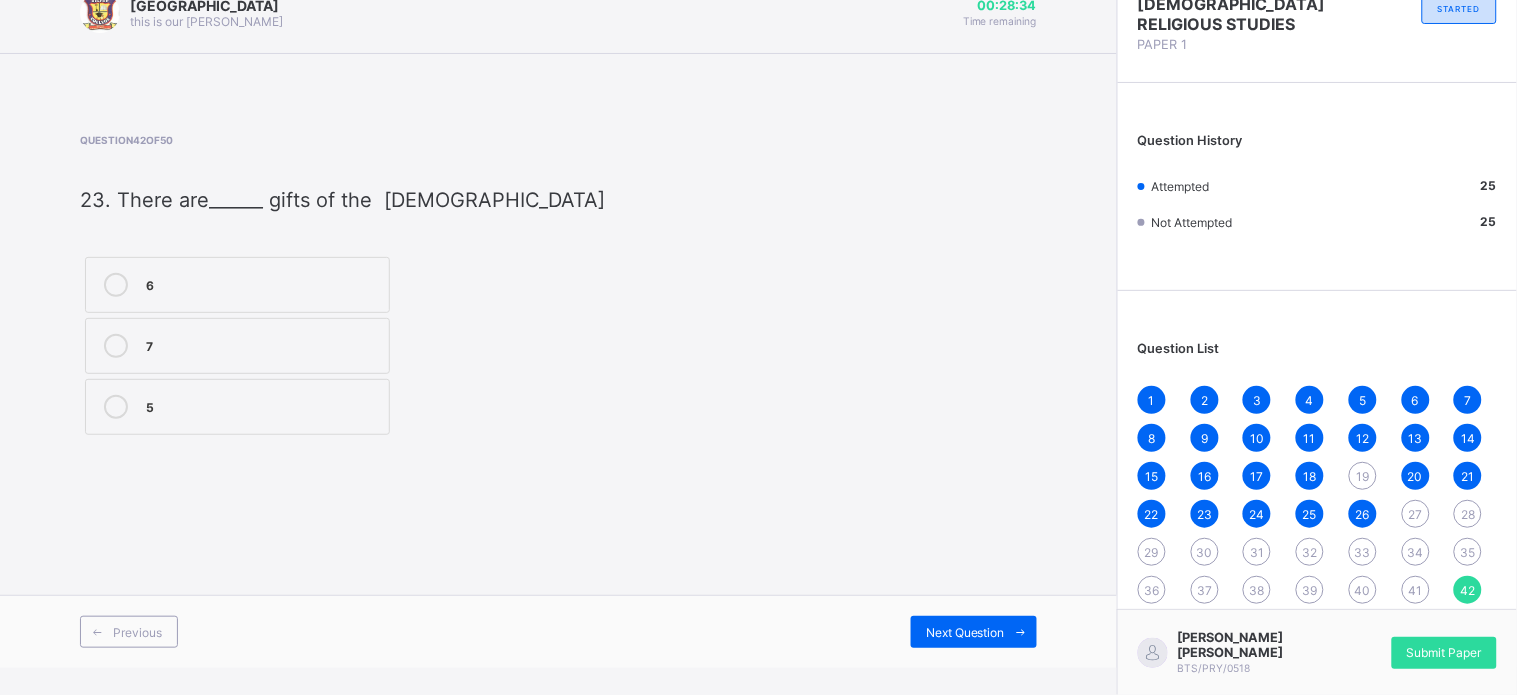click on "BIGTOP COLLEGE this is our motton 00:28:34 Time remaining Question  42  of  50 23. There are______ gifts of the  Holy spirit  6 7 5 Previous Next Question" at bounding box center (558, 320) 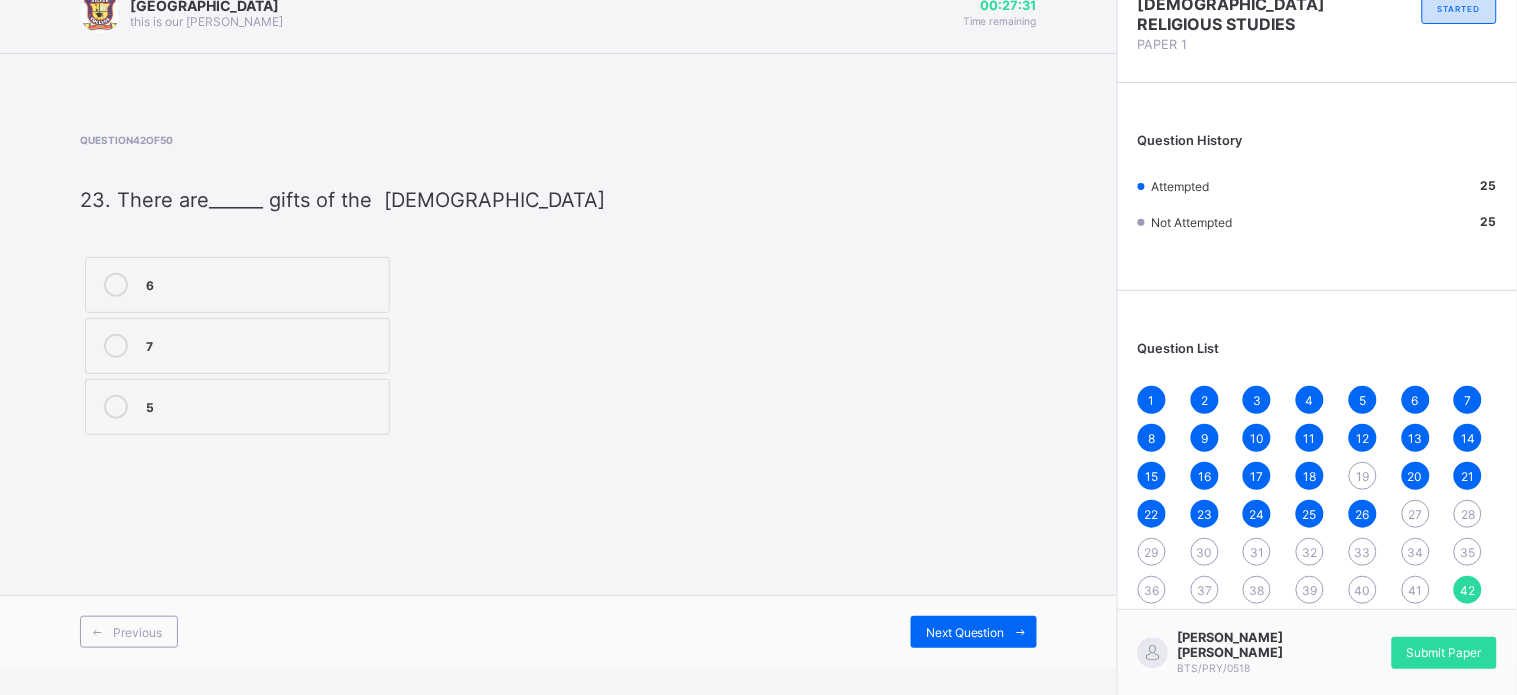 click on "5" at bounding box center [262, 405] 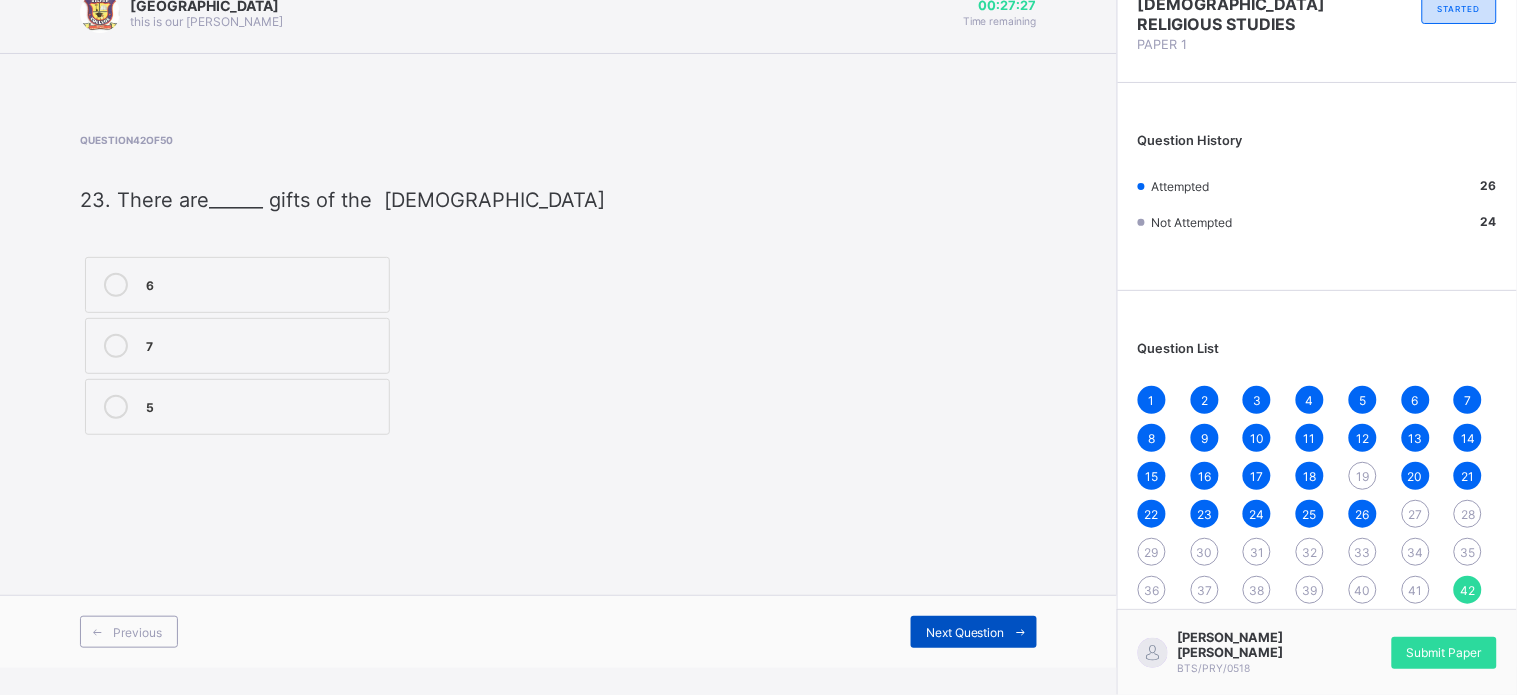 click on "Next Question" at bounding box center (965, 632) 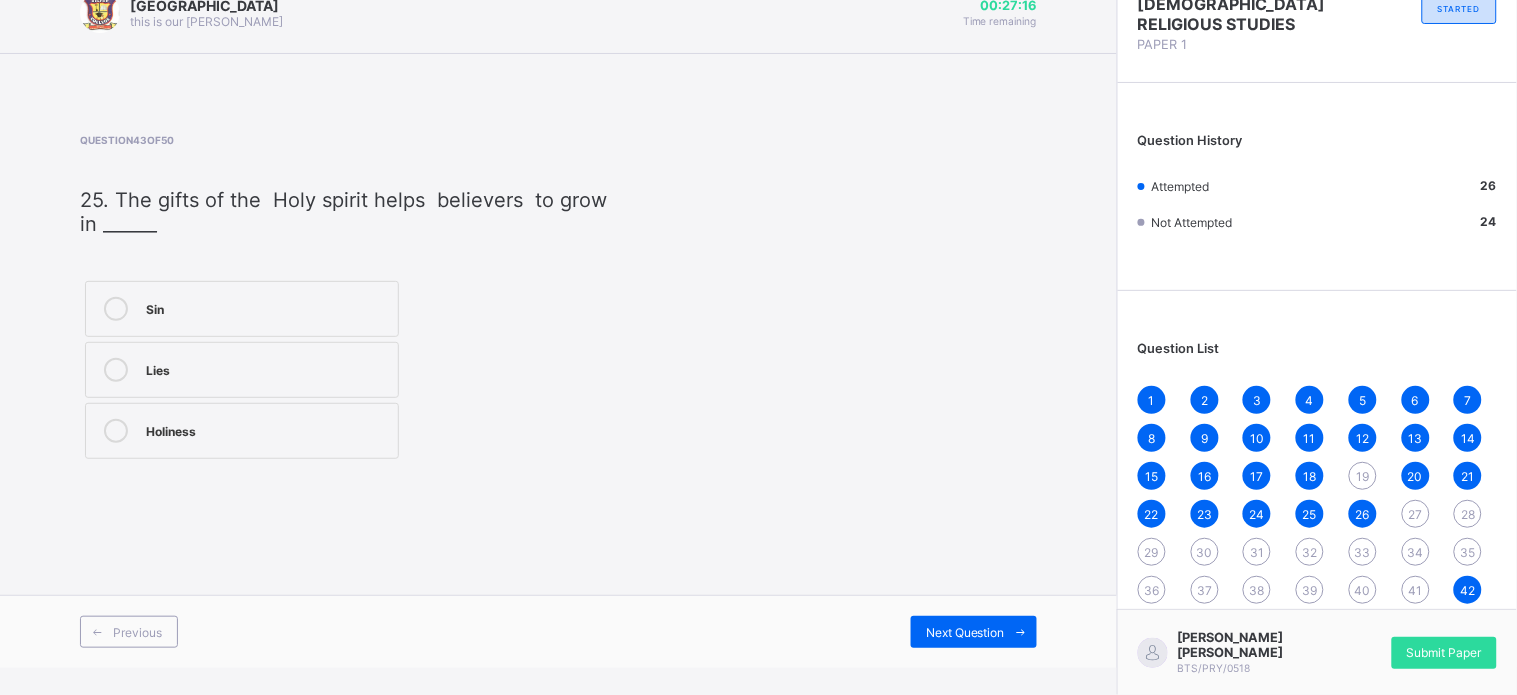 click on "Holiness" at bounding box center [267, 429] 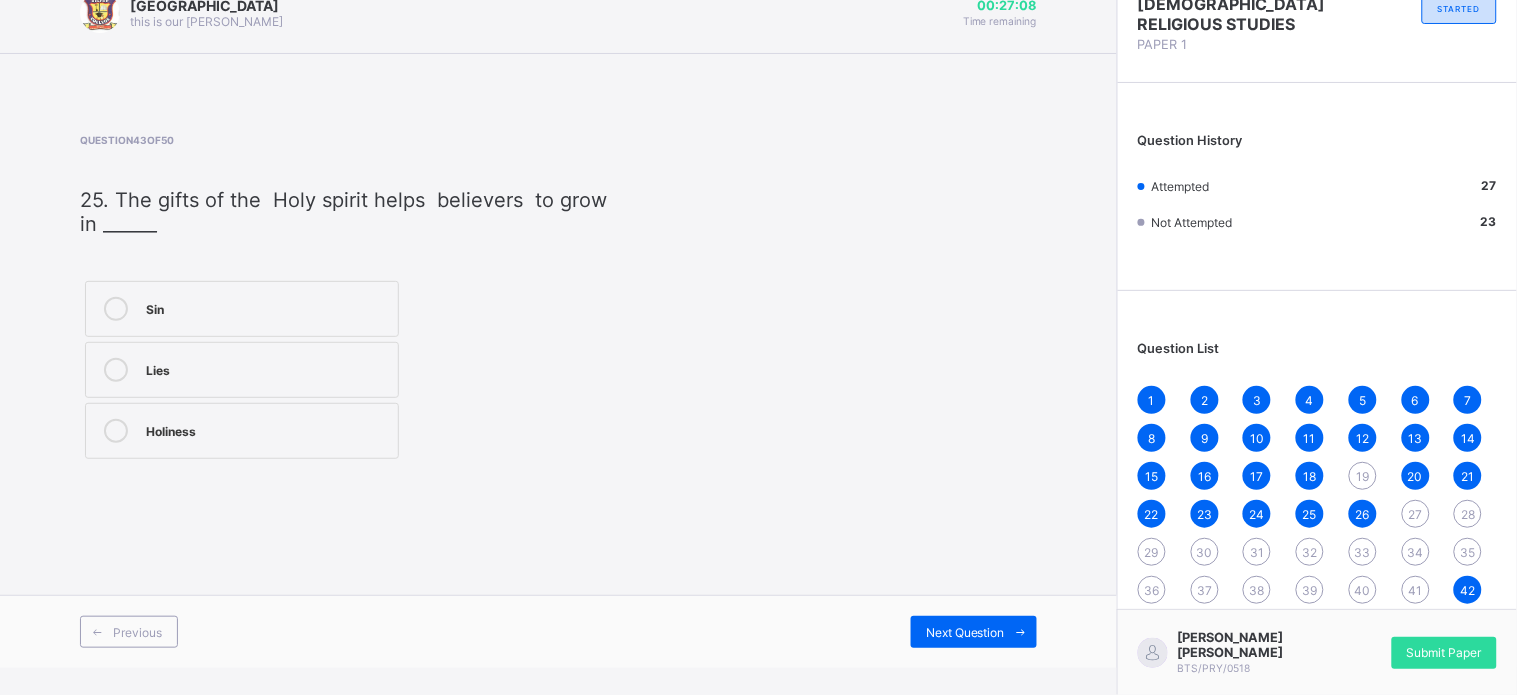 click on "27" at bounding box center [1416, 514] 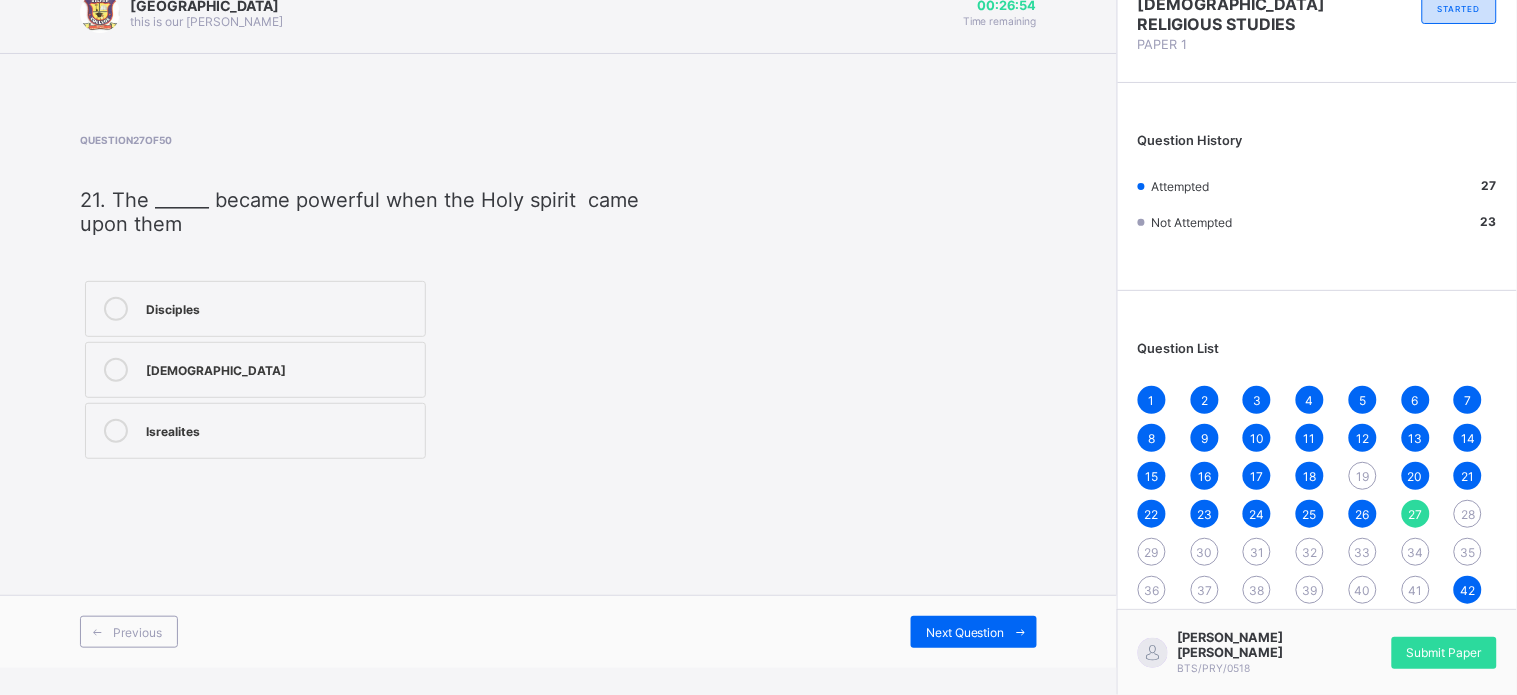 click at bounding box center [116, 309] 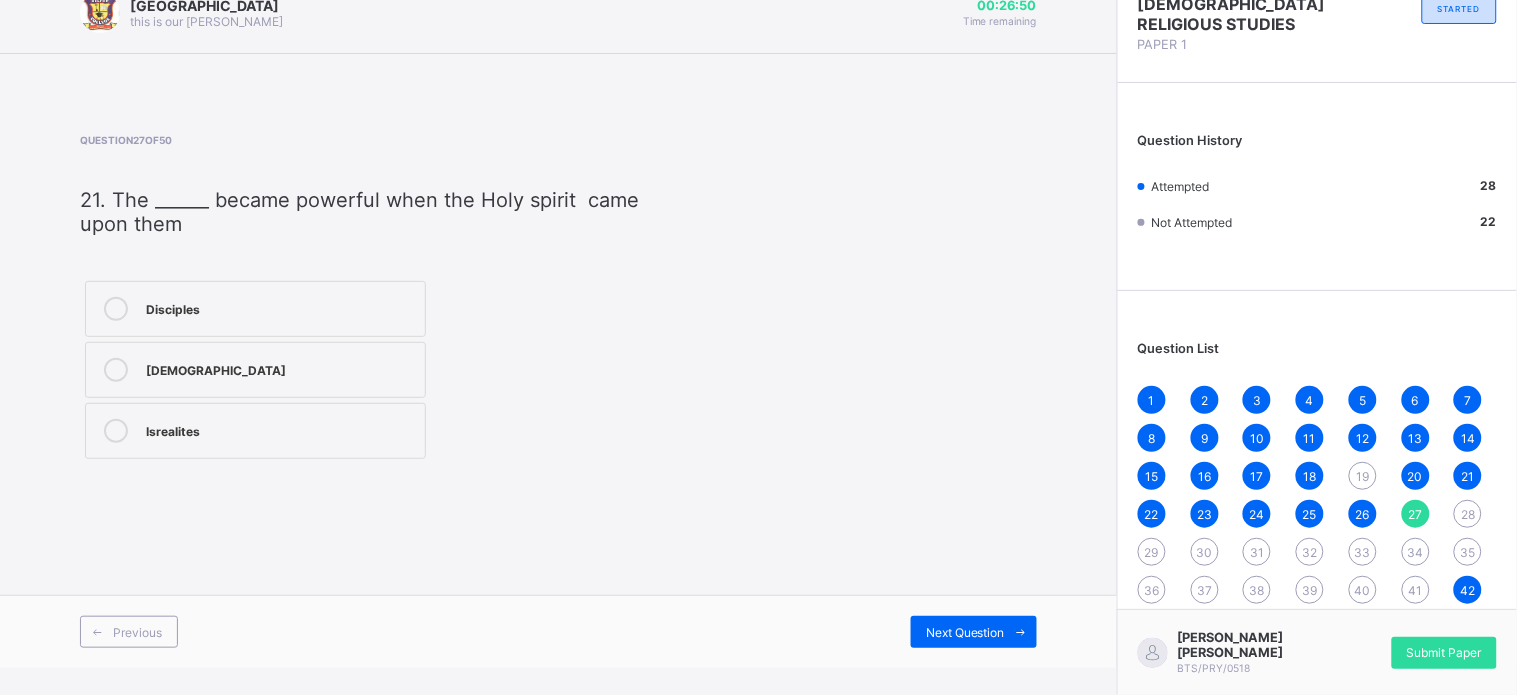 click on "1 2 3 4 5 6 7 8 9 10 11 12 13 14 15 16 17 18 19 20 21 22 23 24 25 26 27 28 29 30 31 32 33 34 35 36 37 38 39 40 41 42 43 44 45 46 47 48 49 50" at bounding box center (1317, 533) 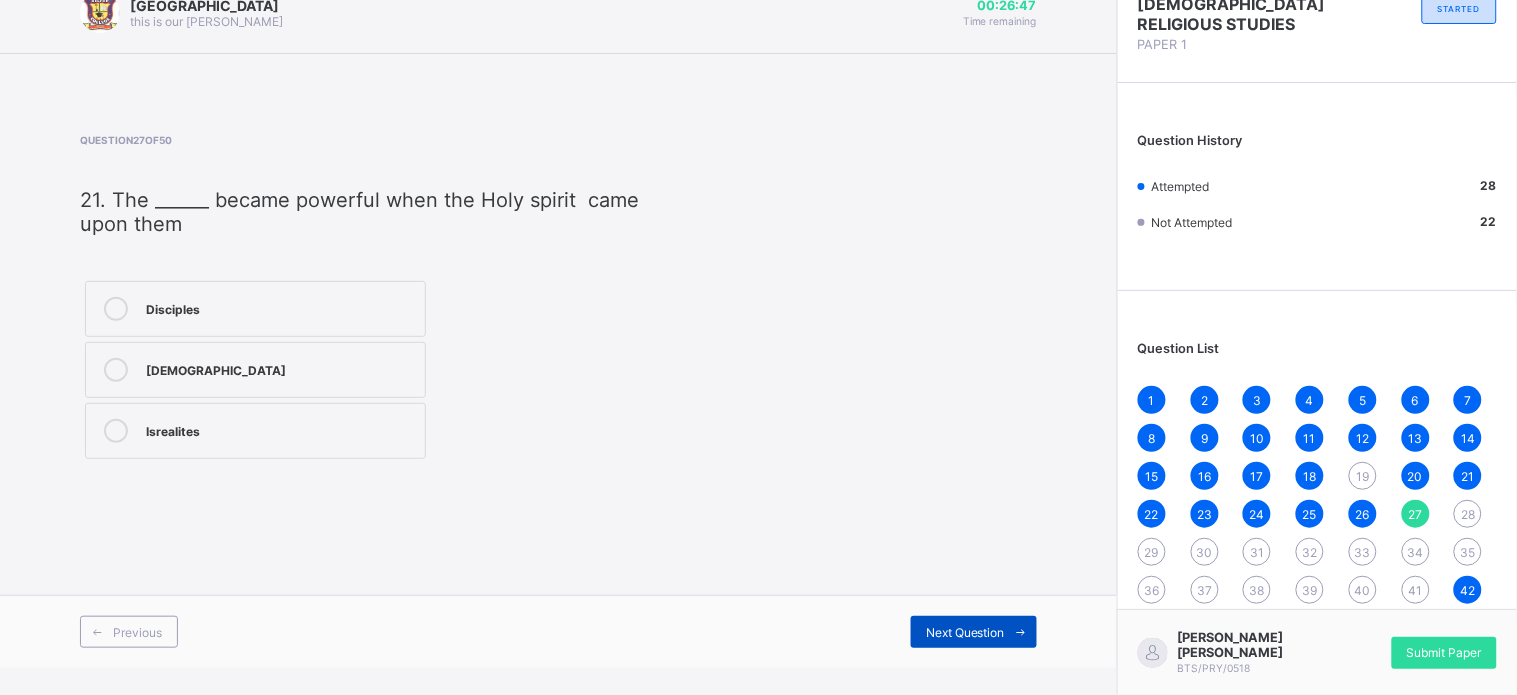 click on "Next Question" at bounding box center [965, 632] 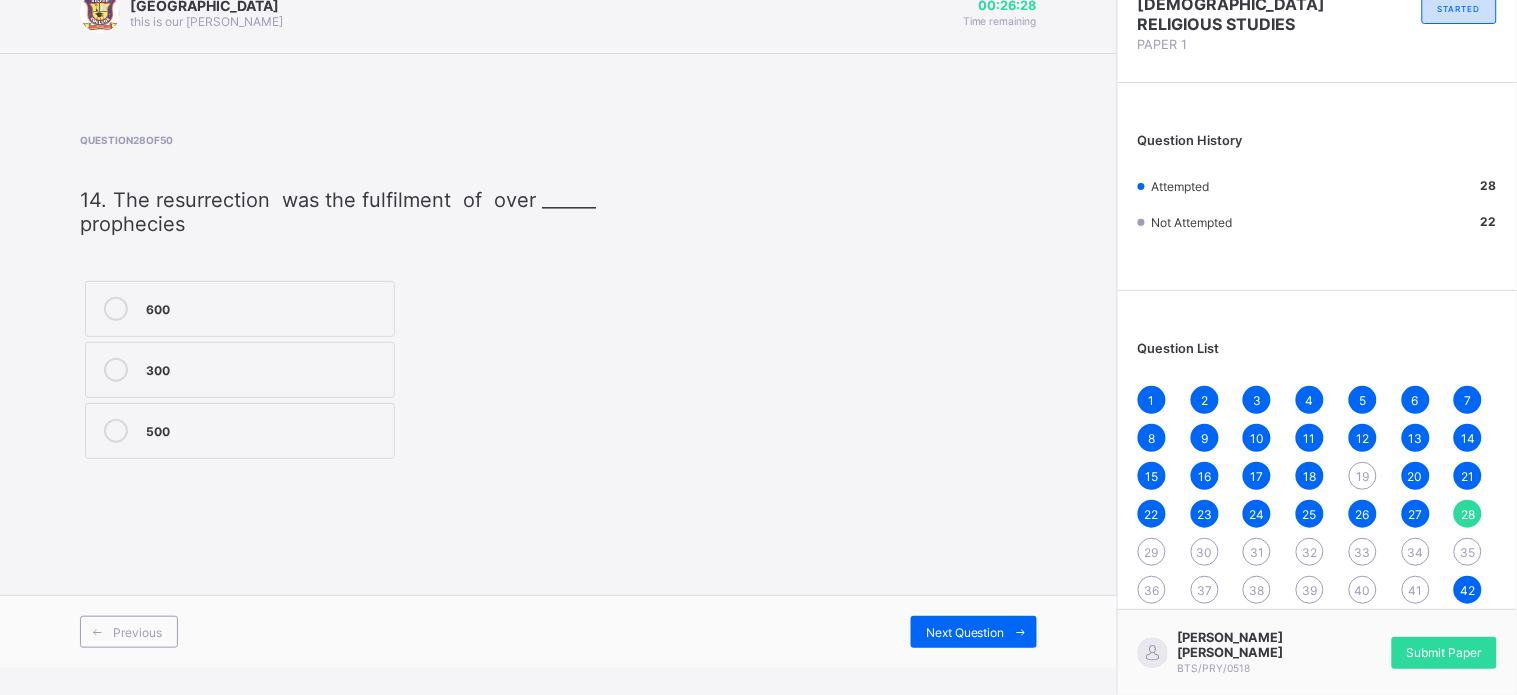 scroll, scrollTop: 28, scrollLeft: 0, axis: vertical 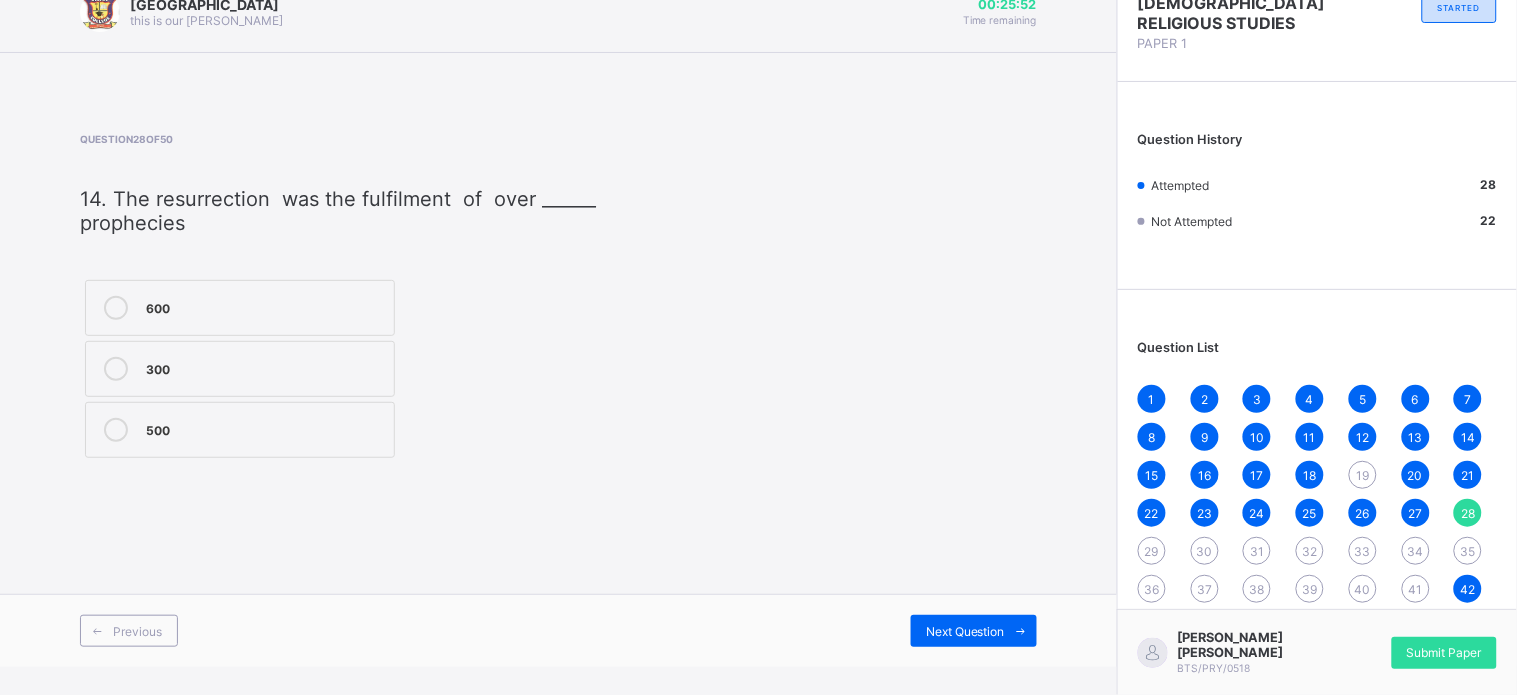 click on "Question  28  of  50 14. The resurrection  was the fulfilment  of  over ______ prophecies  600 300 500" at bounding box center (558, 298) 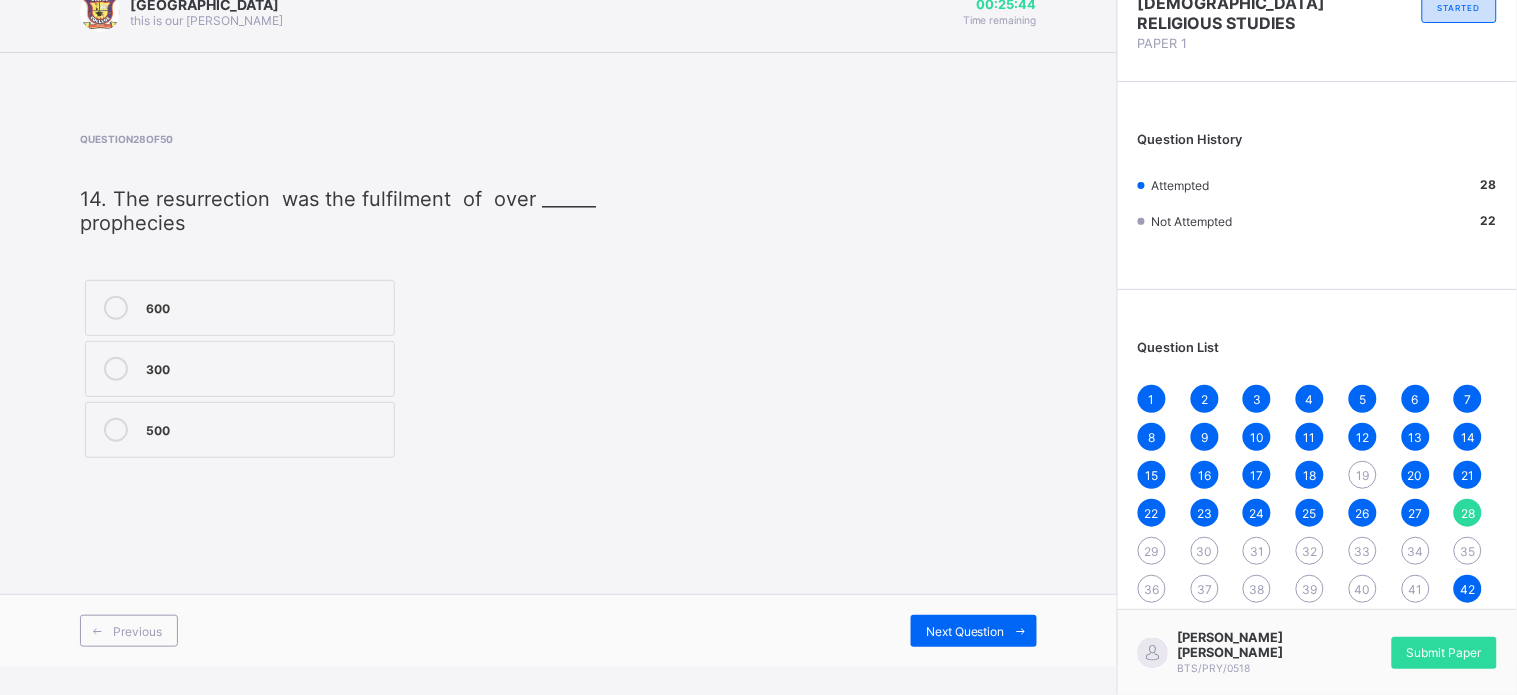 scroll, scrollTop: 28, scrollLeft: 0, axis: vertical 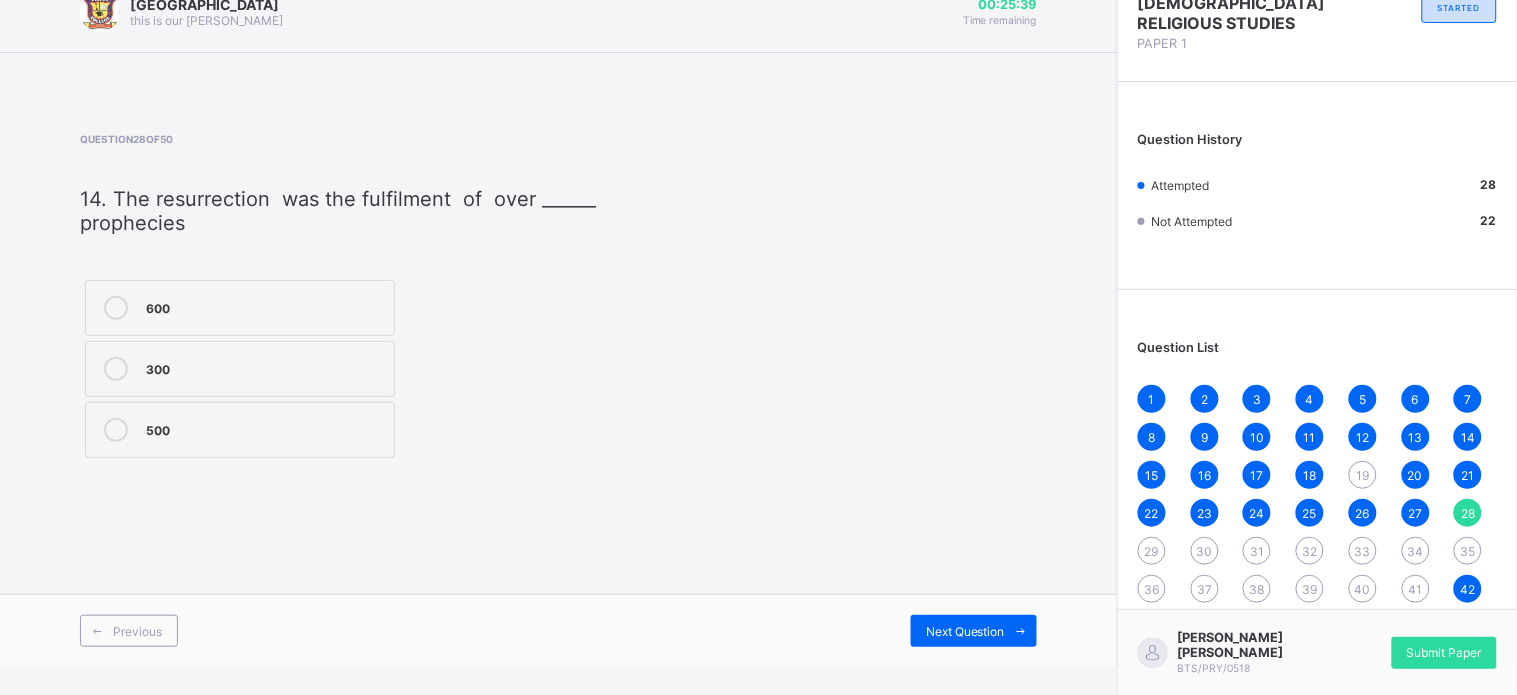 click on "300" at bounding box center (265, 367) 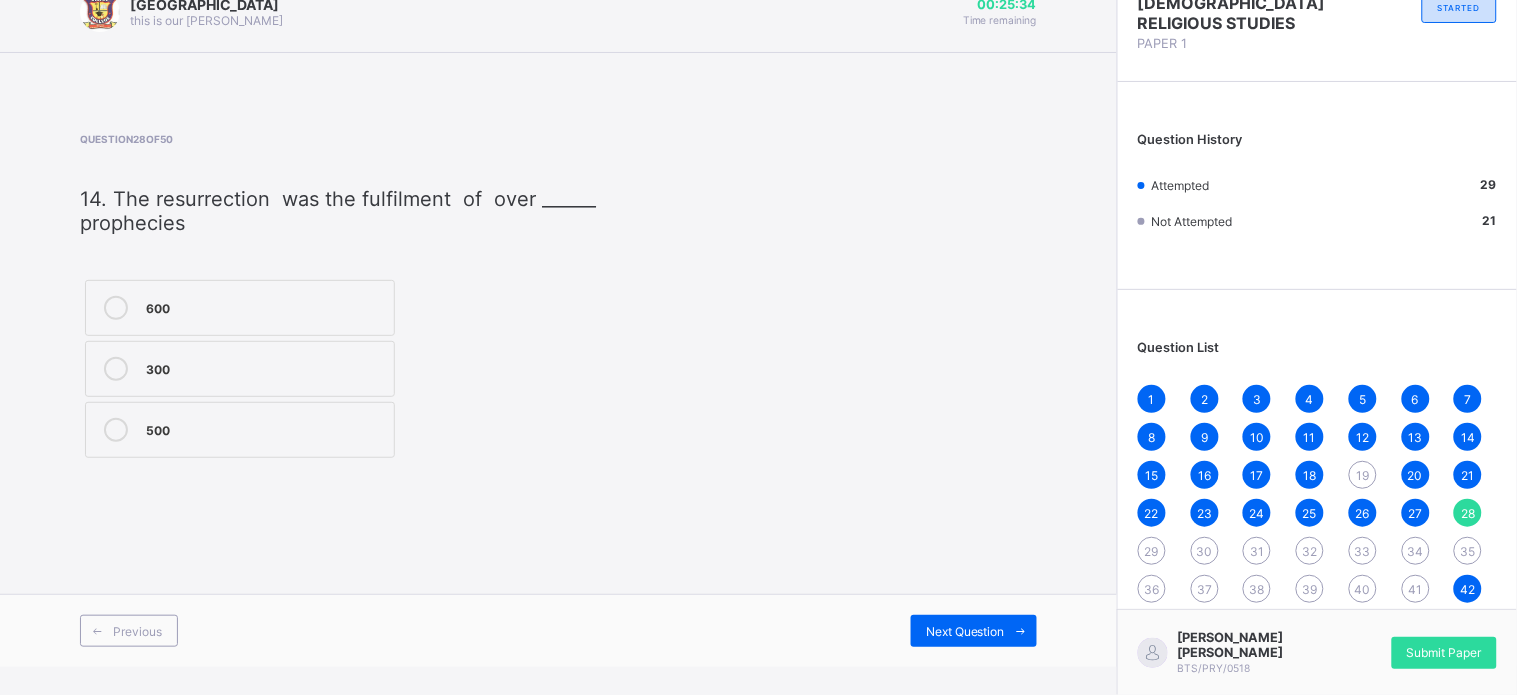 click on "Question  28  of  50 14. The resurrection  was the fulfilment  of  over ______ prophecies  600 300 500" at bounding box center [558, 298] 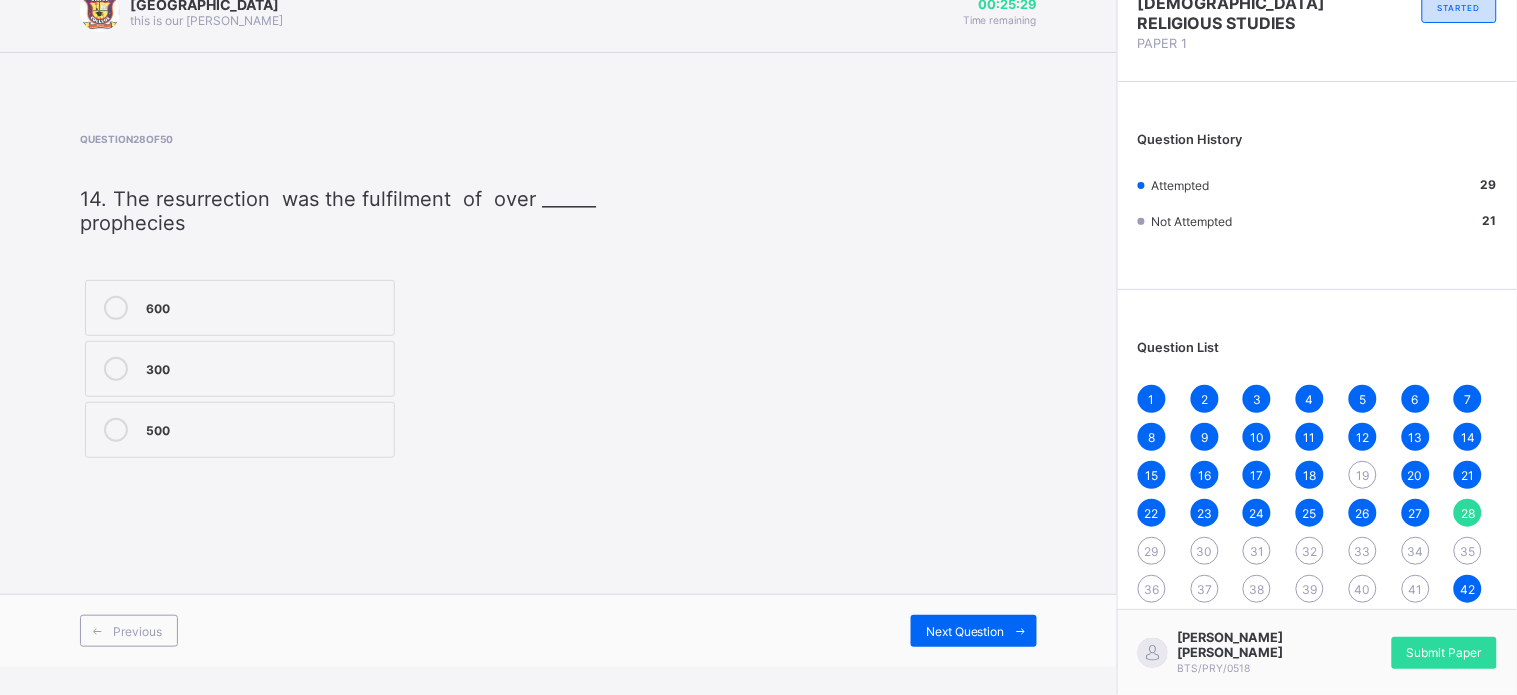 click on "29" at bounding box center [1152, 551] 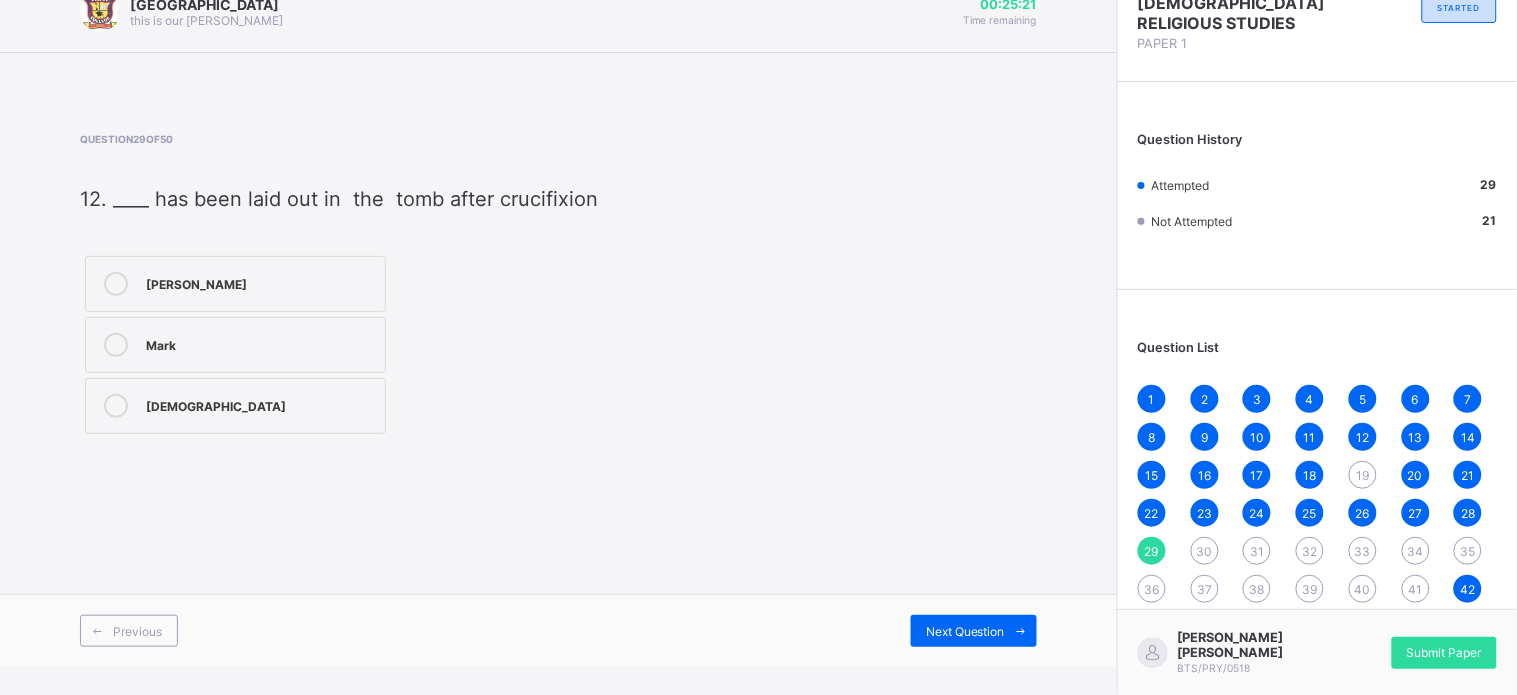 click on "Jesus" at bounding box center [260, 404] 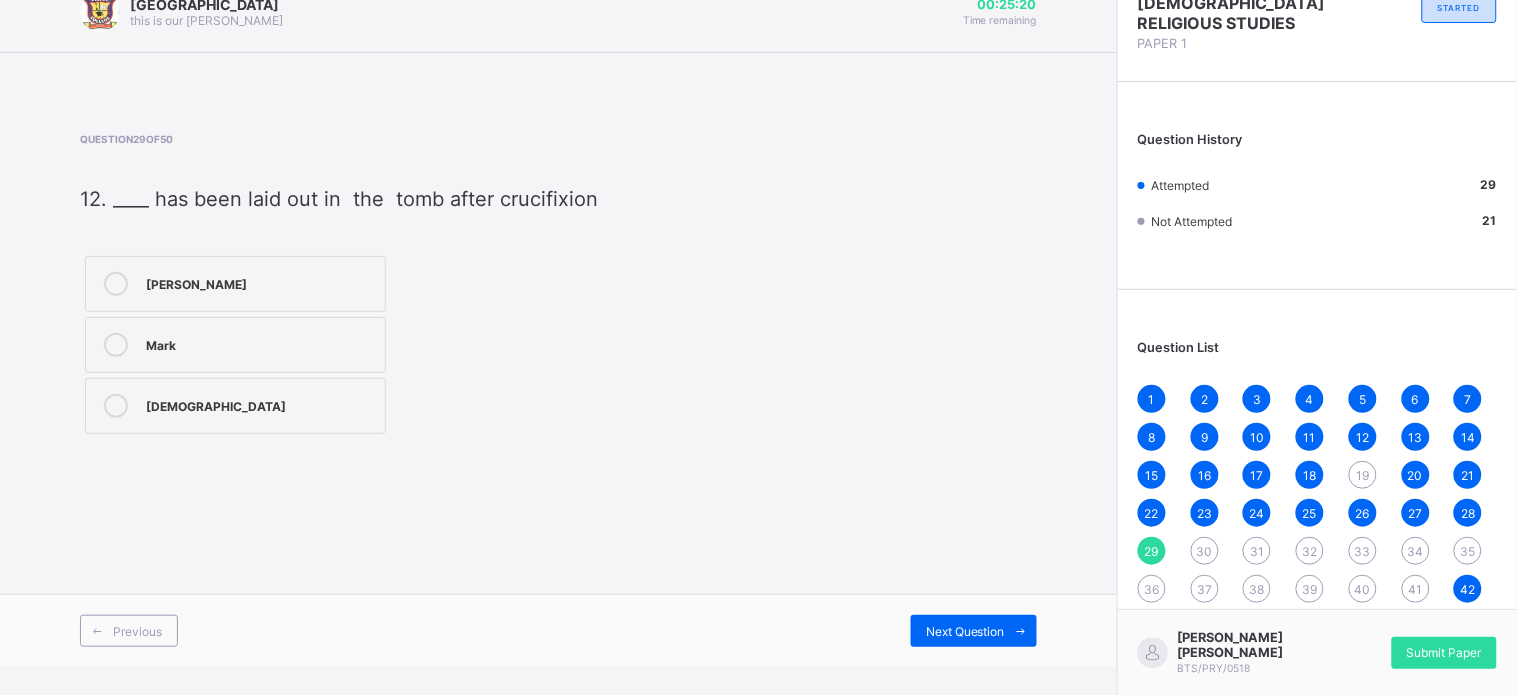 click on "Jesus" at bounding box center [260, 404] 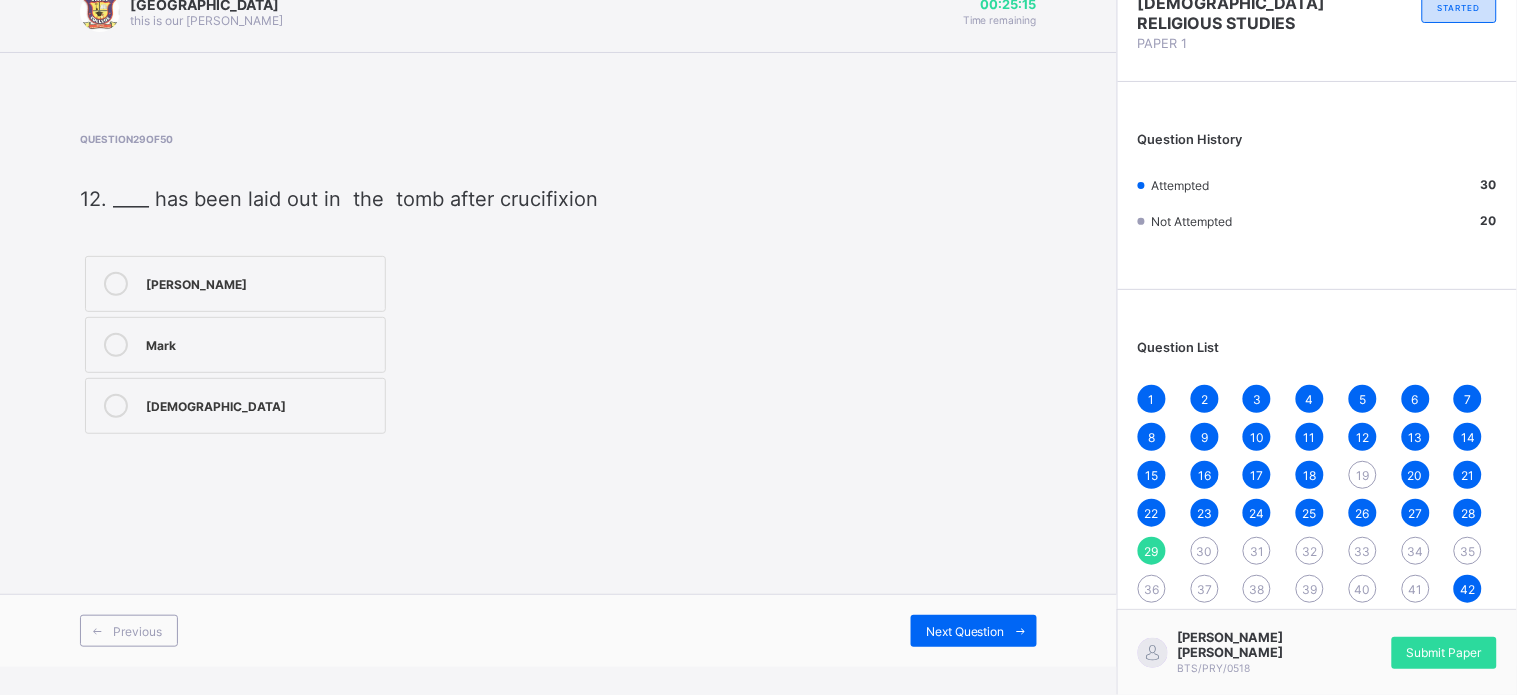 click on "1 2 3 4 5 6 7 8 9 10 11 12 13 14 15 16 17 18 19 20 21 22 23 24 25 26 27 28 29 30 31 32 33 34 35 36 37 38 39 40 41 42 43 44 45 46 47 48 49 50" at bounding box center (1317, 532) 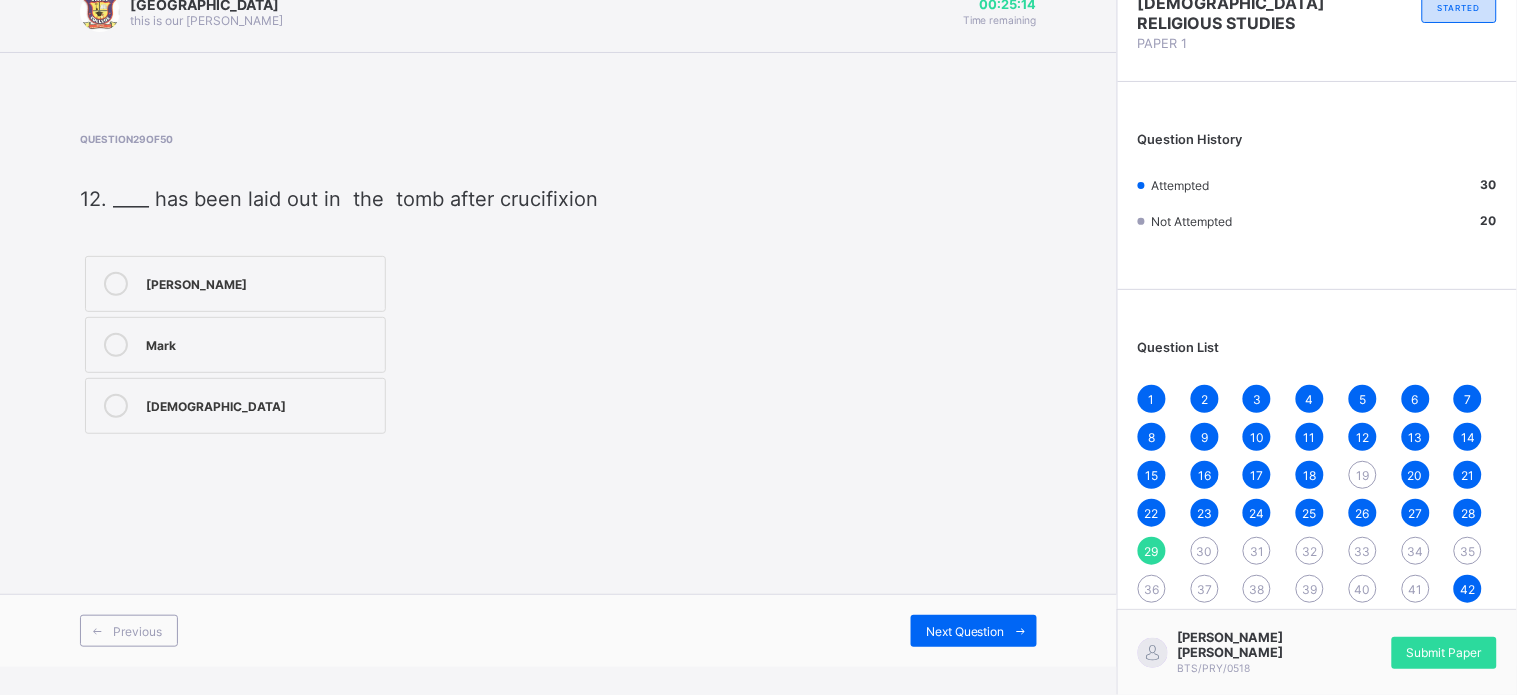 click on "30" at bounding box center (1205, 551) 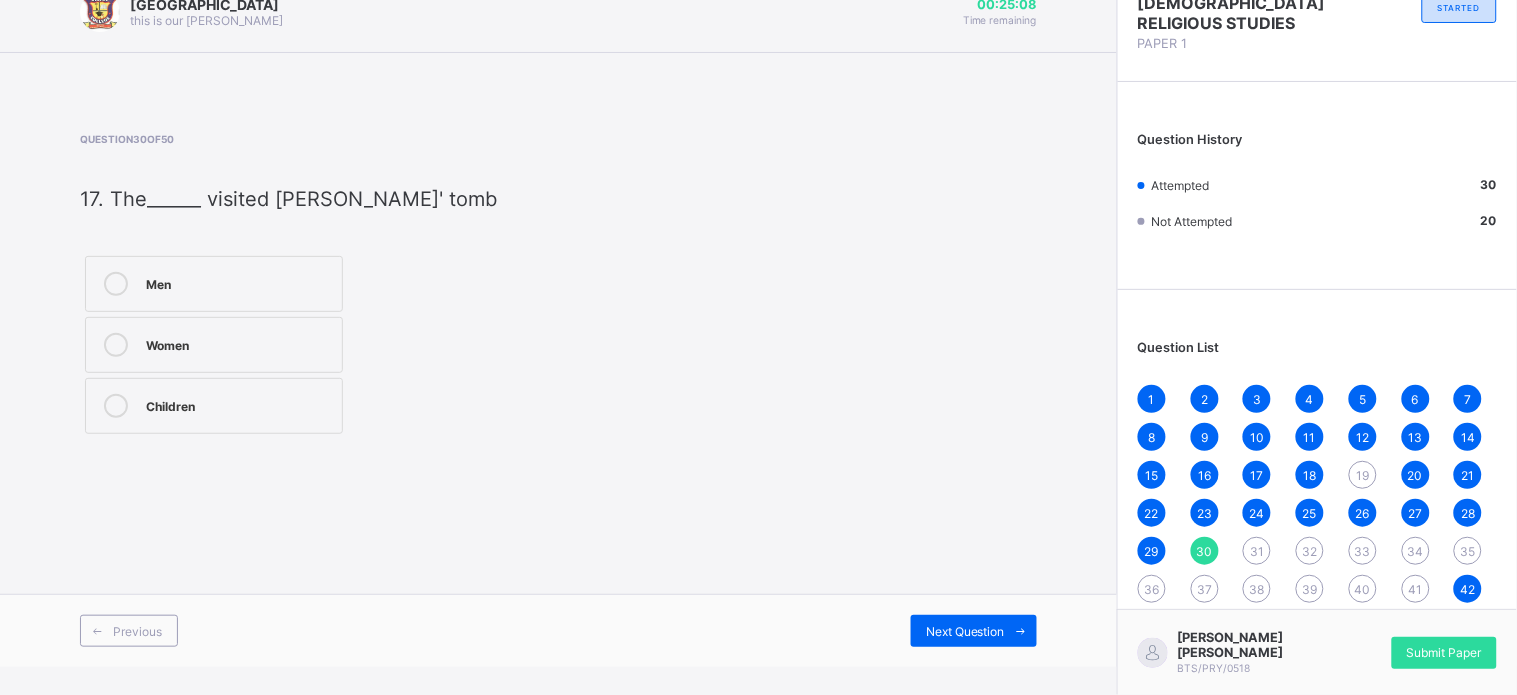 drag, startPoint x: 1502, startPoint y: 20, endPoint x: 1516, endPoint y: 56, distance: 38.626415 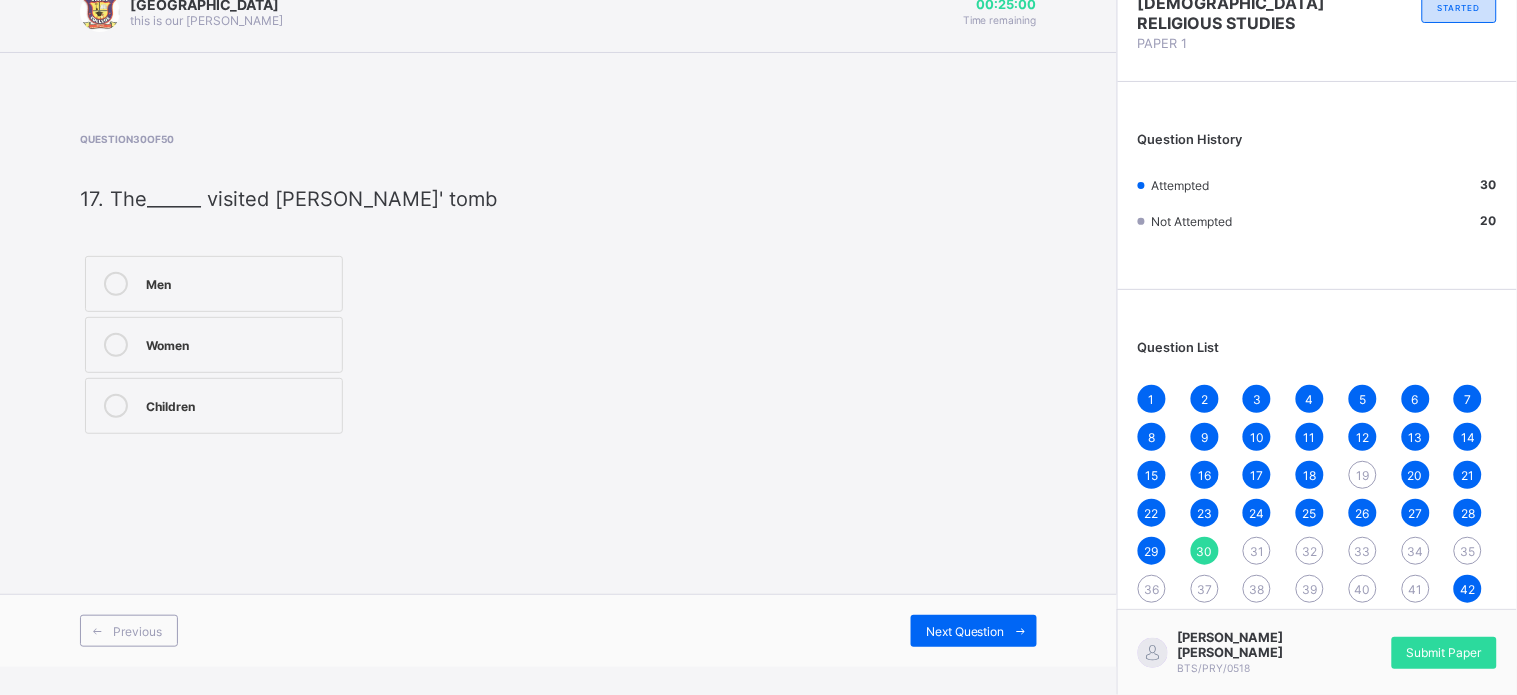 click on "Women" at bounding box center [214, 345] 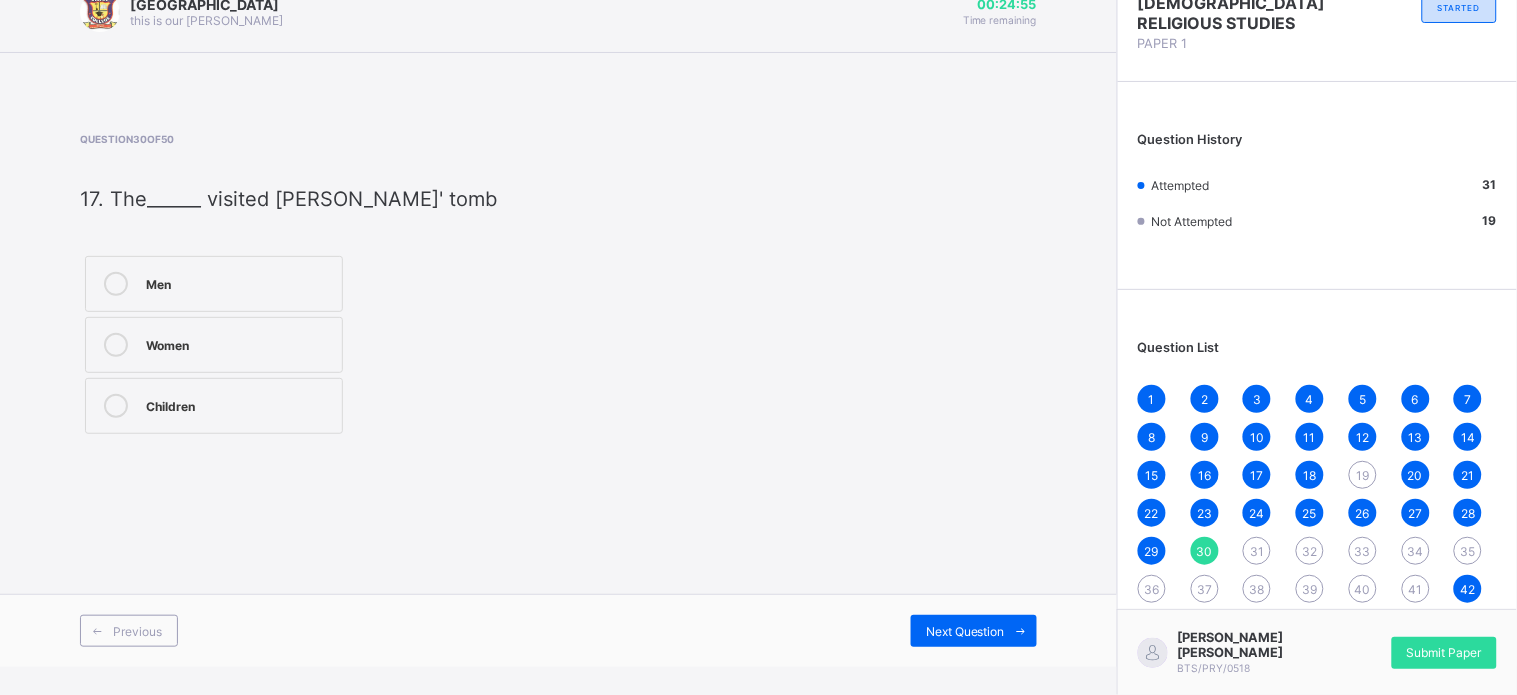 click on "31" at bounding box center [1257, 551] 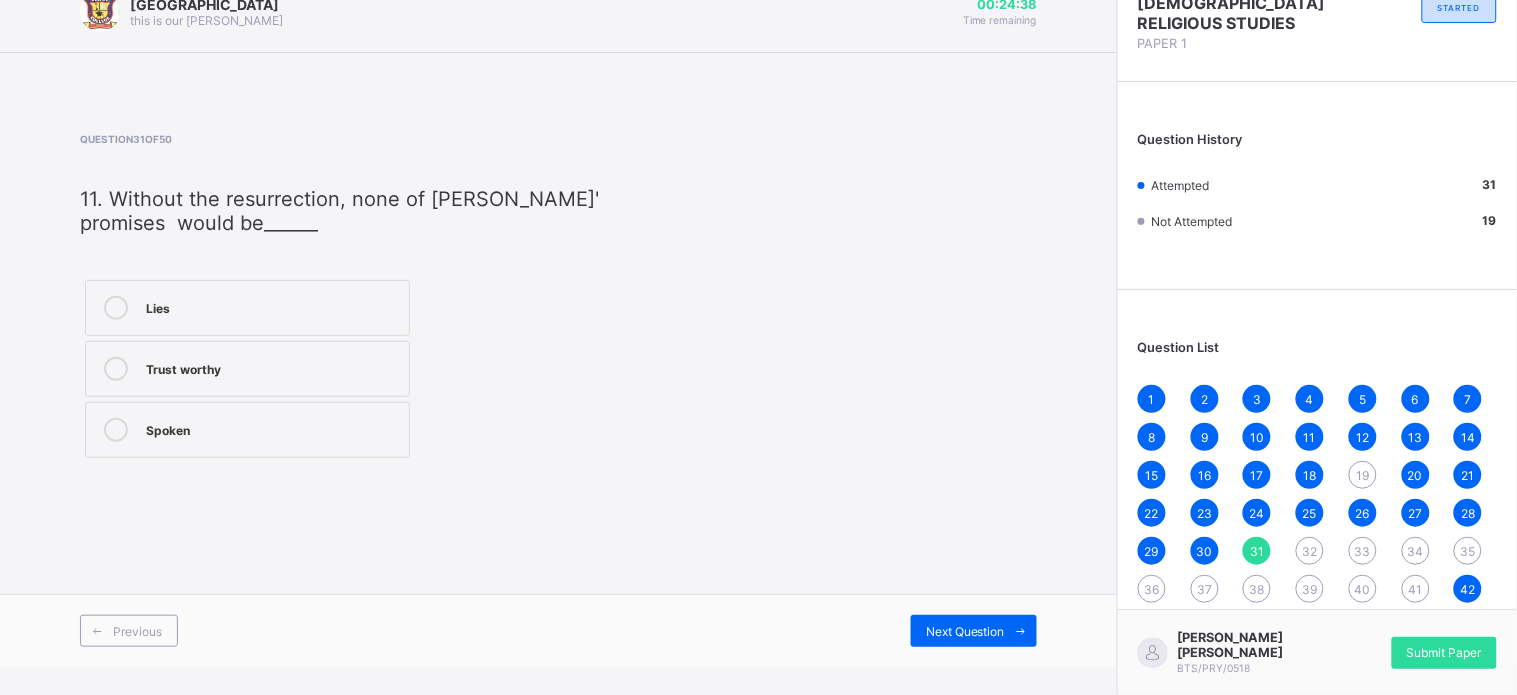 click on "Trust worthy" at bounding box center [272, 367] 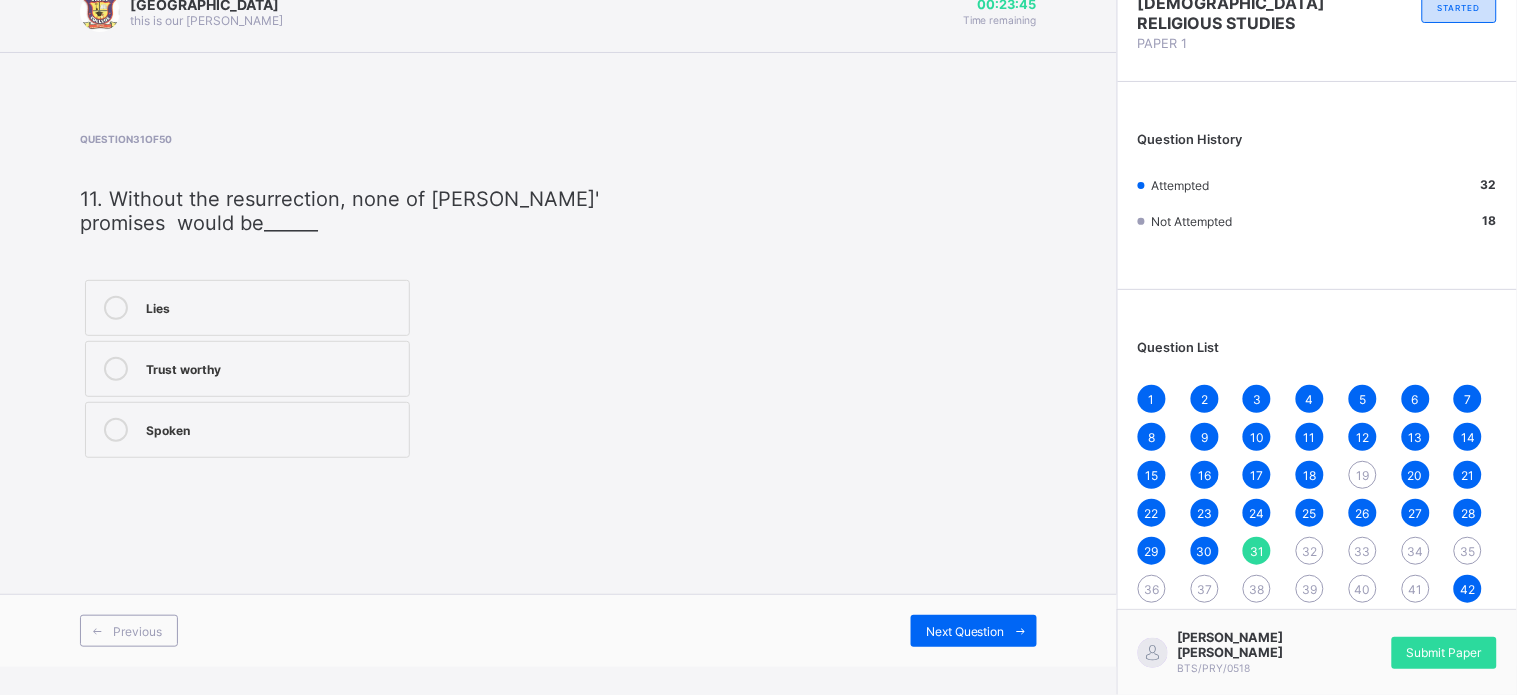 click on "Trust worthy" at bounding box center (272, 367) 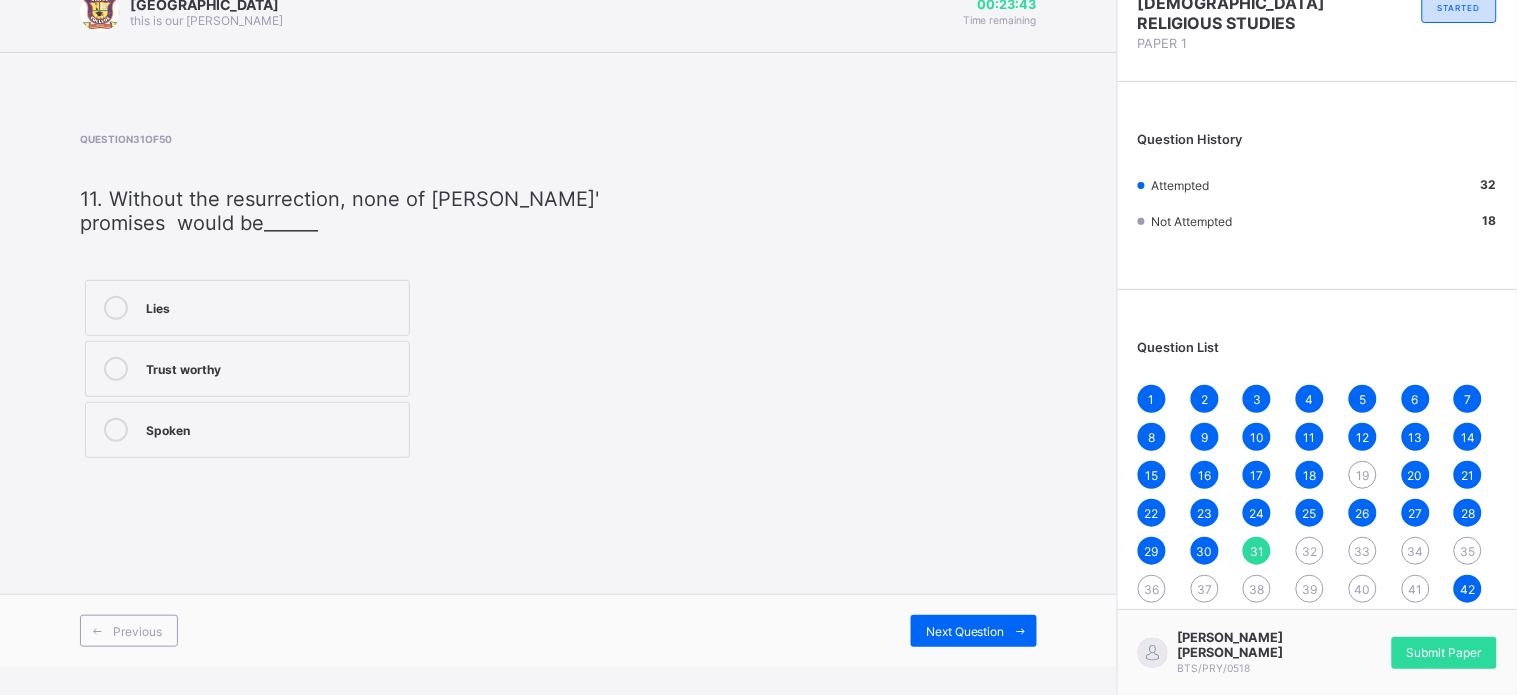 click on "Trust worthy" at bounding box center [272, 367] 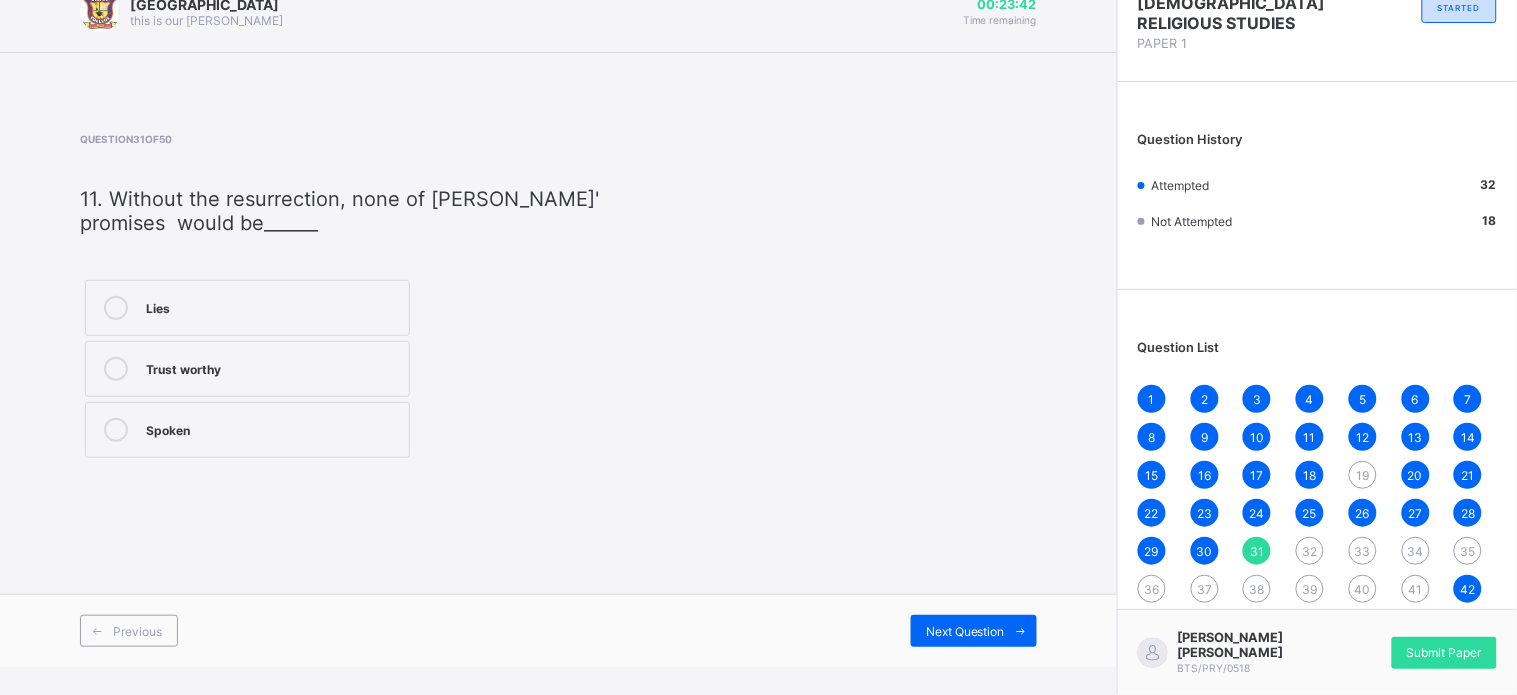 click on "Lies Trust worthy Spoken" at bounding box center [359, 369] 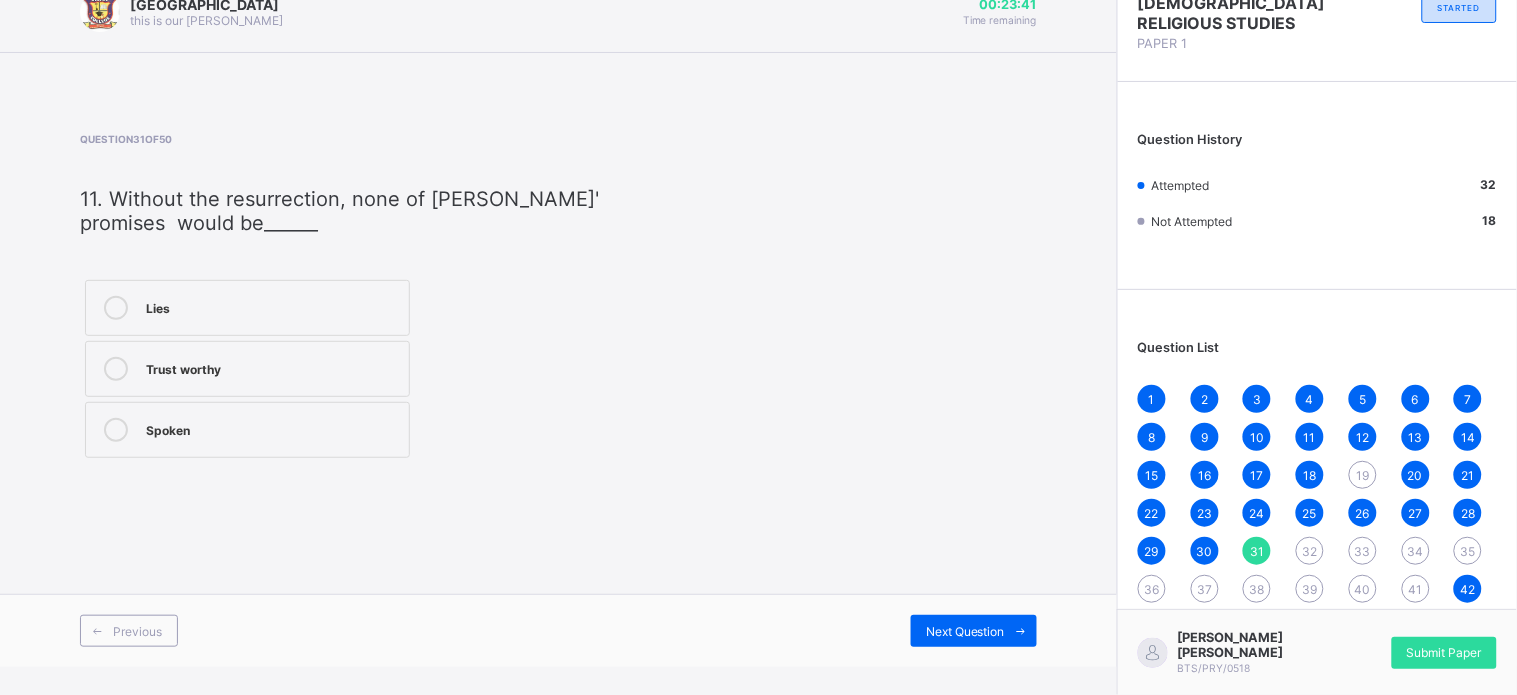 click on "Lies Trust worthy Spoken" at bounding box center [359, 369] 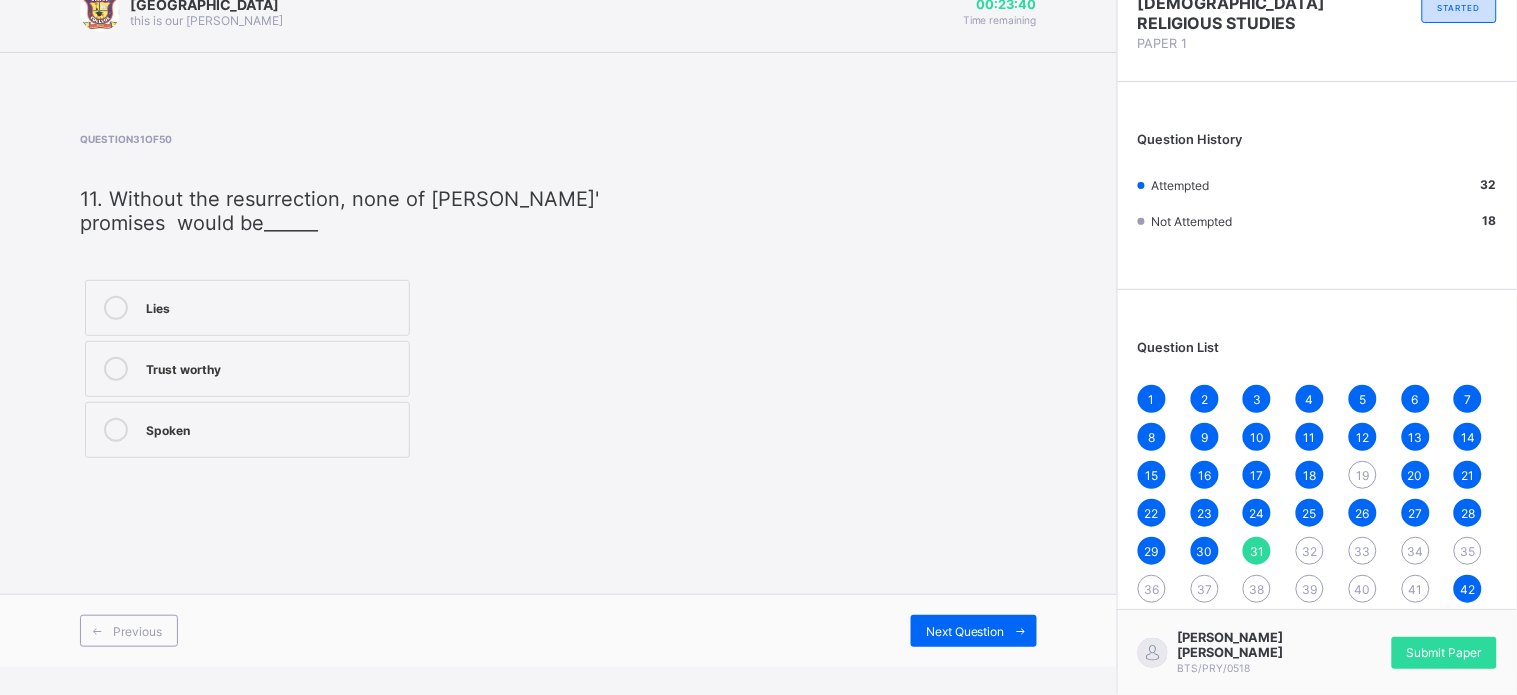 drag, startPoint x: 514, startPoint y: 325, endPoint x: 434, endPoint y: 364, distance: 89 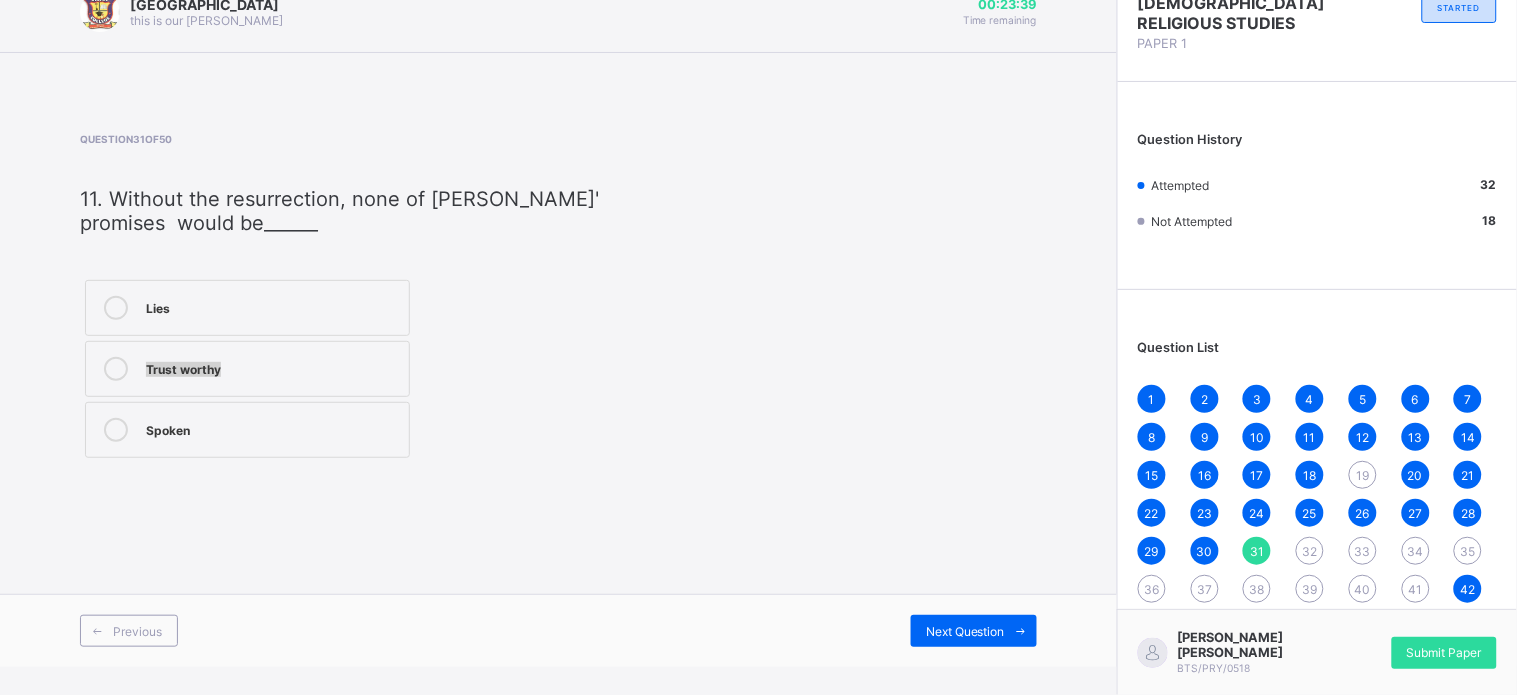 click on "Trust worthy" at bounding box center (247, 369) 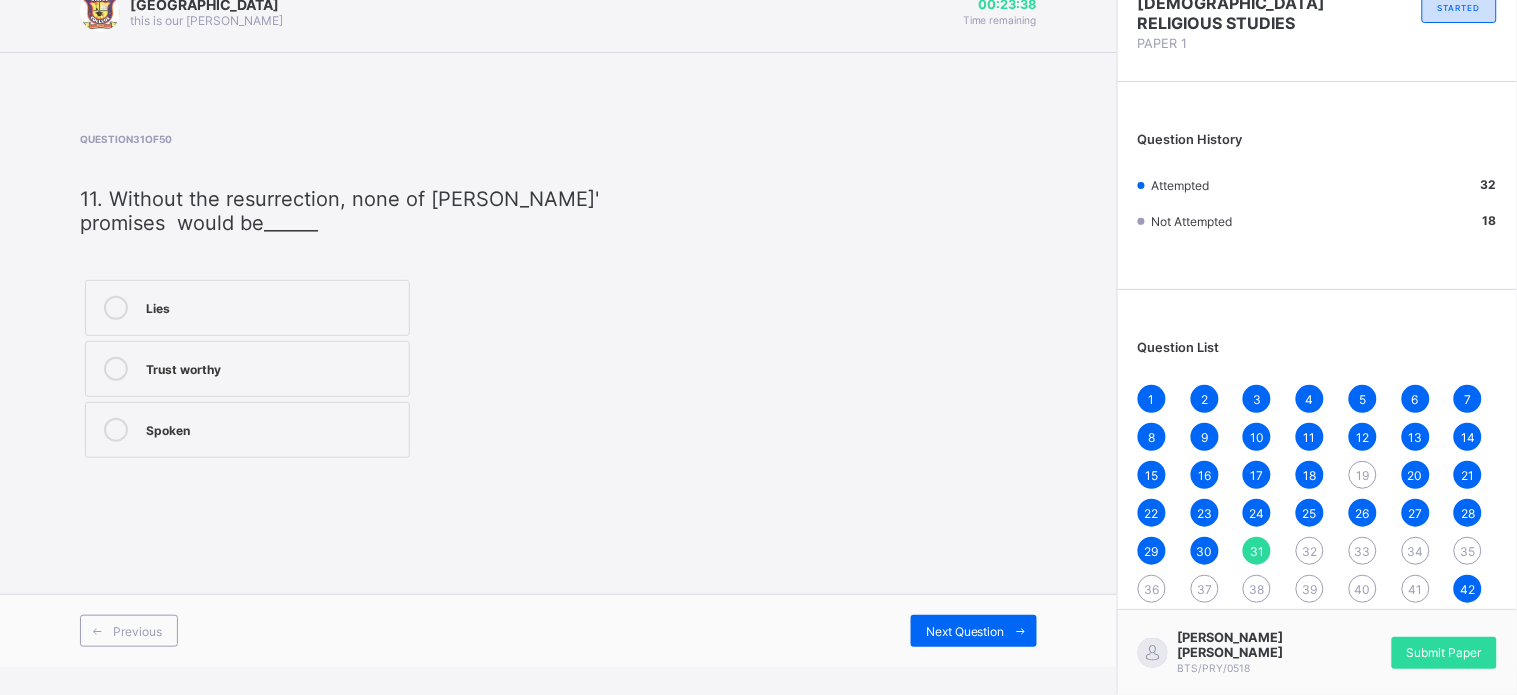 click on "Trust worthy" at bounding box center [272, 367] 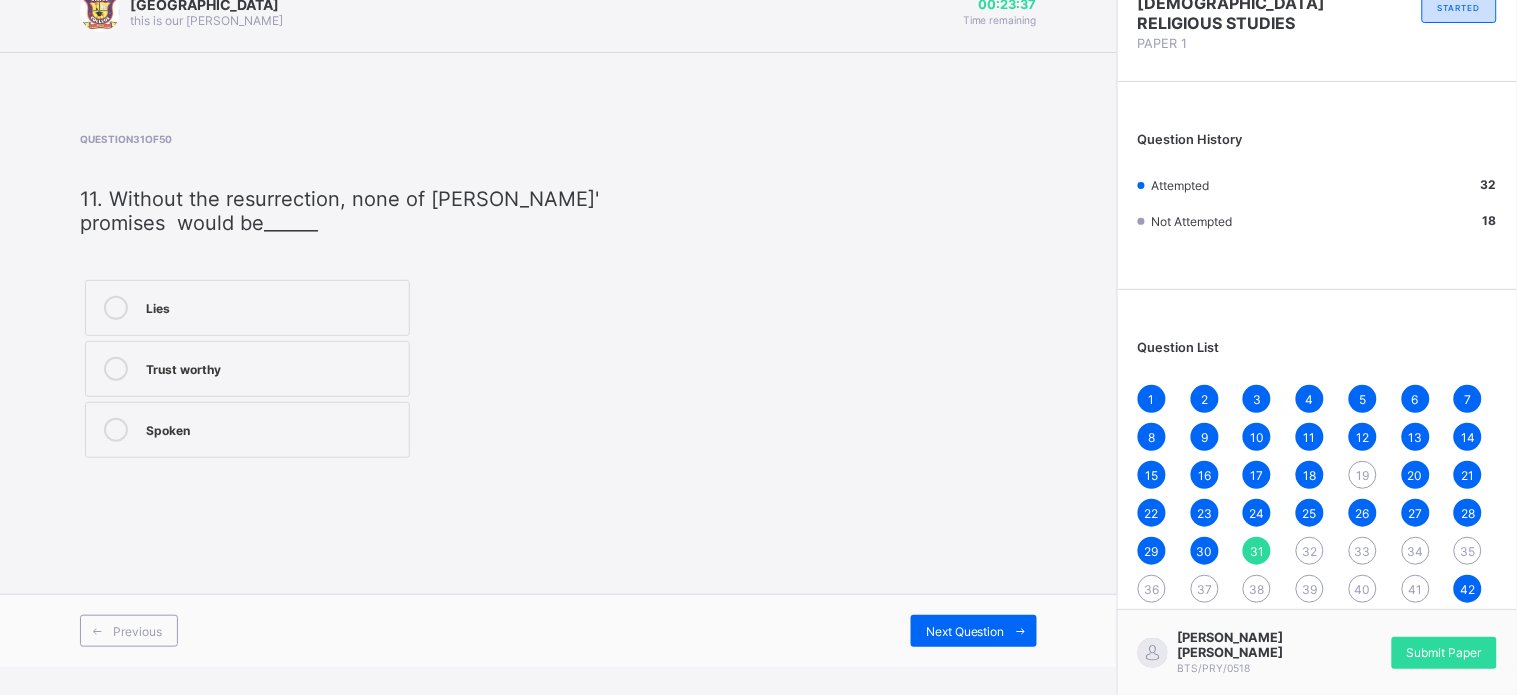 click on "Trust worthy" at bounding box center (272, 367) 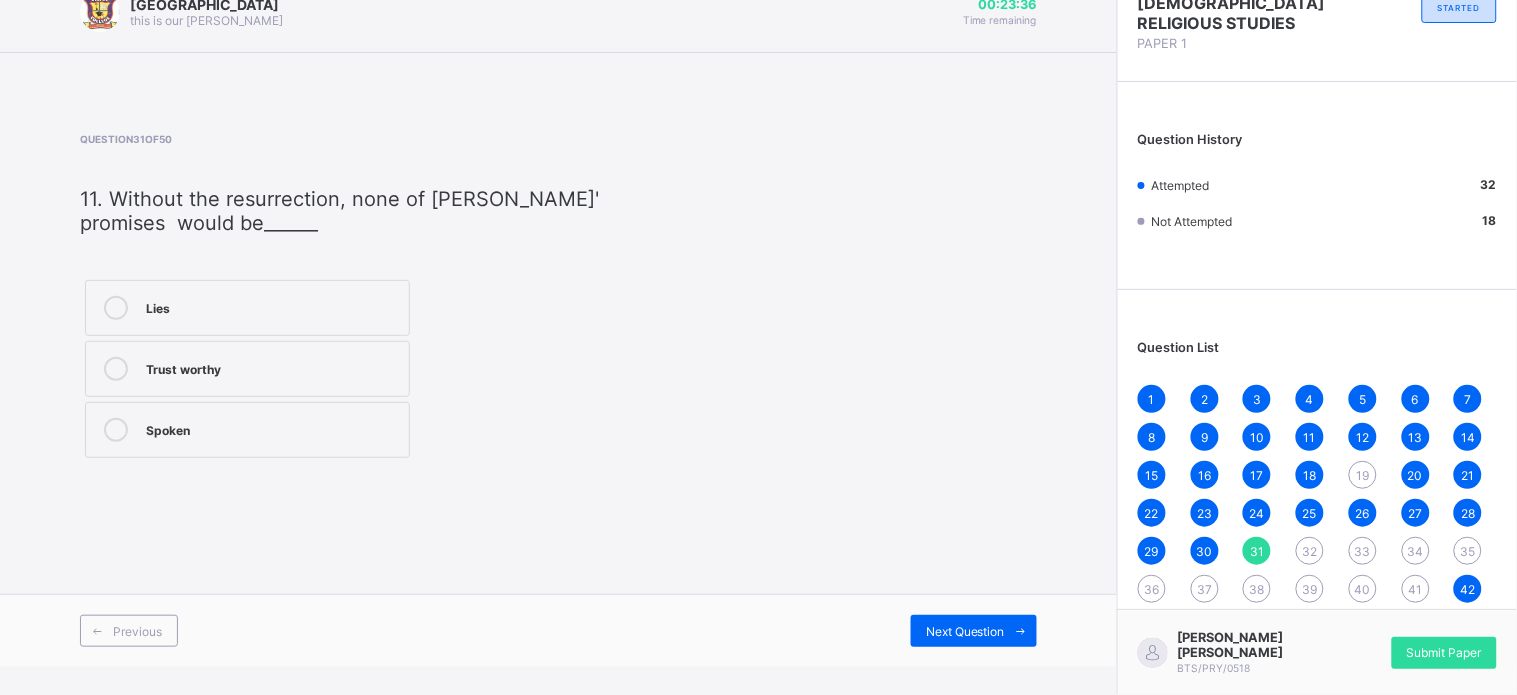 click on "Lies Trust worthy Spoken" at bounding box center [359, 369] 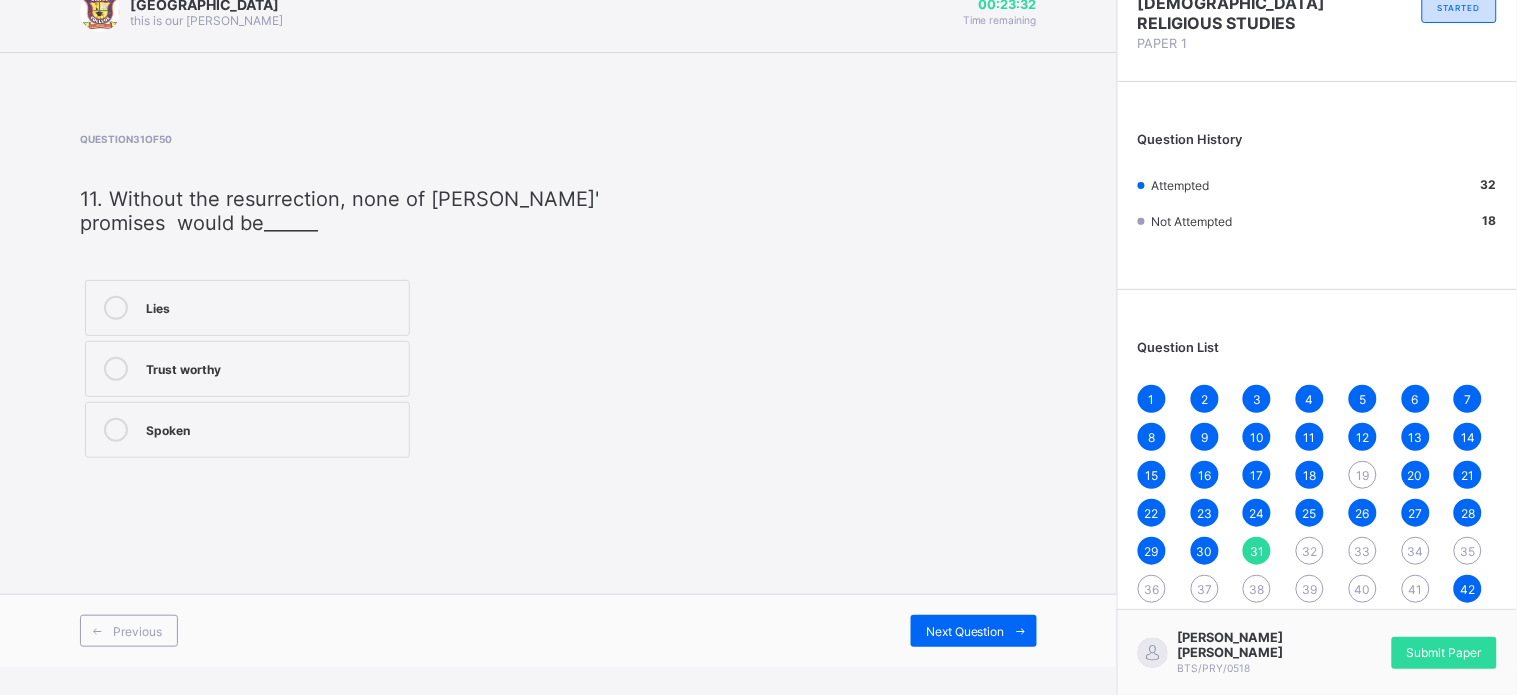 click on "Lies" at bounding box center [247, 308] 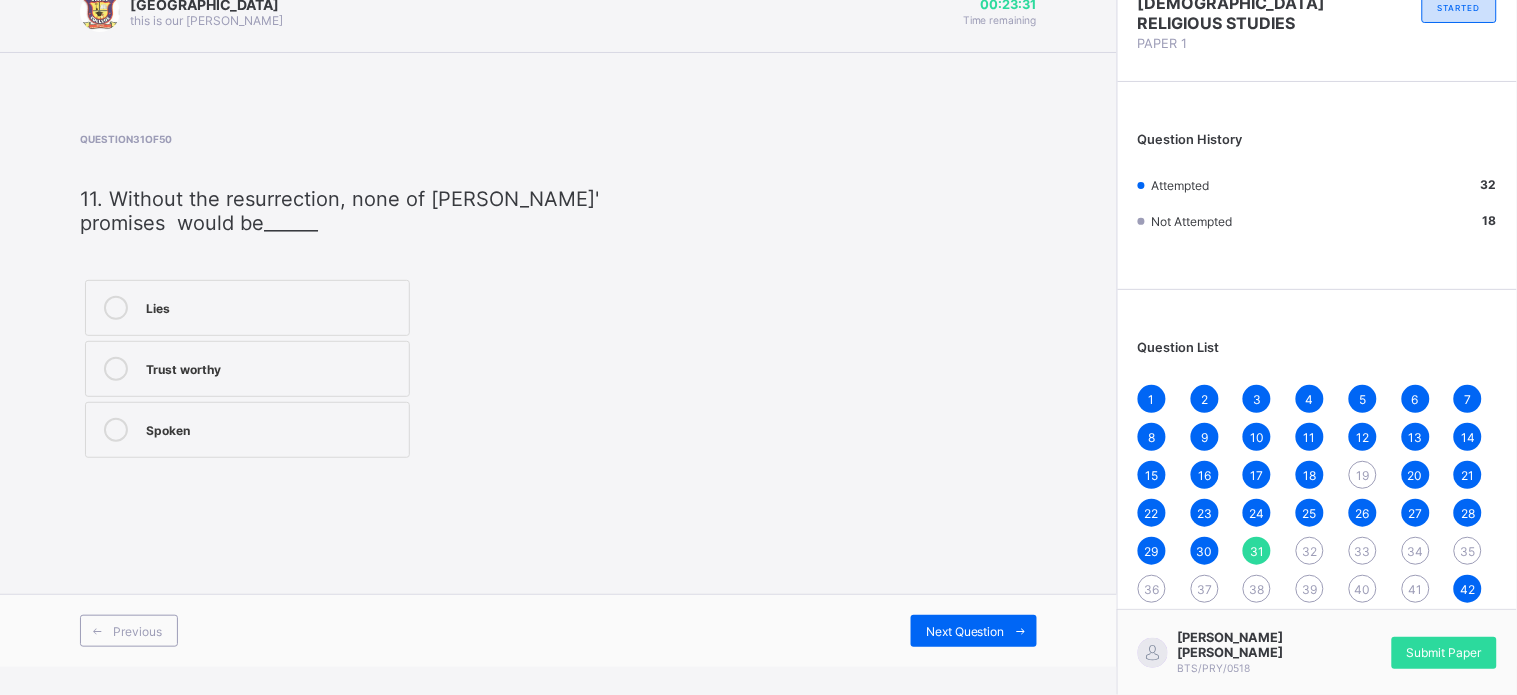 click on "Question  31  of  50 11. Without the resurrection, none of Jesus' promises  would be______ Lies Trust worthy Spoken" at bounding box center [359, 298] 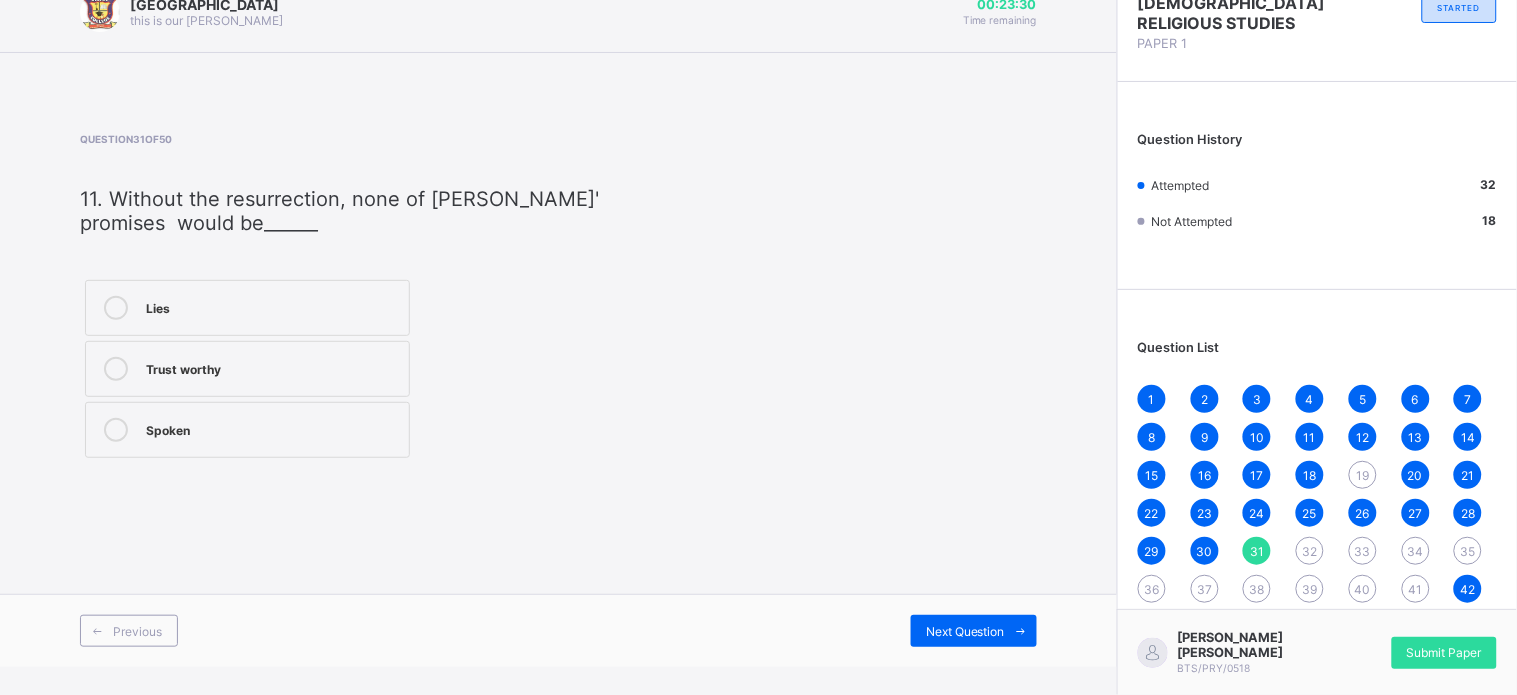 click on "Question  31  of  50 11. Without the resurrection, none of Jesus' promises  would be______ Lies Trust worthy Spoken" at bounding box center [558, 298] 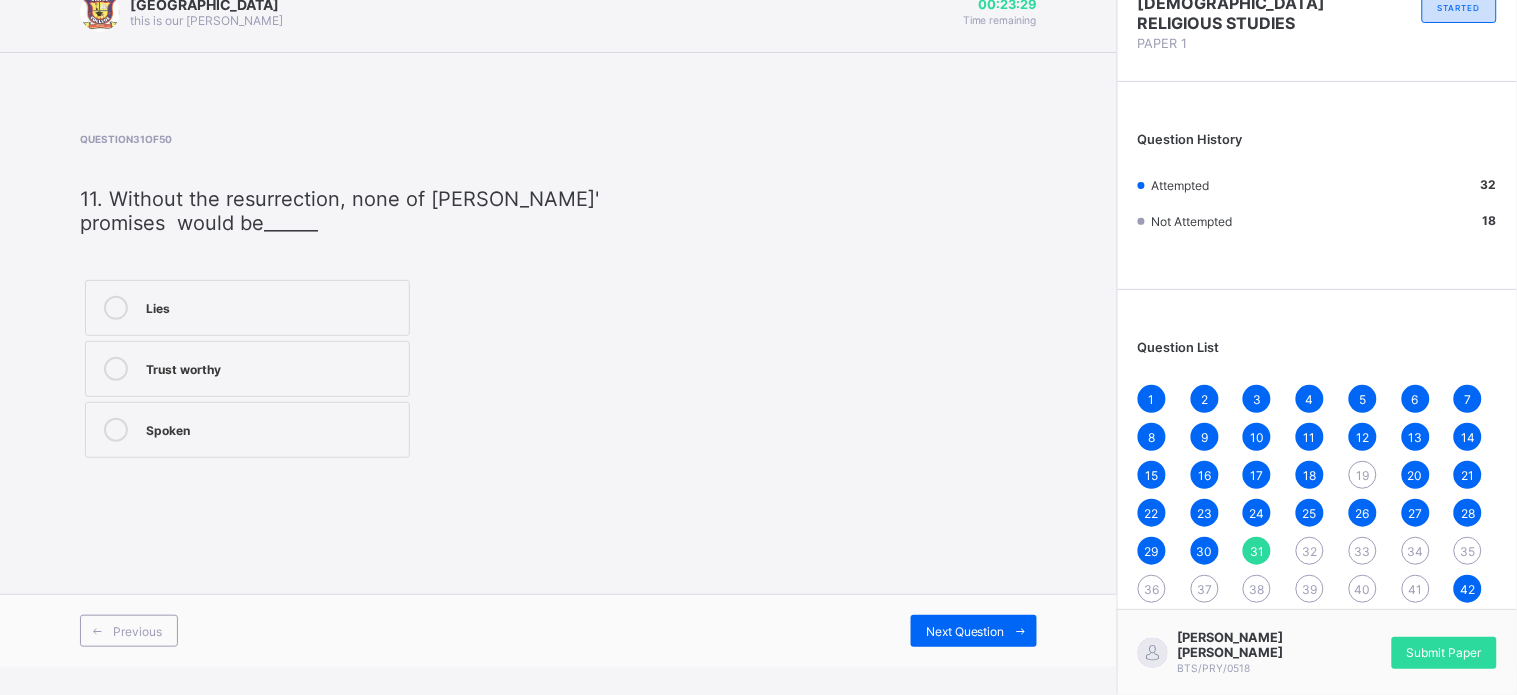 click on "Question  31  of  50 11. Without the resurrection, none of Jesus' promises  would be______ Lies Trust worthy Spoken" at bounding box center (558, 298) 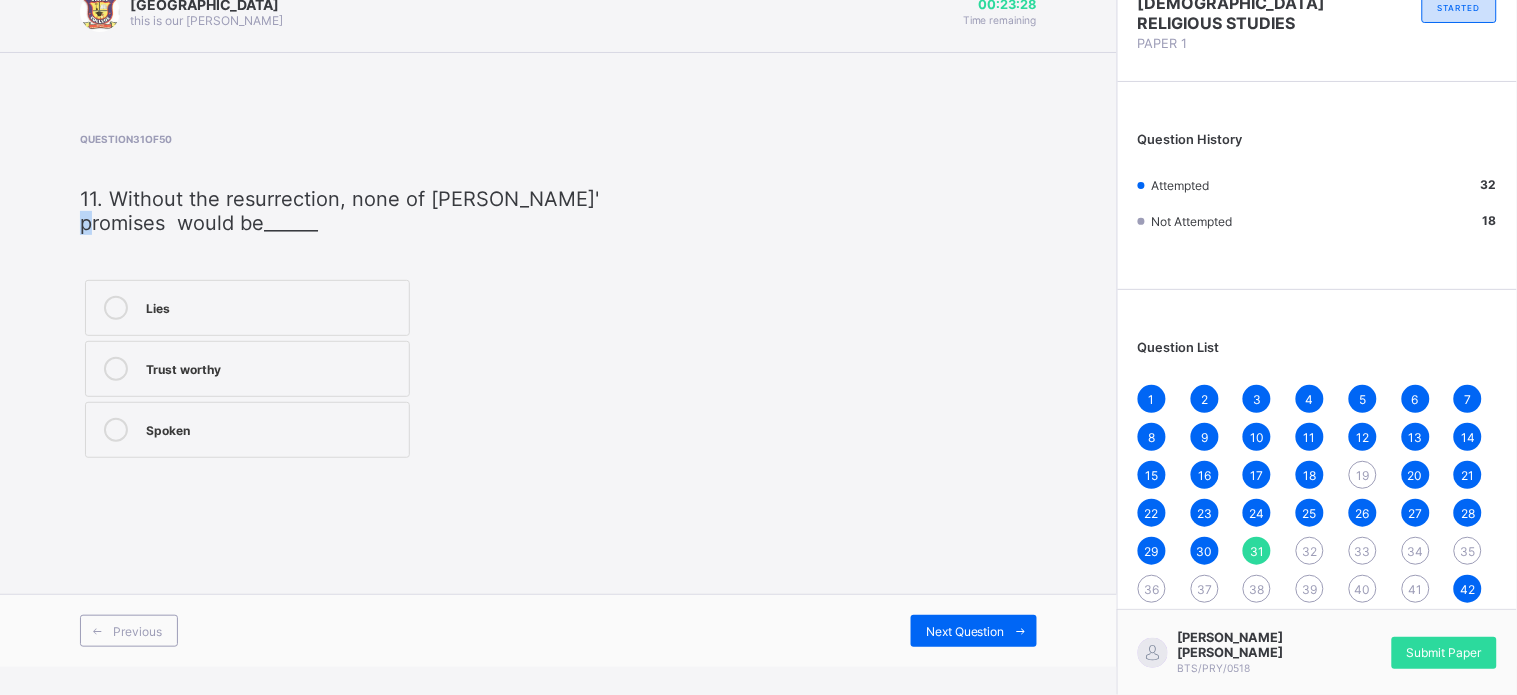 click on "Question  31  of  50 11. Without the resurrection, none of Jesus' promises  would be______ Lies Trust worthy Spoken" at bounding box center (558, 298) 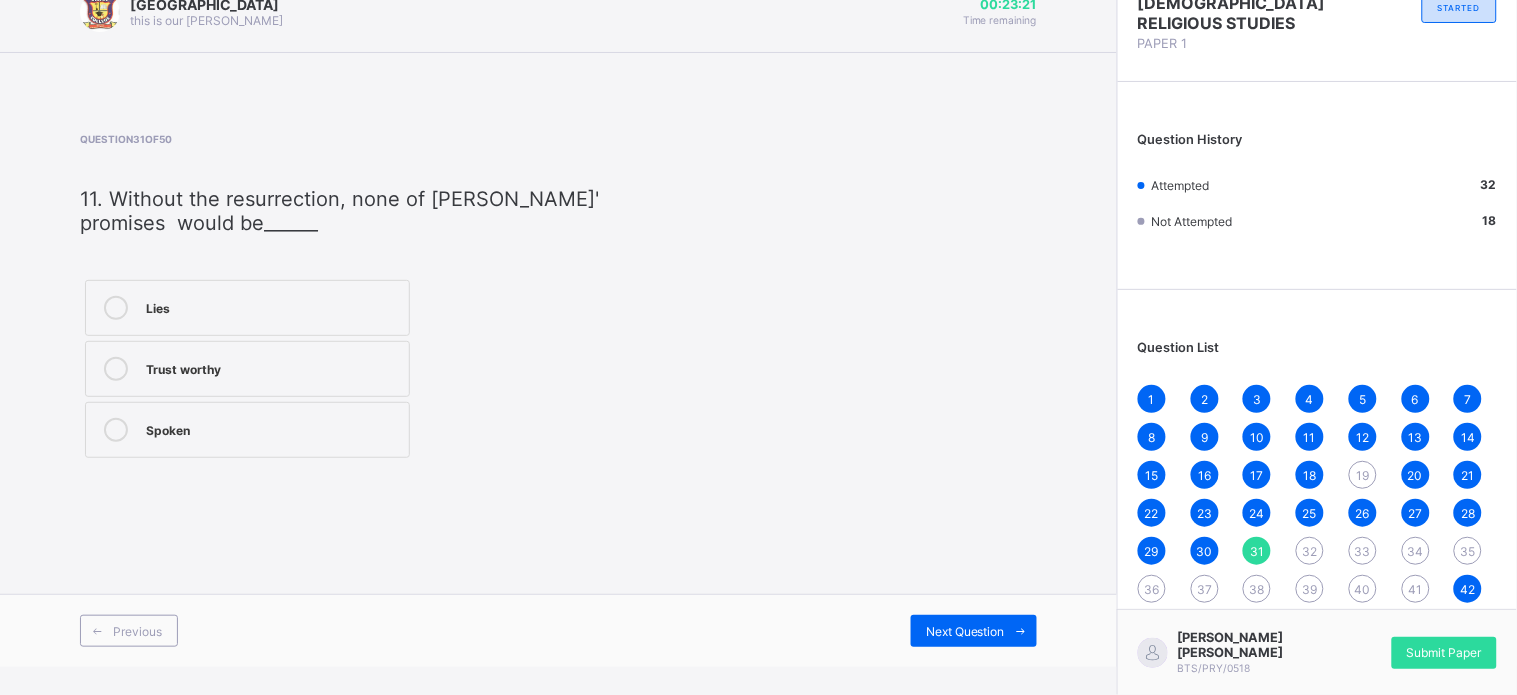 click on "32" at bounding box center (1310, 551) 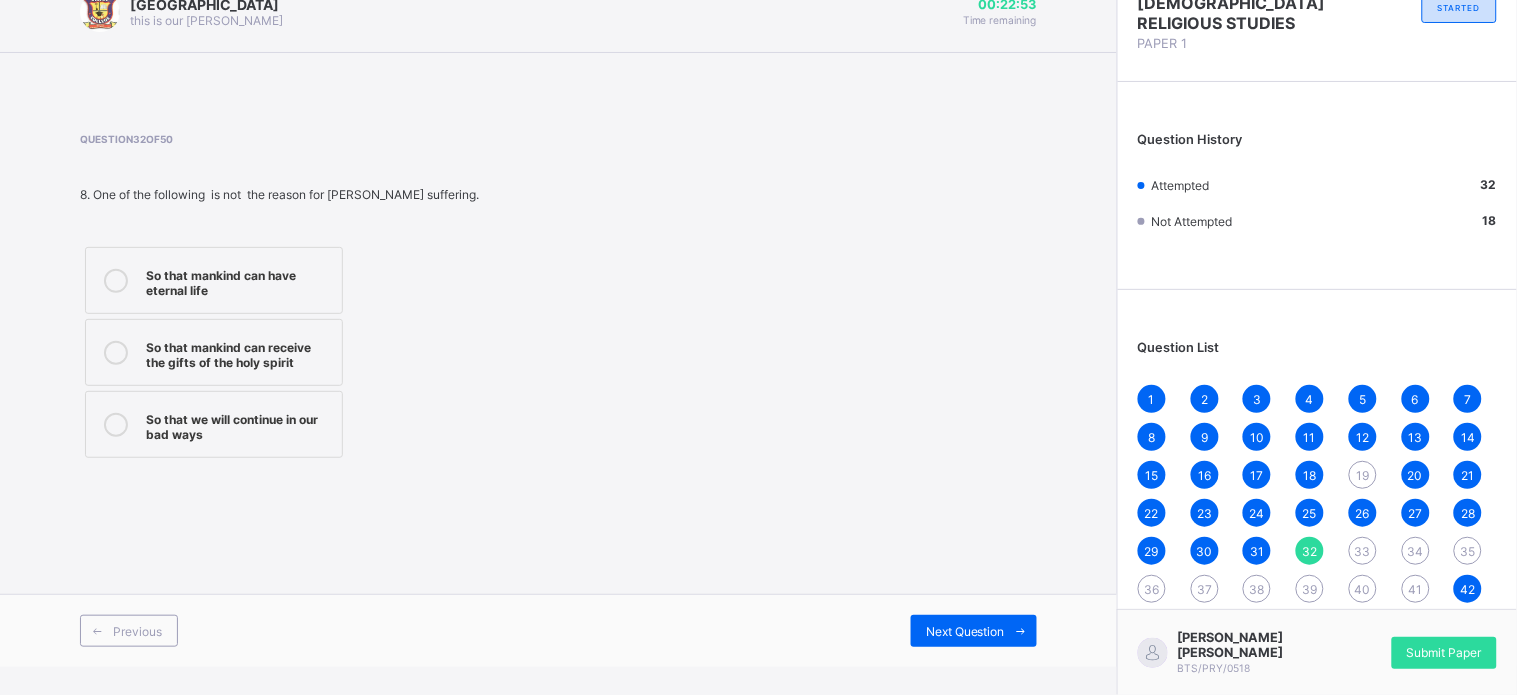 click on "So that we will  continue  in our bad ways" at bounding box center [239, 424] 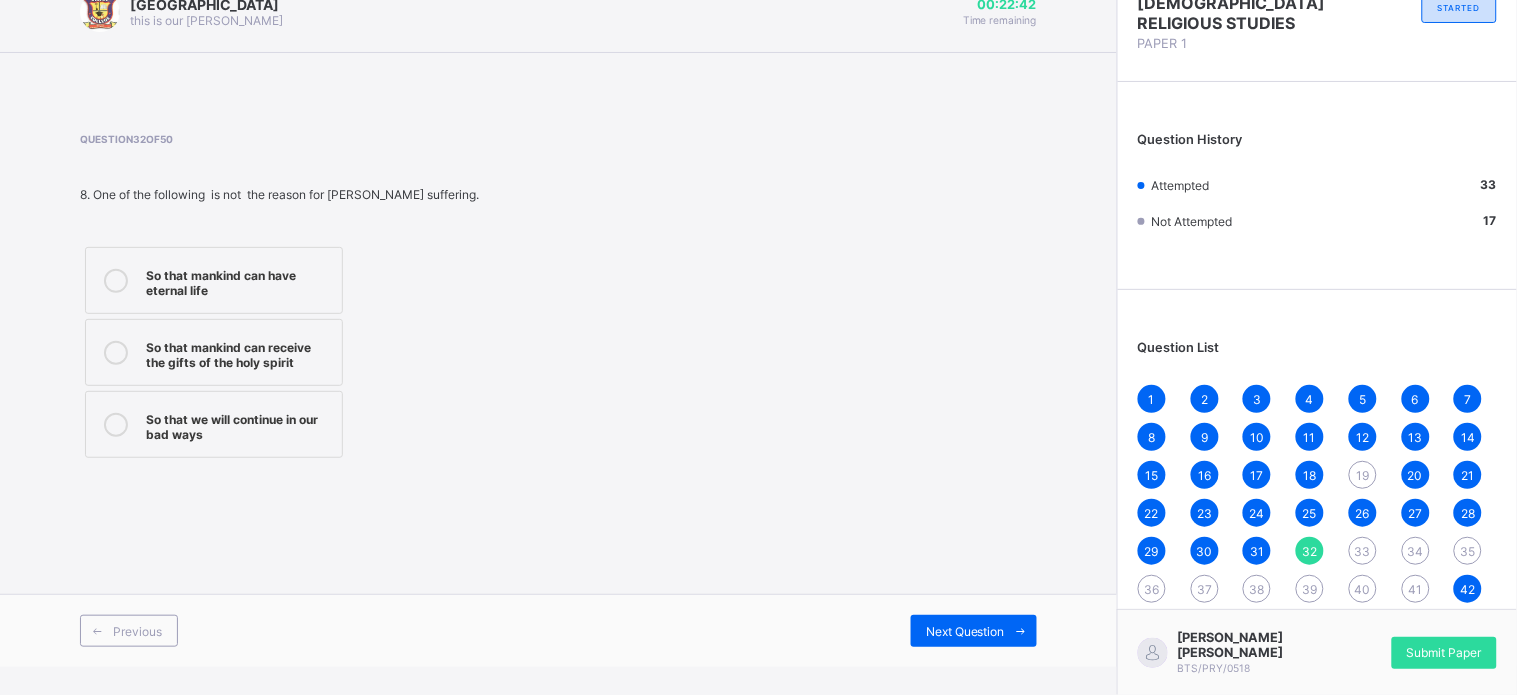 click on "33" at bounding box center (1363, 551) 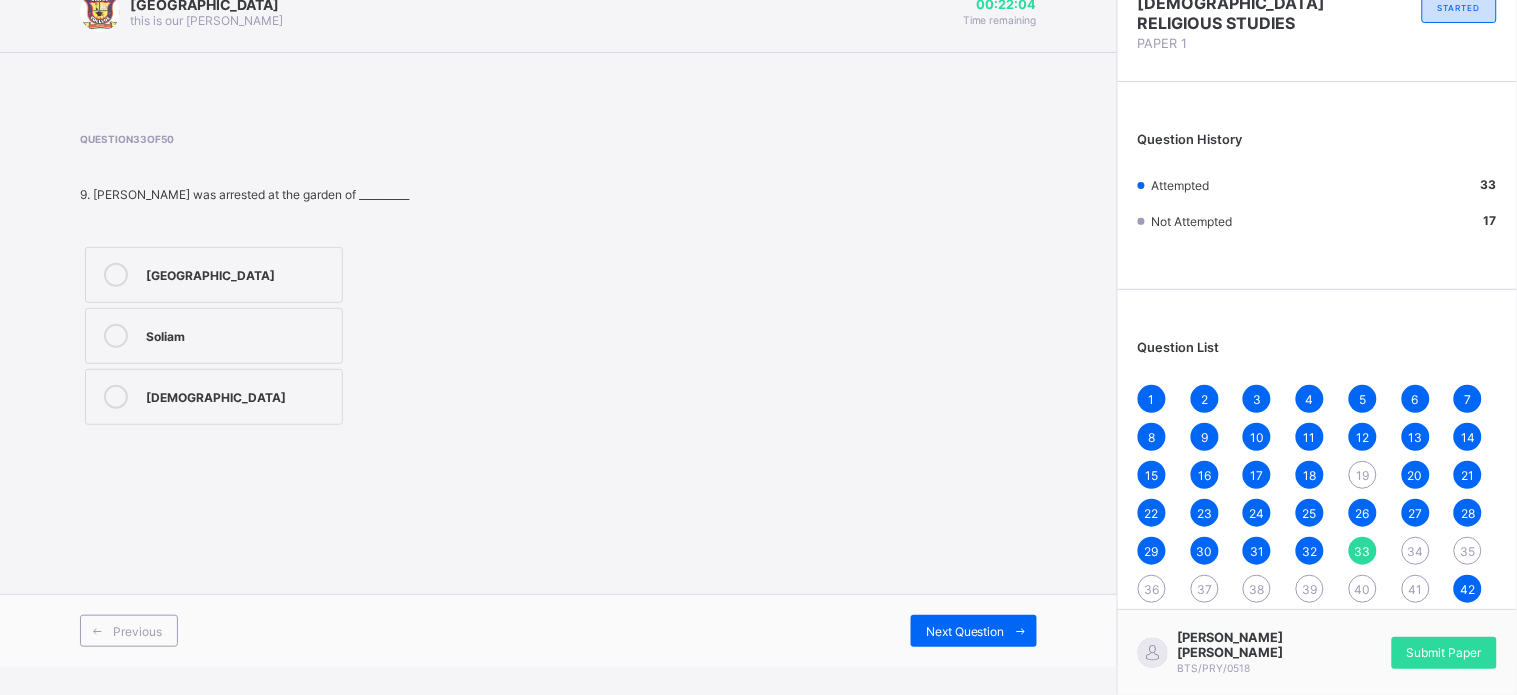 click on "Question  33  of  50 9. Jesus was arrested at the garden of __________ Bethlehem Soliam Gethsemane" at bounding box center [558, 281] 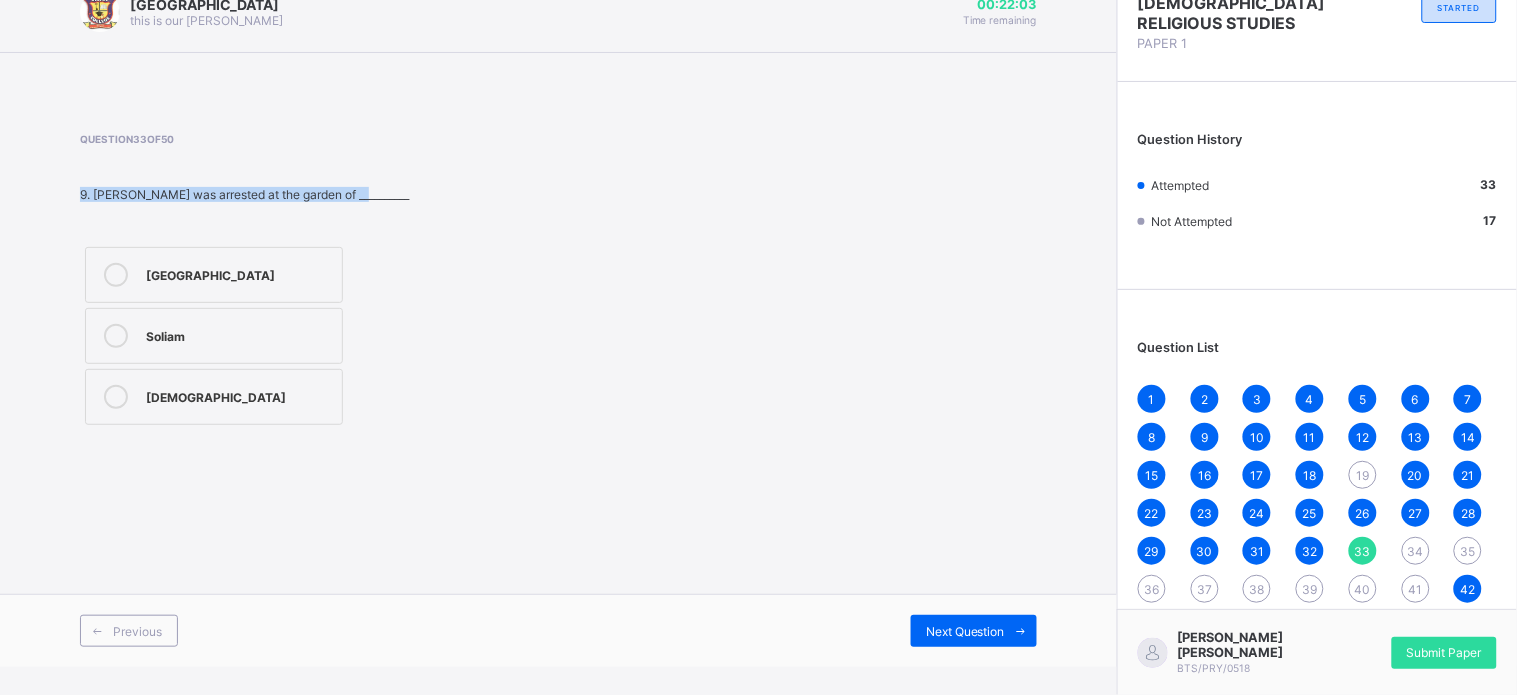 drag, startPoint x: 236, startPoint y: 329, endPoint x: 525, endPoint y: 202, distance: 315.6739 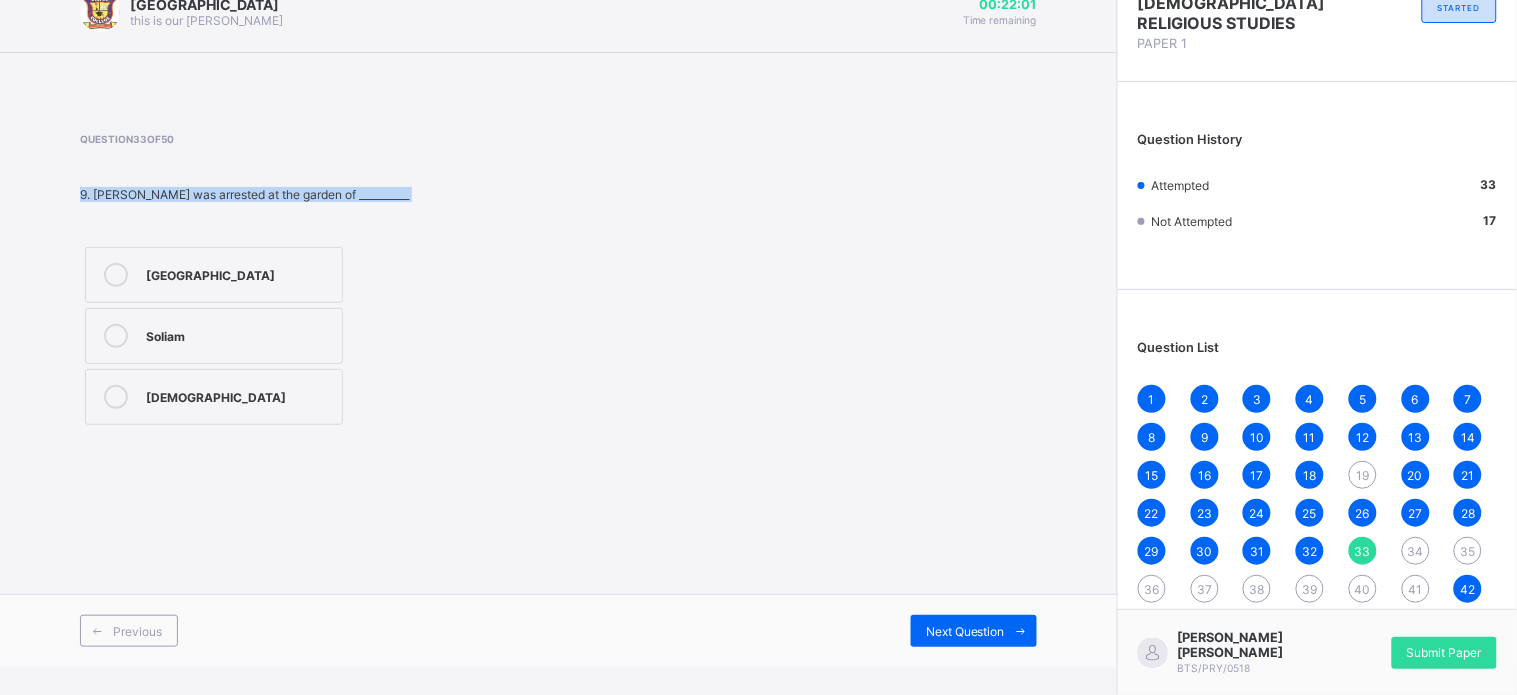 click on "Question  33  of  50 9. Jesus was arrested at the garden of __________ Bethlehem Soliam Gethsemane" at bounding box center [558, 281] 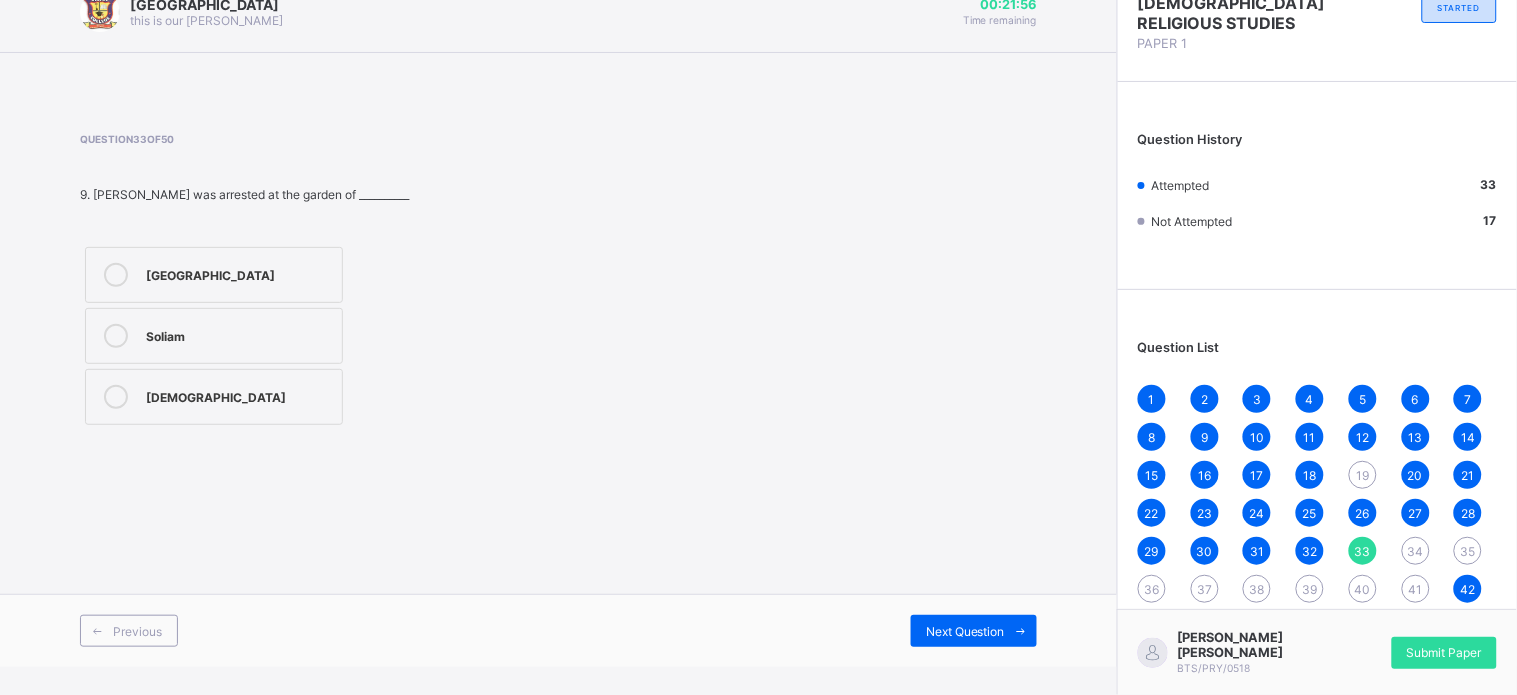 click on "BIGTOP COLLEGE this is our motton 00:21:56 Time remaining Question  33  of  50 9. Jesus was arrested at the garden of __________ Bethlehem Soliam Gethsemane Previous Next Question" at bounding box center (558, 319) 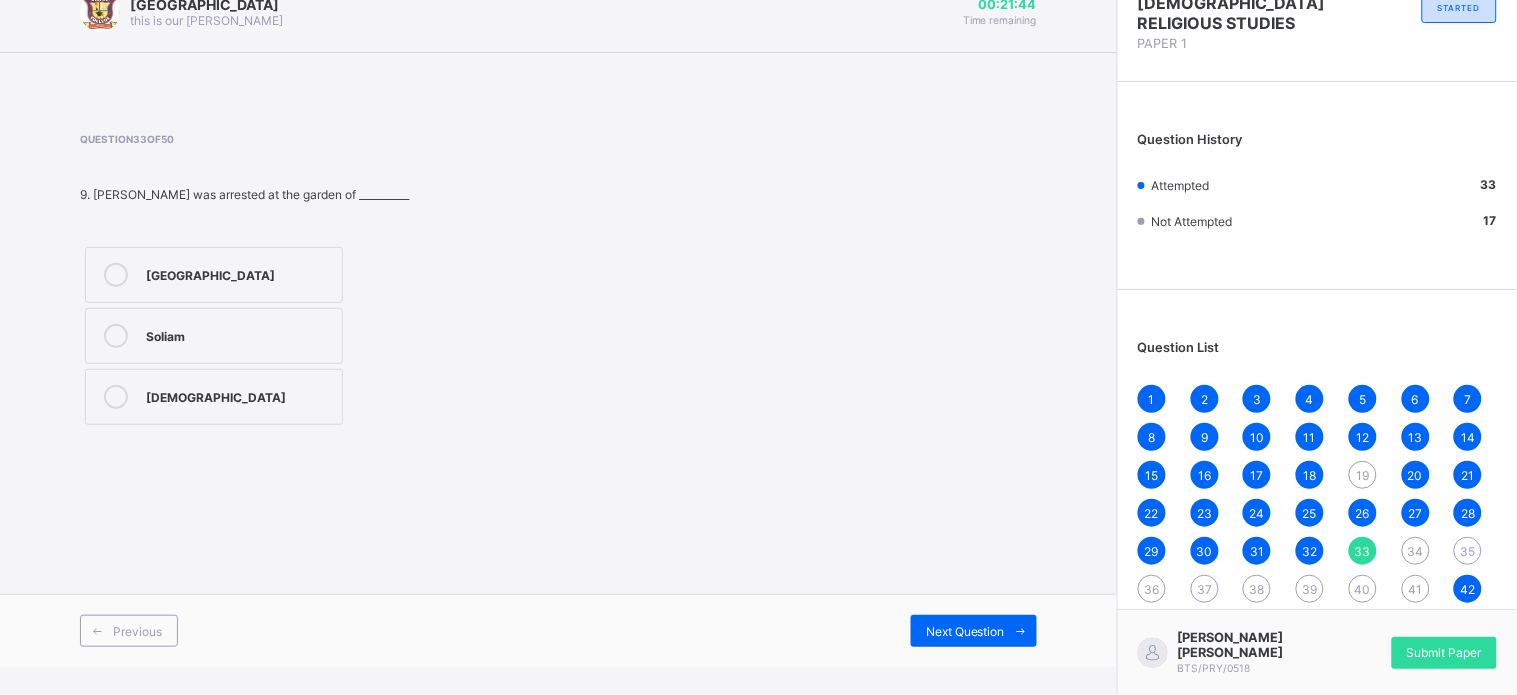 drag, startPoint x: 1056, startPoint y: 142, endPoint x: 751, endPoint y: 136, distance: 305.05902 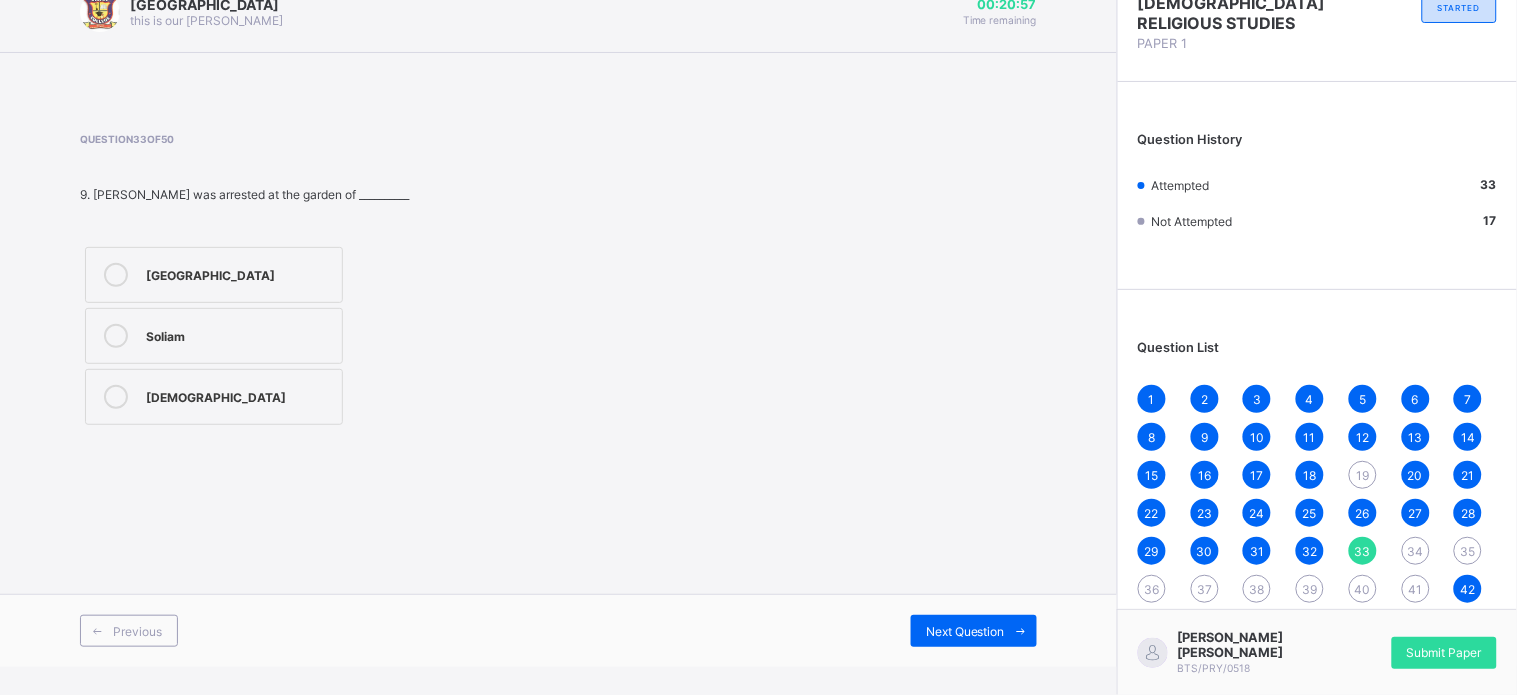 click on "Soliam" at bounding box center [214, 336] 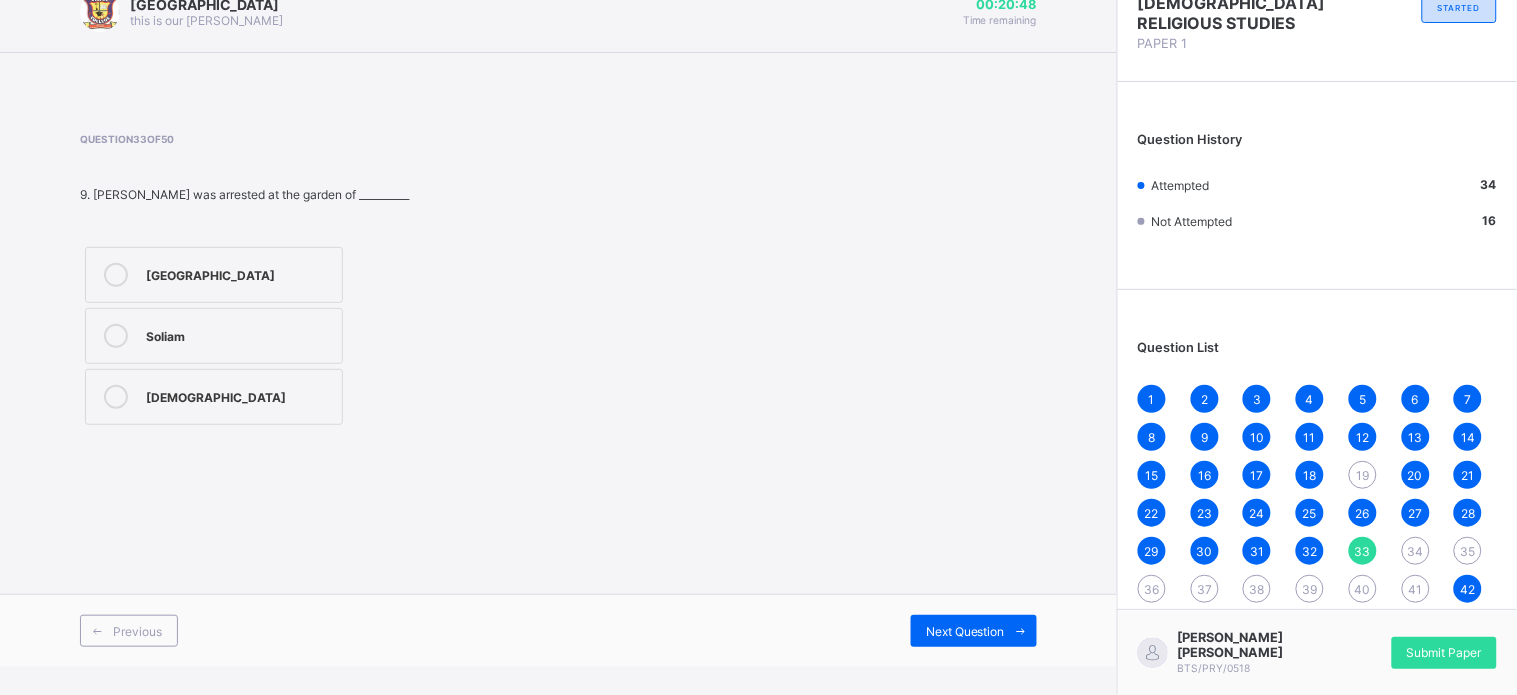 click on "34" at bounding box center (1416, 551) 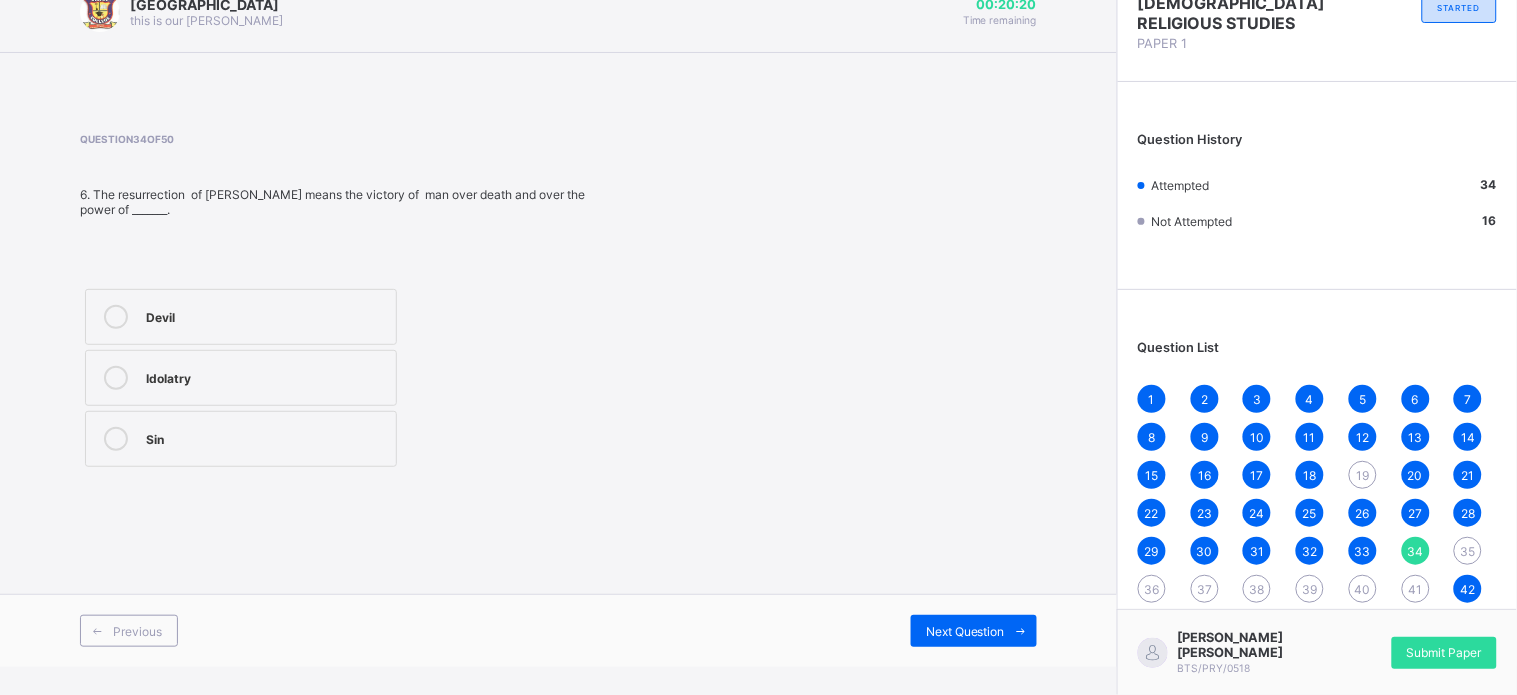 click on "Sin" at bounding box center [266, 437] 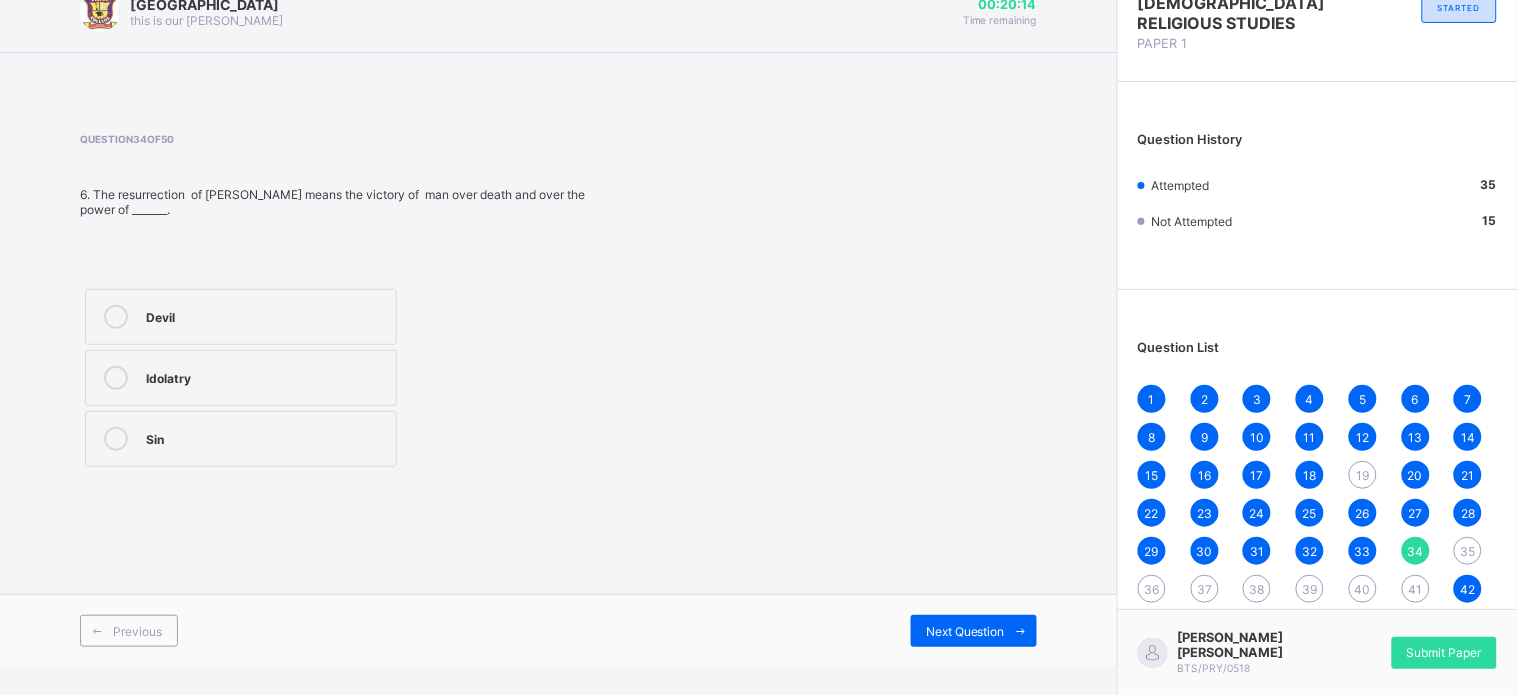 click on "19" at bounding box center (1363, 475) 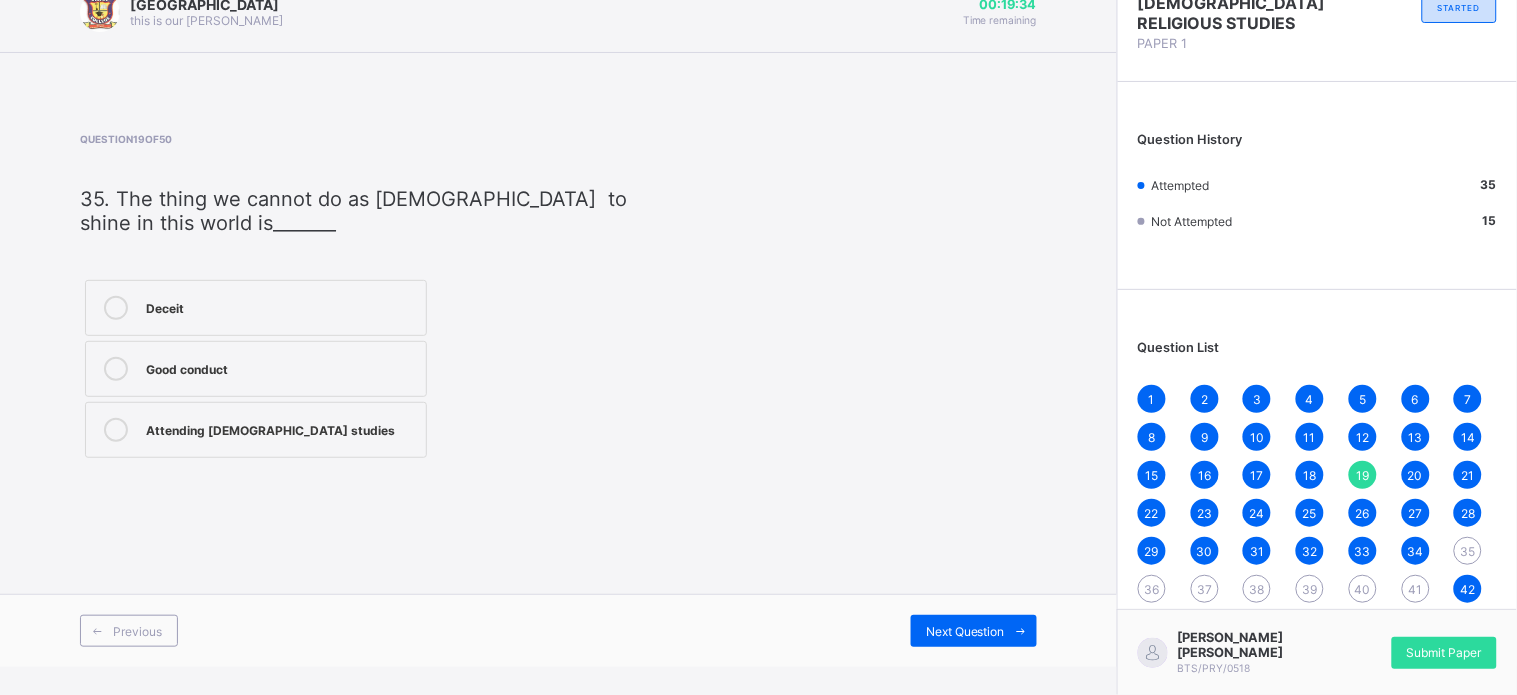 click on "Deceit" at bounding box center (256, 308) 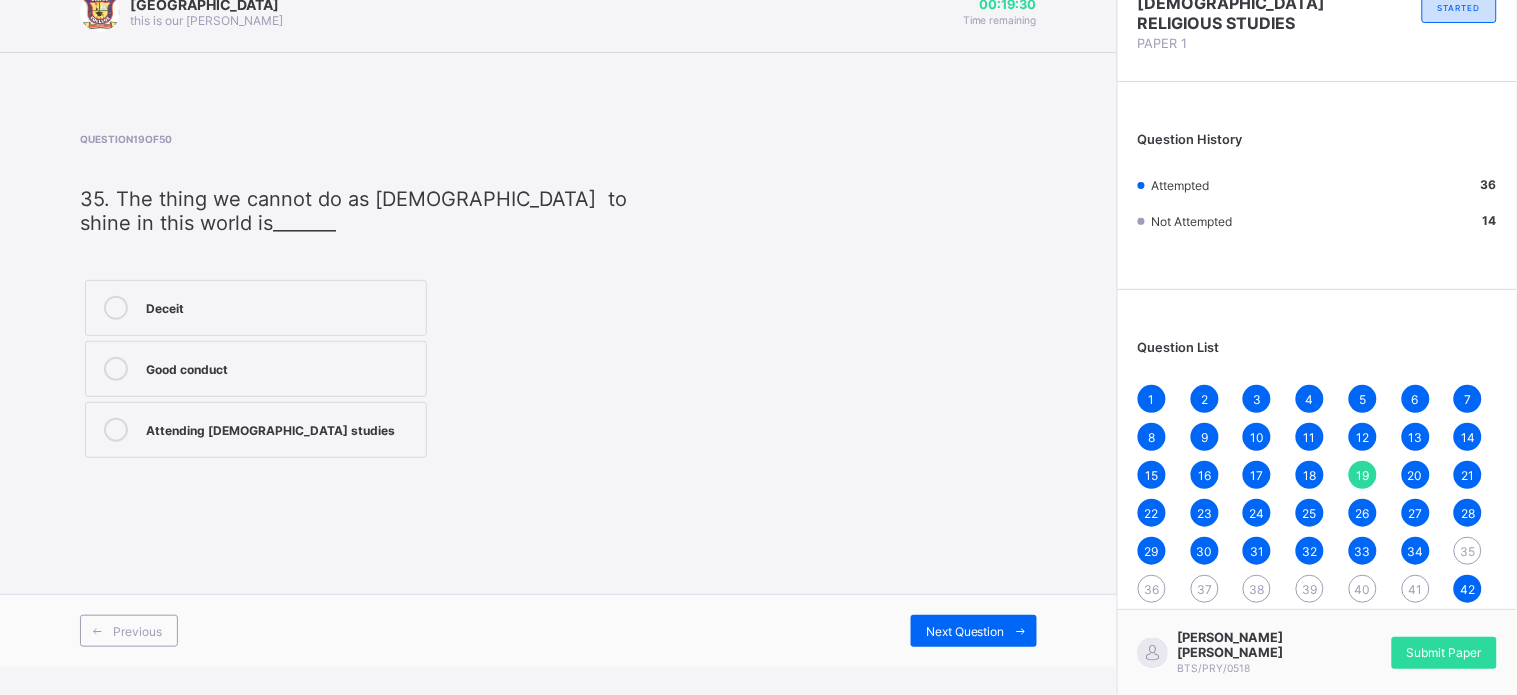 click on "31" at bounding box center [1257, 551] 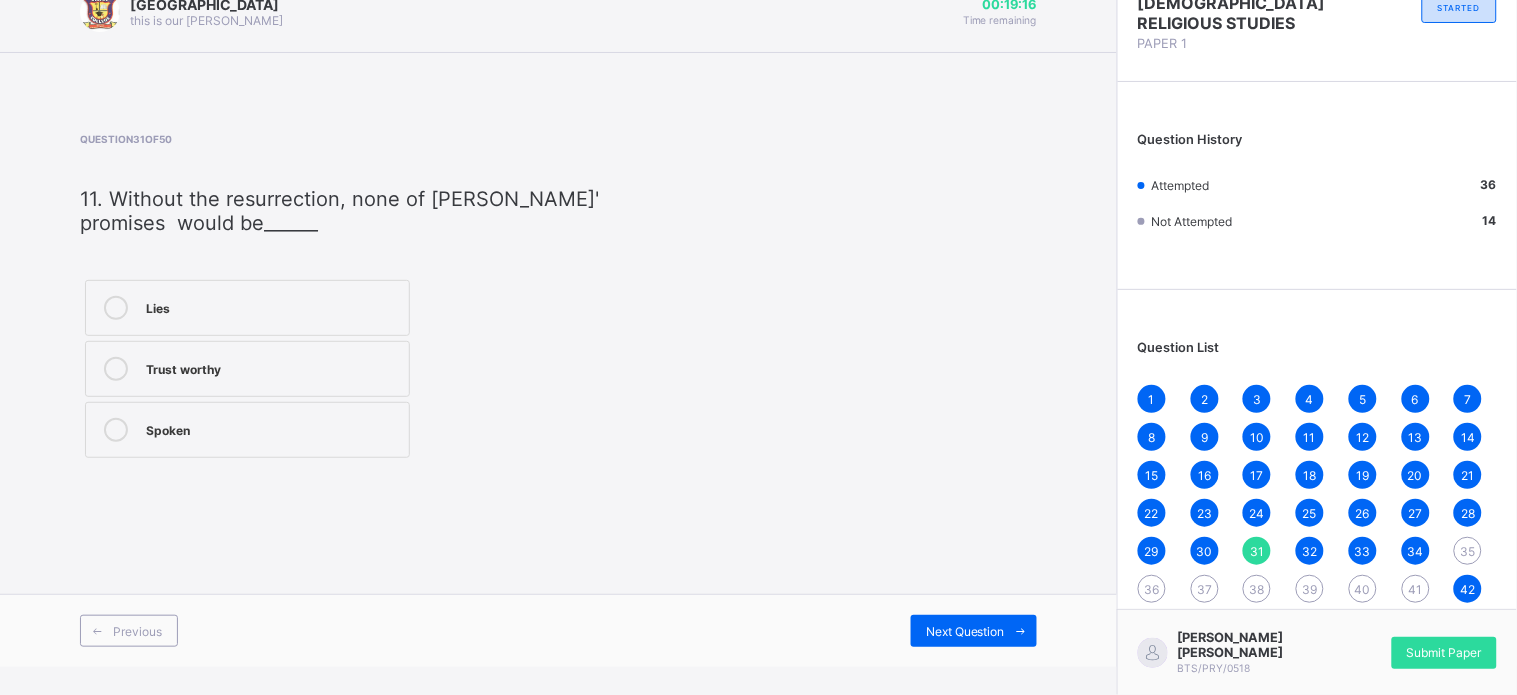 click on "Trust worthy" at bounding box center (272, 367) 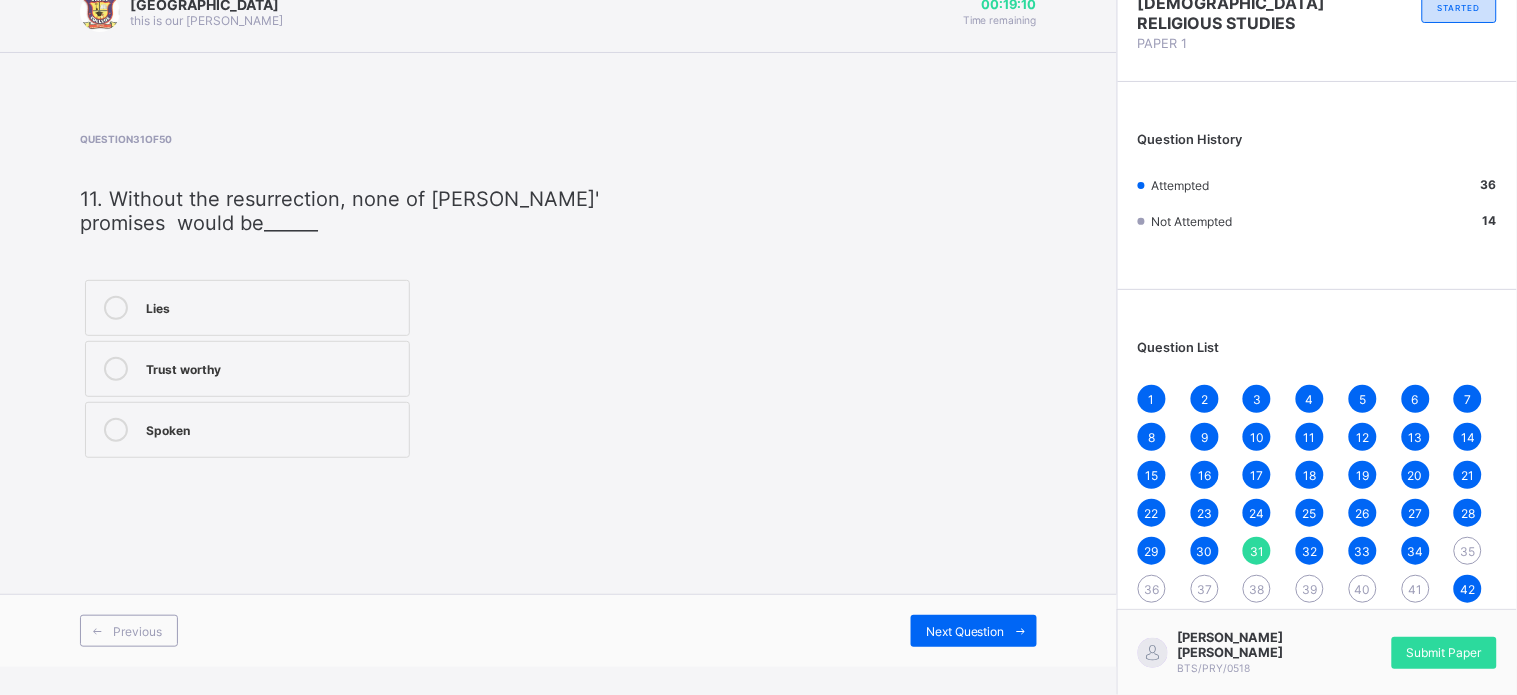click on "1 2 3 4 5 6 7 8 9 10 11 12 13 14 15 16 17 18 19 20 21 22 23 24 25 26 27 28 29 30 31 32 33 34 35 36 37 38 39 40 41 42 43 44 45 46 47 48 49 50" at bounding box center [1317, 532] 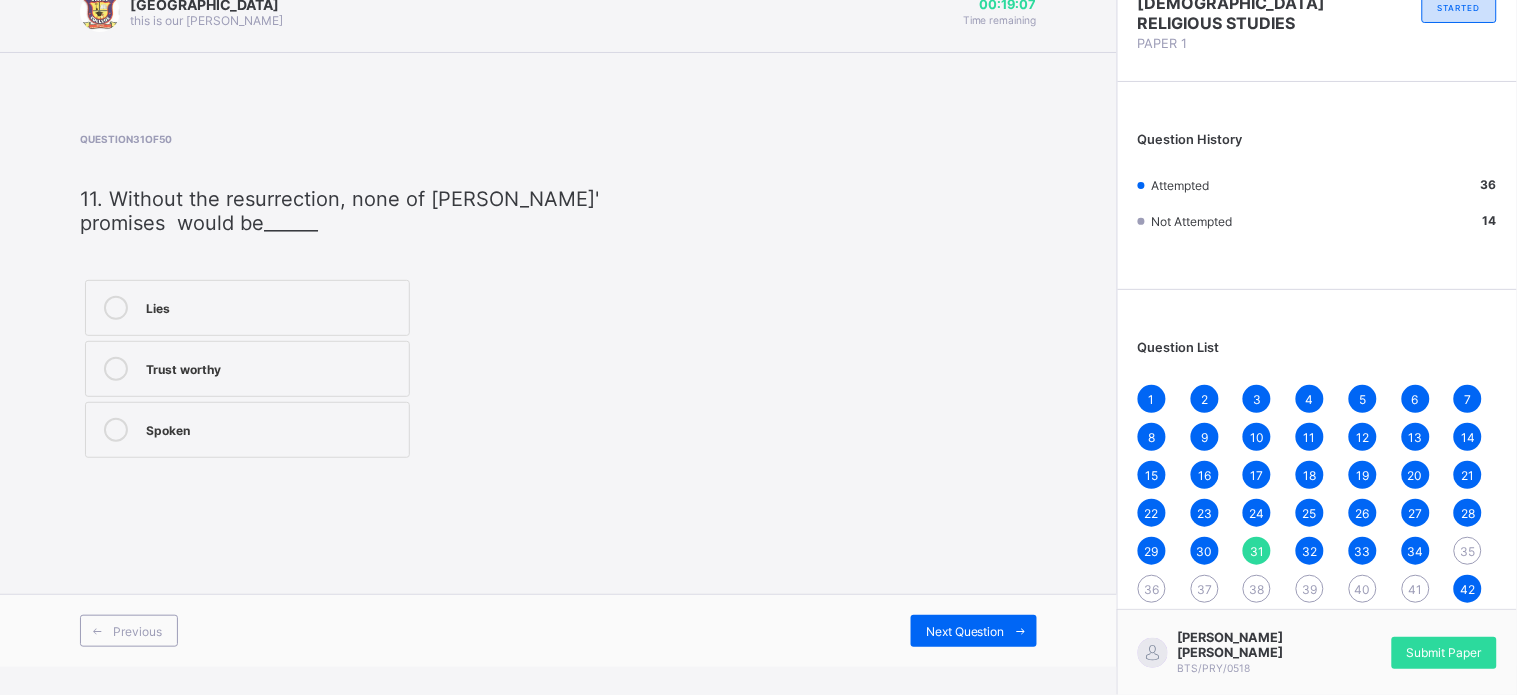 click on "35" at bounding box center [1468, 551] 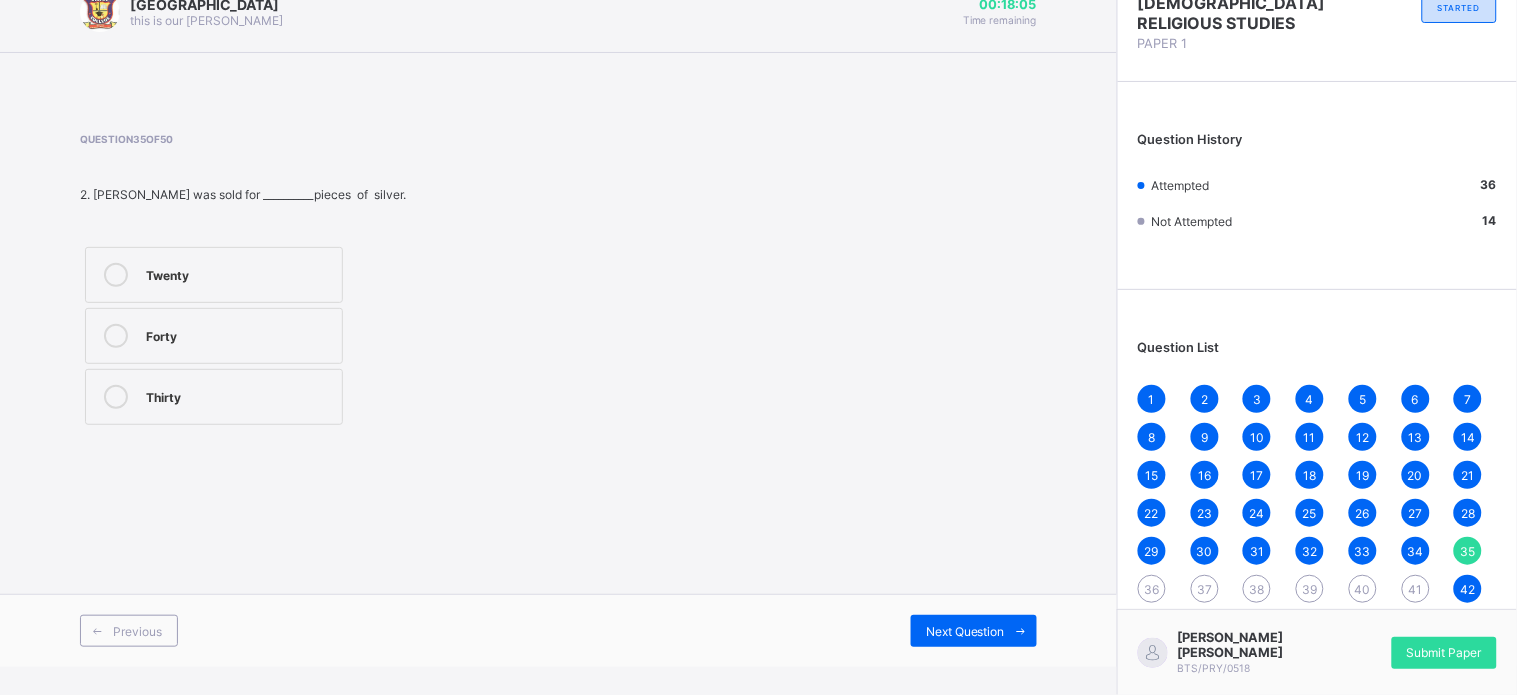 click on "Thirty" at bounding box center [214, 397] 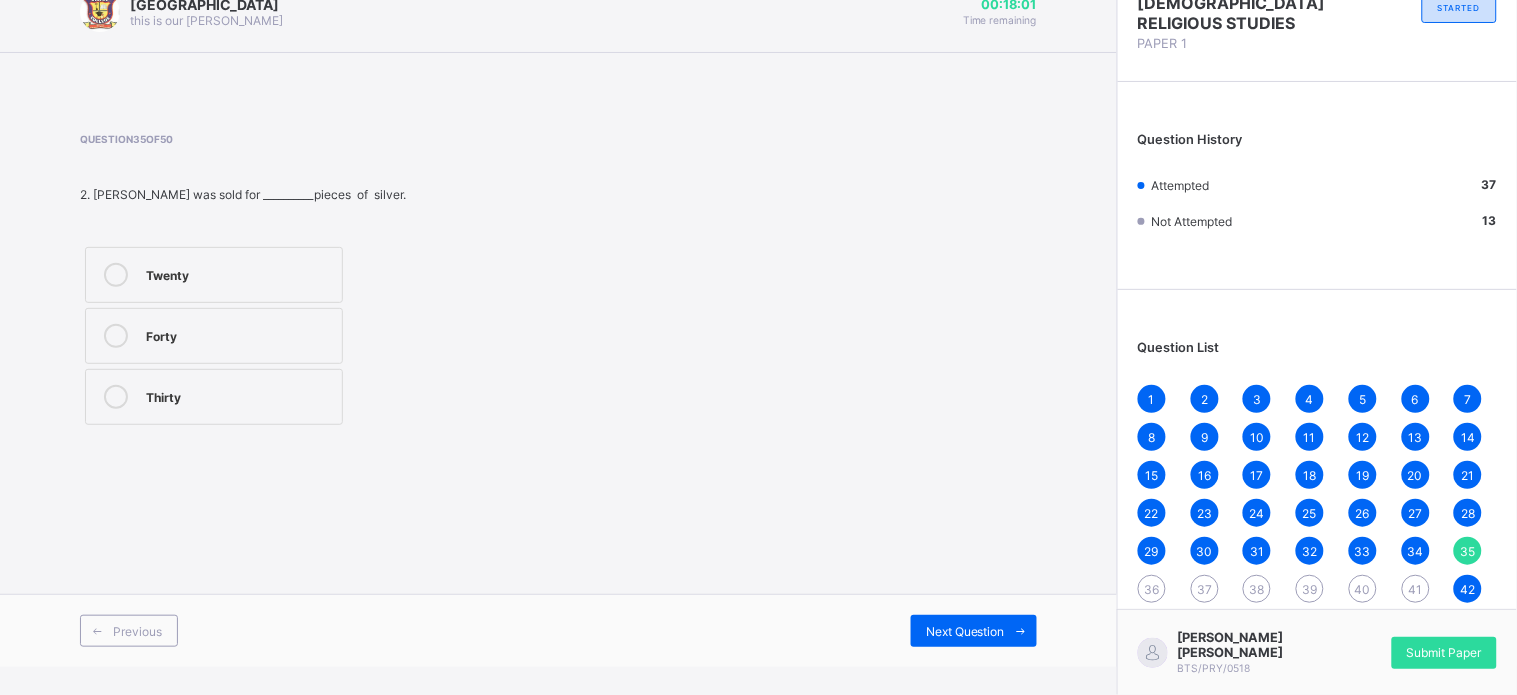 click on "Twenty" at bounding box center (239, 275) 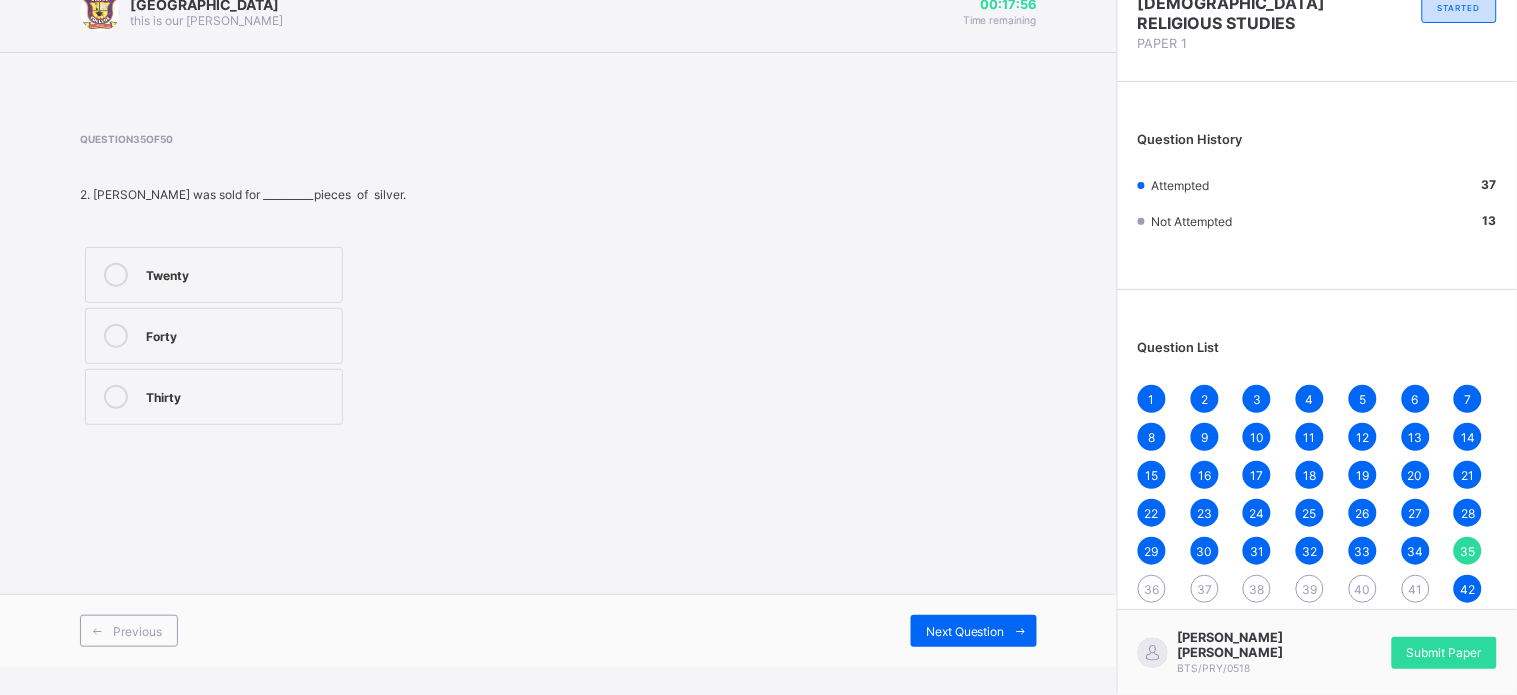 click on "36" at bounding box center (1152, 589) 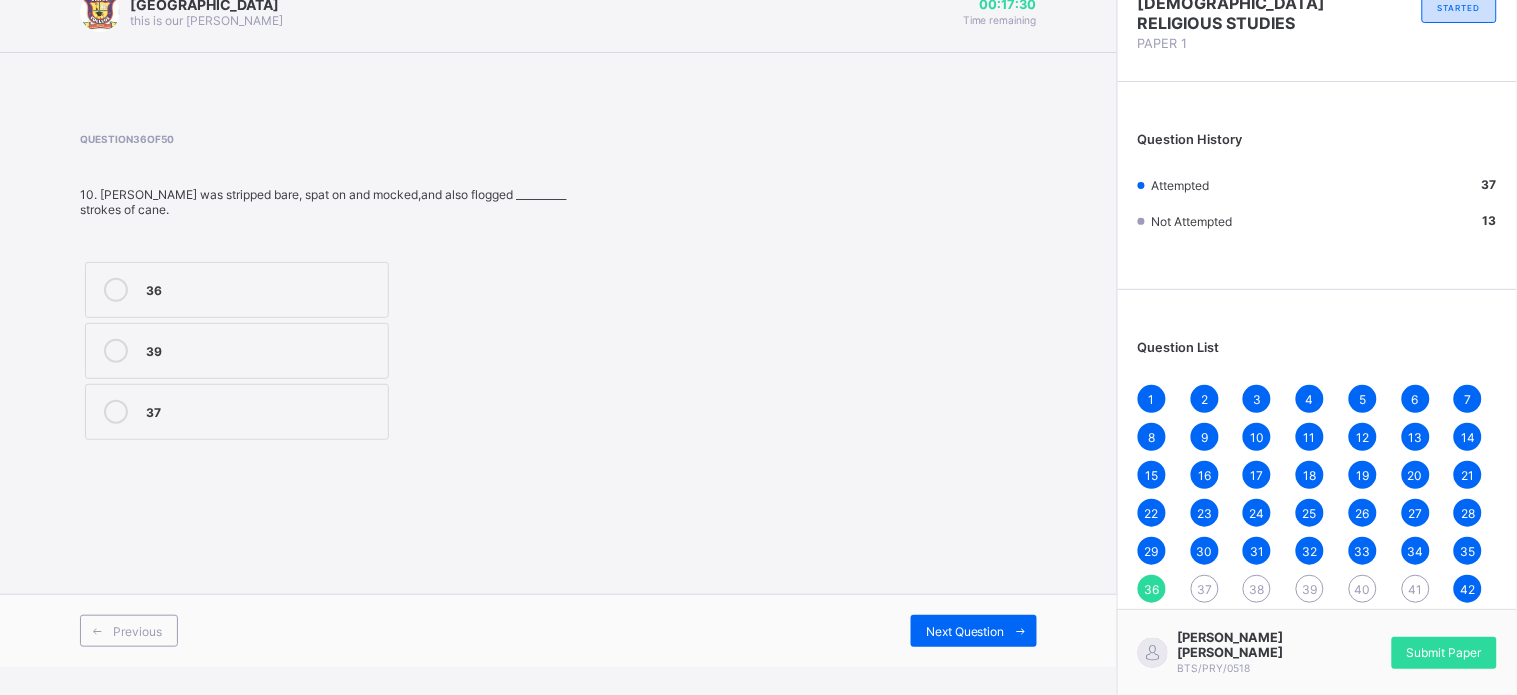 click on "39" at bounding box center (262, 349) 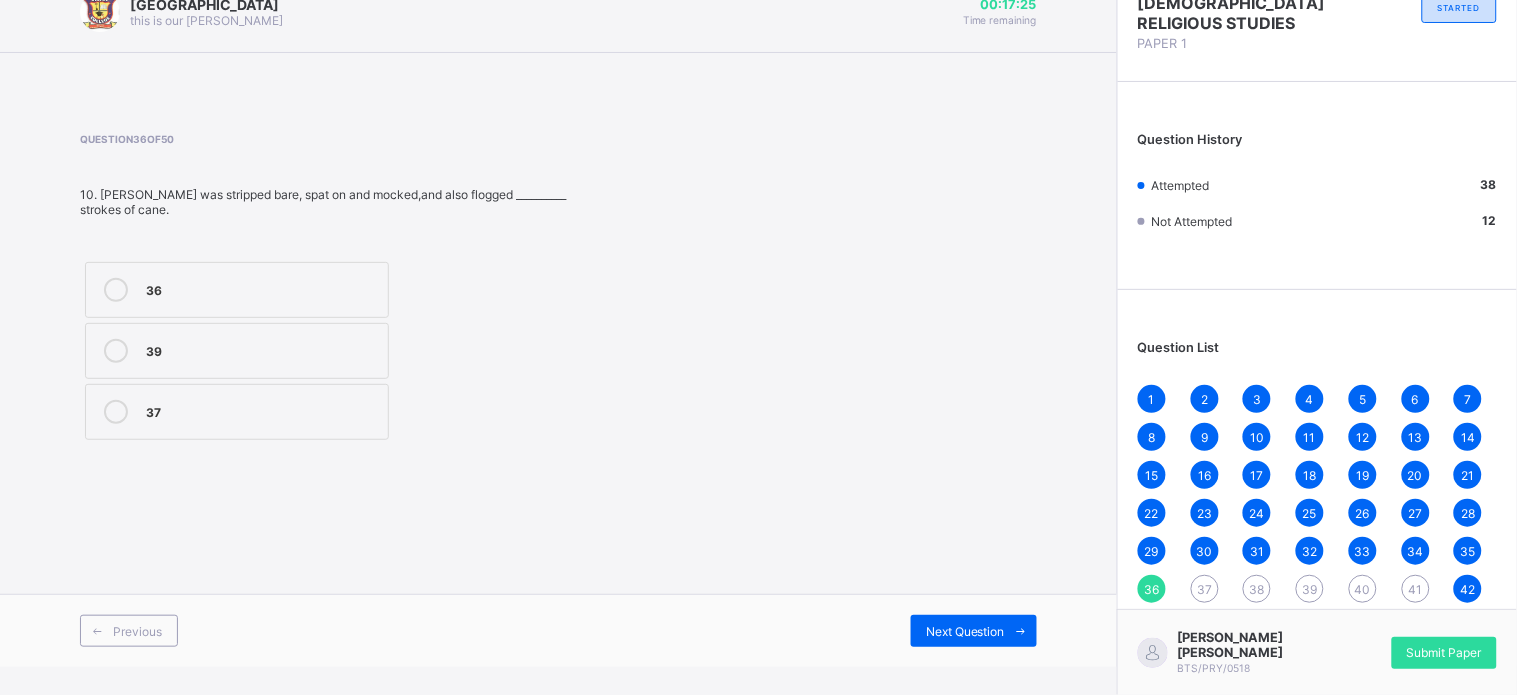 click on "37" at bounding box center [1205, 589] 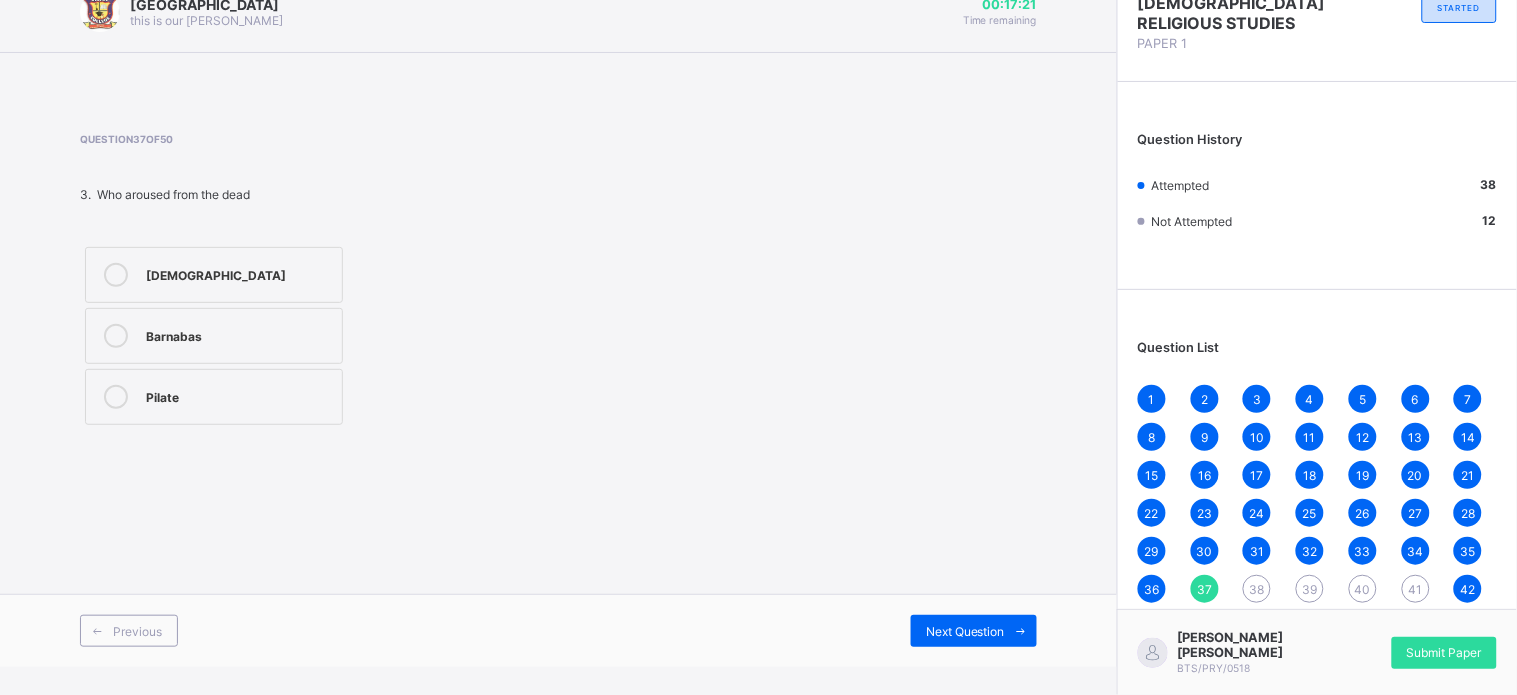 click on "Jesus" at bounding box center (239, 273) 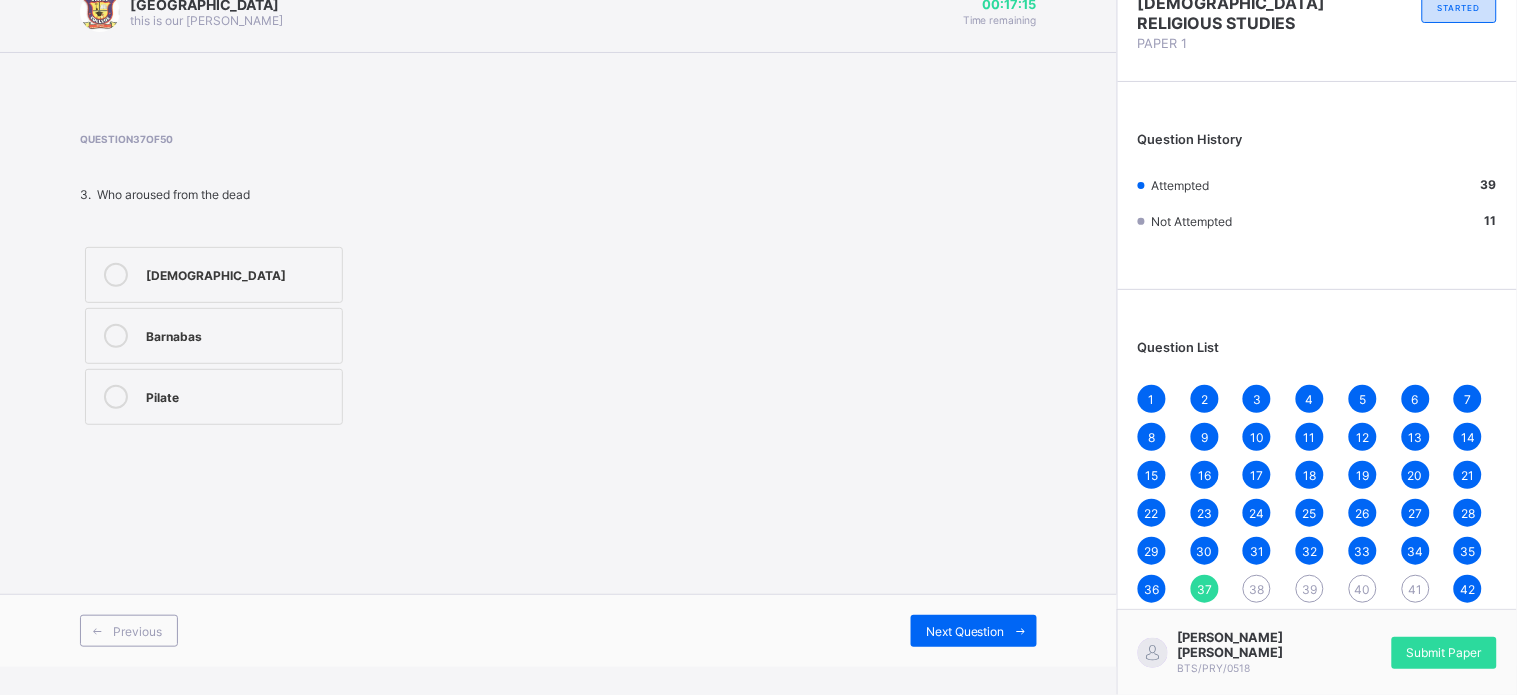 click on "1 2 3 4 5 6 7 8 9 10 11 12 13 14 15 16 17 18 19 20 21 22 23 24 25 26 27 28 29 30 31 32 33 34 35 36 37 38 39 40 41 42 43 44 45 46 47 48 49 50" at bounding box center (1317, 532) 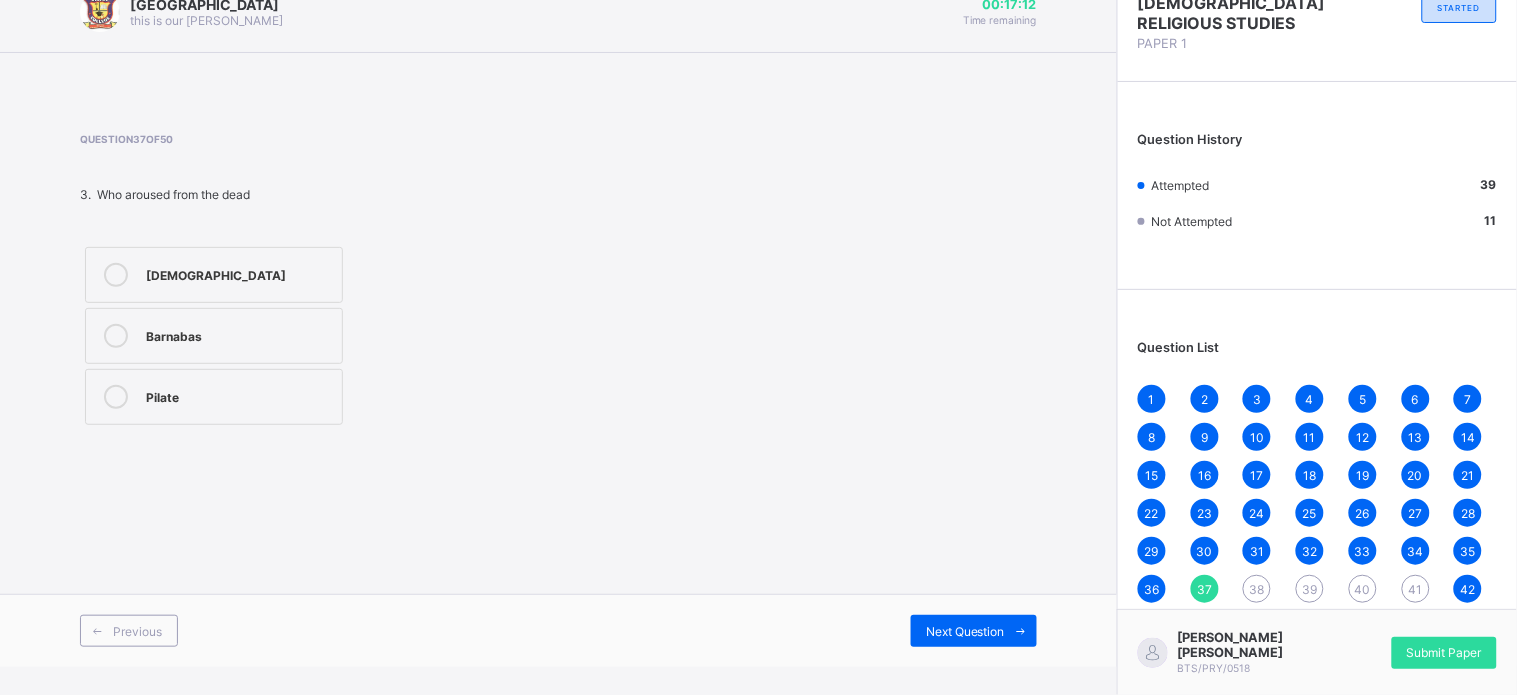 click on "1 2 3 4 5 6 7 8 9 10 11 12 13 14 15 16 17 18 19 20 21 22 23 24 25 26 27 28 29 30 31 32 33 34 35 36 37 38 39 40 41 42 43 44 45 46 47 48 49 50" at bounding box center [1317, 532] 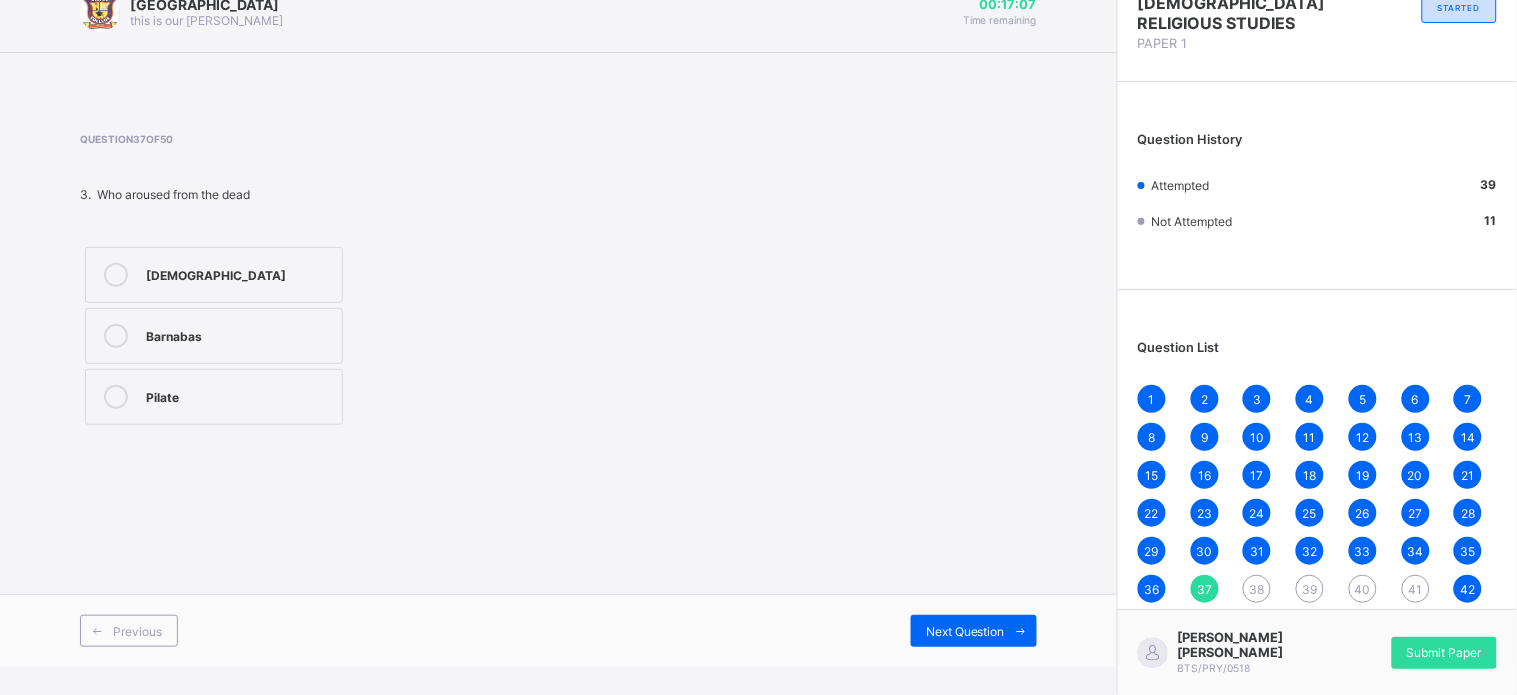 click on "38" at bounding box center [1257, 589] 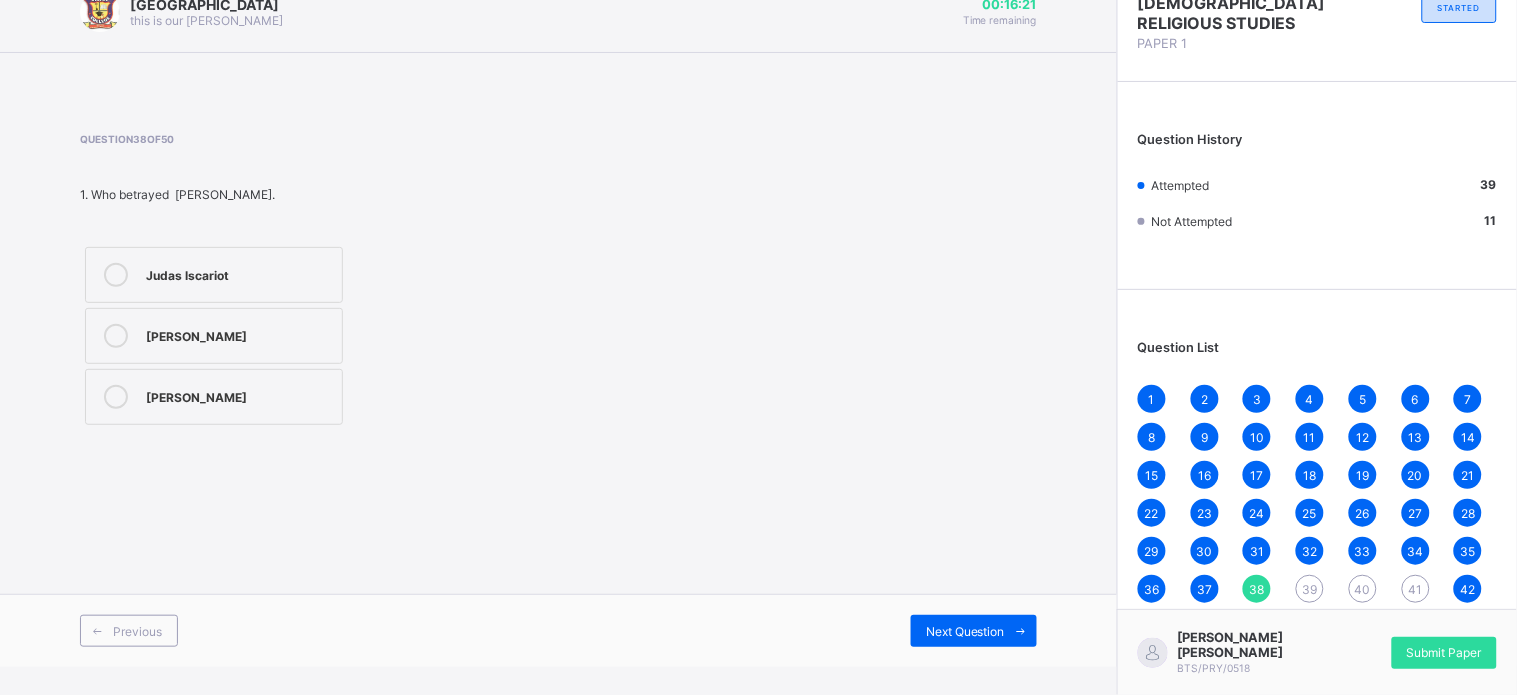 click on "Peter lscariot" at bounding box center (214, 336) 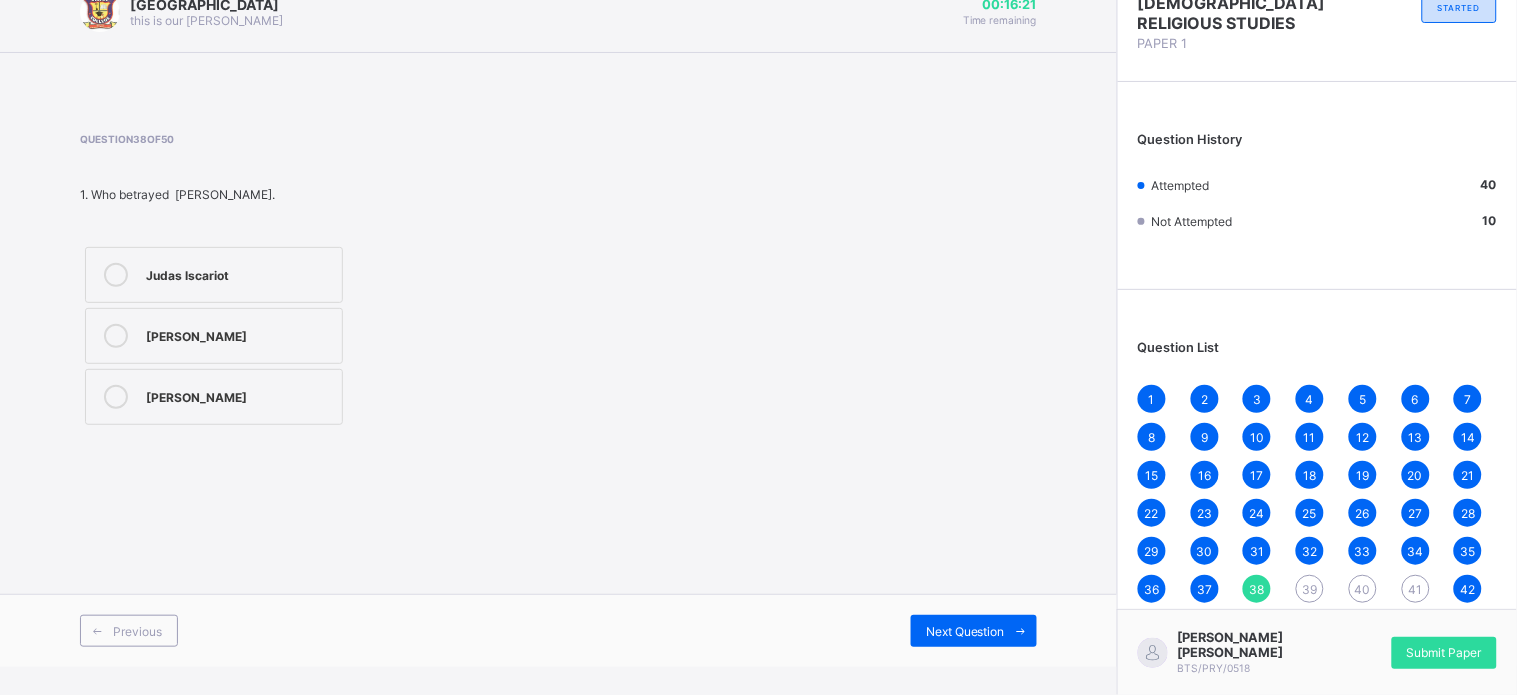 click on "Peter lscariot" at bounding box center [214, 336] 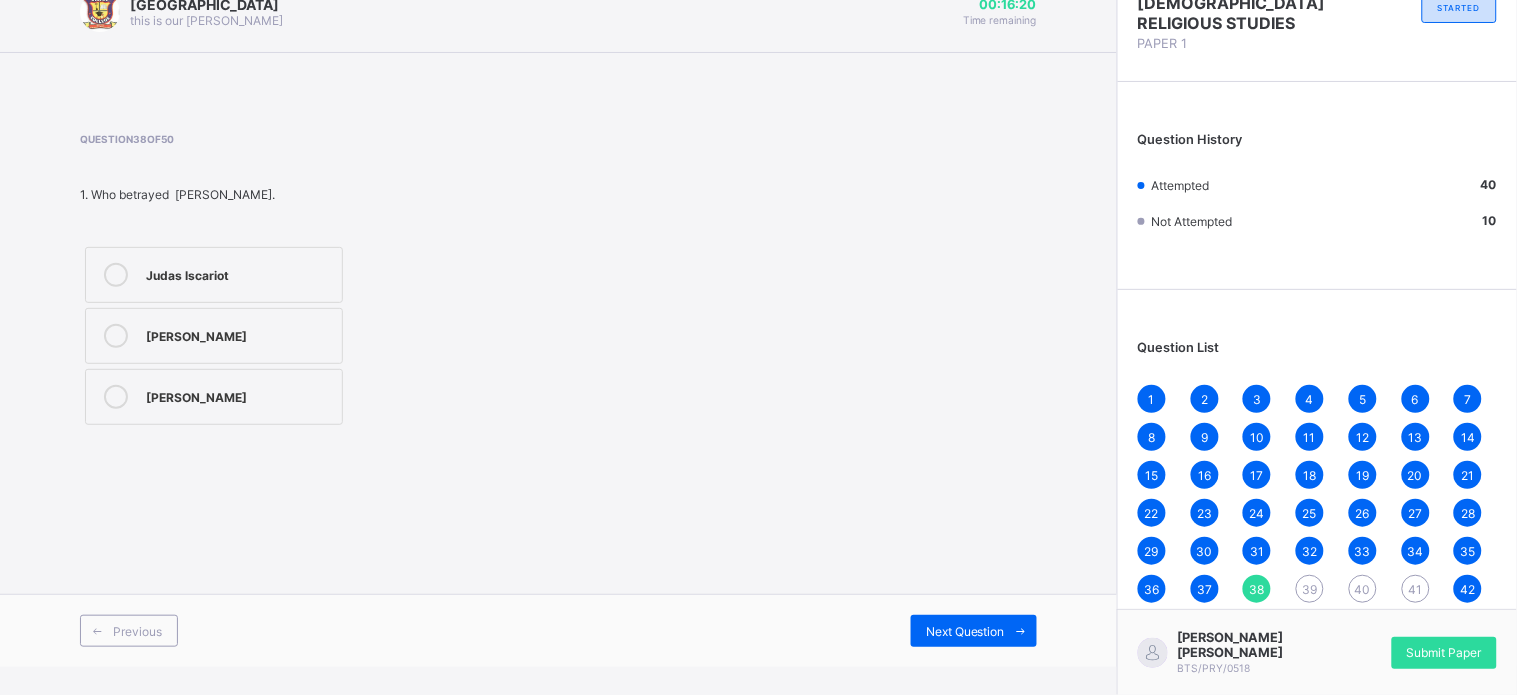 click on "Peter lscariot" at bounding box center [214, 336] 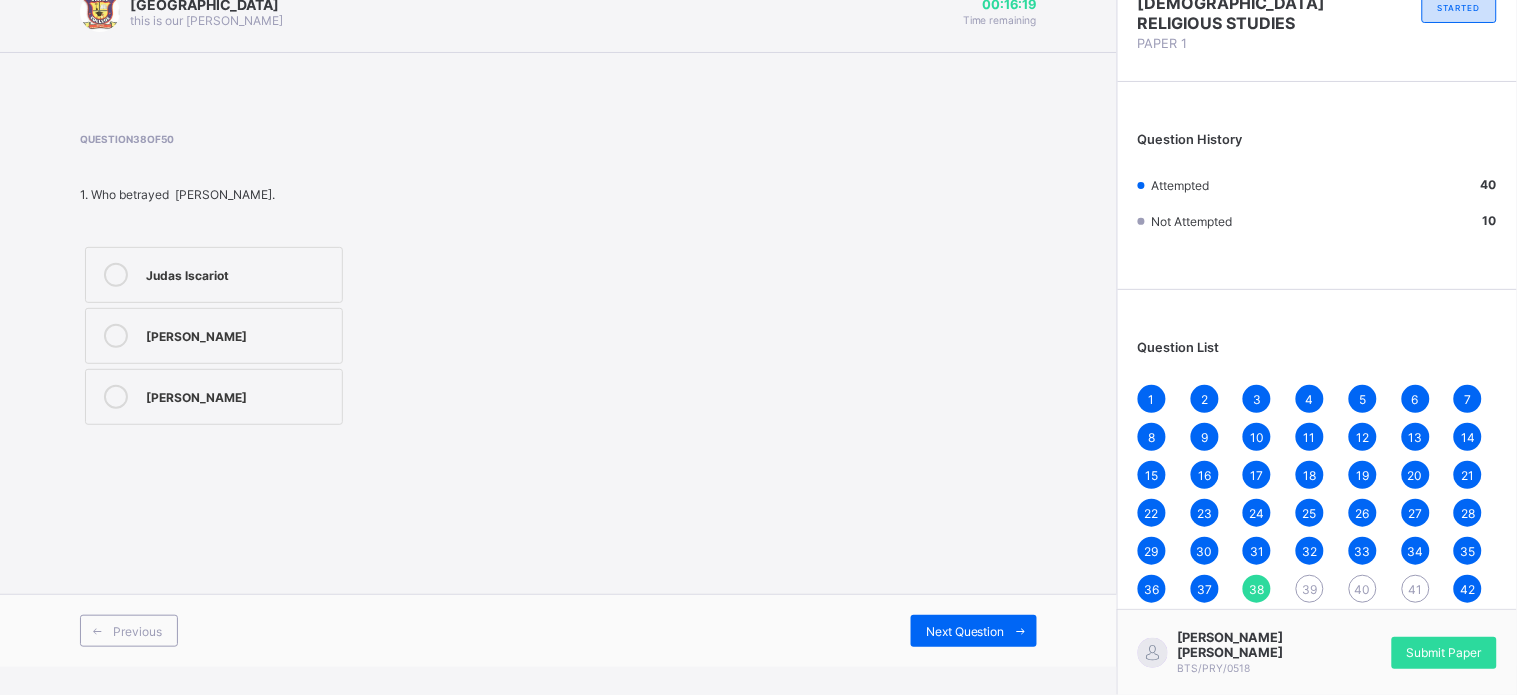 click on "Peter lscariot" at bounding box center (214, 336) 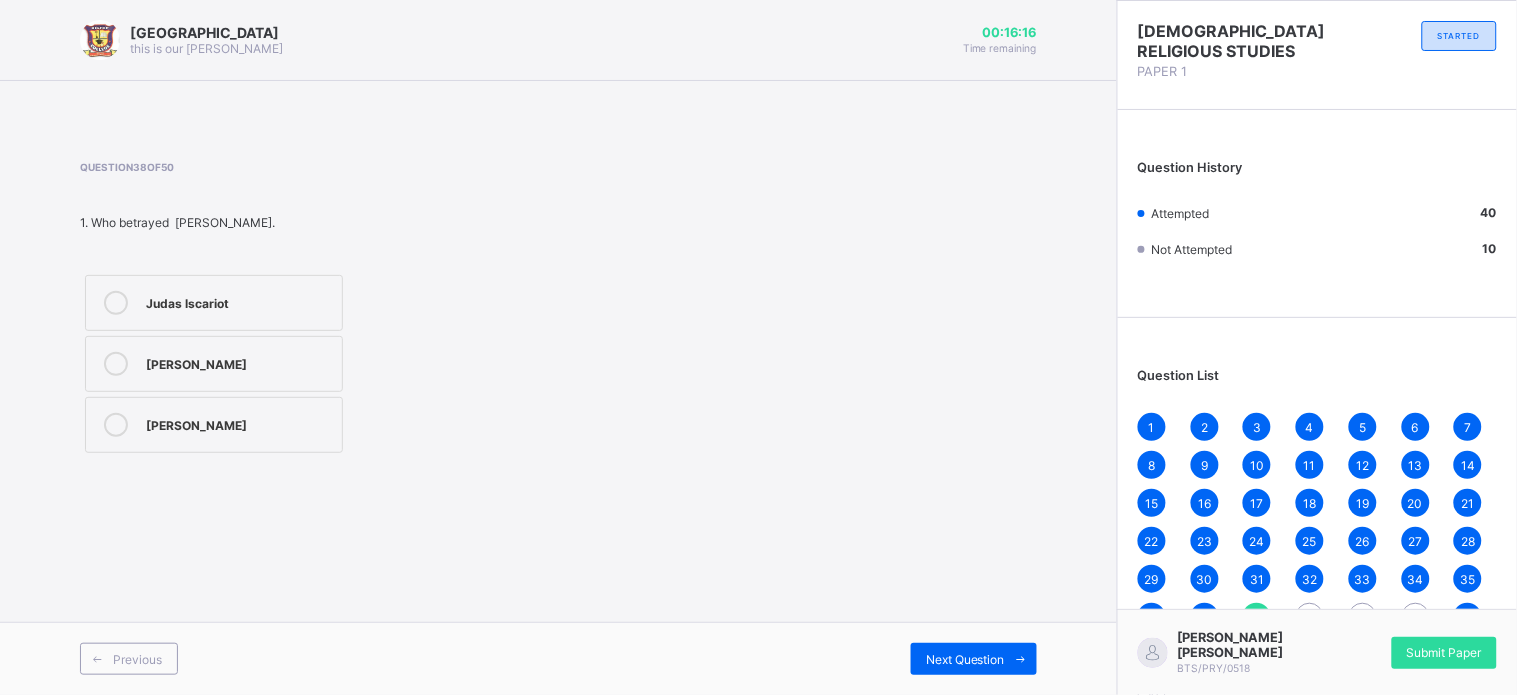 scroll, scrollTop: 28, scrollLeft: 0, axis: vertical 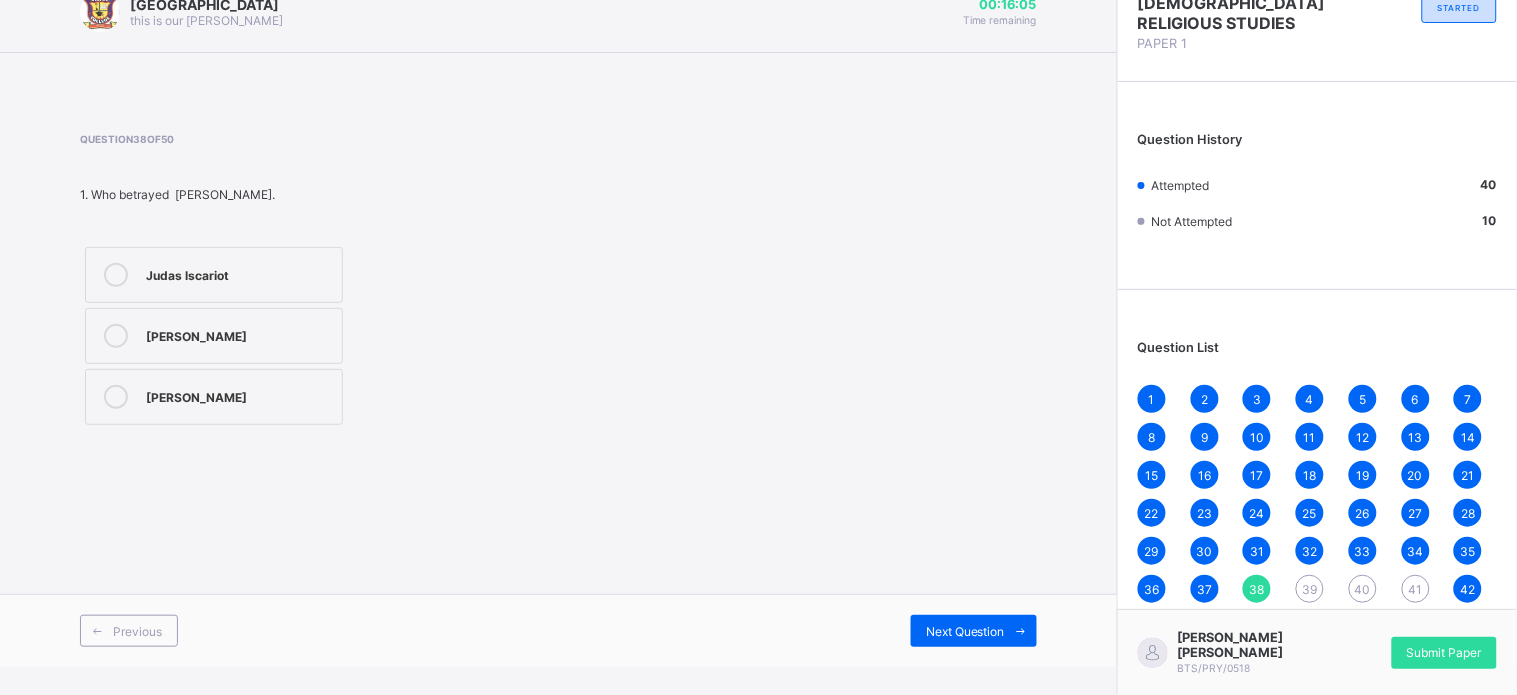 drag, startPoint x: 152, startPoint y: 440, endPoint x: 705, endPoint y: 280, distance: 575.68134 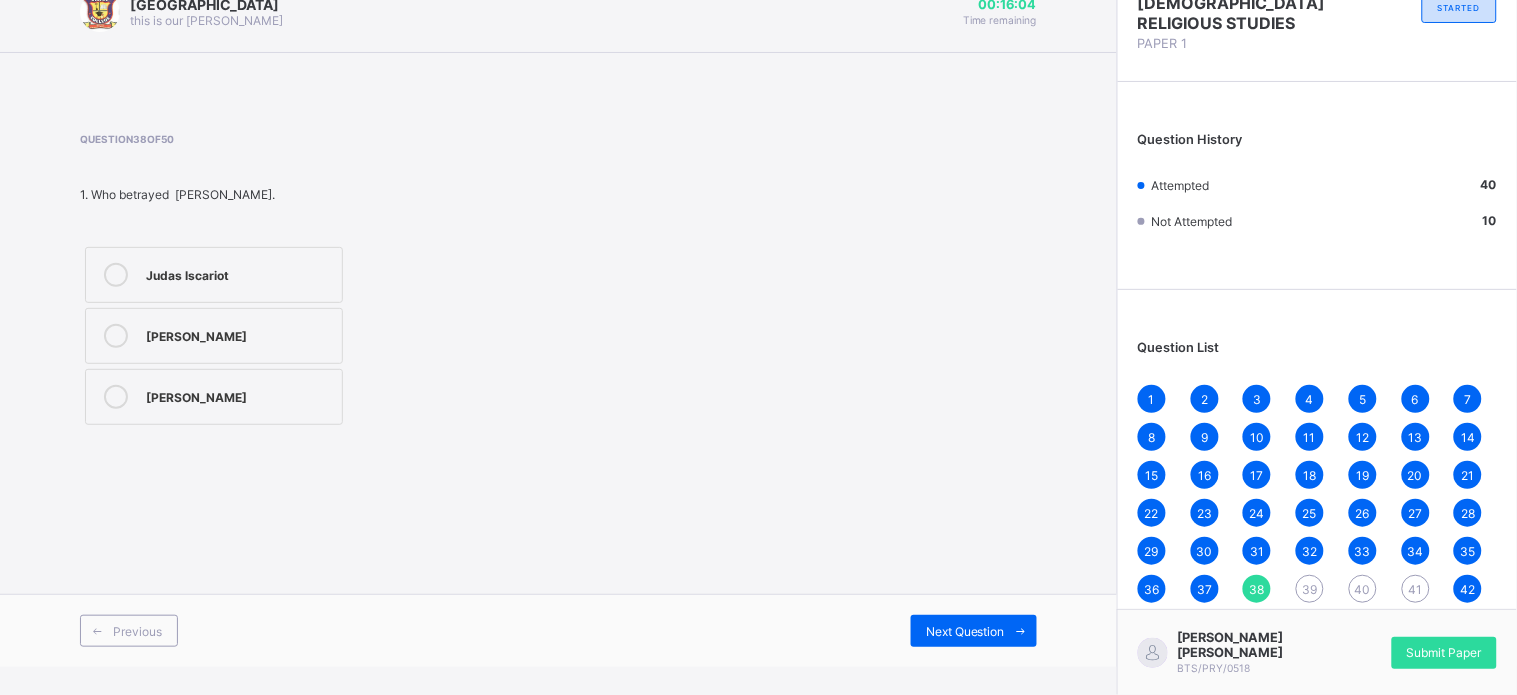 click on "BIGTOP COLLEGE this is our motton 00:16:04 Time remaining Question  38  of  50 1. Who betrayed  Jesus. Judas lscariot Peter lscariot James lscariot Previous Next Question" at bounding box center (558, 319) 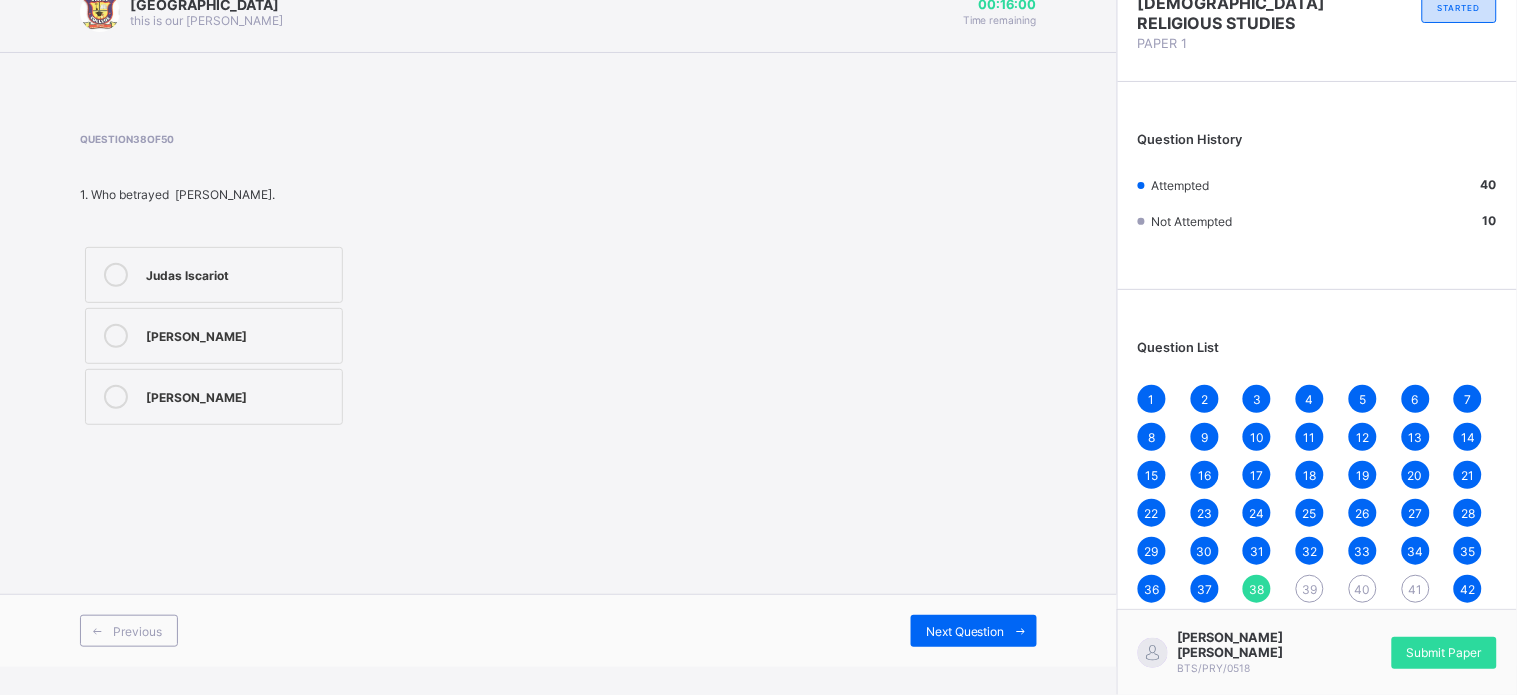 click on "Judas lscariot" at bounding box center (239, 273) 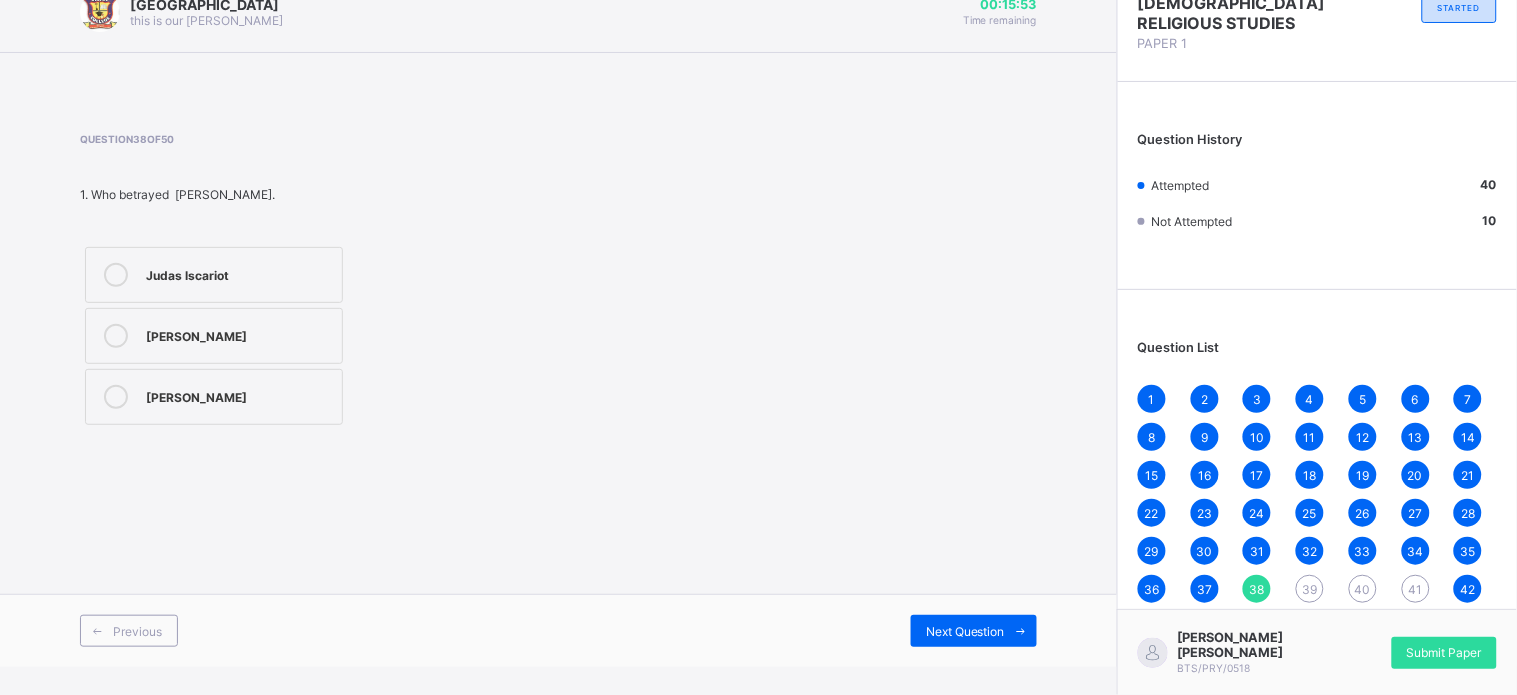 click on "39" at bounding box center [1310, 589] 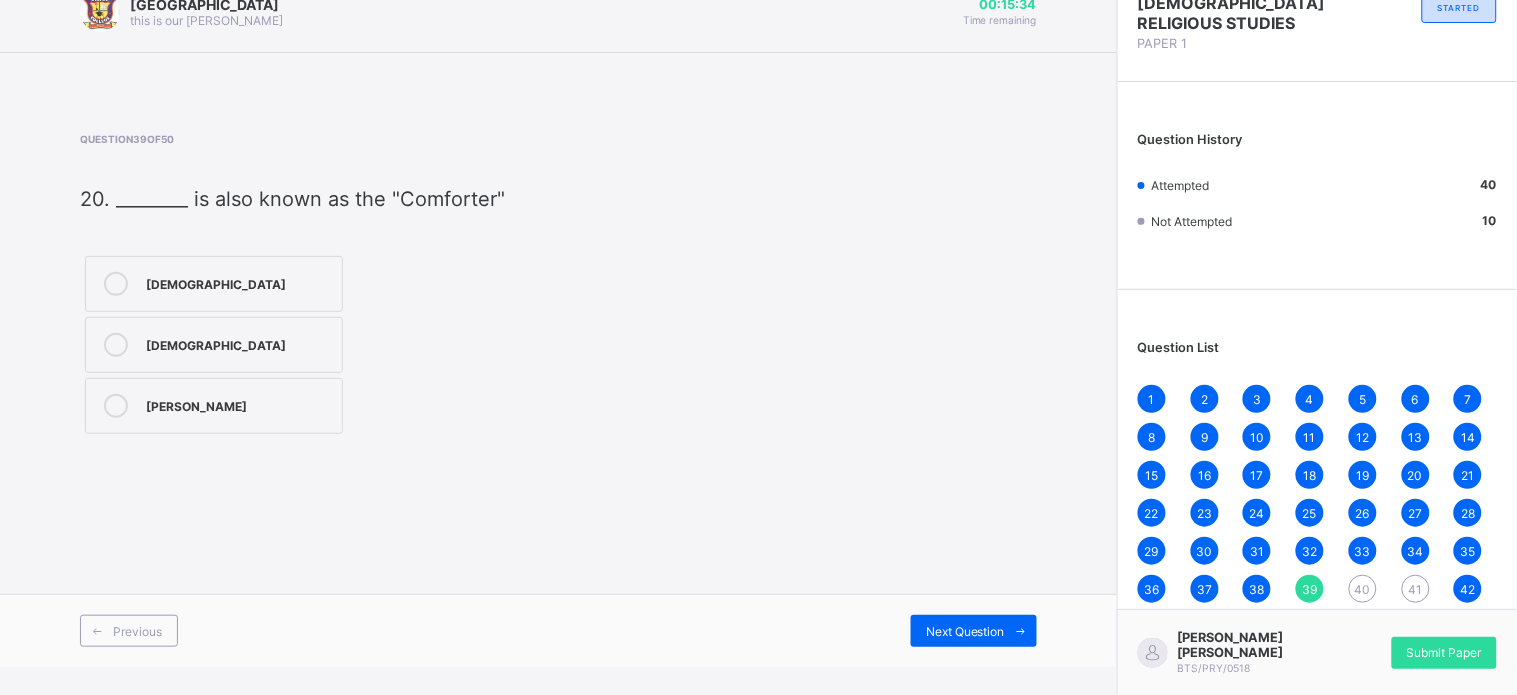 drag, startPoint x: 523, startPoint y: 284, endPoint x: 348, endPoint y: 315, distance: 177.7245 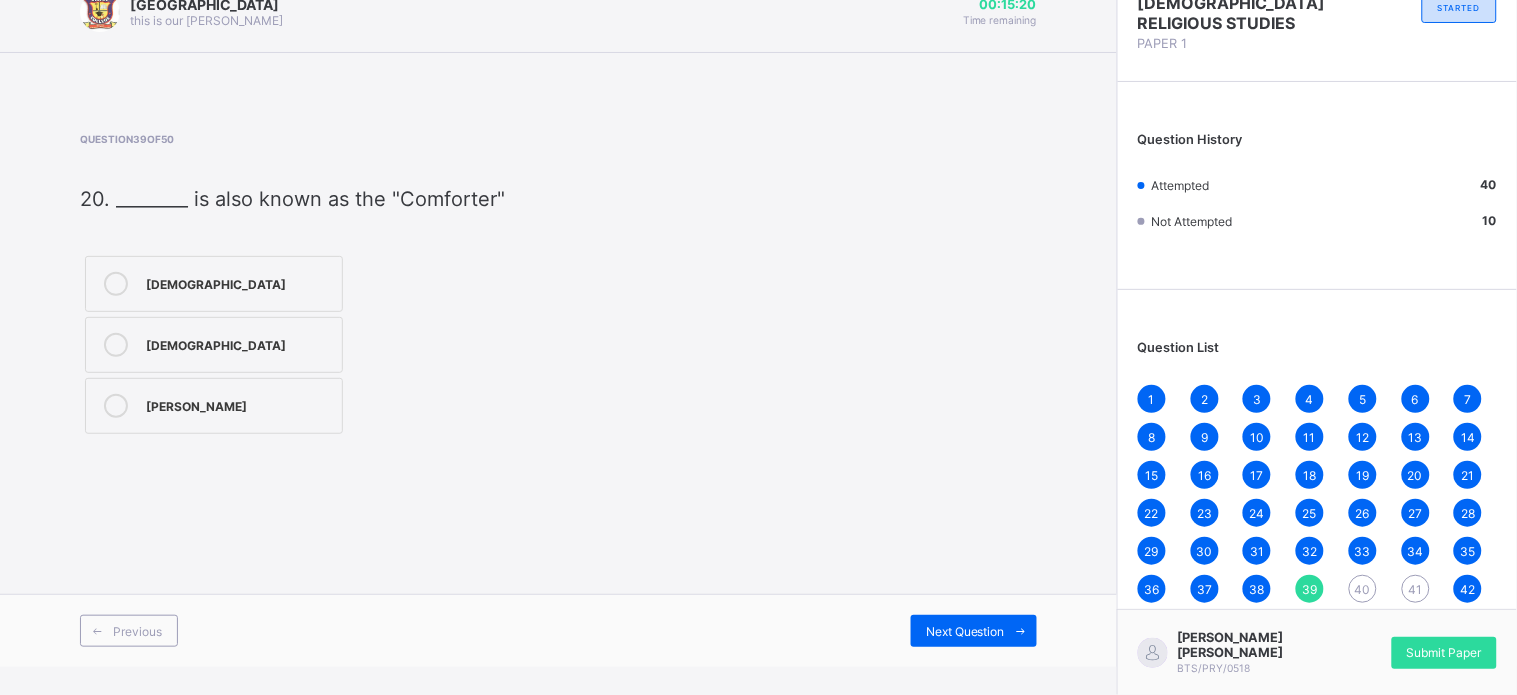 click on "Holy spirit" at bounding box center (214, 284) 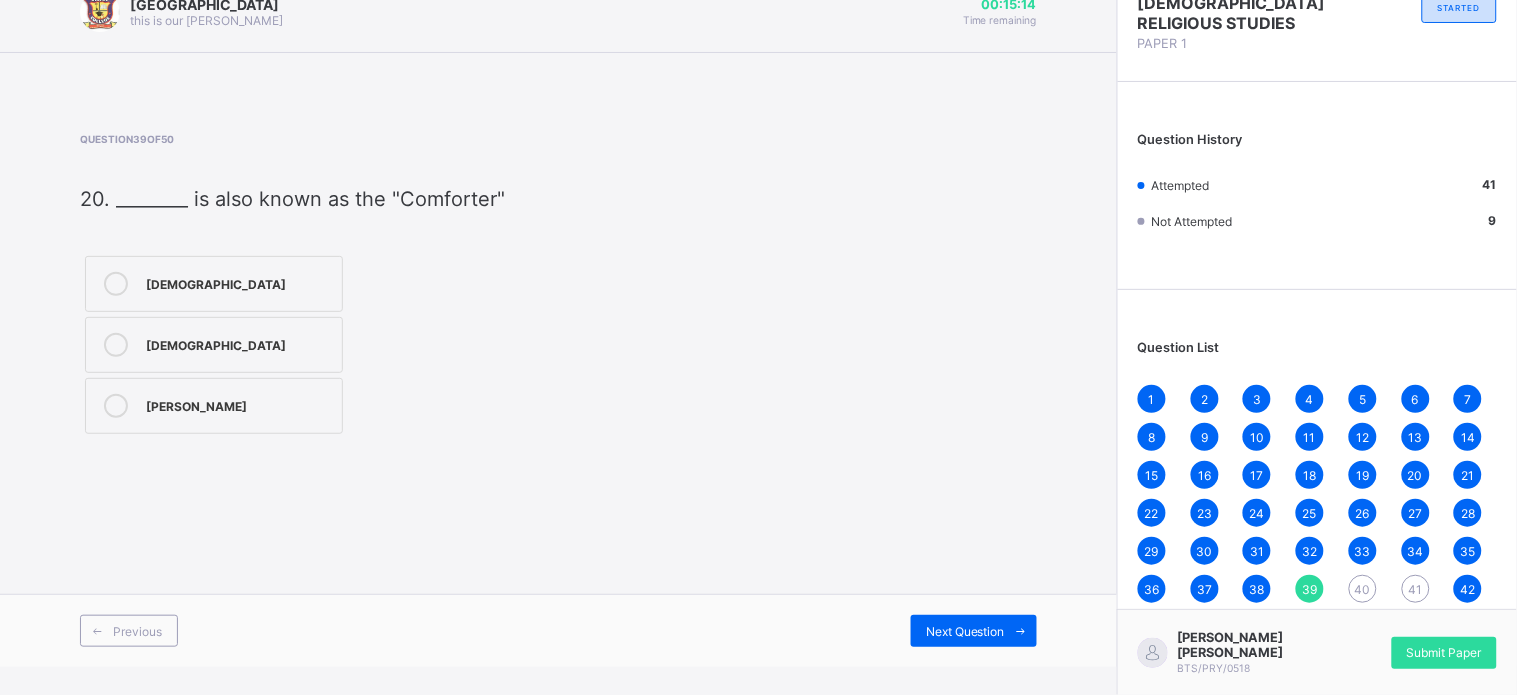 click on "40" at bounding box center (1363, 589) 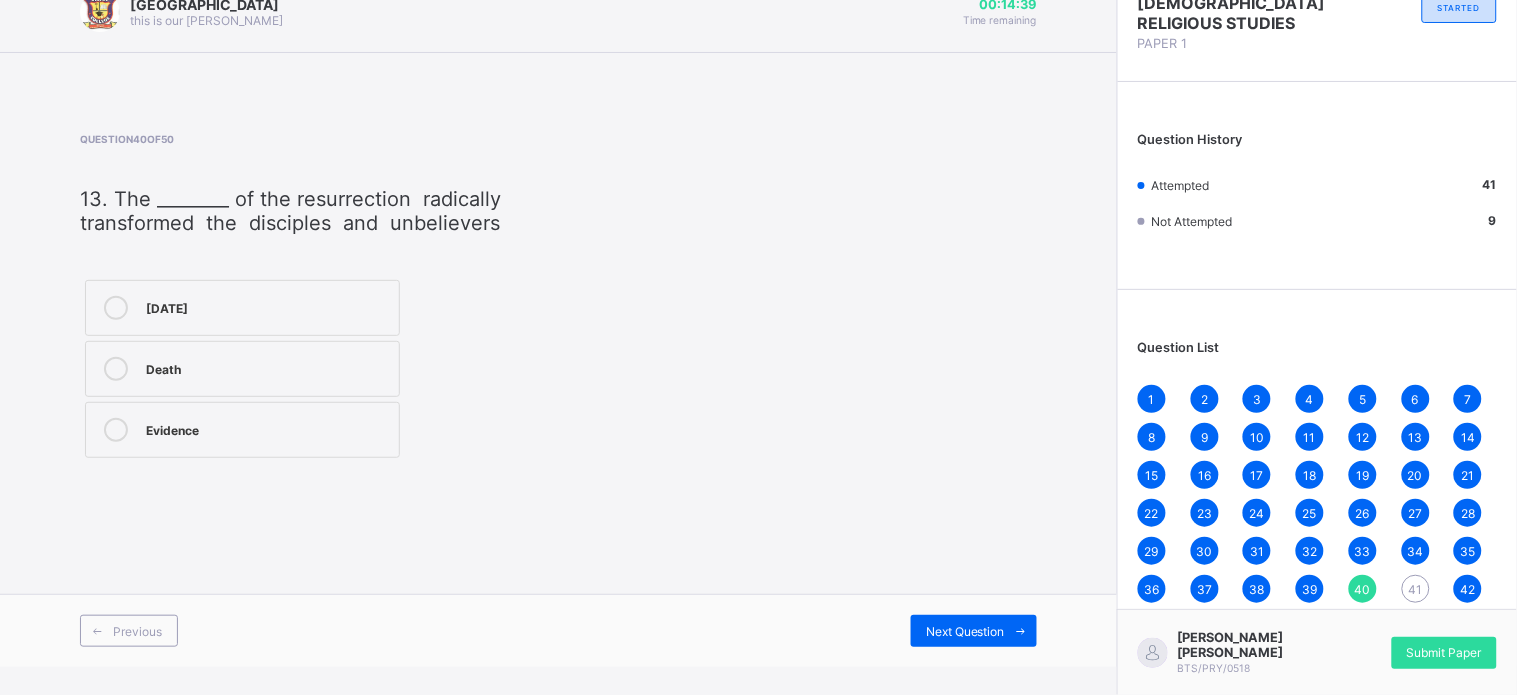 click on "Death" at bounding box center (242, 369) 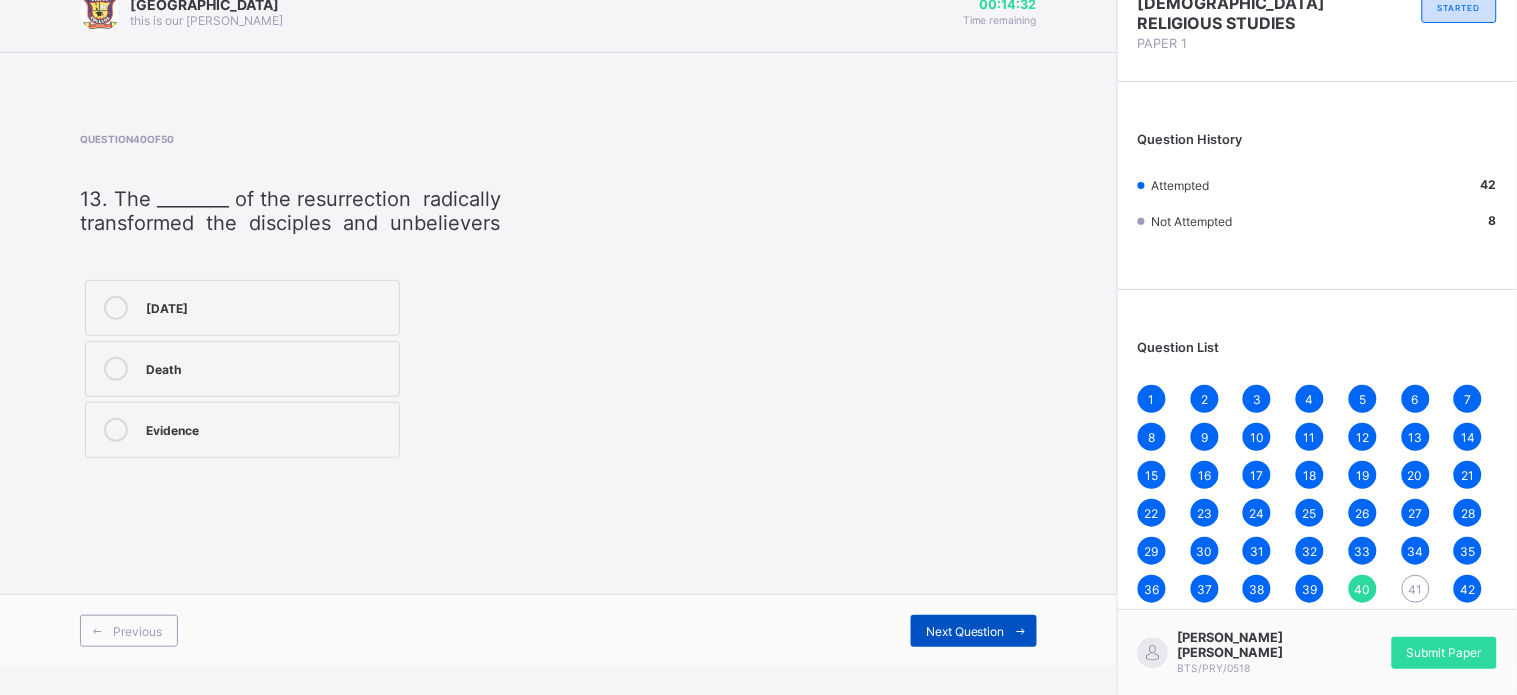 click on "Next Question" at bounding box center (965, 631) 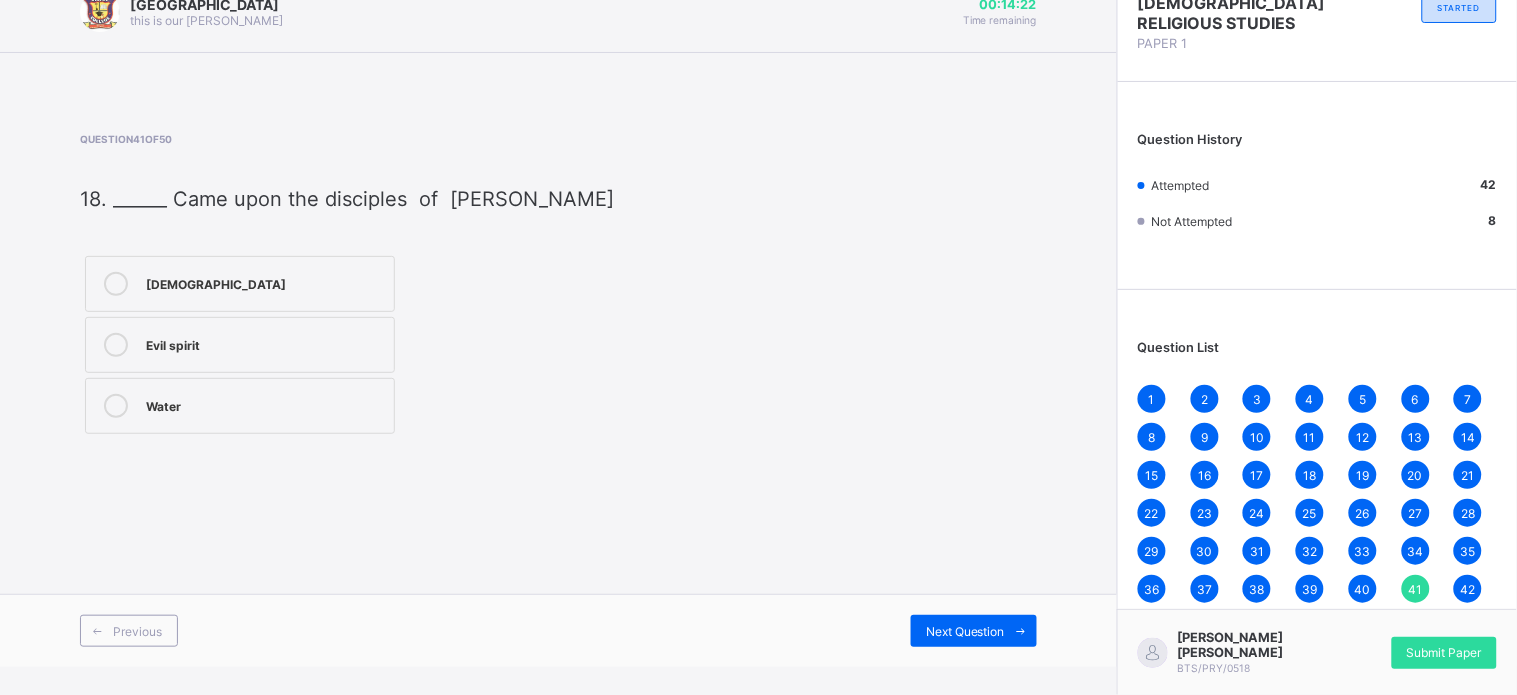 click on "Holy spirit" at bounding box center (240, 284) 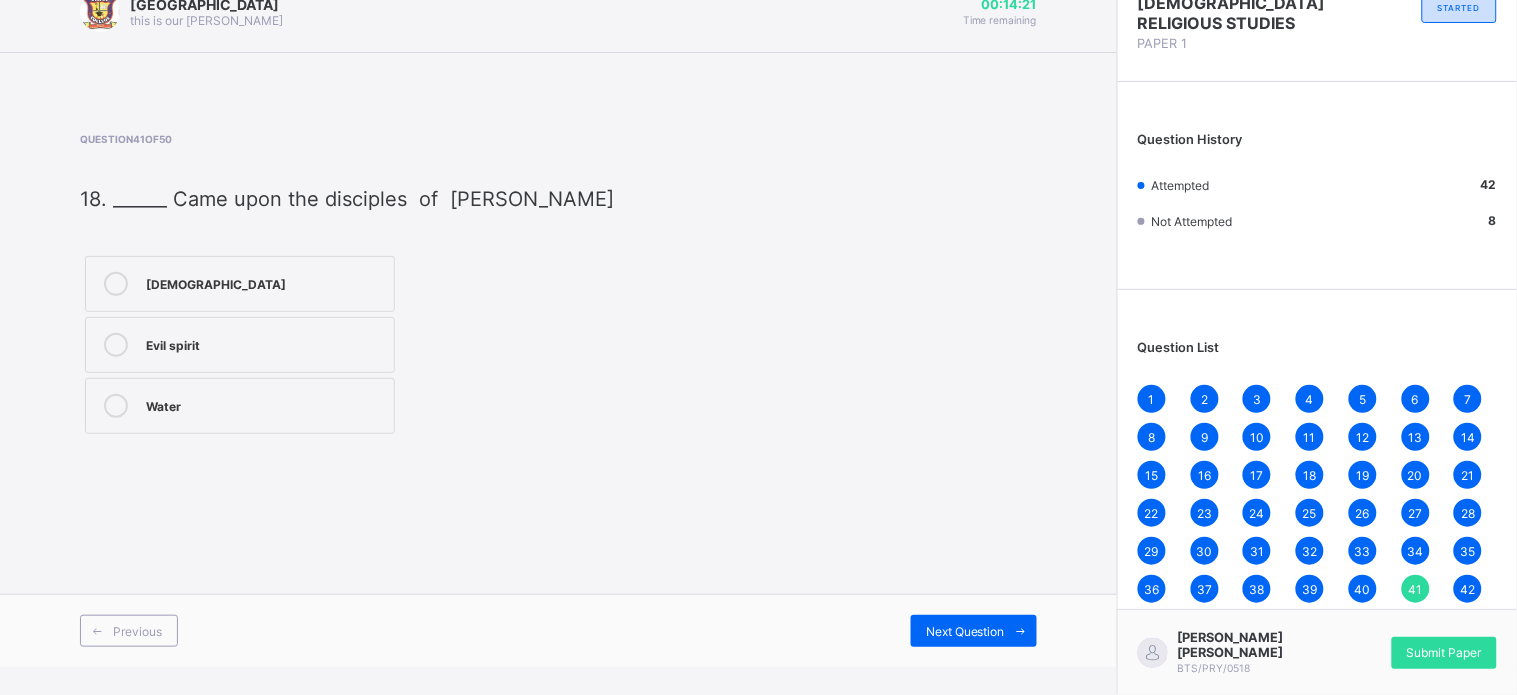 click on "Holy spirit" at bounding box center (240, 284) 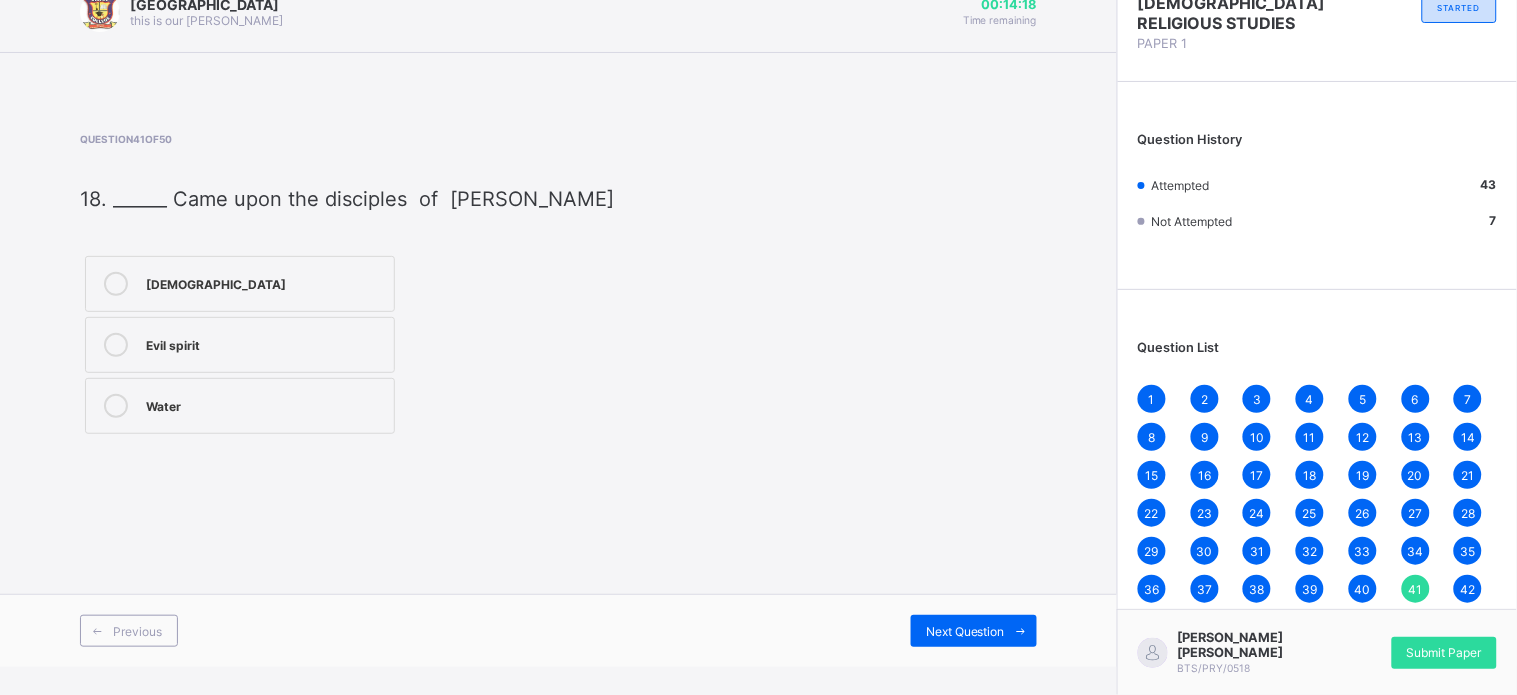 click on "Previous Next Question" at bounding box center [558, 630] 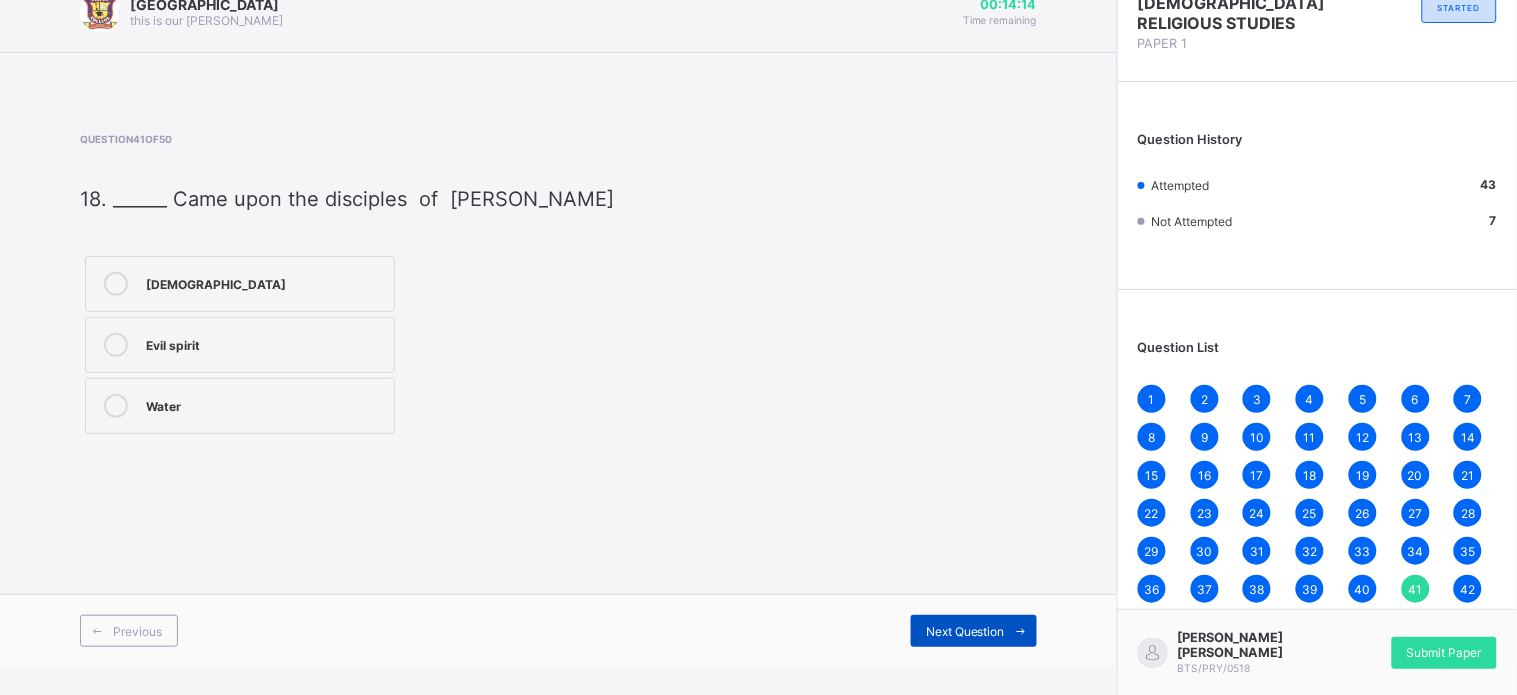 click on "Next Question" at bounding box center [965, 631] 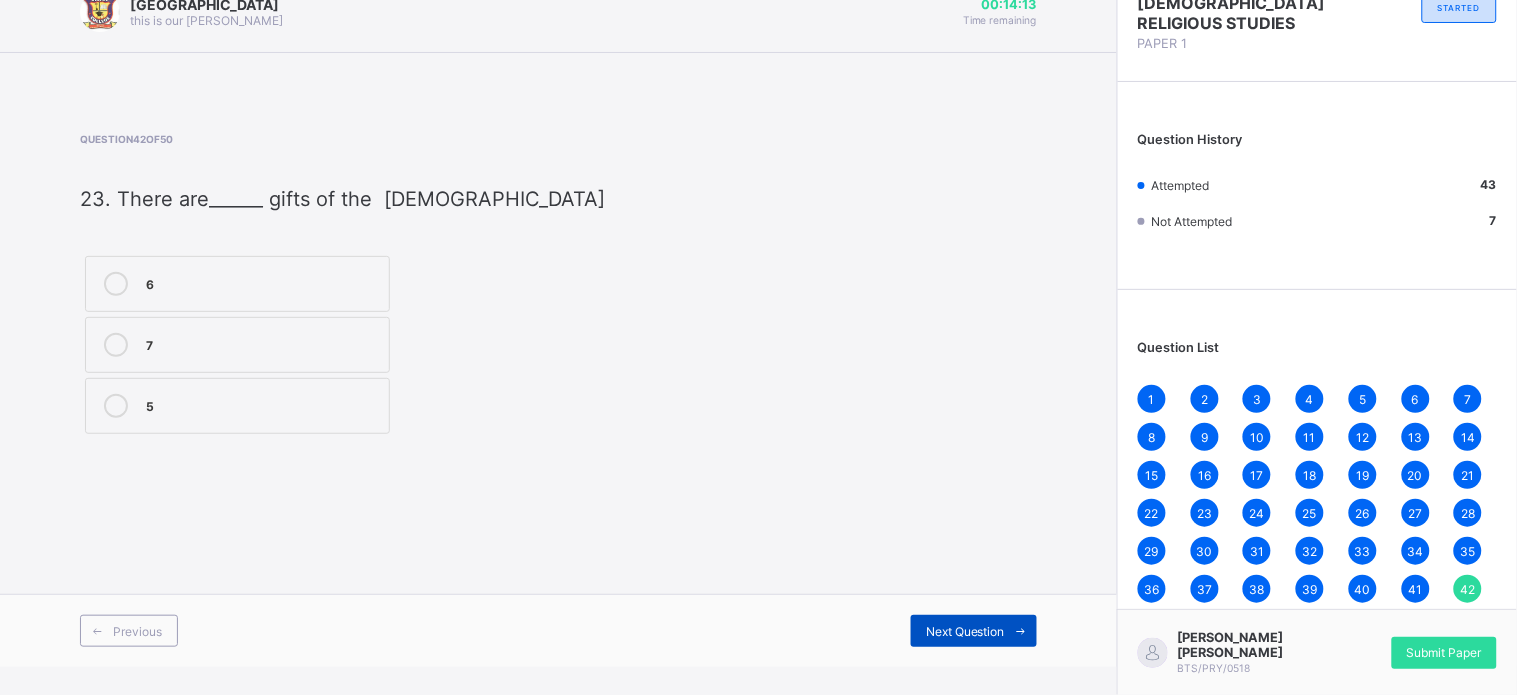 click on "Next Question" at bounding box center [965, 631] 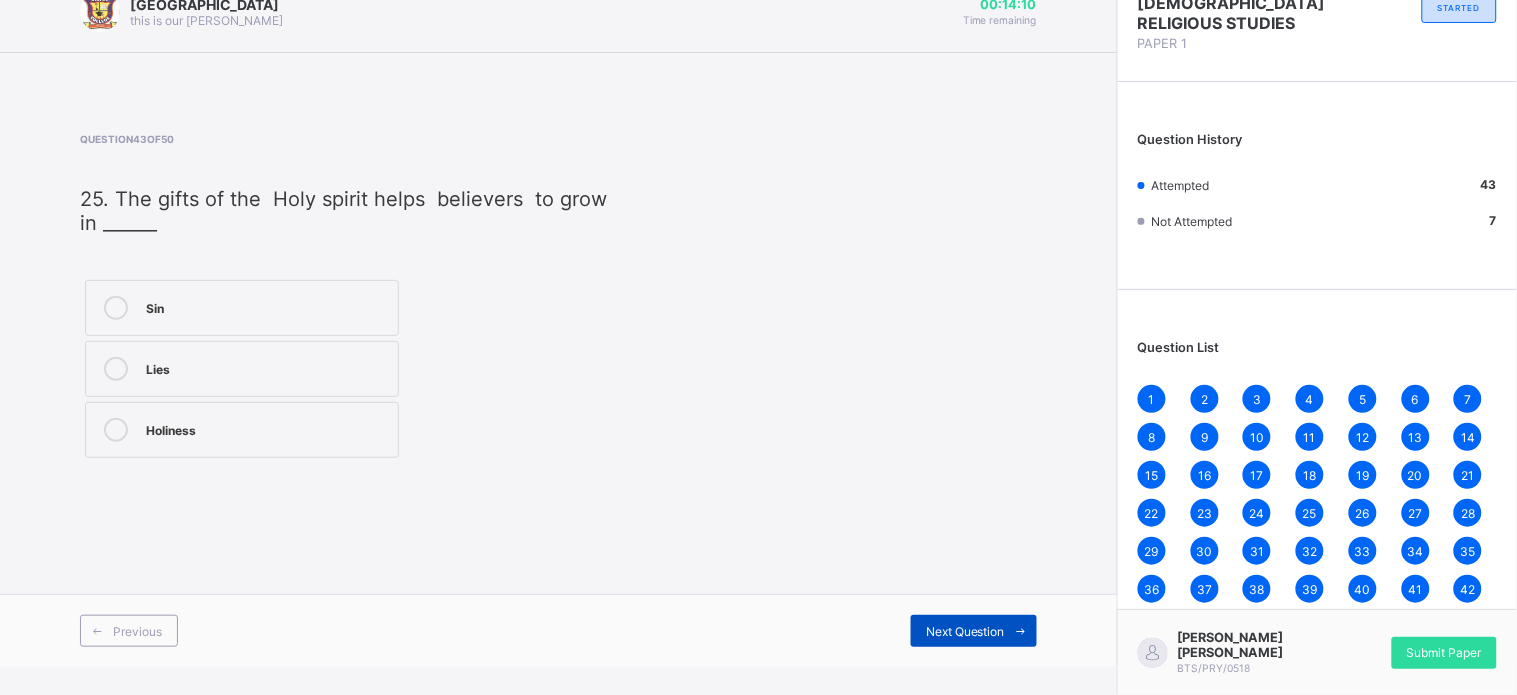 click on "Next Question" at bounding box center [965, 631] 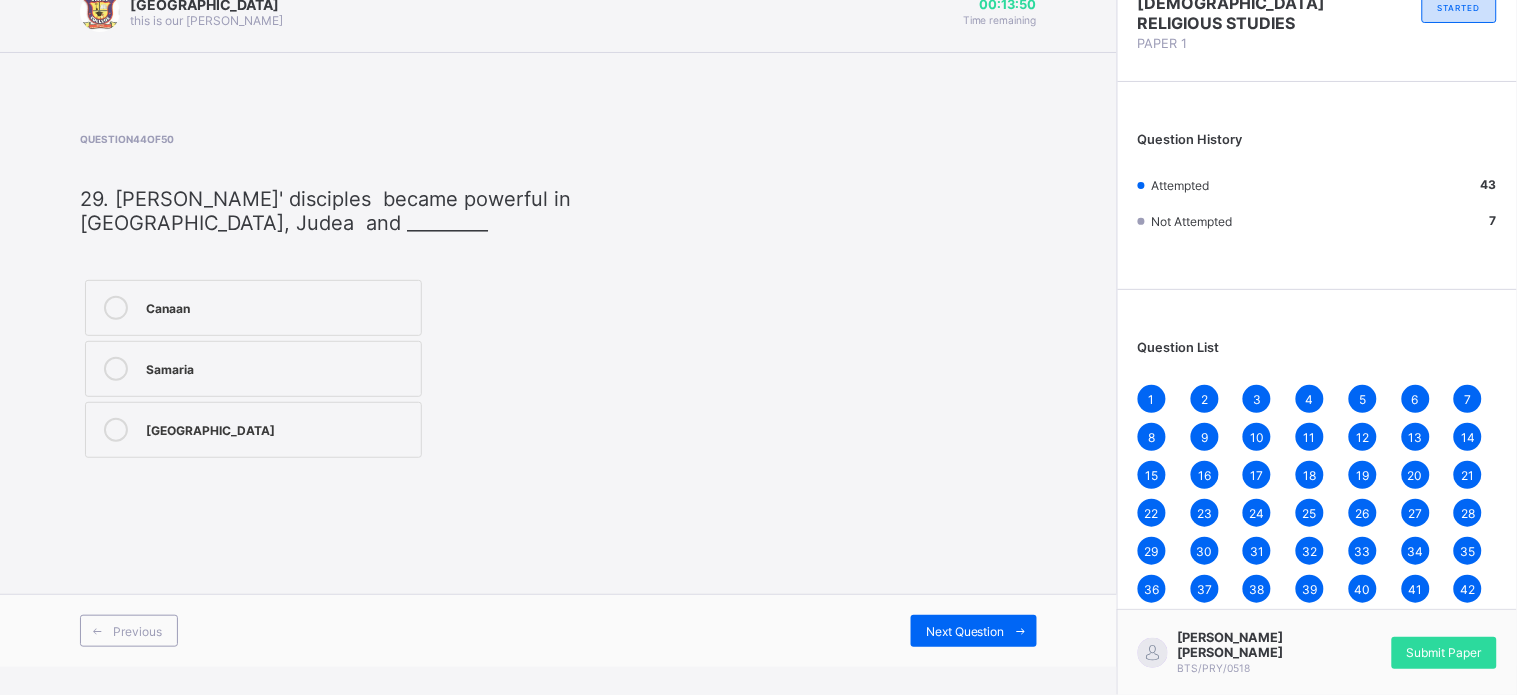 click on "Samaria" at bounding box center (278, 369) 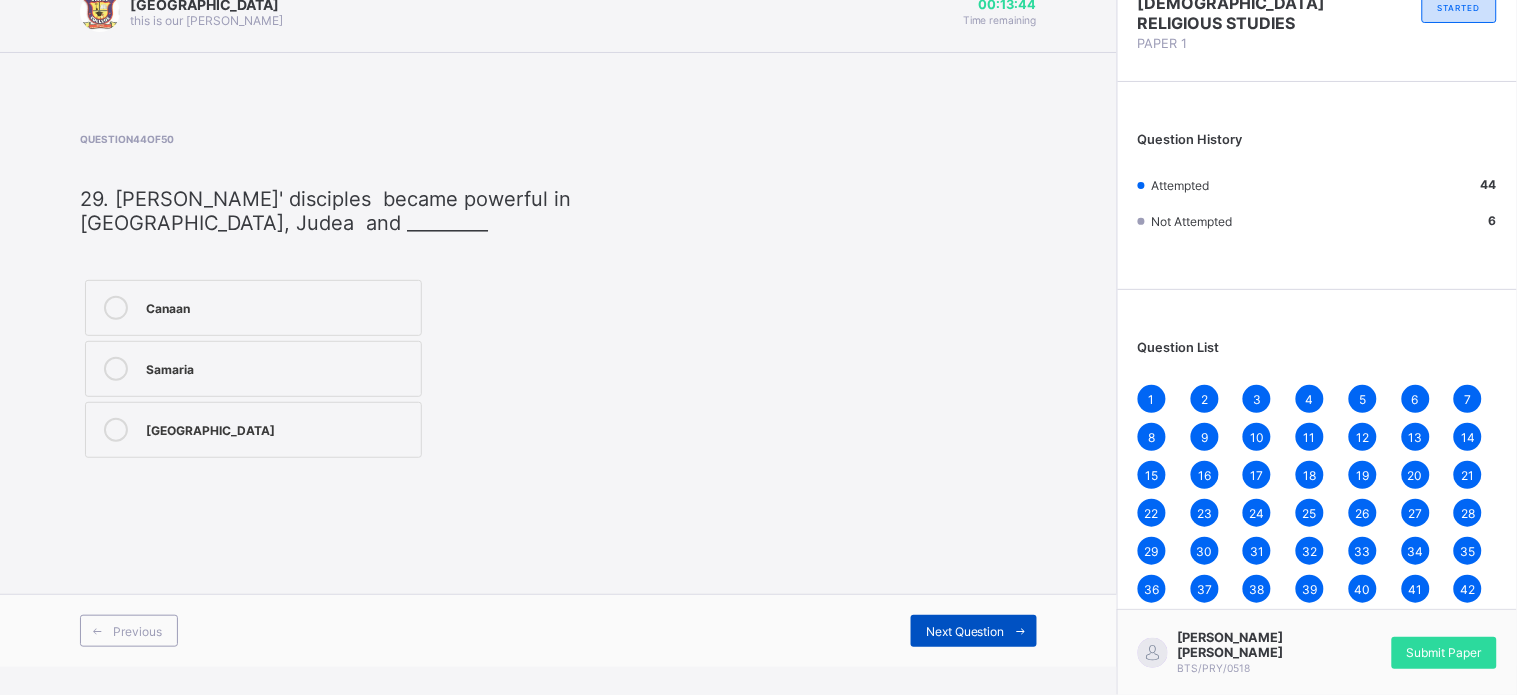 click at bounding box center (1021, 631) 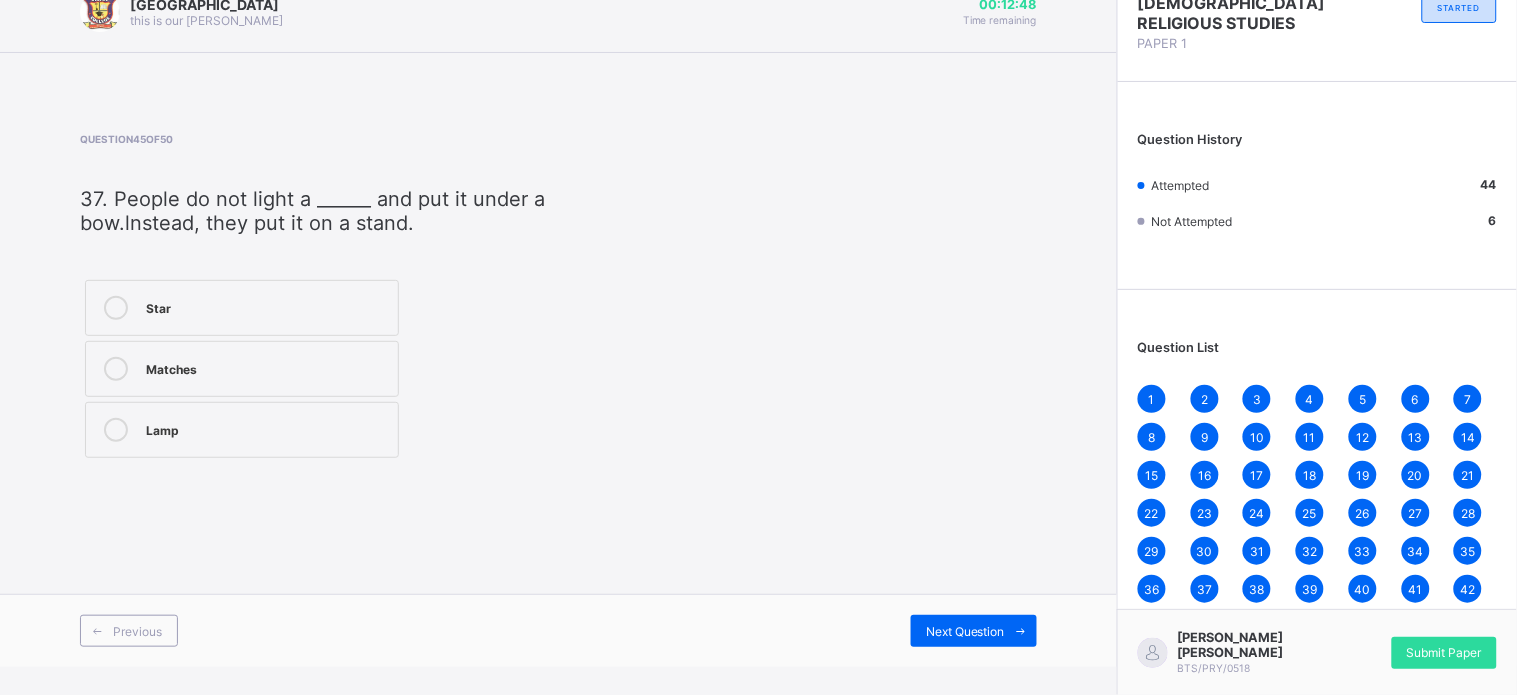 click on "Star" at bounding box center [242, 308] 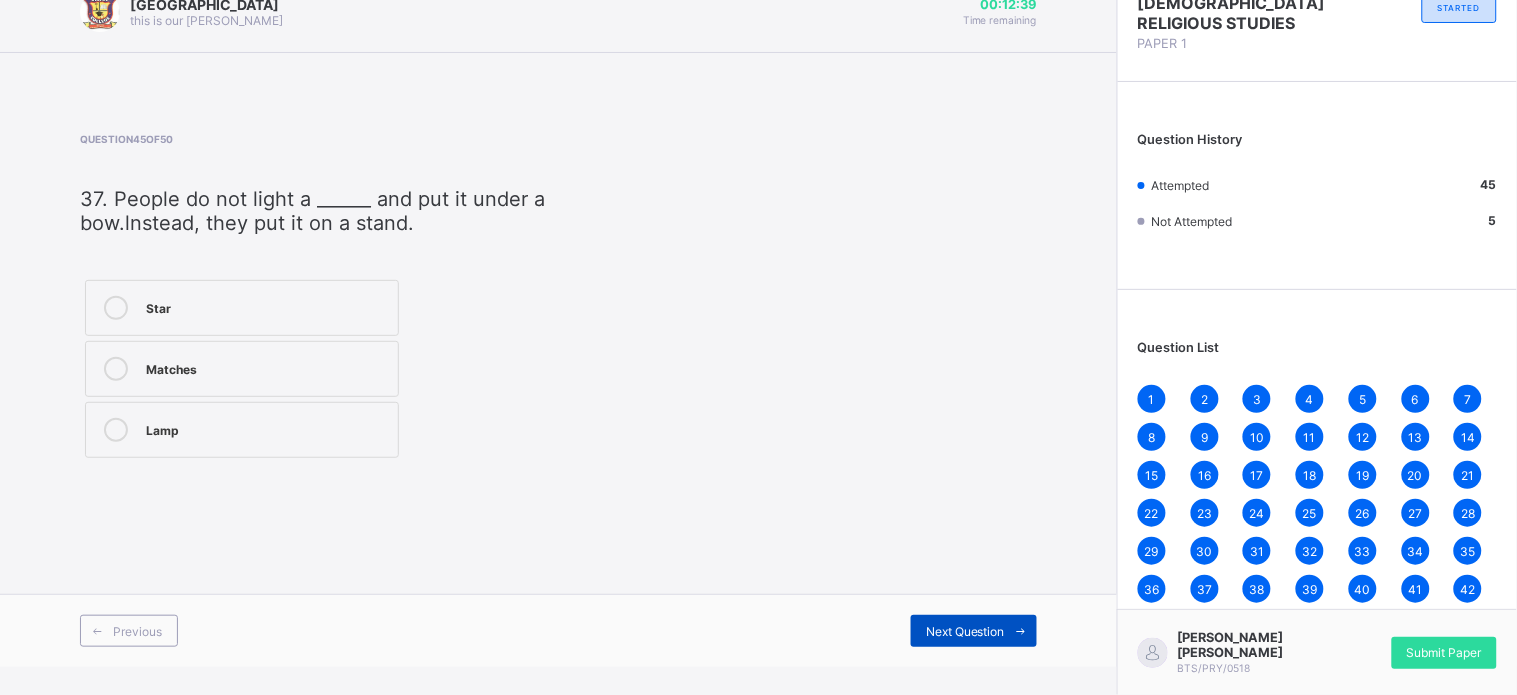 click on "Next Question" at bounding box center [965, 631] 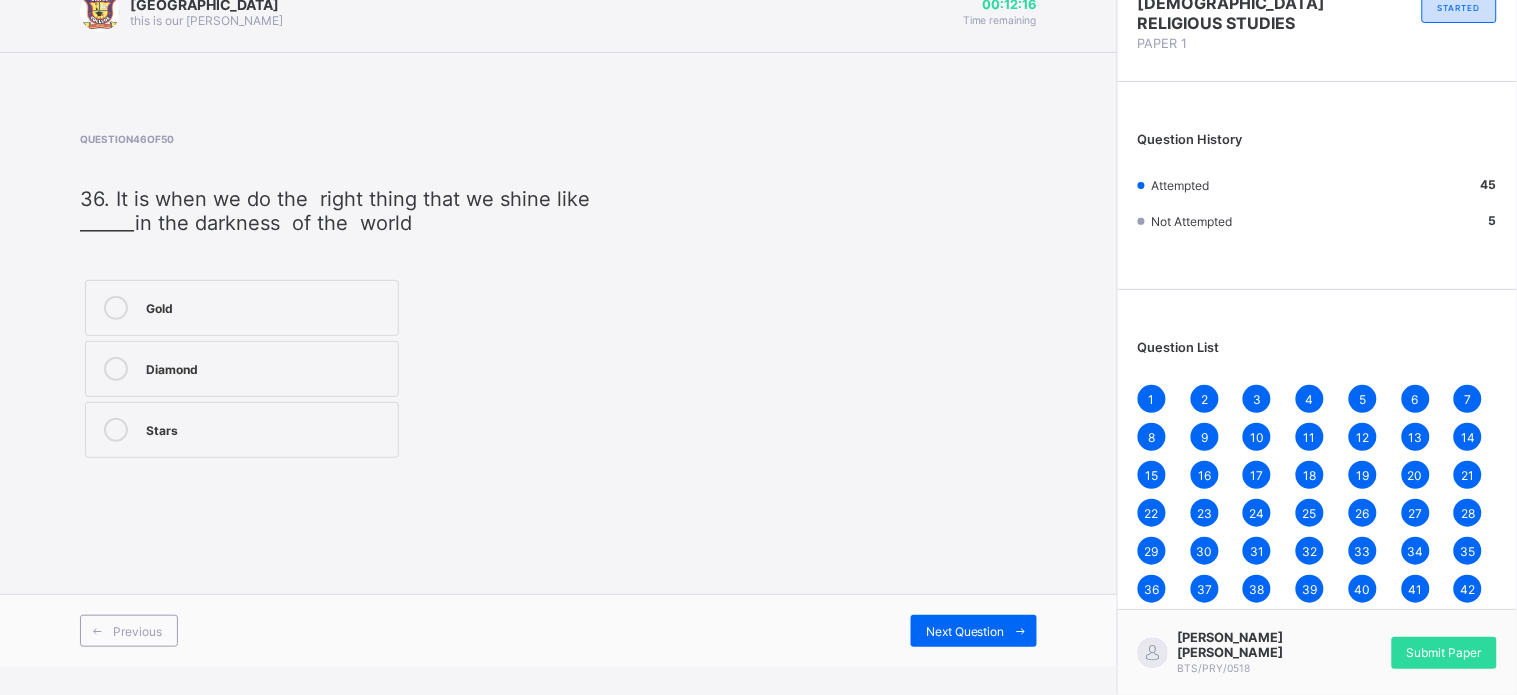 click on "Stars" at bounding box center (267, 428) 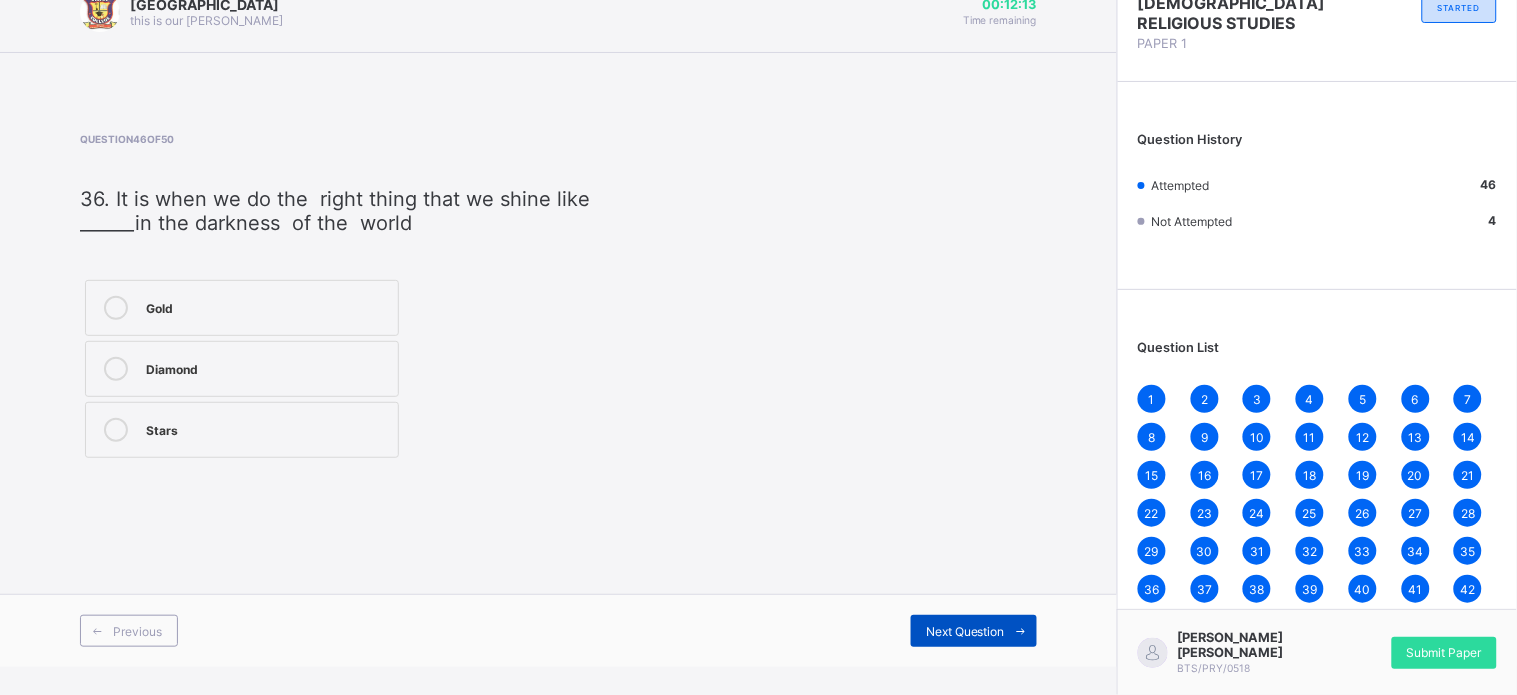click at bounding box center [1021, 631] 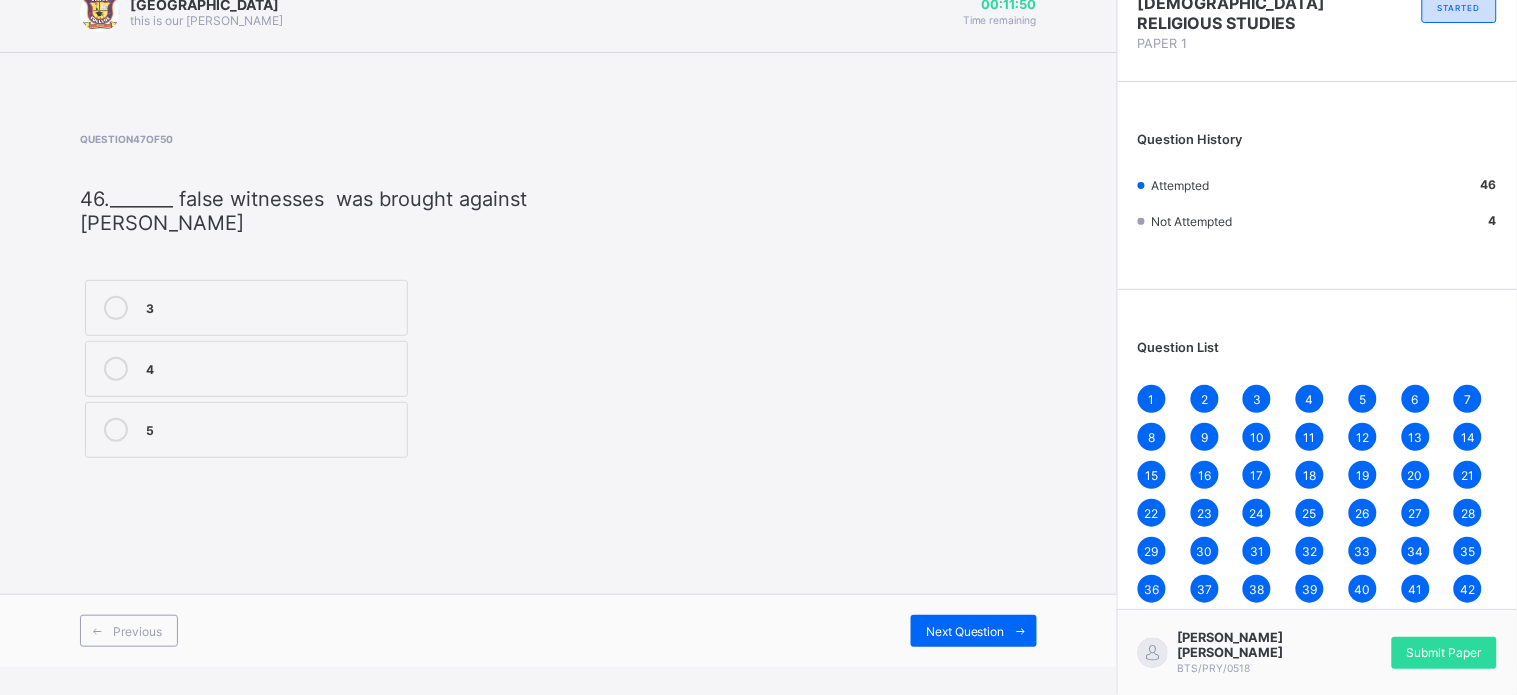 click on "4" at bounding box center [271, 367] 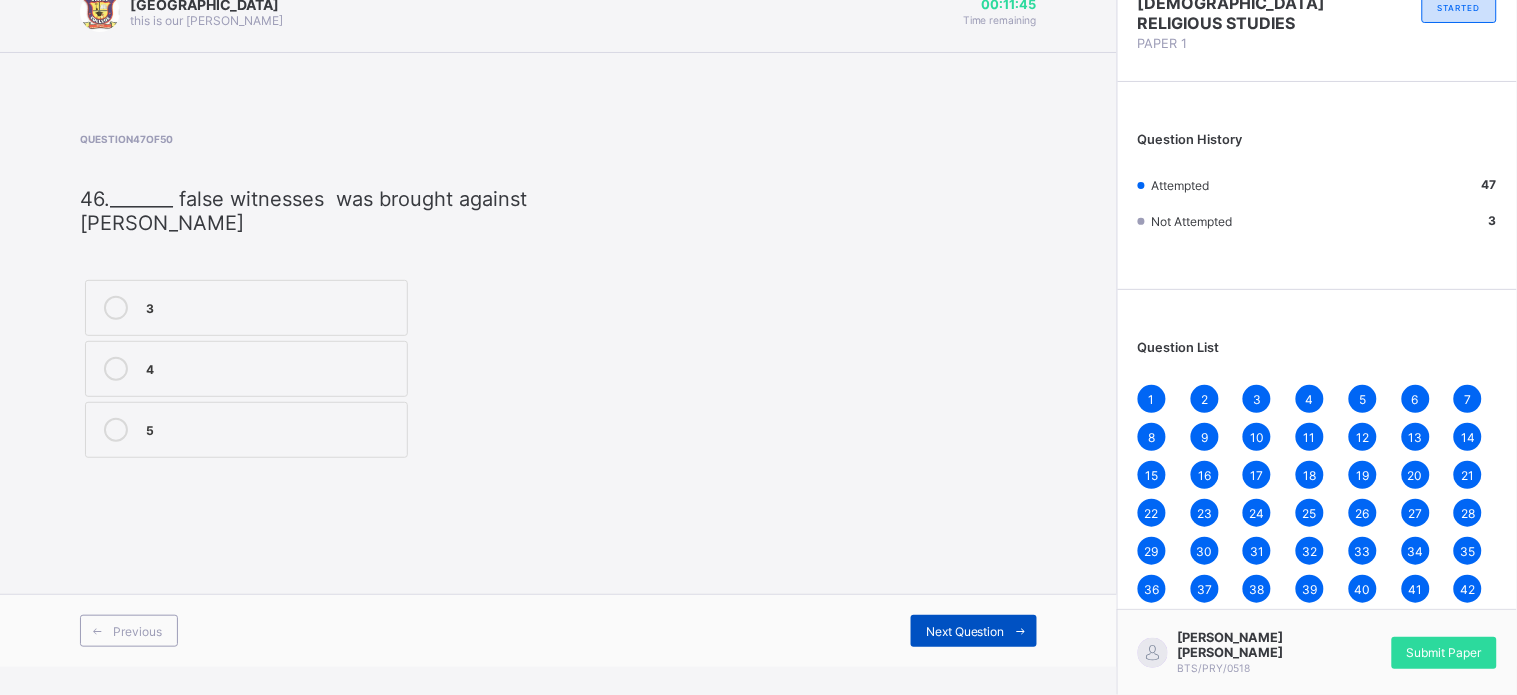 click on "Next Question" at bounding box center [974, 631] 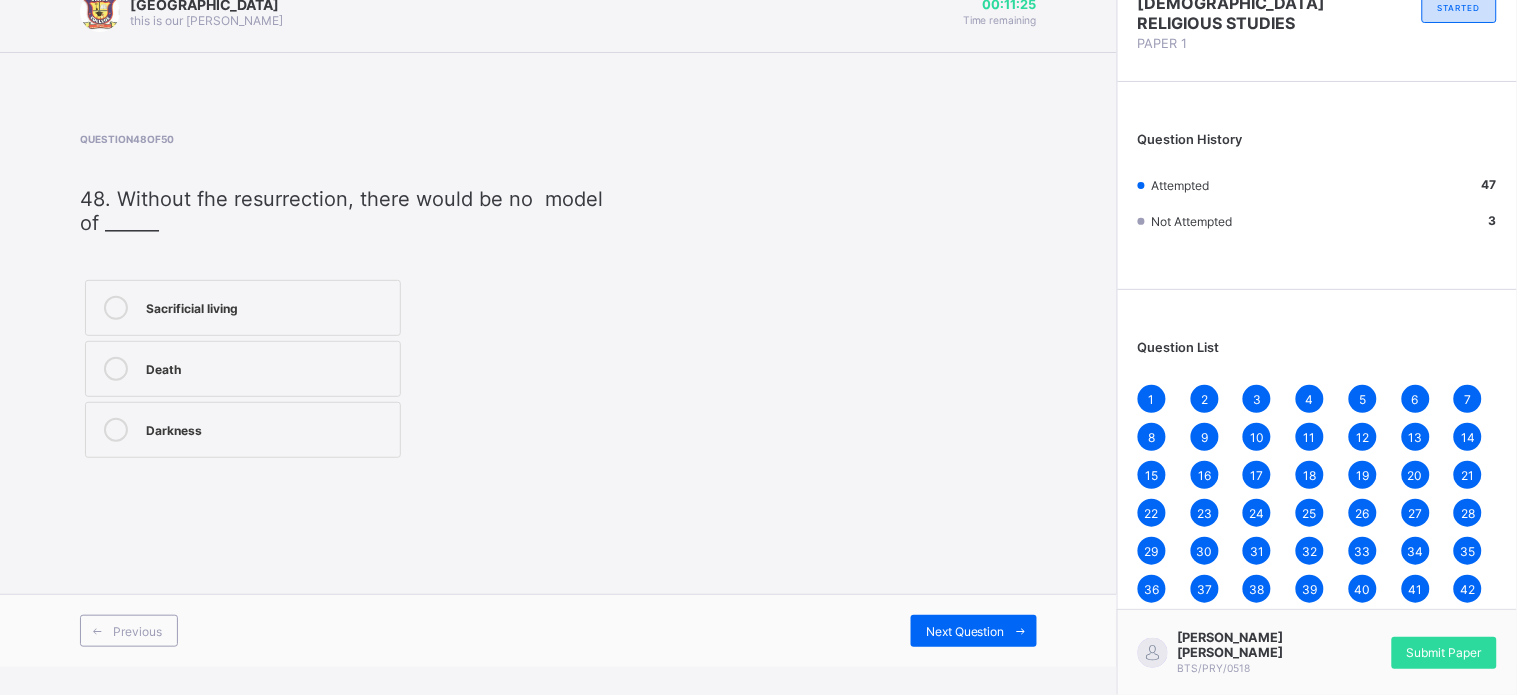 scroll, scrollTop: 4, scrollLeft: 0, axis: vertical 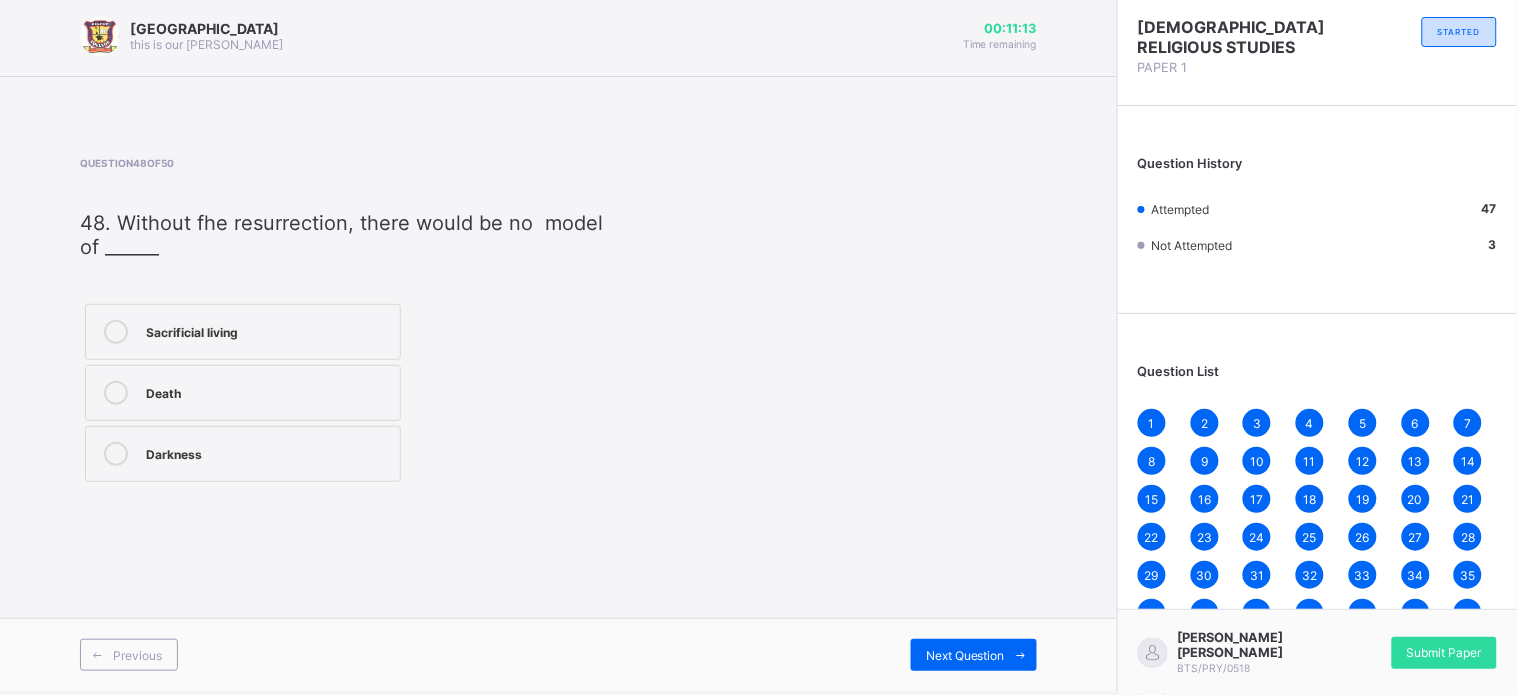 click on "Sacrificial  living" at bounding box center [268, 332] 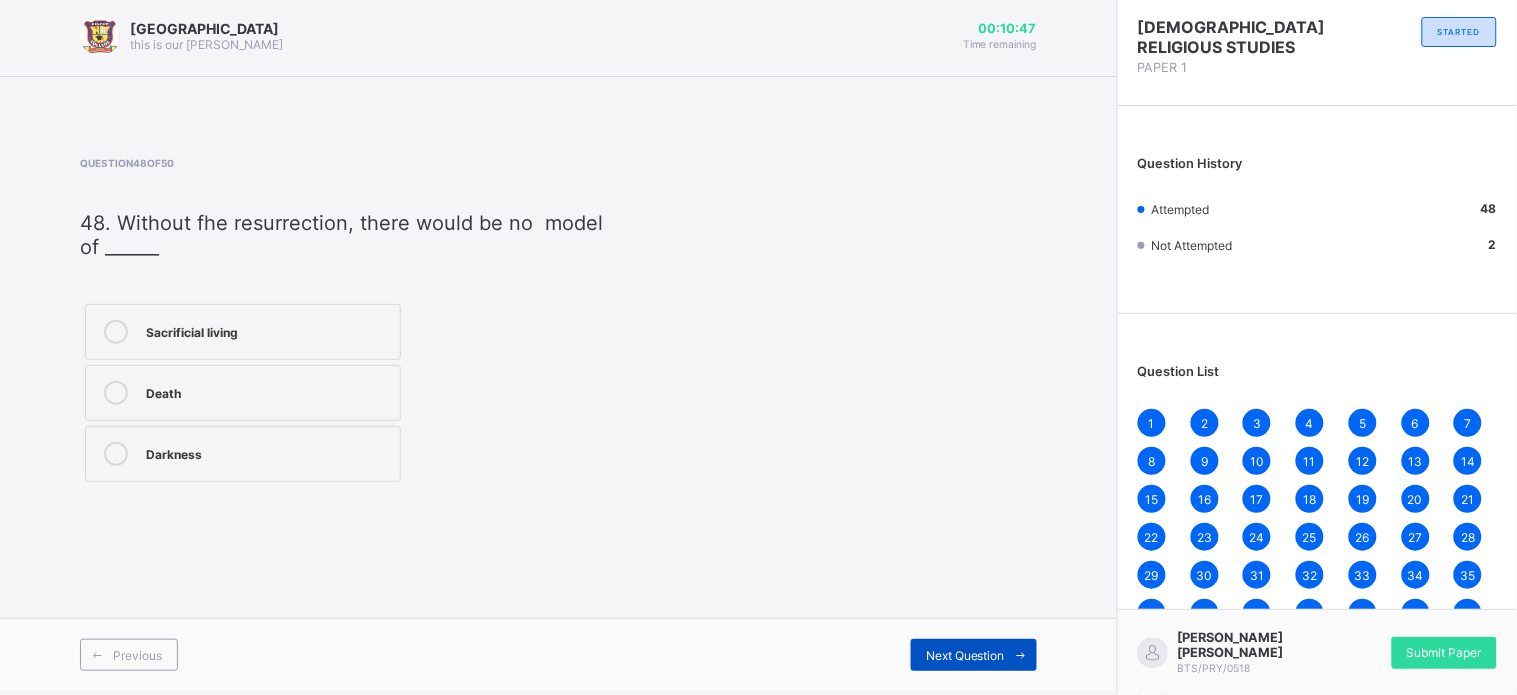 click on "Next Question" at bounding box center [965, 655] 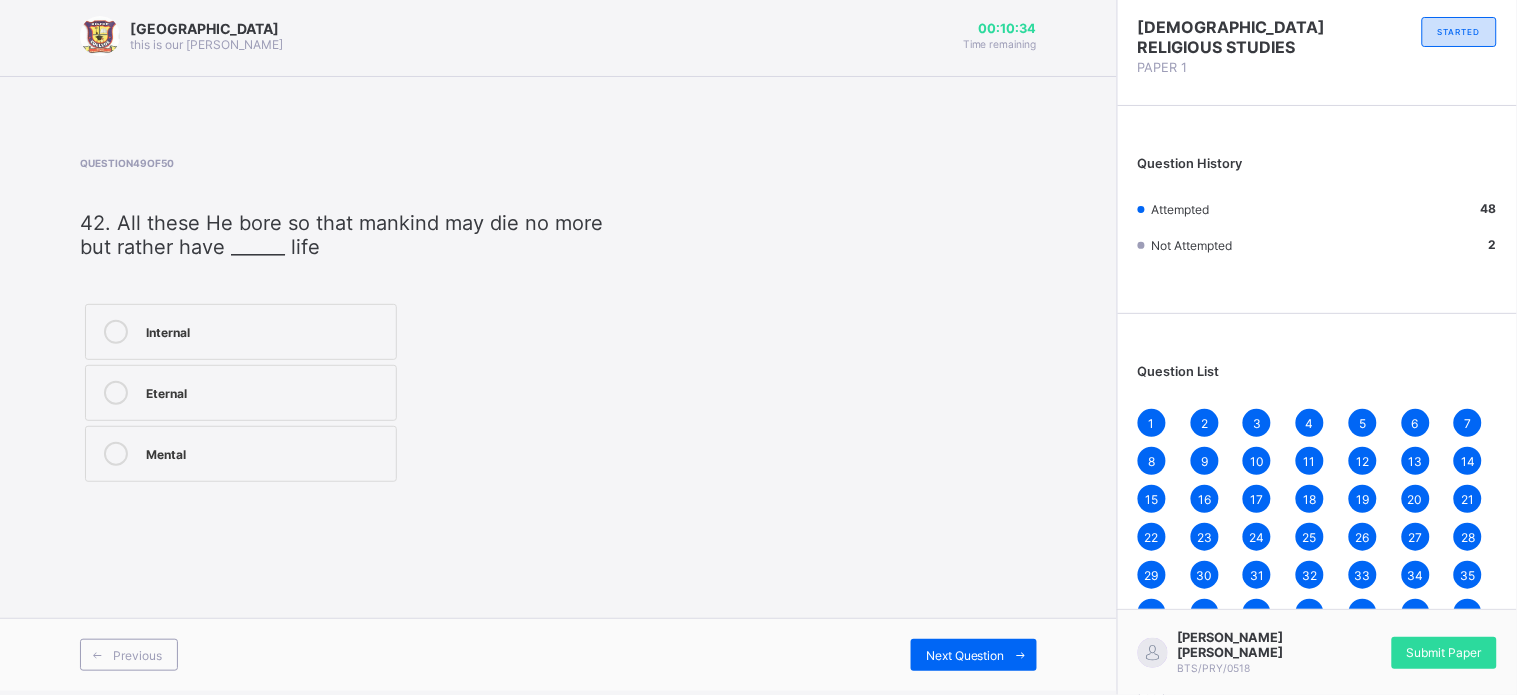 click on "Internal" at bounding box center (266, 330) 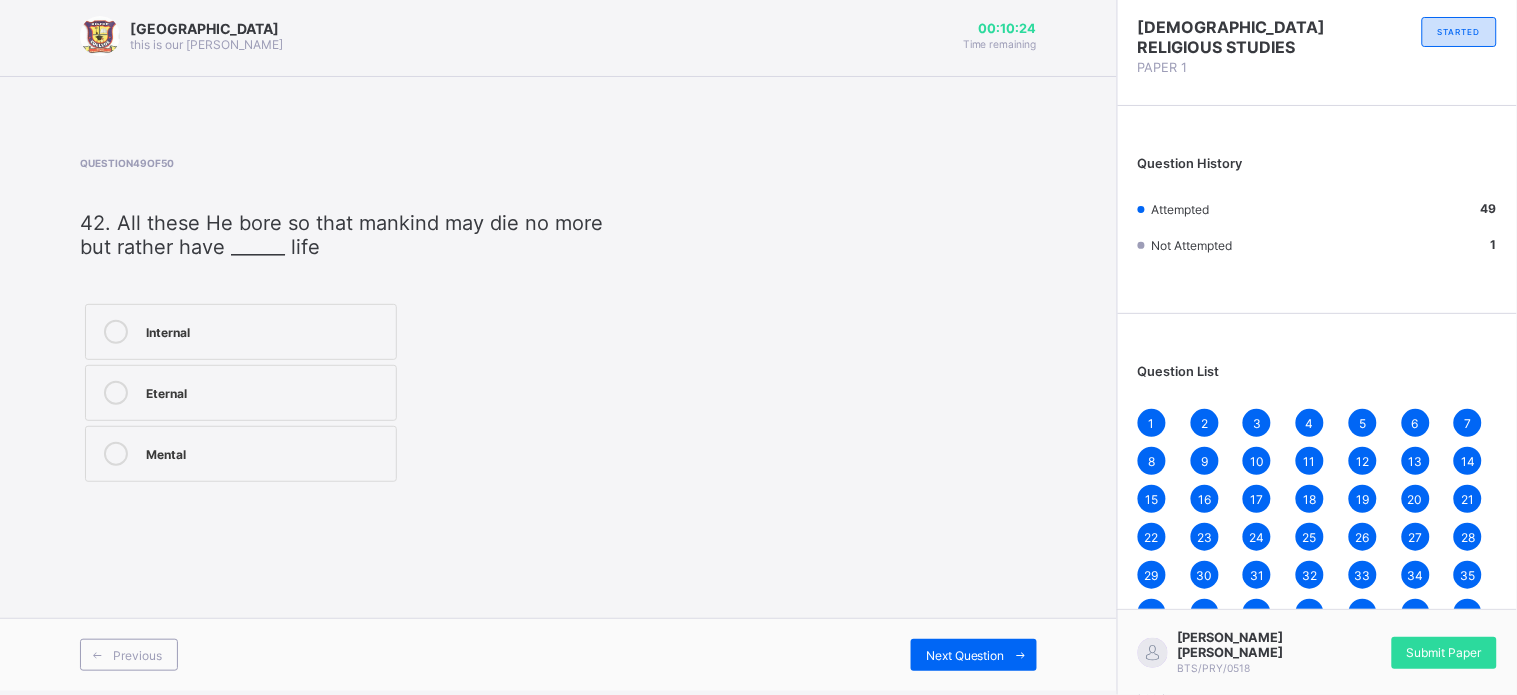 click on "Eternal" at bounding box center (241, 393) 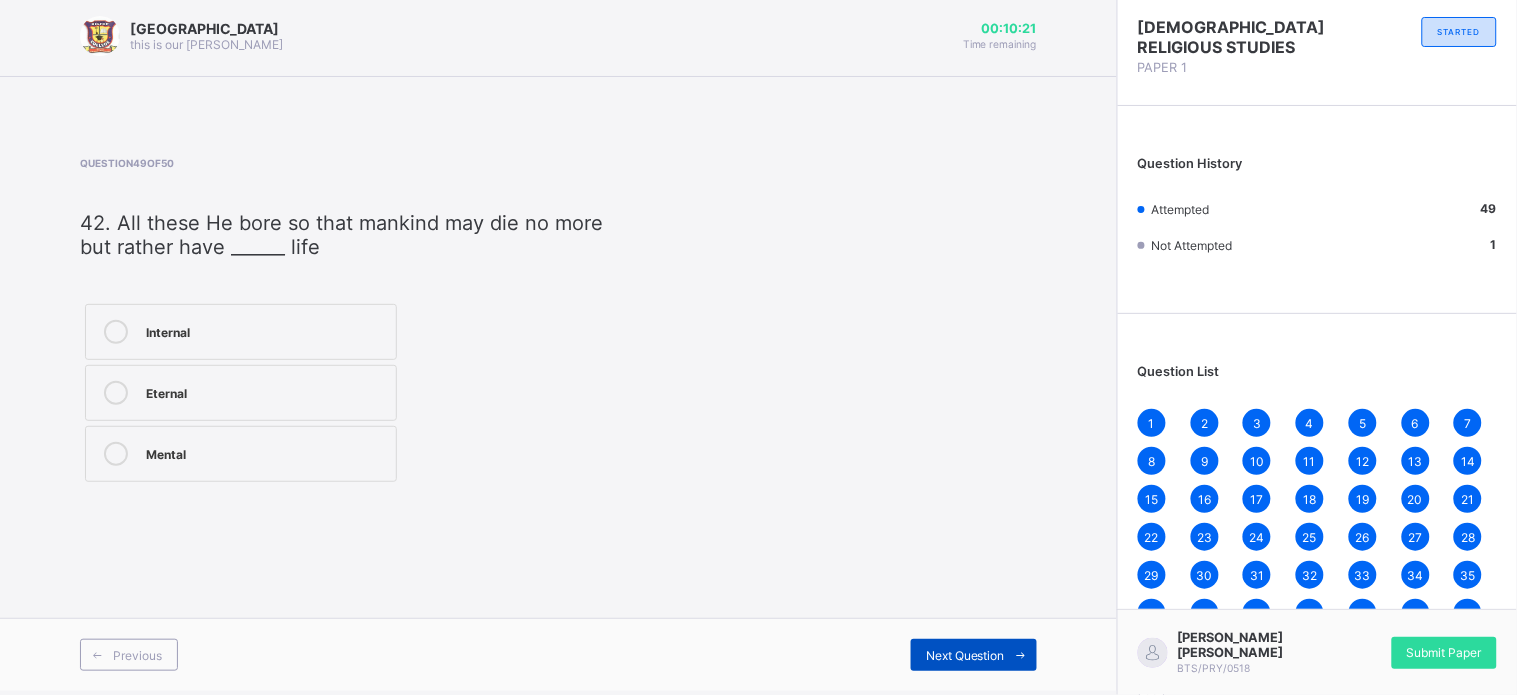 click on "Next Question" at bounding box center [974, 655] 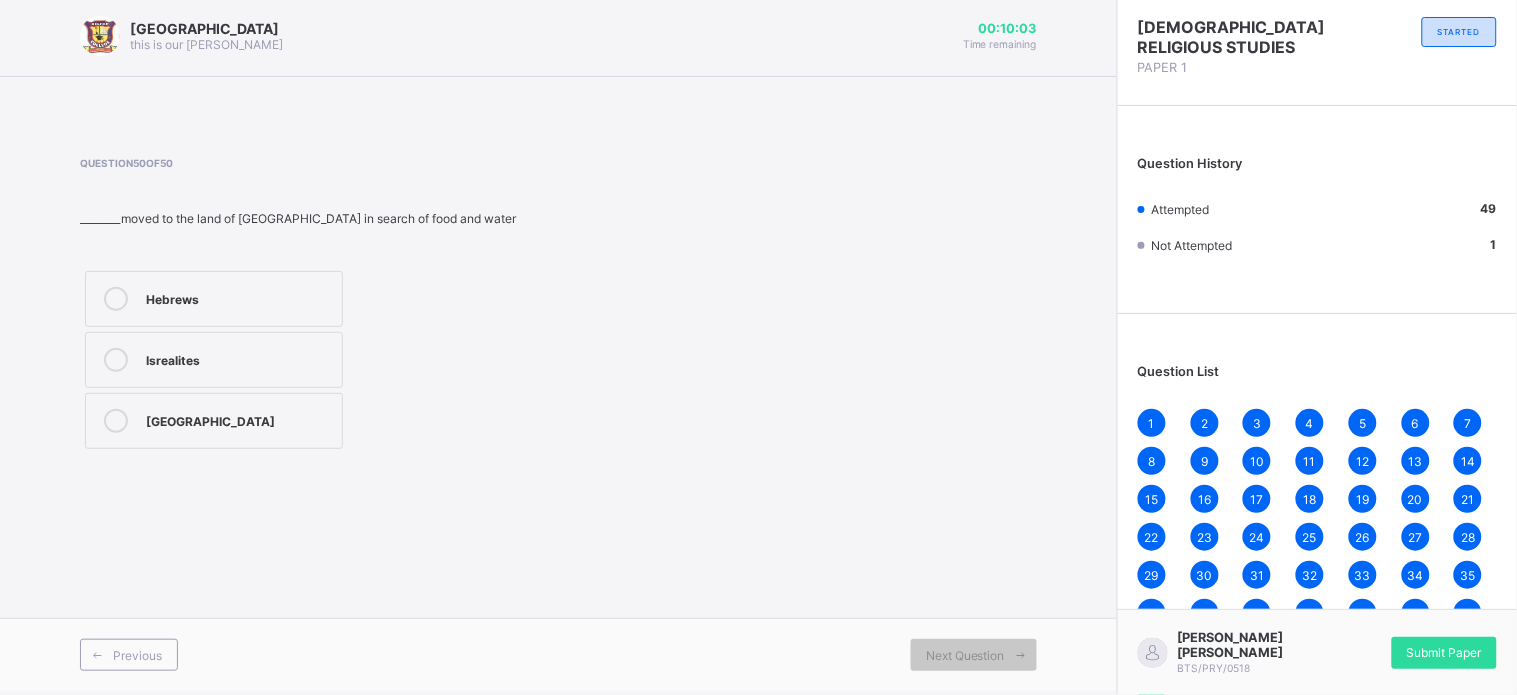click on "Isrealites" at bounding box center (214, 360) 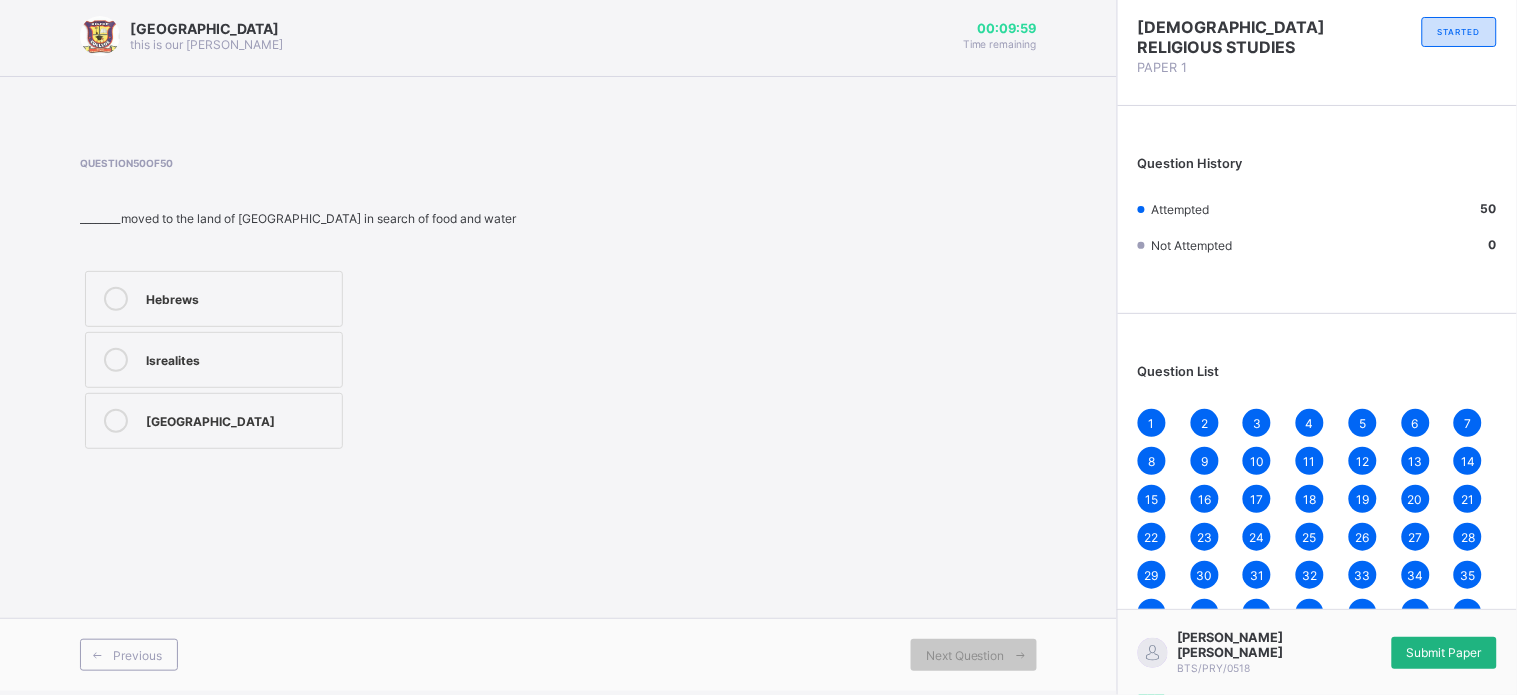 click on "Submit Paper" at bounding box center (1444, 652) 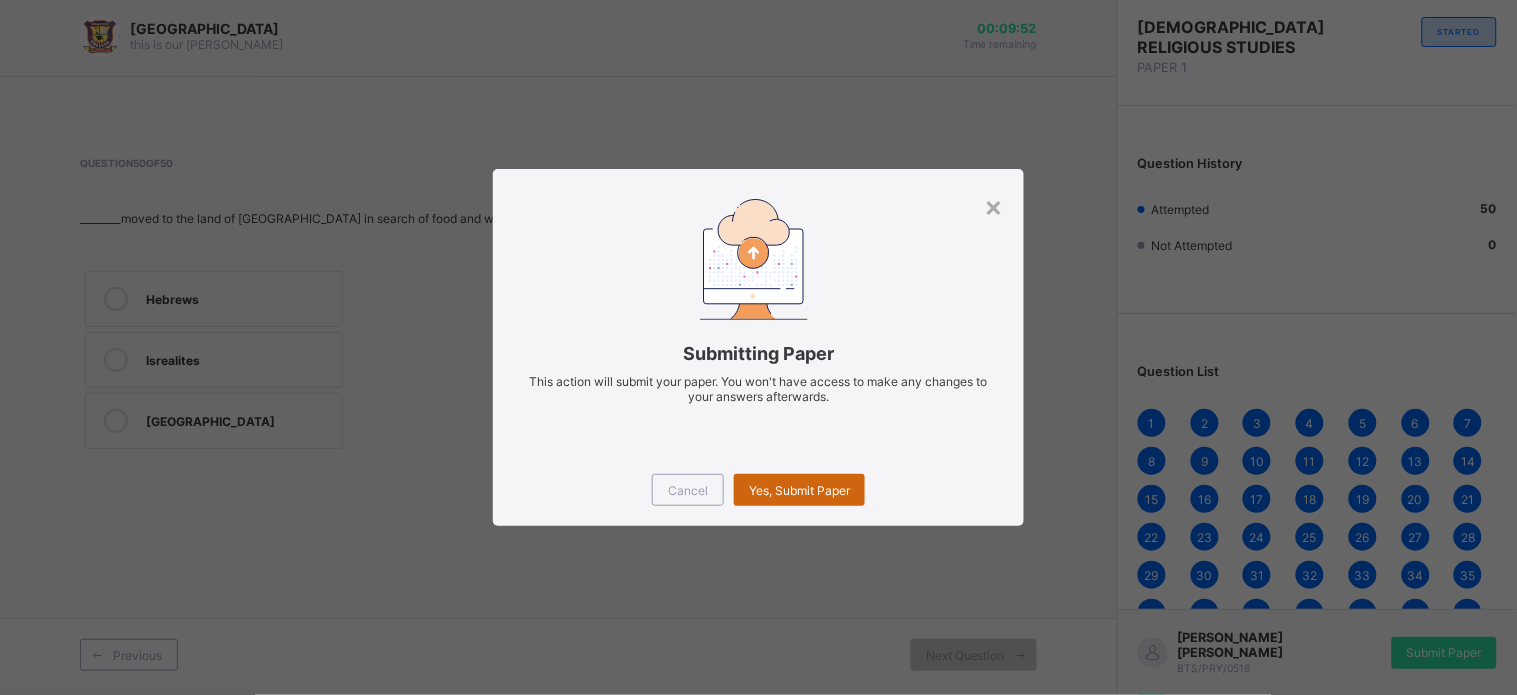 click on "Yes, Submit Paper" at bounding box center [799, 490] 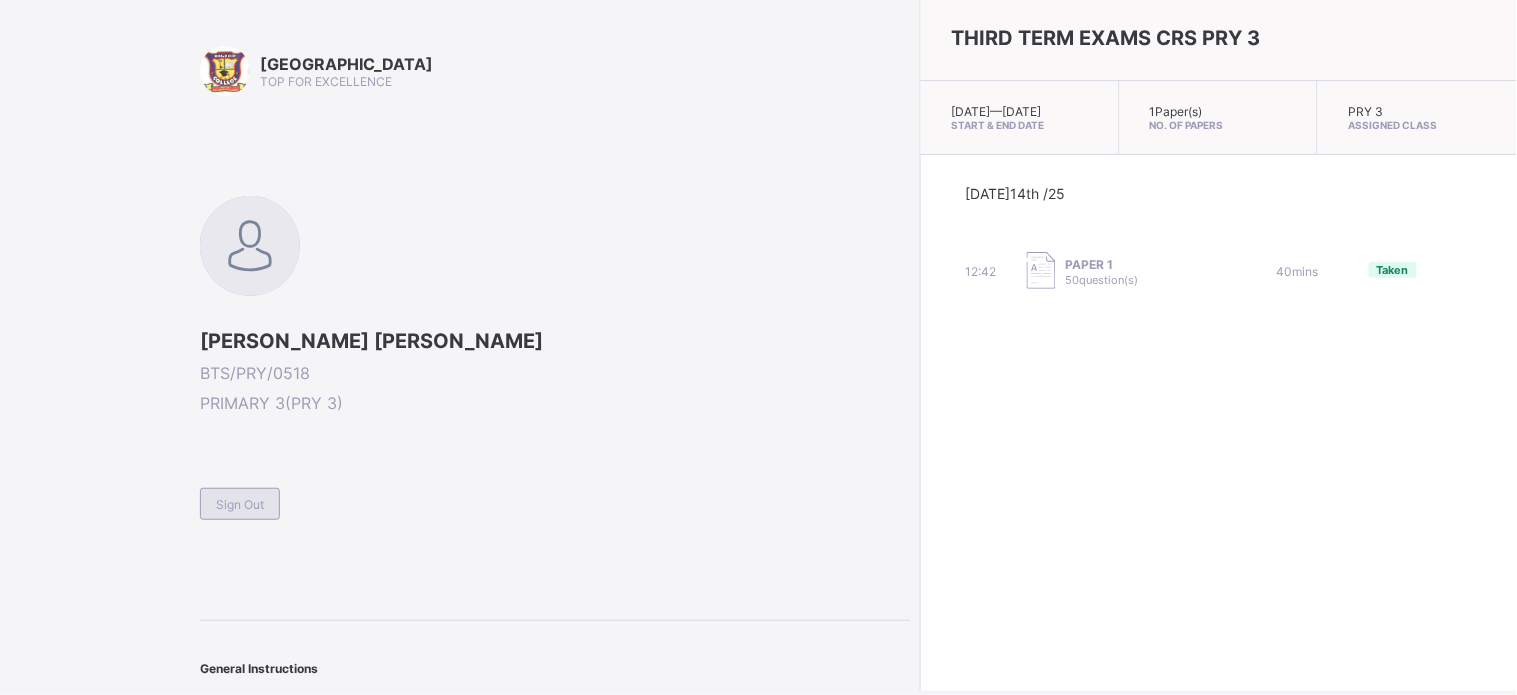 click on "Sign Out" at bounding box center [240, 504] 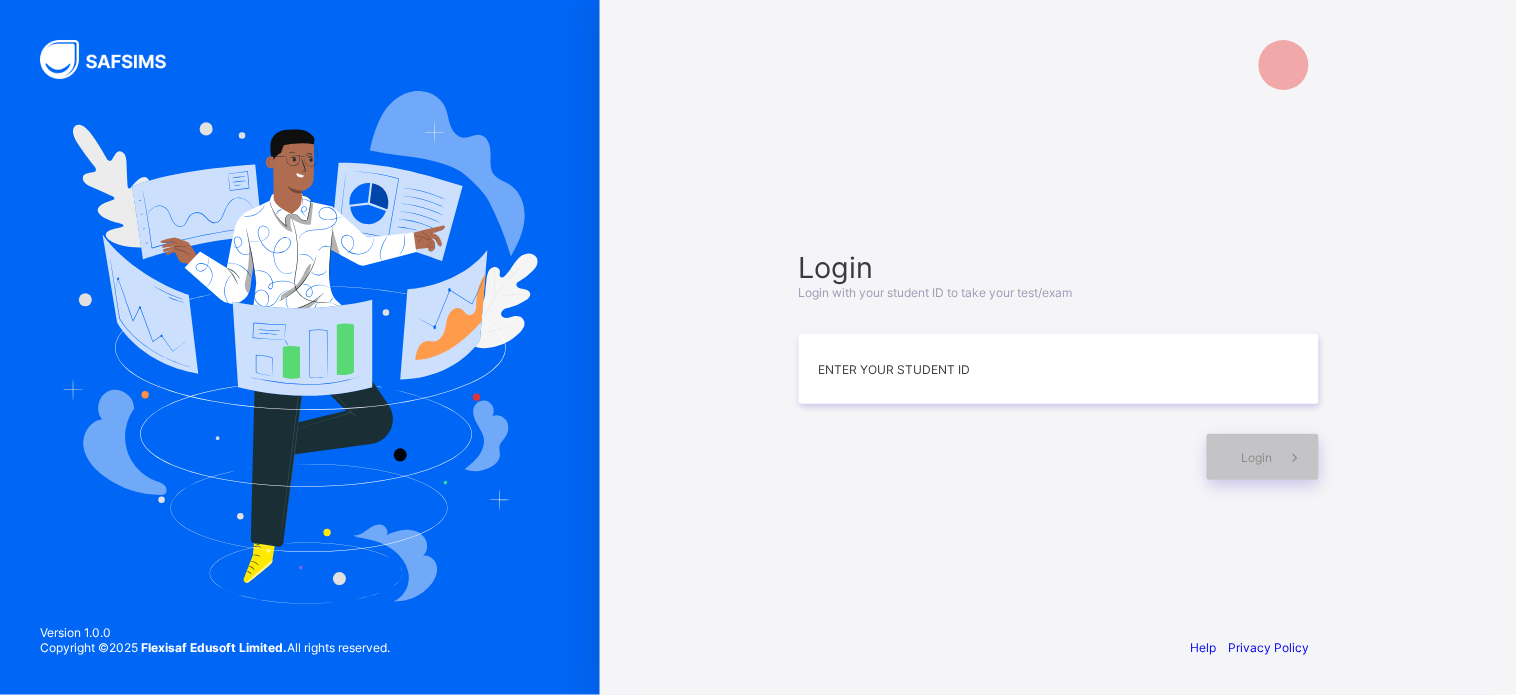 scroll, scrollTop: 0, scrollLeft: 0, axis: both 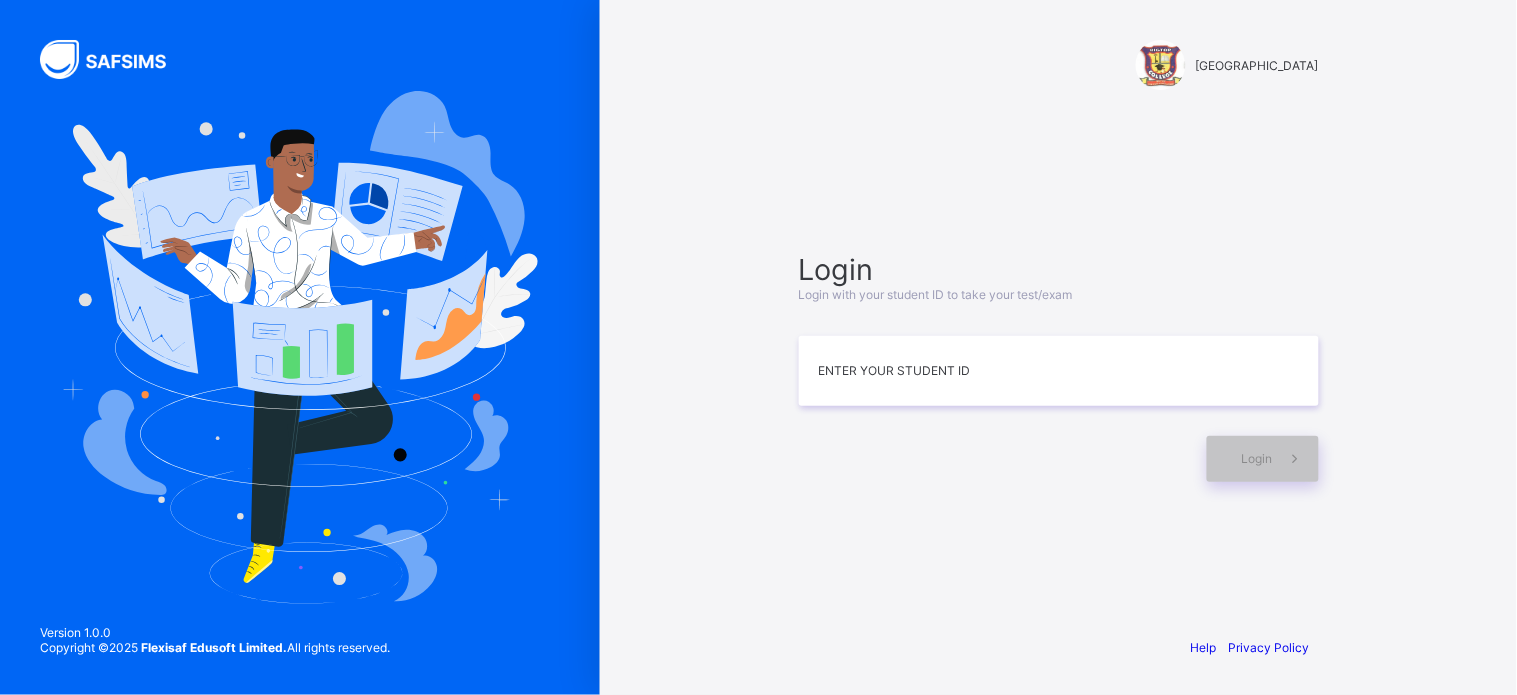 click on "BIGTOP COLLEGE Login Login with your student ID to take your test/exam Enter your Student ID Login   Help       Privacy Policy     Version 1.0.0 Copyright ©  2025   Flexisaf Edusoft Limited.  All rights reserved." at bounding box center [1058, 347] 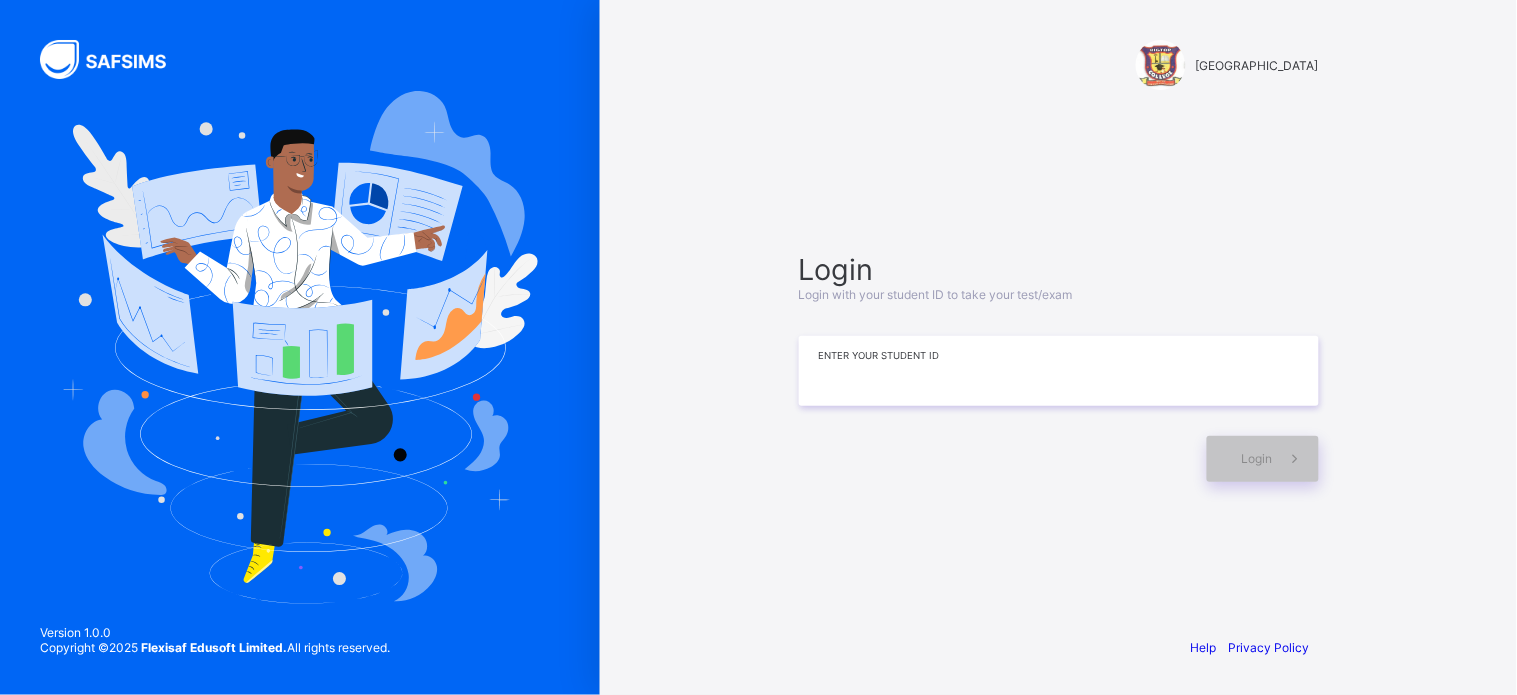 click at bounding box center (1059, 371) 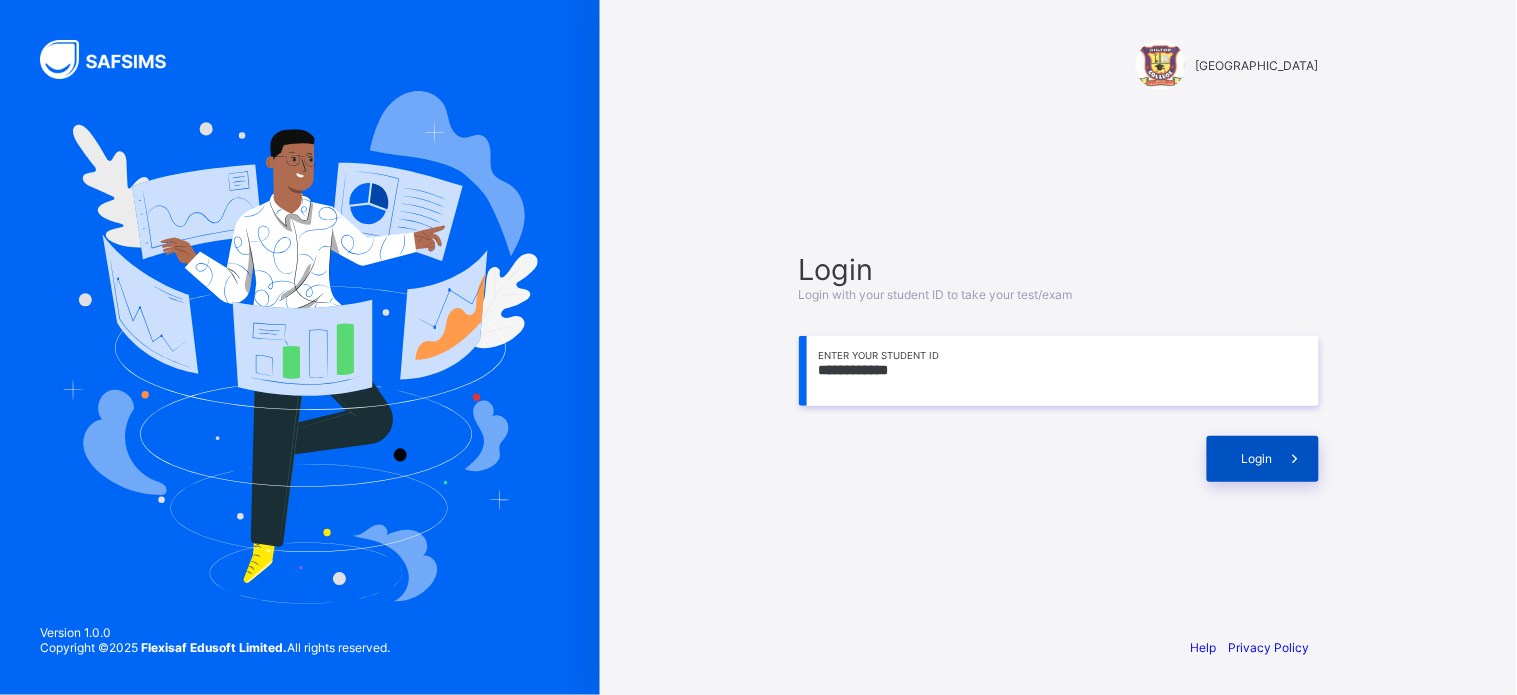 type on "**********" 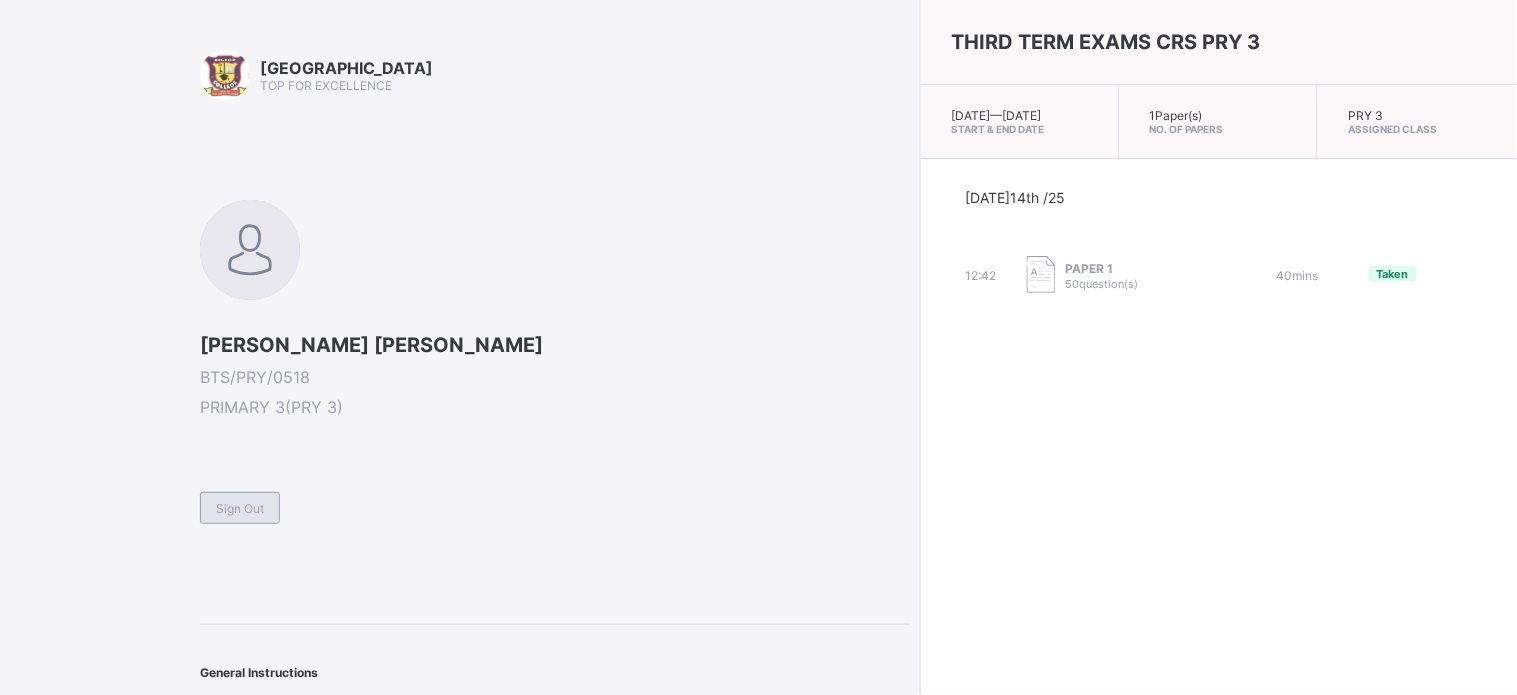 click on "Sign Out" at bounding box center [240, 508] 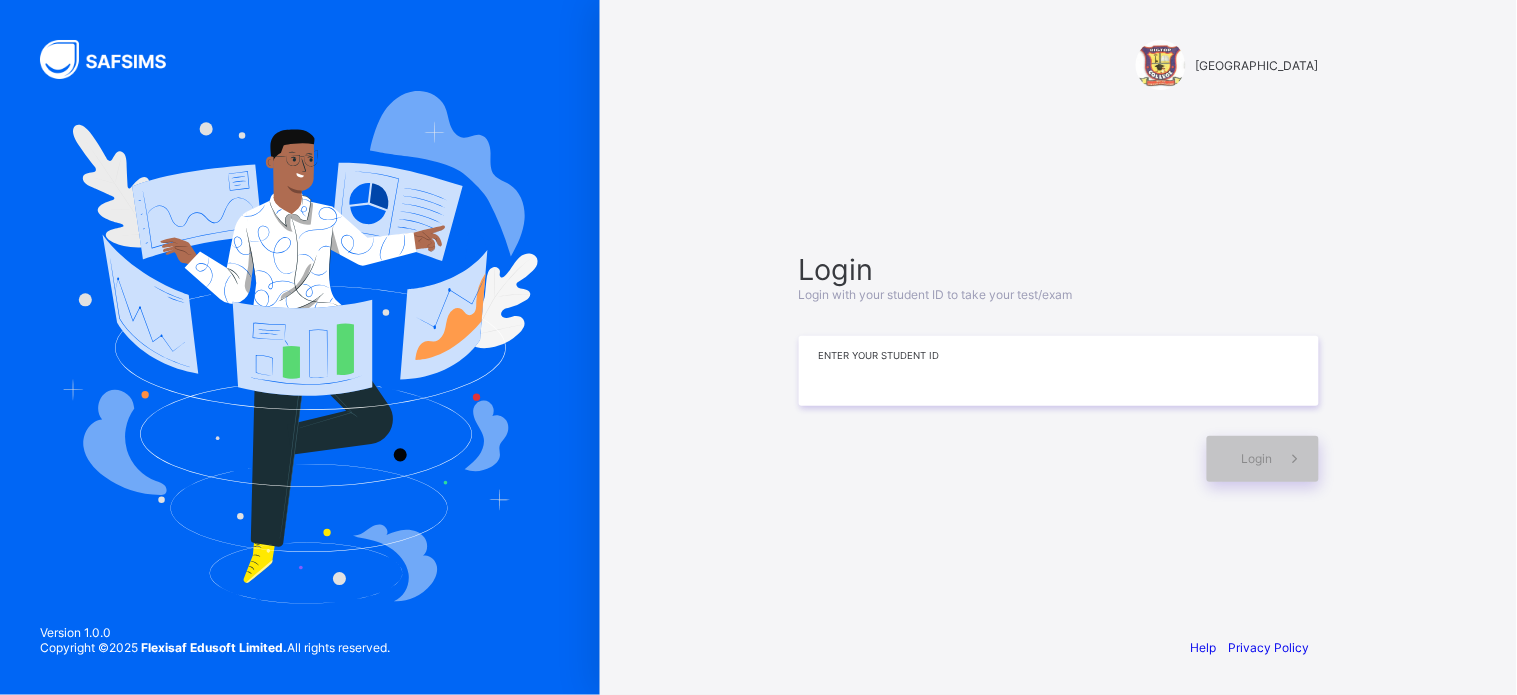 click at bounding box center [1059, 371] 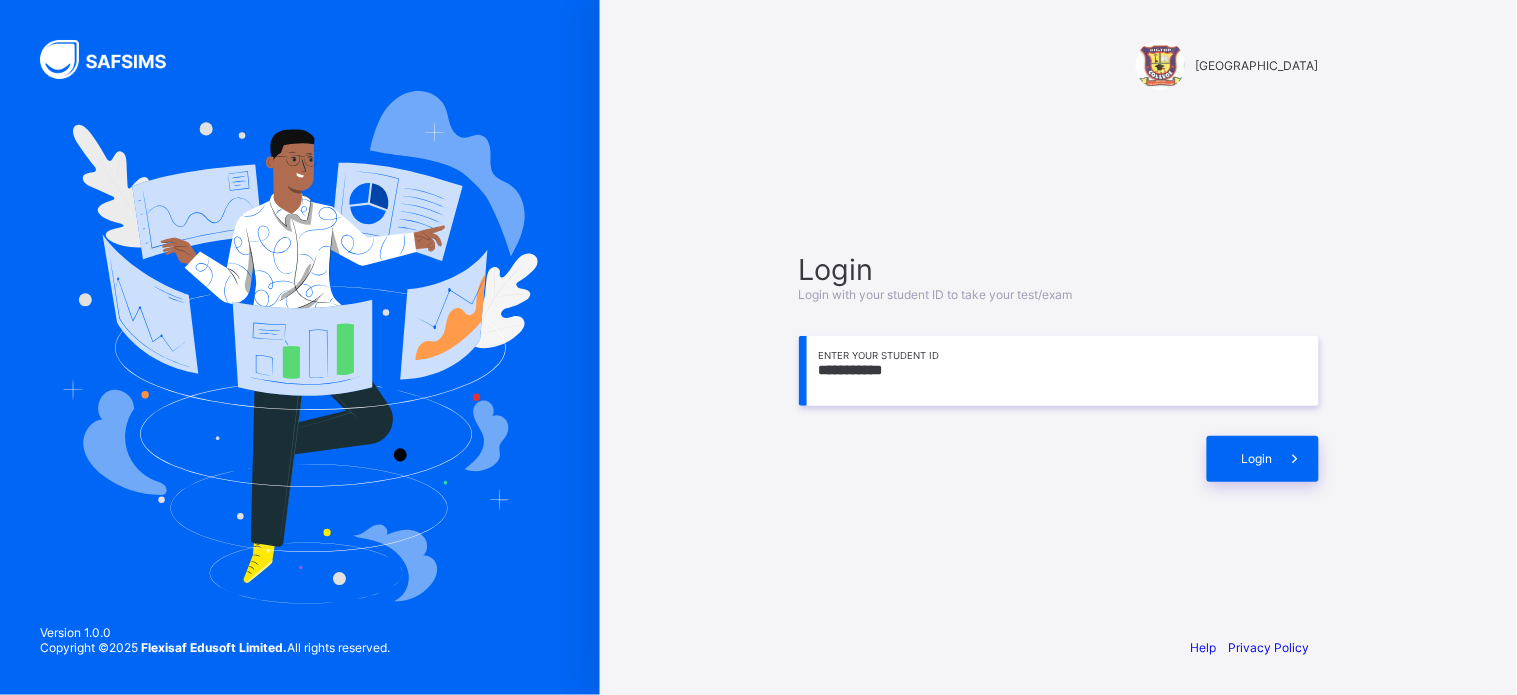 type on "**********" 